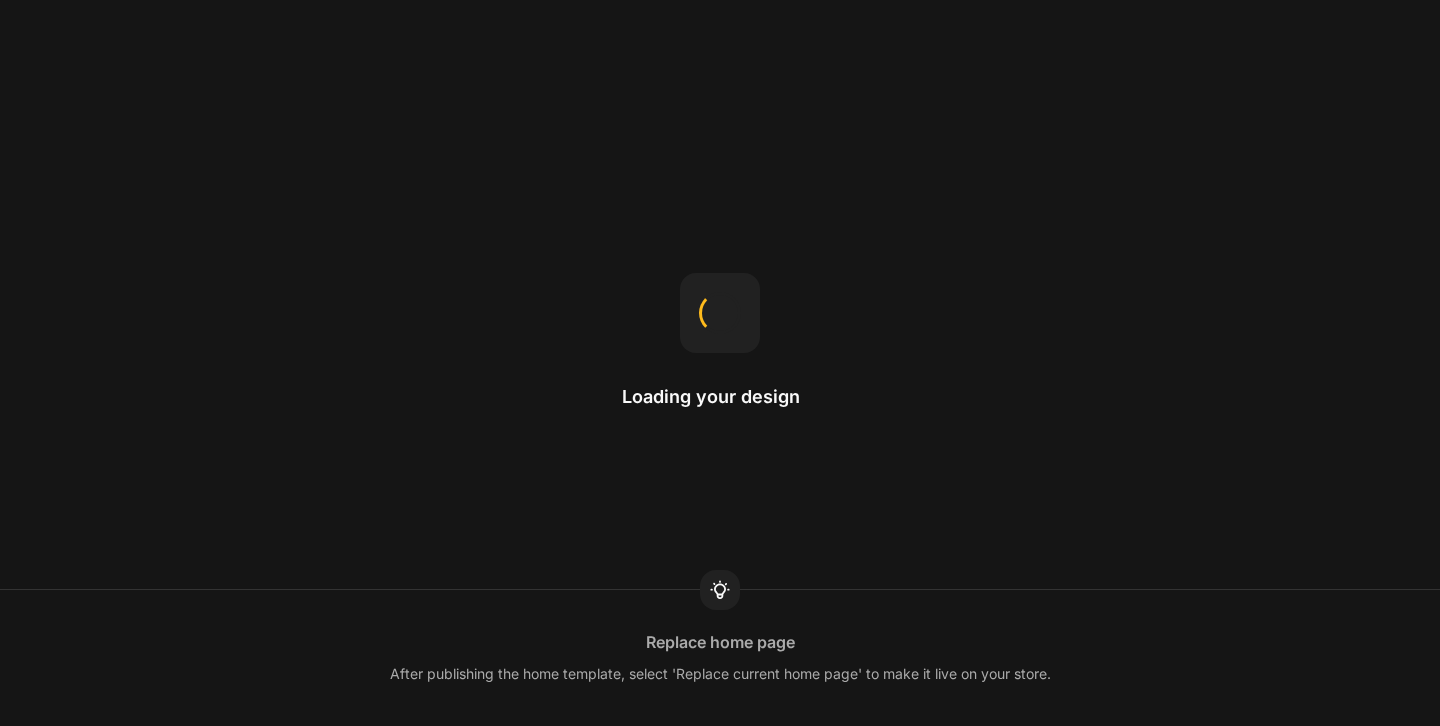 scroll, scrollTop: 0, scrollLeft: 0, axis: both 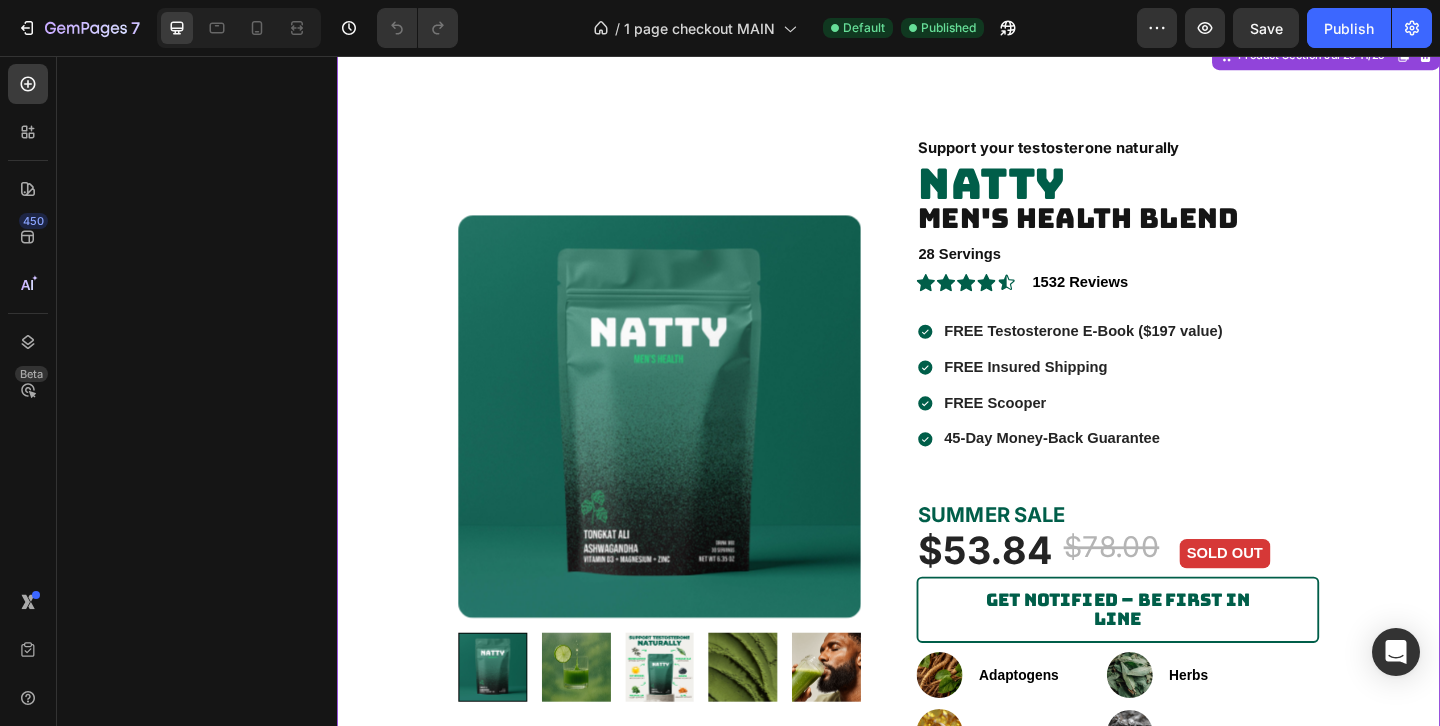 click on "Get Notified – Be First in Line" at bounding box center [1186, 657] 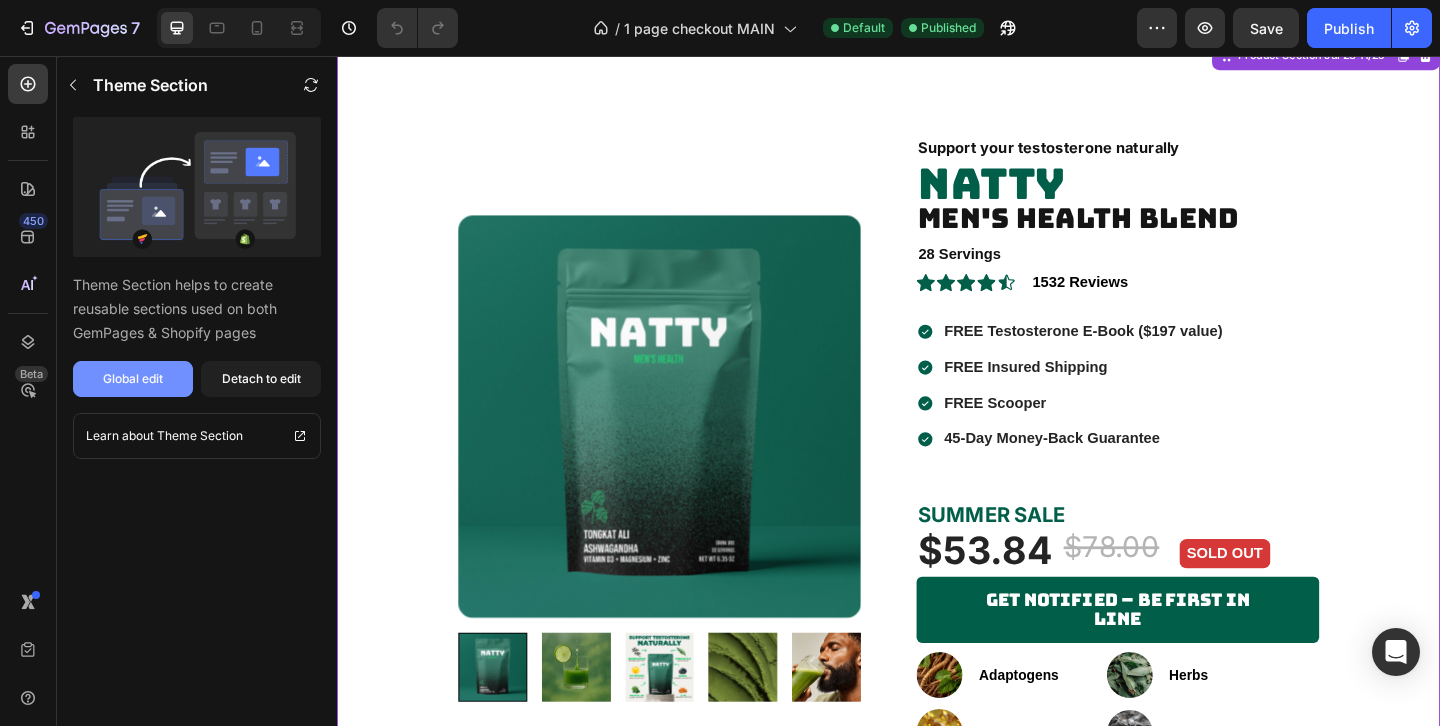 click on "Global edit" at bounding box center (133, 379) 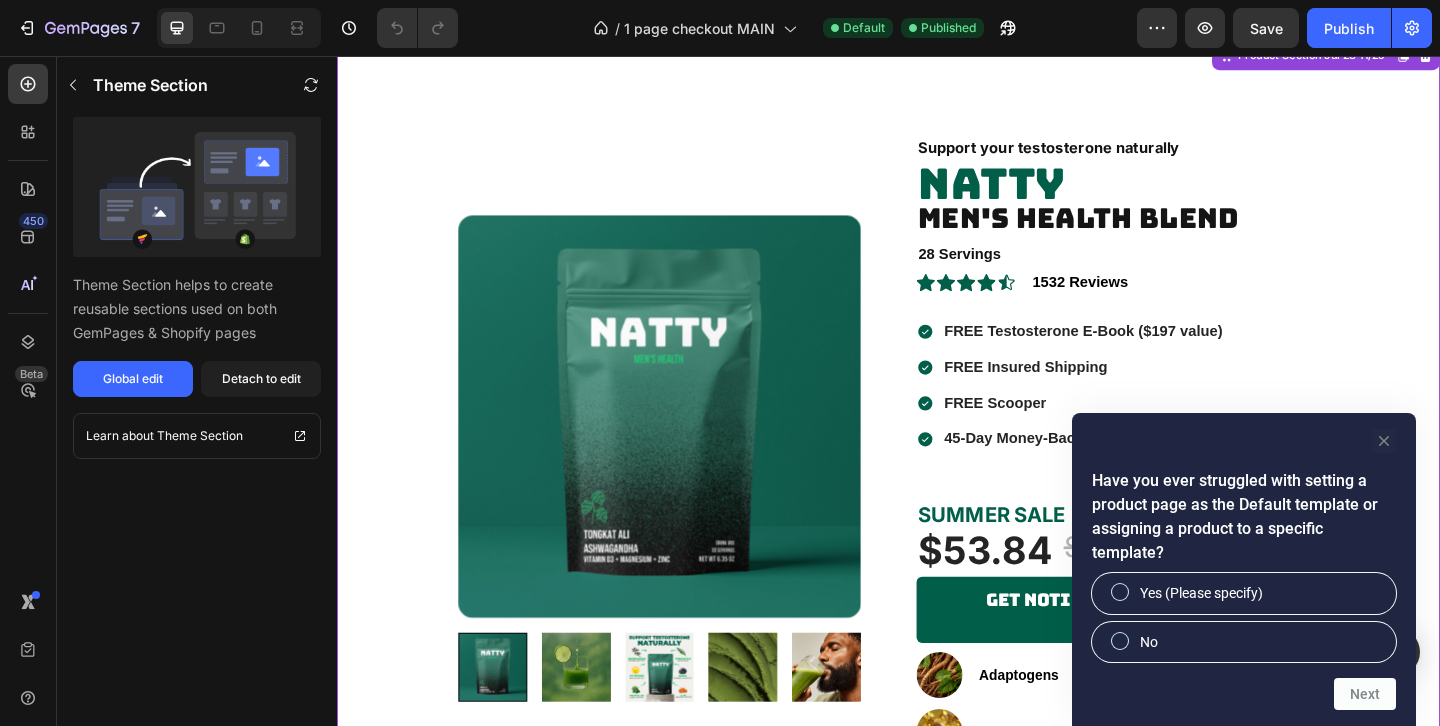 click 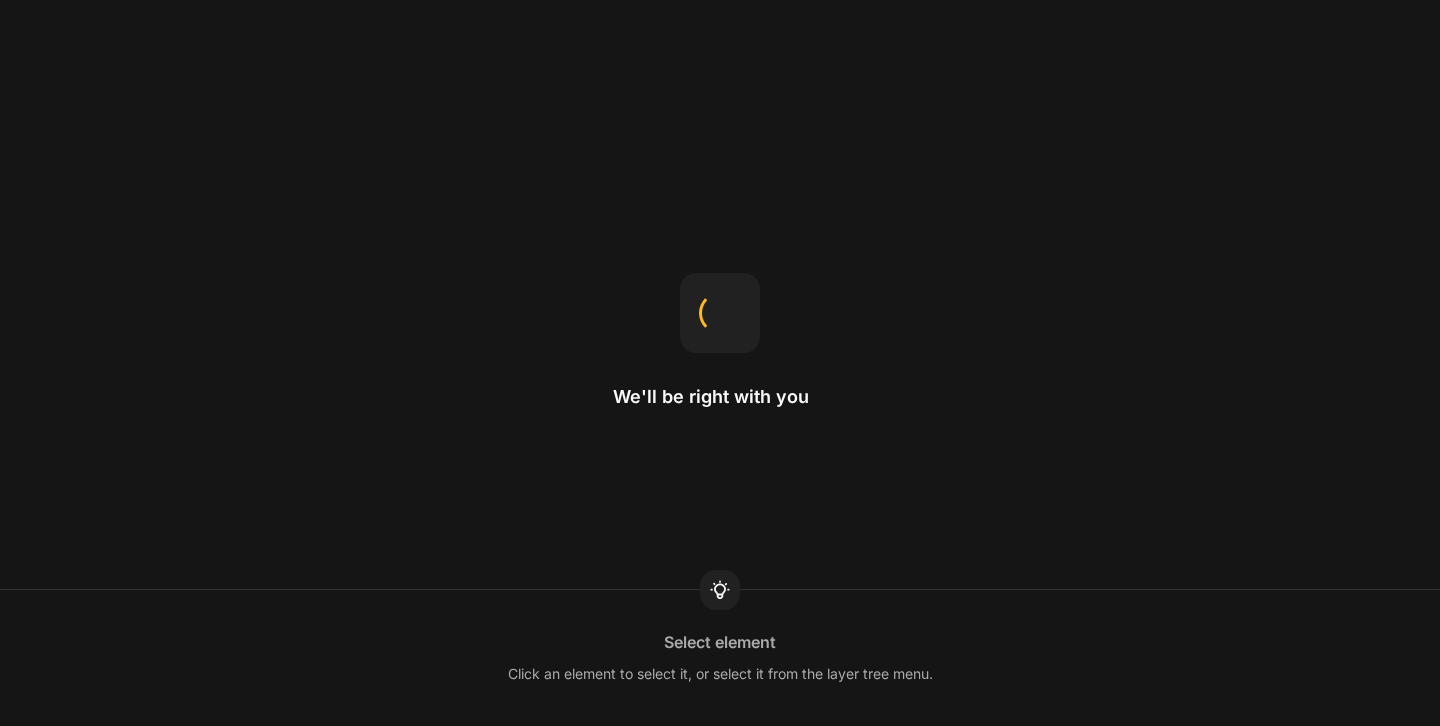 scroll, scrollTop: 0, scrollLeft: 0, axis: both 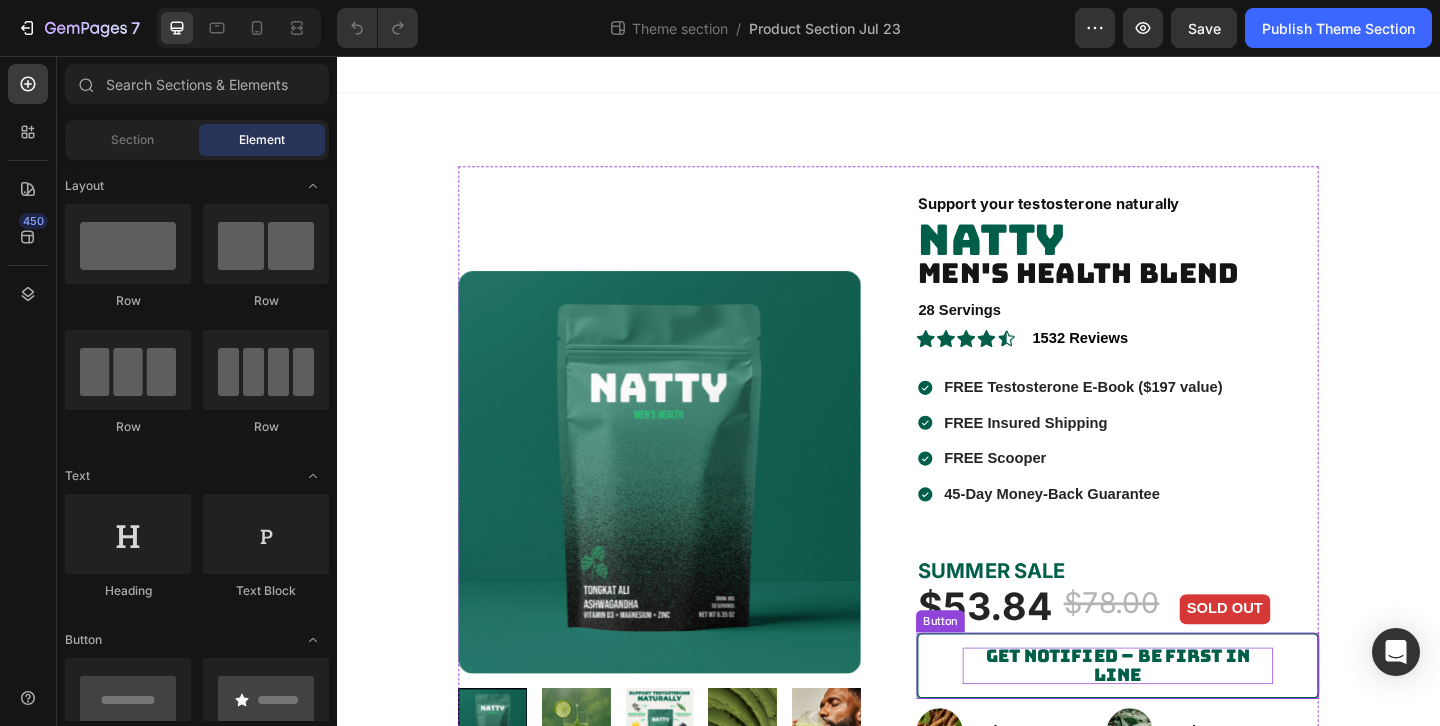 click on "Get Notified – Be First in Line" at bounding box center (1186, 718) 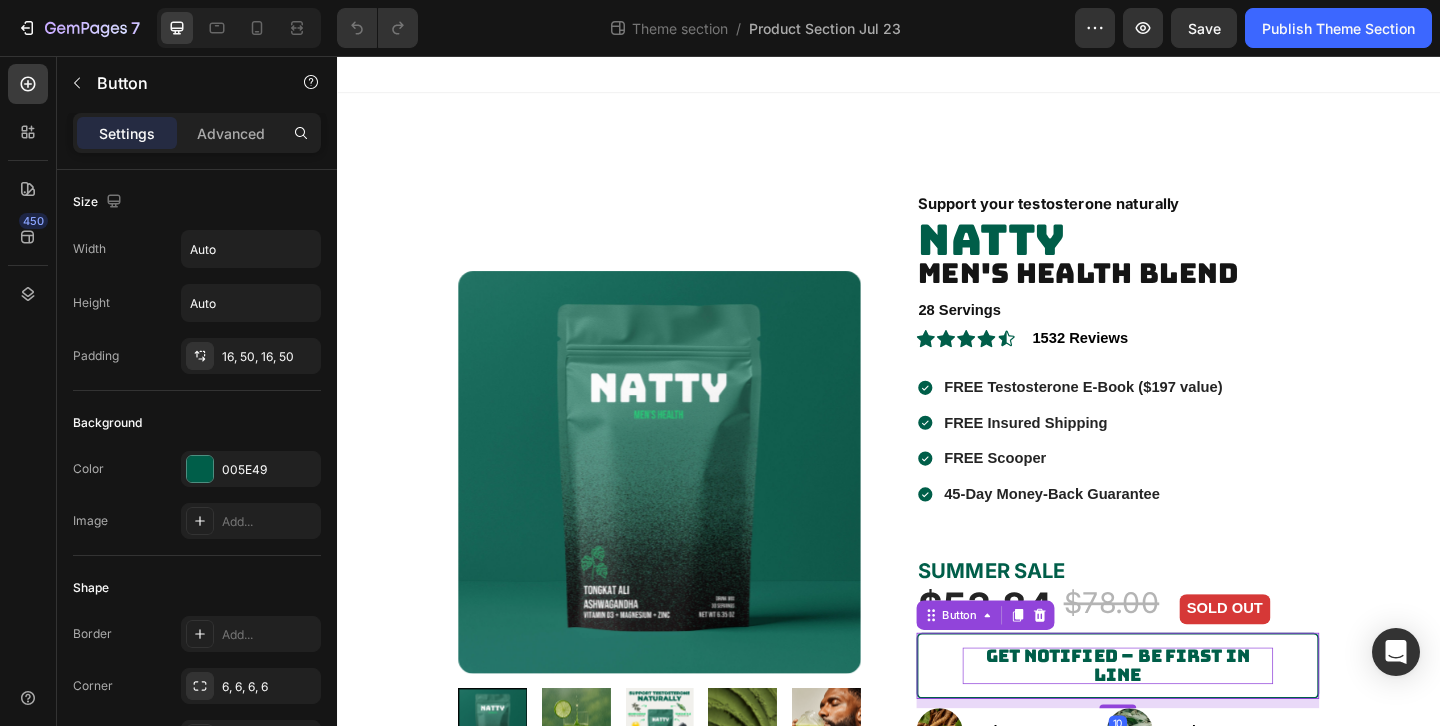 scroll, scrollTop: 0, scrollLeft: 0, axis: both 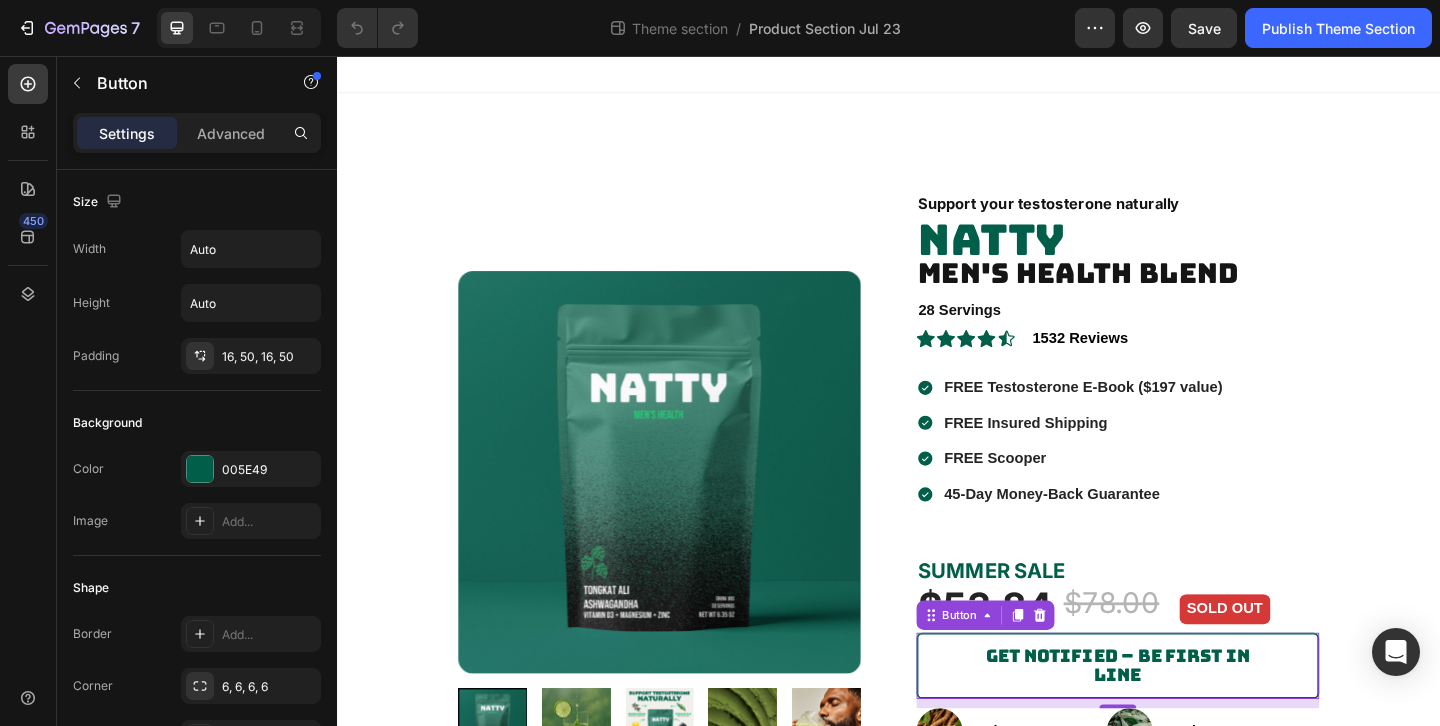 click on "Get Notified – Be First in Line" at bounding box center (1186, 719) 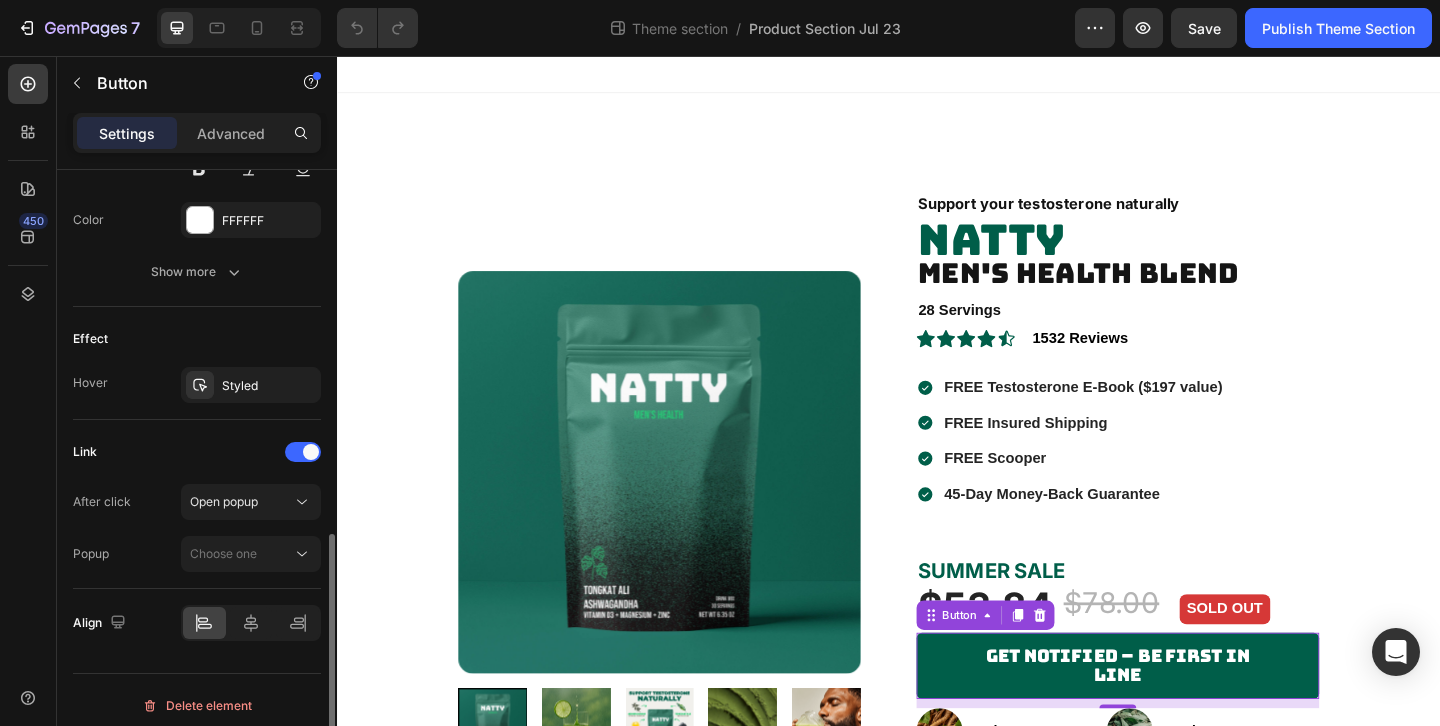 scroll, scrollTop: 925, scrollLeft: 0, axis: vertical 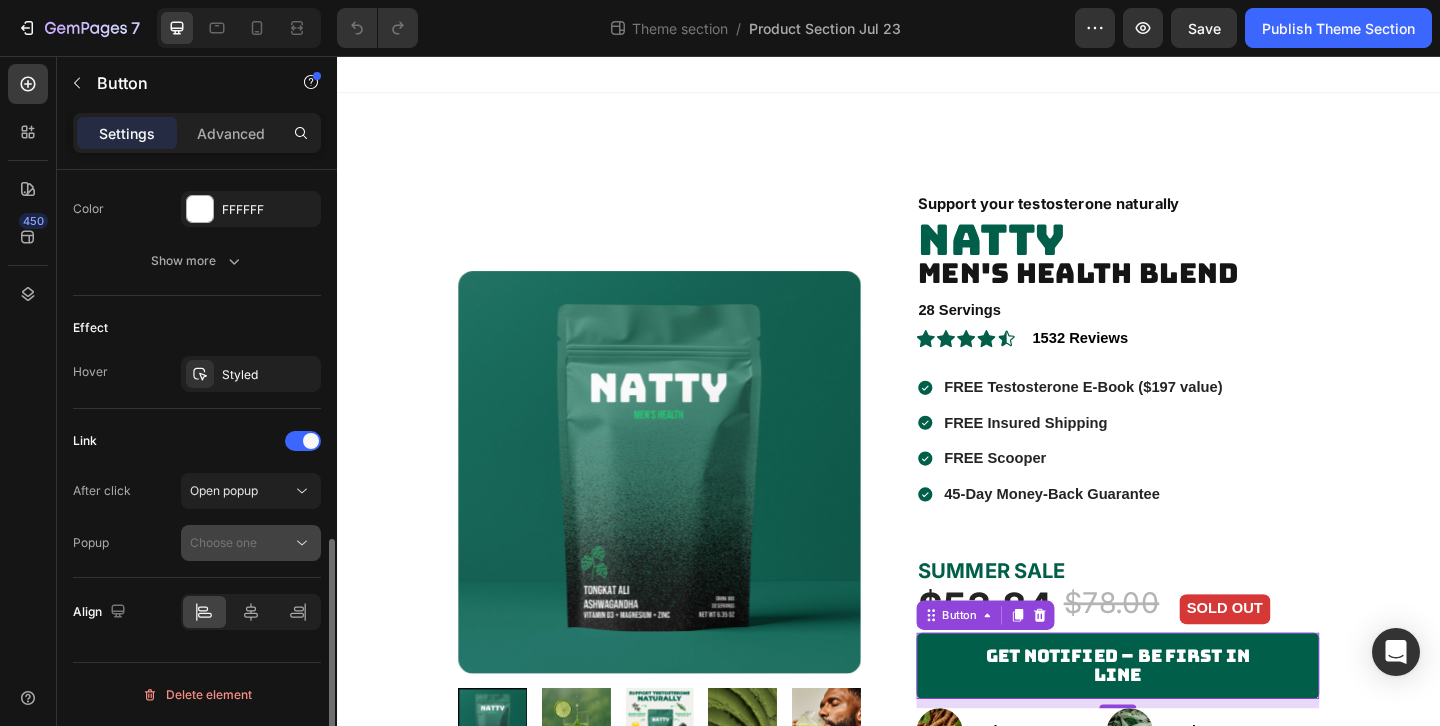 click on "Choose one" at bounding box center (241, 543) 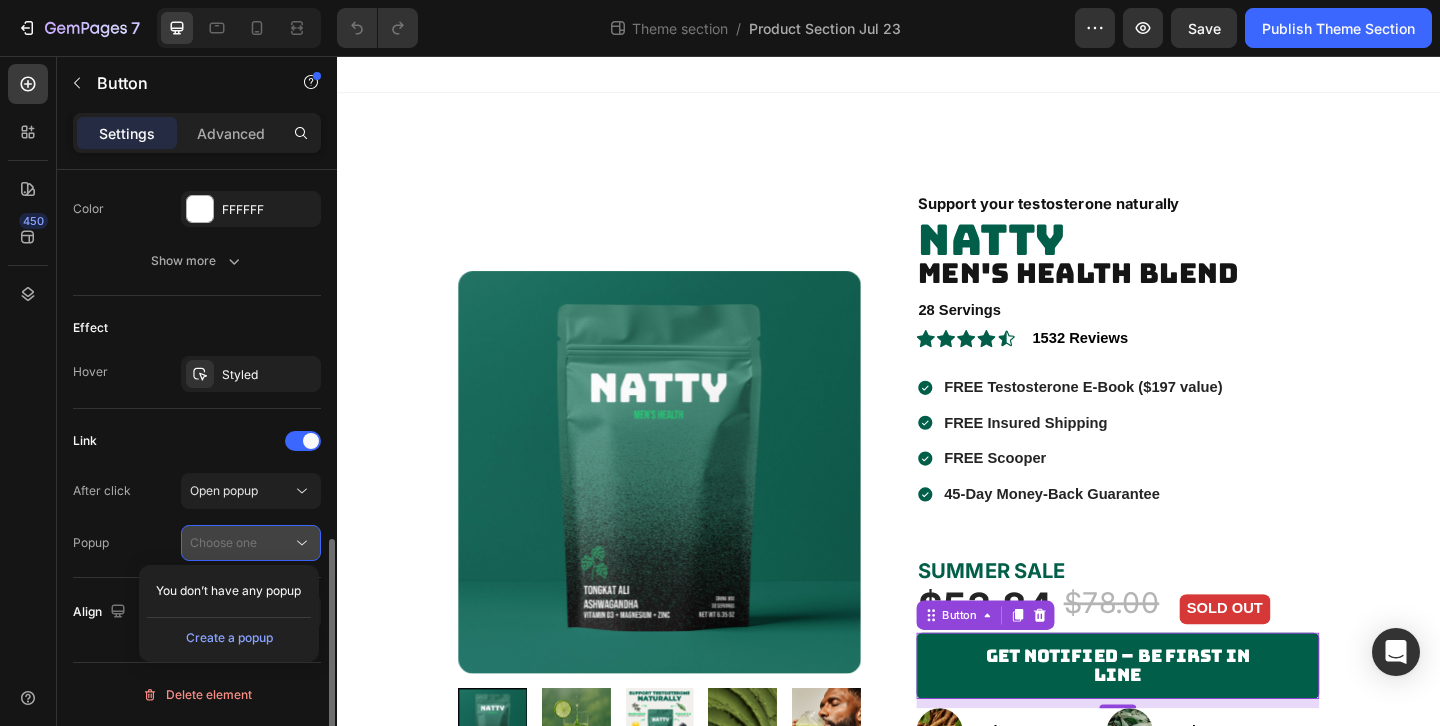 click on "Choose one" at bounding box center [241, 543] 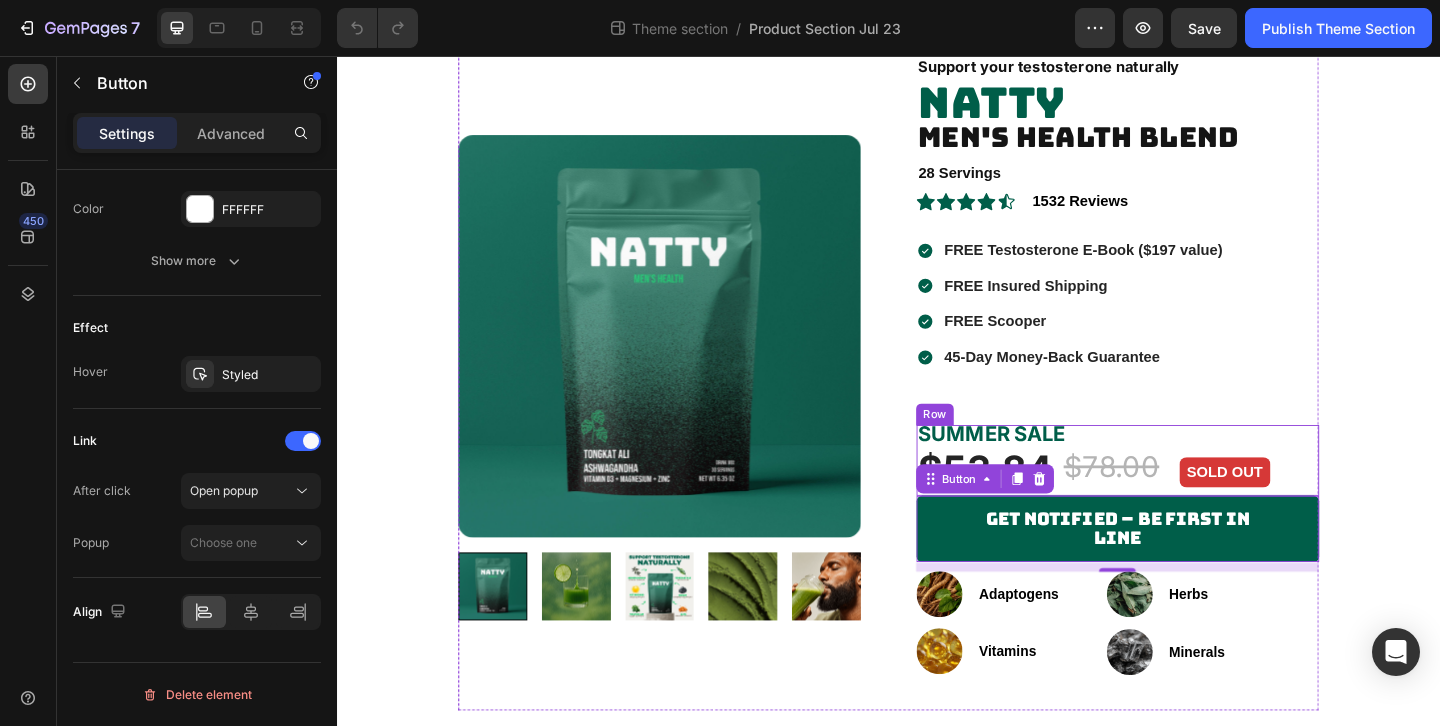 scroll, scrollTop: 178, scrollLeft: 0, axis: vertical 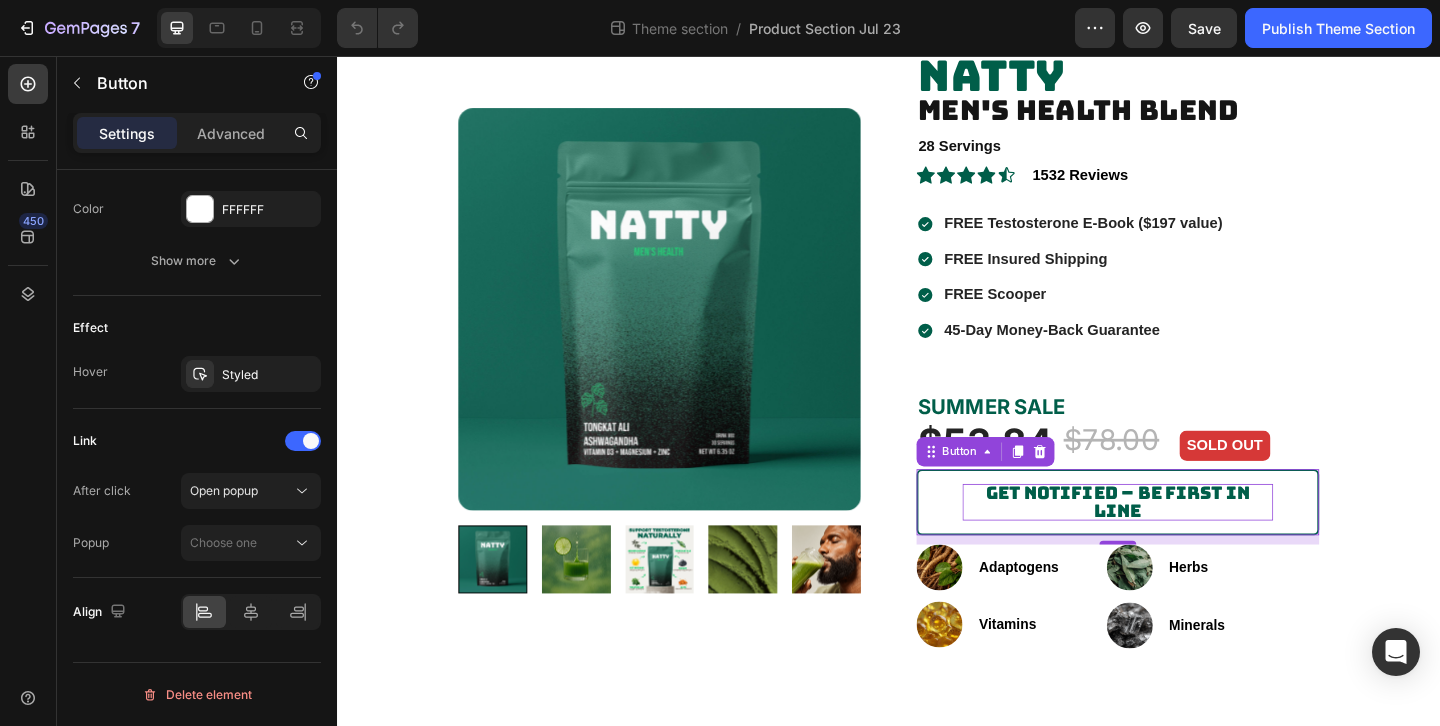 click on "Get Notified – Be First in Line" at bounding box center (1186, 540) 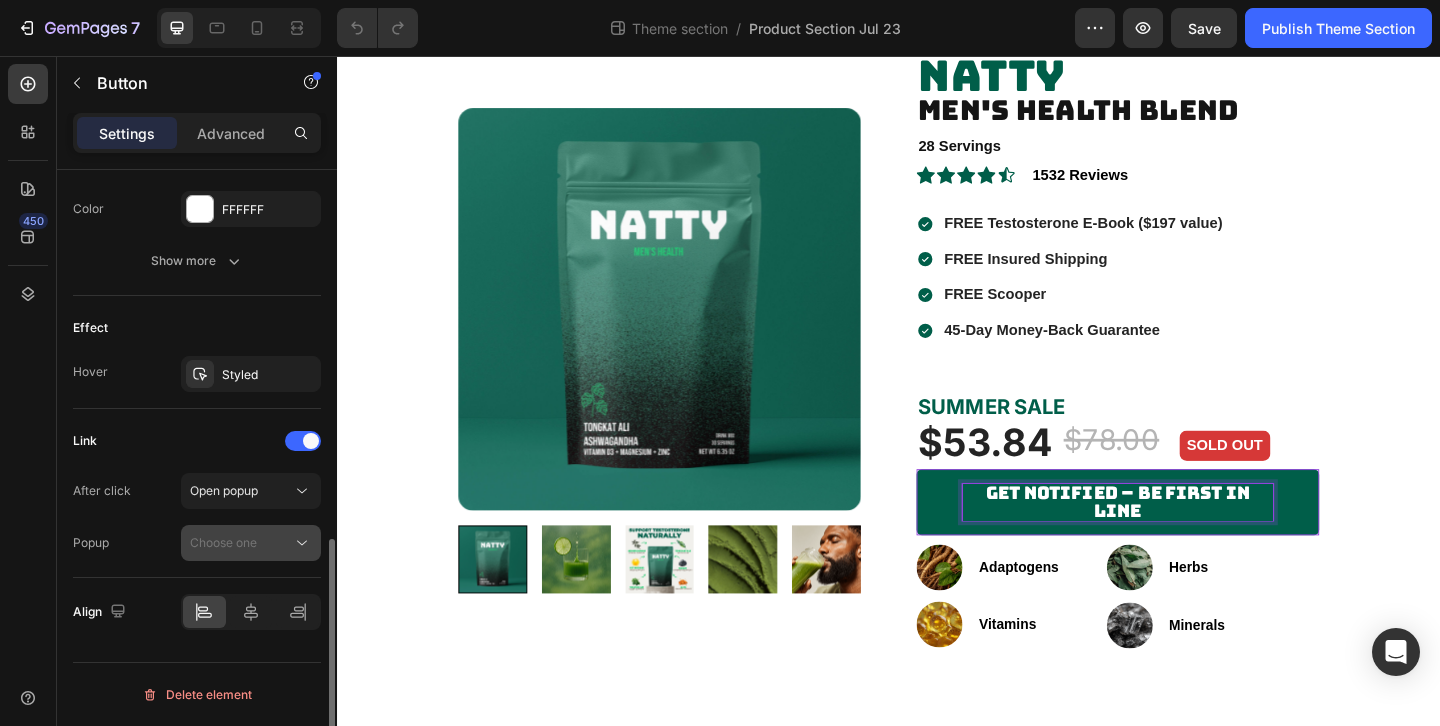 click on "Choose one" 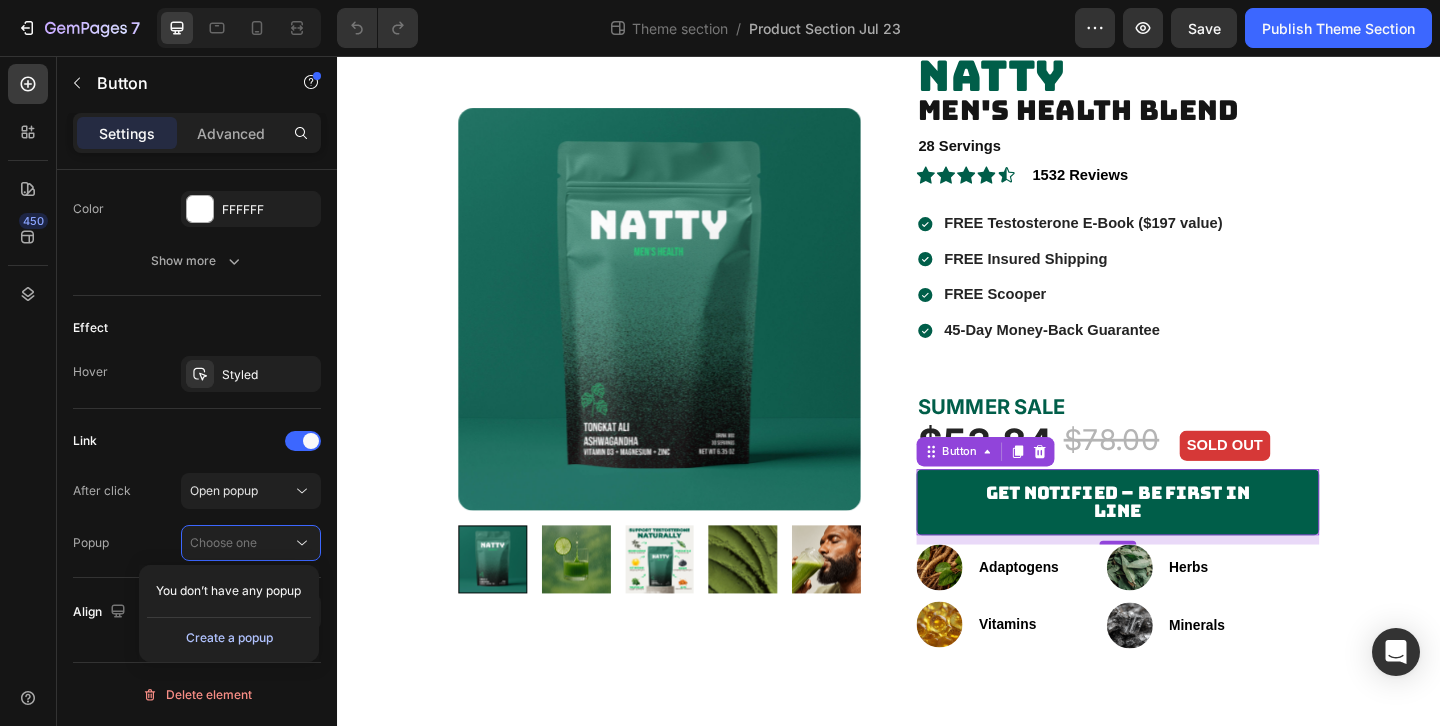 click on "Create a popup" at bounding box center (229, 638) 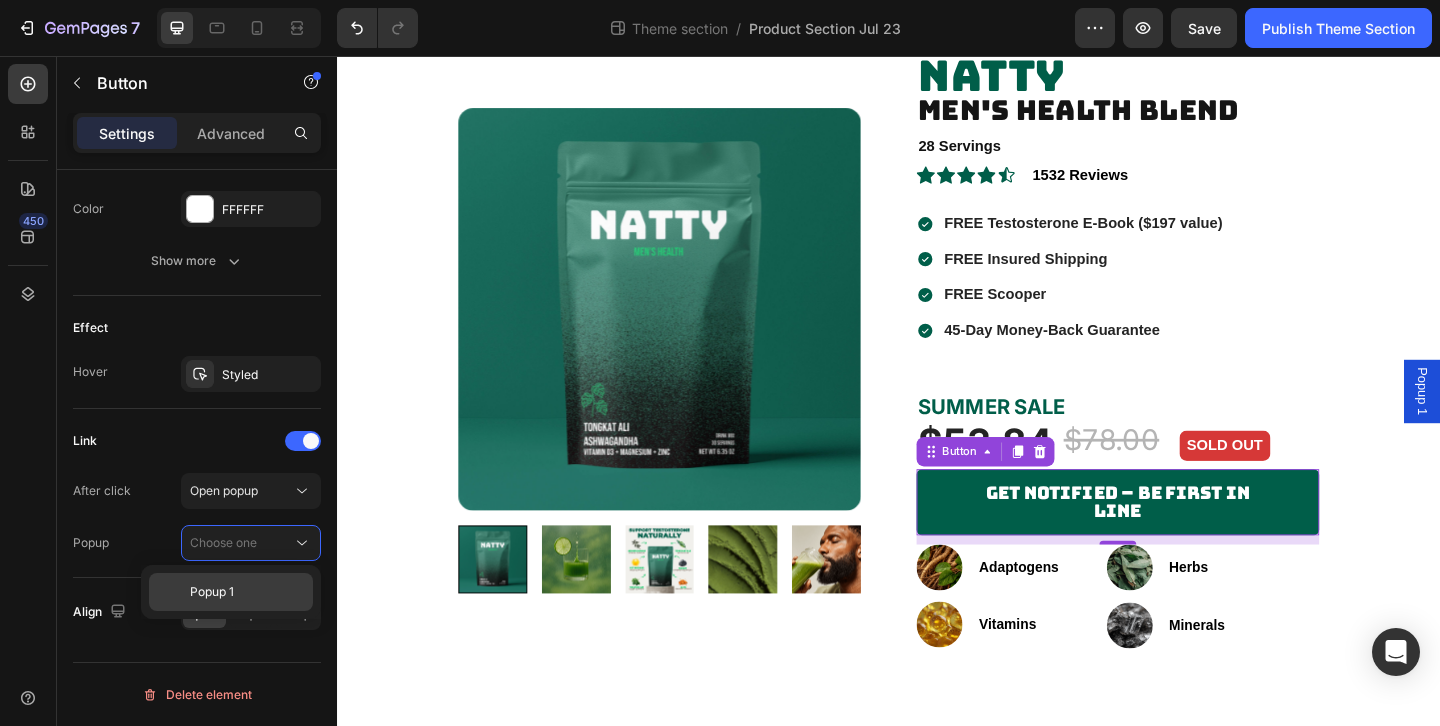click on "Popup 1" 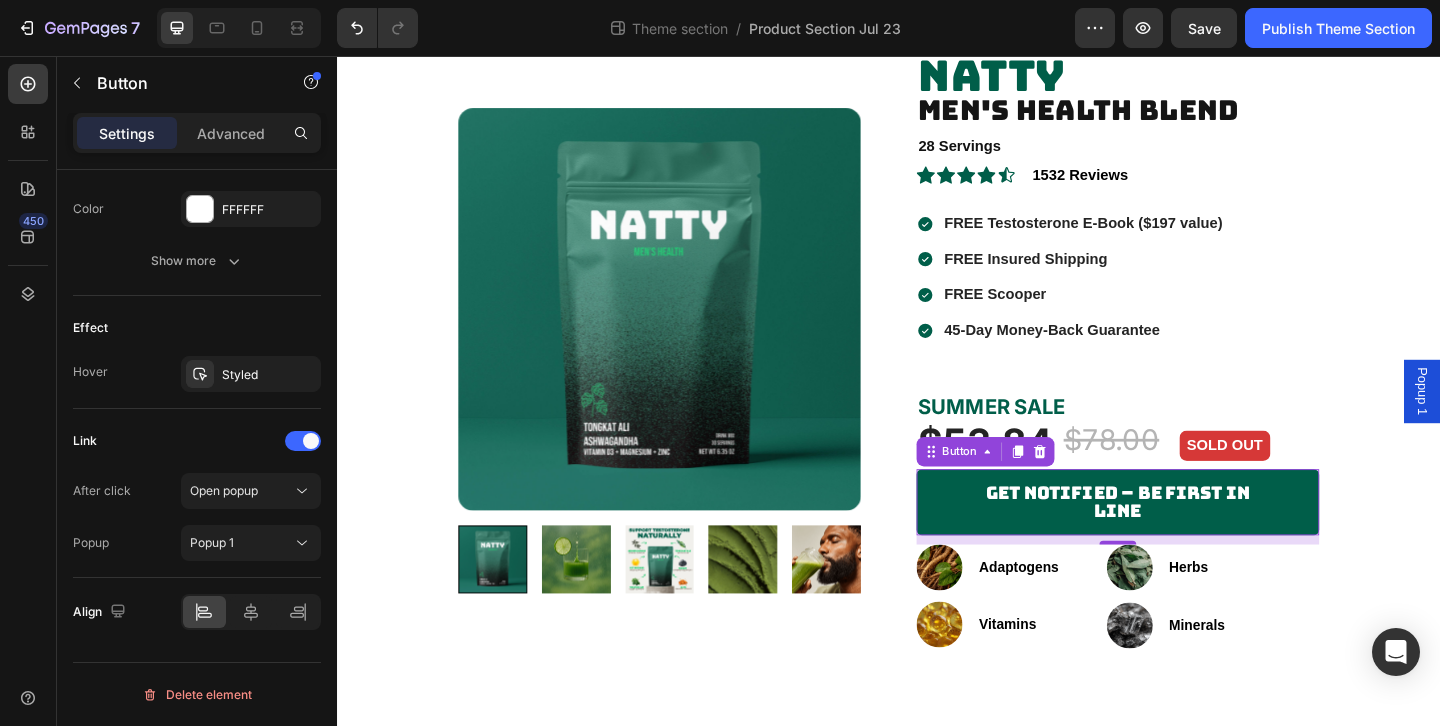 click on "Popup 1" at bounding box center [1517, 420] 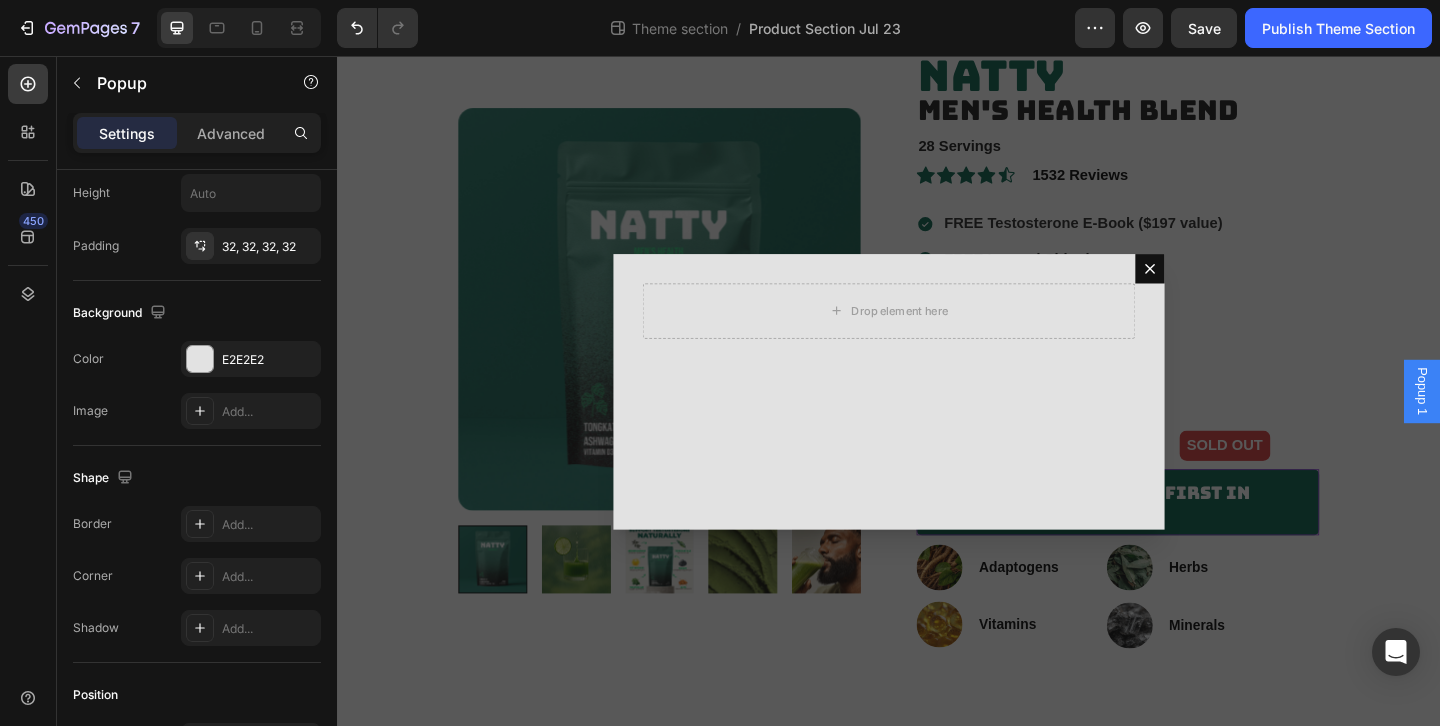 scroll, scrollTop: 0, scrollLeft: 0, axis: both 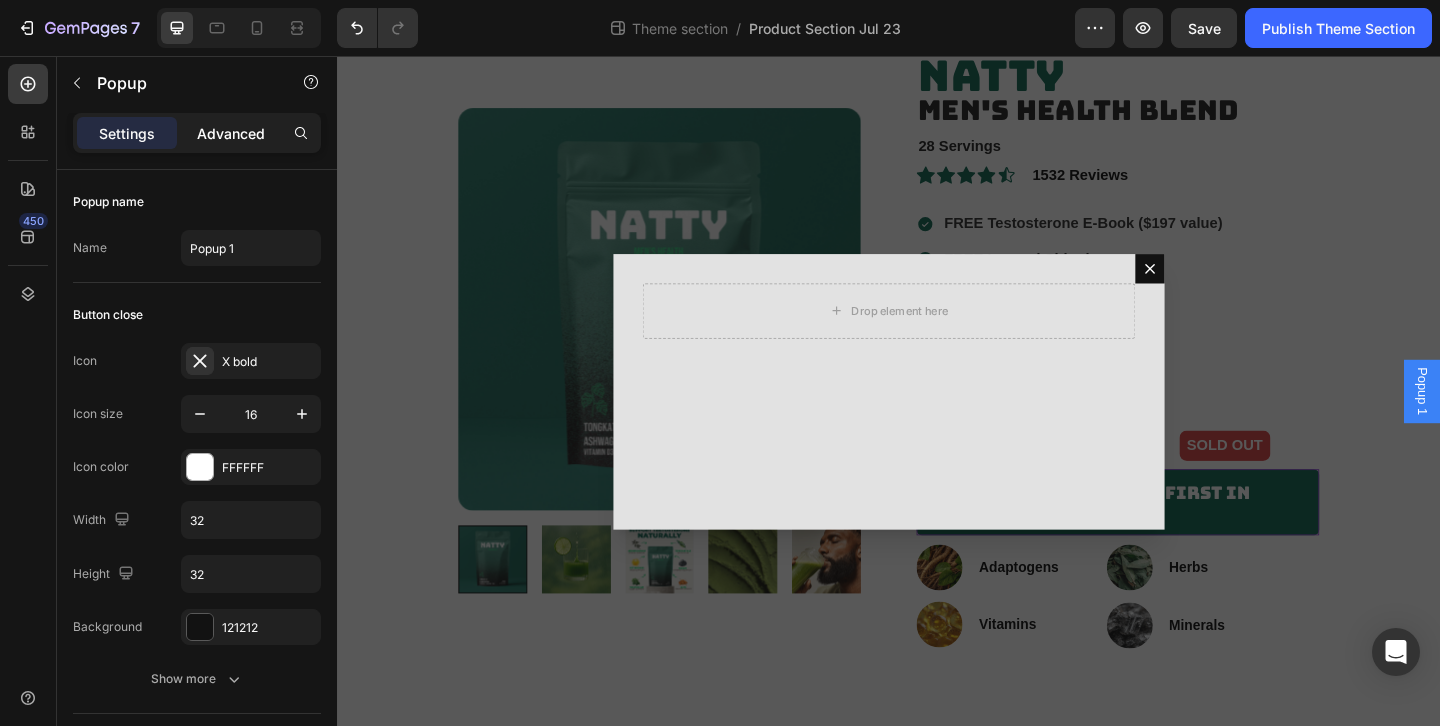 click on "Advanced" at bounding box center (231, 133) 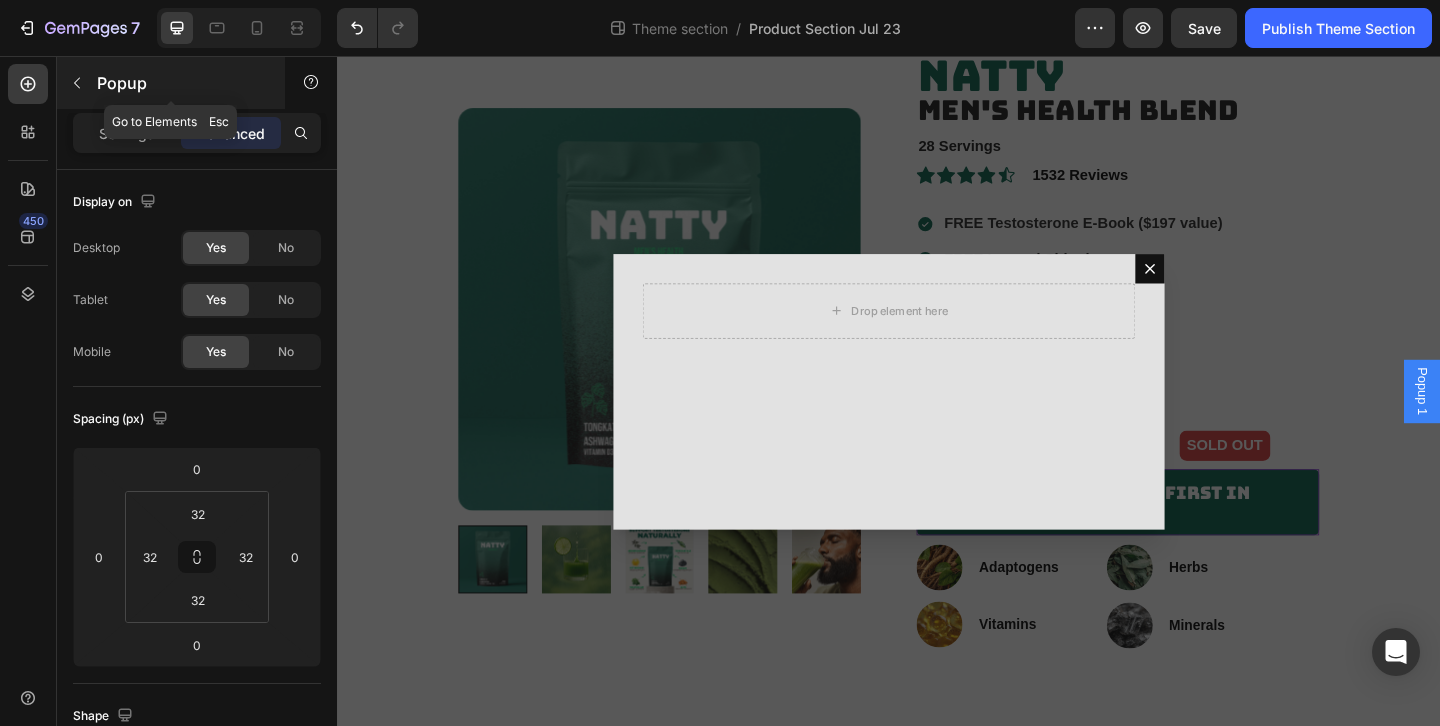 click on "Popup" at bounding box center (182, 83) 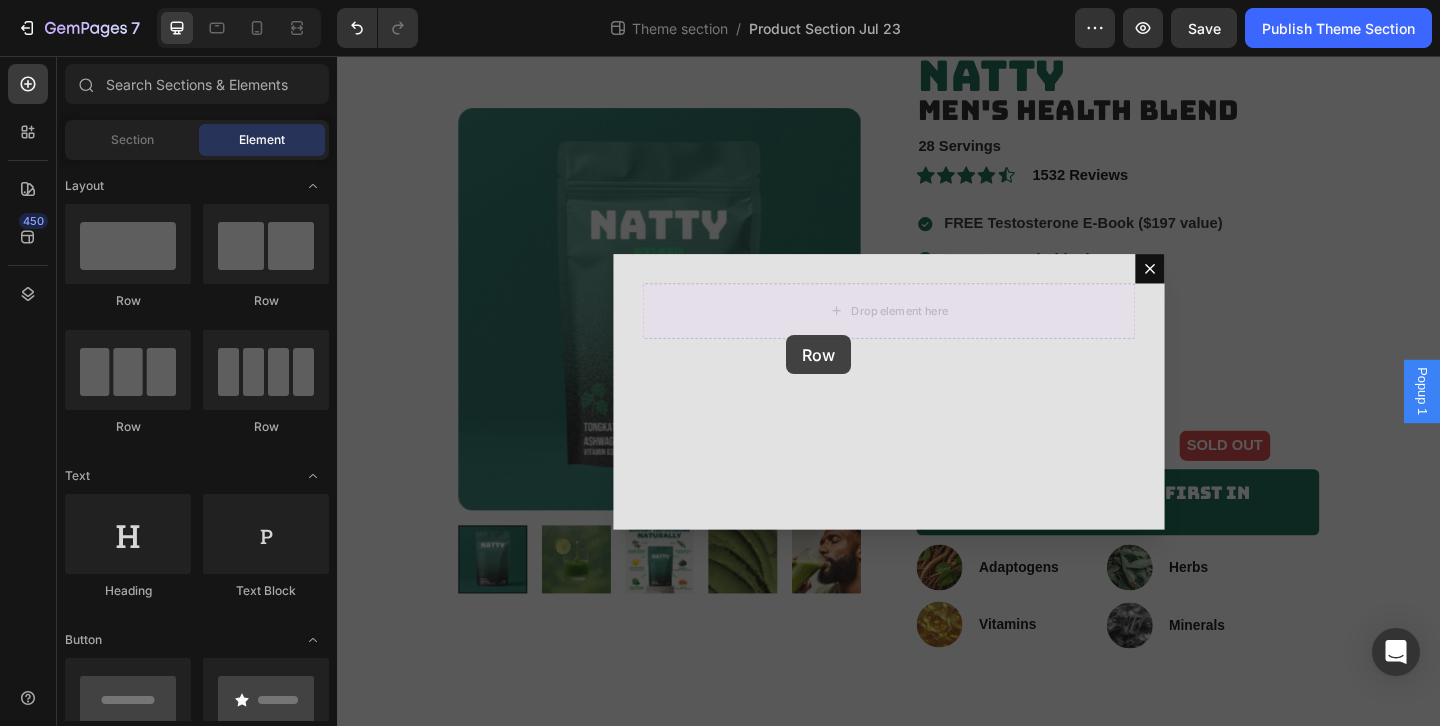 drag, startPoint x: 553, startPoint y: 333, endPoint x: 825, endPoint y: 358, distance: 273.14648 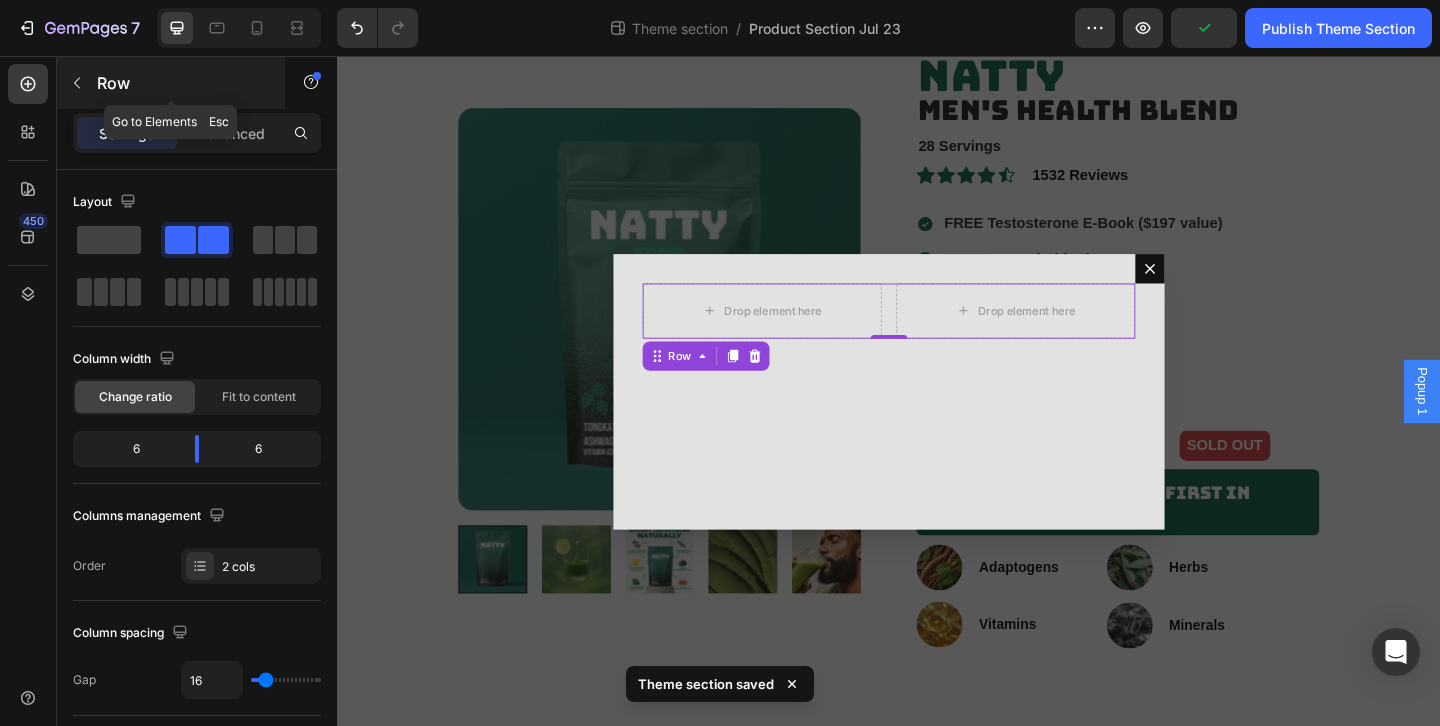 click on "Row" at bounding box center (182, 83) 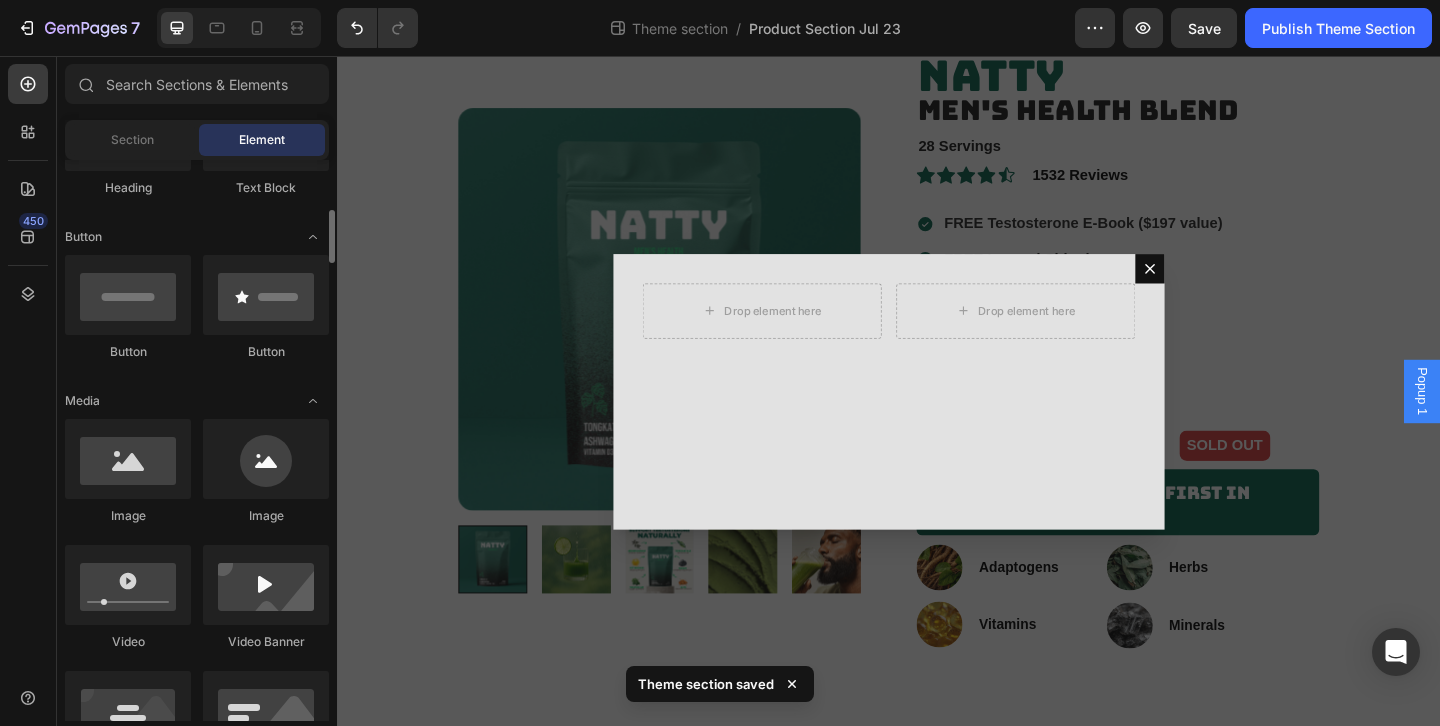 scroll, scrollTop: 437, scrollLeft: 0, axis: vertical 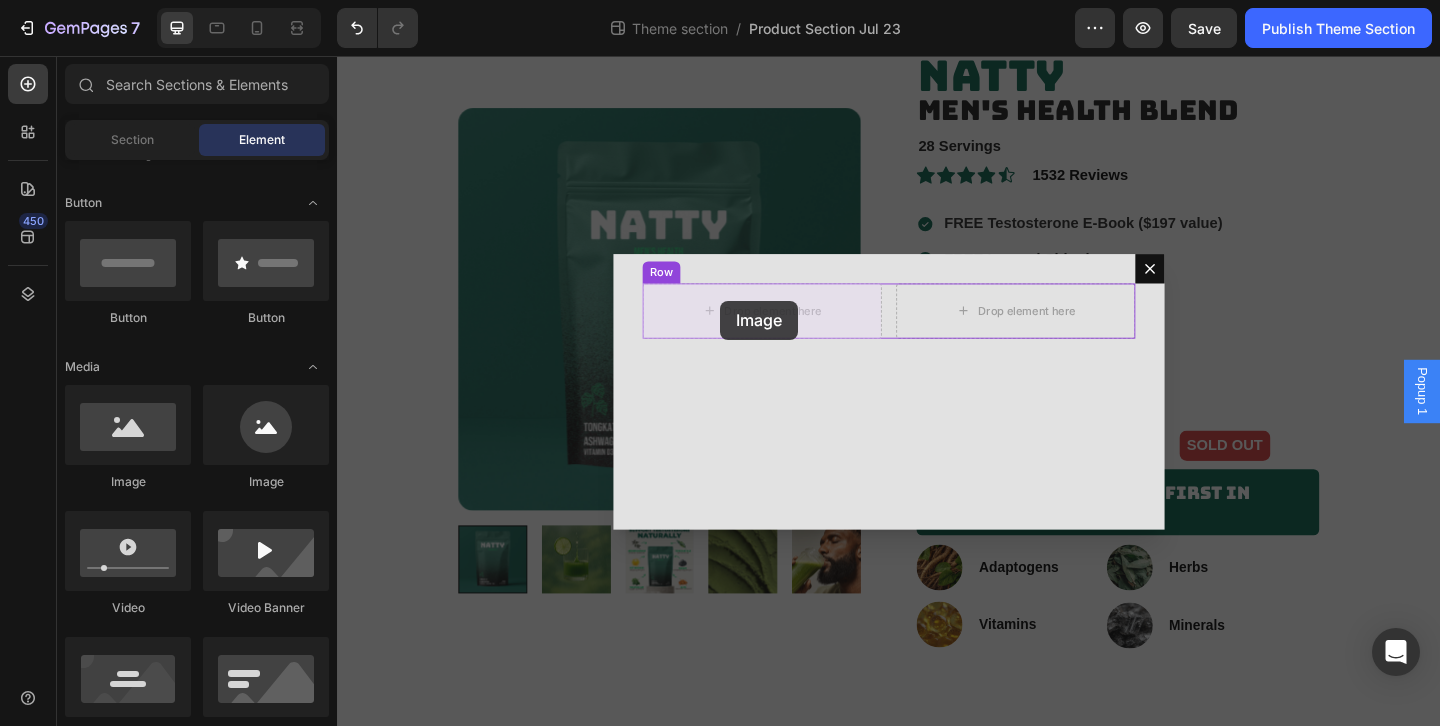 drag, startPoint x: 481, startPoint y: 494, endPoint x: 754, endPoint y: 322, distance: 322.66547 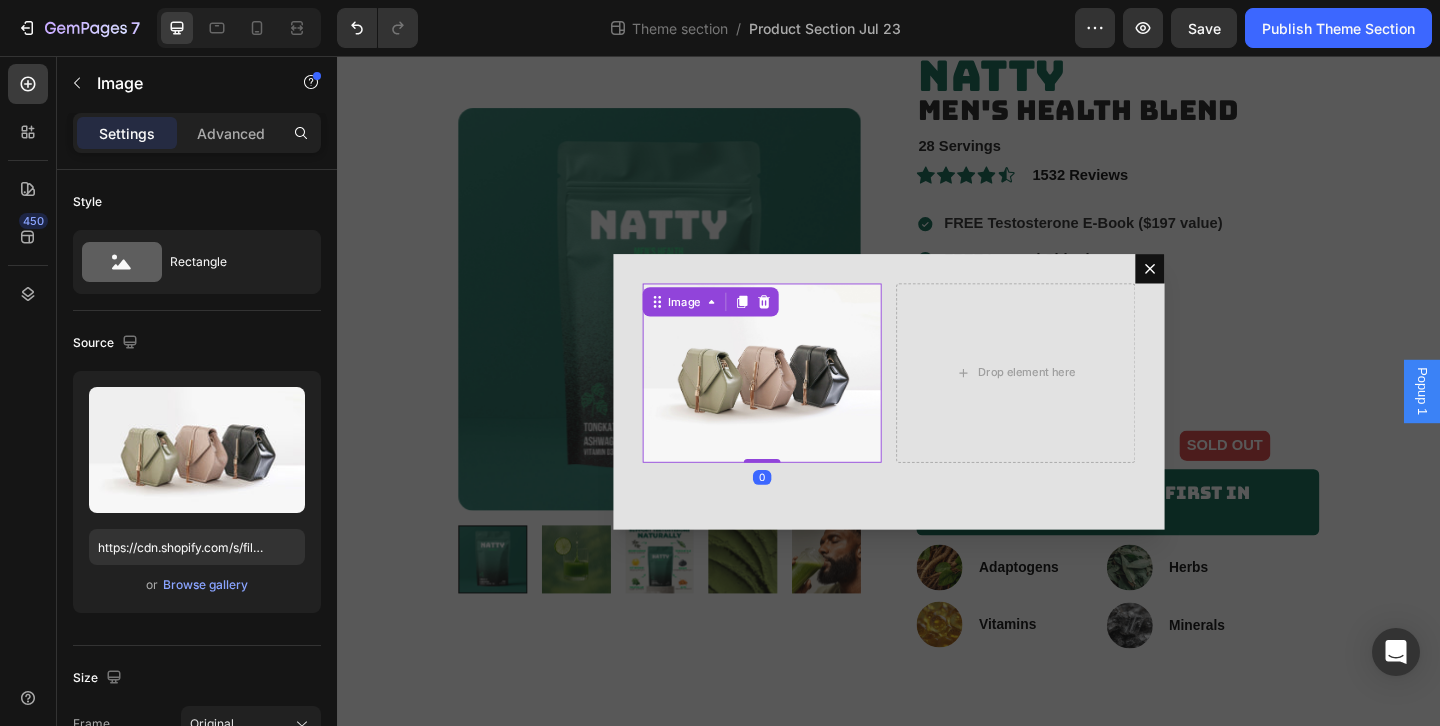 click at bounding box center (799, 400) 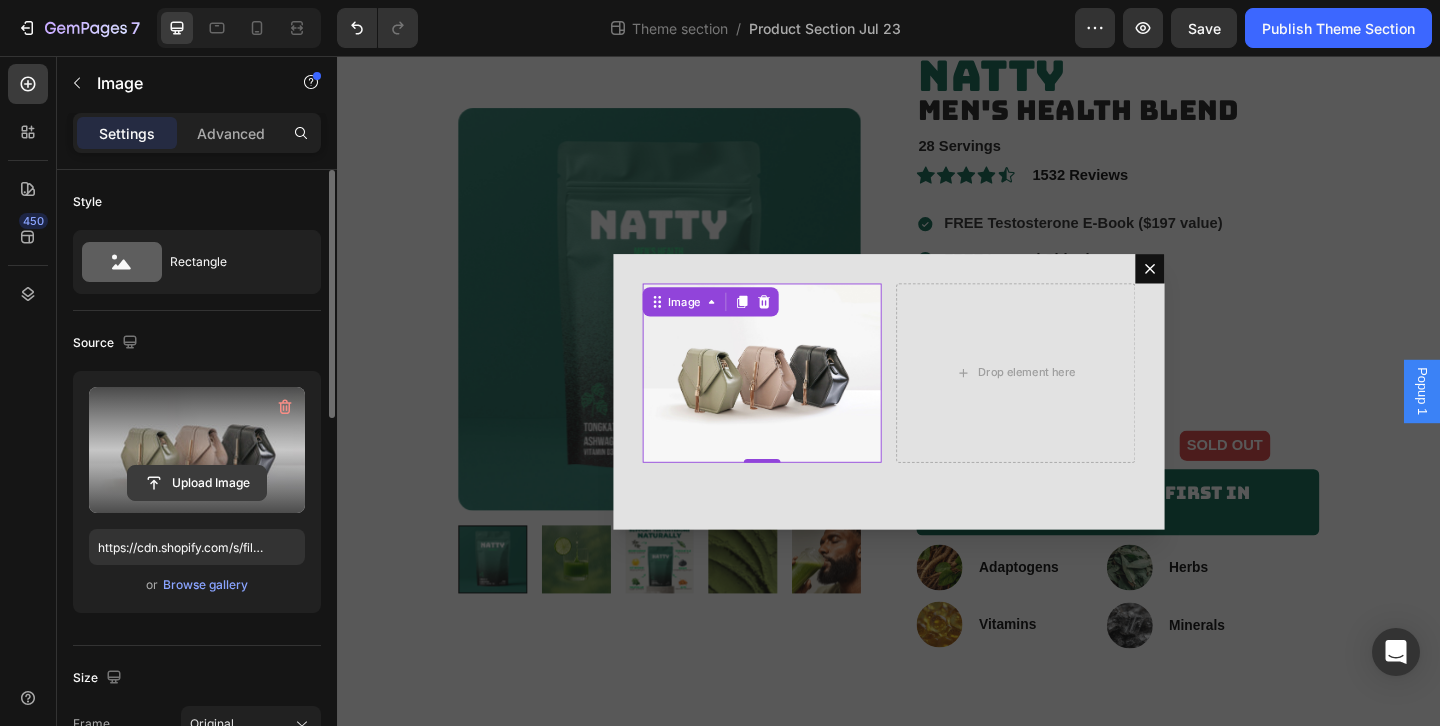 click 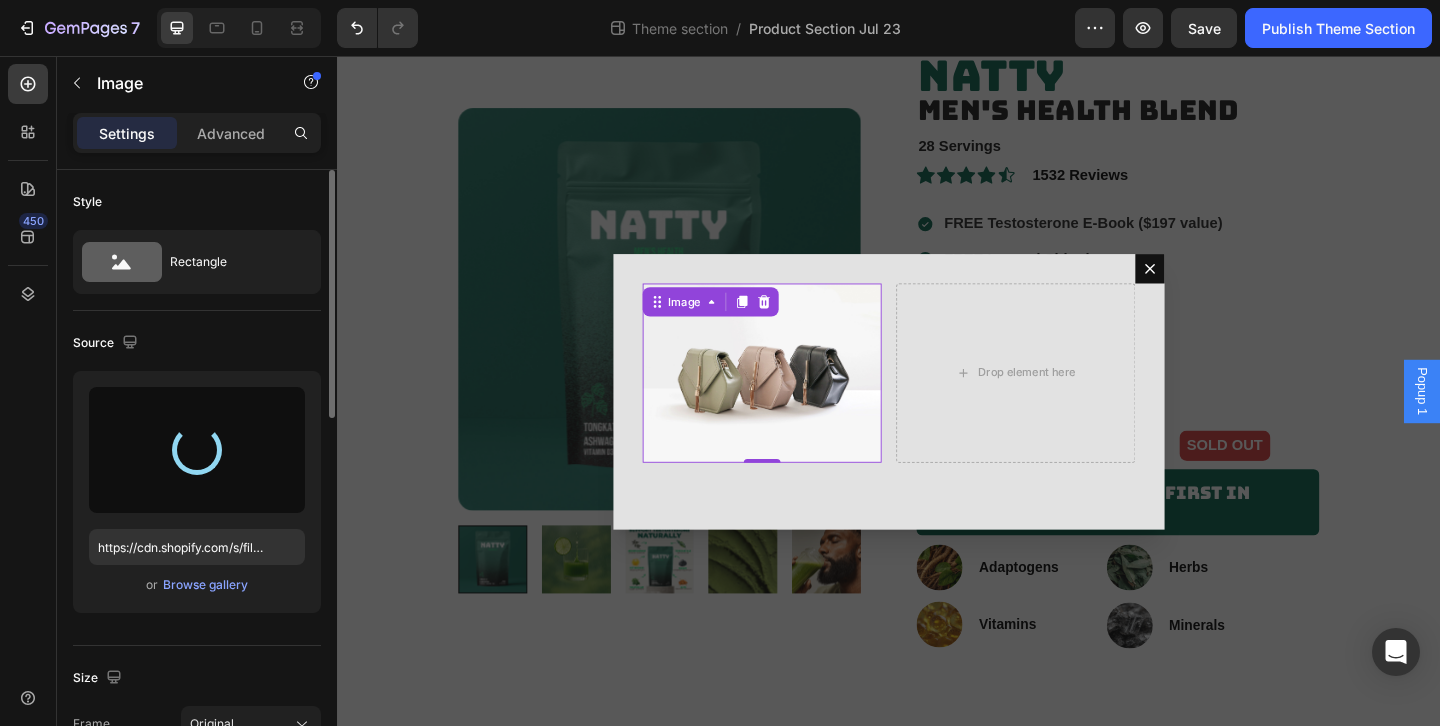 type on "https://cdn.shopify.com/s/files/1/0868/2589/4052/files/gempages_541050829604390019-4d07f732-30d5-4aa6-9bf2-fe273b53a48b.png" 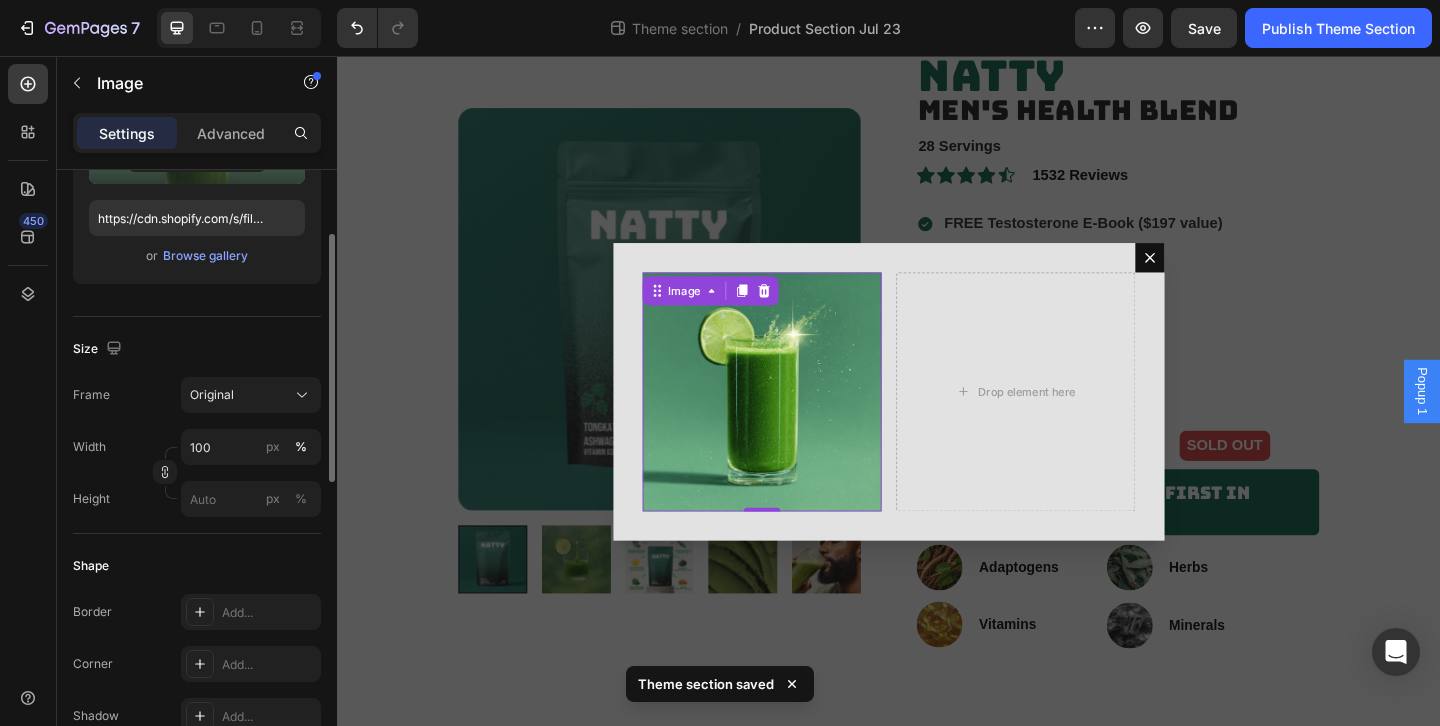 scroll, scrollTop: 280, scrollLeft: 0, axis: vertical 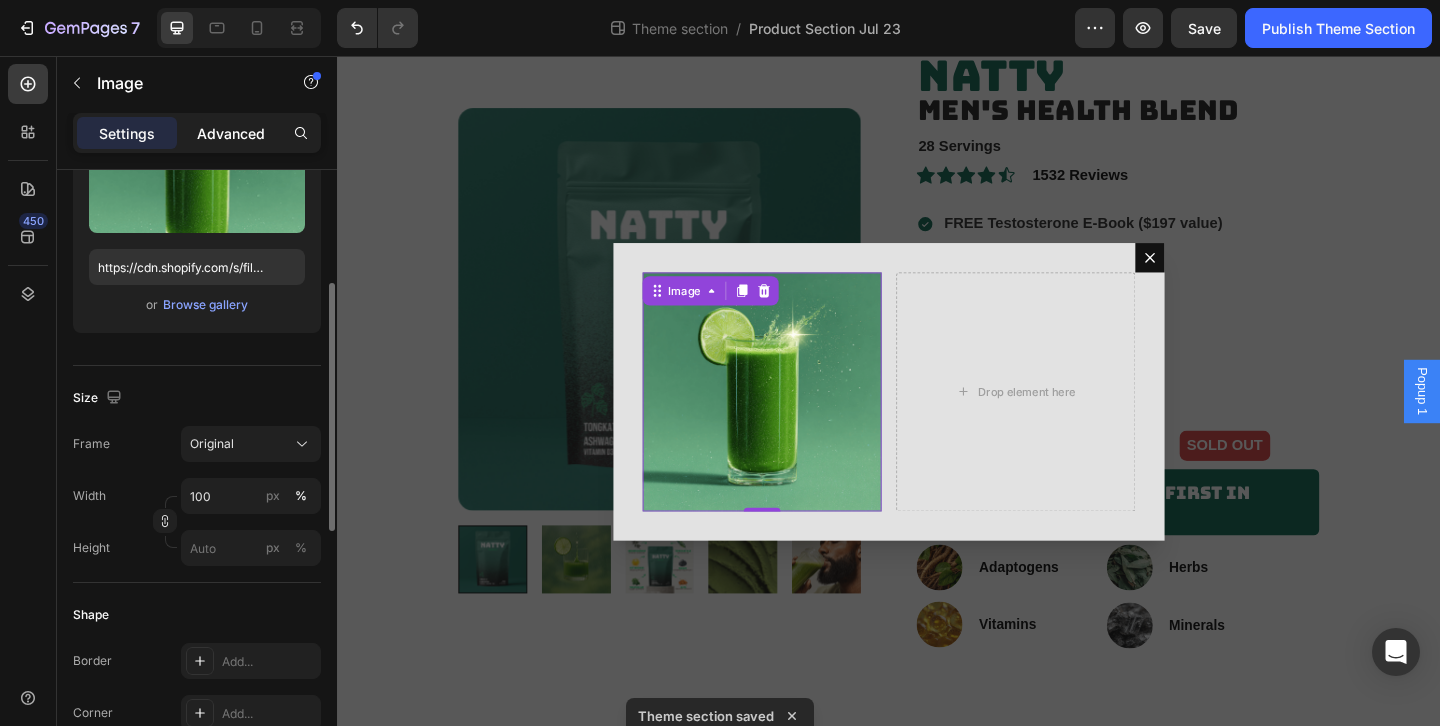 click on "Advanced" at bounding box center [231, 133] 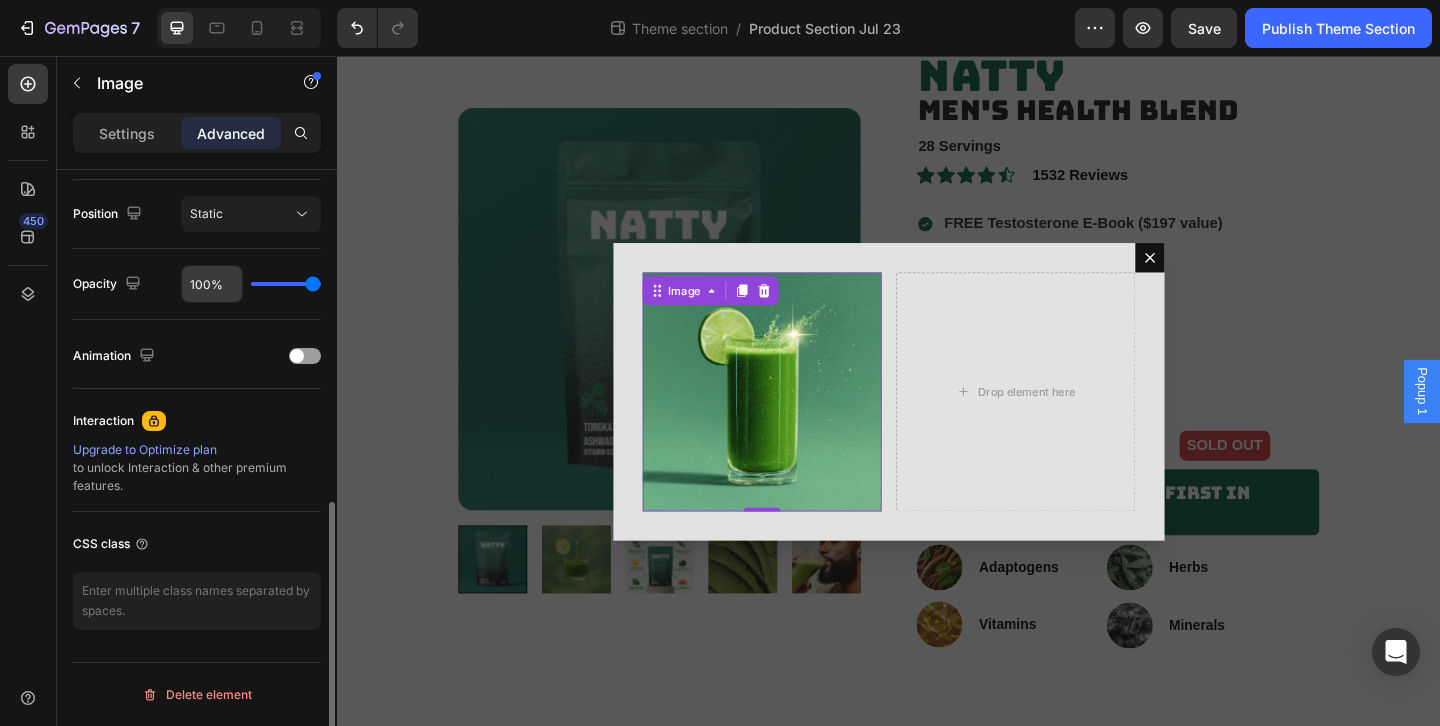 scroll, scrollTop: 0, scrollLeft: 0, axis: both 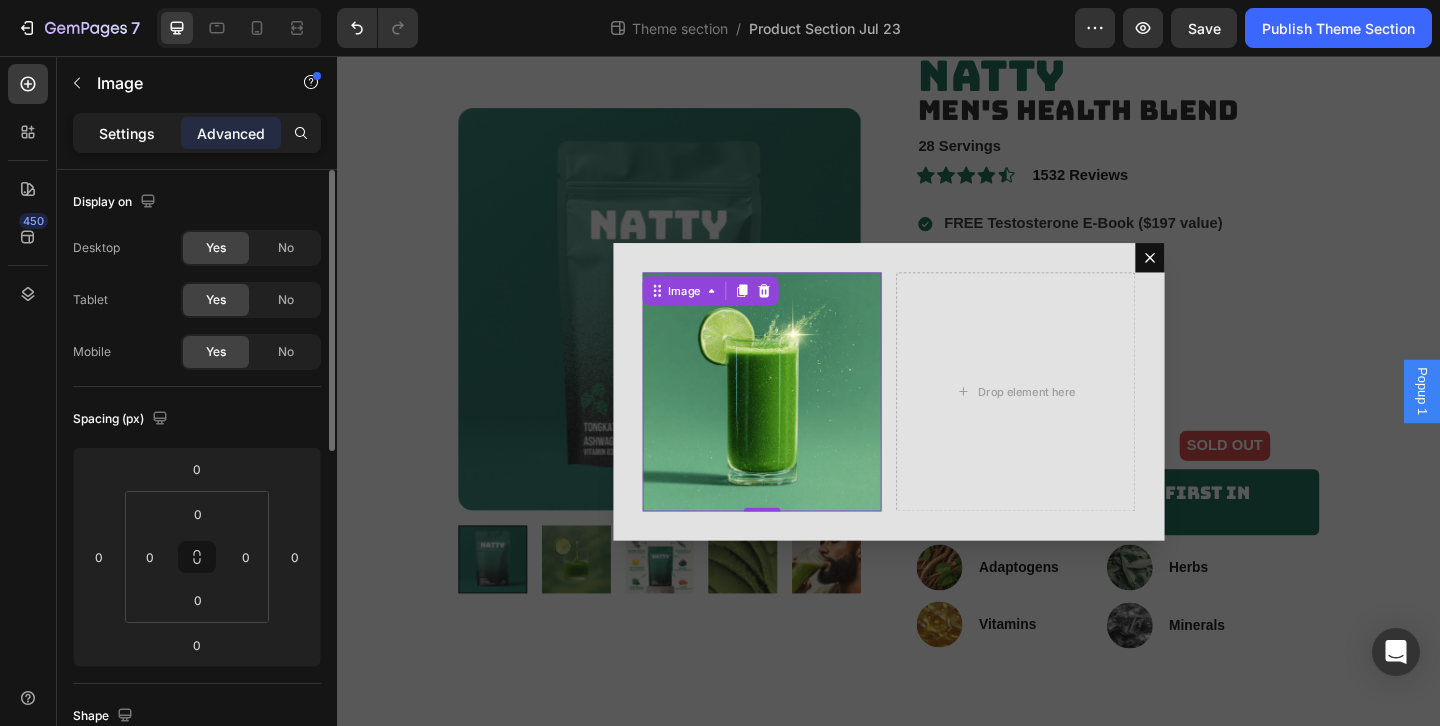 click on "Settings" at bounding box center [127, 133] 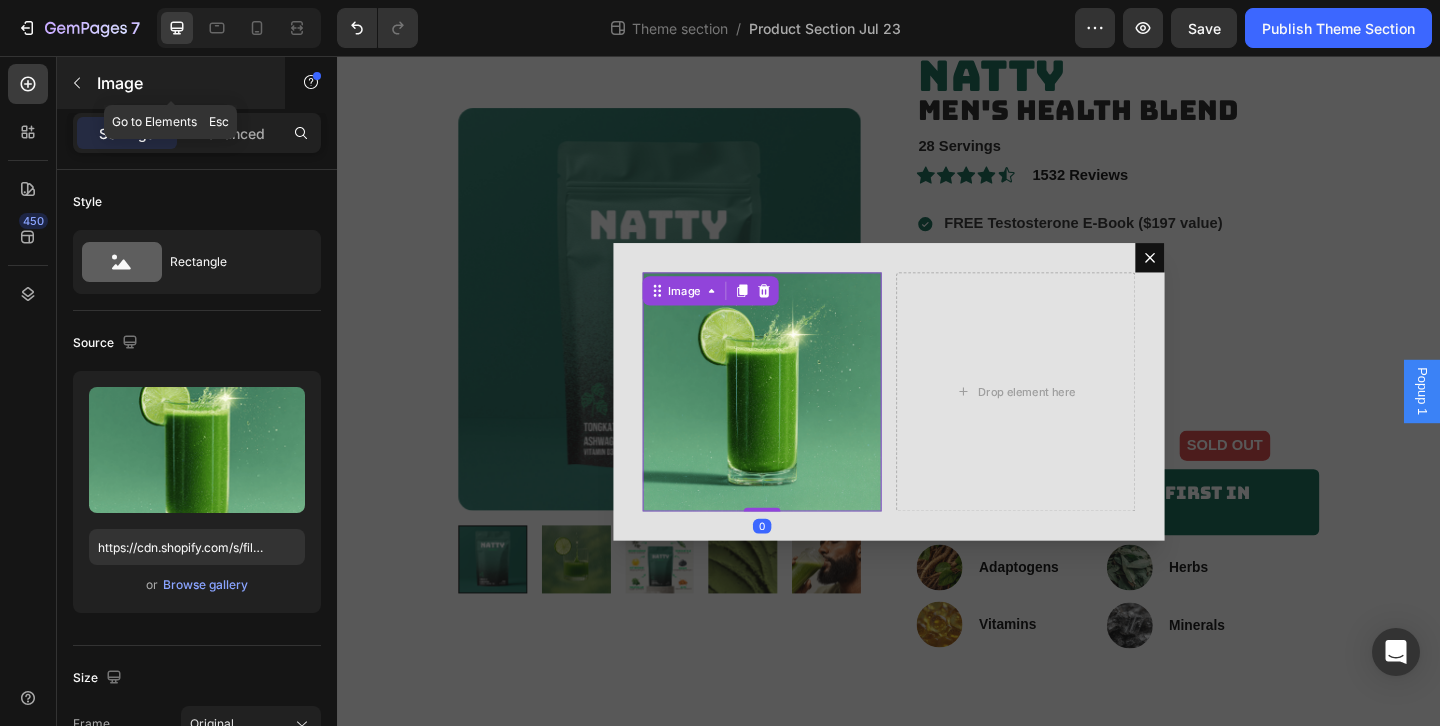 click on "Image" at bounding box center (182, 83) 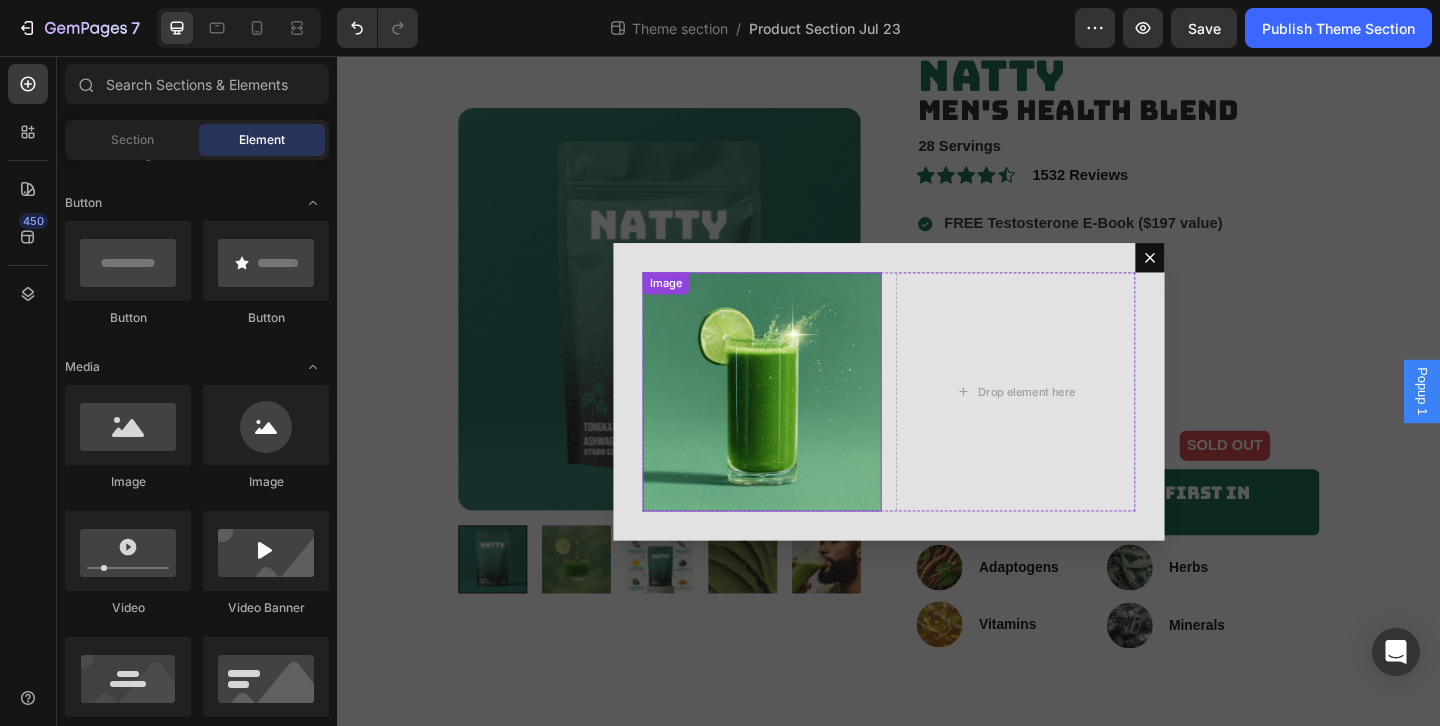 click at bounding box center (799, 421) 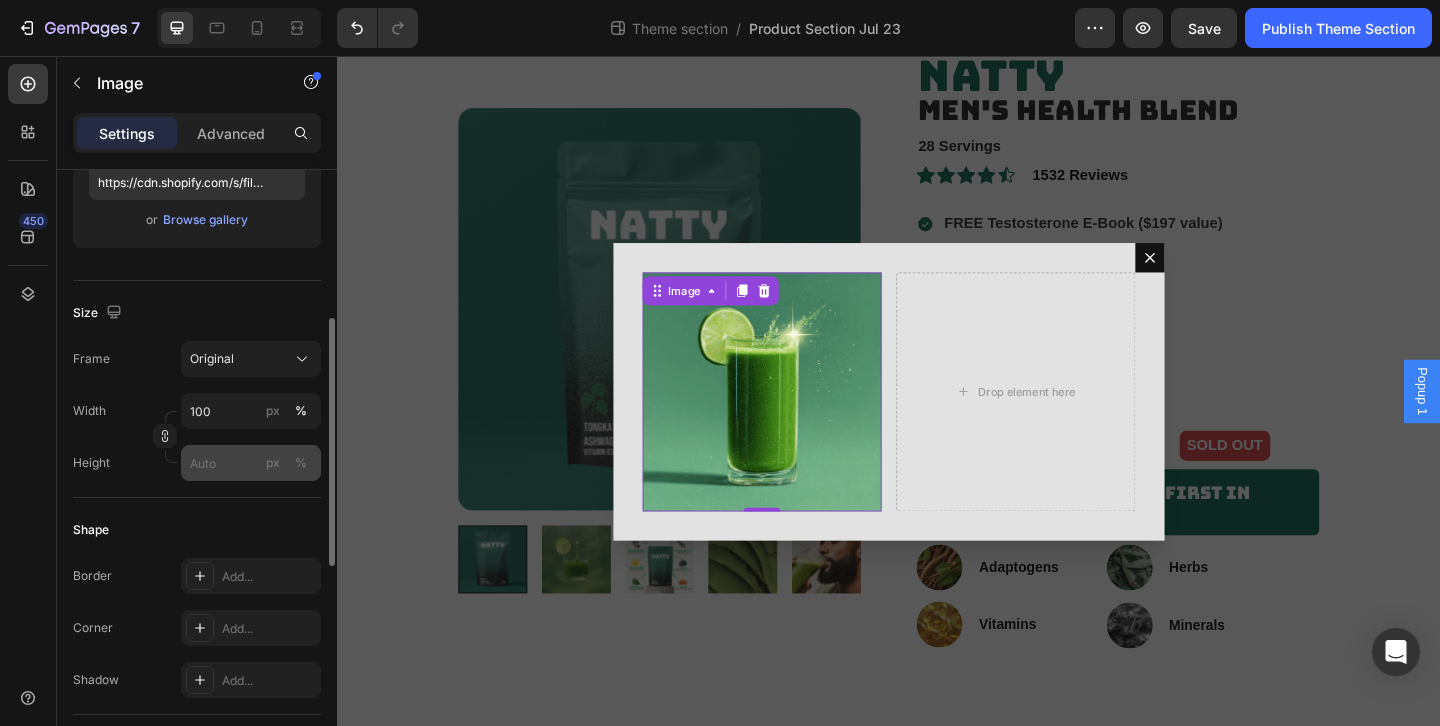scroll, scrollTop: 378, scrollLeft: 0, axis: vertical 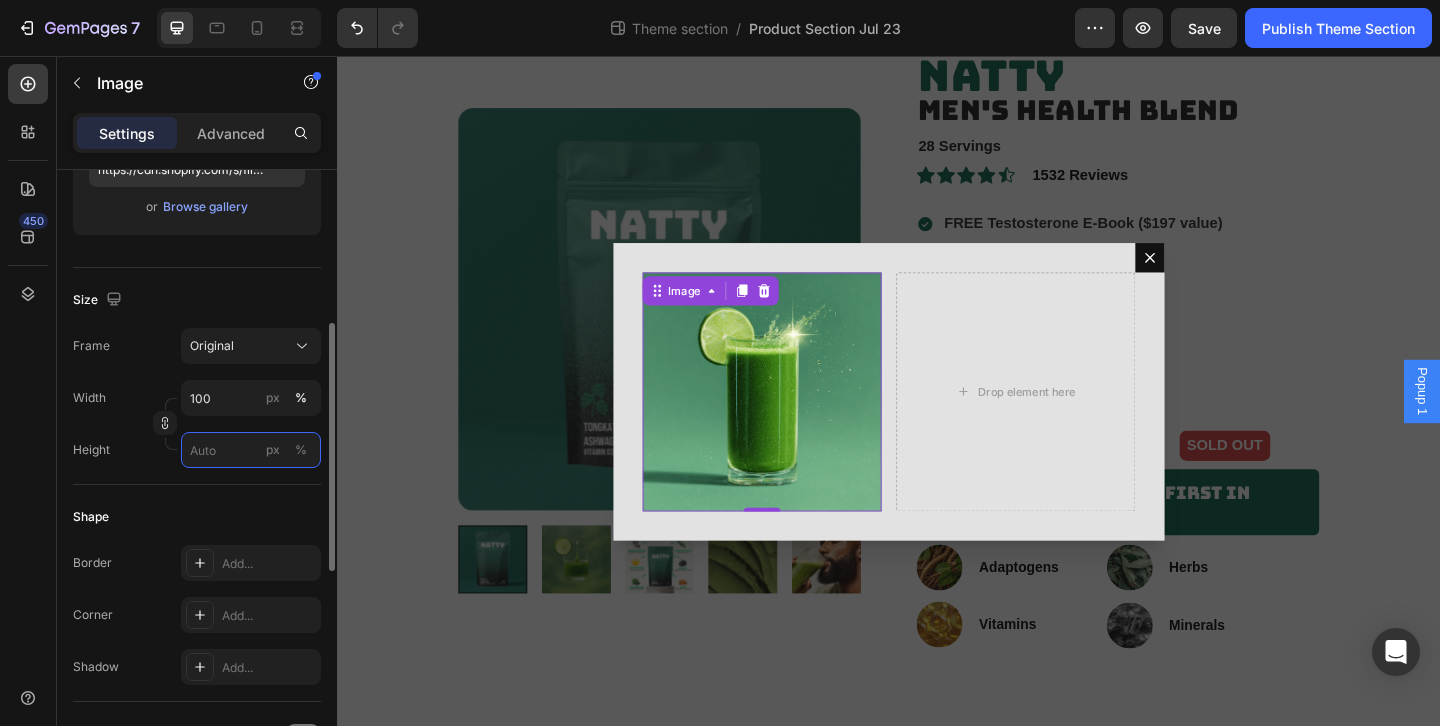 click on "px %" at bounding box center (251, 450) 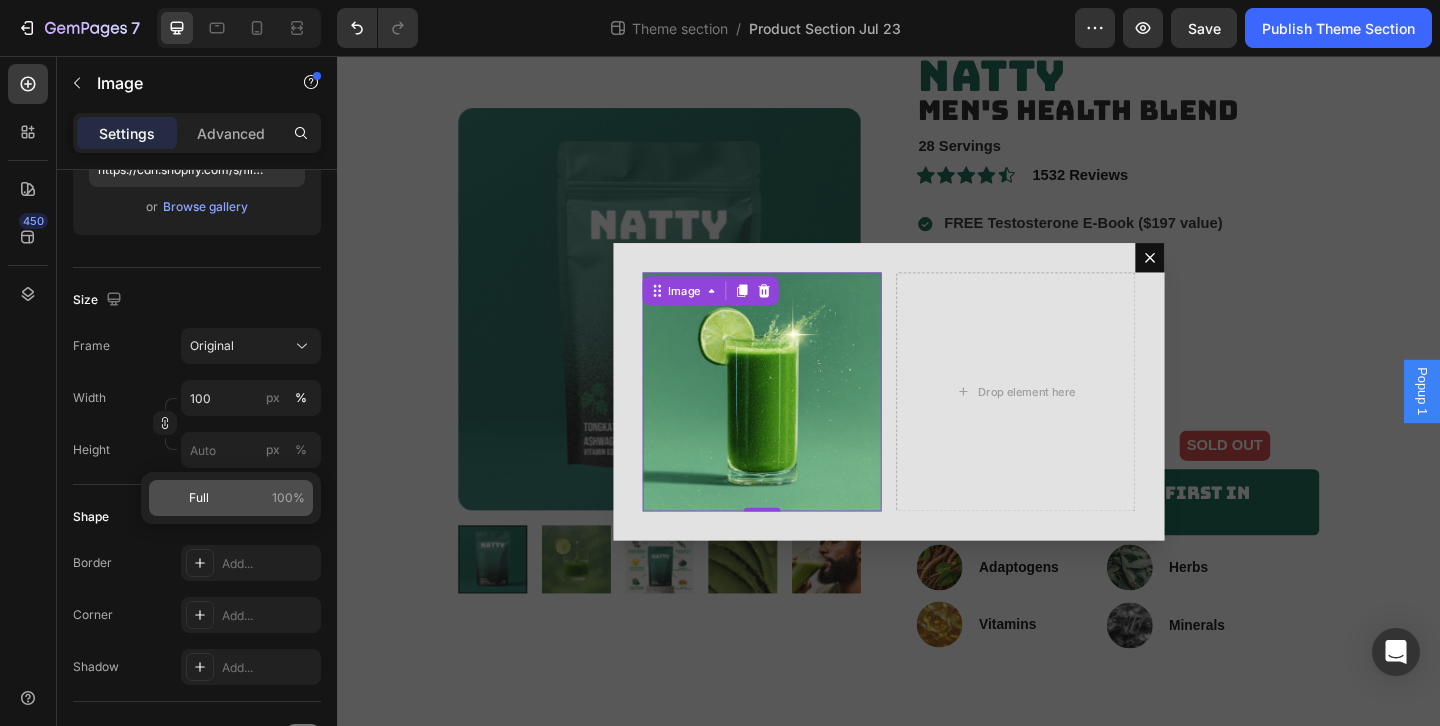 click on "Full 100%" 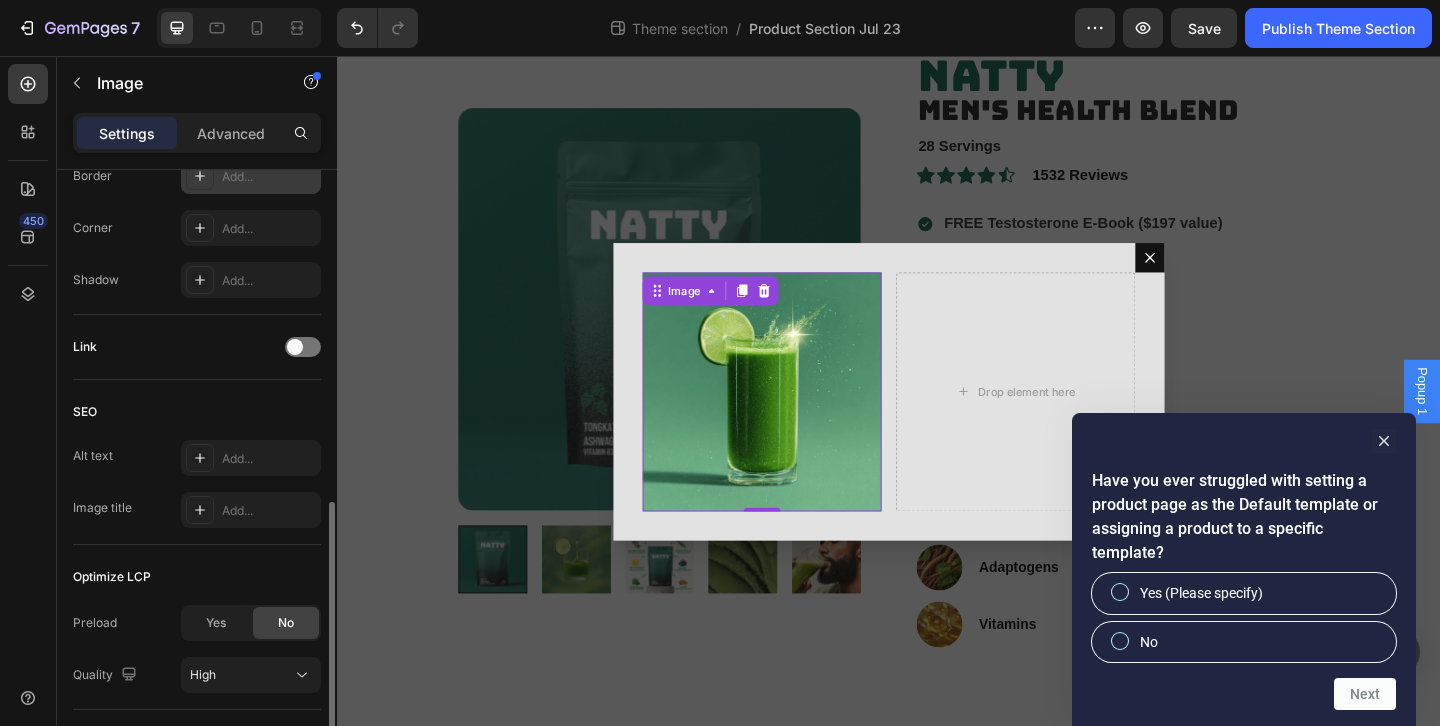 scroll, scrollTop: 853, scrollLeft: 0, axis: vertical 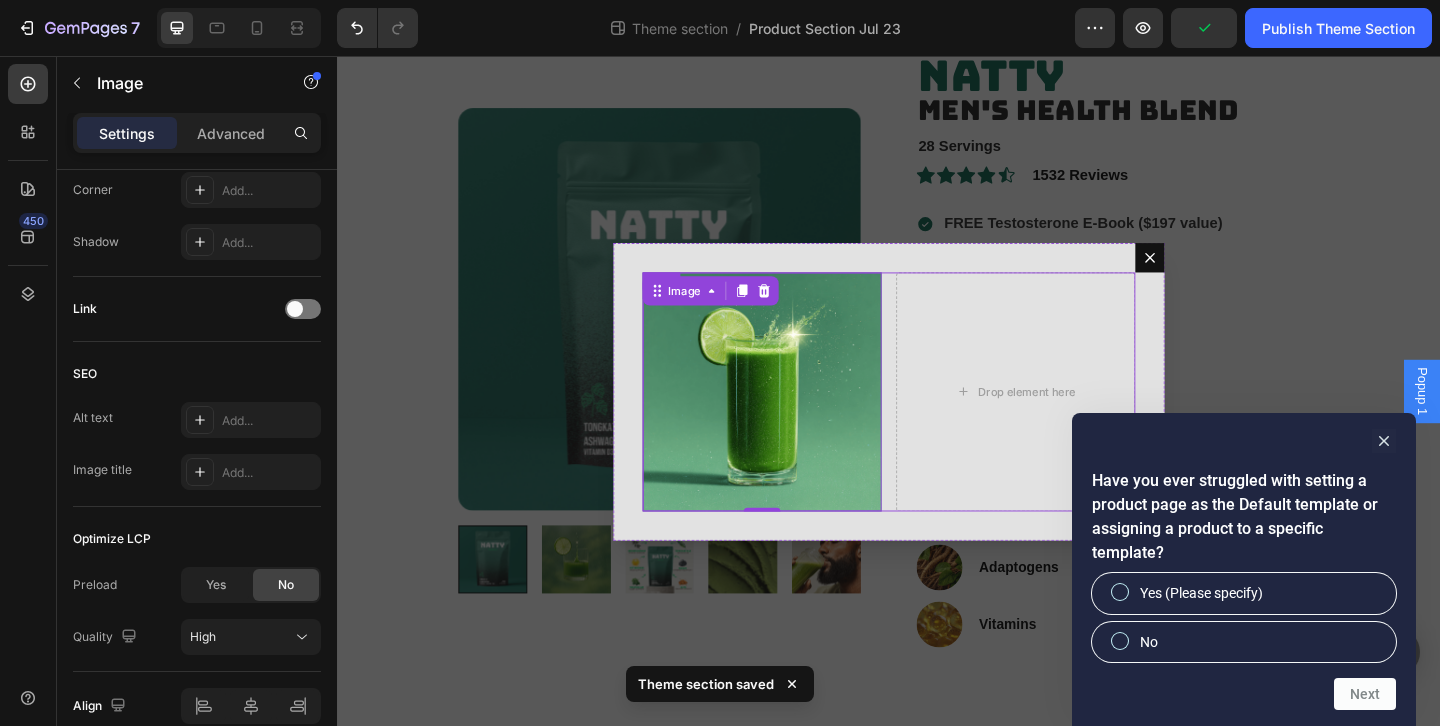 click on "Image   0
Drop element here Row" at bounding box center [937, 421] 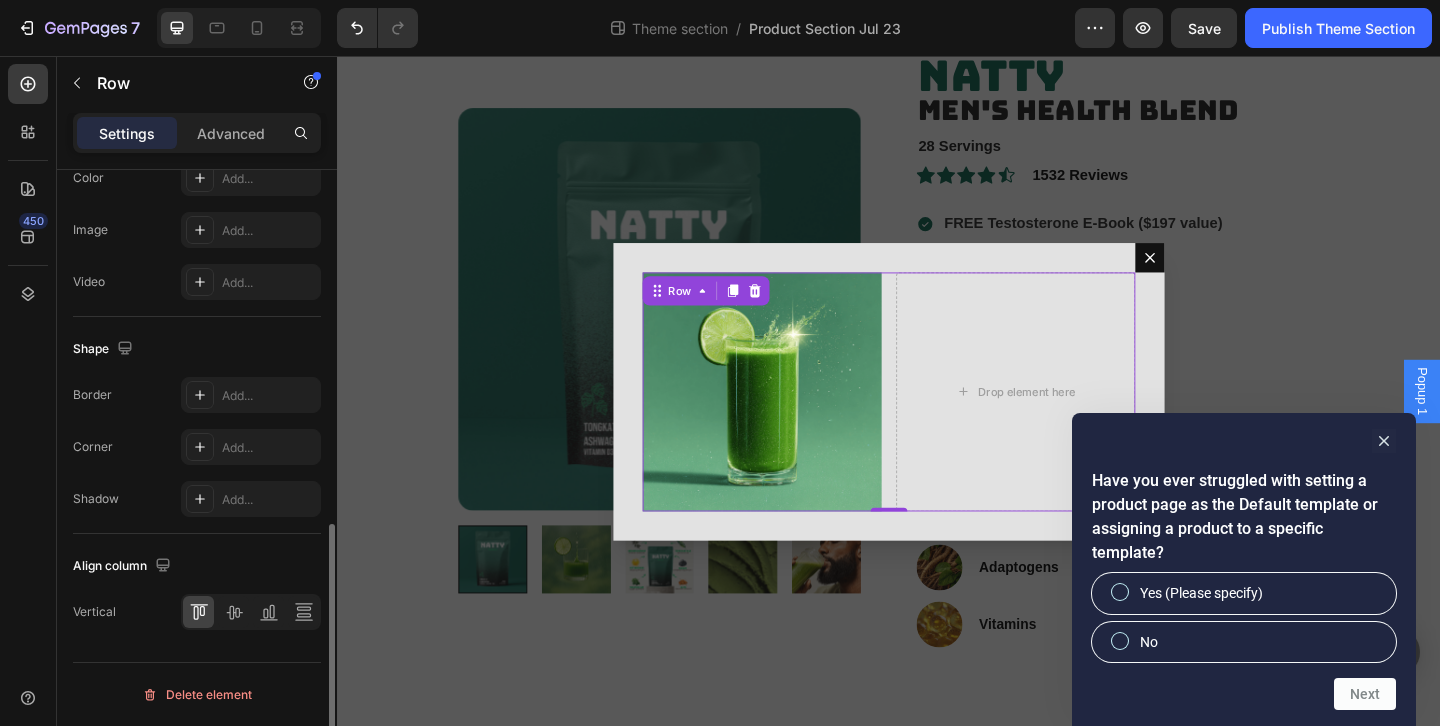 scroll, scrollTop: 0, scrollLeft: 0, axis: both 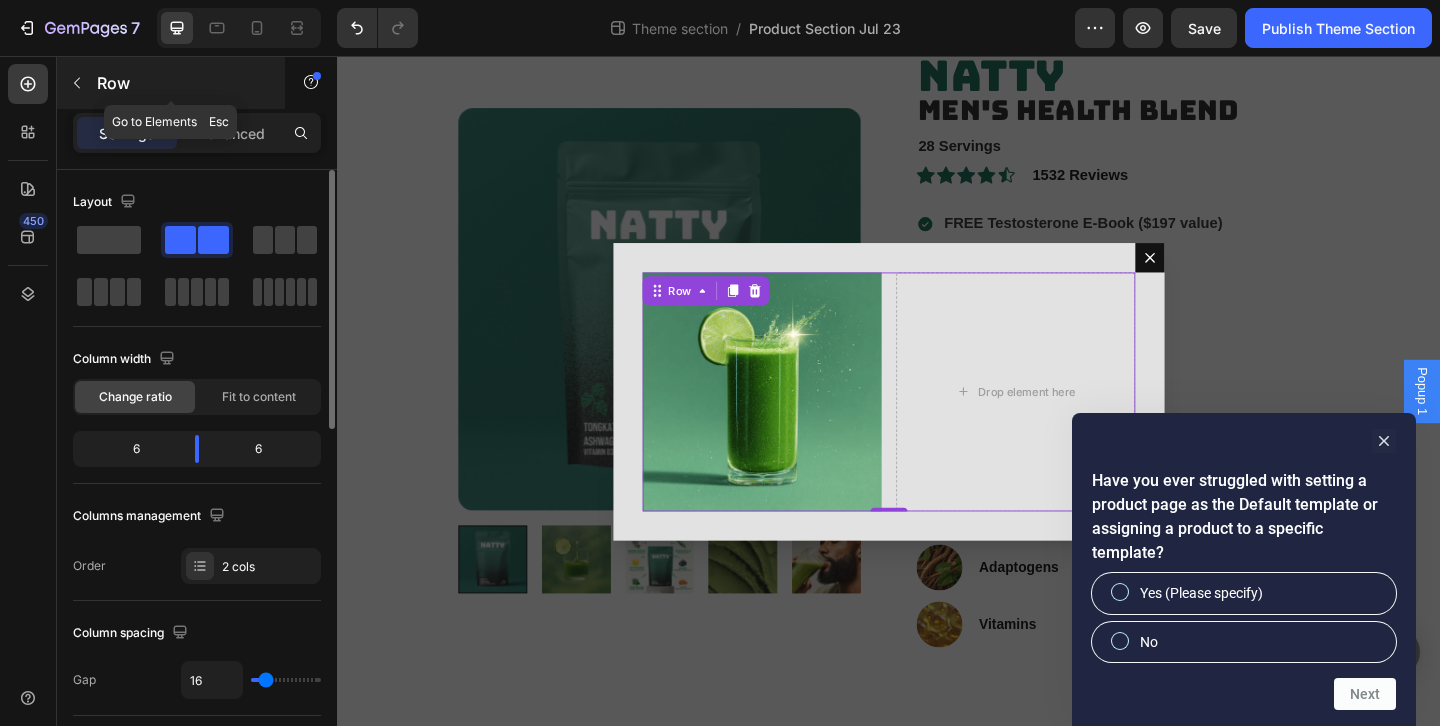 click on "Row" at bounding box center [171, 83] 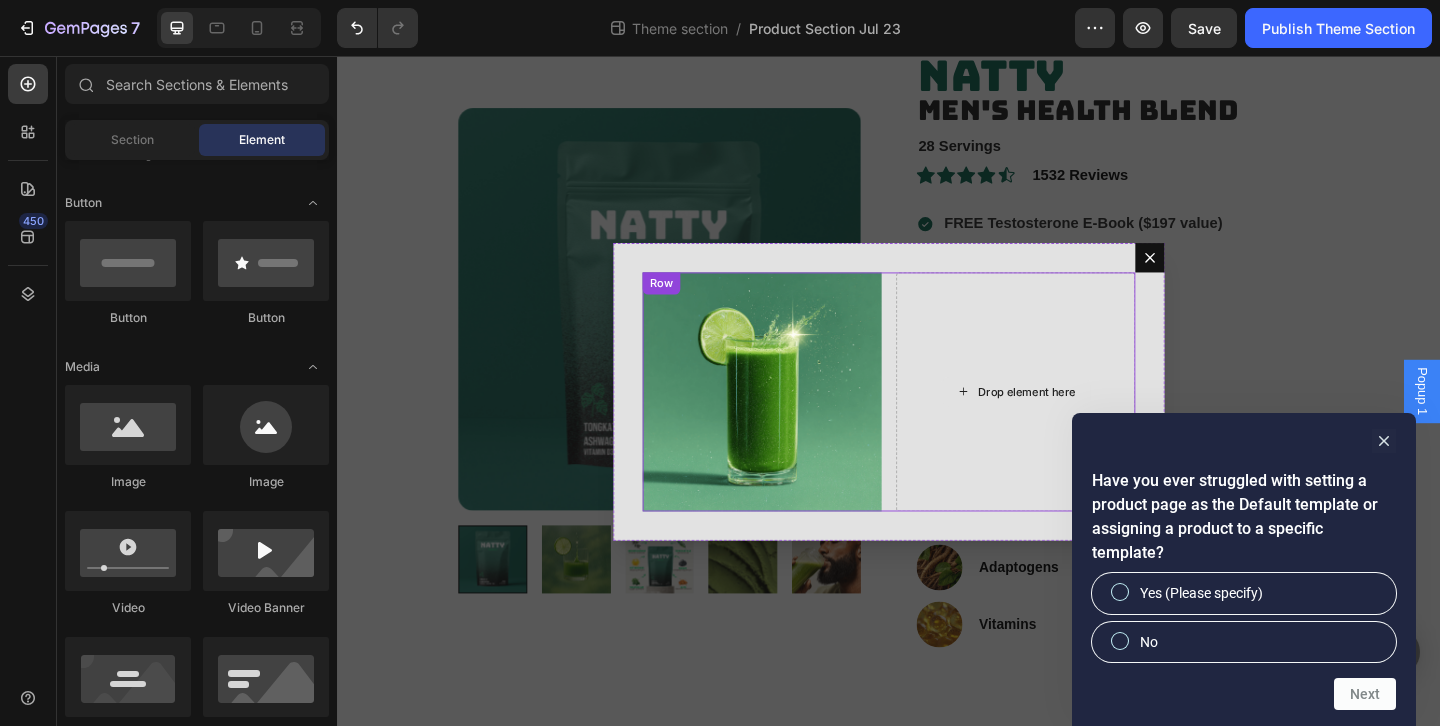 click on "Image
Drop element here Row" at bounding box center (937, 421) 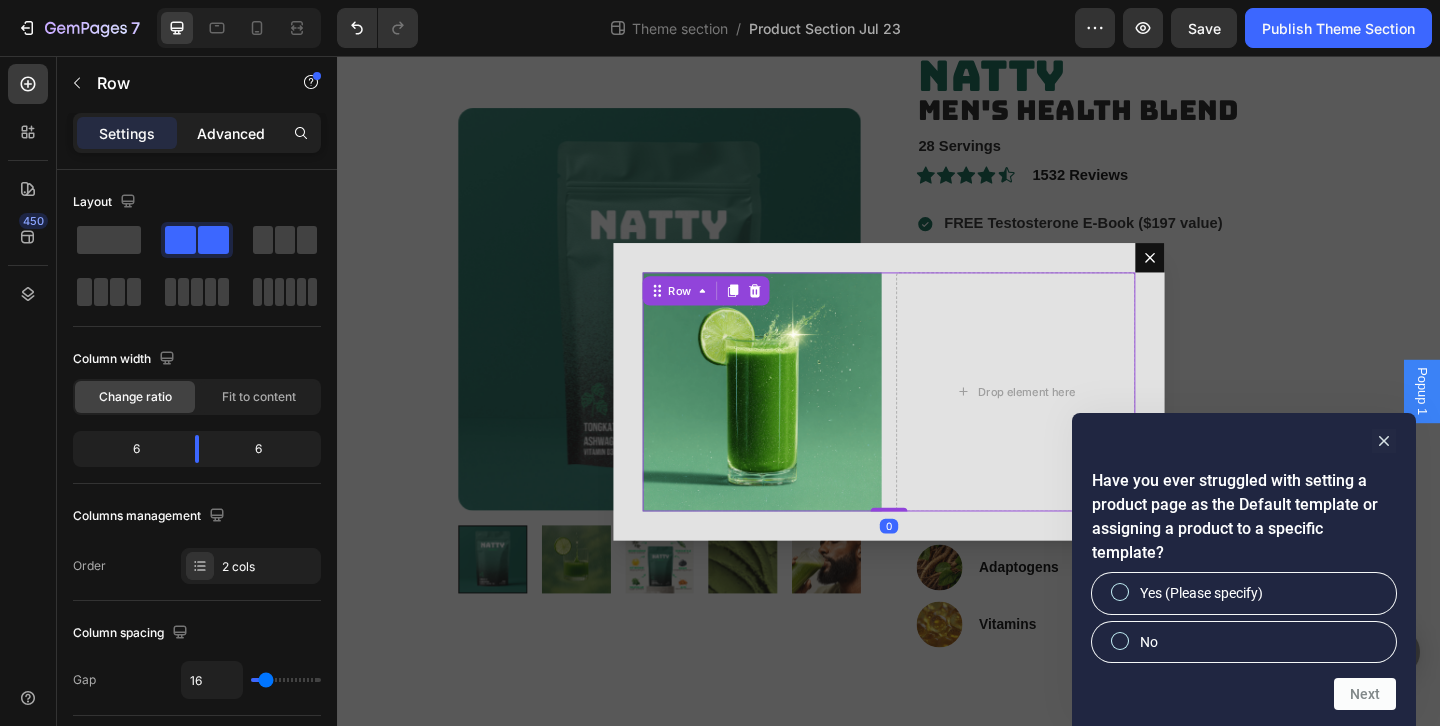 click on "Advanced" at bounding box center [231, 133] 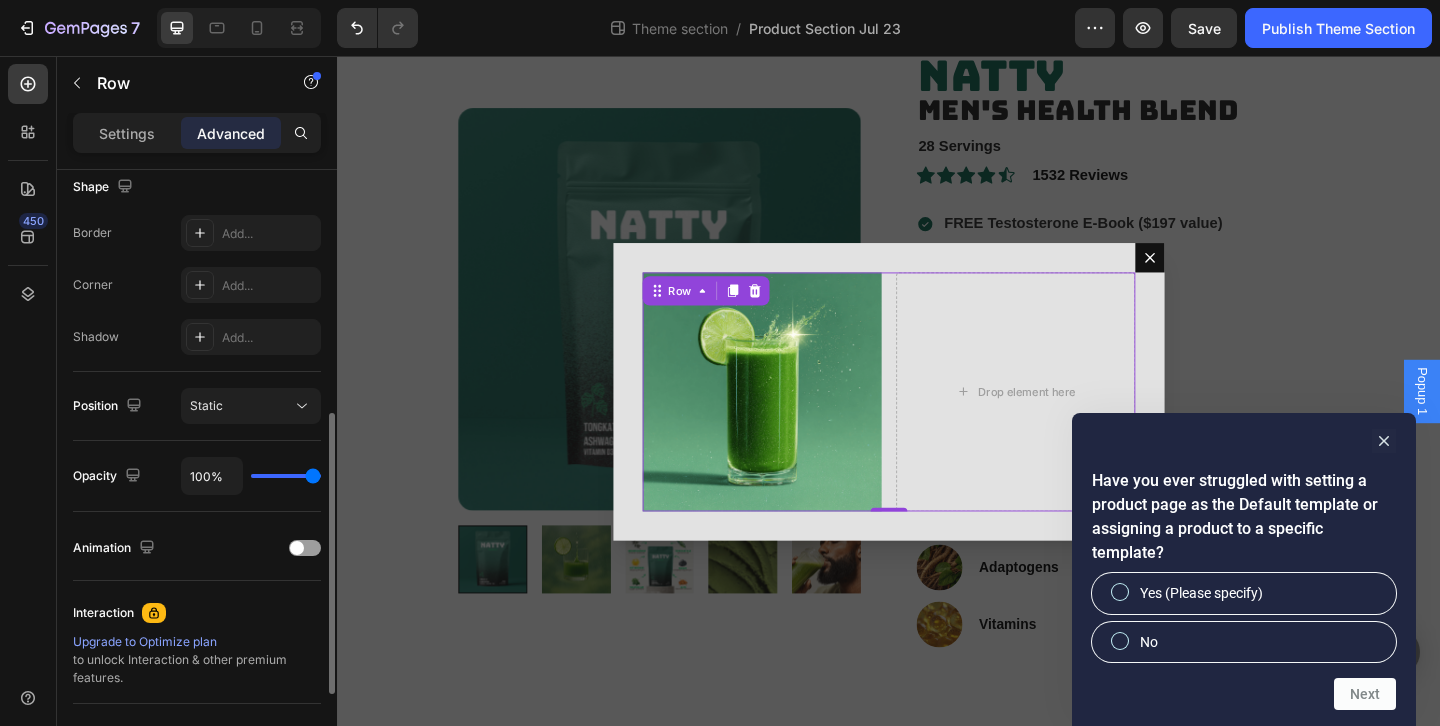 scroll, scrollTop: 547, scrollLeft: 0, axis: vertical 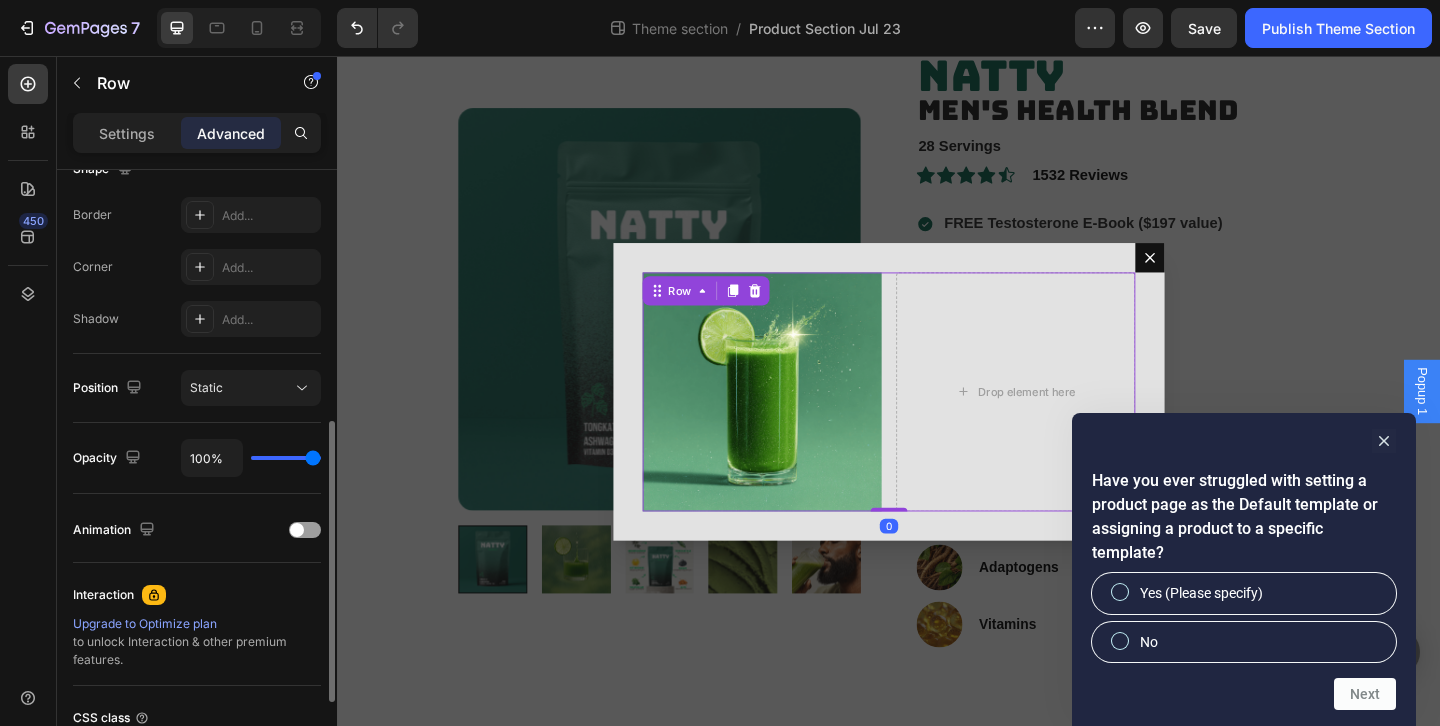 click on "Settings Advanced" at bounding box center [197, 133] 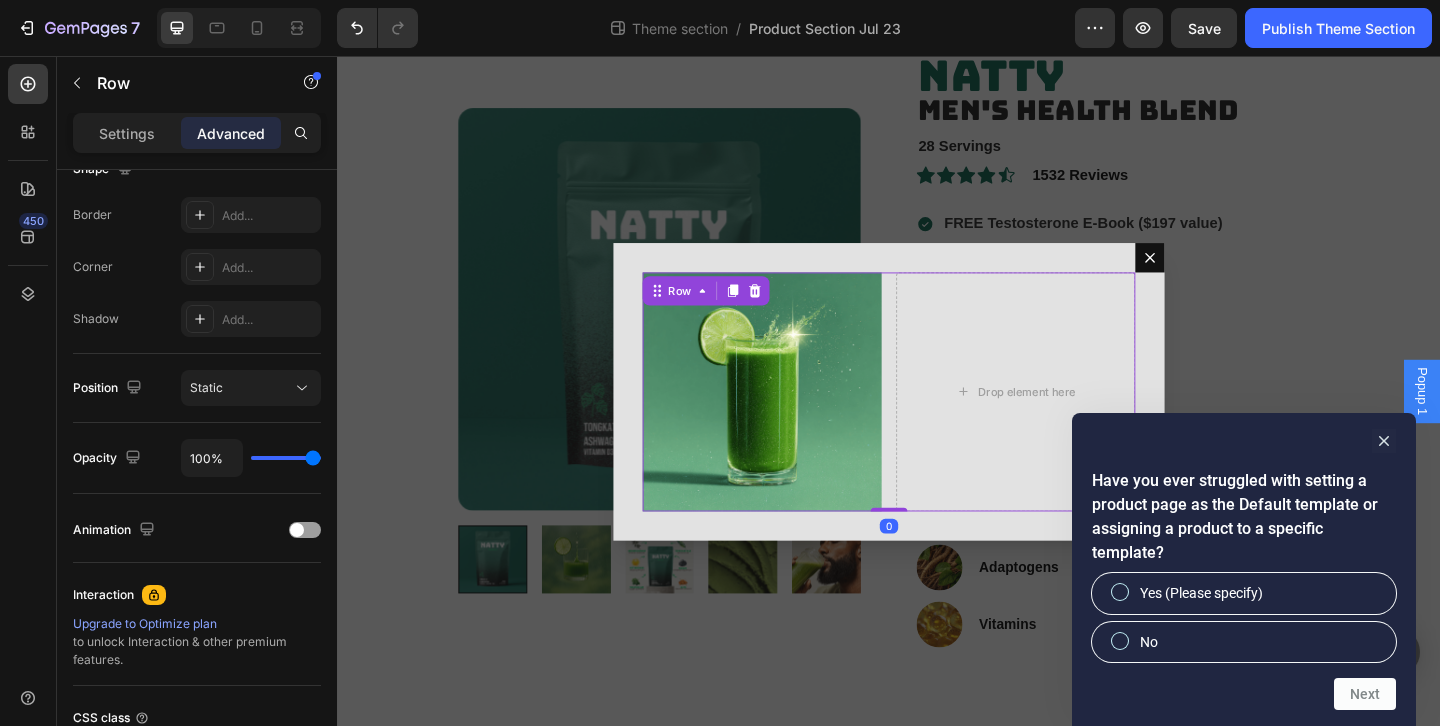 click on "Settings Advanced" at bounding box center (197, 133) 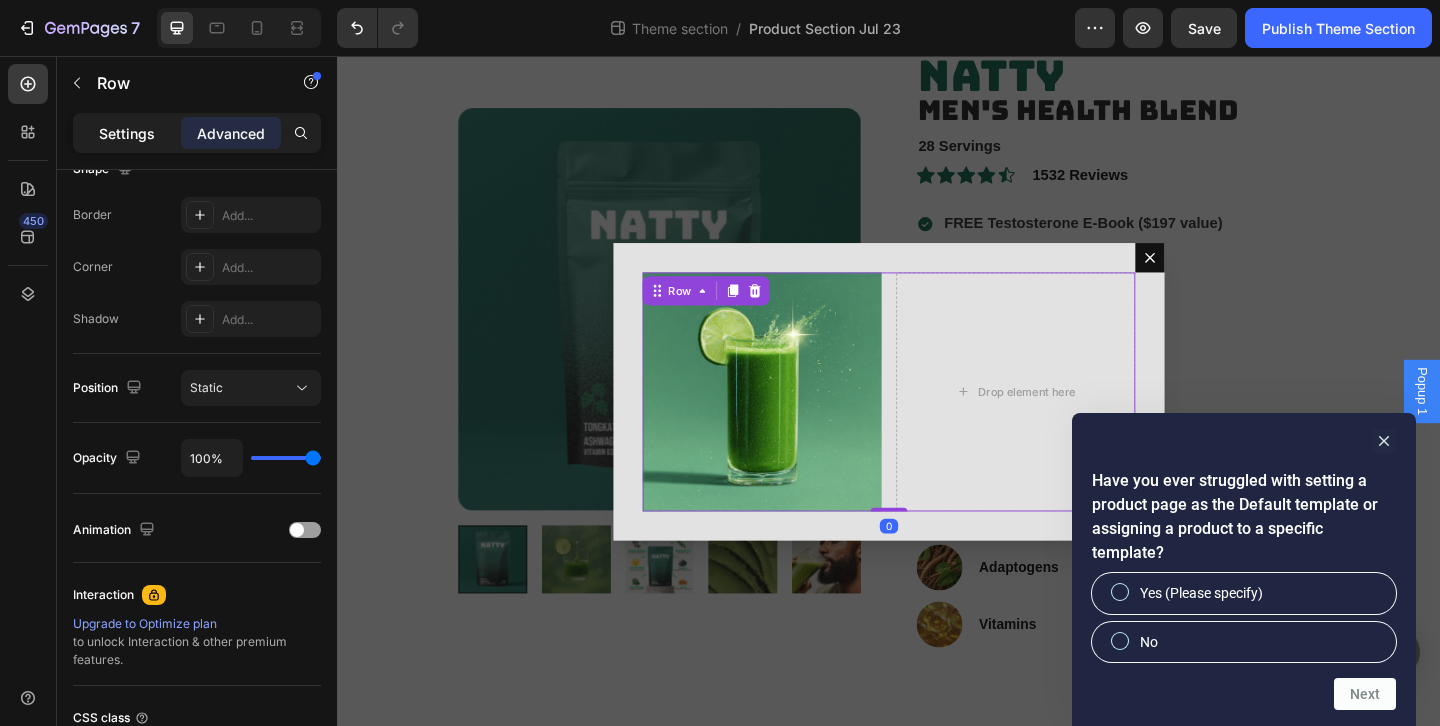 click on "Settings" at bounding box center [127, 133] 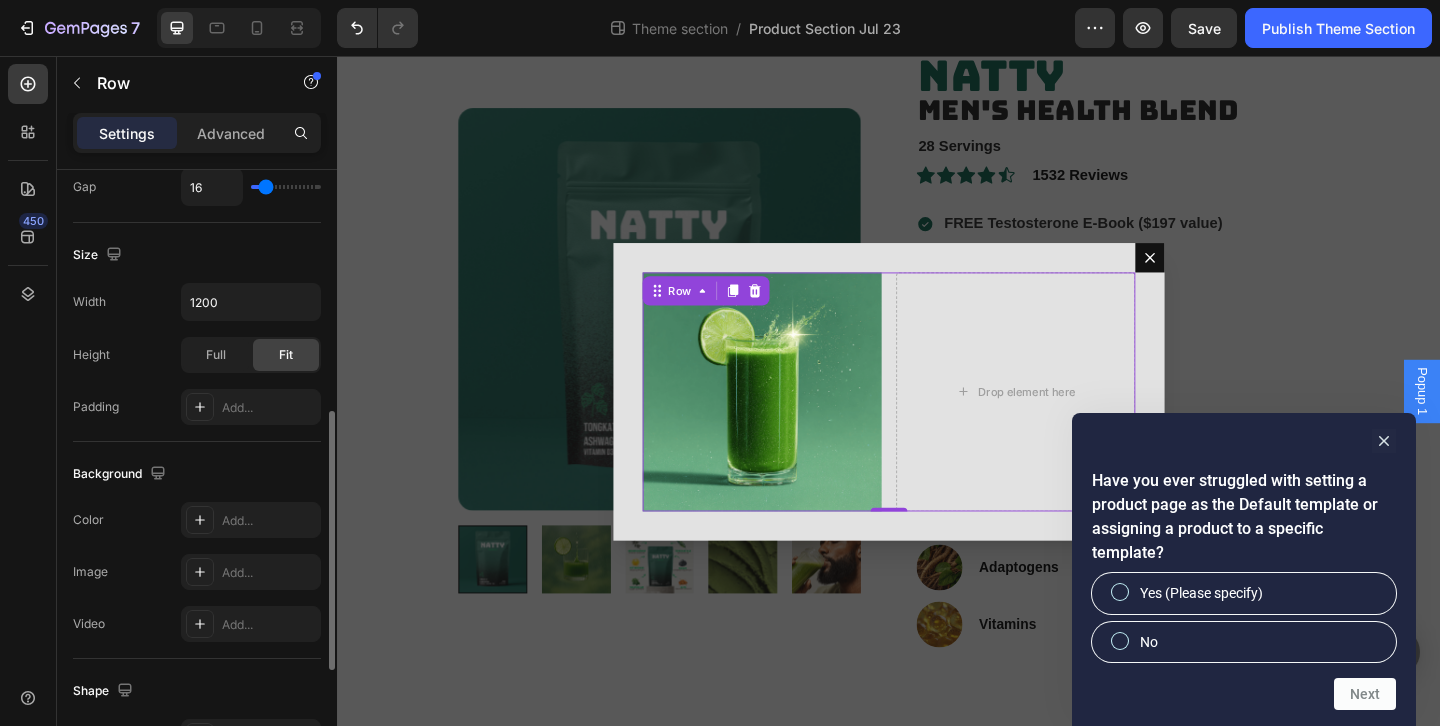 scroll, scrollTop: 464, scrollLeft: 0, axis: vertical 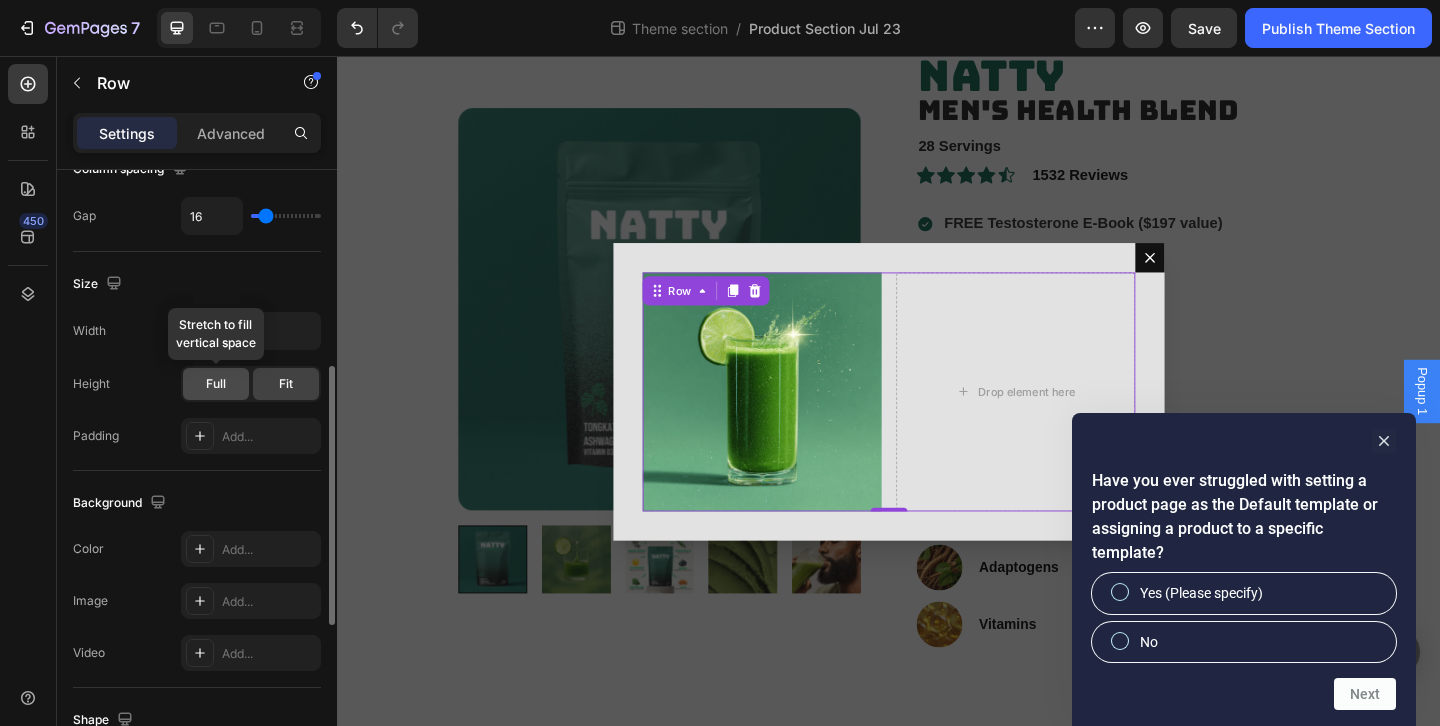 click on "Full" 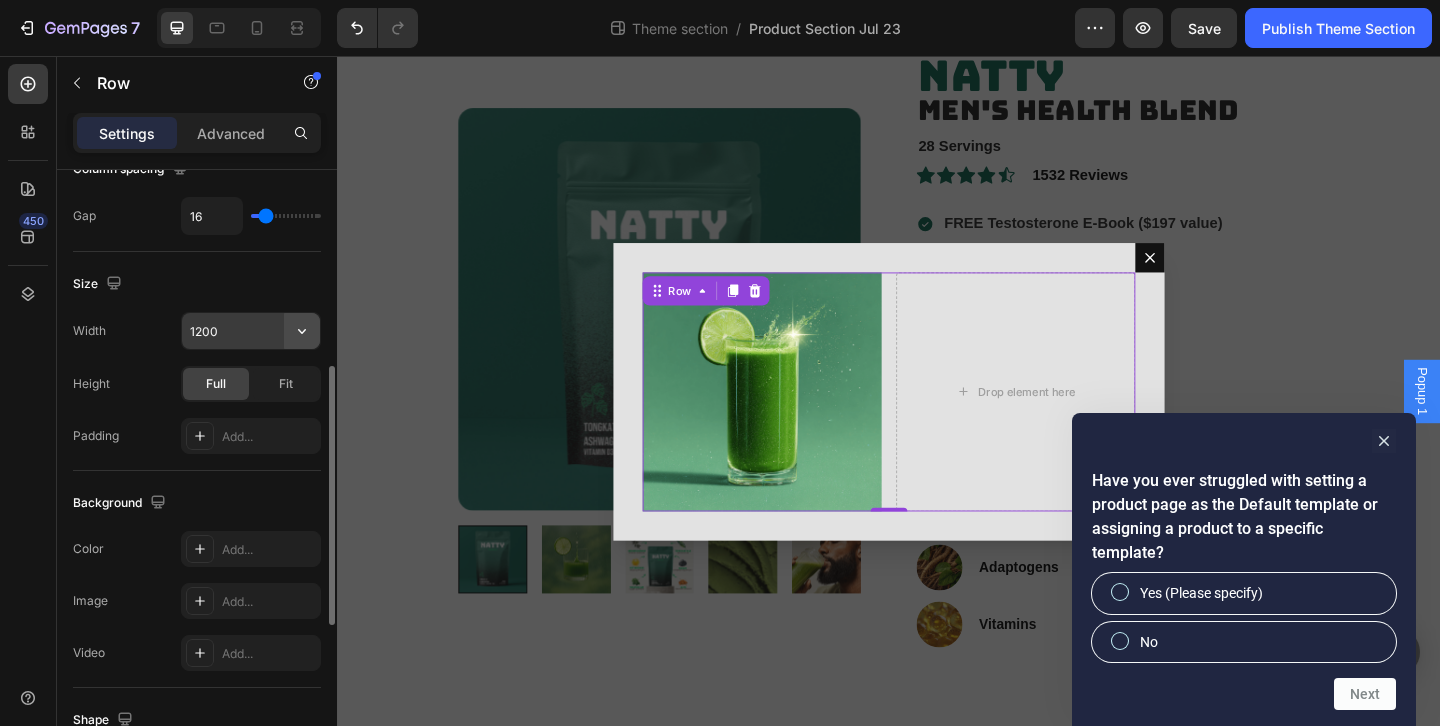 click 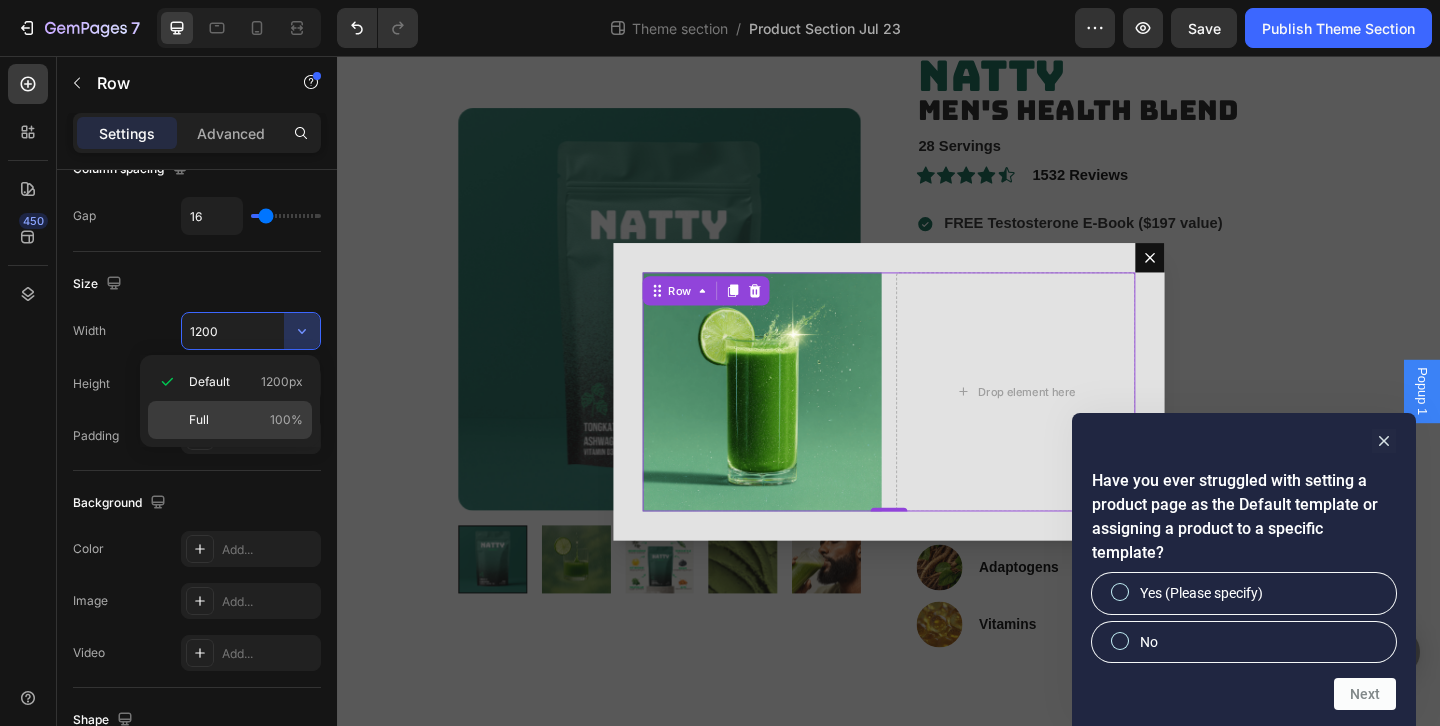 click on "Full 100%" at bounding box center [246, 420] 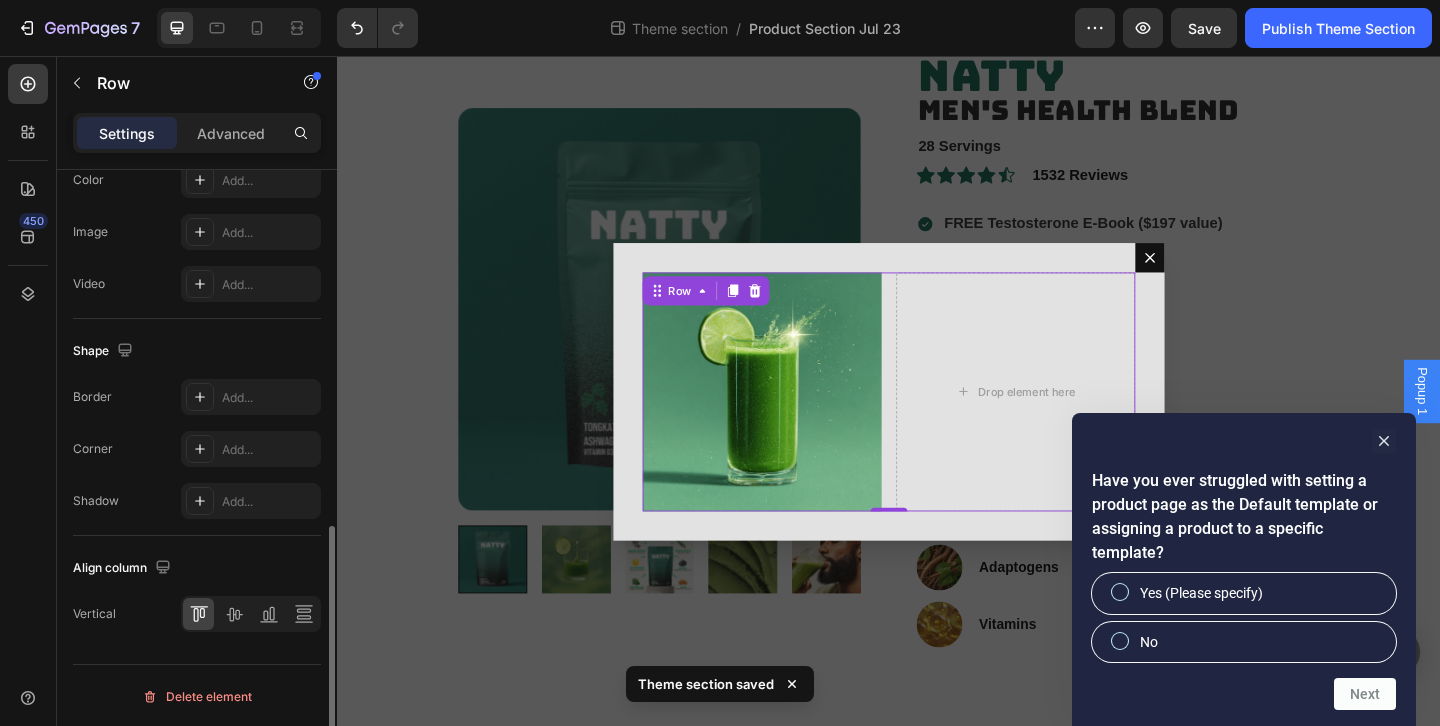 scroll, scrollTop: 835, scrollLeft: 0, axis: vertical 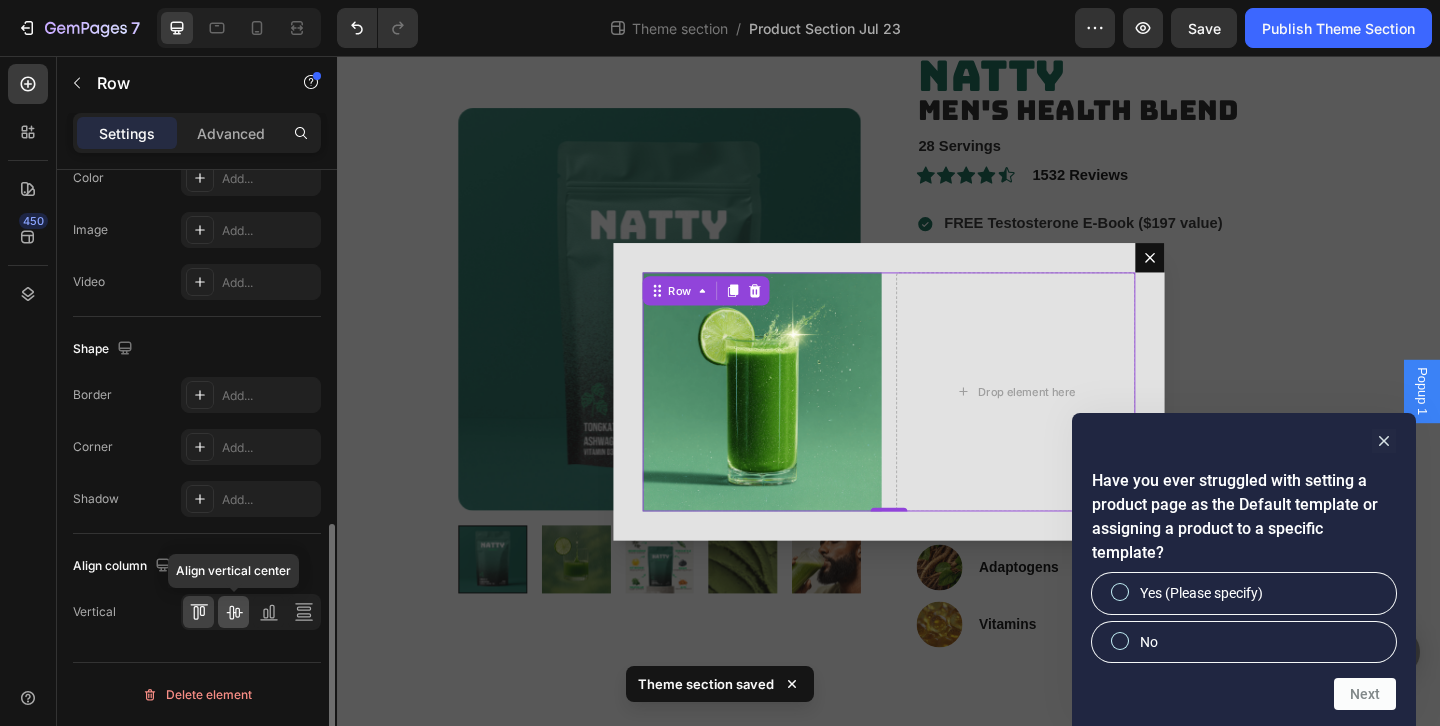 click 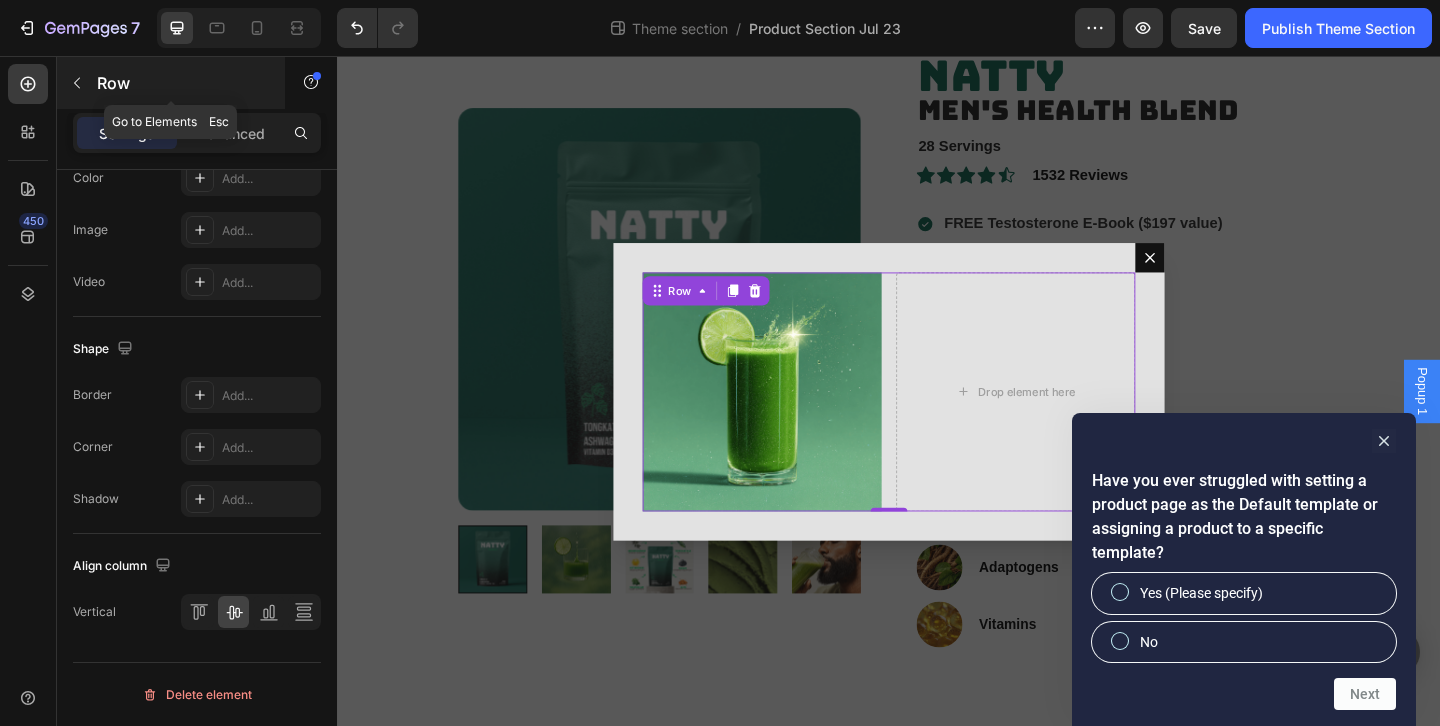click on "Row" at bounding box center (171, 83) 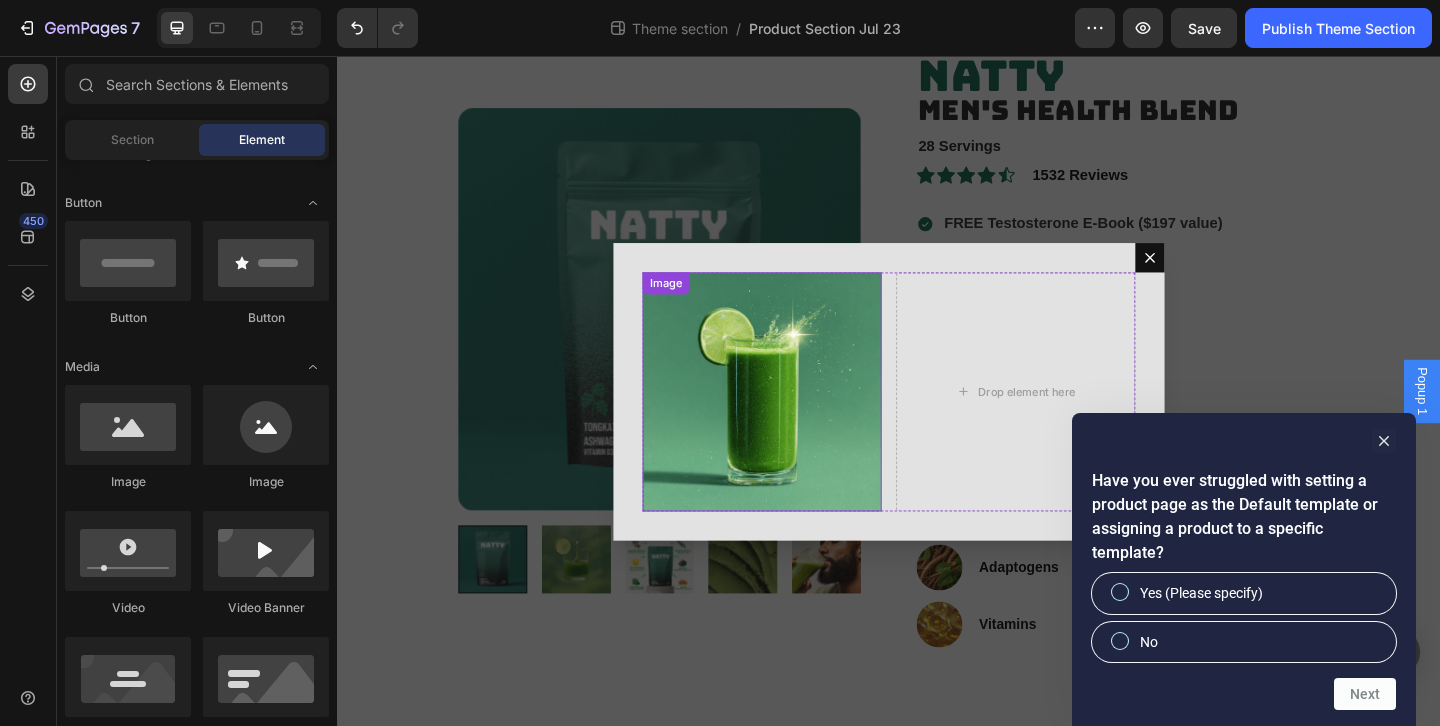 click at bounding box center (799, 421) 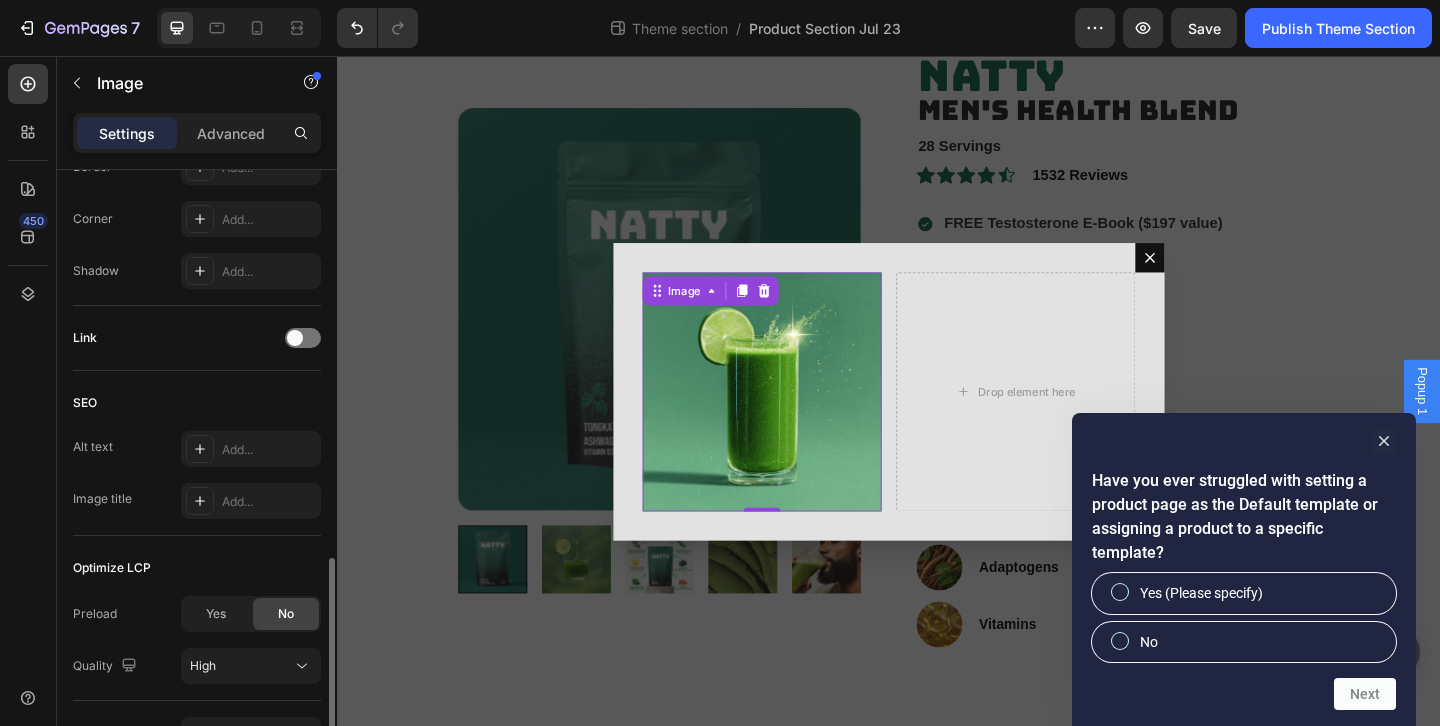 scroll, scrollTop: 947, scrollLeft: 0, axis: vertical 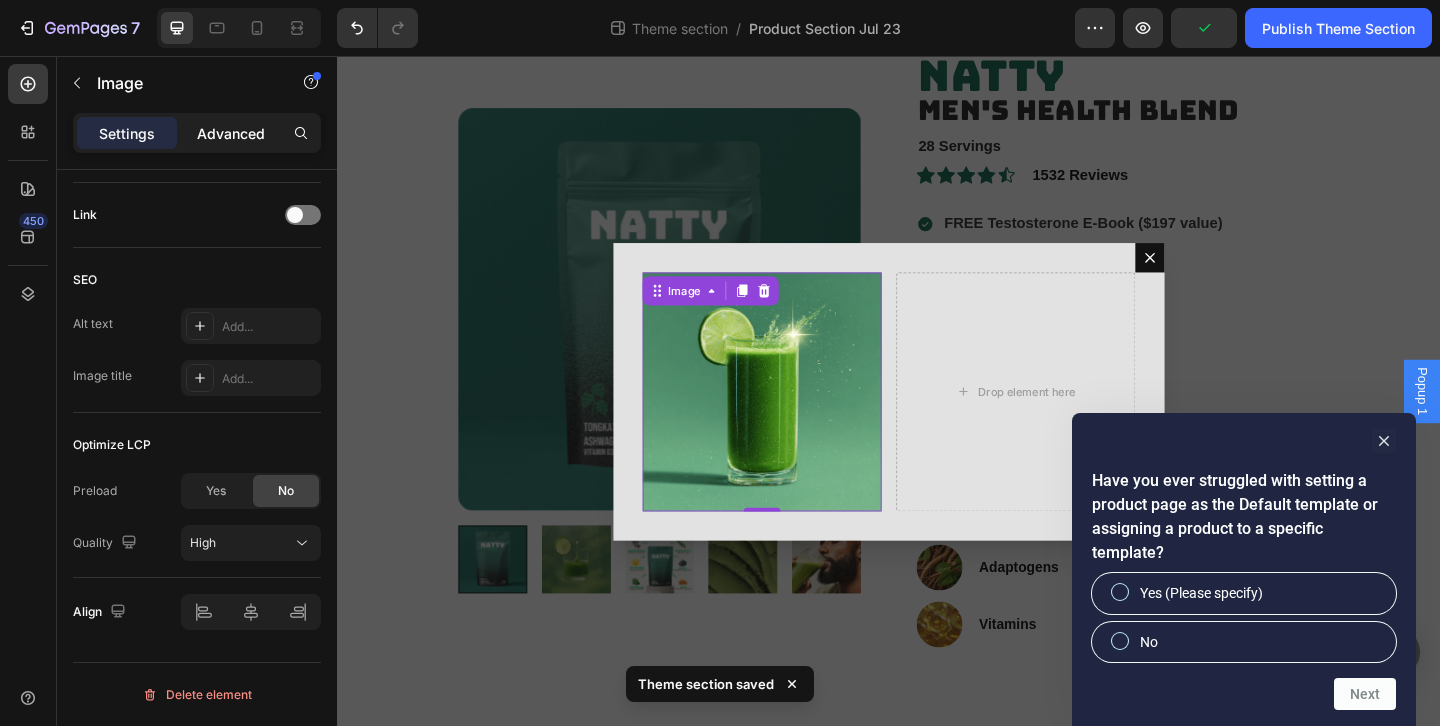click on "Advanced" at bounding box center [231, 133] 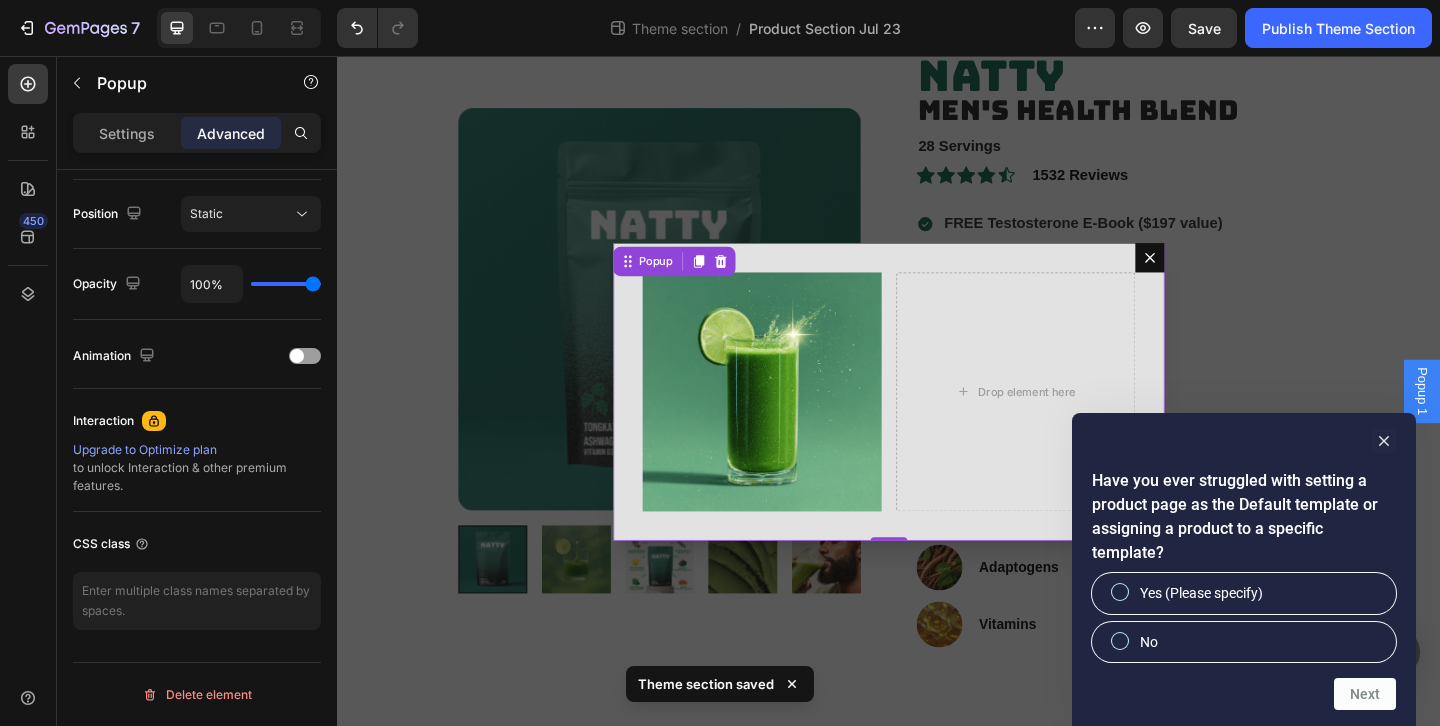 click on "Image
Drop element here Row" at bounding box center [937, 421] 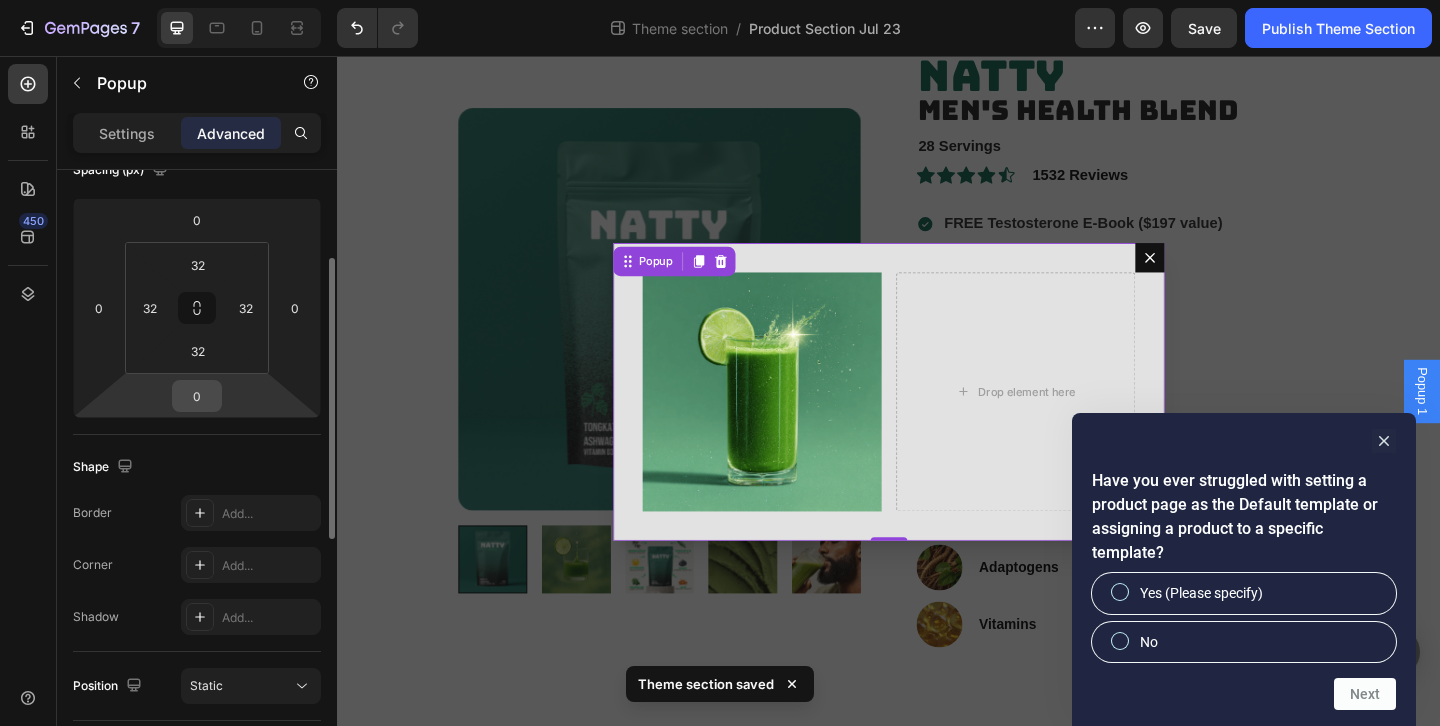 scroll, scrollTop: 231, scrollLeft: 0, axis: vertical 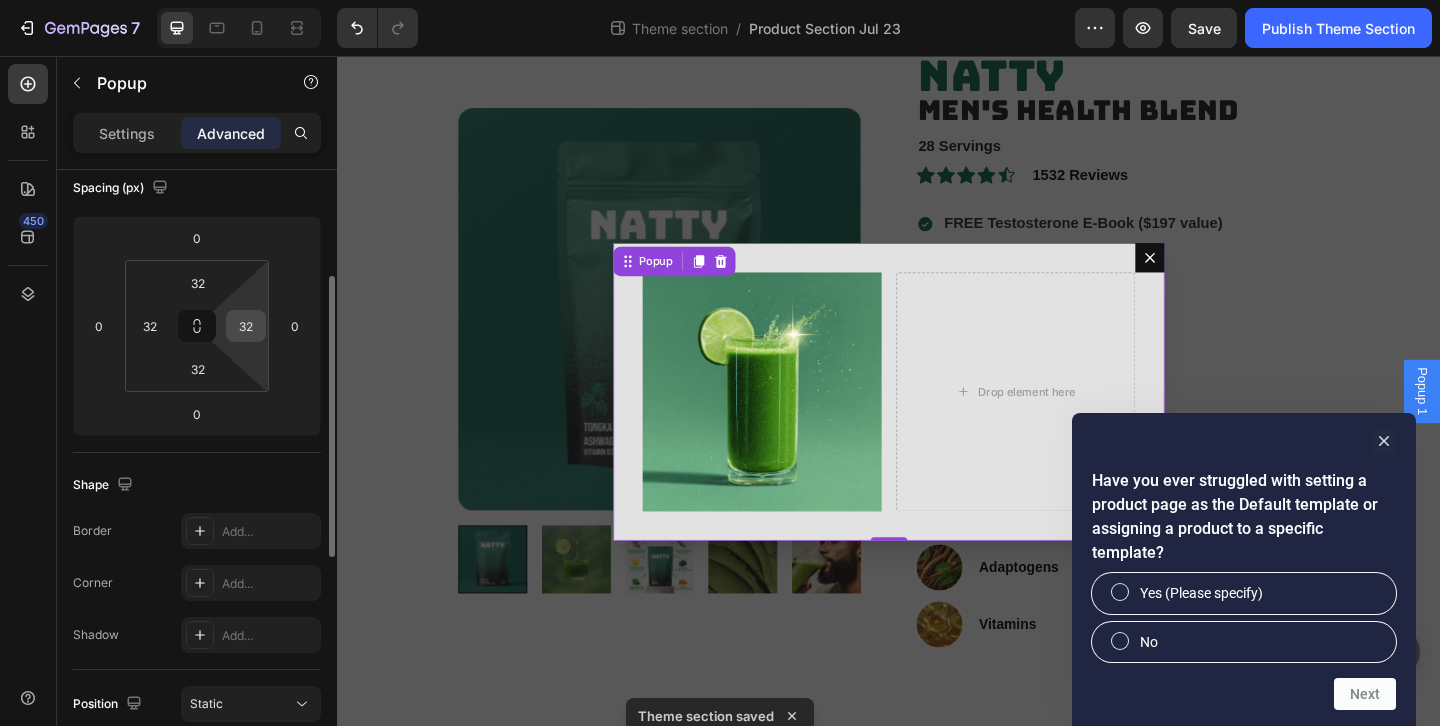 click on "32" at bounding box center [246, 326] 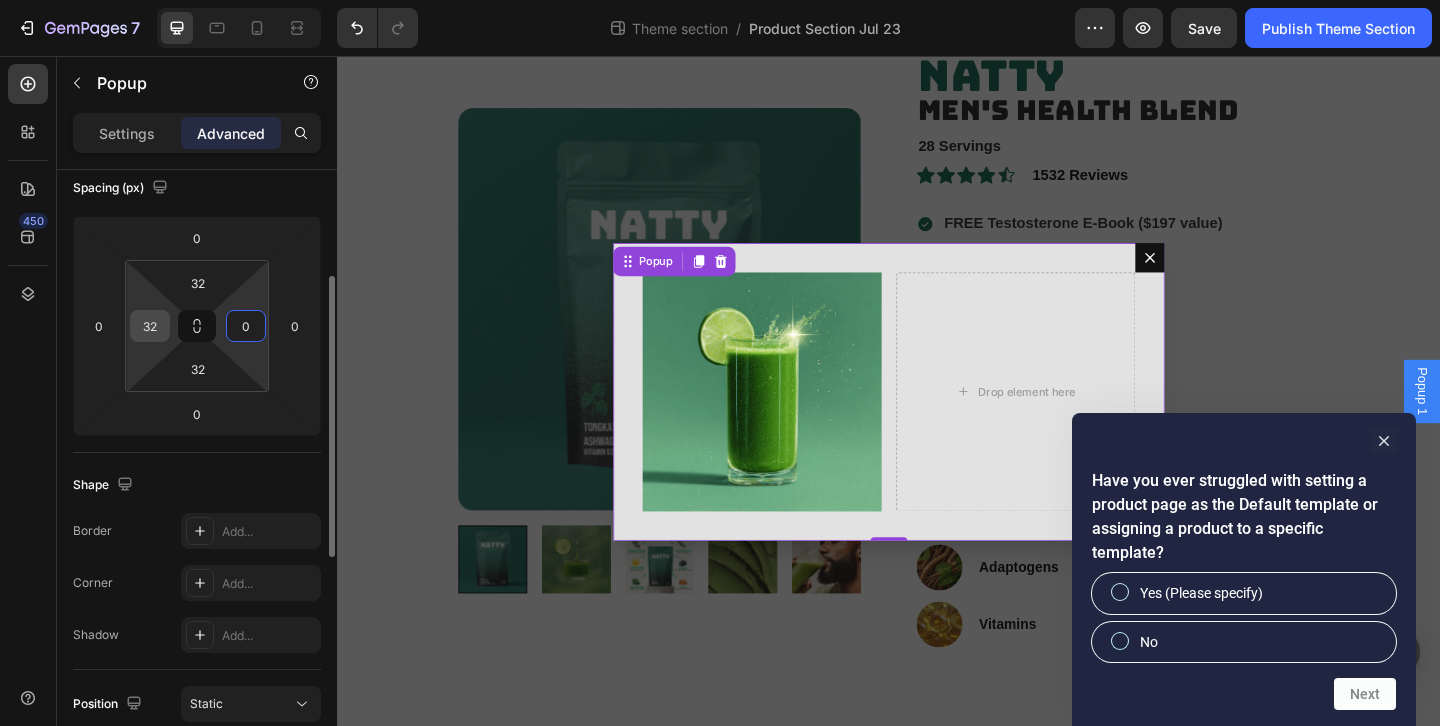 type on "0" 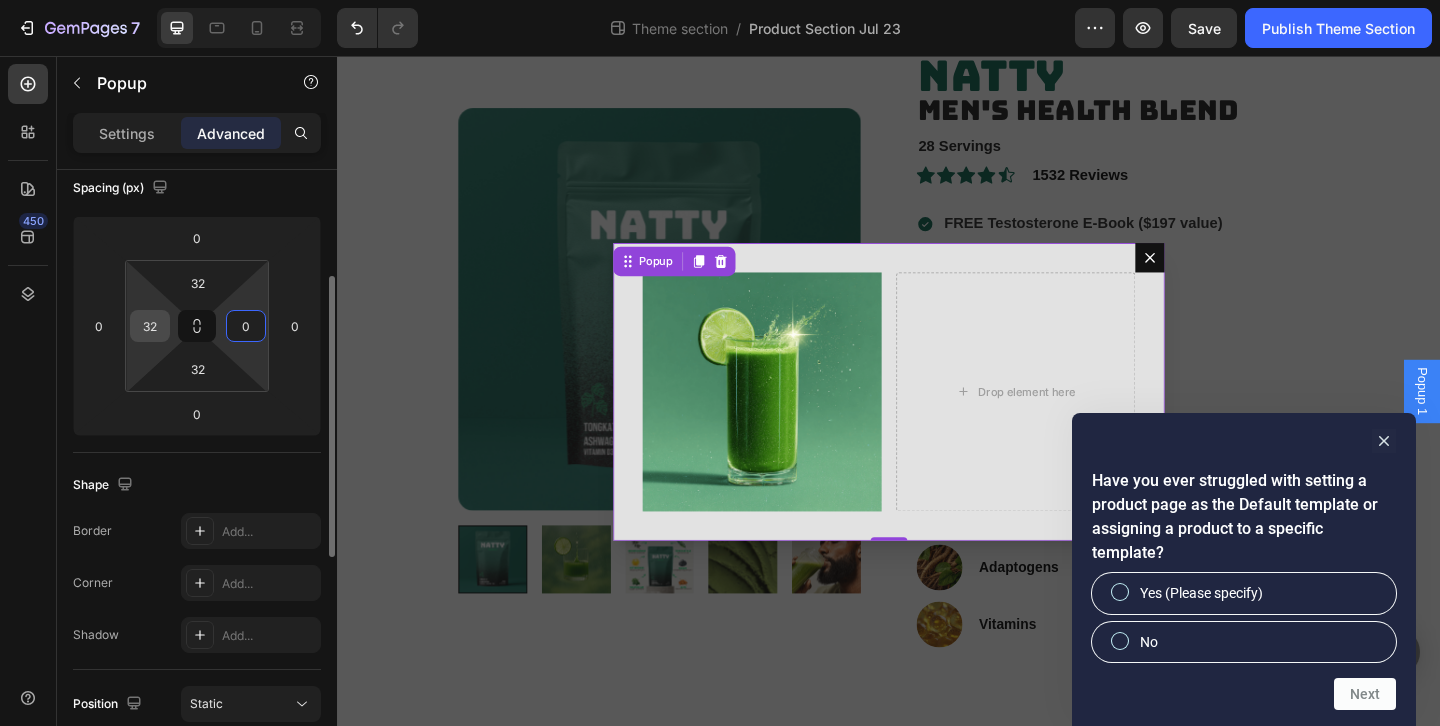 click on "32" at bounding box center [150, 326] 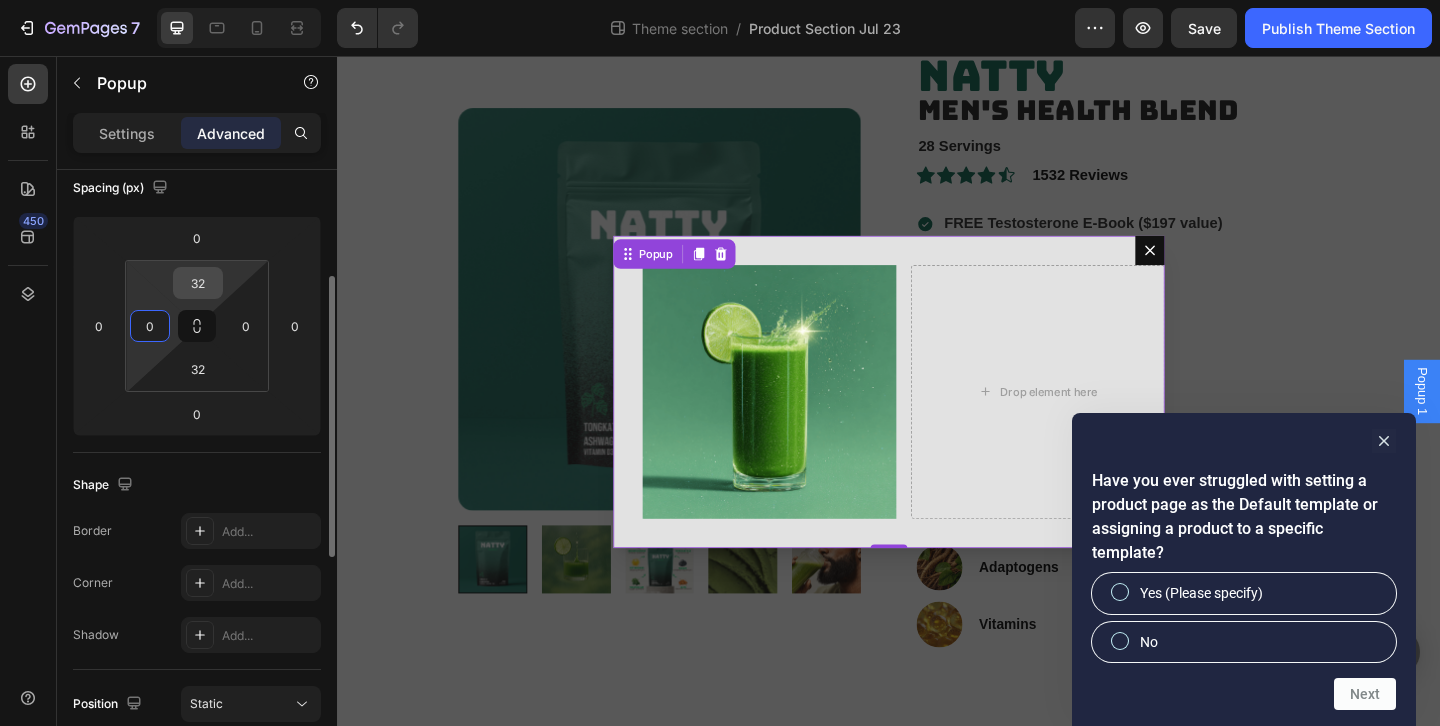 type on "0" 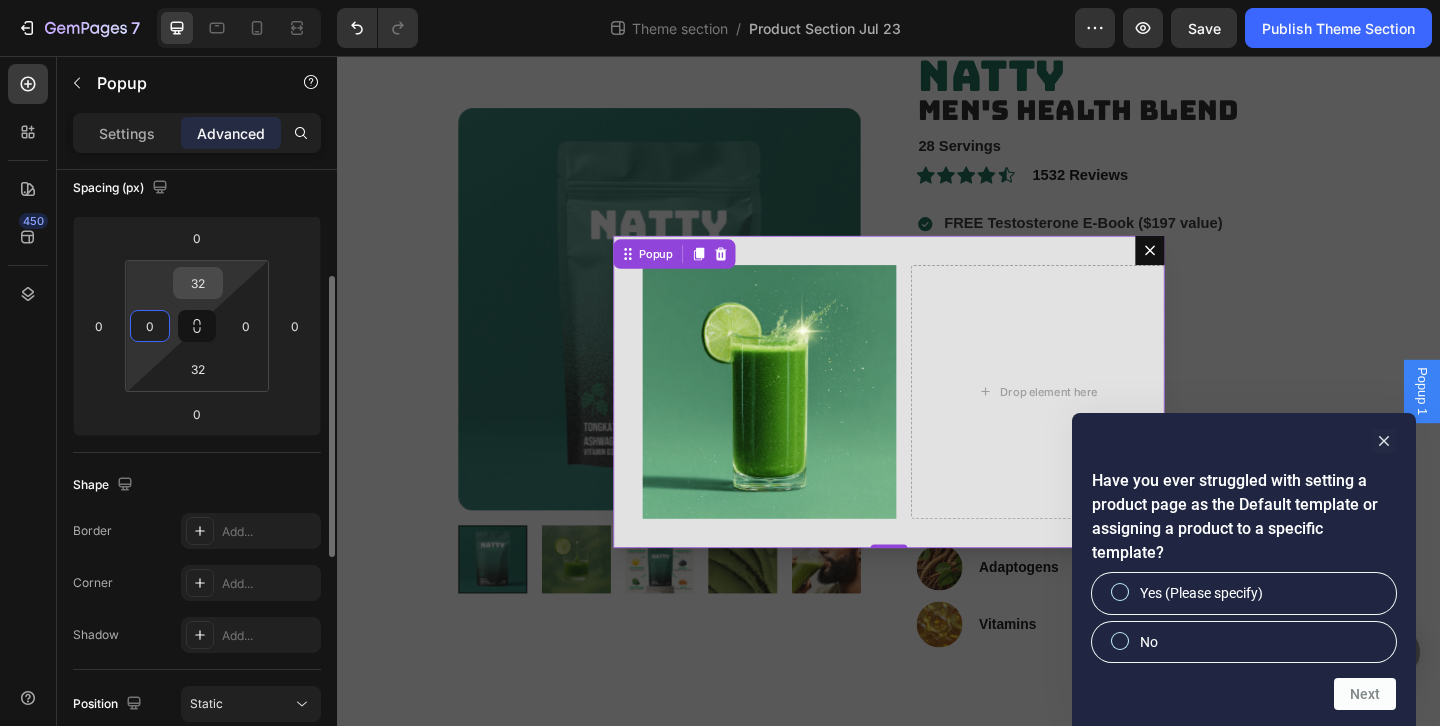 click on "32" at bounding box center [198, 283] 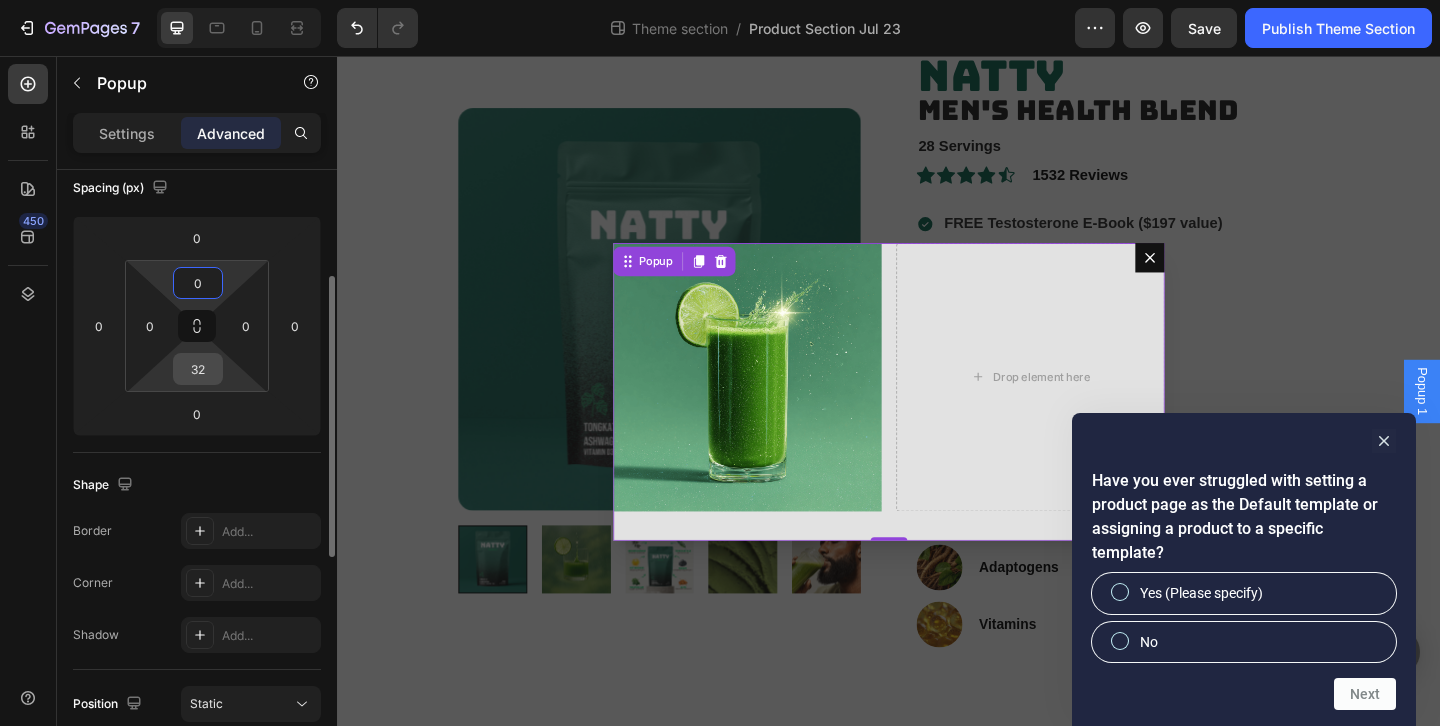 type on "0" 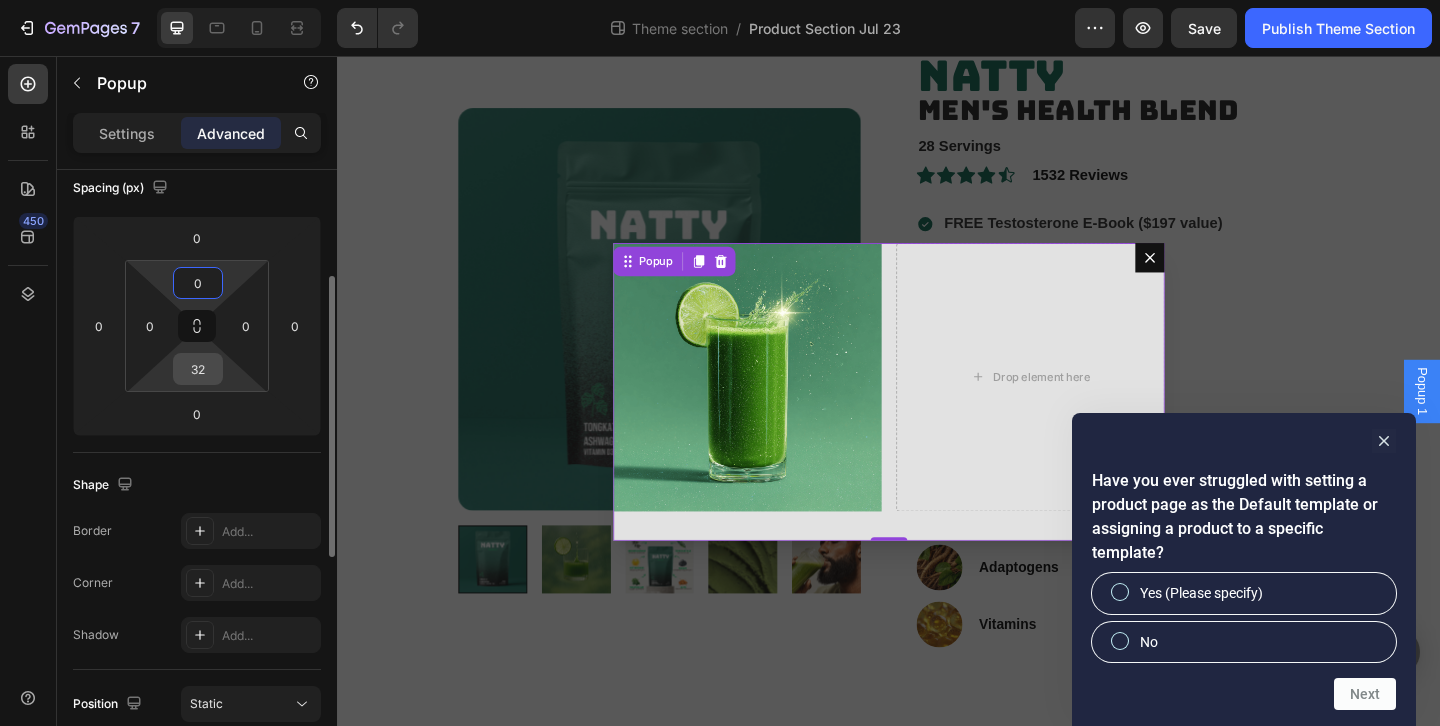 click on "32" at bounding box center (198, 369) 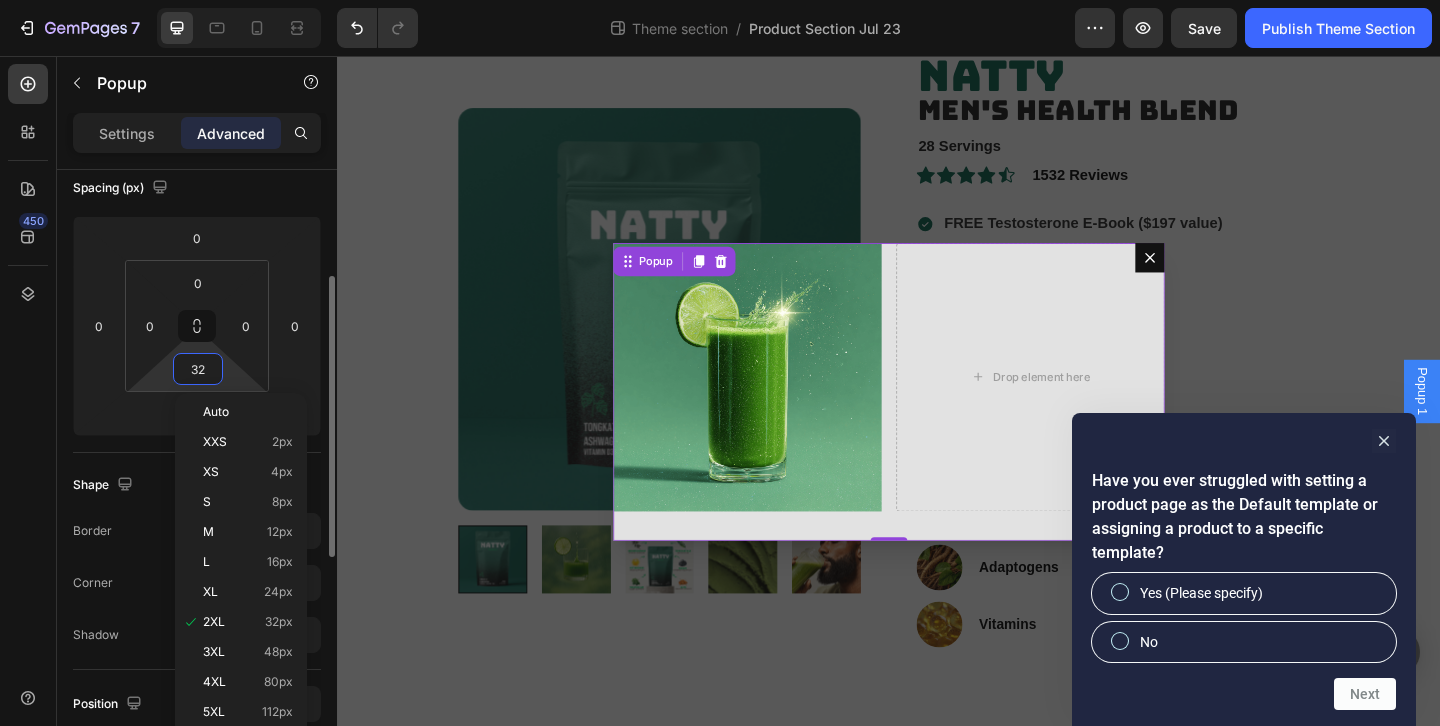 type on "0" 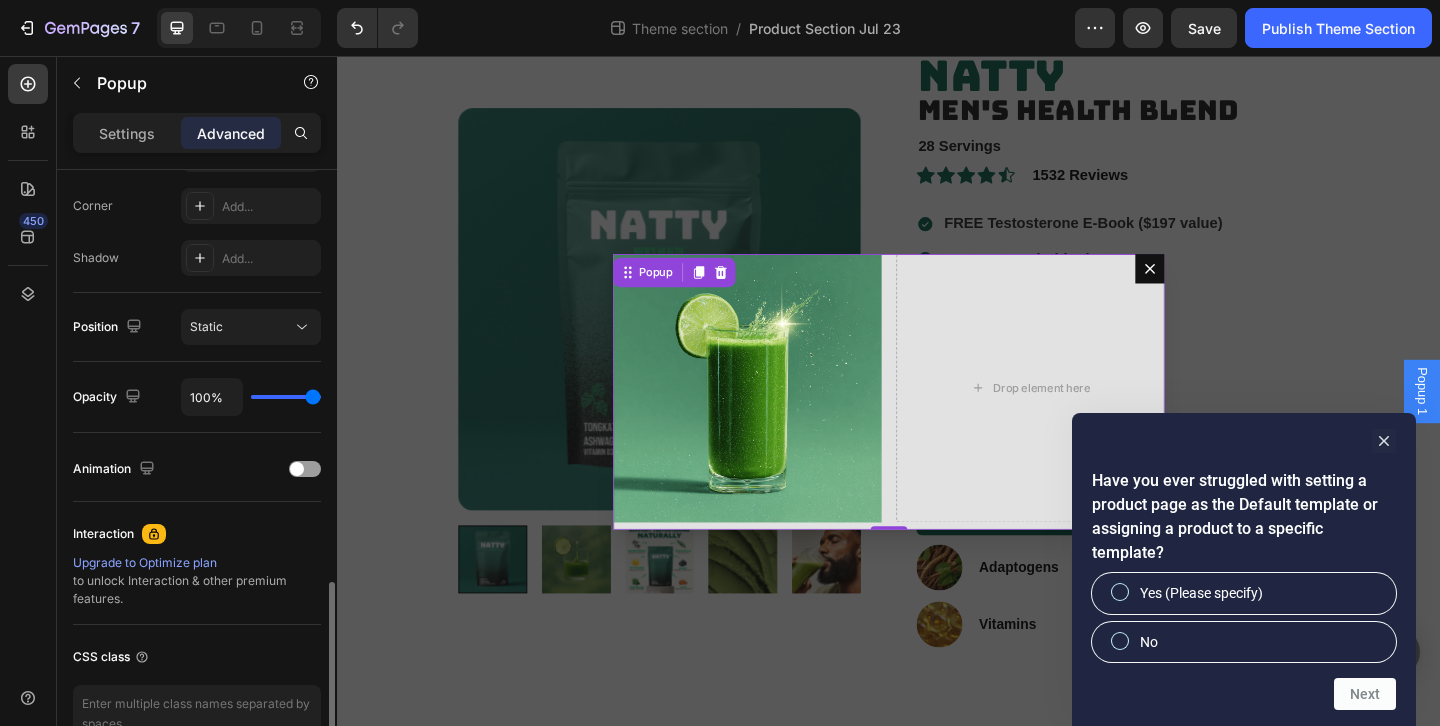 scroll, scrollTop: 237, scrollLeft: 0, axis: vertical 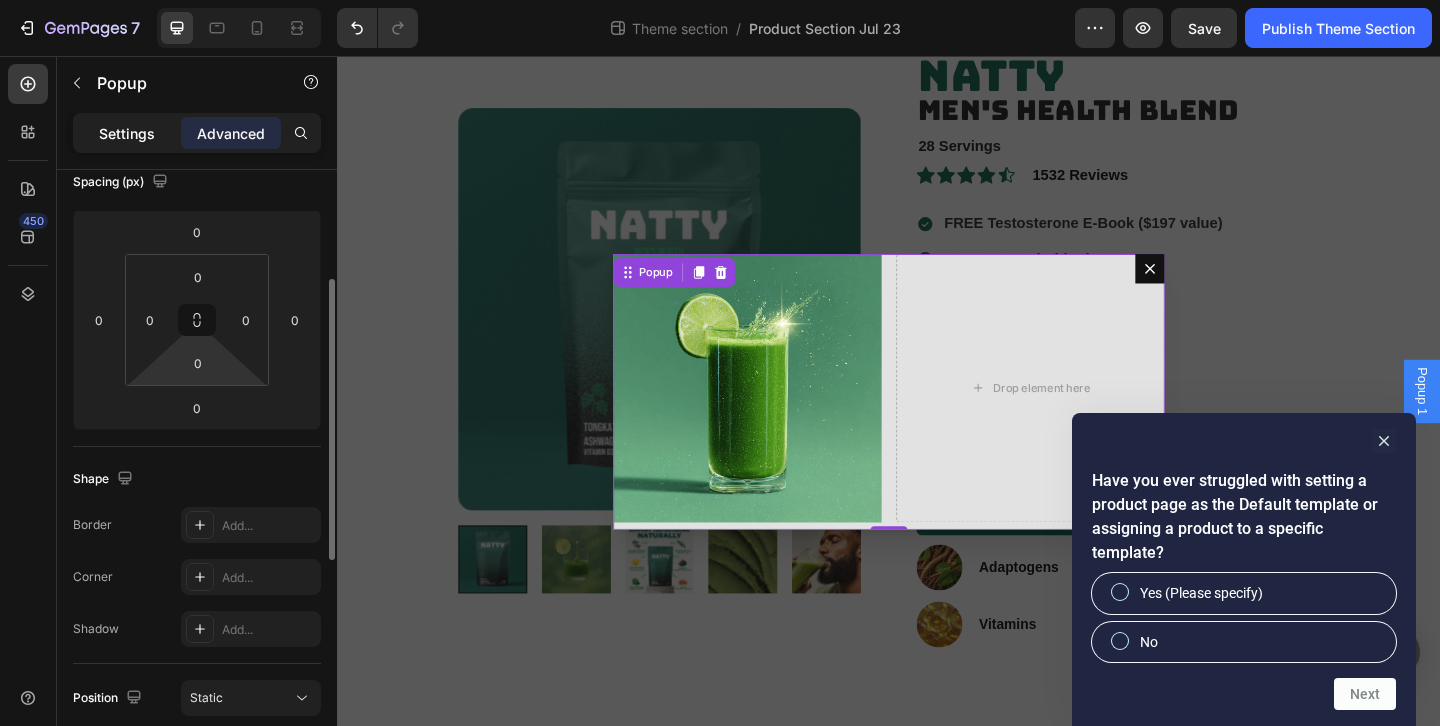 click on "Settings" at bounding box center (127, 133) 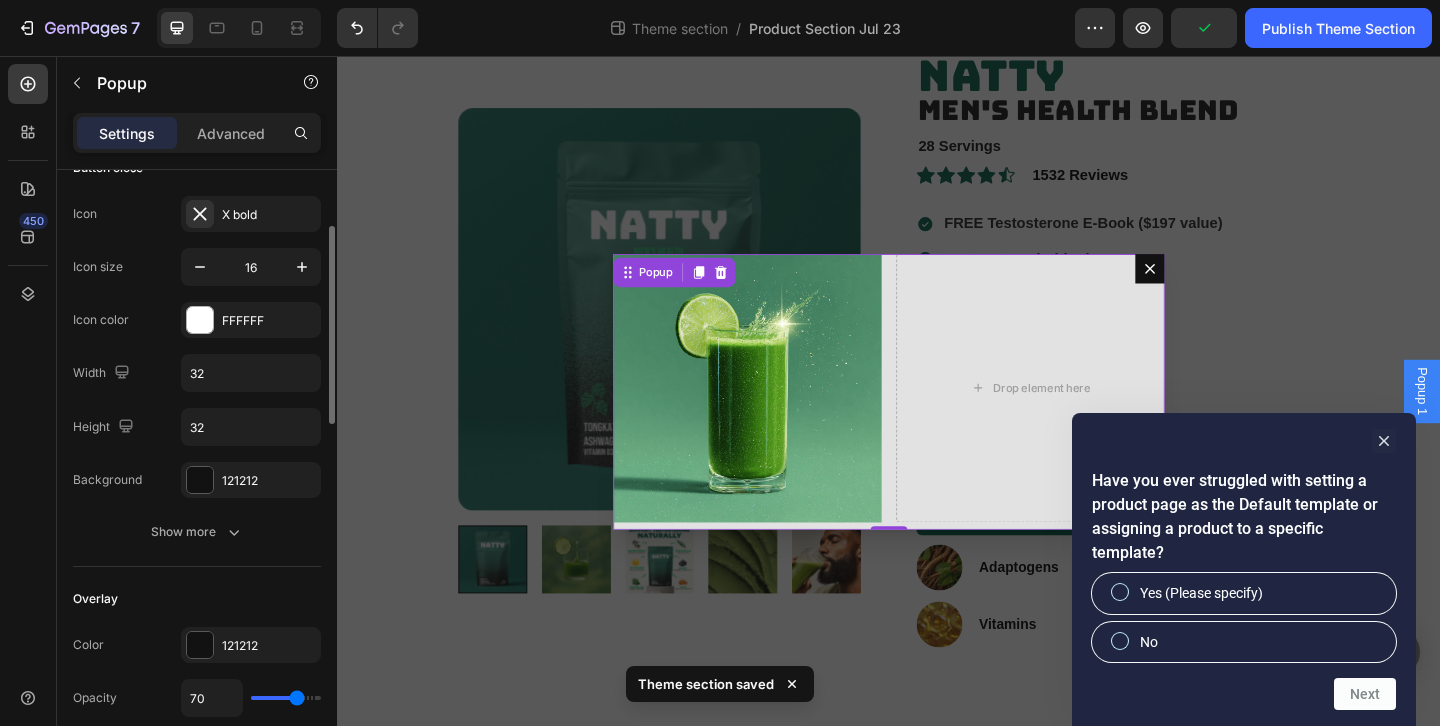 scroll, scrollTop: 144, scrollLeft: 0, axis: vertical 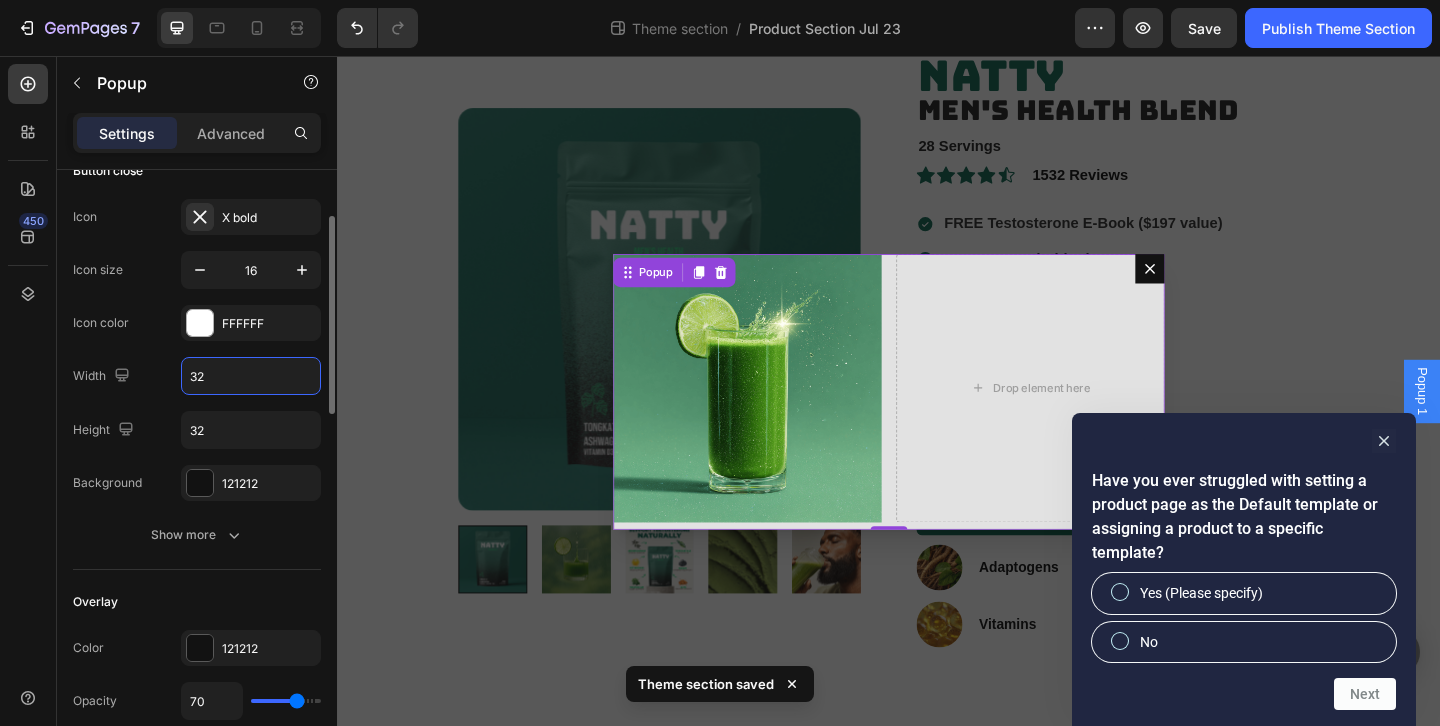 click on "32" at bounding box center (251, 376) 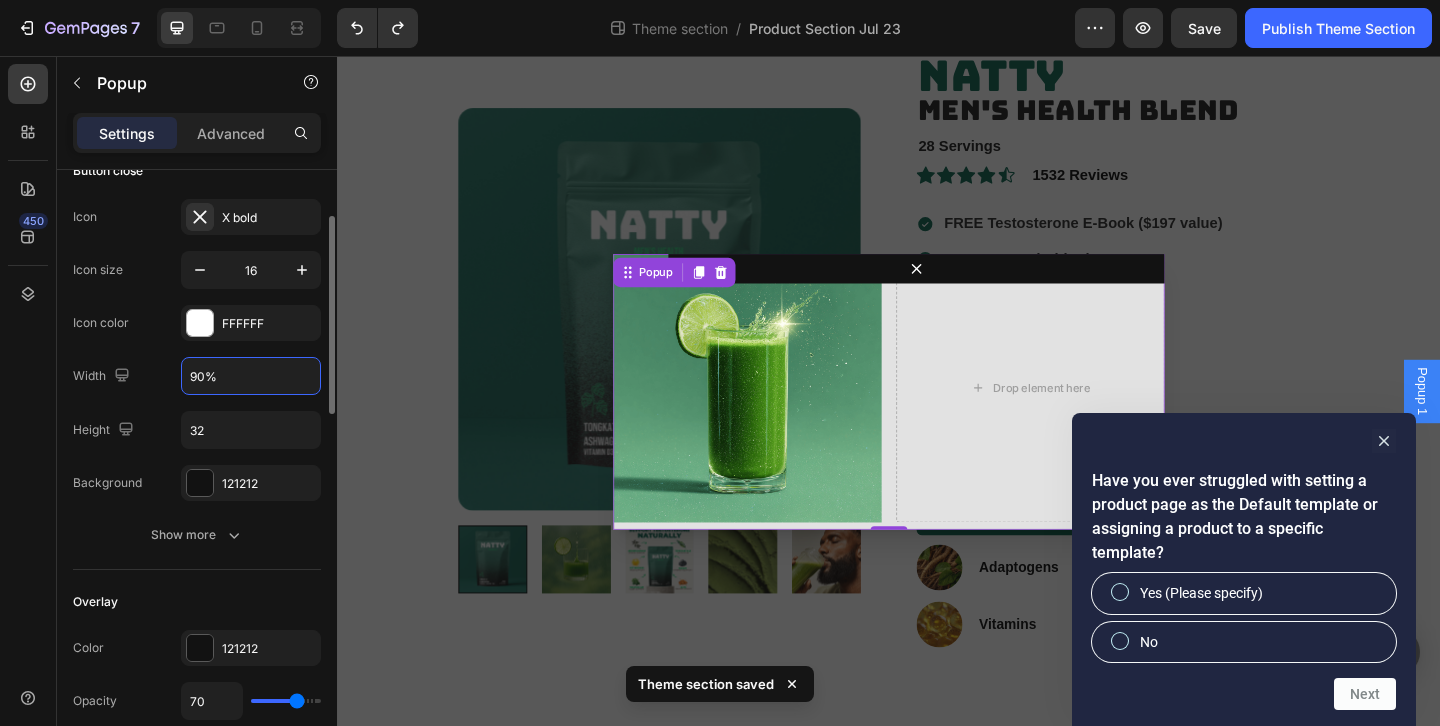 type on "32" 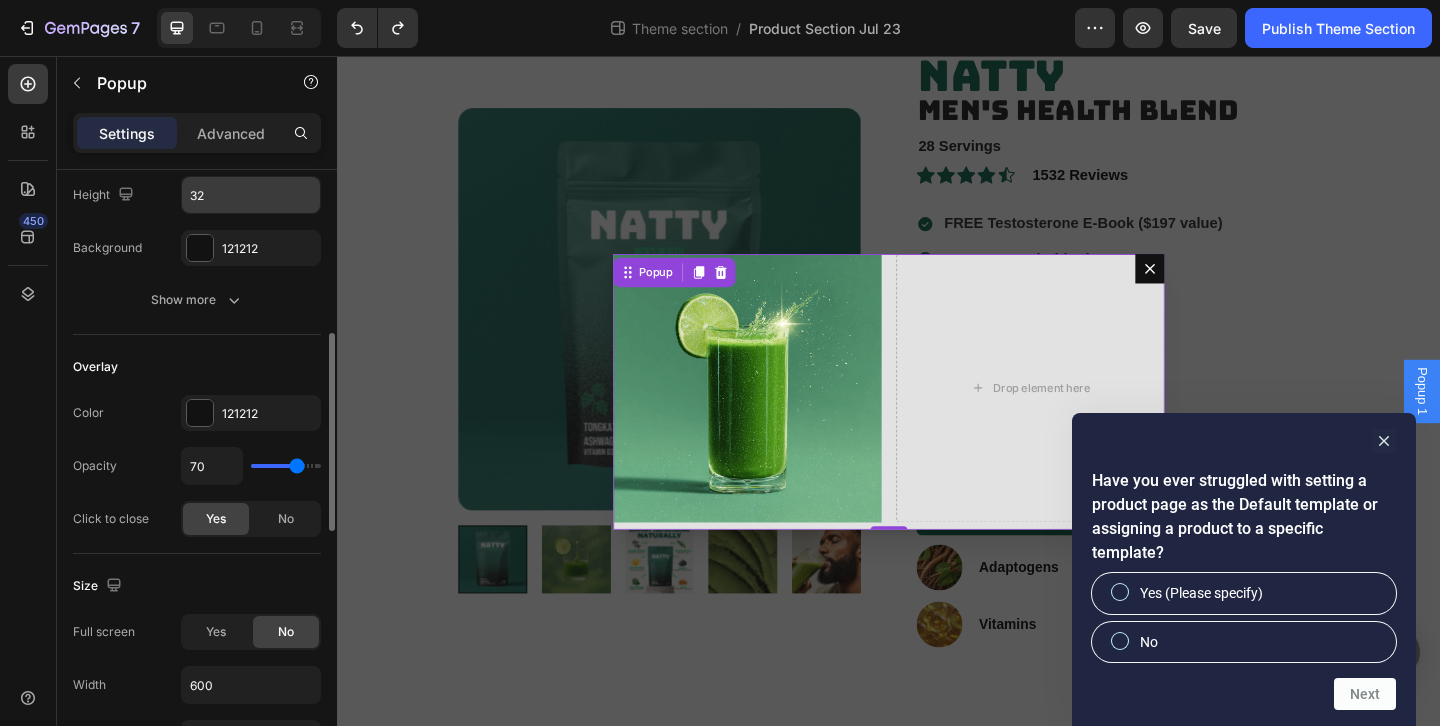 scroll, scrollTop: 465, scrollLeft: 0, axis: vertical 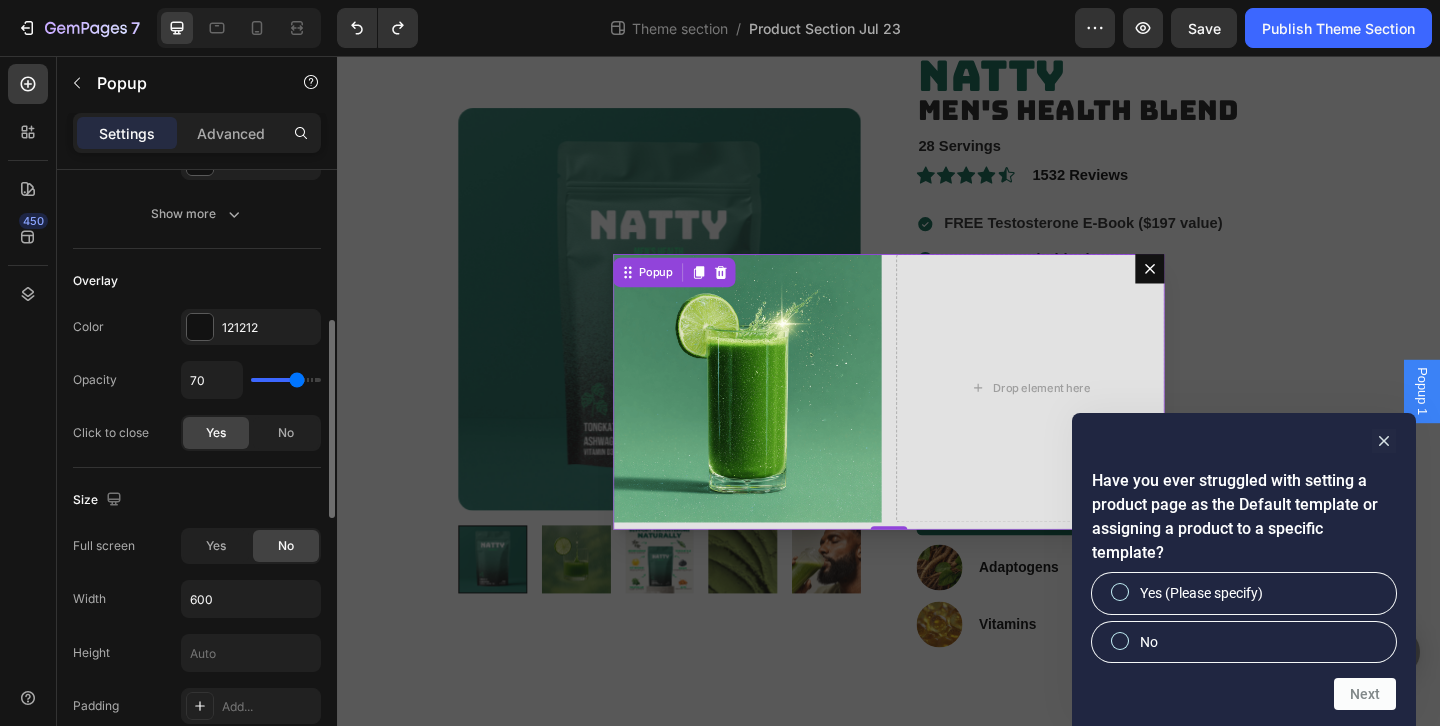 click on "Full screen Yes No Width 600 Height Padding Add..." at bounding box center [197, 626] 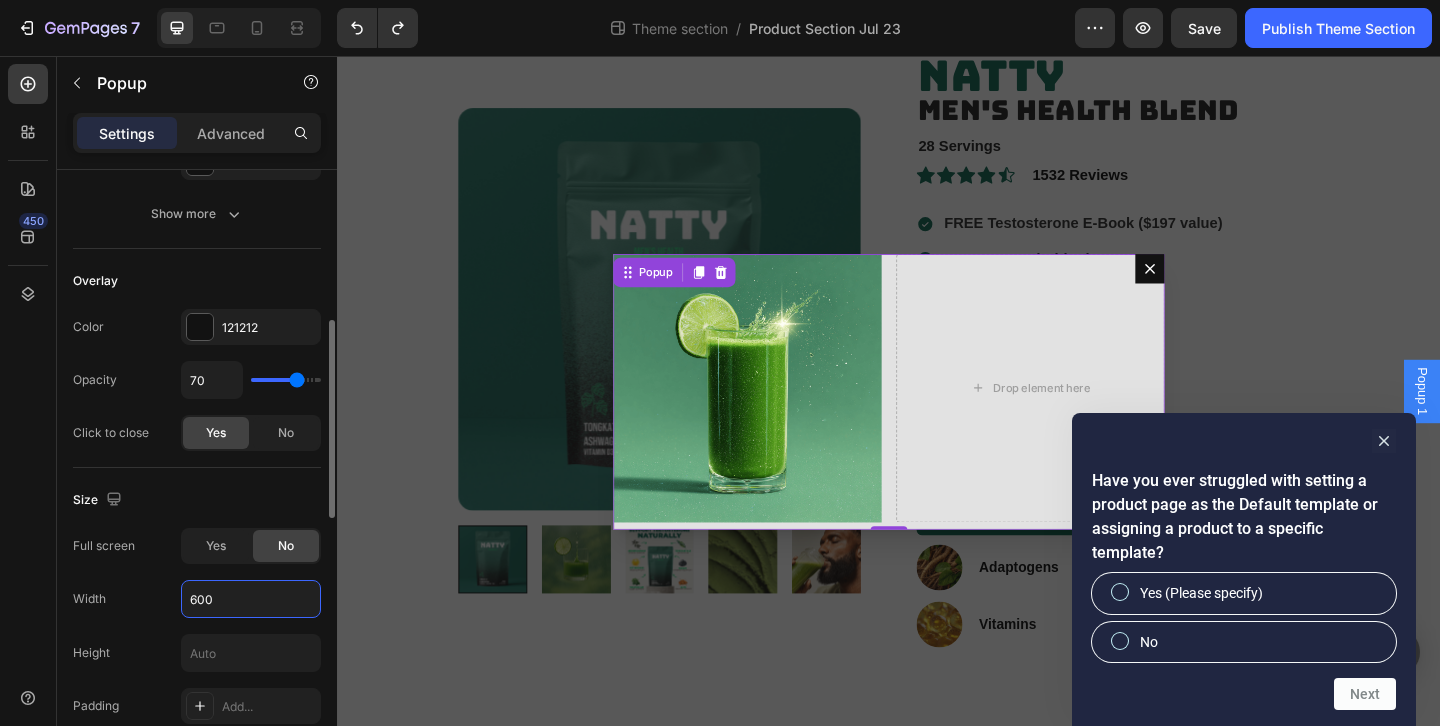 click on "600" at bounding box center (251, 599) 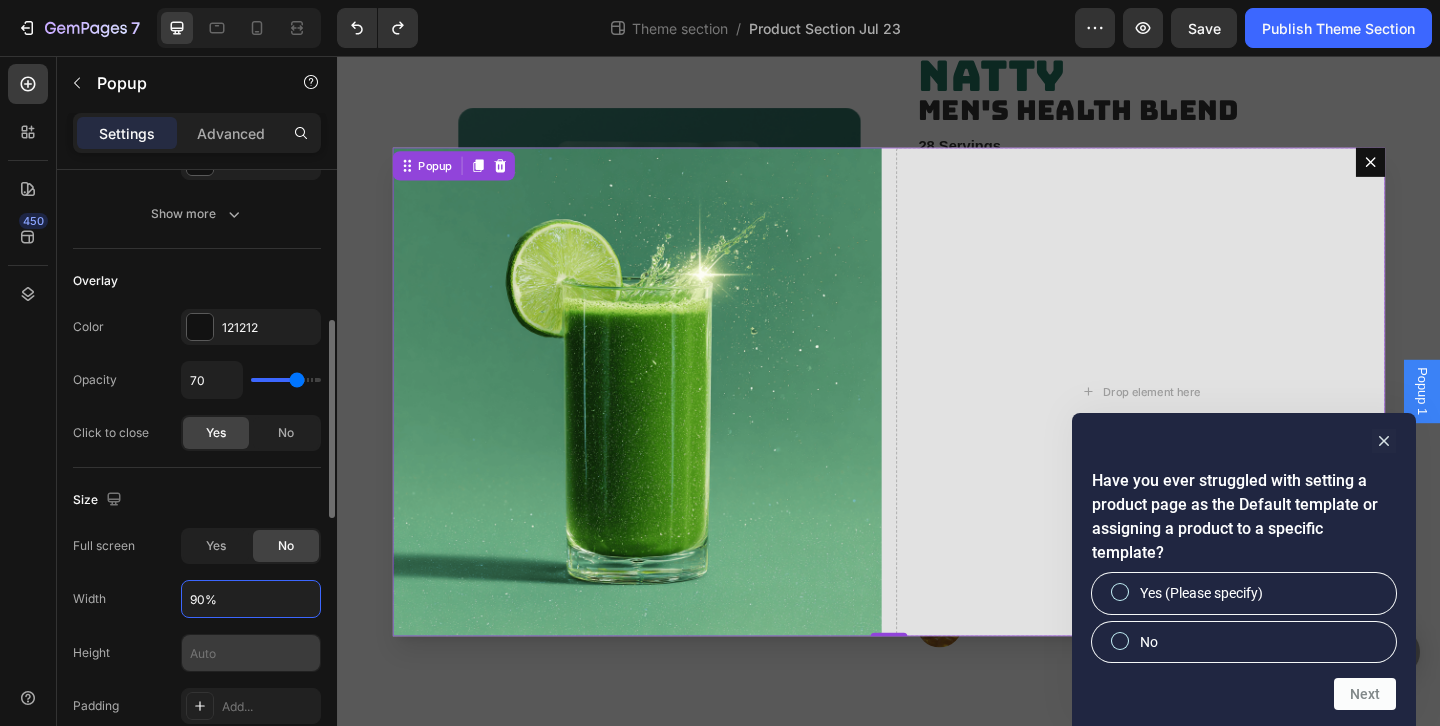 type on "90%" 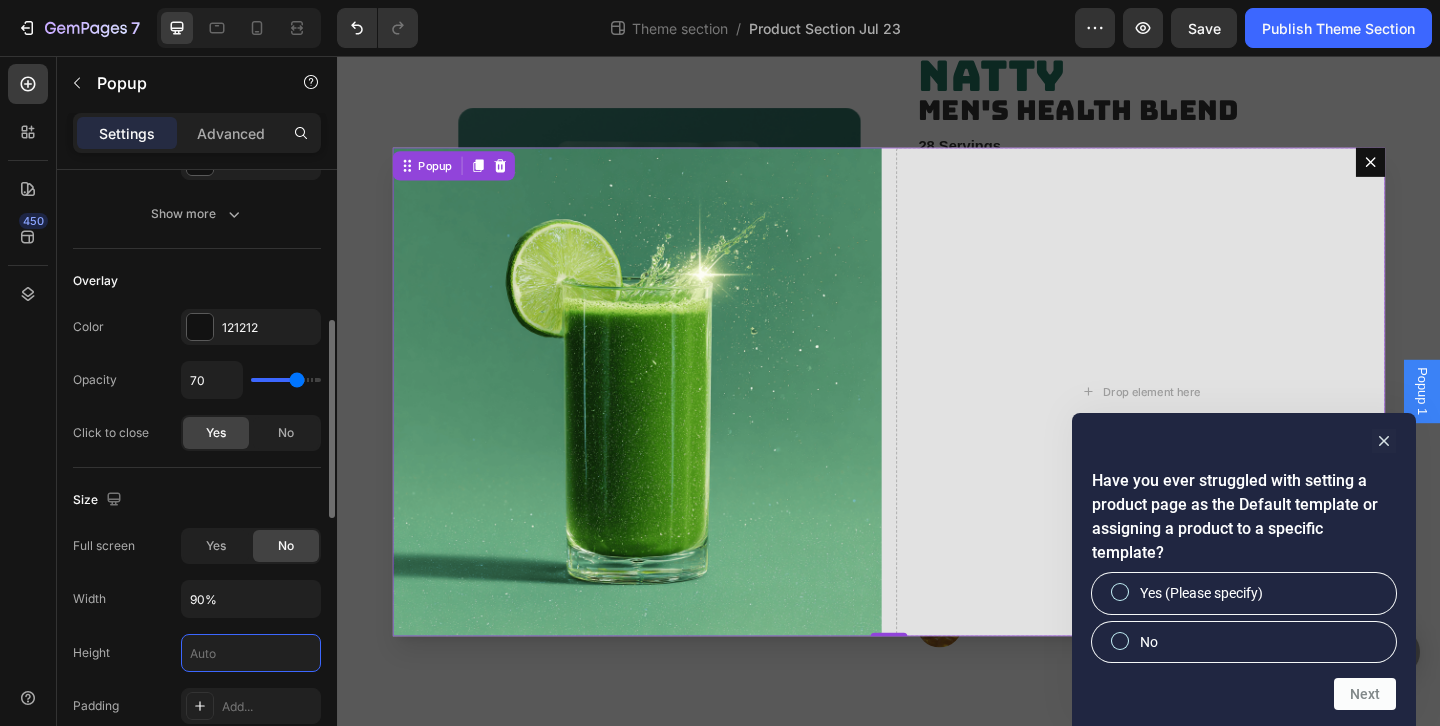 click at bounding box center [251, 653] 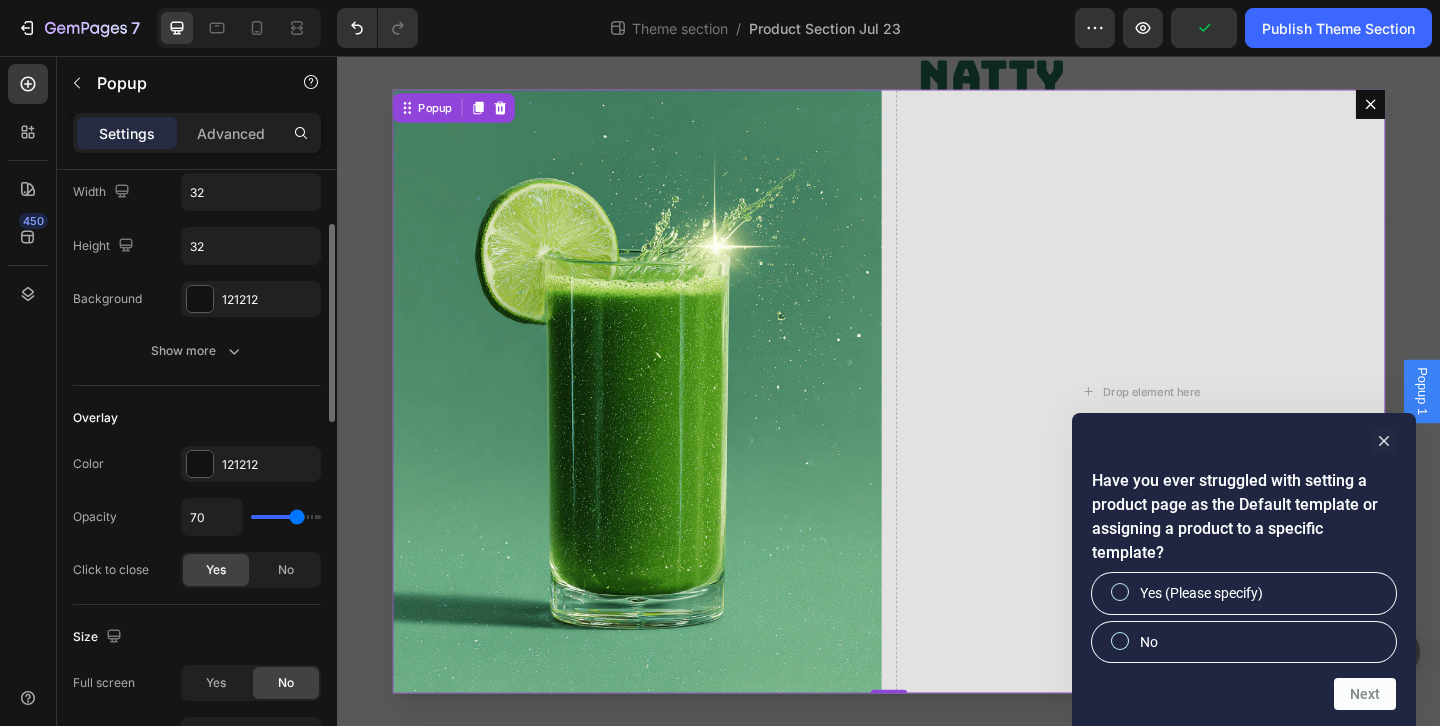 scroll, scrollTop: 125, scrollLeft: 0, axis: vertical 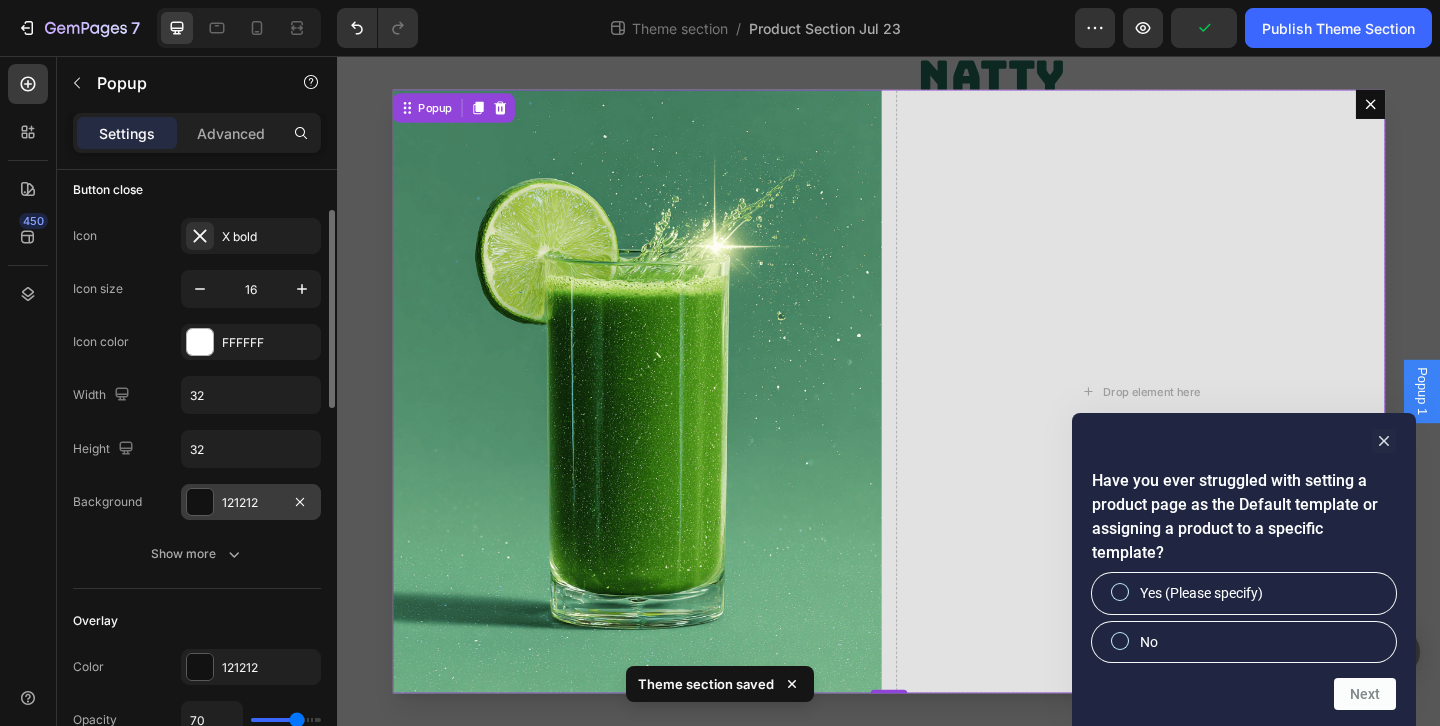 type on "90%" 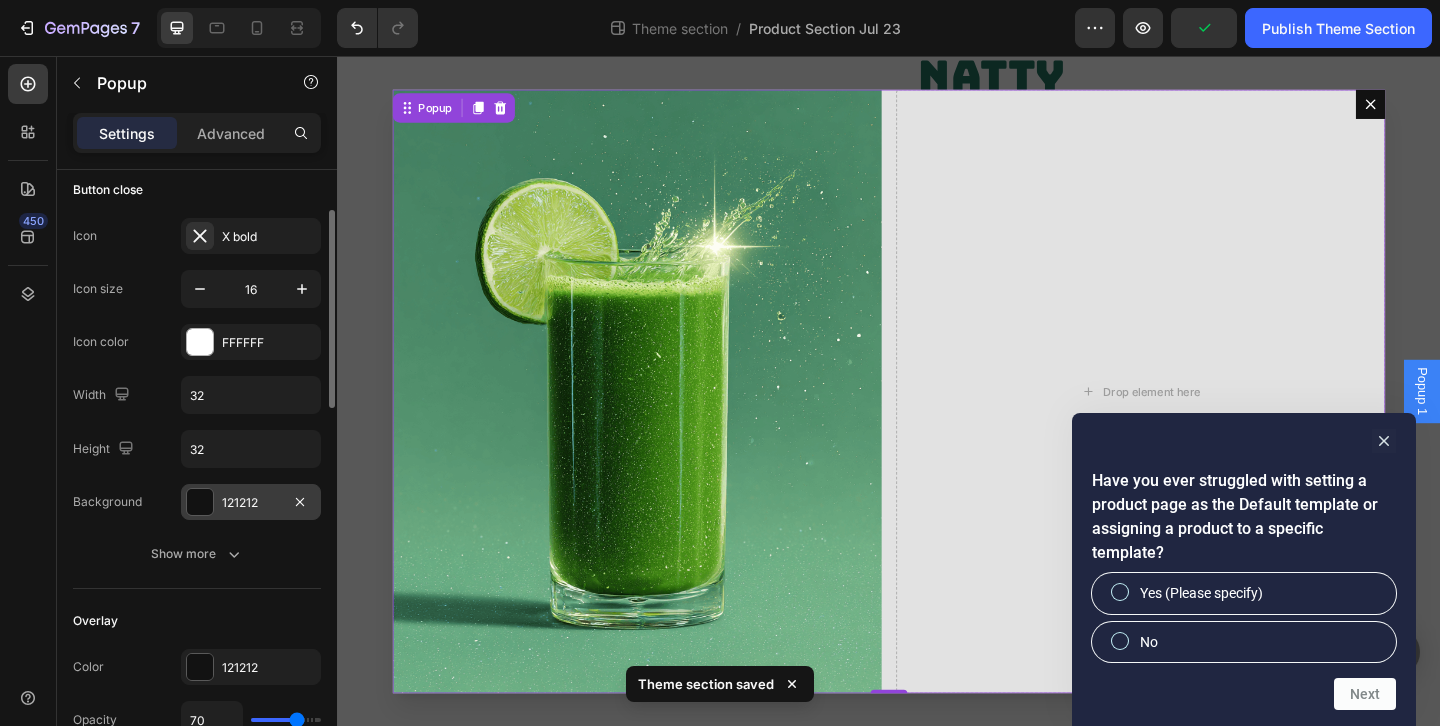 click on "121212" at bounding box center [251, 502] 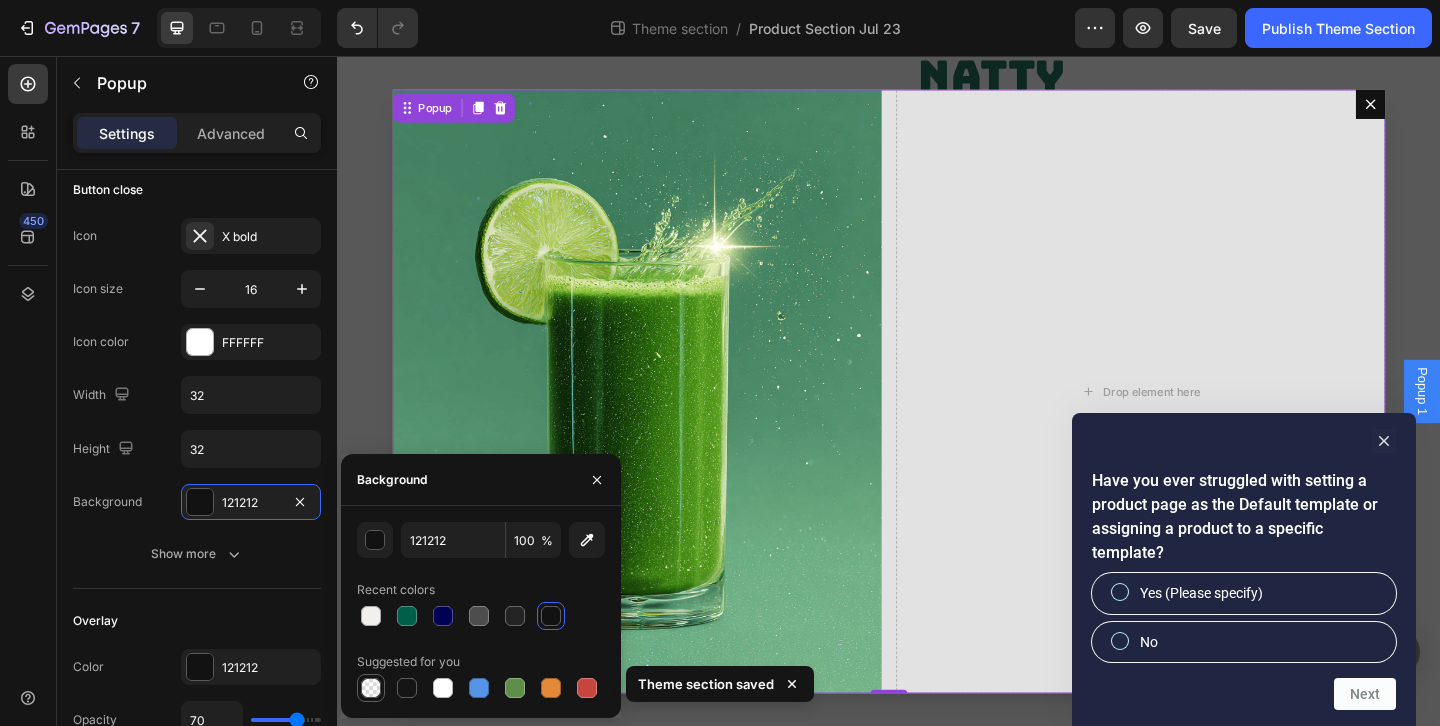 click at bounding box center [371, 688] 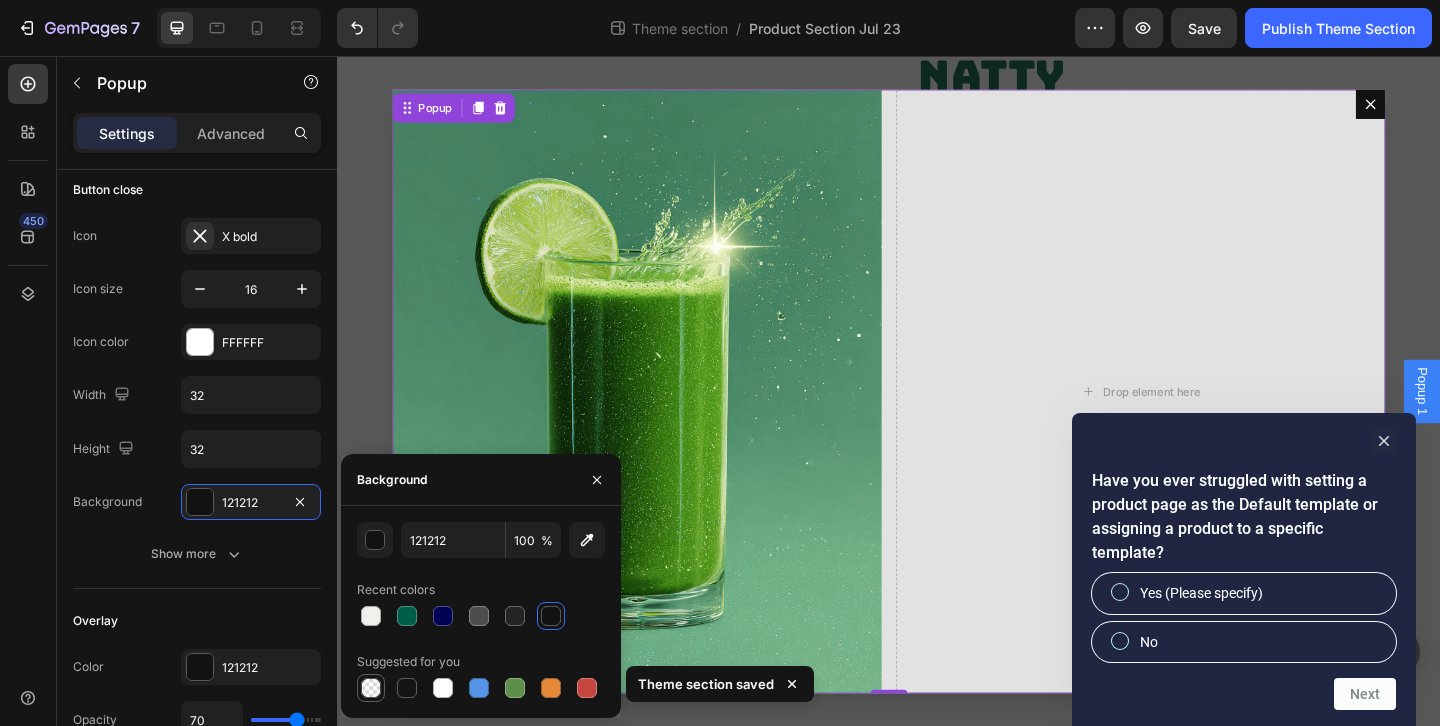 type on "000000" 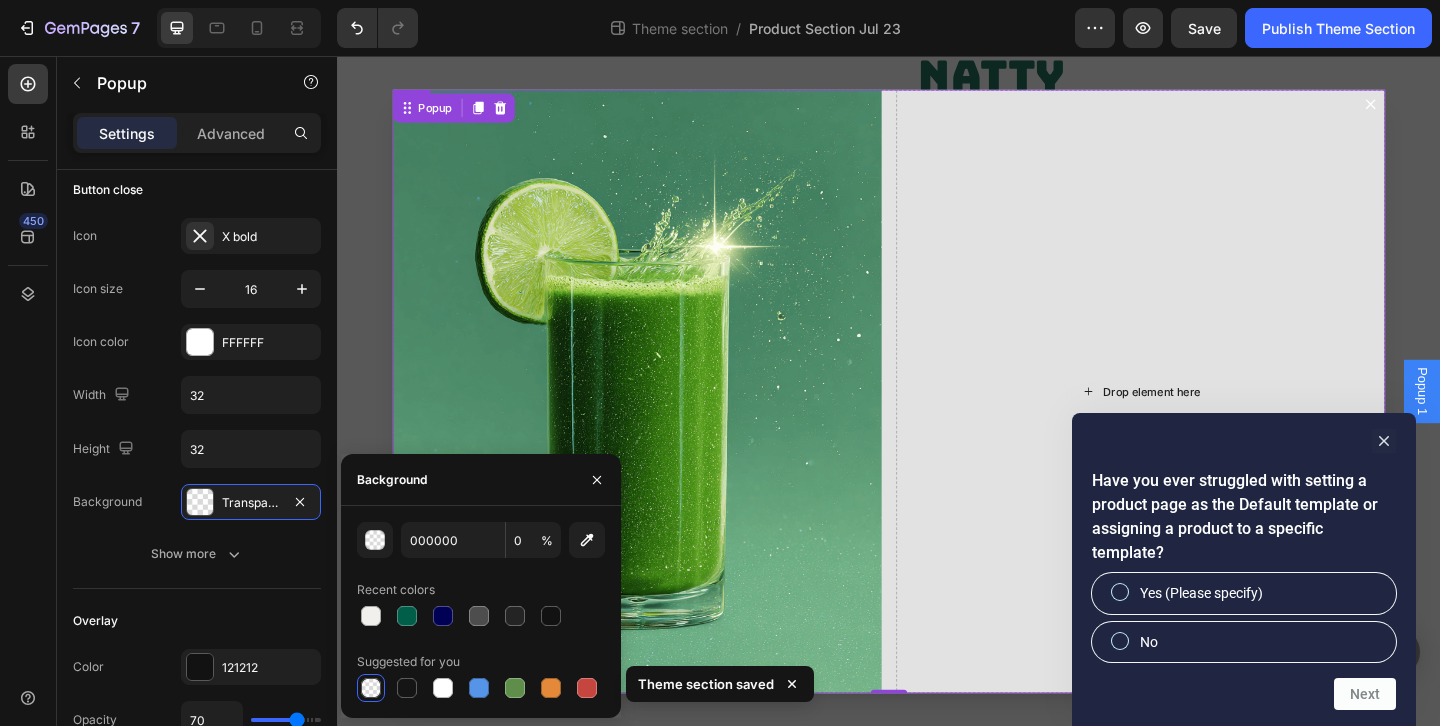click on "Drop element here" at bounding box center (1211, 420) 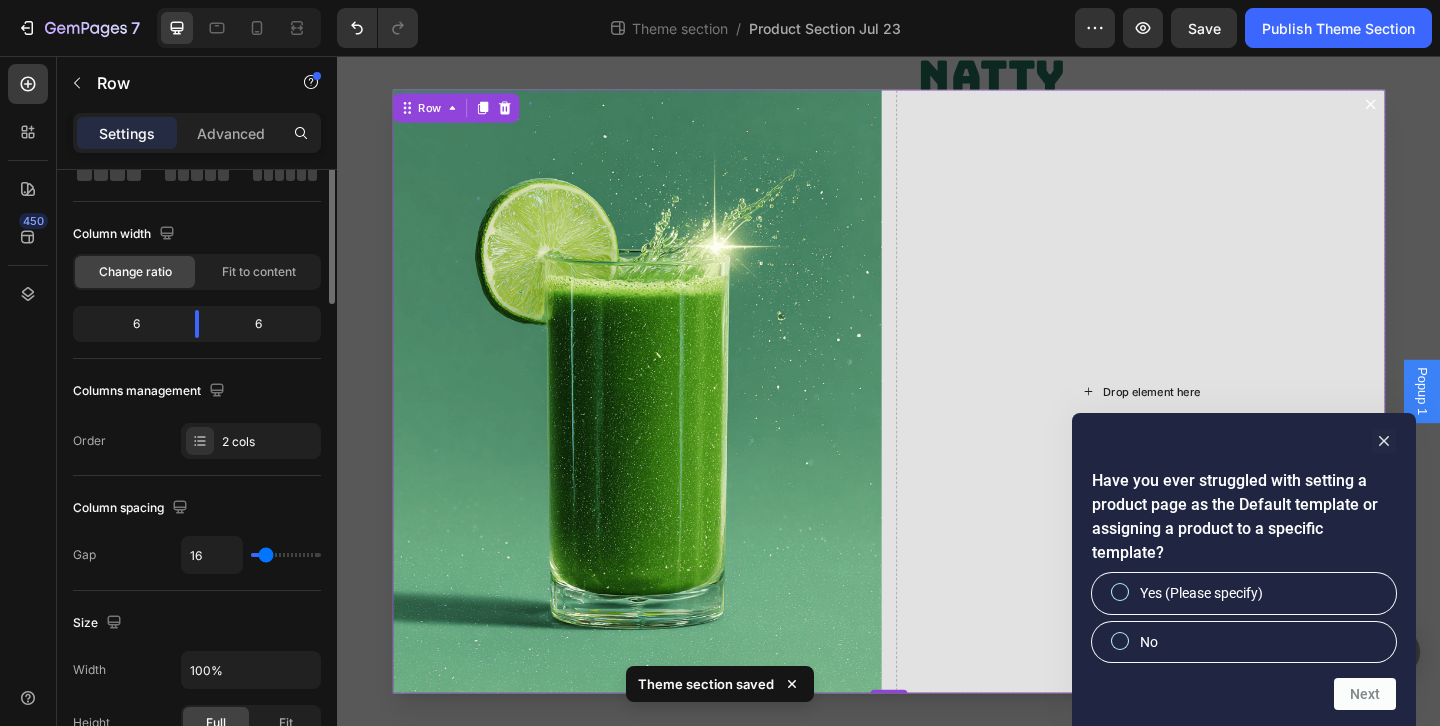 scroll, scrollTop: 0, scrollLeft: 0, axis: both 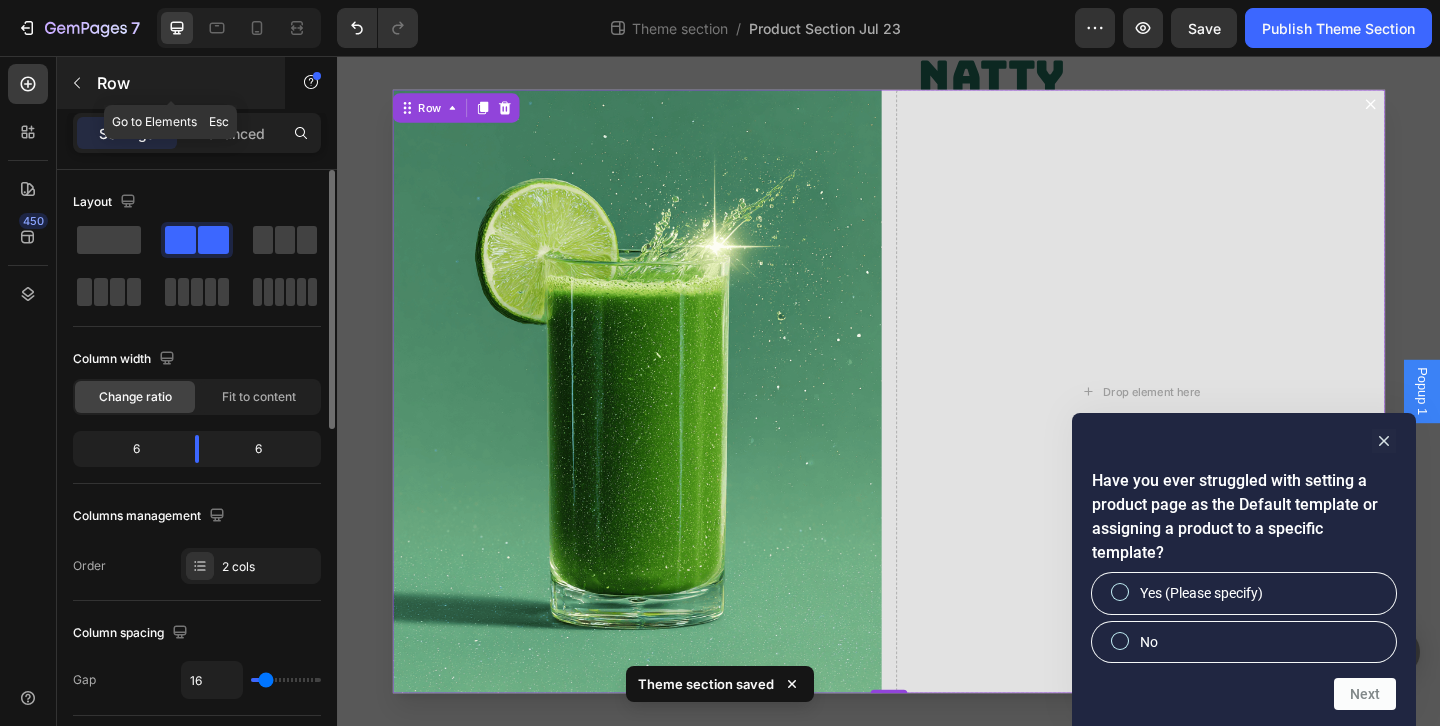 click on "Row" at bounding box center [171, 83] 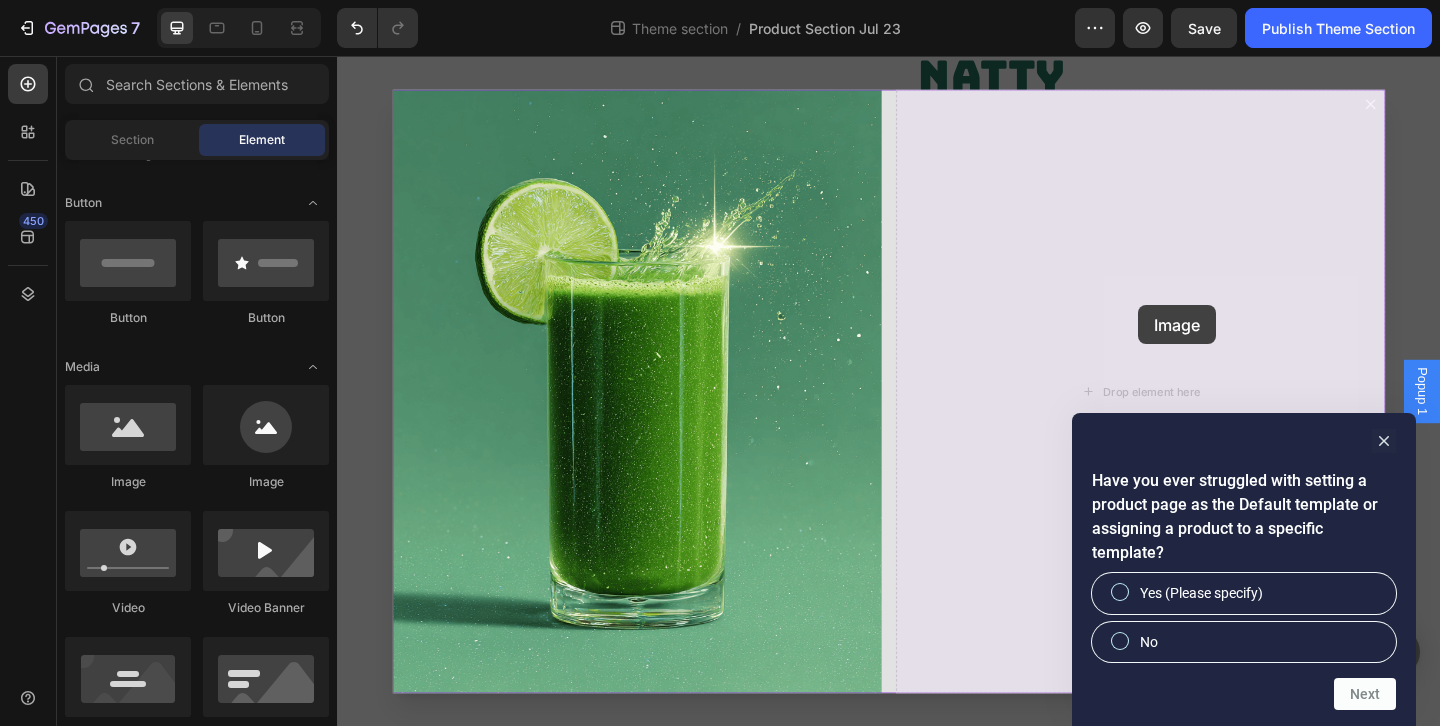 drag, startPoint x: 487, startPoint y: 509, endPoint x: 1208, endPoint y: 327, distance: 743.61615 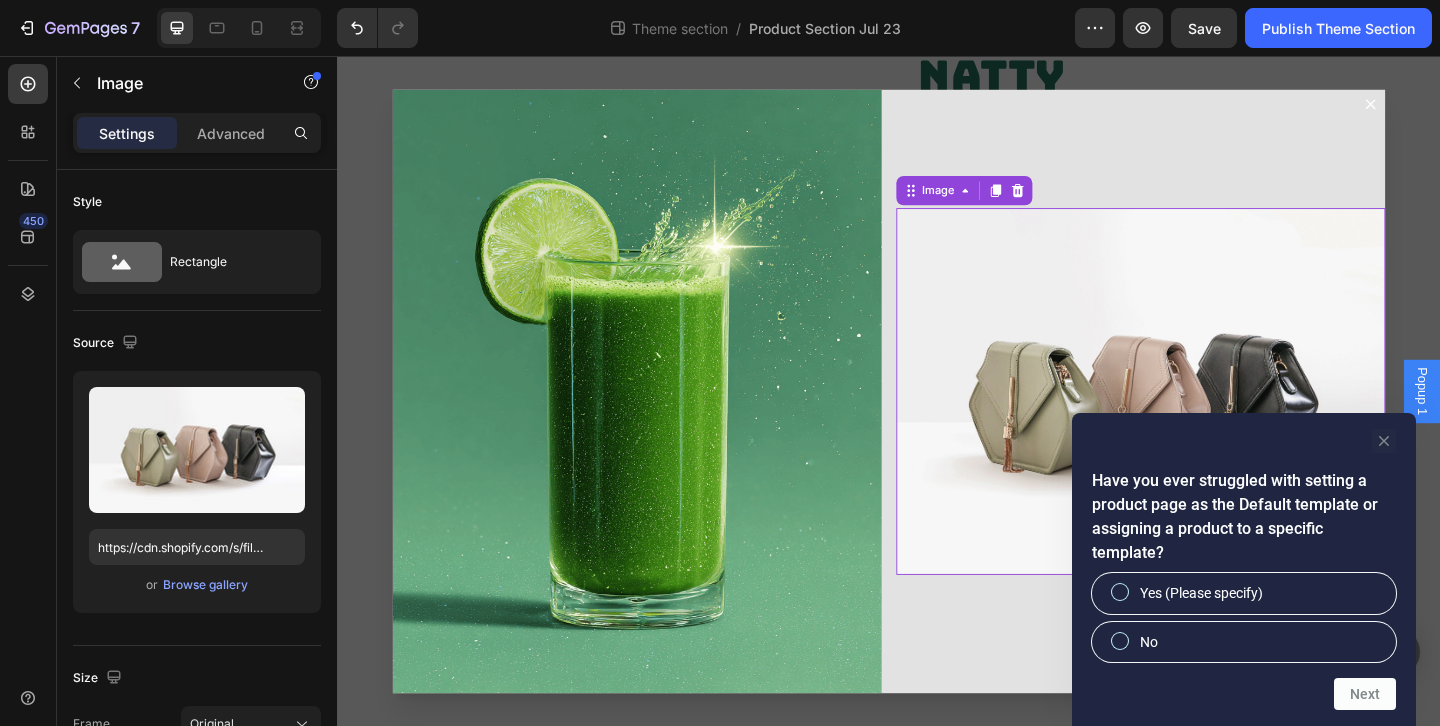 click 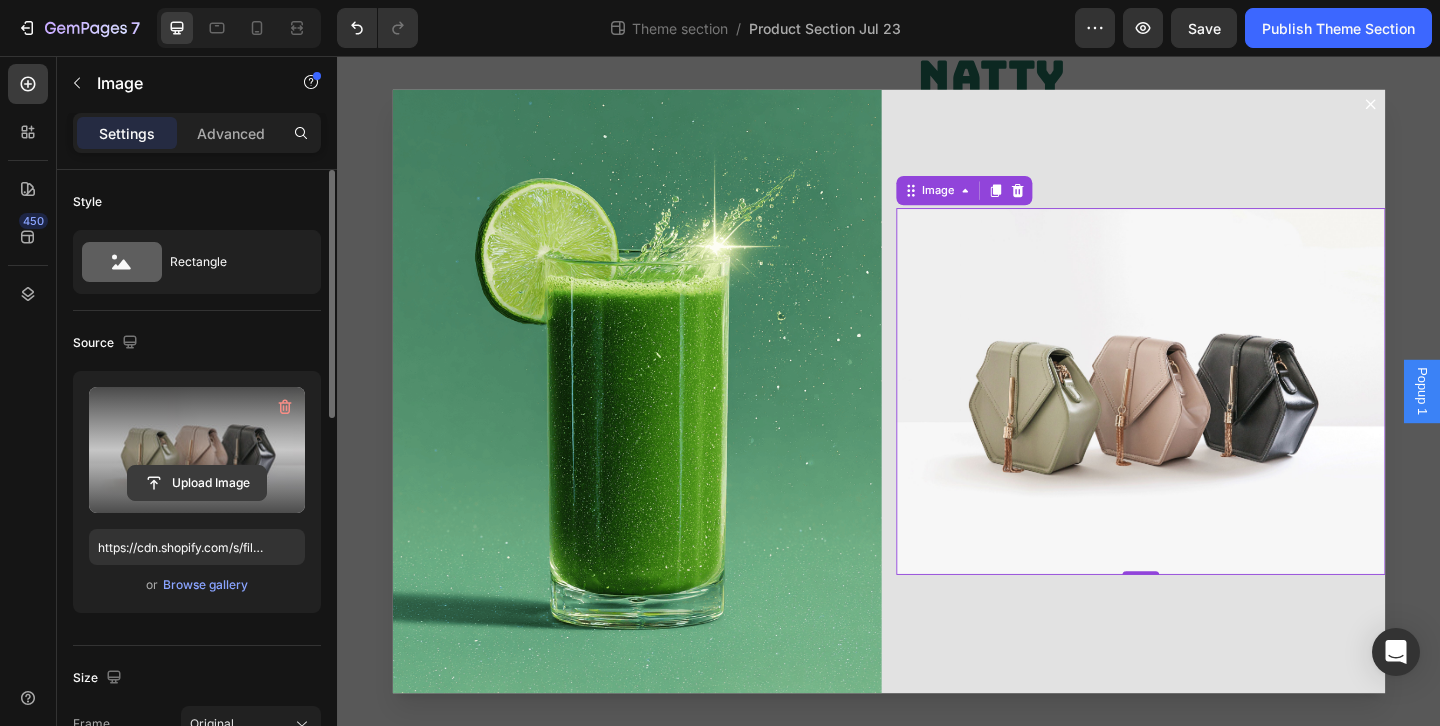 click 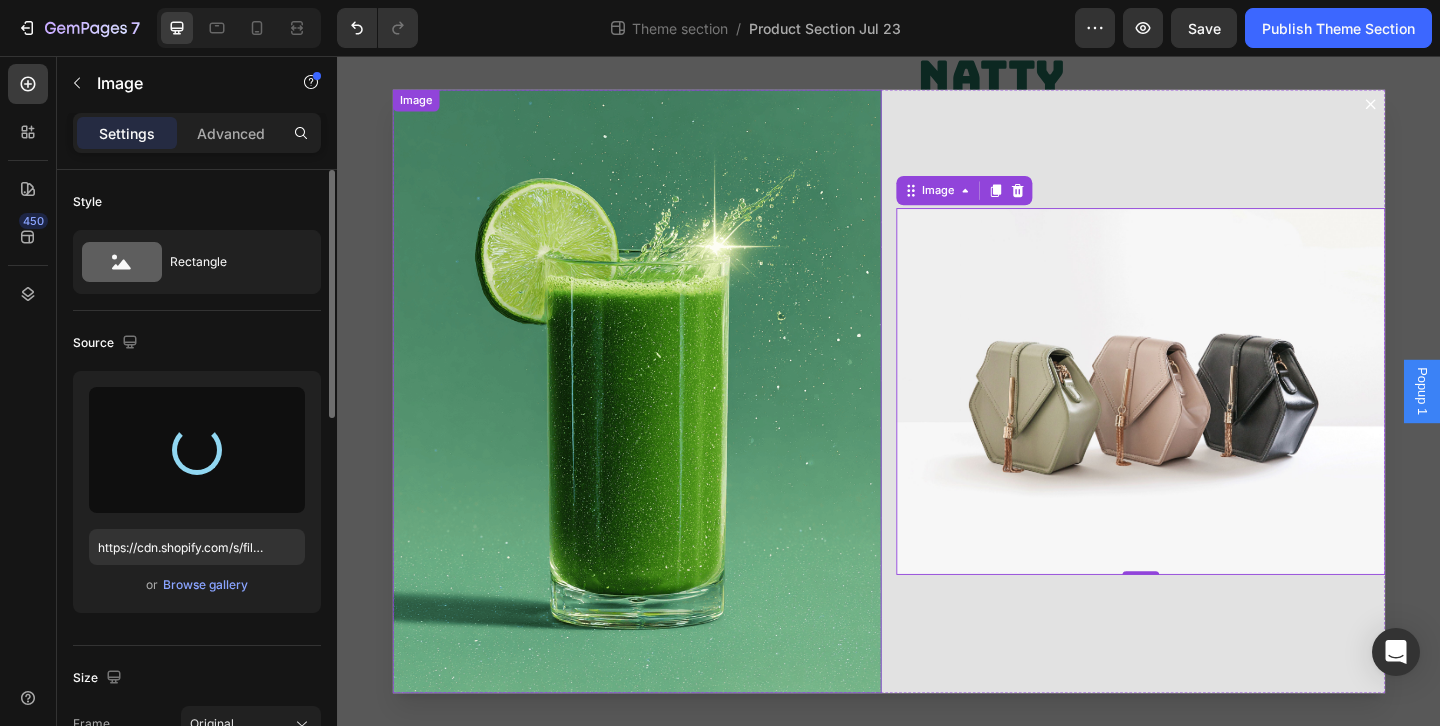 type on "https://cdn.shopify.com/s/files/1/0868/2589/4052/files/gempages_541050829604390019-8c59641a-4da9-45a0-81aa-f65bb8b3efd8.png" 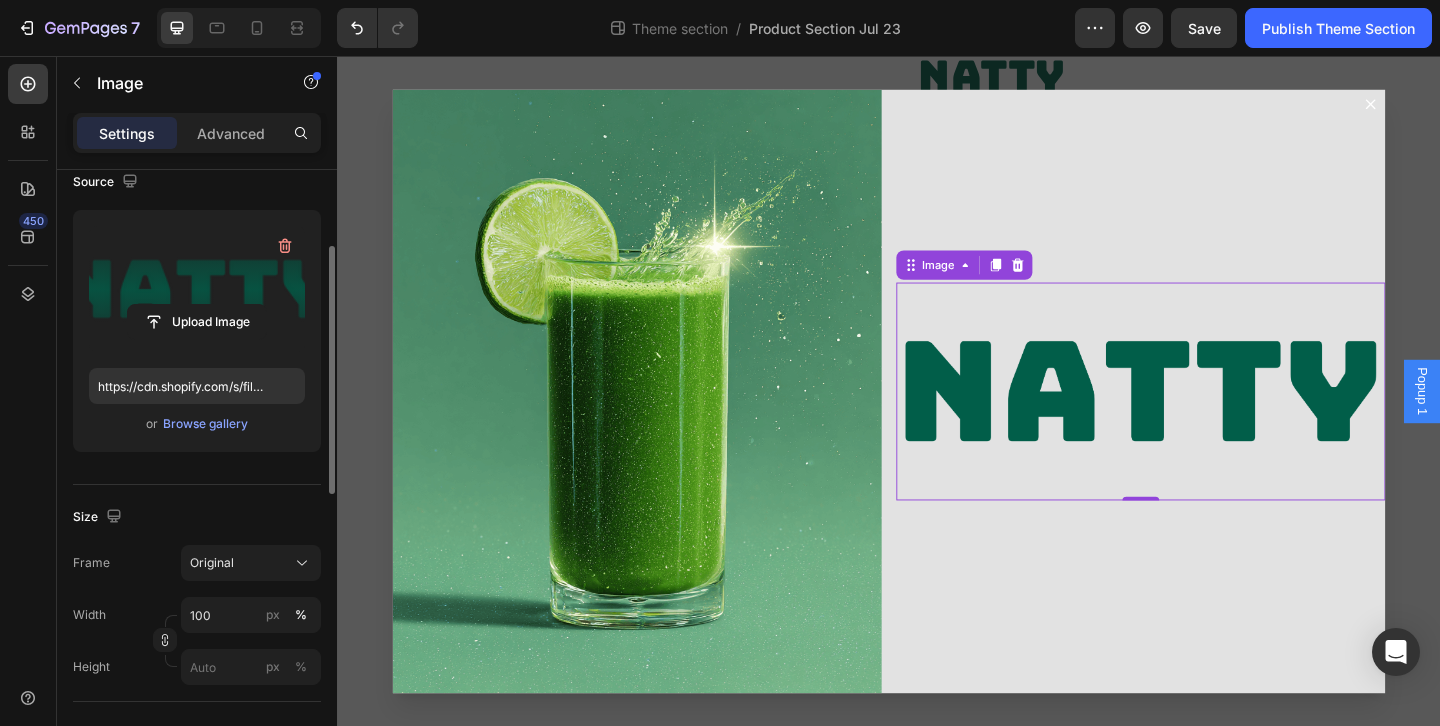 scroll, scrollTop: 169, scrollLeft: 0, axis: vertical 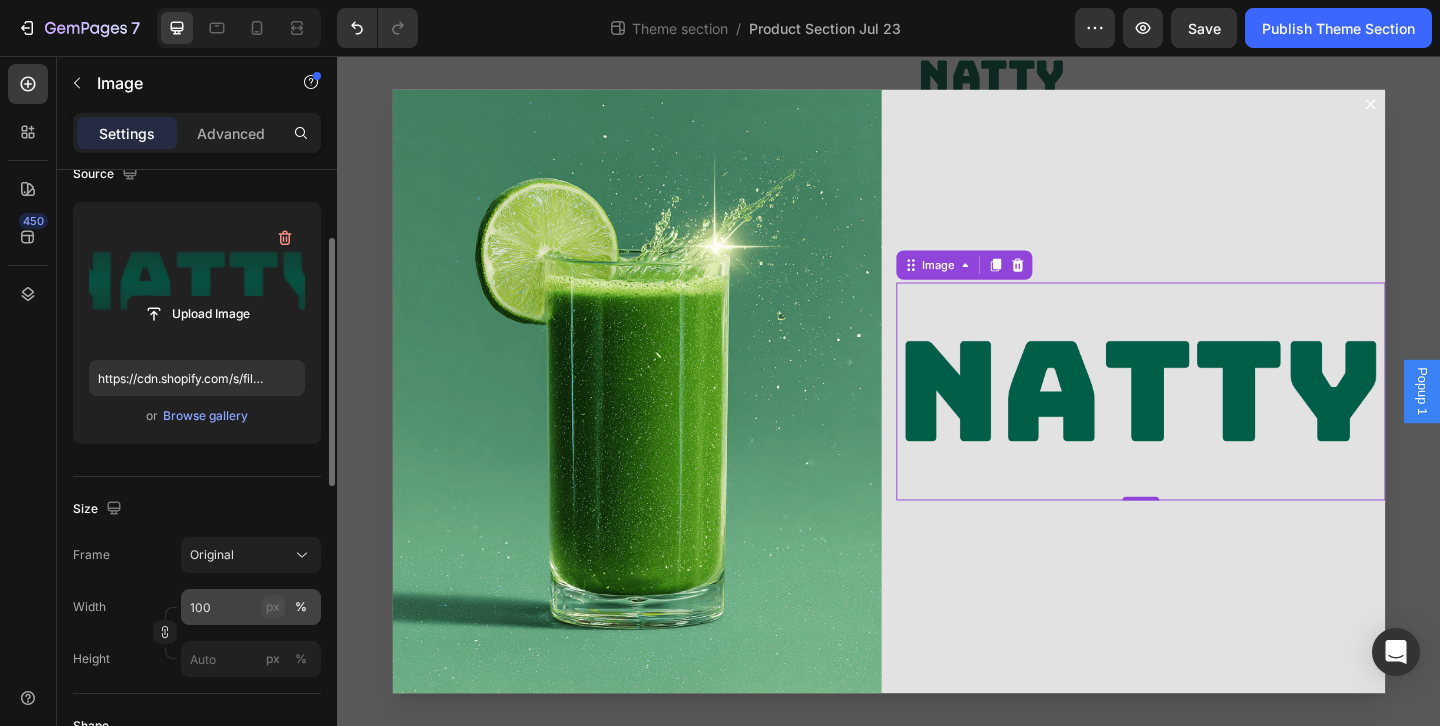 click on "px" at bounding box center [273, 607] 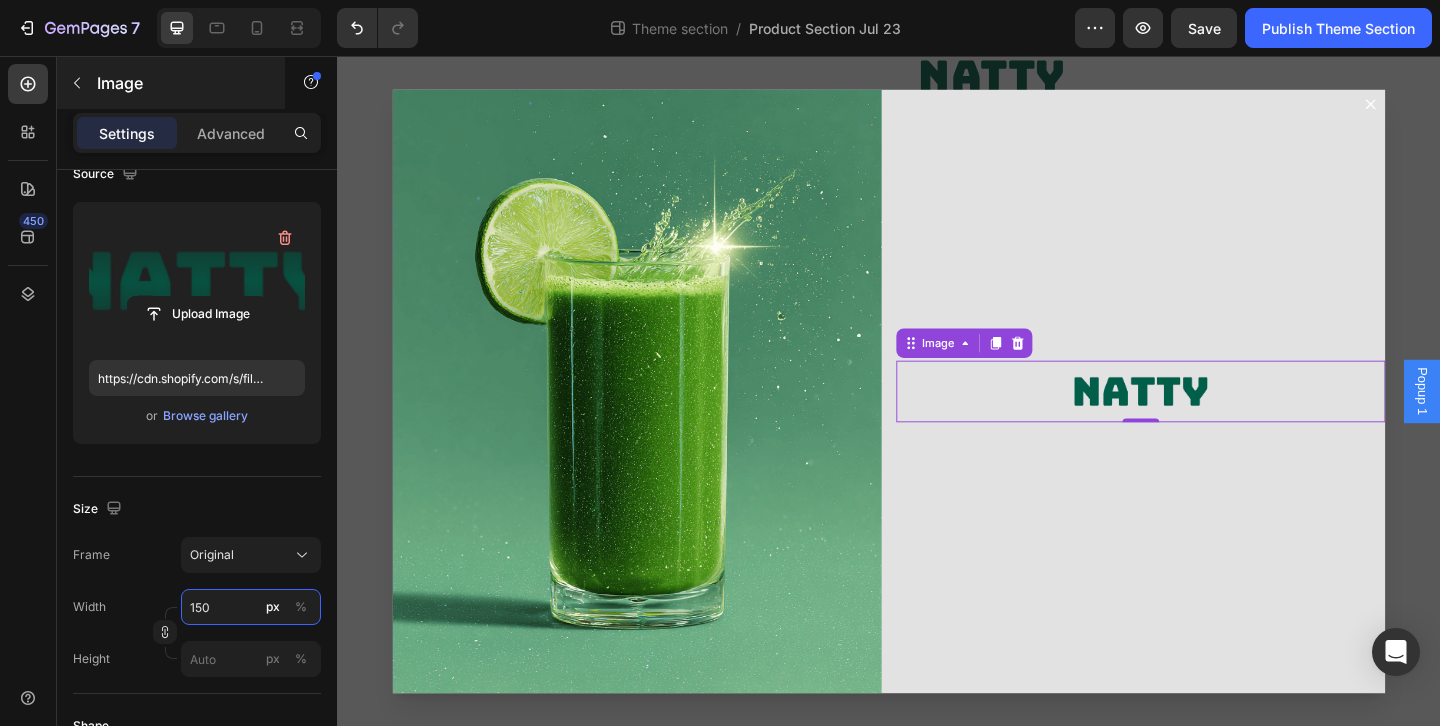type on "150" 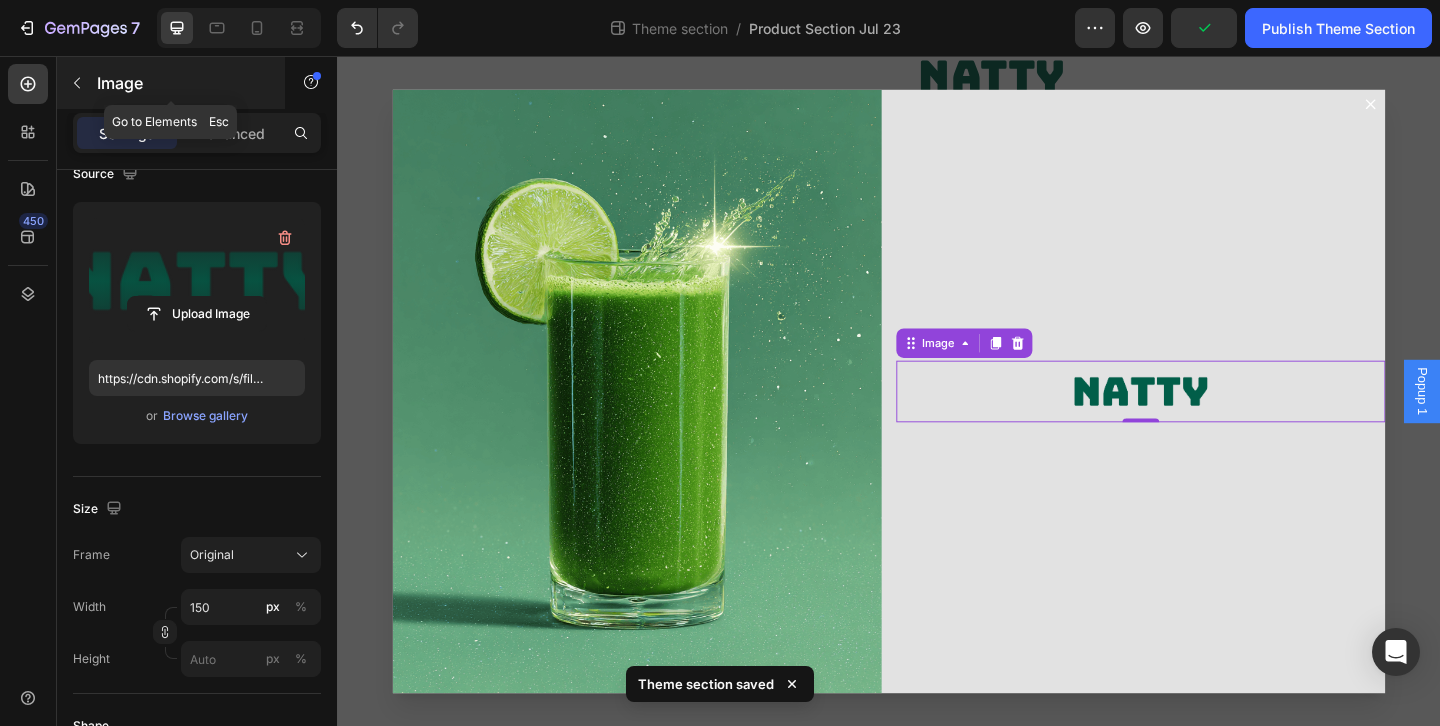 click on "Image" at bounding box center [171, 83] 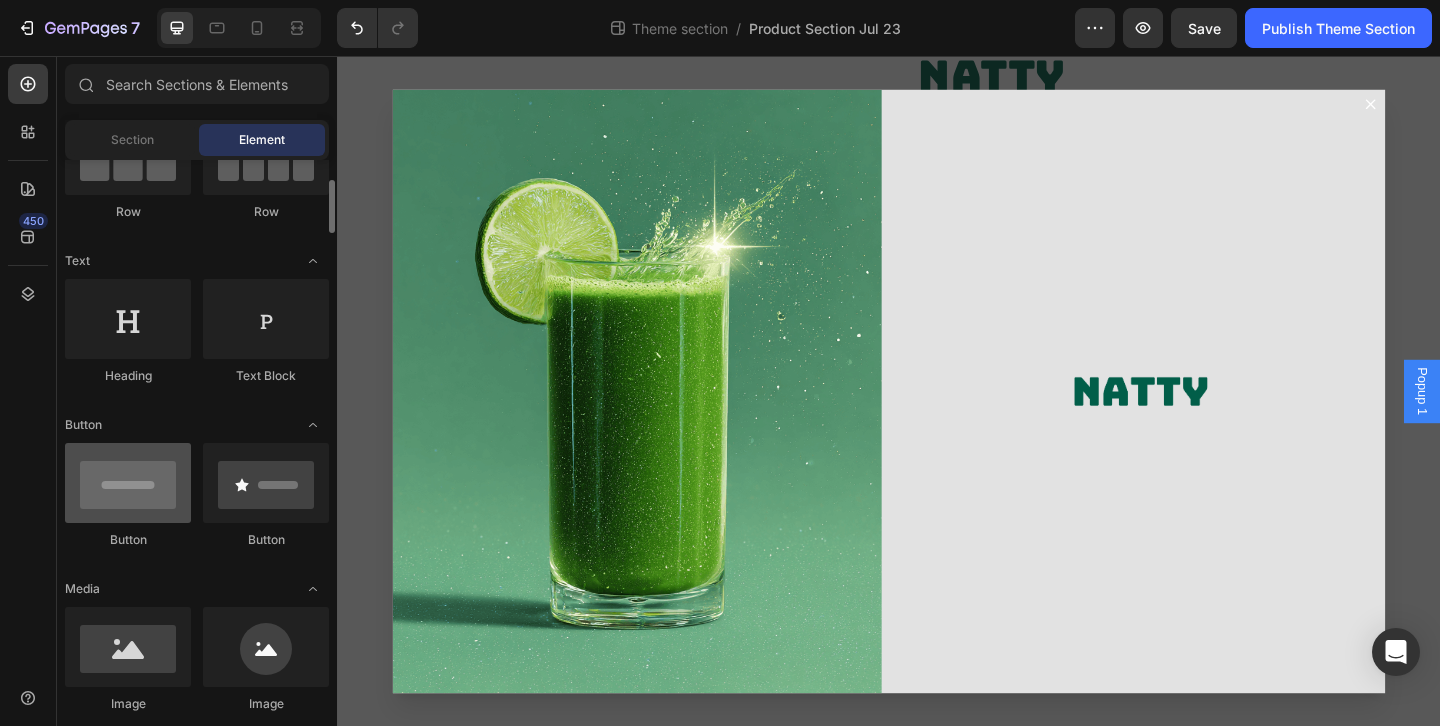 scroll, scrollTop: 0, scrollLeft: 0, axis: both 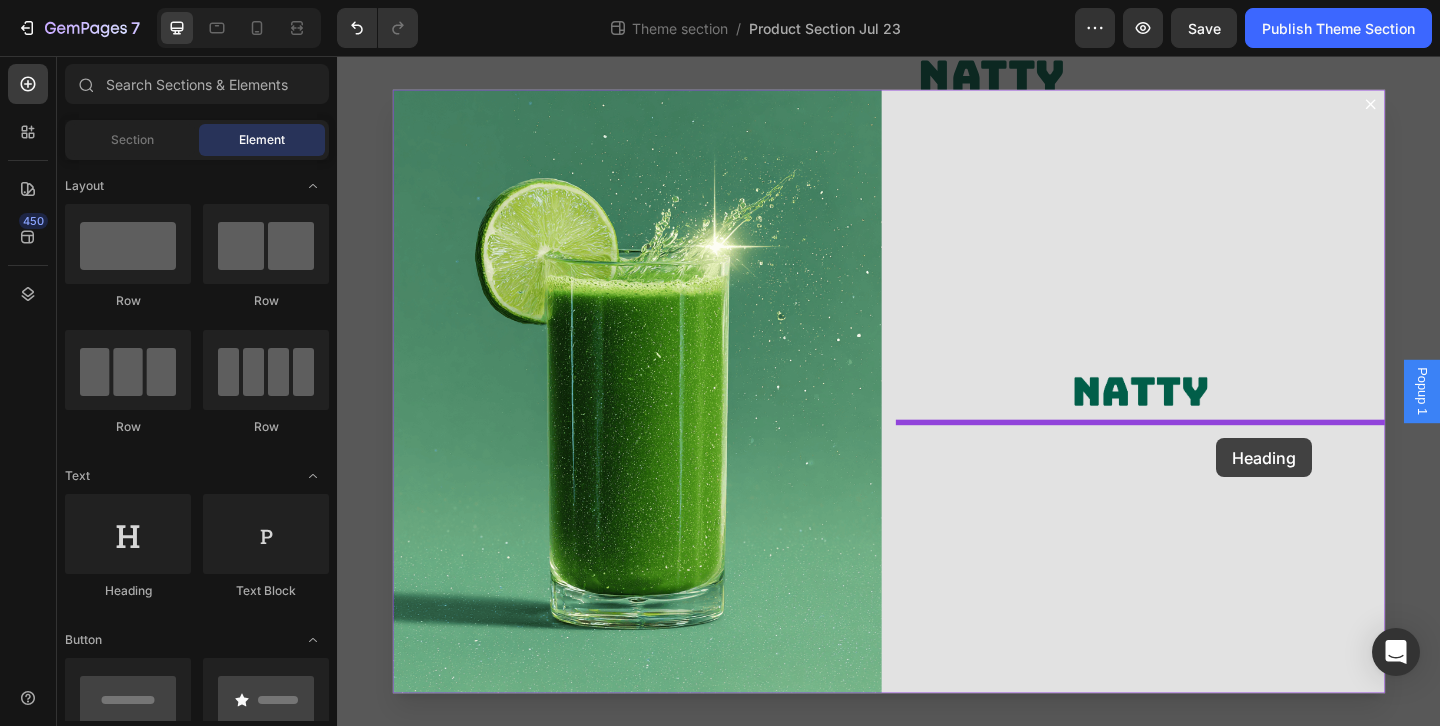 drag, startPoint x: 467, startPoint y: 598, endPoint x: 1293, endPoint y: 472, distance: 835.55493 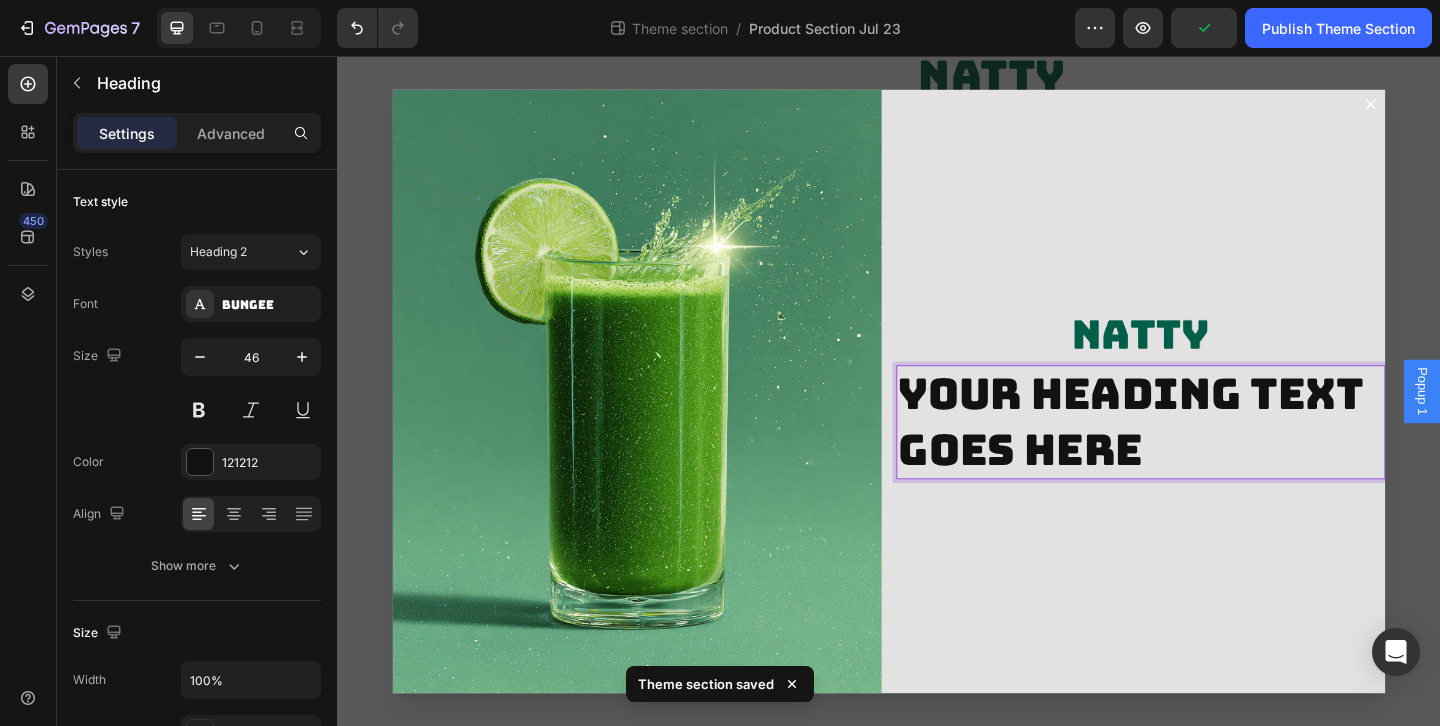 click on "Your heading text goes here" at bounding box center [1211, 454] 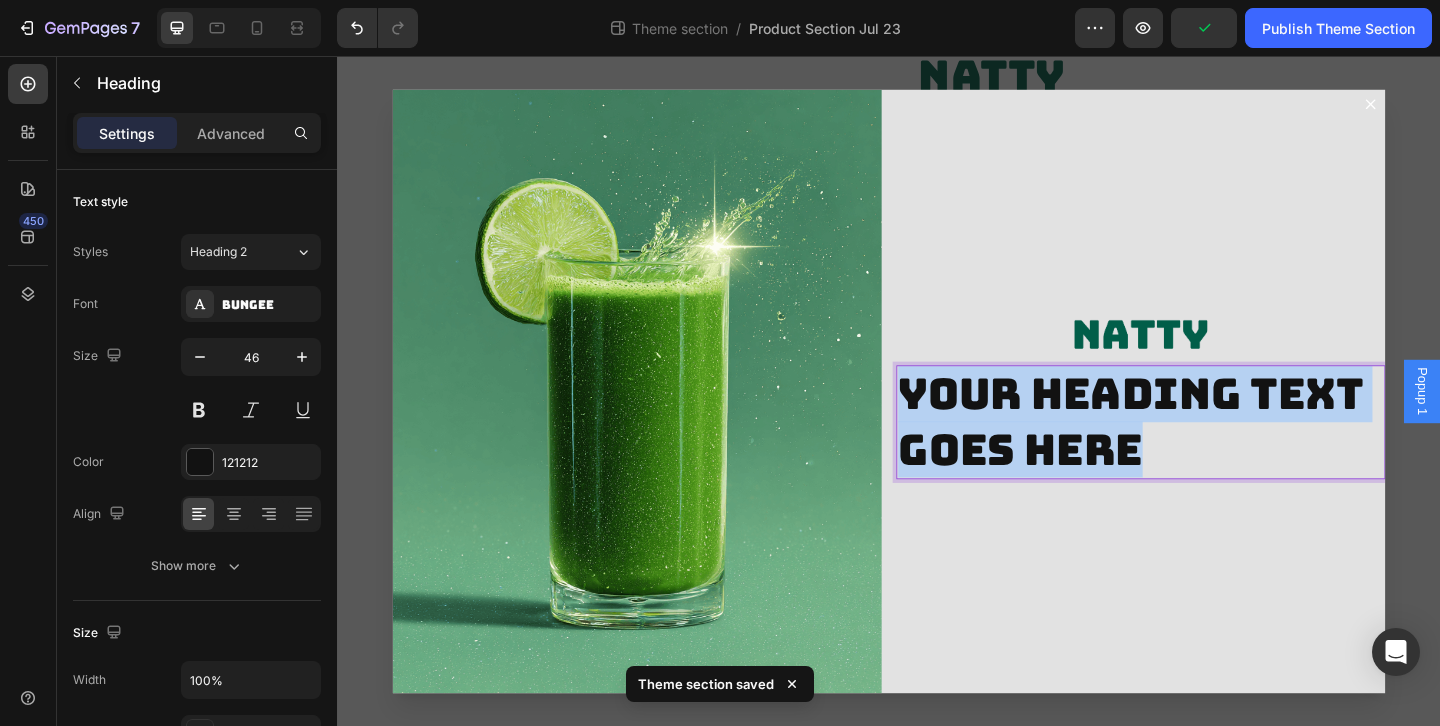 click on "Your heading text goes here" at bounding box center [1211, 454] 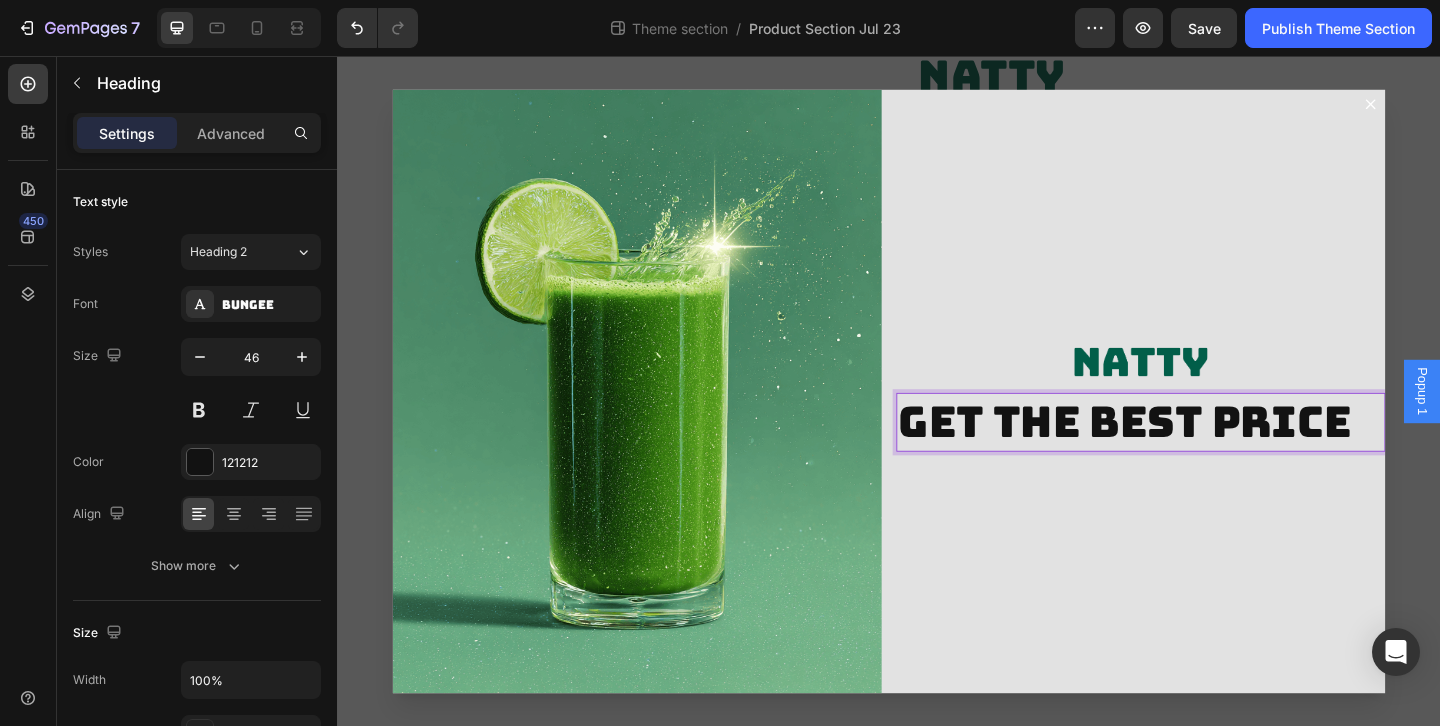 click on "Get the best price" at bounding box center [1211, 454] 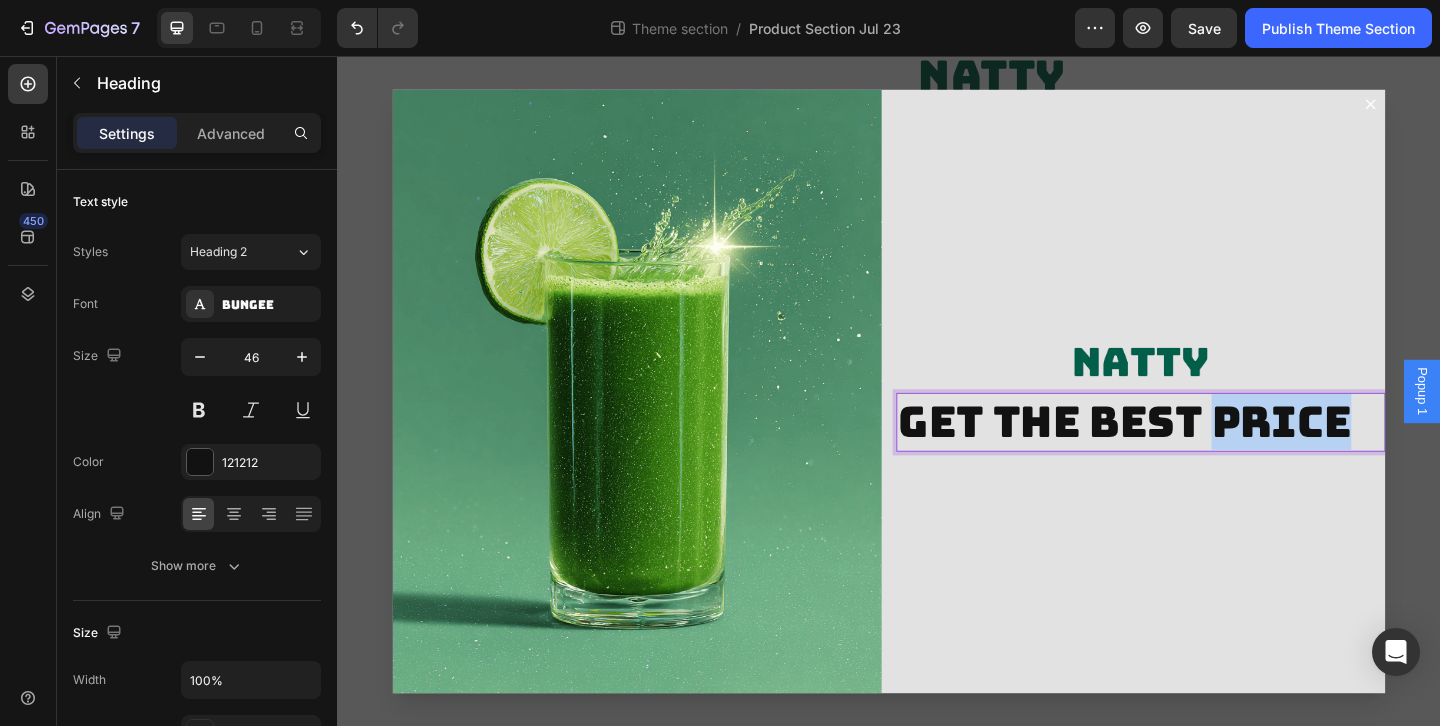 click on "Get the best price" at bounding box center [1211, 454] 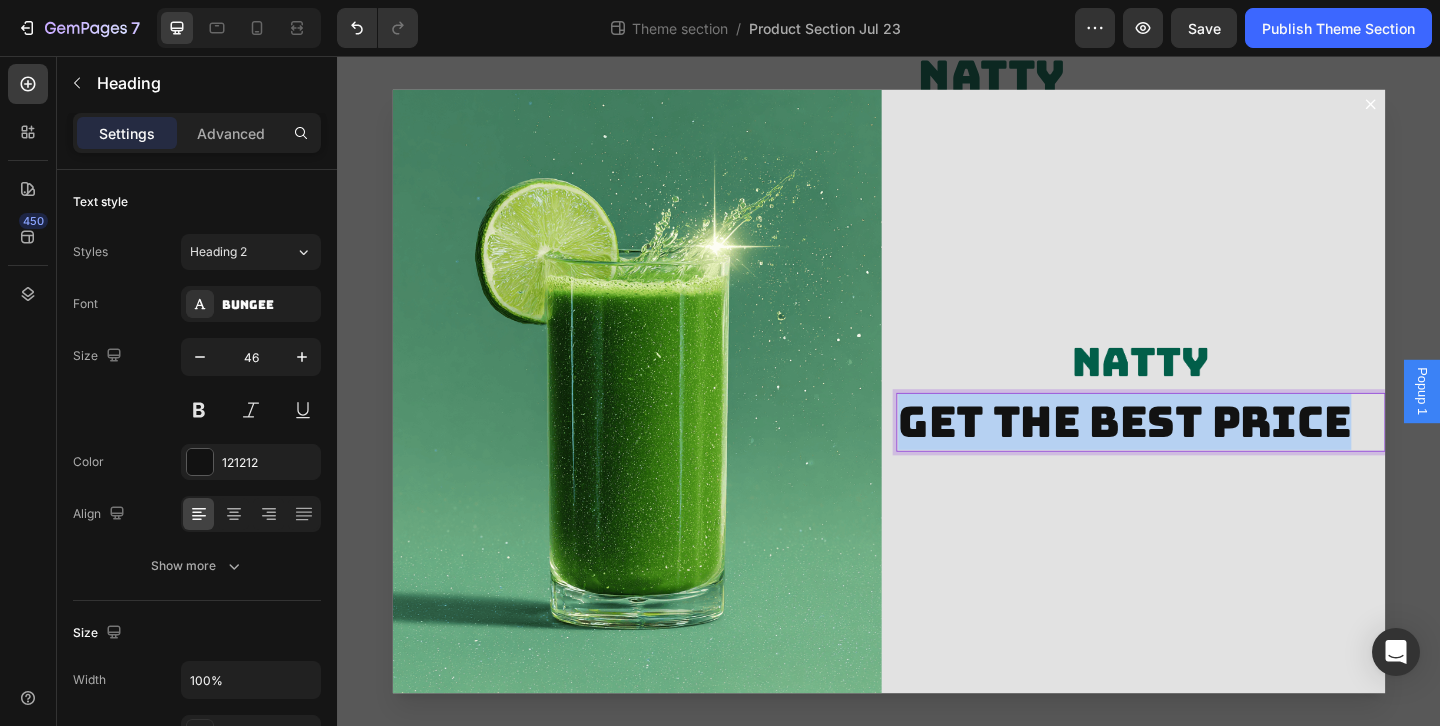 click on "Get the best price" at bounding box center (1211, 454) 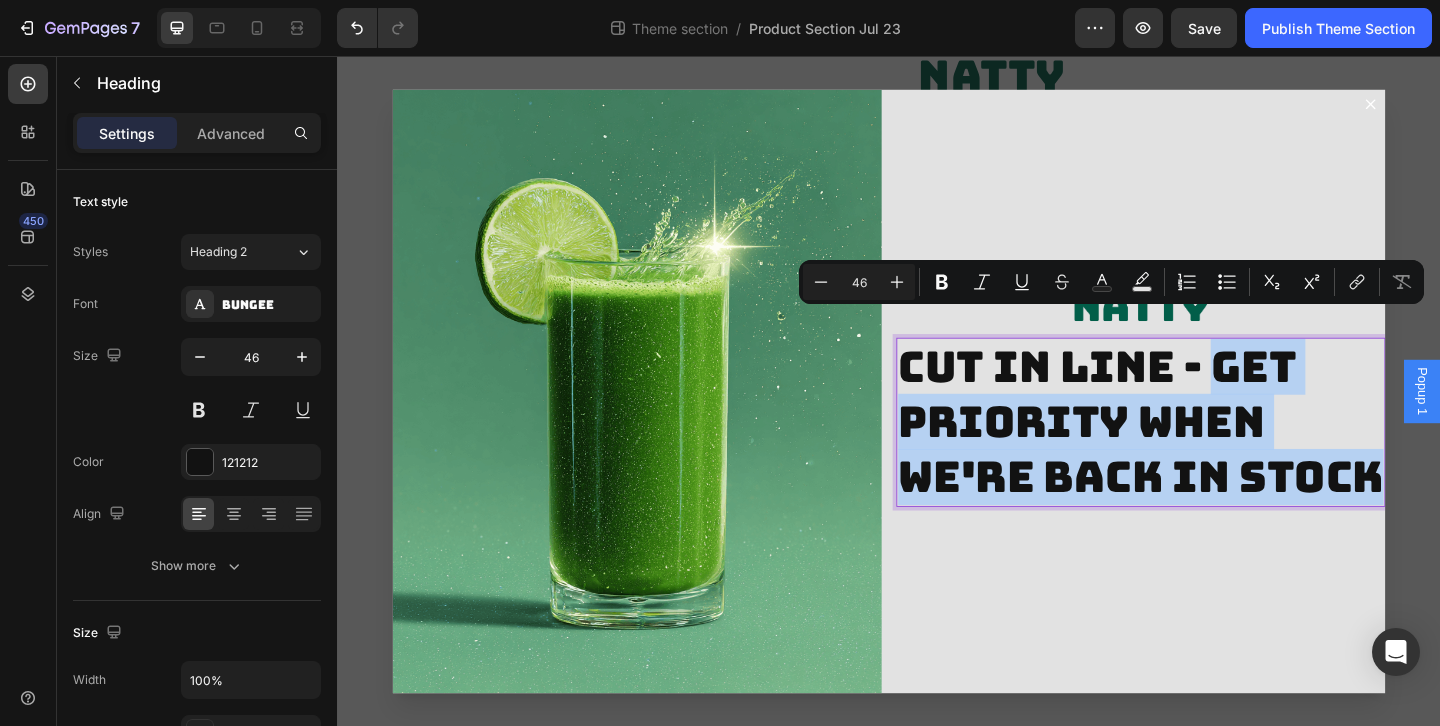 drag, startPoint x: 1283, startPoint y: 537, endPoint x: 1288, endPoint y: 375, distance: 162.07715 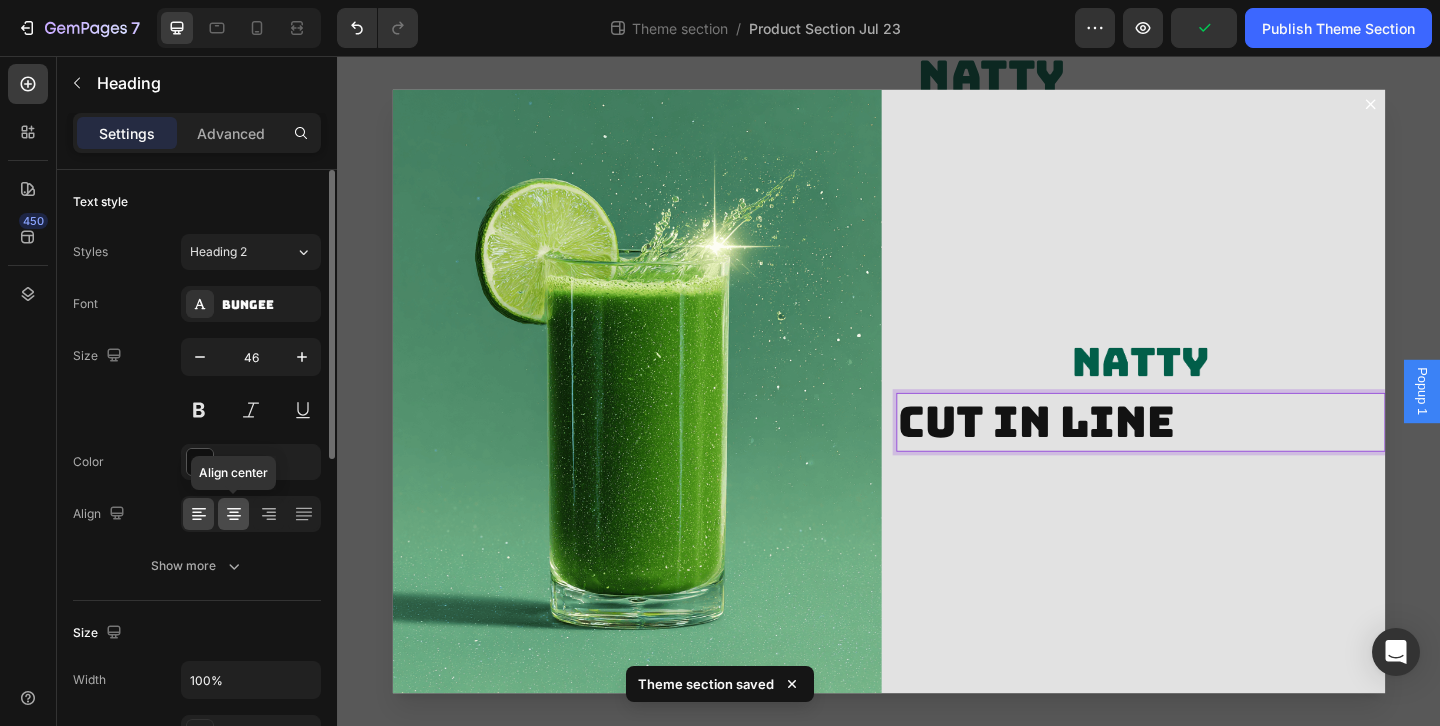 click 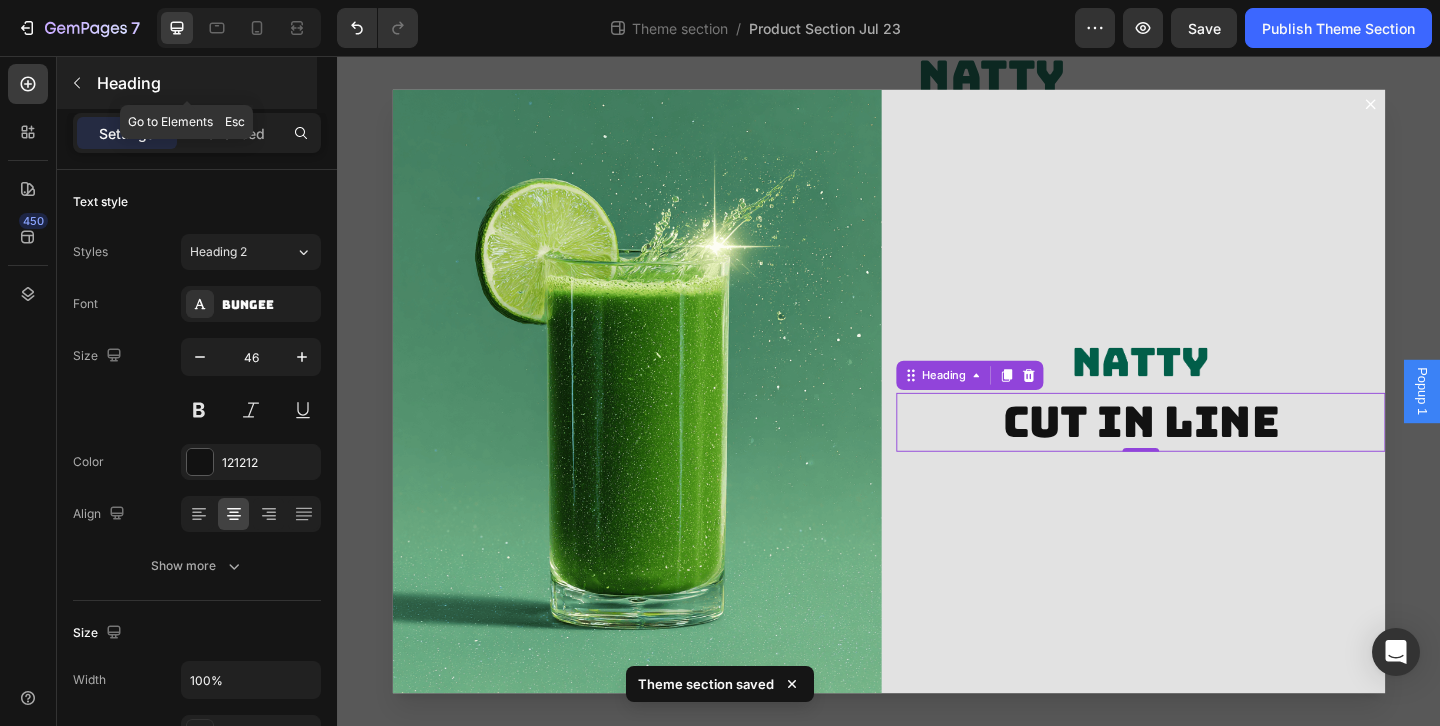 click on "Heading" at bounding box center (187, 83) 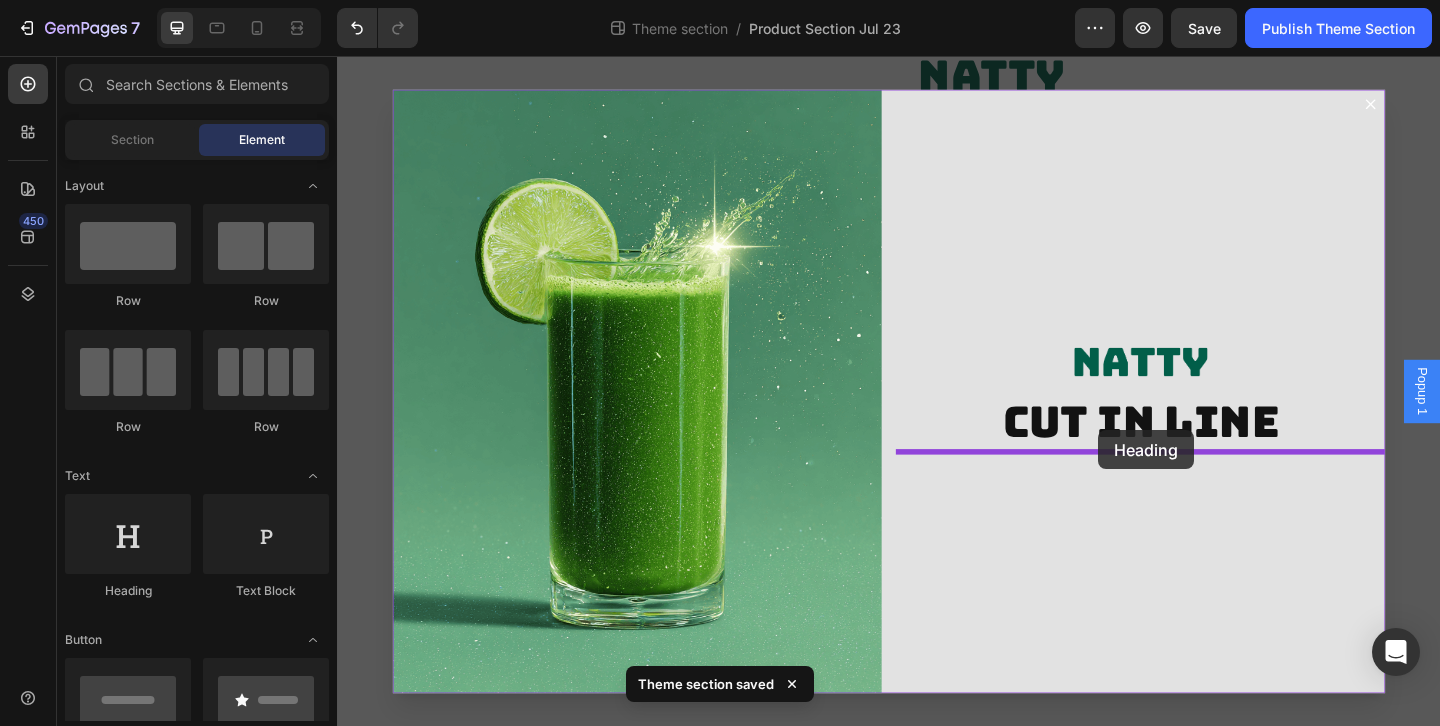 drag, startPoint x: 476, startPoint y: 591, endPoint x: 1165, endPoint y: 463, distance: 700.7888 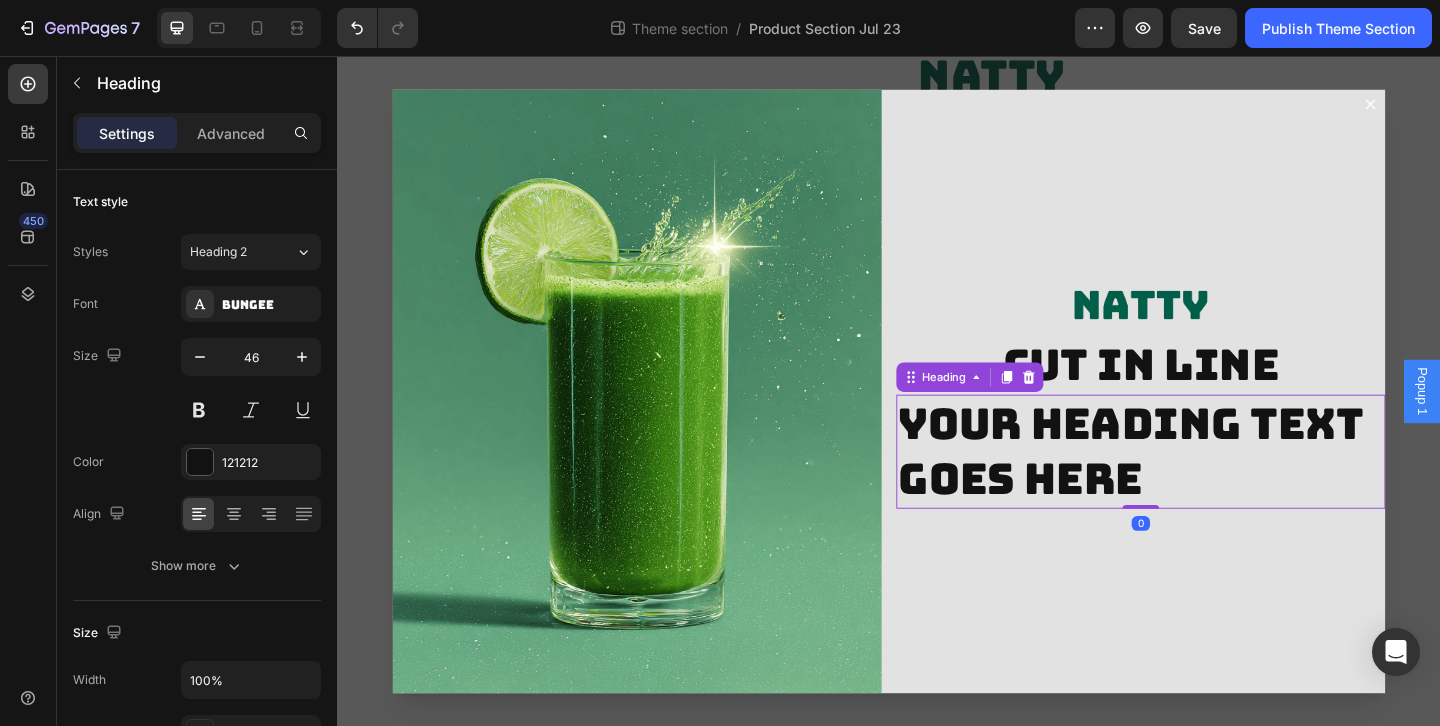 click on "Your heading text goes here" at bounding box center (1211, 486) 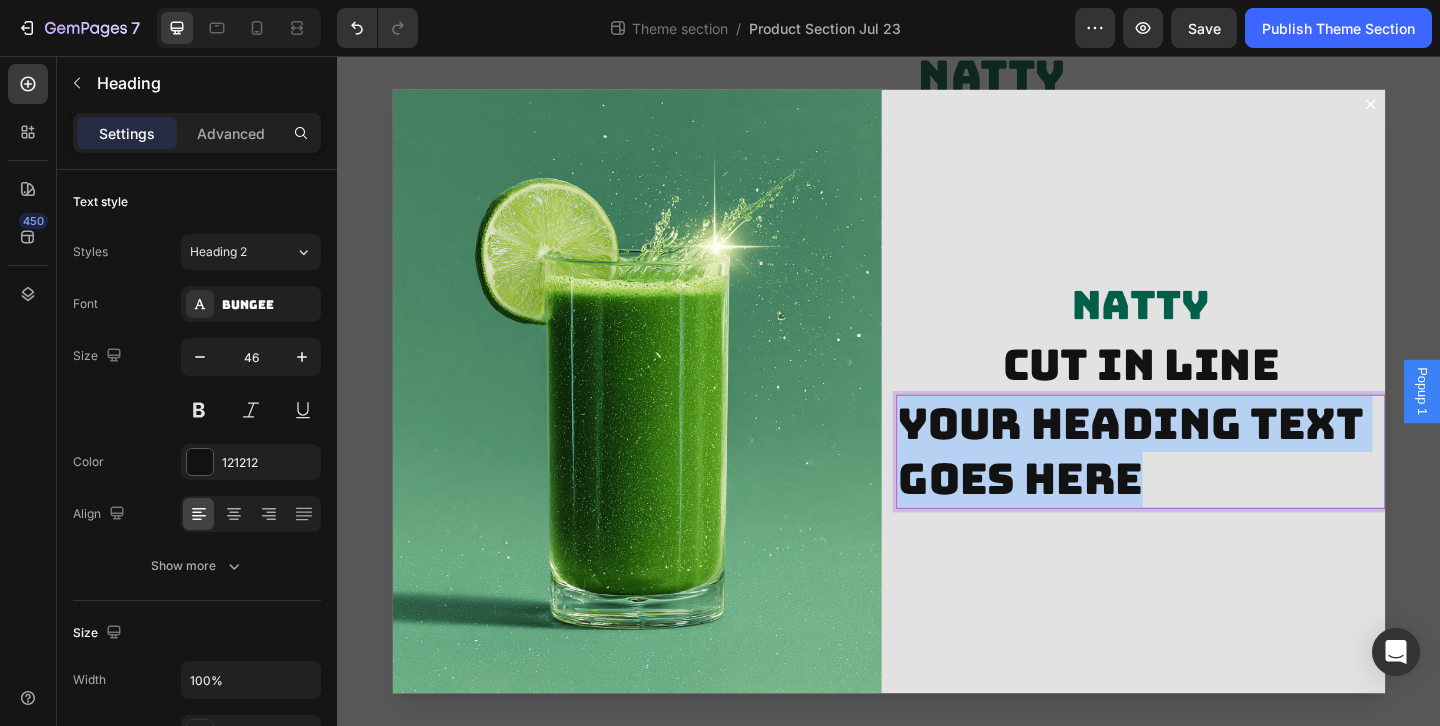 click on "Your heading text goes here" at bounding box center [1211, 486] 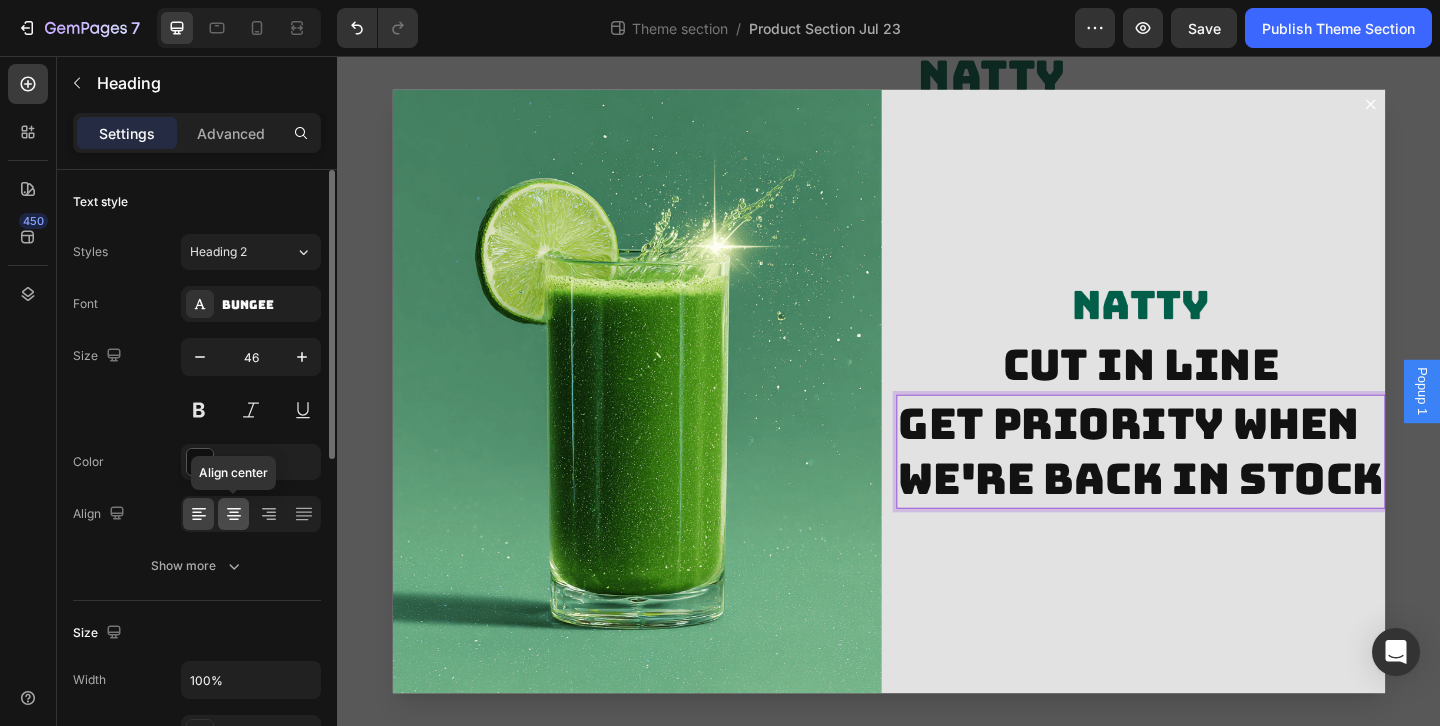 click 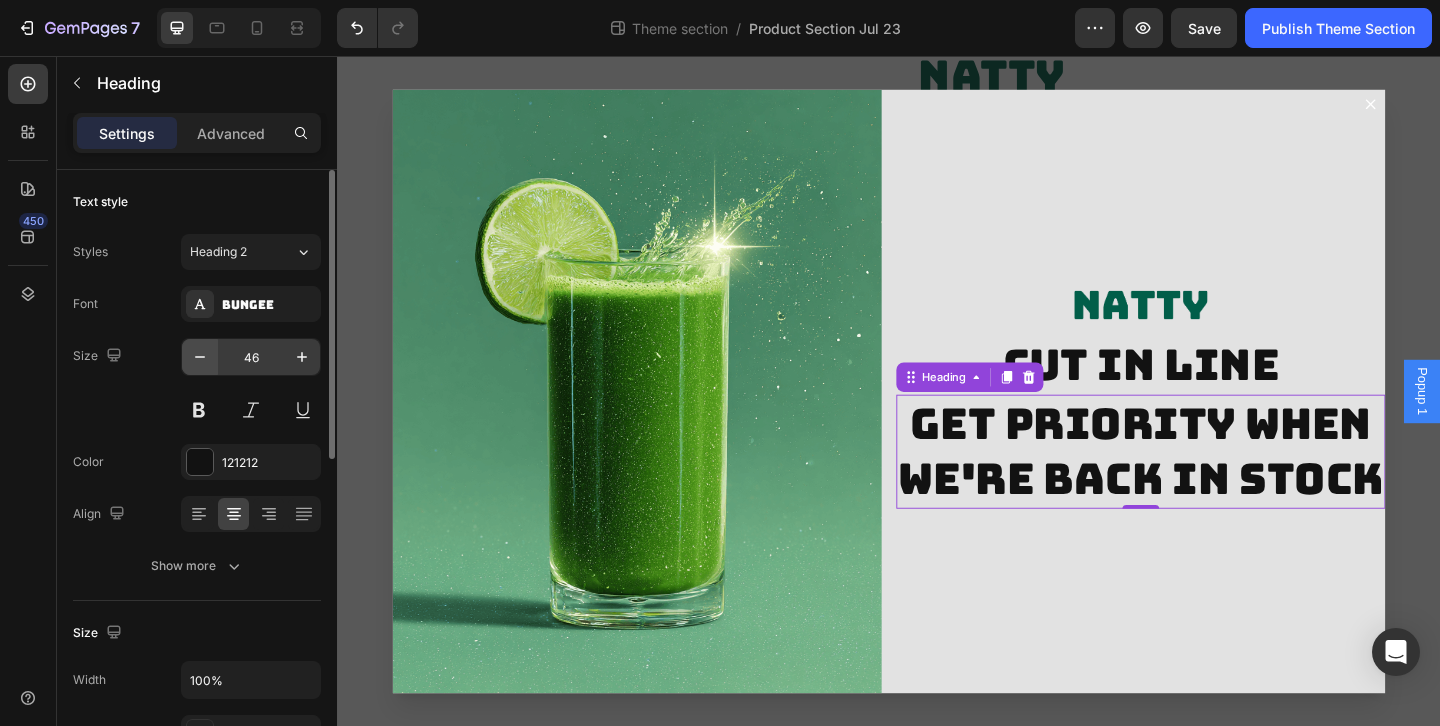 click at bounding box center [200, 357] 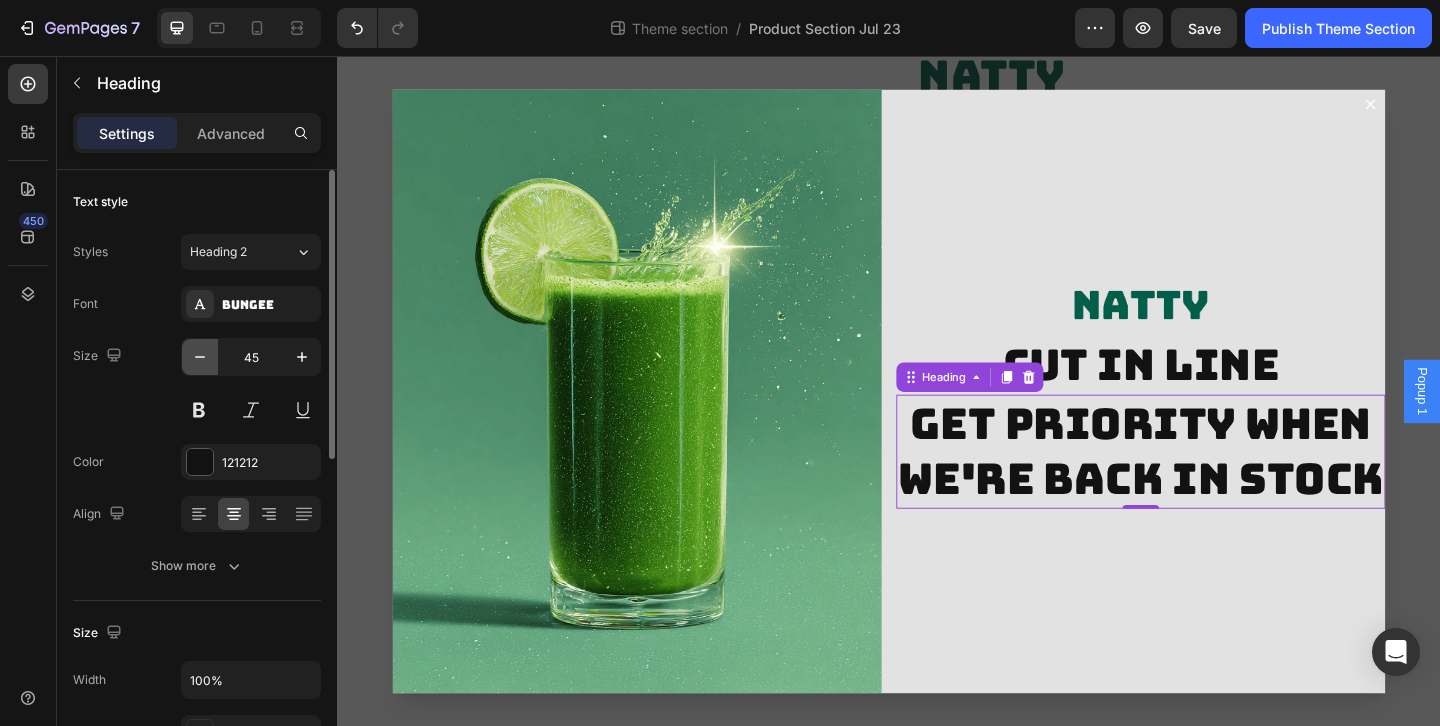 click at bounding box center (200, 357) 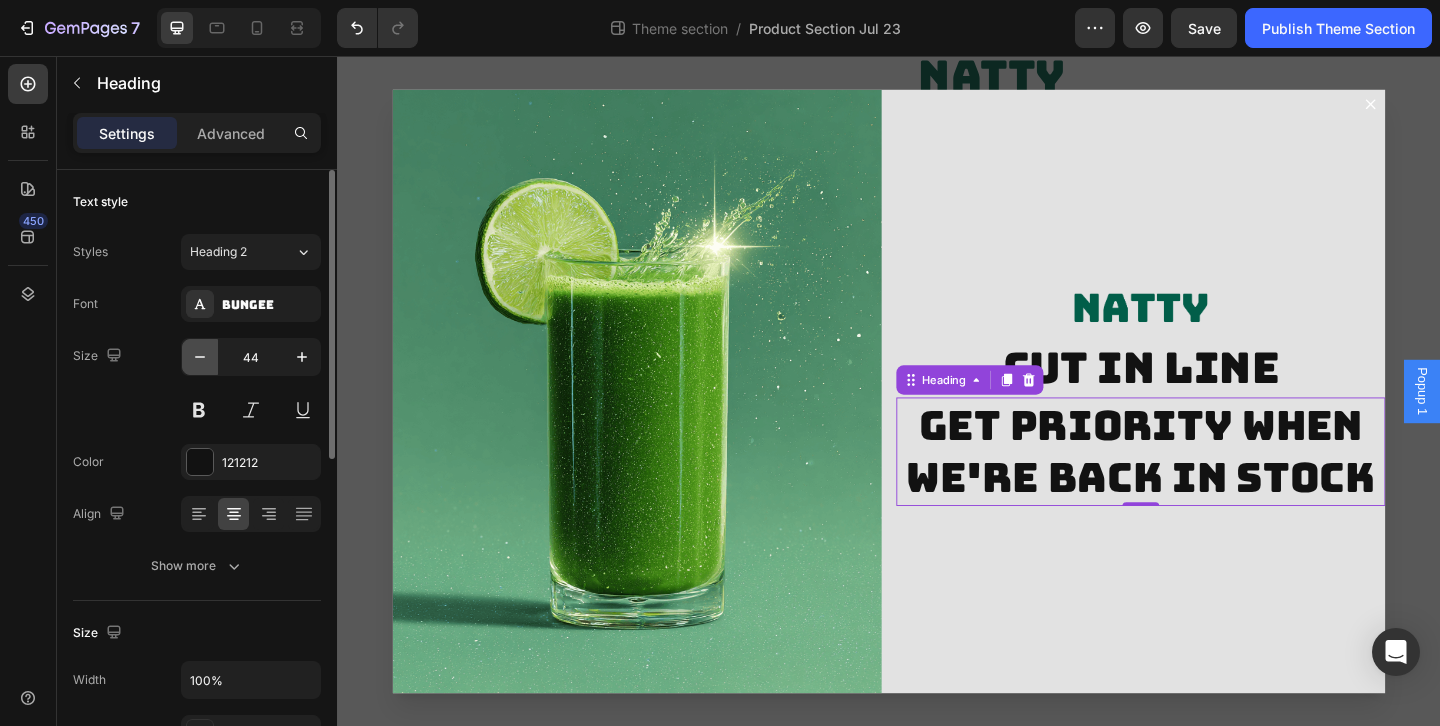 click at bounding box center (200, 357) 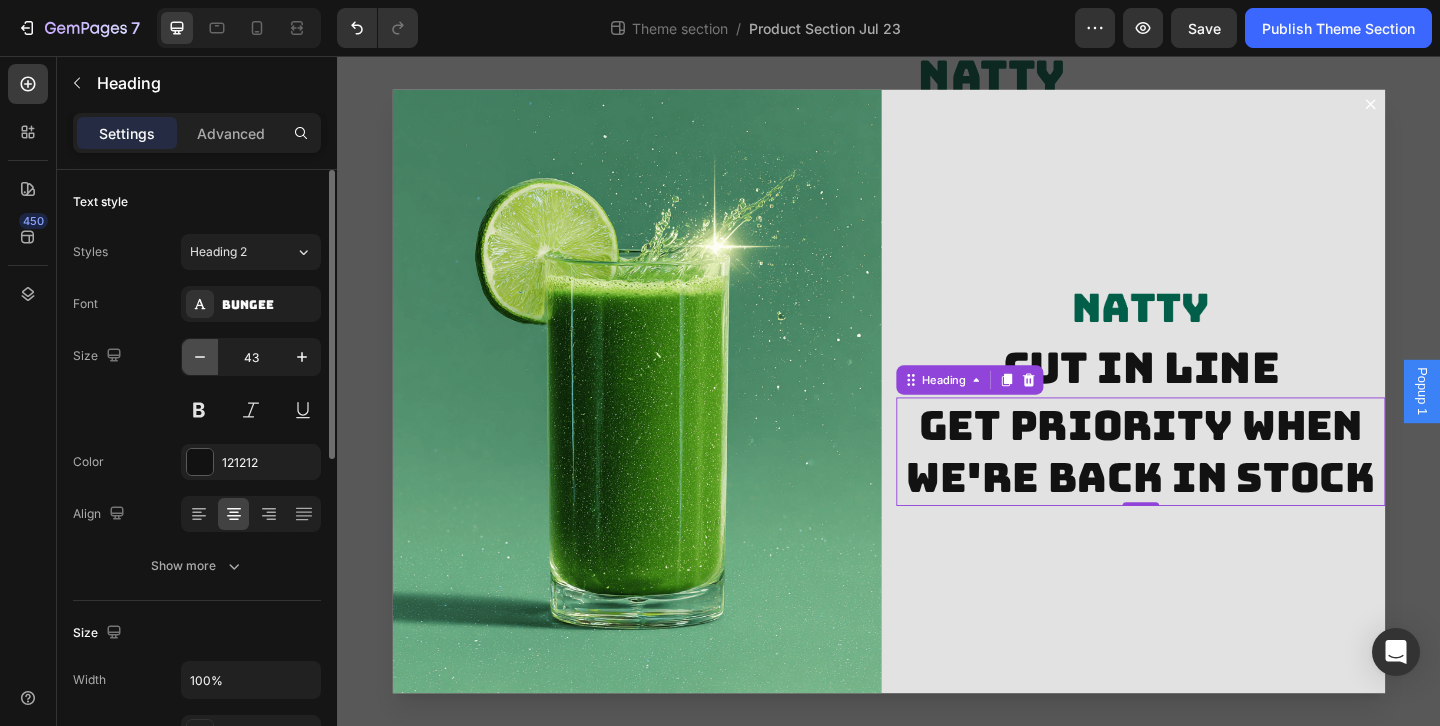 click at bounding box center [200, 357] 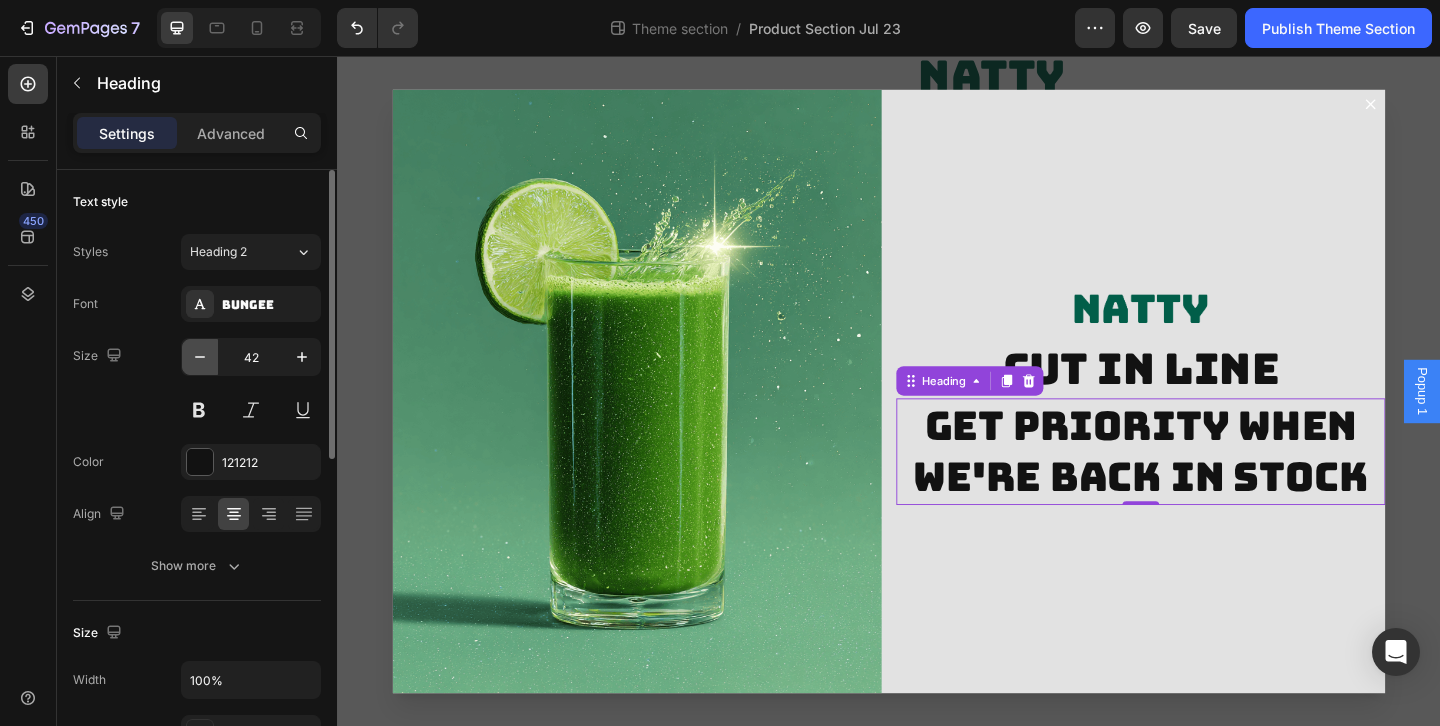 click at bounding box center [200, 357] 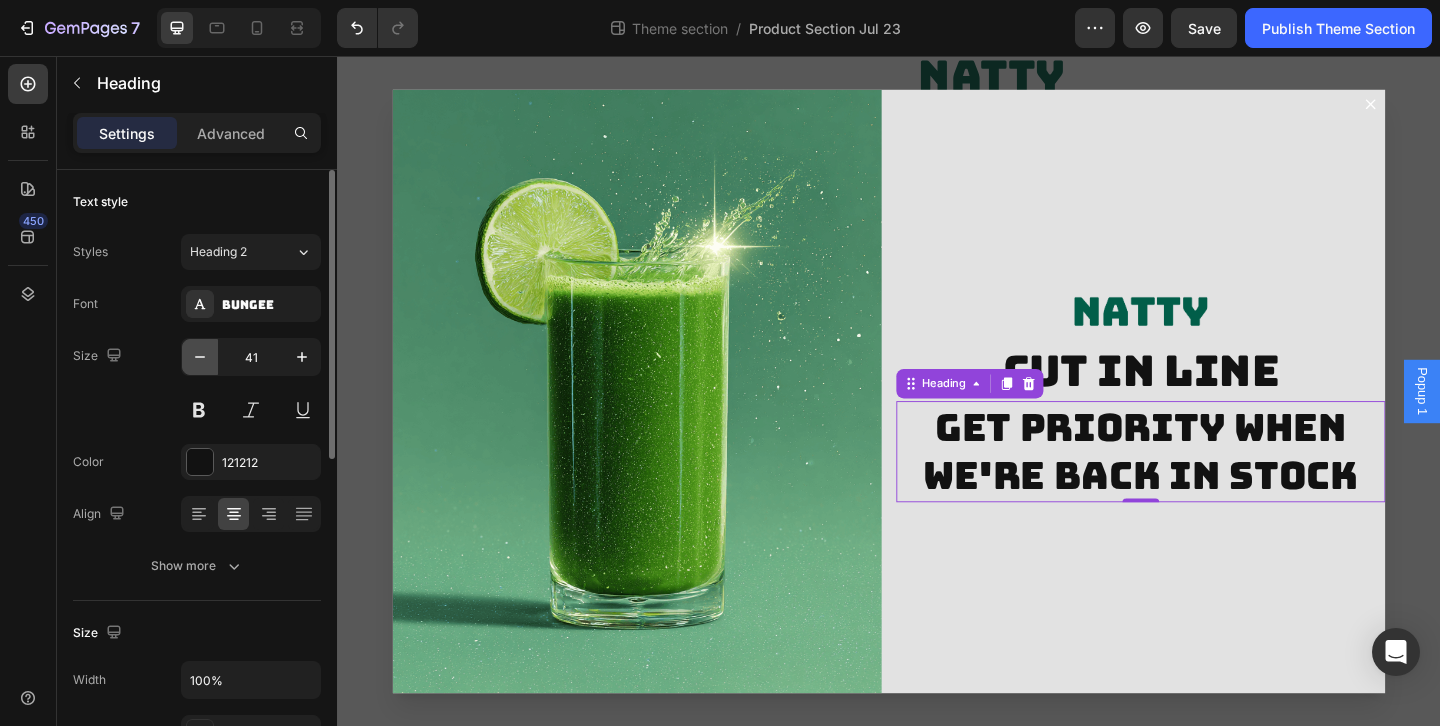 click at bounding box center [200, 357] 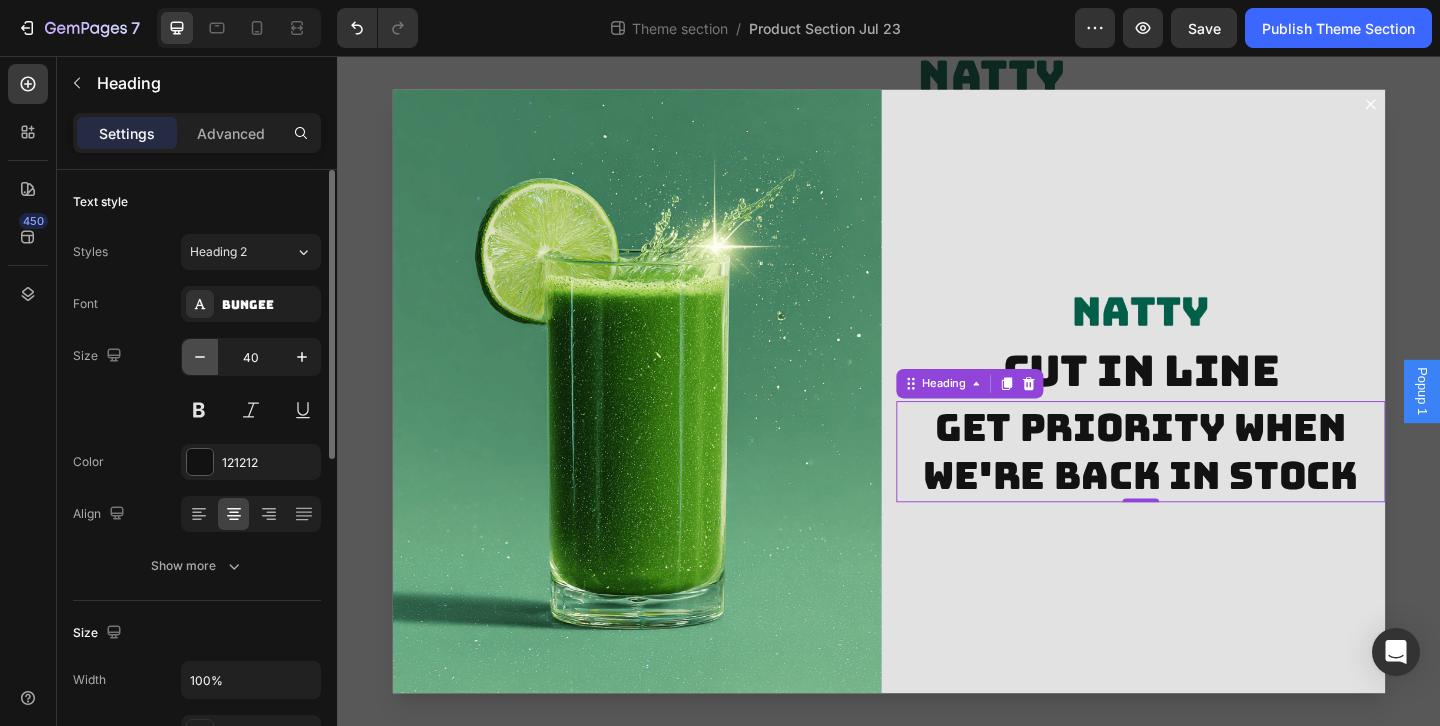 click at bounding box center (200, 357) 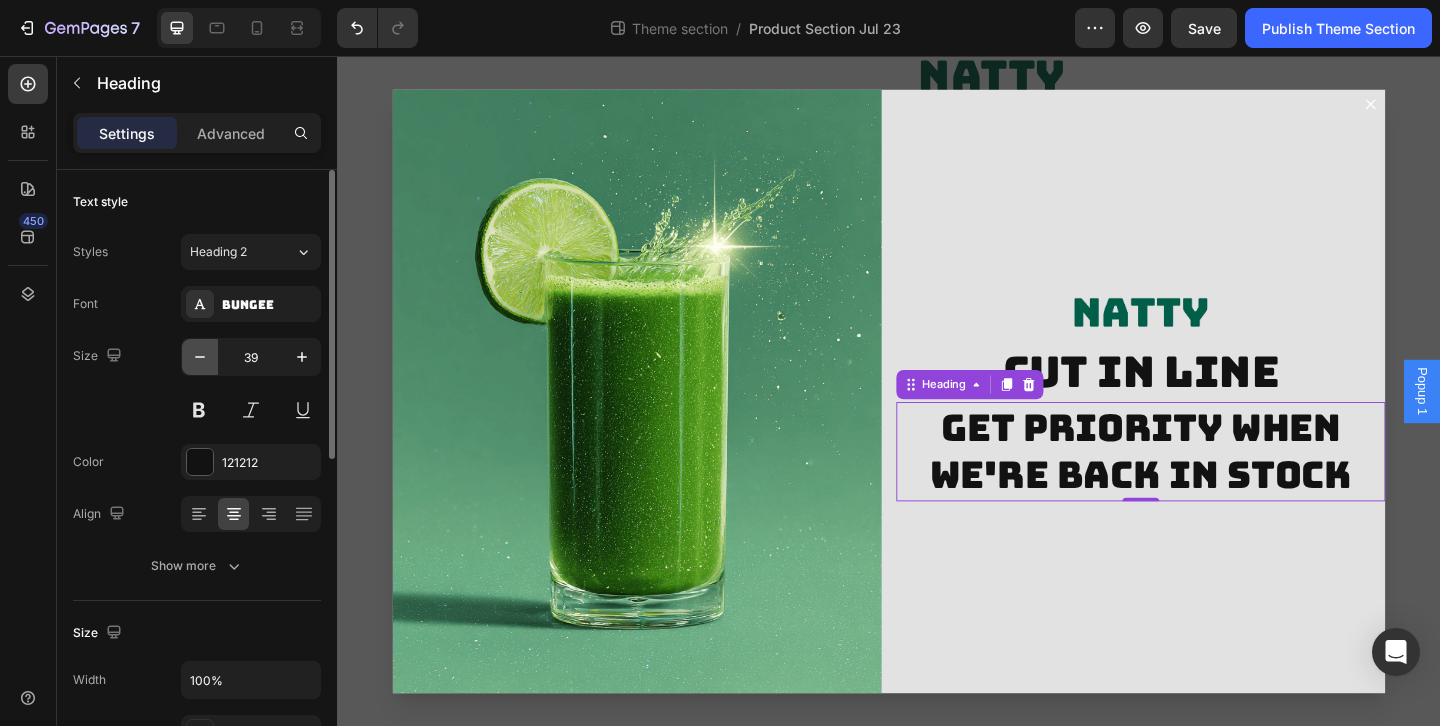 click at bounding box center [200, 357] 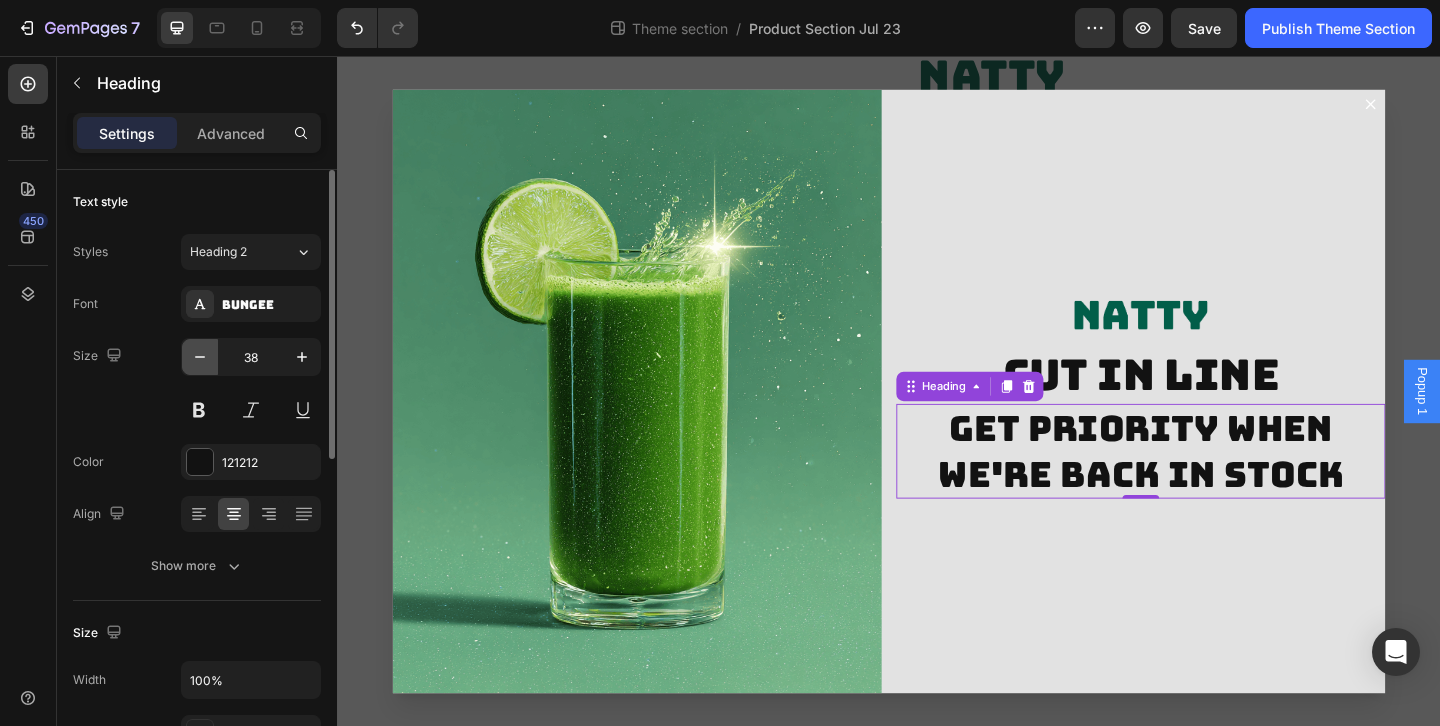 click at bounding box center (200, 357) 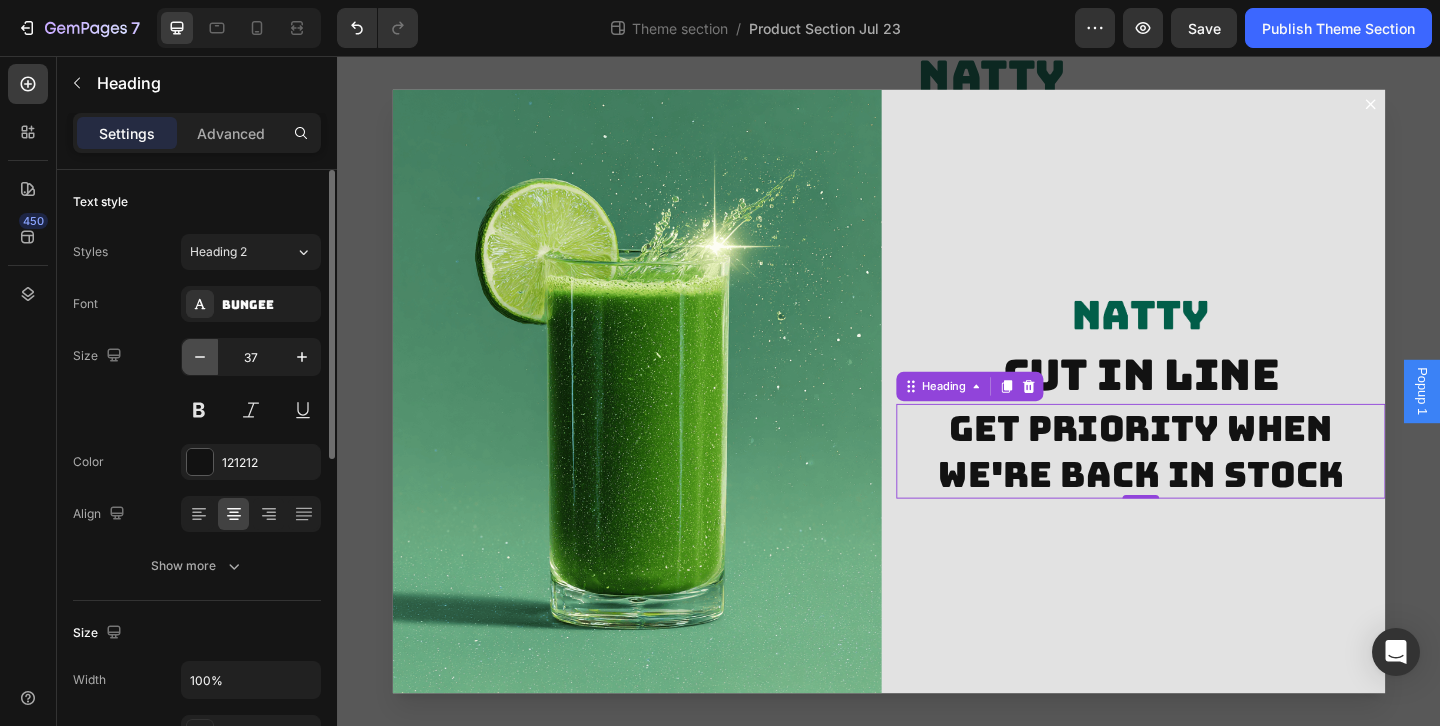 click at bounding box center (200, 357) 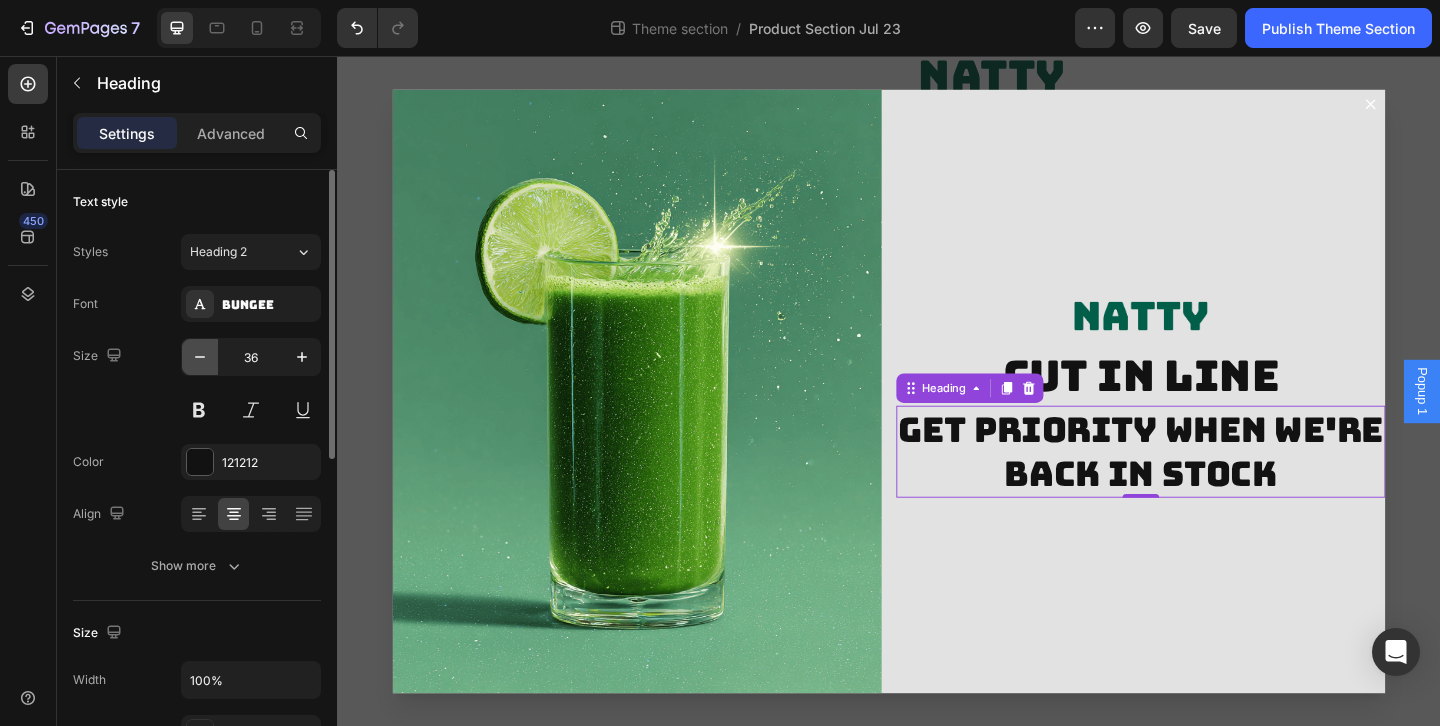 click at bounding box center [200, 357] 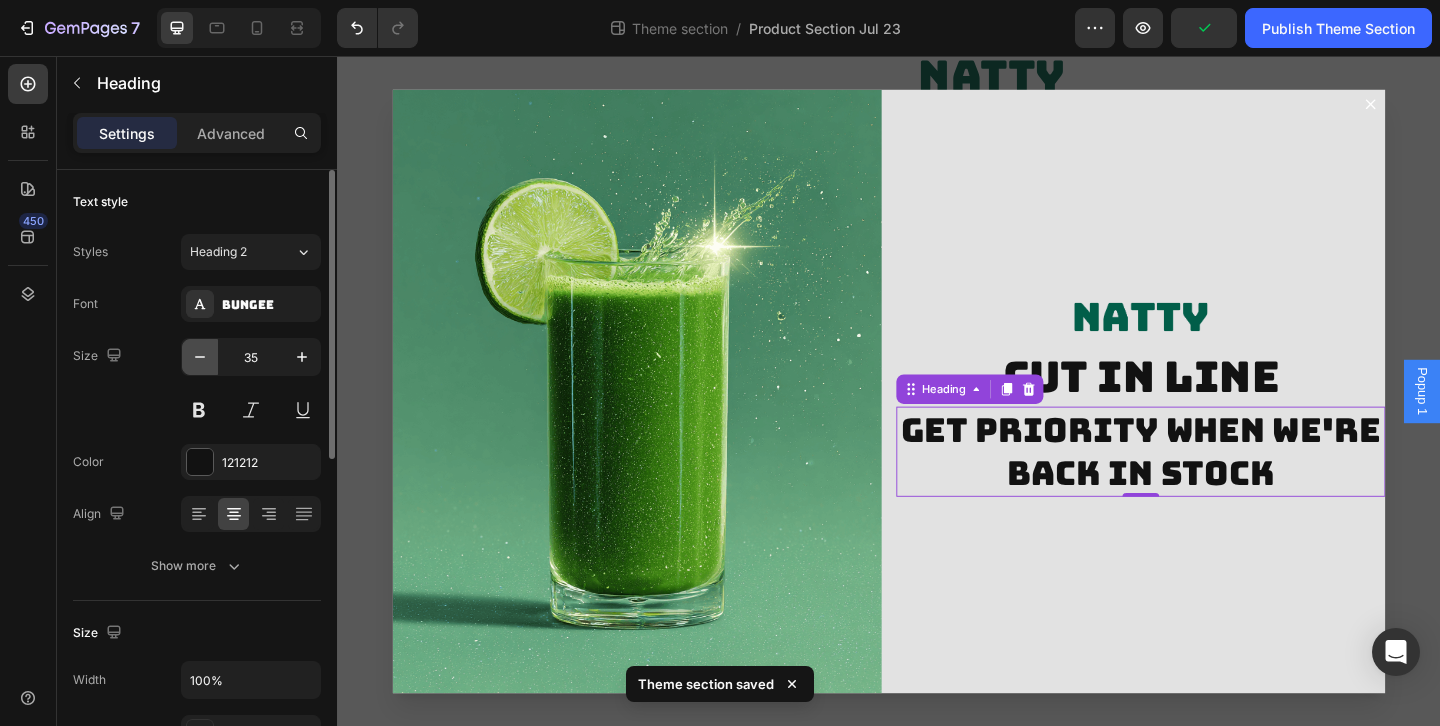 click at bounding box center (200, 357) 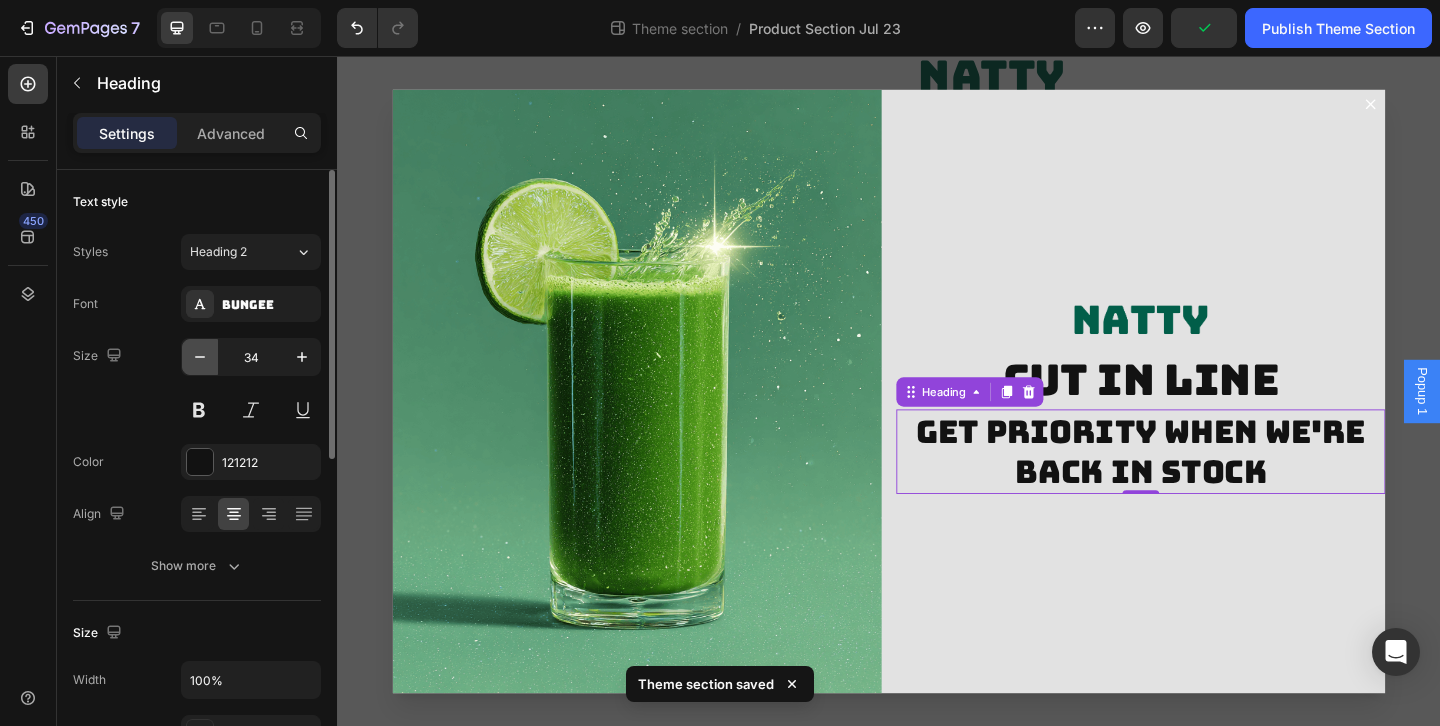 click at bounding box center (200, 357) 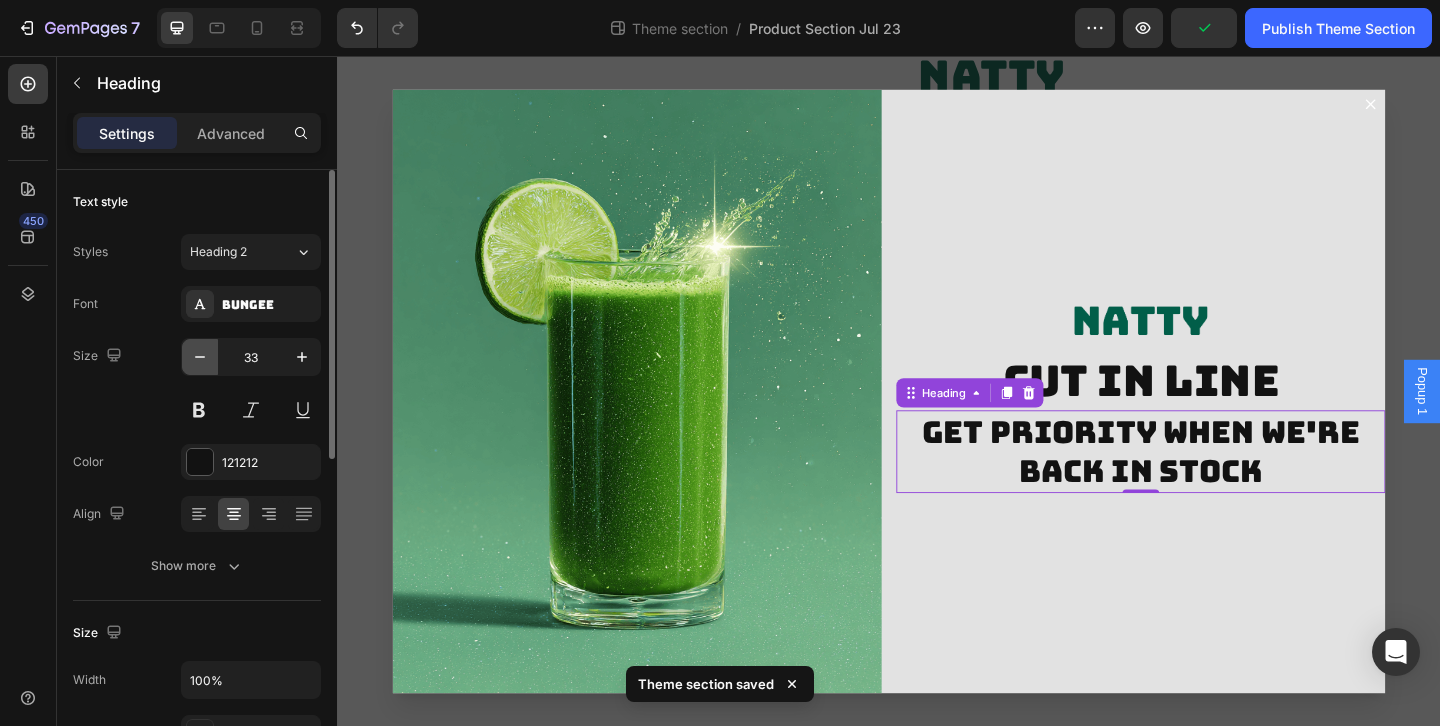 click at bounding box center (200, 357) 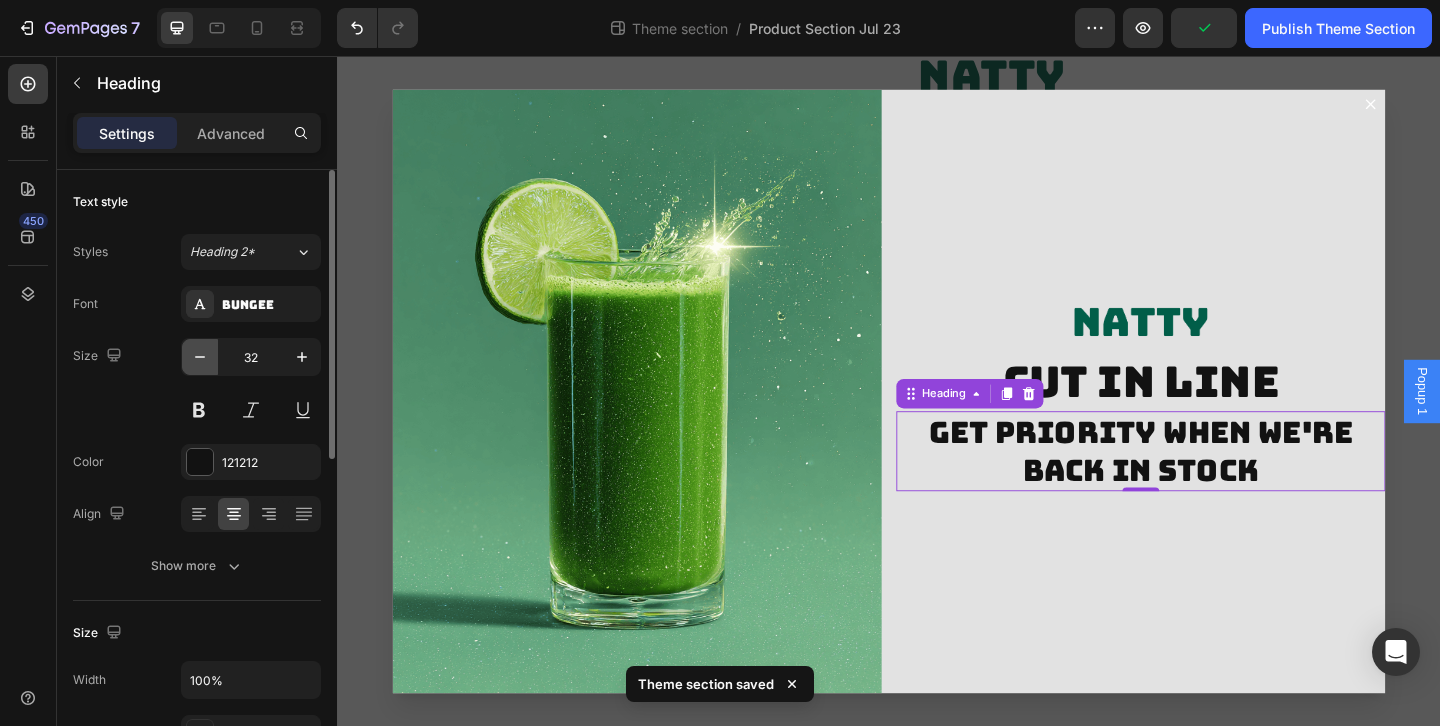 click at bounding box center (200, 357) 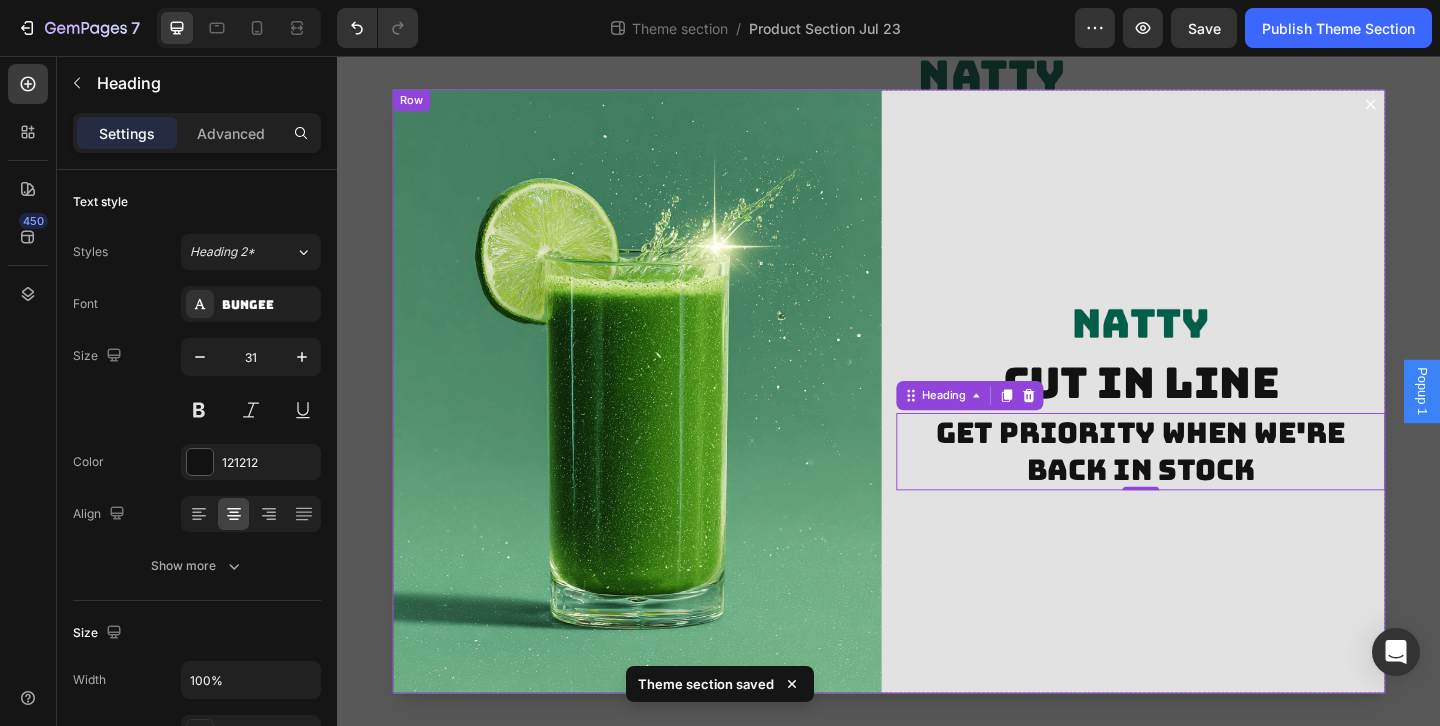 click on "Image cut in line Heading get priority when we're back in stock Heading   0" at bounding box center (1211, 420) 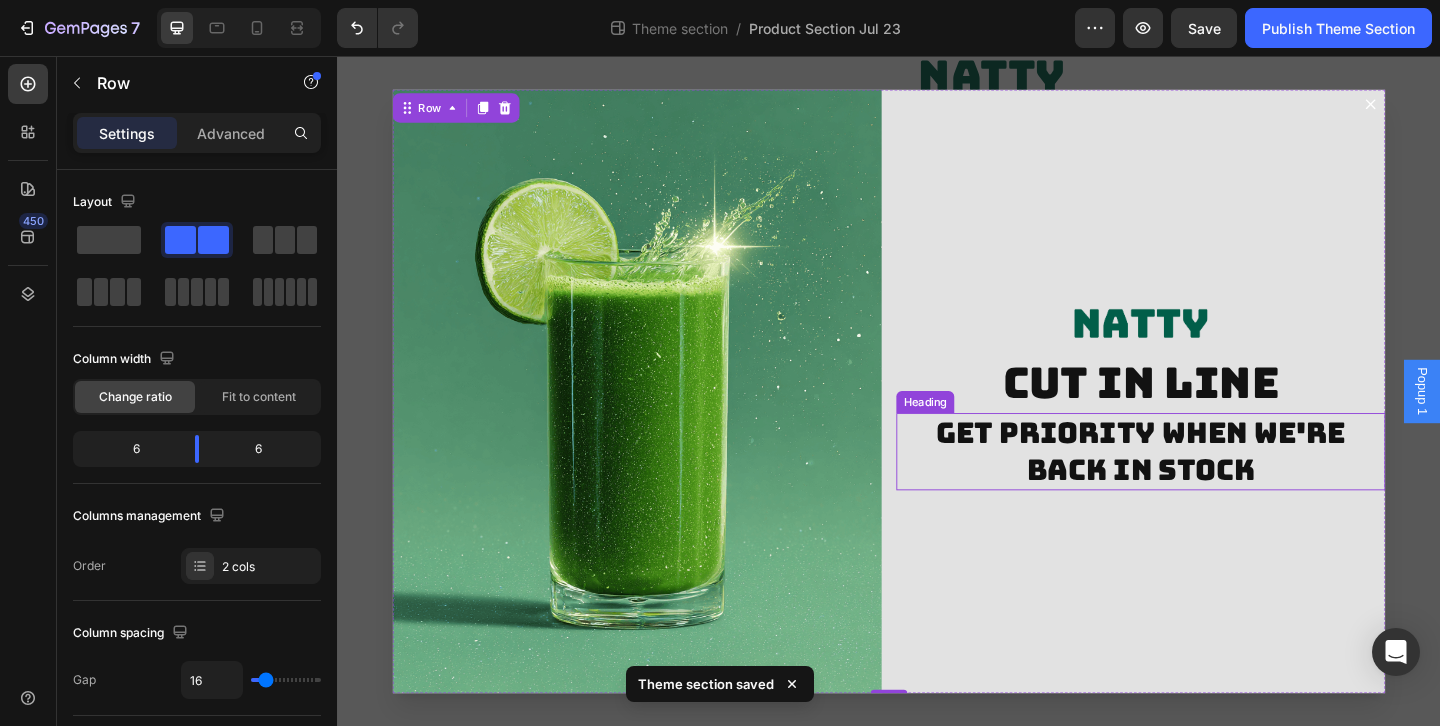 click on "get priority when we're back in stock" at bounding box center (1211, 486) 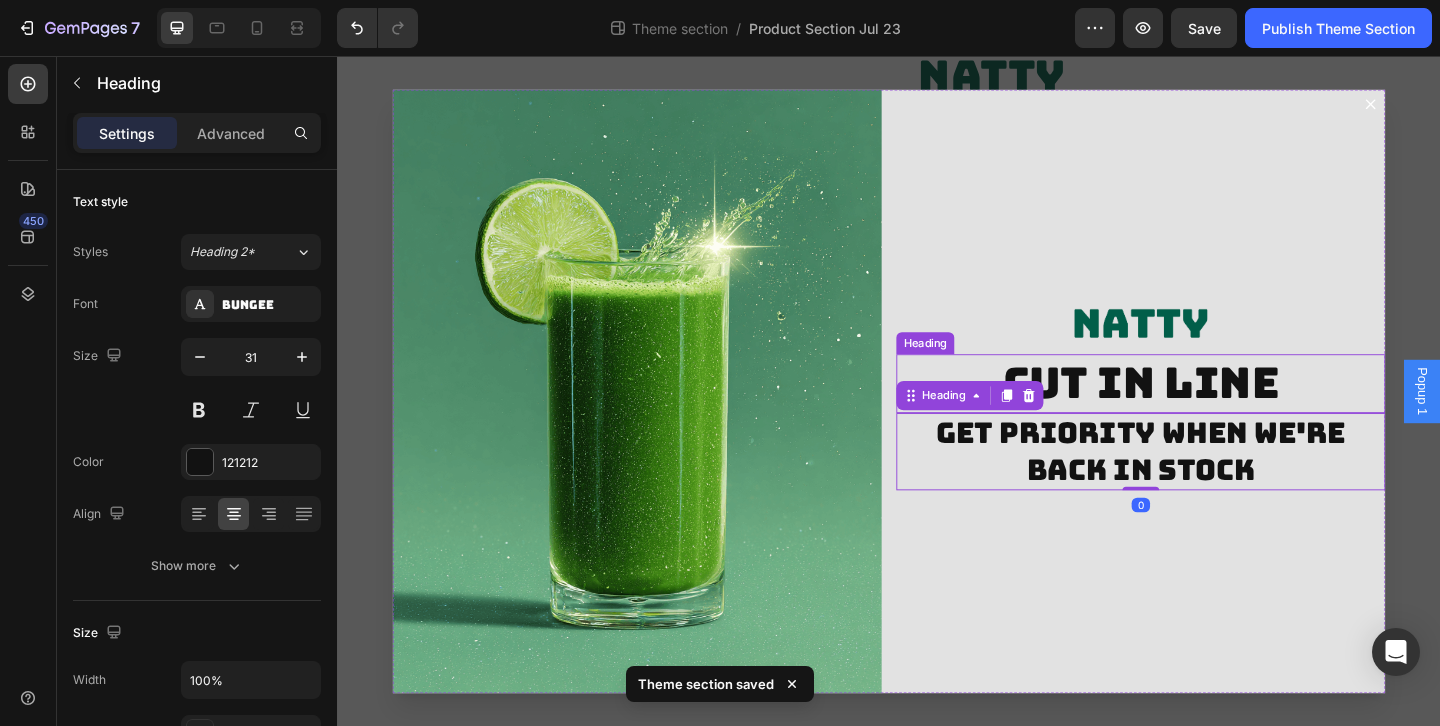 click on "cut in line" at bounding box center (1211, 412) 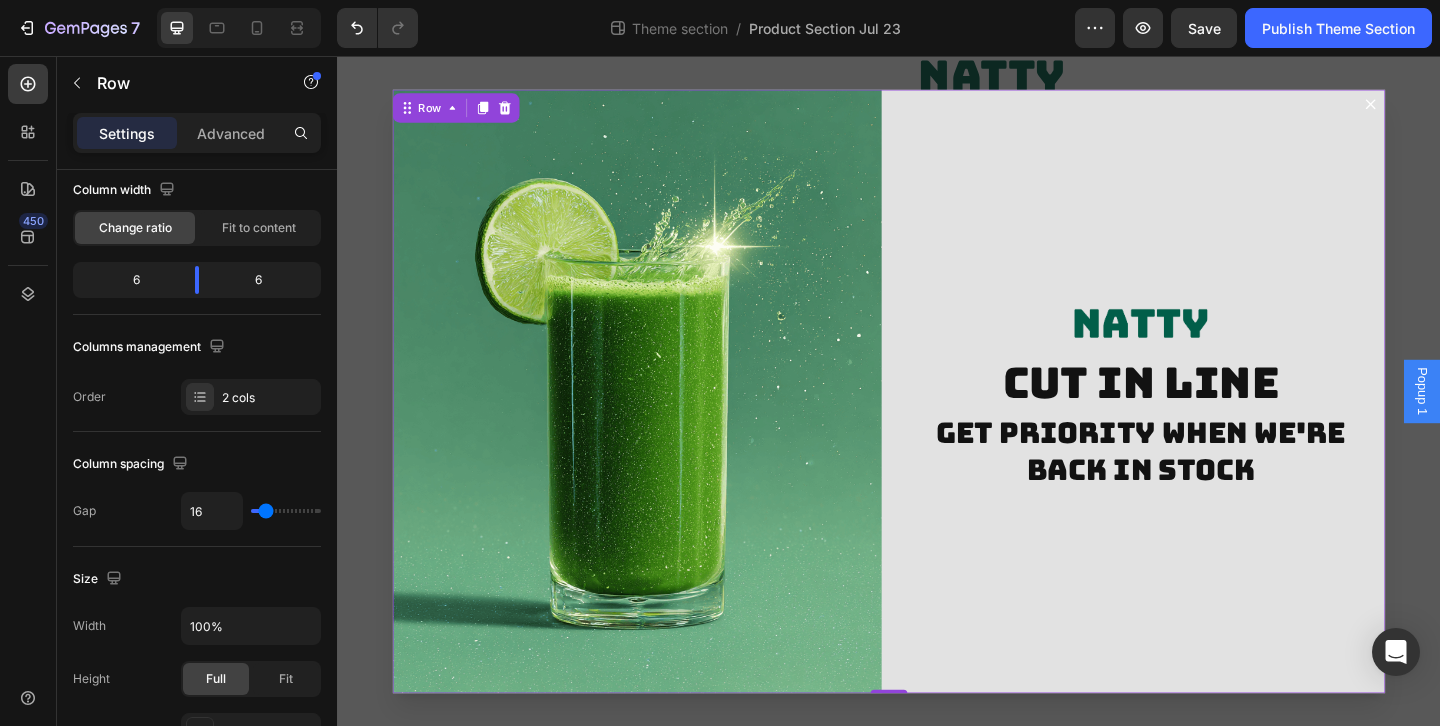 click on "Image cut in line Heading get priority when we're back in stock Heading" at bounding box center (1211, 420) 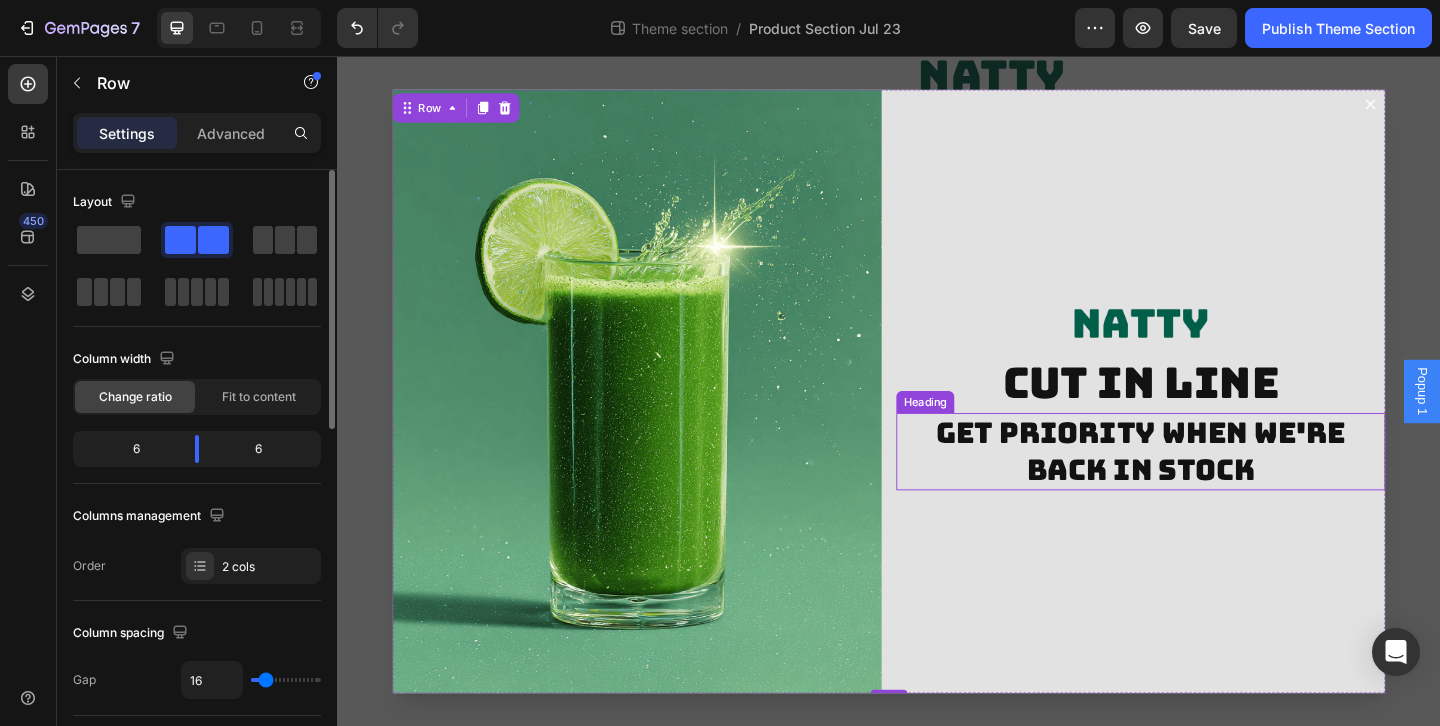 click on "get priority when we're back in stock" at bounding box center (1211, 486) 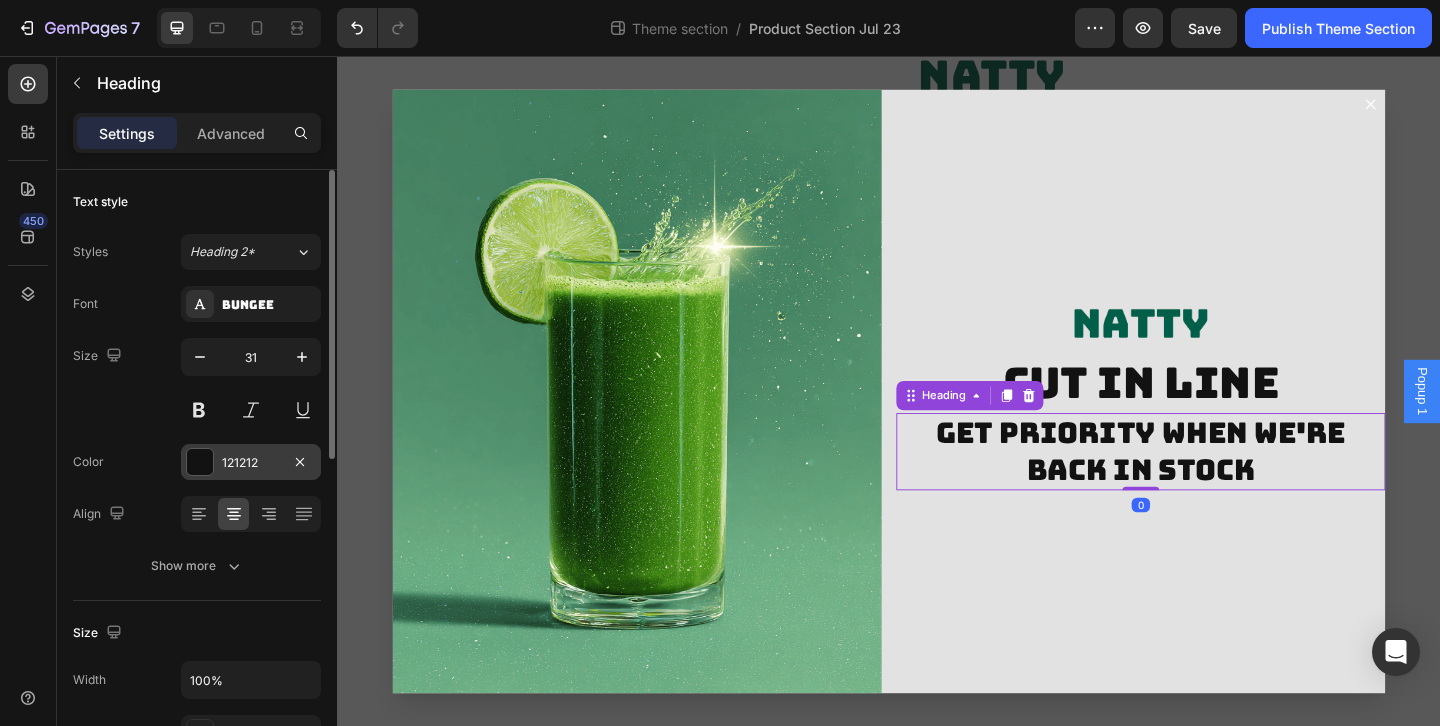 click at bounding box center [200, 462] 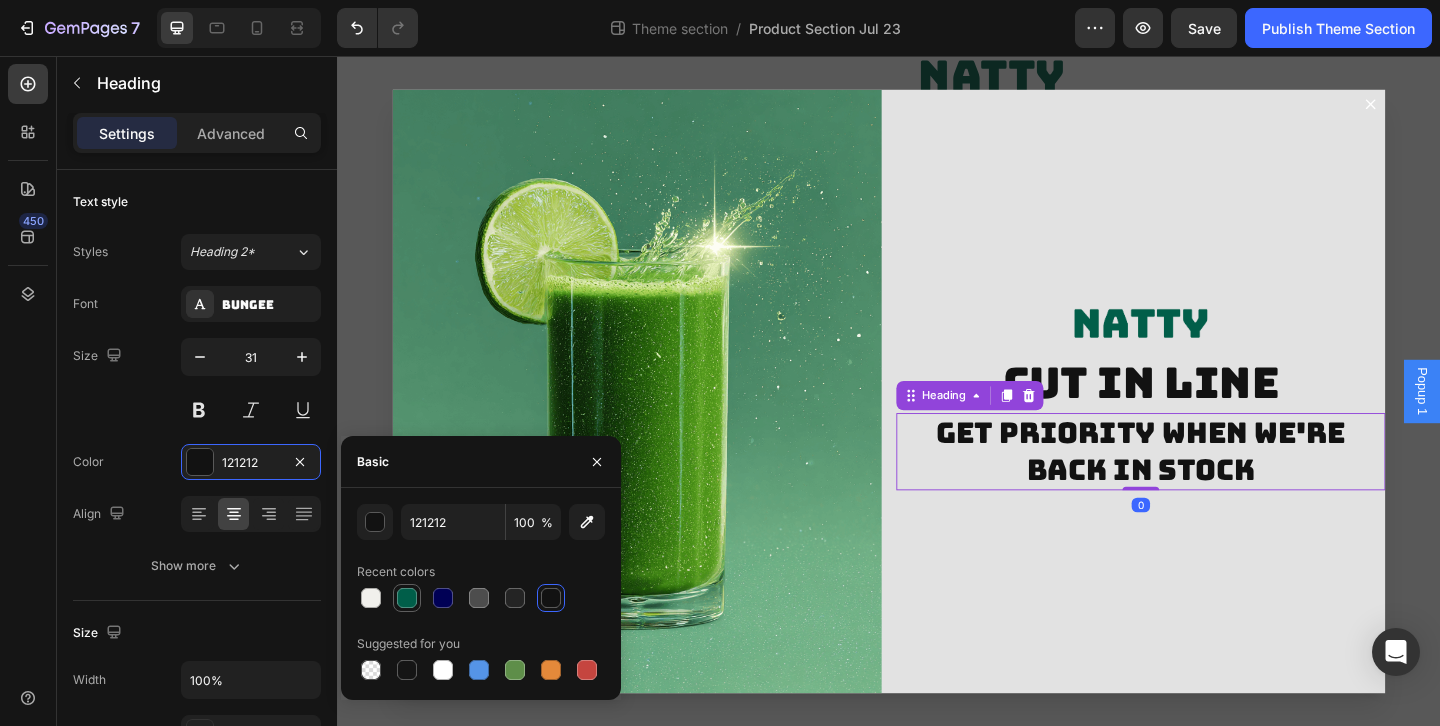 click at bounding box center (407, 598) 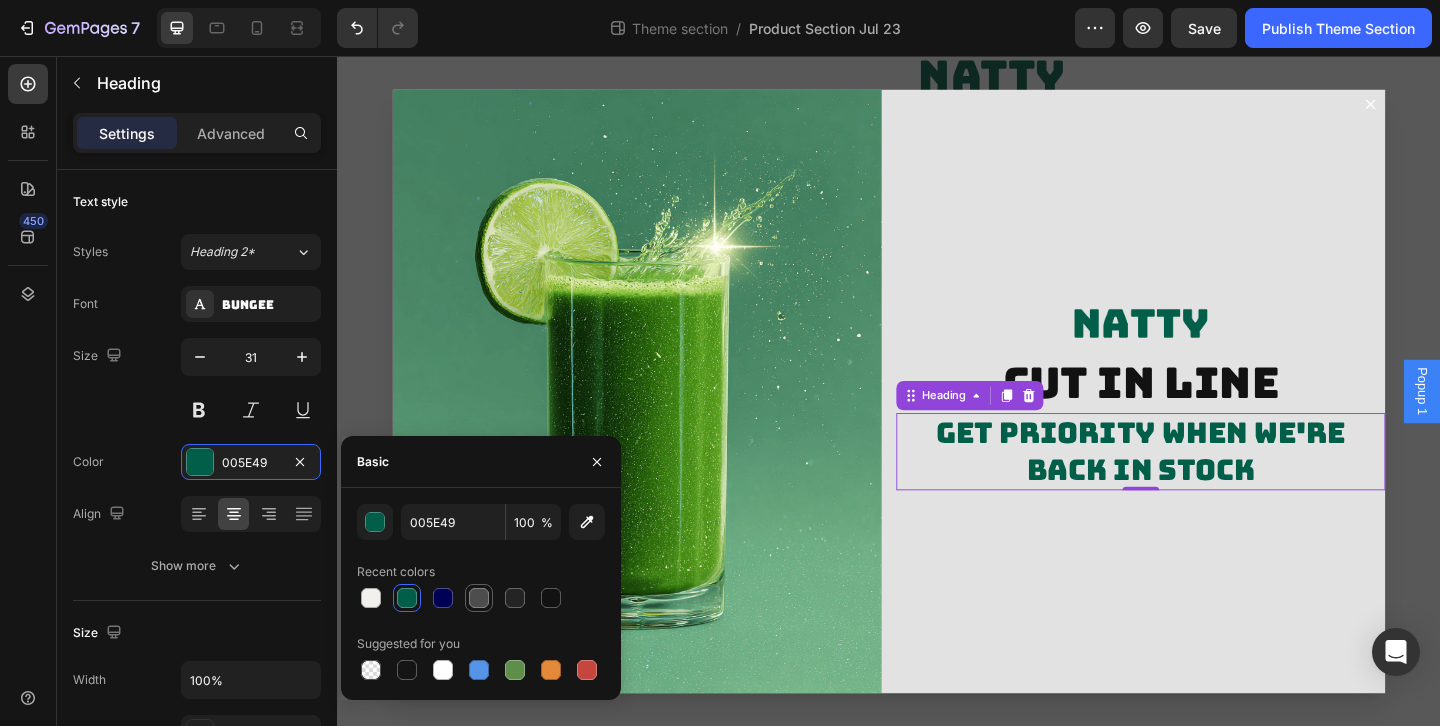 click at bounding box center [479, 598] 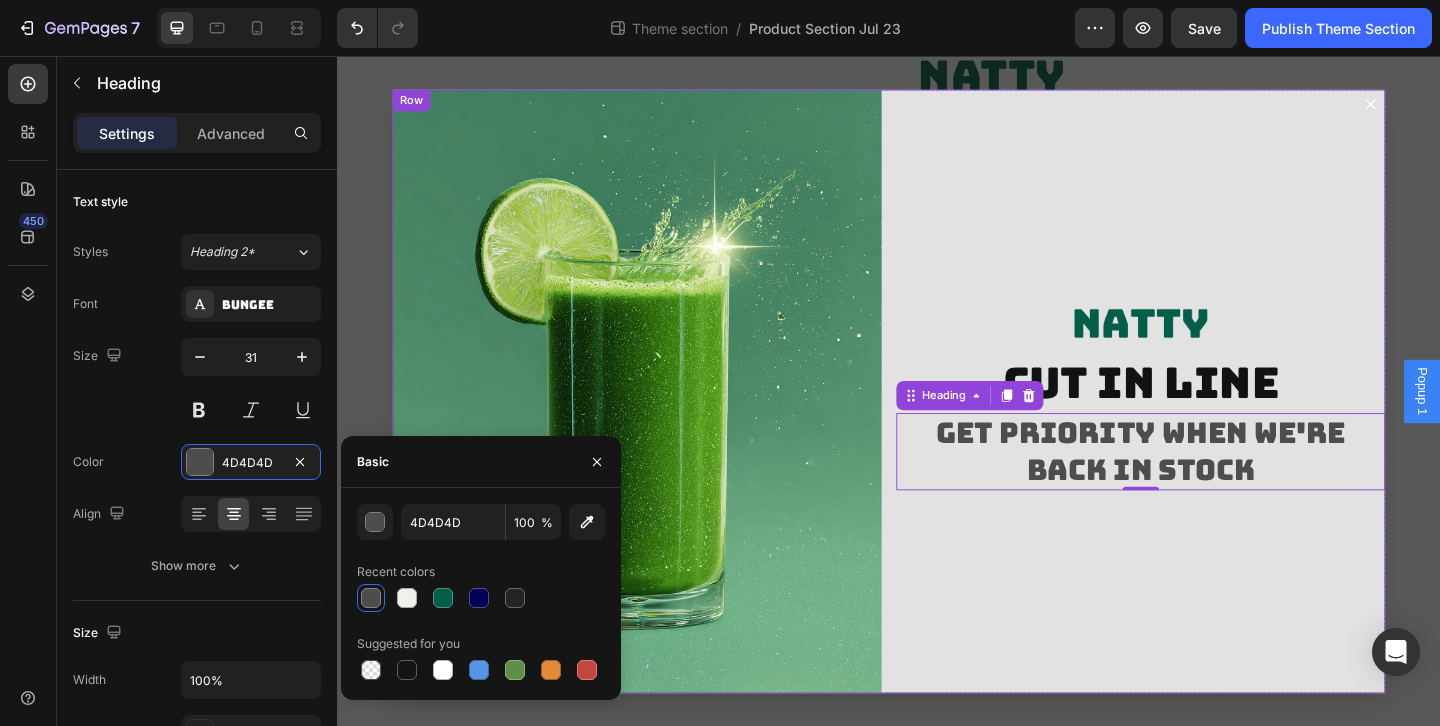 click on "Image cut in line Heading get priority when we're back in stock Heading   0" at bounding box center [1211, 420] 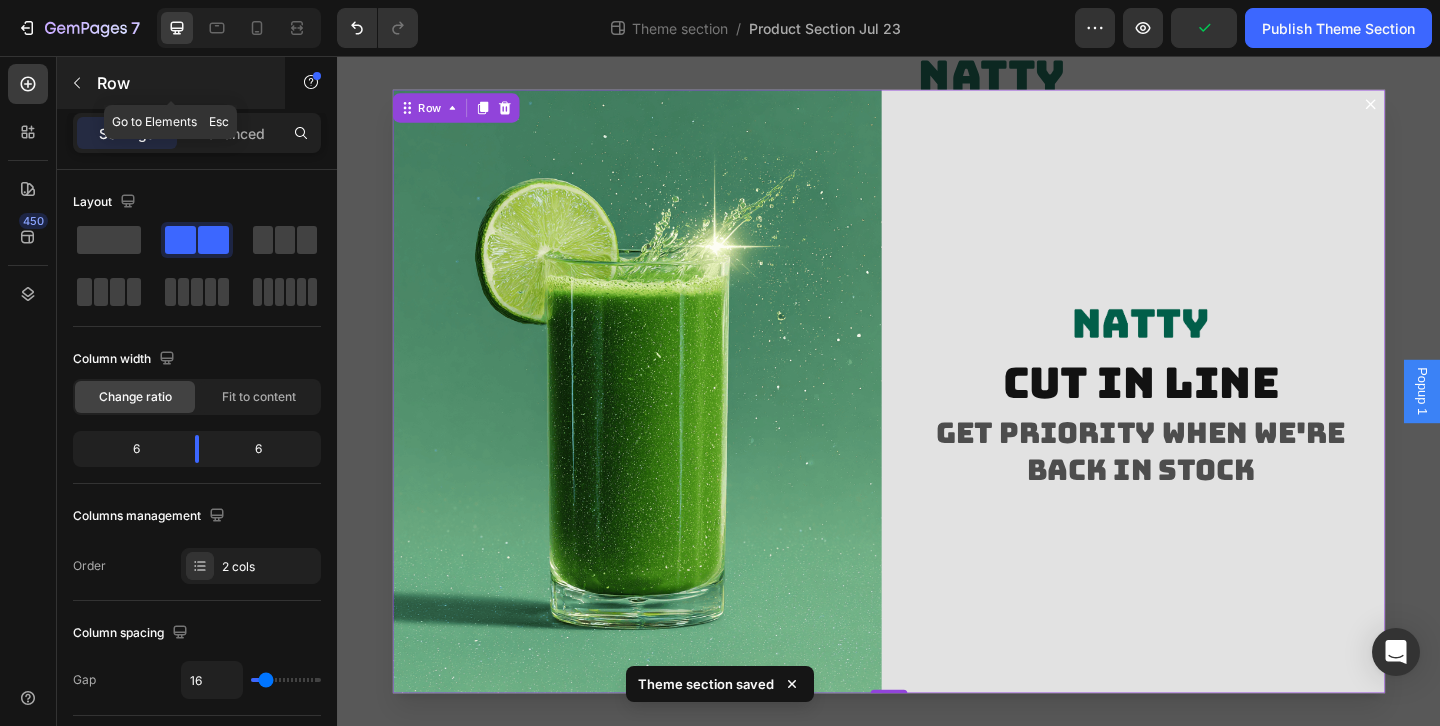 click at bounding box center [77, 83] 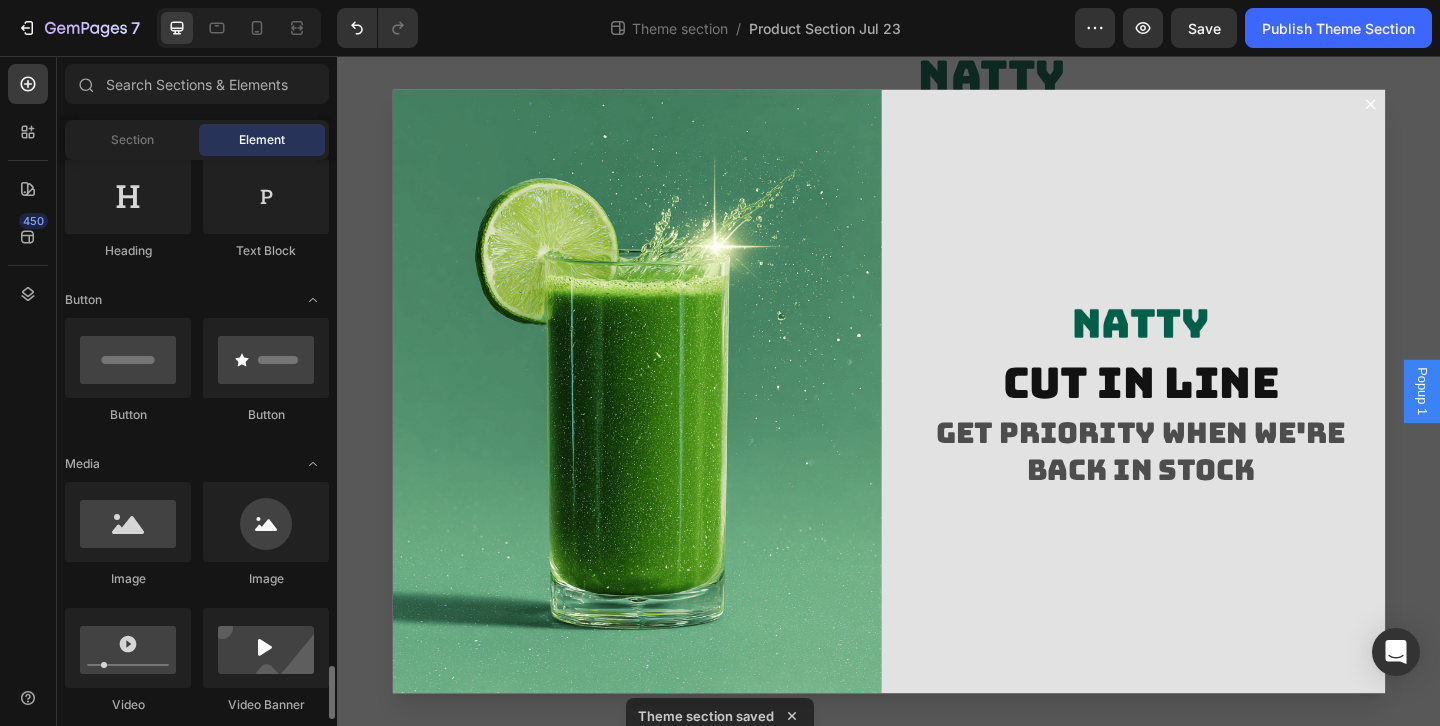 scroll, scrollTop: 0, scrollLeft: 0, axis: both 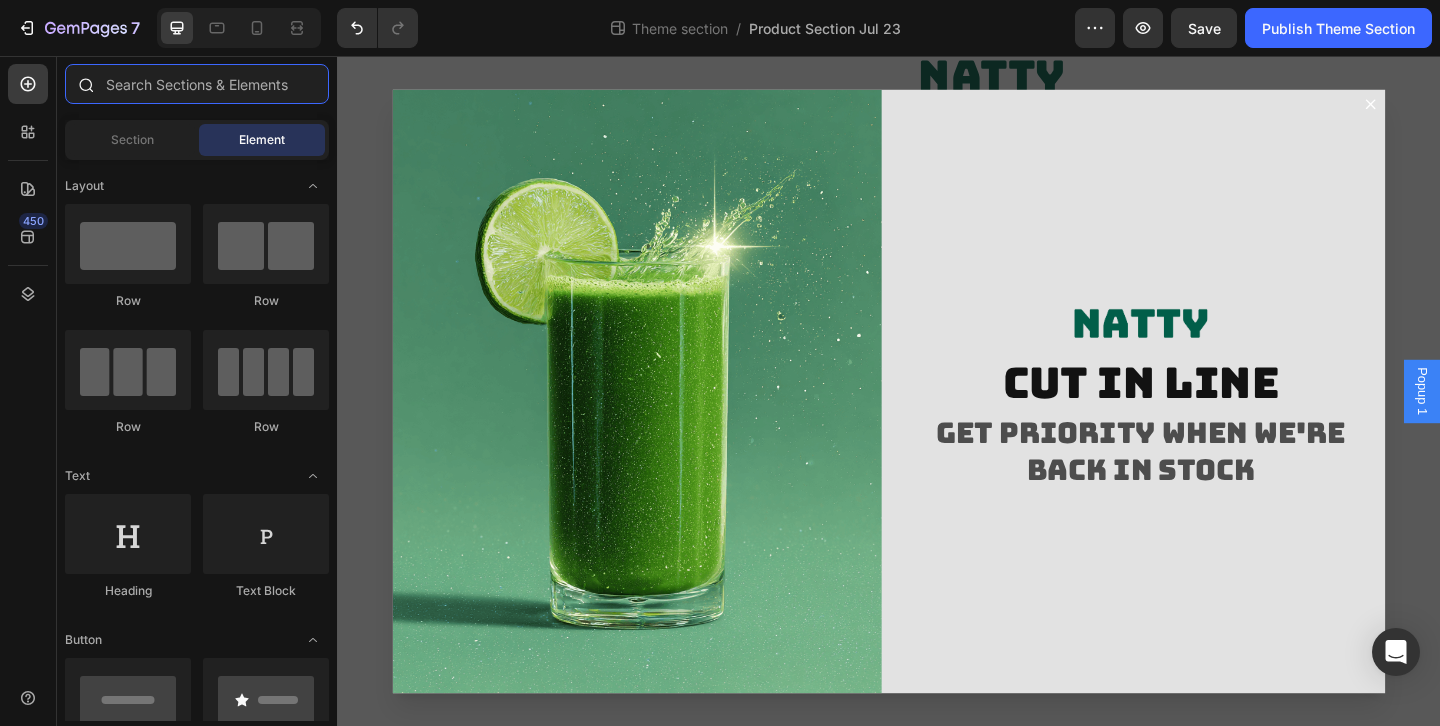 click at bounding box center [197, 84] 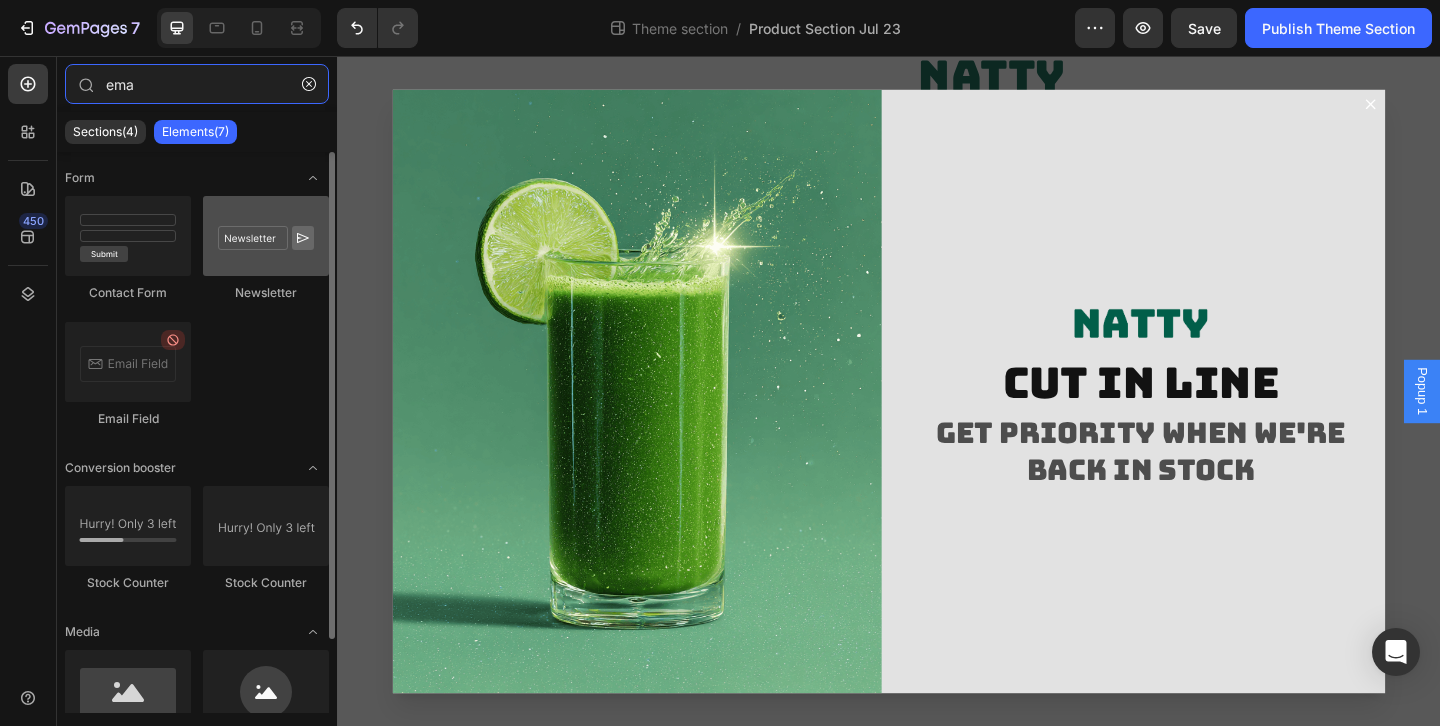 type on "ema" 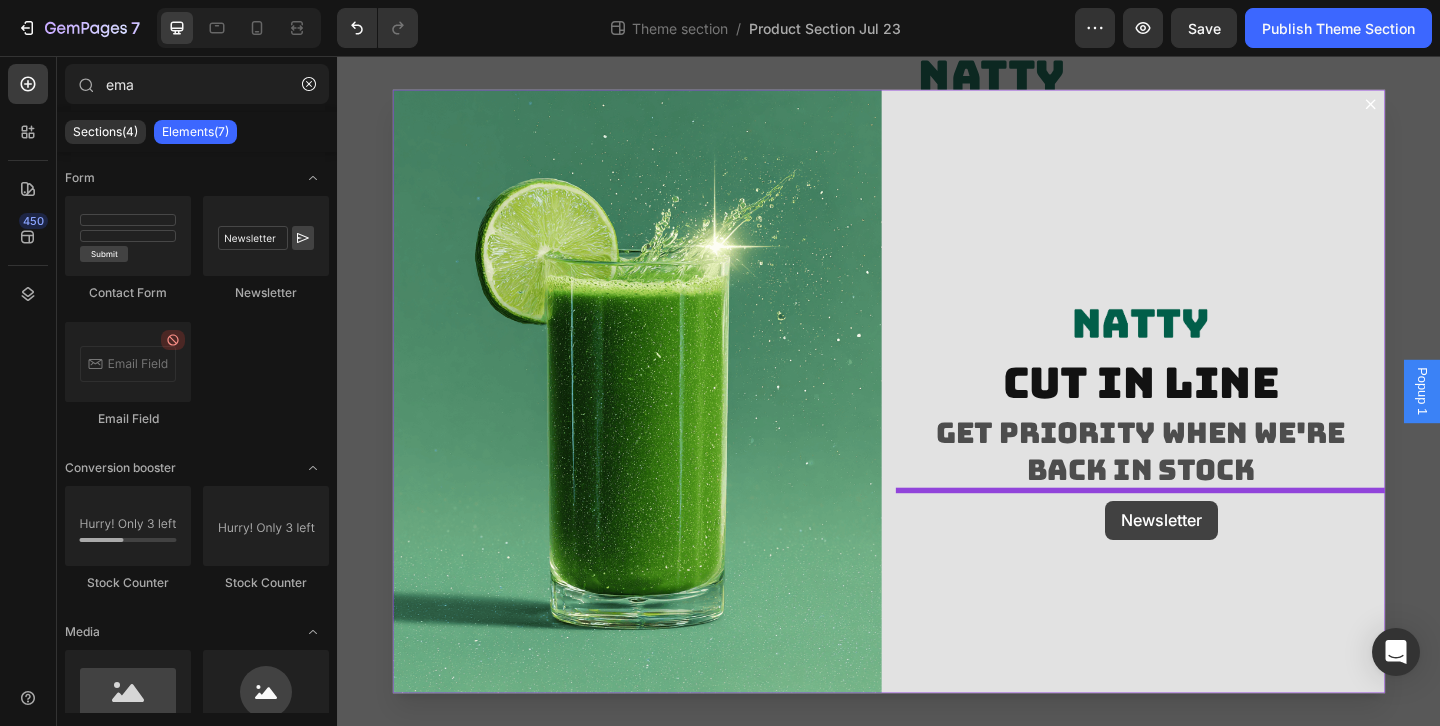 drag, startPoint x: 611, startPoint y: 286, endPoint x: 1171, endPoint y: 541, distance: 615.32513 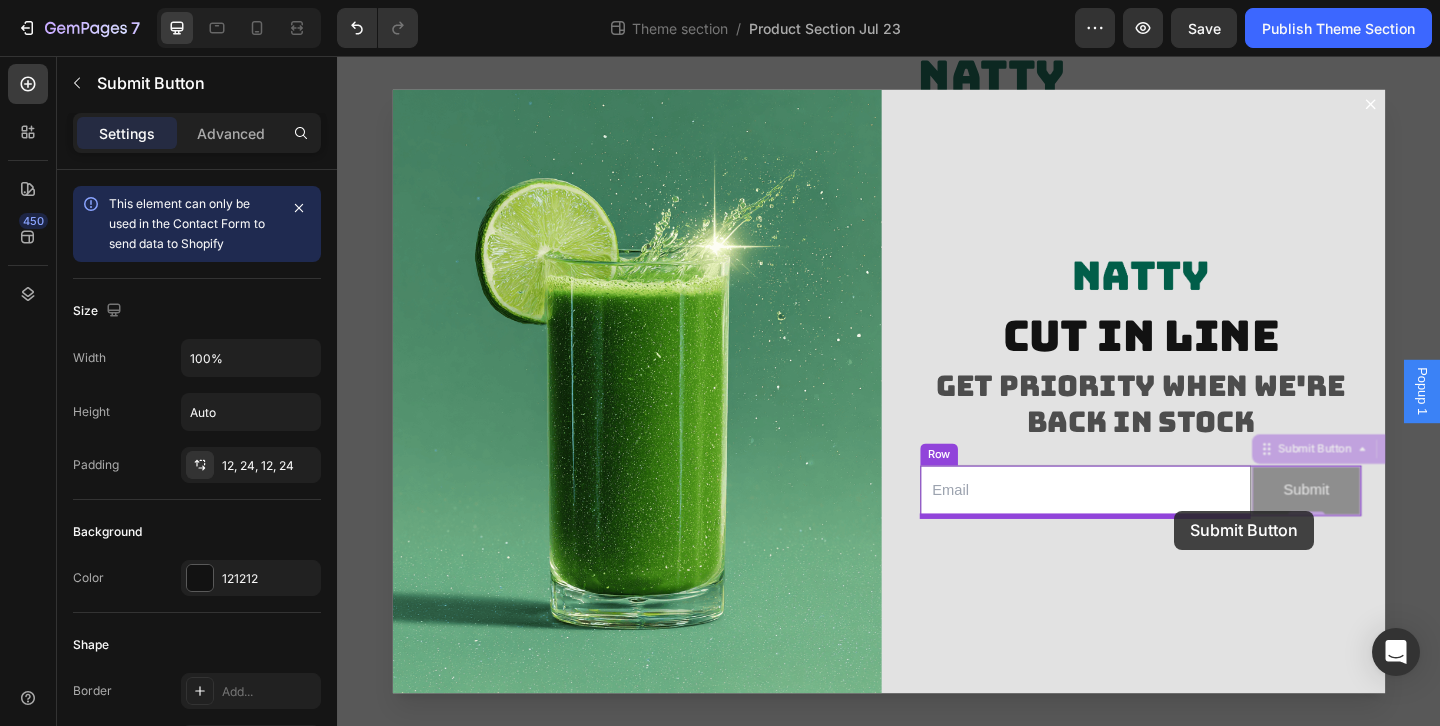 drag, startPoint x: 1337, startPoint y: 528, endPoint x: 1245, endPoint y: 554, distance: 95.60335 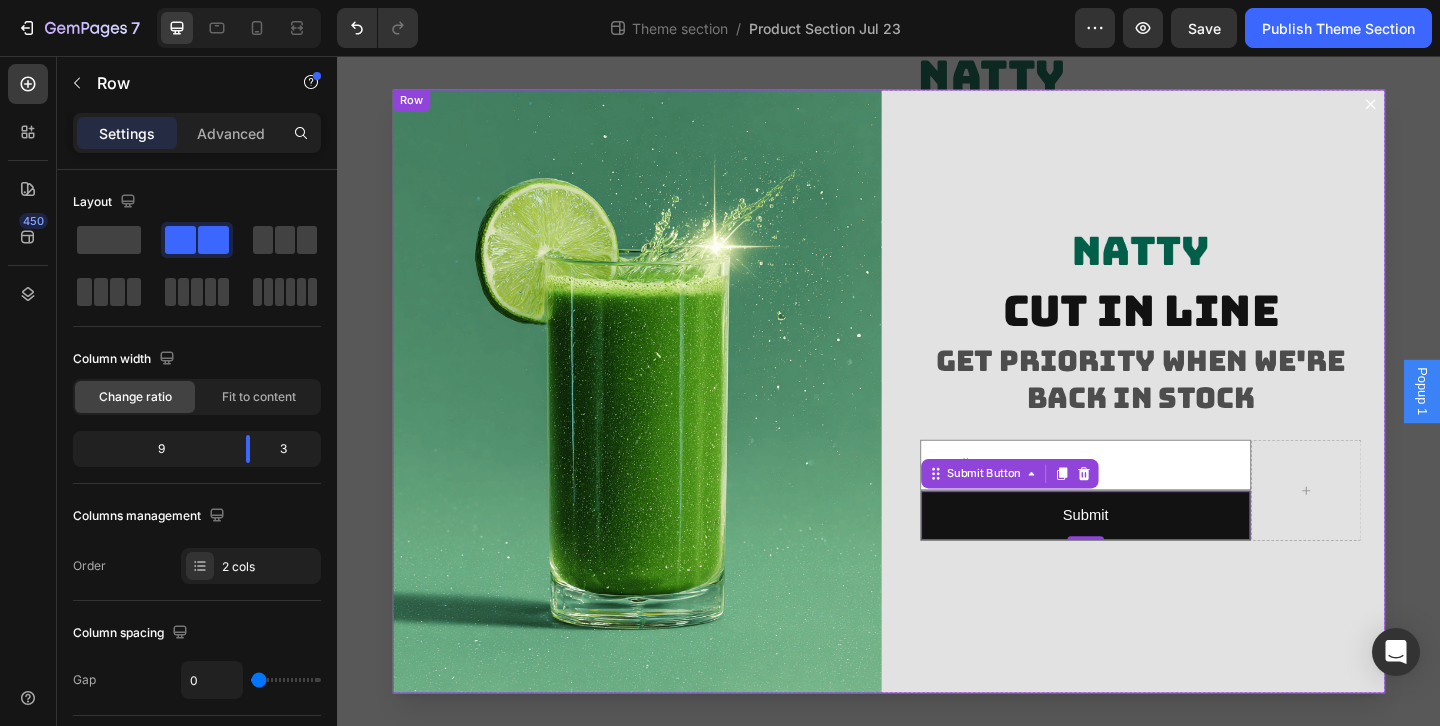 click at bounding box center (1391, 528) 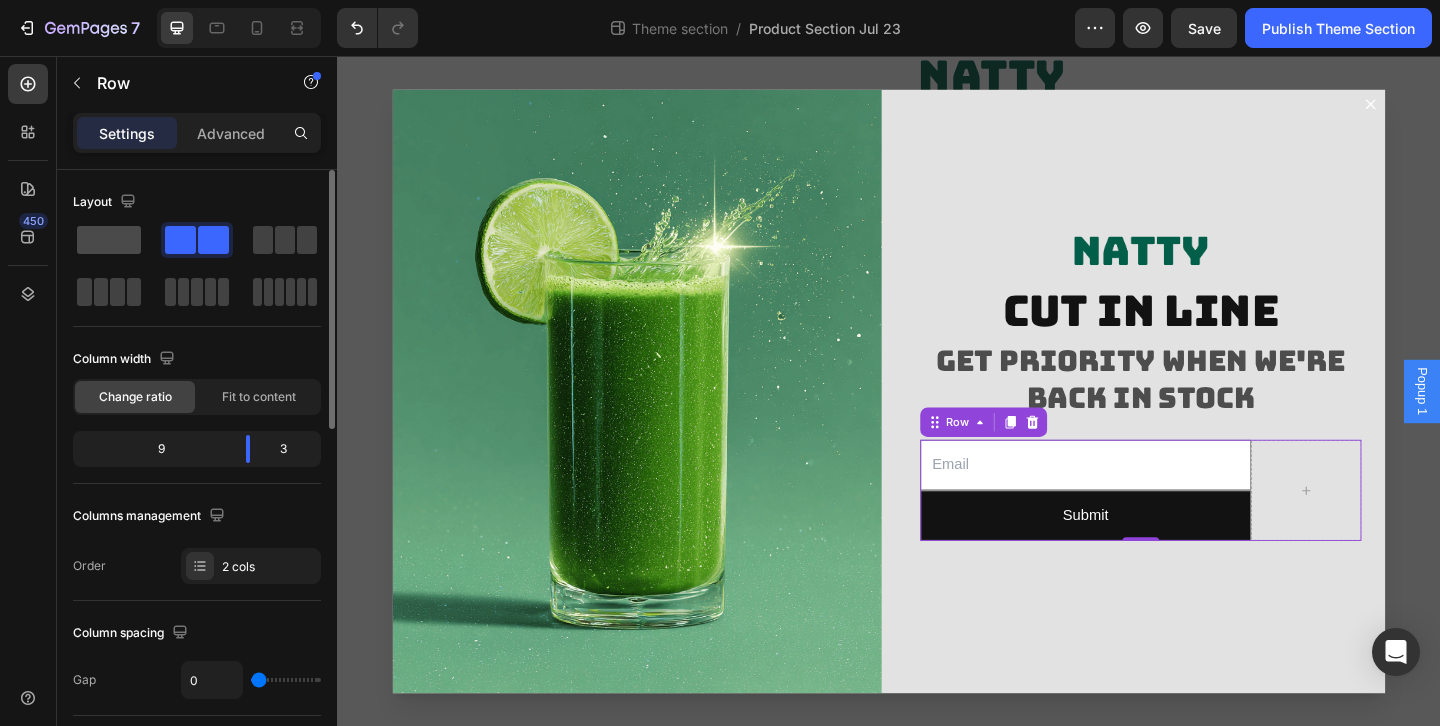 click 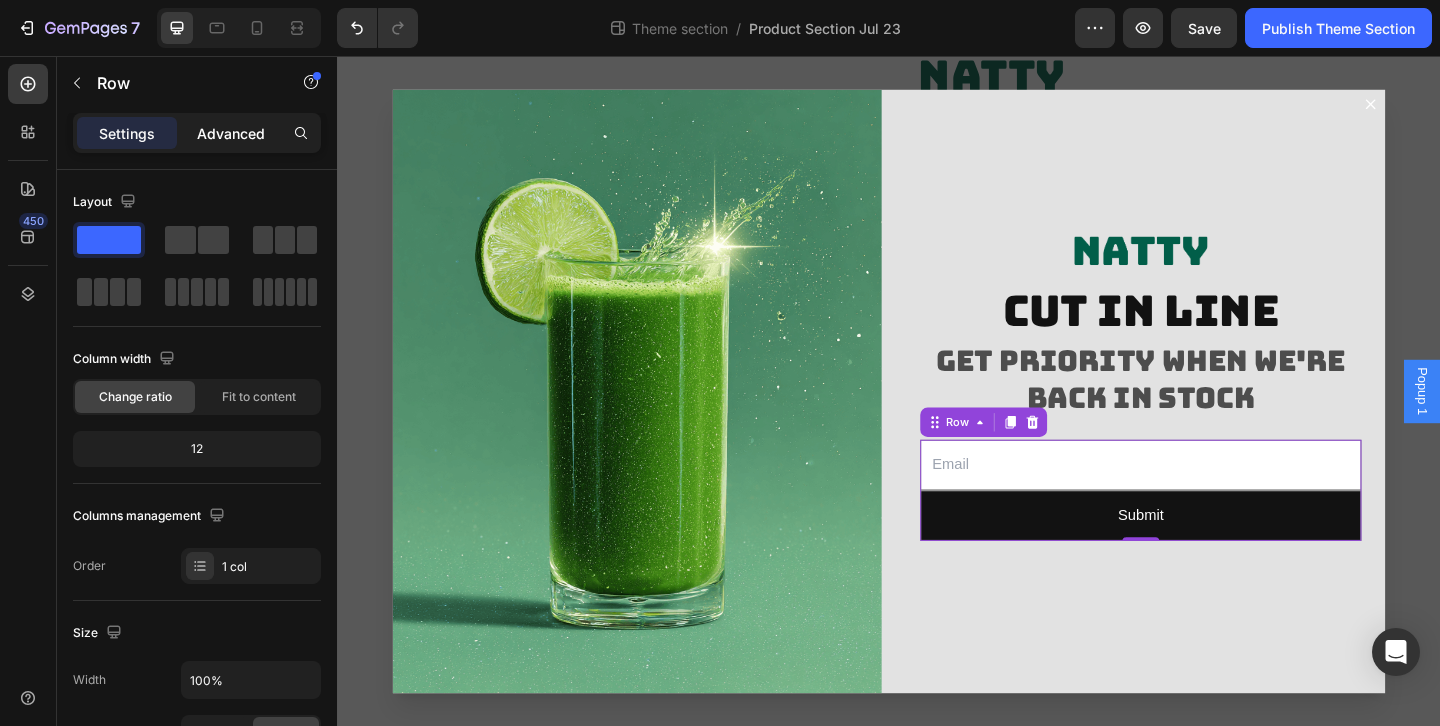 click on "Advanced" 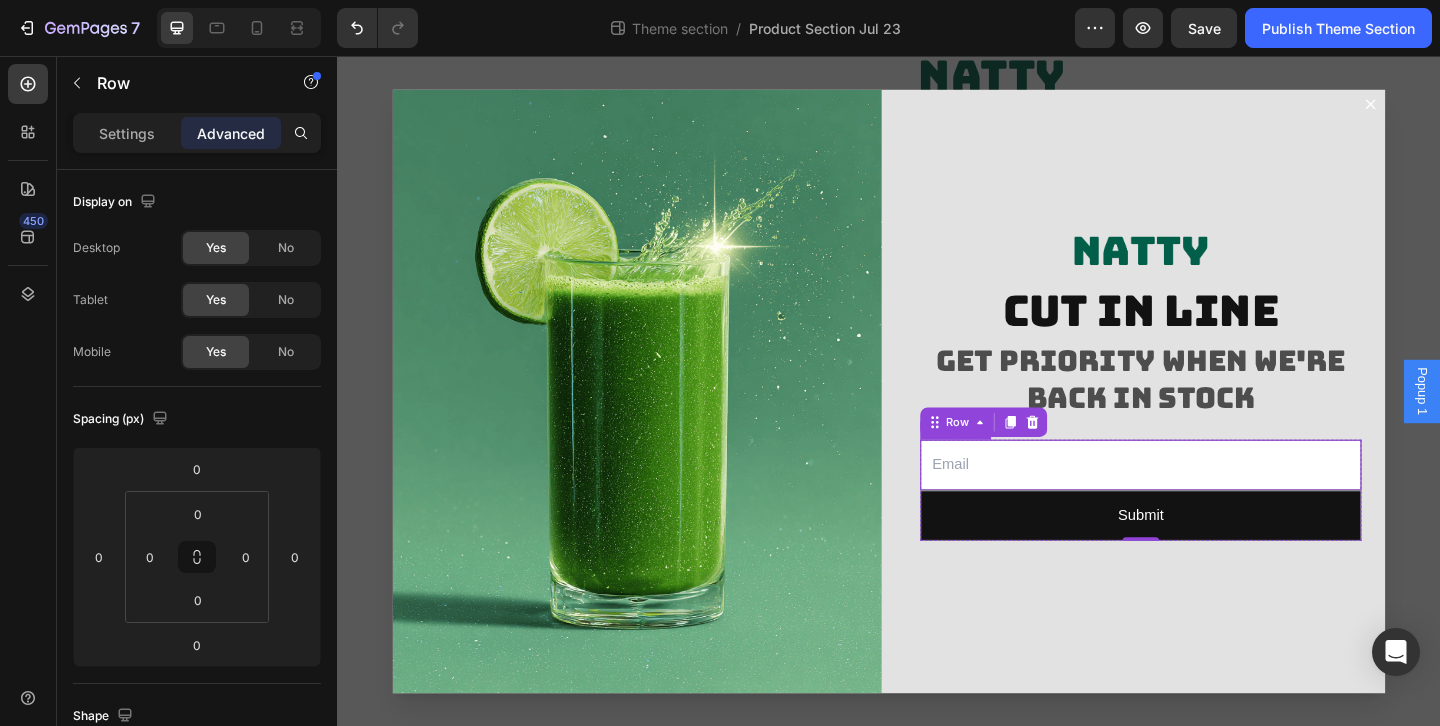 click at bounding box center (1211, 500) 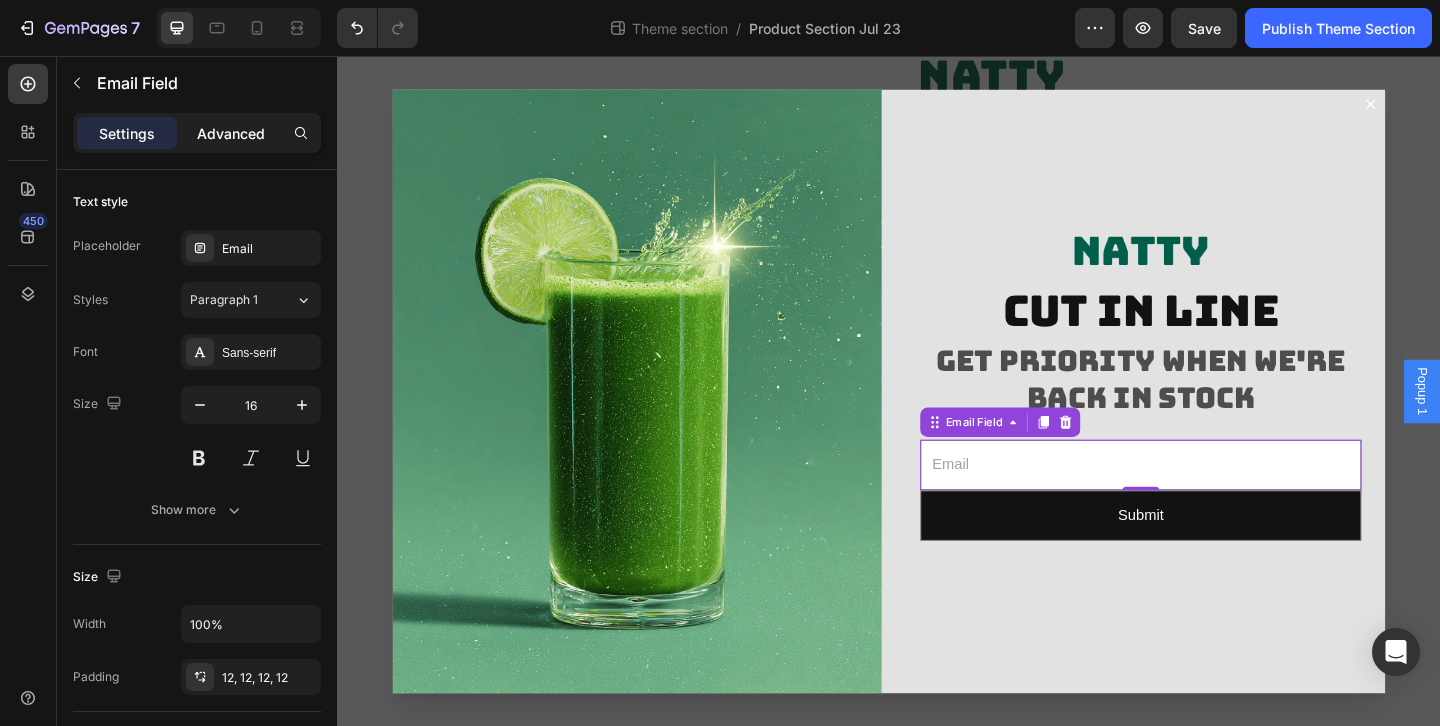click on "Advanced" at bounding box center (231, 133) 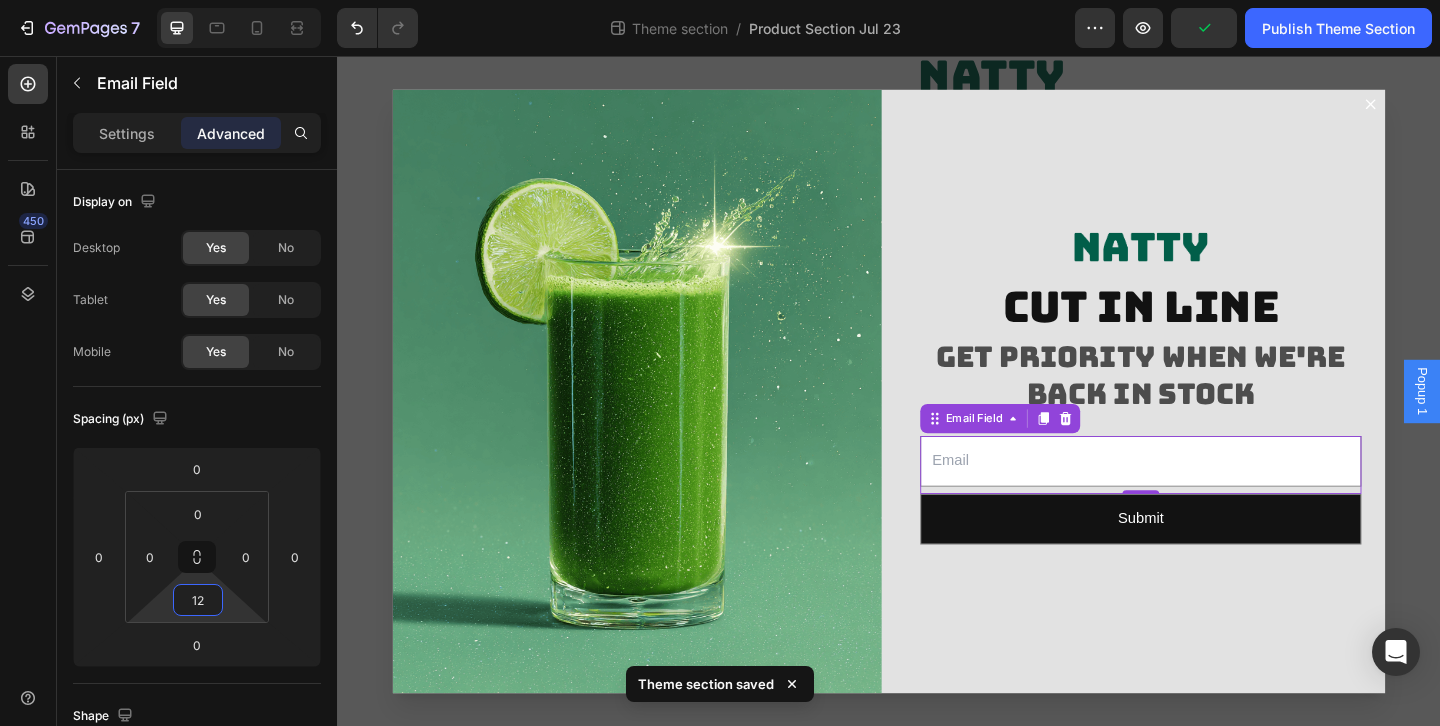 type on "14" 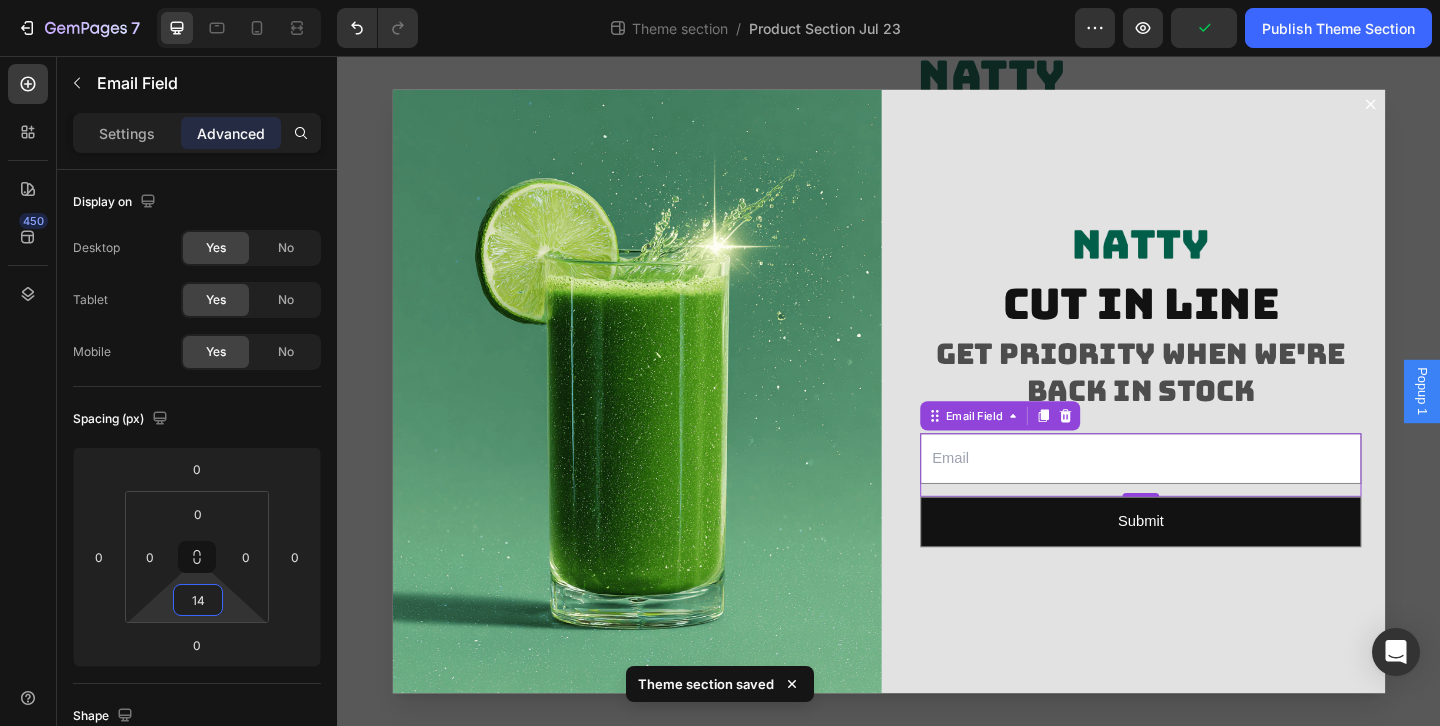 click on "7  Theme section  /  Product Section Jul 23 Preview  Publish Theme Section  450 ema Sections(4) Elements(7) Form
Email Field
Contact Form
Newsletter Conversion booster
Stock Counter
Stock Counter Media
Image
Image Email Field Settings Advanced Display on Desktop Yes No Tablet Yes No Mobile Yes No Spacing (px) 0 0 0 0 0 0 14 0 Shape Border Line Corner Add... Shadow Add... Position Static Opacity 100% Animation Interaction Upgrade to Optimize plan  to unlock Interaction & other premium features. CSS class Delete element 333333 100 % 333333 100 % We recommend editing on a screen 1024px+ for efficient experience. You can zoom out the browser for more working space. Save Preview   Auto S" at bounding box center [720, 0] 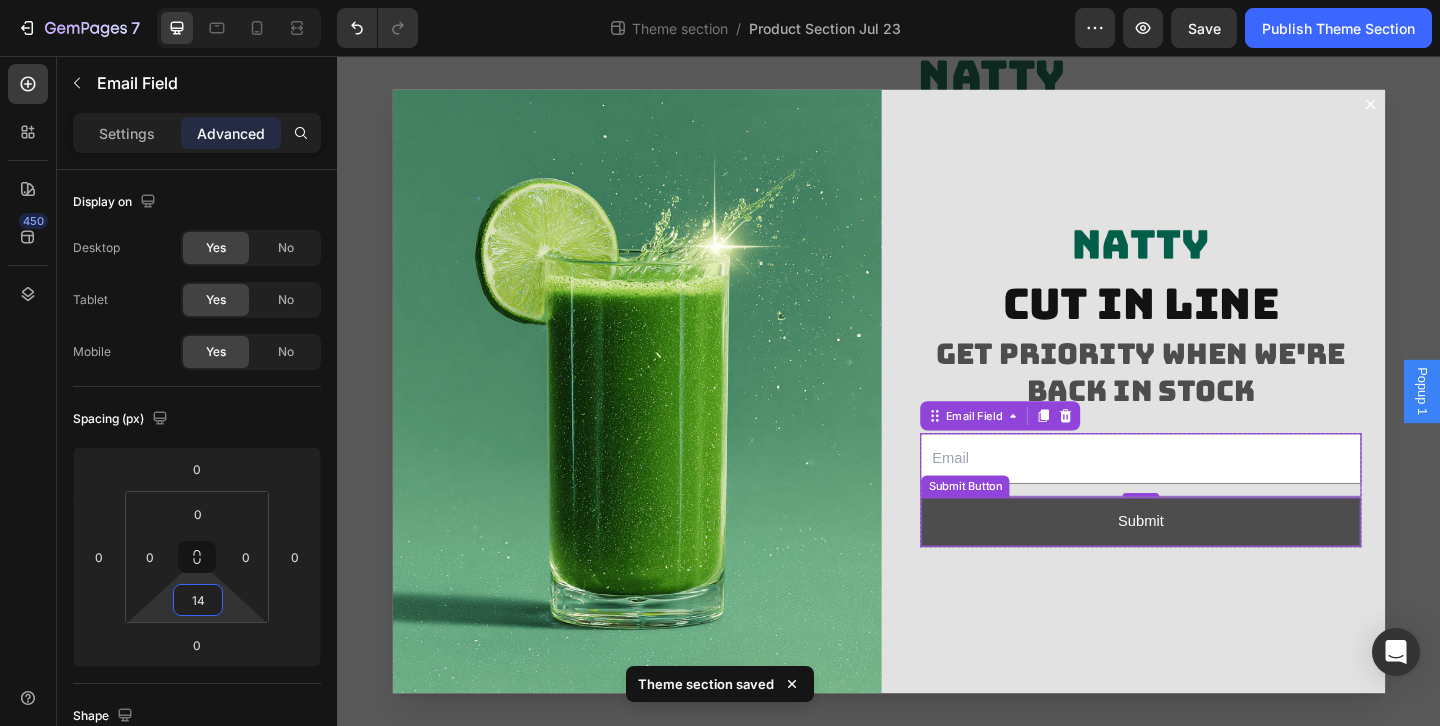 click on "Submit" at bounding box center (1211, 562) 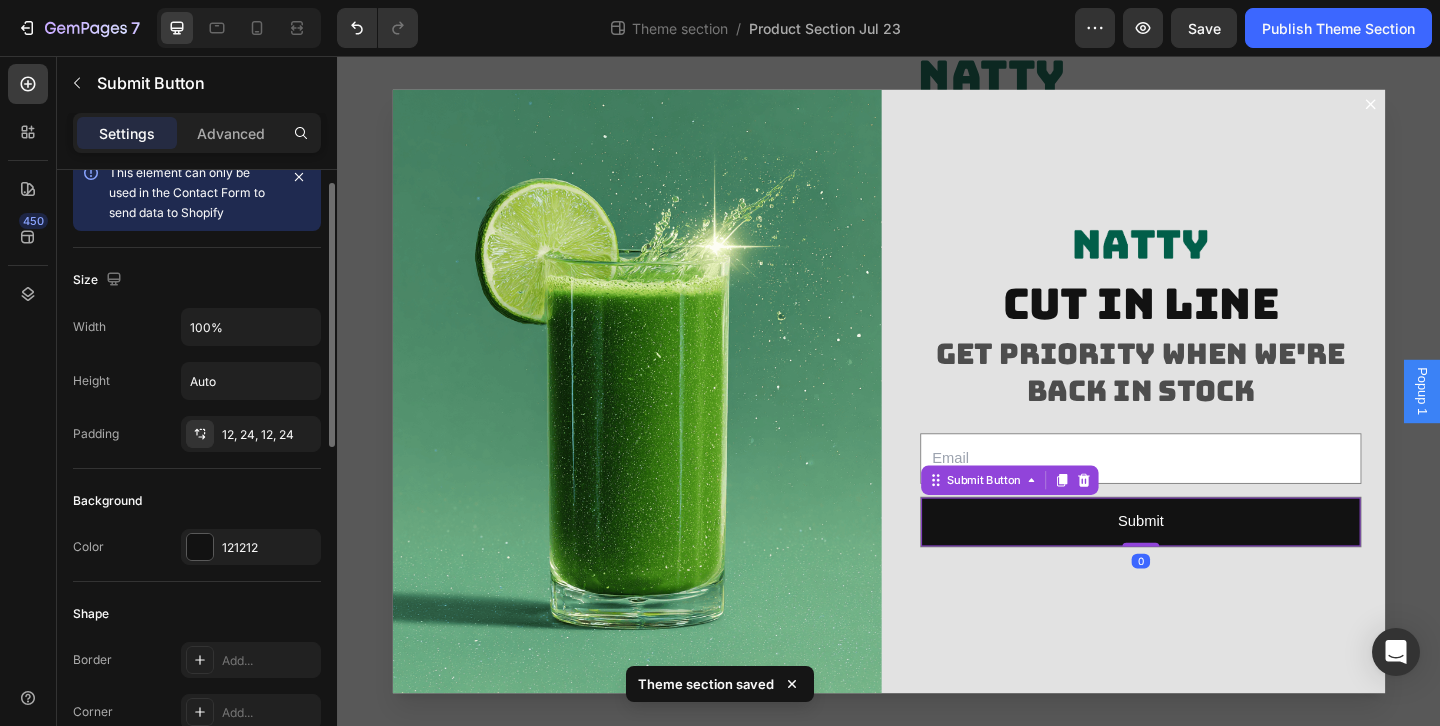 scroll, scrollTop: 372, scrollLeft: 0, axis: vertical 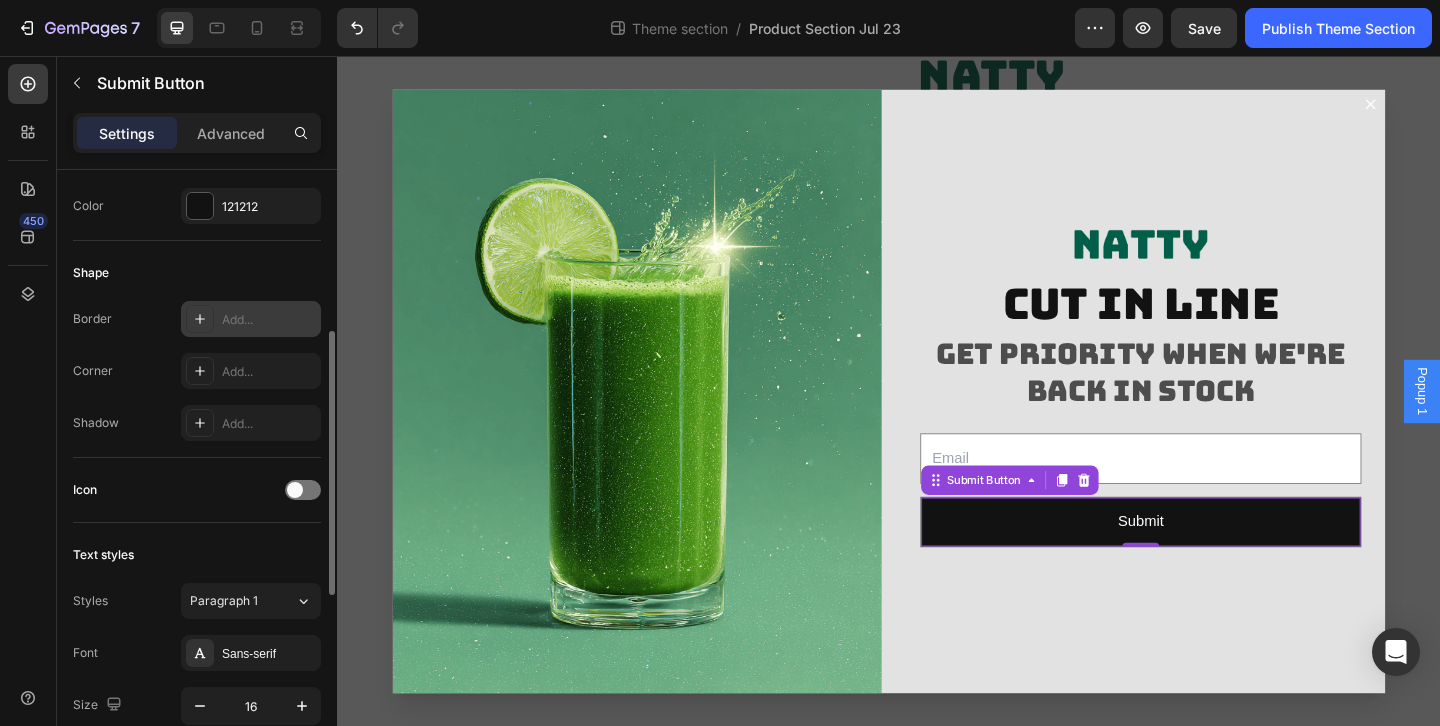 click on "Add..." at bounding box center (269, 320) 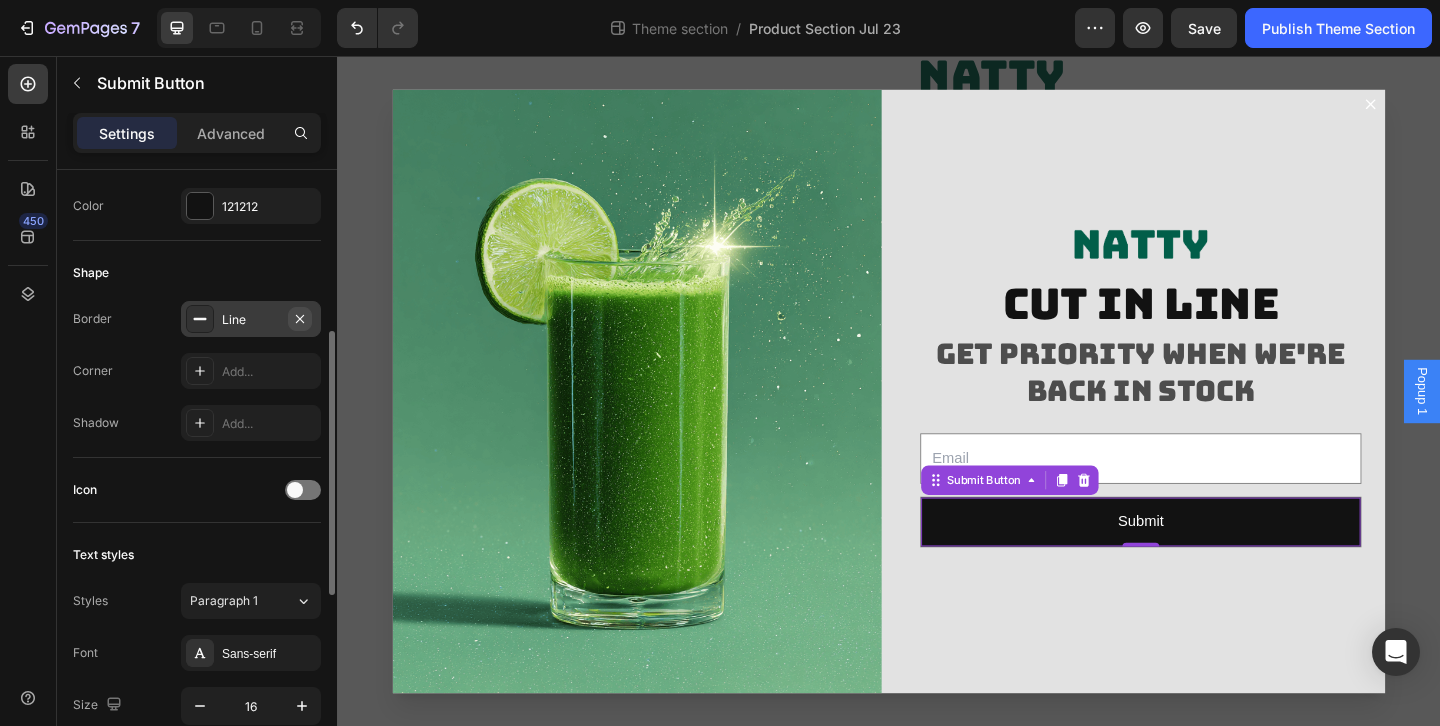 click 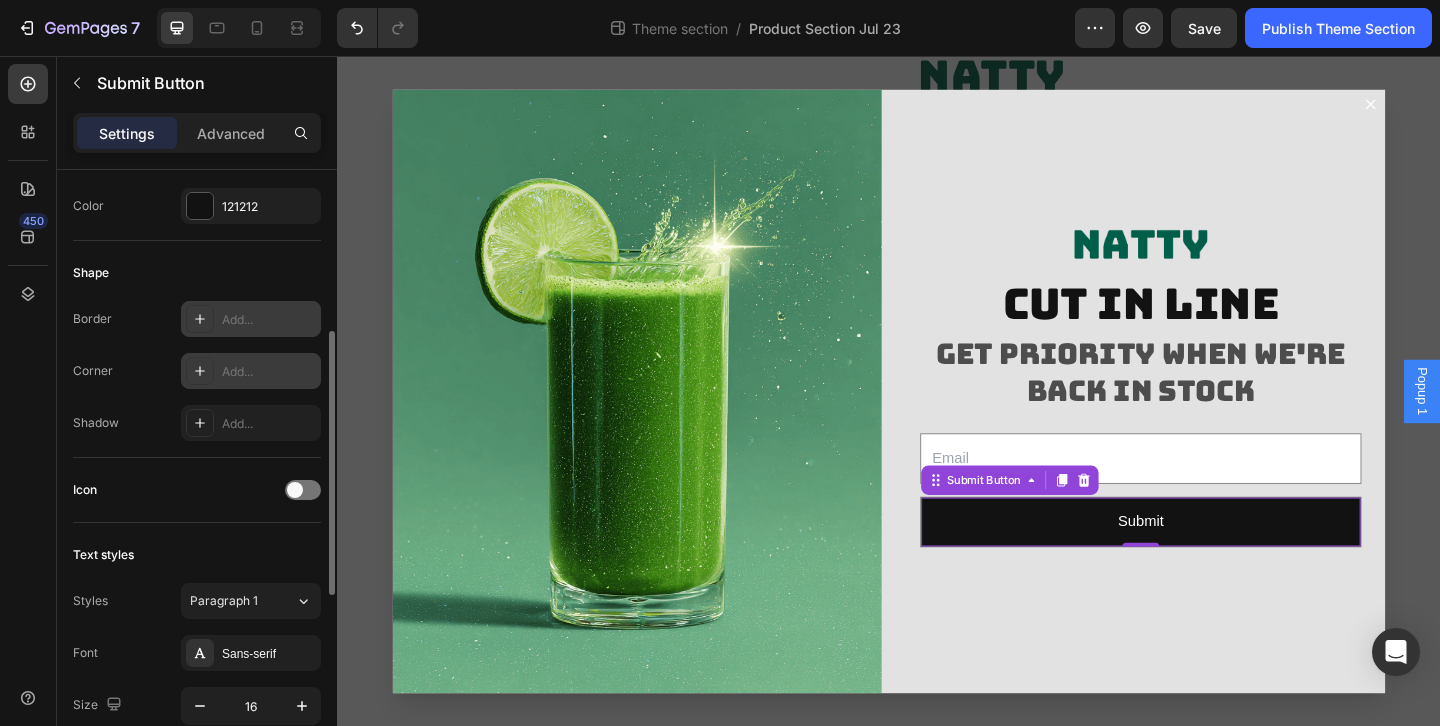 click on "Add..." at bounding box center [269, 372] 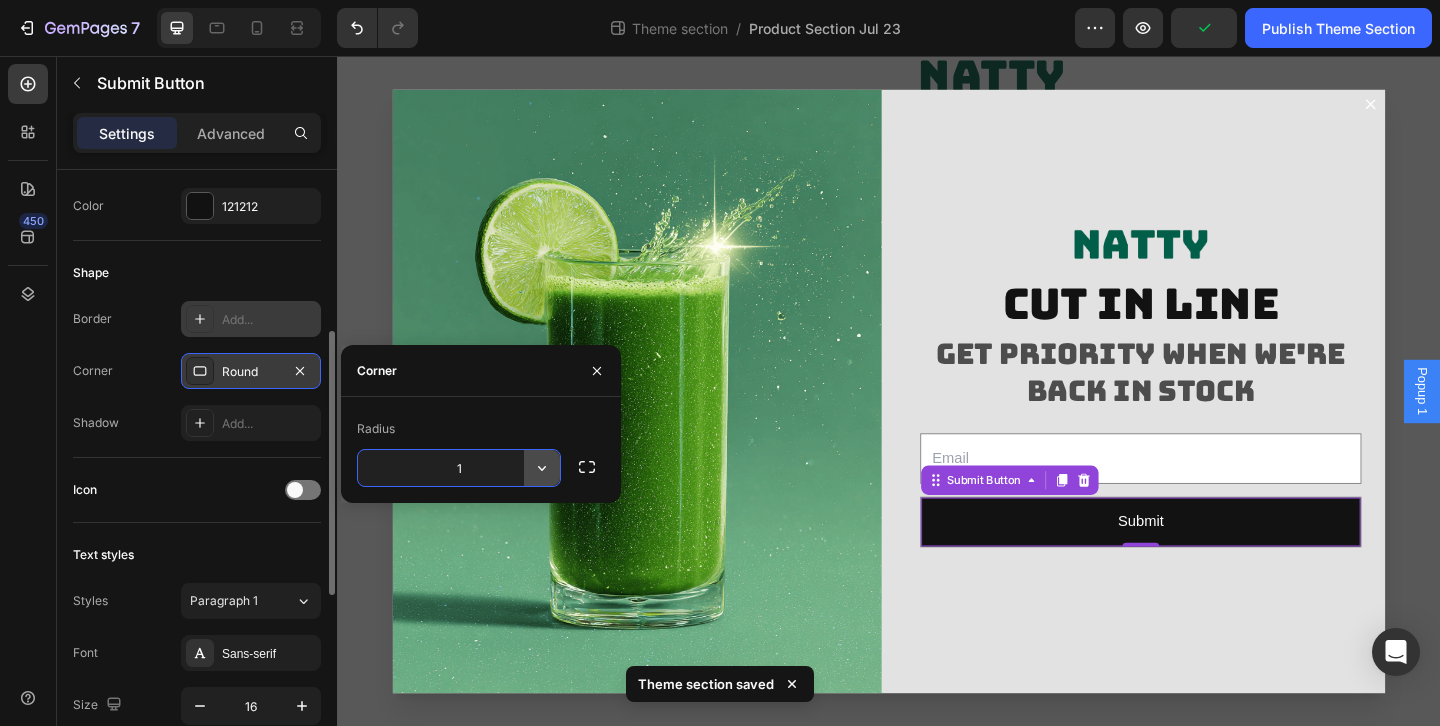 type on "12" 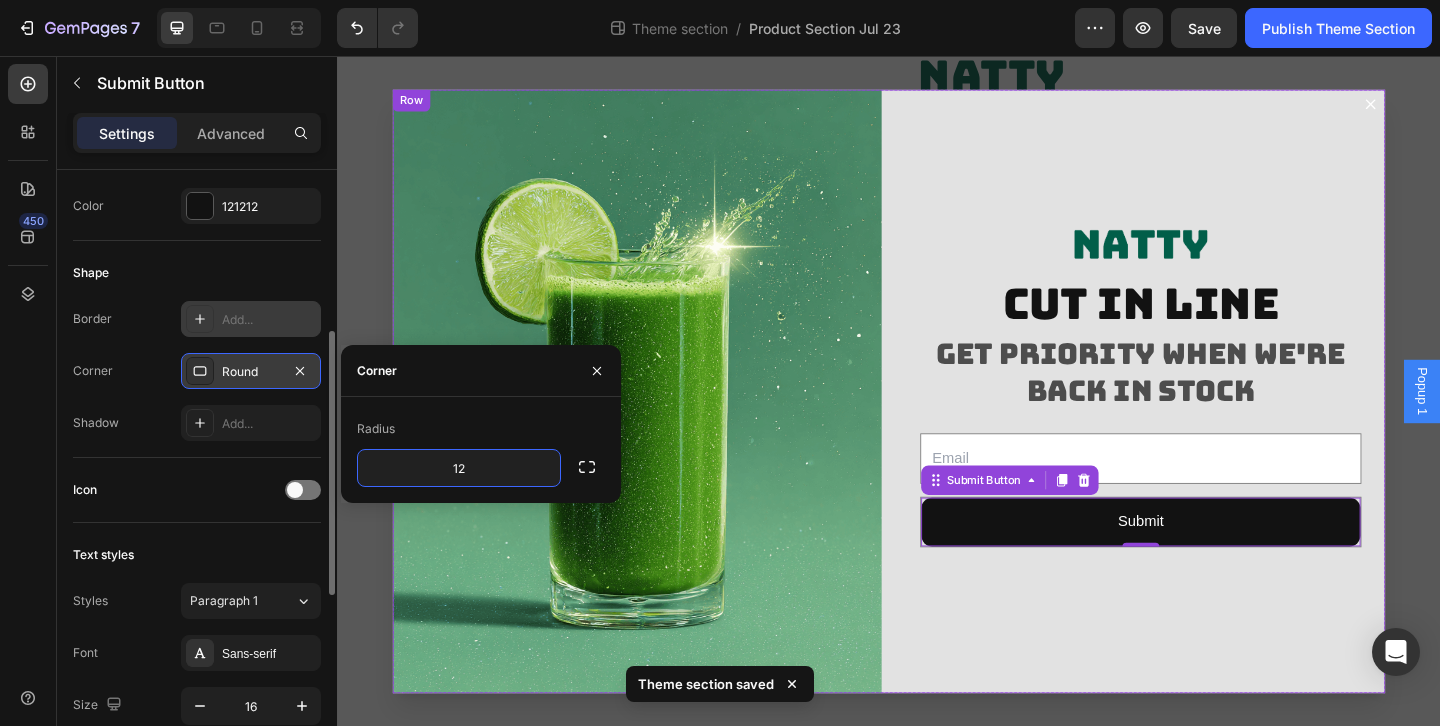 click on "Image cut in line Heading get priority when we're back in stock Heading Email Field Submit Submit Button   0 Row Newsletter" at bounding box center (1211, 420) 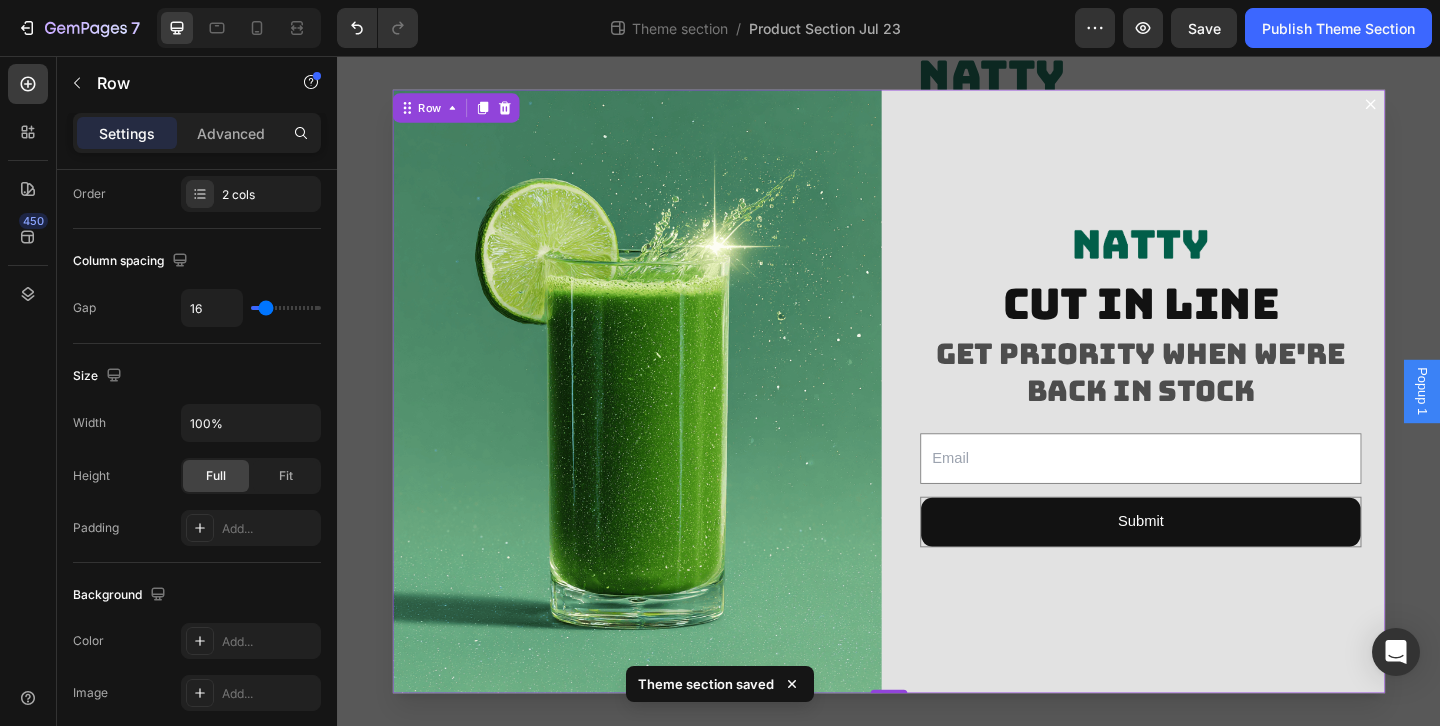 scroll, scrollTop: 0, scrollLeft: 0, axis: both 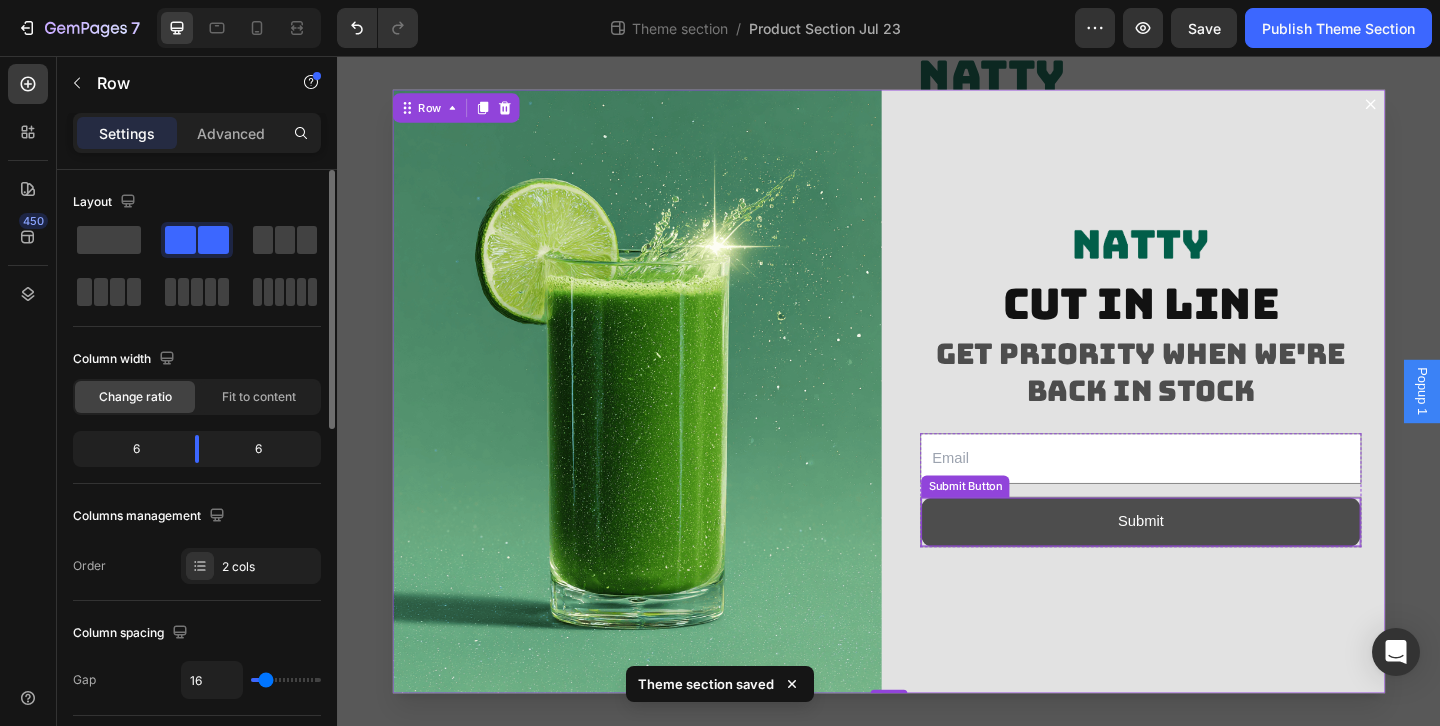 click on "Submit" at bounding box center (1211, 562) 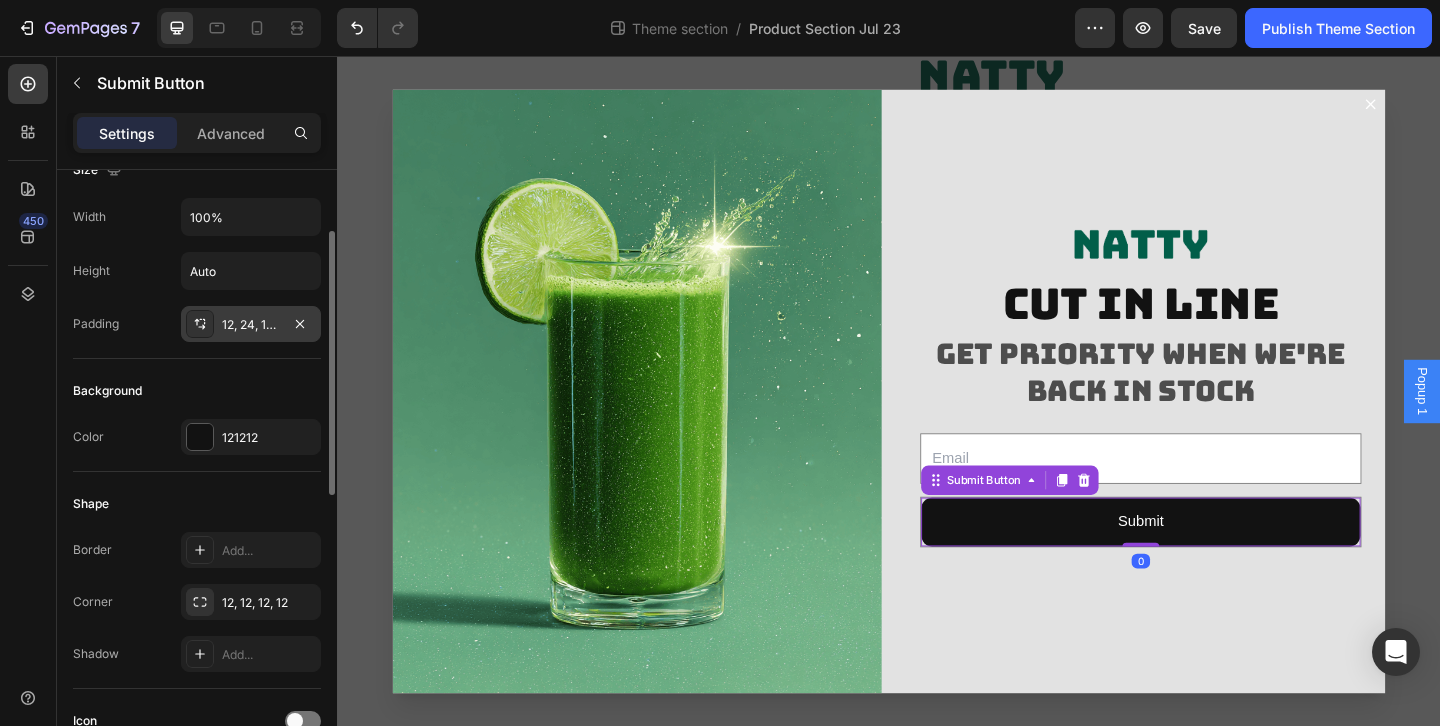 scroll, scrollTop: 241, scrollLeft: 0, axis: vertical 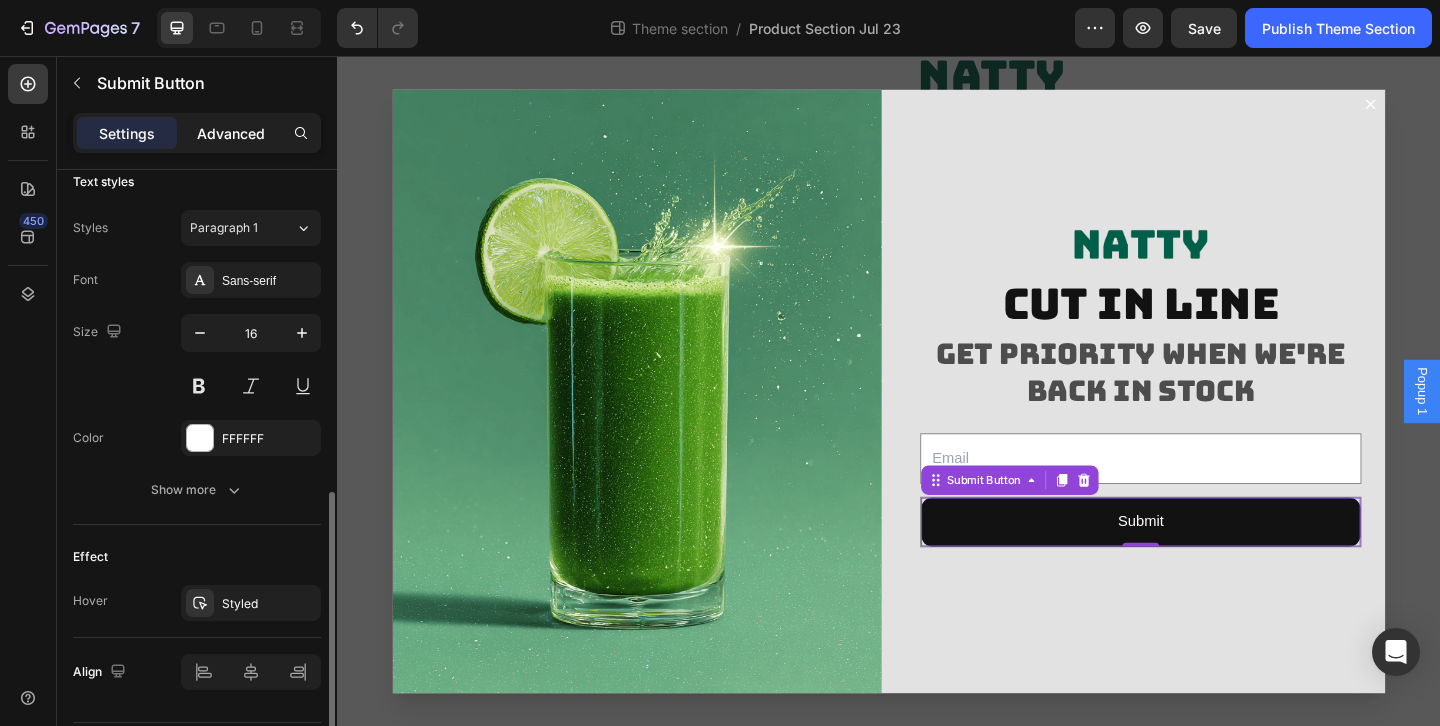 click on "Advanced" at bounding box center [231, 133] 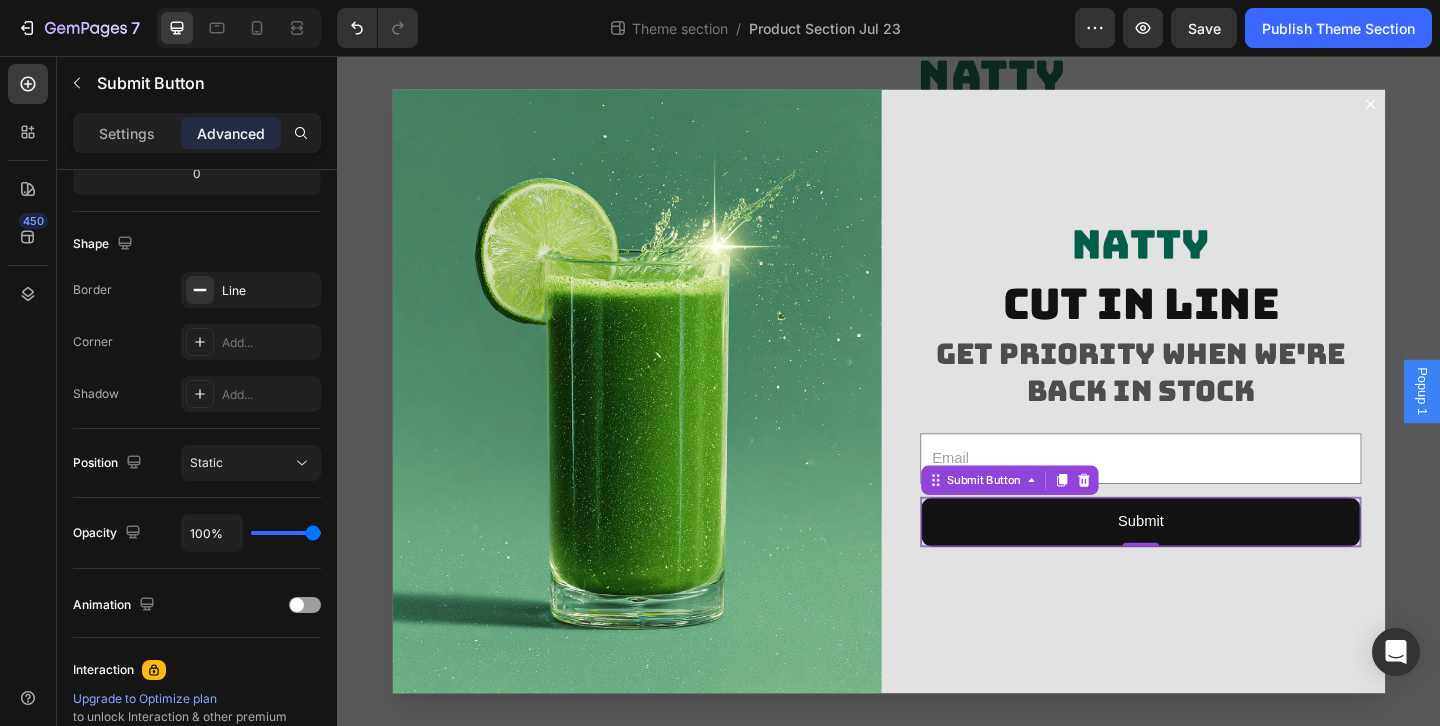 scroll, scrollTop: 0, scrollLeft: 0, axis: both 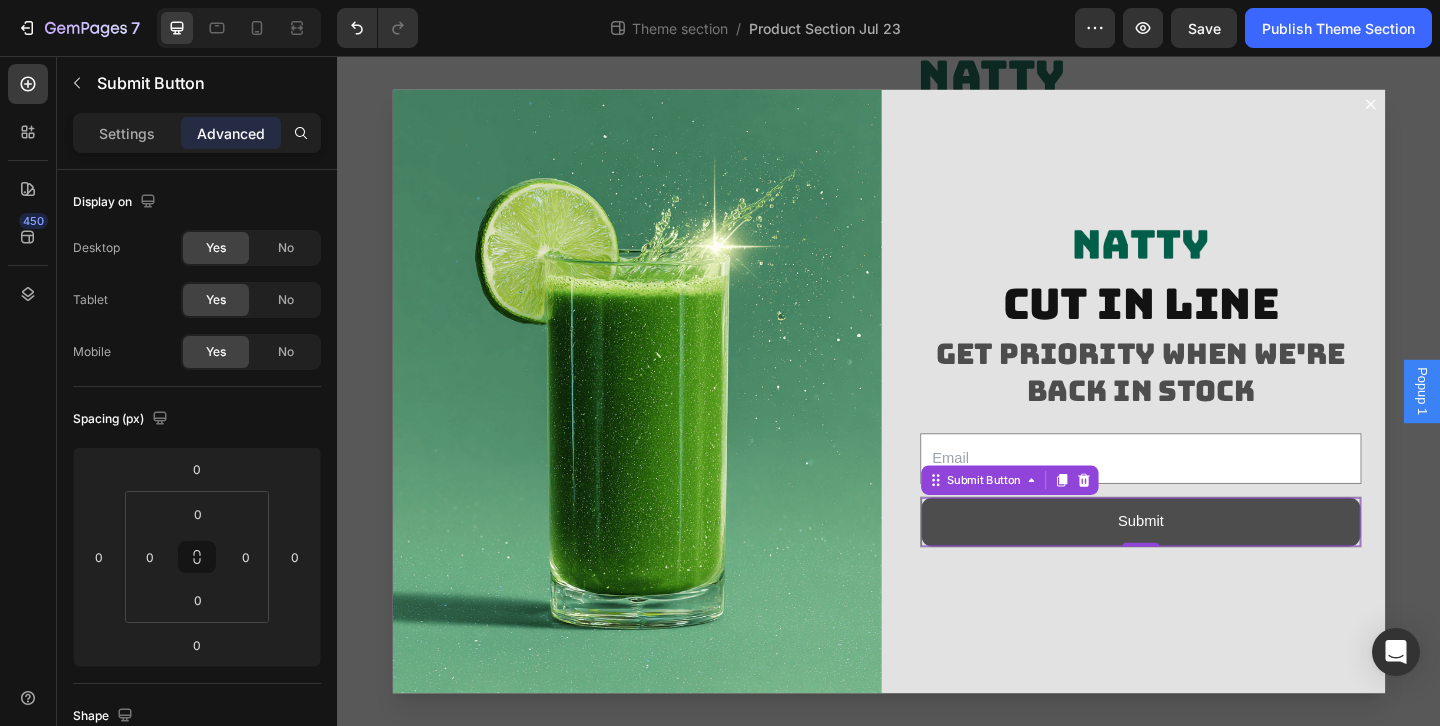 click on "Submit" at bounding box center [1211, 562] 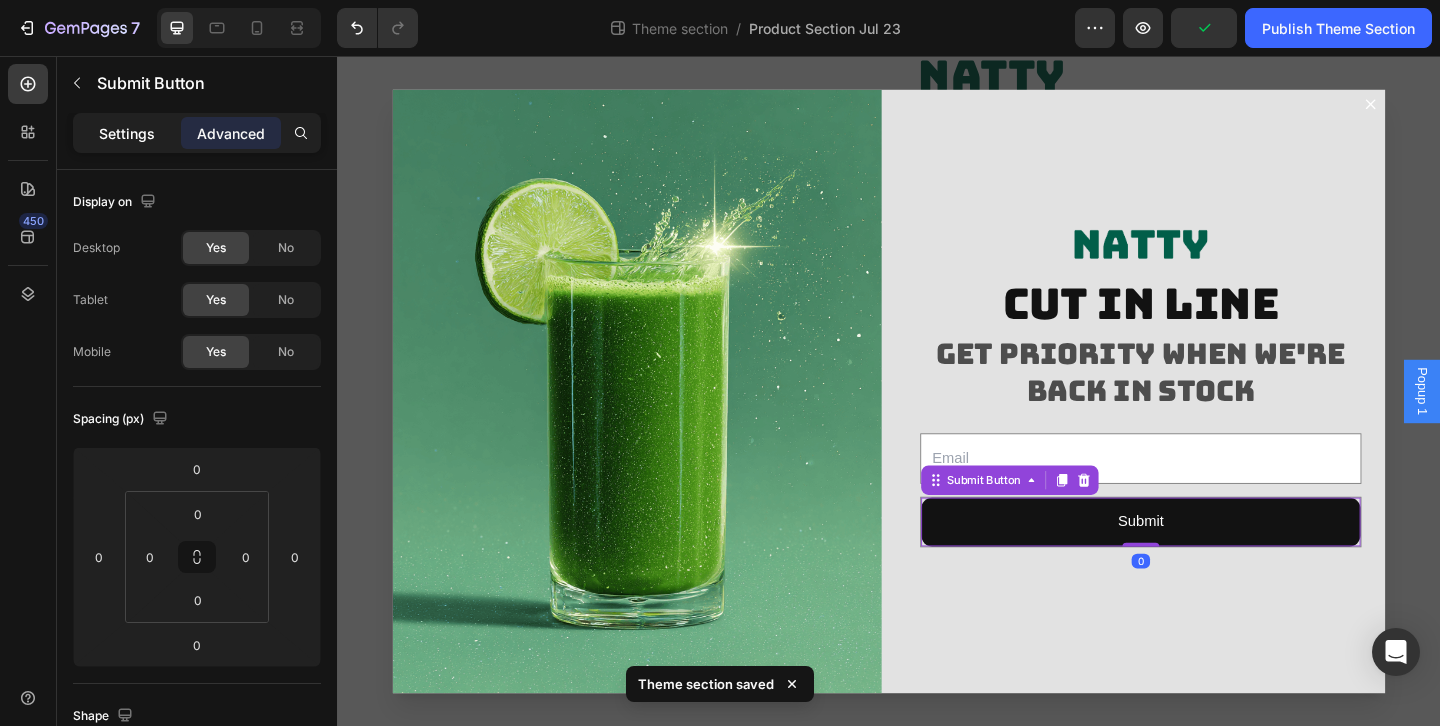 click on "Settings" 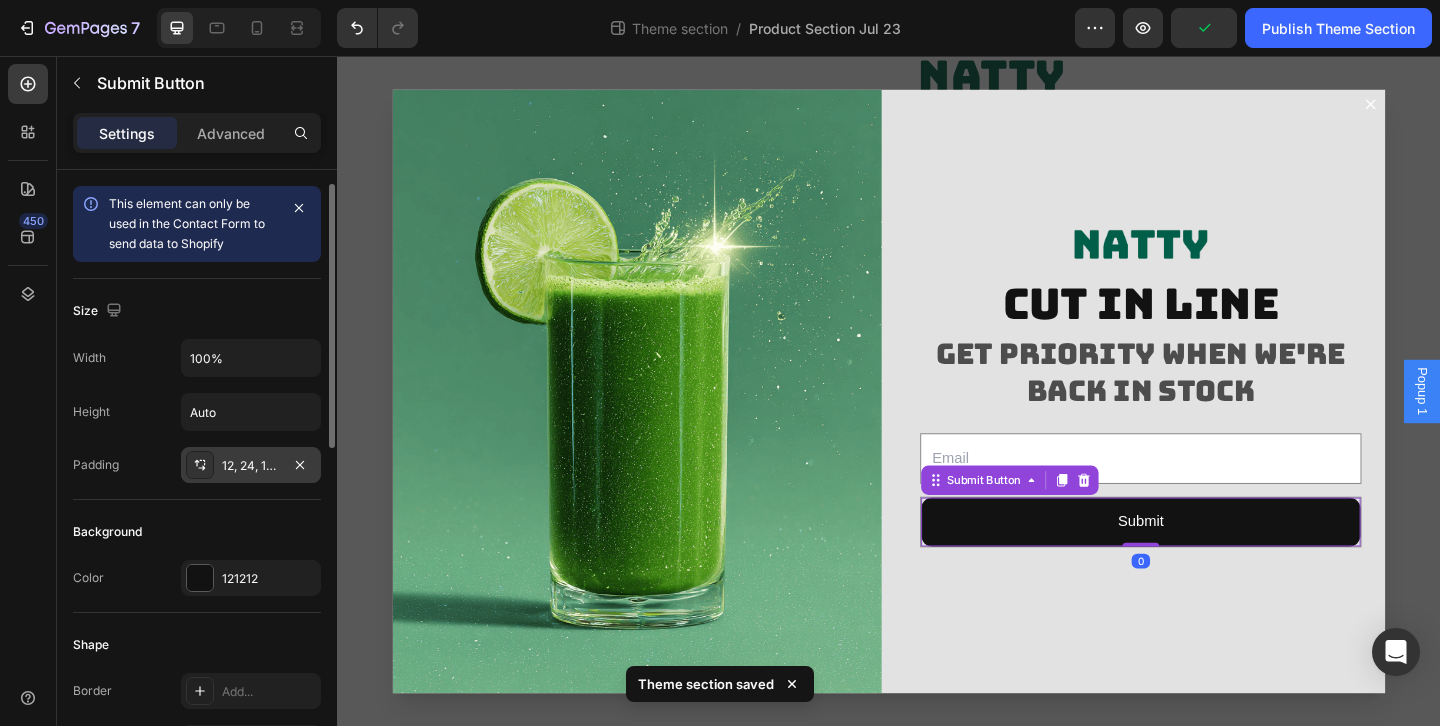 scroll, scrollTop: 13, scrollLeft: 0, axis: vertical 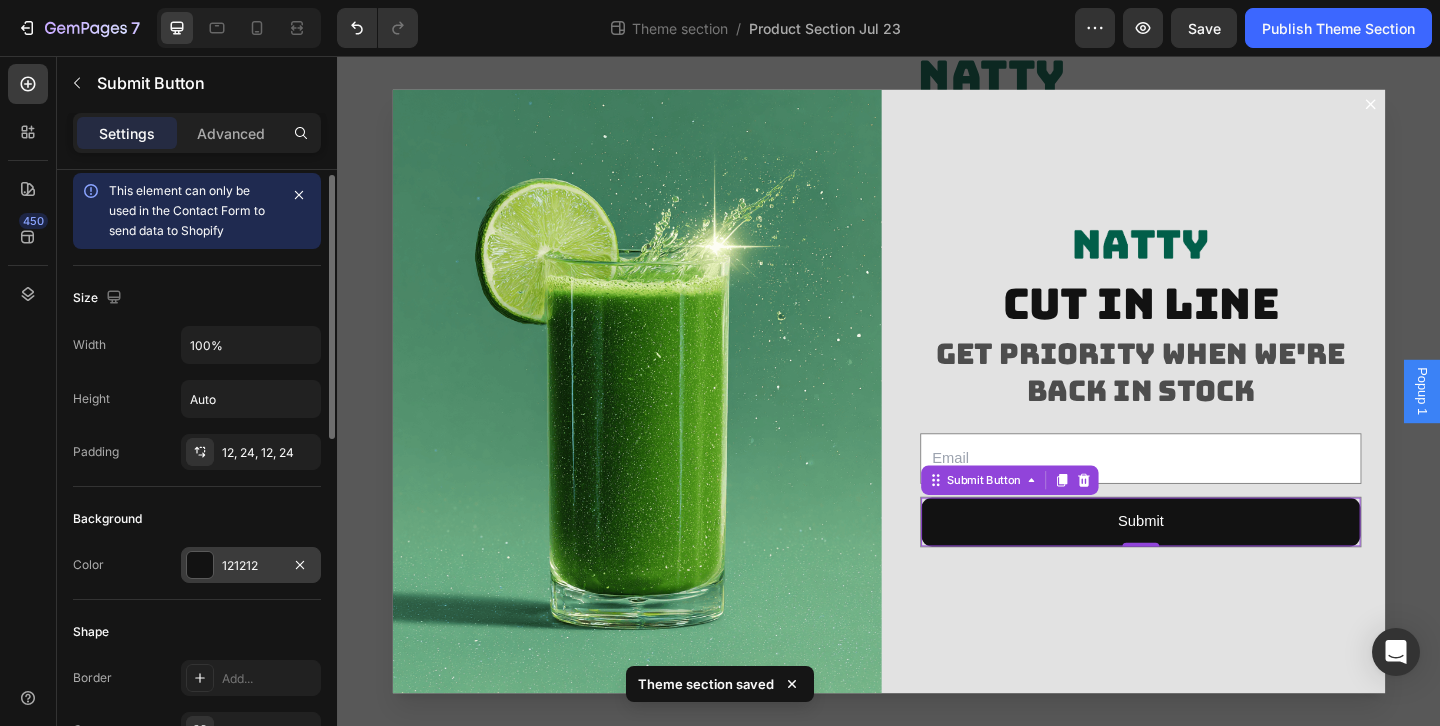 click at bounding box center (200, 565) 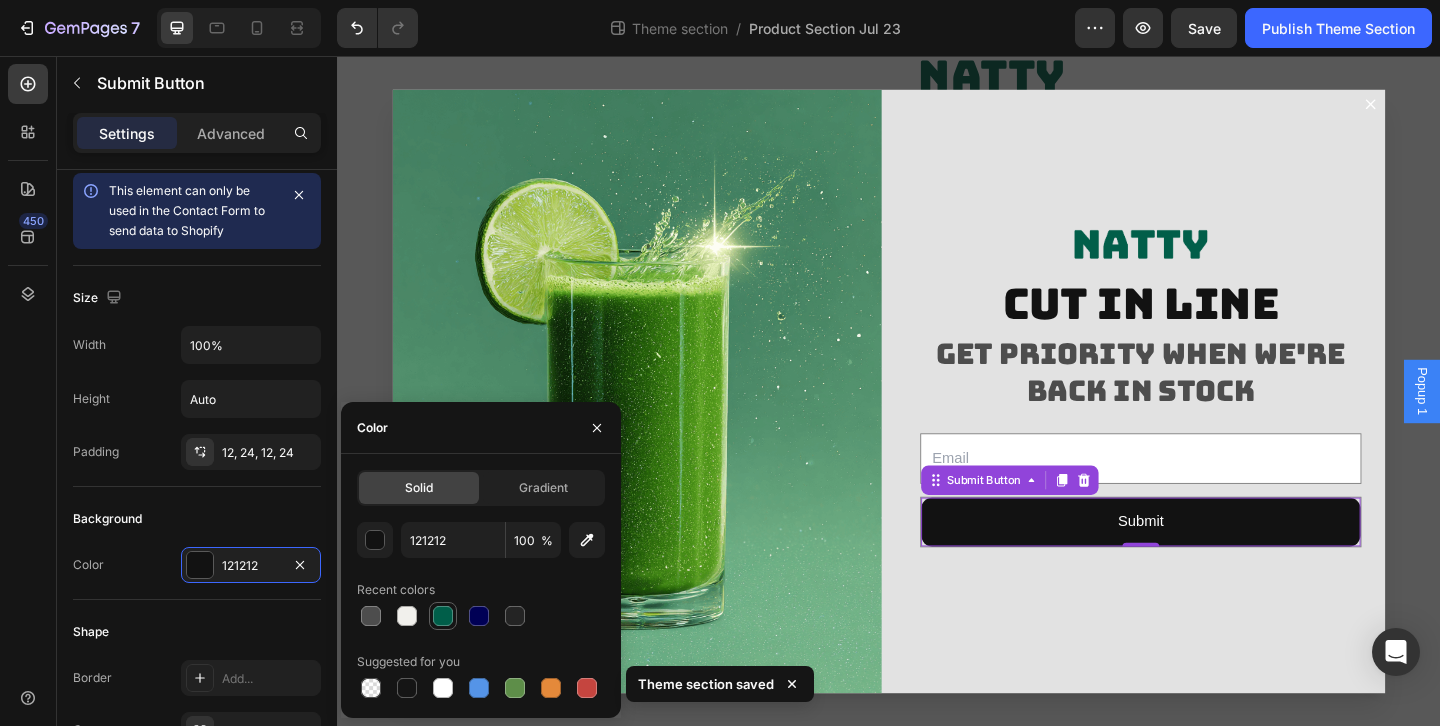 click at bounding box center (443, 616) 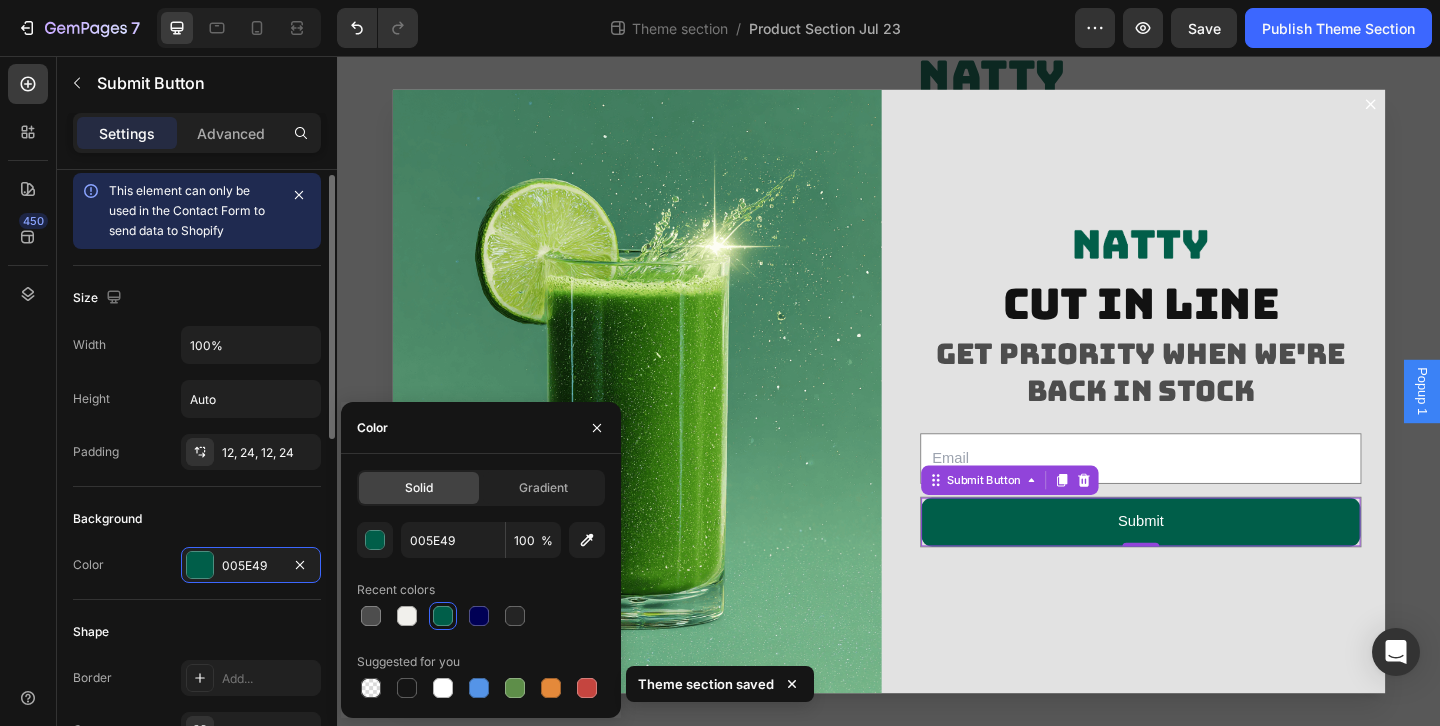 click on "Background" at bounding box center [197, 519] 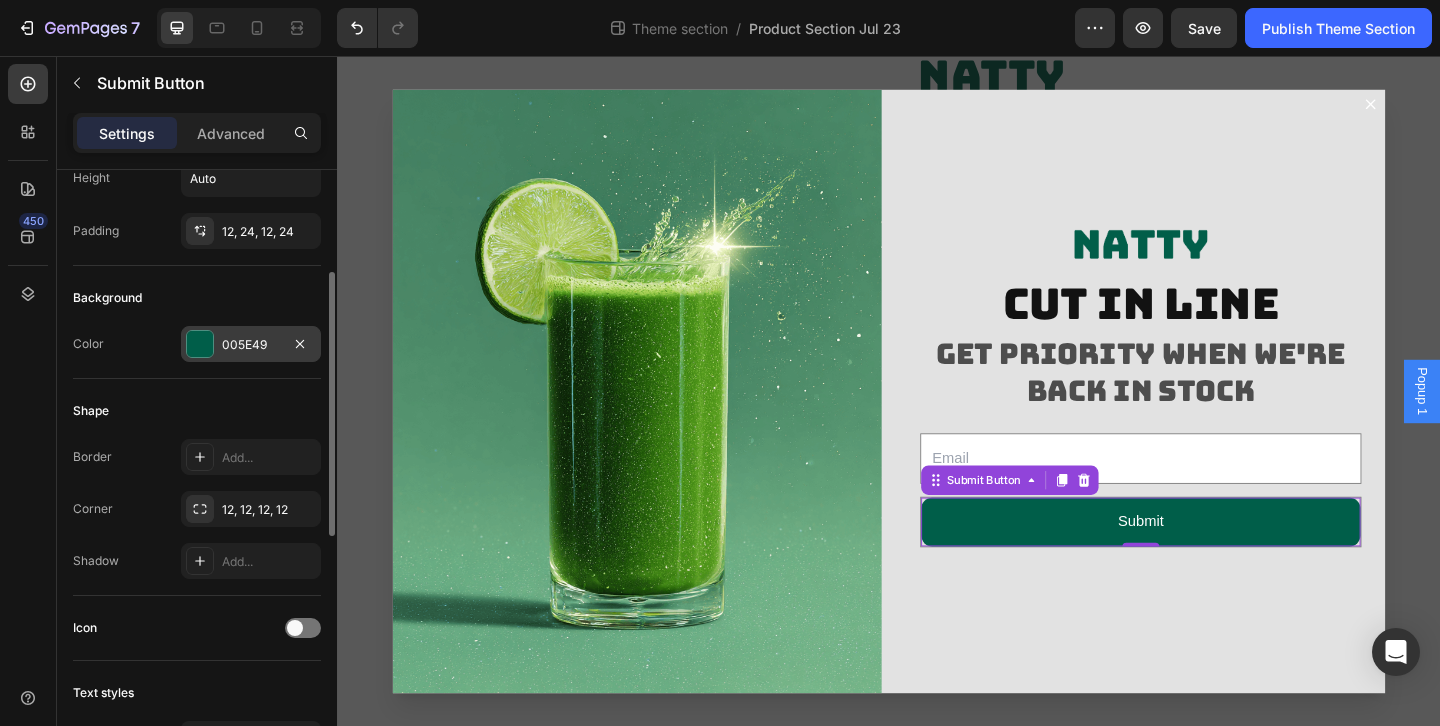 scroll, scrollTop: 236, scrollLeft: 0, axis: vertical 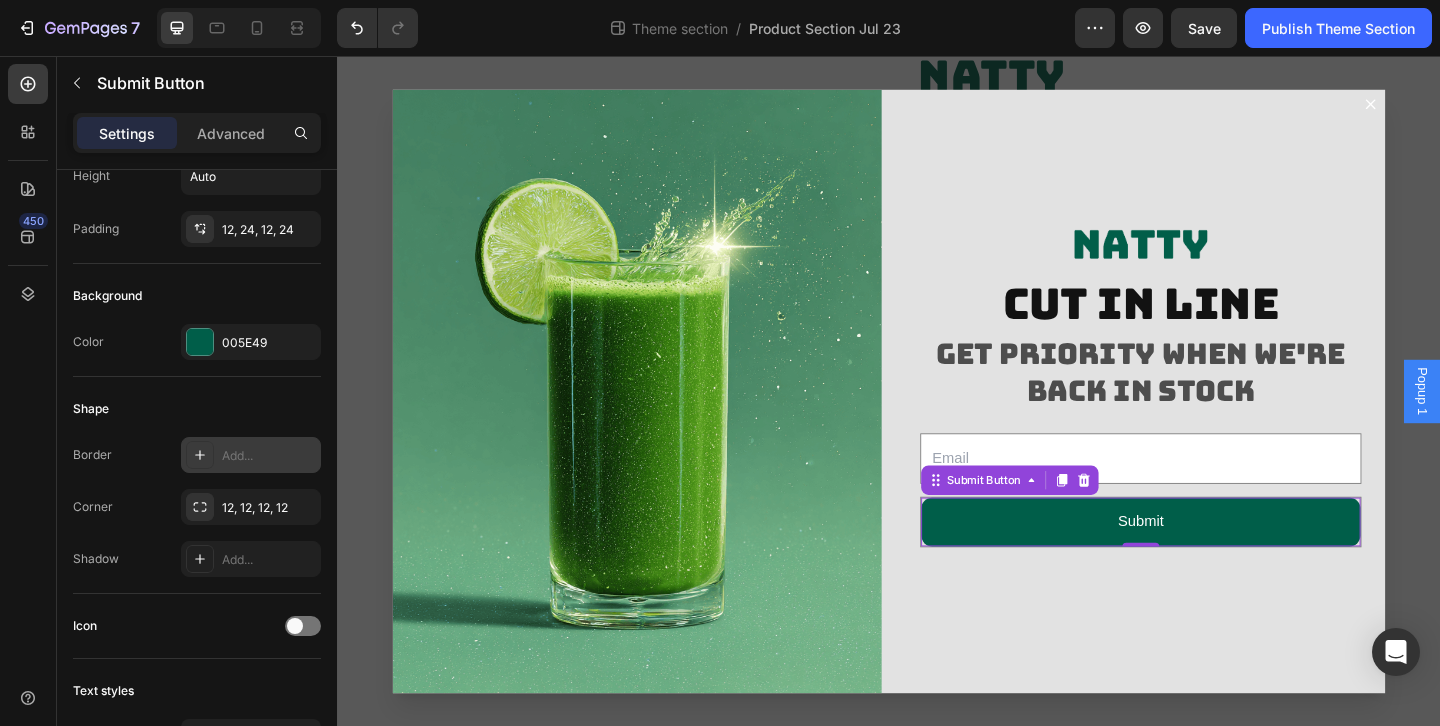 click on "Add..." at bounding box center (269, 456) 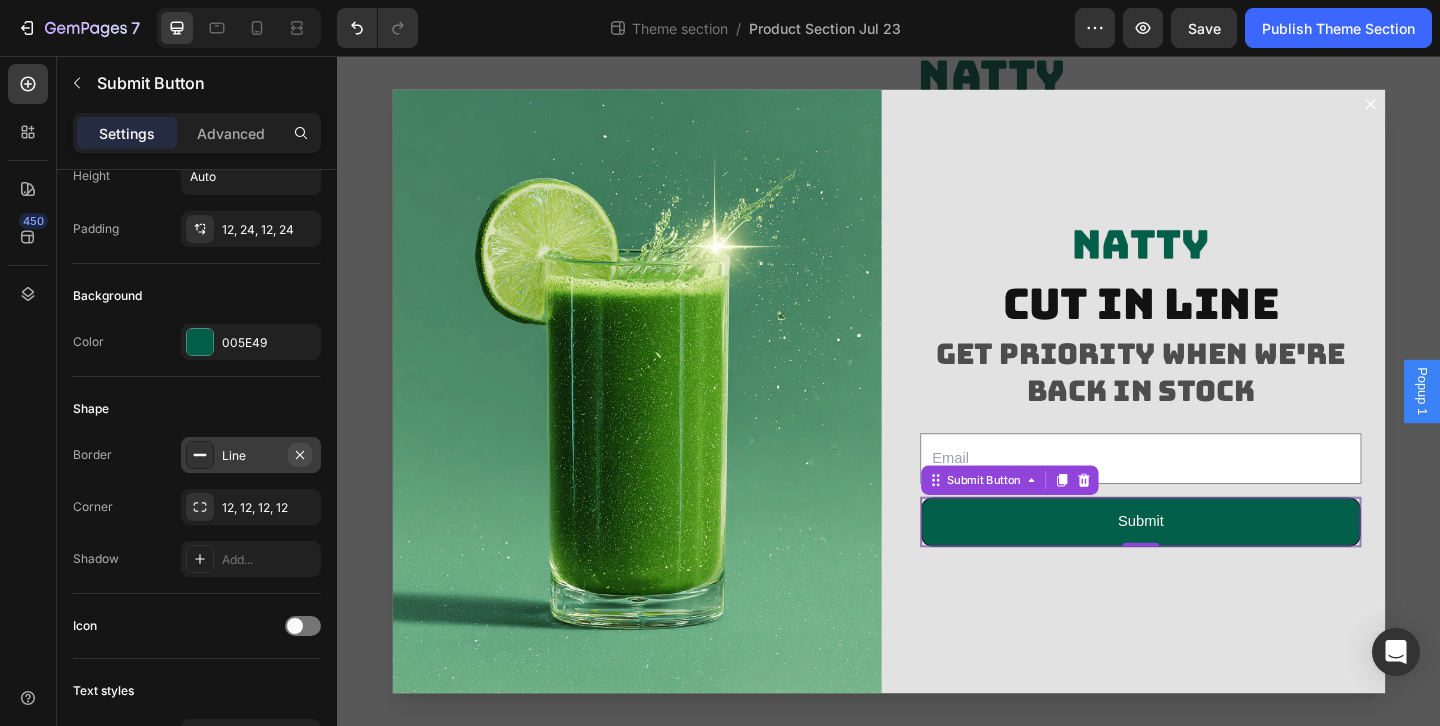 click 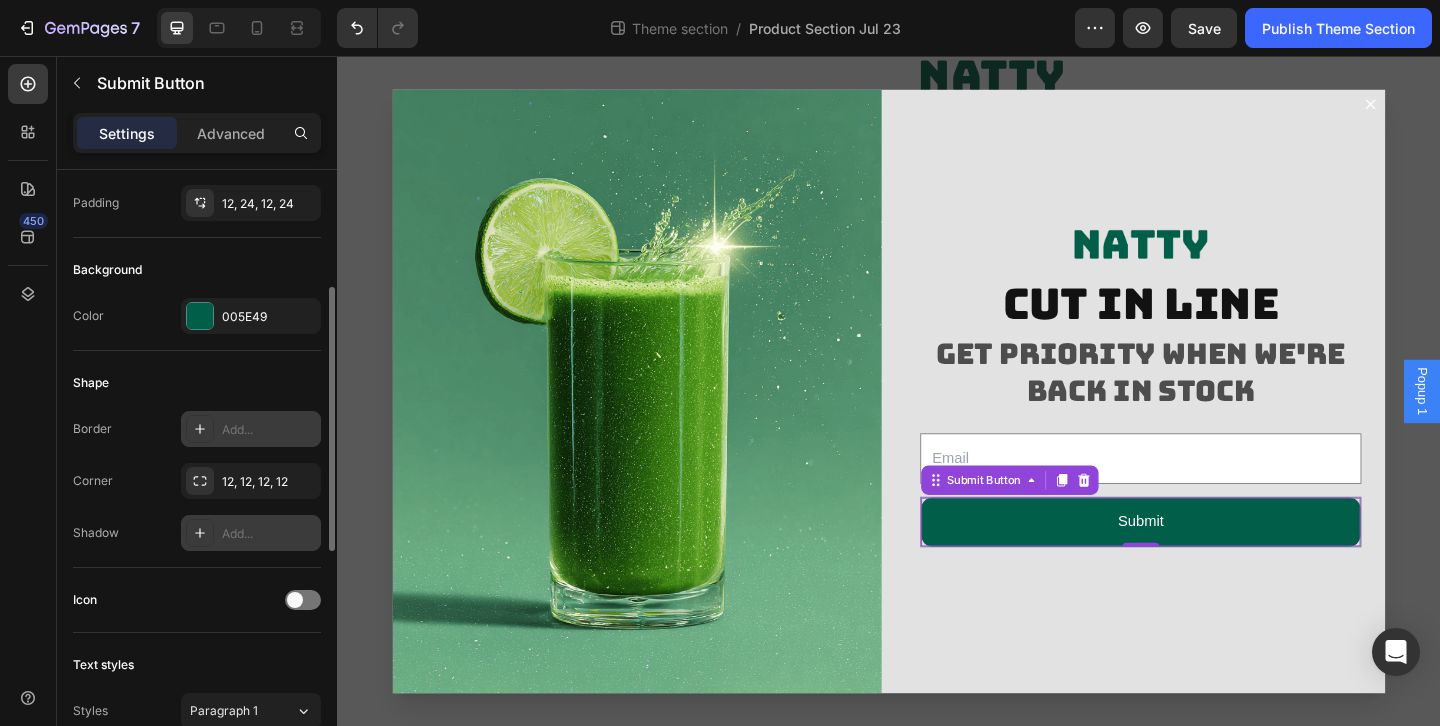 scroll, scrollTop: 265, scrollLeft: 0, axis: vertical 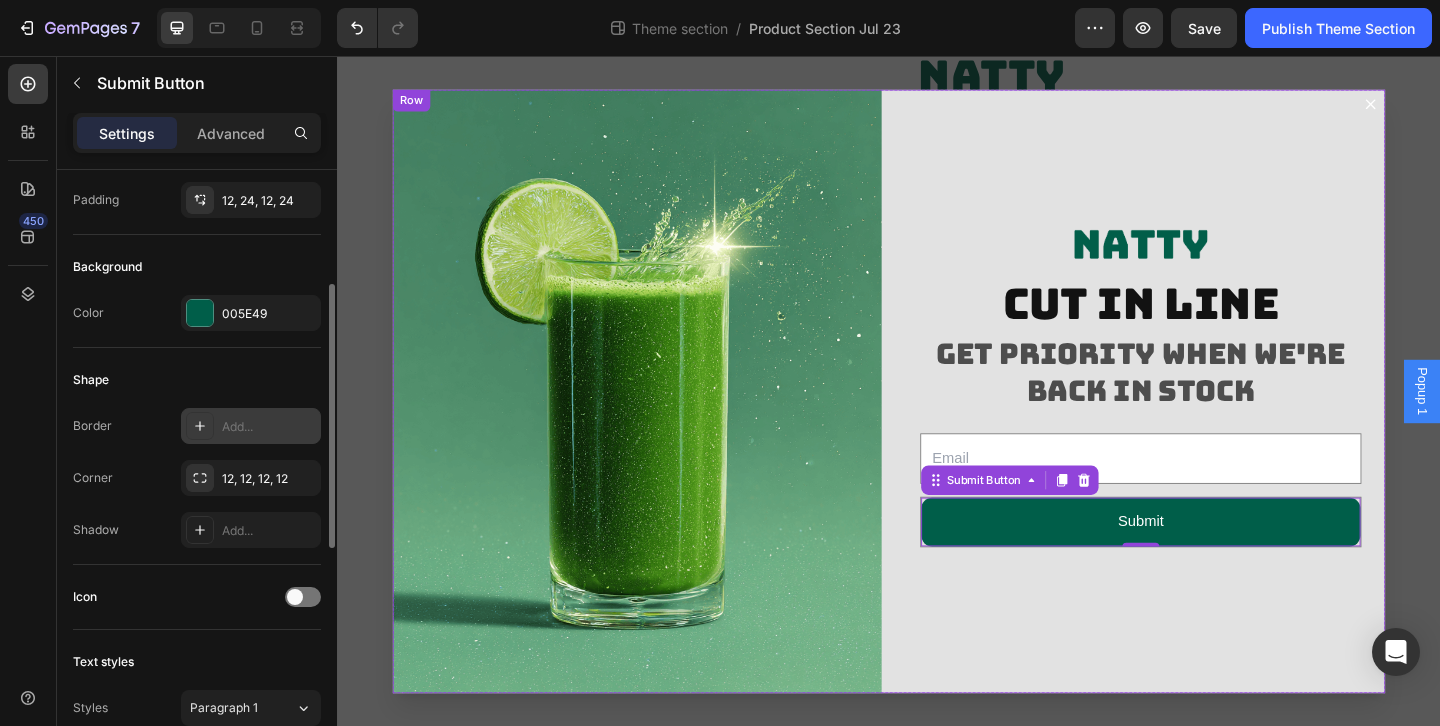 click on "Image cut in line Heading get priority when we're back in stock Heading Email Field Submit Submit Button   0 Row Newsletter" at bounding box center (1211, 420) 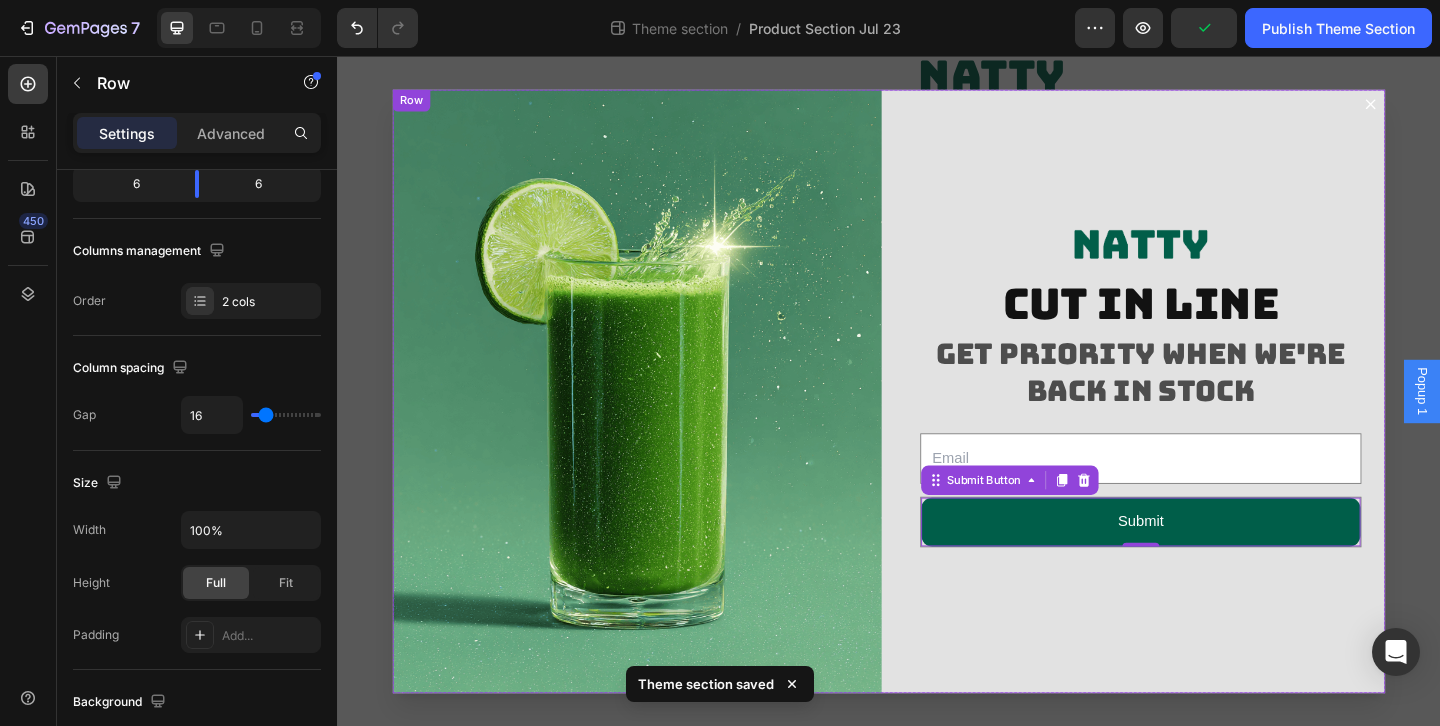 scroll, scrollTop: 0, scrollLeft: 0, axis: both 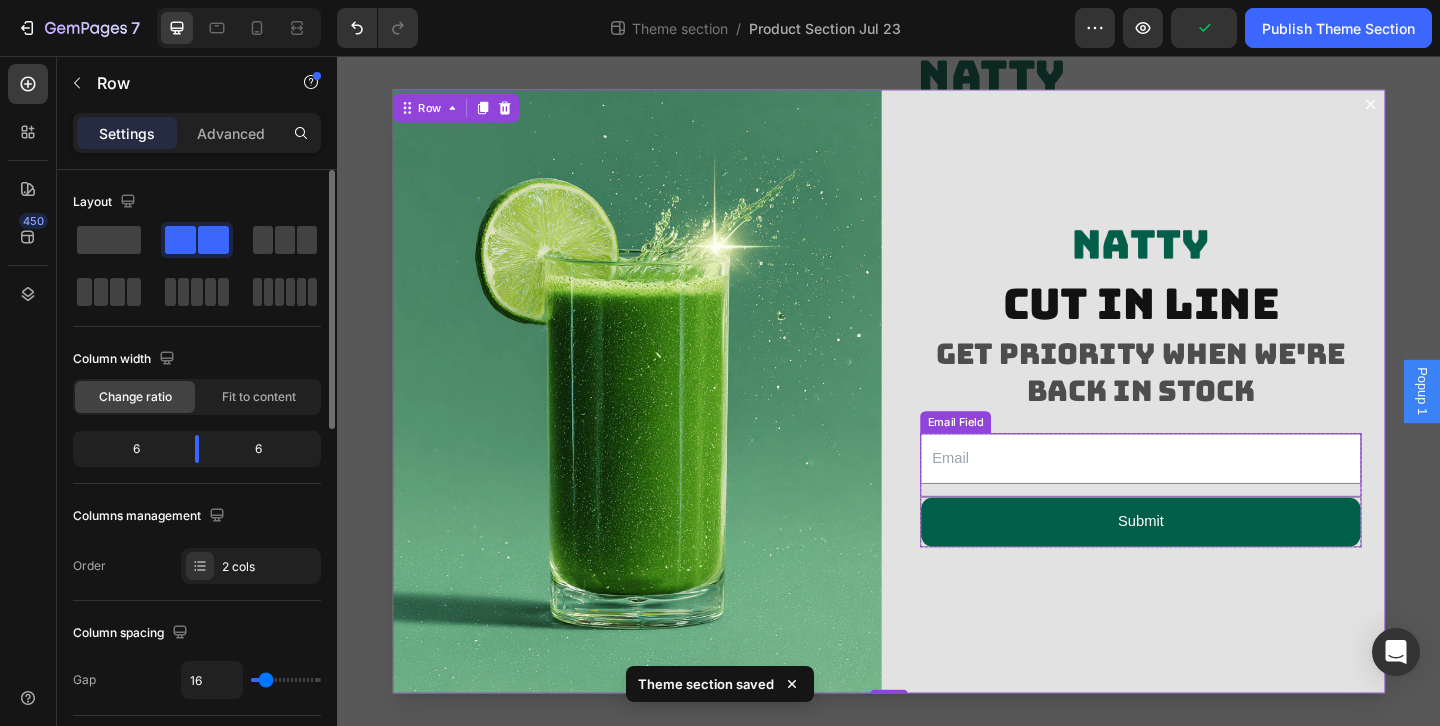 click on "Email Field" at bounding box center [1211, 500] 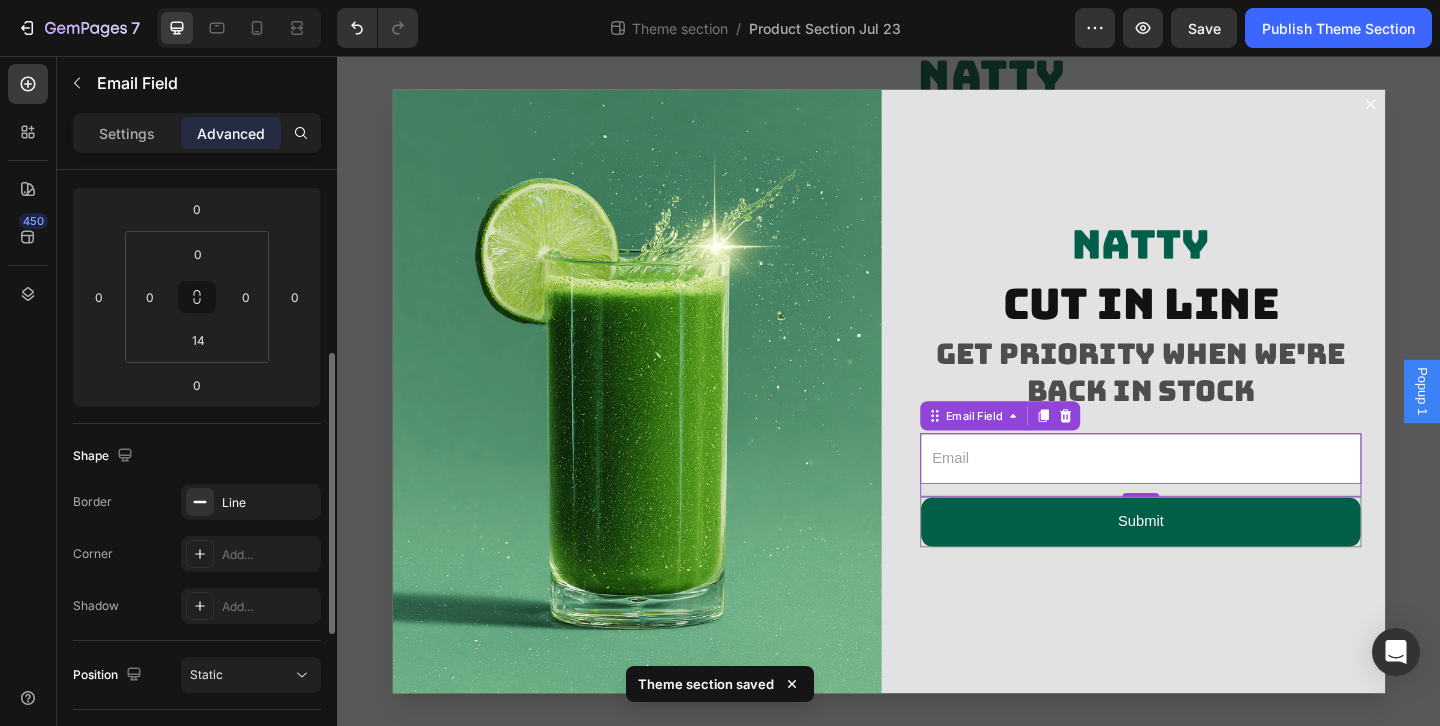 scroll, scrollTop: 328, scrollLeft: 0, axis: vertical 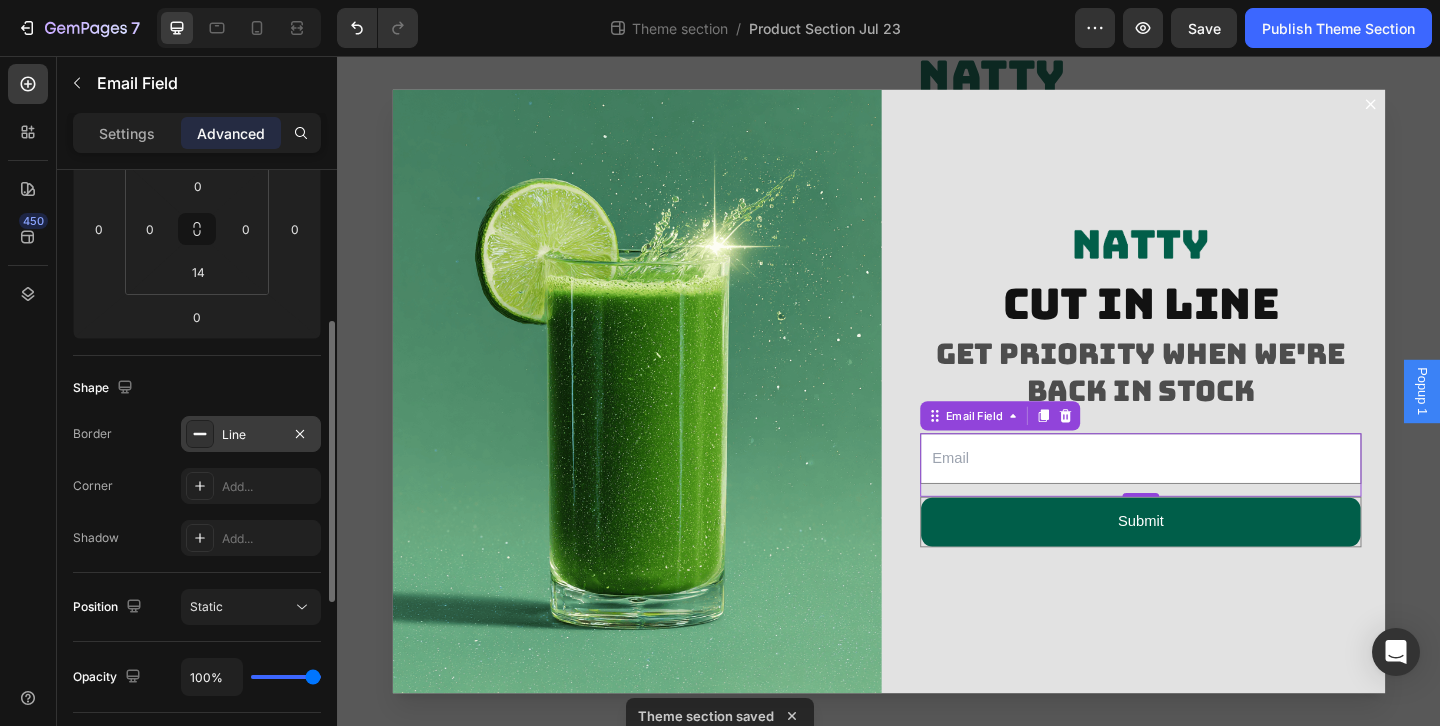 click on "Line" at bounding box center (251, 435) 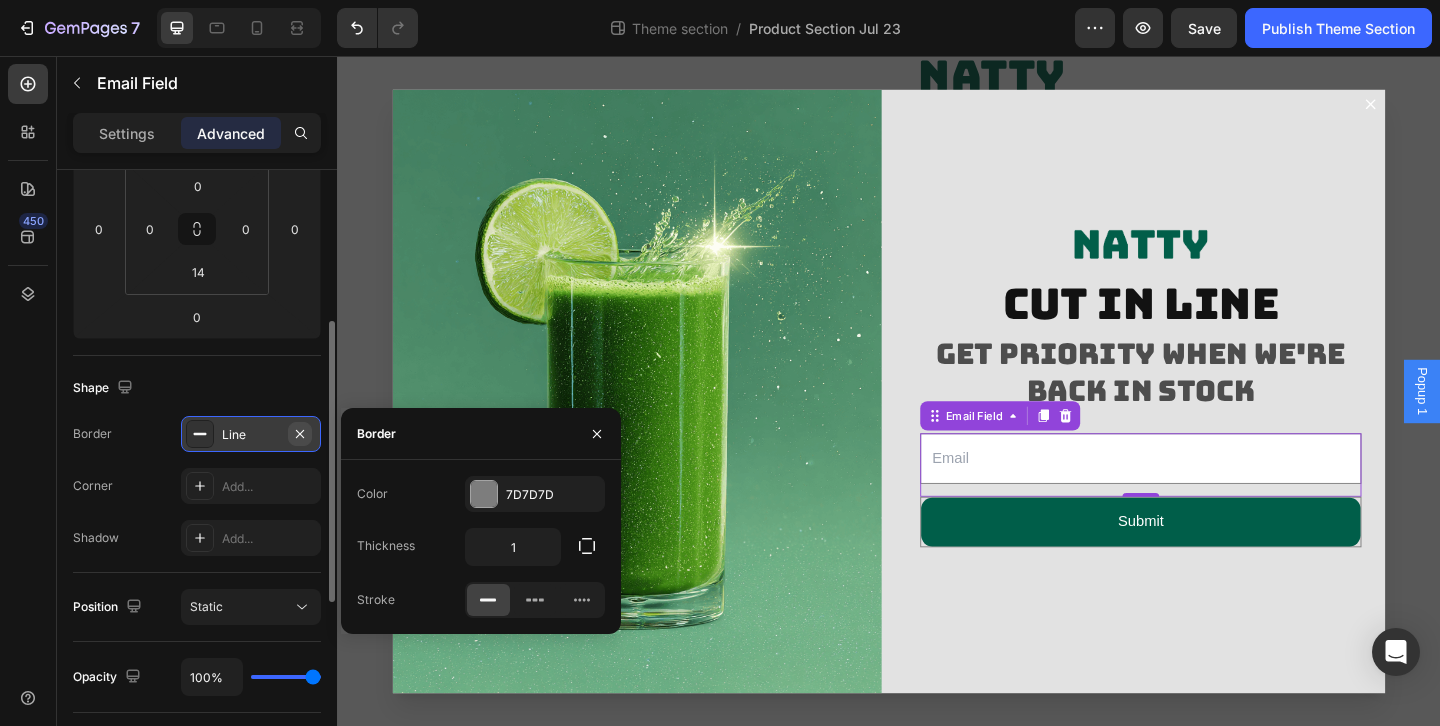 click 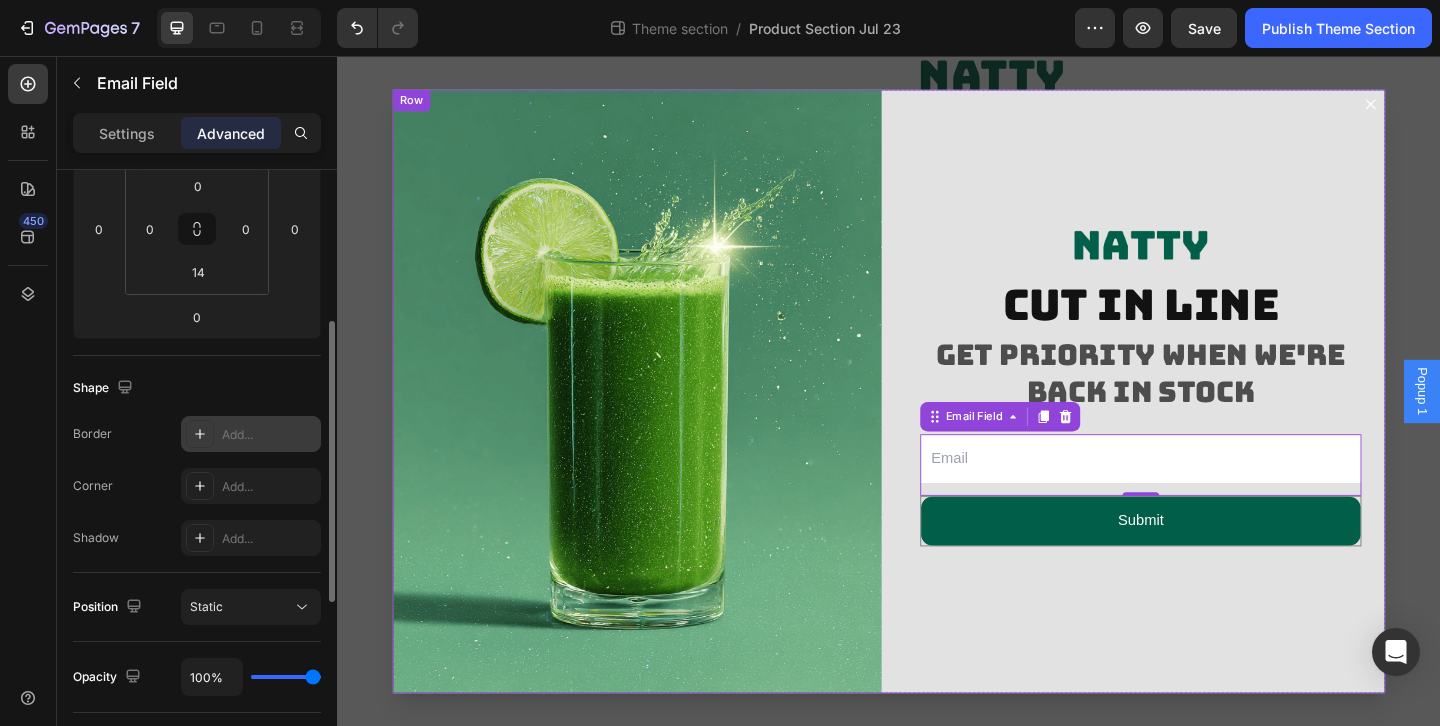 click on "Image cut in line Heading get priority when we're back in stock Heading Email Field   0 Submit Submit Button Row Newsletter" at bounding box center (1211, 420) 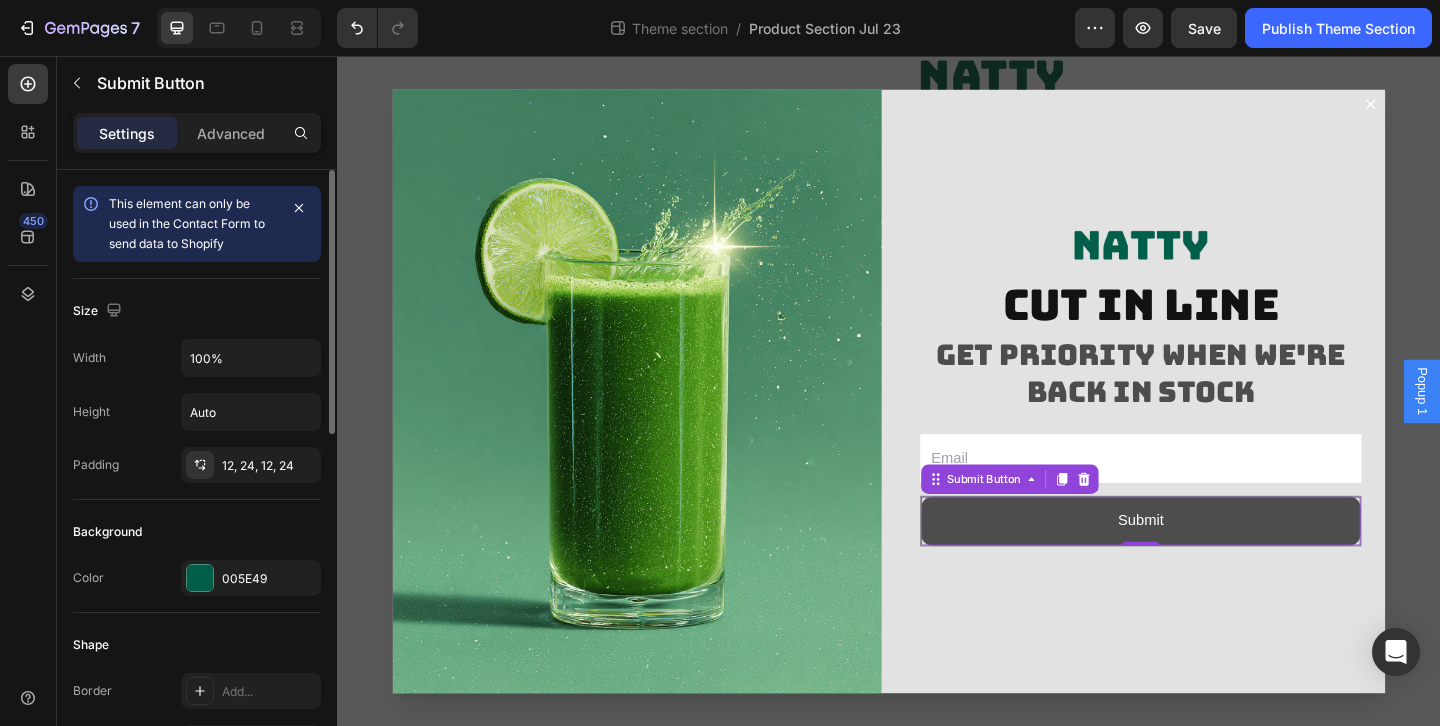 click on "Submit" at bounding box center [1211, 561] 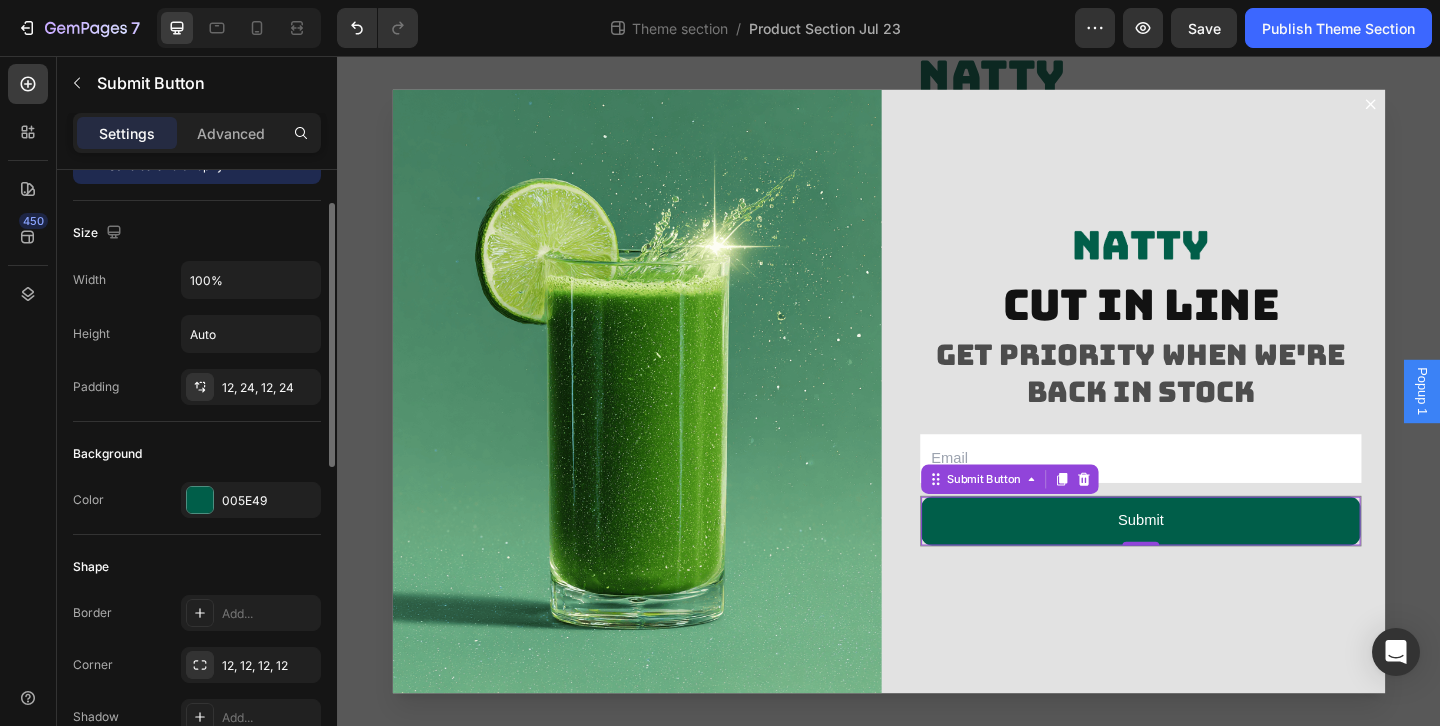 scroll, scrollTop: 0, scrollLeft: 0, axis: both 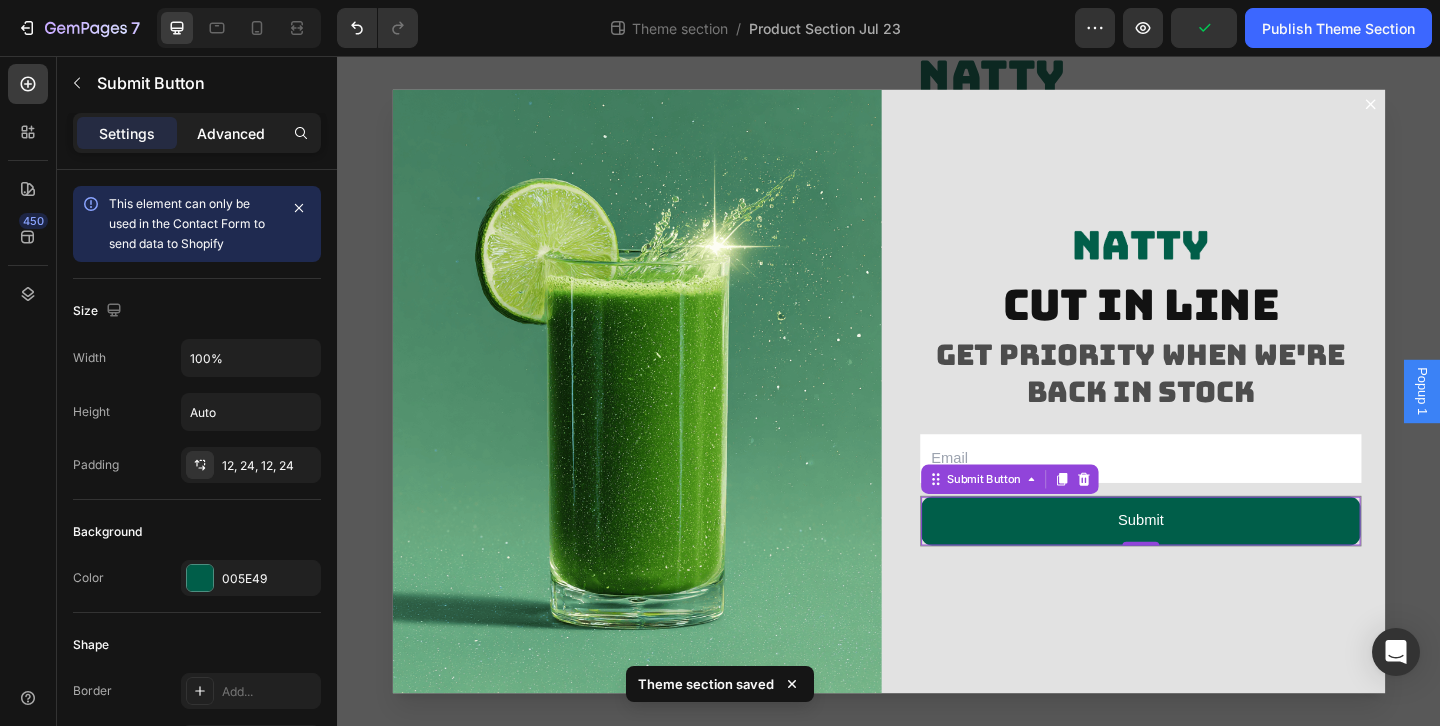 click on "Advanced" at bounding box center (231, 133) 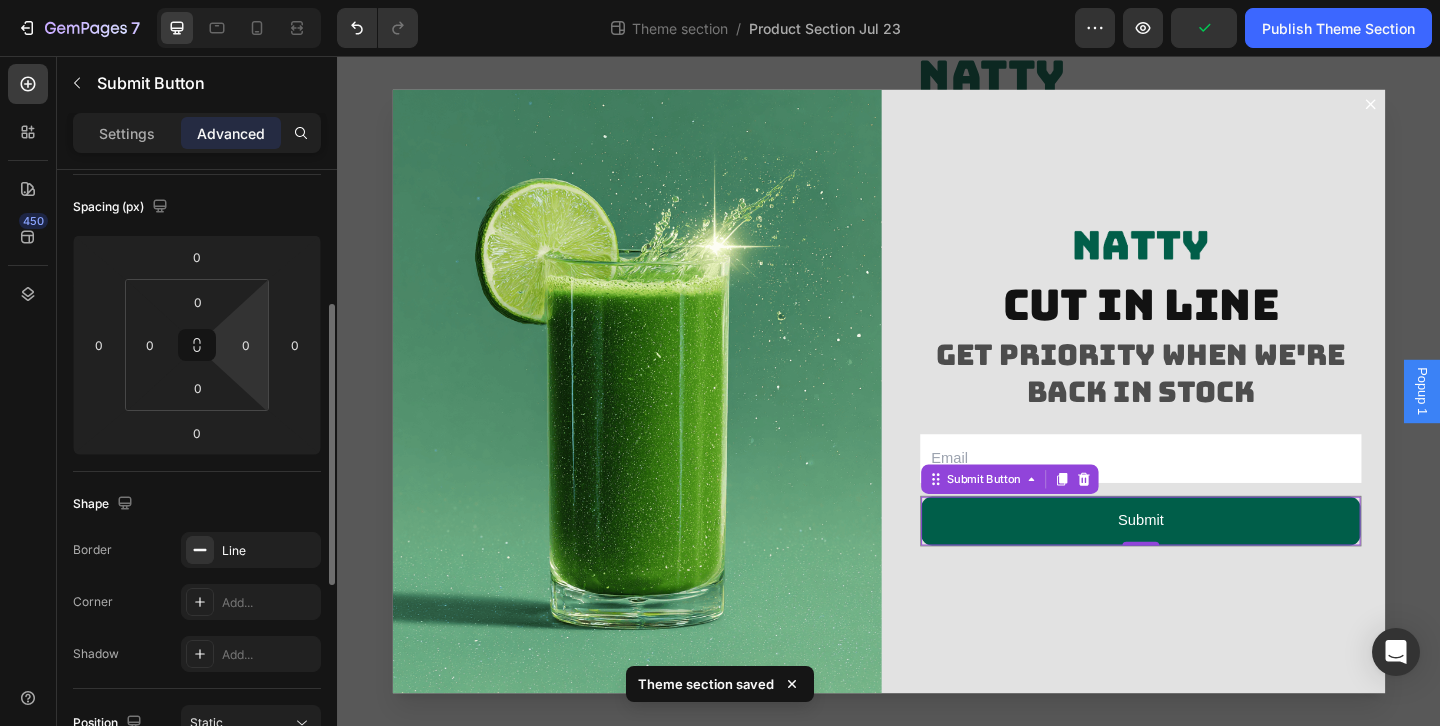 scroll, scrollTop: 432, scrollLeft: 0, axis: vertical 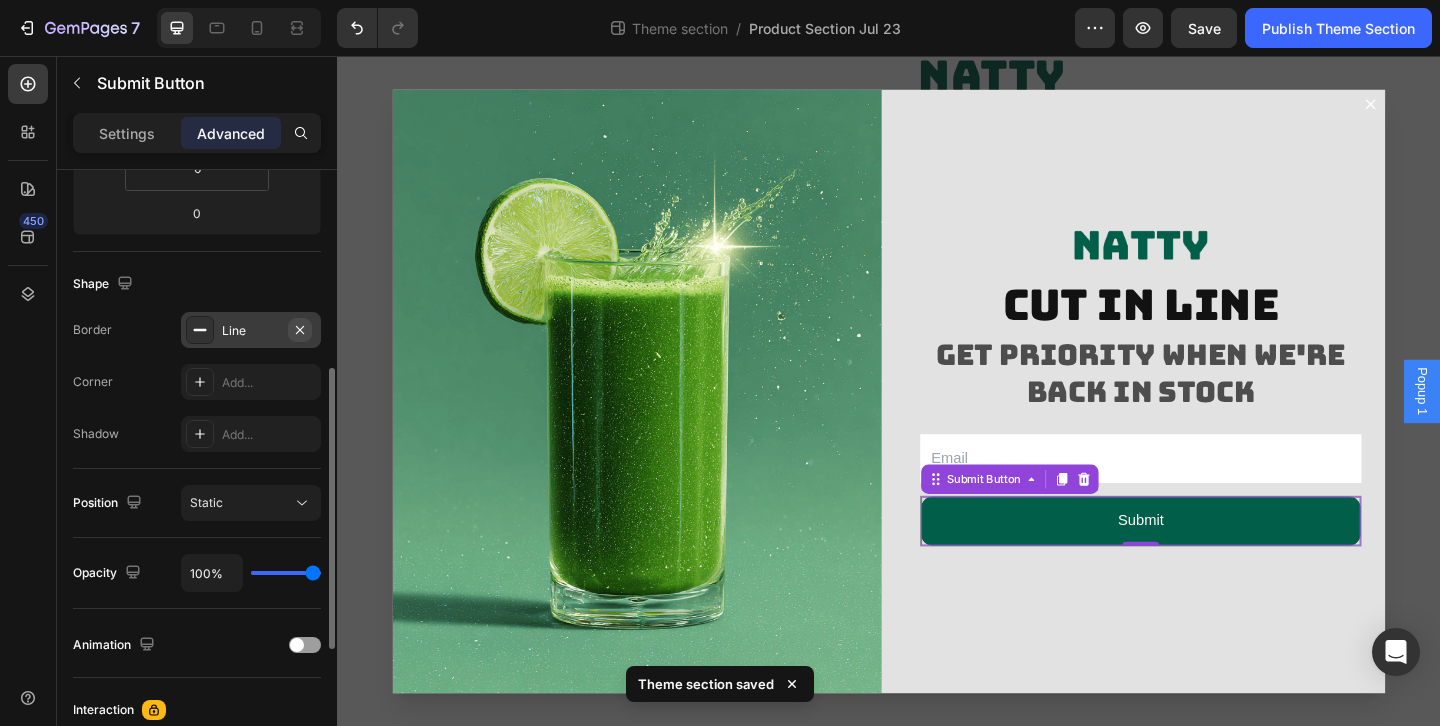 click 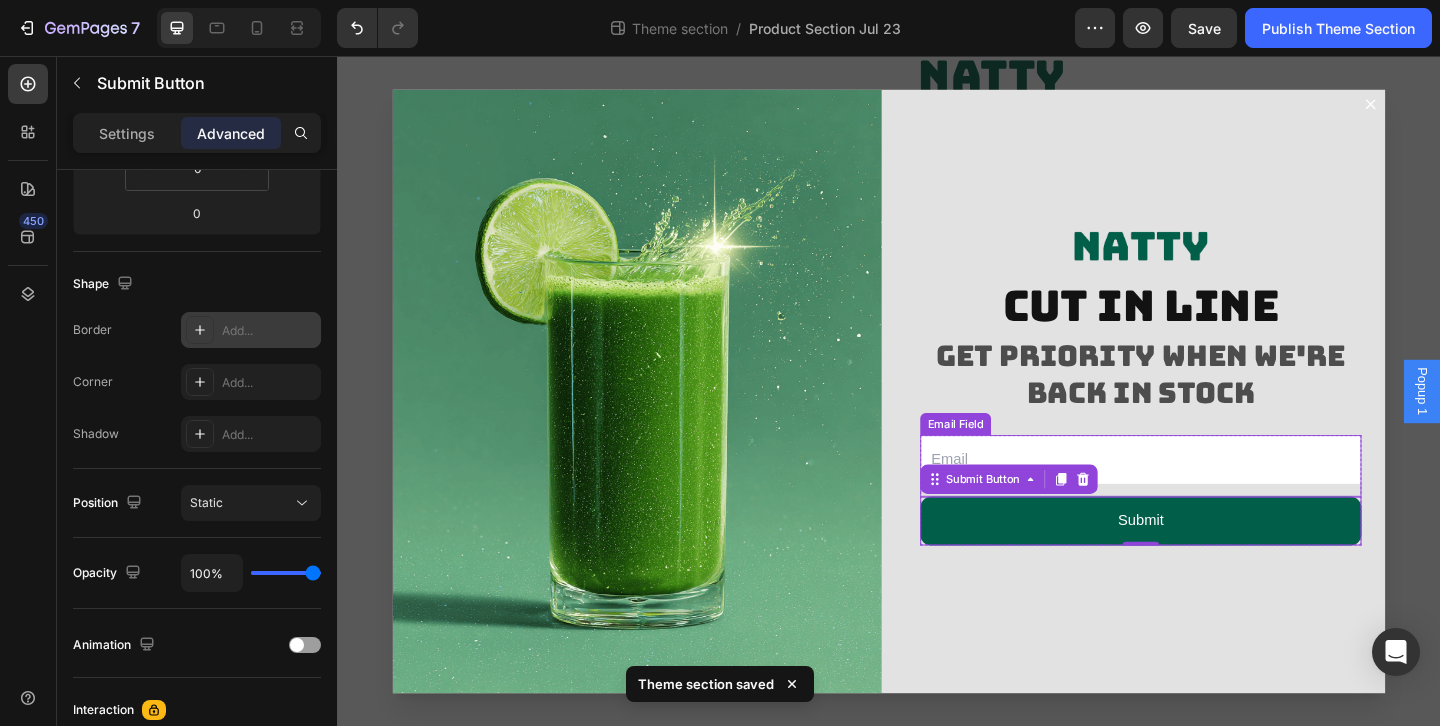 click at bounding box center [1211, 494] 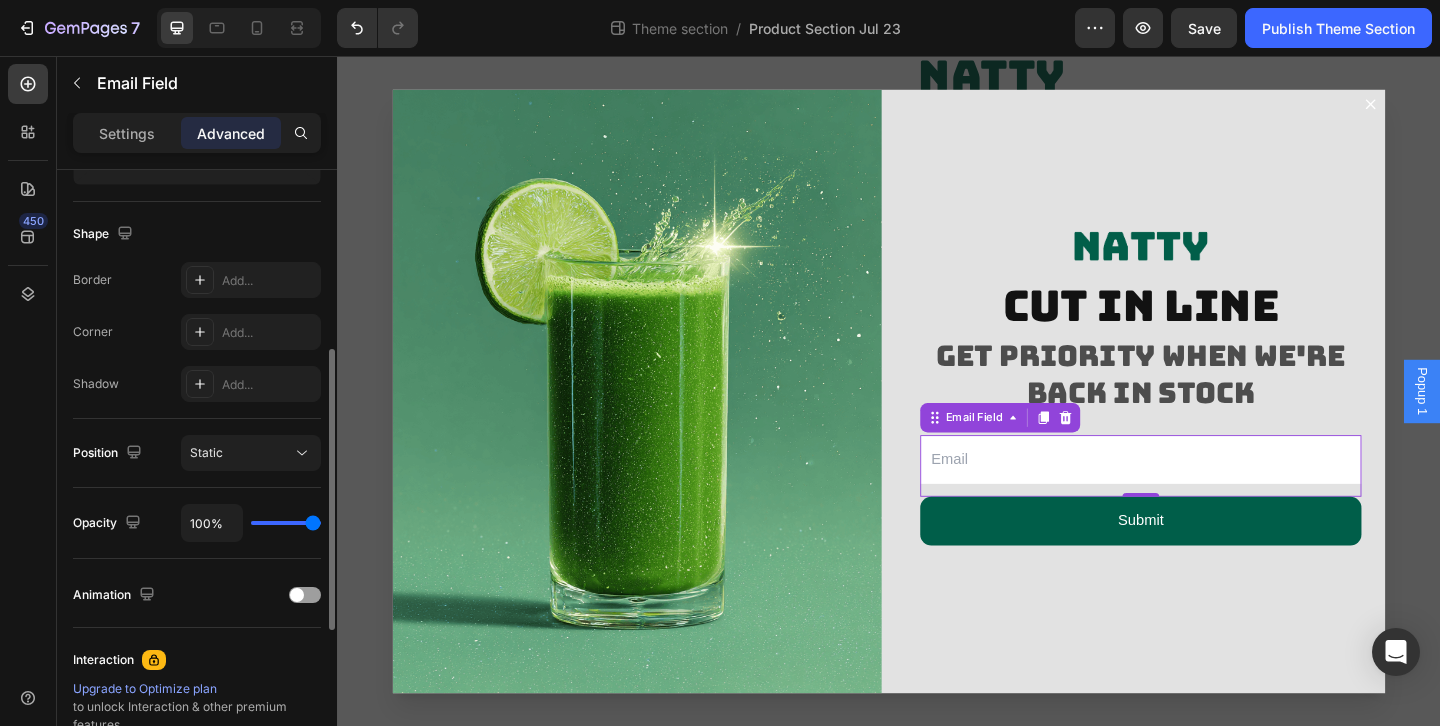 scroll, scrollTop: 450, scrollLeft: 0, axis: vertical 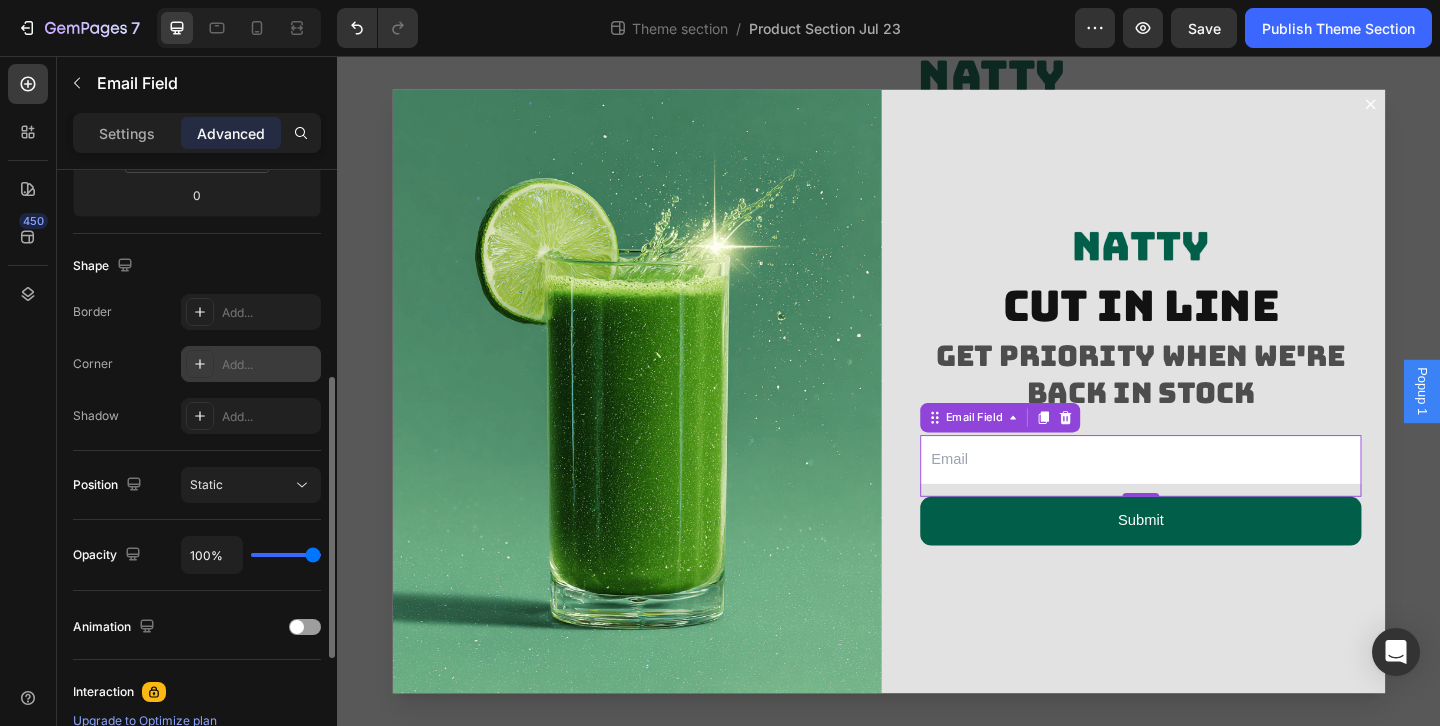 click on "Add..." at bounding box center (251, 364) 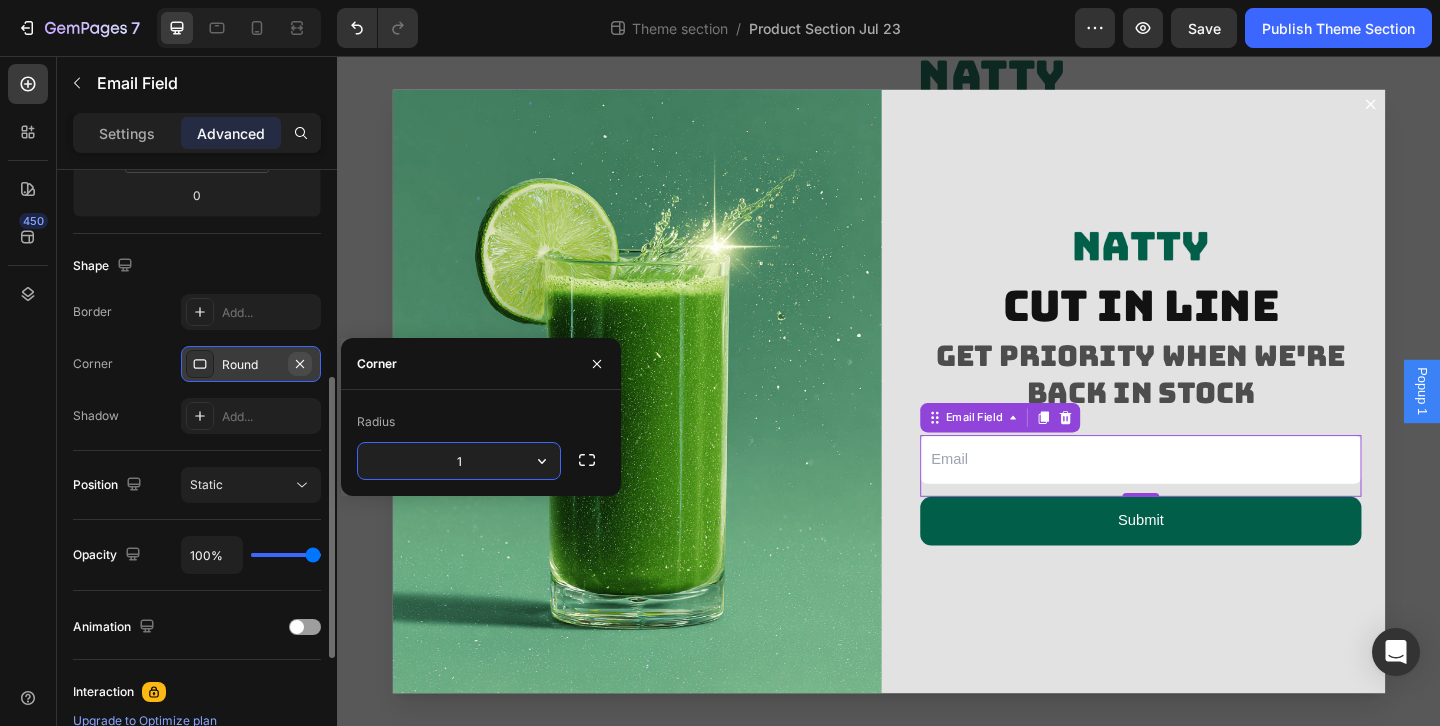 type on "12" 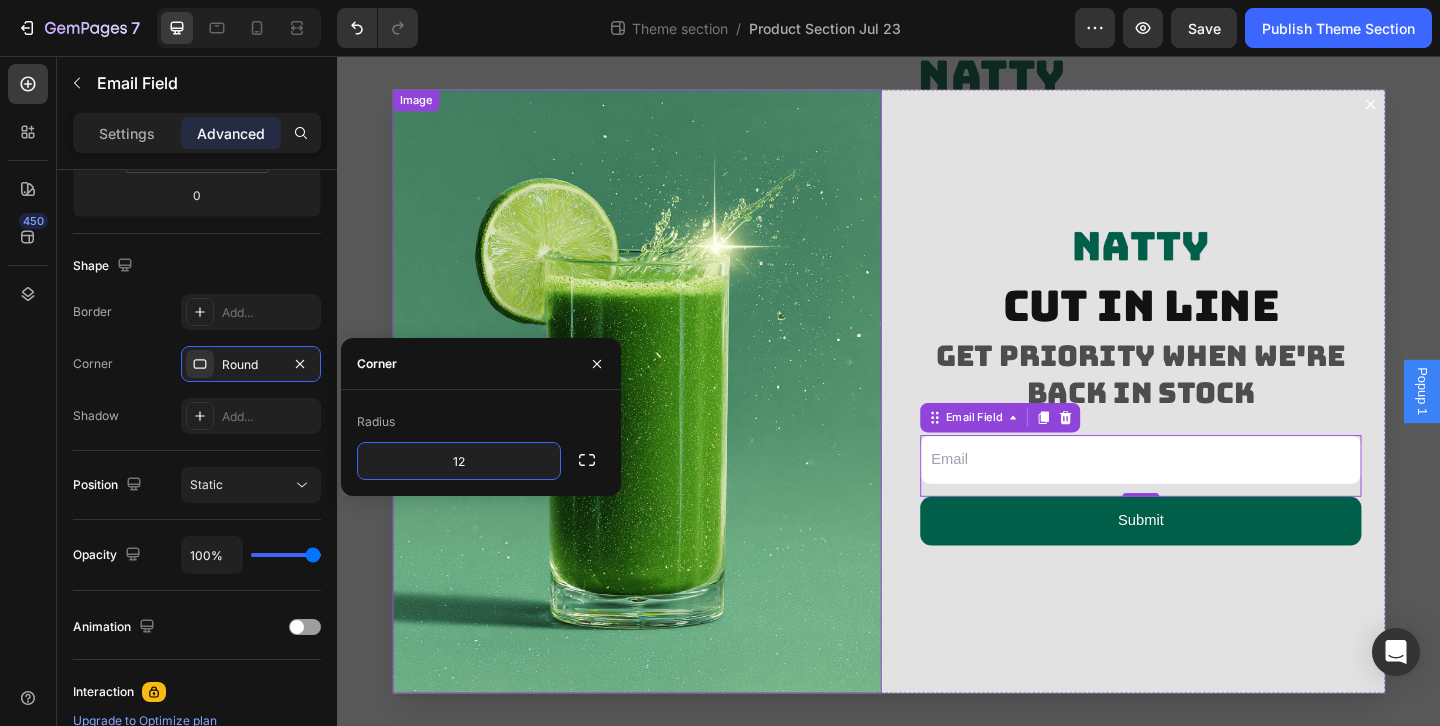 click at bounding box center [663, 420] 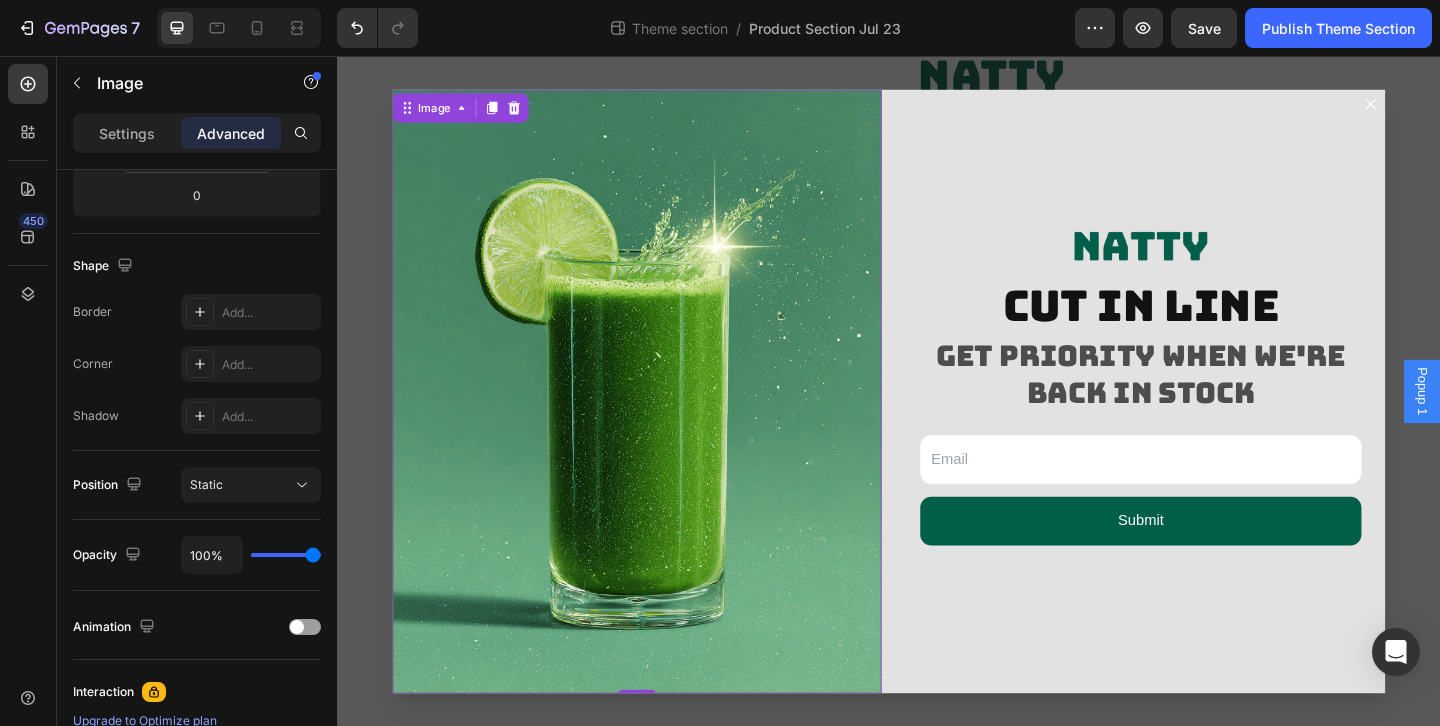 scroll, scrollTop: 0, scrollLeft: 0, axis: both 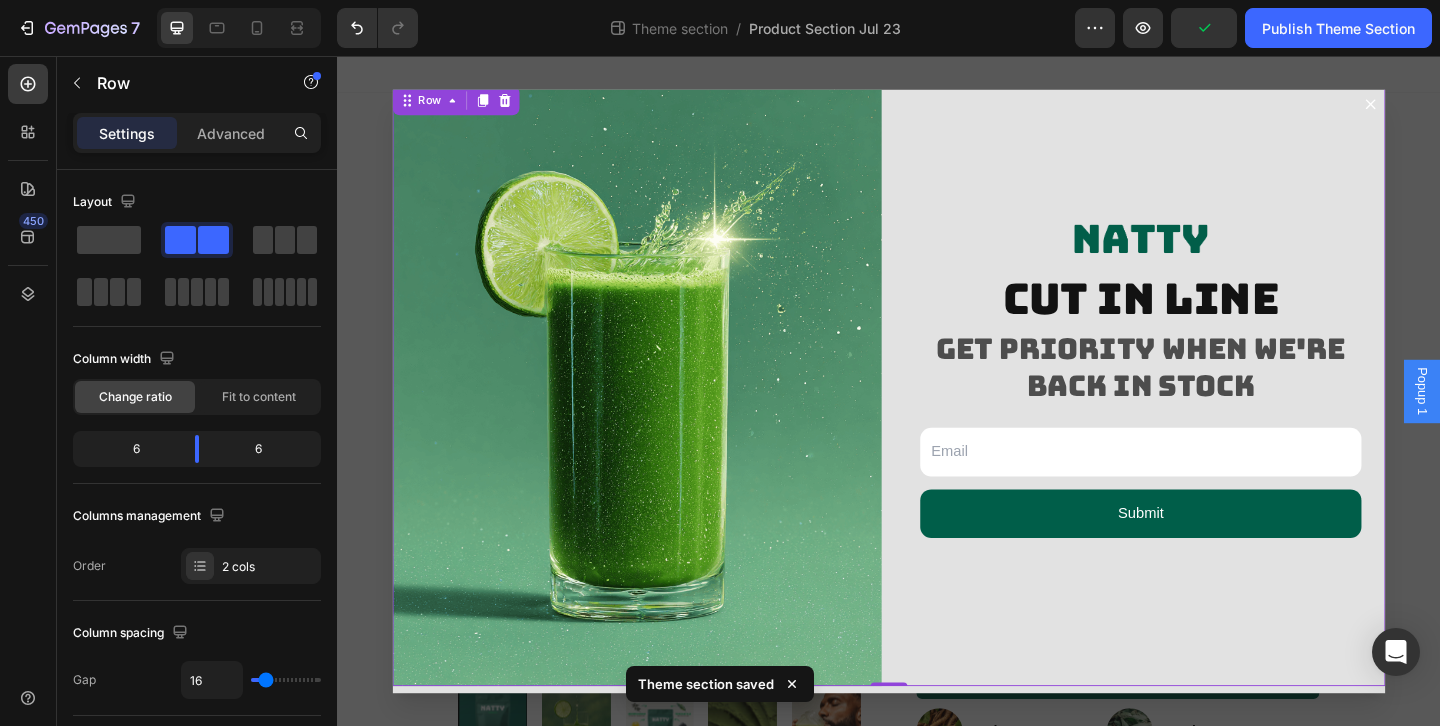 click on "Image cut in line Heading get priority when we're back in stock Heading Email Field Submit Submit Button Row Newsletter" at bounding box center [1211, 412] 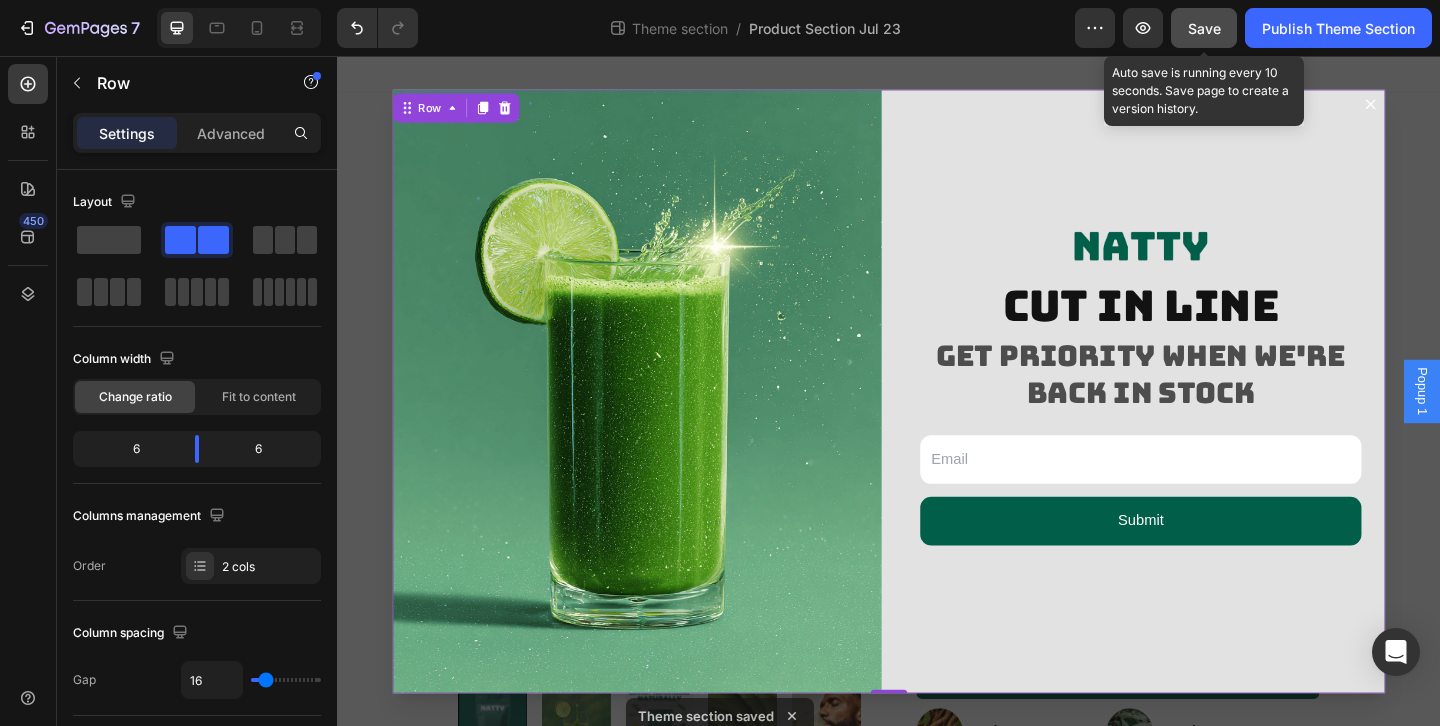 click on "Save" at bounding box center (1204, 28) 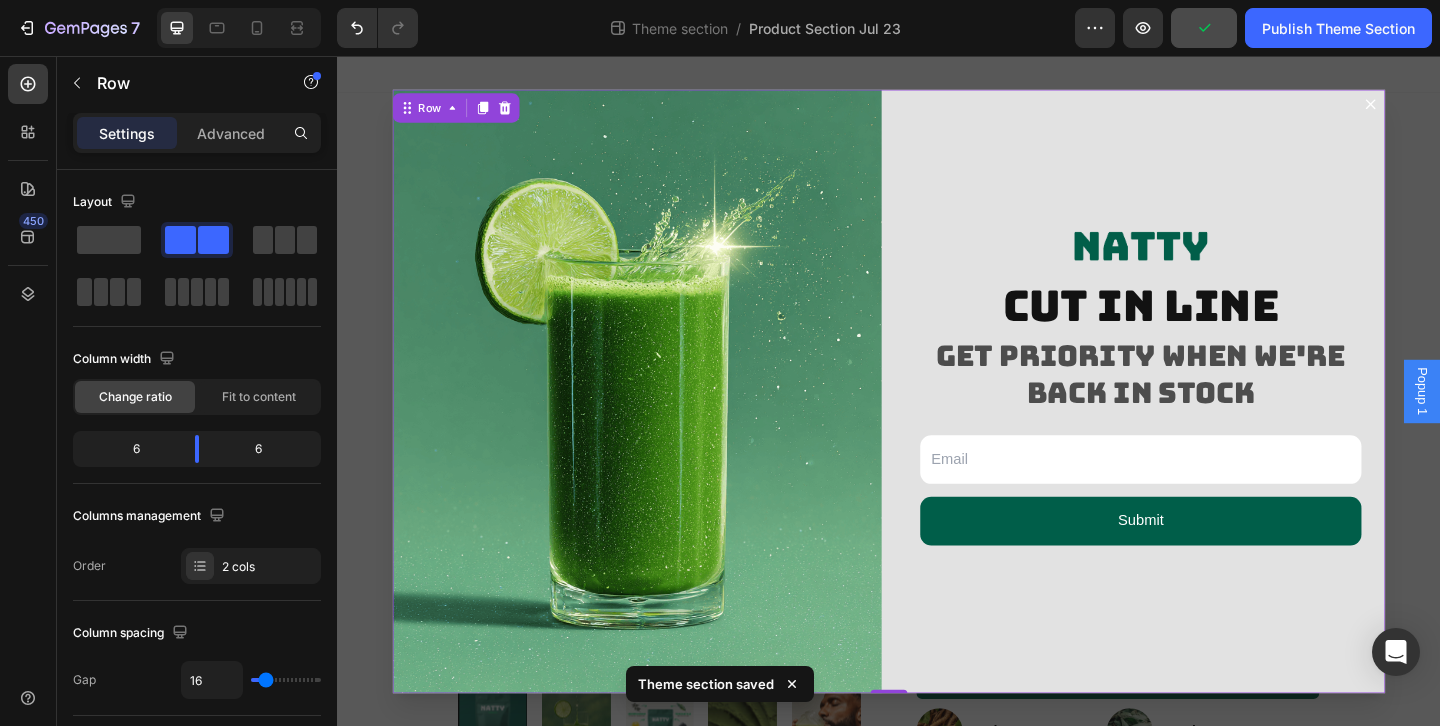 click at bounding box center [937, 420] 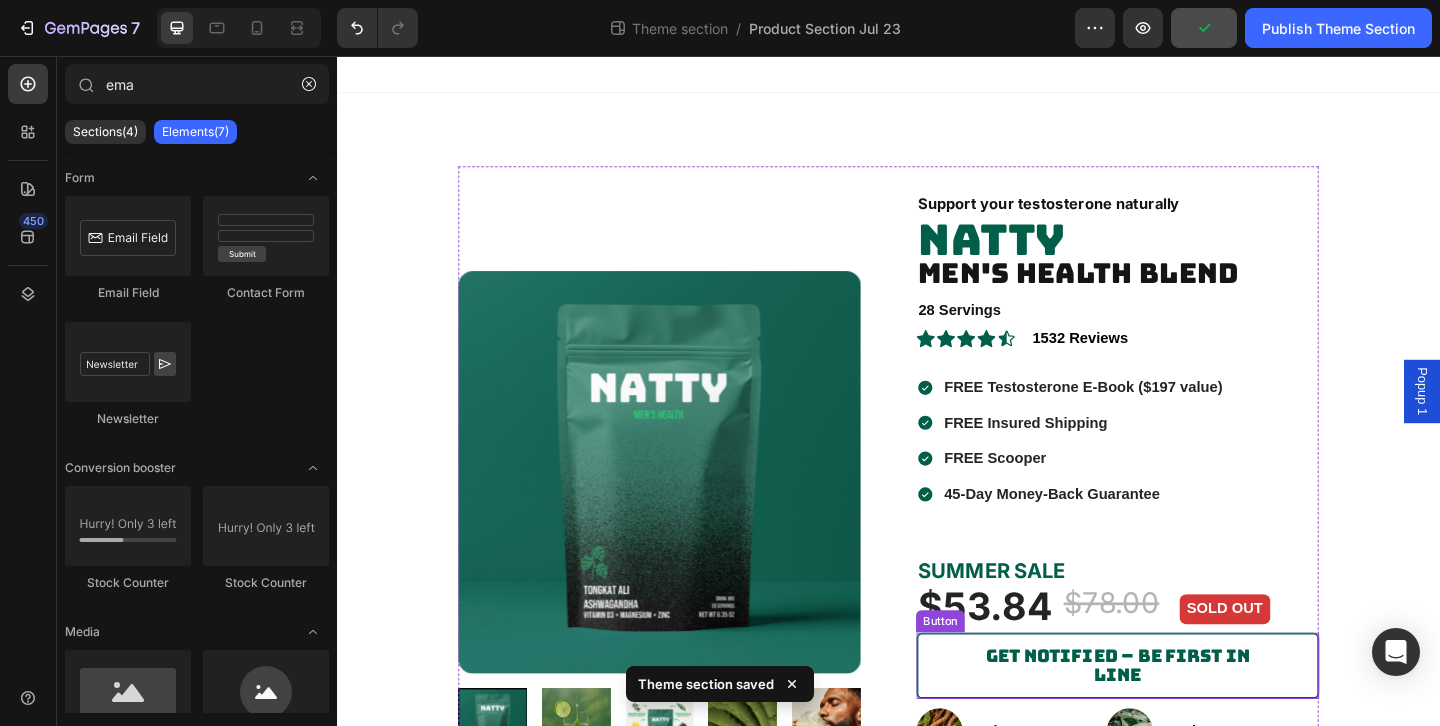 click on "Get Notified – Be First in Line" at bounding box center (1186, 719) 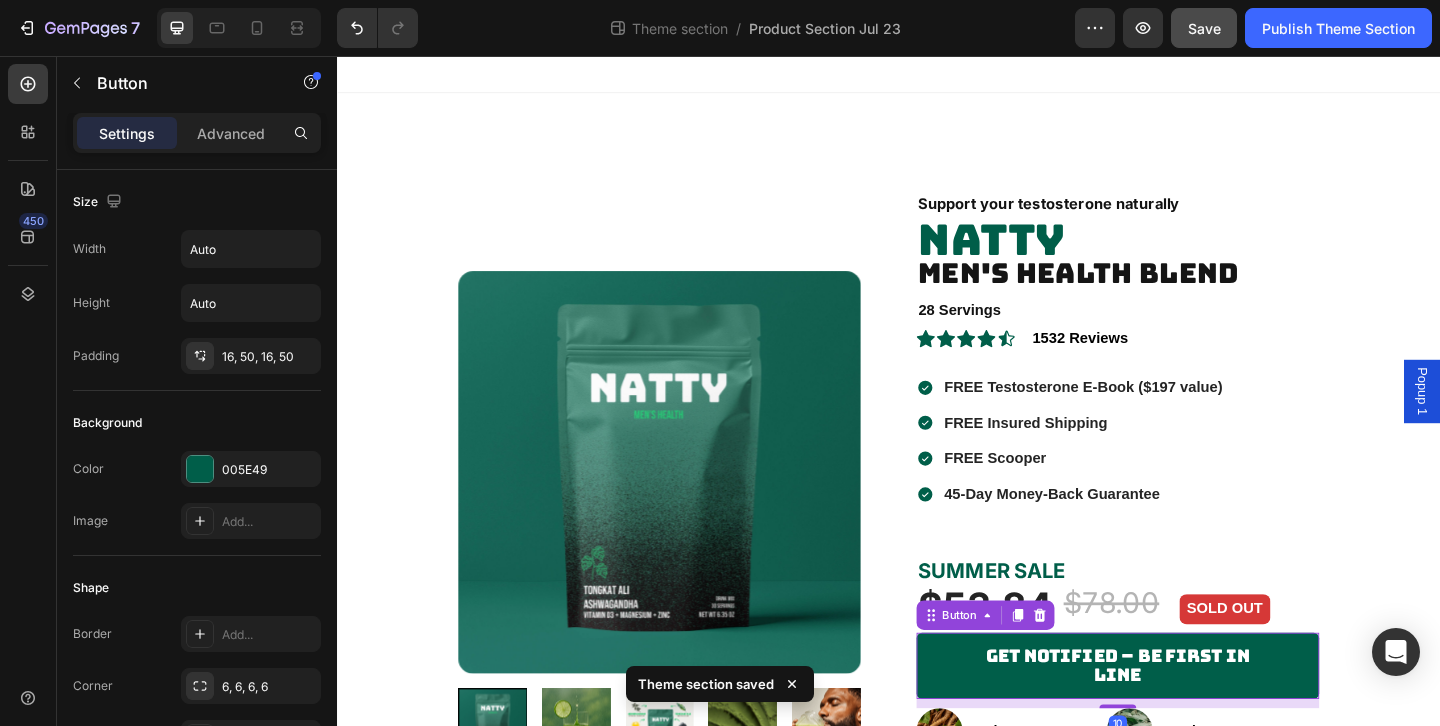 click on "Popup 1" at bounding box center [1517, 420] 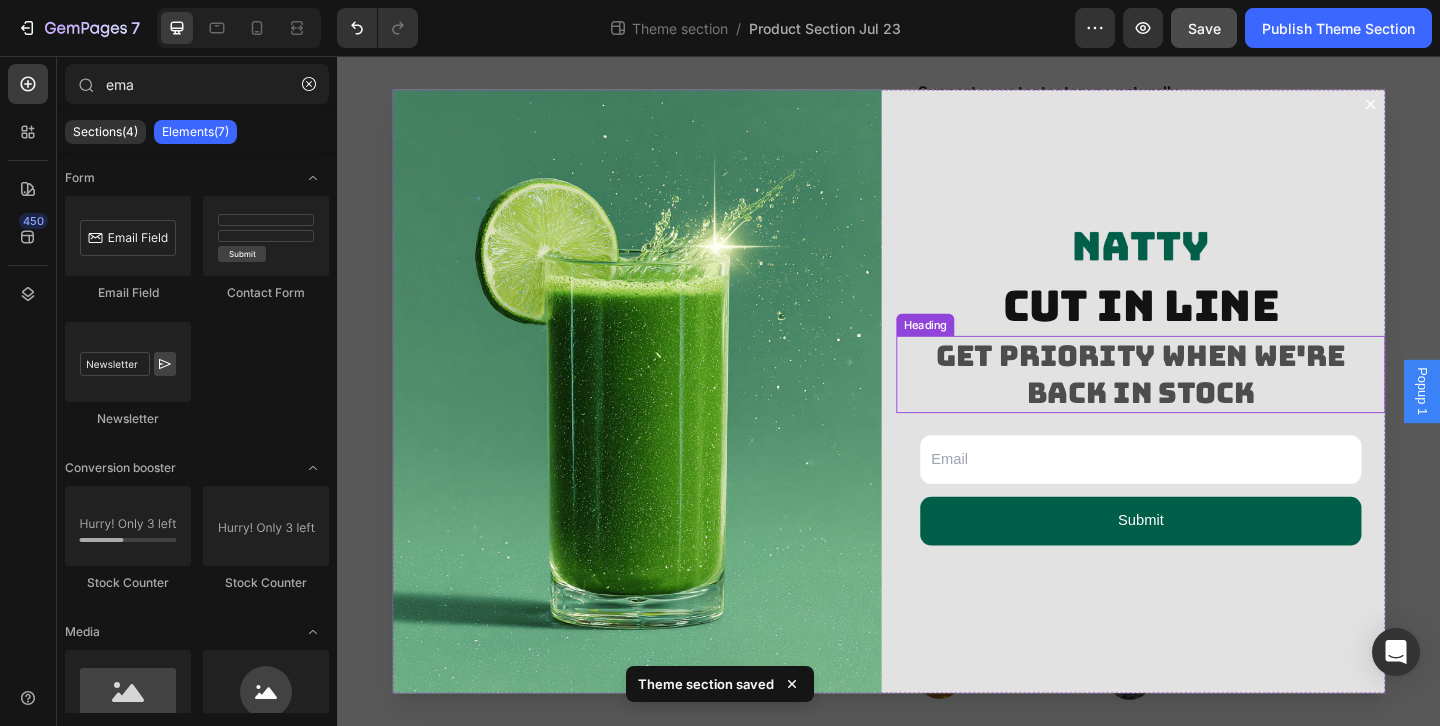 scroll, scrollTop: 126, scrollLeft: 0, axis: vertical 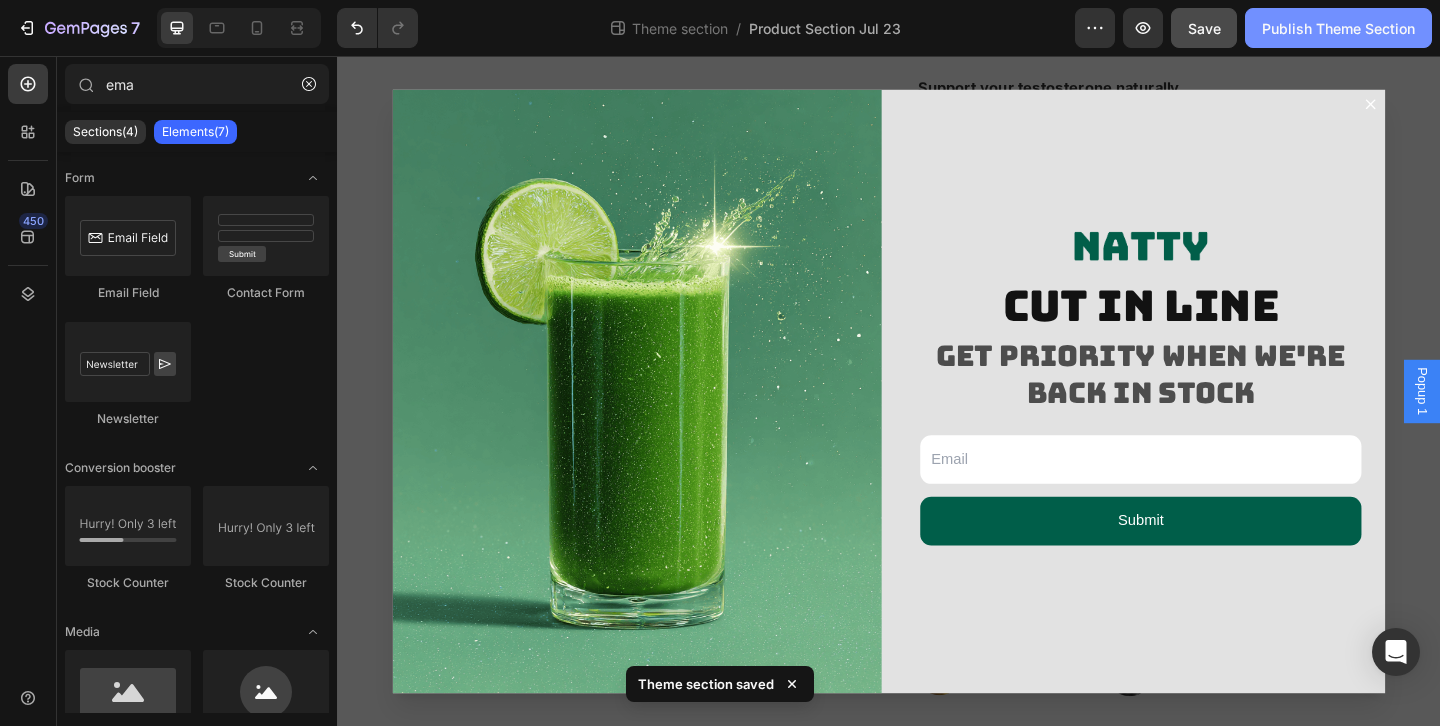 click on "Publish Theme Section" at bounding box center (1338, 28) 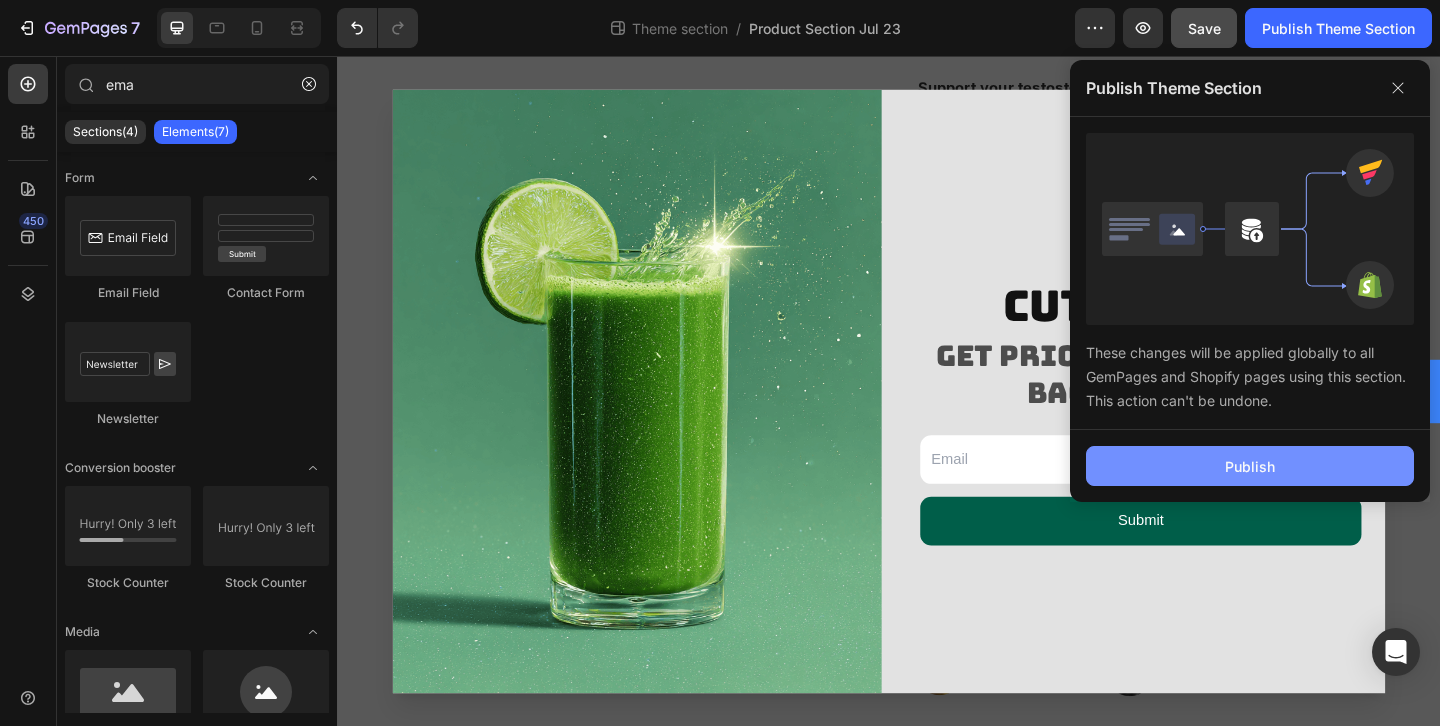 click on "Publish" 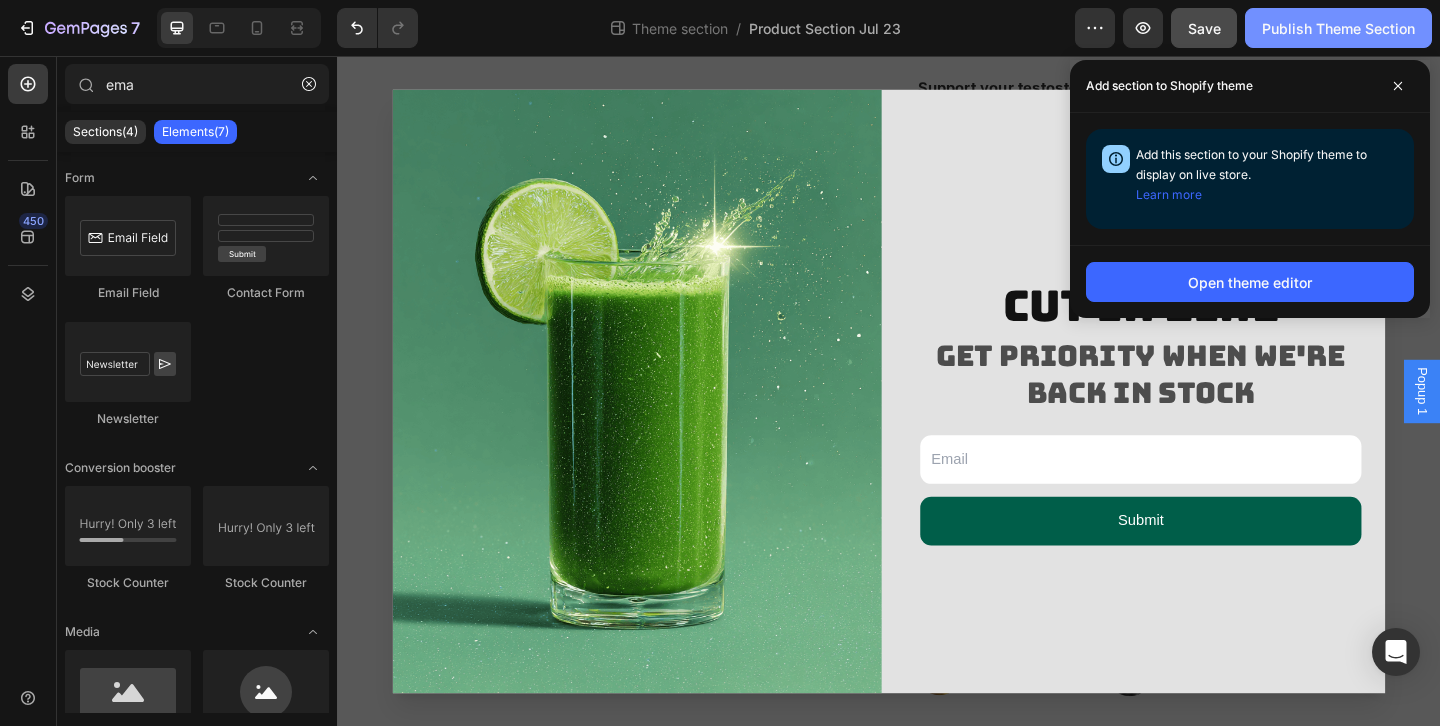 click on "Publish Theme Section" at bounding box center [1338, 28] 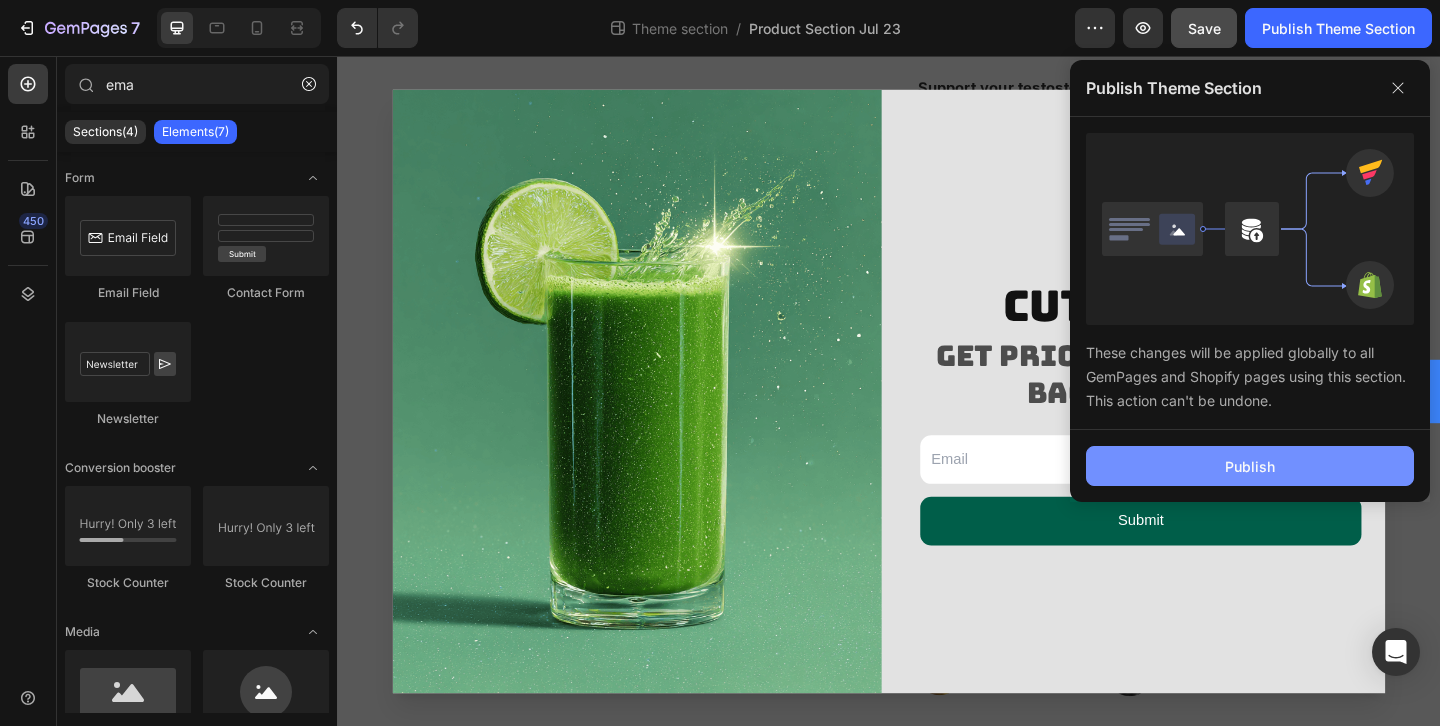 click on "Publish" at bounding box center [1250, 466] 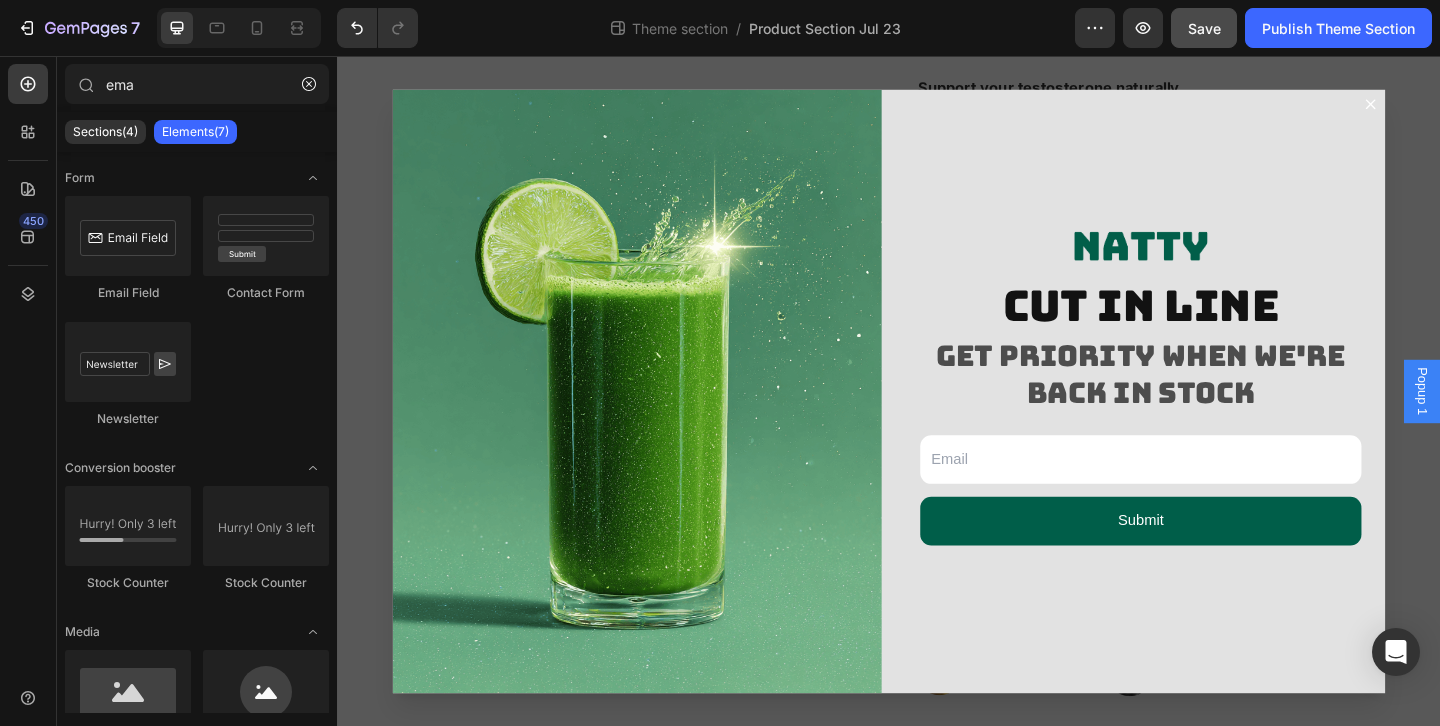 click at bounding box center (937, 420) 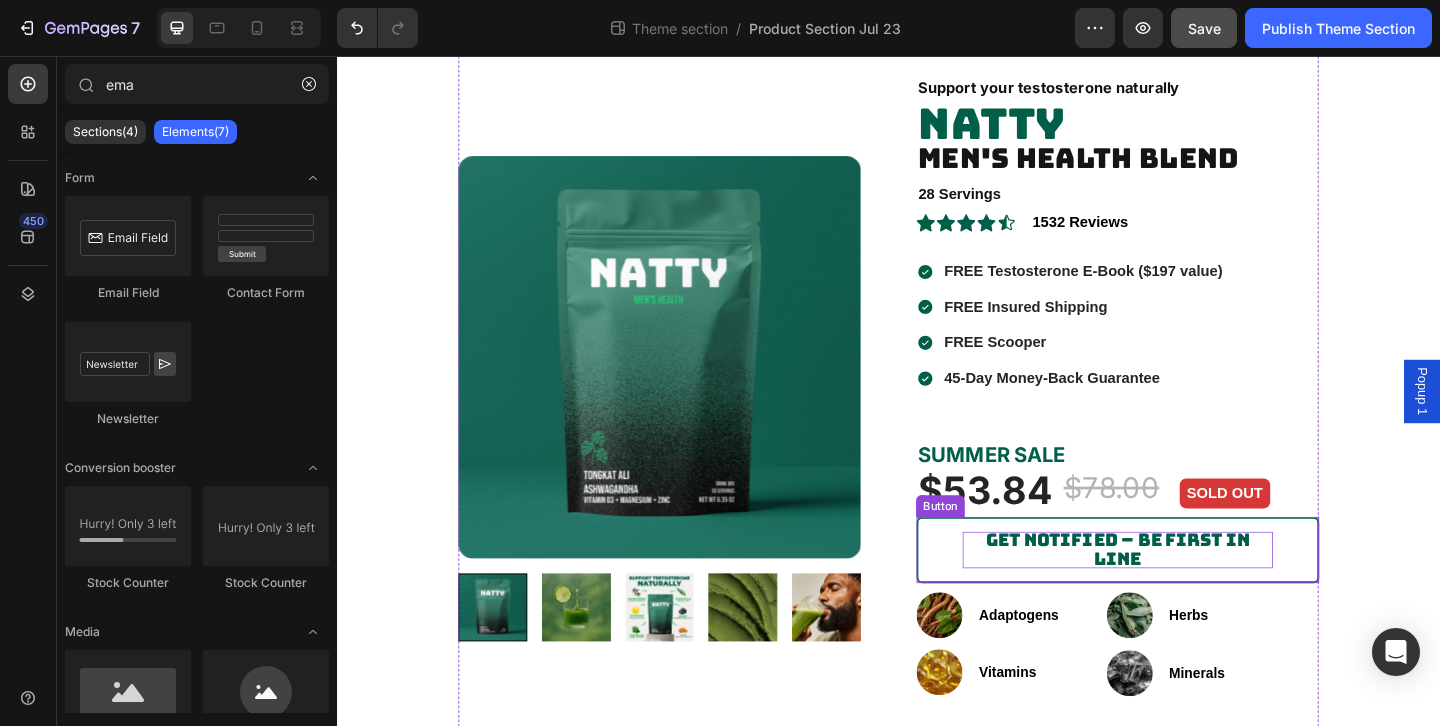 click on "Get Notified – Be First in Line" at bounding box center (1186, 592) 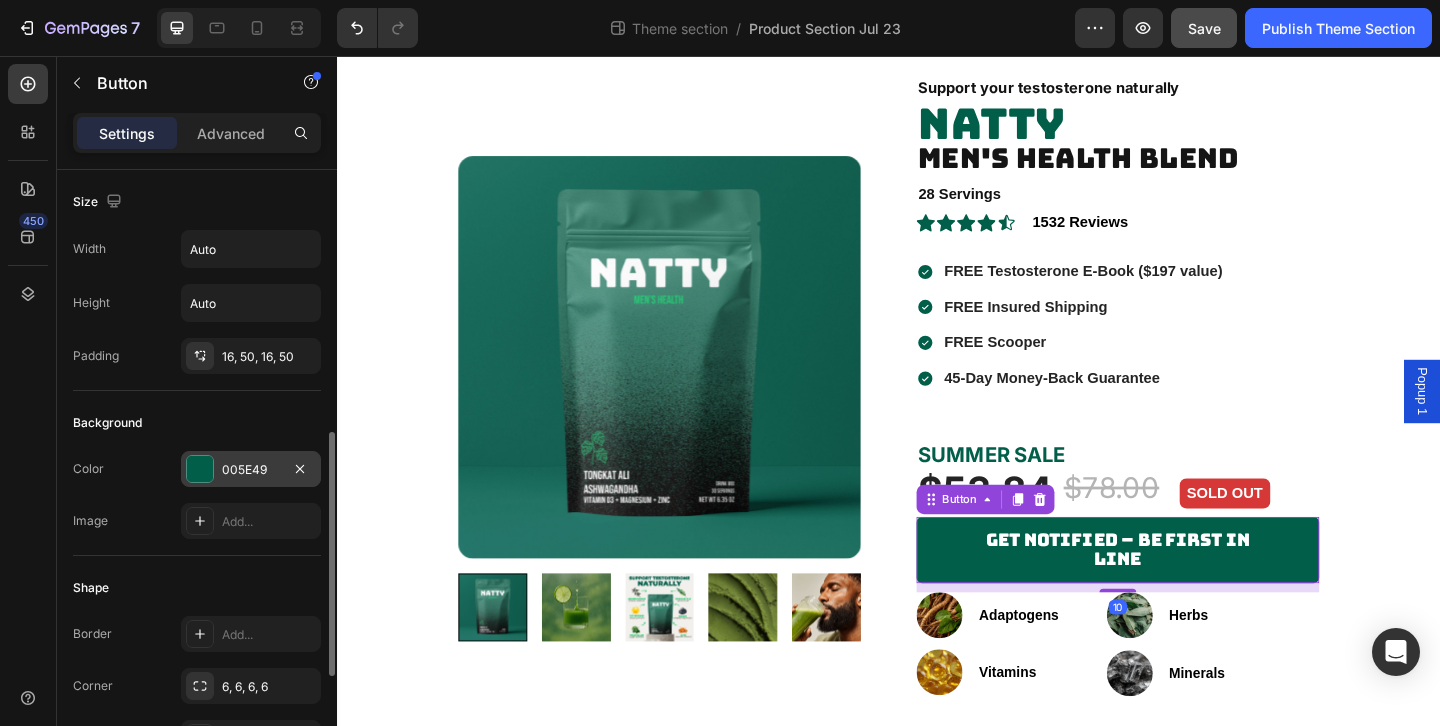 scroll, scrollTop: 925, scrollLeft: 0, axis: vertical 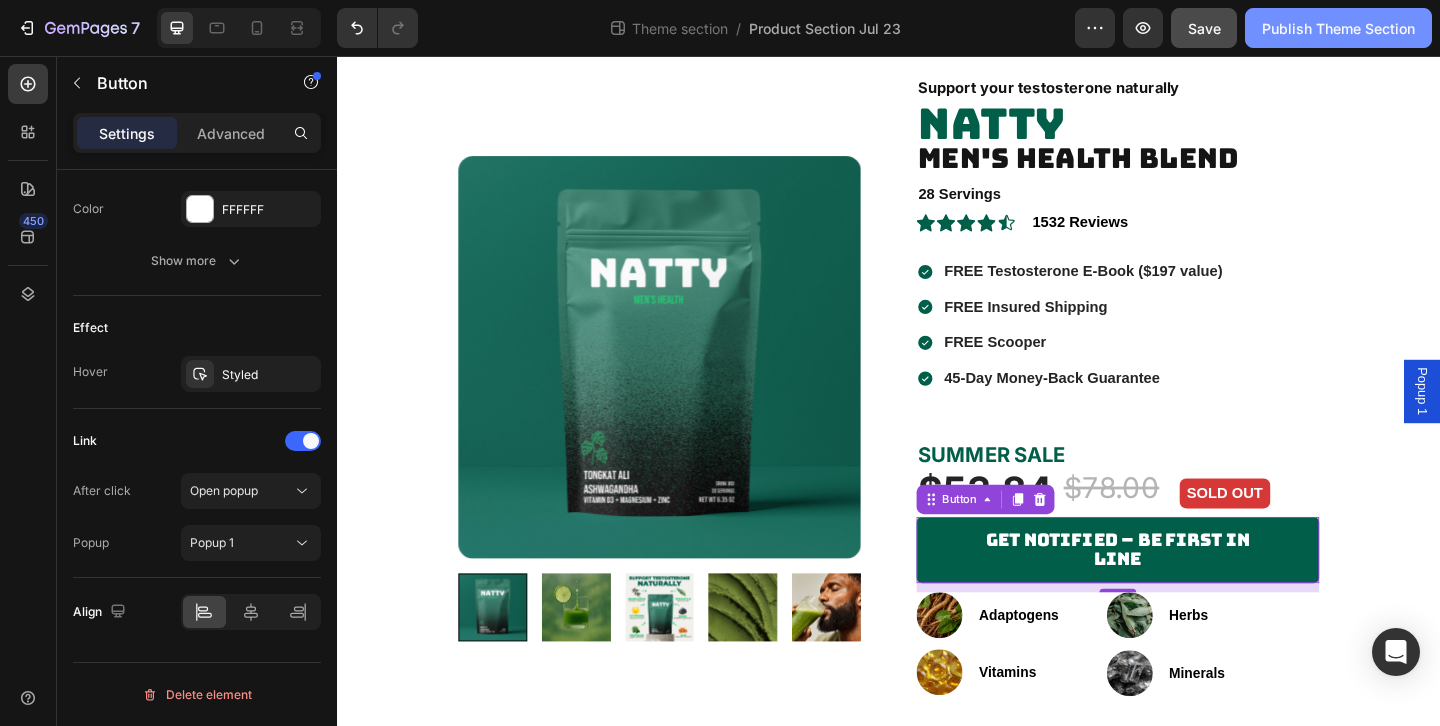 click on "Publish Theme Section" 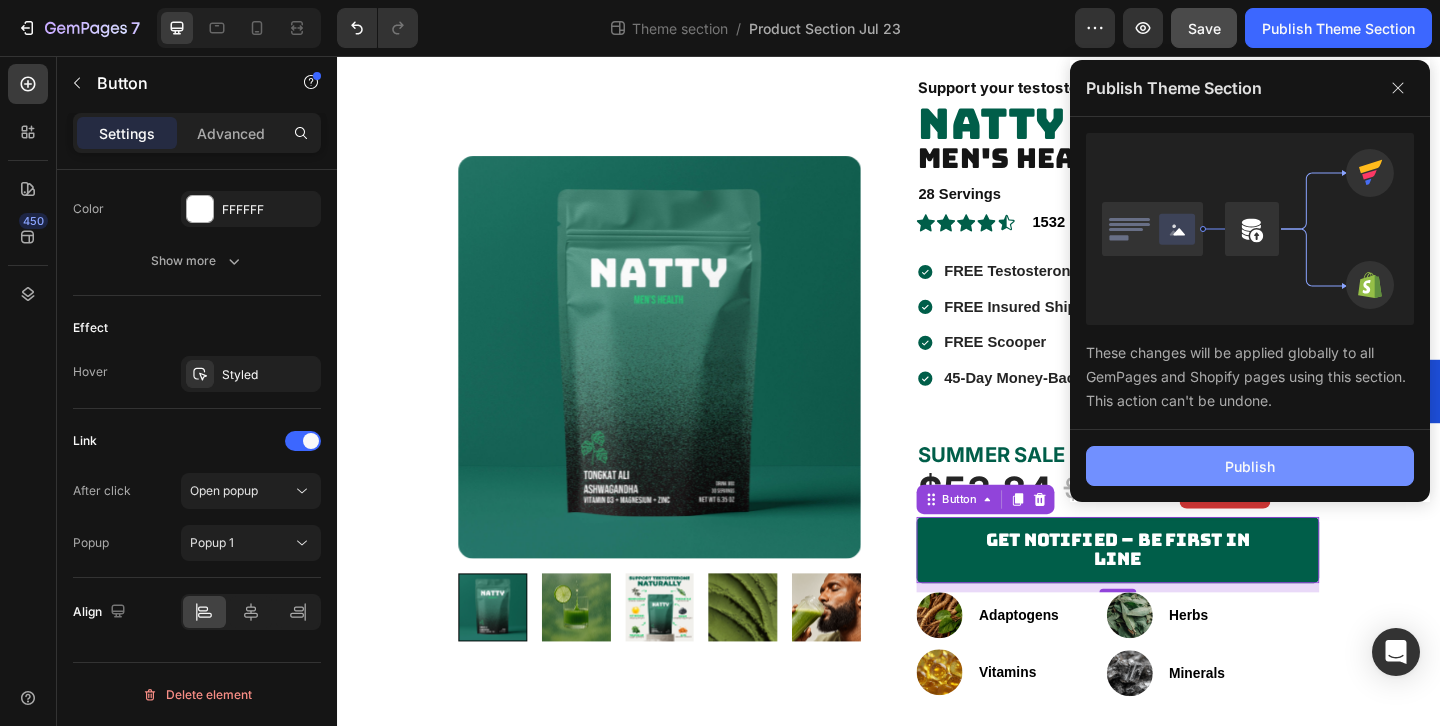 click on "Publish" 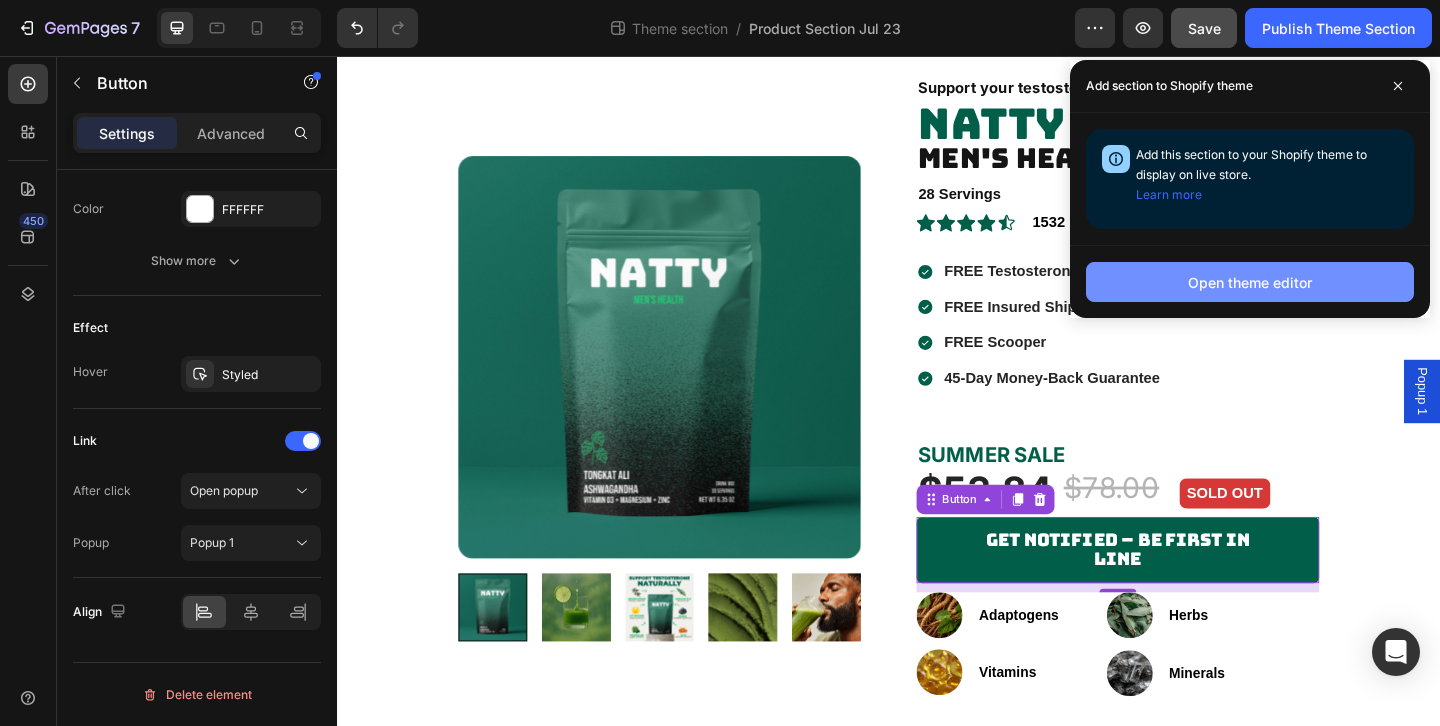 click on "Open theme editor" at bounding box center [1250, 282] 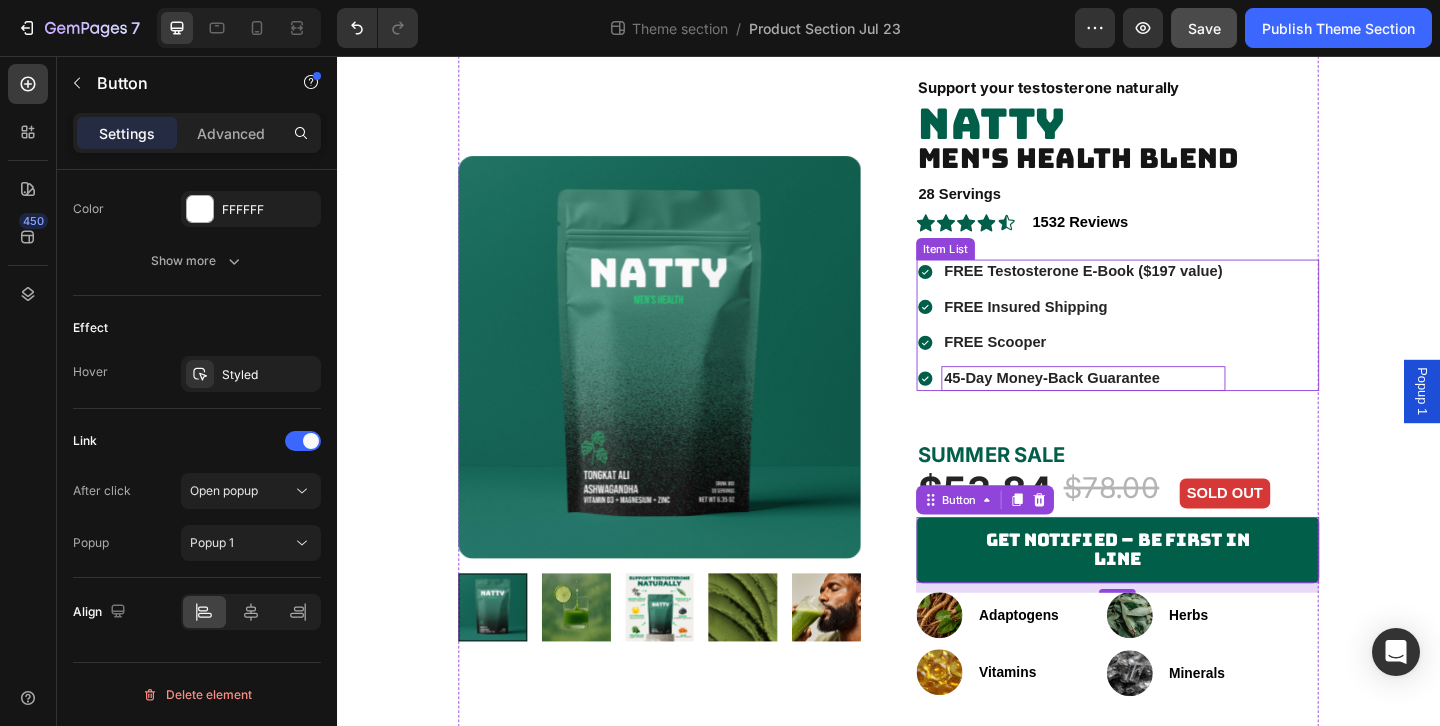 scroll, scrollTop: 0, scrollLeft: 0, axis: both 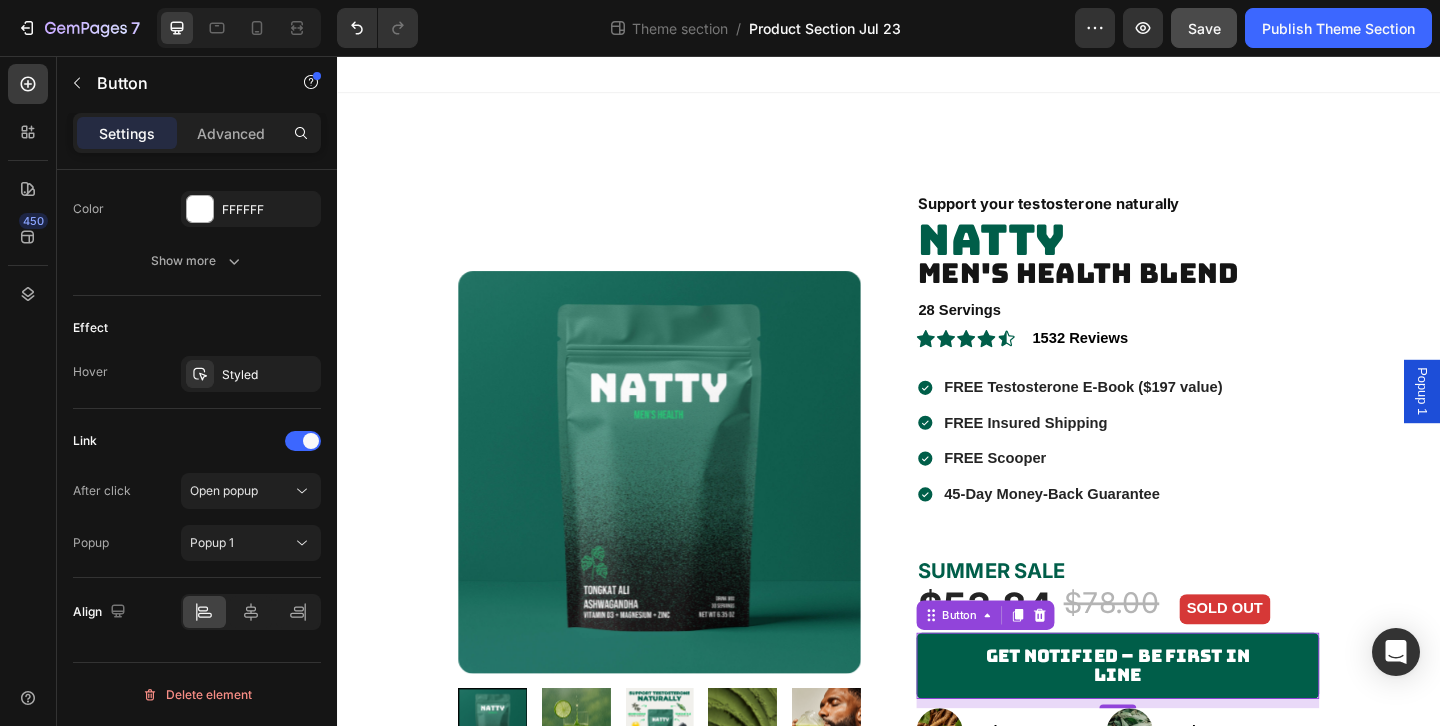 click on "Product Section Jul 23" 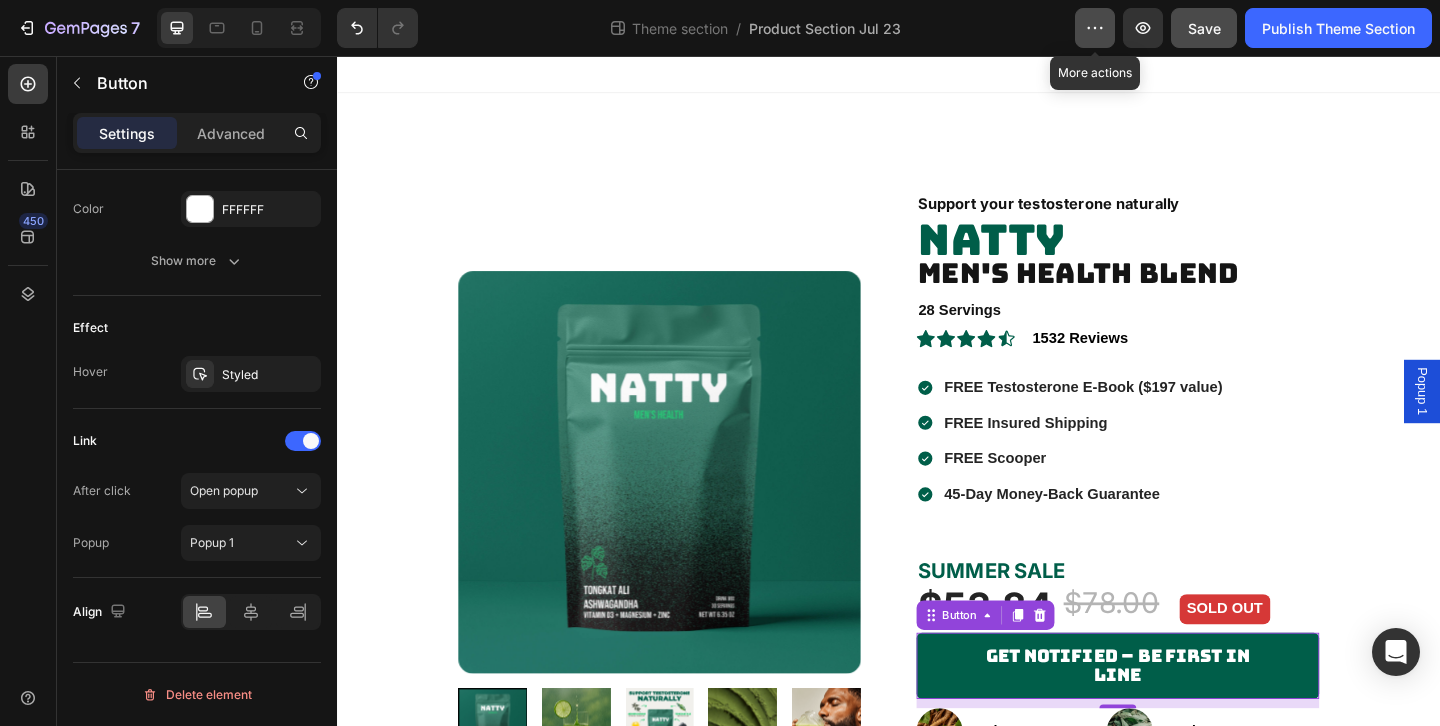 click 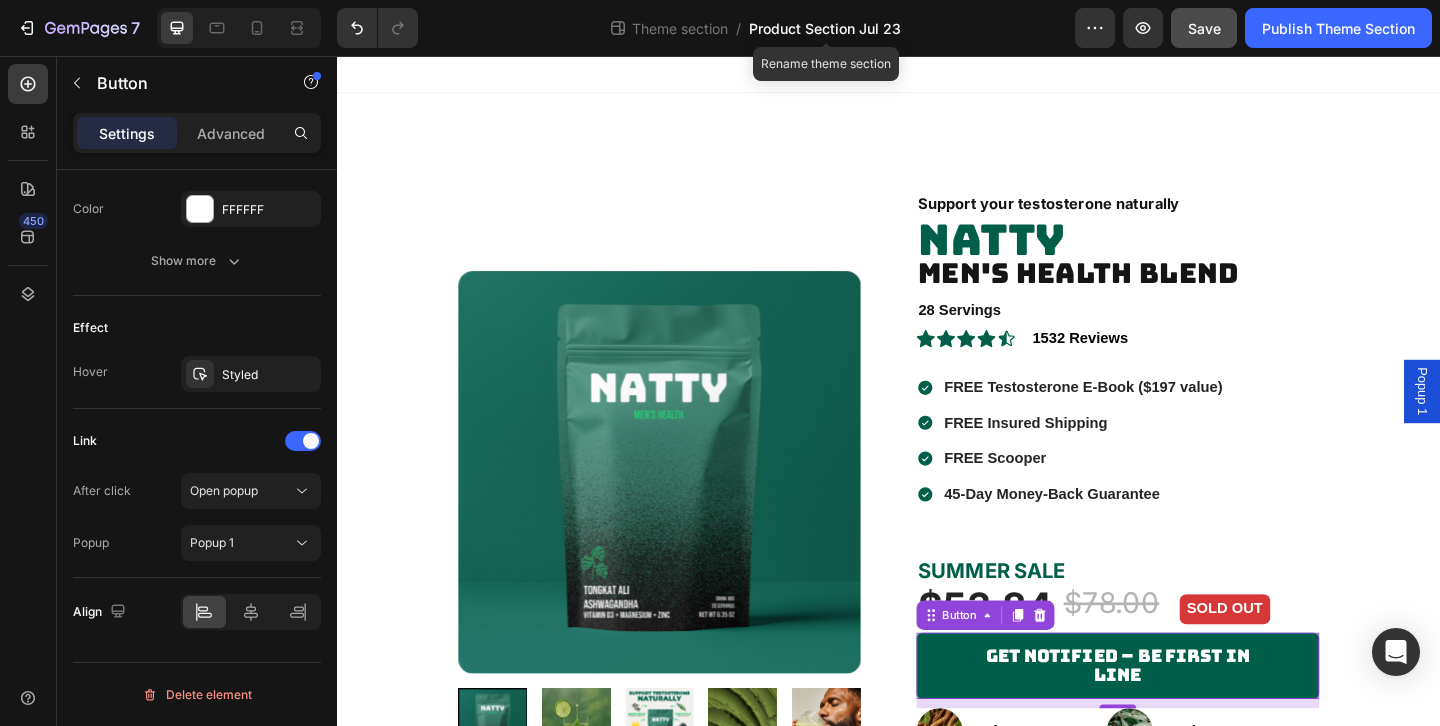 click on "Product Section Jul 23" 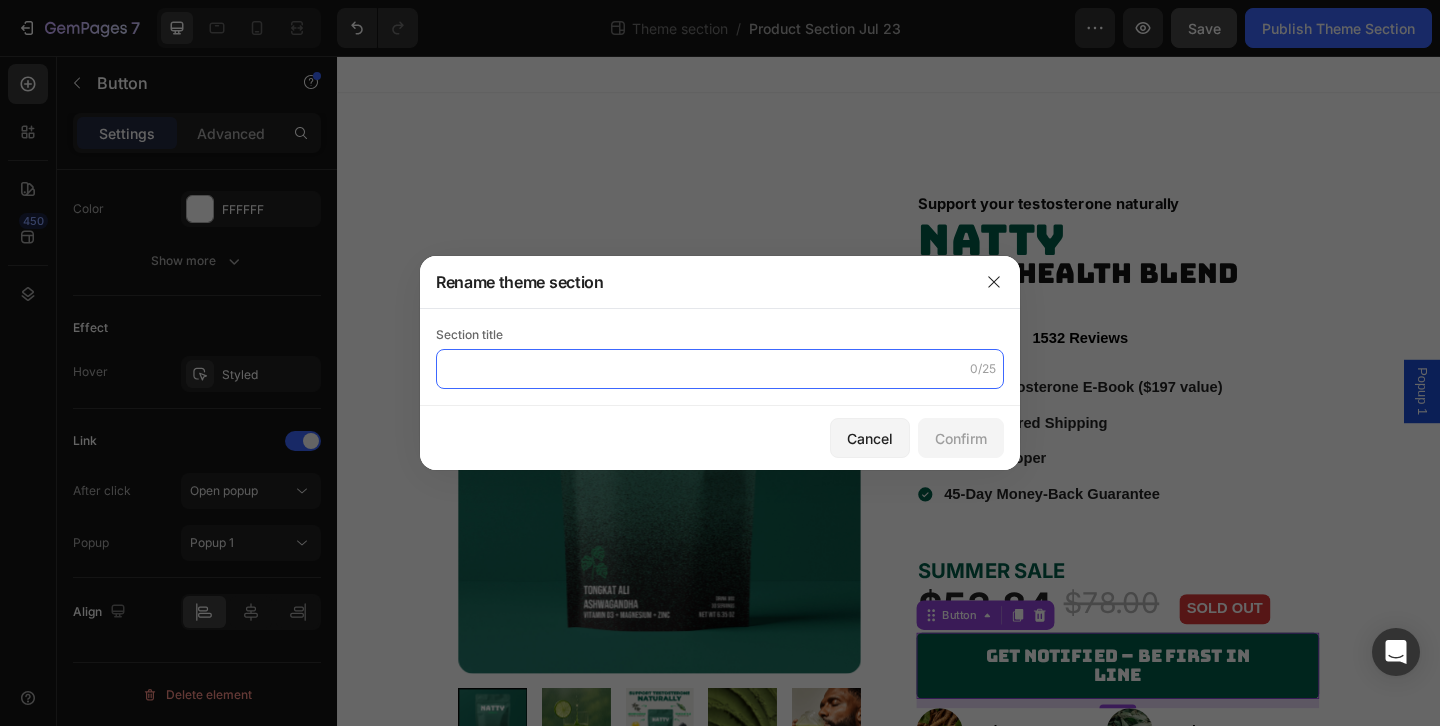 click 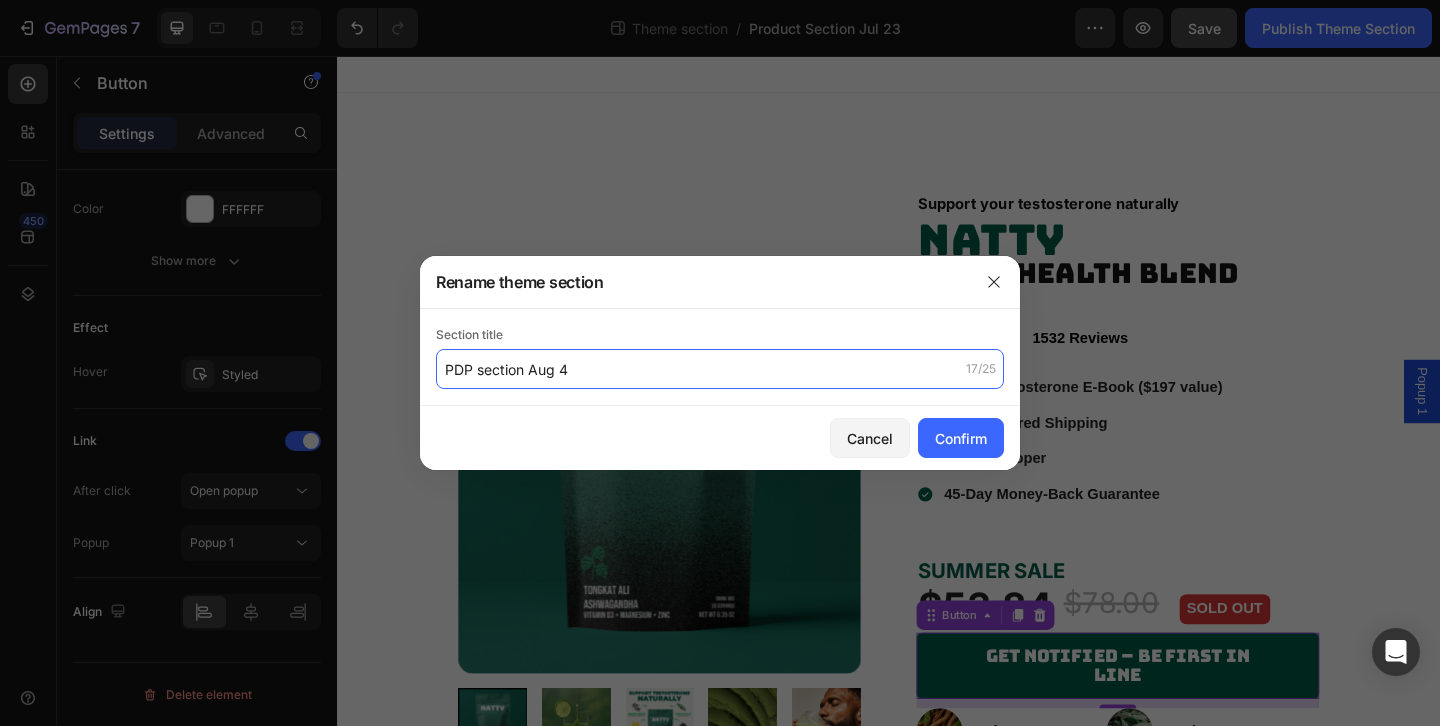 type on "PDP section Aug 4" 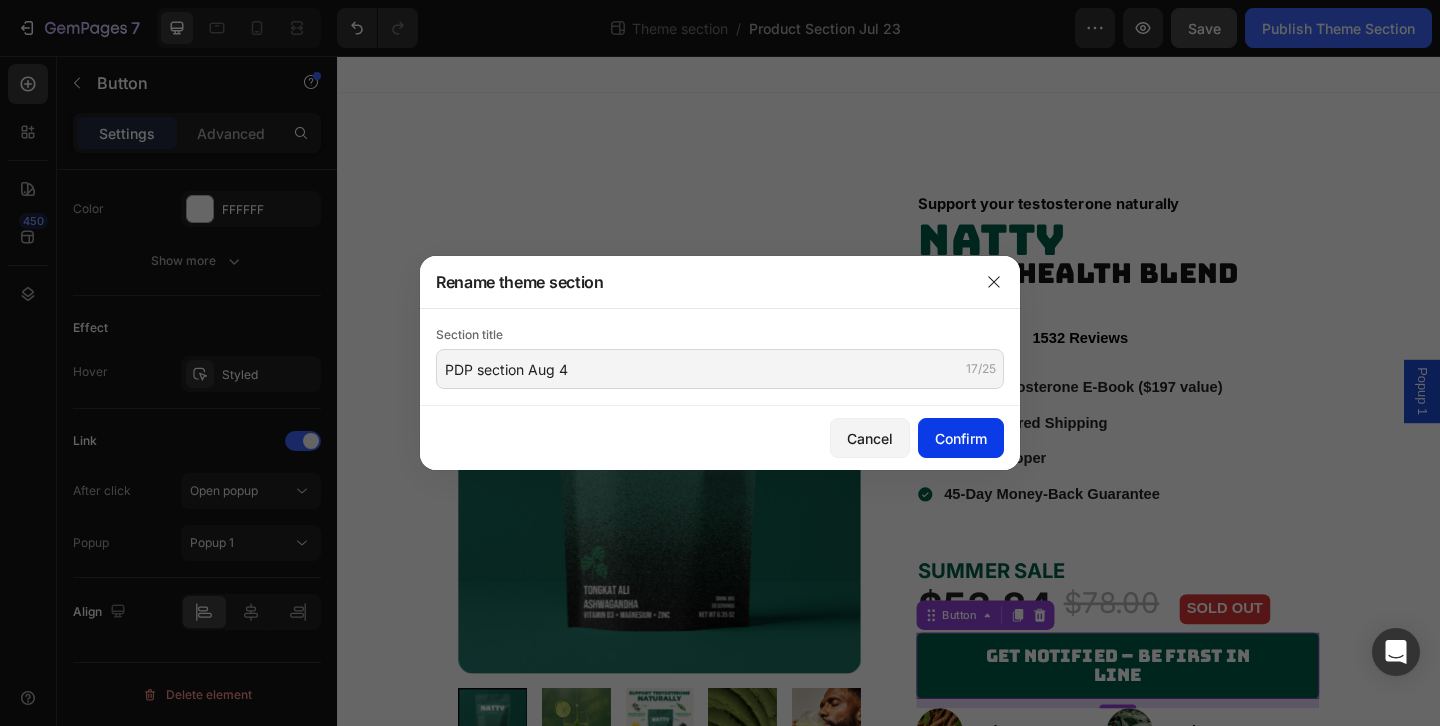 click on "Confirm" 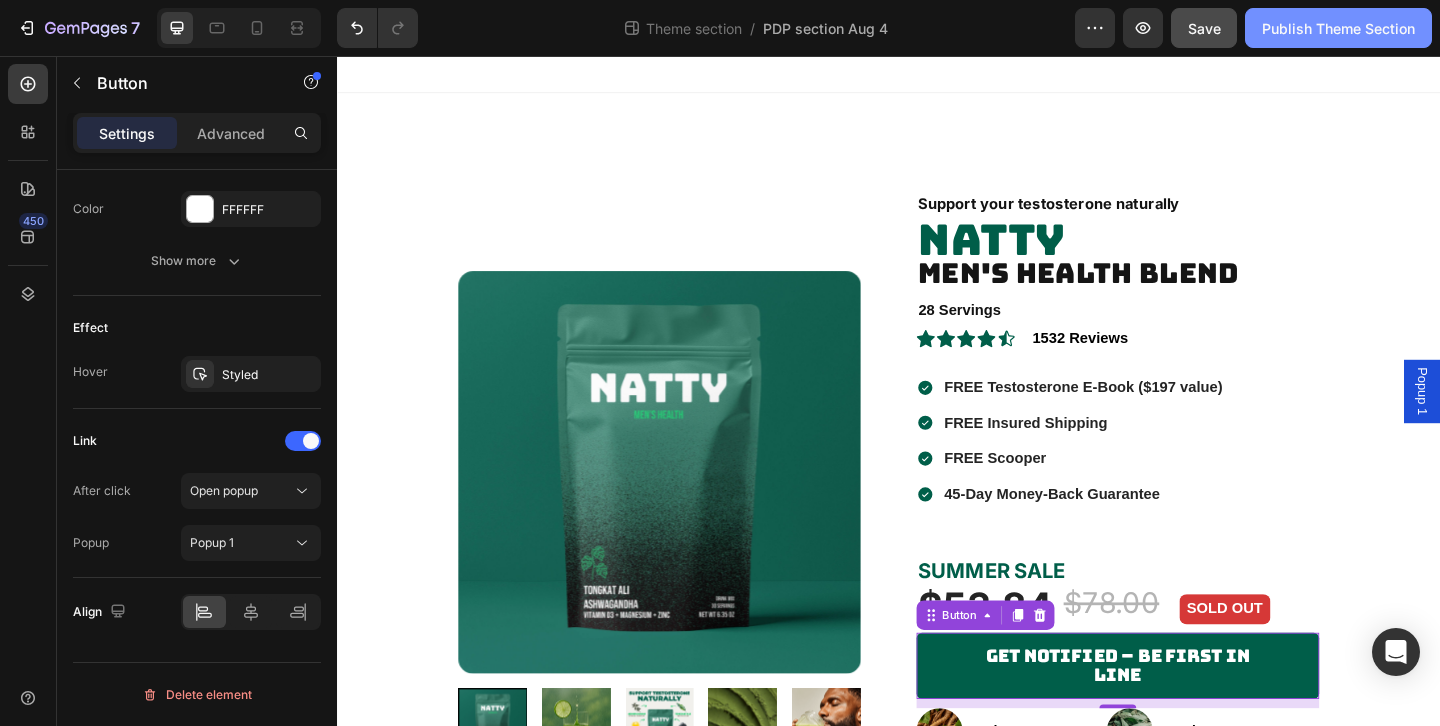 click on "Publish Theme Section" at bounding box center (1338, 28) 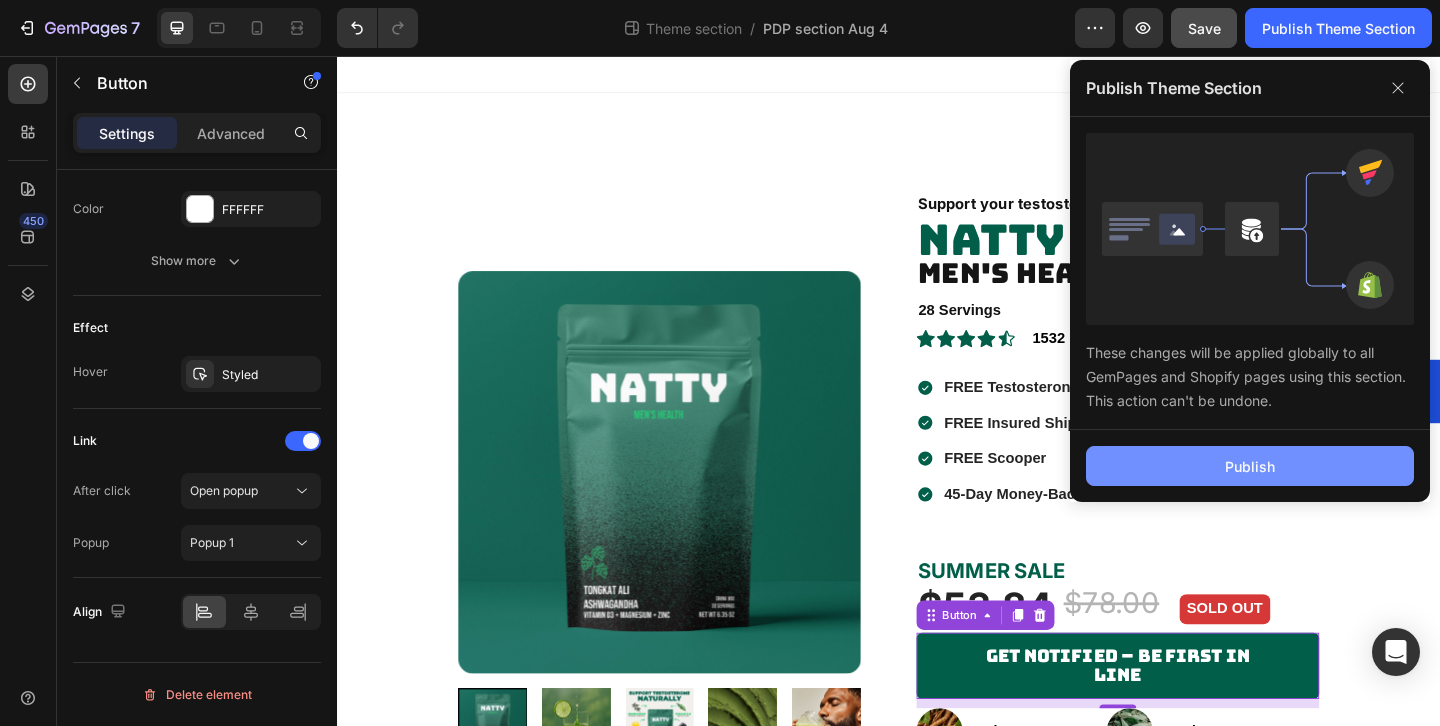 click on "Publish" 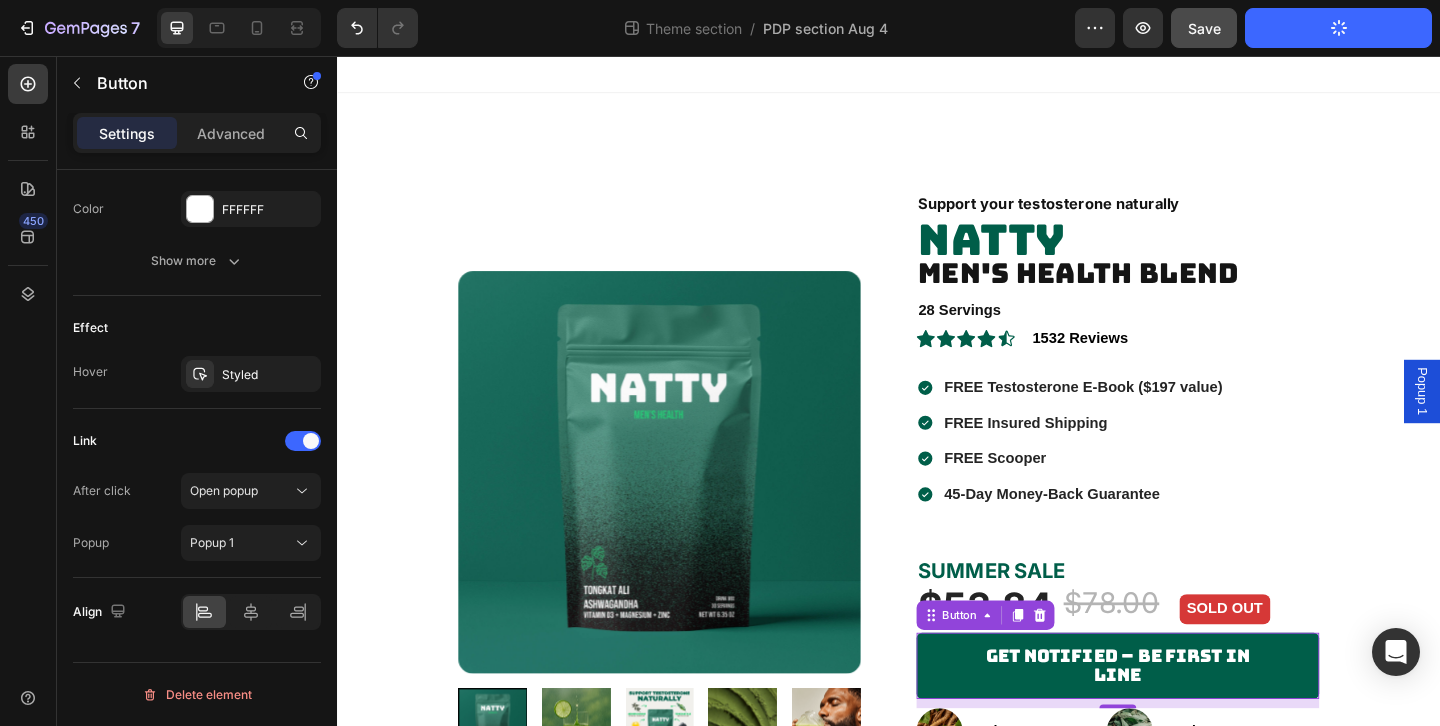 click at bounding box center (937, 76) 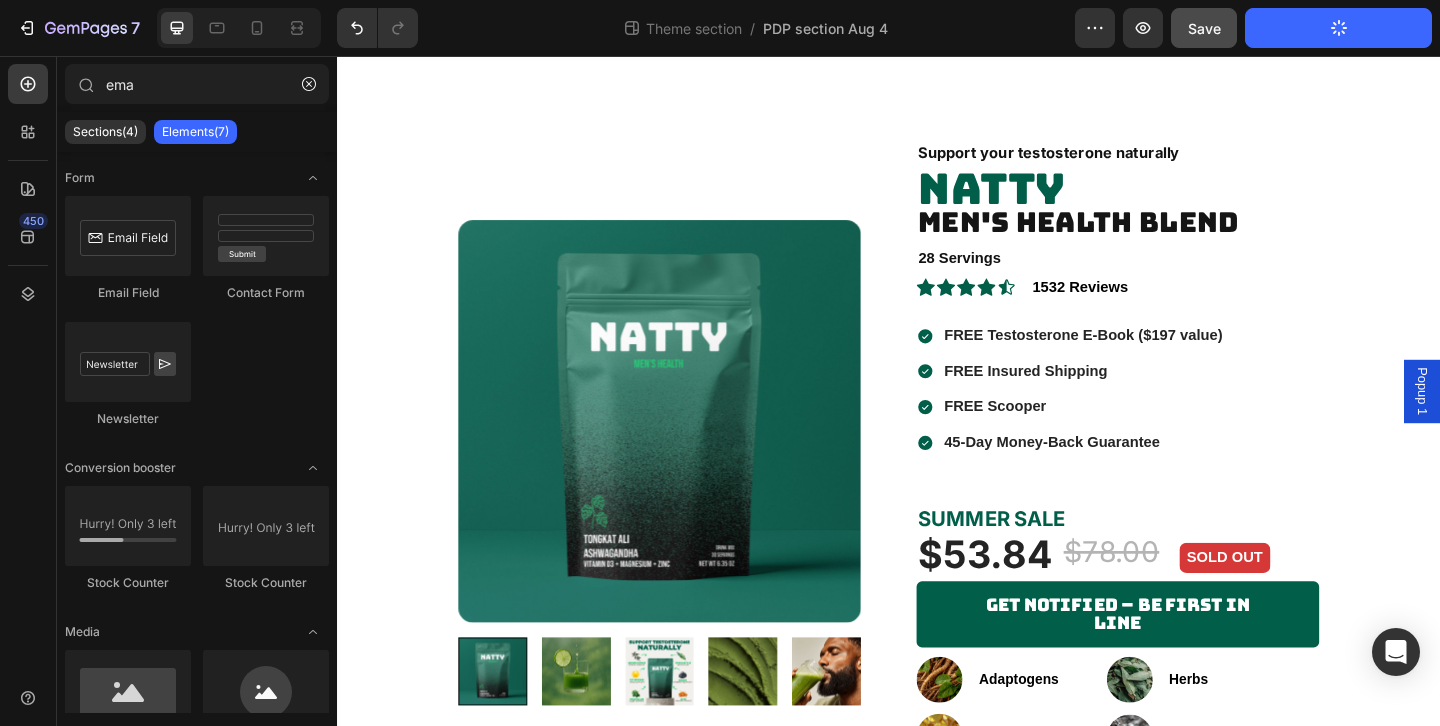 scroll, scrollTop: 0, scrollLeft: 0, axis: both 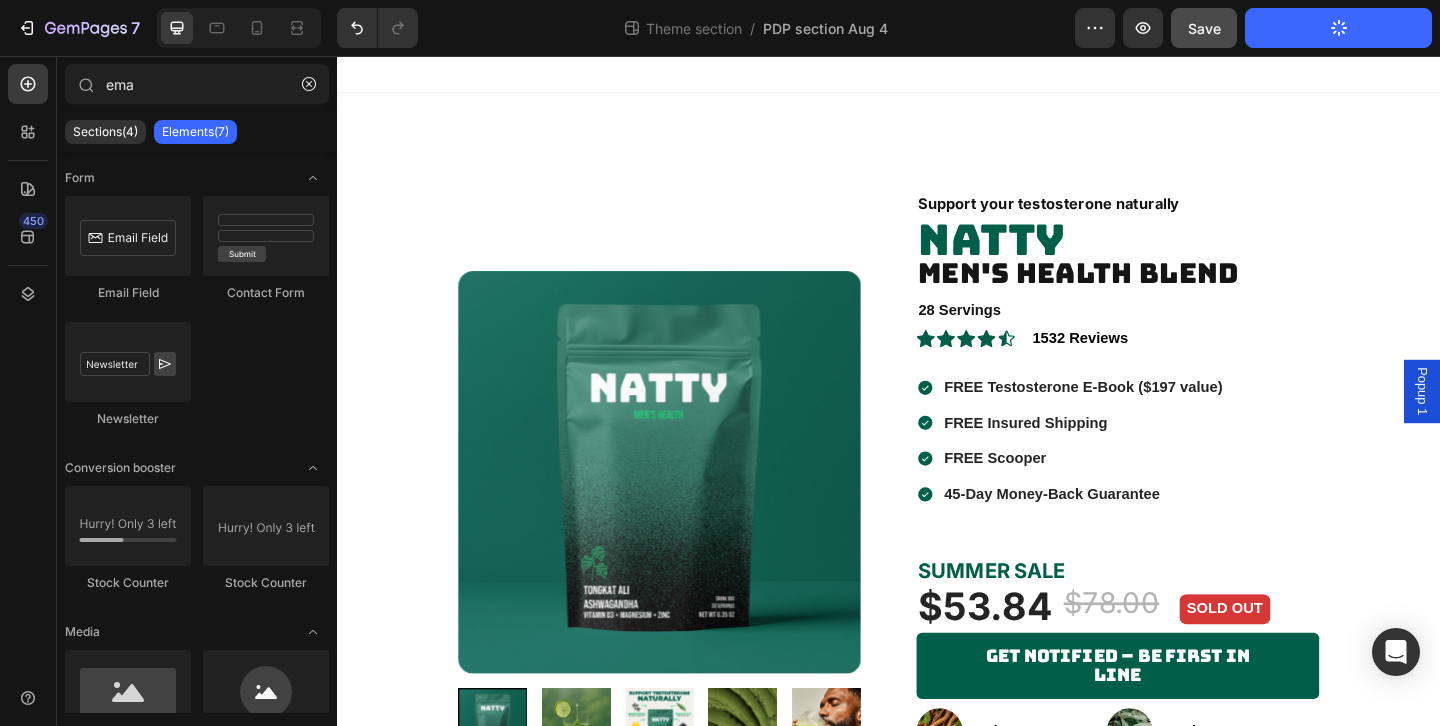 click on "Publish Theme Section" 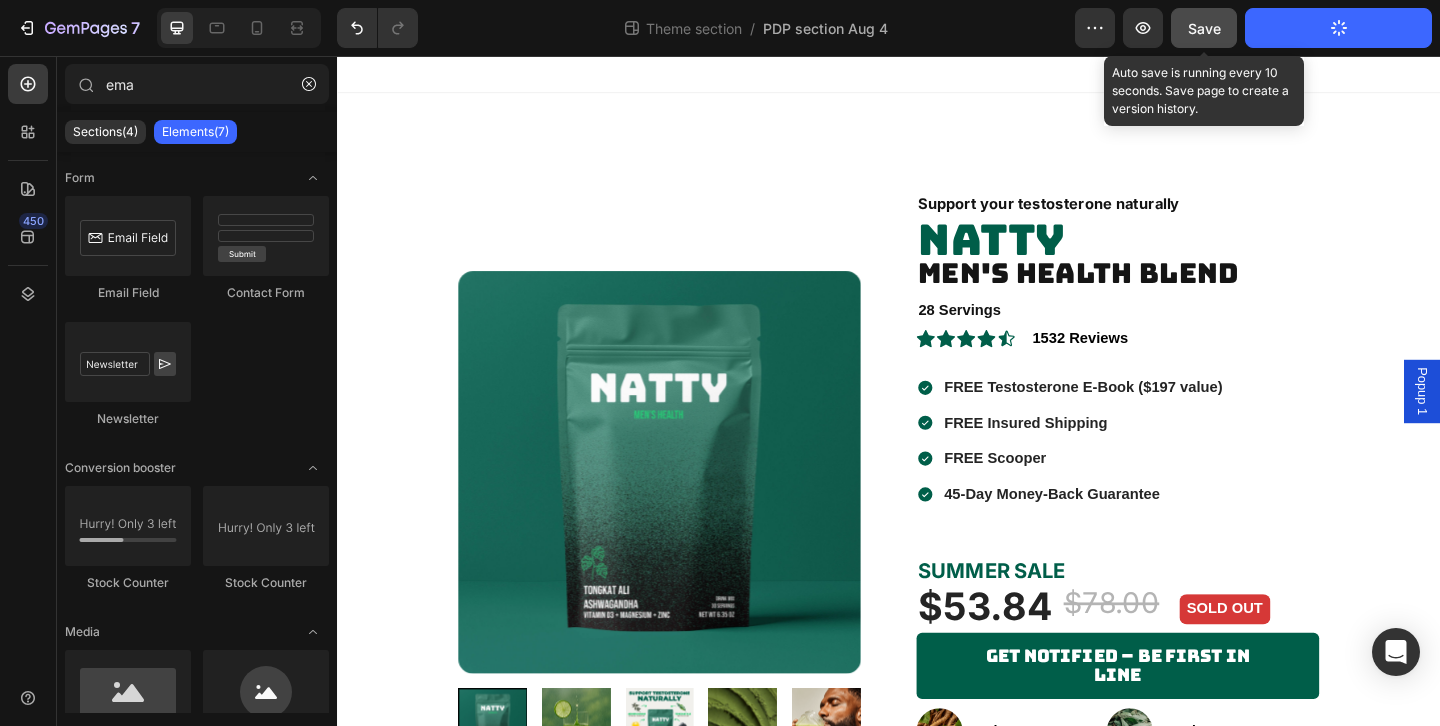 click on "Save" 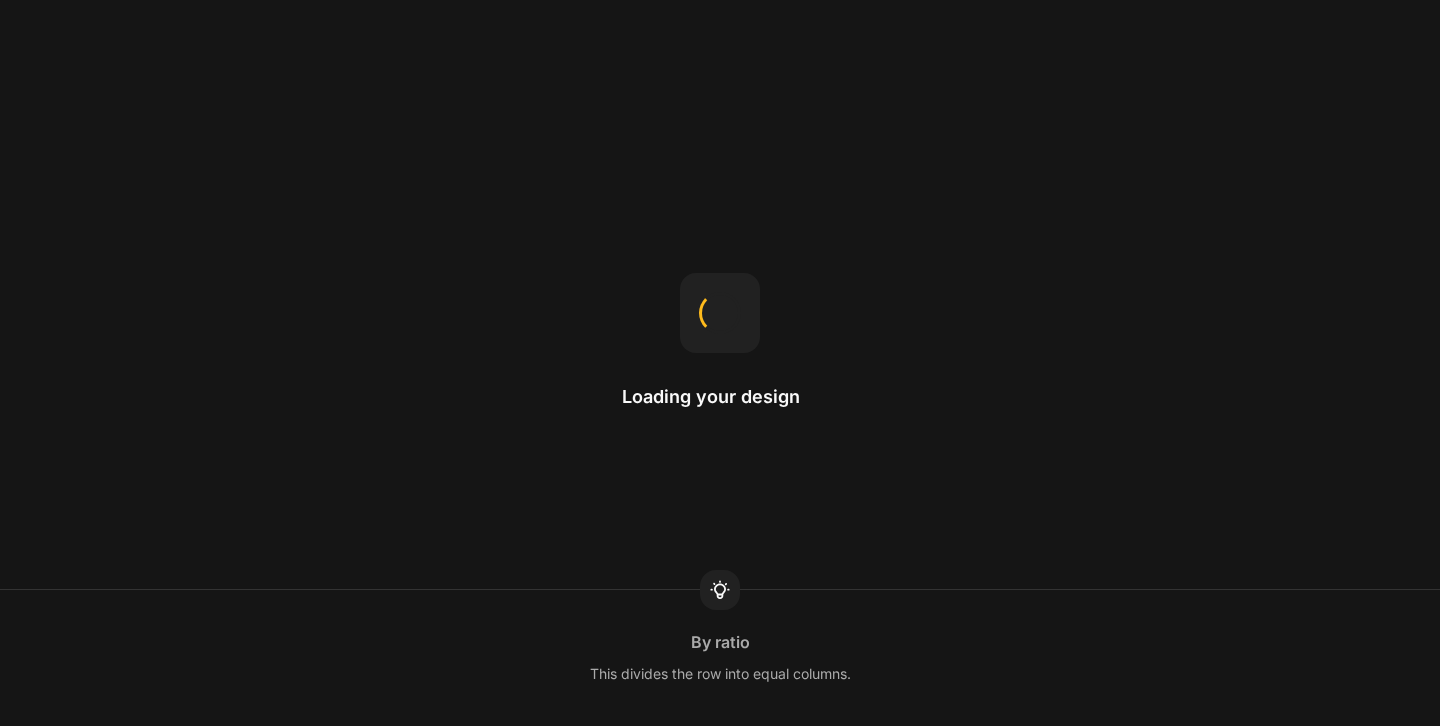 scroll, scrollTop: 0, scrollLeft: 0, axis: both 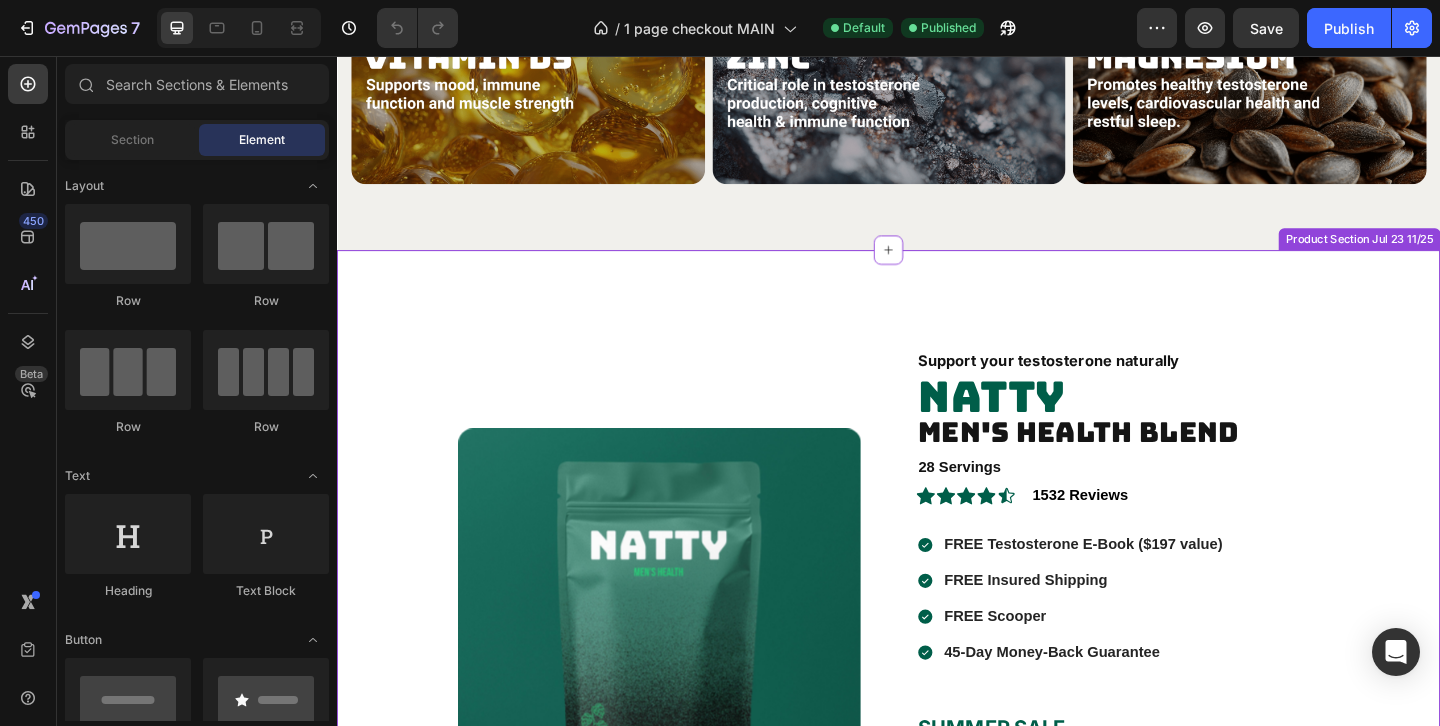 click at bounding box center [688, 680] 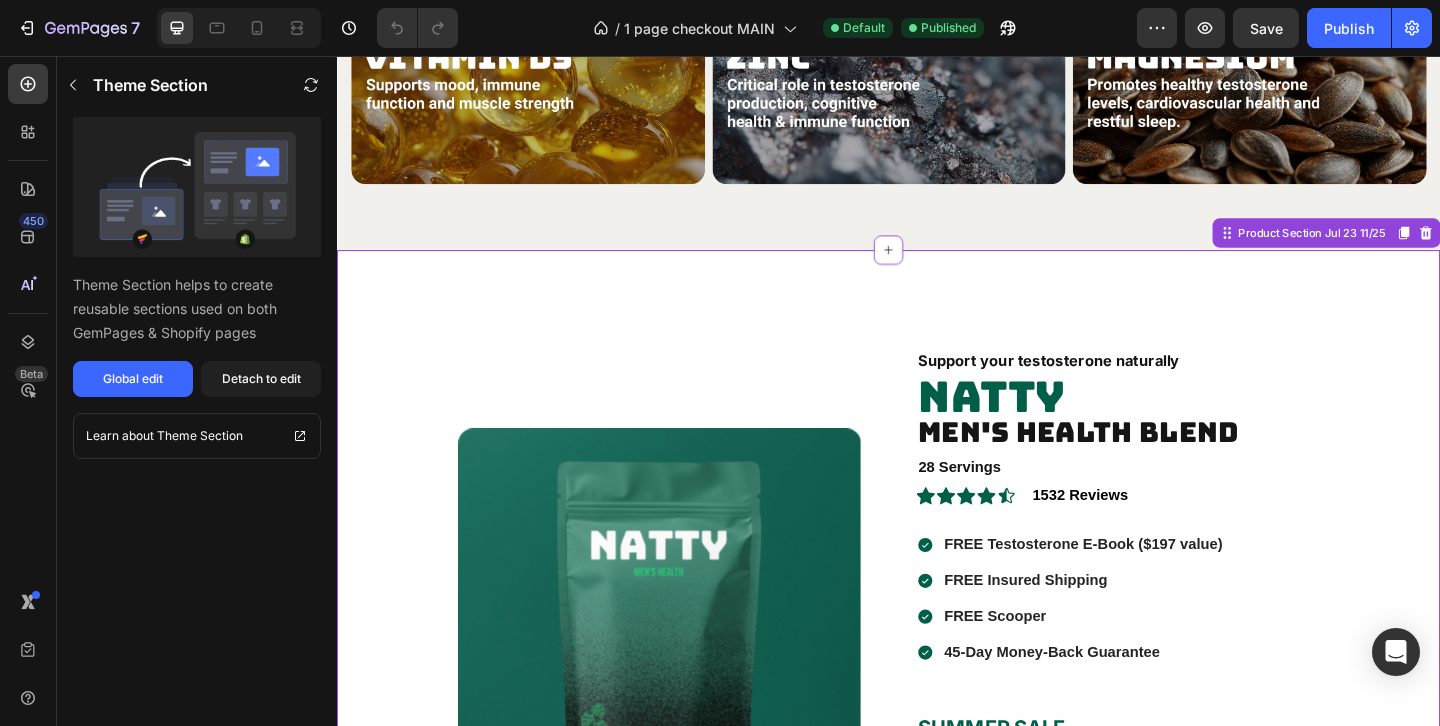 click on "Product Images Product Images Support your testosterone naturally Text Block NATTY  Heading Men's Health Blend Heading 28 Servings Text Block NATTY Heading Men's Health Blend Heading 30 Servings Text Block
Icon
Icon
Icon
Icon
Icon Icon List Hoz 1532 Reviews Text block Row FREE Testosterone E-Book ($197 value) FREE Insured Shipping FREE Scooper 45-Day Money-Back Guarantee Item List SUMMER SALE Text Block $53.84 (P) Price (P) Price $78.00 (P) Price (P) Price Row SOLD OUT Text Block Row Row Get Notified – Be First in Line Button Image Adaptogens Text block Icon List Image Vitamins Text block Icon List Image Herbs Text block Icon List Image Minerals Text block Icon List Row Product Product Section Jul 23 11/25" at bounding box center [937, 722] 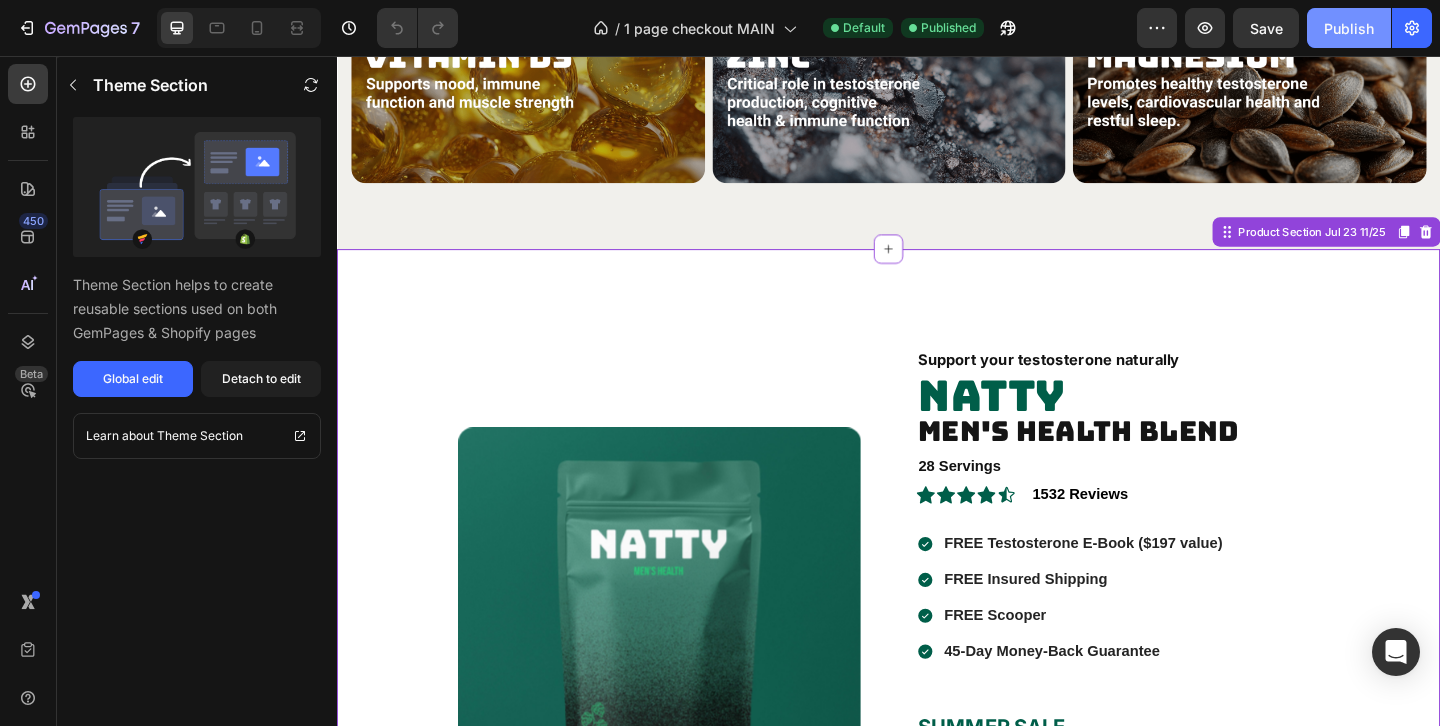 click on "Publish" at bounding box center (1349, 28) 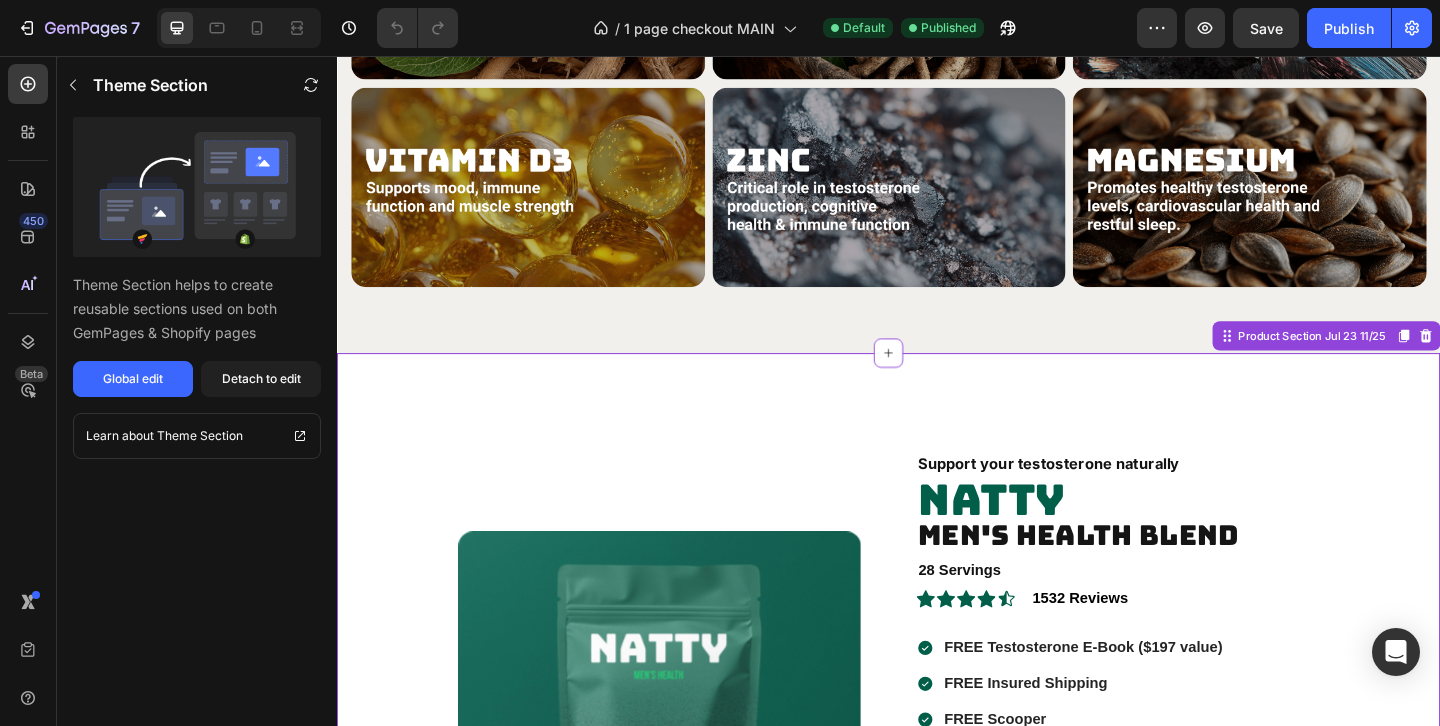 scroll, scrollTop: 2166, scrollLeft: 0, axis: vertical 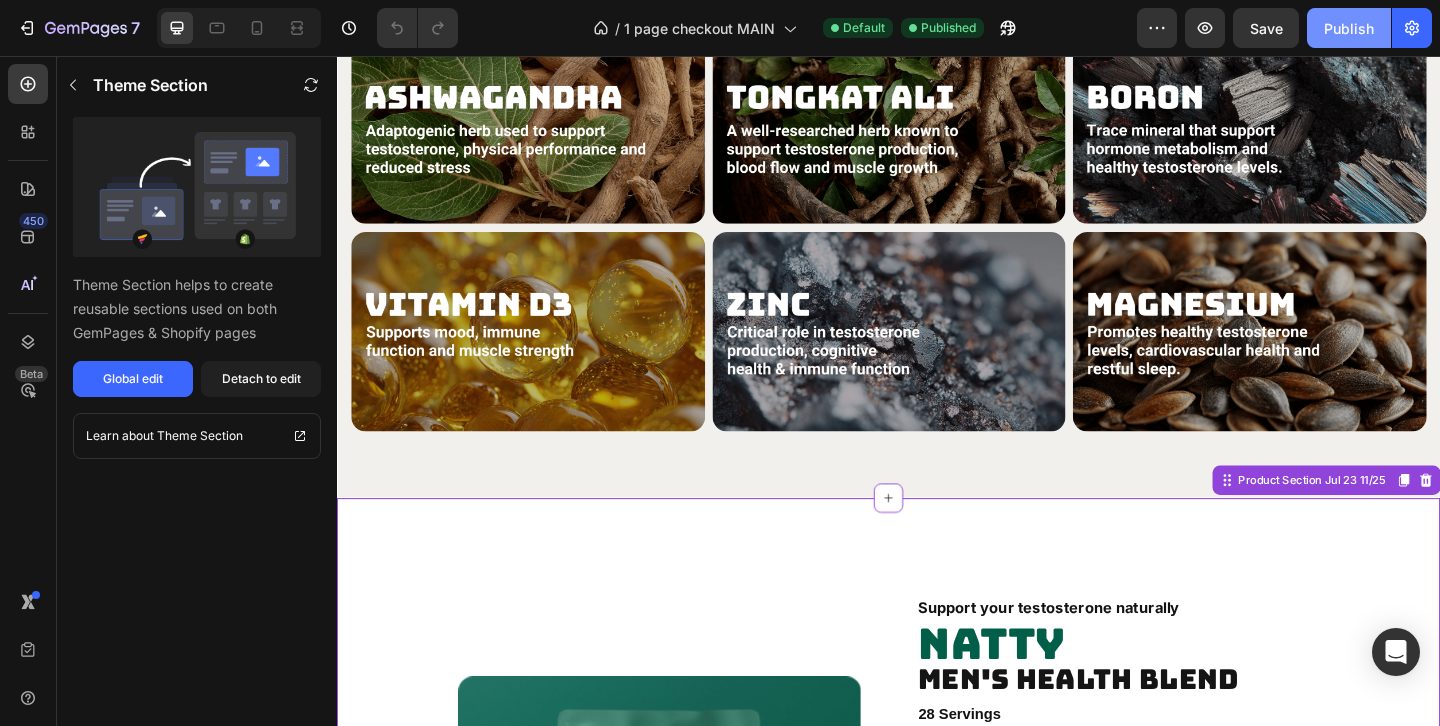 click on "Publish" at bounding box center [1349, 28] 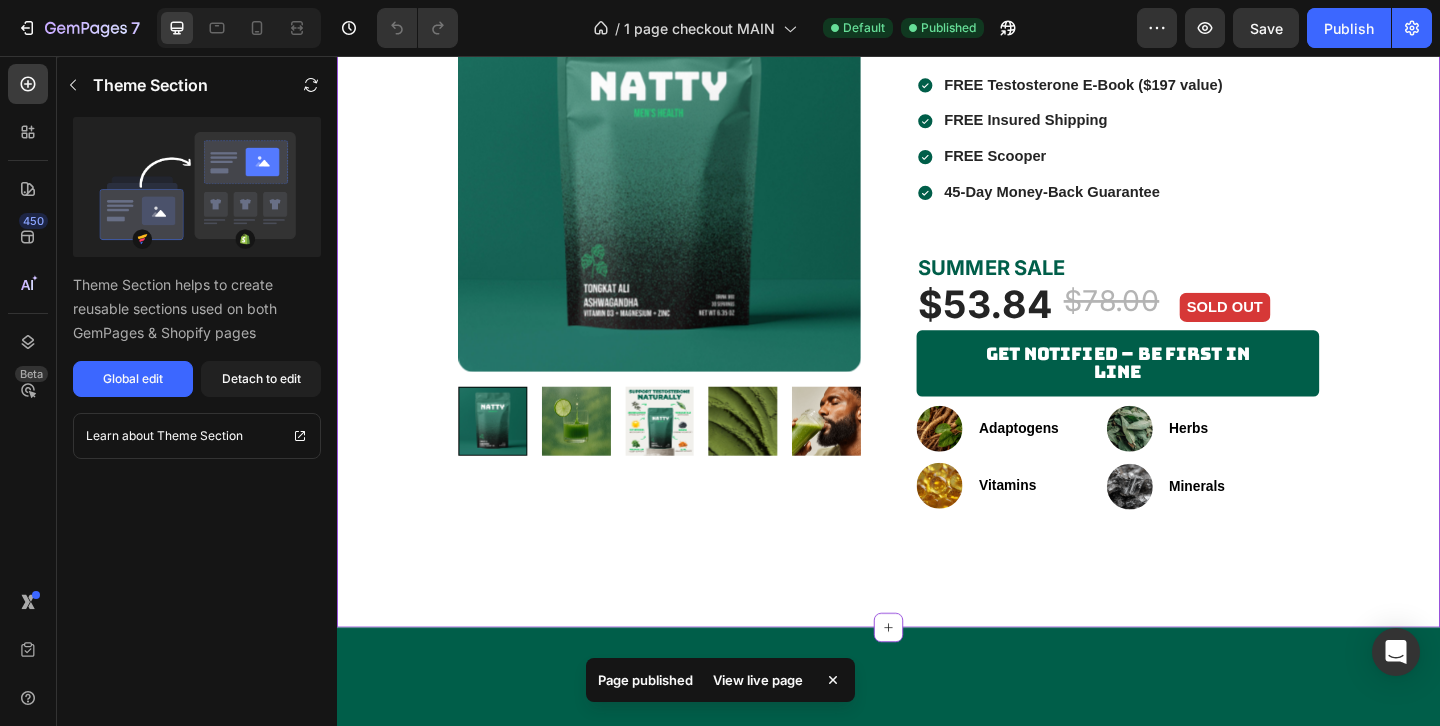 scroll, scrollTop: 3165, scrollLeft: 0, axis: vertical 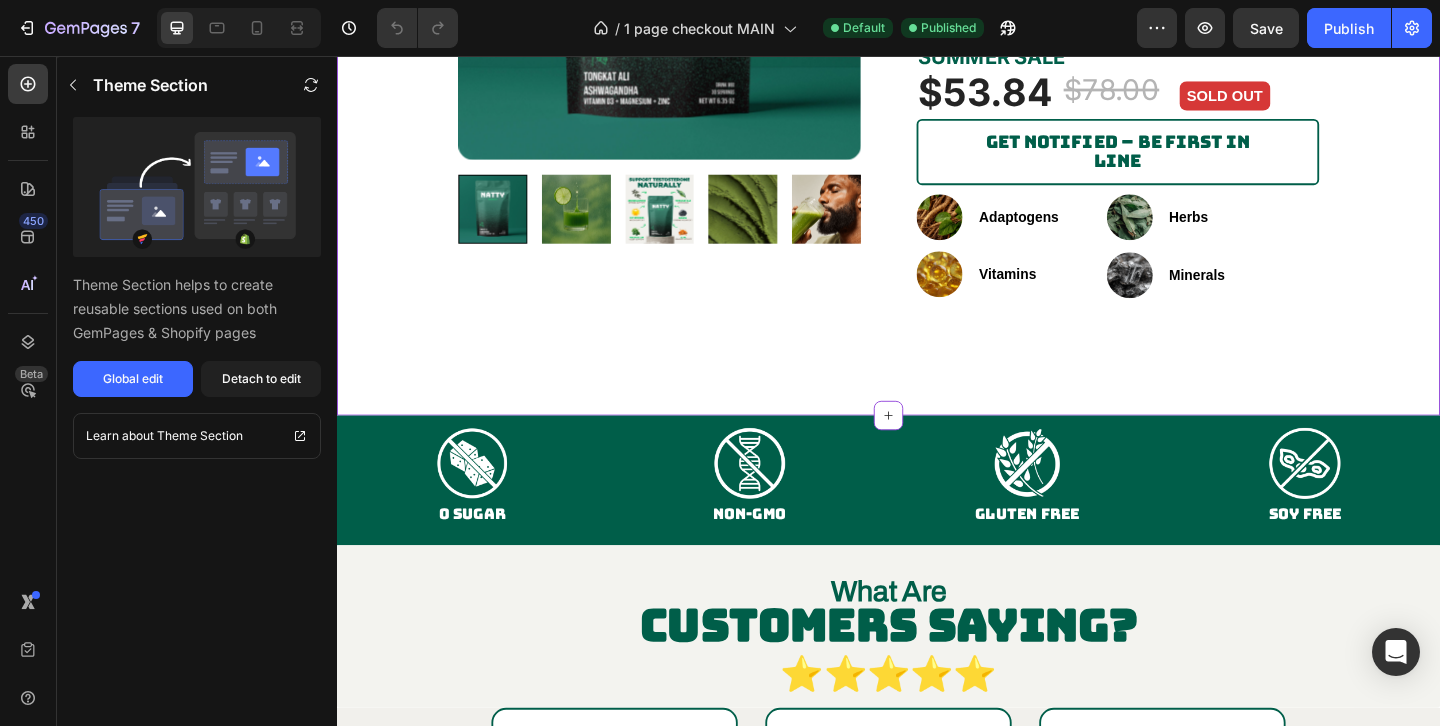 click on "Get Notified – Be First in Line" at bounding box center (1186, 160) 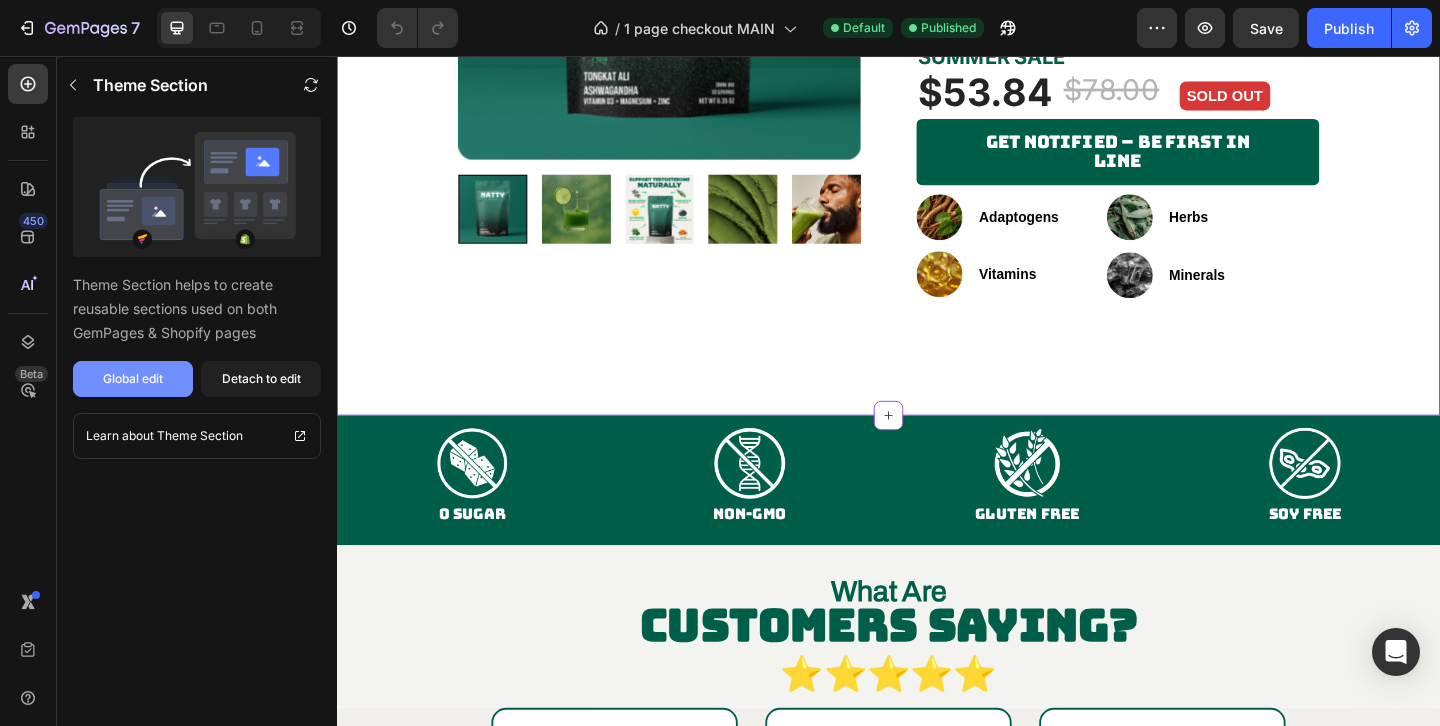 click on "Global edit" at bounding box center (133, 379) 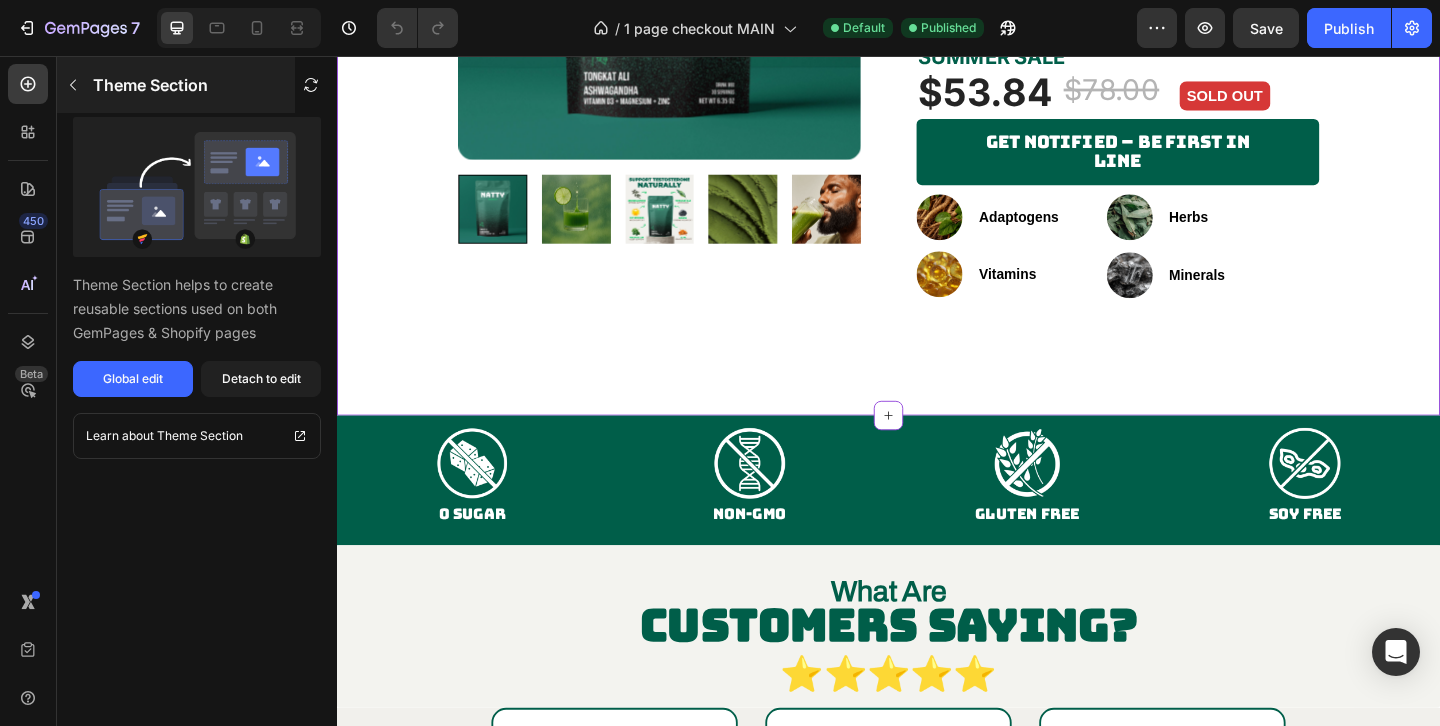 click 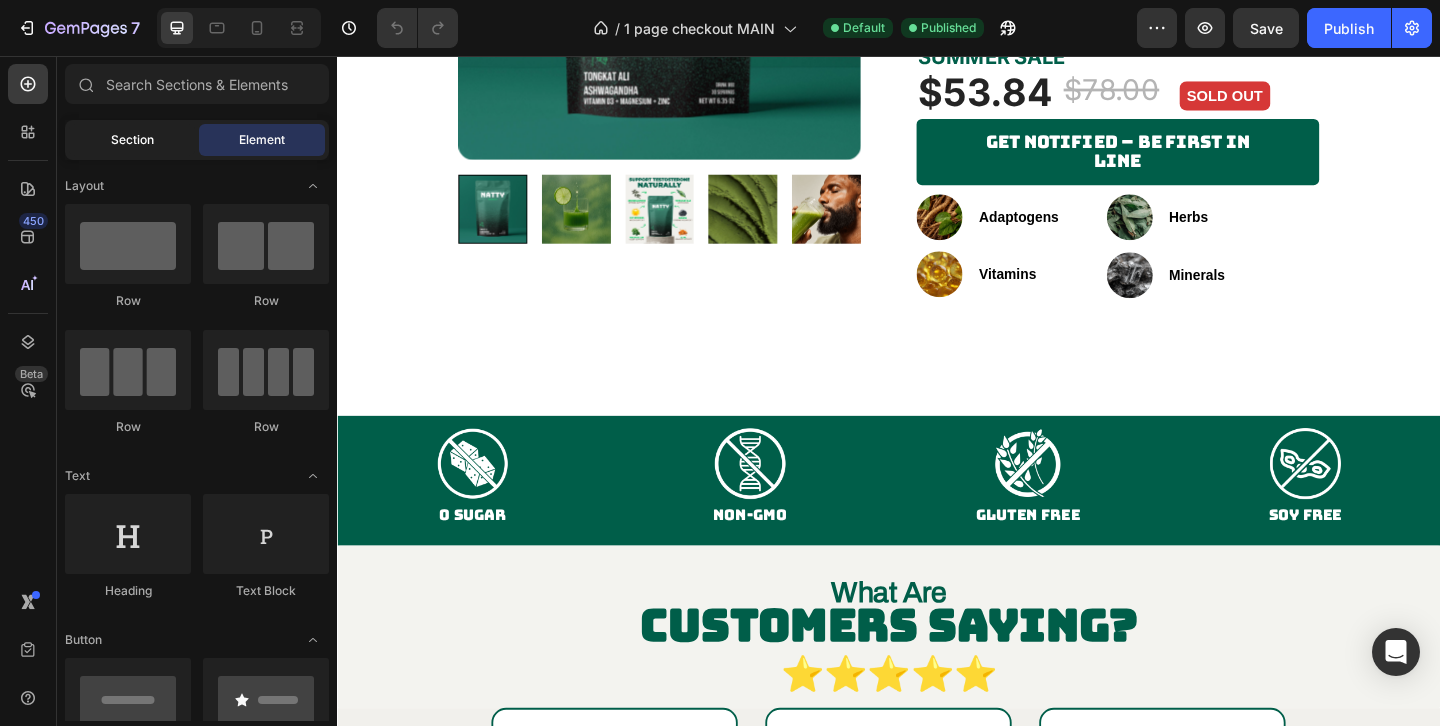 click on "Section" at bounding box center [132, 140] 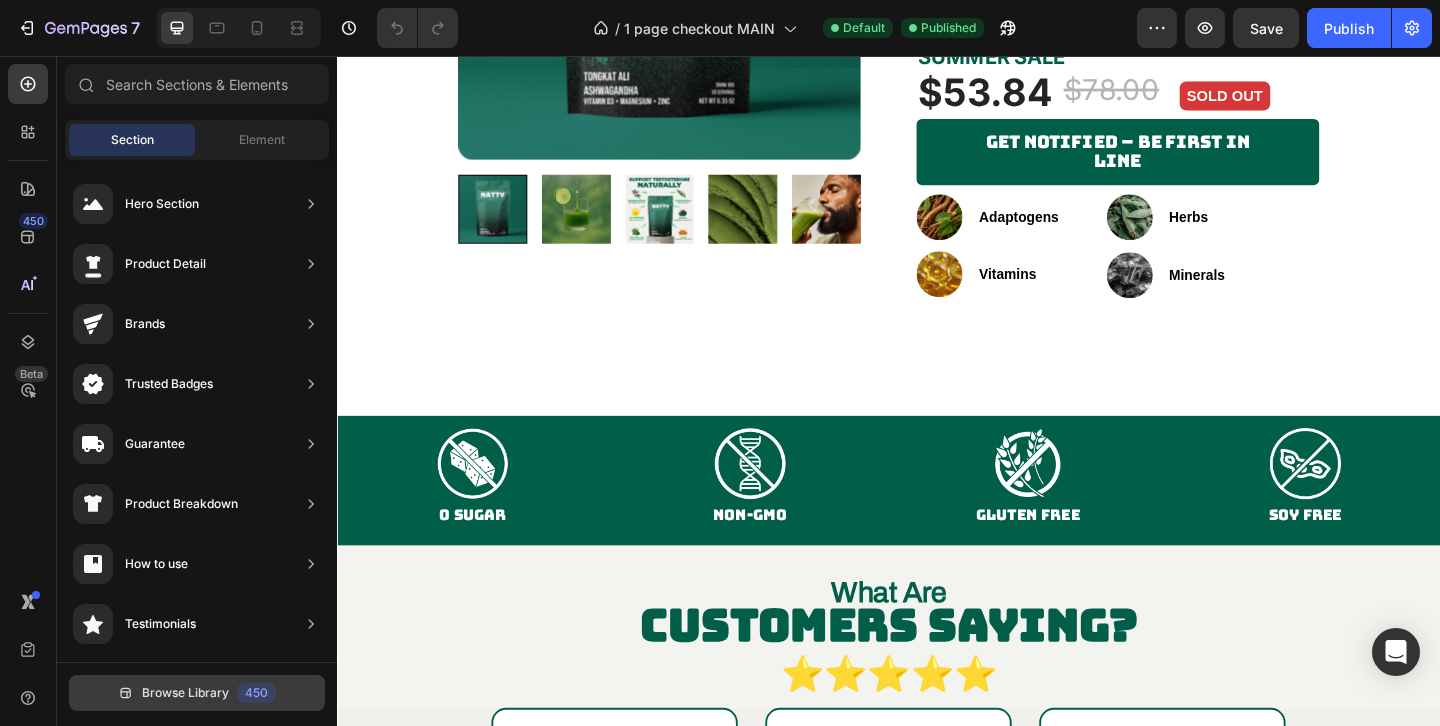 click on "Browse Library 450" at bounding box center [197, 693] 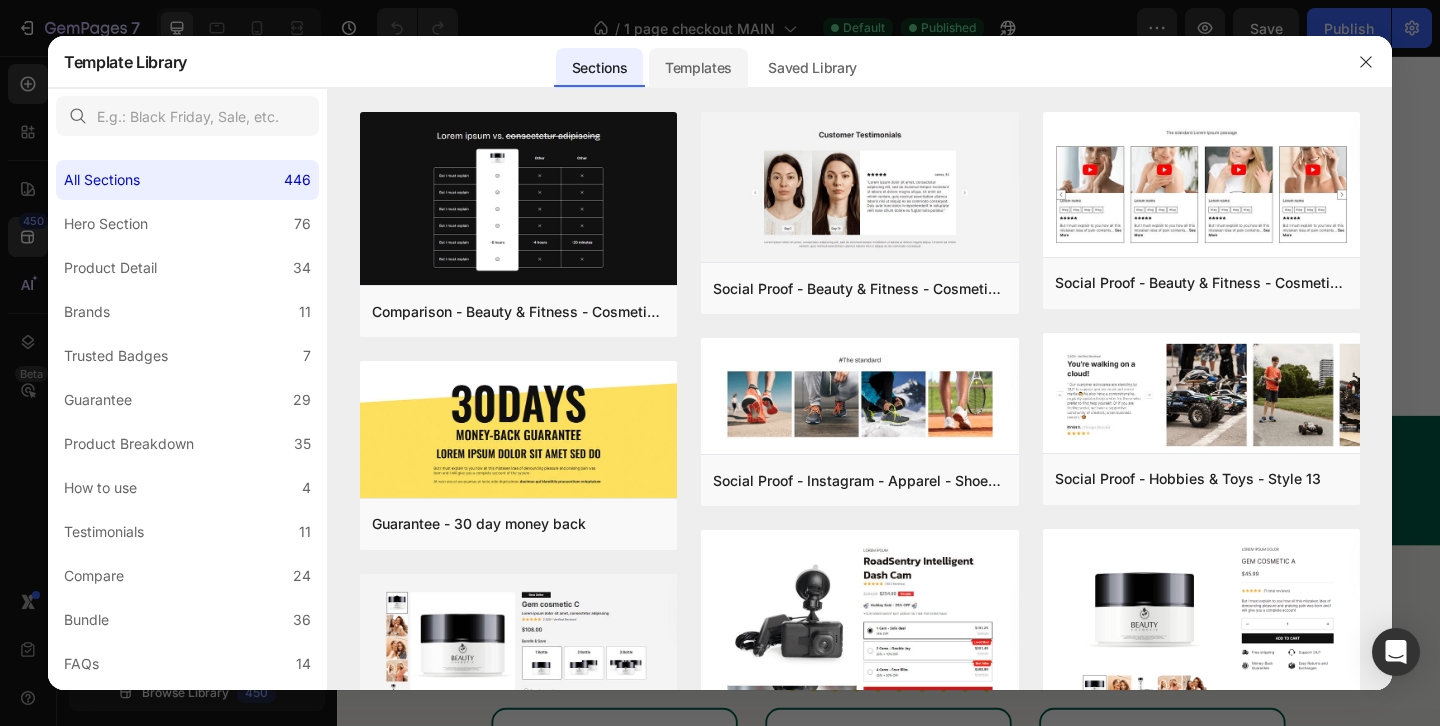 click on "Templates" 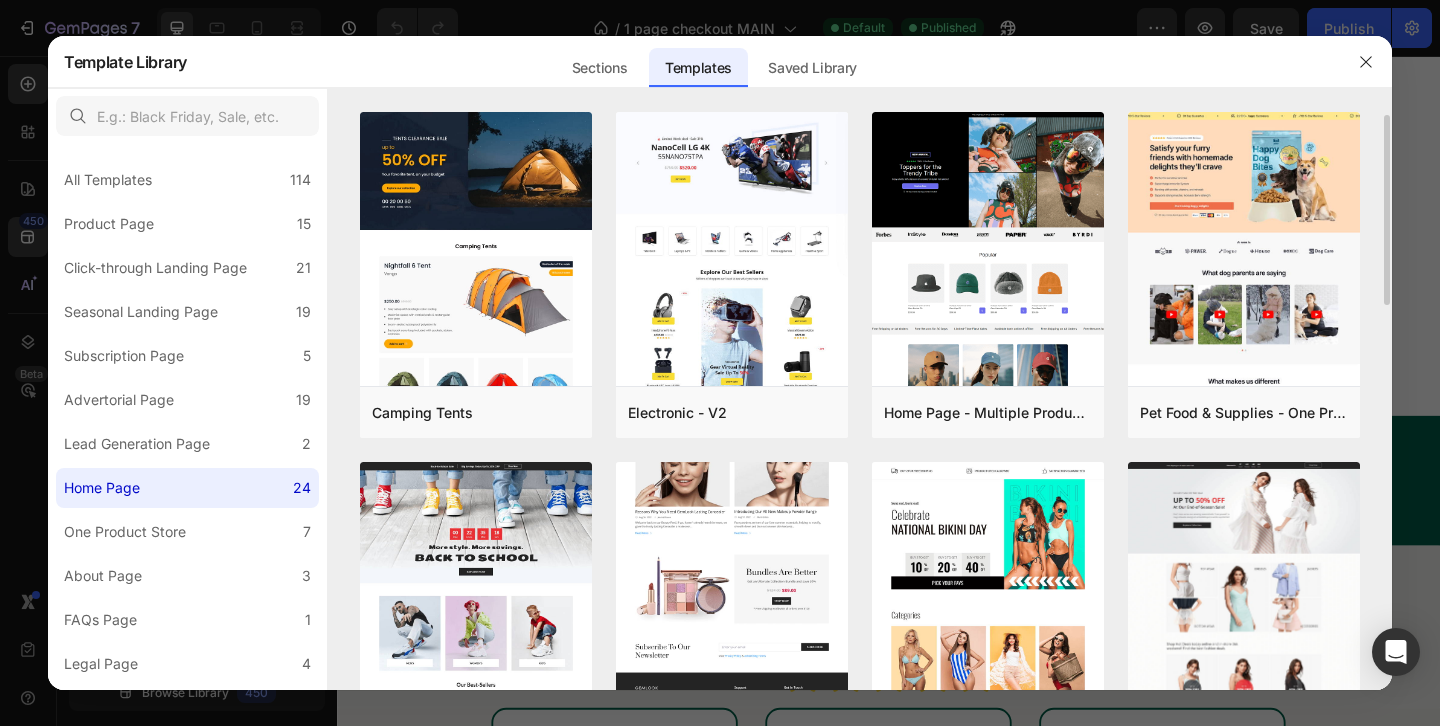 scroll, scrollTop: 165, scrollLeft: 0, axis: vertical 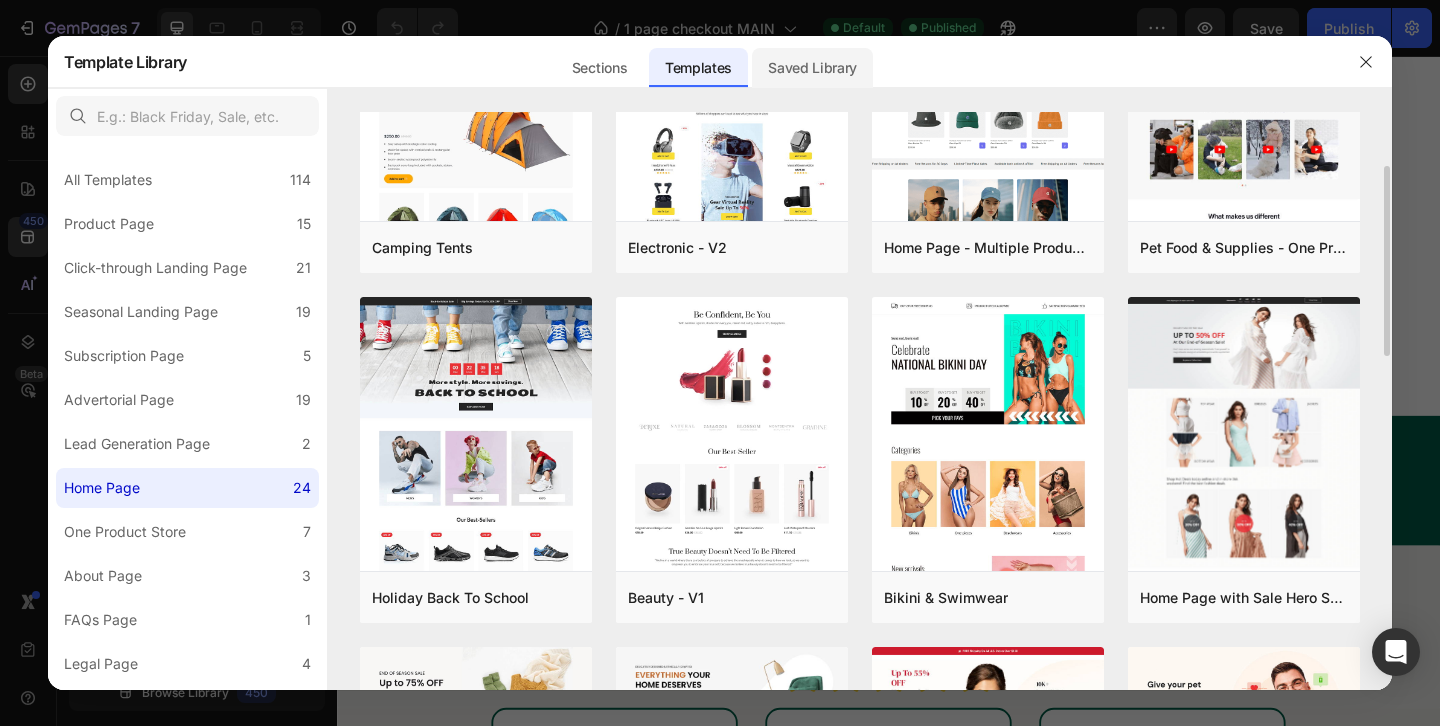 click on "Saved Library" 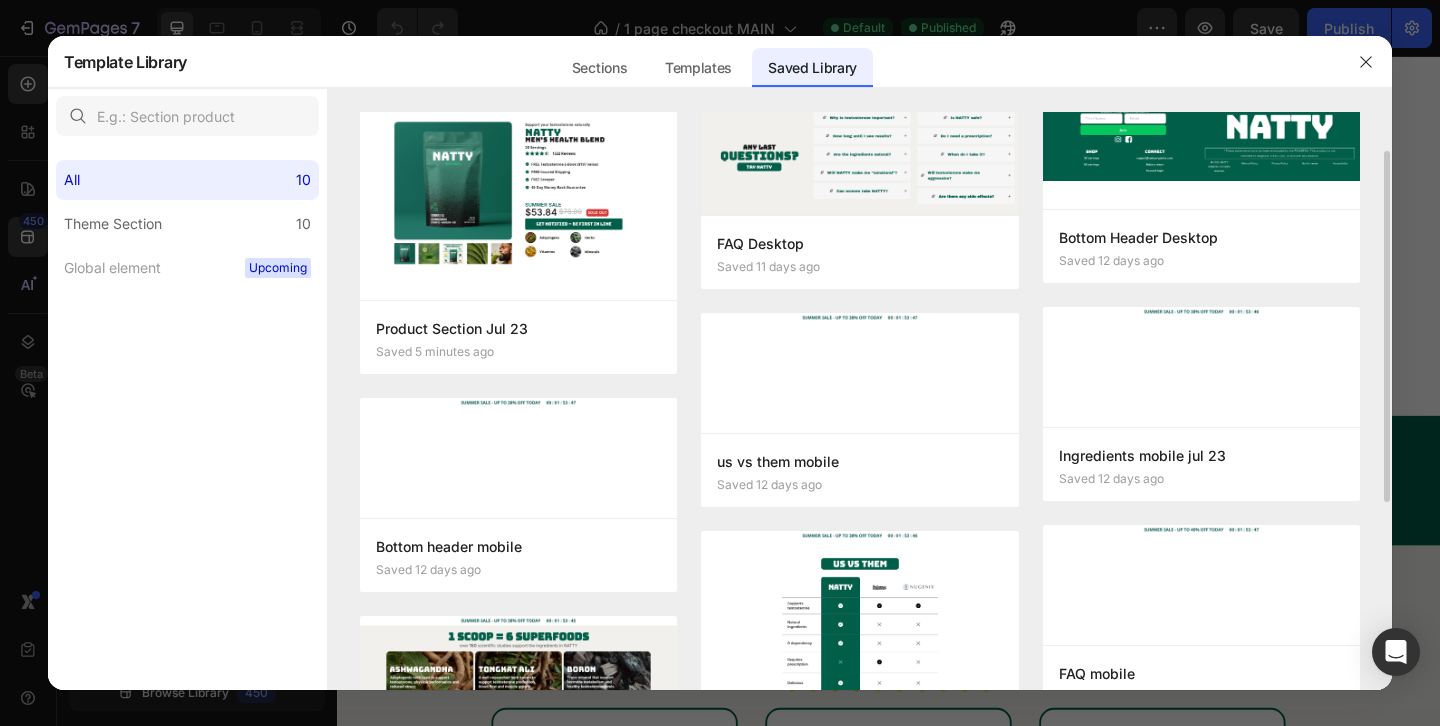 scroll, scrollTop: 66, scrollLeft: 0, axis: vertical 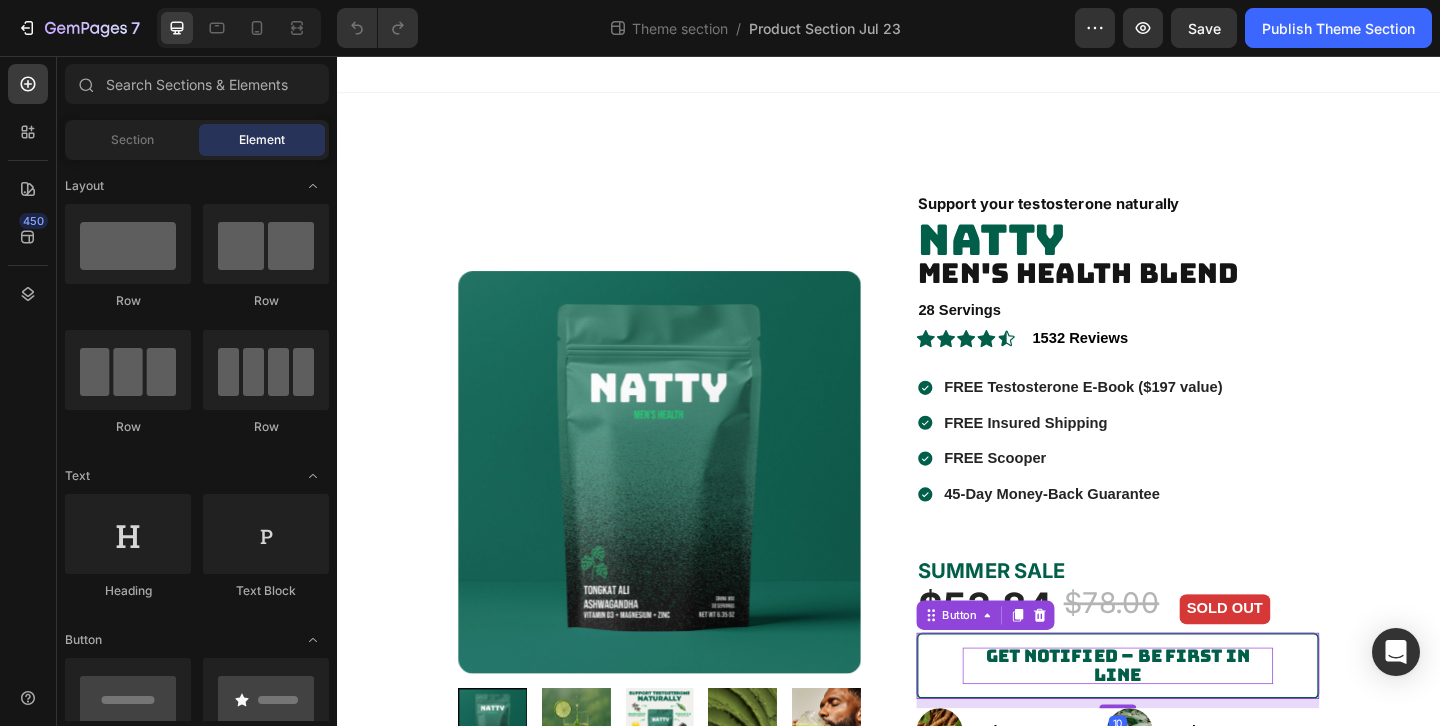 click on "Get Notified – Be First in Line" at bounding box center (1186, 718) 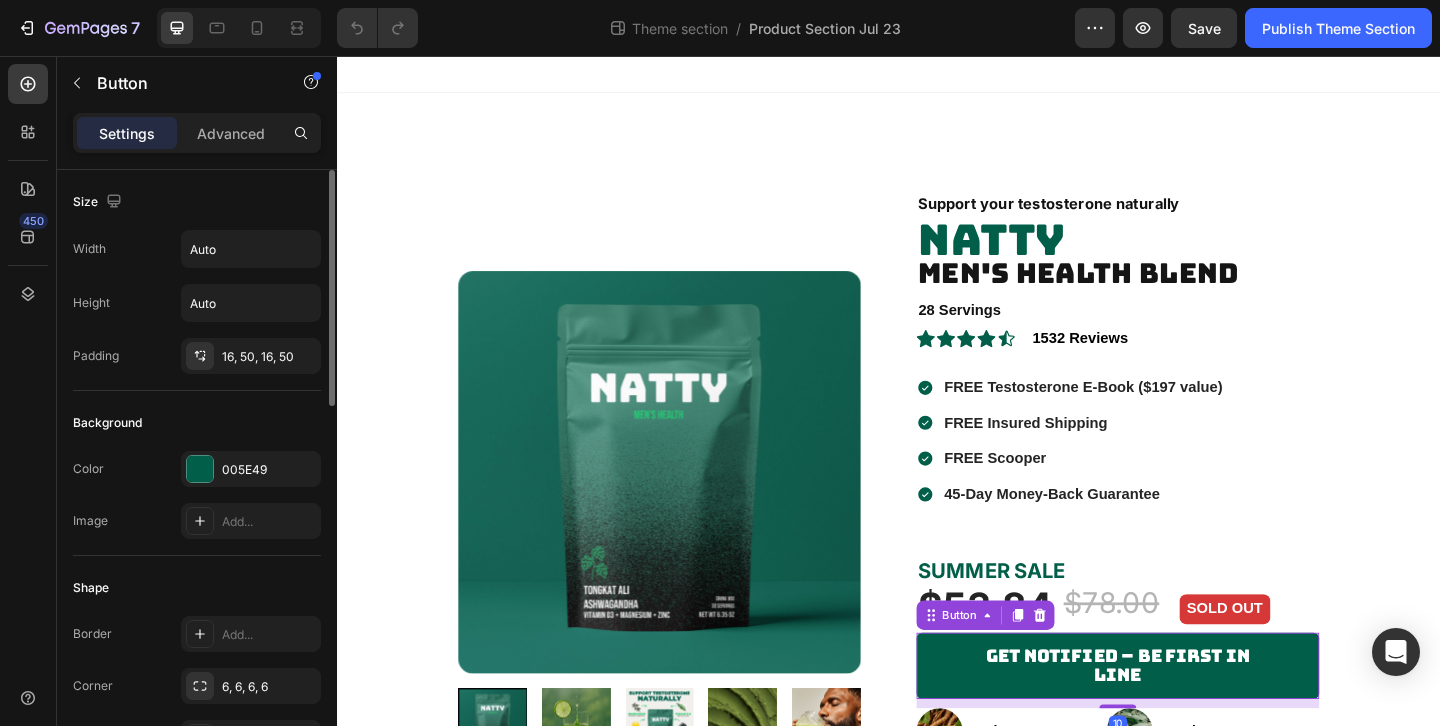 scroll, scrollTop: 0, scrollLeft: 0, axis: both 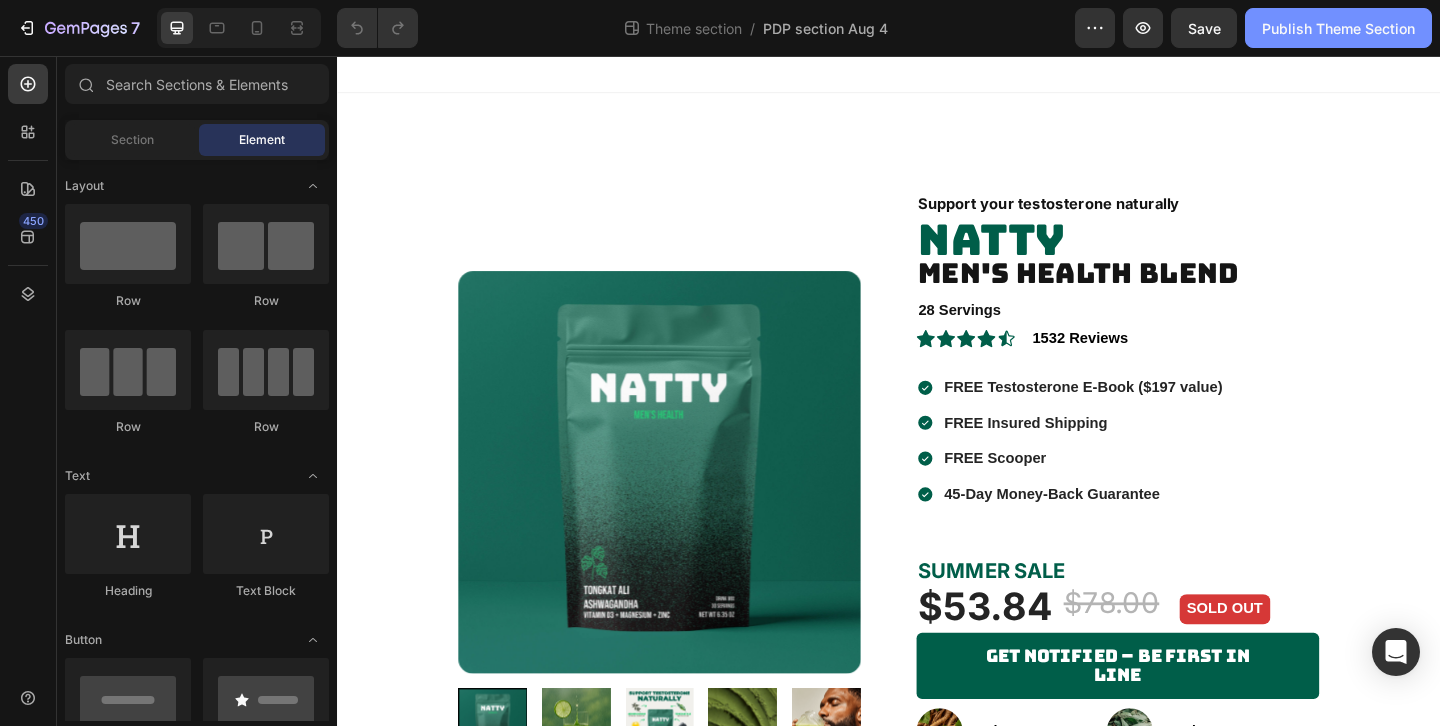 click on "Publish Theme Section" at bounding box center (1338, 28) 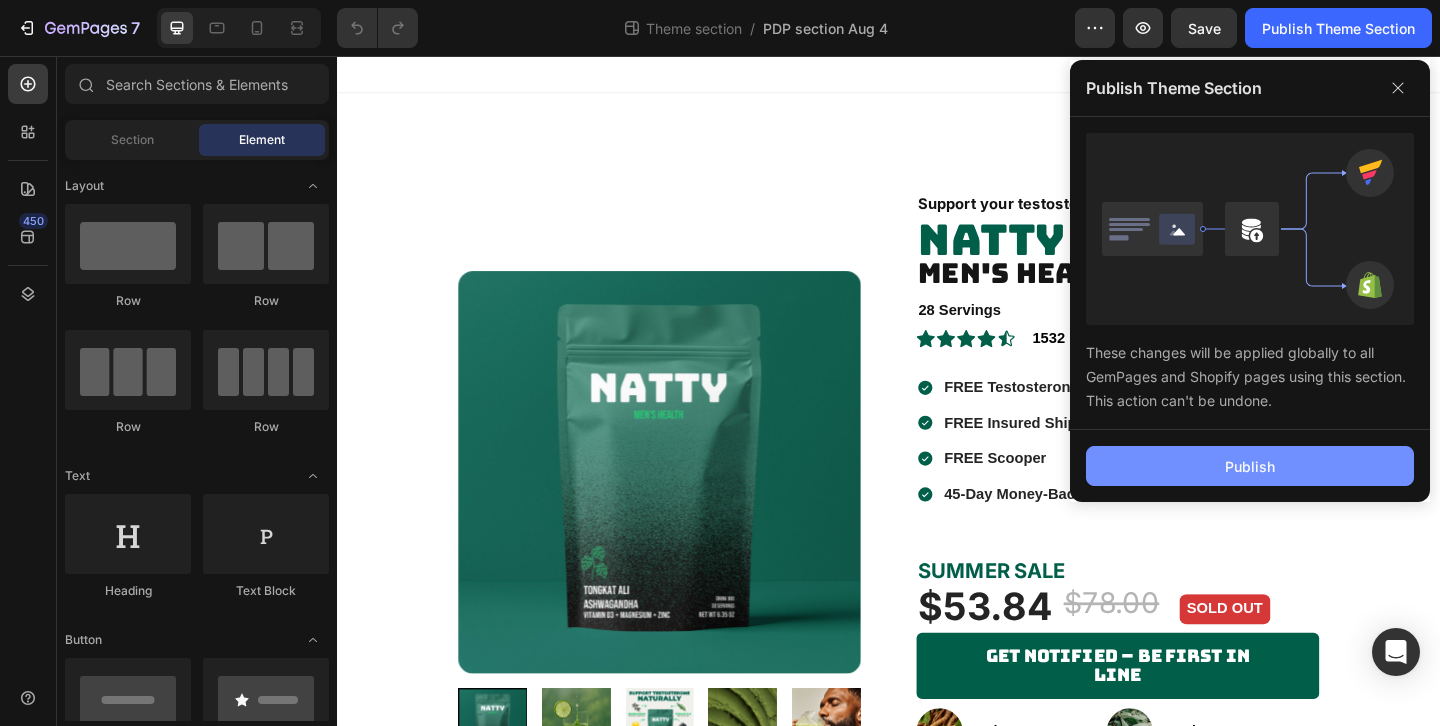 click on "Publish" at bounding box center [1250, 466] 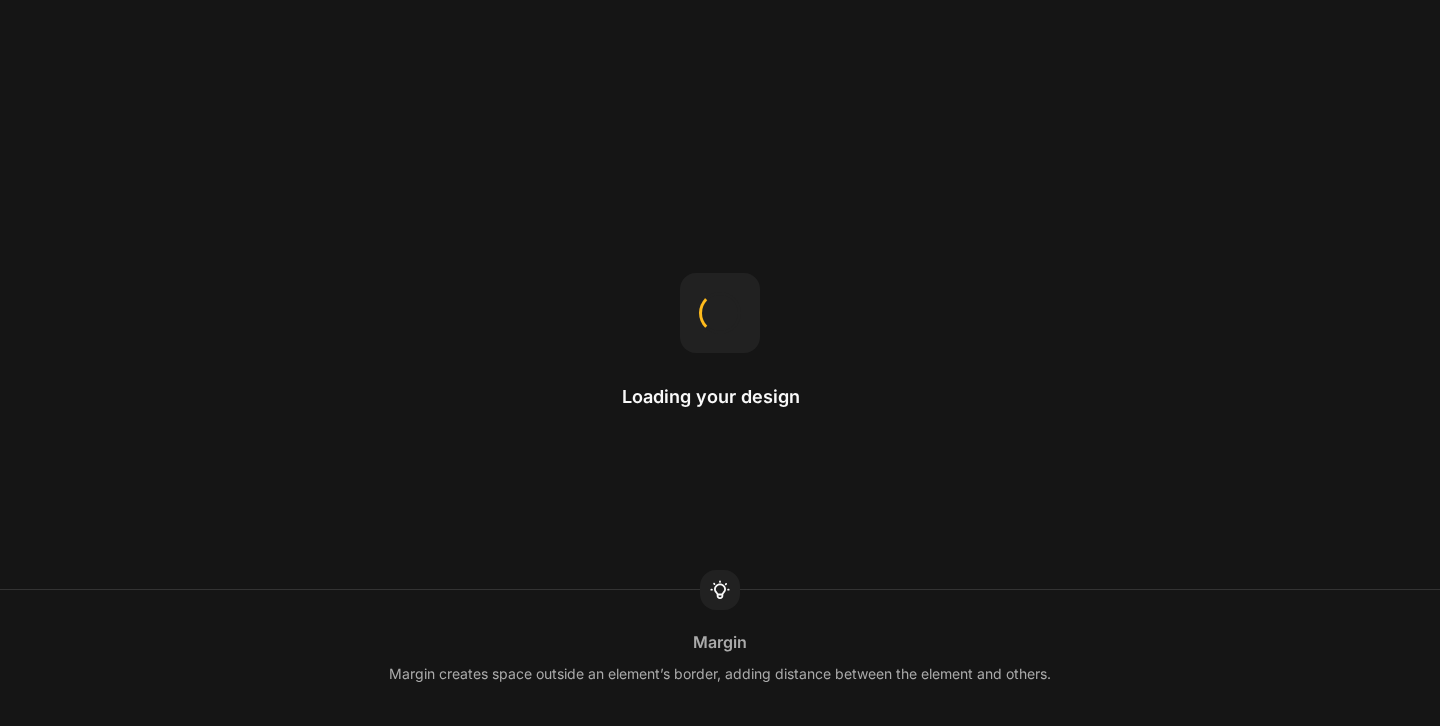scroll, scrollTop: 0, scrollLeft: 0, axis: both 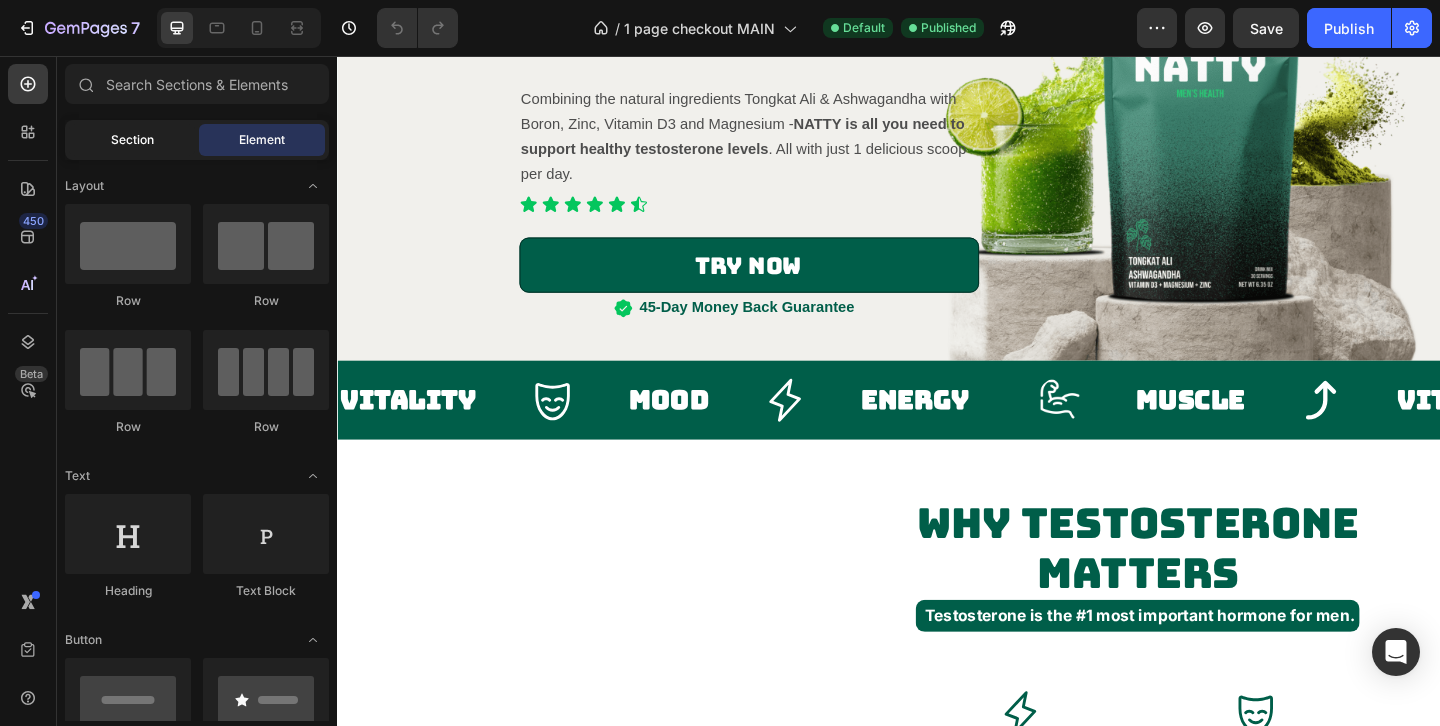 click on "Section" 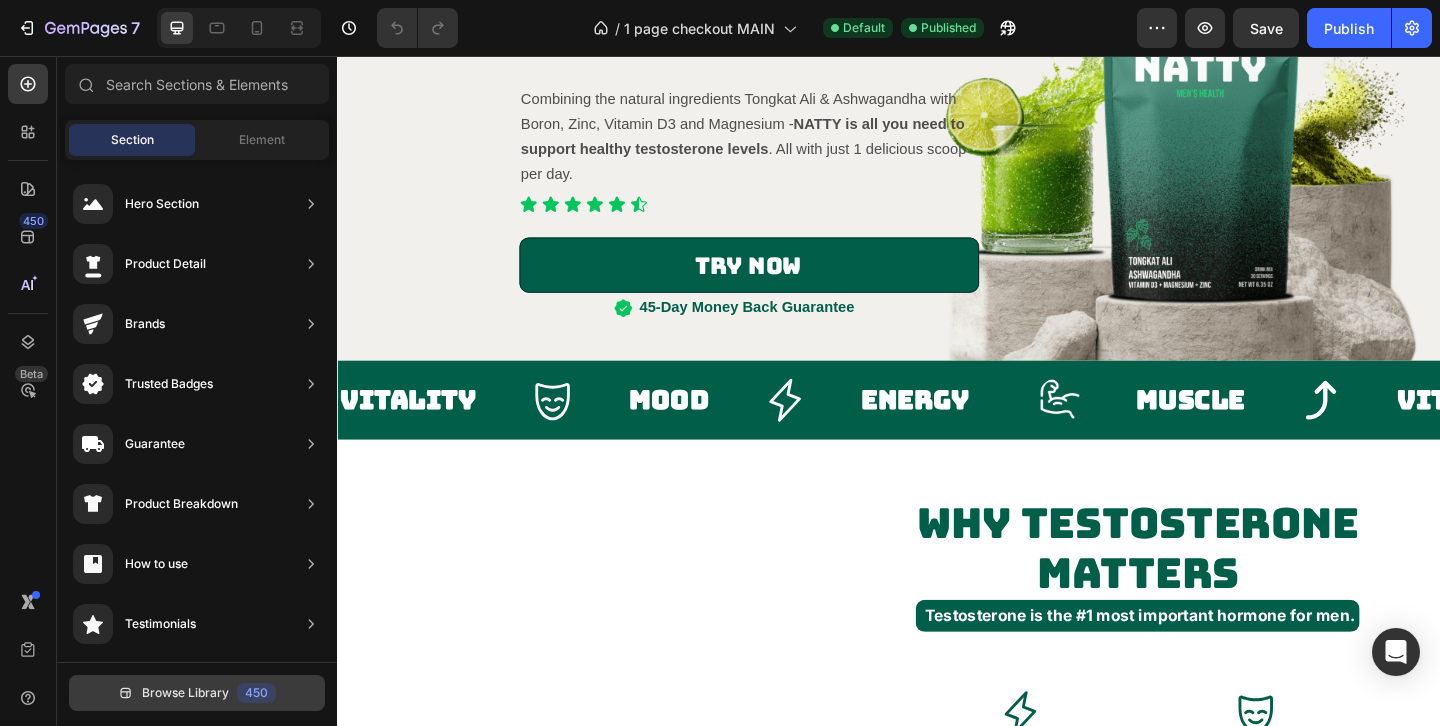click on "Browse Library 450" at bounding box center [197, 693] 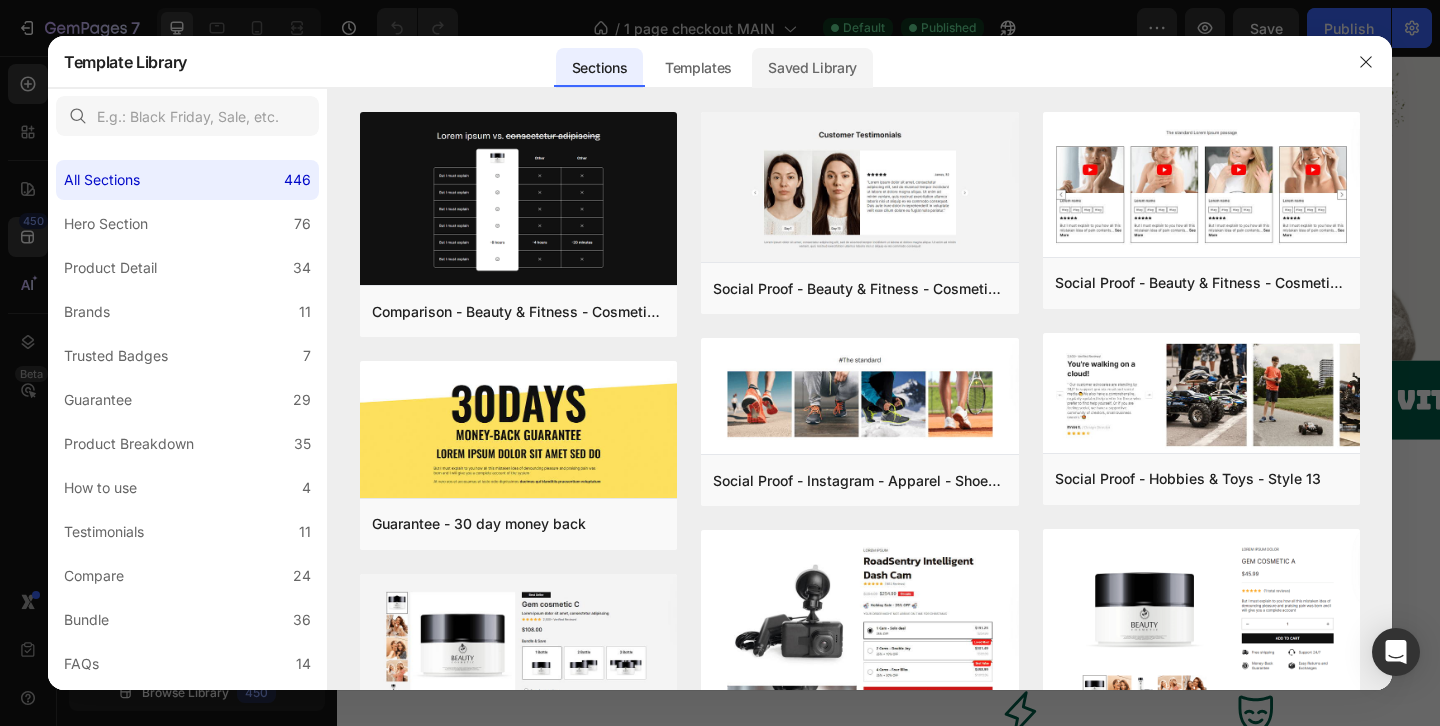 click on "Saved Library" 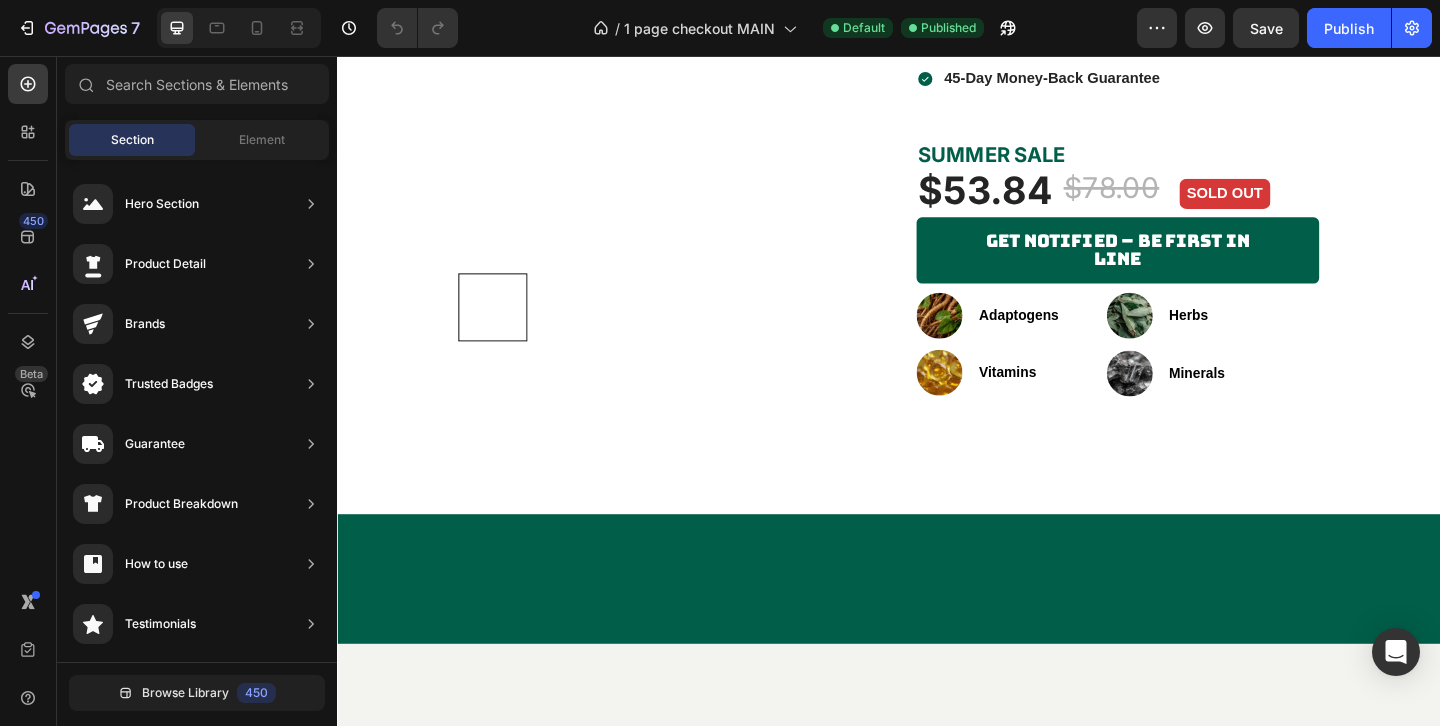 scroll, scrollTop: 2562, scrollLeft: 0, axis: vertical 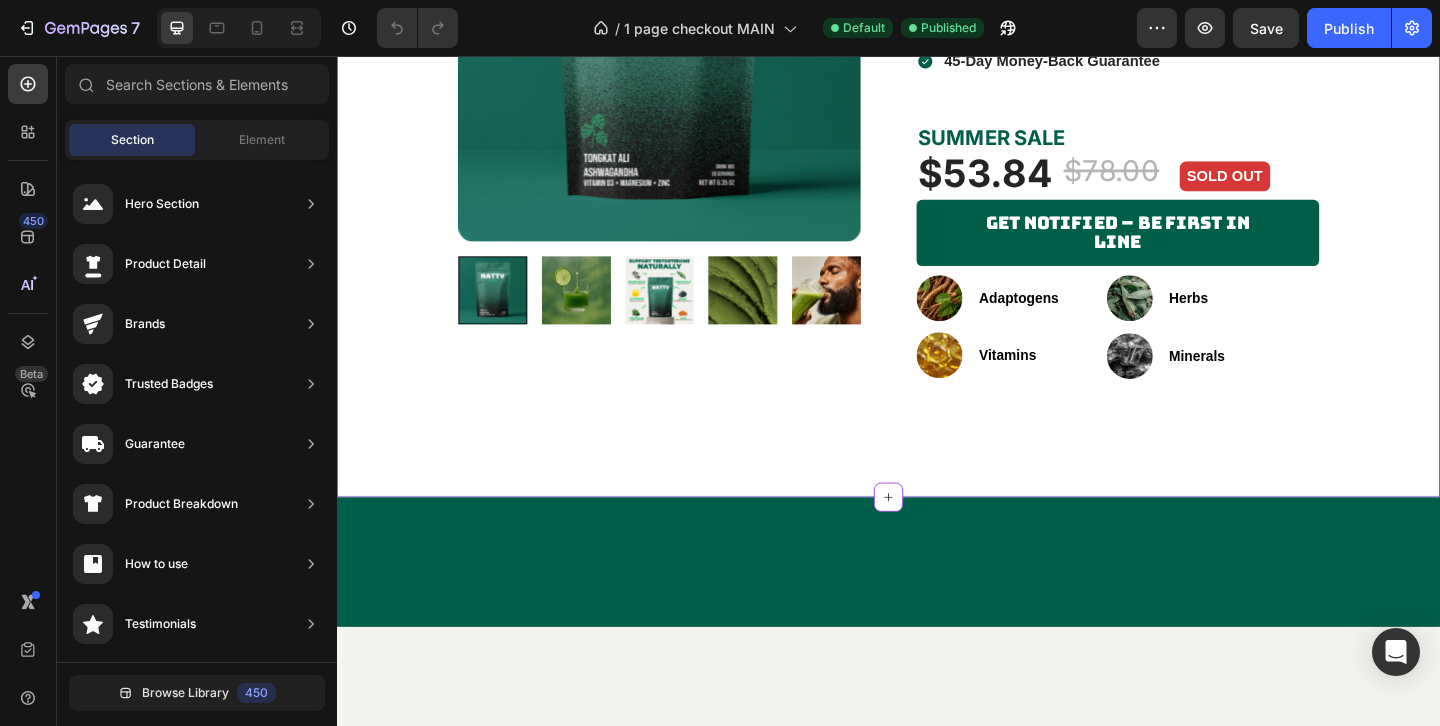 click on "Product Images Product Images" at bounding box center [688, 75] 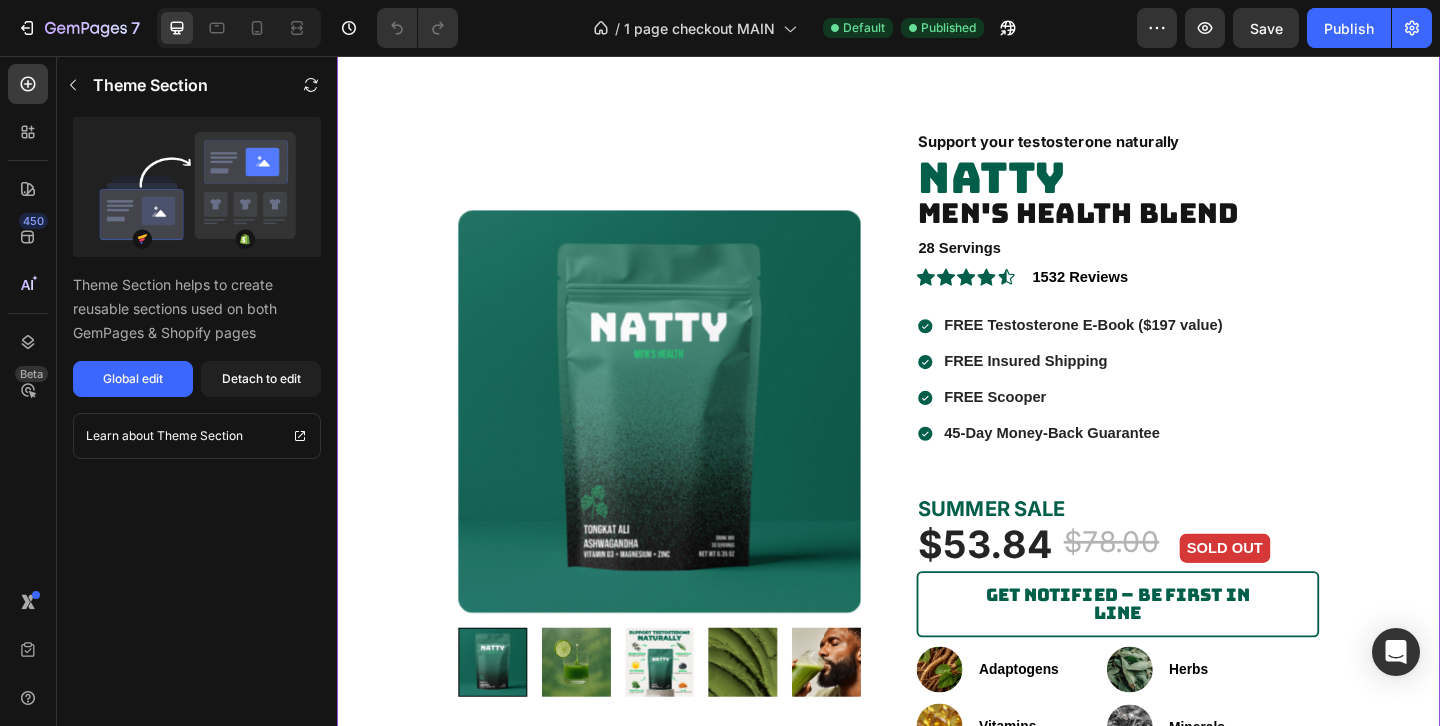 scroll, scrollTop: 2687, scrollLeft: 0, axis: vertical 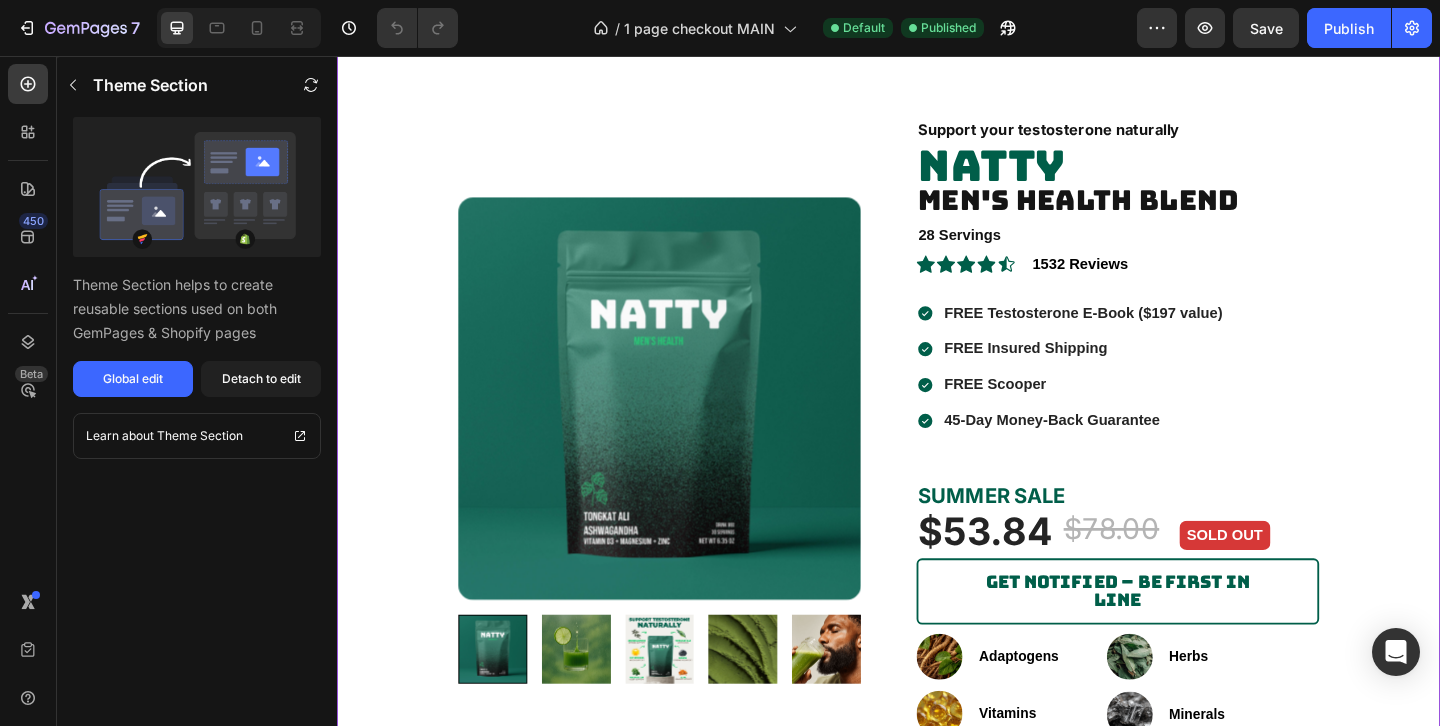 click on "Get Notified – Be First in Line" at bounding box center (1186, 638) 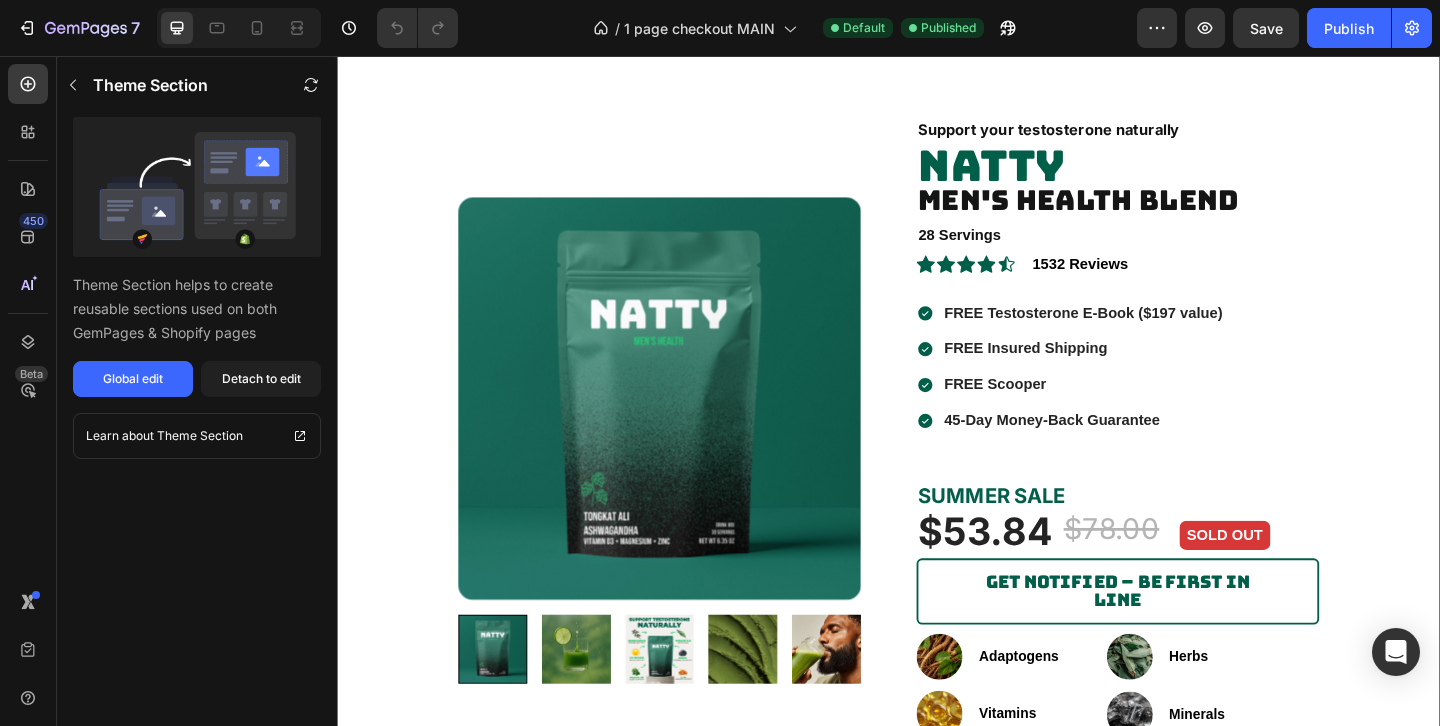 click on "Get Notified – Be First in Line" at bounding box center (1186, 637) 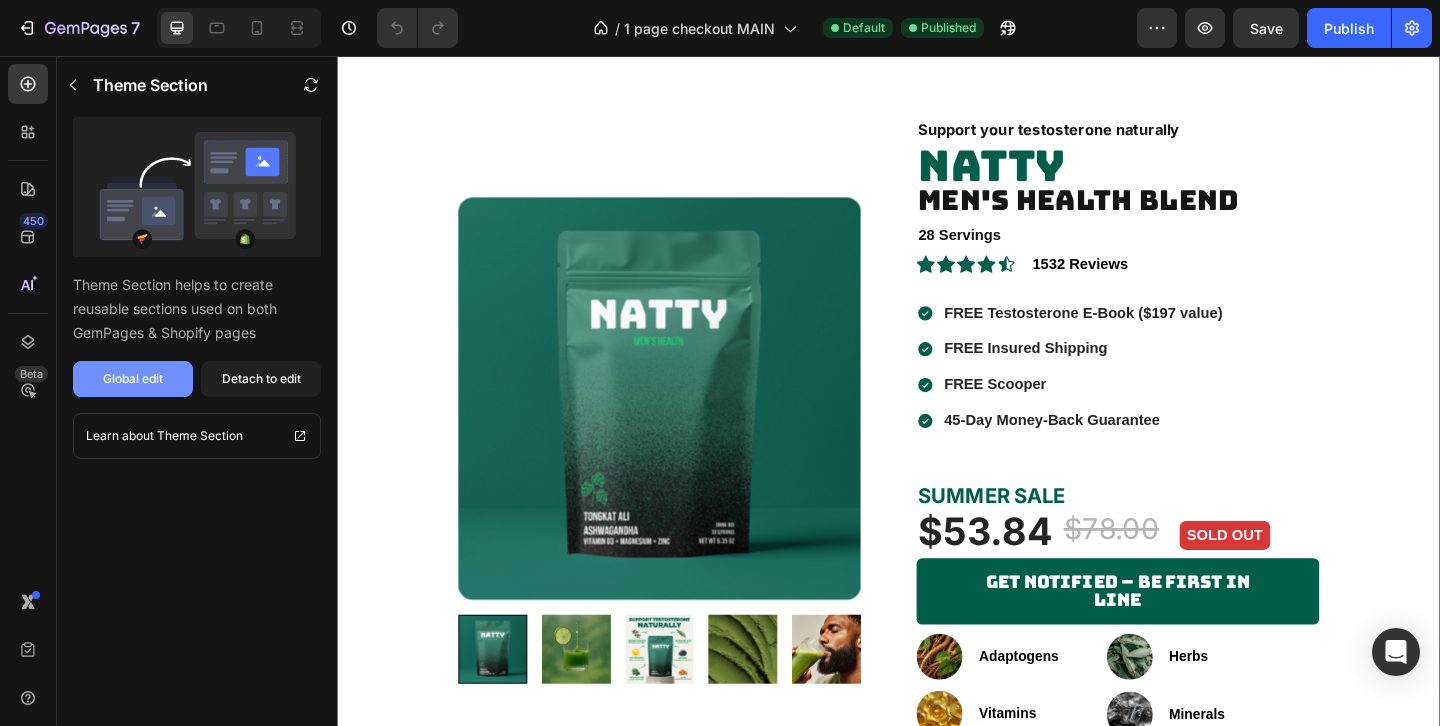 click on "Global edit" at bounding box center [133, 379] 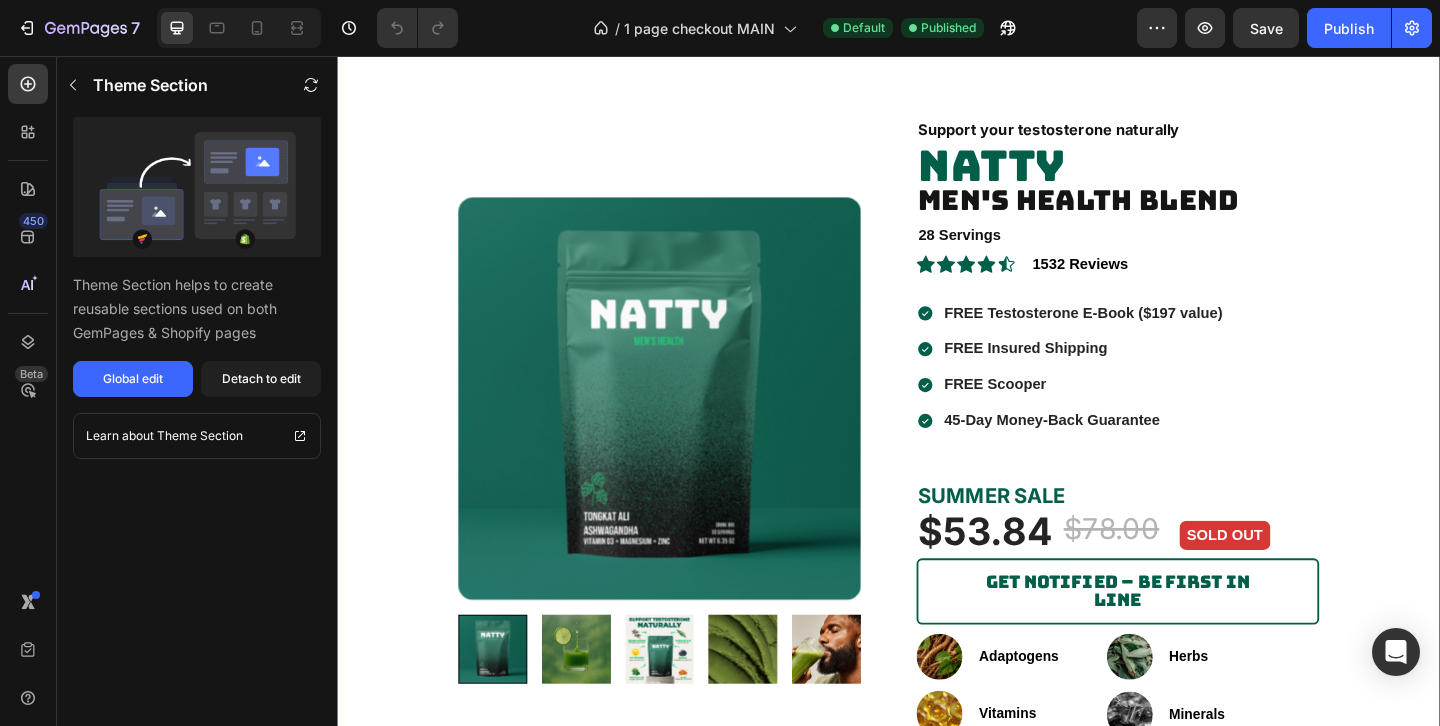 click on "Get Notified – Be First in Line" at bounding box center [1186, 638] 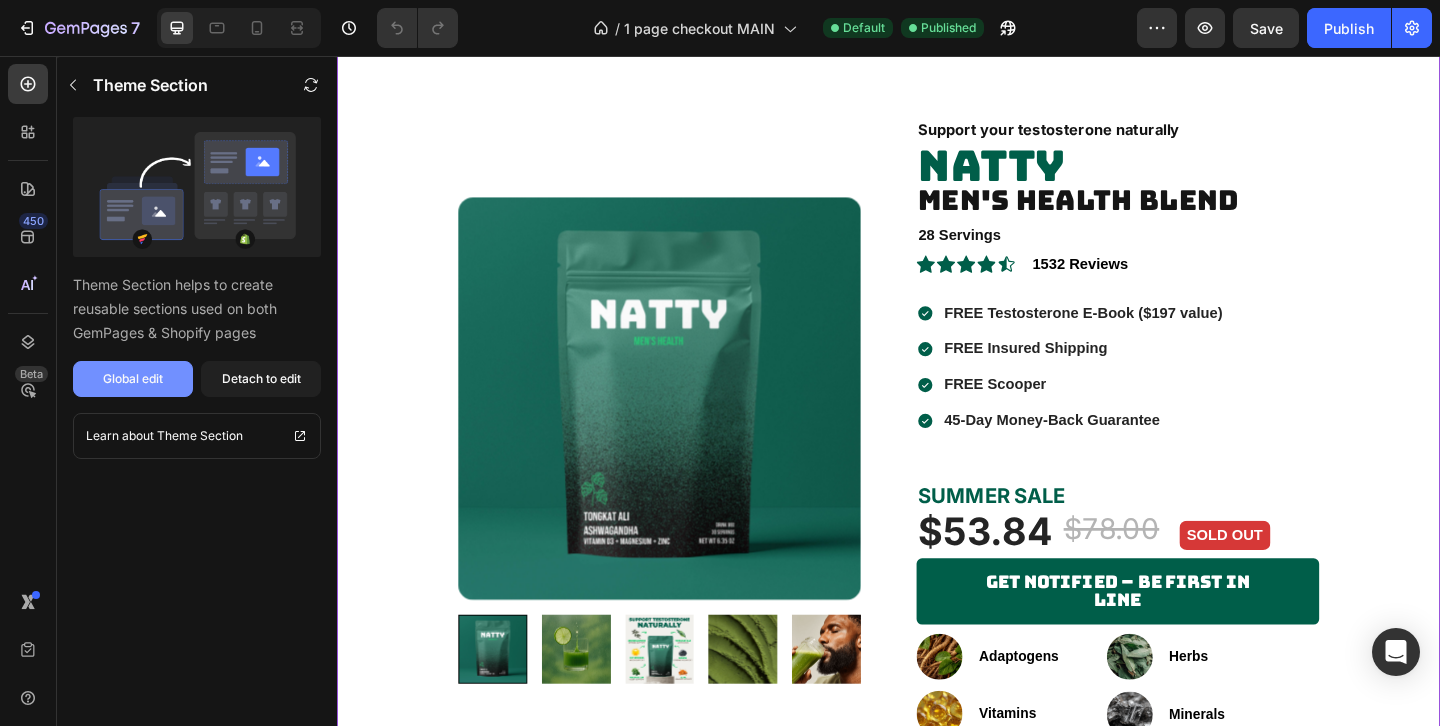 click on "Global edit" at bounding box center [133, 379] 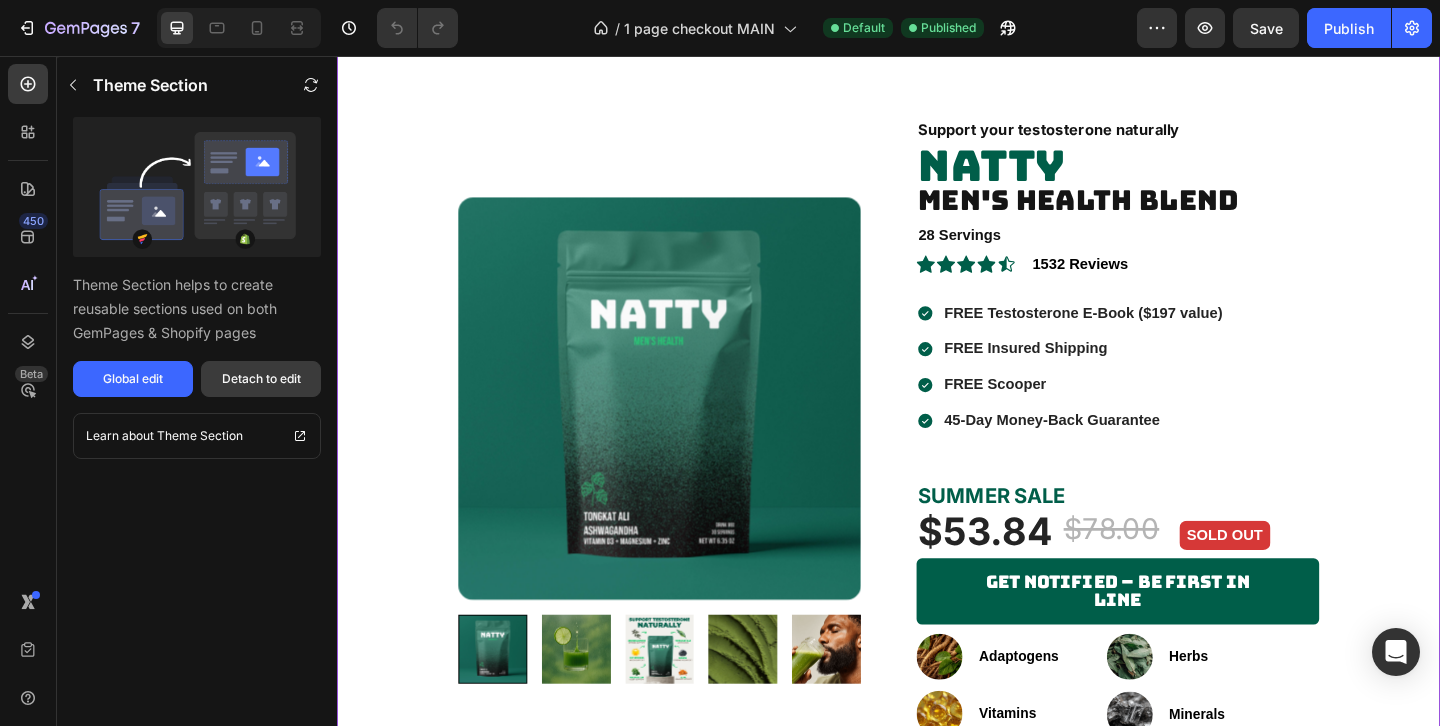 click on "Detach to edit" at bounding box center [261, 379] 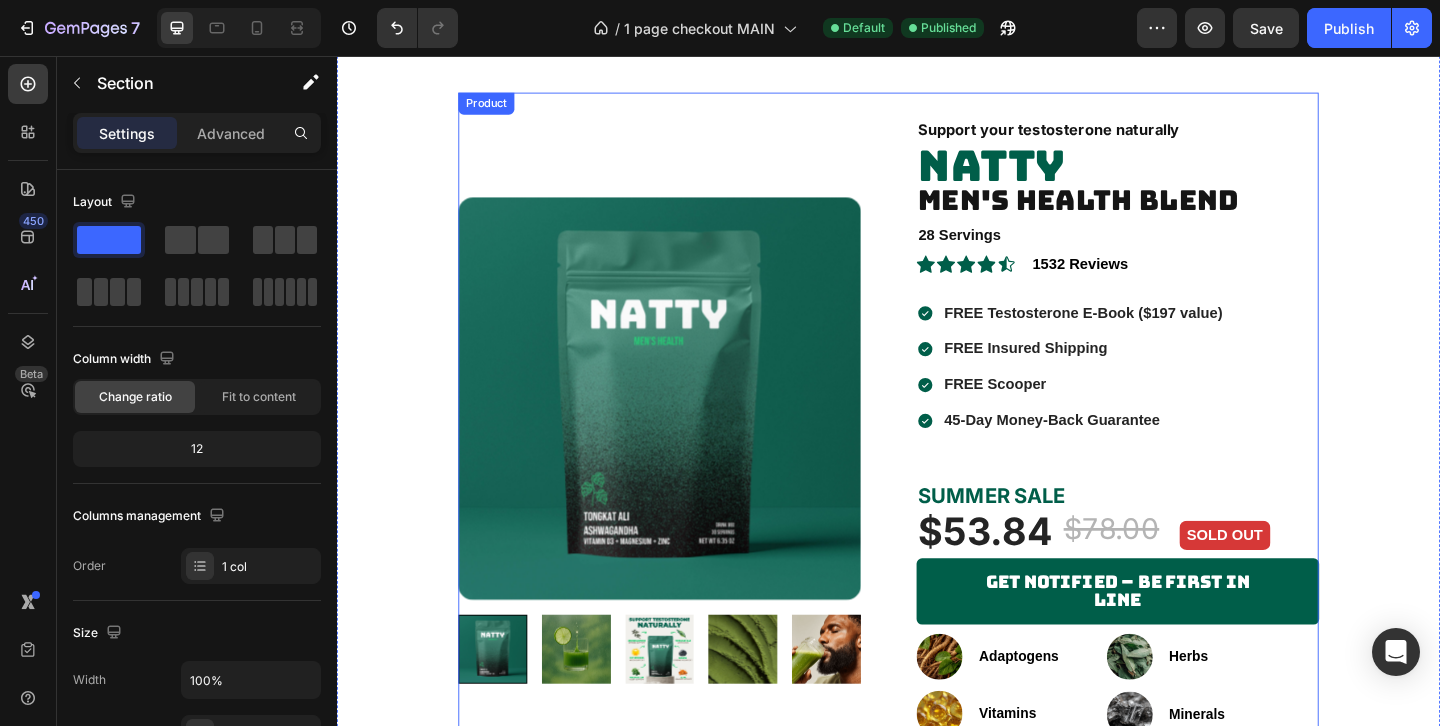 click on "Product Images Product Images" at bounding box center [688, 465] 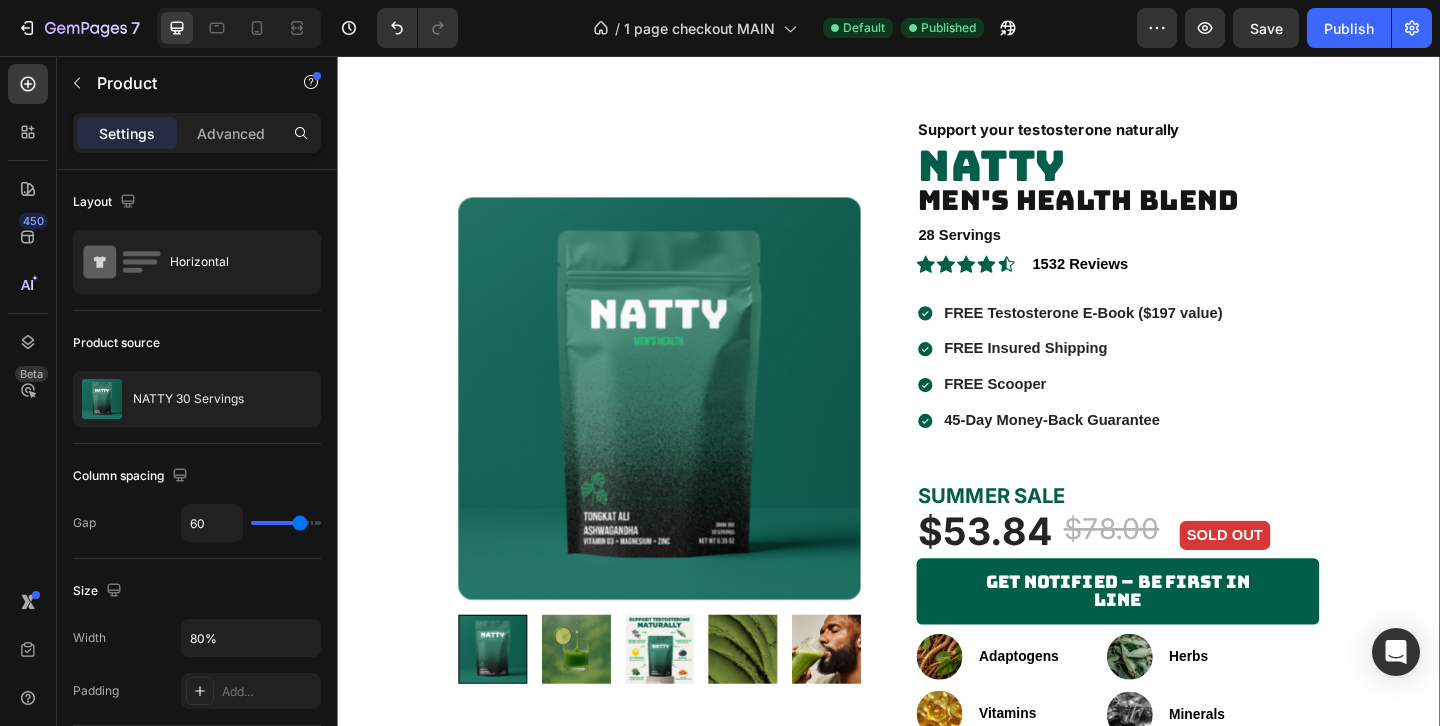 click on "Product Images Product Images Support your testosterone naturally Text Block NATTY  Heading Men's Health Blend Heading 28 Servings Text Block NATTY Heading Men's Health Blend Heading 30 Servings Text Block
Icon
Icon
Icon
Icon
Icon Icon List Hoz 1532 Reviews Text block Row FREE Testosterone E-Book ($197 value) FREE Insured Shipping FREE Scooper 45-Day Money-Back Guarantee Item List SUMMER SALE Text Block $53.84 (P) Price (P) Price $78.00 (P) Price (P) Price Row SOLD OUT Text Block Row Row Get Notified – Be First in Line Button Image Adaptogens Text block Icon List Image Vitamins Text block Icon List Image Herbs Text block Icon List Image Minerals Text block Icon List Row Product" at bounding box center [937, 465] 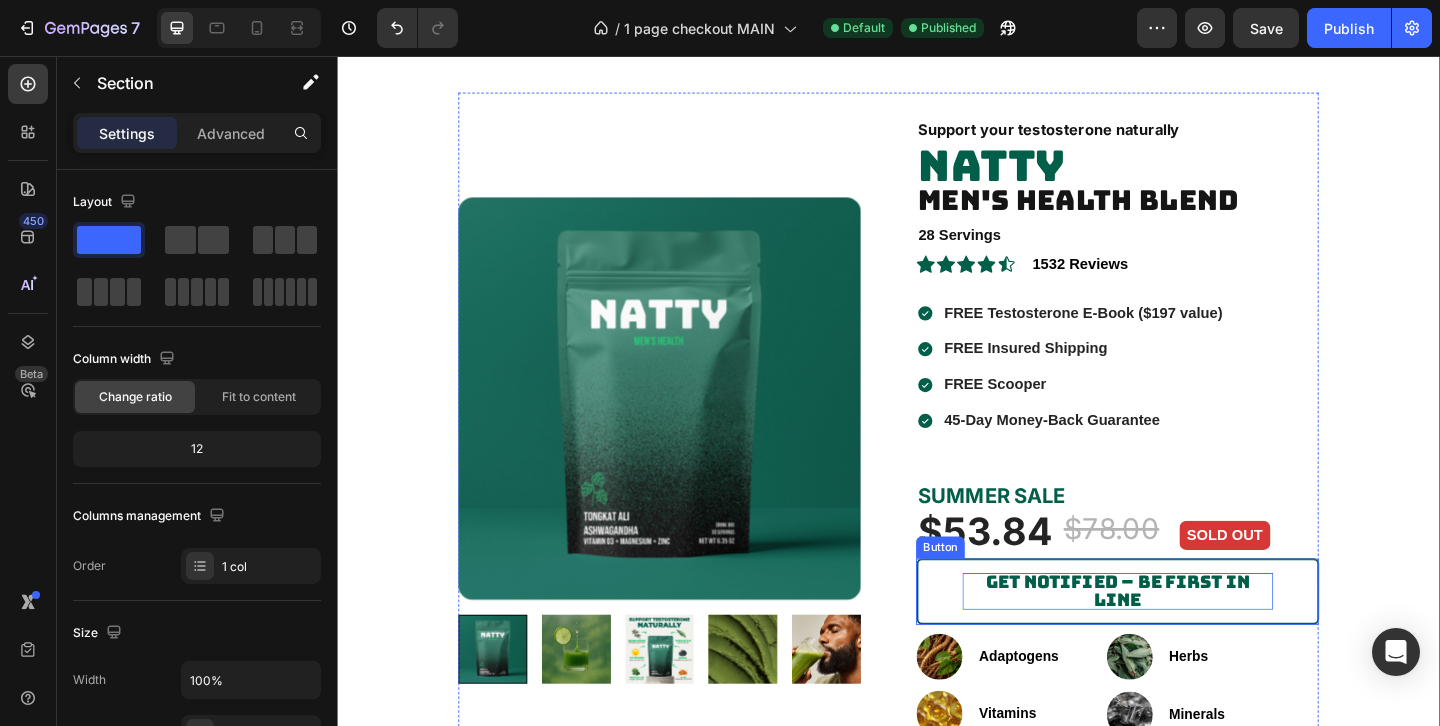 click on "Get Notified – Be First in Line" at bounding box center [1186, 637] 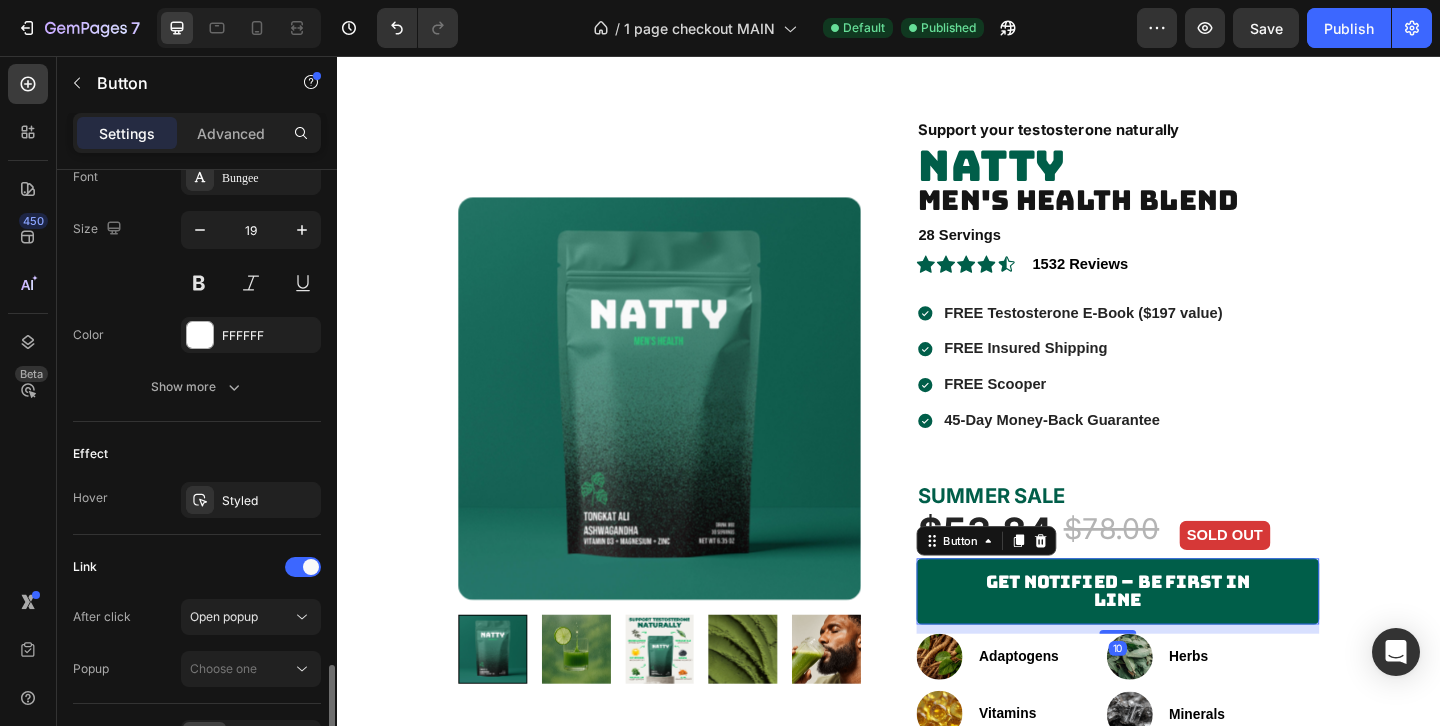 scroll, scrollTop: 925, scrollLeft: 0, axis: vertical 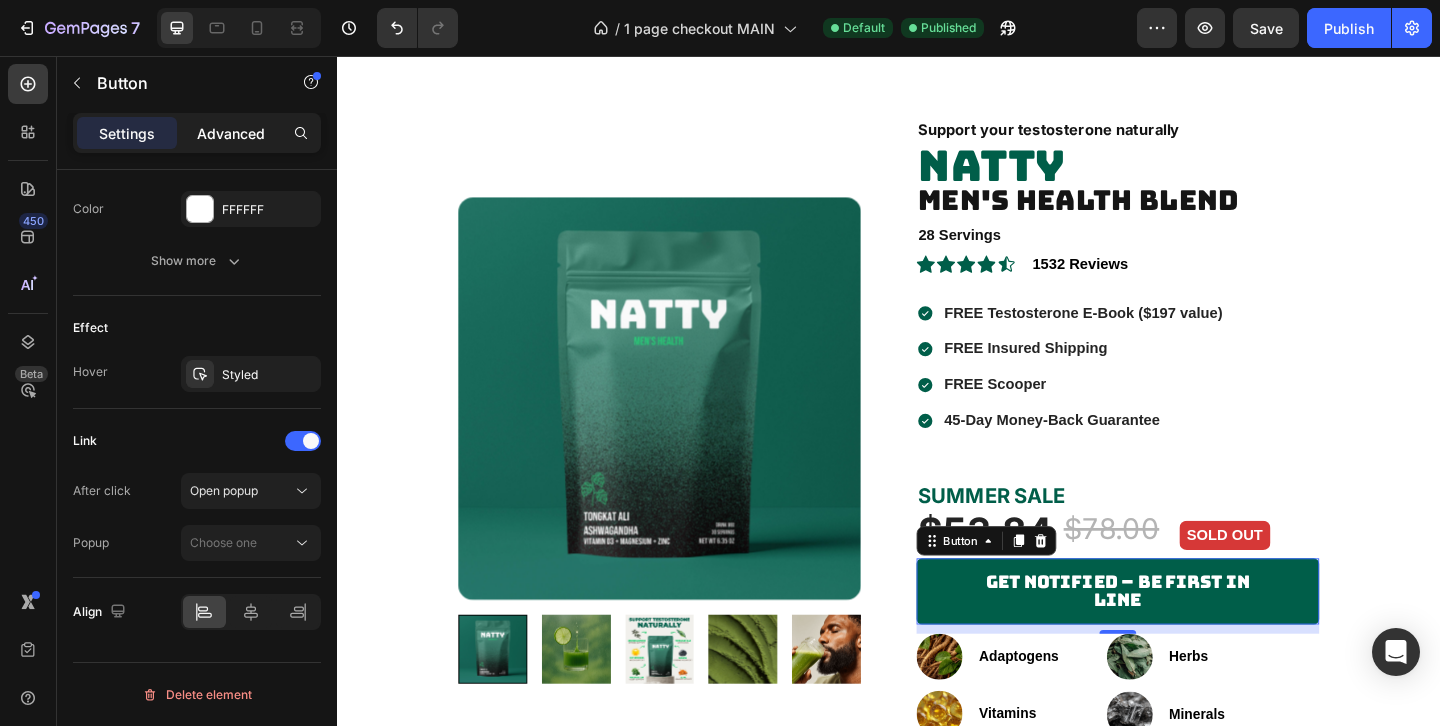 click on "Advanced" at bounding box center (231, 133) 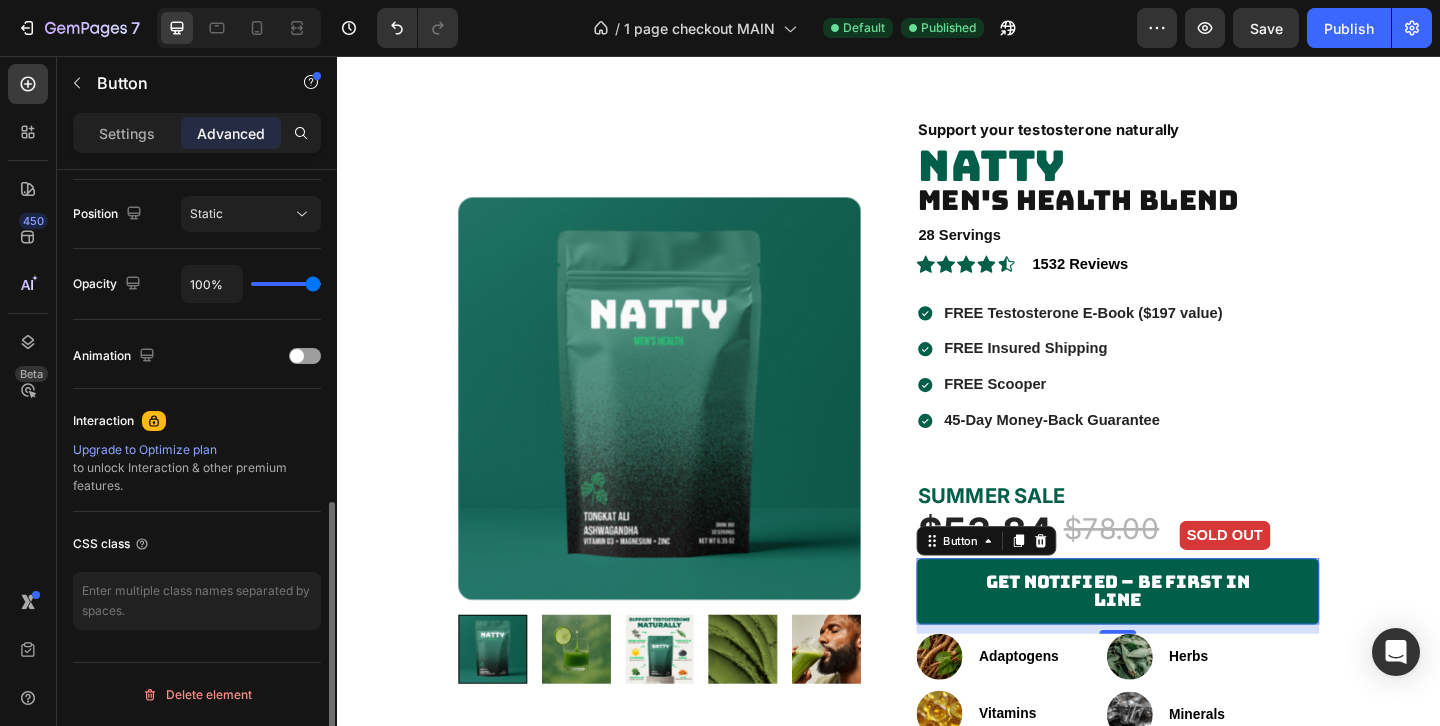 scroll, scrollTop: 721, scrollLeft: 0, axis: vertical 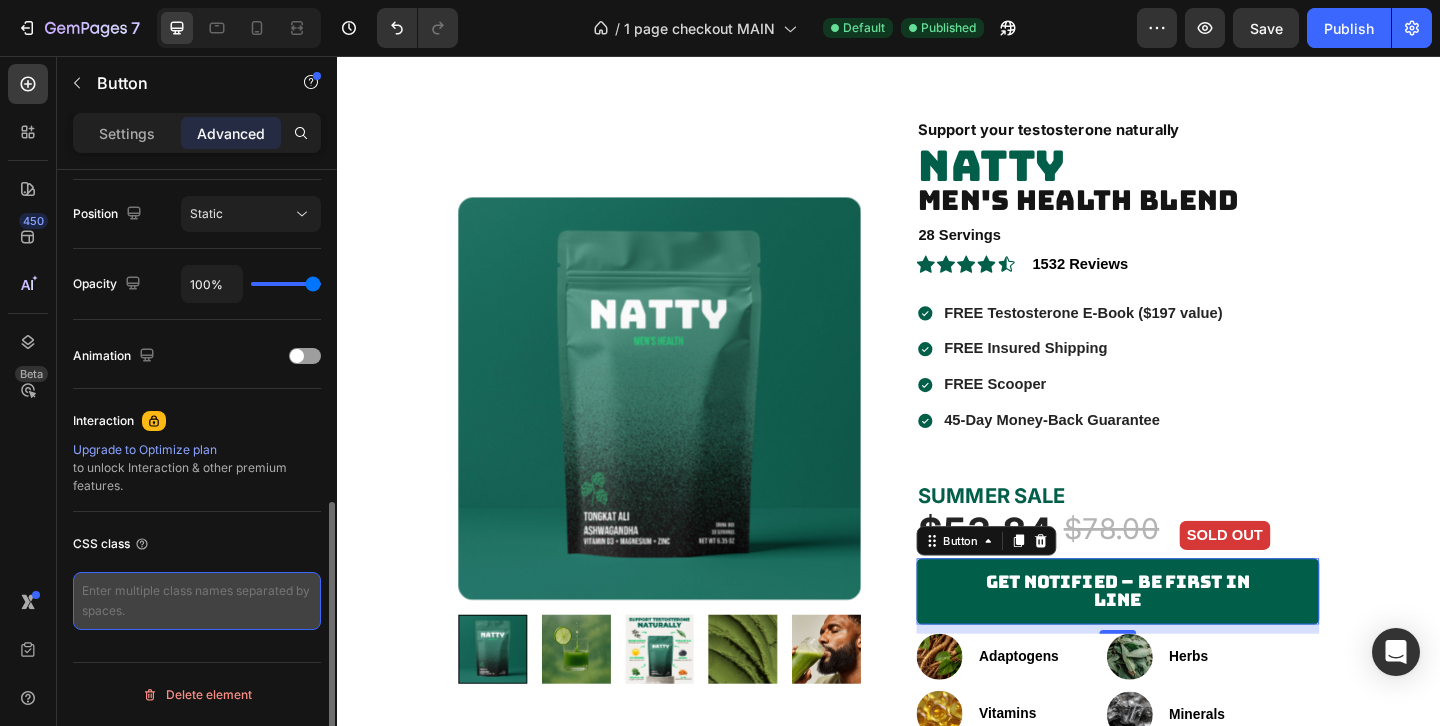 click at bounding box center (197, 601) 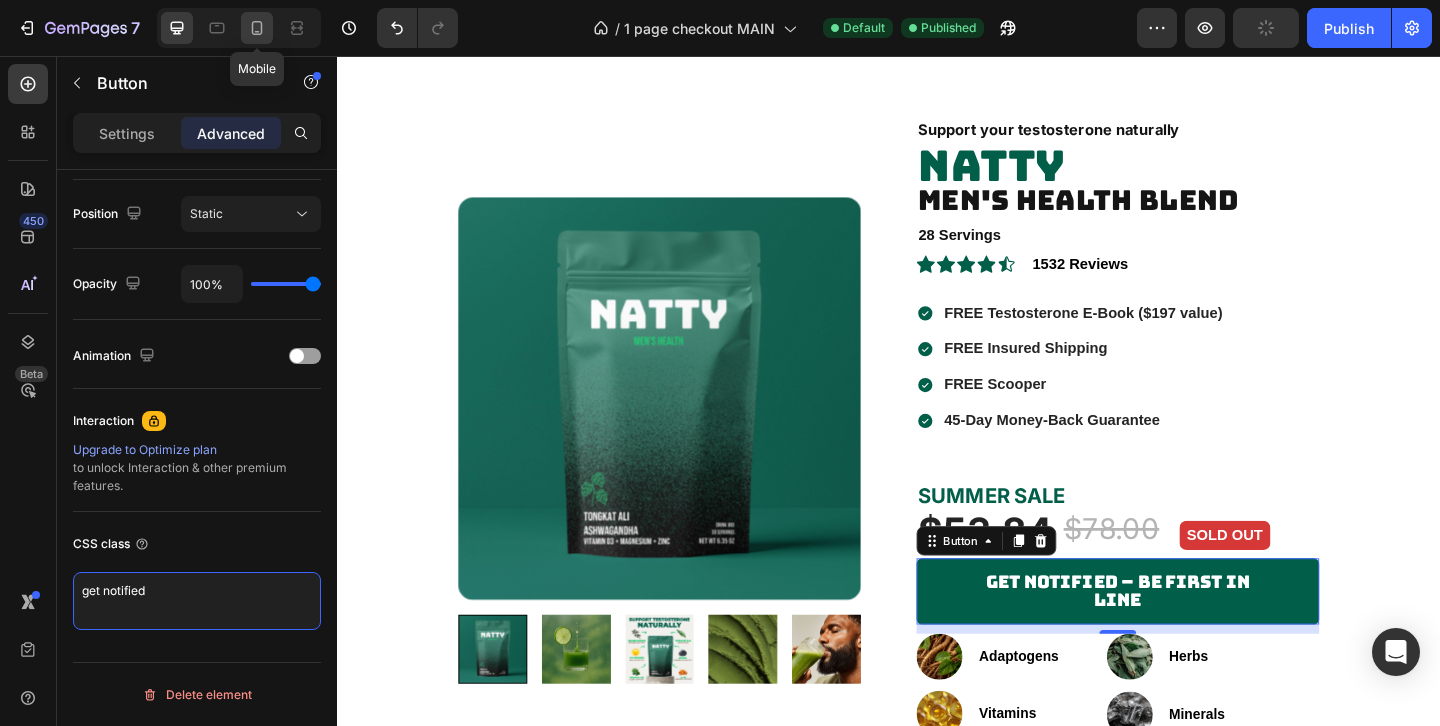 type on "get notified" 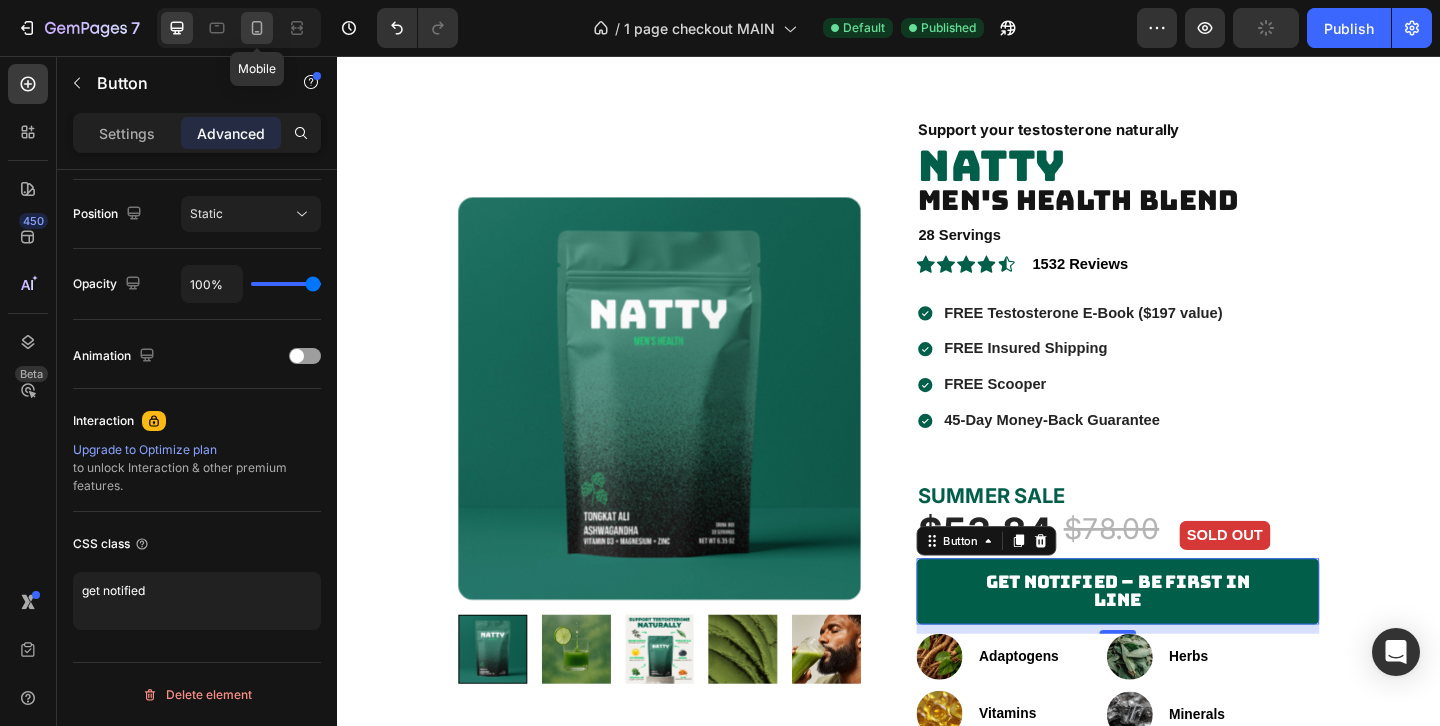 drag, startPoint x: 258, startPoint y: 16, endPoint x: 320, endPoint y: 434, distance: 422.57306 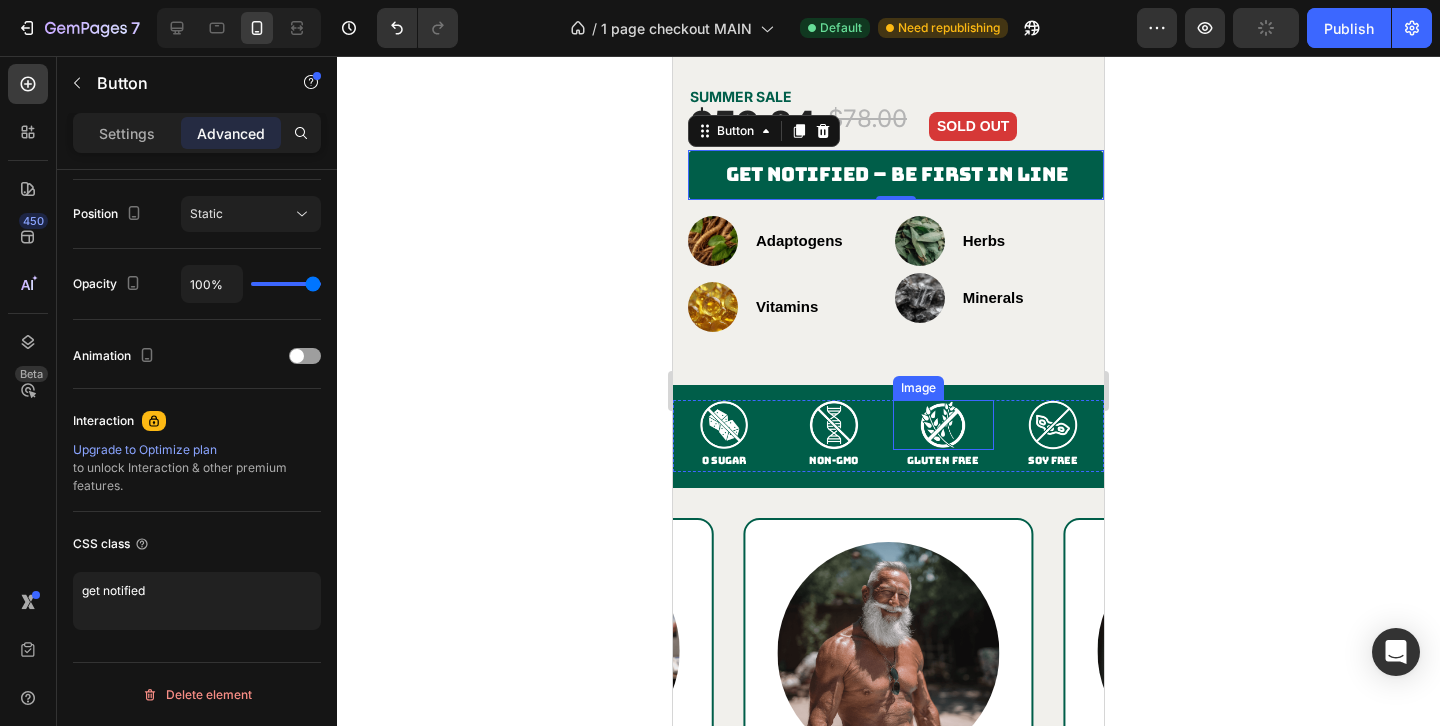 scroll, scrollTop: 3292, scrollLeft: 0, axis: vertical 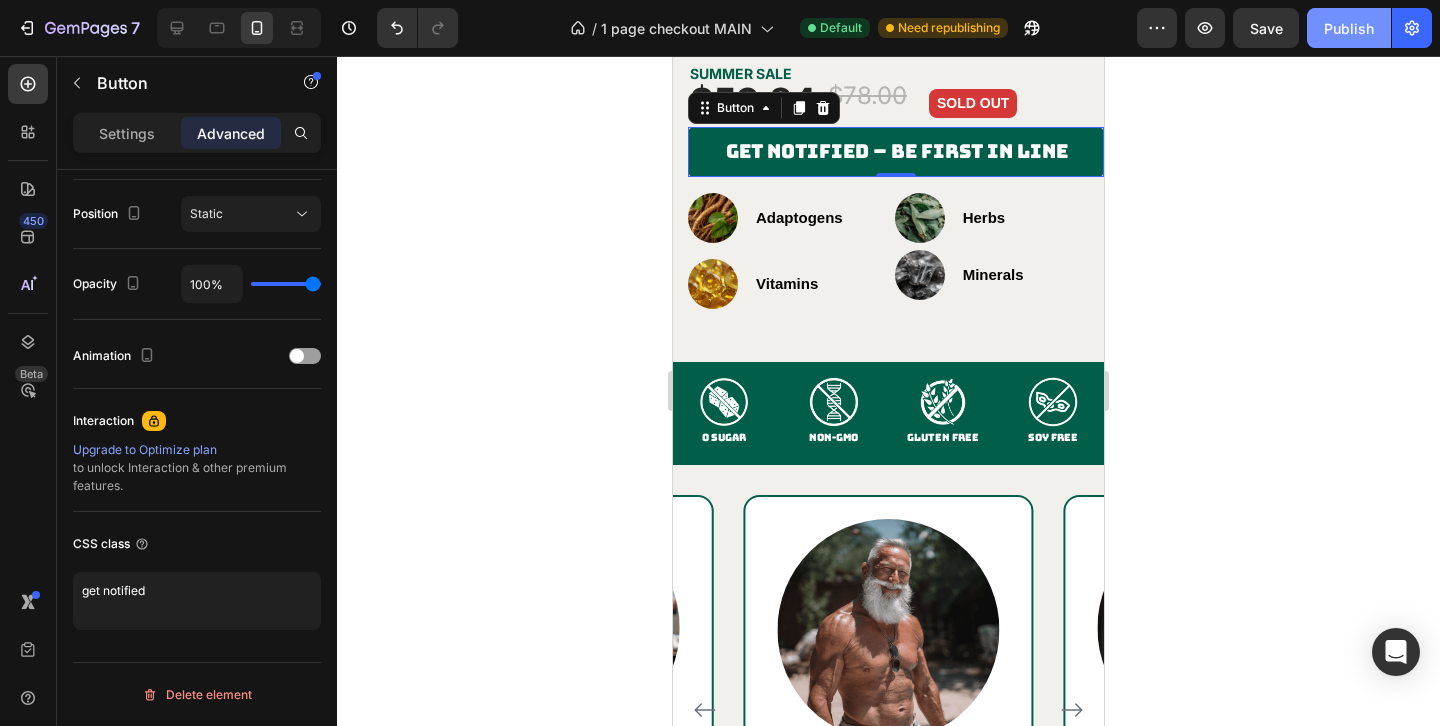 click on "Publish" at bounding box center [1349, 28] 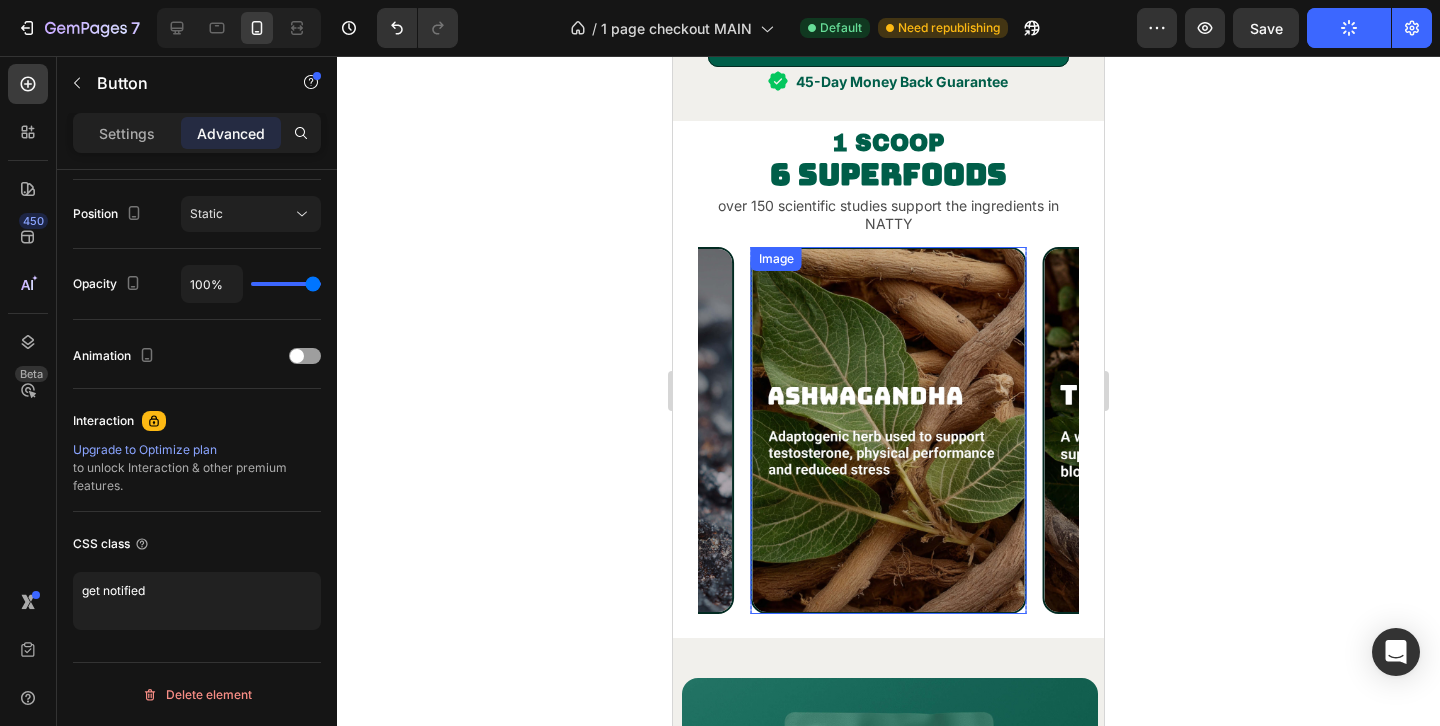 scroll, scrollTop: 1924, scrollLeft: 0, axis: vertical 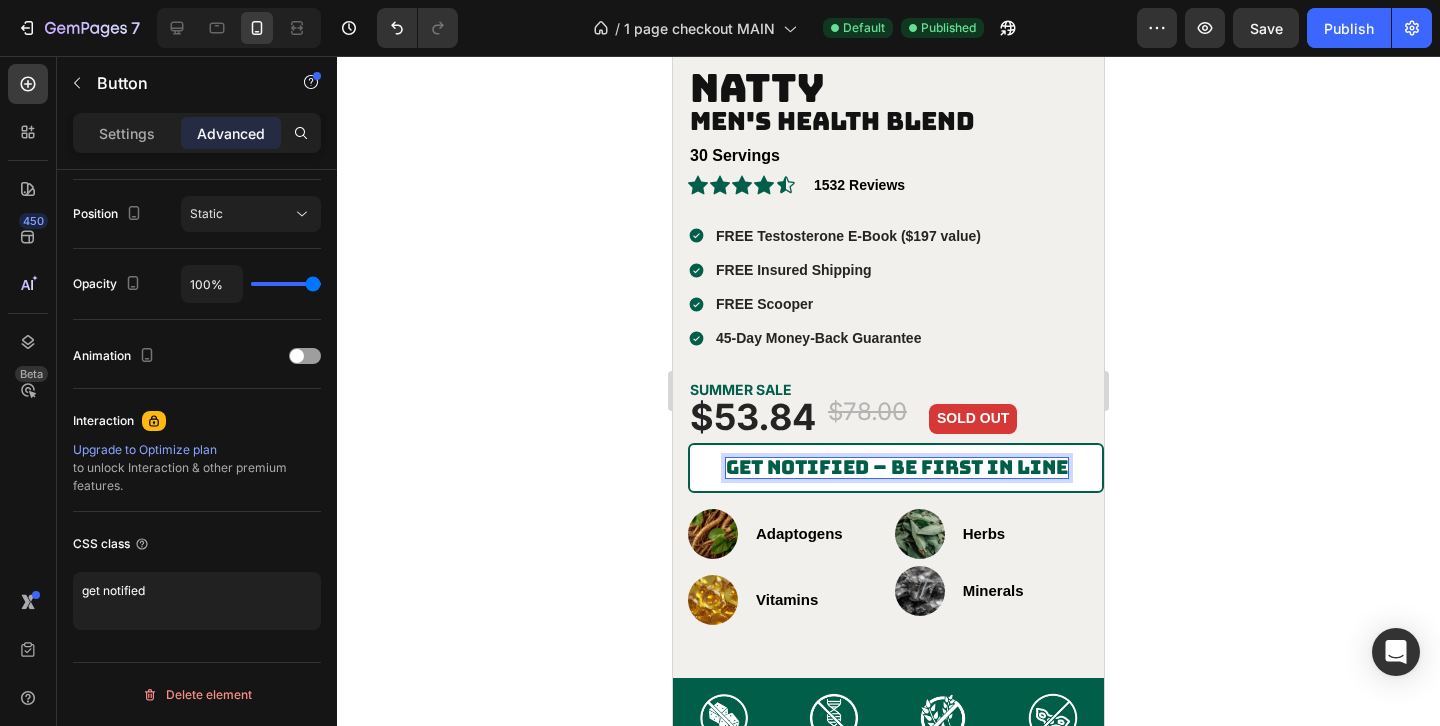 click on "Get Notified – Be First in Line" at bounding box center (897, 467) 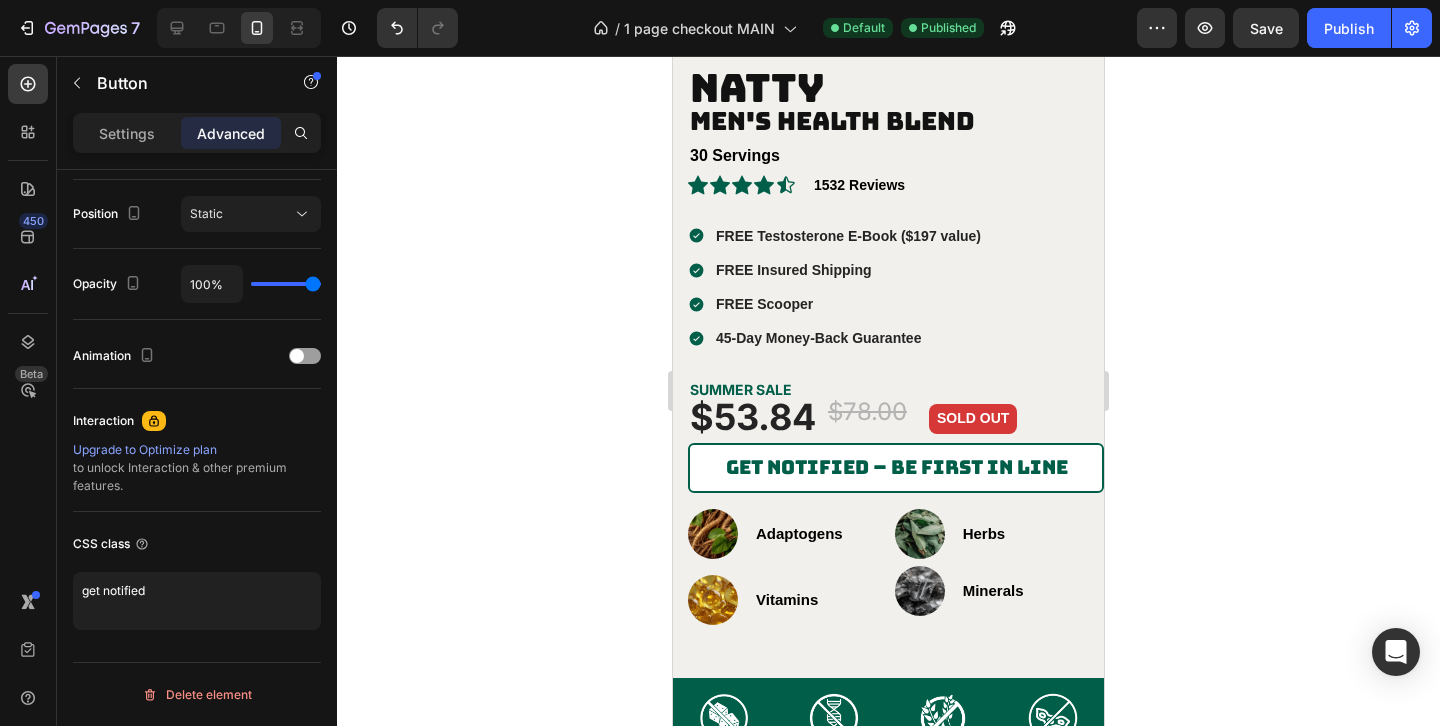 click on "Get Notified – Be First in Line" at bounding box center [896, 468] 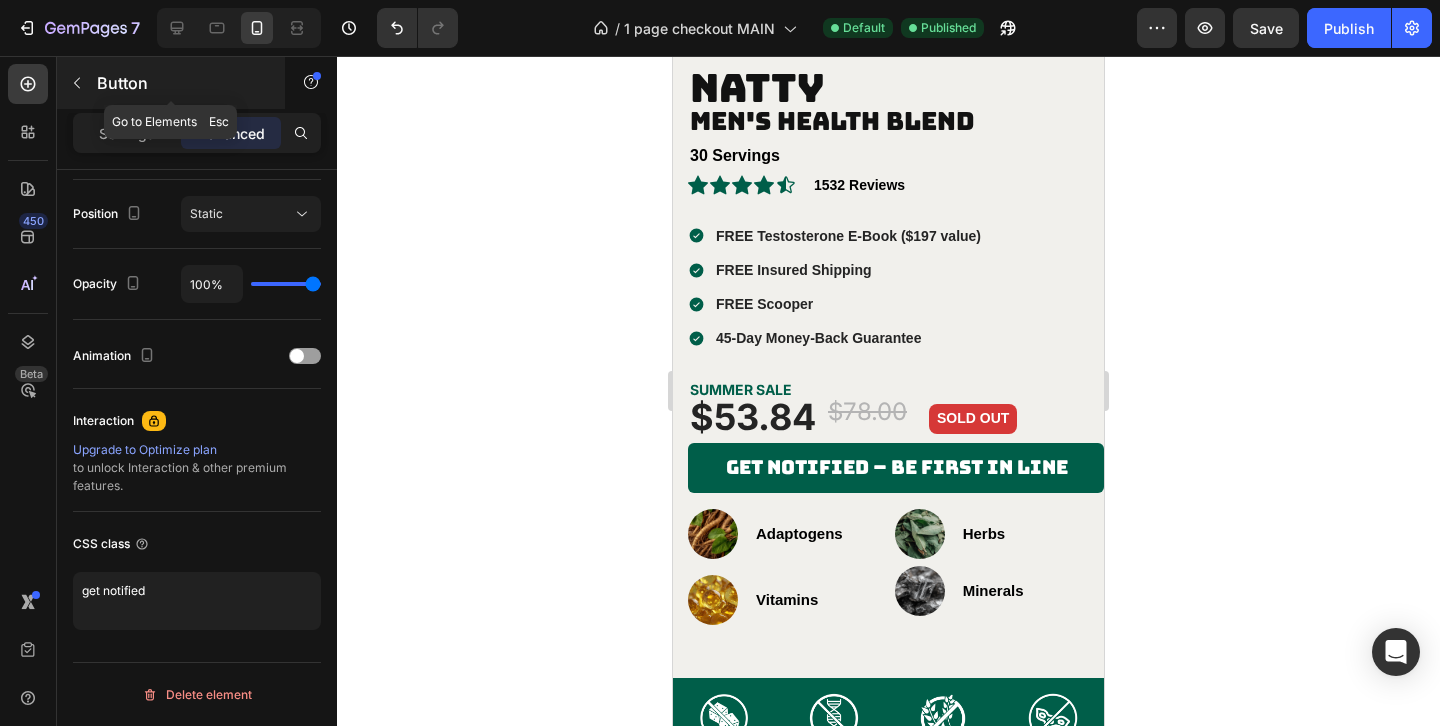 click on "Button" at bounding box center [182, 83] 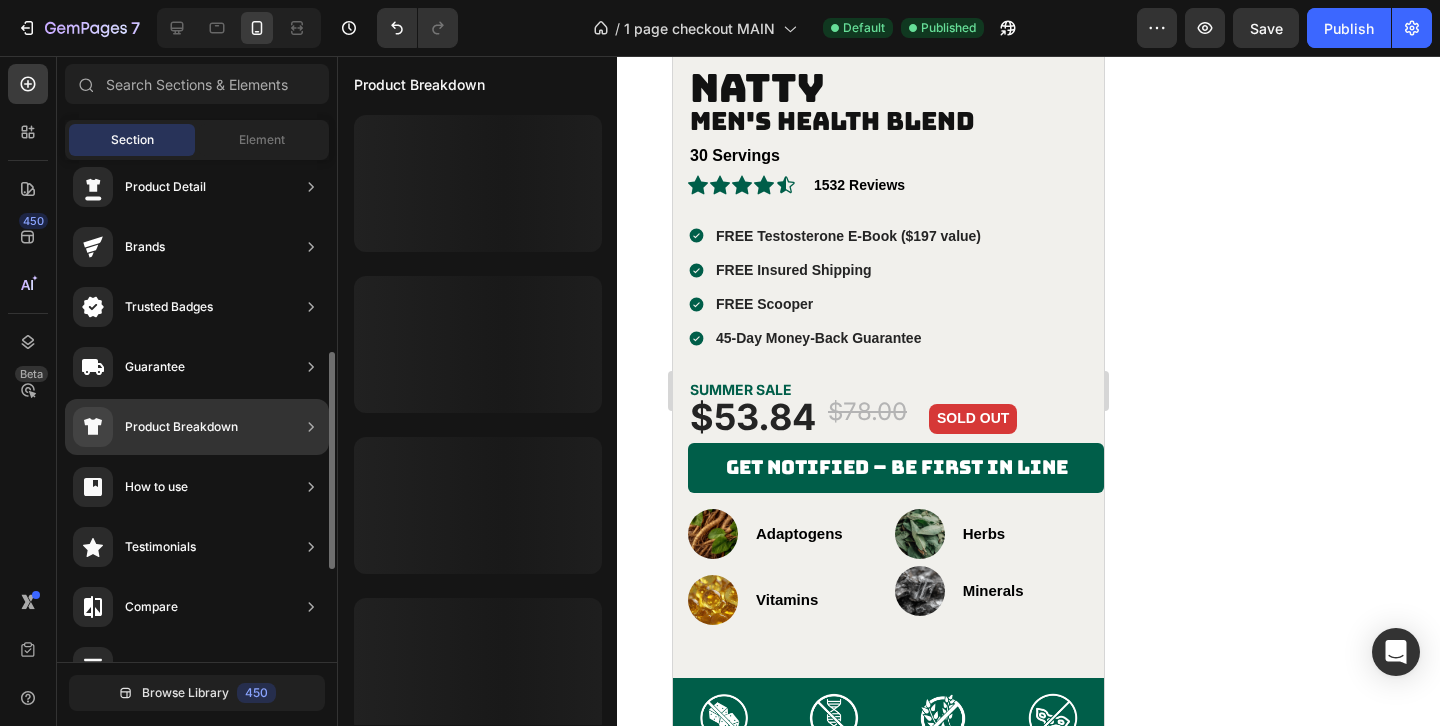 scroll, scrollTop: 658, scrollLeft: 0, axis: vertical 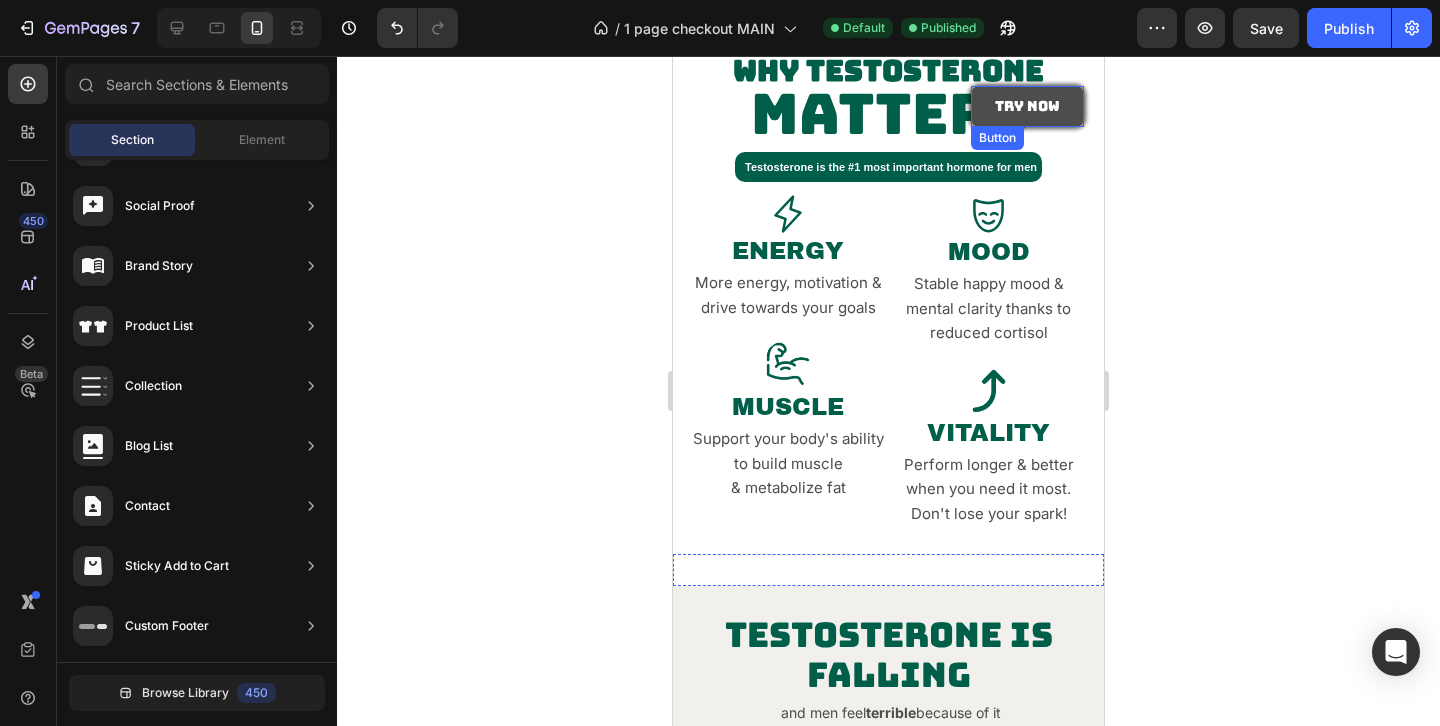 click on "try now" at bounding box center (1027, 106) 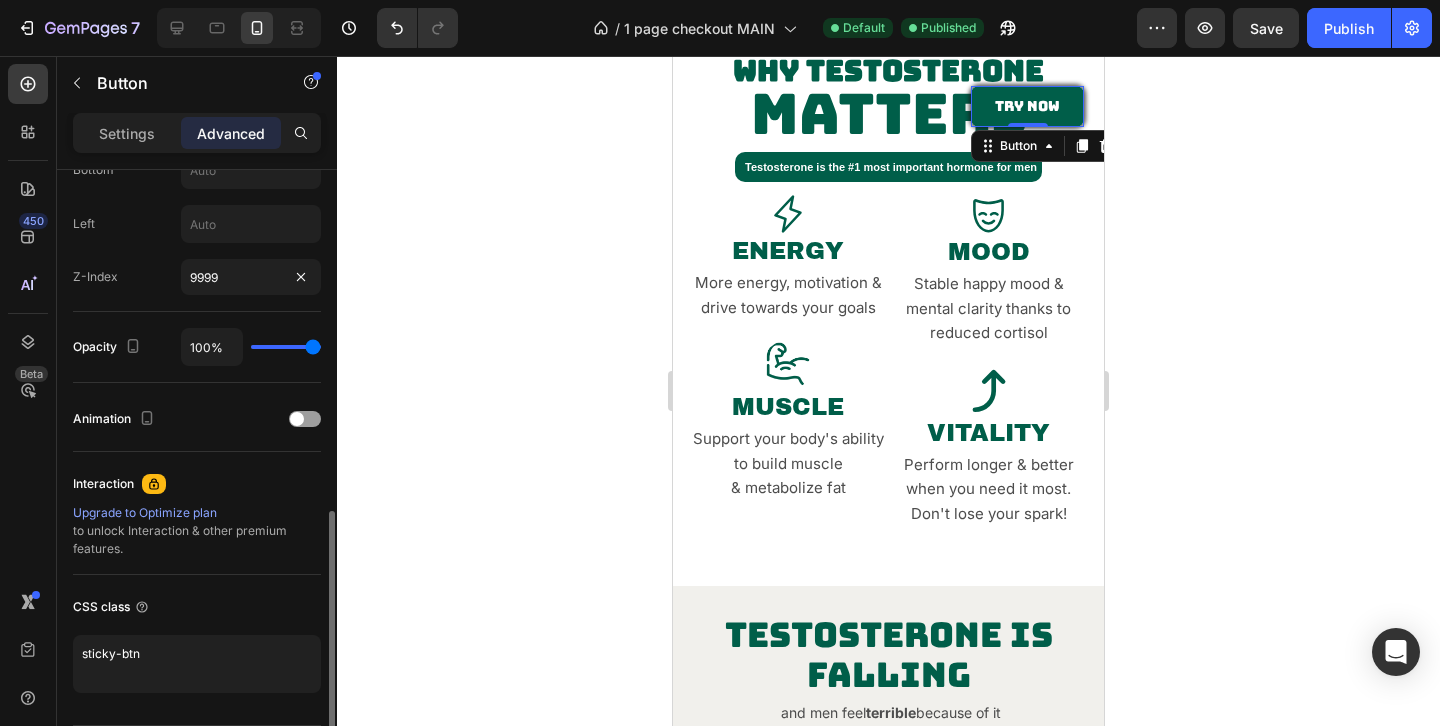 scroll, scrollTop: 914, scrollLeft: 0, axis: vertical 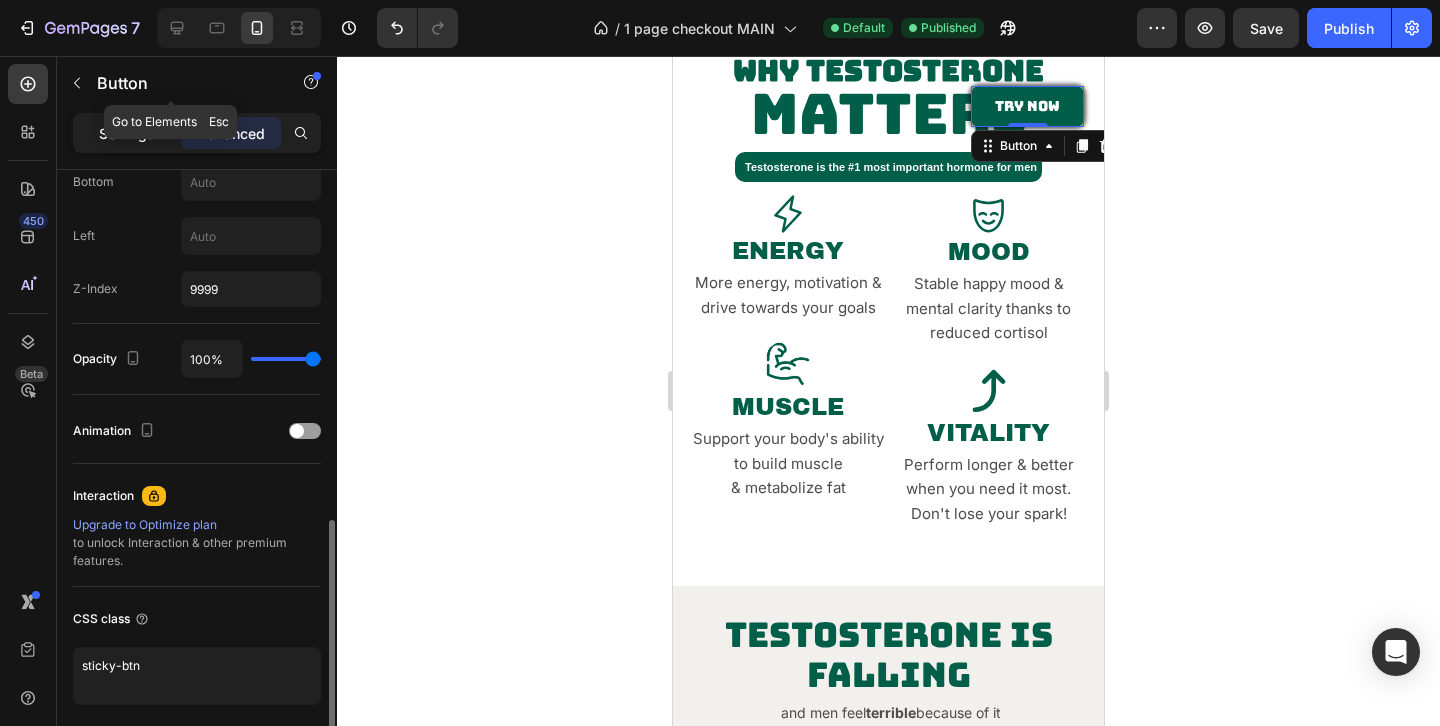 click on "Settings" 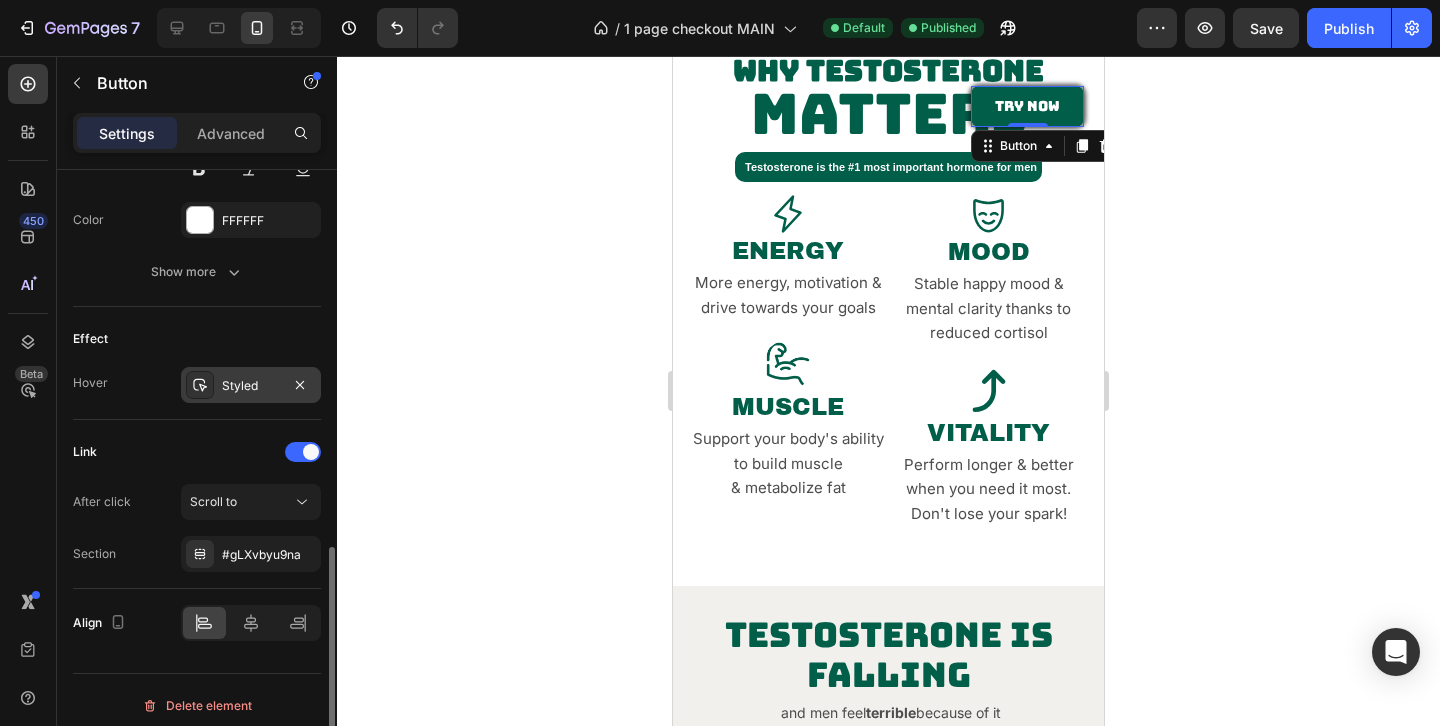 scroll, scrollTop: 923, scrollLeft: 0, axis: vertical 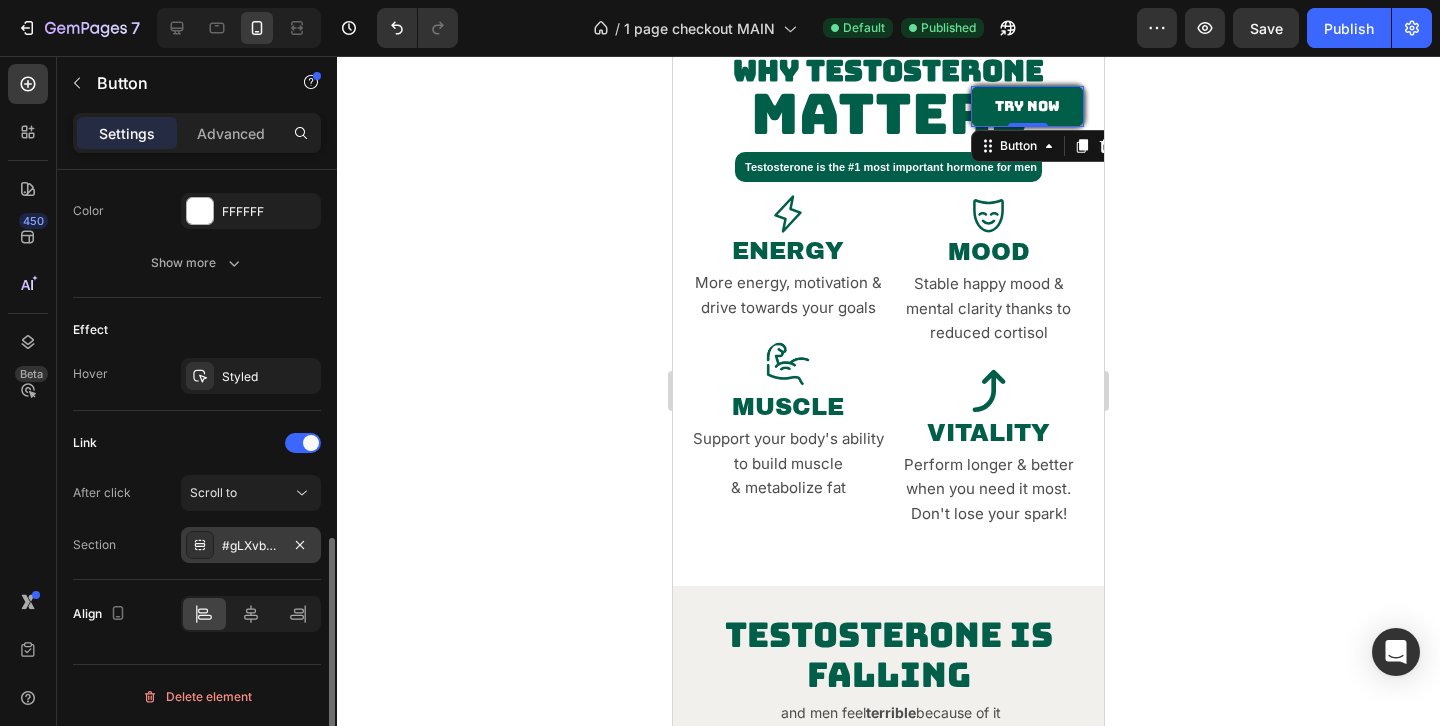 click on "#gLXvbyu9na" at bounding box center (251, 546) 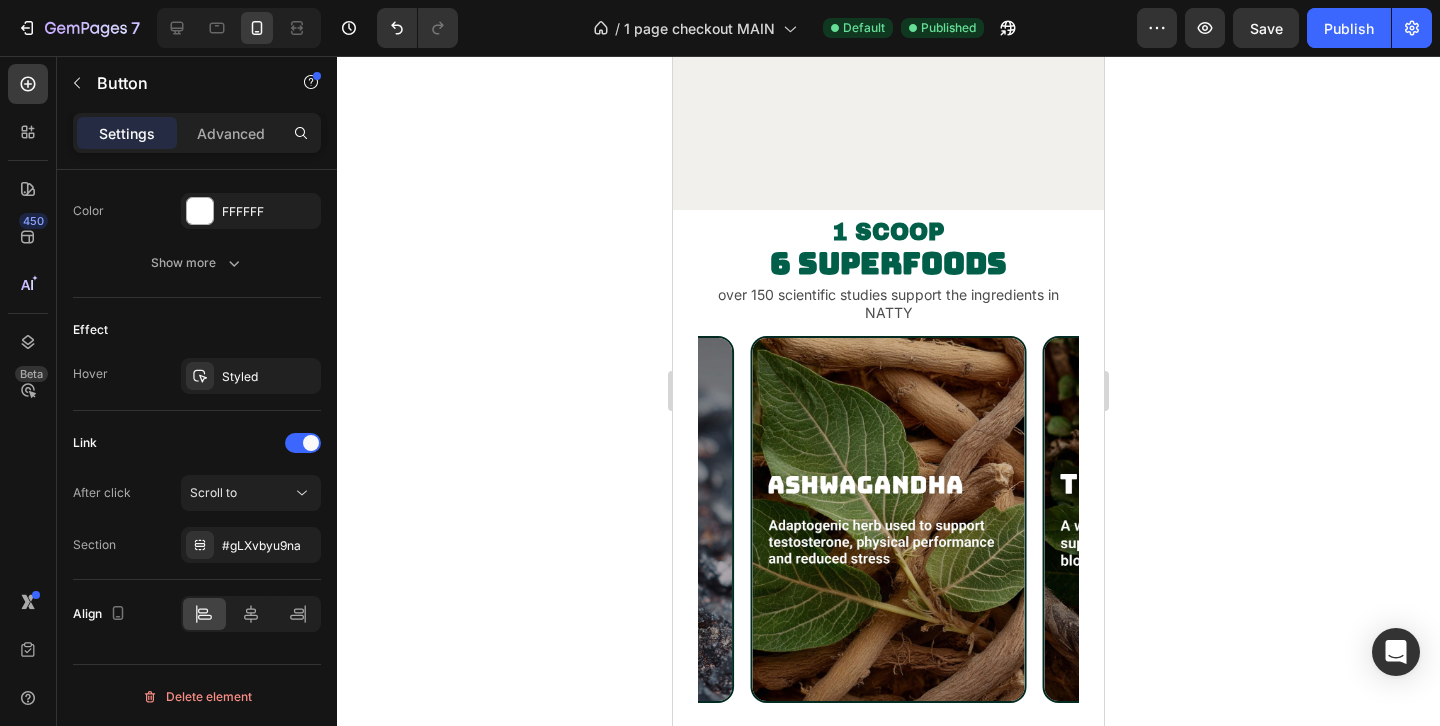 scroll, scrollTop: 2664, scrollLeft: 0, axis: vertical 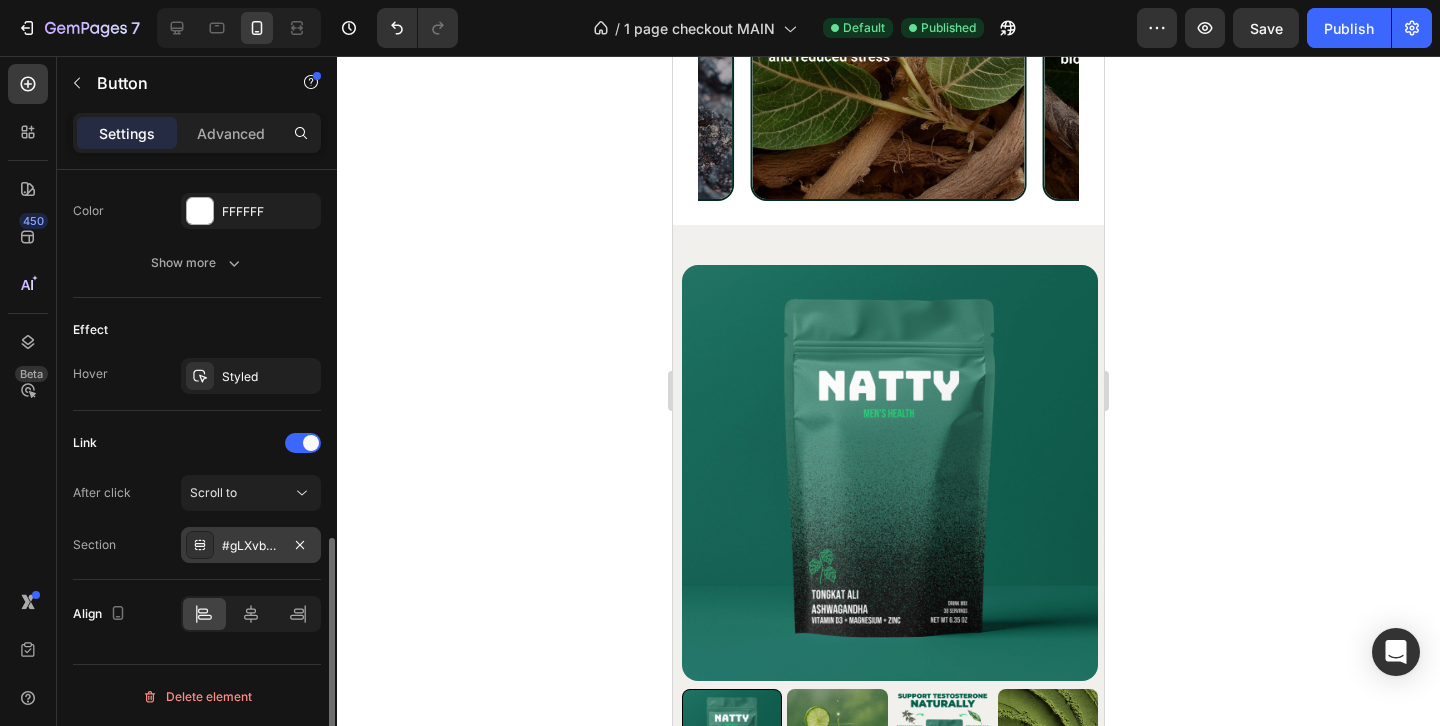 click 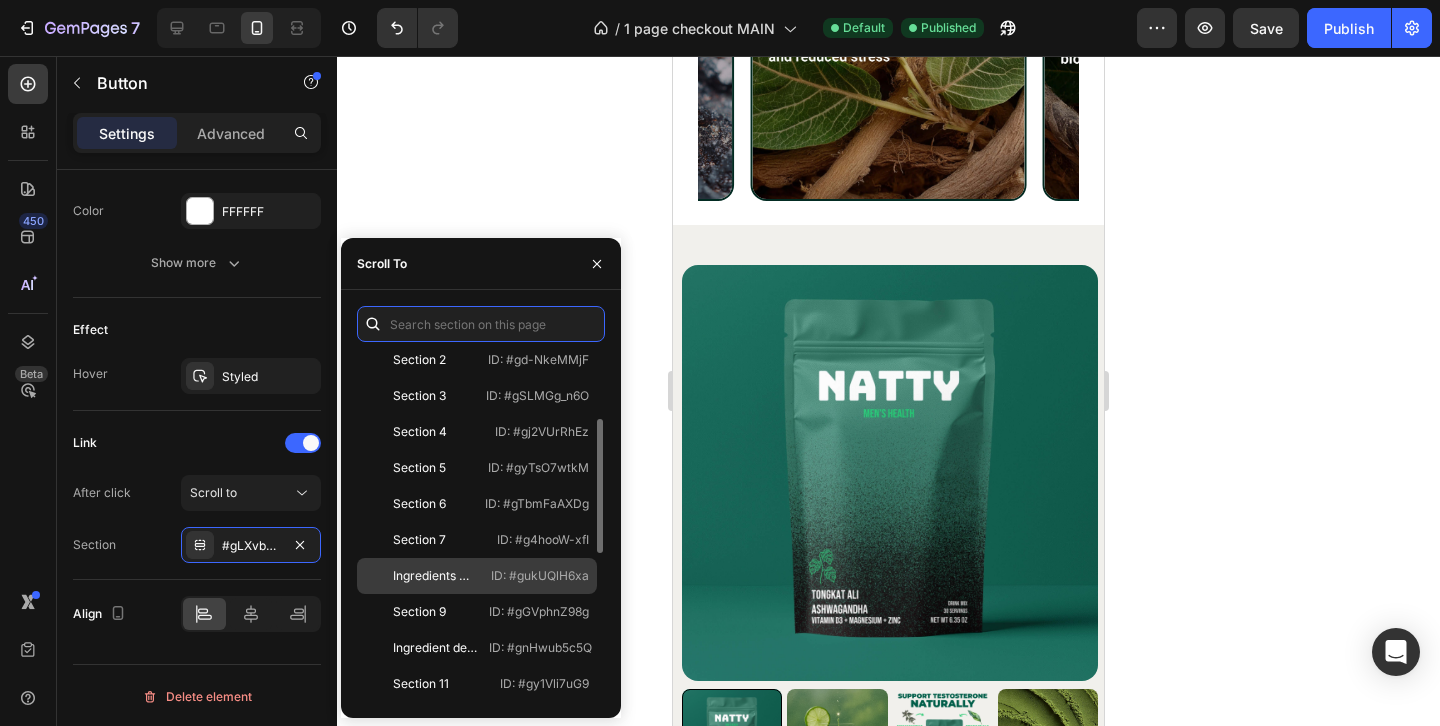 scroll, scrollTop: 114, scrollLeft: 0, axis: vertical 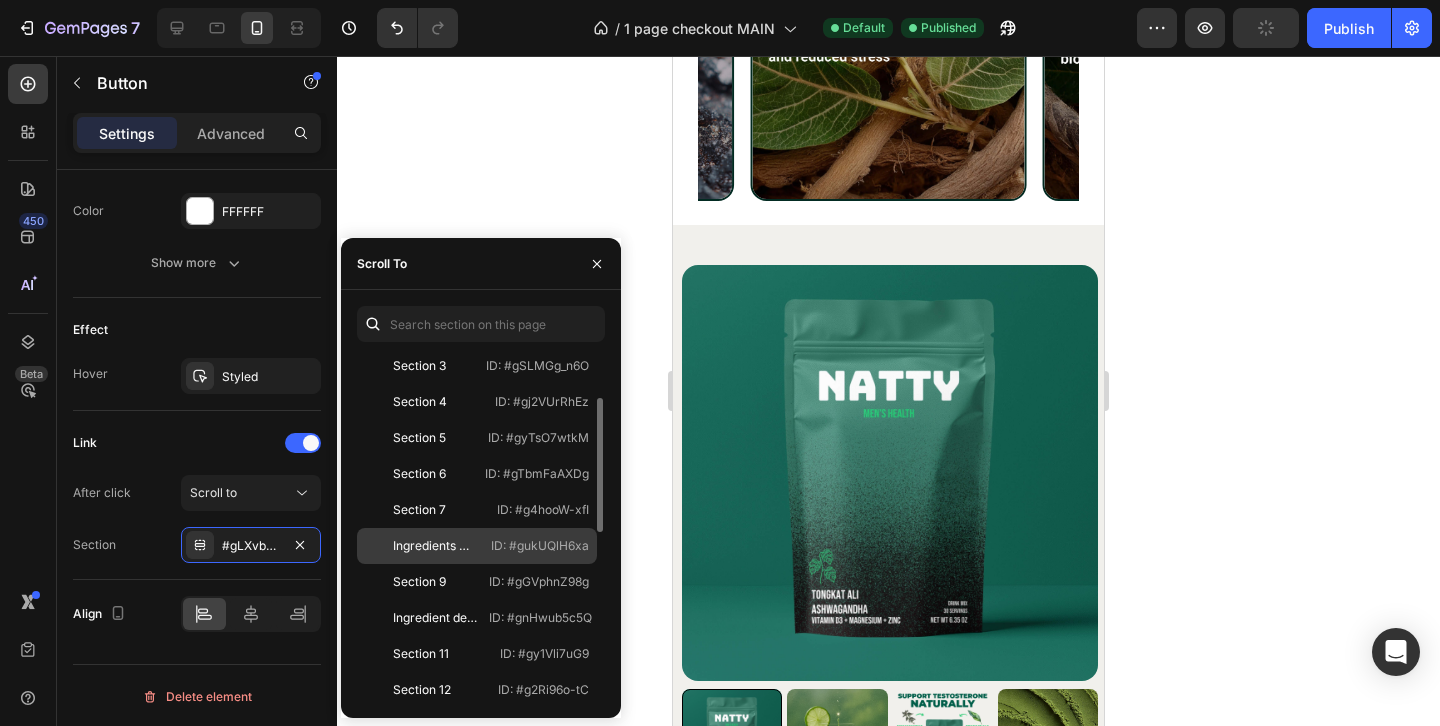 click on "Section 11   ID: #gy1Vli7uG9" 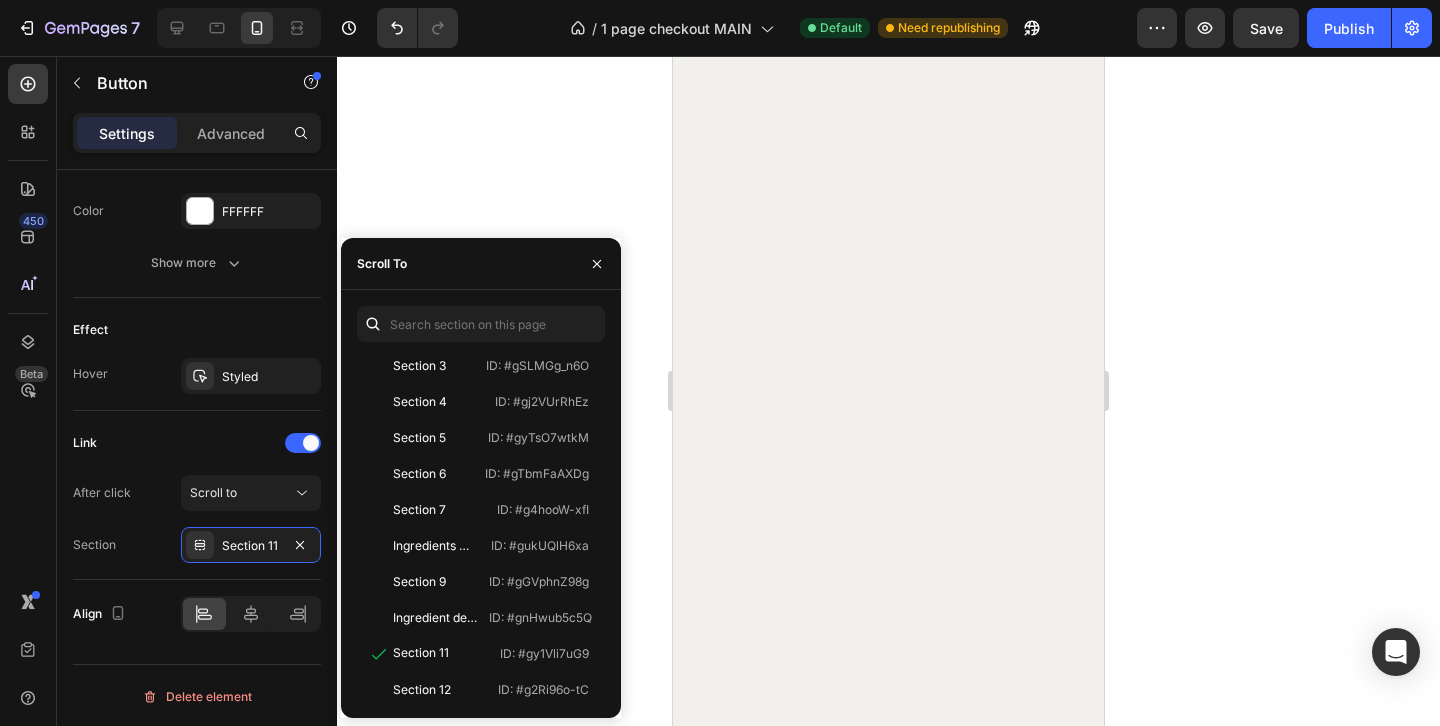 scroll, scrollTop: 1759, scrollLeft: 0, axis: vertical 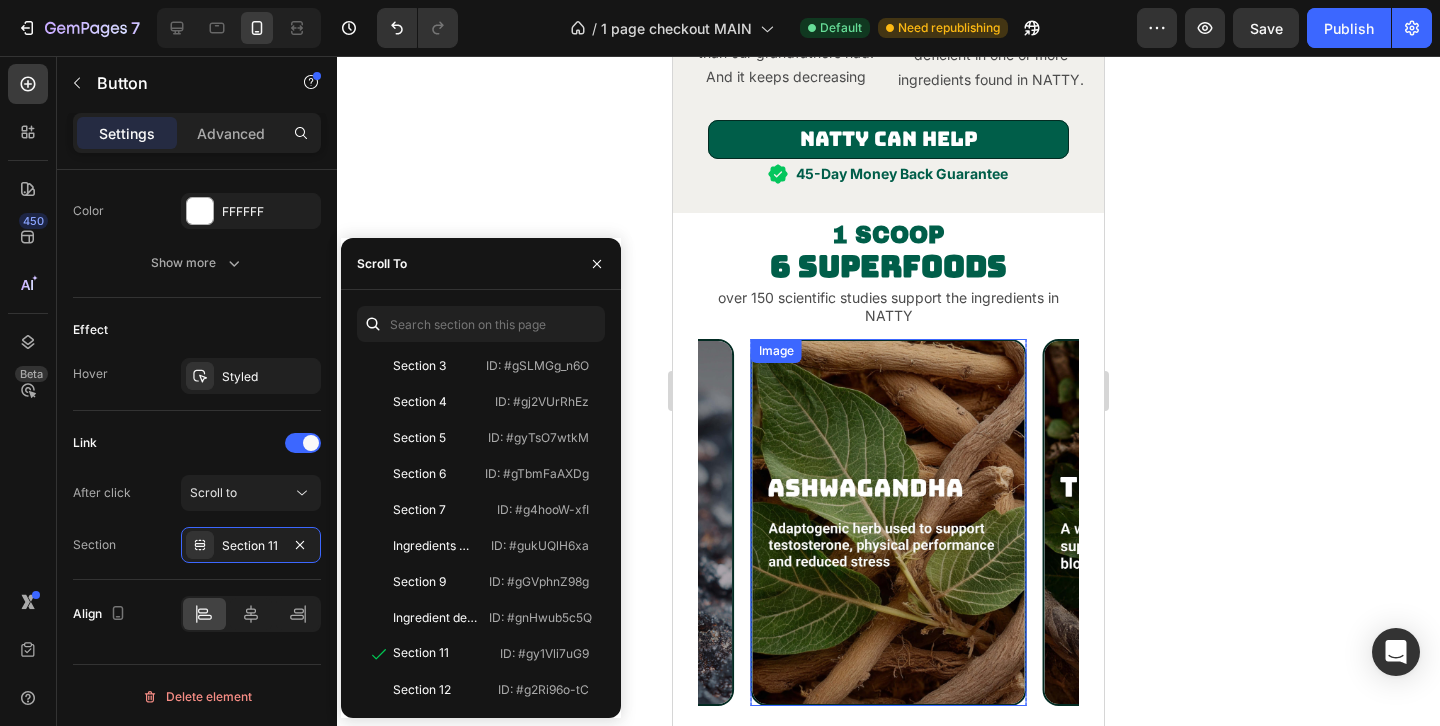 click at bounding box center (889, 522) 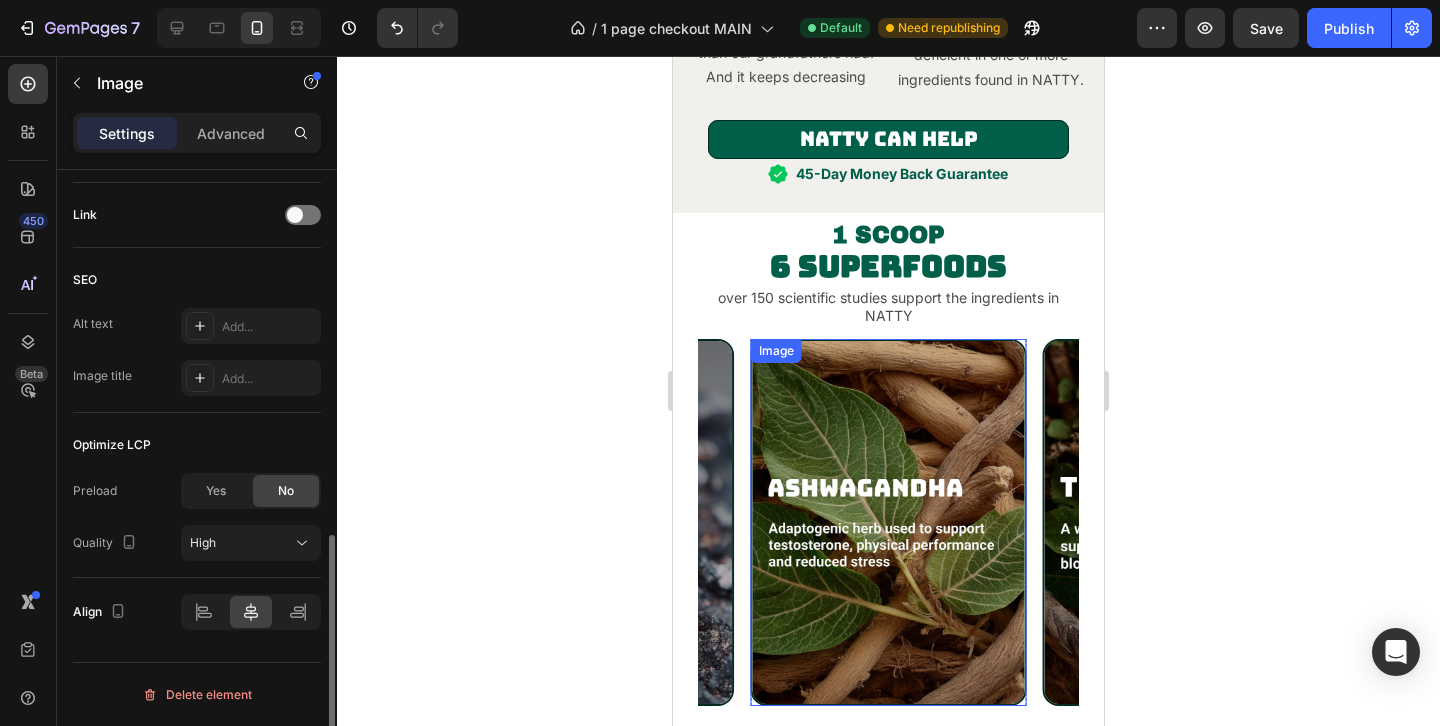 scroll, scrollTop: 0, scrollLeft: 0, axis: both 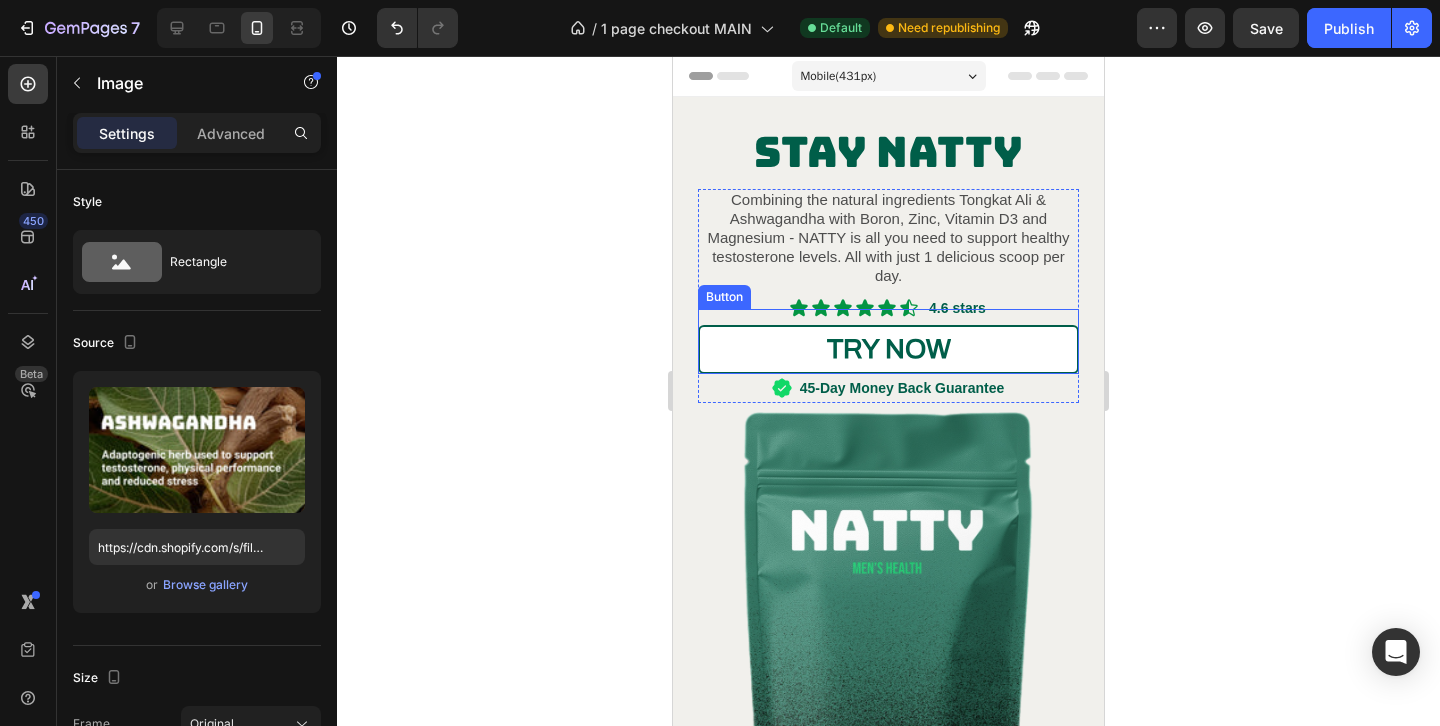 click on "TRY NOW" at bounding box center [888, 349] 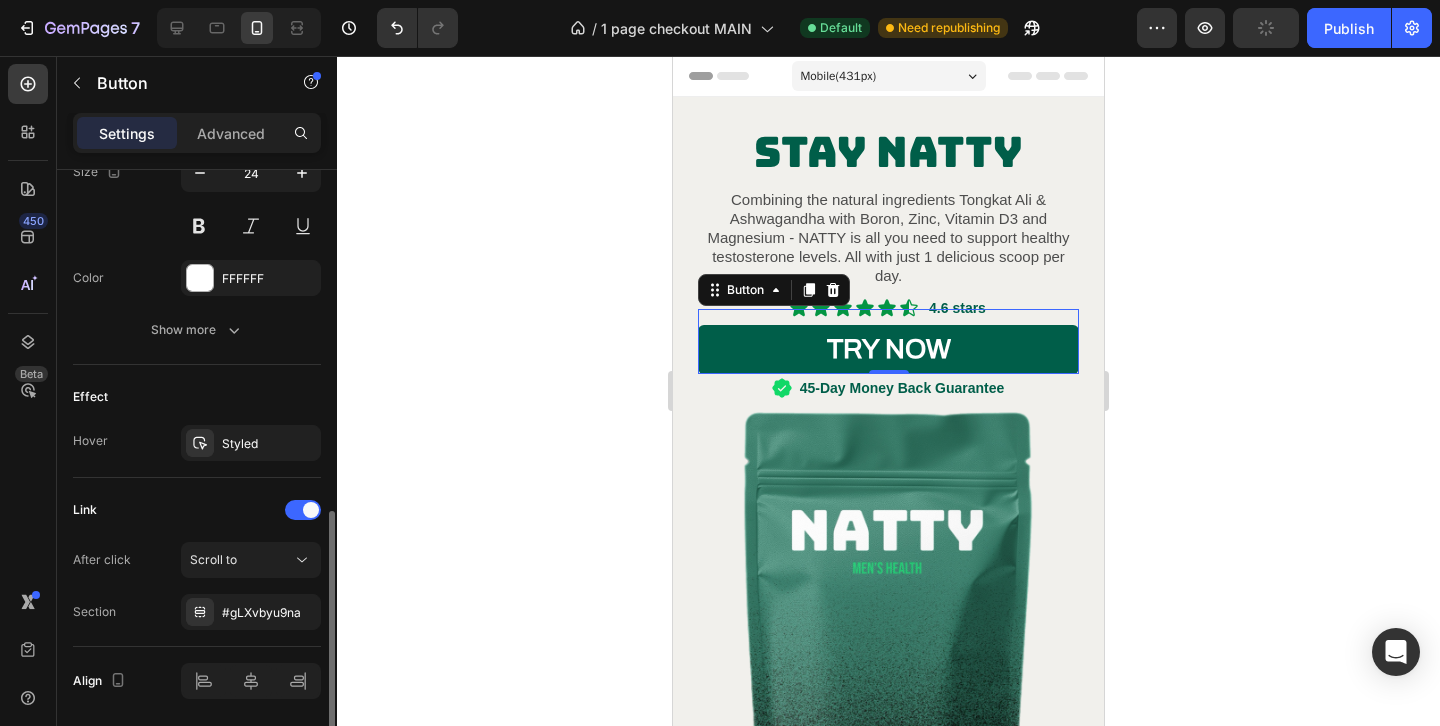 scroll, scrollTop: 876, scrollLeft: 0, axis: vertical 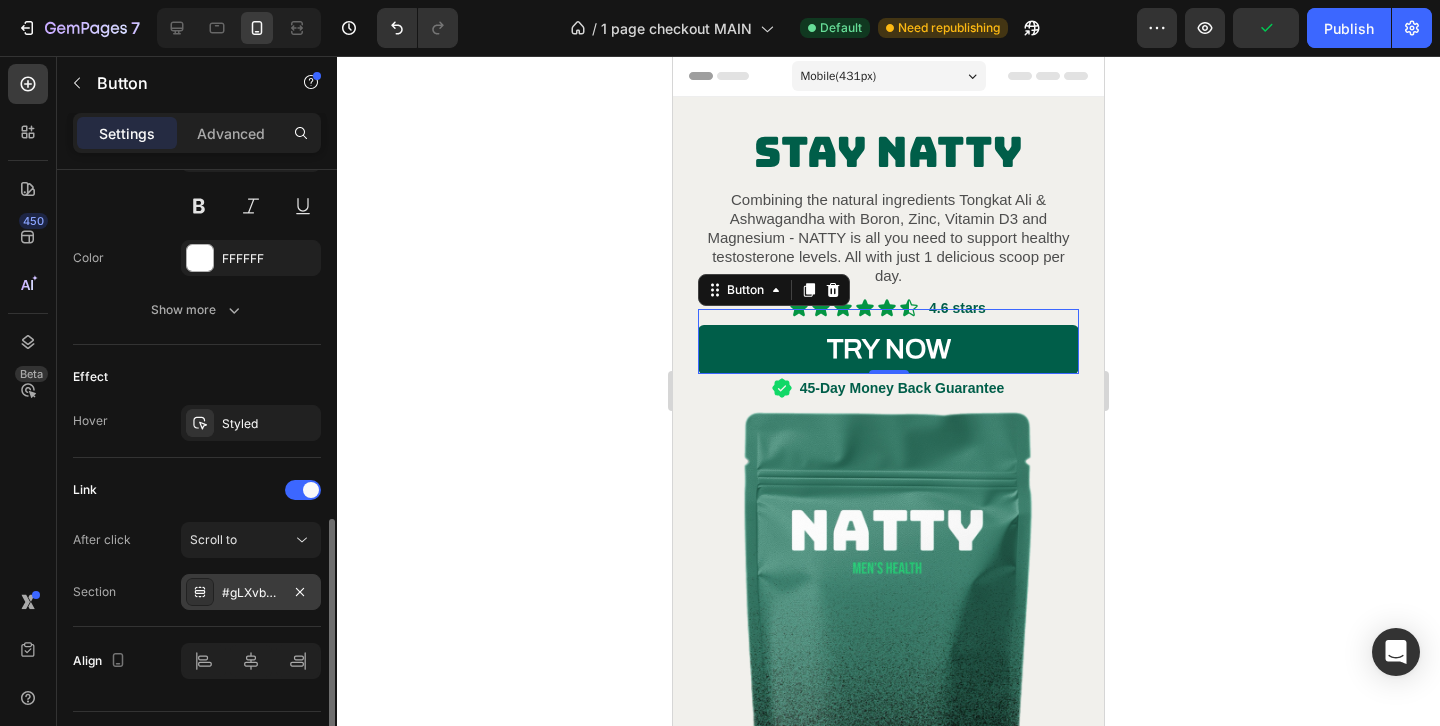 click on "#gLXvbyu9na" at bounding box center [251, 592] 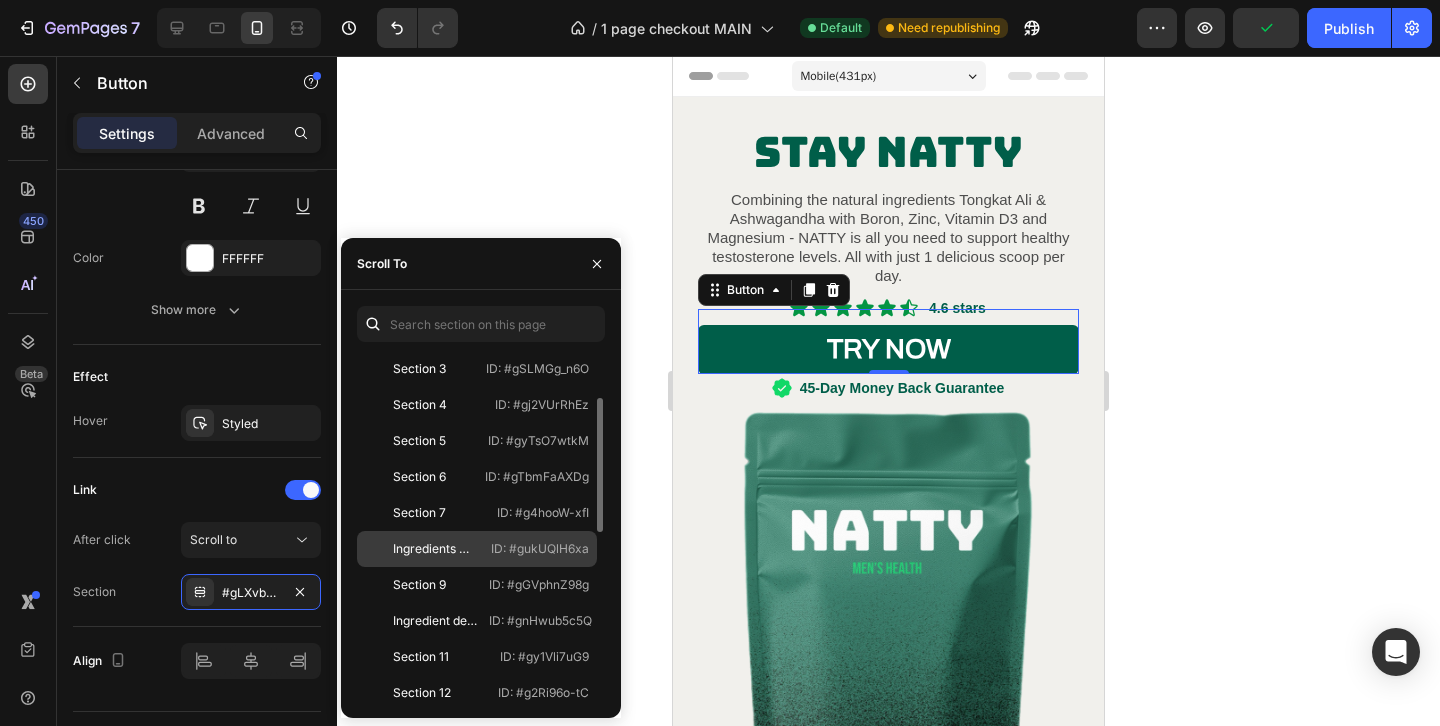 scroll, scrollTop: 112, scrollLeft: 0, axis: vertical 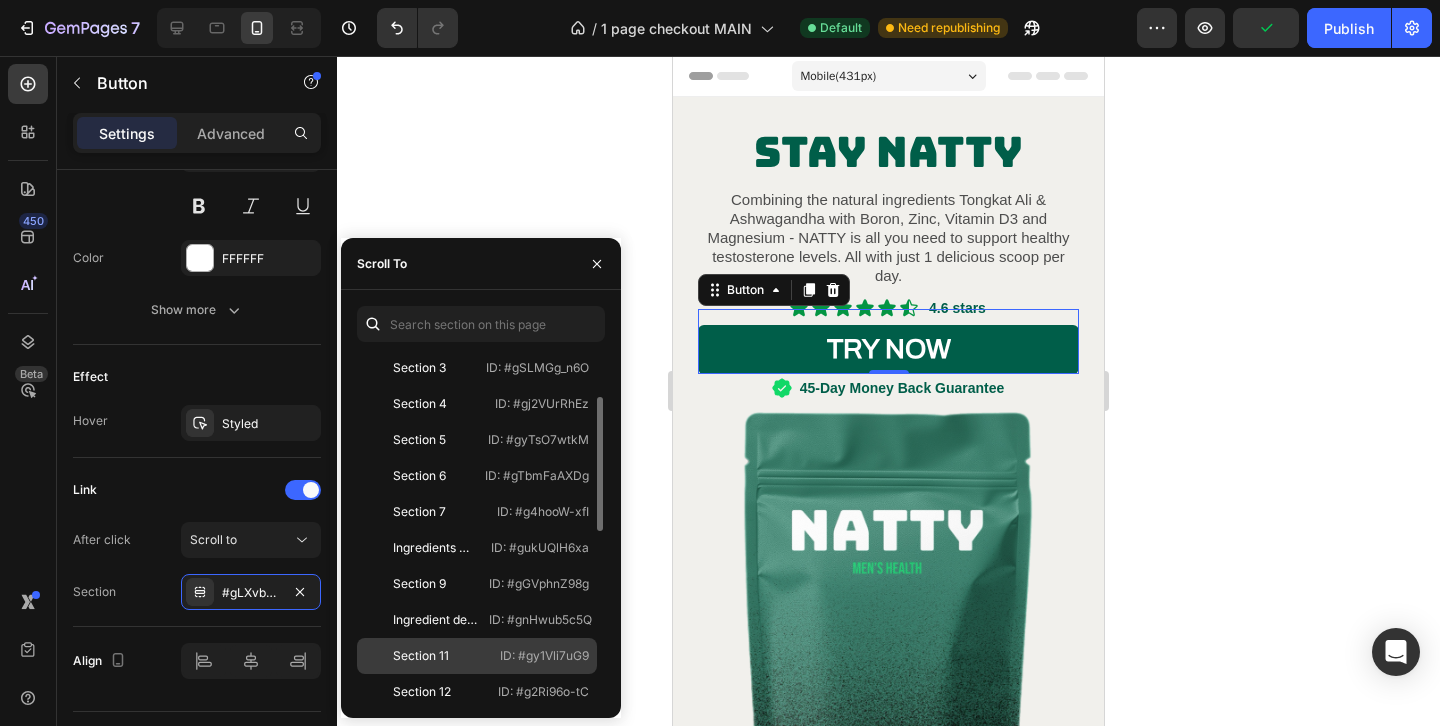 click on "ID: #gy1Vli7uG9" at bounding box center [544, 656] 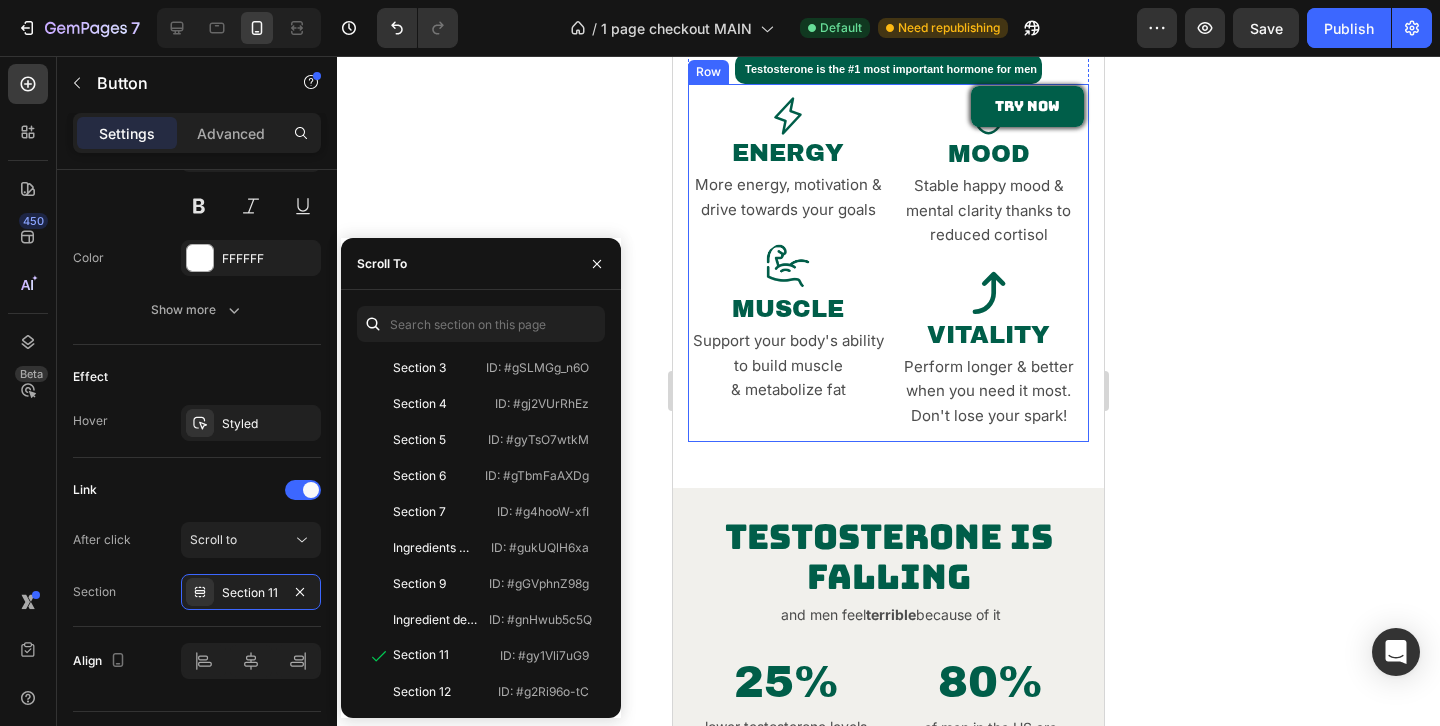 scroll, scrollTop: 1862, scrollLeft: 0, axis: vertical 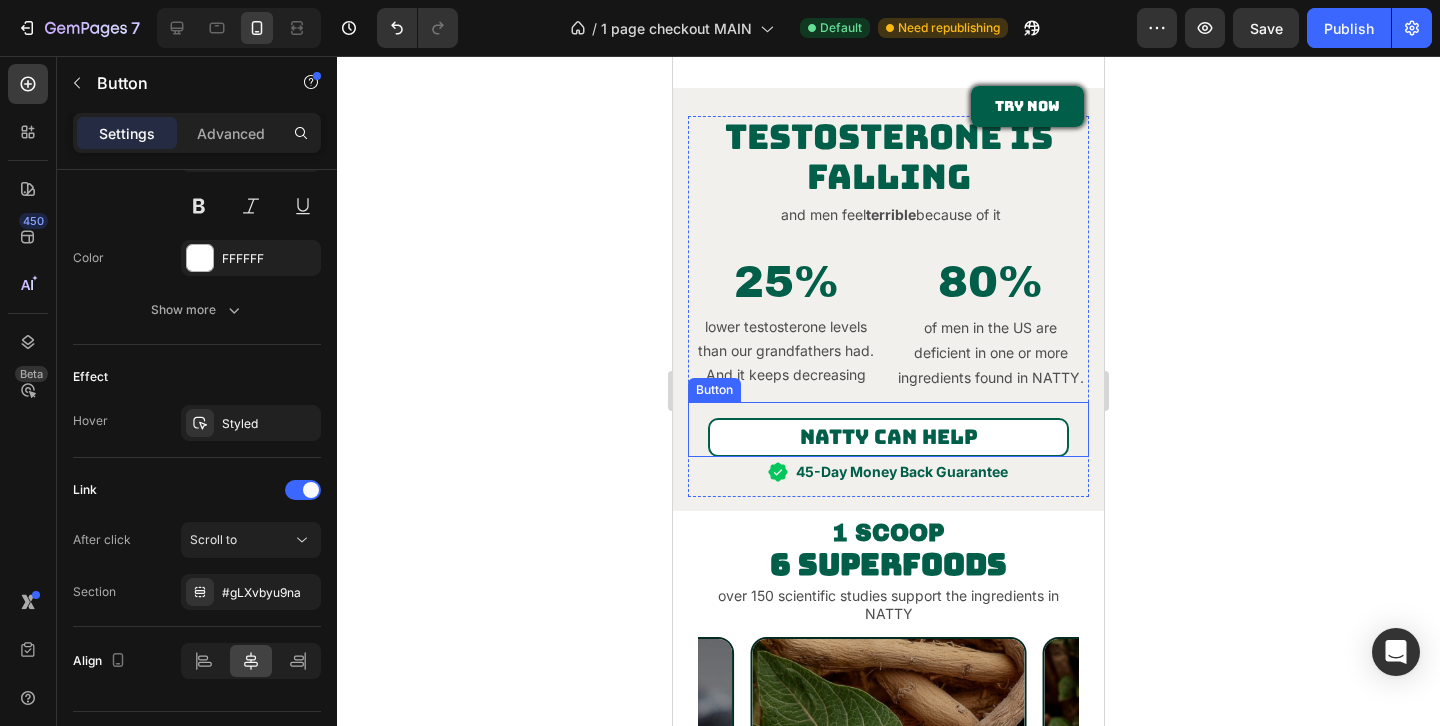 click on "NATTY CAN HELP" at bounding box center [888, 437] 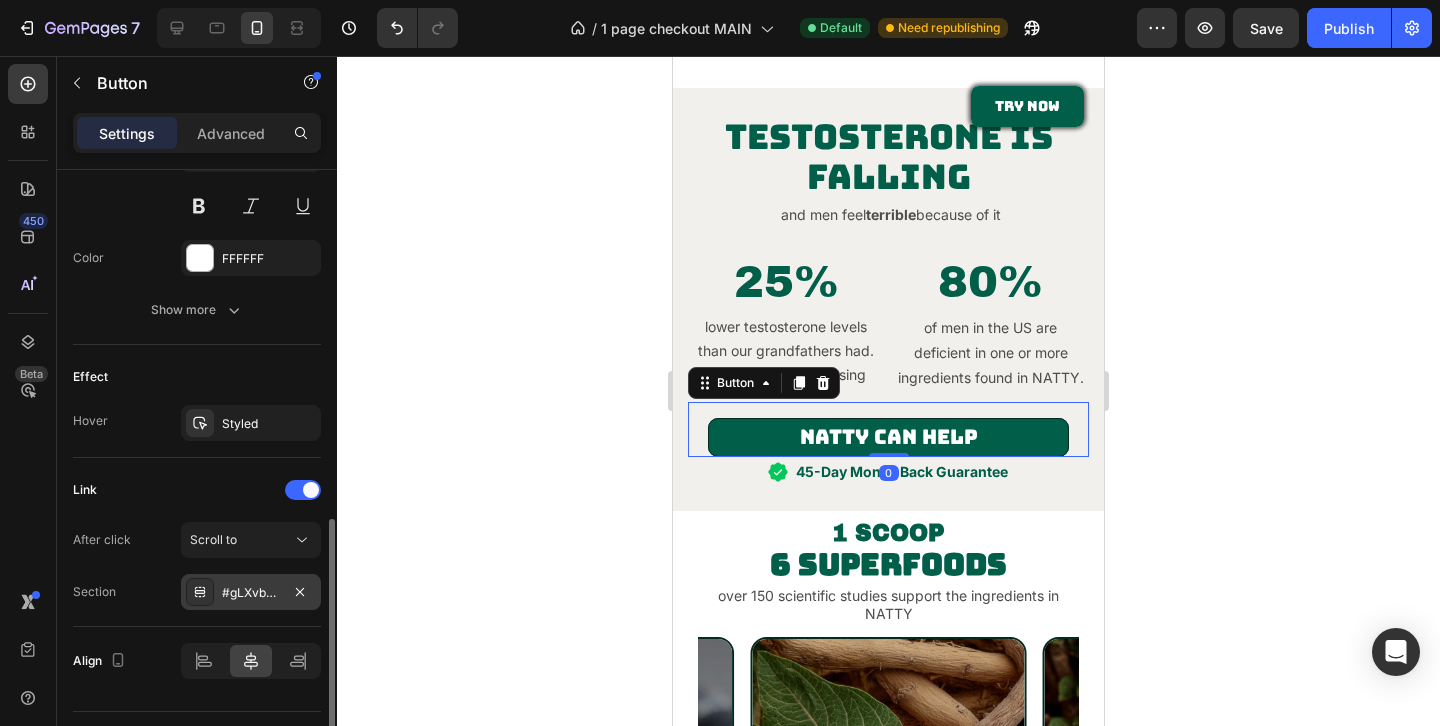 click on "#gLXvbyu9na" at bounding box center [251, 593] 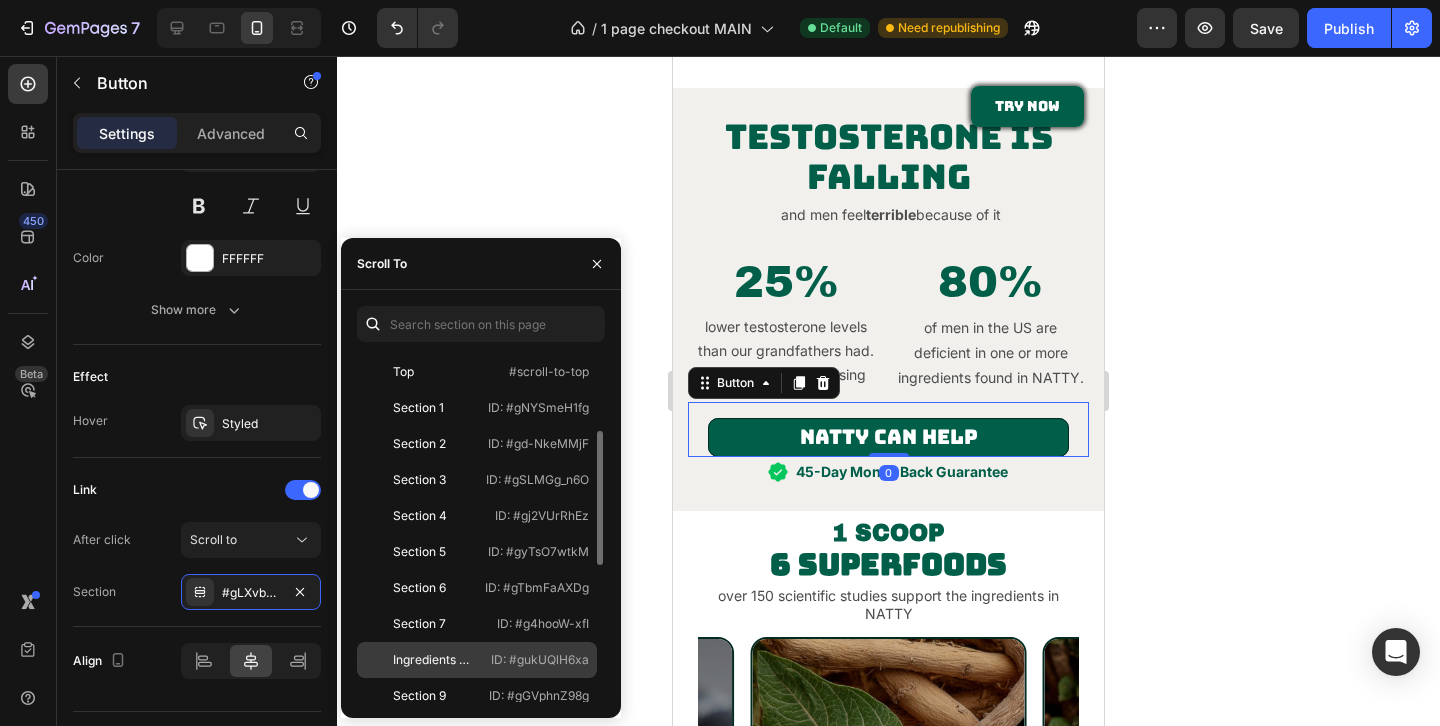 scroll, scrollTop: 123, scrollLeft: 0, axis: vertical 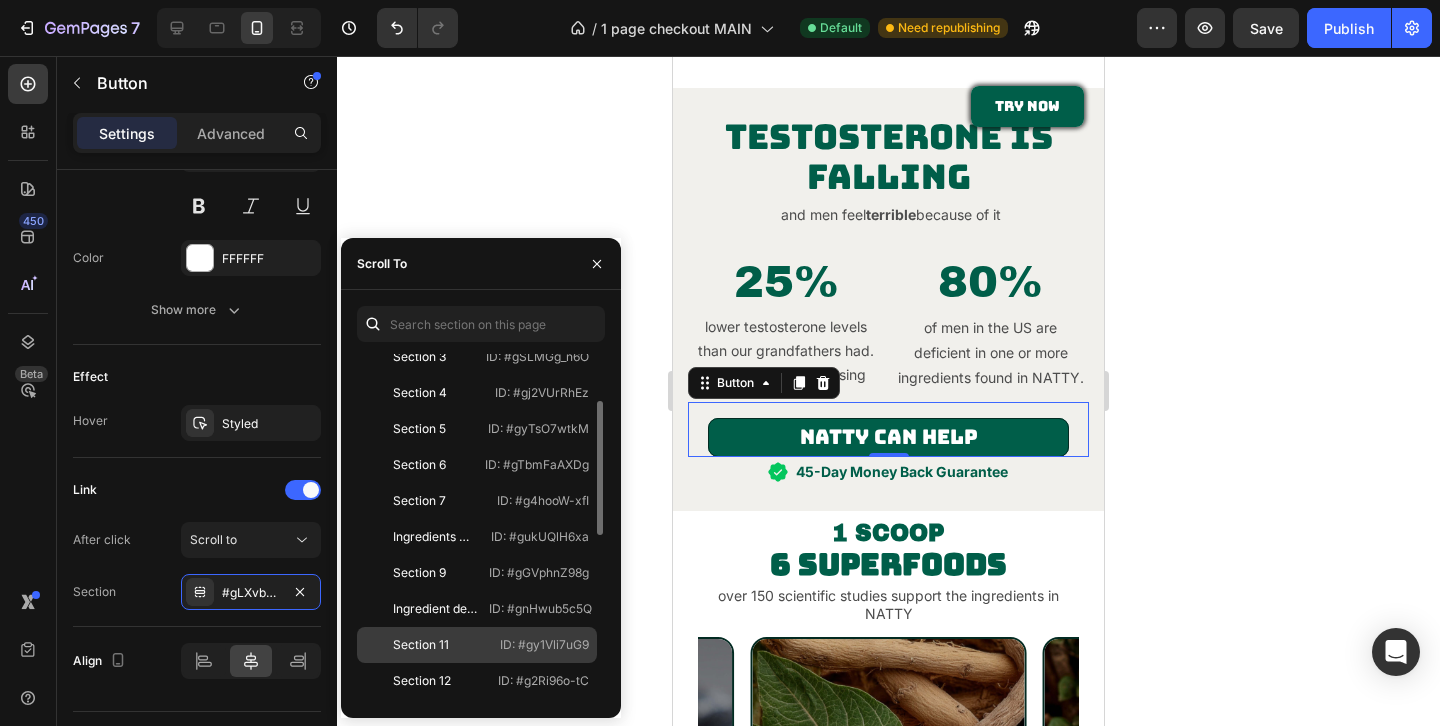 click on "ID: #gy1Vli7uG9" at bounding box center [544, 645] 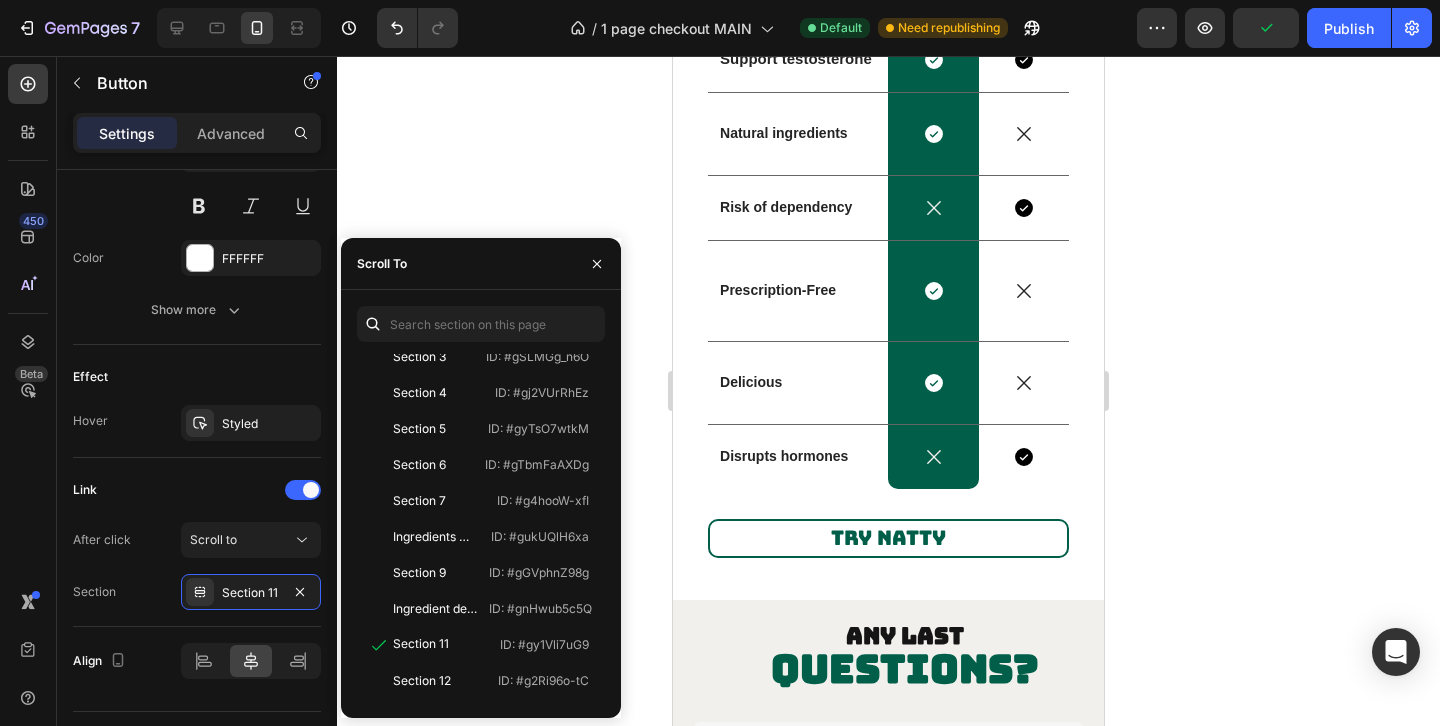 scroll, scrollTop: 4884, scrollLeft: 0, axis: vertical 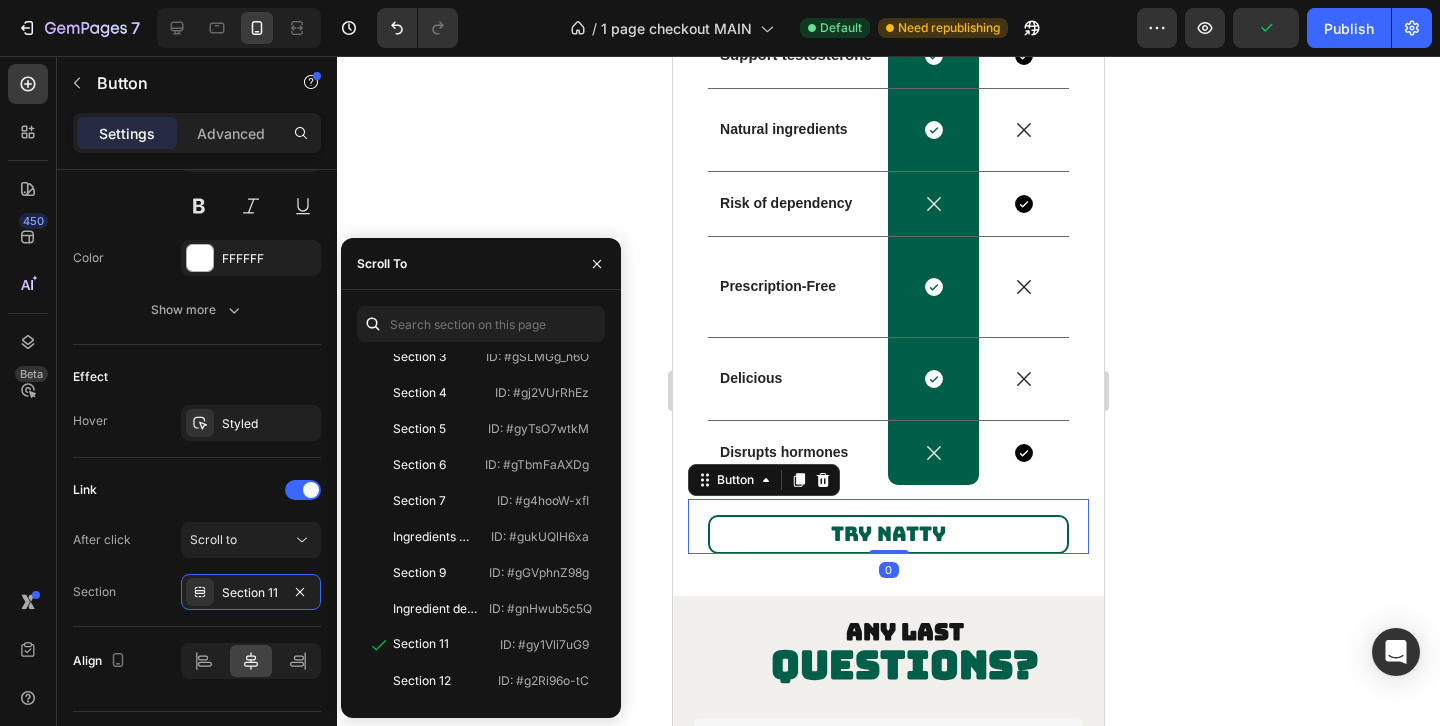 click on "TRY NATTY" at bounding box center (888, 534) 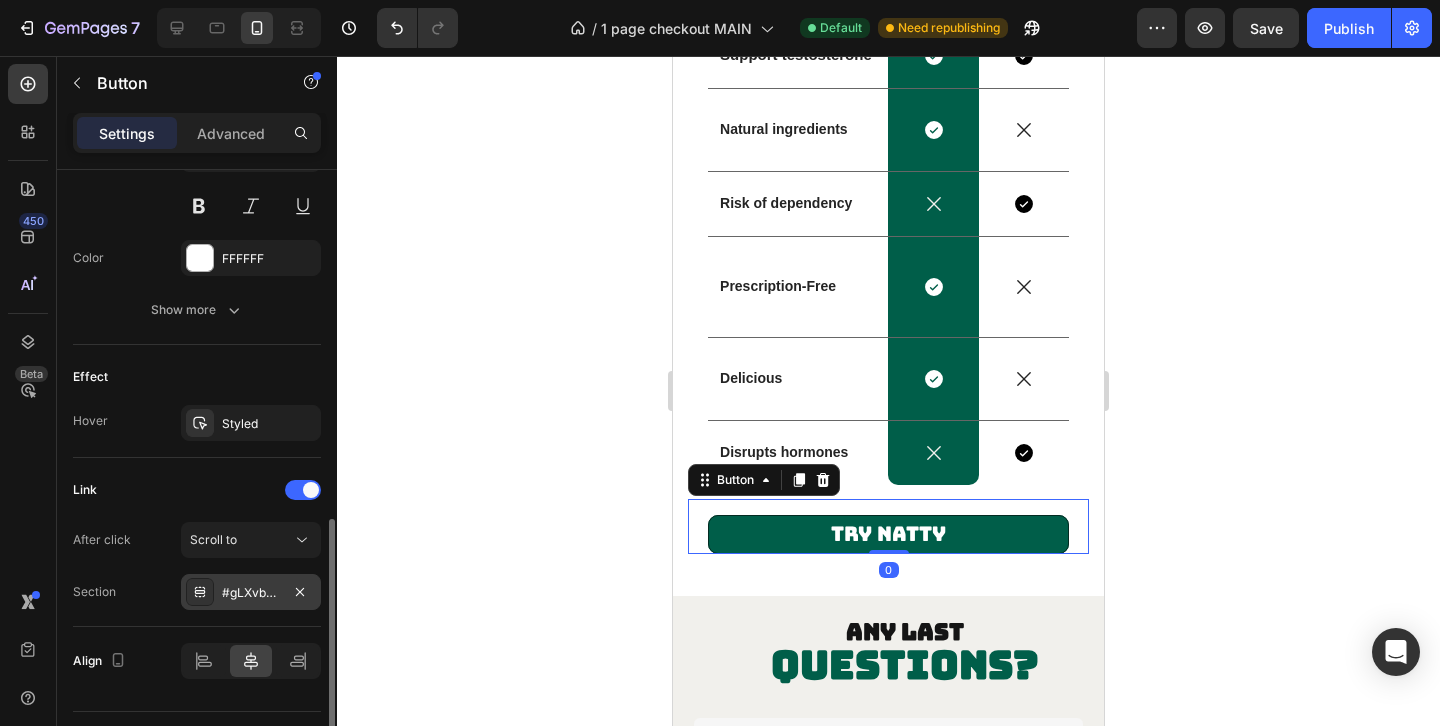 click on "#gLXvbyu9na" at bounding box center (251, 593) 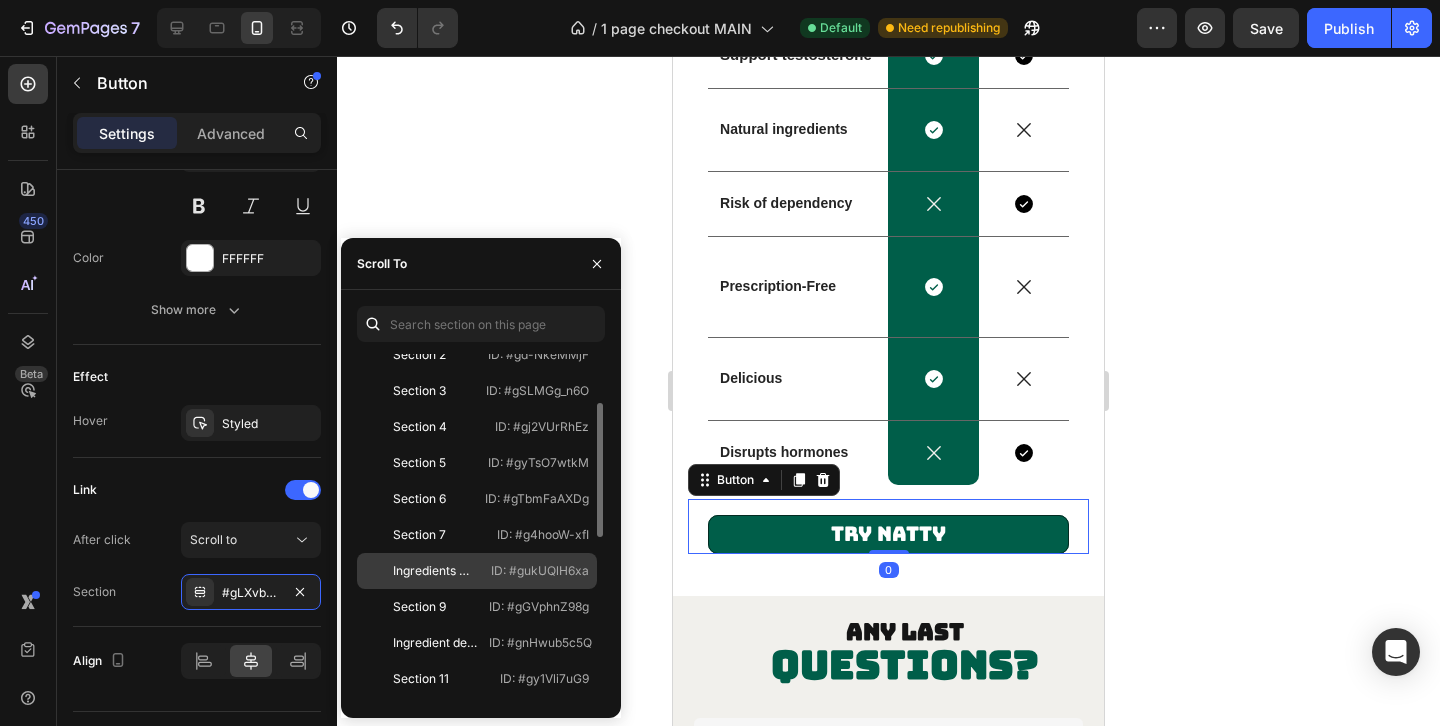 scroll, scrollTop: 103, scrollLeft: 0, axis: vertical 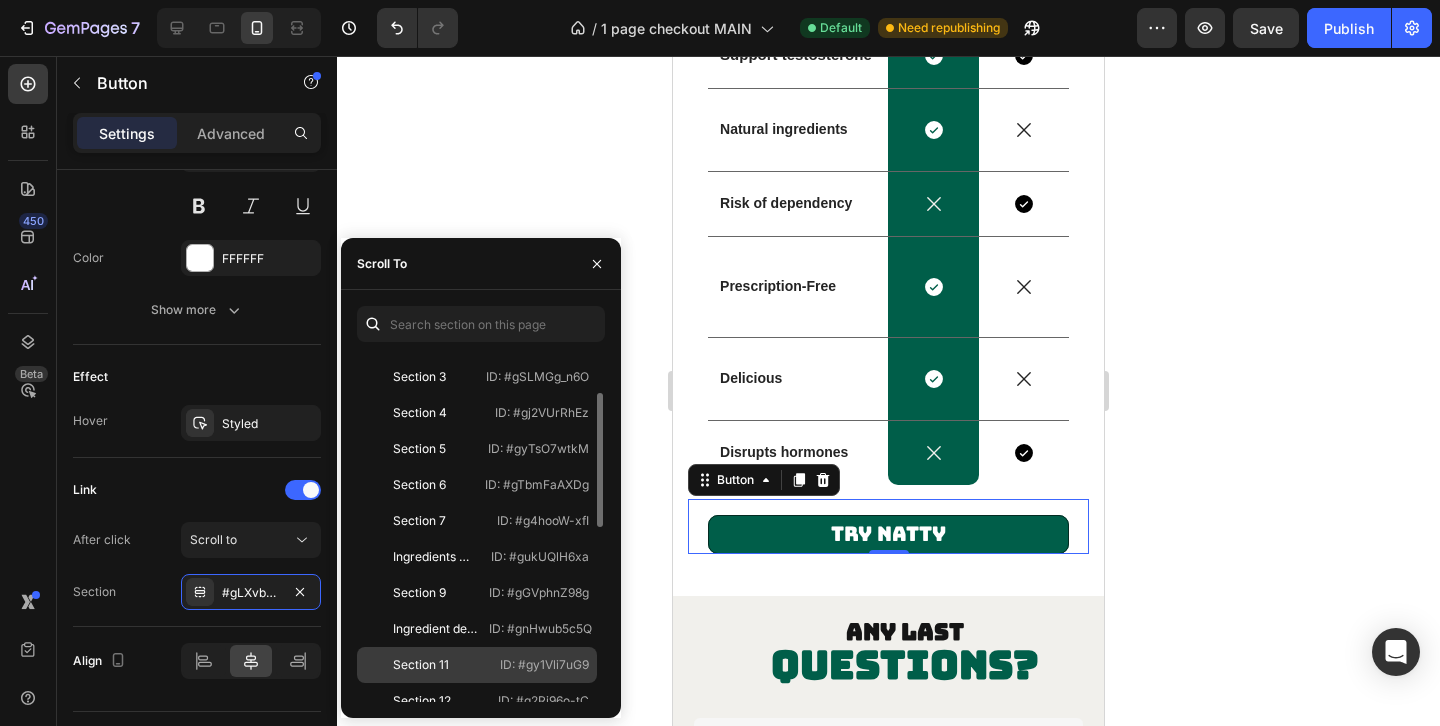 click on "Section 11" at bounding box center [423, 665] 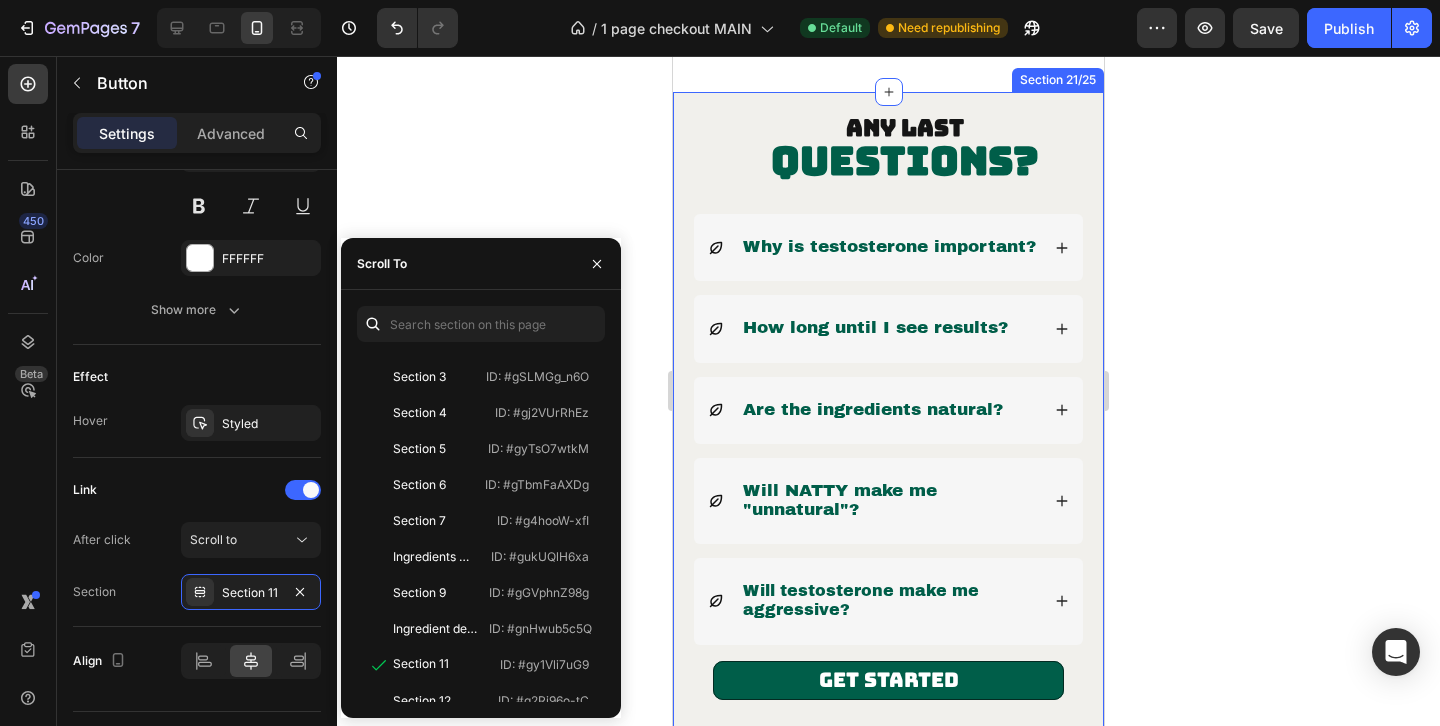 scroll, scrollTop: 5786, scrollLeft: 0, axis: vertical 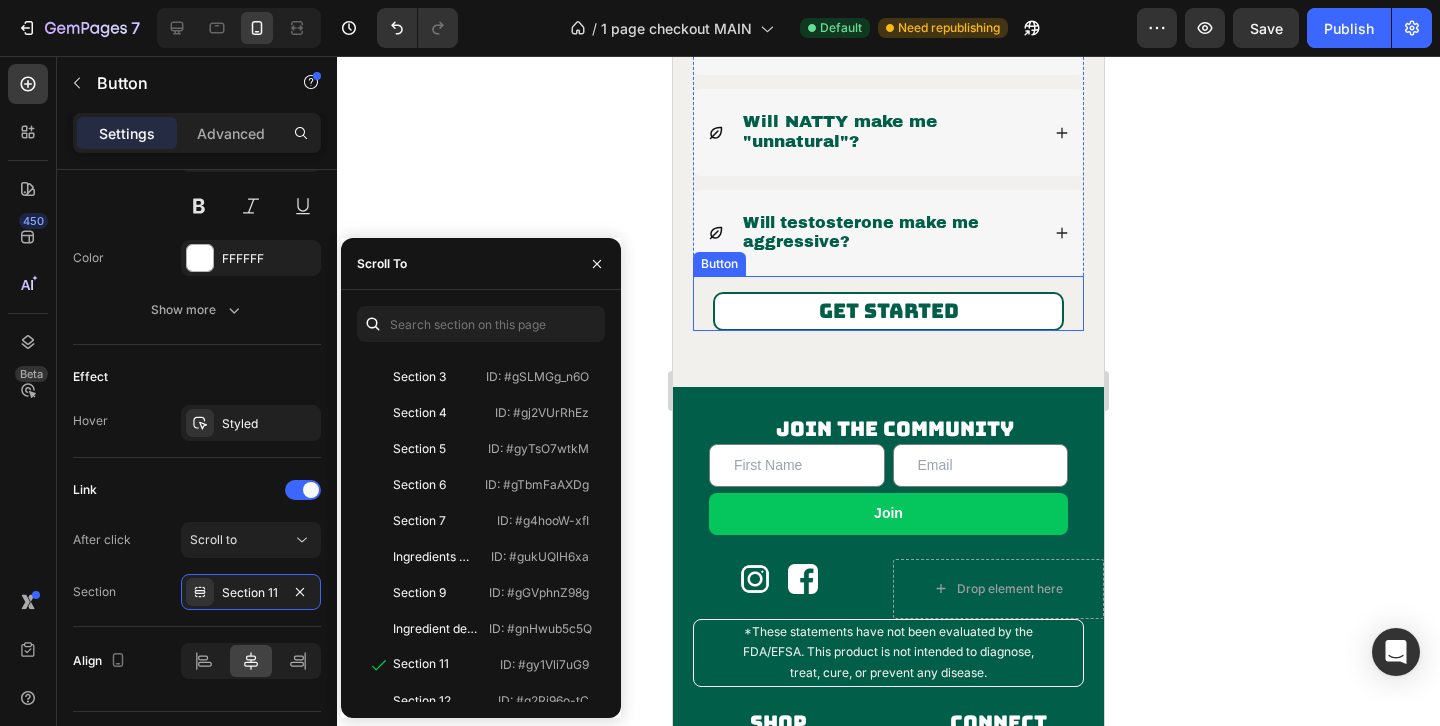 click on "GET STARTED" at bounding box center [889, 311] 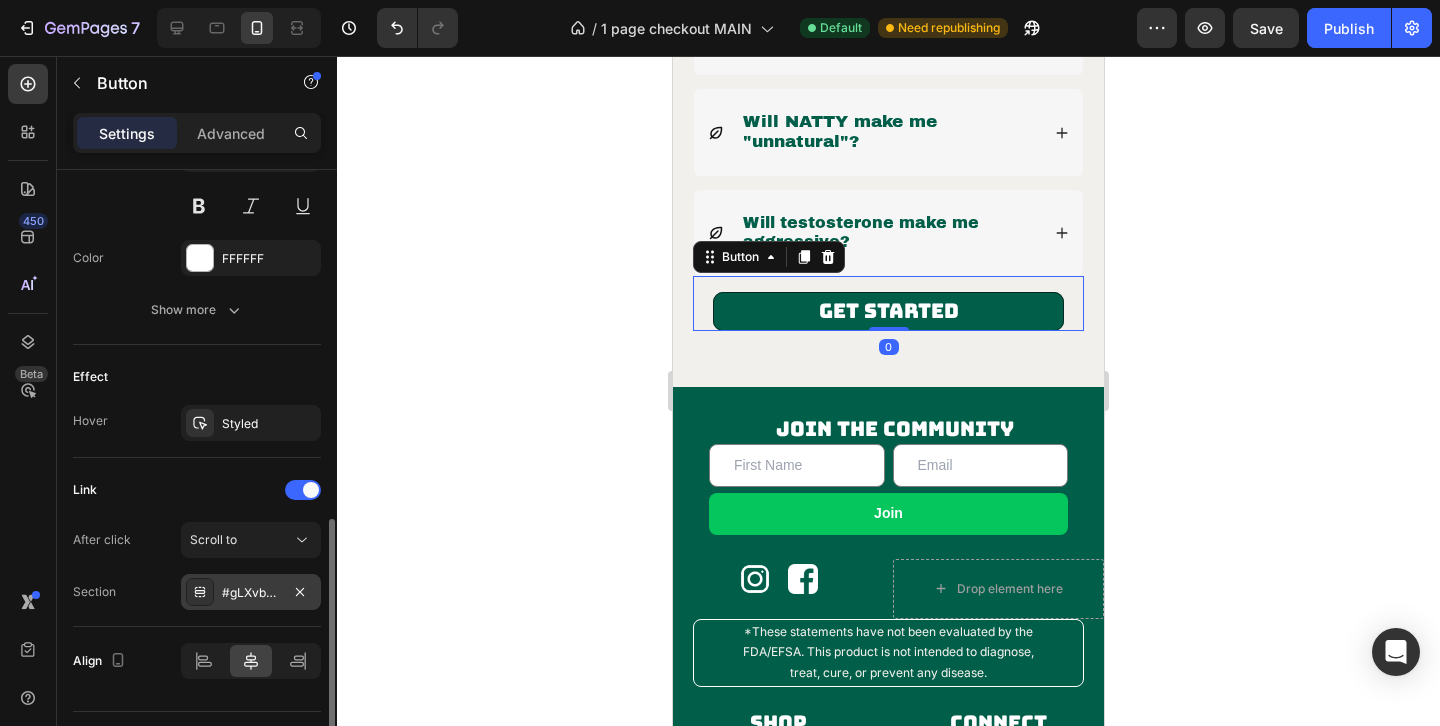 click on "#gLXvbyu9na" at bounding box center [251, 593] 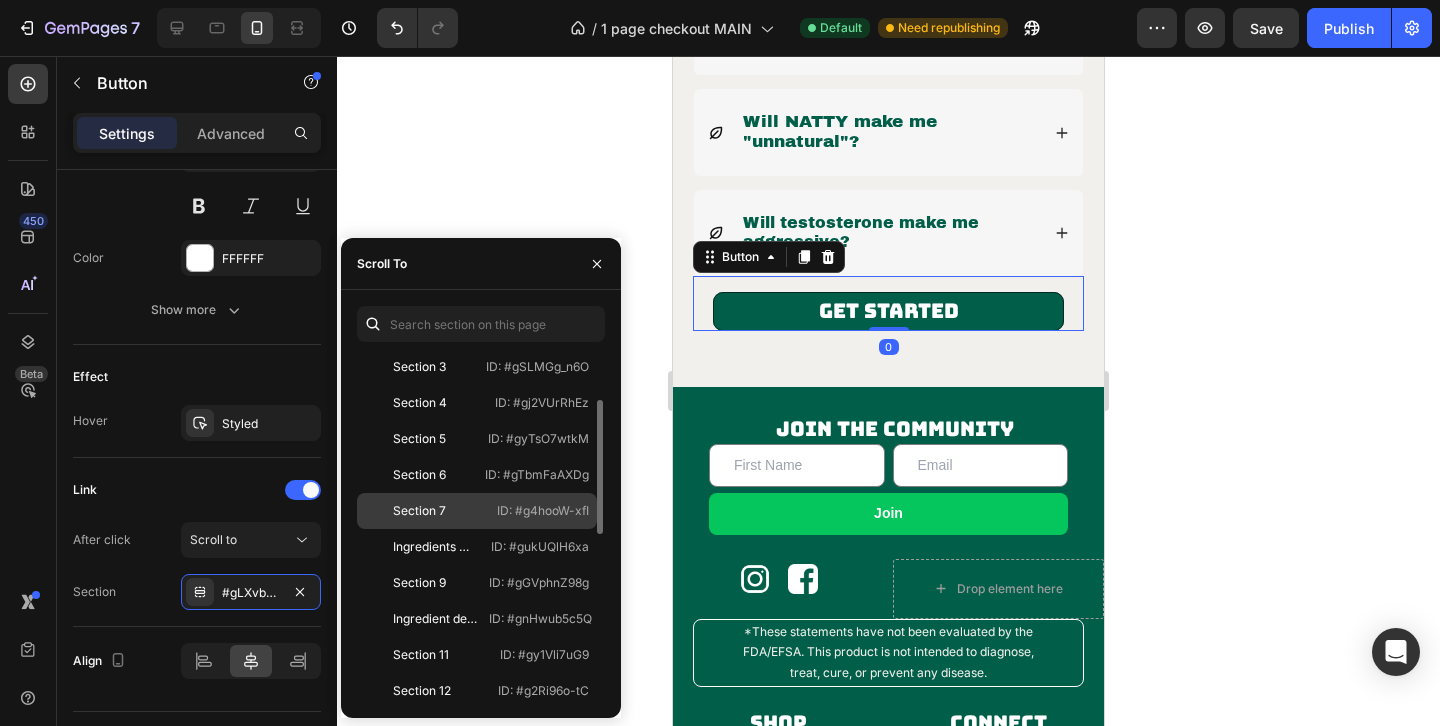 scroll, scrollTop: 115, scrollLeft: 0, axis: vertical 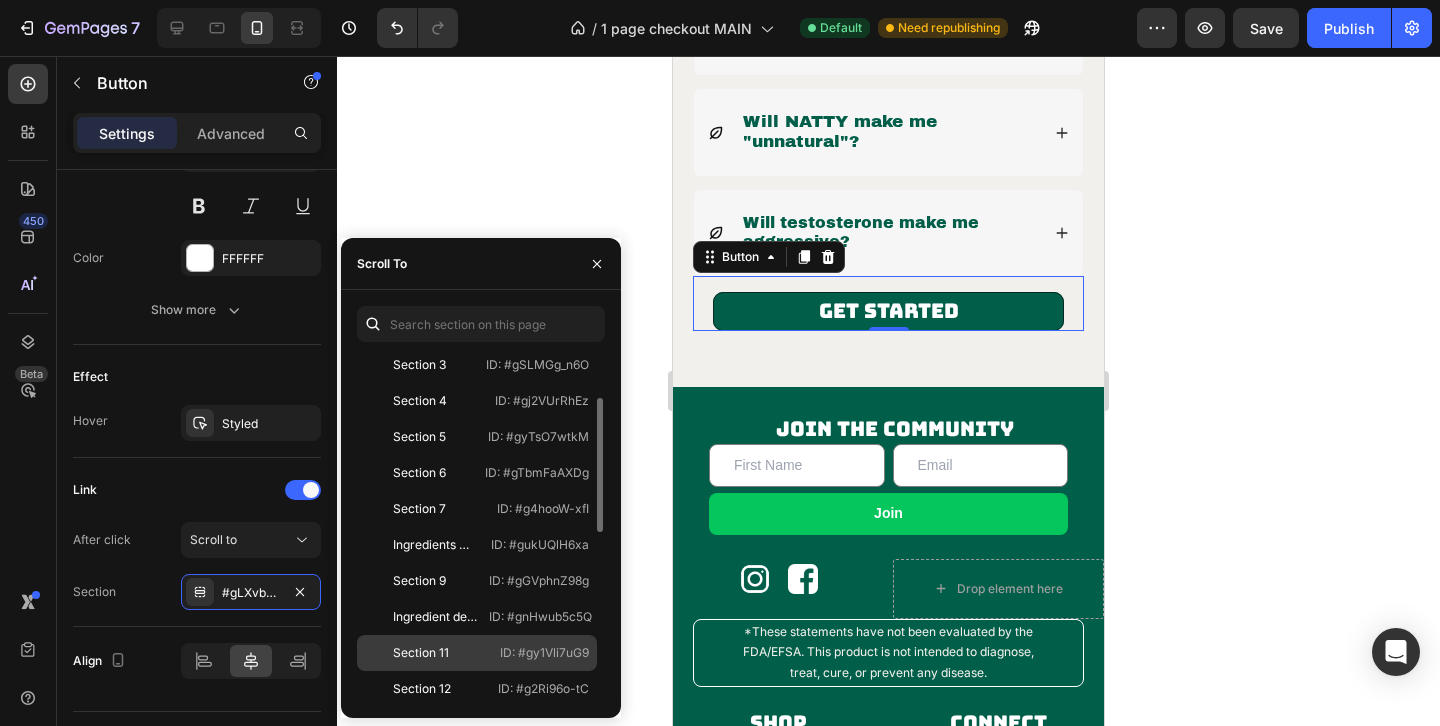 click on "Section 11   ID: #gy1Vli7uG9" 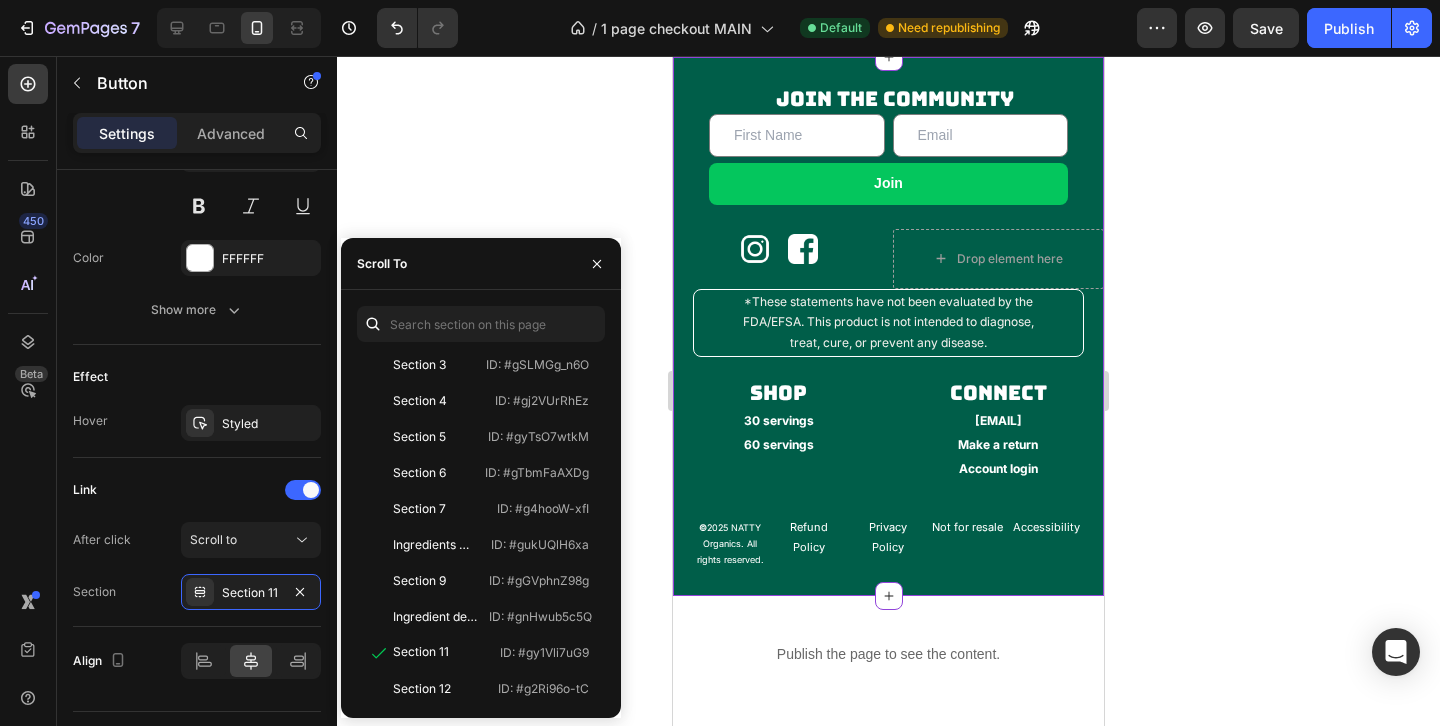 scroll, scrollTop: 6141, scrollLeft: 0, axis: vertical 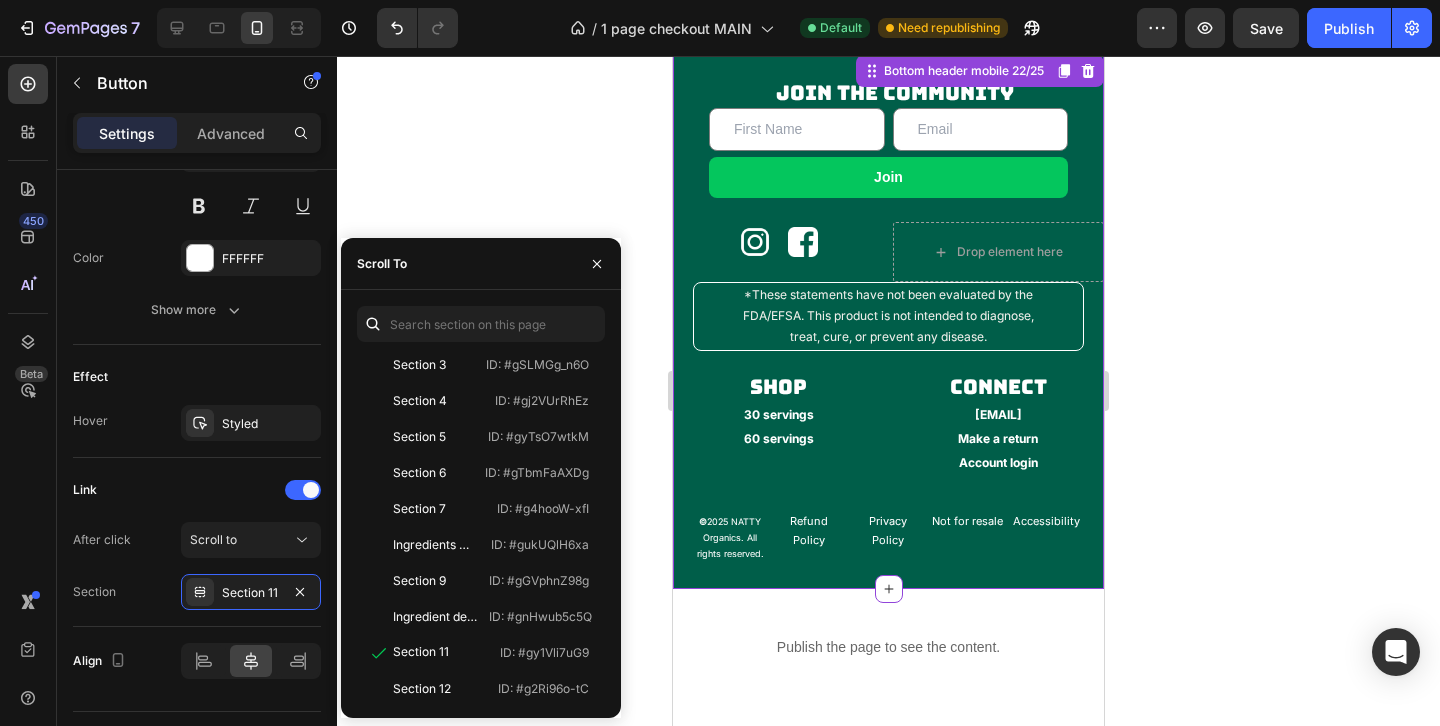 click on "60 servings" at bounding box center (779, 438) 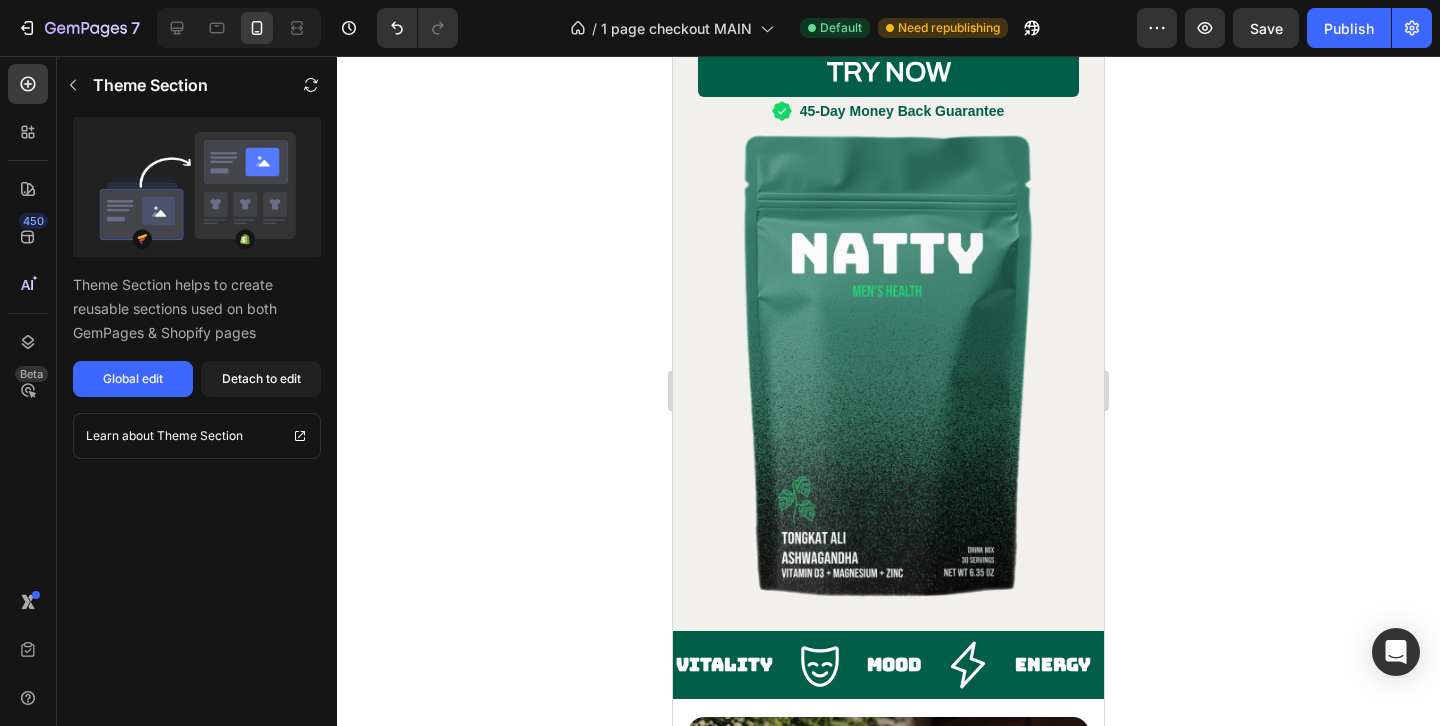 scroll, scrollTop: 0, scrollLeft: 0, axis: both 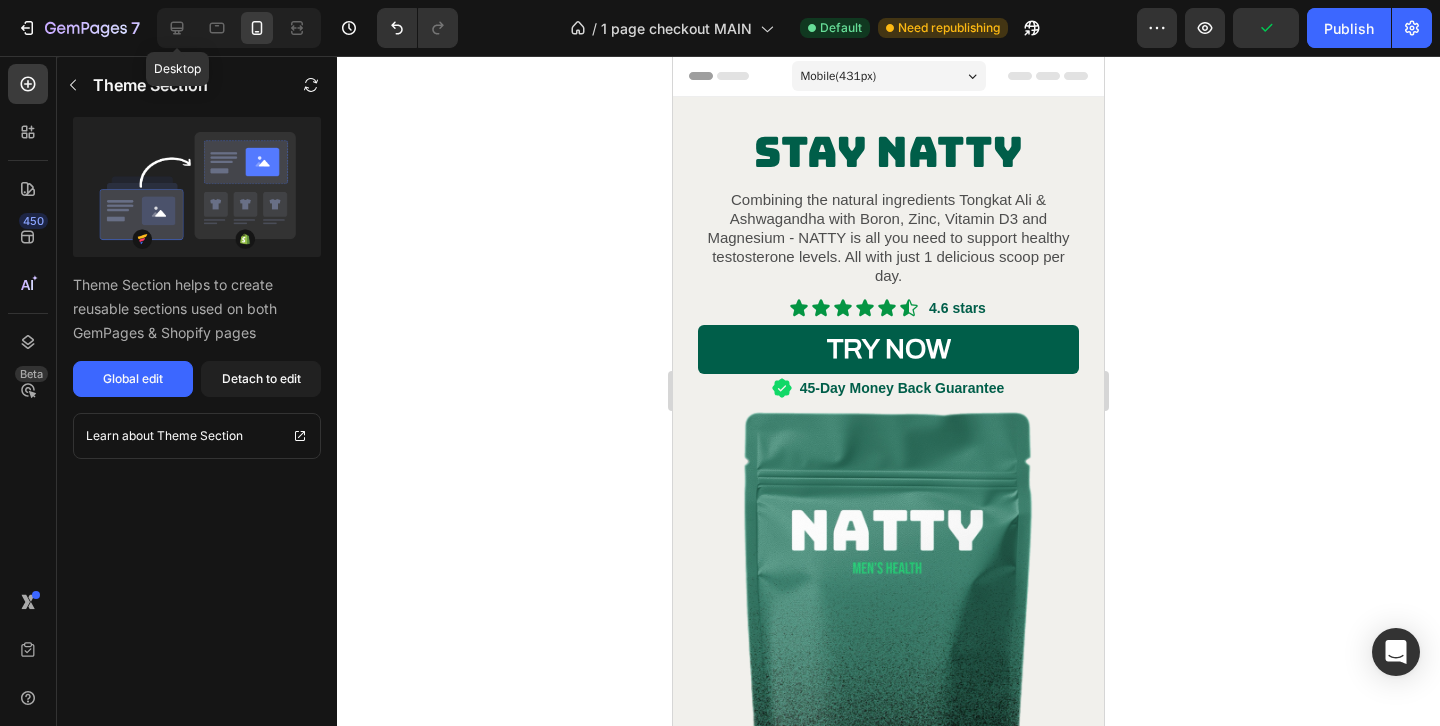 click on "Desktop" at bounding box center (235, 28) 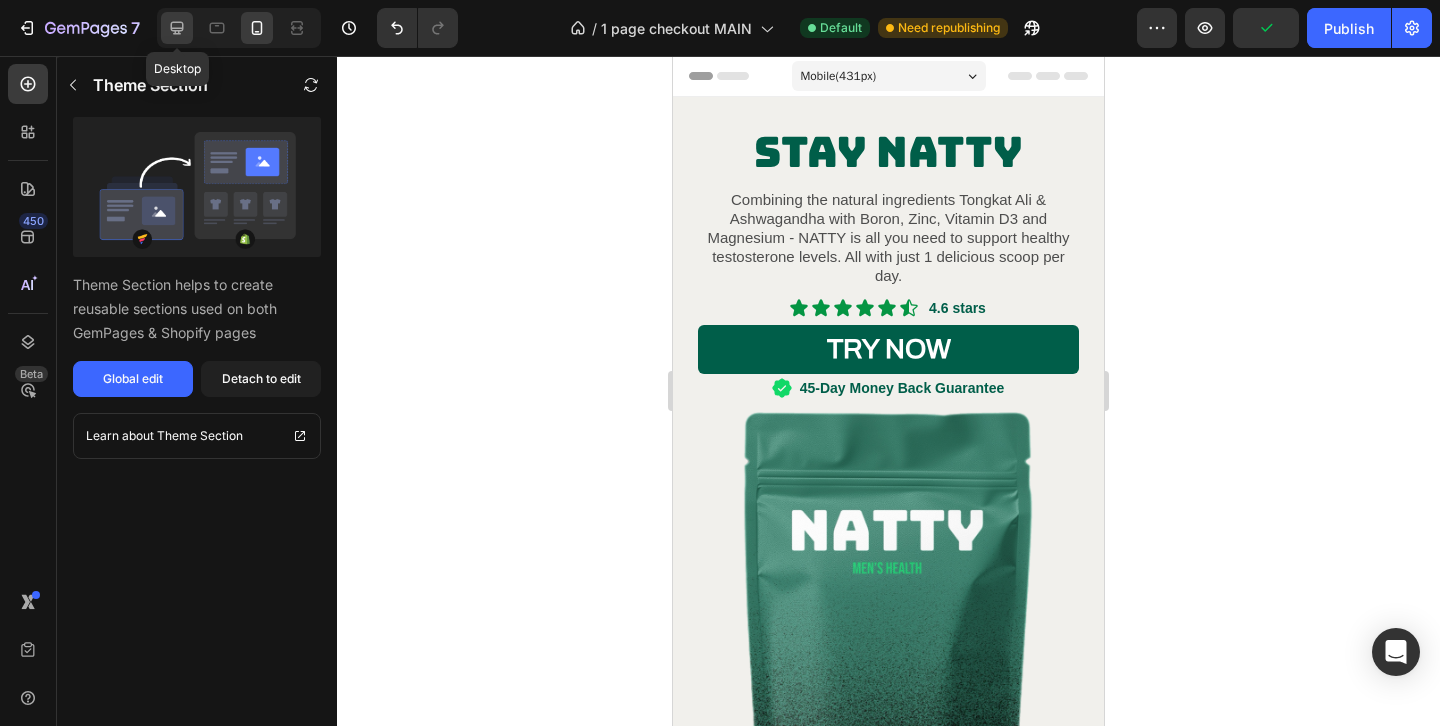 click 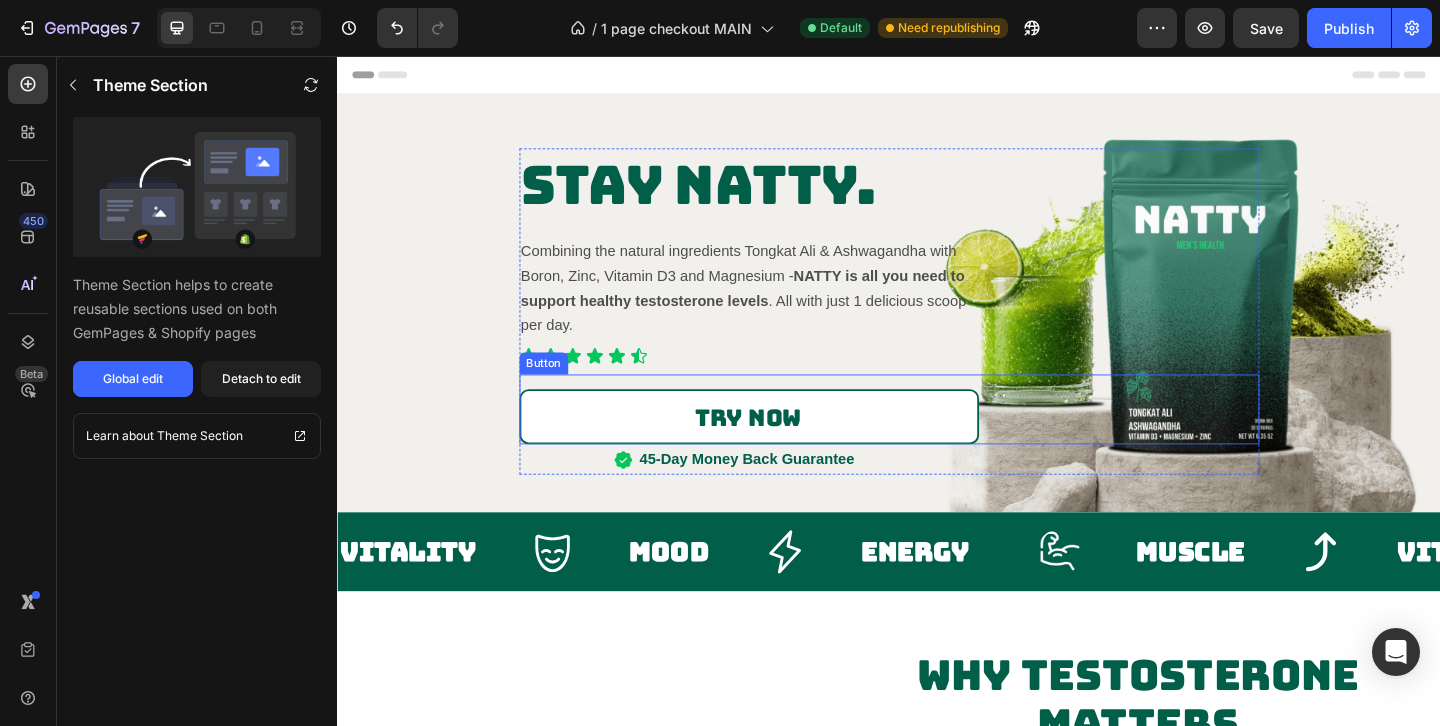 click on "TRY NOW" at bounding box center (785, 448) 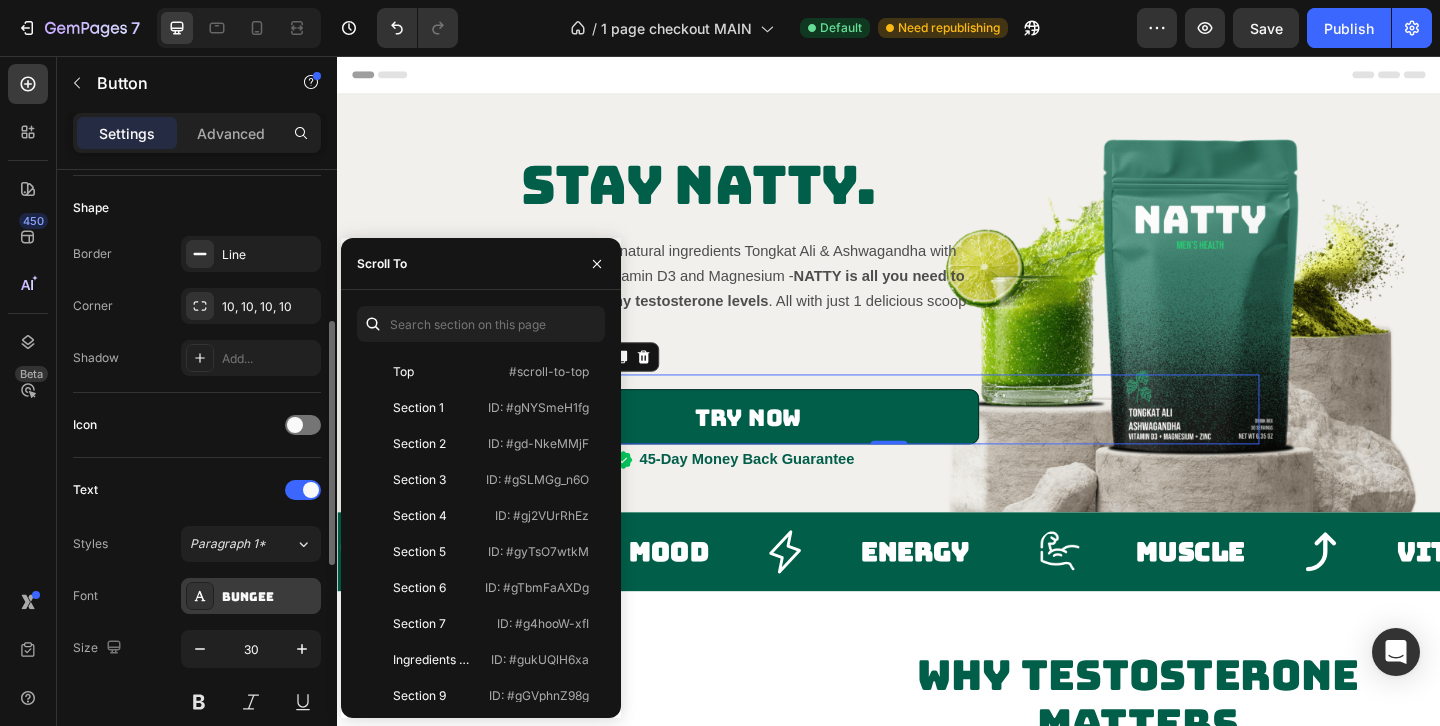 scroll, scrollTop: 730, scrollLeft: 0, axis: vertical 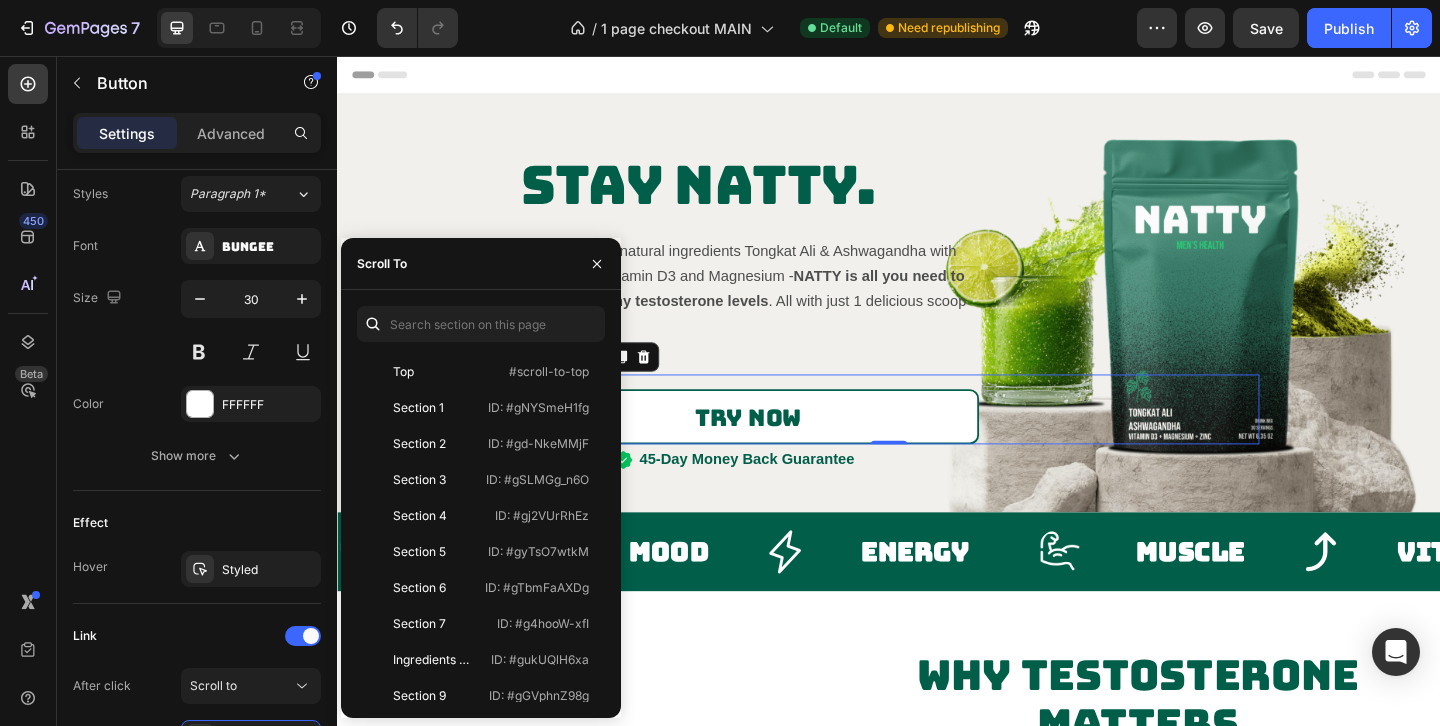 click on "TRY NOW" at bounding box center (785, 448) 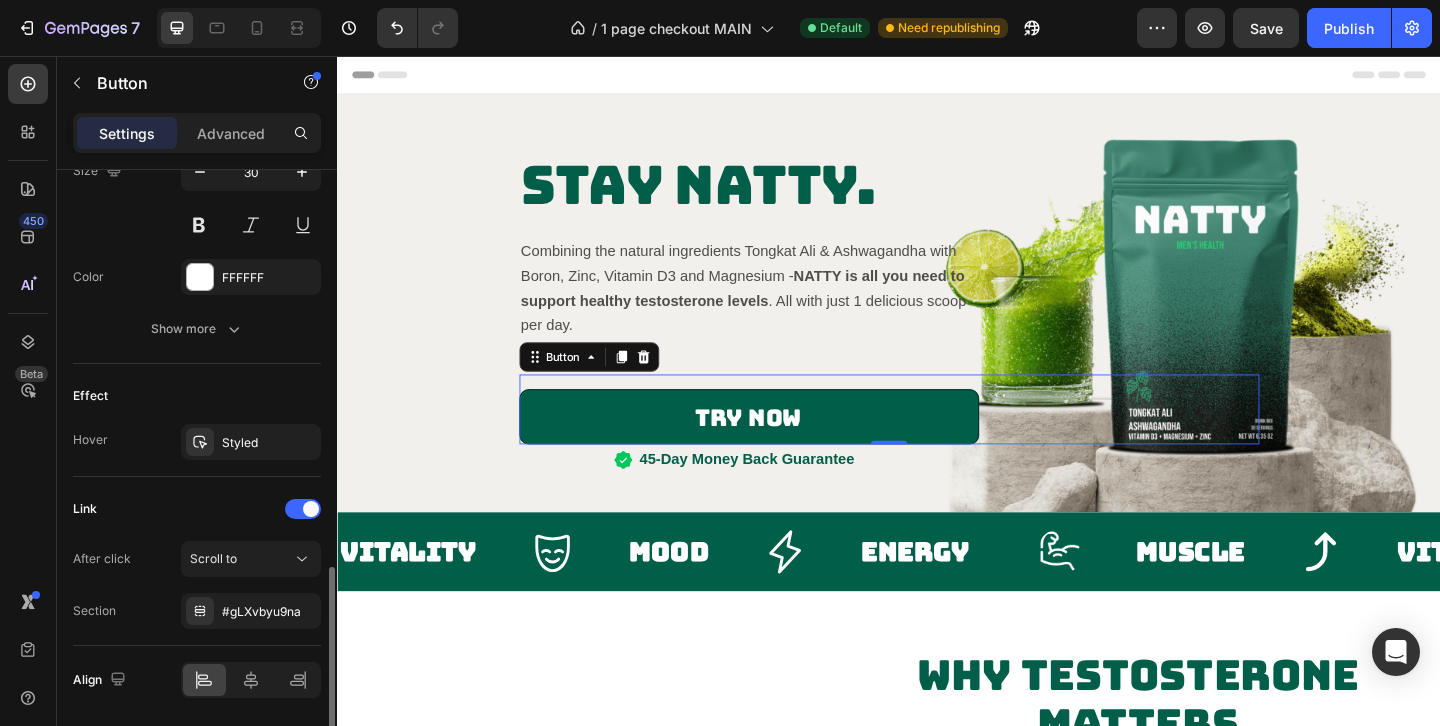 scroll, scrollTop: 925, scrollLeft: 0, axis: vertical 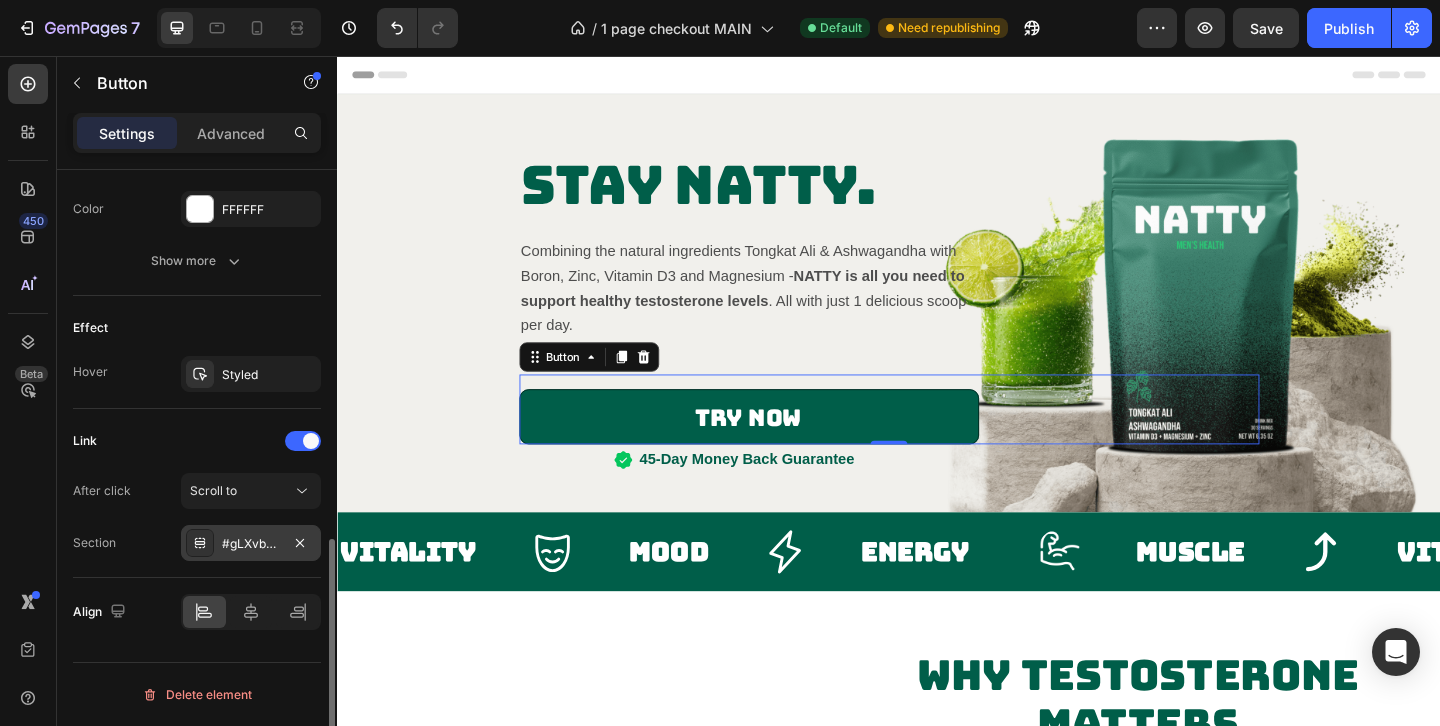 click on "#gLXvbyu9na" at bounding box center (251, 544) 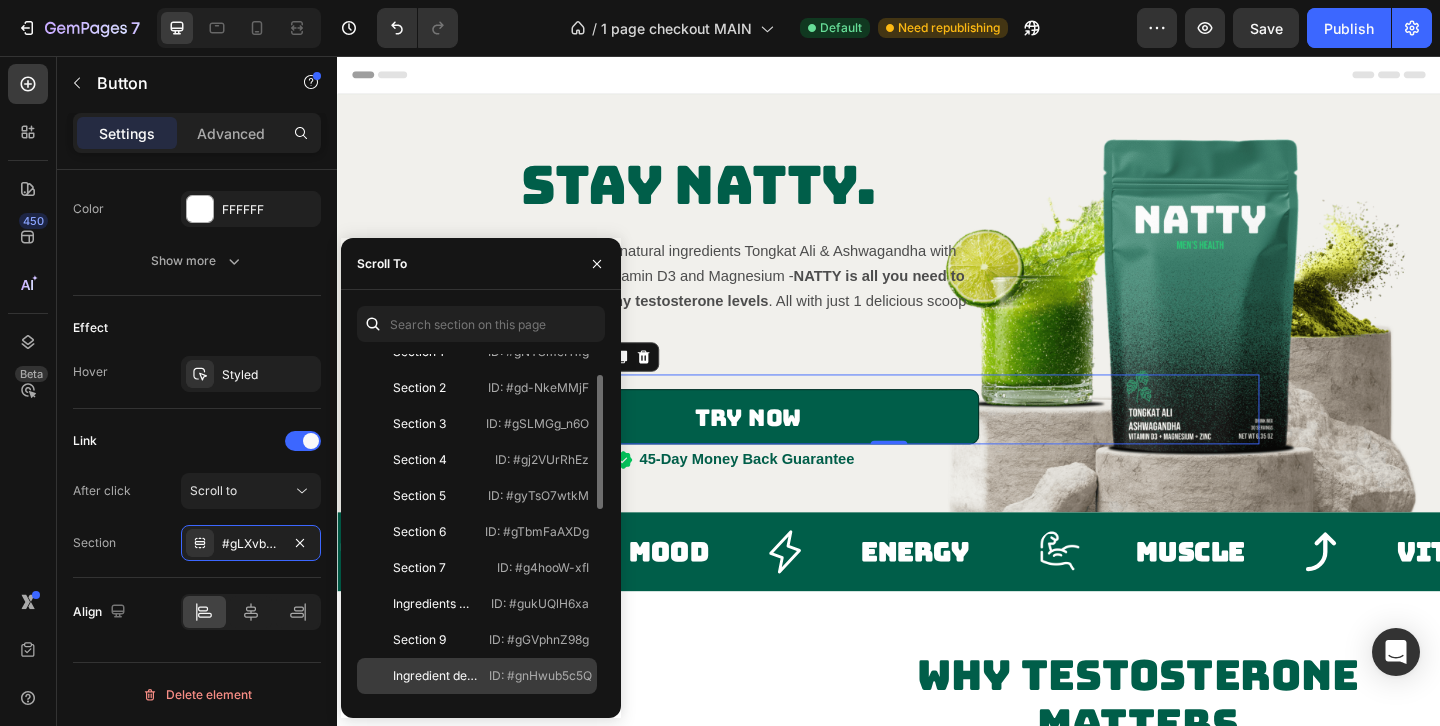 scroll, scrollTop: 125, scrollLeft: 0, axis: vertical 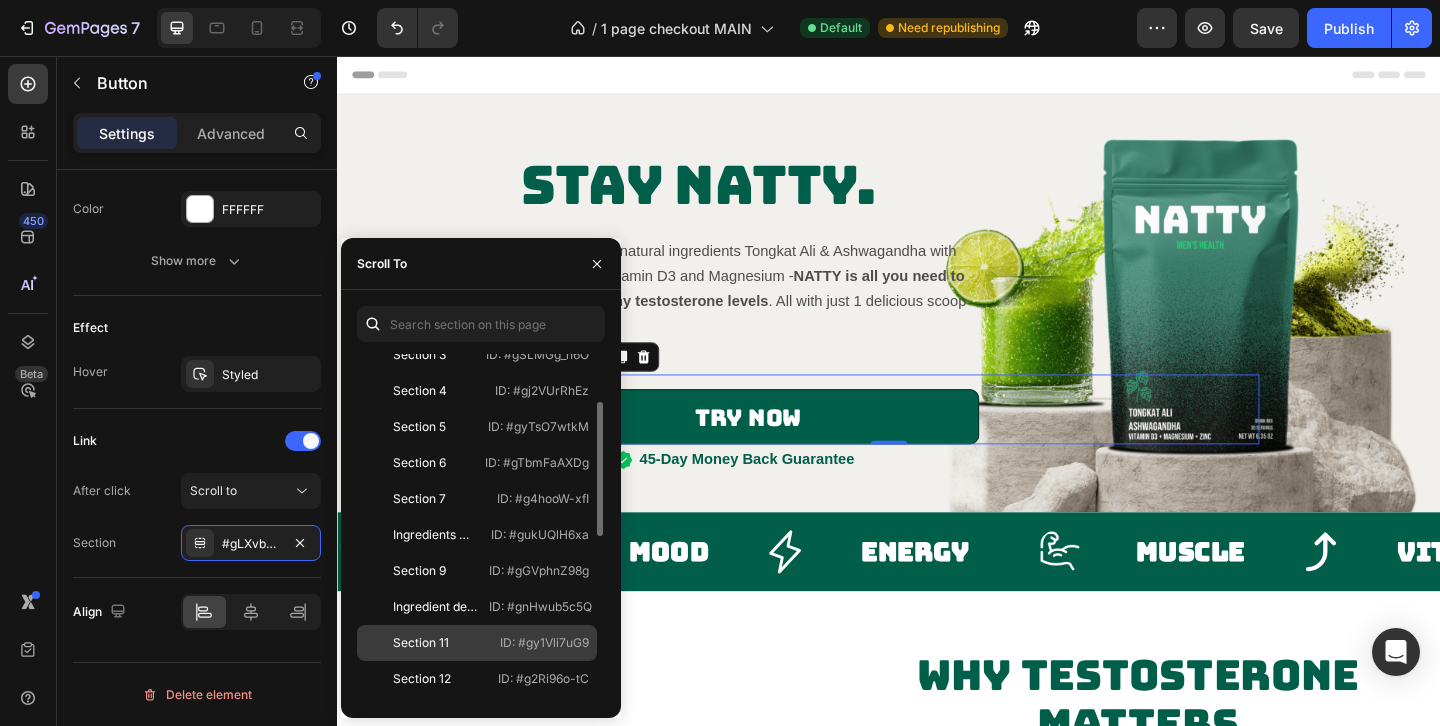 click on "Section 11" at bounding box center [423, 643] 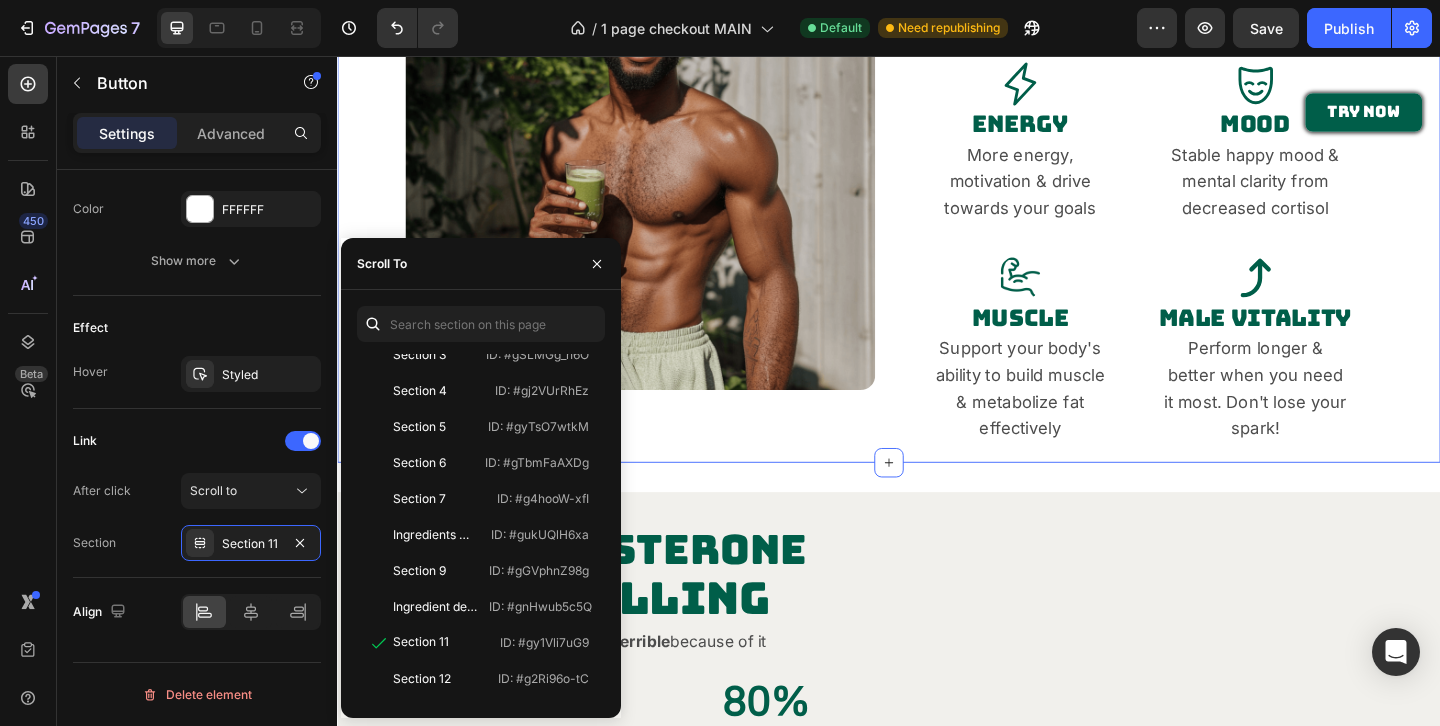 scroll, scrollTop: 890, scrollLeft: 0, axis: vertical 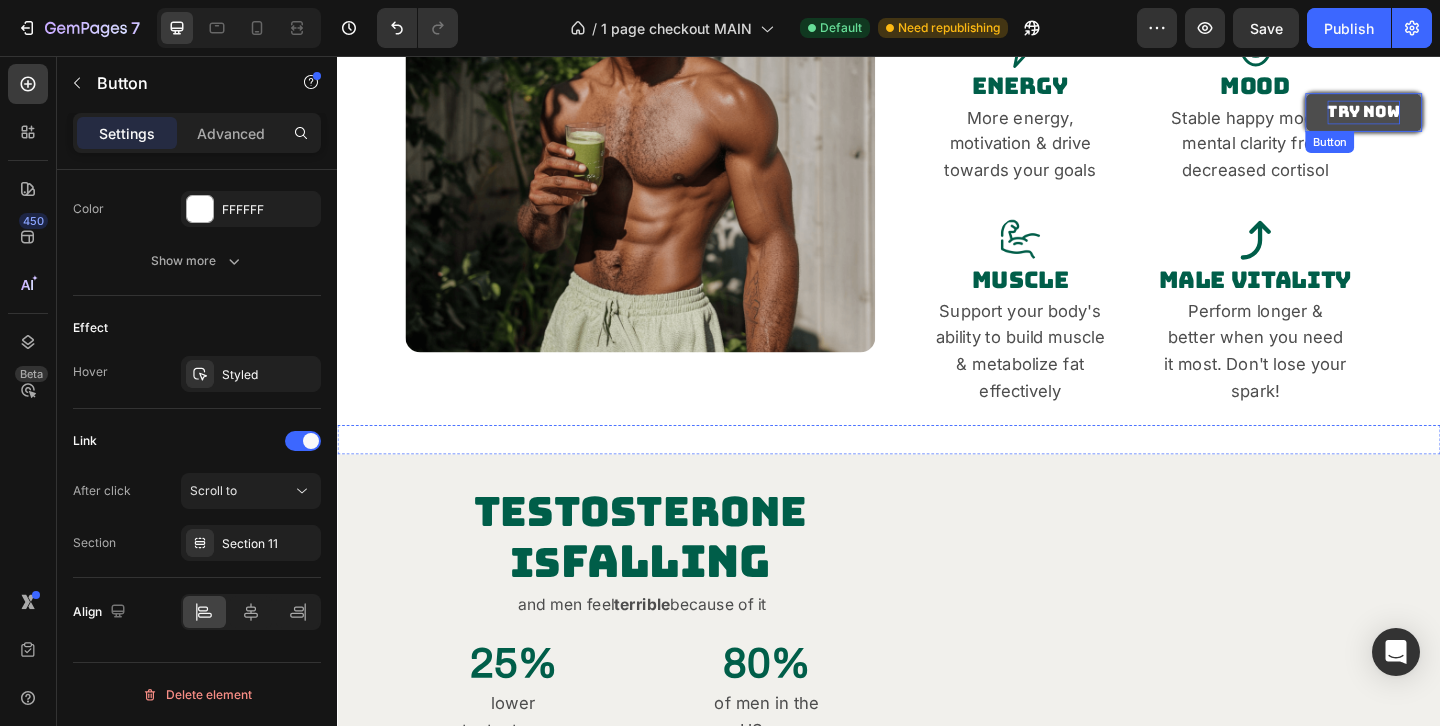 click on "try now" at bounding box center [1453, 117] 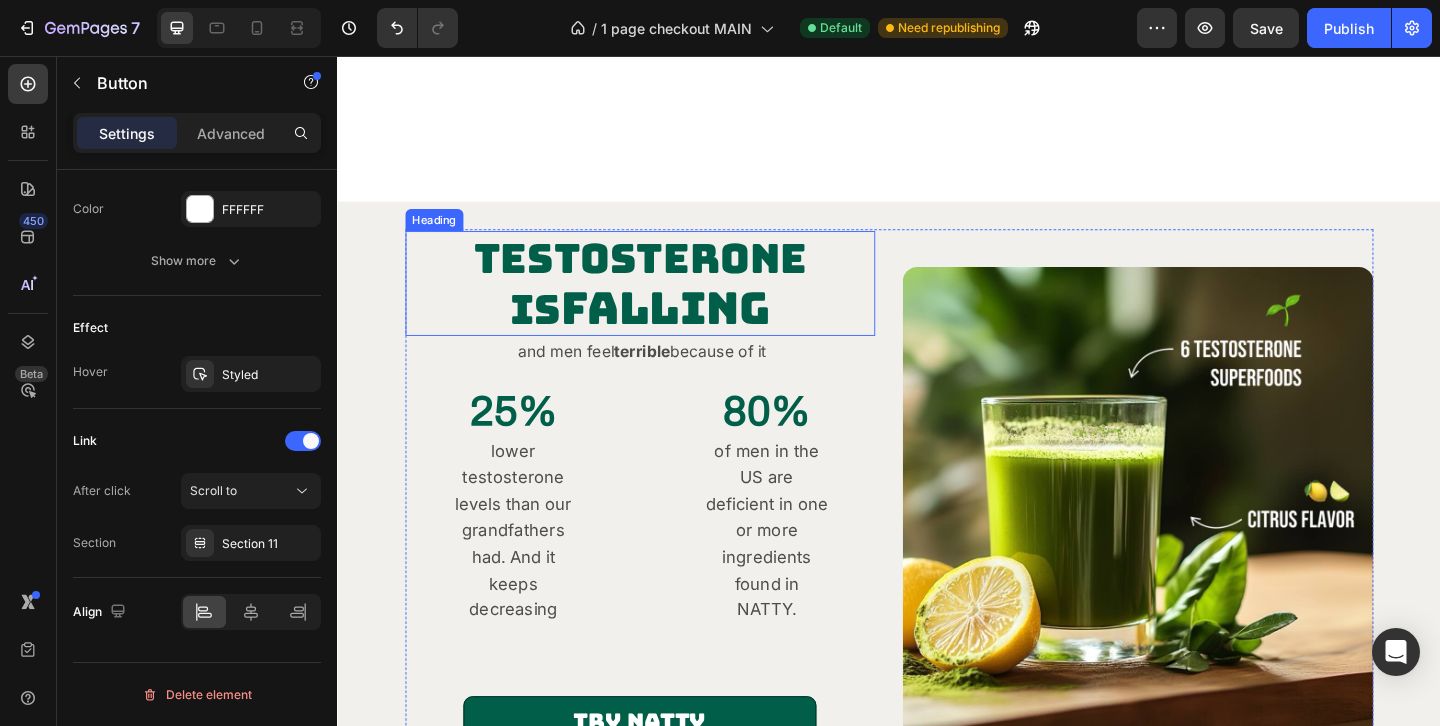 scroll, scrollTop: 1570, scrollLeft: 0, axis: vertical 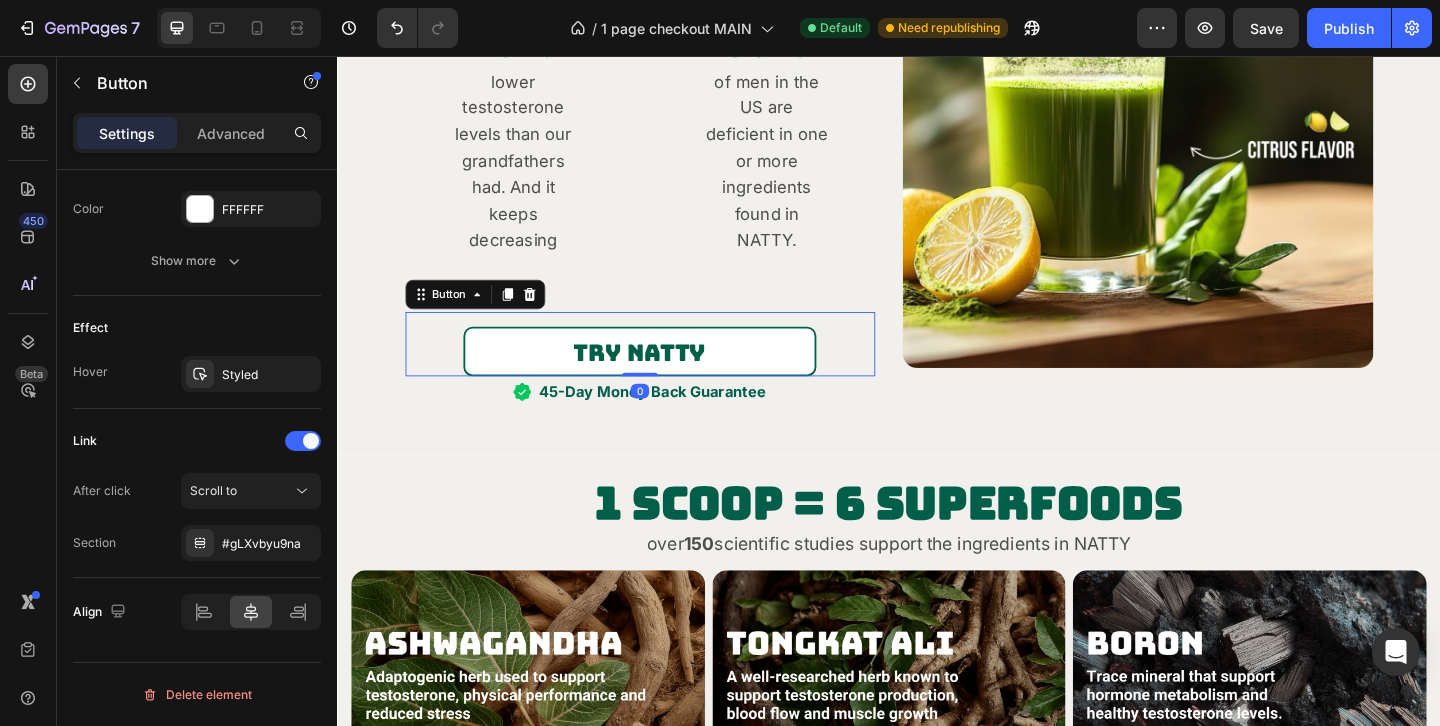 click on "TRY natty" at bounding box center (666, 377) 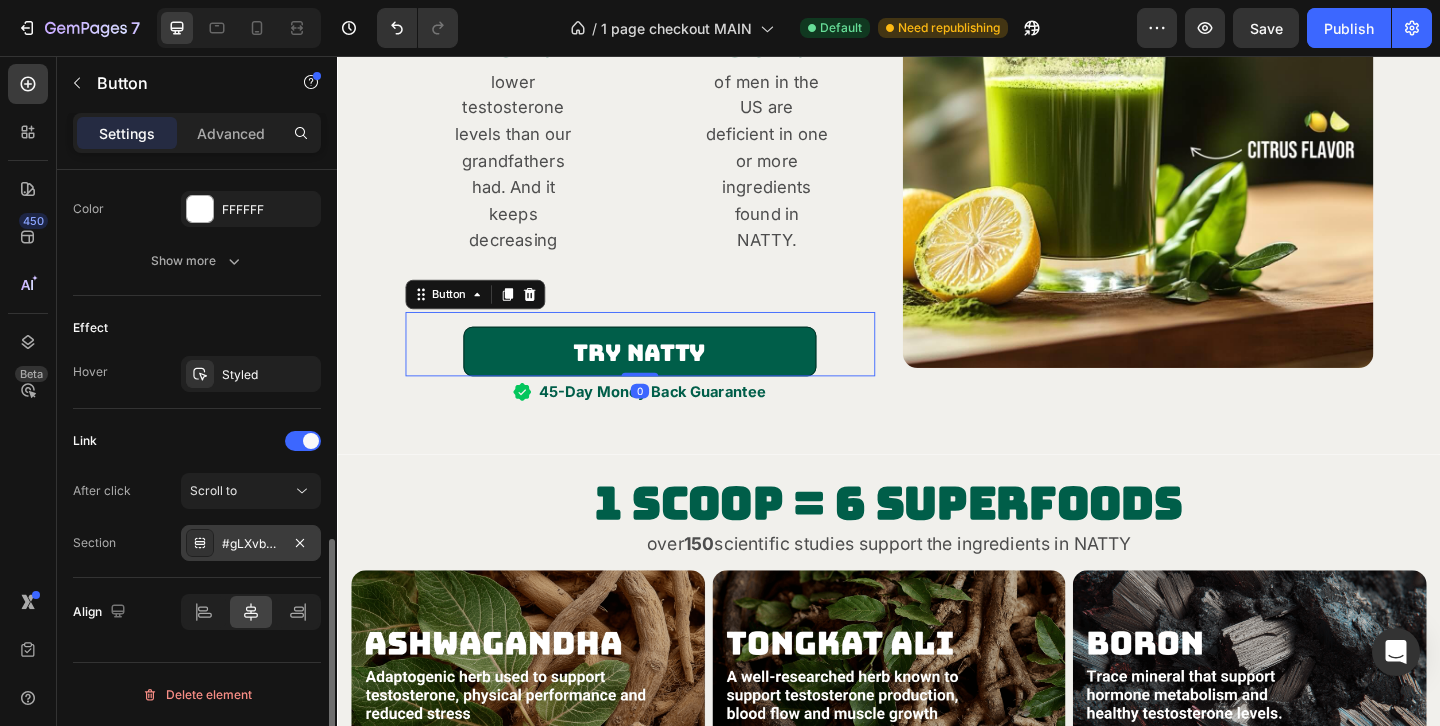 click on "#gLXvbyu9na" at bounding box center (251, 544) 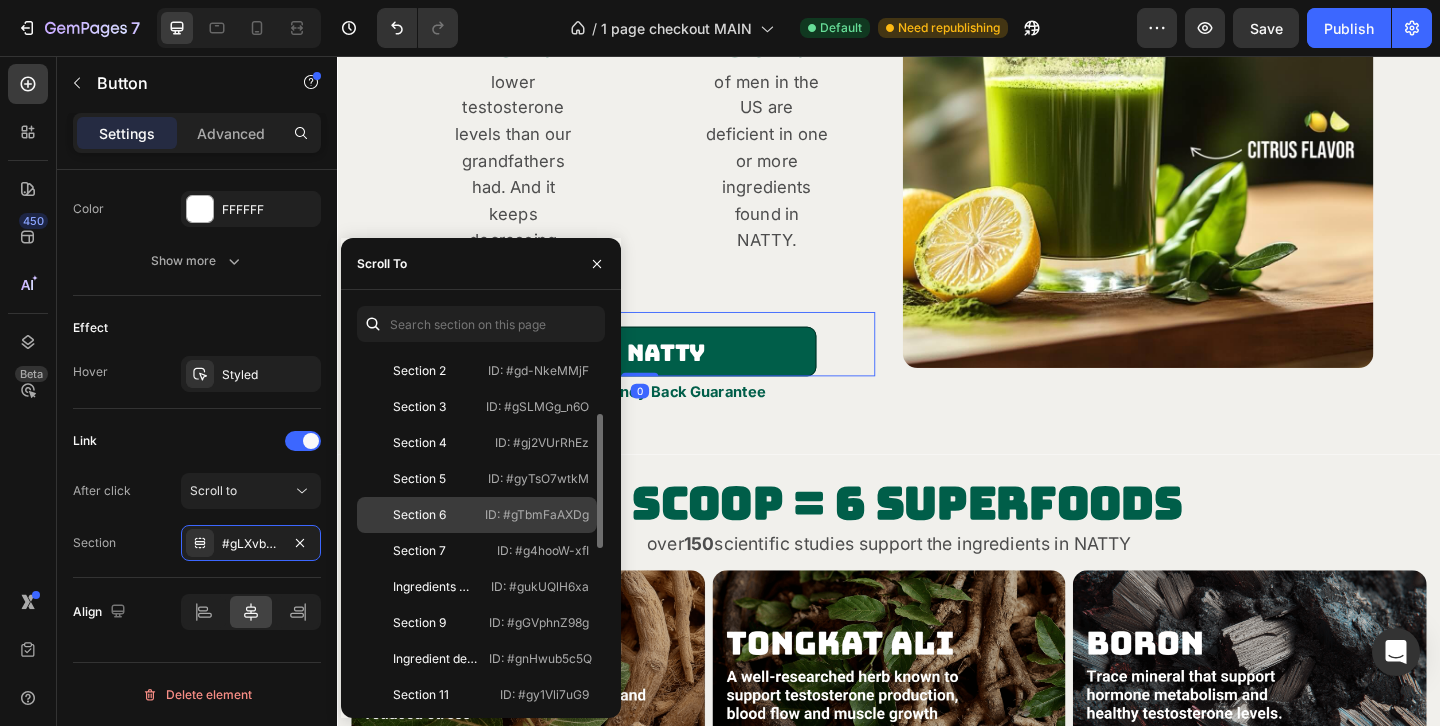 scroll, scrollTop: 96, scrollLeft: 0, axis: vertical 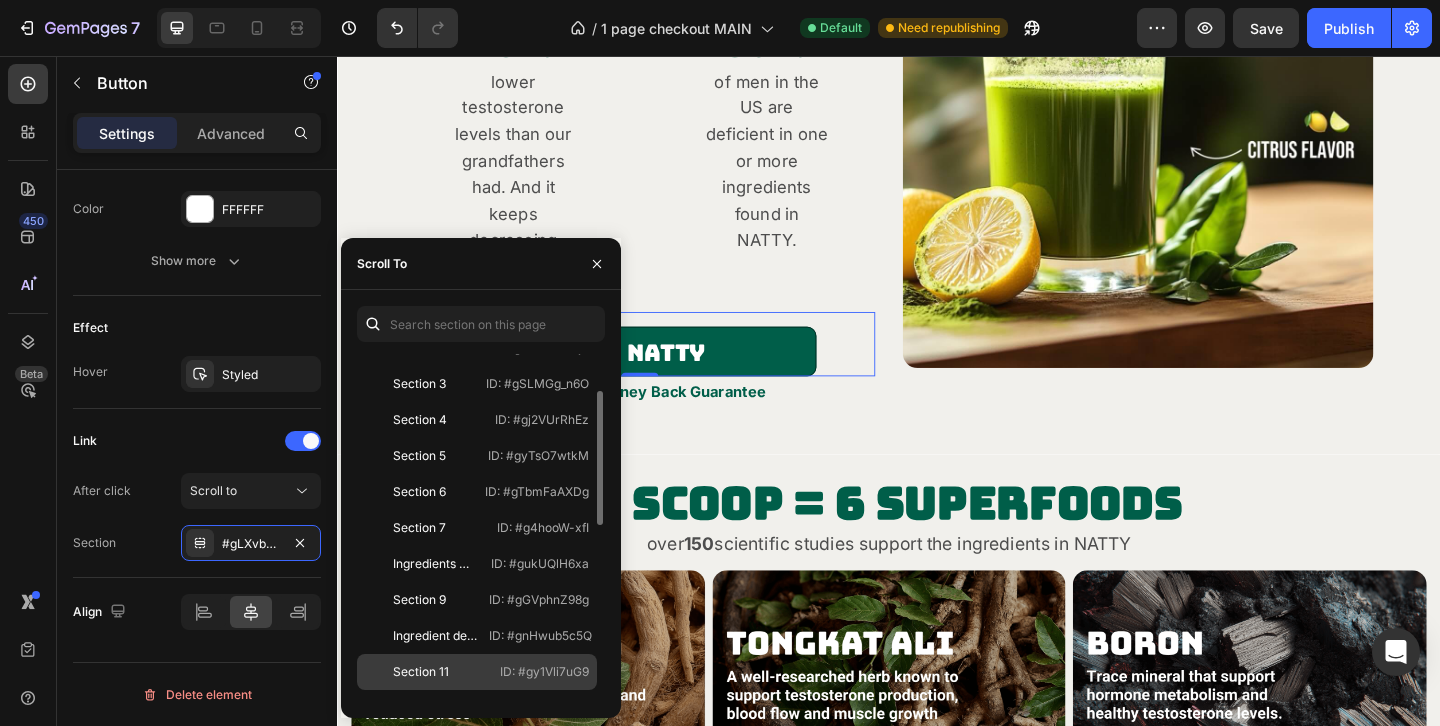 click on "Section 11   ID: #gy1Vli7uG9" 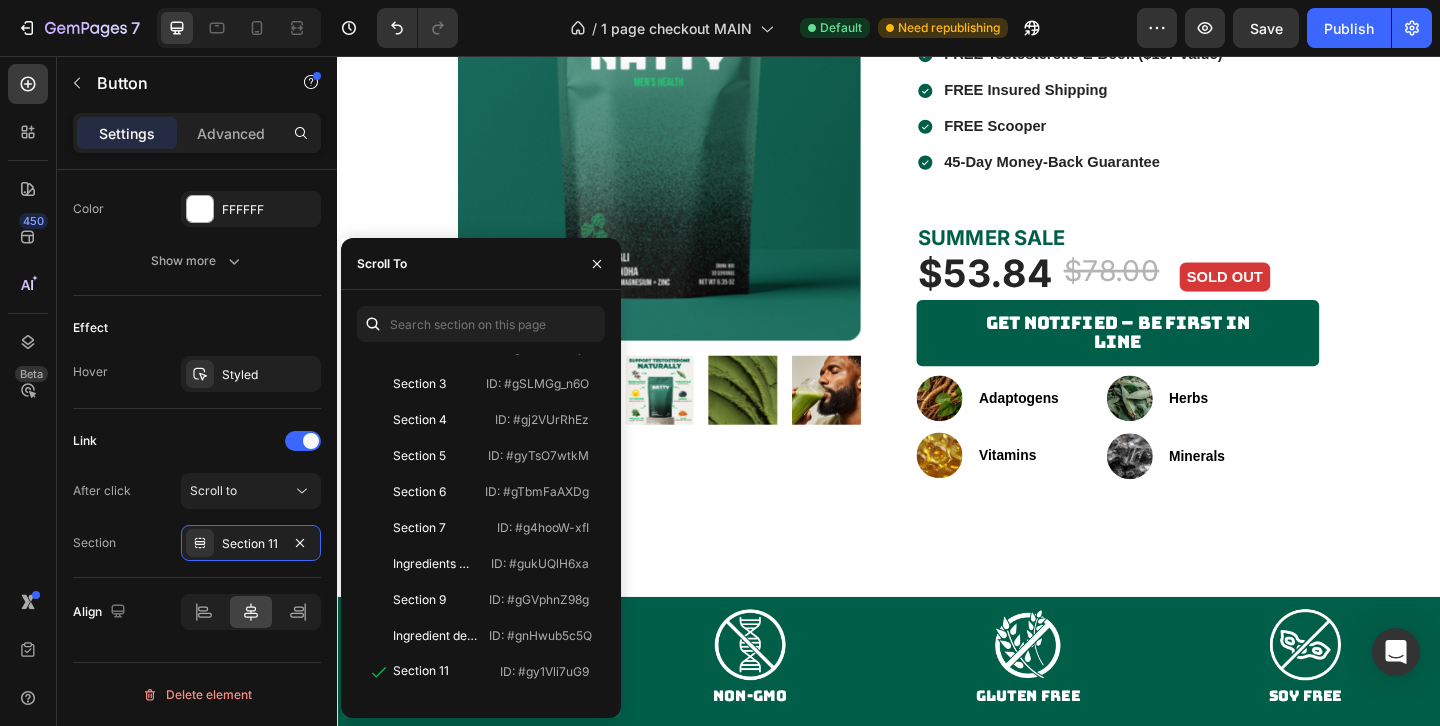 scroll, scrollTop: 3155, scrollLeft: 0, axis: vertical 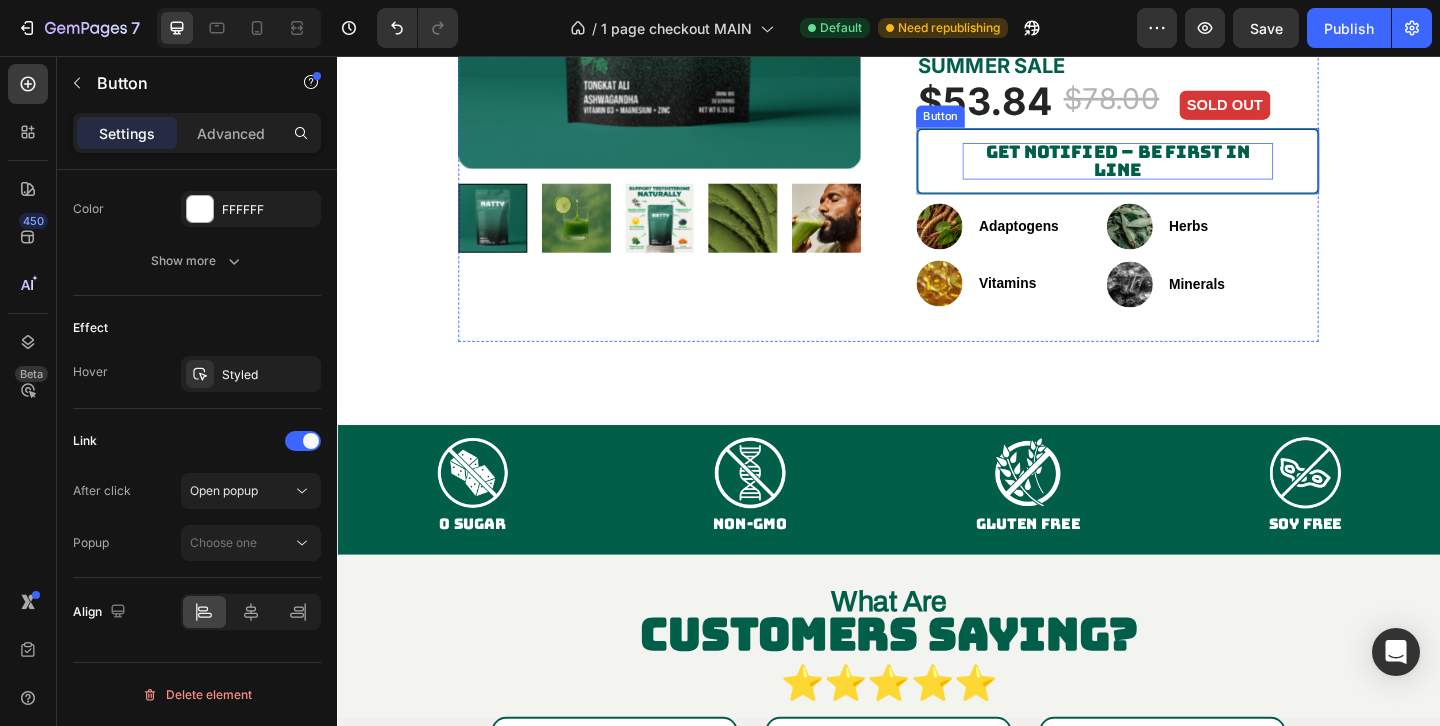 click on "Get Notified – Be First in Line" at bounding box center [1186, 169] 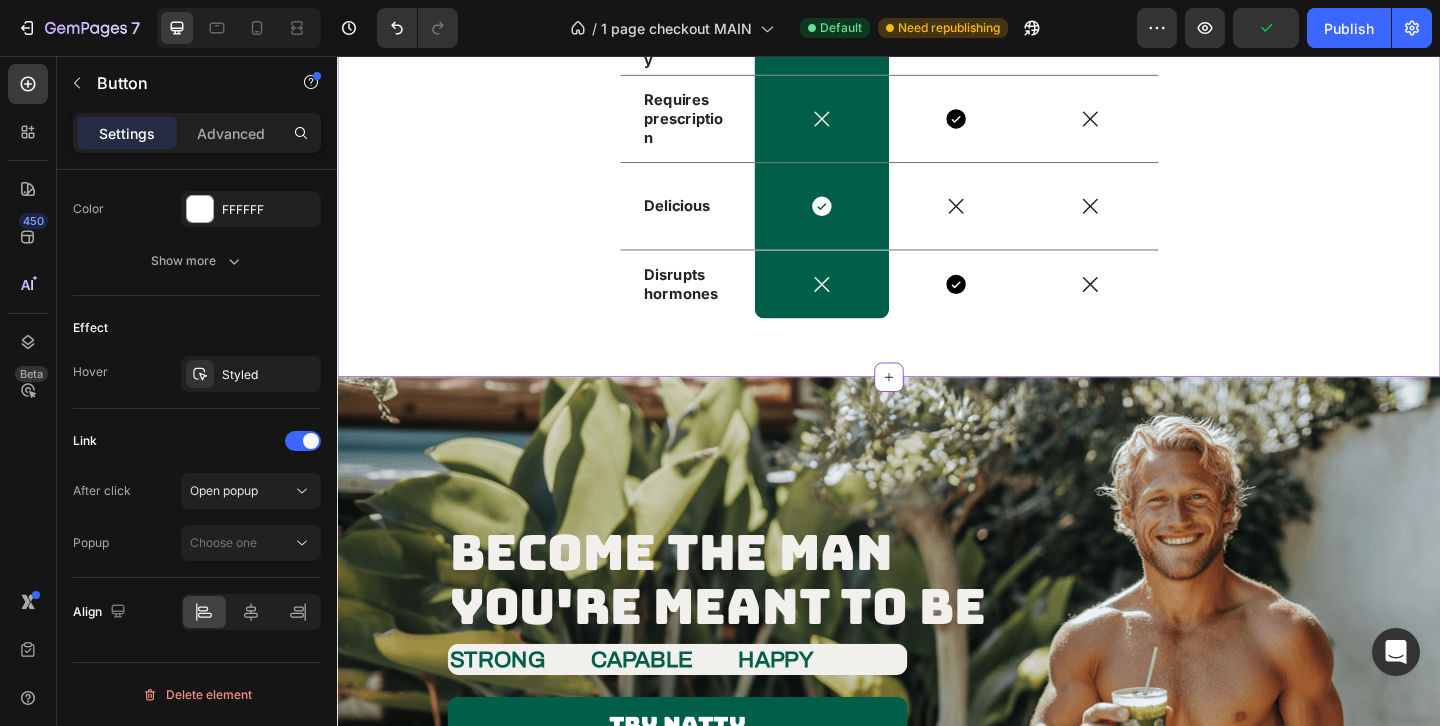 scroll, scrollTop: 5197, scrollLeft: 0, axis: vertical 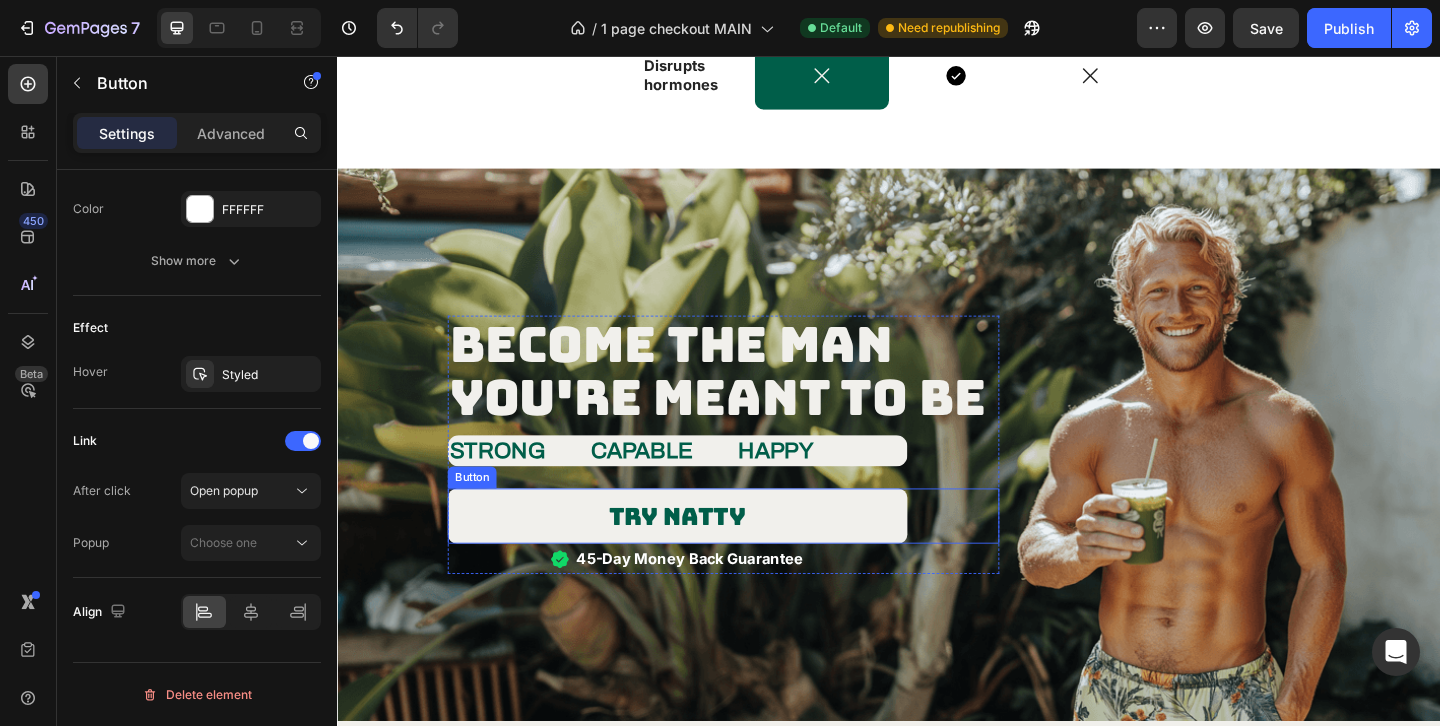 click on "TRY natty" at bounding box center (707, 556) 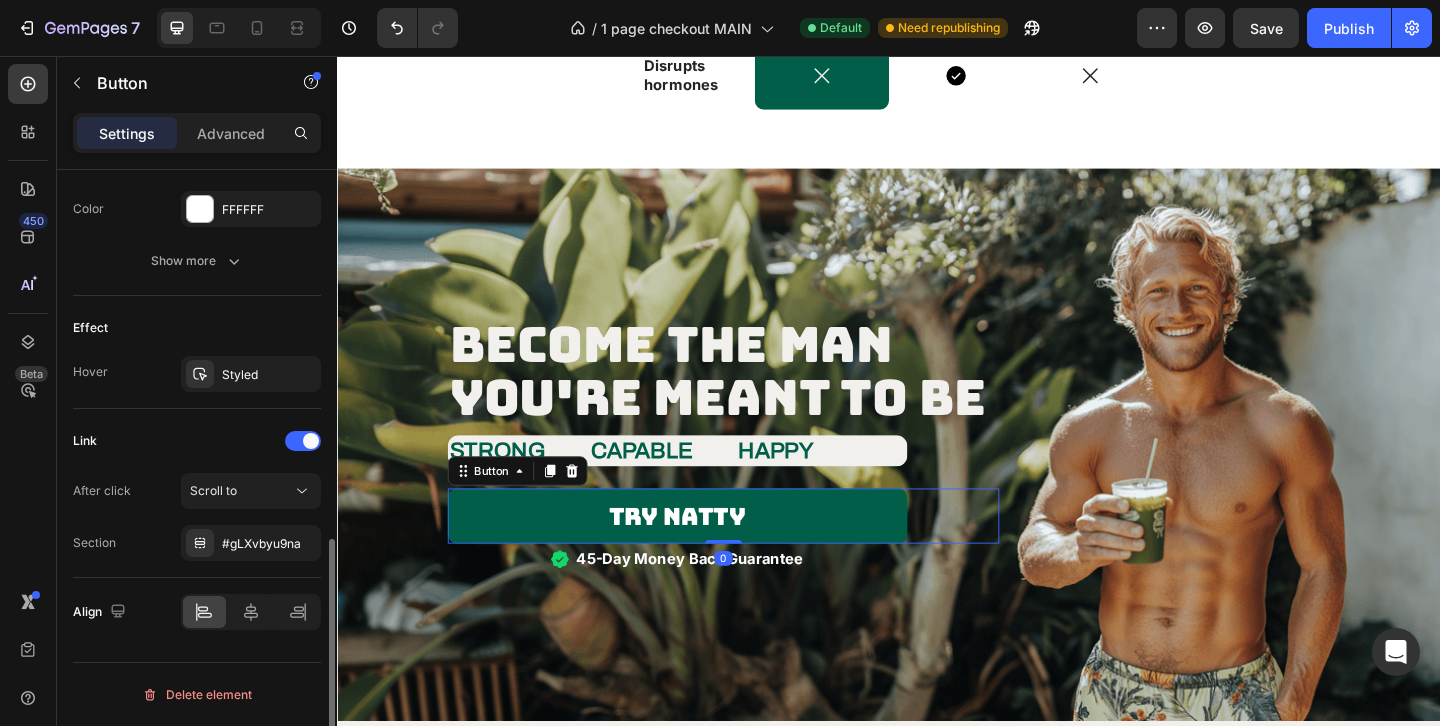 click on "Link After click Scroll to Section #gLXvbyu9na" 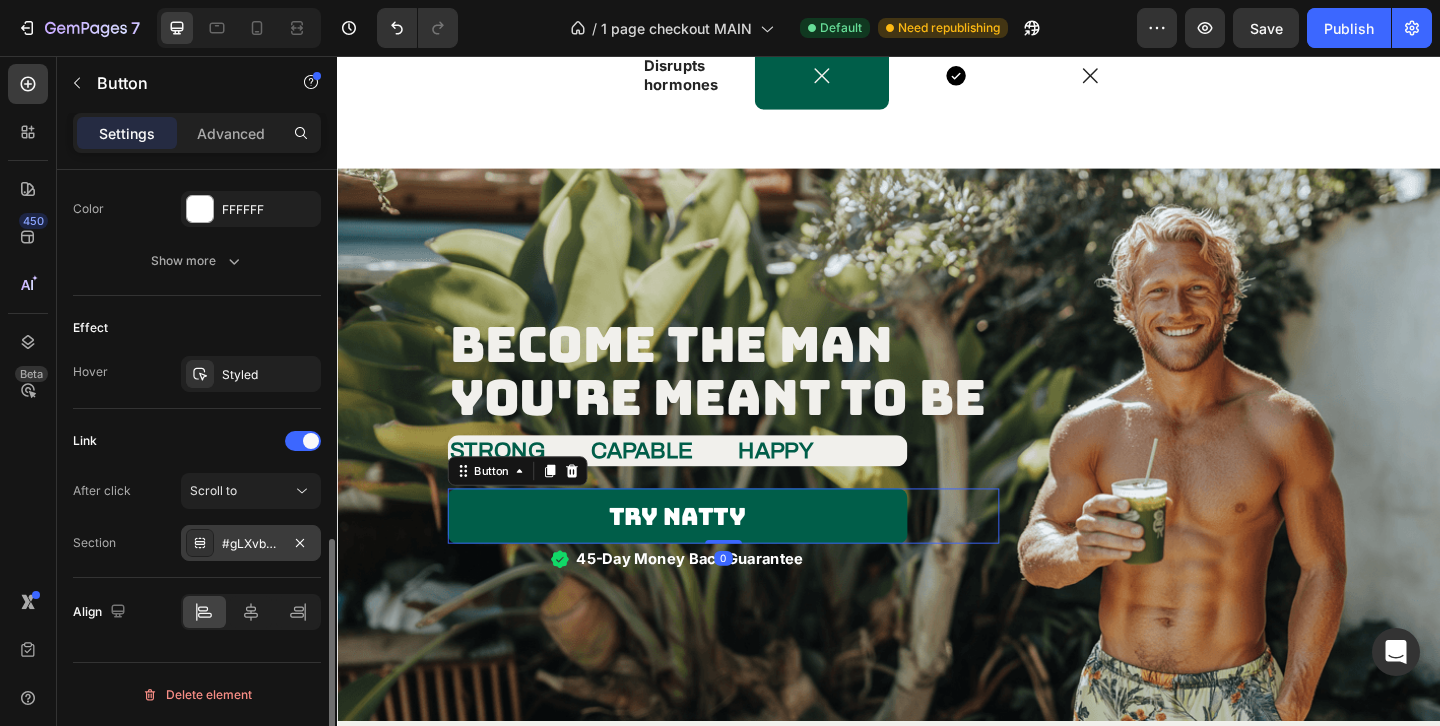 click on "#gLXvbyu9na" at bounding box center [251, 544] 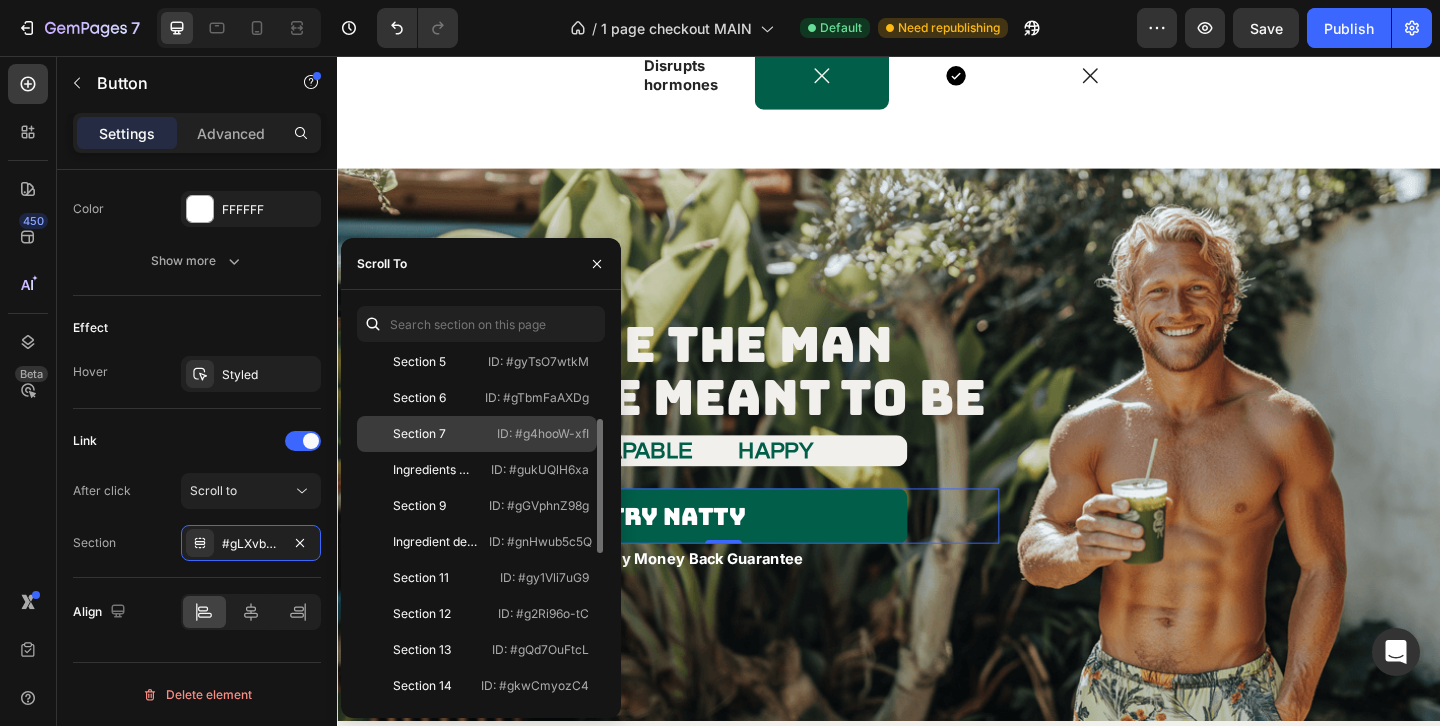 scroll, scrollTop: 193, scrollLeft: 0, axis: vertical 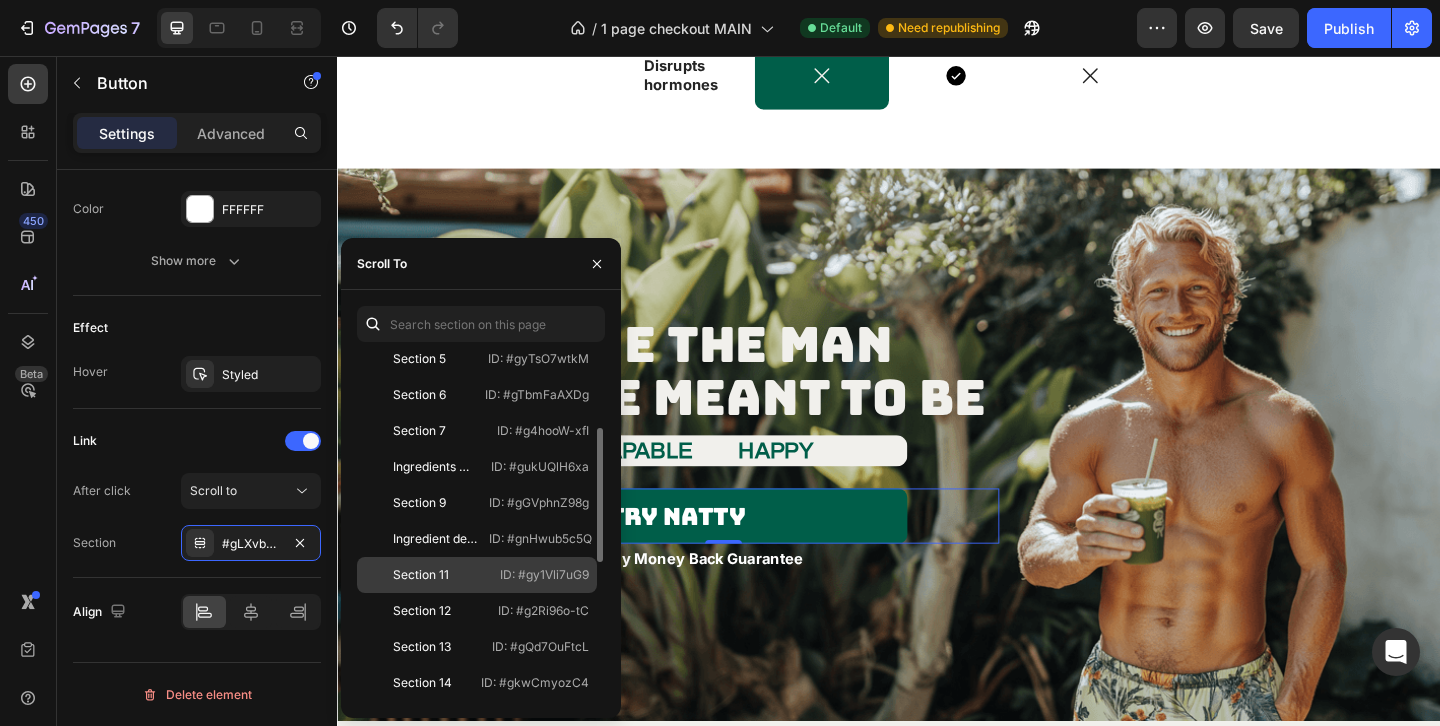 click on "ID: #gy1Vli7uG9" at bounding box center (544, 575) 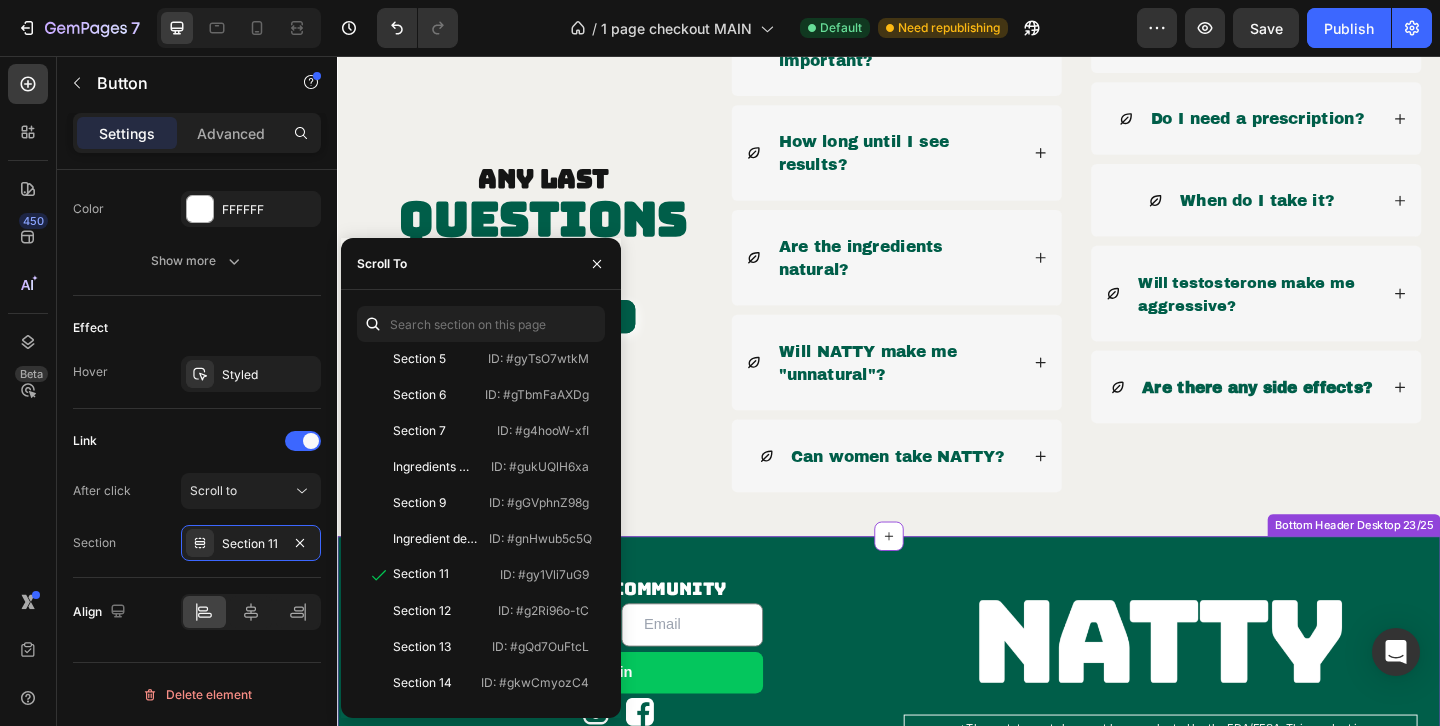 click at bounding box center (1232, 696) 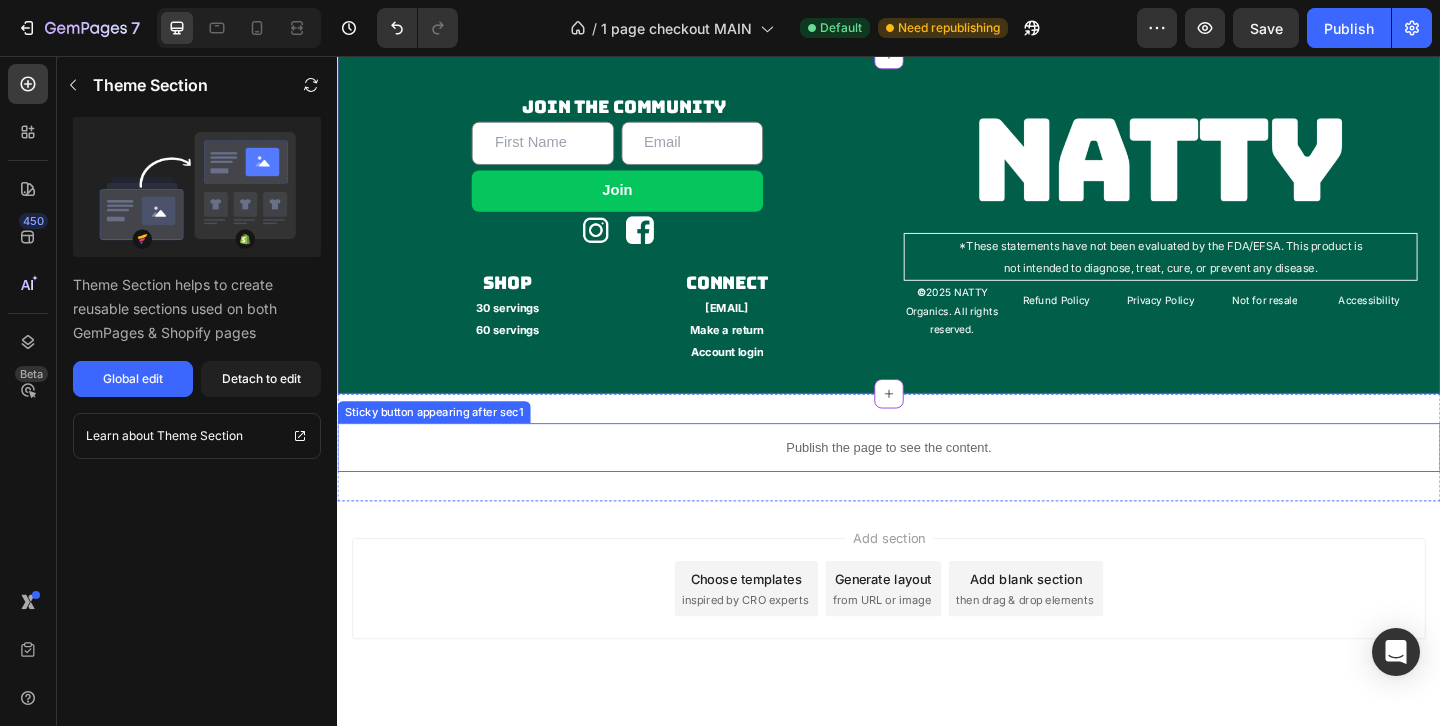 scroll, scrollTop: 6560, scrollLeft: 0, axis: vertical 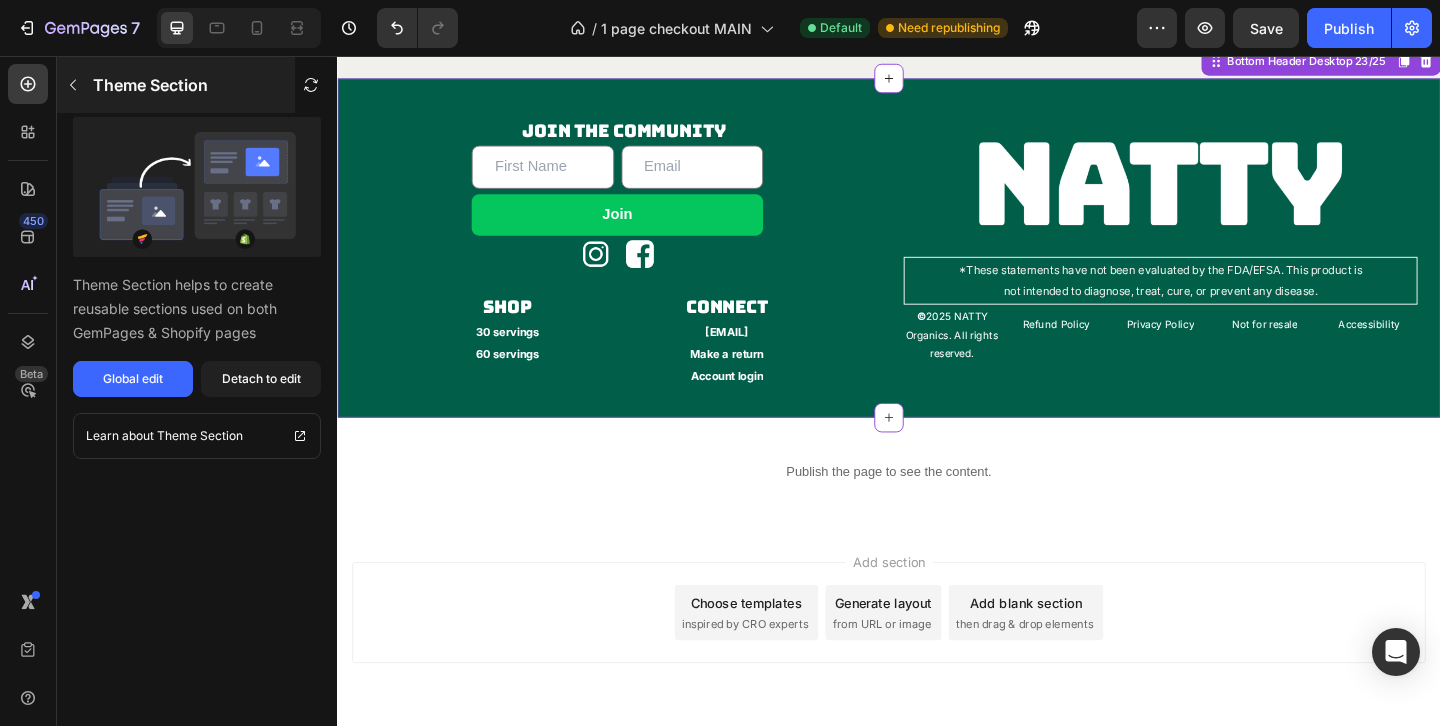 click on "Theme Section" at bounding box center (150, 85) 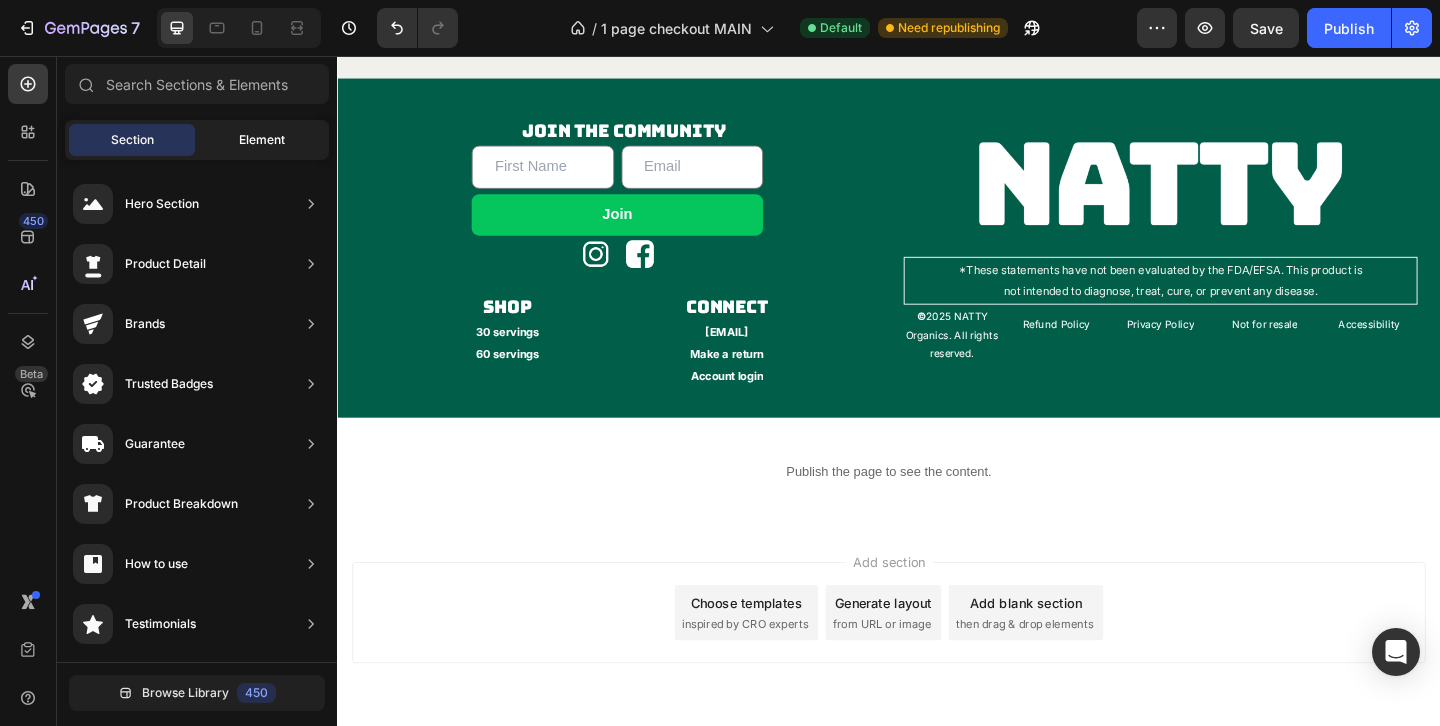 click on "Element" at bounding box center (262, 140) 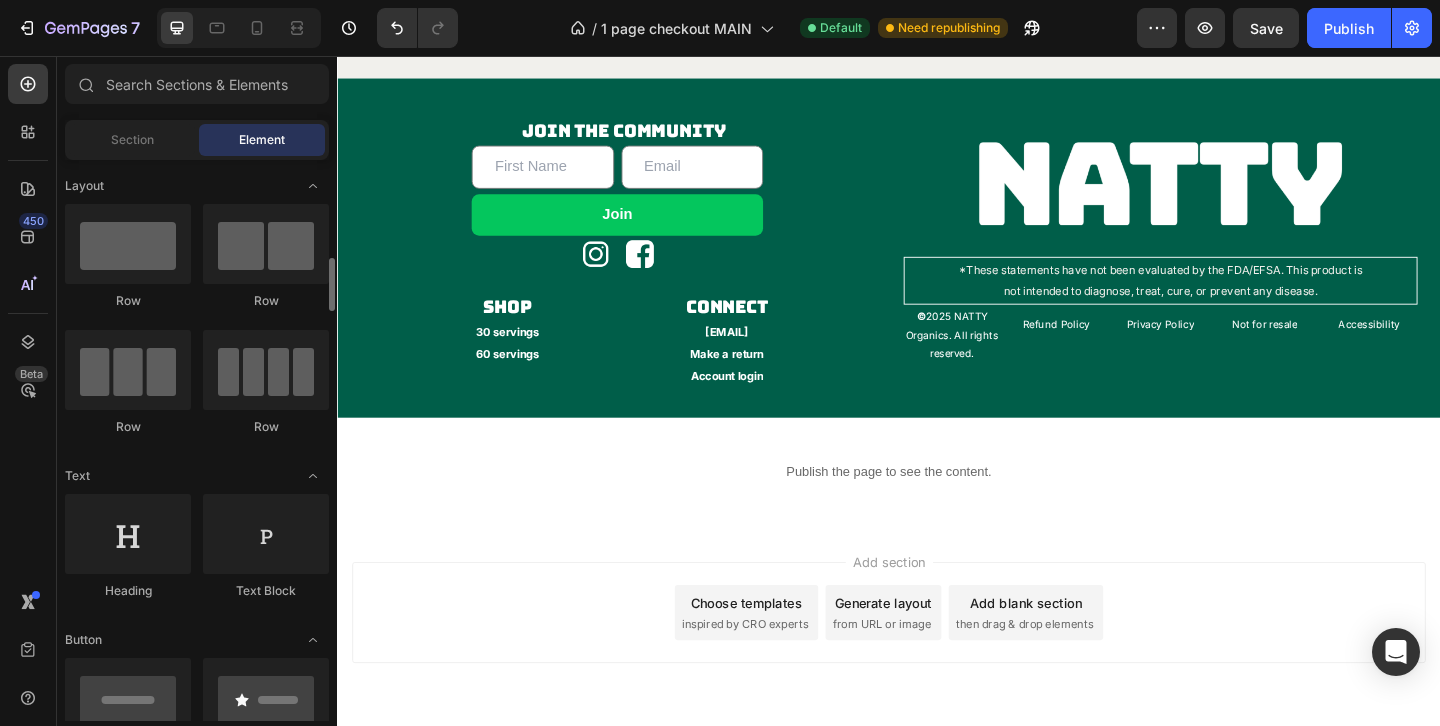 scroll, scrollTop: 122, scrollLeft: 0, axis: vertical 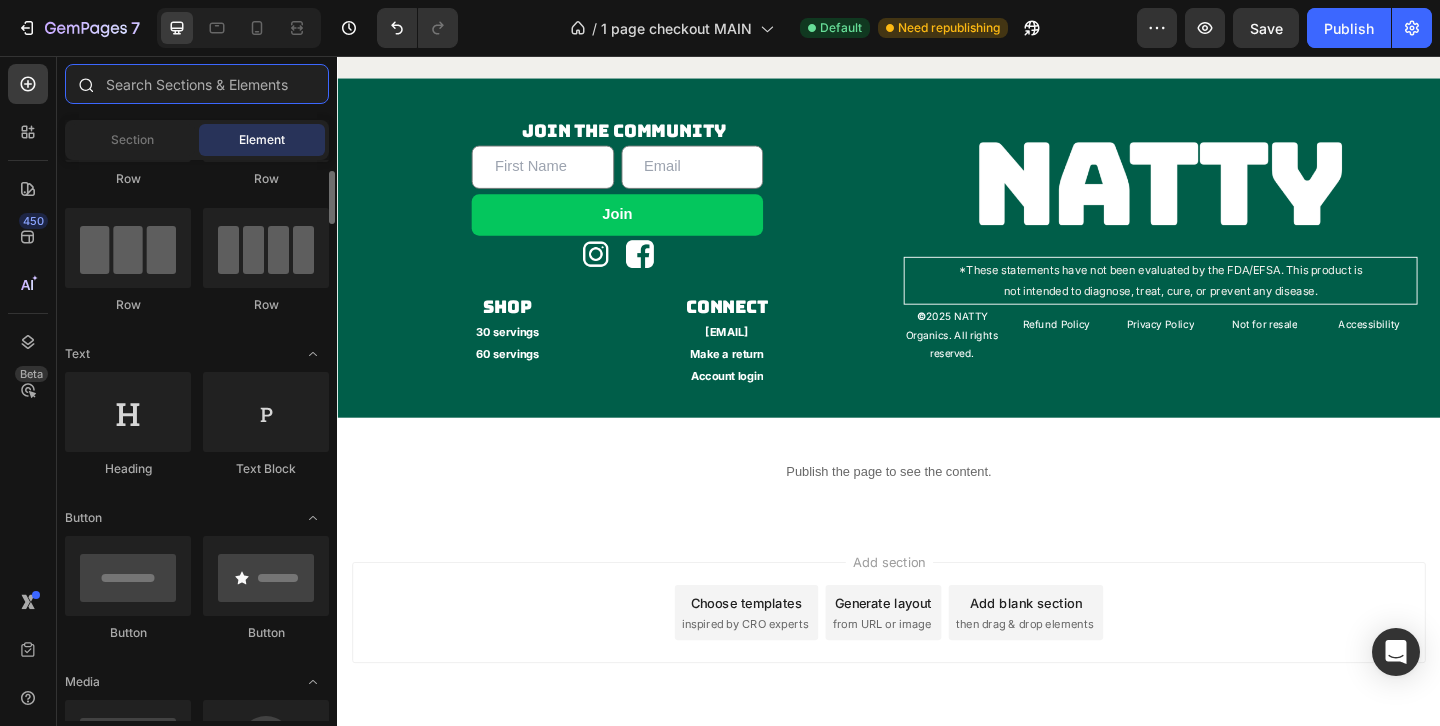 click at bounding box center [197, 84] 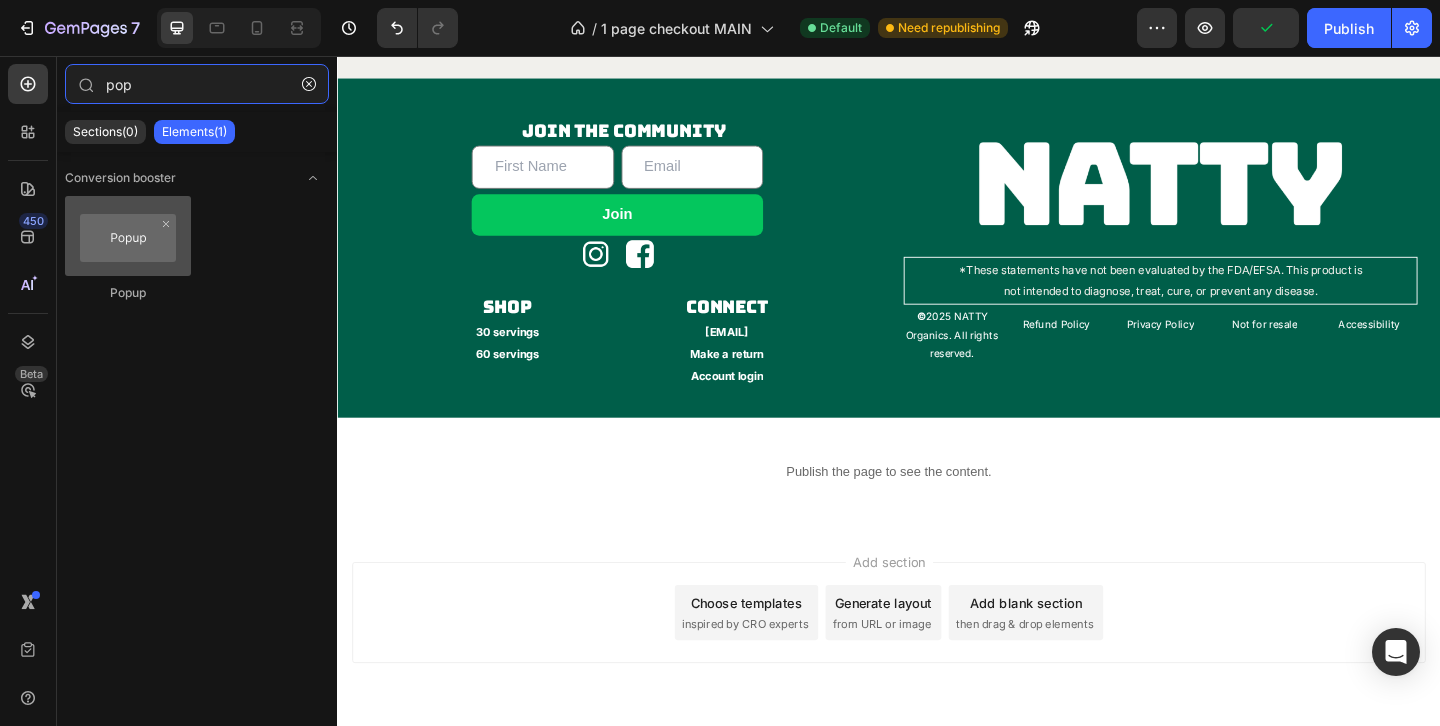 type on "pop" 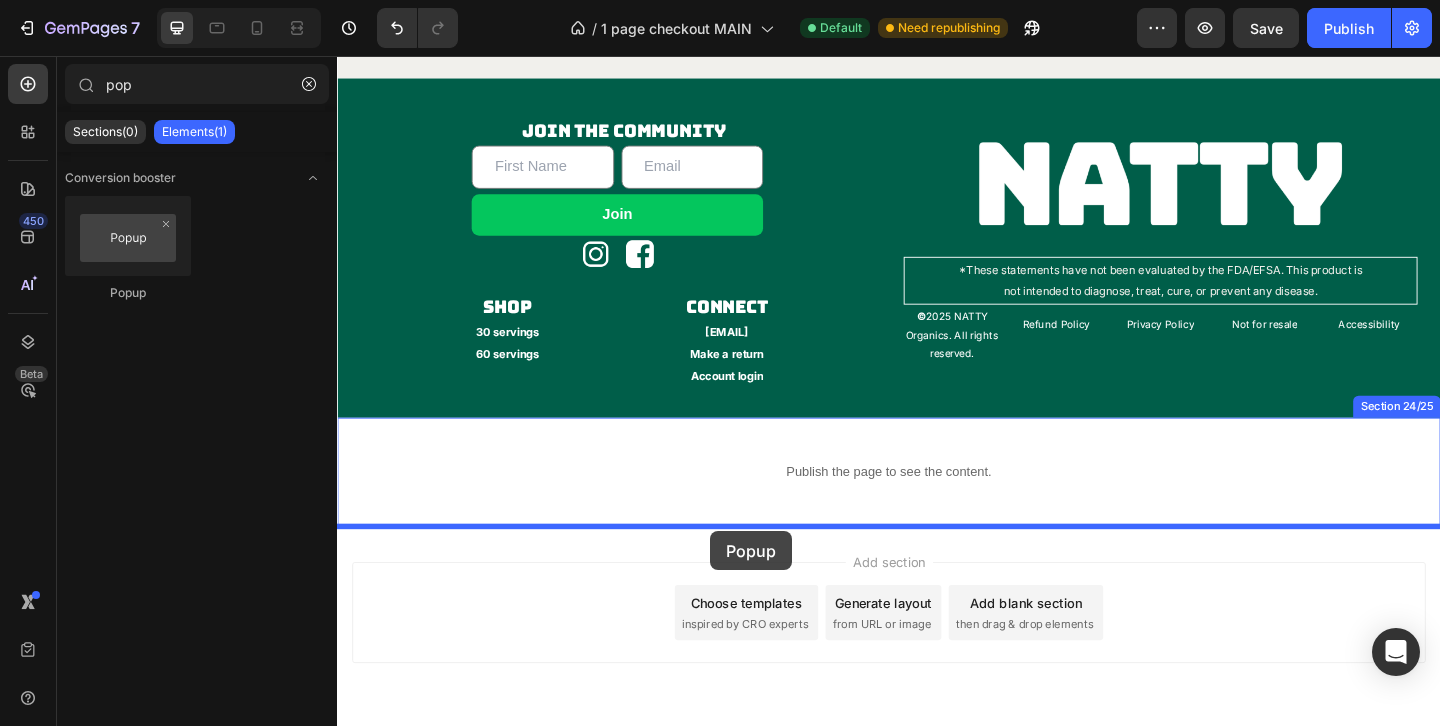 drag, startPoint x: 464, startPoint y: 308, endPoint x: 741, endPoint y: 572, distance: 382.6552 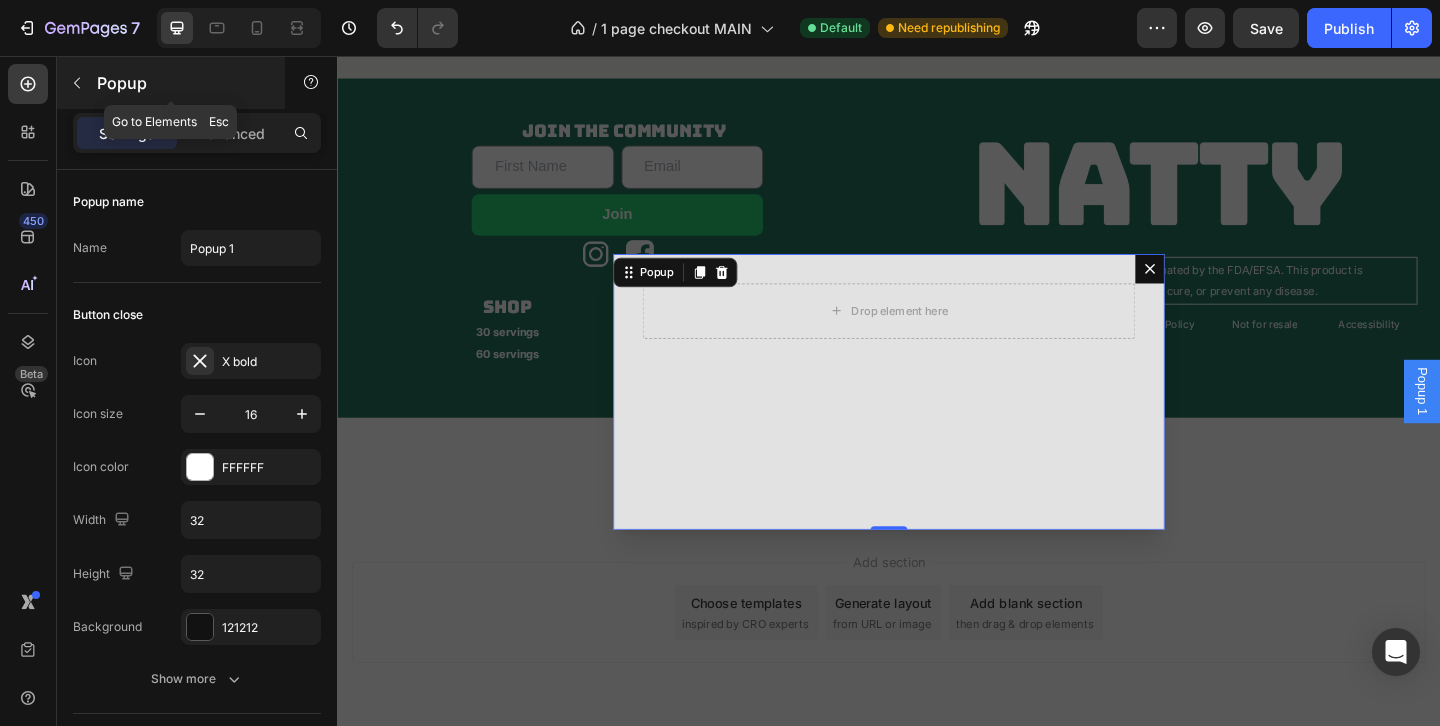 click on "Popup" at bounding box center [182, 83] 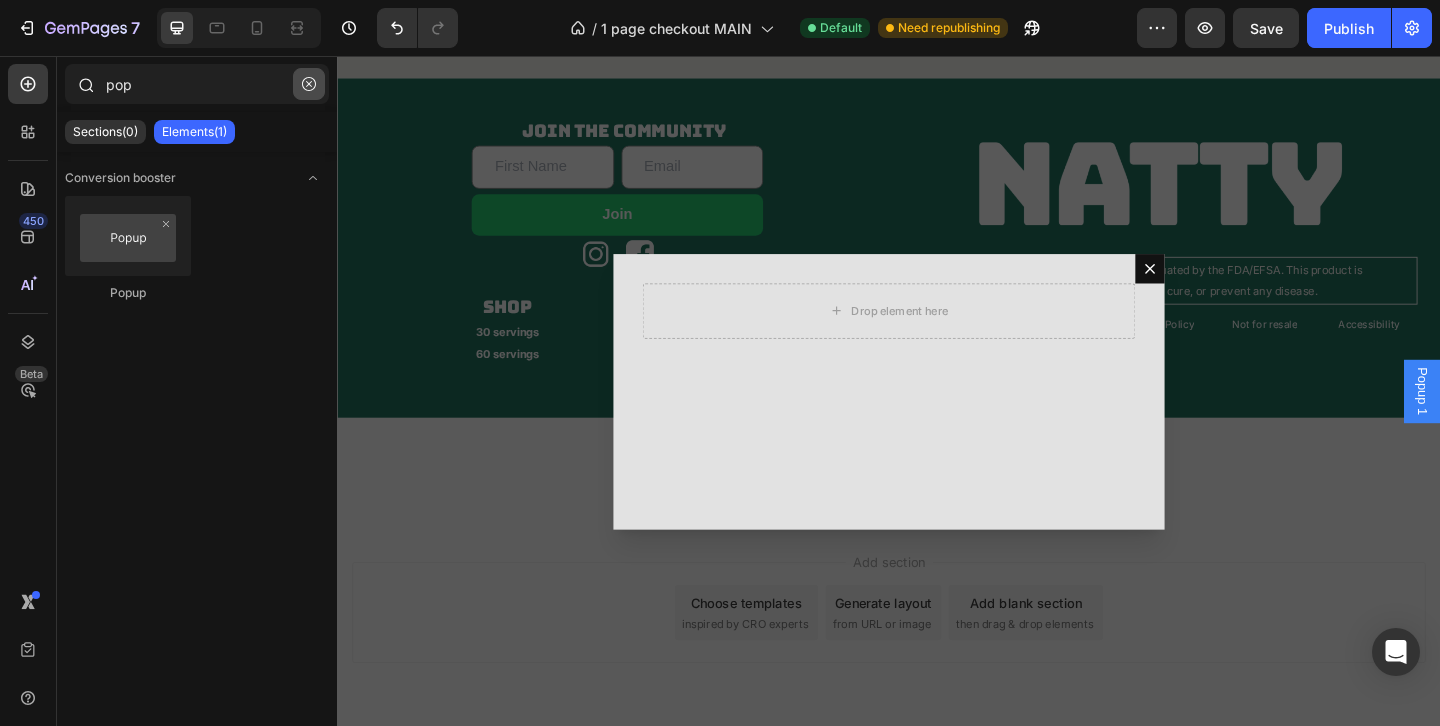 click 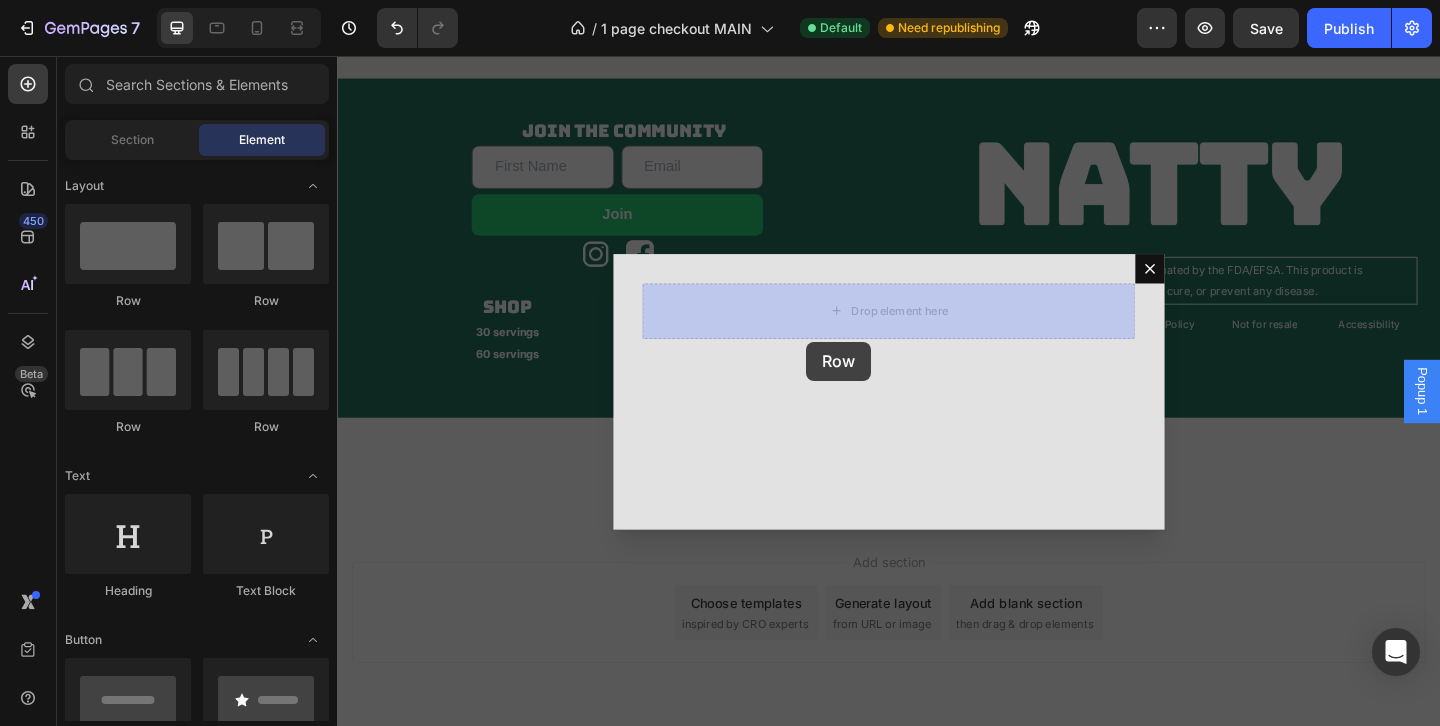 drag, startPoint x: 619, startPoint y: 294, endPoint x: 845, endPoint y: 361, distance: 235.72229 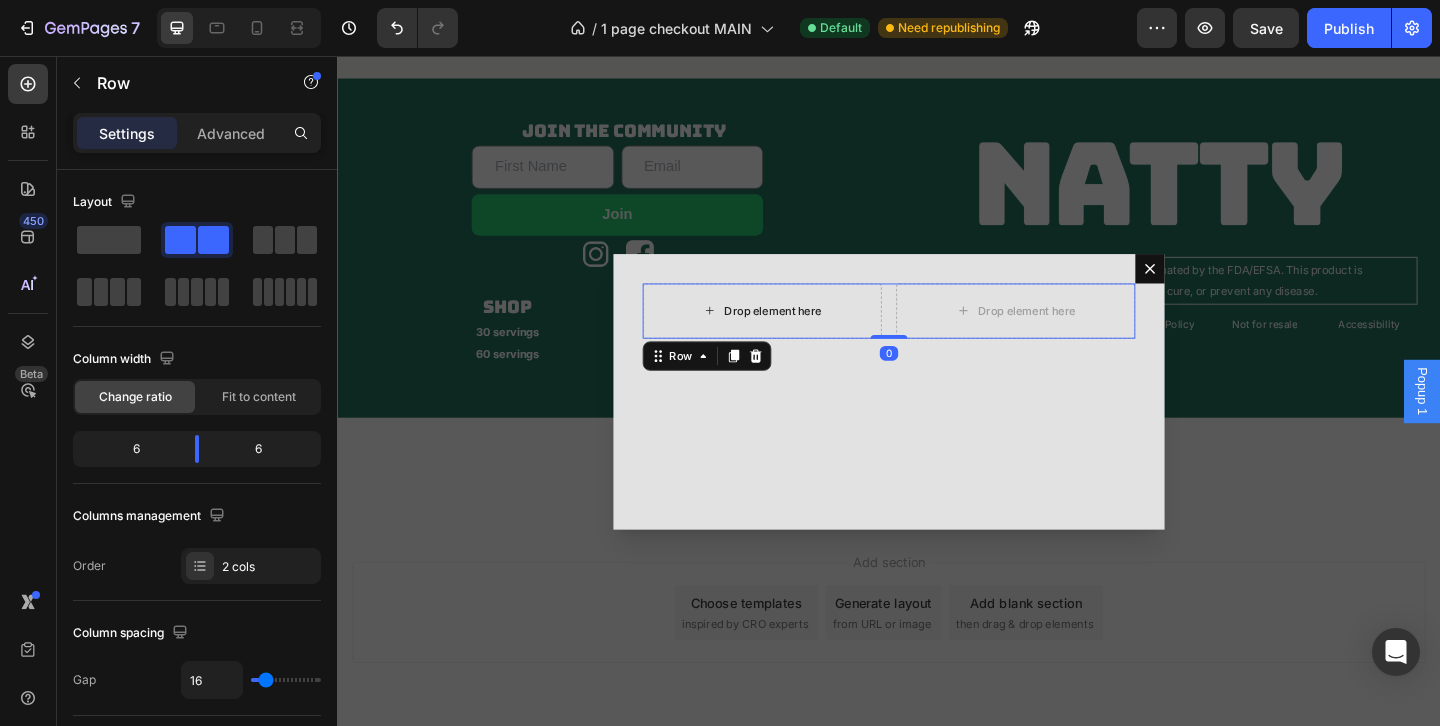 click on "Drop element here" at bounding box center [799, 333] 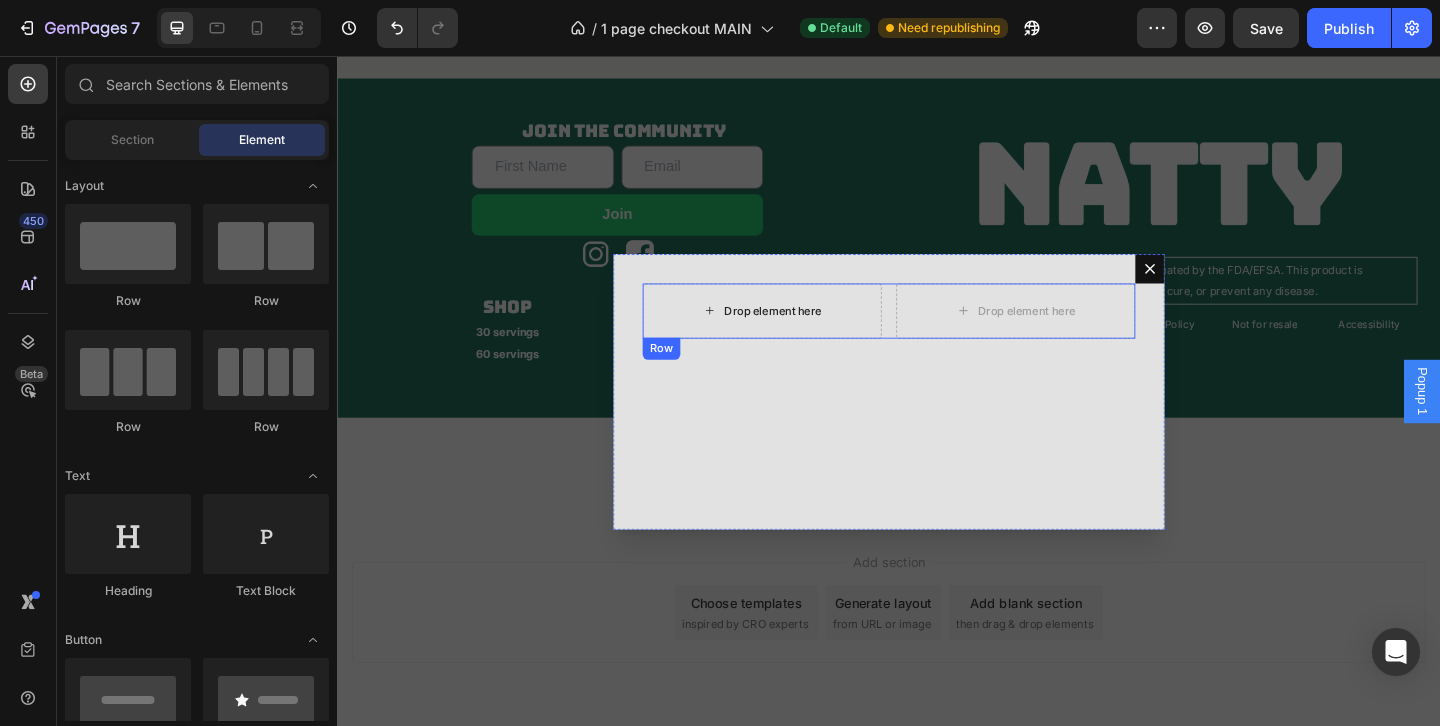 click on "Drop element here" at bounding box center (811, 333) 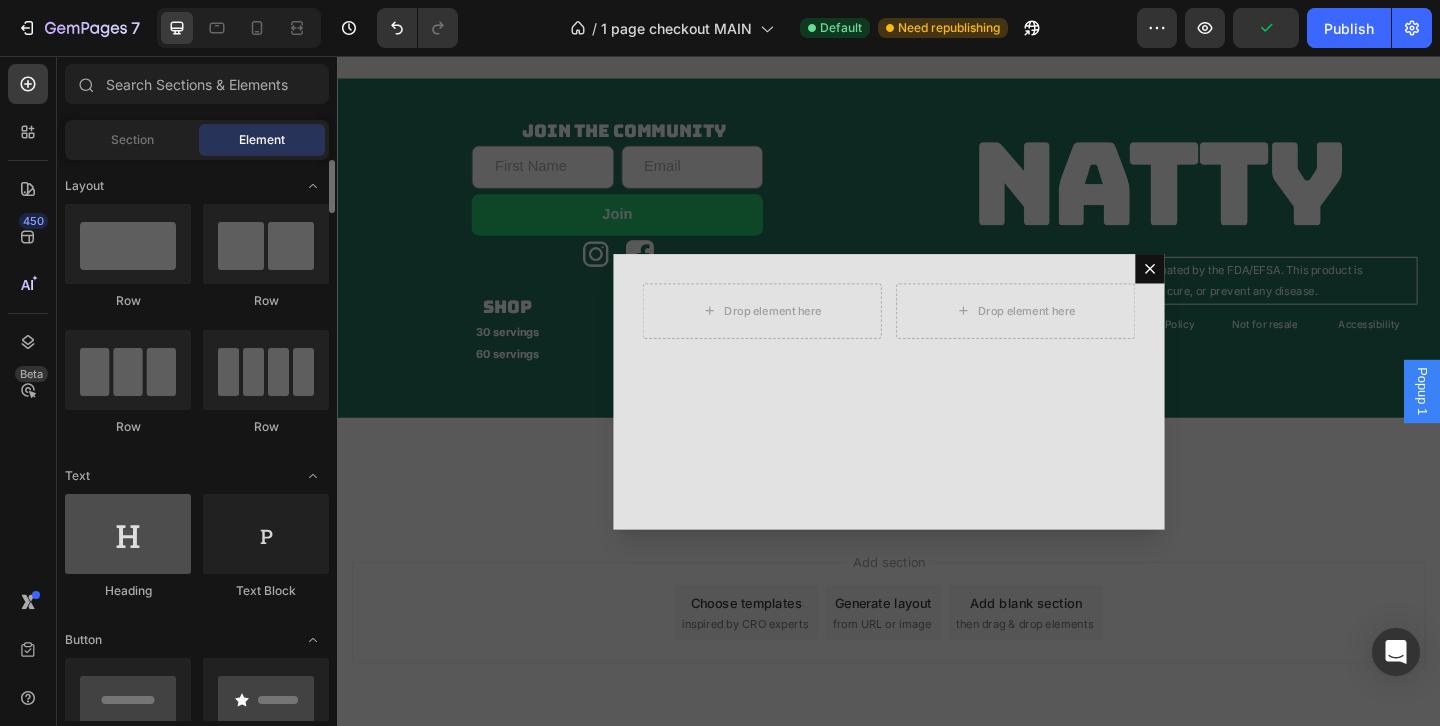 click at bounding box center (128, 534) 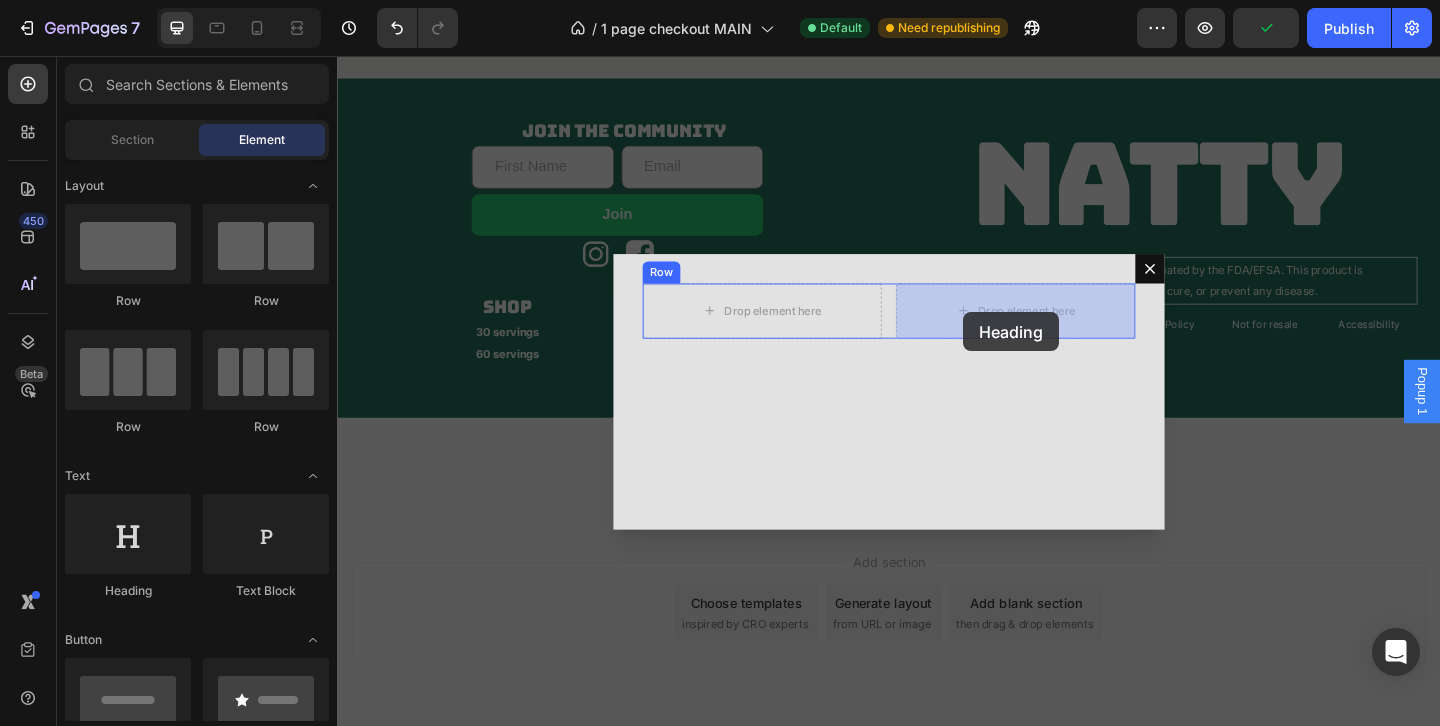 drag, startPoint x: 446, startPoint y: 591, endPoint x: 1019, endPoint y: 334, distance: 627.99524 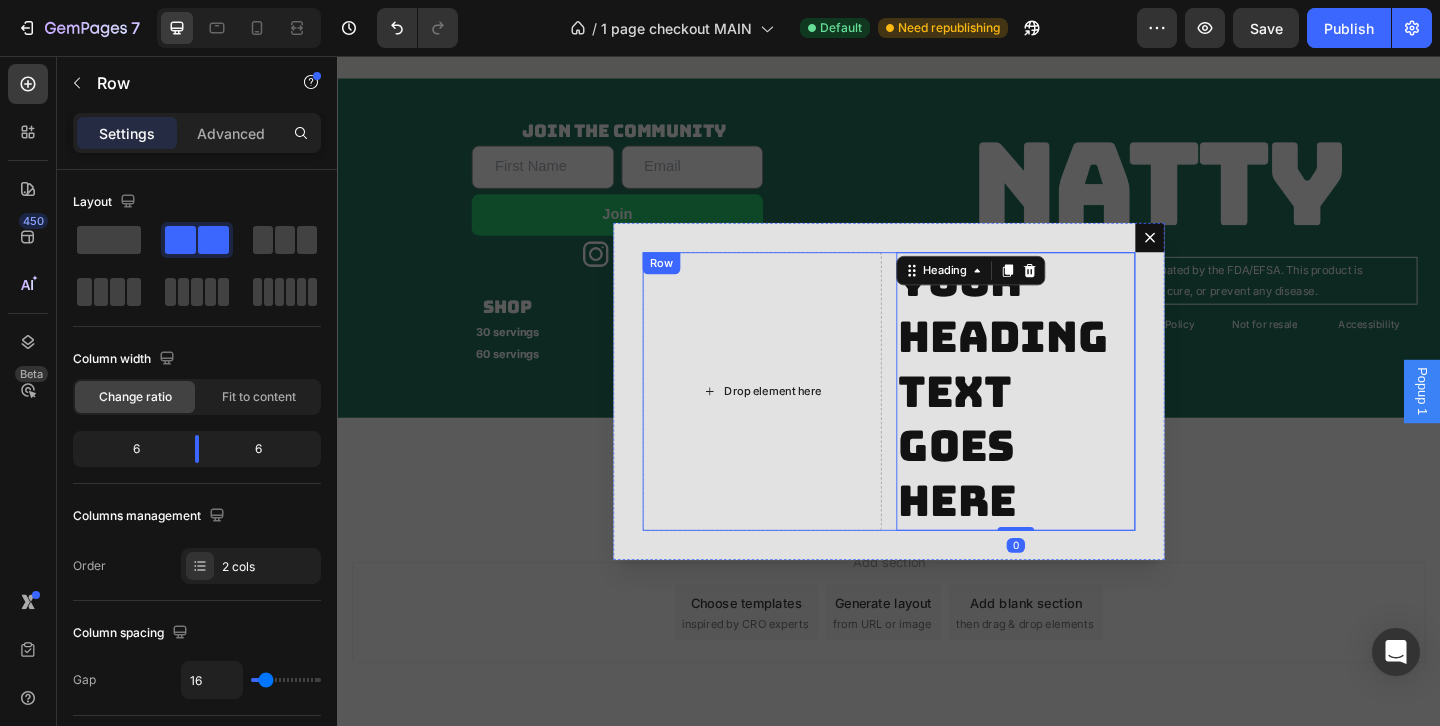 click on "Drop element here" at bounding box center [799, 420] 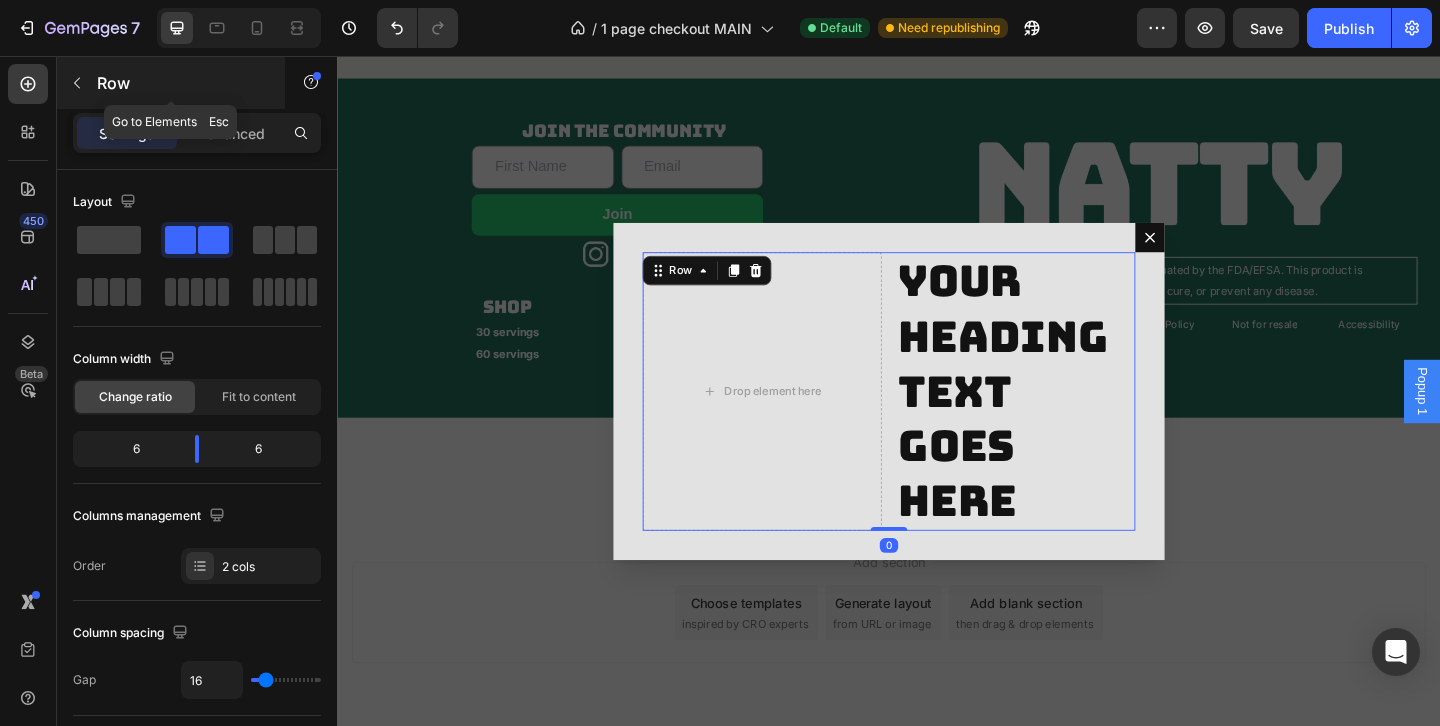 click on "Row" at bounding box center (182, 83) 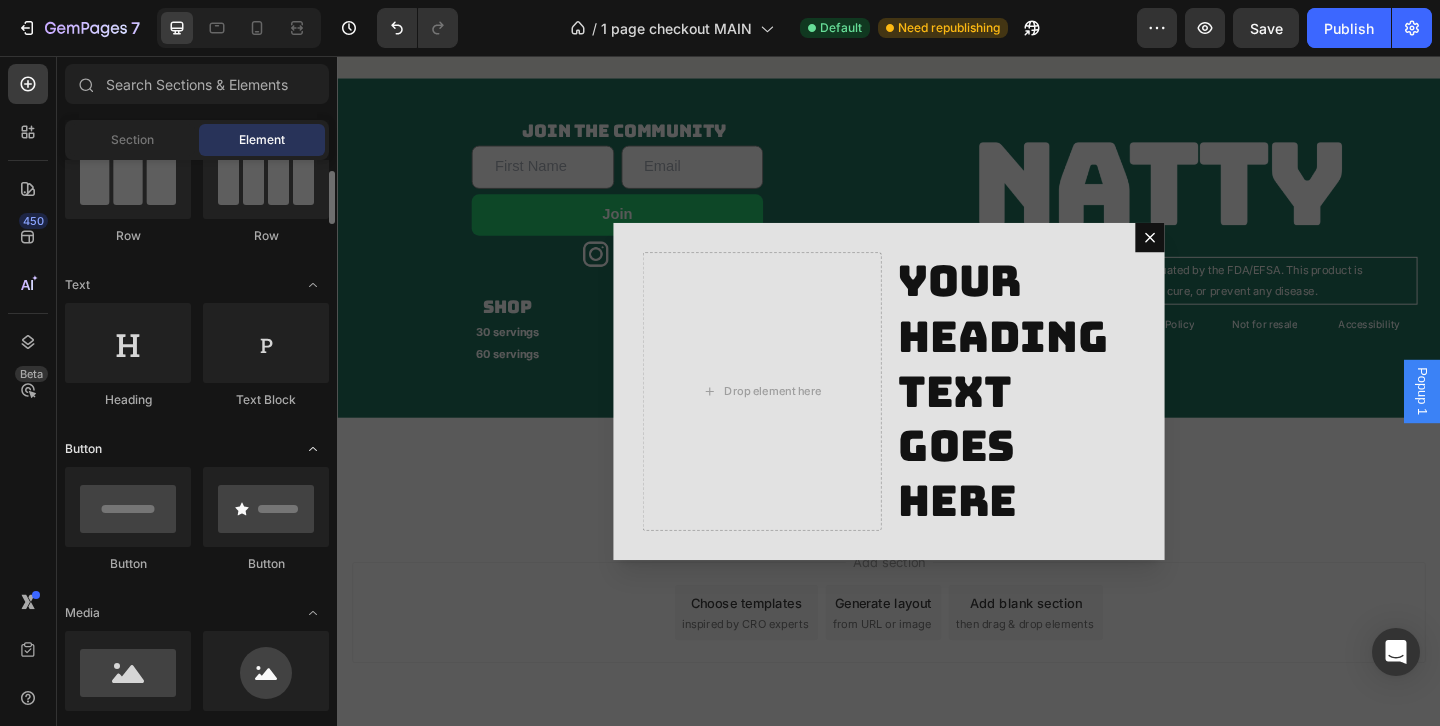 scroll, scrollTop: 316, scrollLeft: 0, axis: vertical 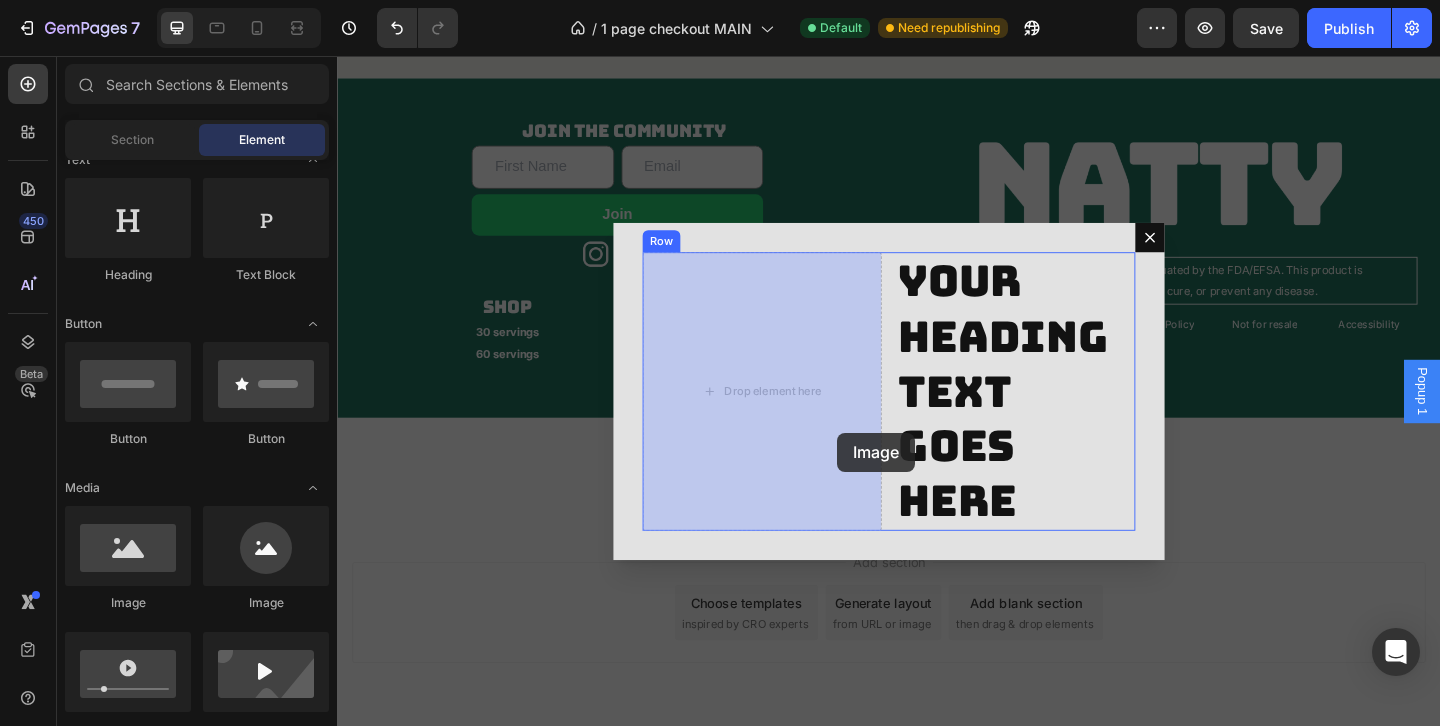 drag, startPoint x: 501, startPoint y: 620, endPoint x: 835, endPoint y: 452, distance: 373.87164 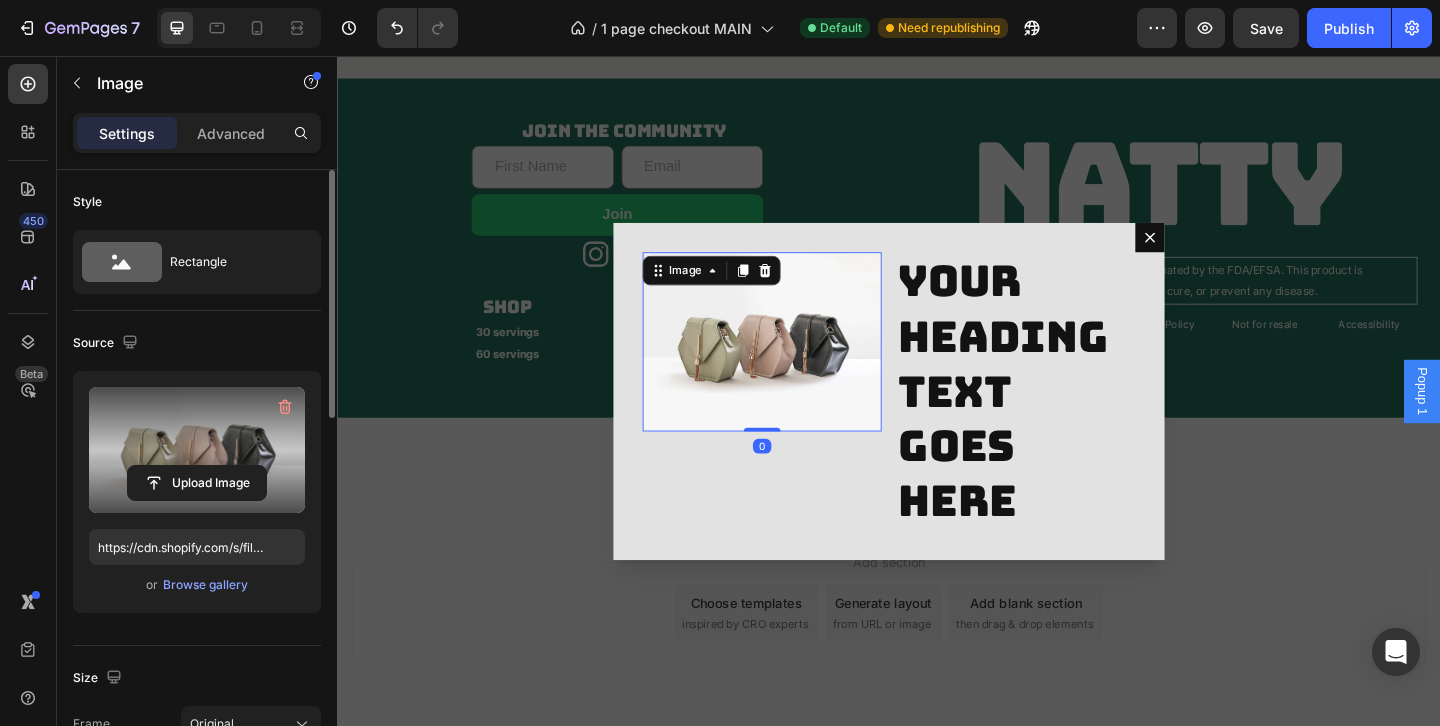 click at bounding box center (197, 450) 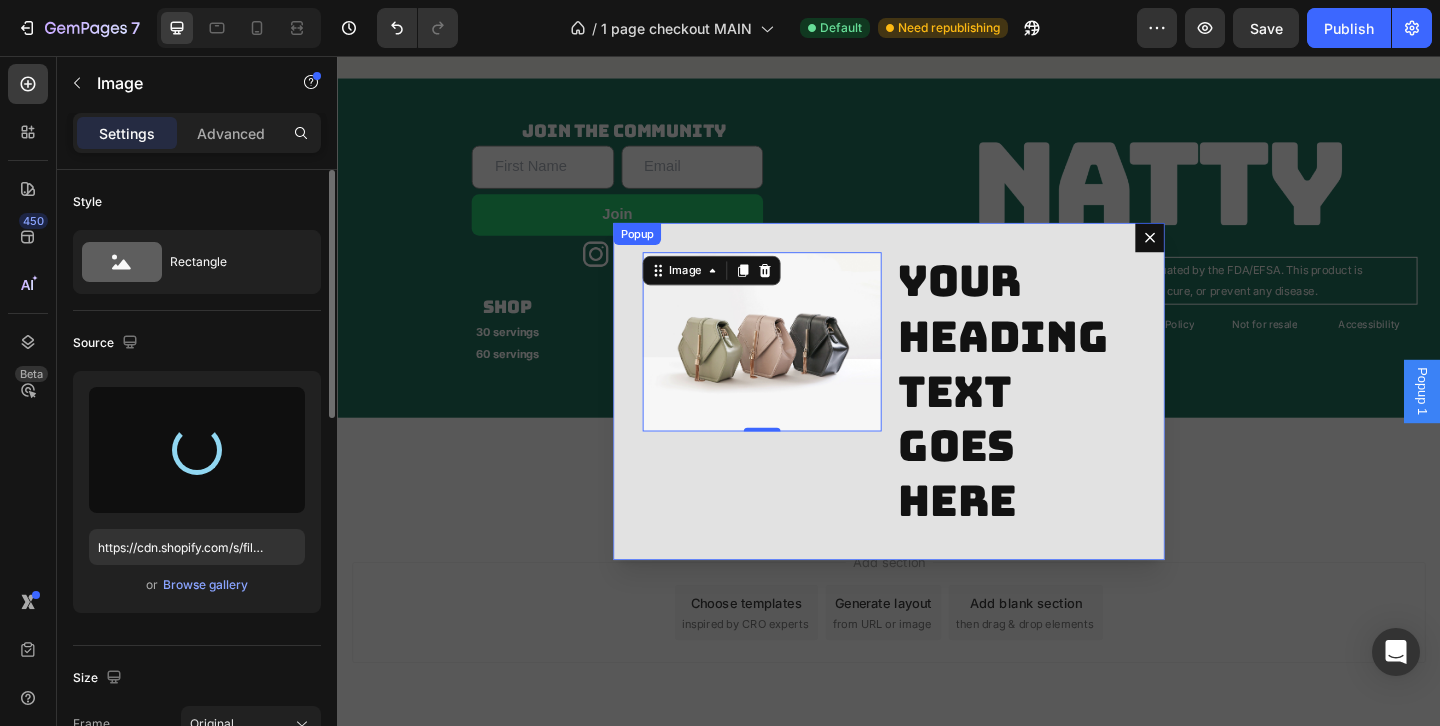type on "https://cdn.shopify.com/s/files/1/0868/2589/4052/files/gempages_541050829604390019-4d07f732-30d5-4aa6-9bf2-fe273b53a48b.png" 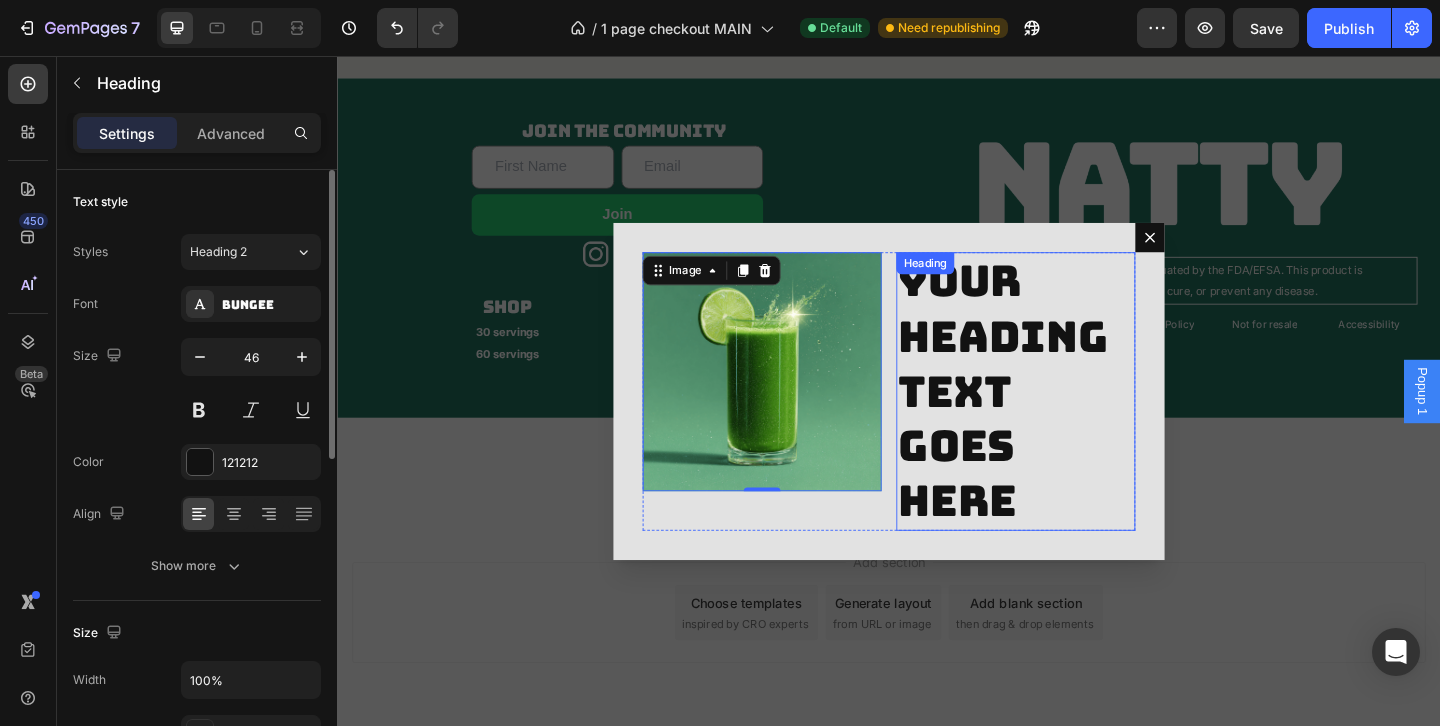 click on "Your heading text goes here" at bounding box center [1075, 420] 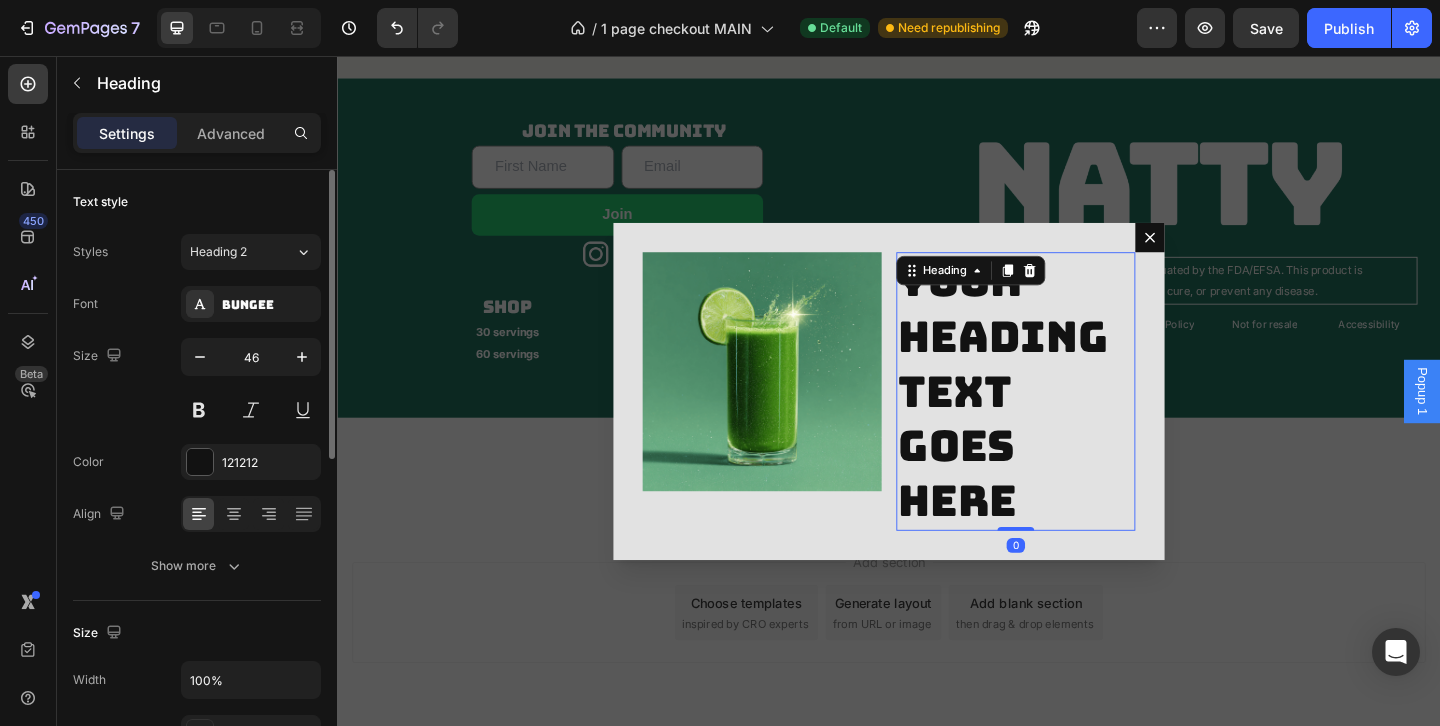 click on "Your heading text goes here" at bounding box center [1075, 420] 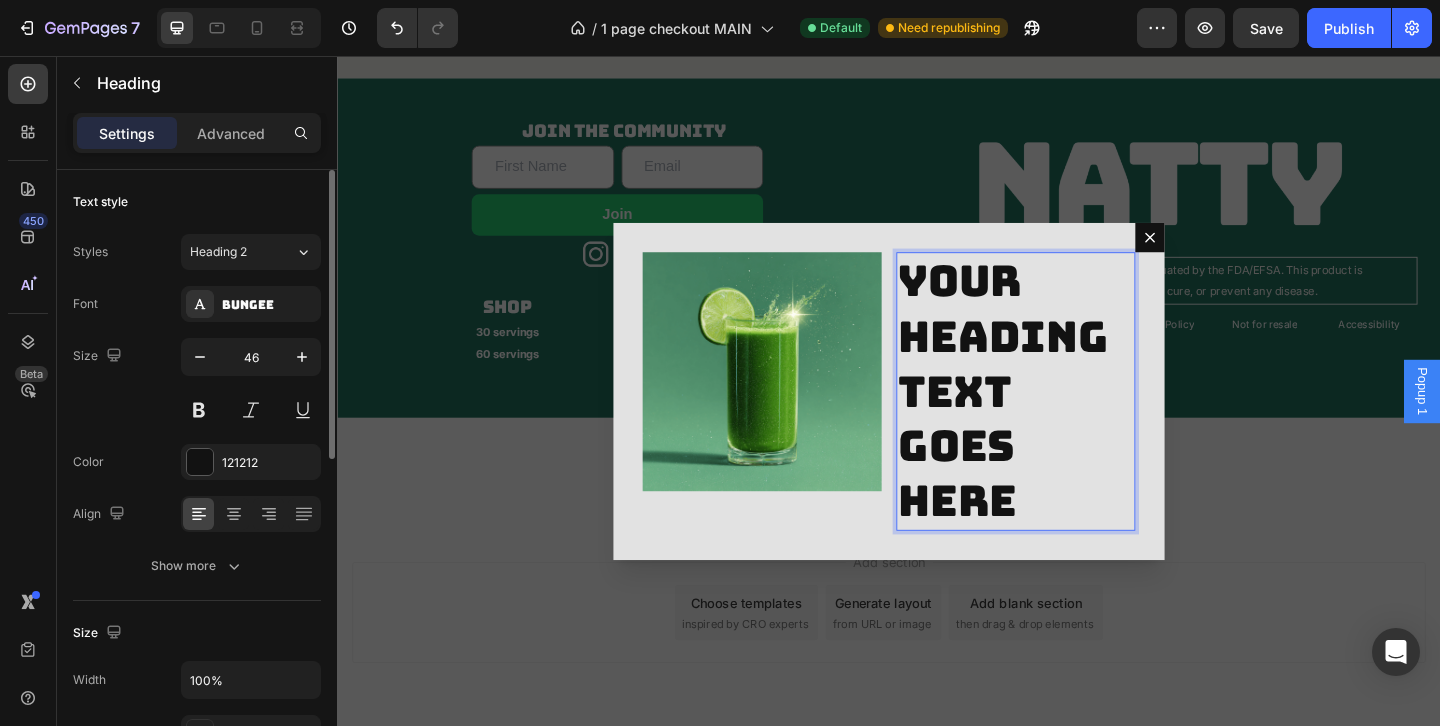 click on "Your heading text goes here" at bounding box center [1075, 420] 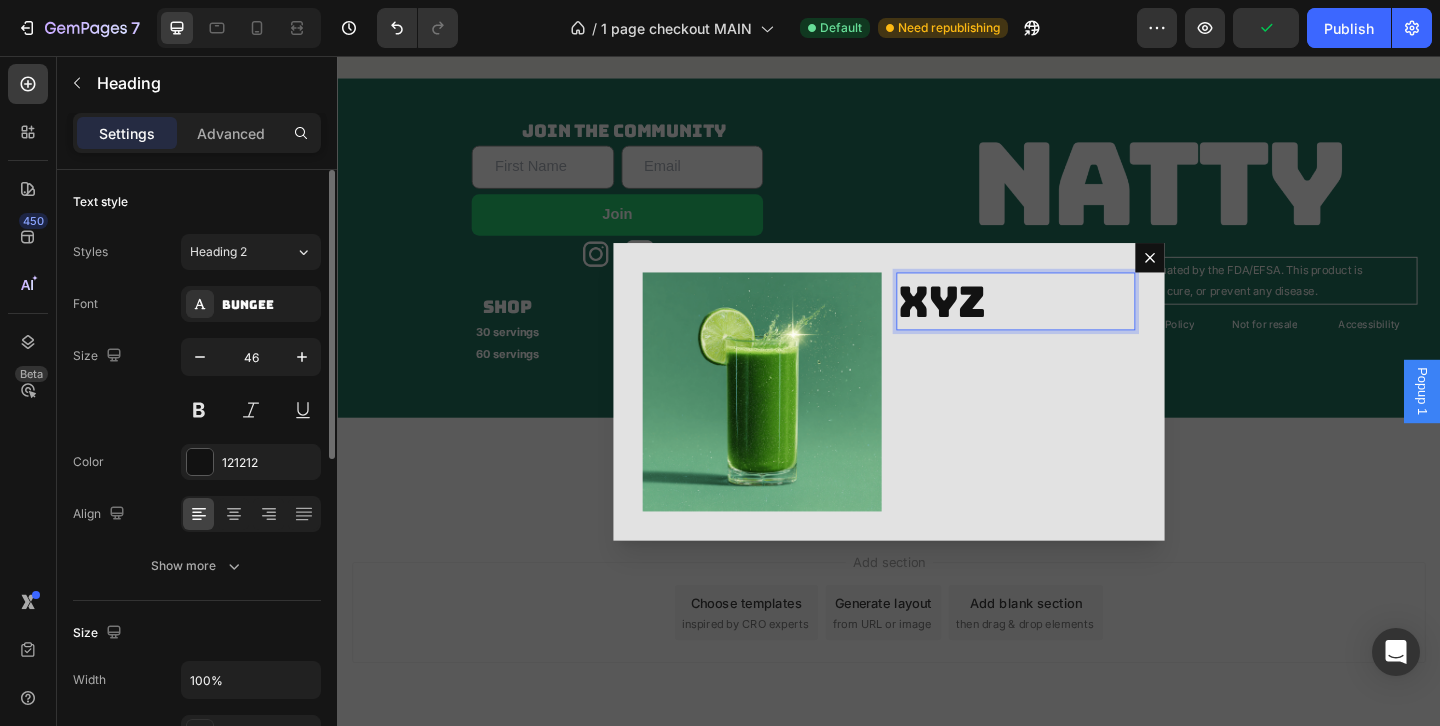 click on "XYZ Heading   0" at bounding box center (1075, 421) 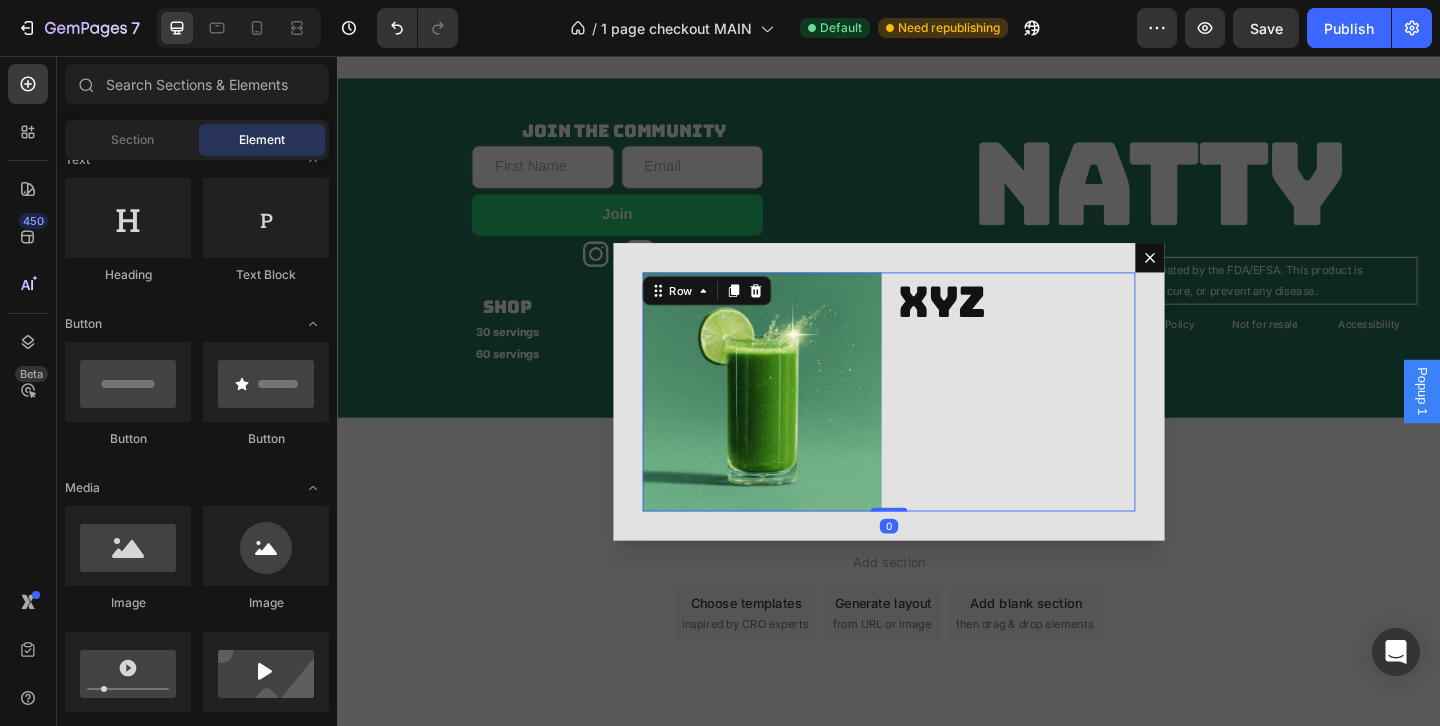 click at bounding box center [937, 420] 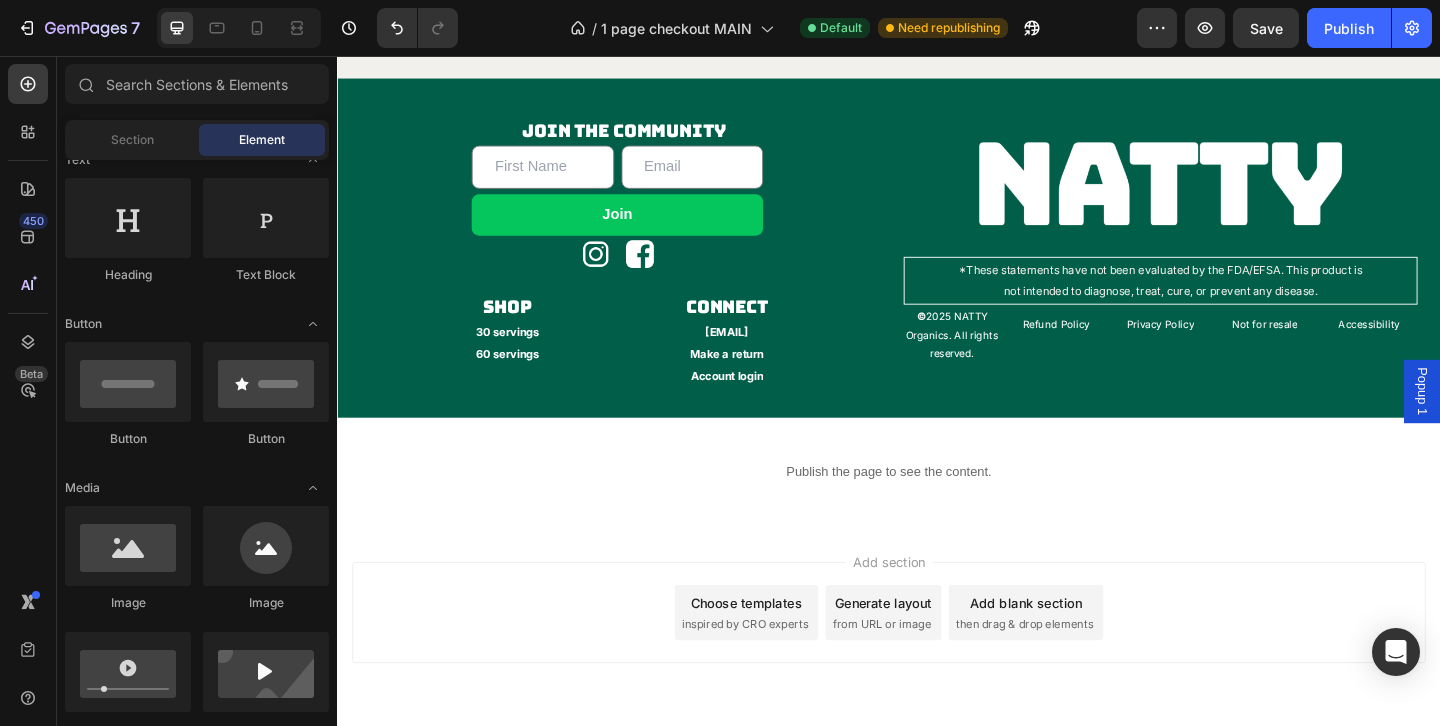 click on "Add section Choose templates inspired by CRO experts Generate layout from URL or image Add blank section then drag & drop elements" at bounding box center (937, 689) 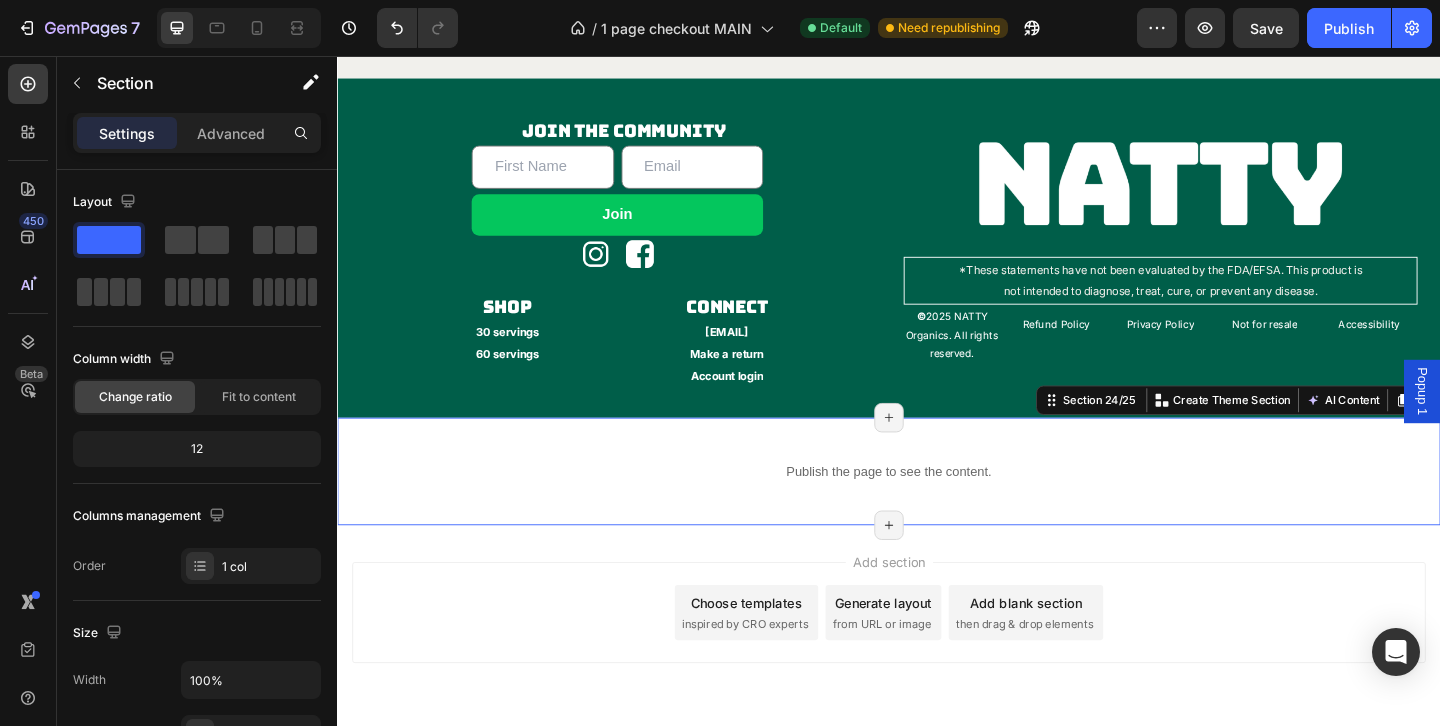 click on "Publish the page to see the content.
Sticky button appearing after sec1 Section 24/25   Create Theme Section AI Content Write with GemAI What would you like to describe here? Tone and Voice Persuasive Product NATTY 30 Servings (10% discount) Show more Generate Page has reached Shopify’s 25 section-limit Page has reached Shopify’s 25 section-limit Page has reached Shopify’s 25 section-limit" at bounding box center [937, 507] 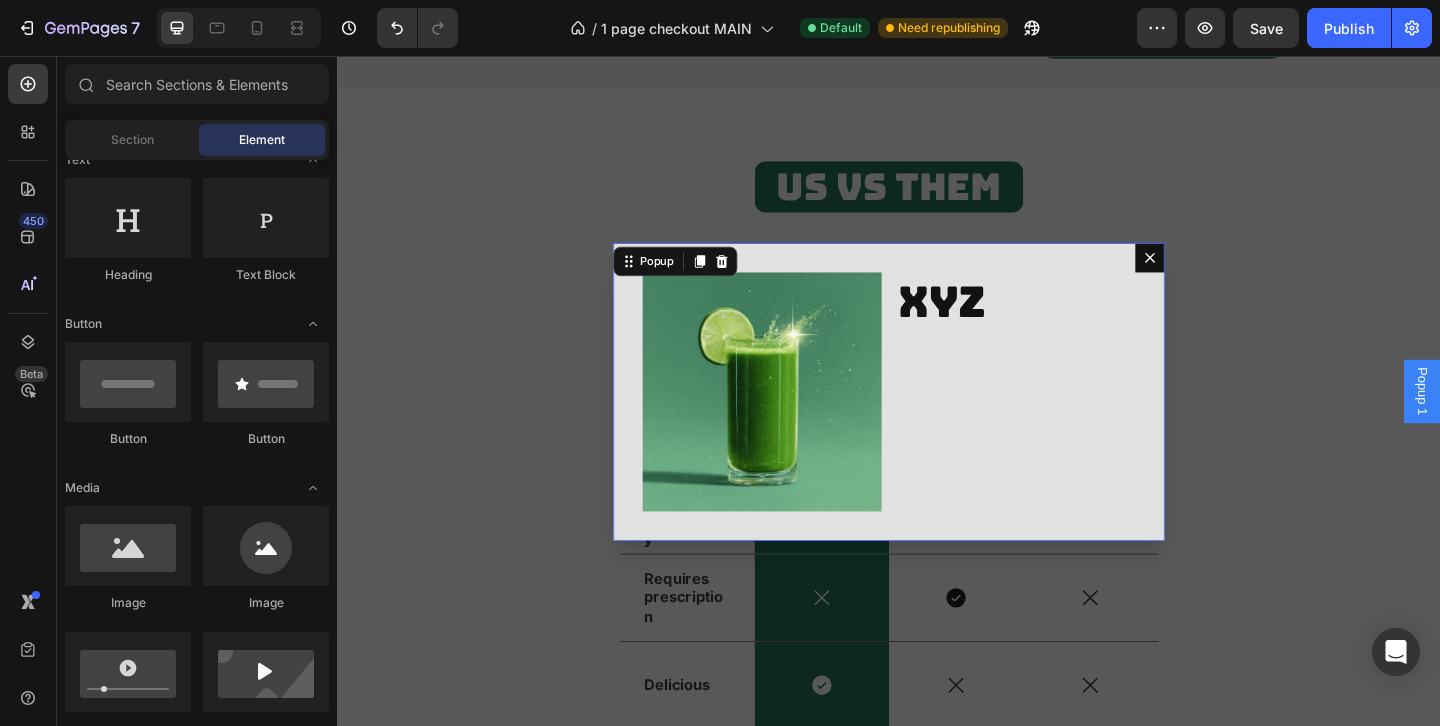 click at bounding box center (1221, 275) 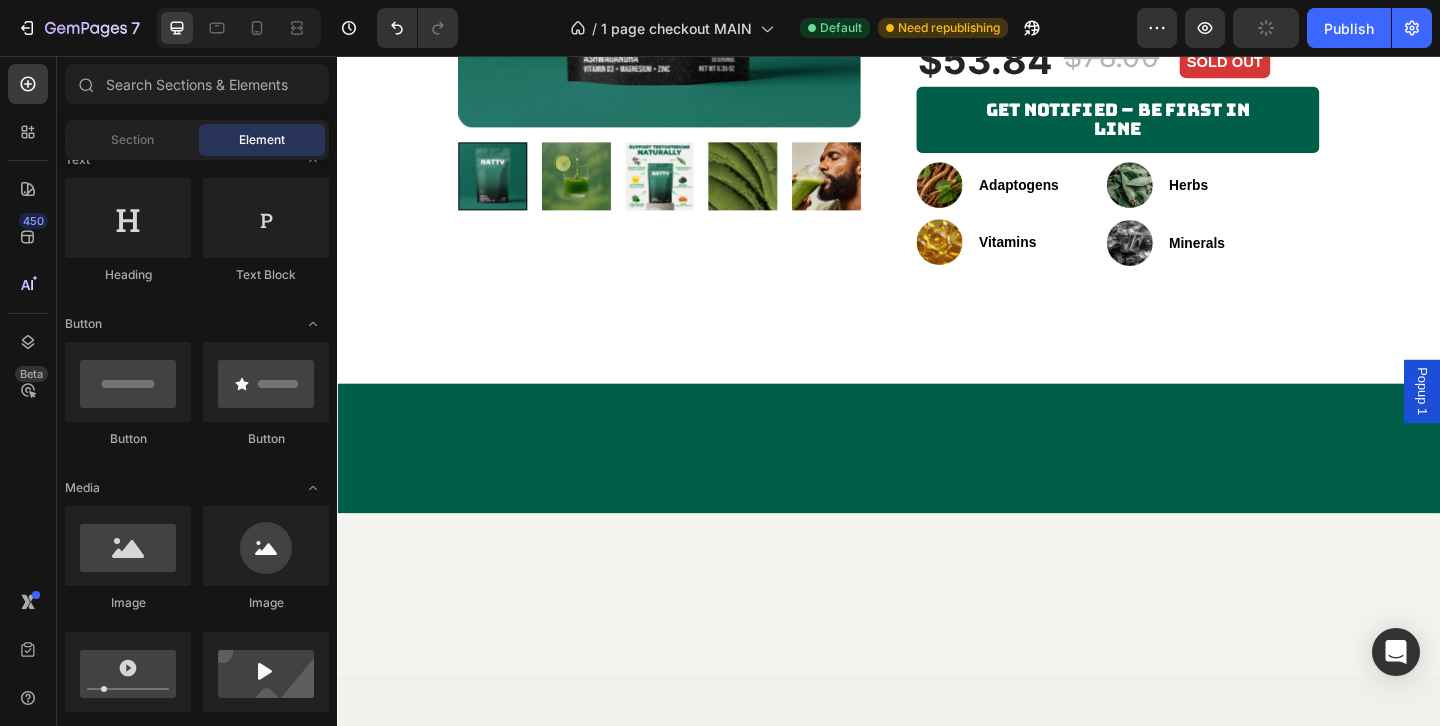 scroll, scrollTop: 2226, scrollLeft: 0, axis: vertical 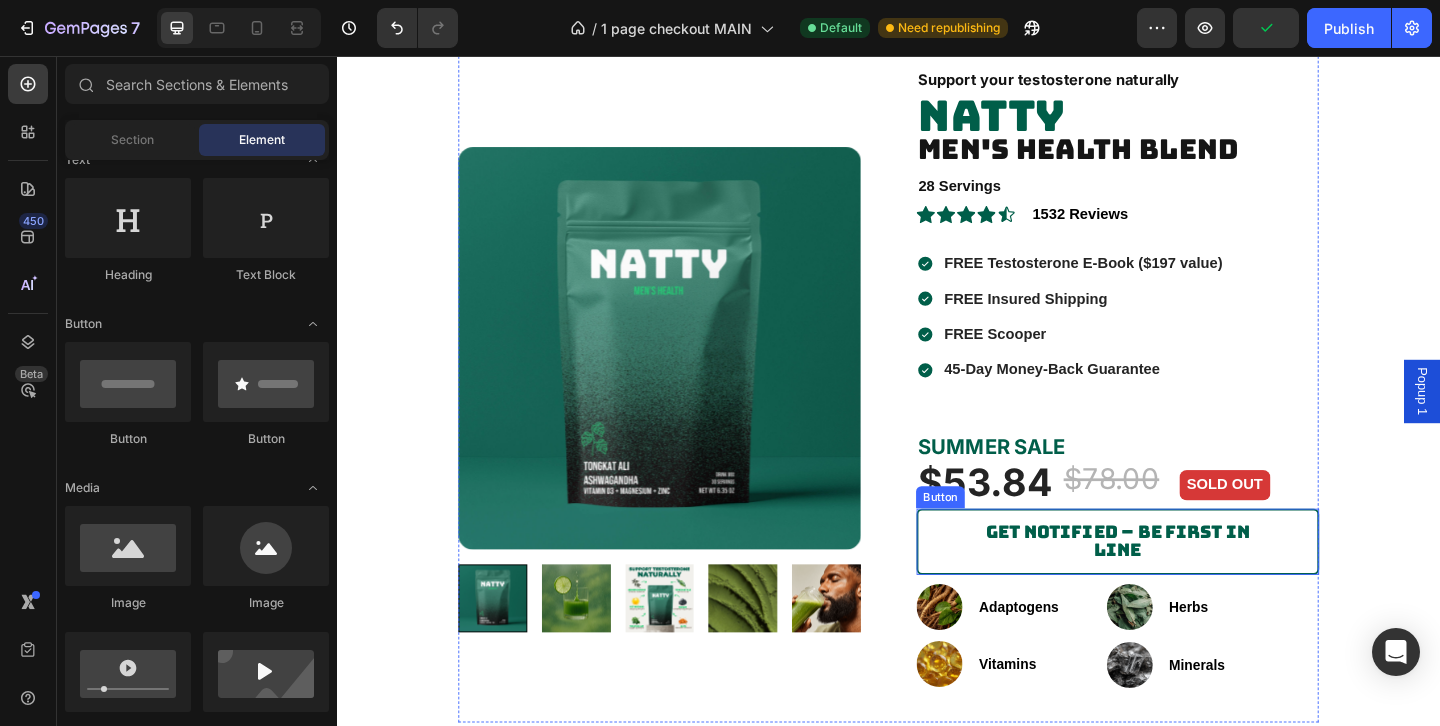 click on "Get Notified – Be First in Line" at bounding box center (1186, 584) 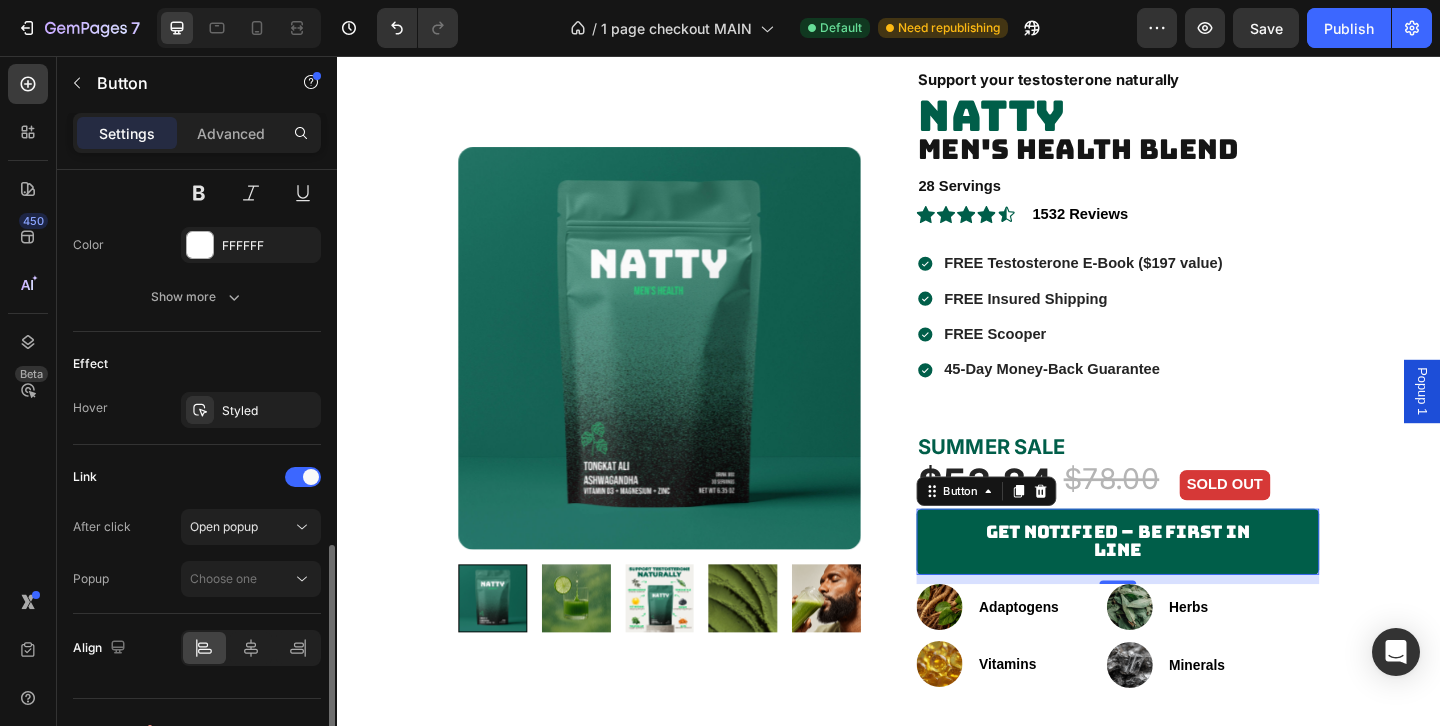 scroll, scrollTop: 910, scrollLeft: 0, axis: vertical 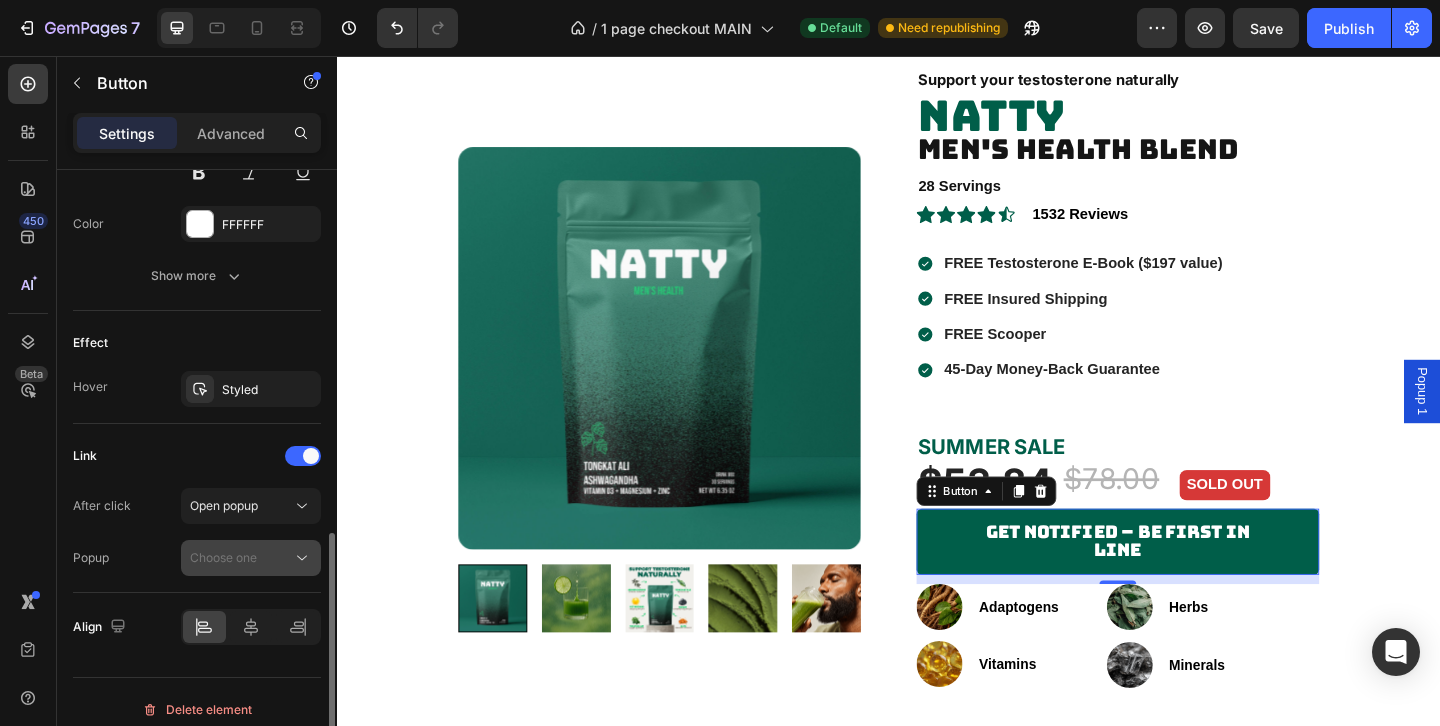 click on "Choose one" at bounding box center [223, 557] 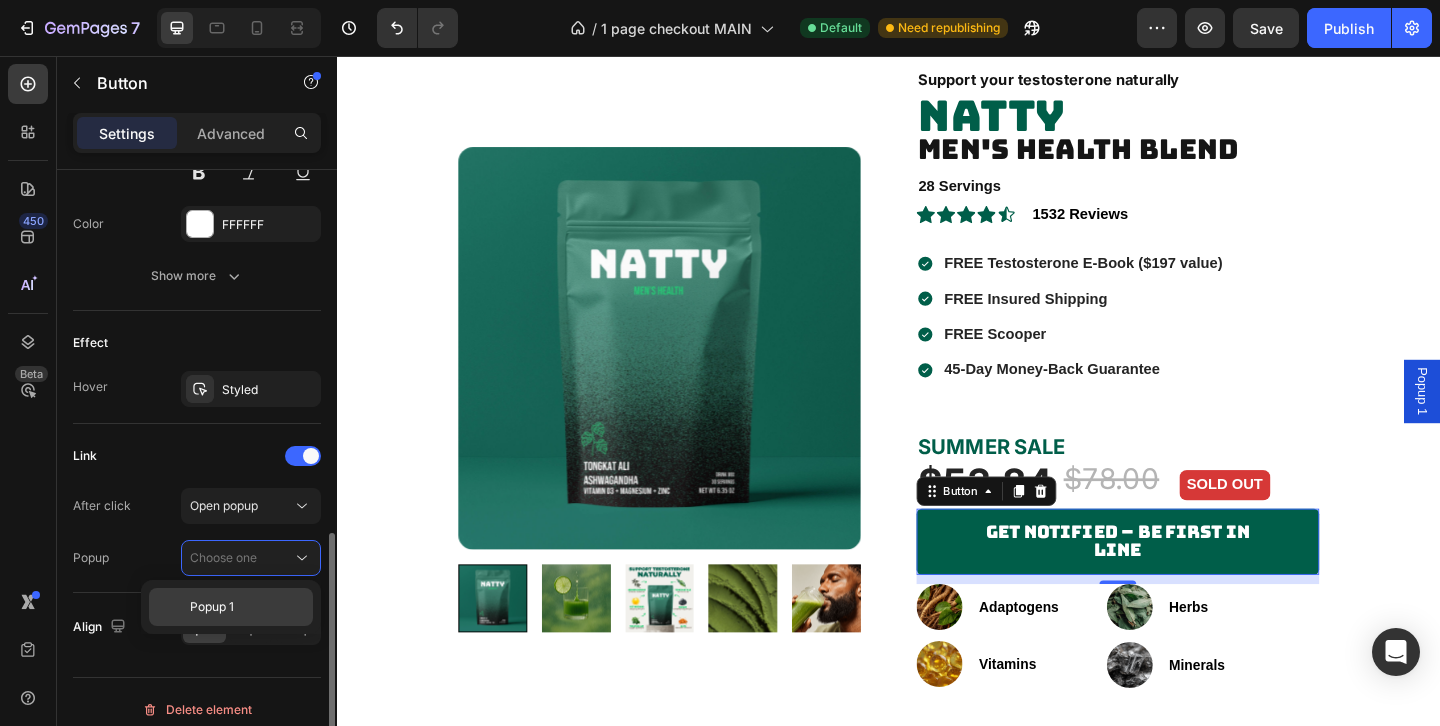 click on "Popup 1" at bounding box center (247, 607) 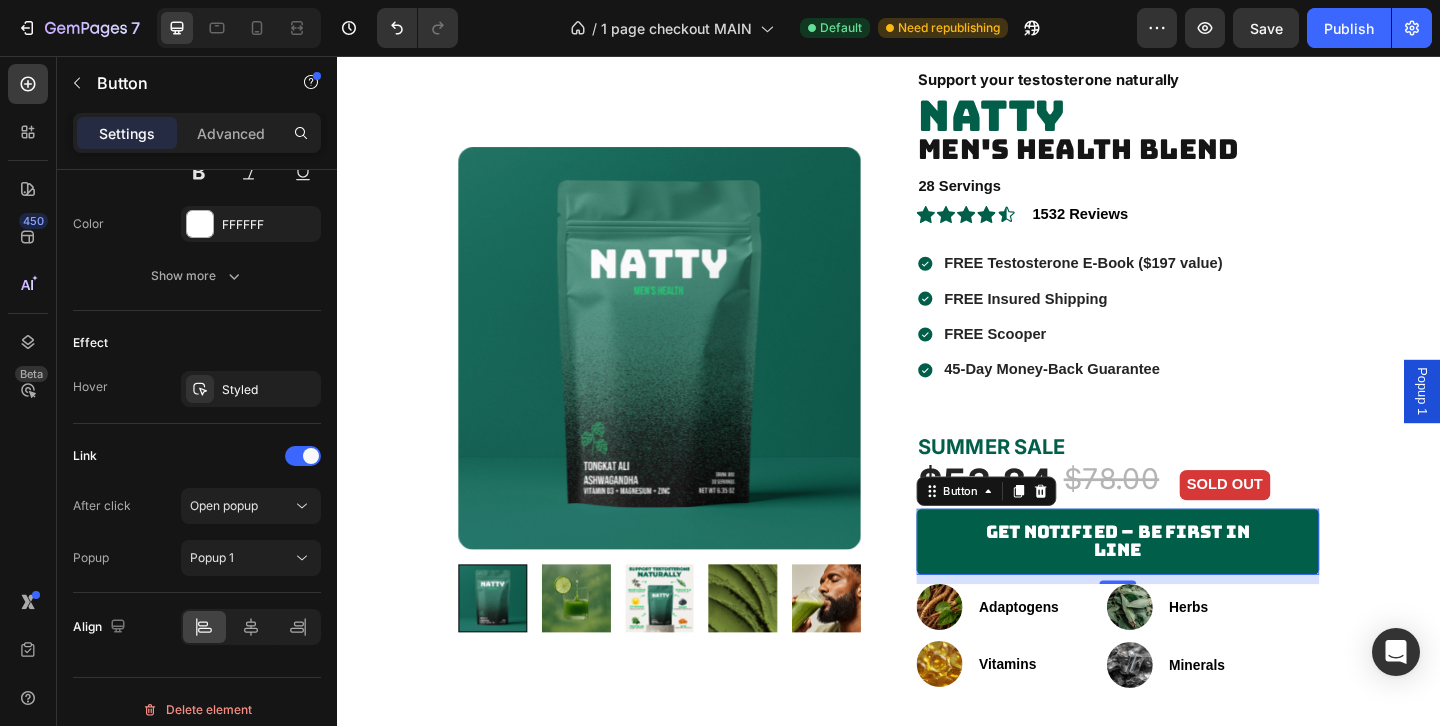 click at bounding box center [239, 28] 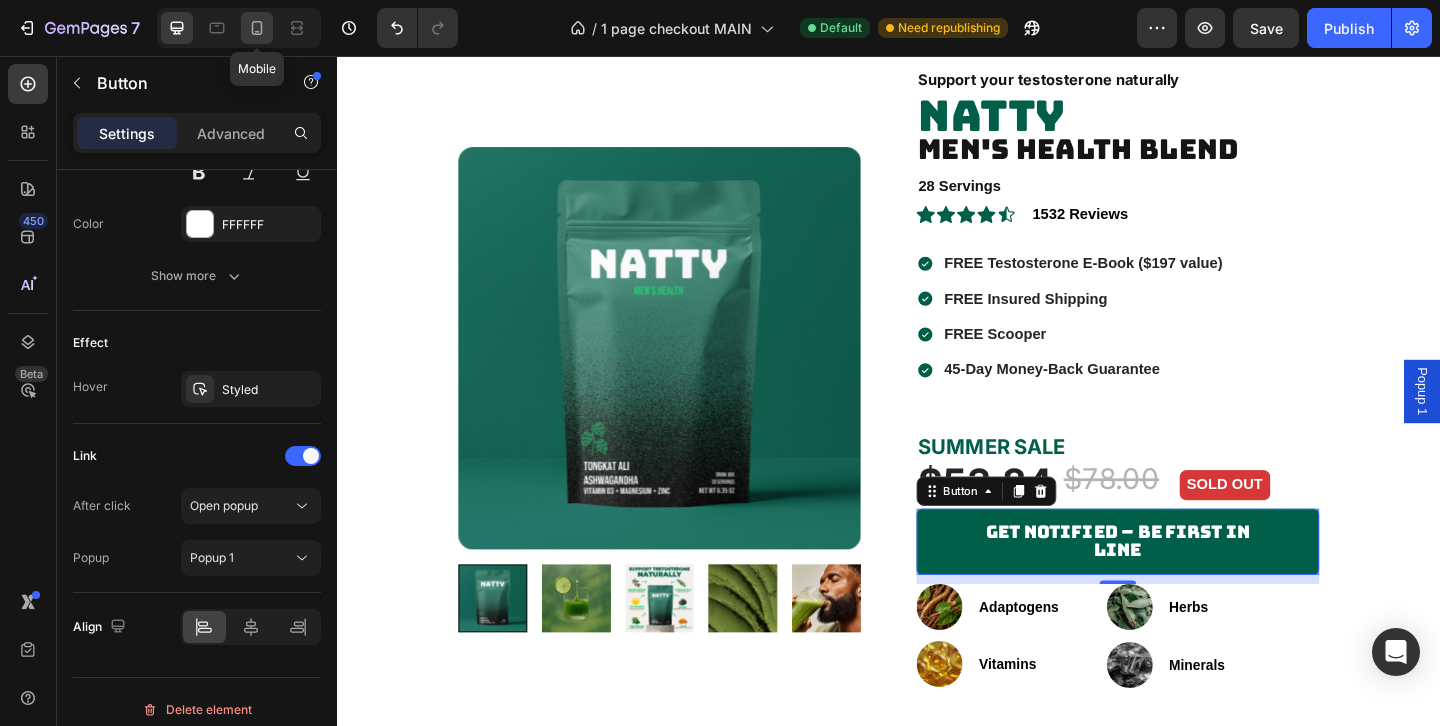 click 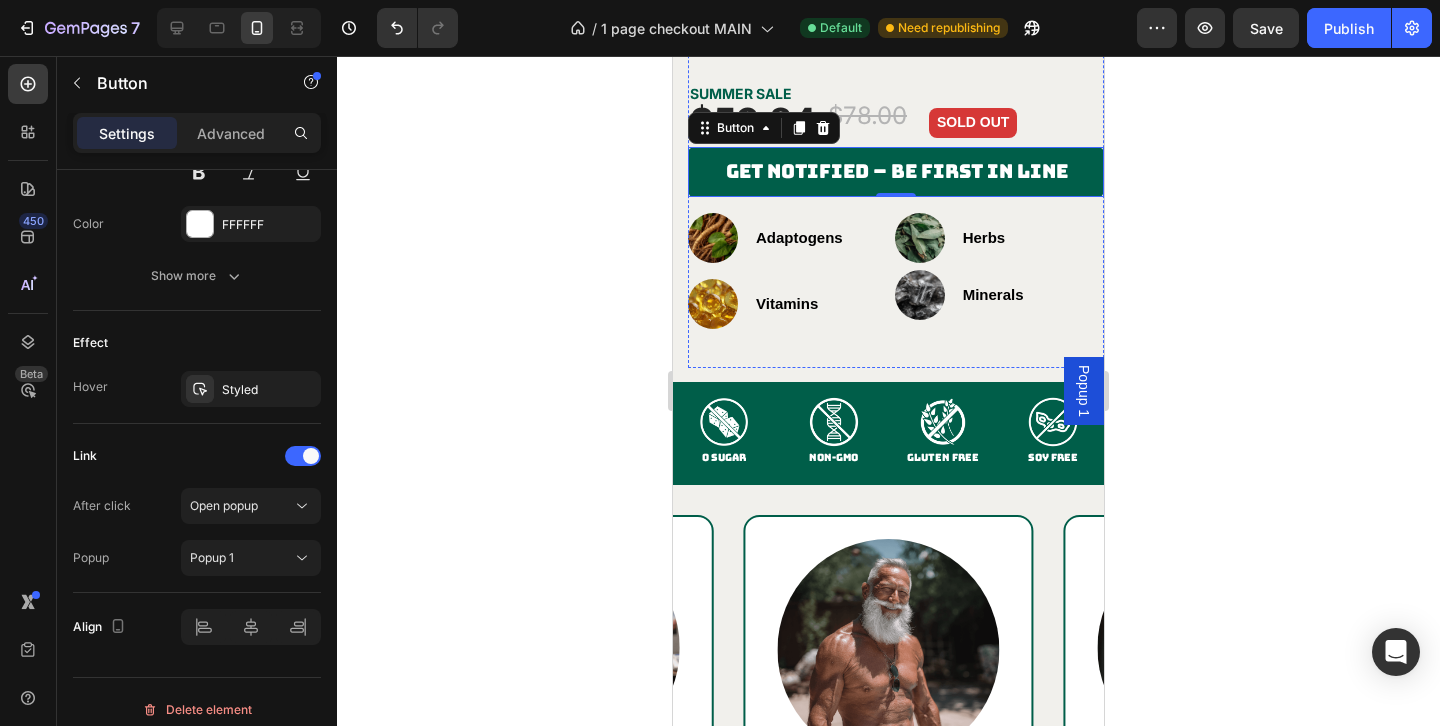 scroll, scrollTop: 3322, scrollLeft: 0, axis: vertical 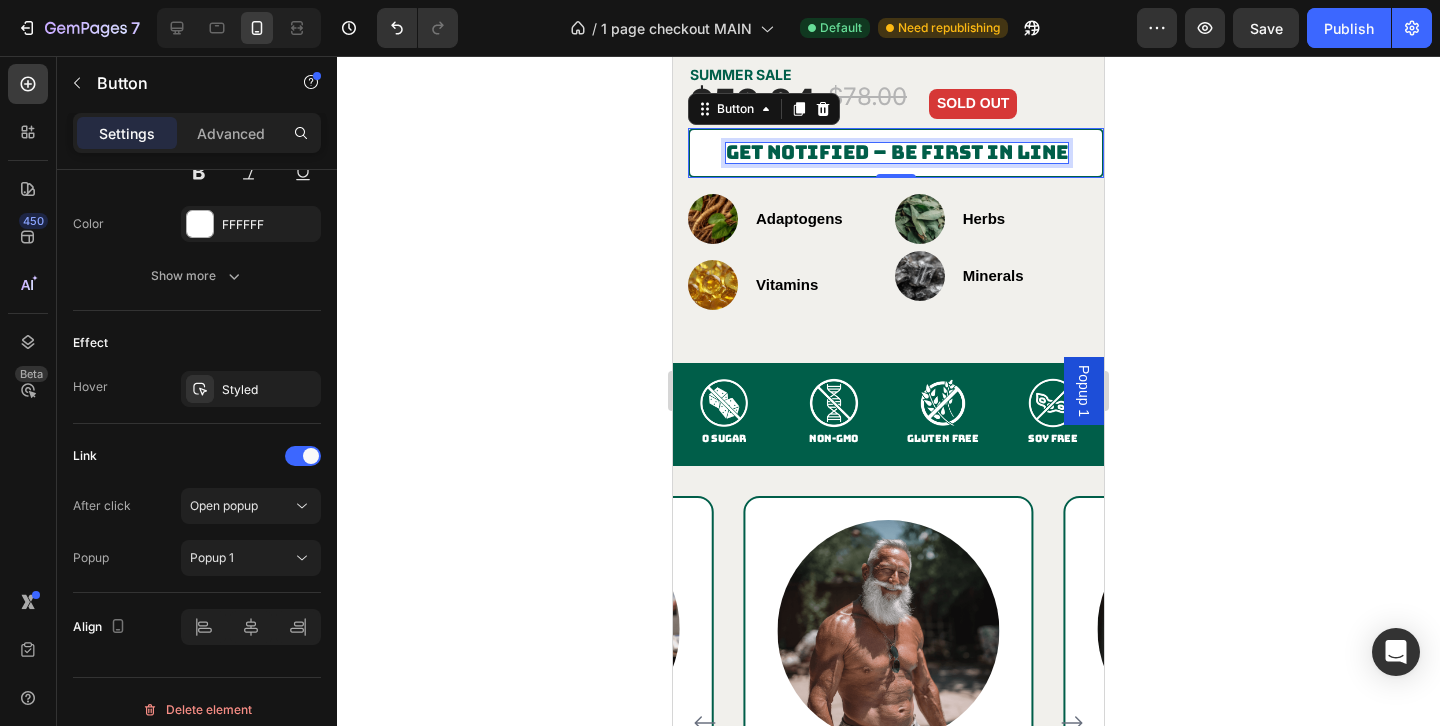 click on "Get Notified – Be First in Line" at bounding box center [897, 152] 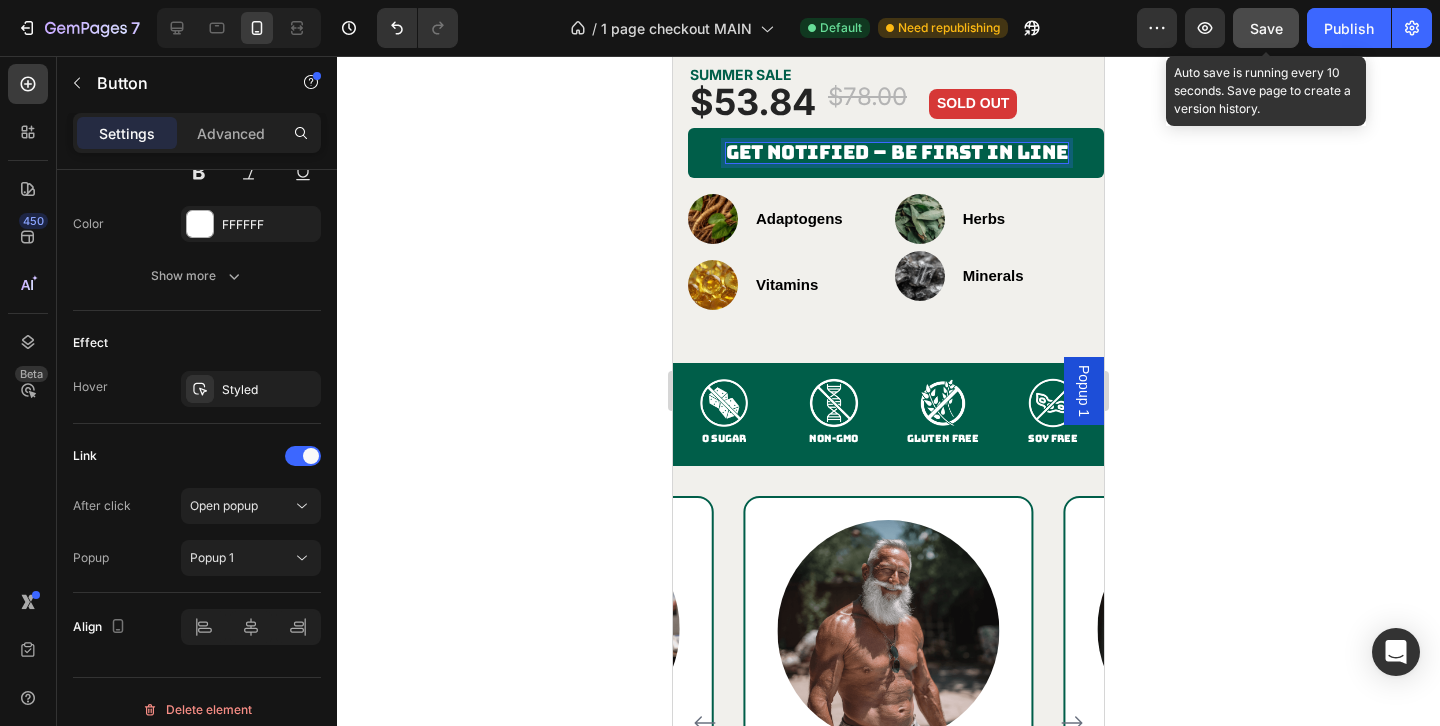 click on "Save" at bounding box center (1266, 28) 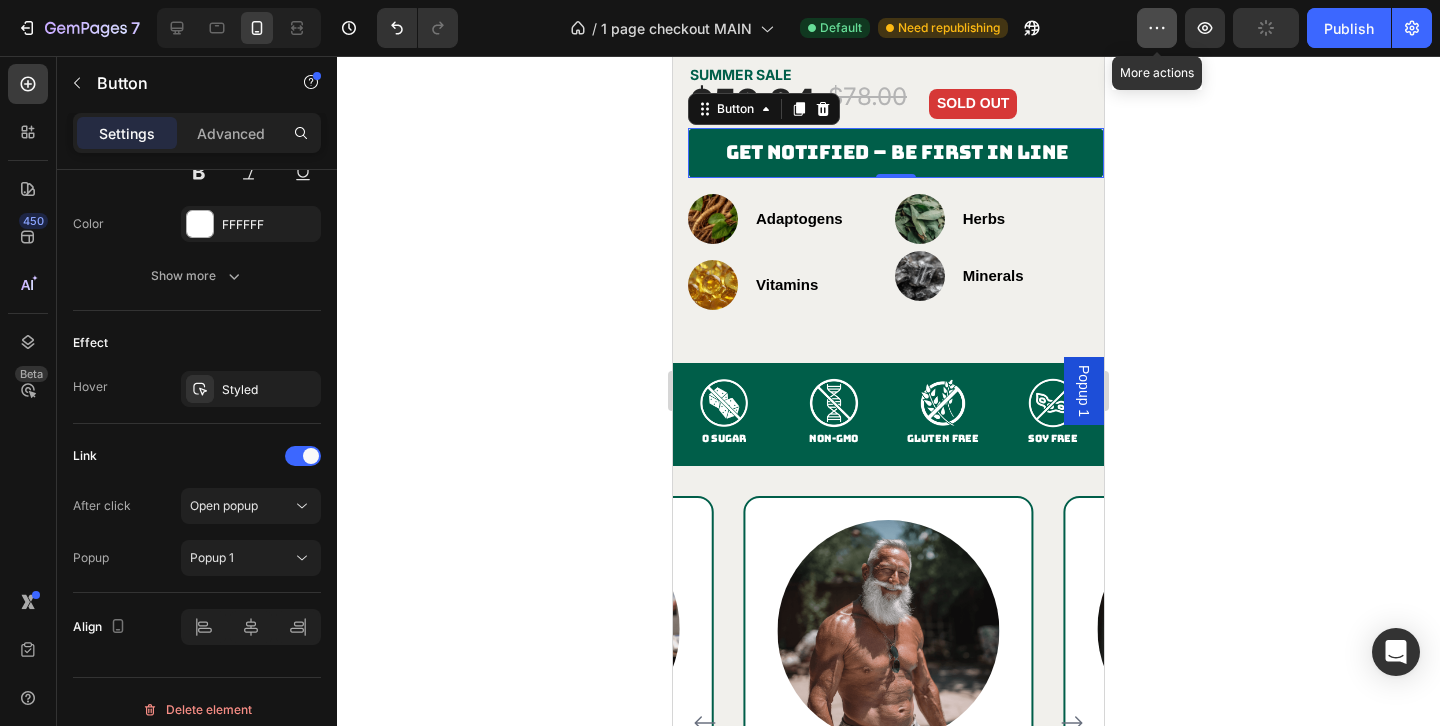 click 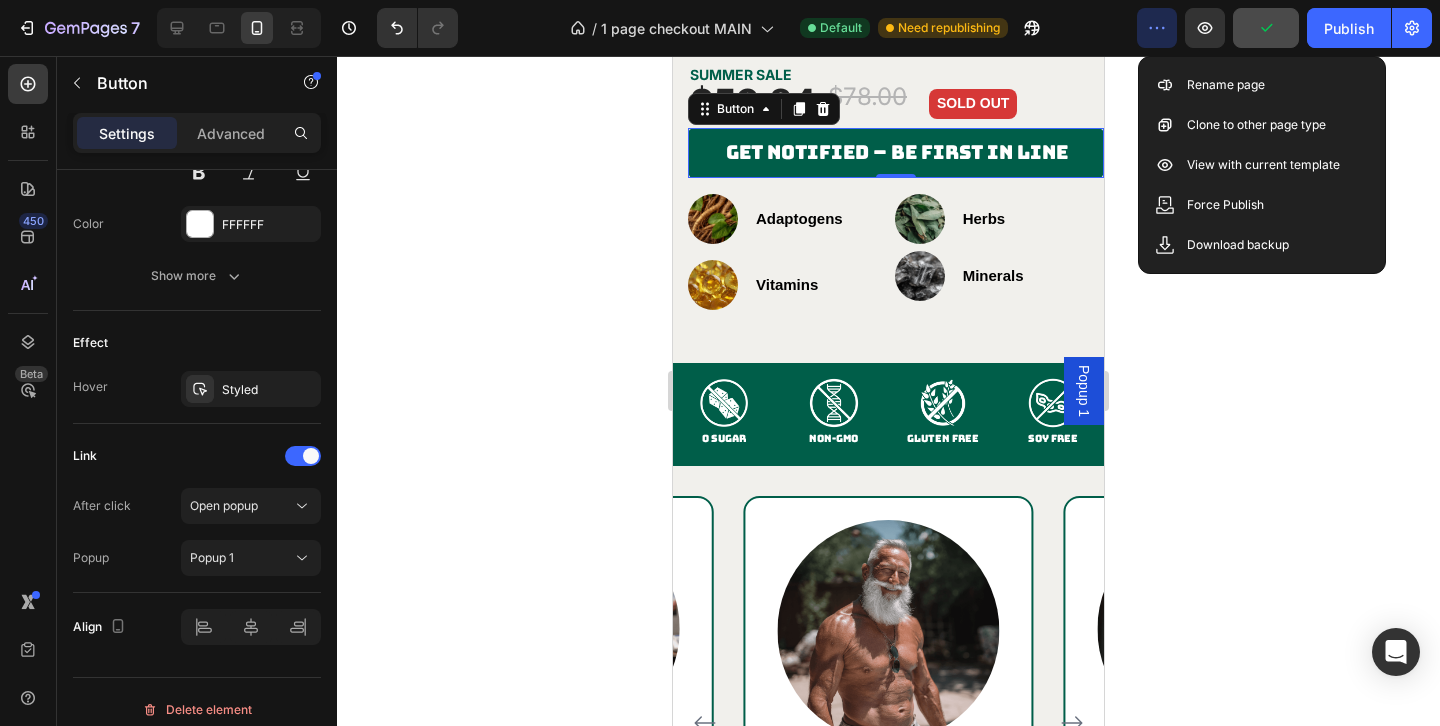 type 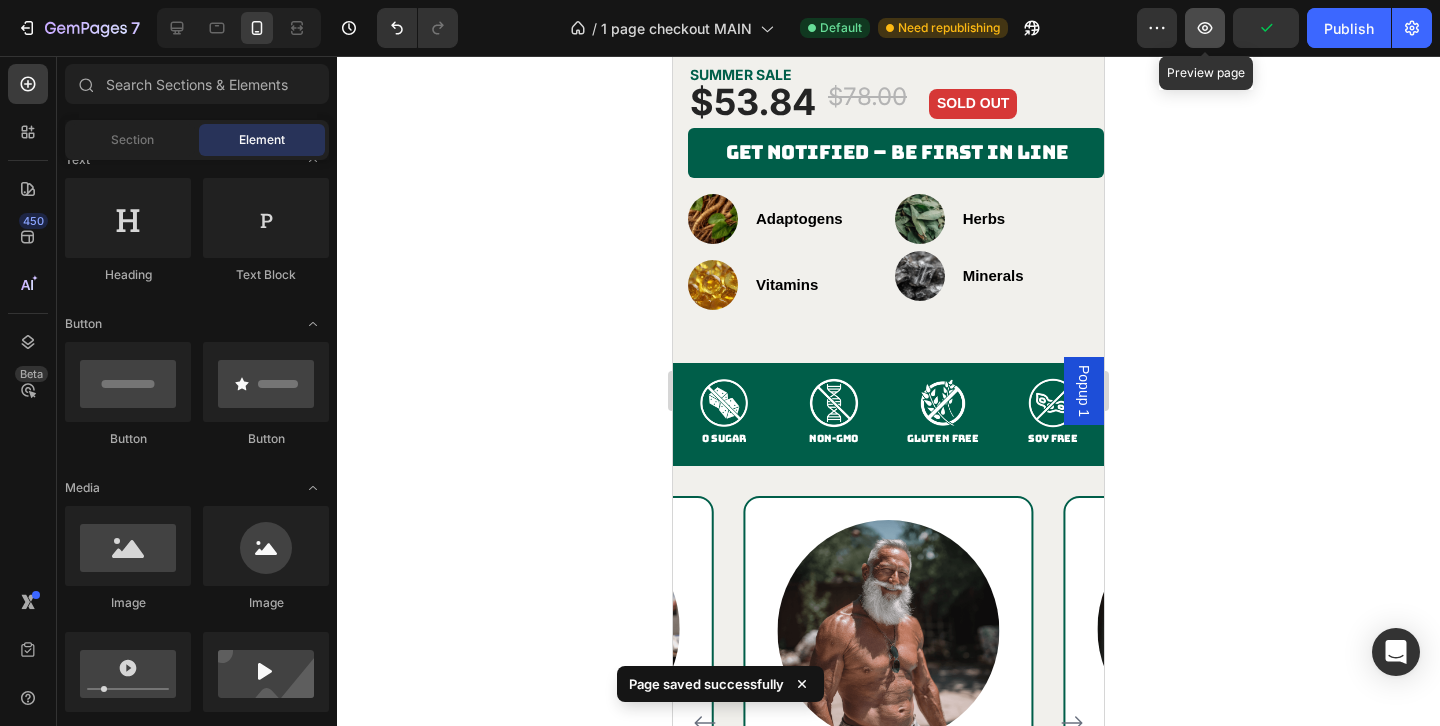 click 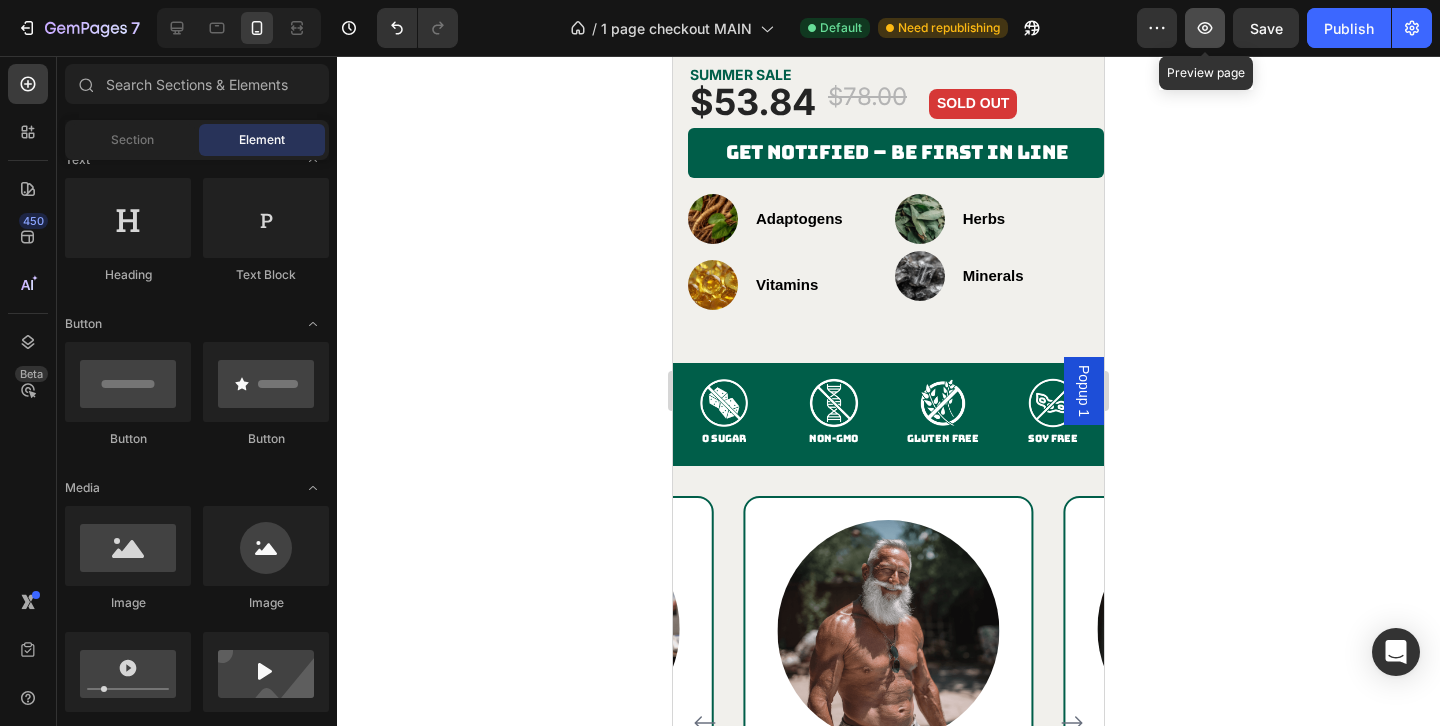 click 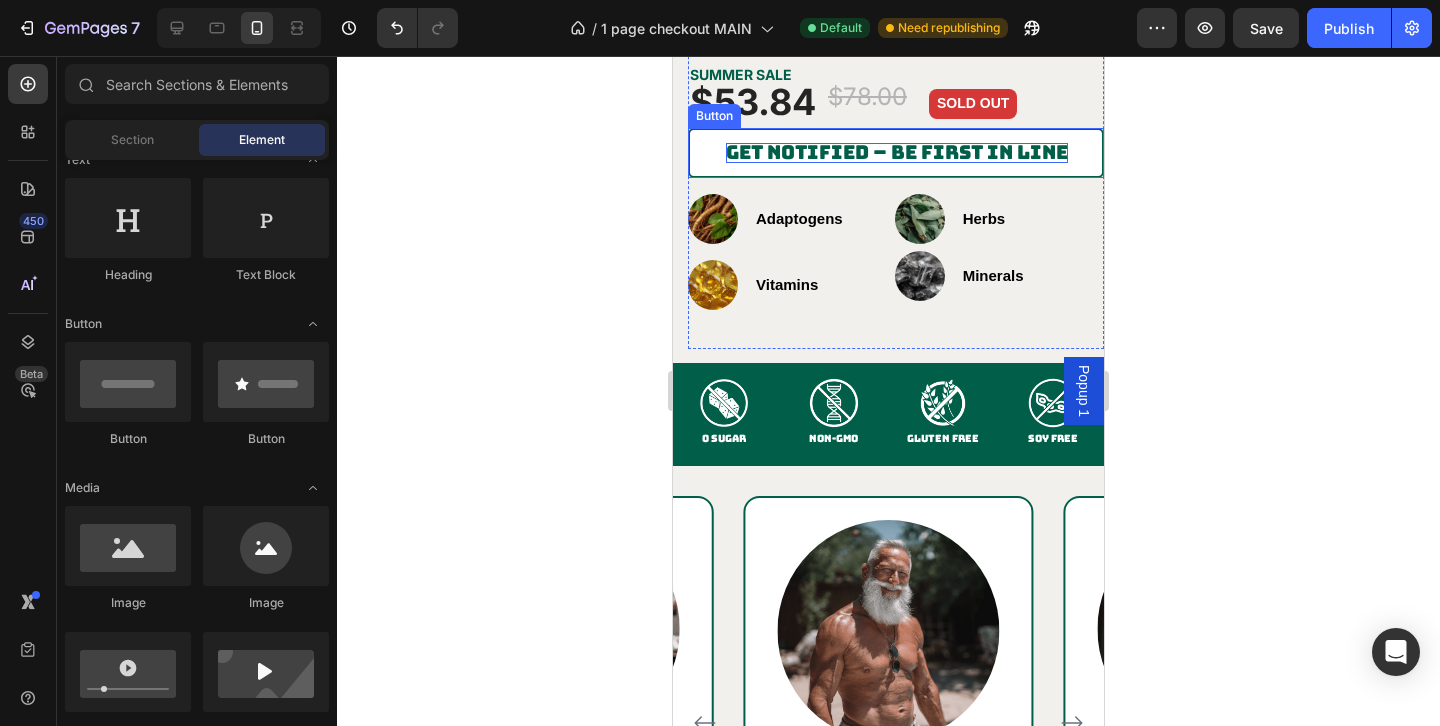 click on "Get Notified – Be First in Line" at bounding box center (897, 152) 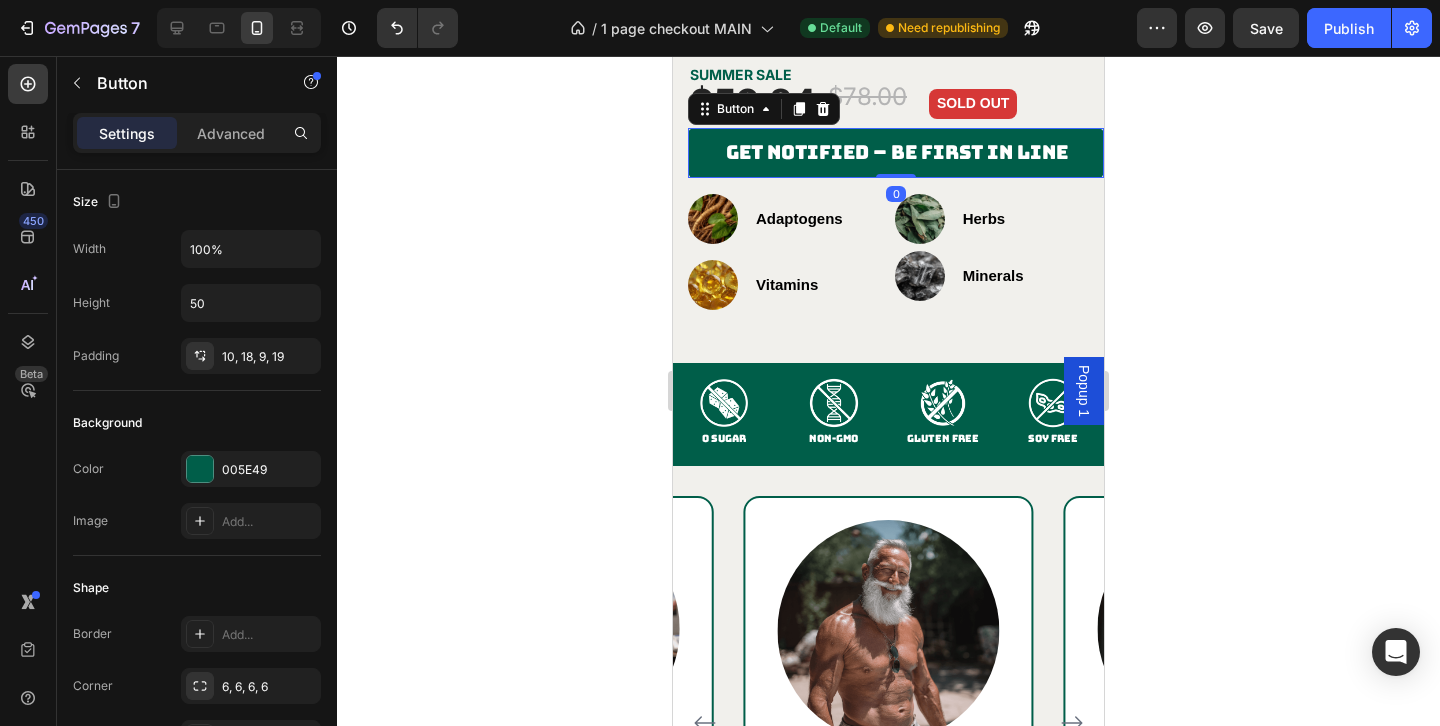 click on "Popup 1" at bounding box center (1084, 391) 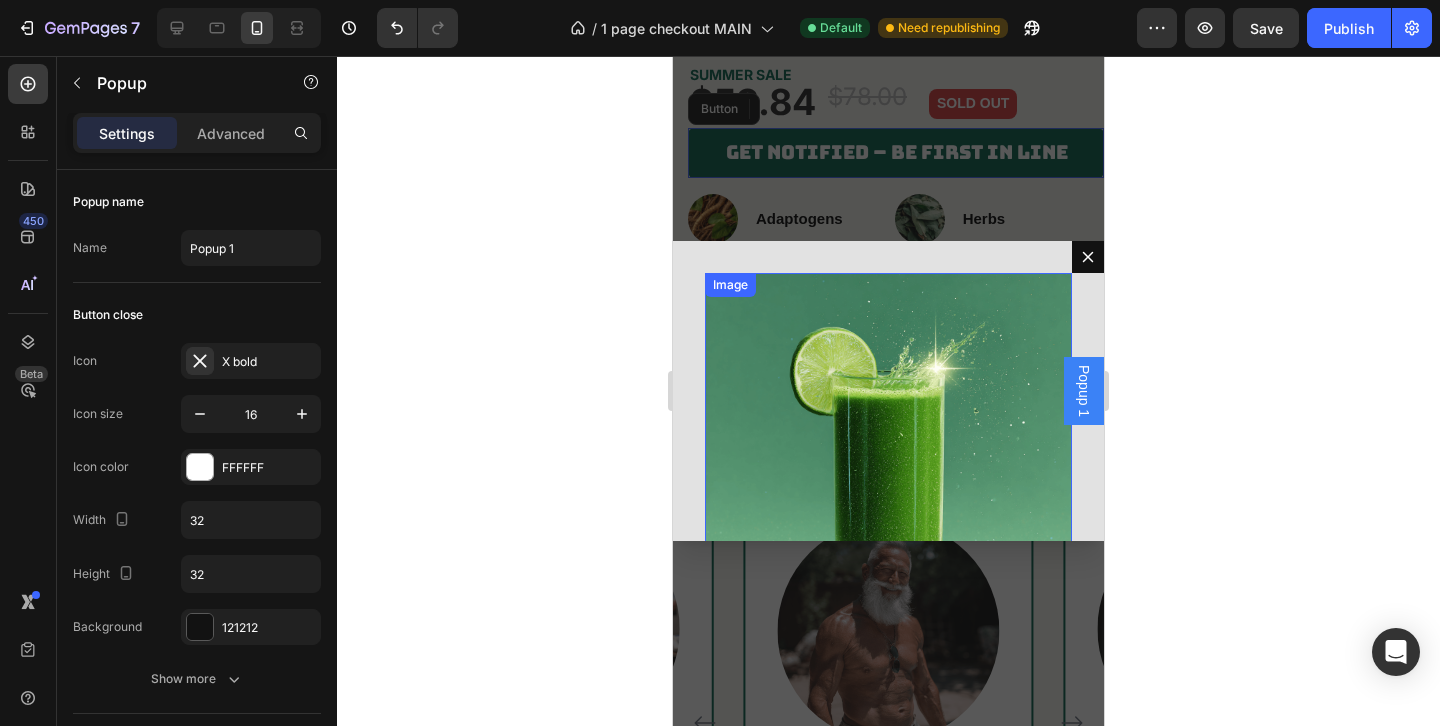 scroll, scrollTop: 204, scrollLeft: 0, axis: vertical 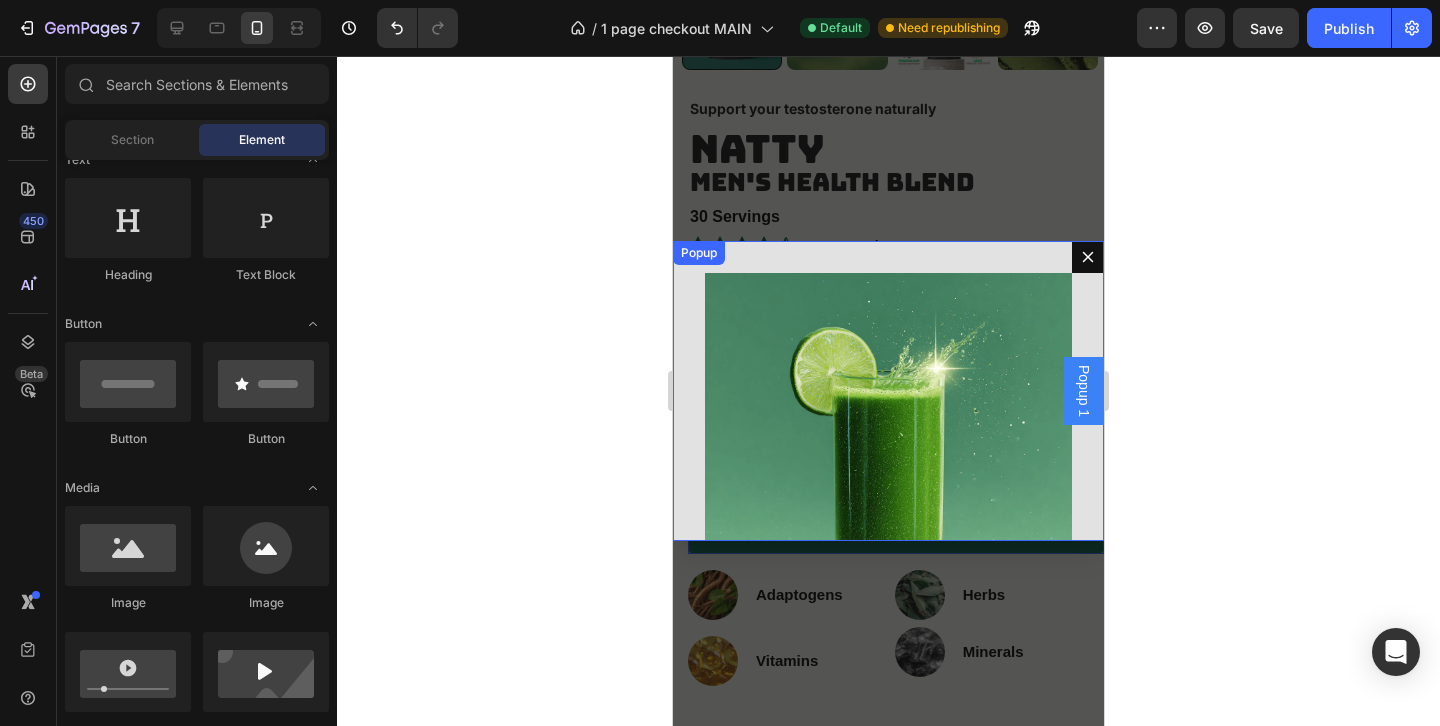 click at bounding box center [888, 391] 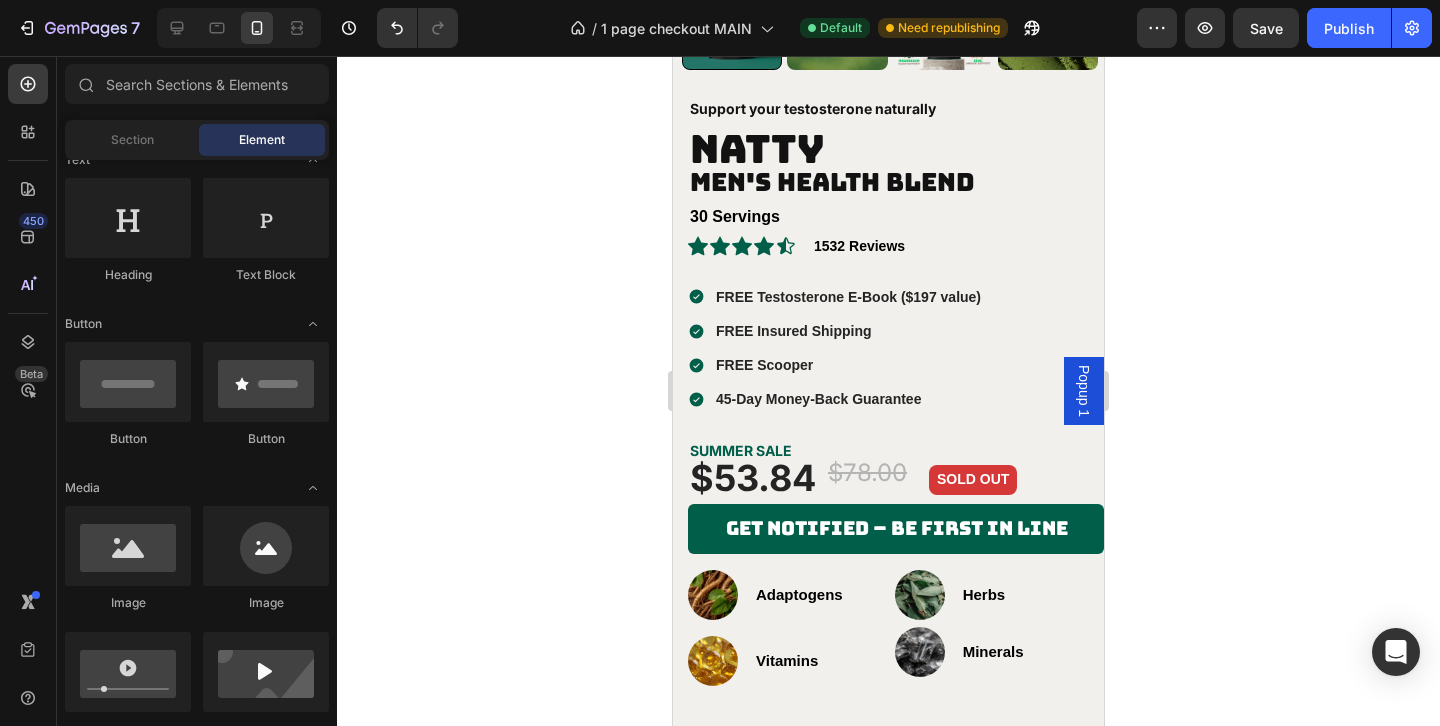 click on "Popup 1" at bounding box center [1084, 391] 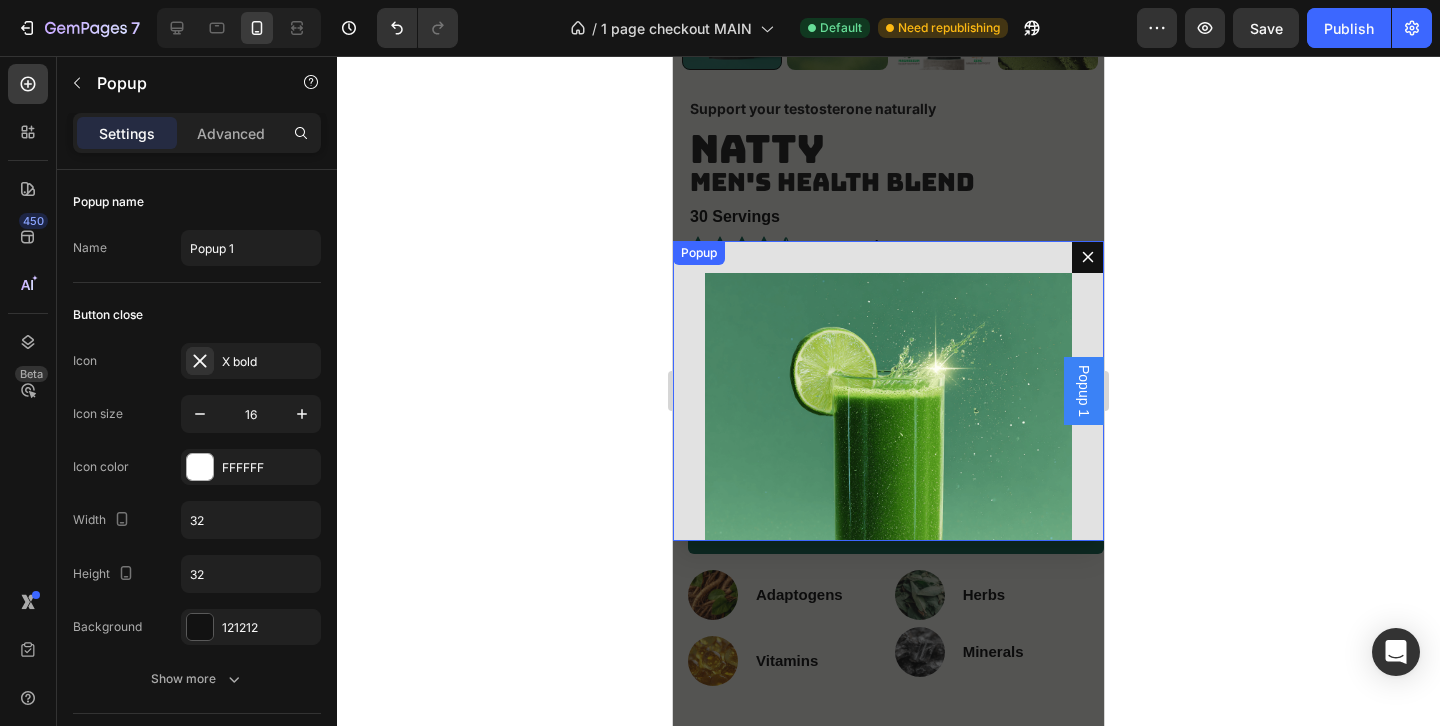click on "Image XYZ Heading Row" at bounding box center (888, 391) 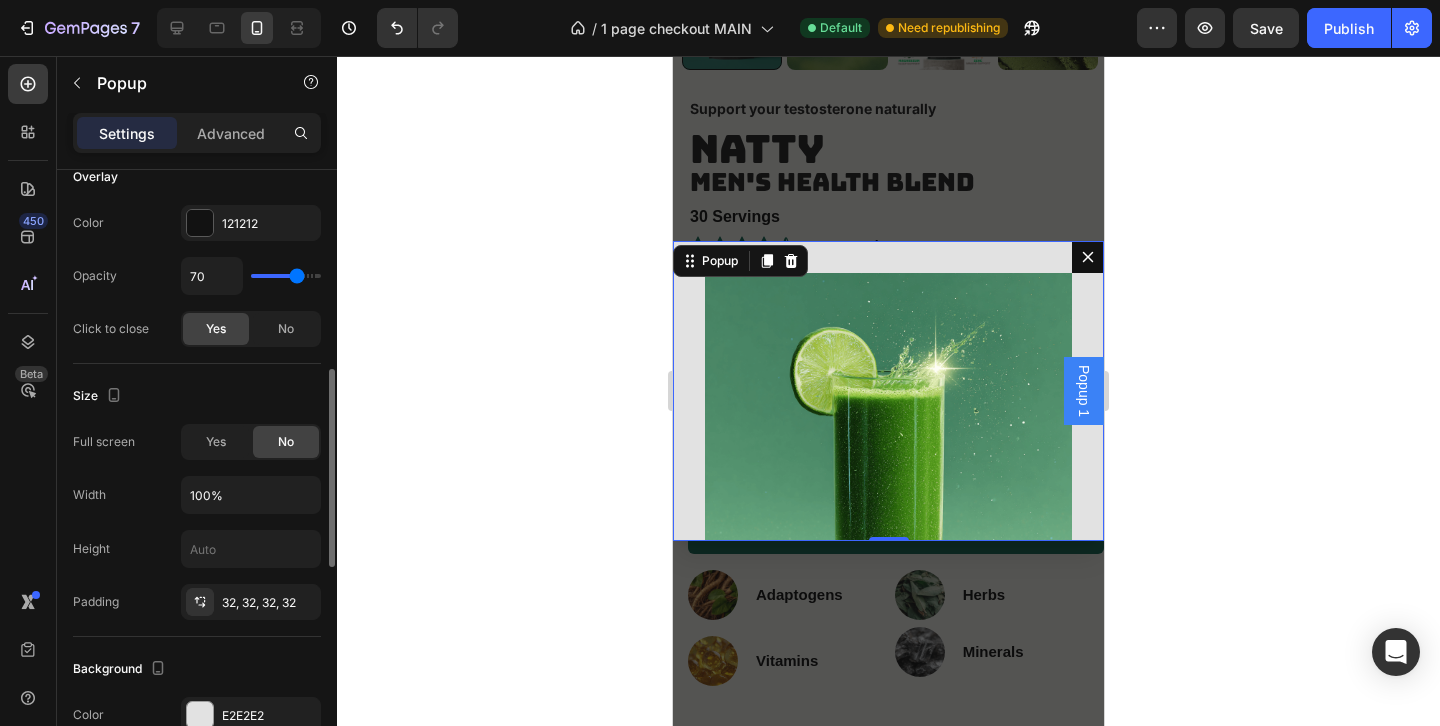 scroll, scrollTop: 602, scrollLeft: 0, axis: vertical 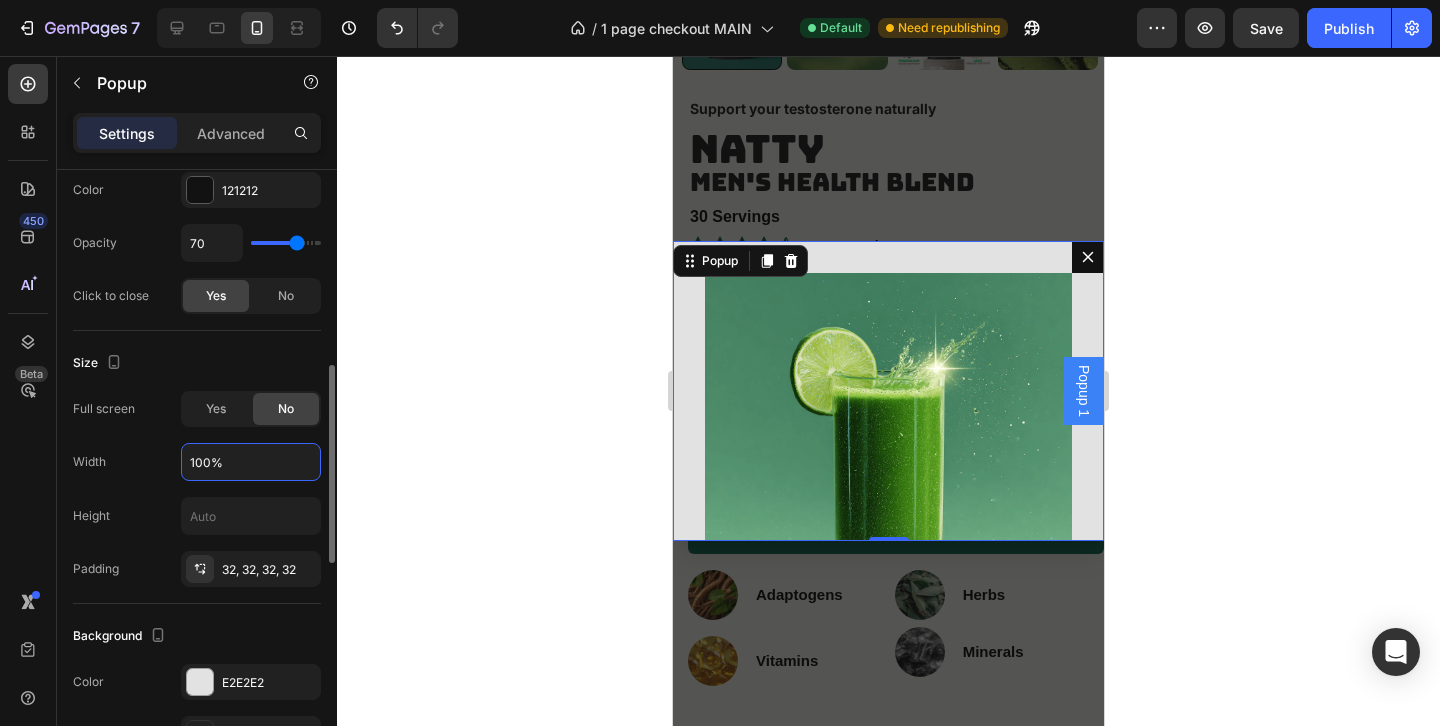 click on "100%" at bounding box center (251, 462) 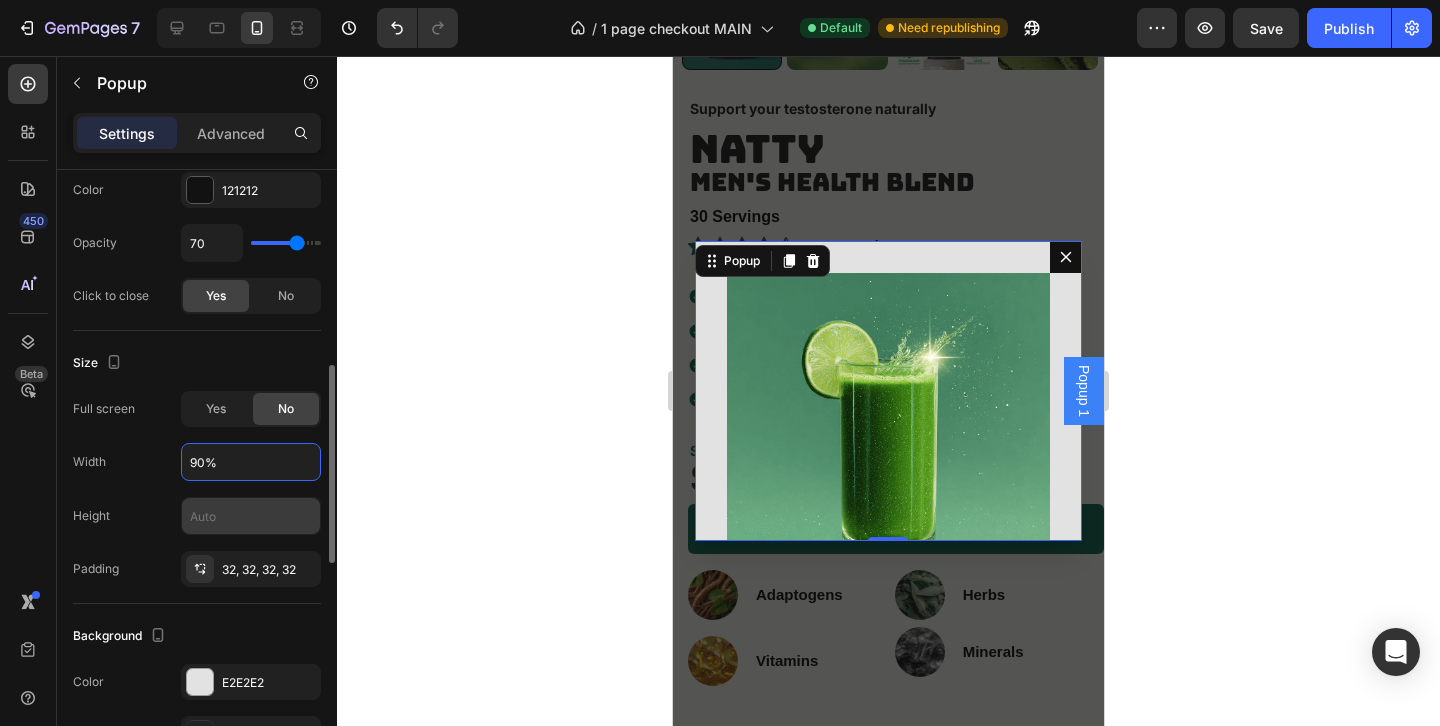 type on "90%" 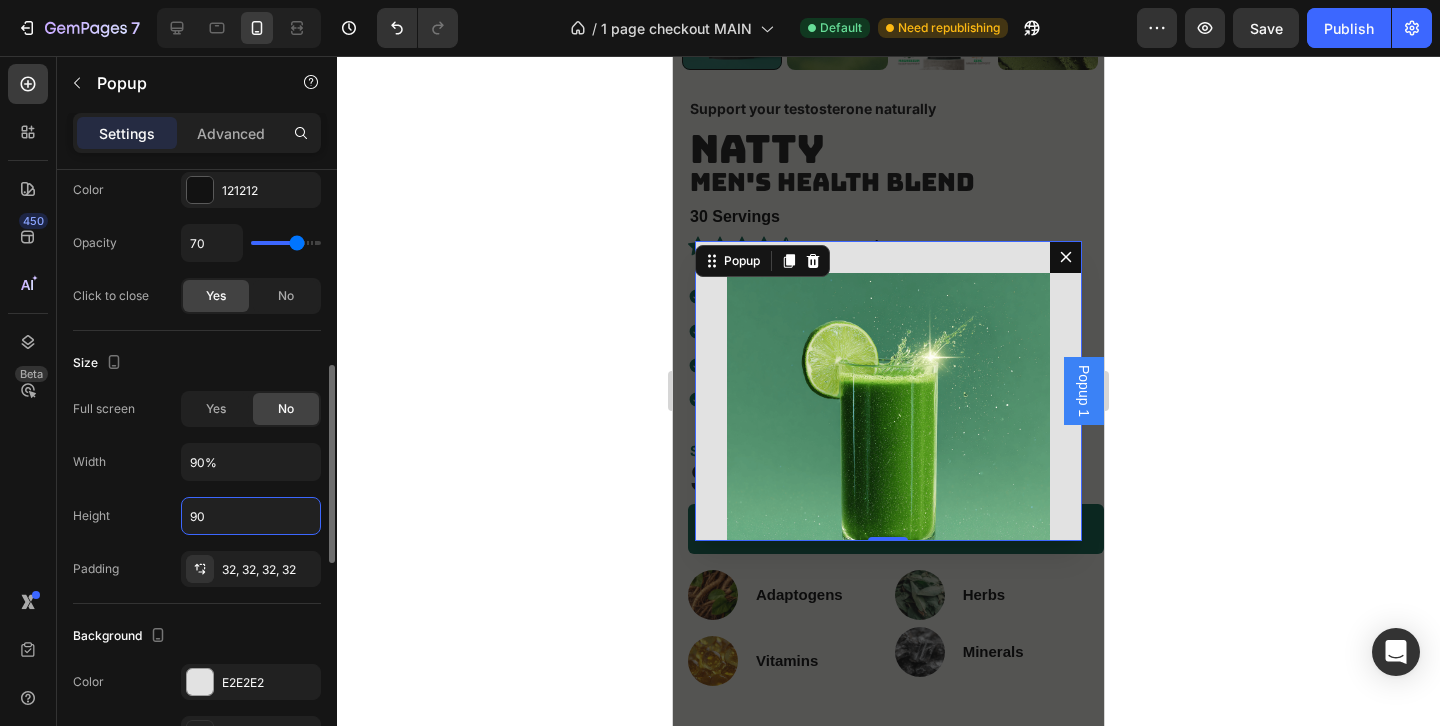 type on "90%" 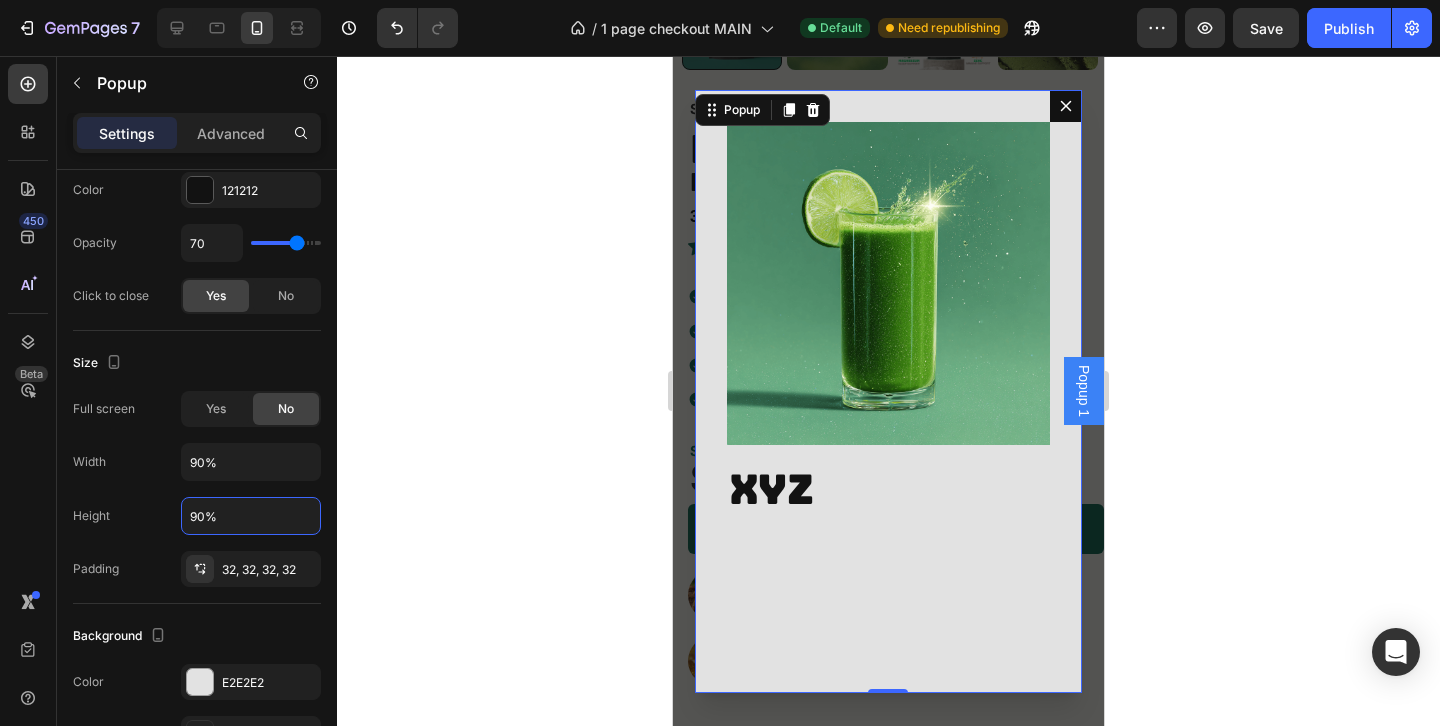 click on "XYZ" at bounding box center (889, 489) 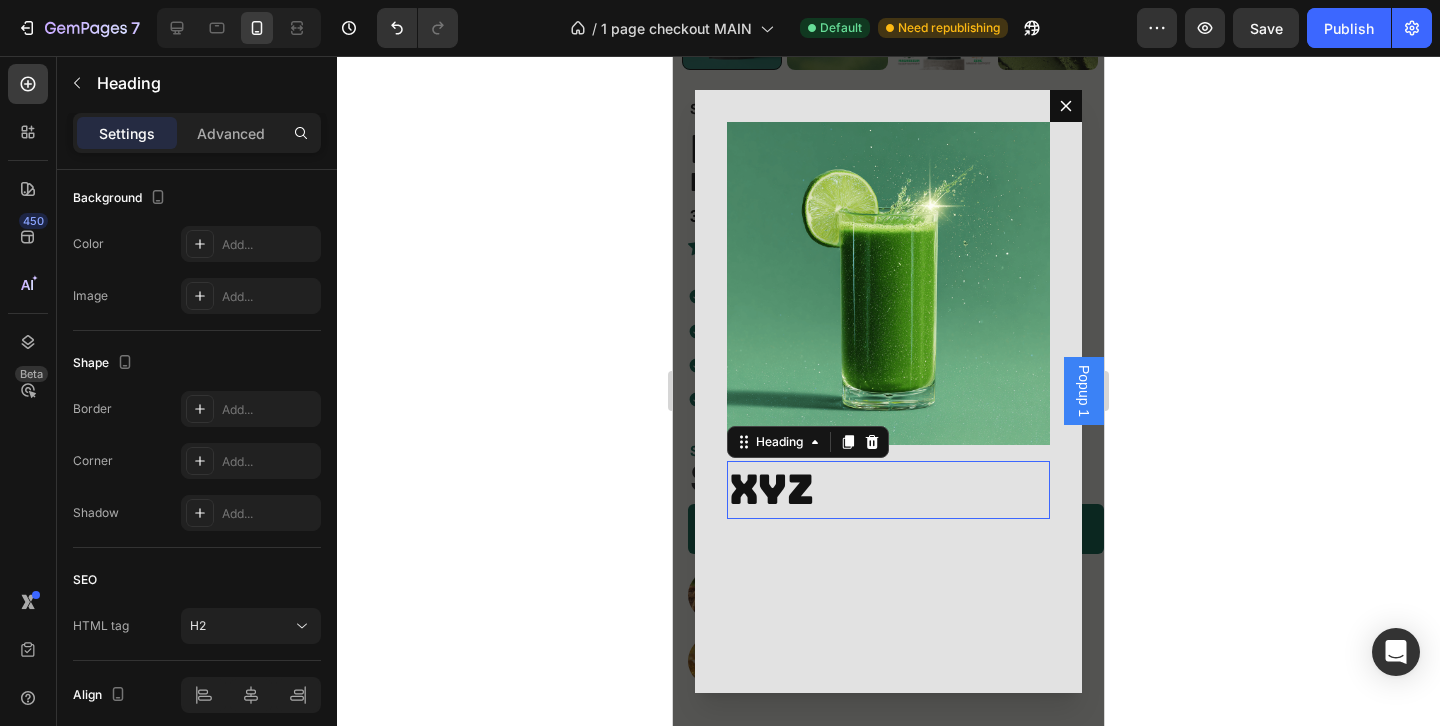 scroll, scrollTop: 0, scrollLeft: 0, axis: both 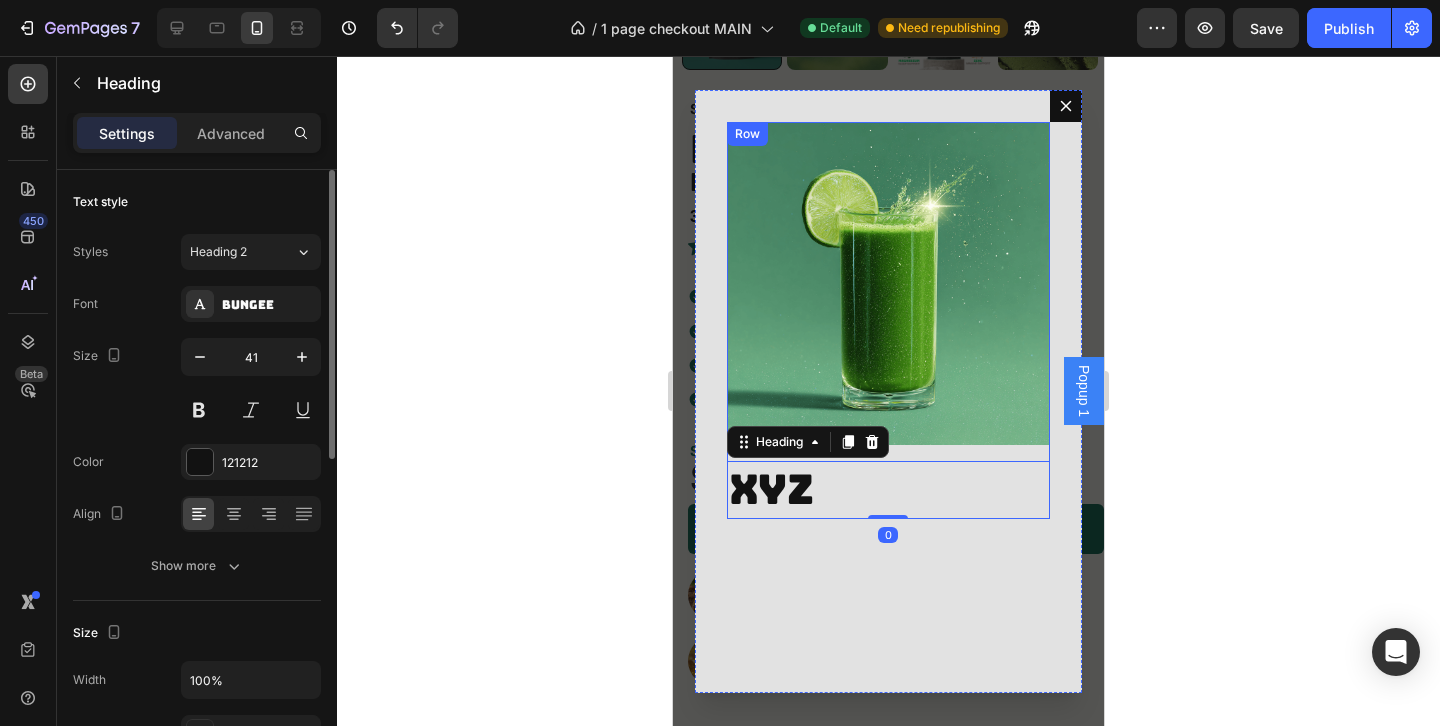 click at bounding box center (889, 284) 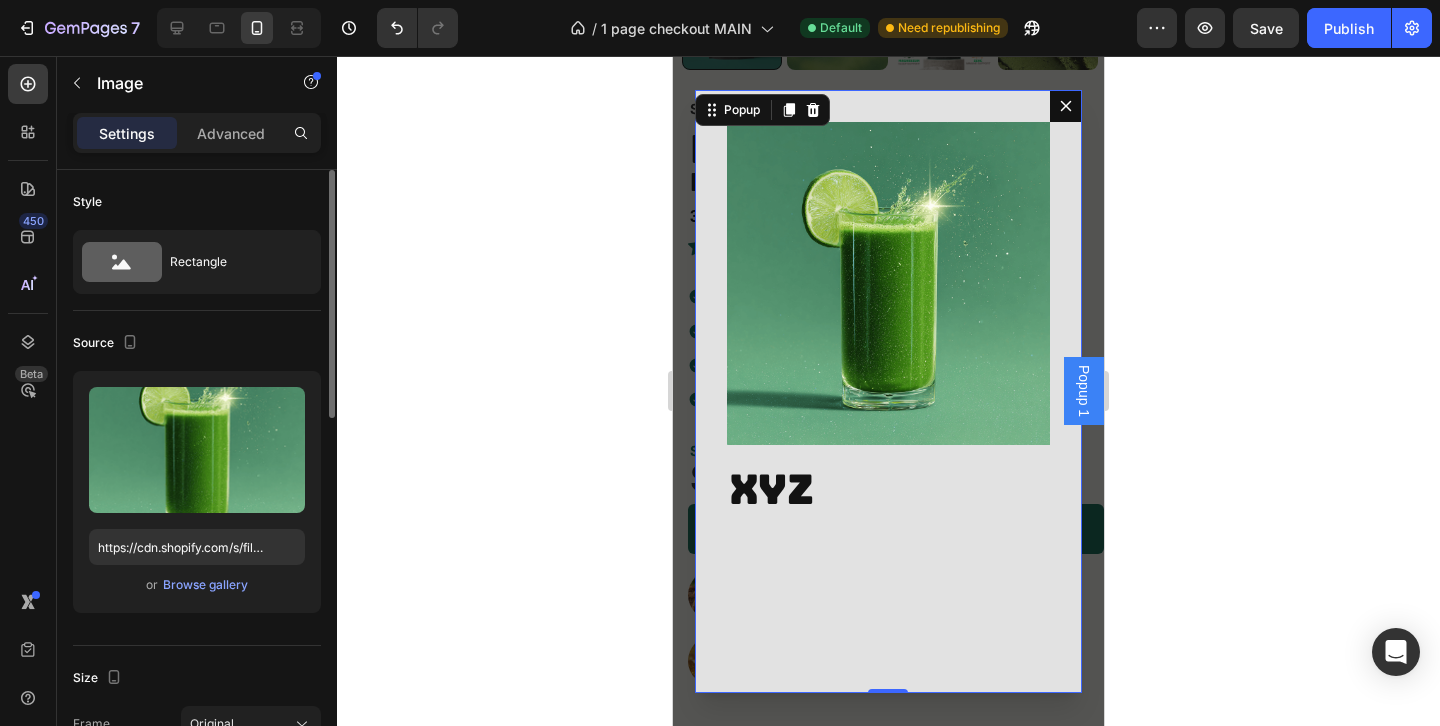 click on "Image XYZ Heading Row" at bounding box center (889, 391) 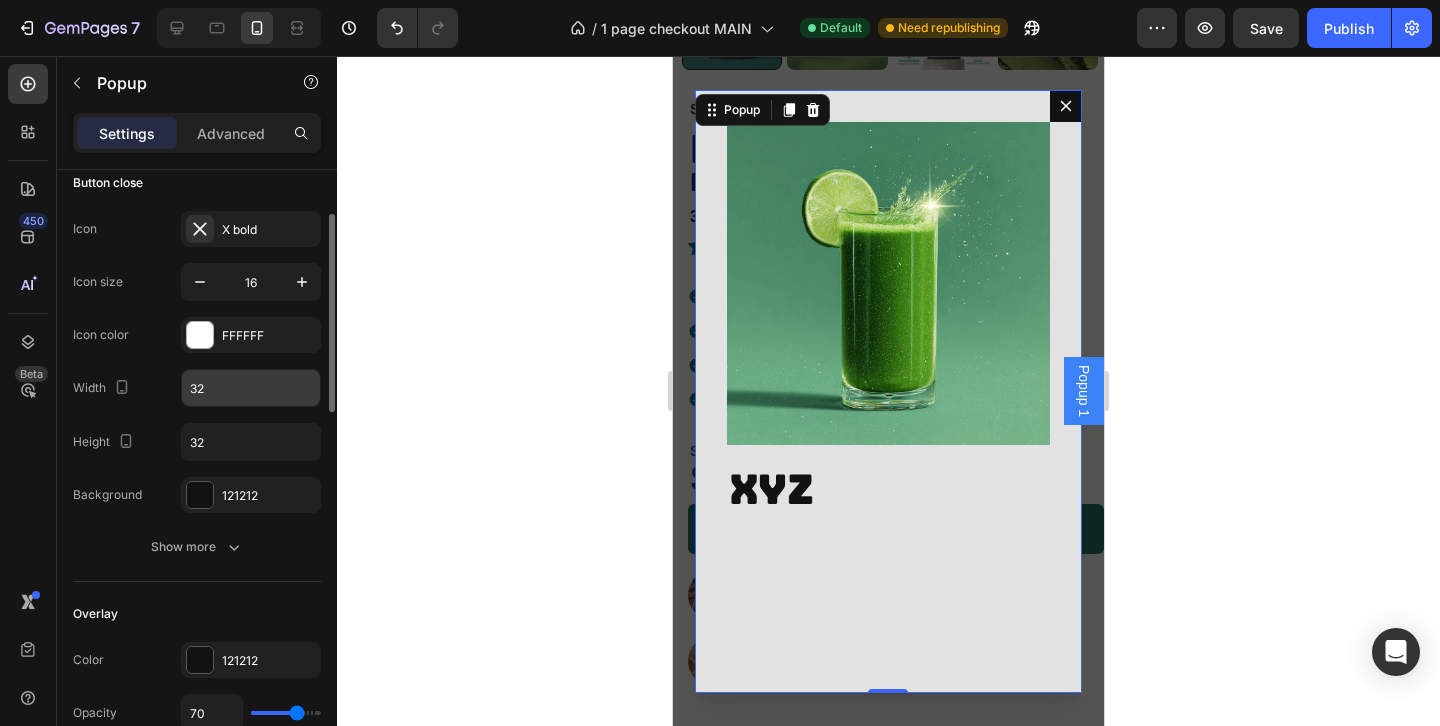scroll, scrollTop: 130, scrollLeft: 0, axis: vertical 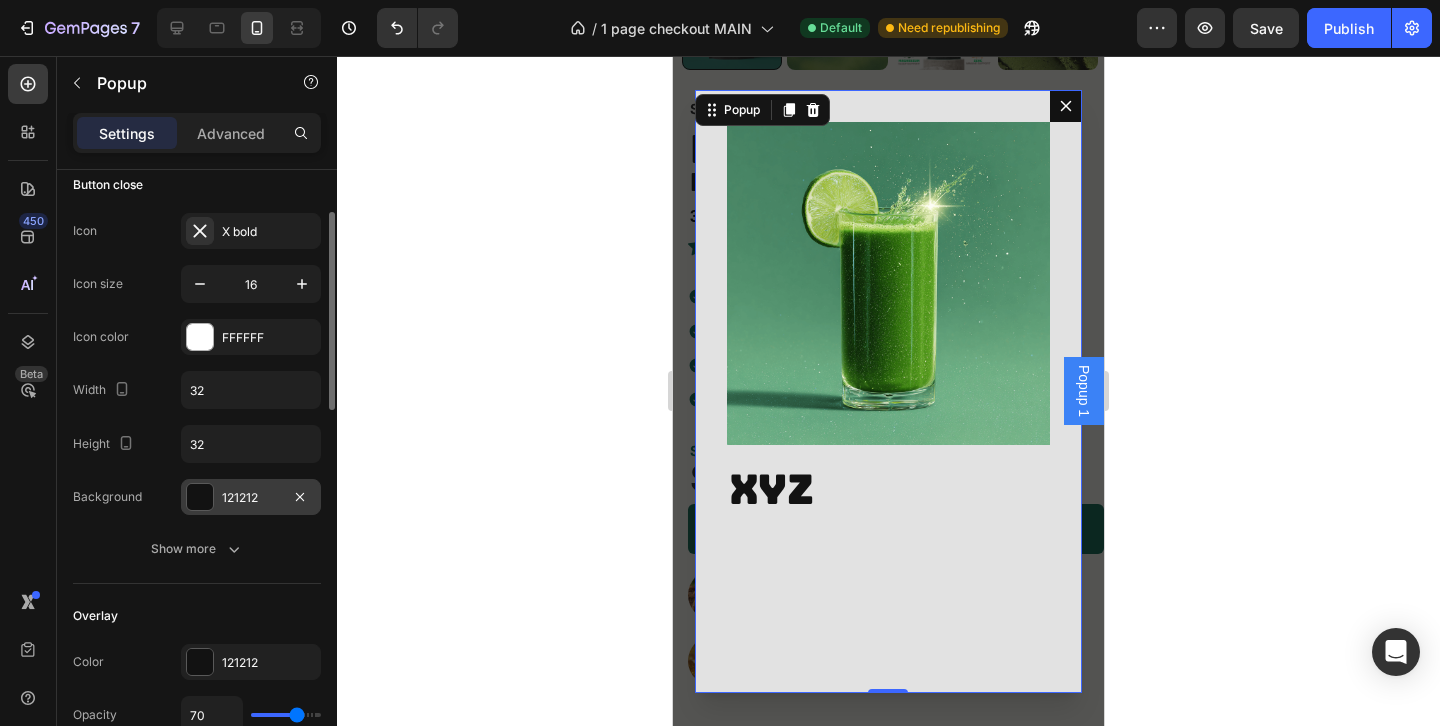 click at bounding box center (200, 497) 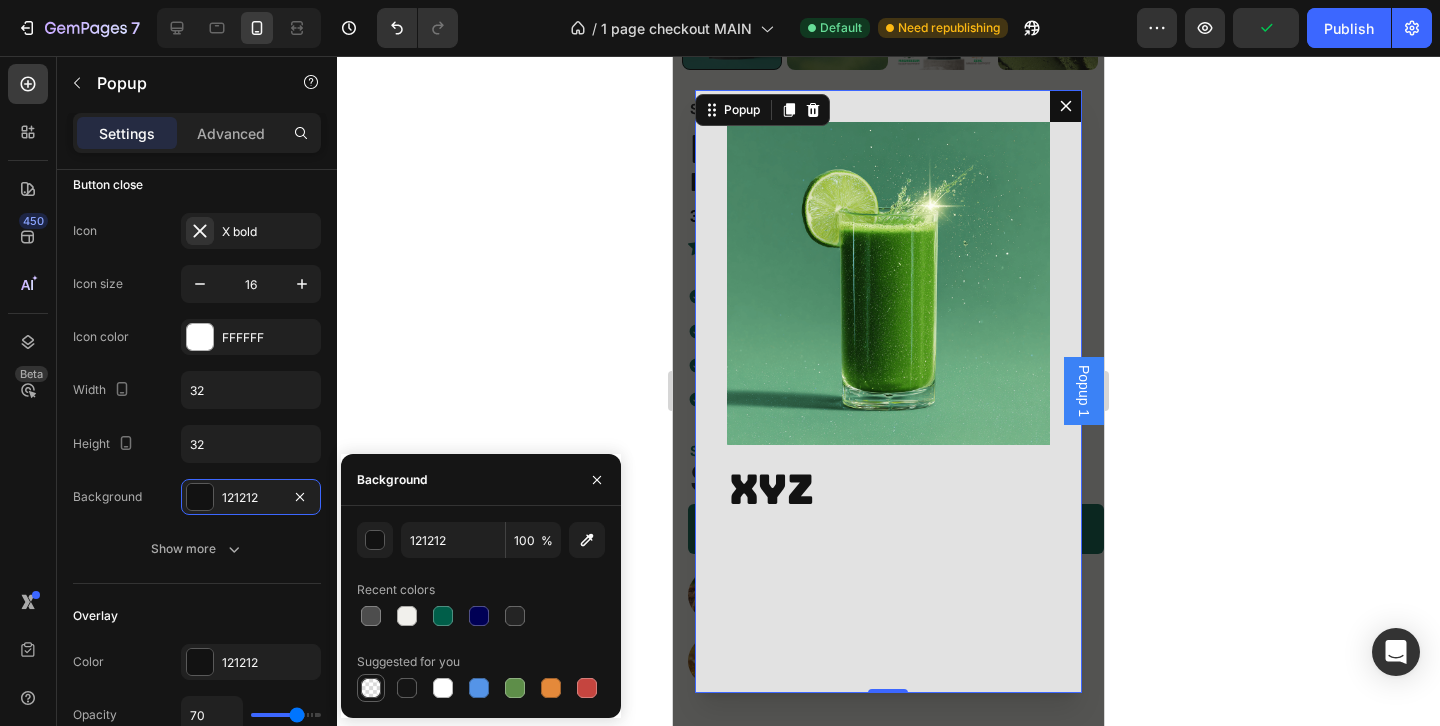 click at bounding box center (371, 688) 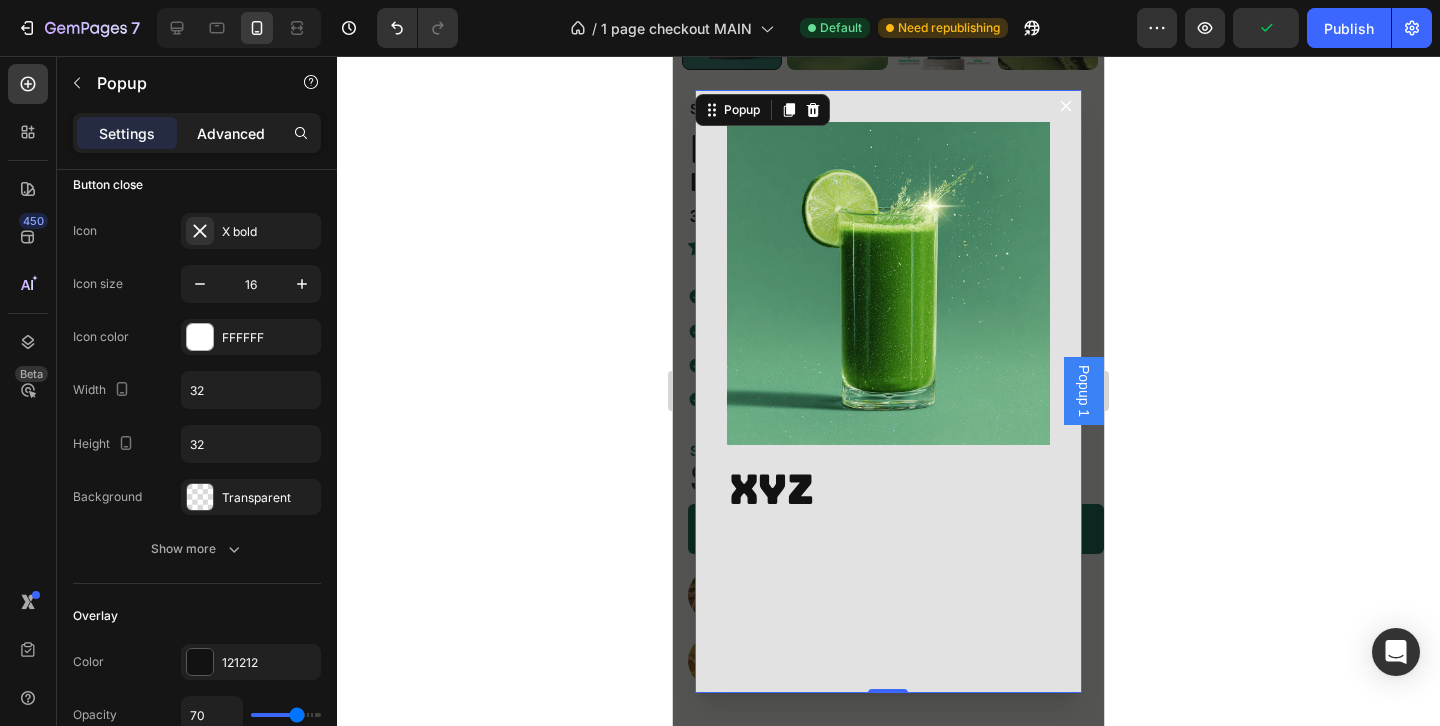 click on "Advanced" 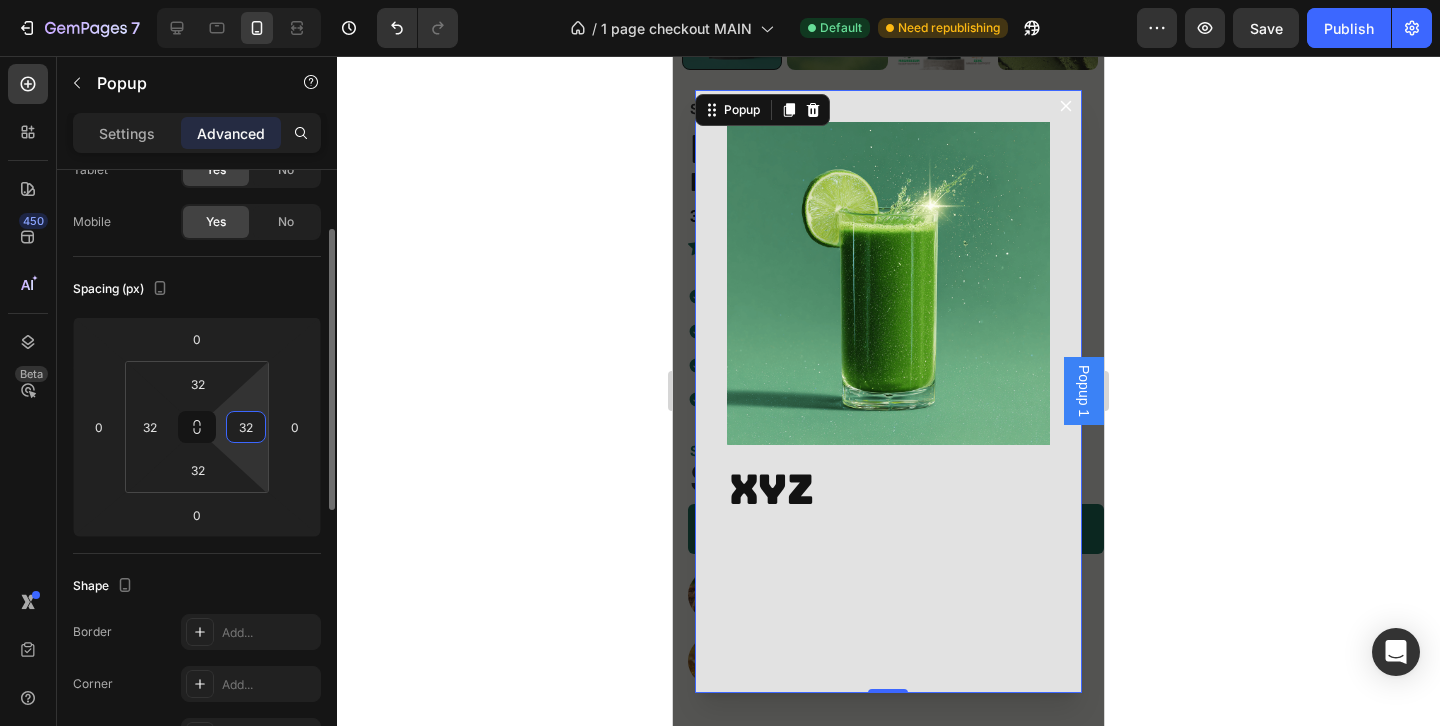 click on "32" at bounding box center (246, 427) 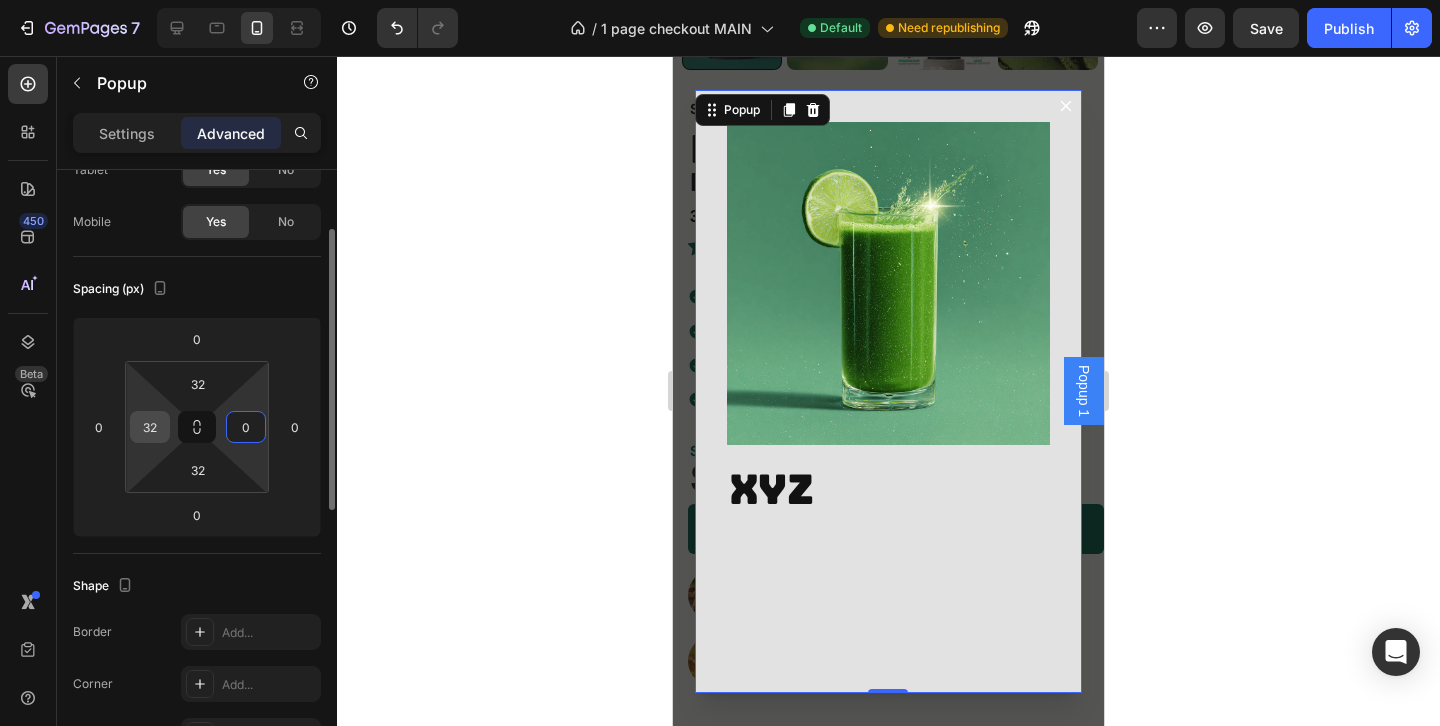 type on "0" 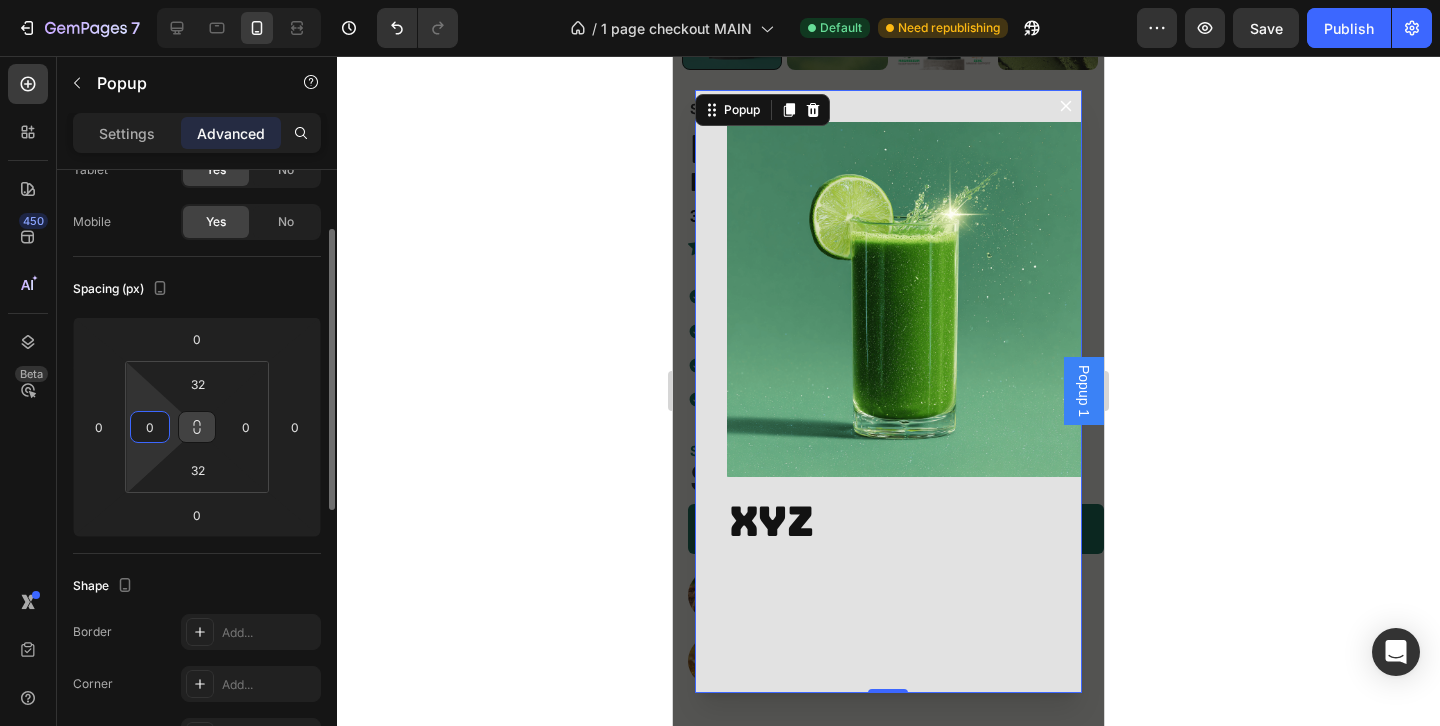 type on "0" 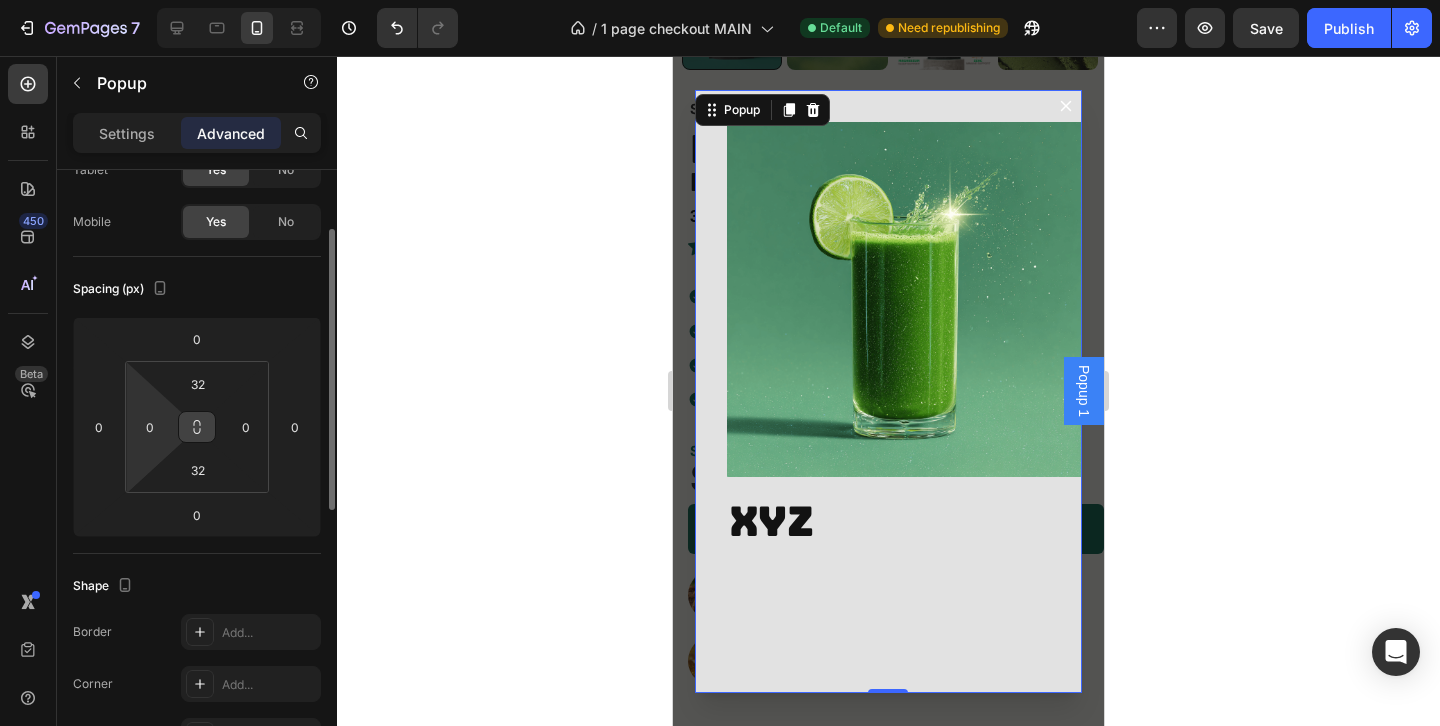 click at bounding box center (197, 427) 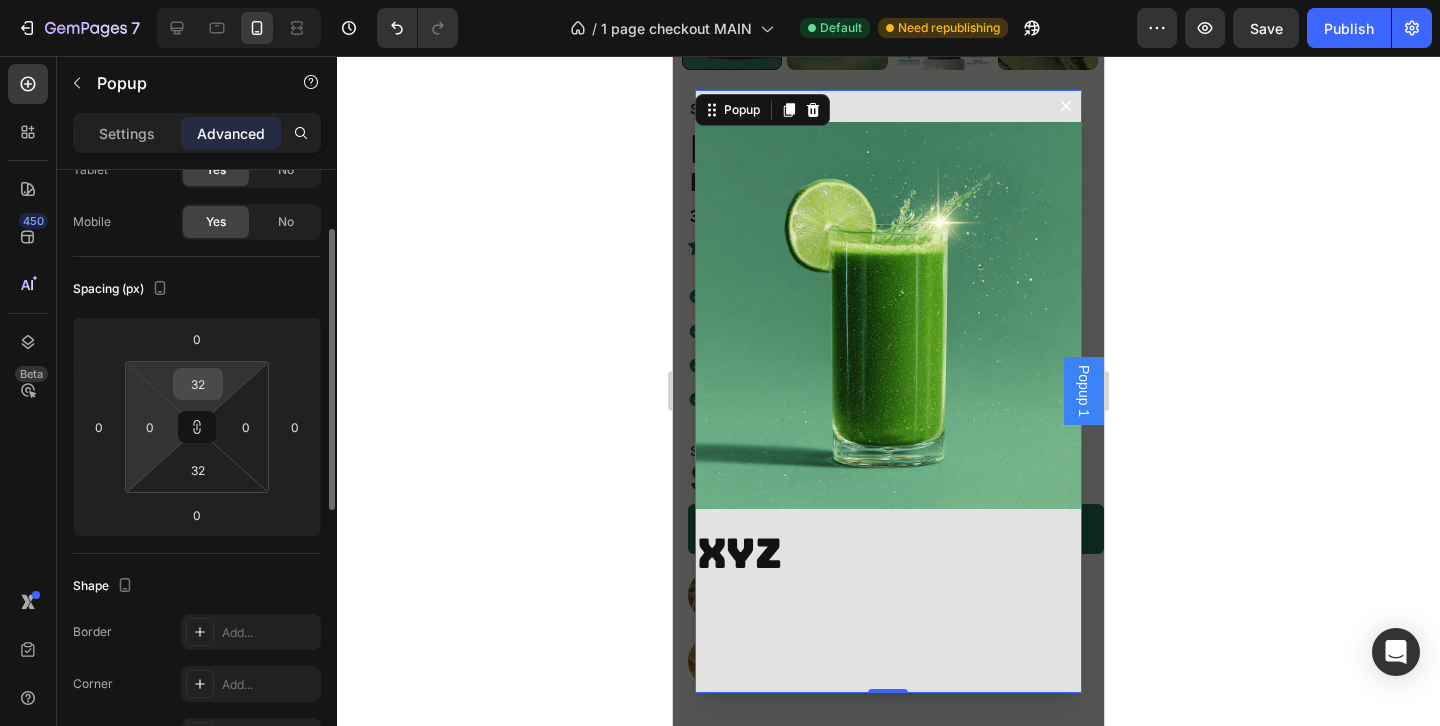 click on "32" at bounding box center (198, 384) 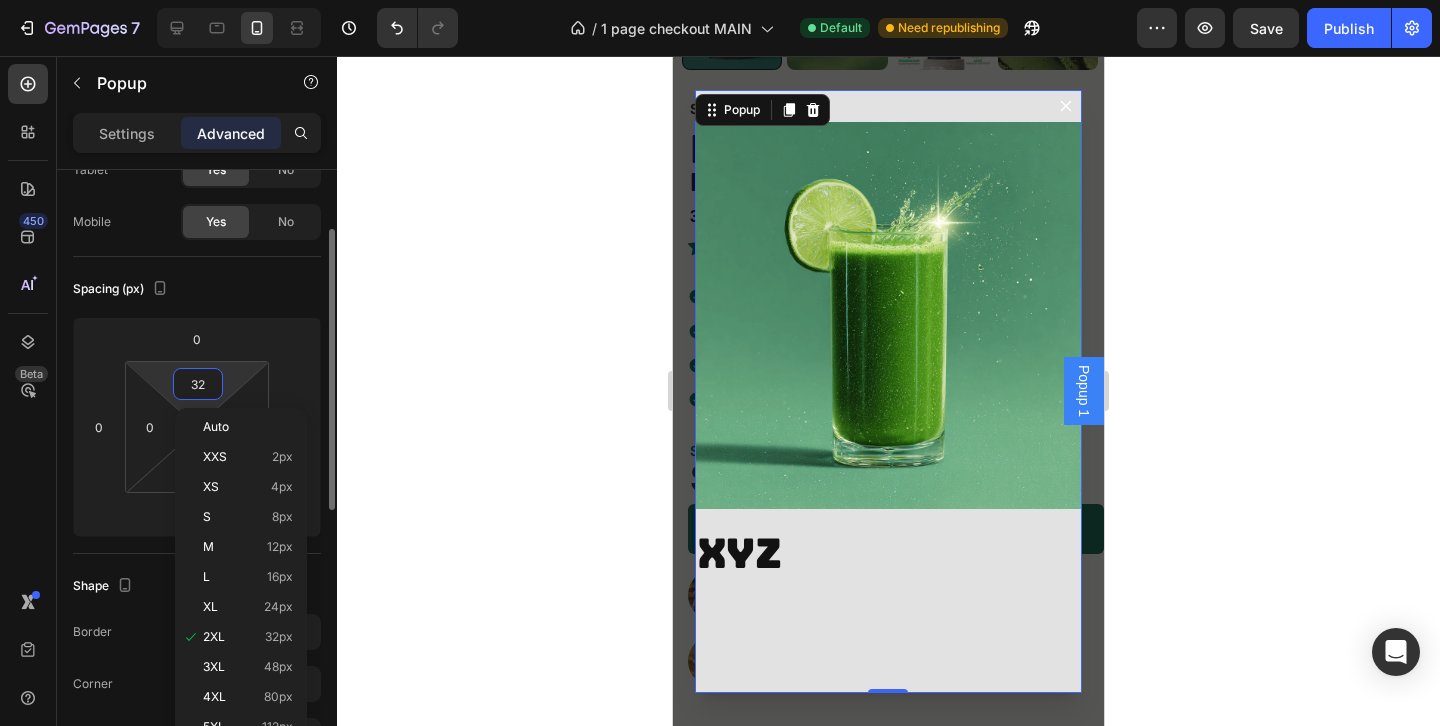 type on "0" 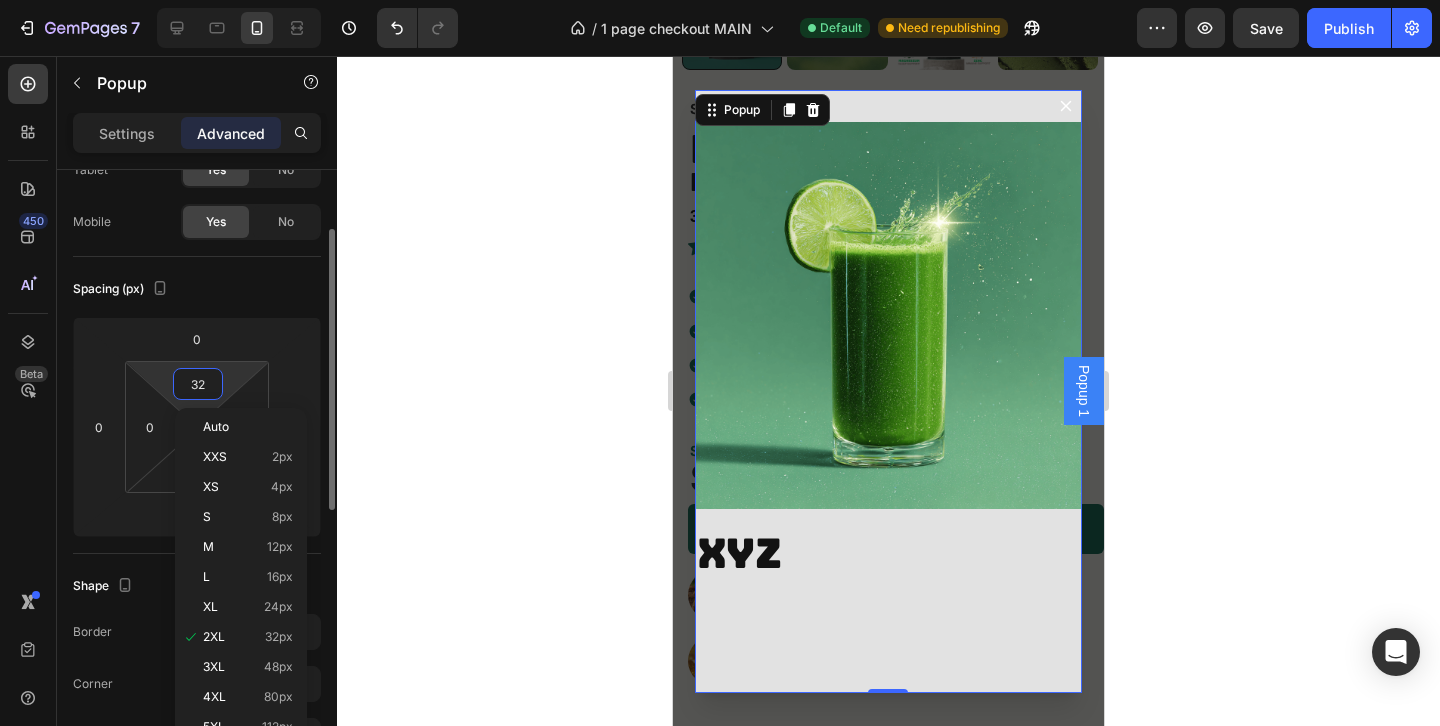type on "0" 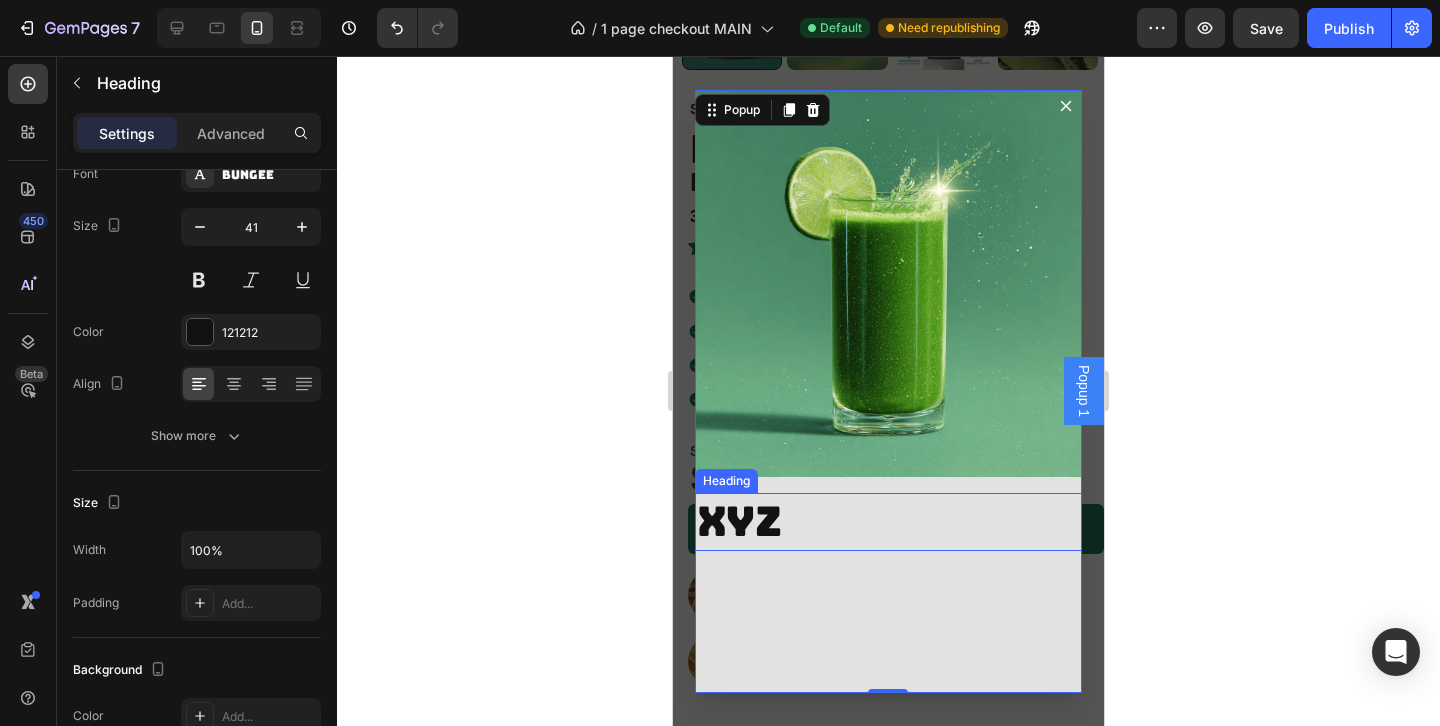 click on "XYZ" at bounding box center (889, 521) 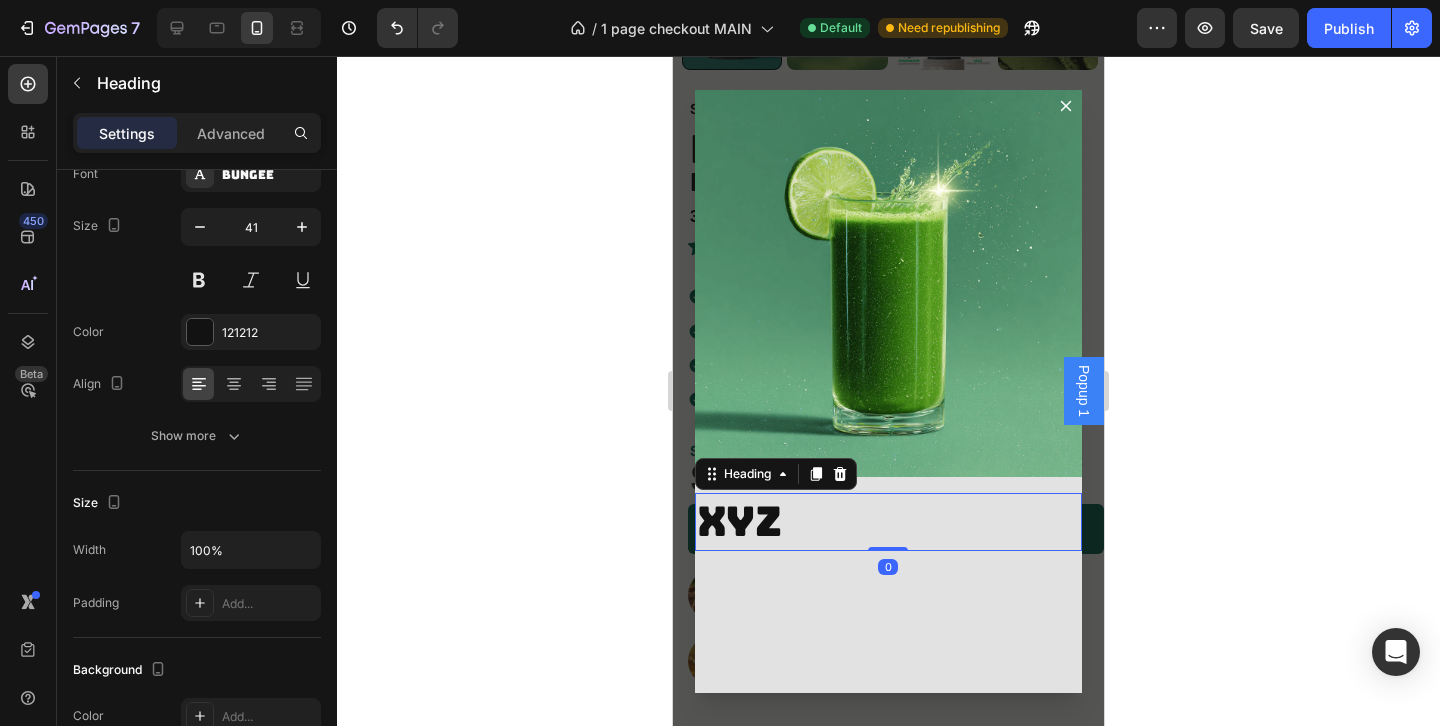 scroll, scrollTop: 0, scrollLeft: 0, axis: both 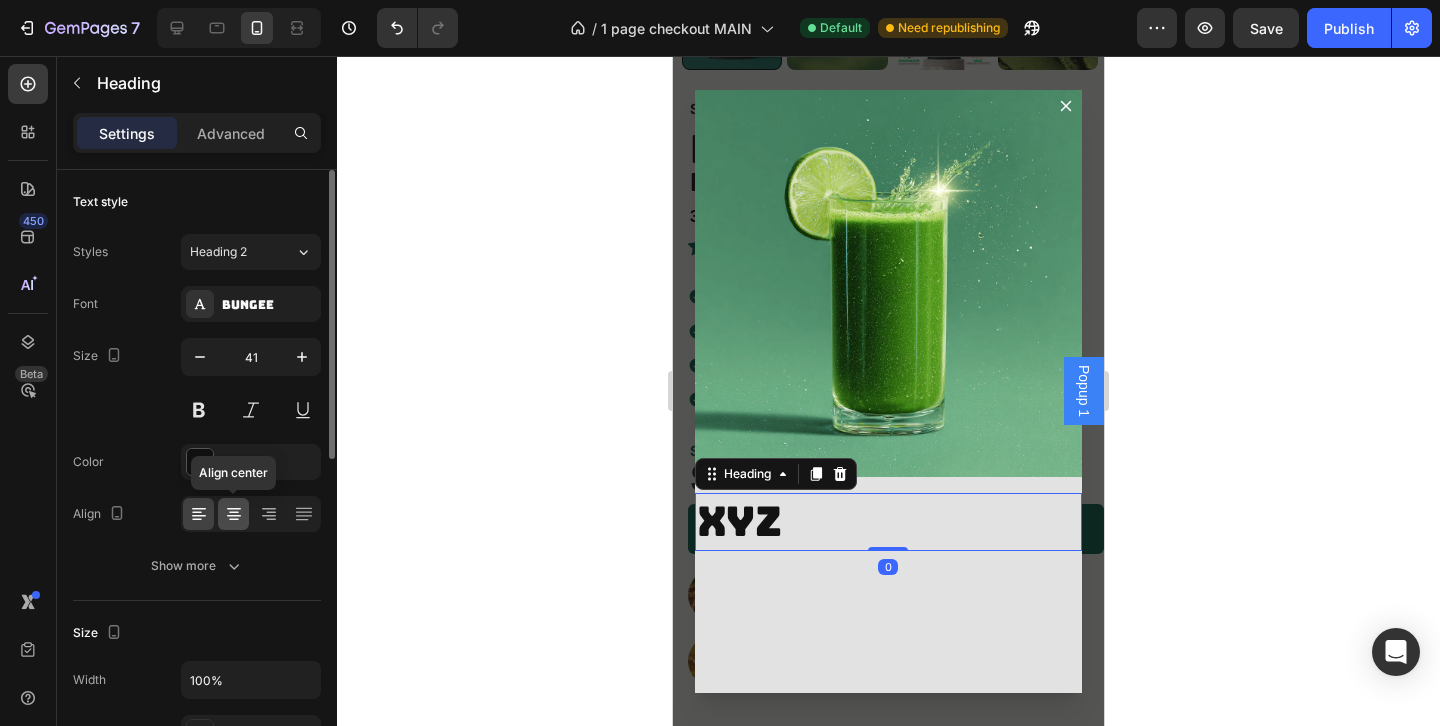 click 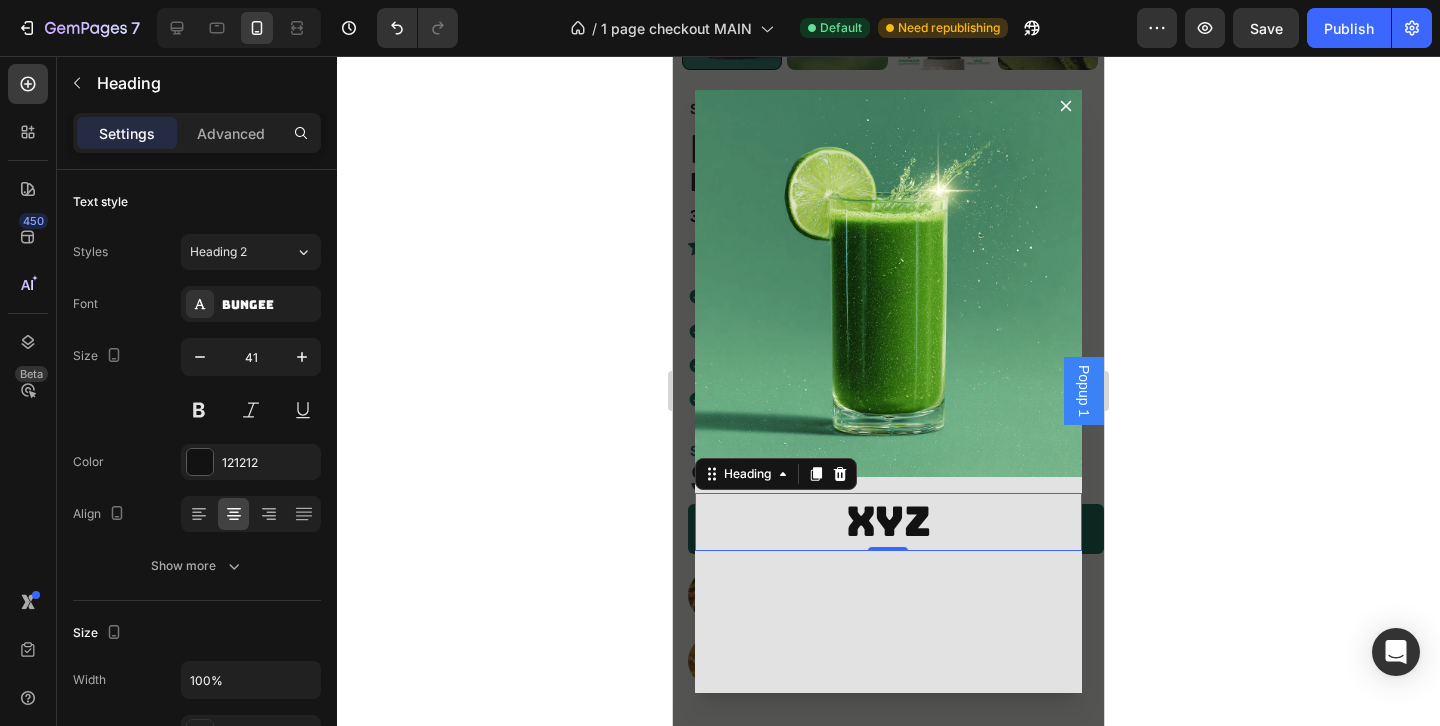 click on "XYZ" at bounding box center [889, 521] 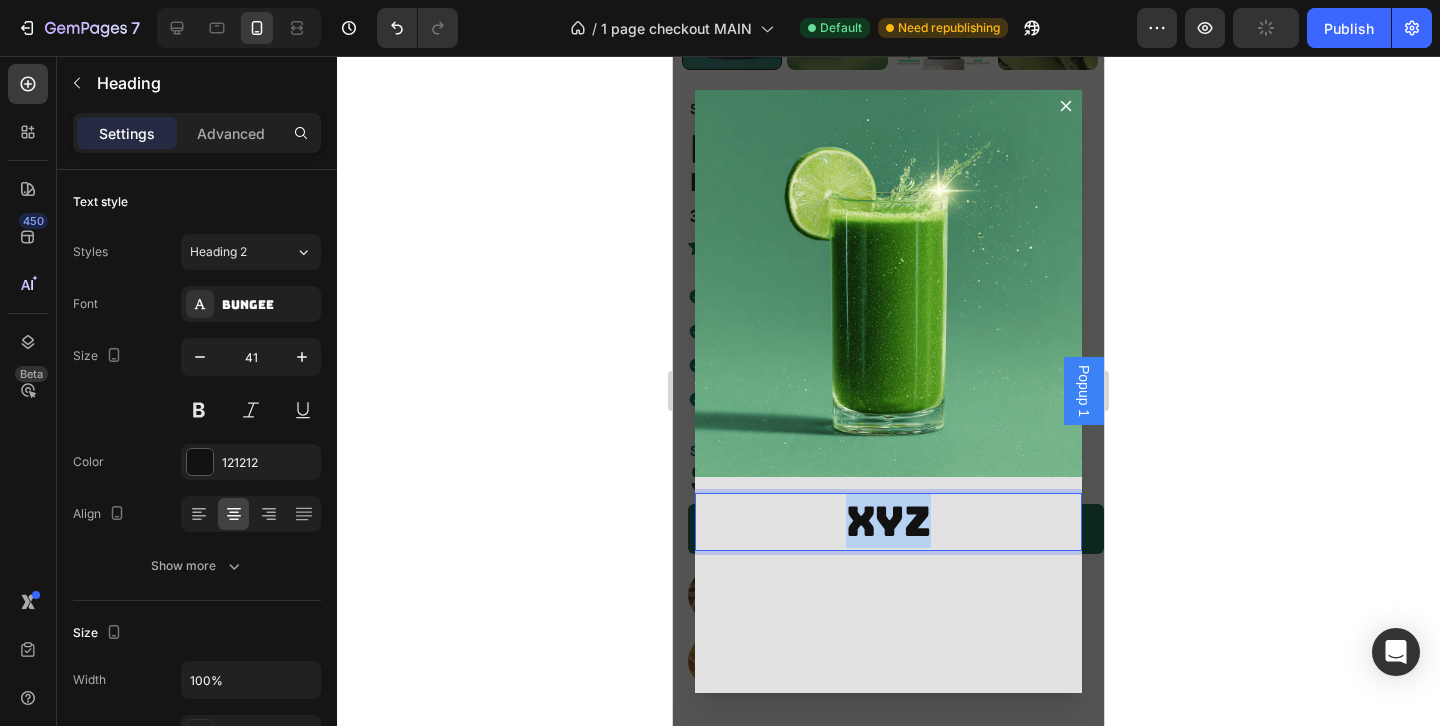 click on "XYZ" at bounding box center [889, 521] 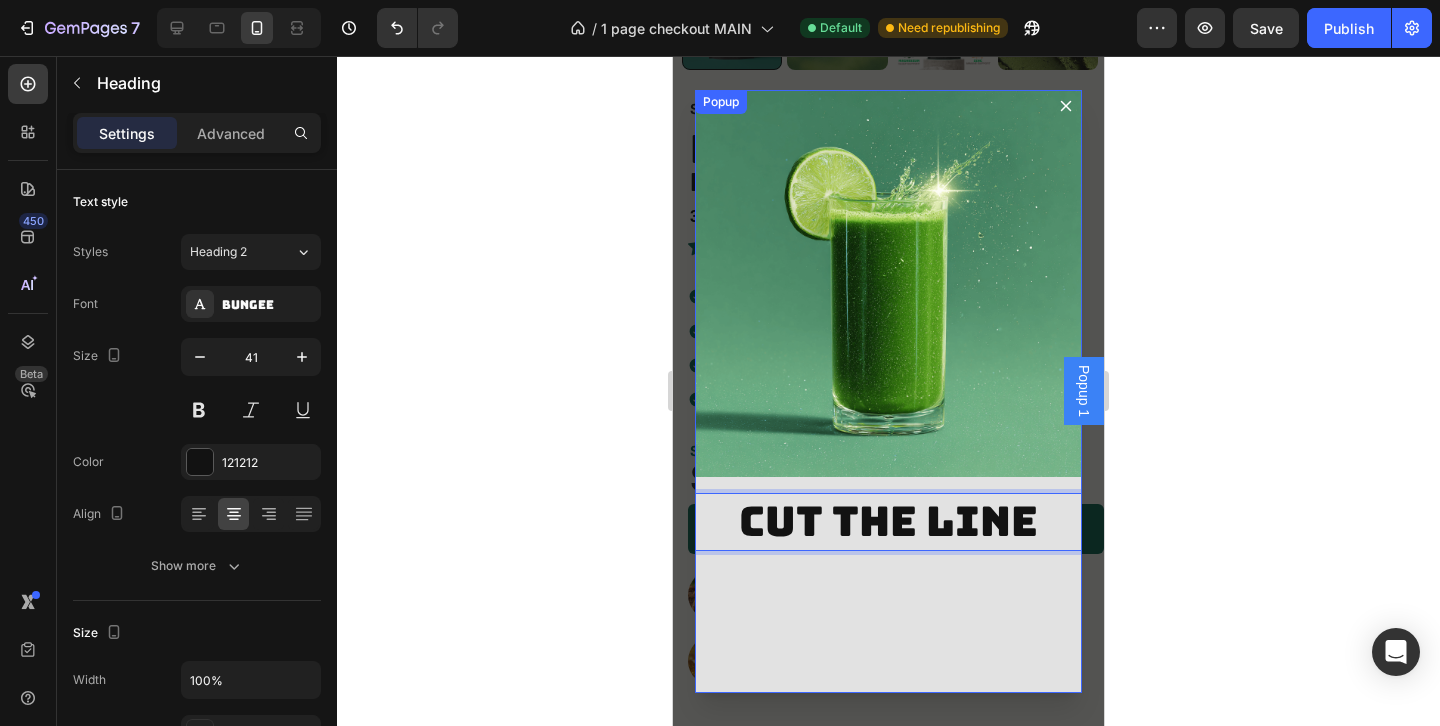 click on "Image cut the line Heading   0 Row" at bounding box center (889, 391) 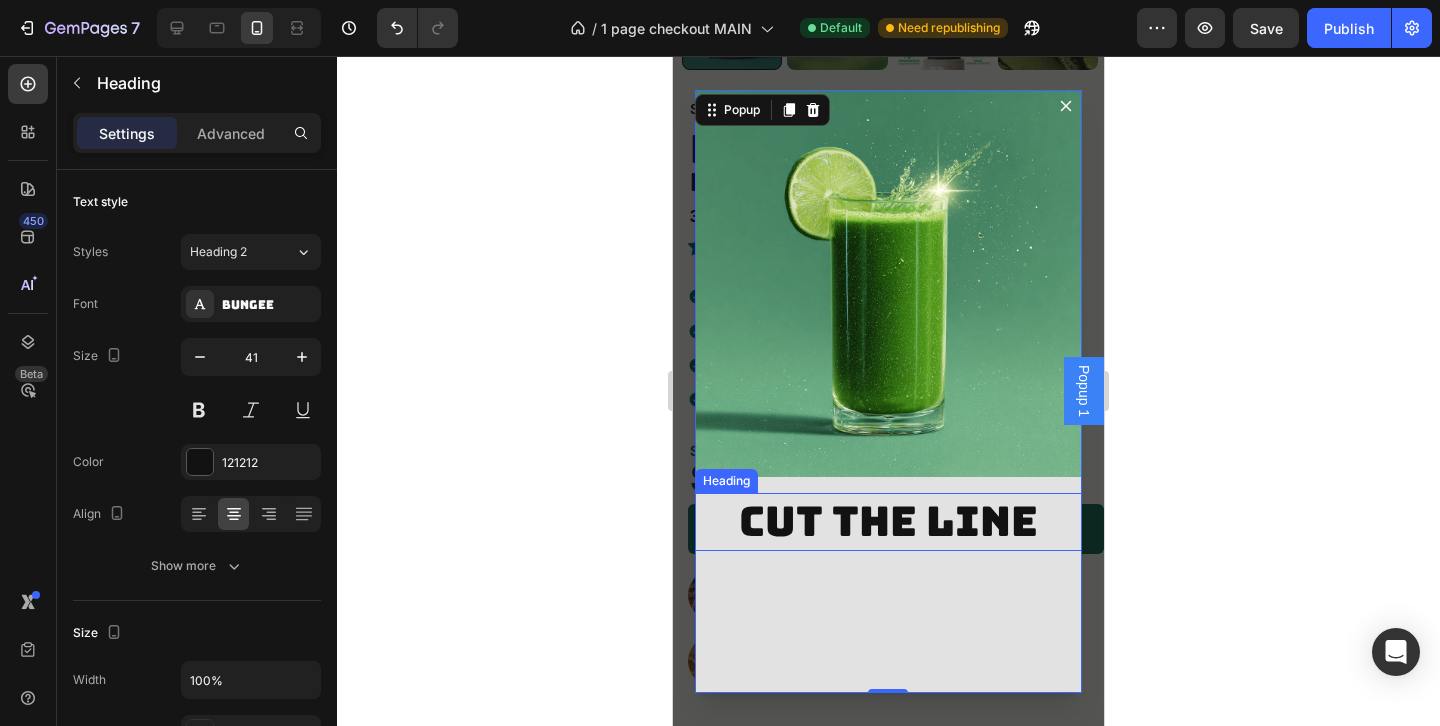 click on "cut the line" at bounding box center (889, 521) 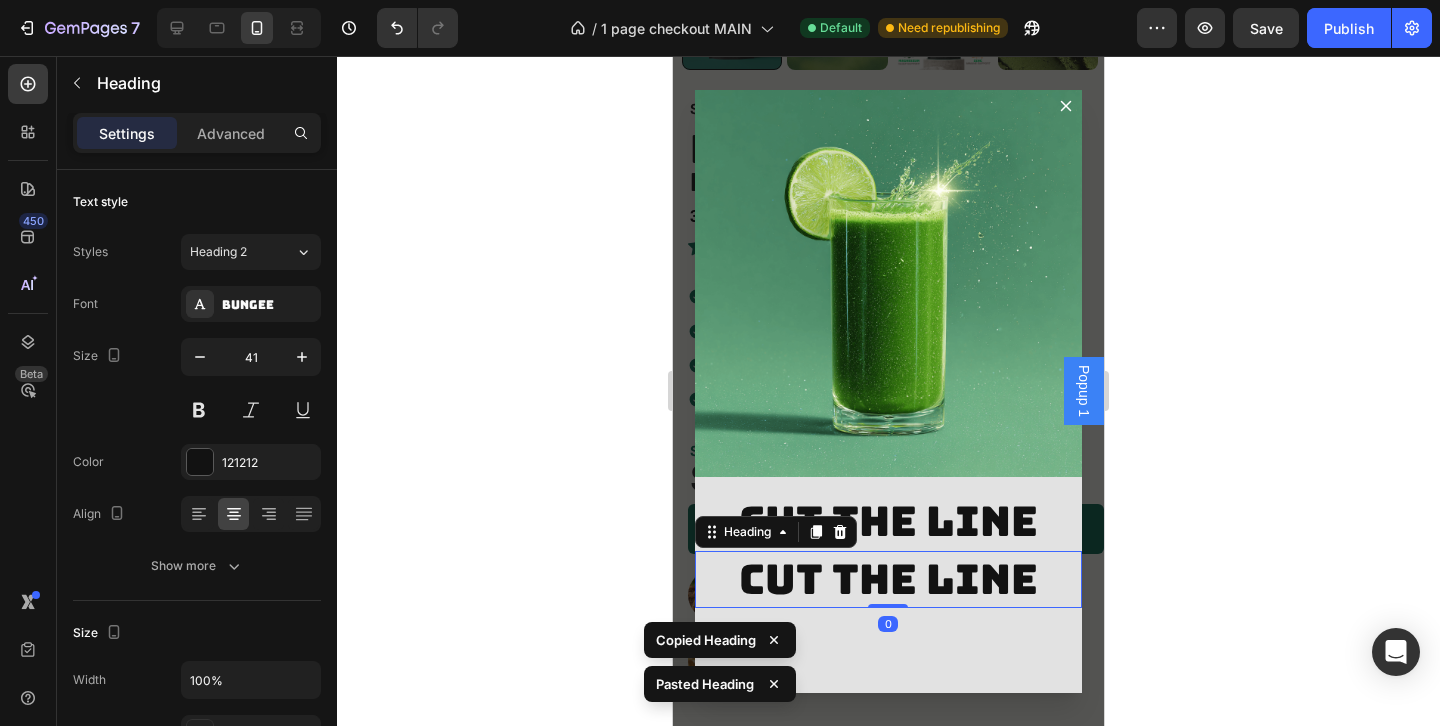 click on "cut the line" at bounding box center [889, 579] 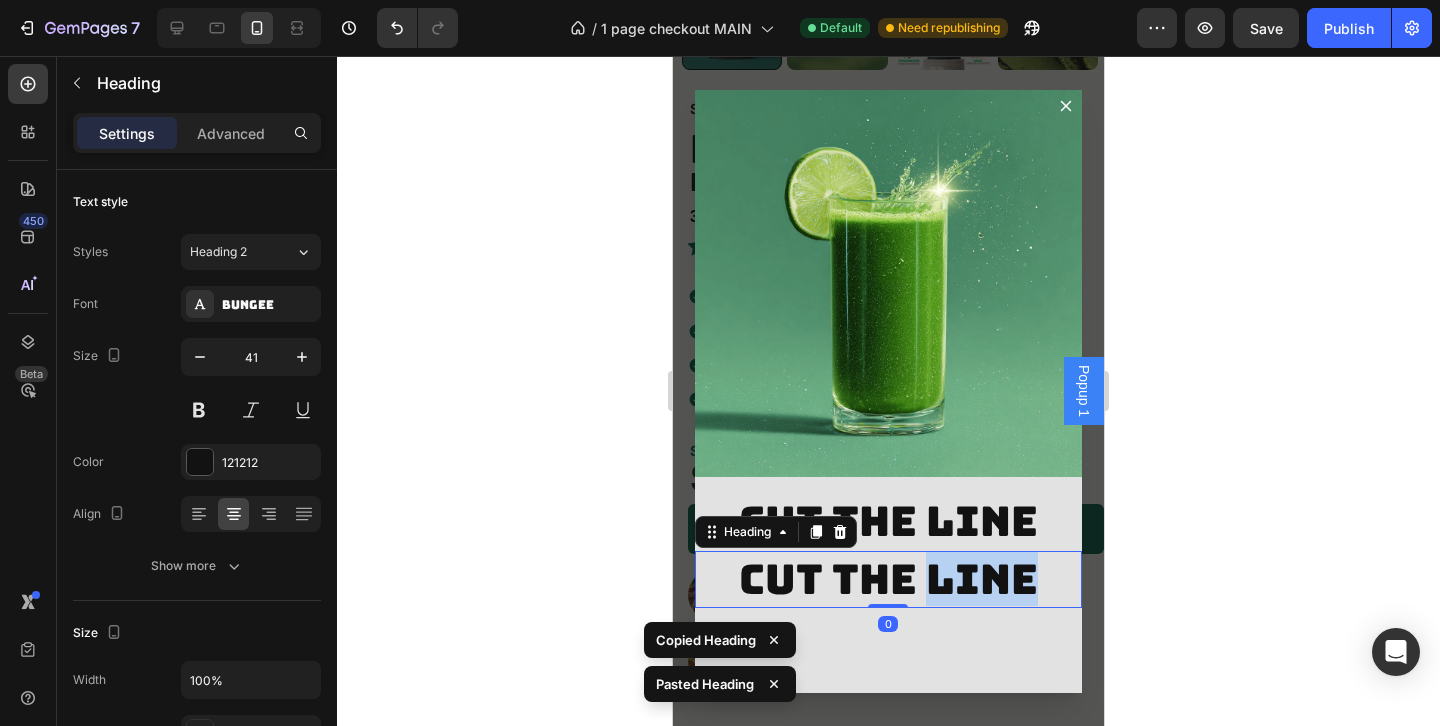 click on "cut the line" at bounding box center [889, 579] 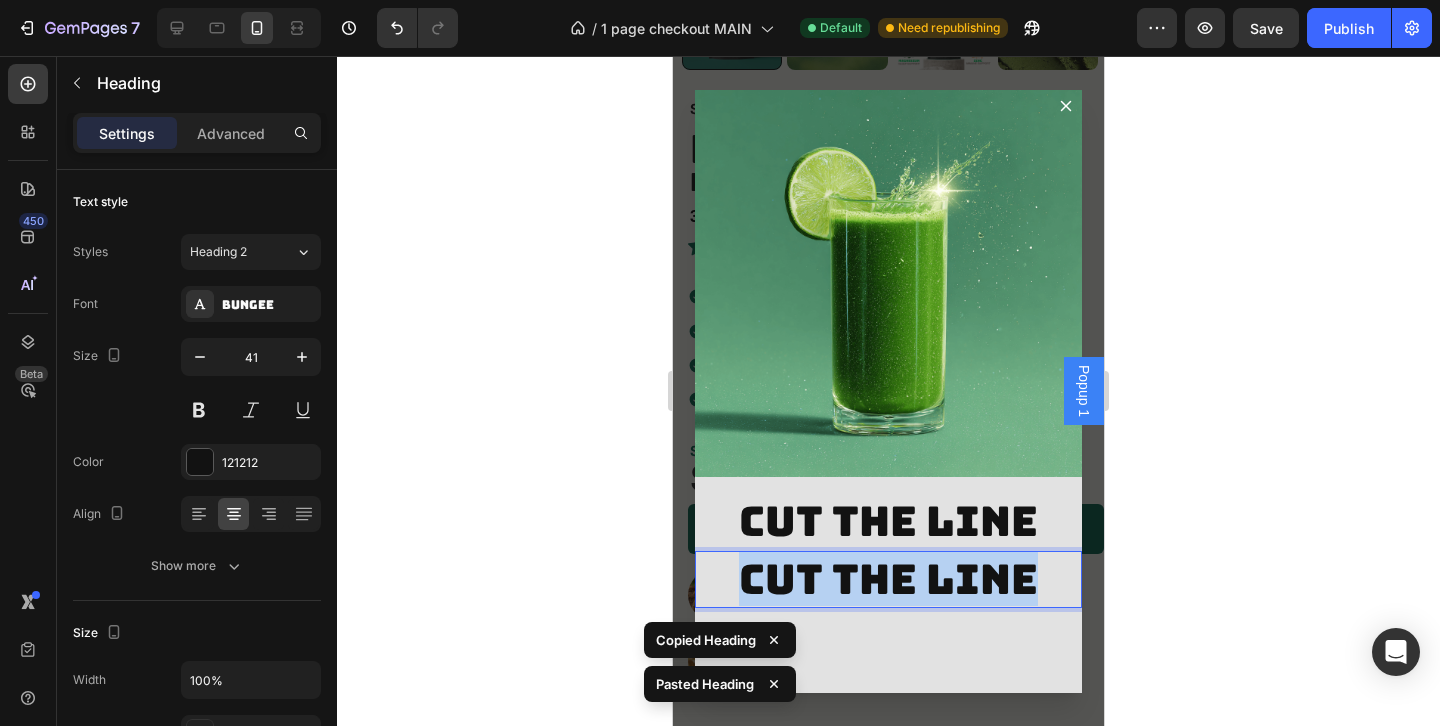 click on "cut the line" at bounding box center (889, 579) 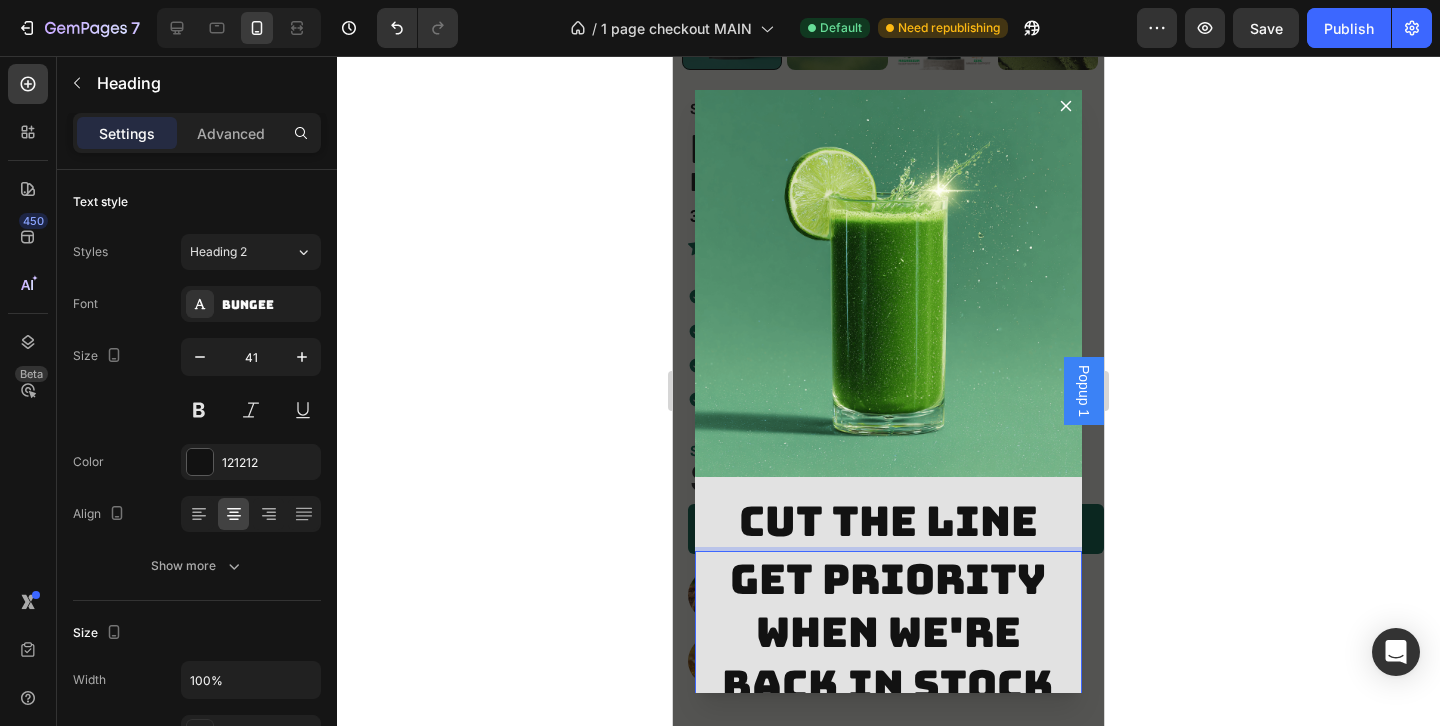 click on "Get priority when we're back in stock" at bounding box center (889, 633) 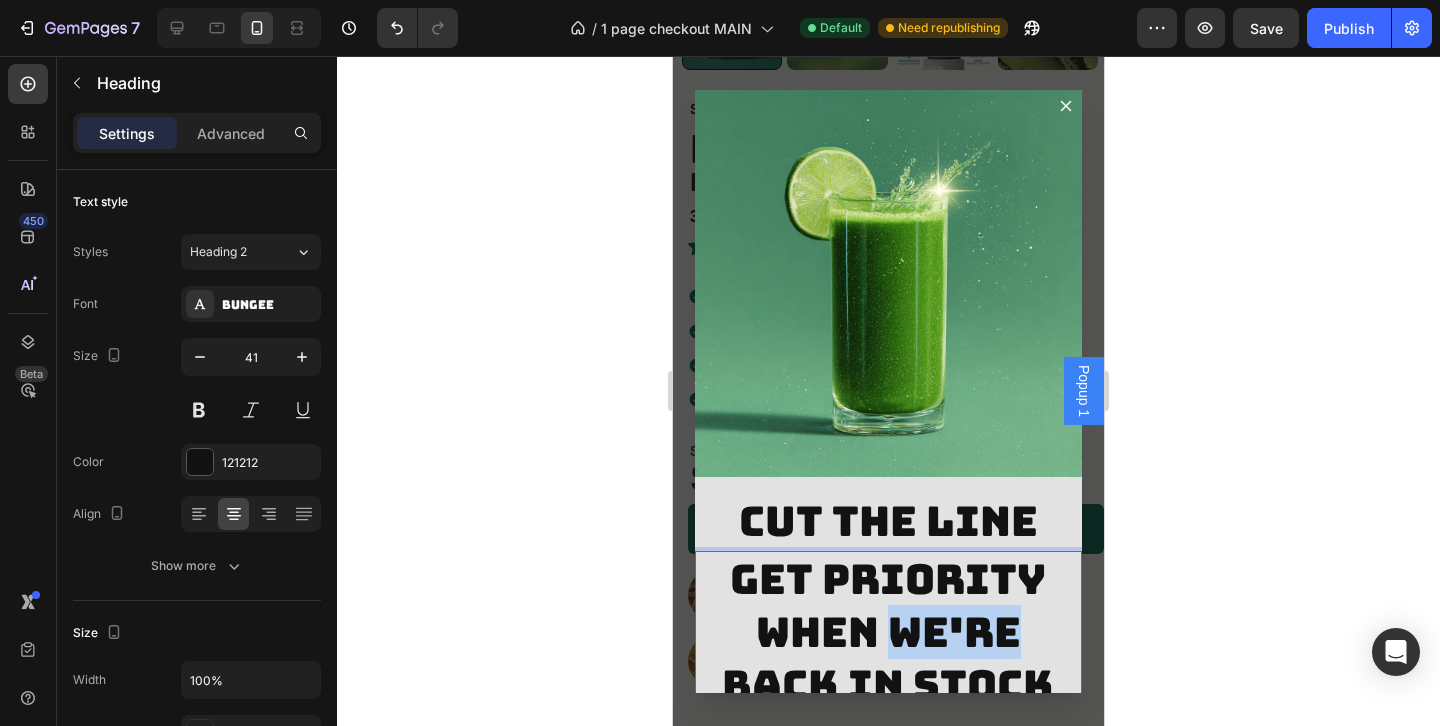 click on "Get priority when we're back in stock" at bounding box center (889, 633) 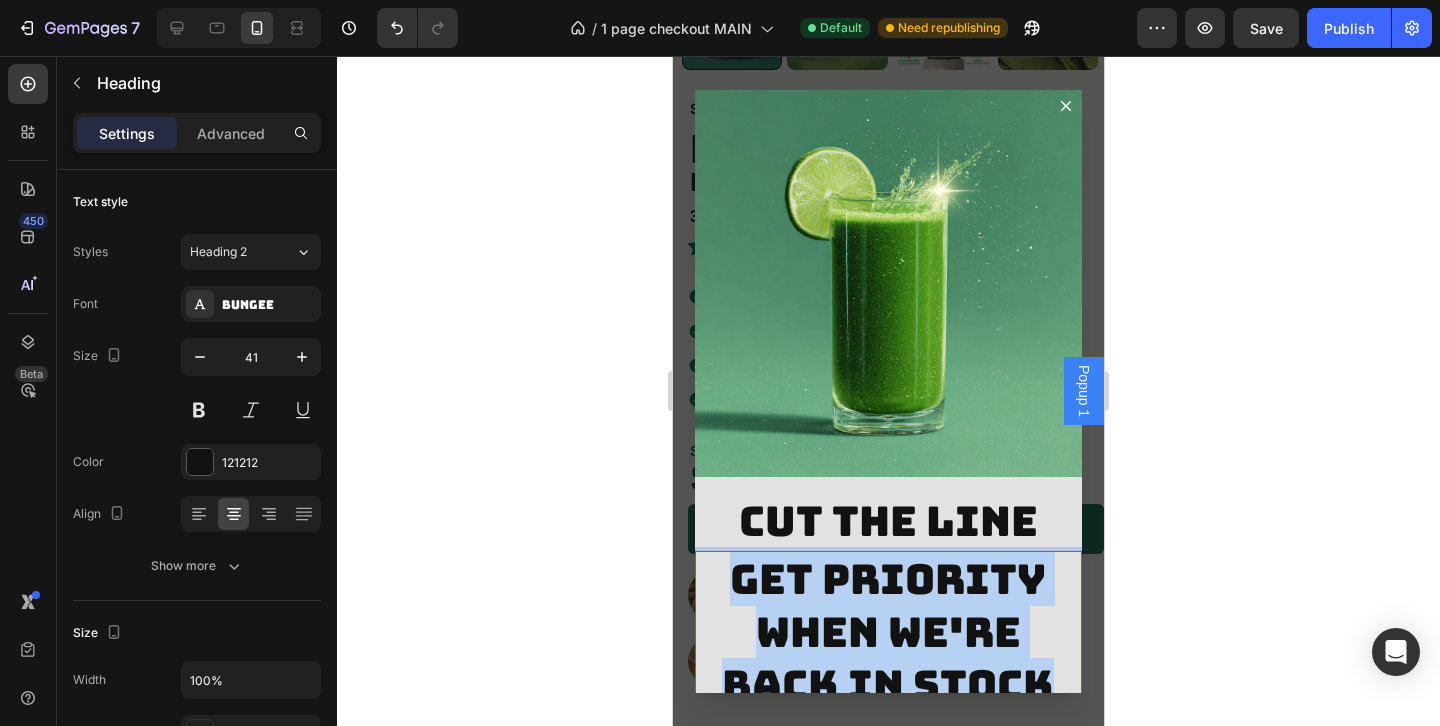 click on "Get priority when we're back in stock" at bounding box center [889, 633] 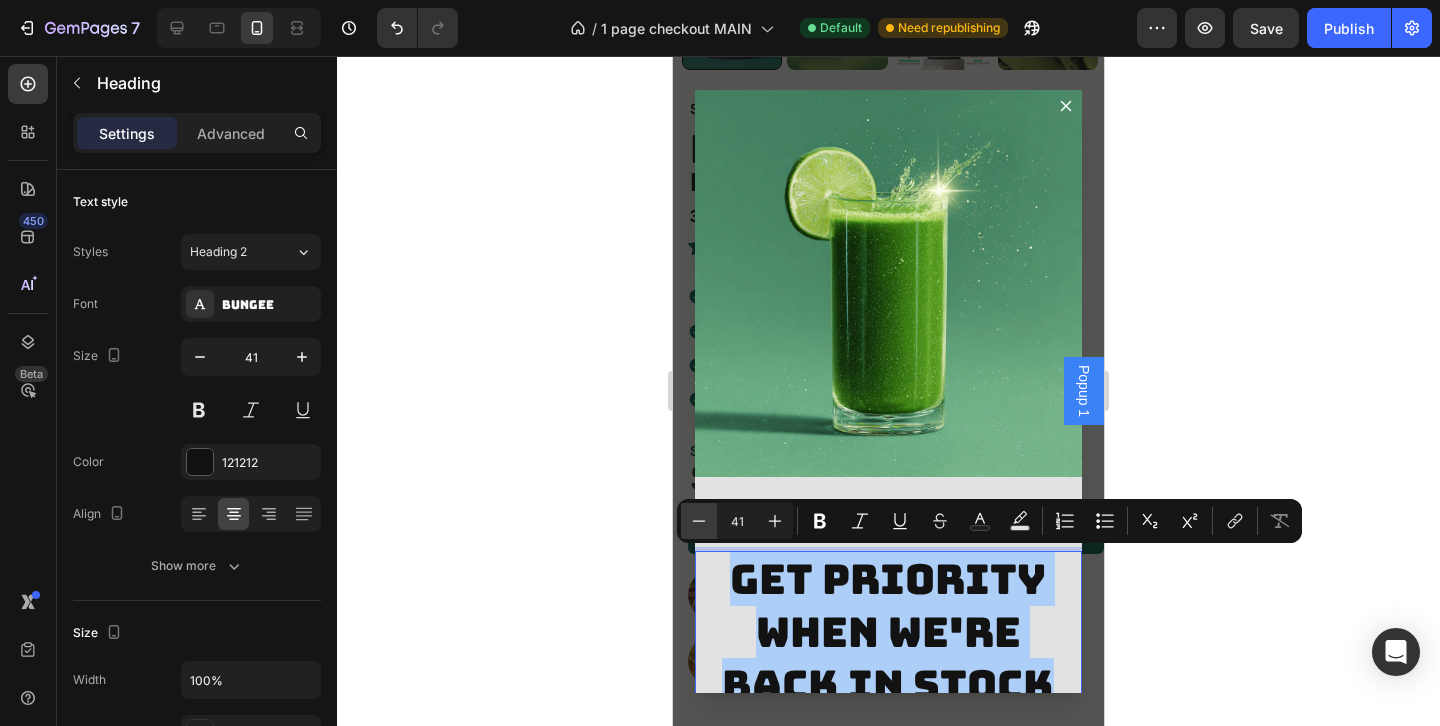 click on "Minus" at bounding box center [699, 521] 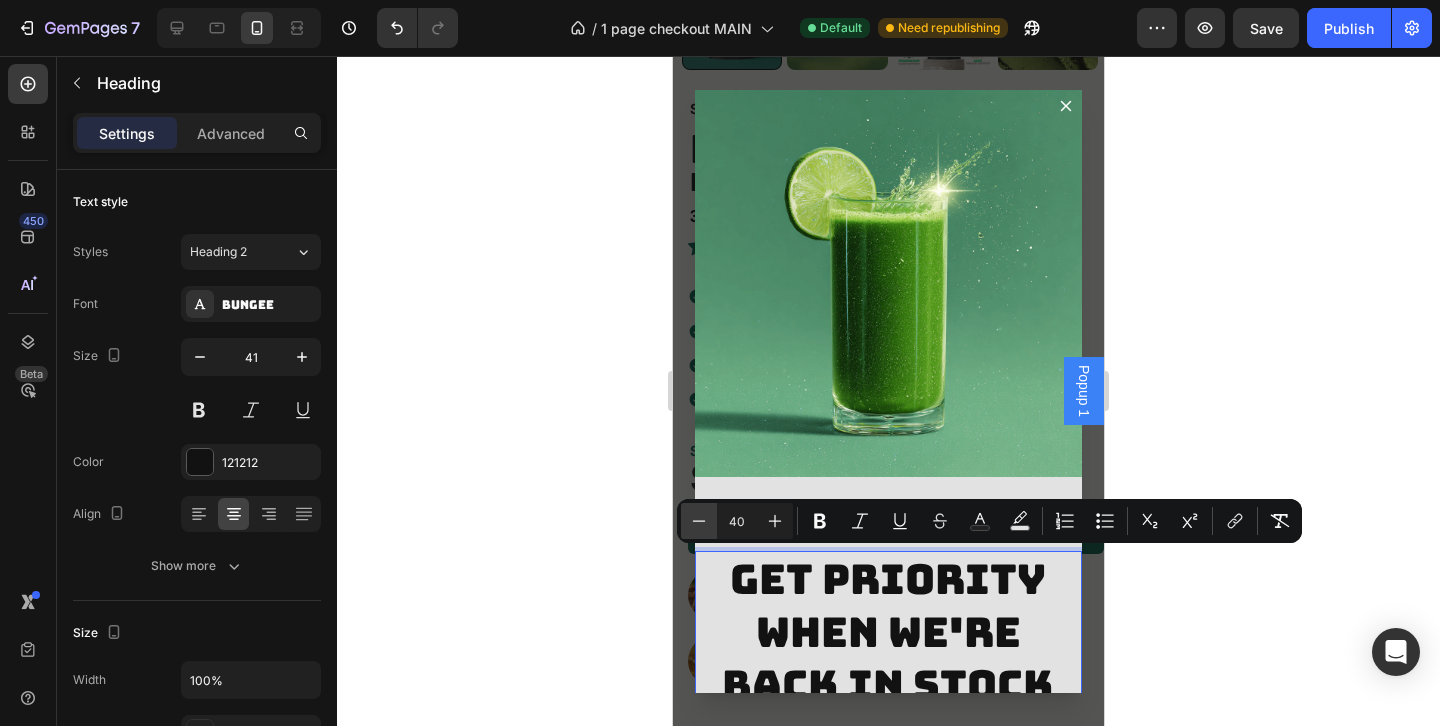 click on "Minus" at bounding box center [699, 521] 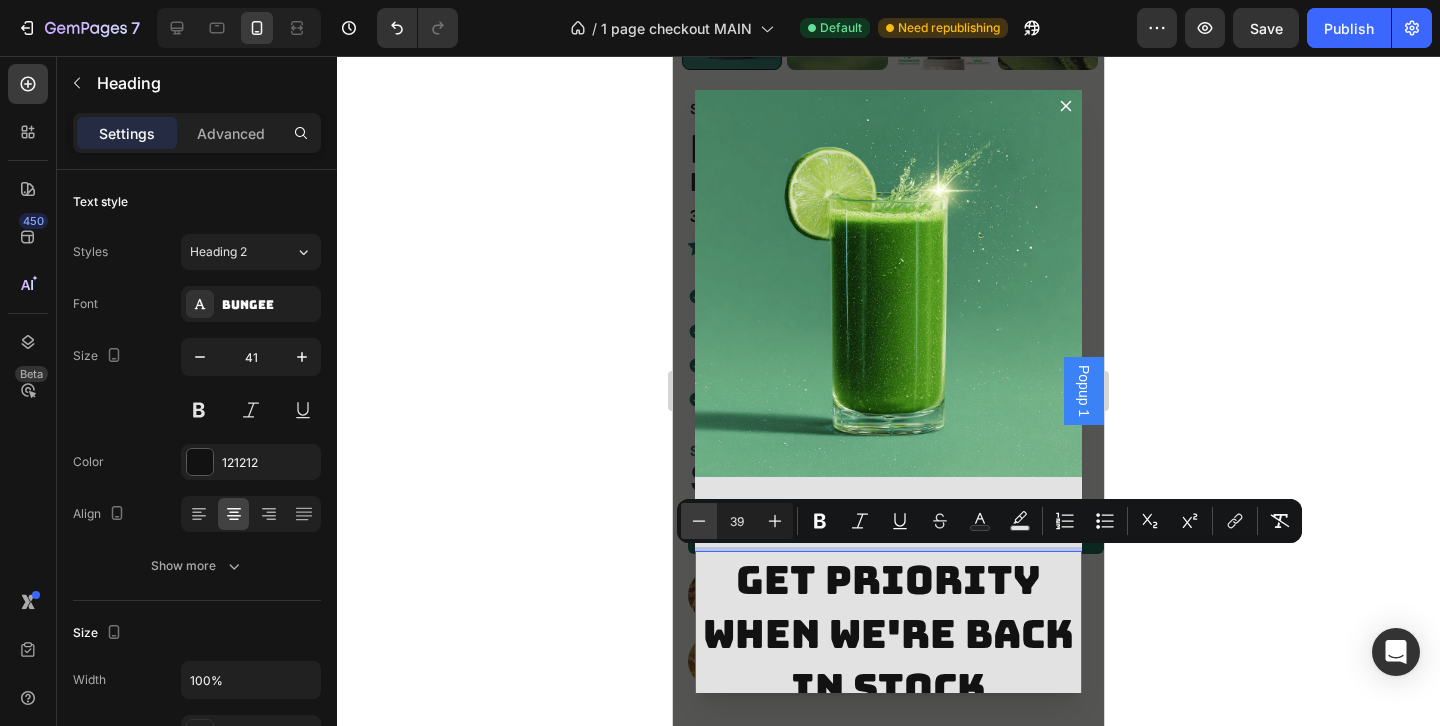 click on "Minus" at bounding box center (699, 521) 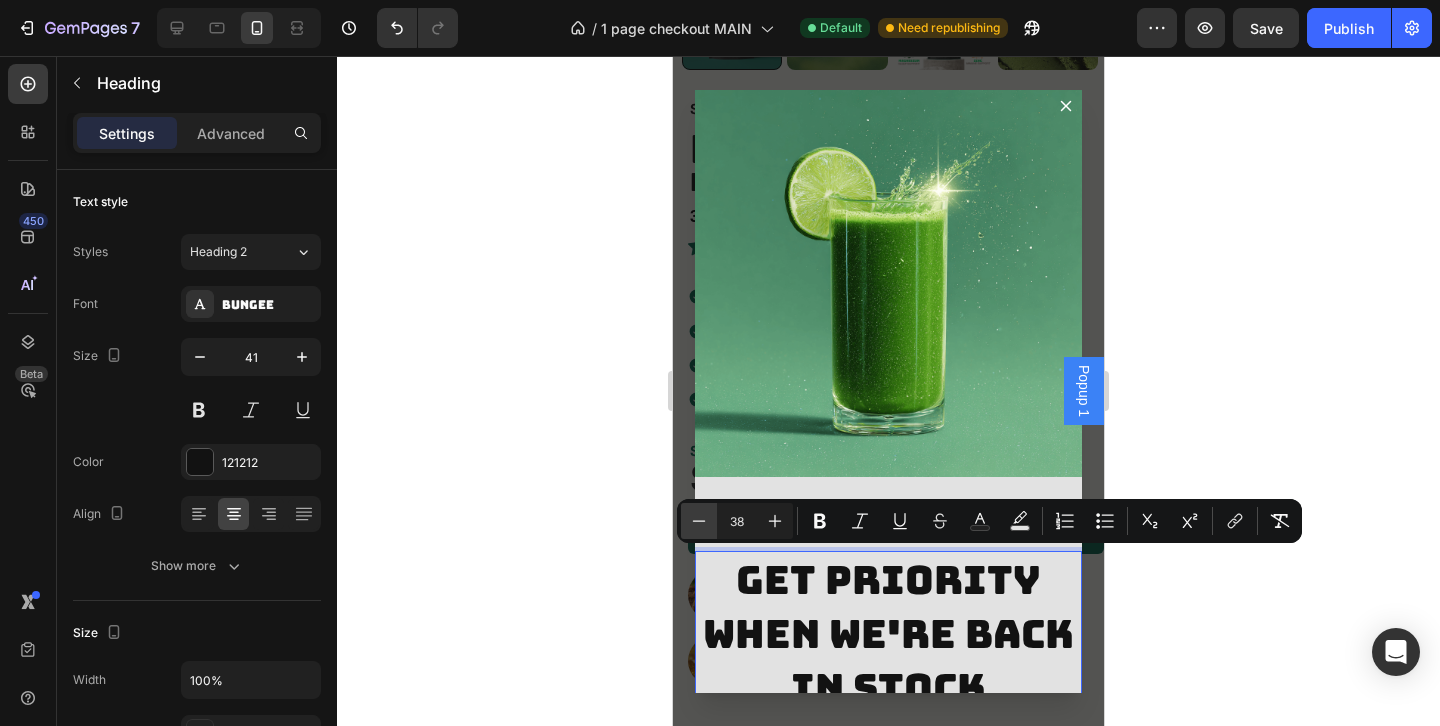 click on "Minus" at bounding box center [699, 521] 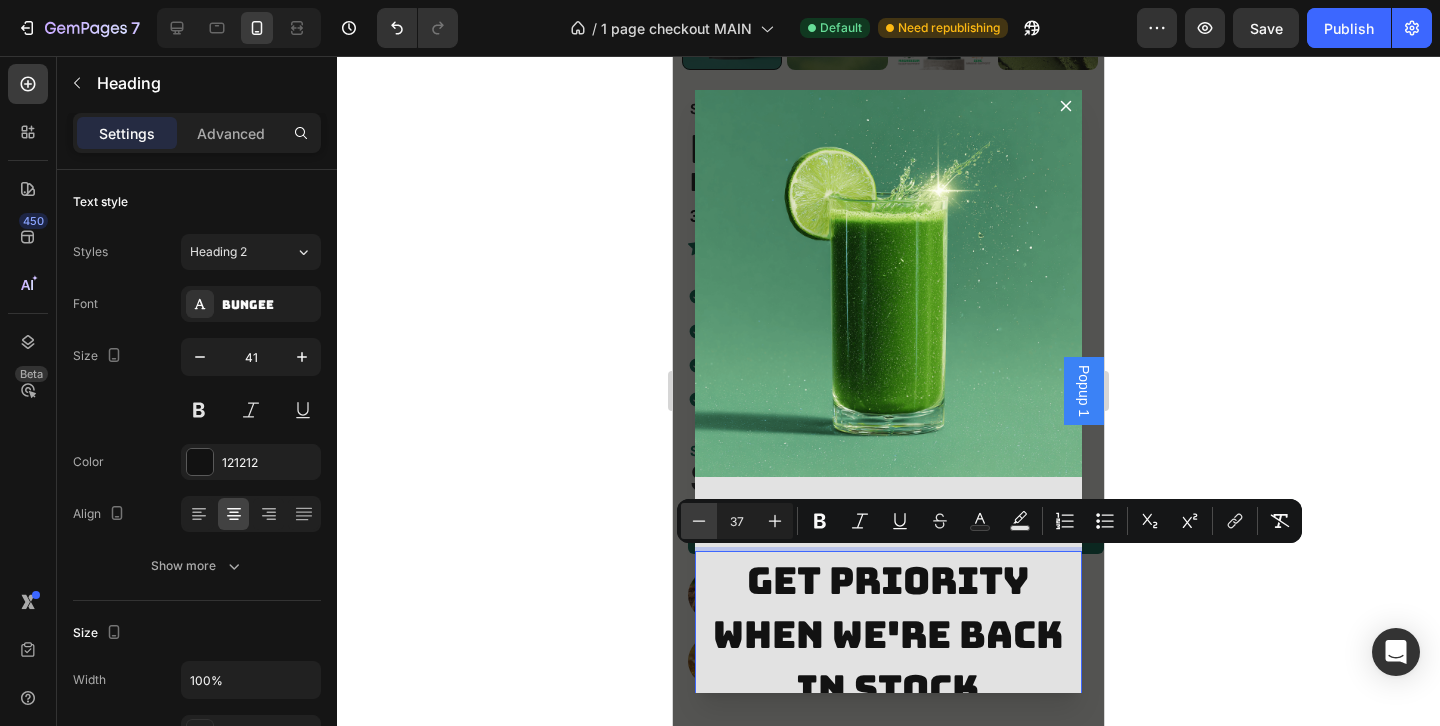 click on "Minus" at bounding box center [699, 521] 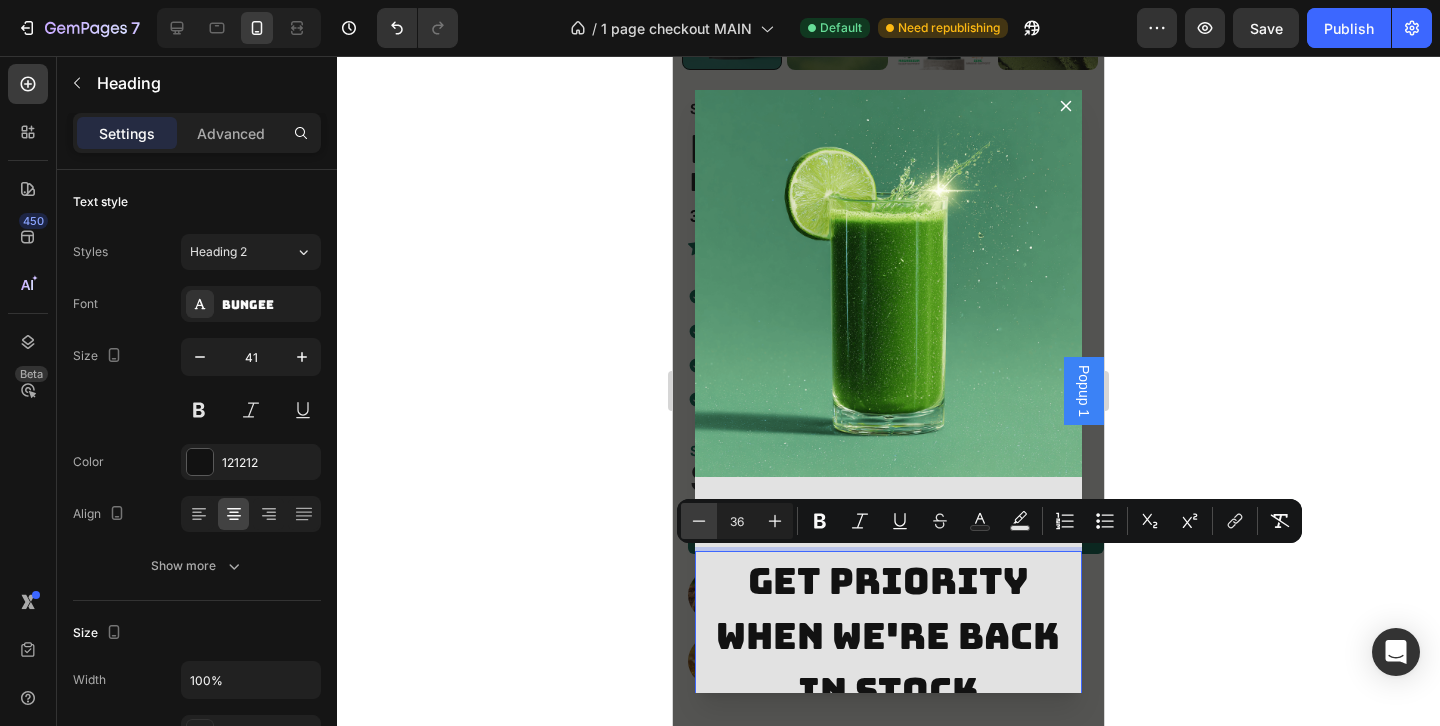 click on "Minus" at bounding box center [699, 521] 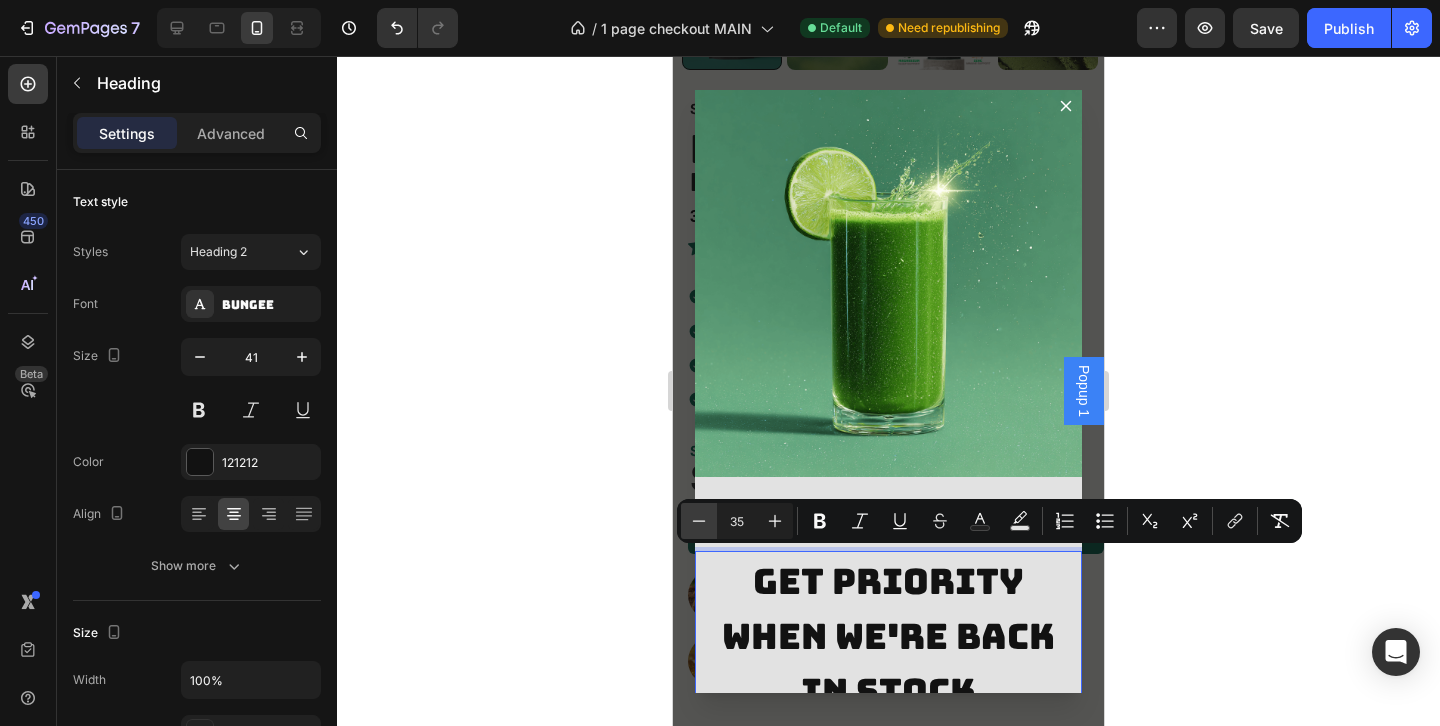click on "Minus" at bounding box center (699, 521) 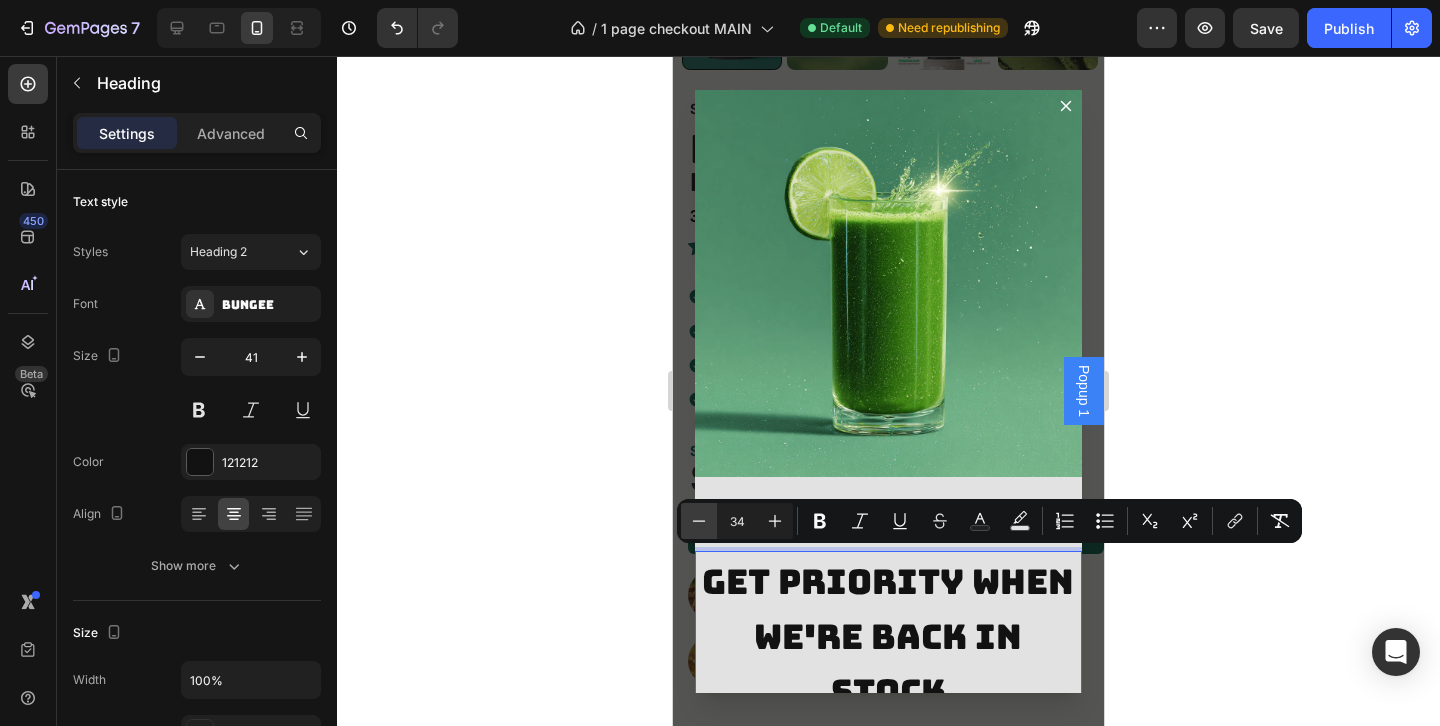 click on "Minus" at bounding box center (699, 521) 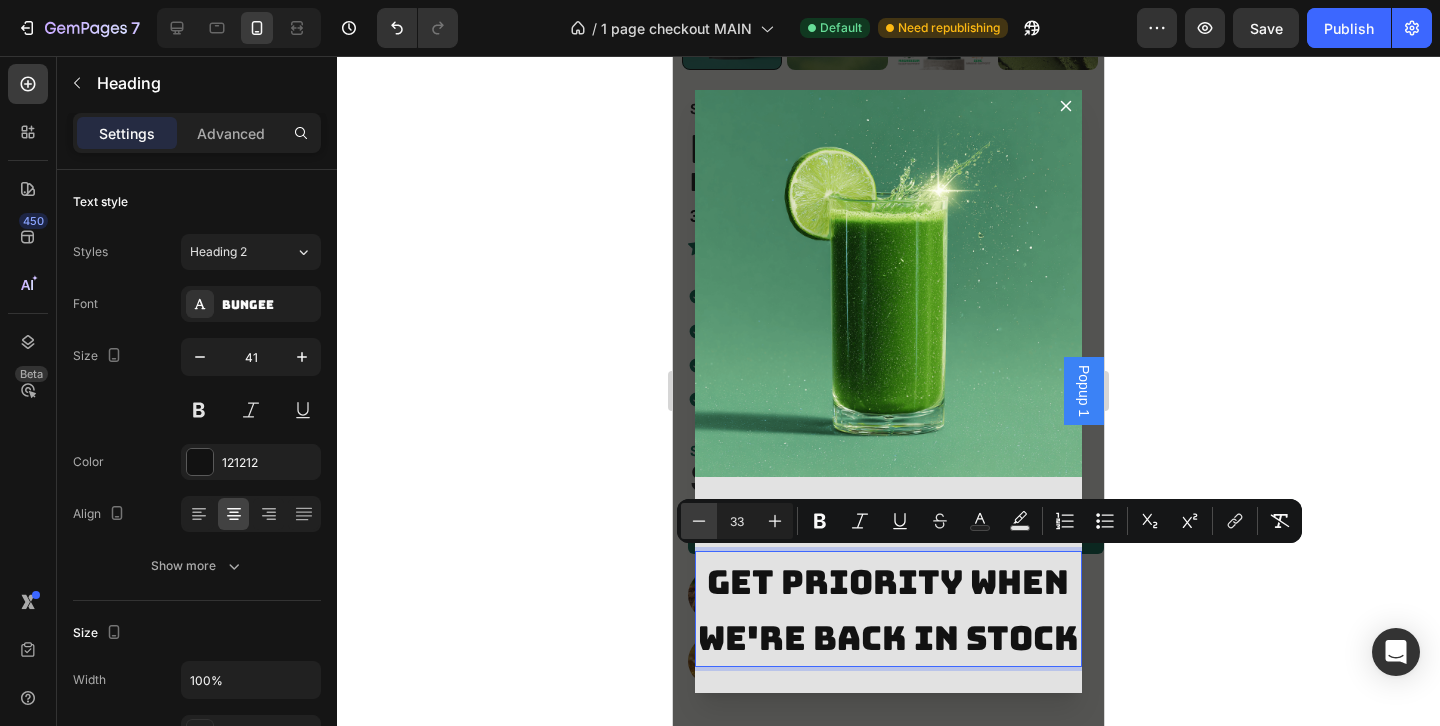 click on "Minus" at bounding box center (699, 521) 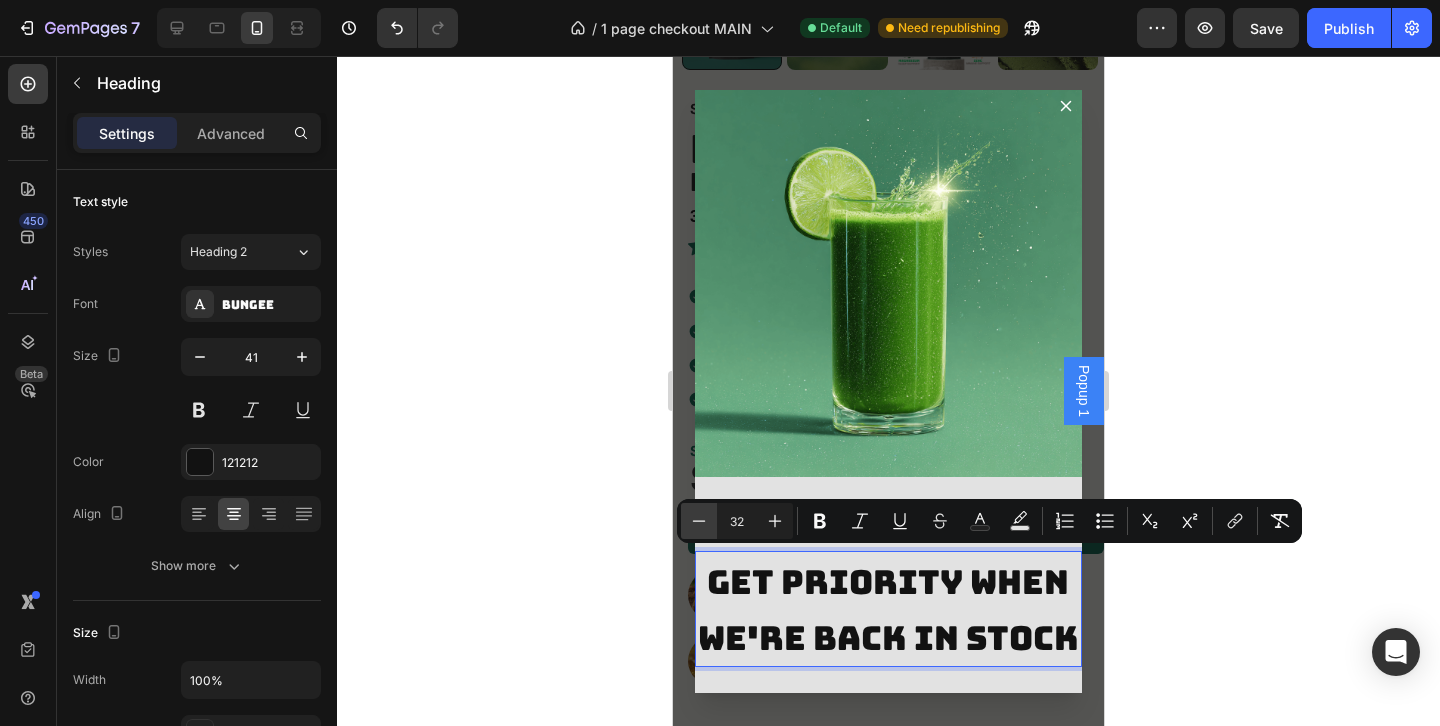 click on "Minus" at bounding box center (699, 521) 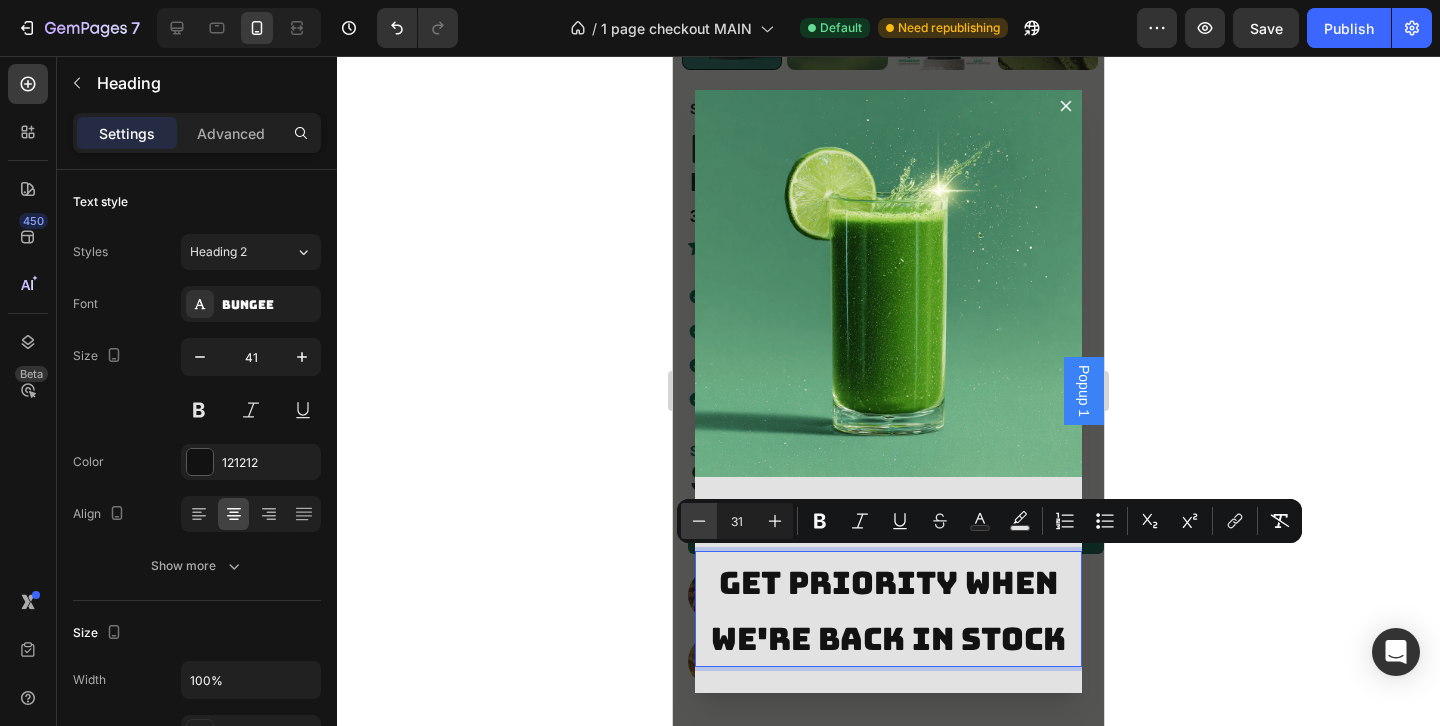 click on "Minus" at bounding box center (699, 521) 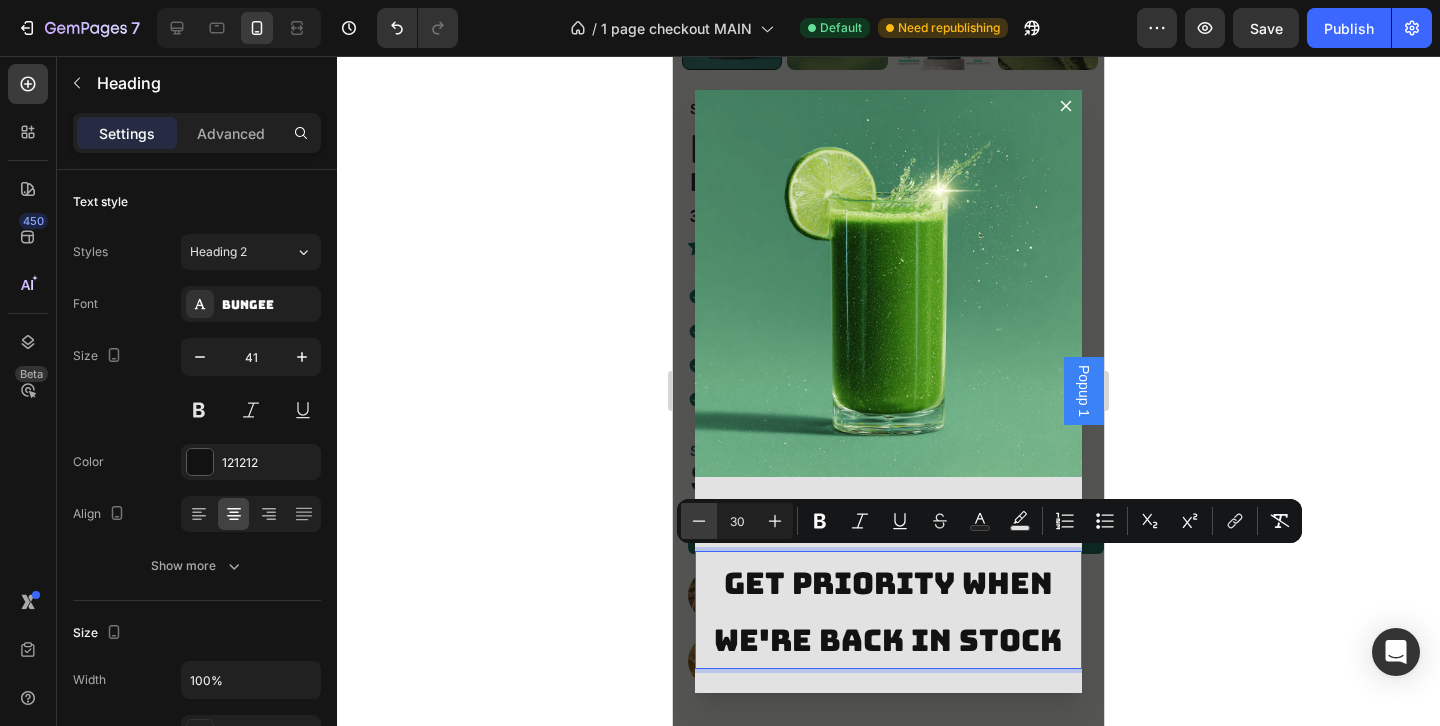 click on "Minus" at bounding box center (699, 521) 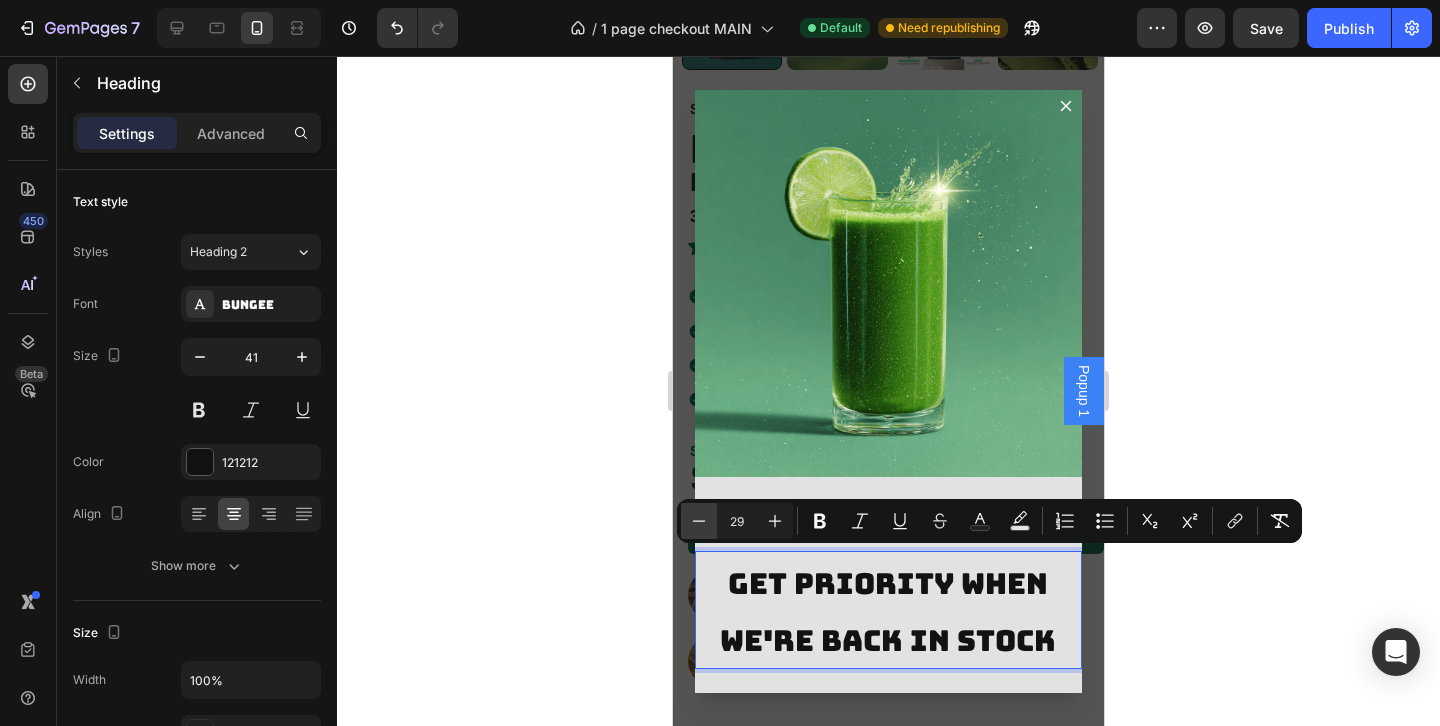 click on "Minus" at bounding box center (699, 521) 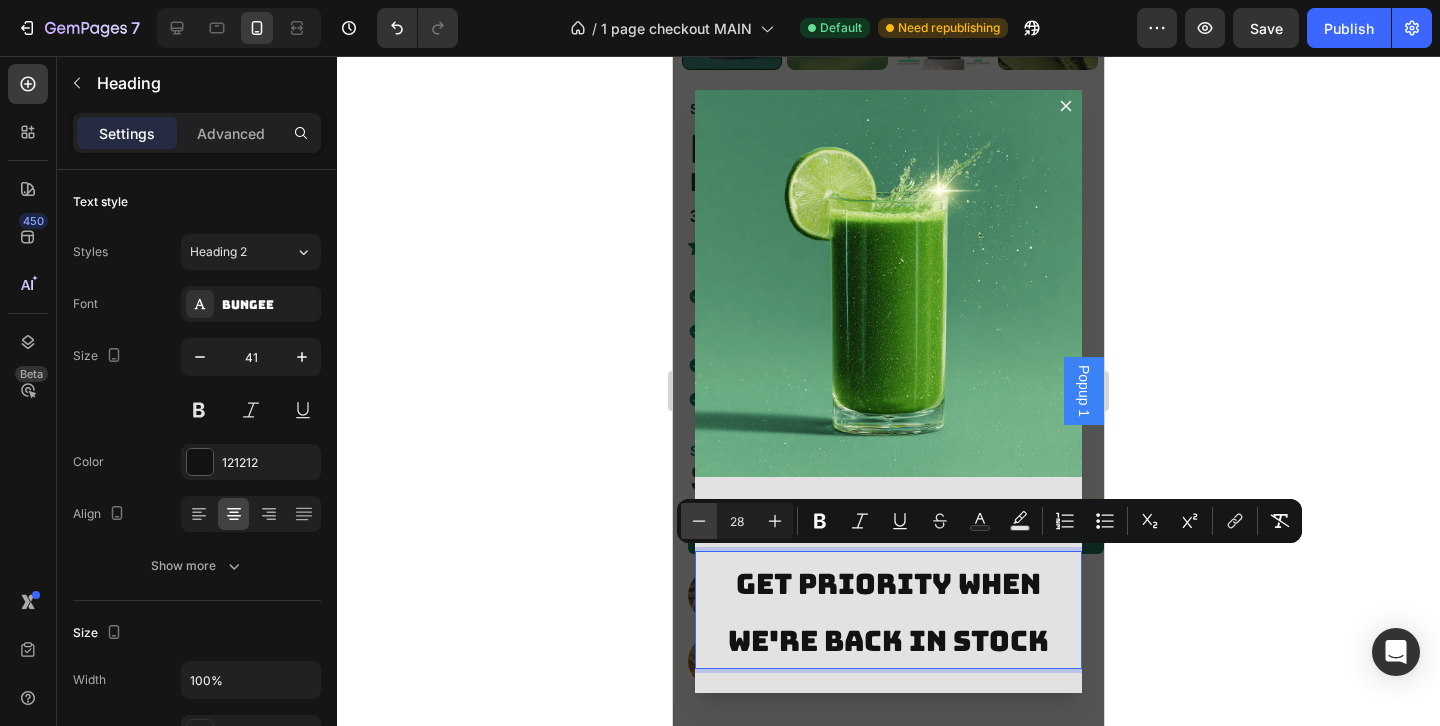 click on "Minus" at bounding box center (699, 521) 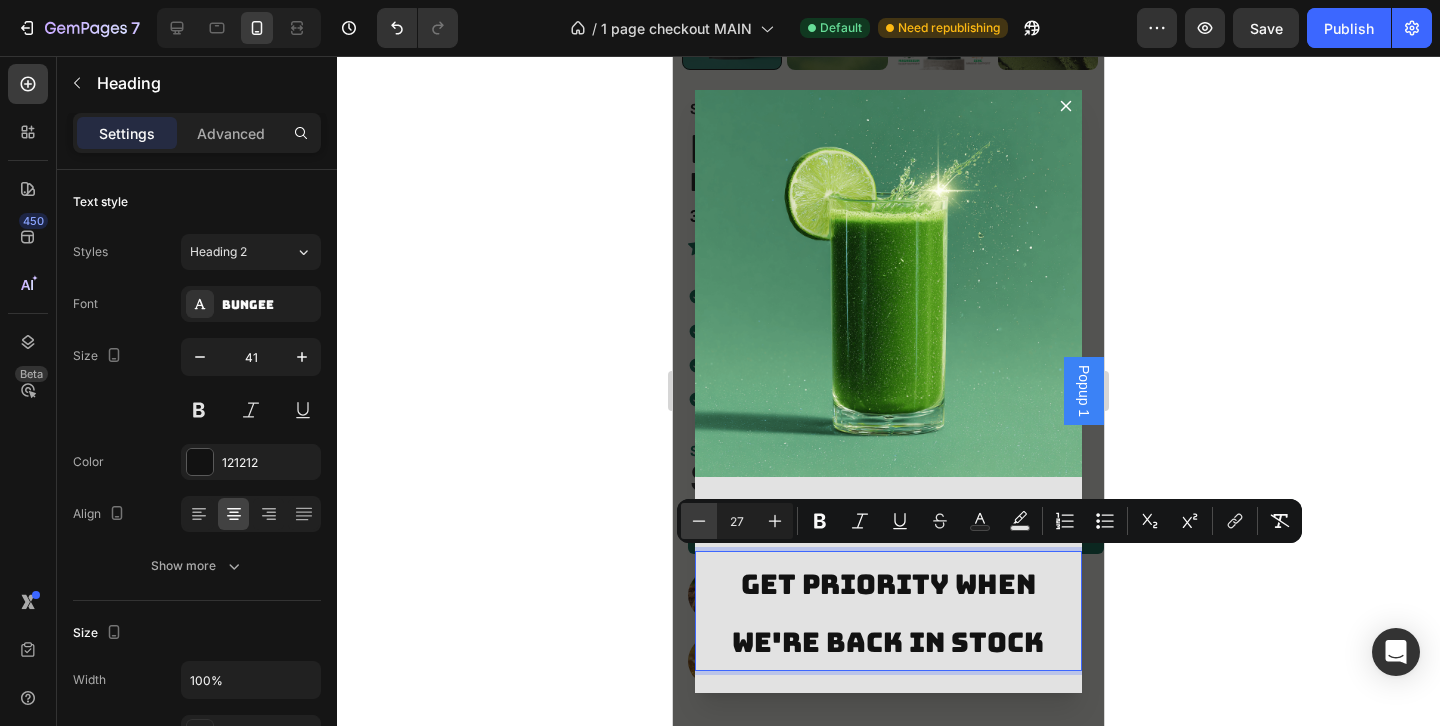 click on "Minus" at bounding box center [699, 521] 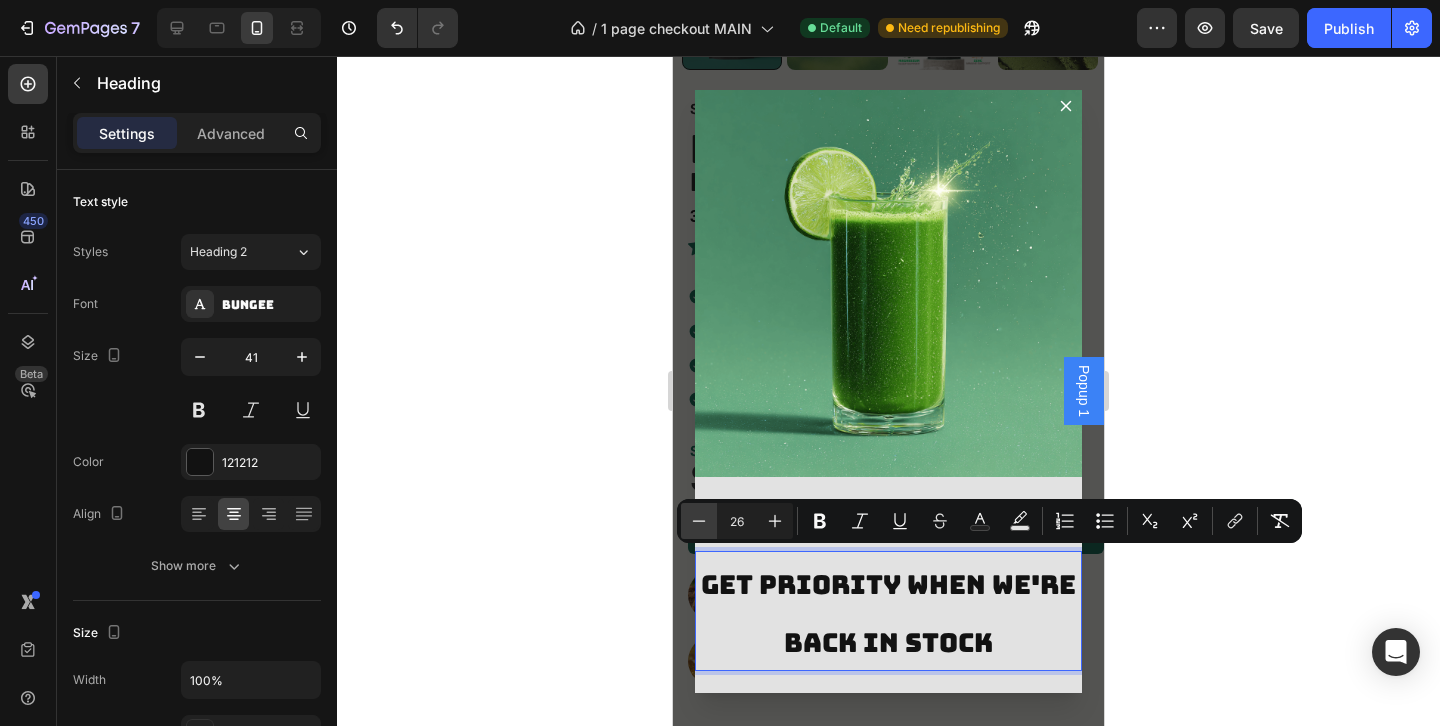 click on "Minus" at bounding box center (699, 521) 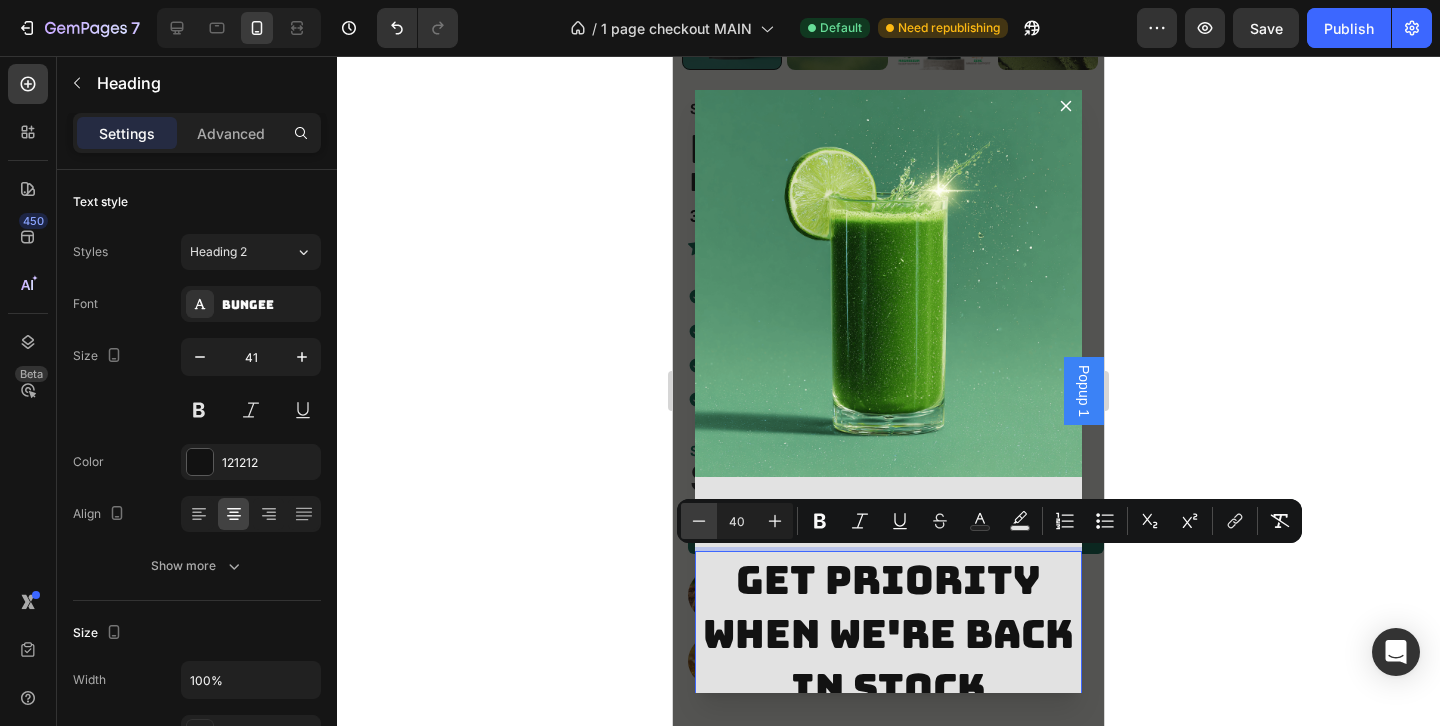 type on "41" 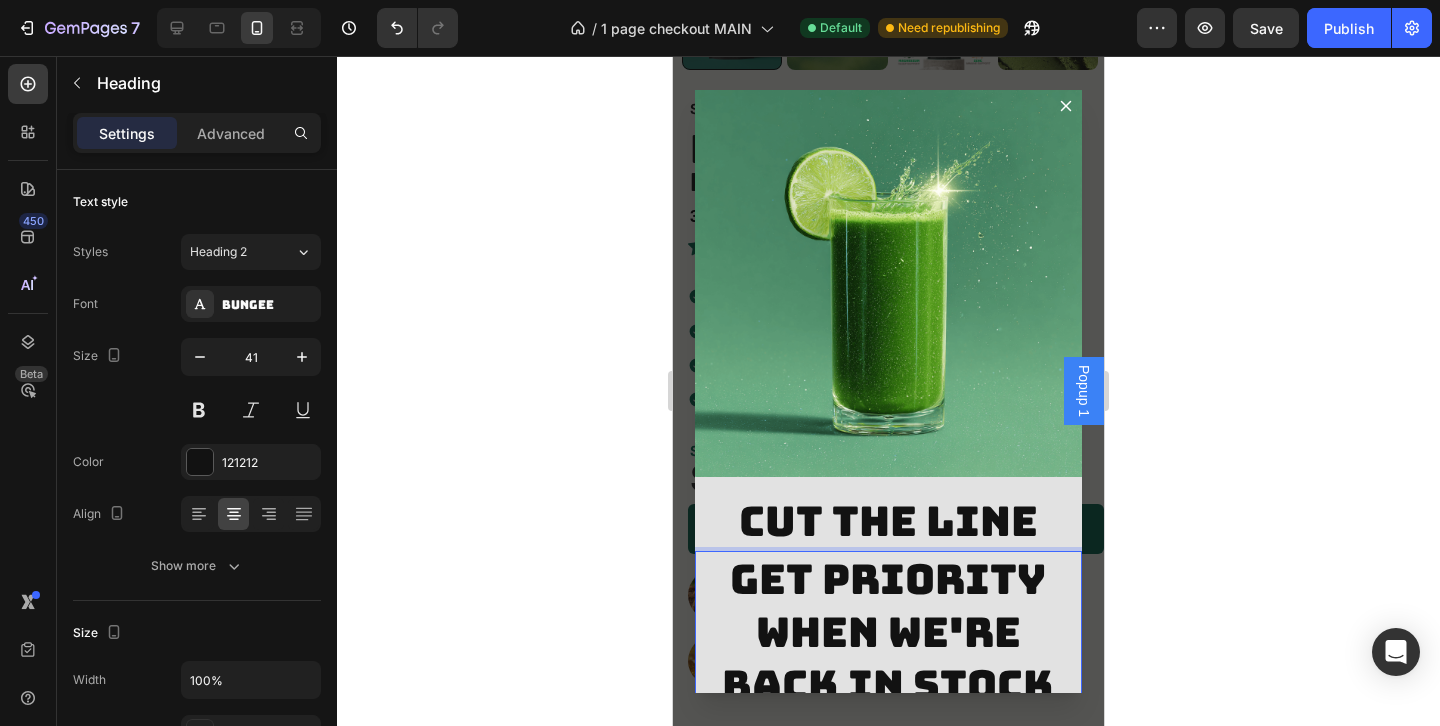 click on "Get priority when we're back in stock" at bounding box center [889, 633] 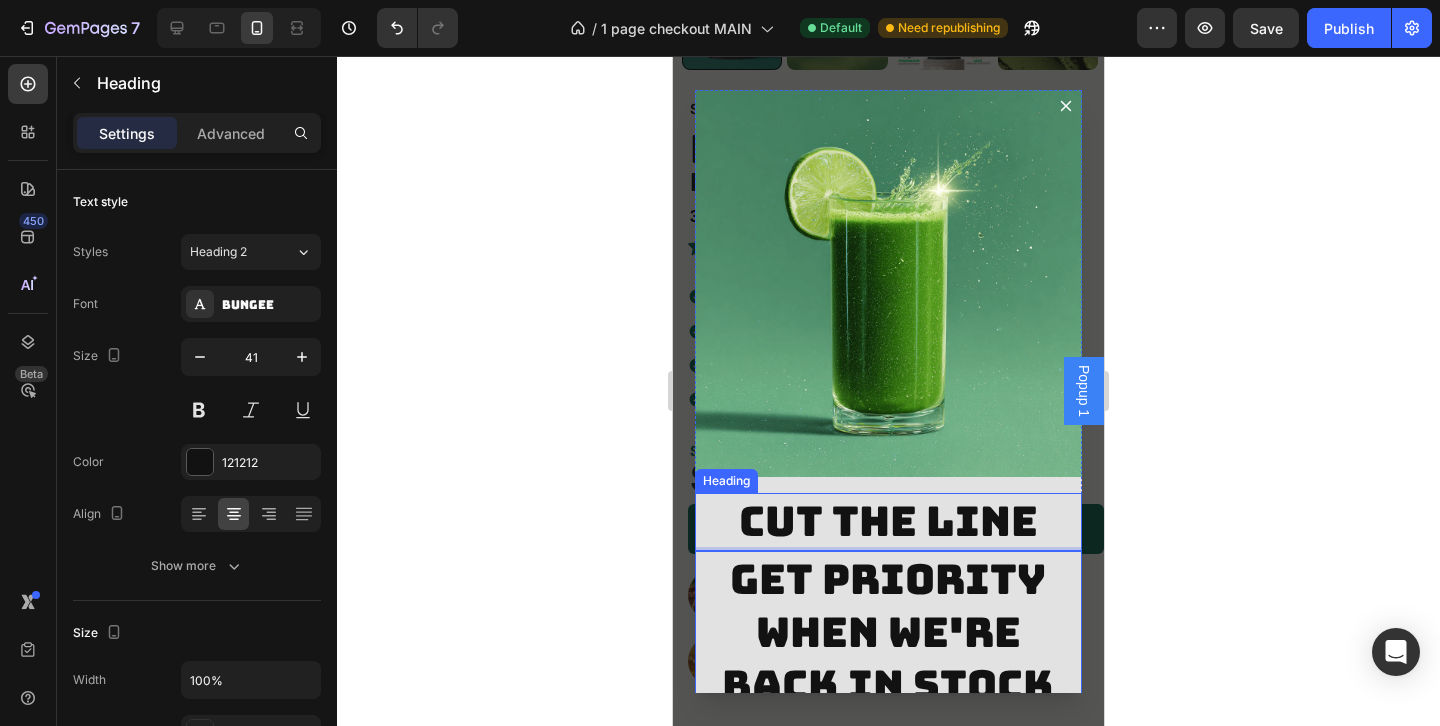 click on "cut the line" at bounding box center (889, 521) 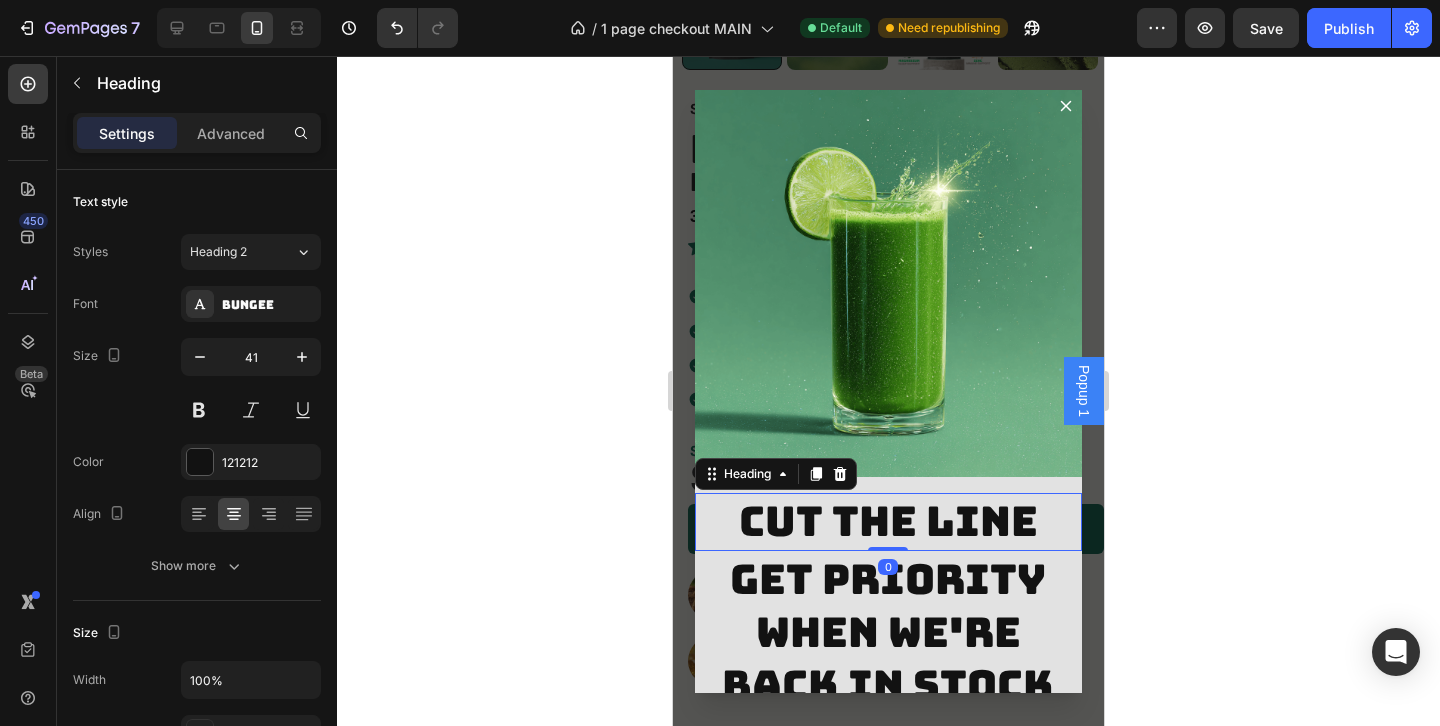 click on "Get priority when we're back in stock" at bounding box center (889, 633) 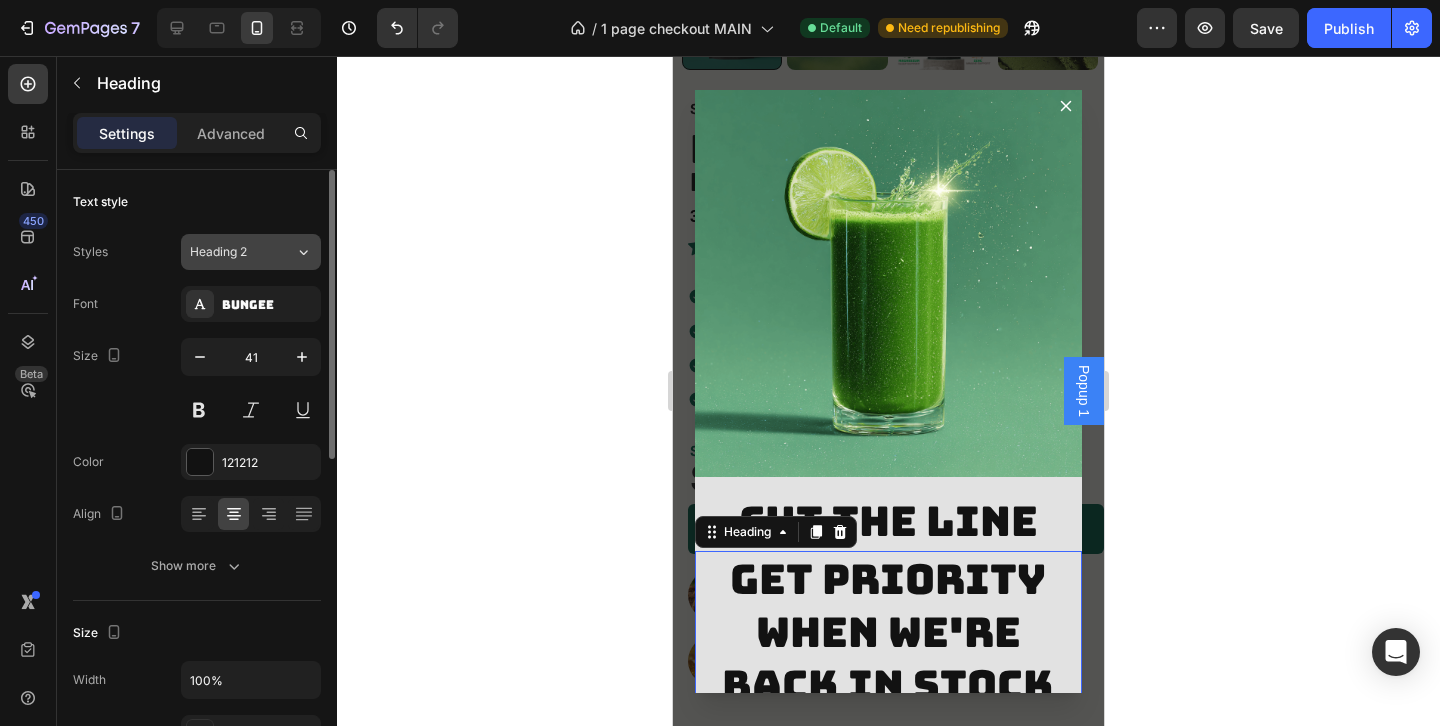 click on "Heading 2" at bounding box center [242, 252] 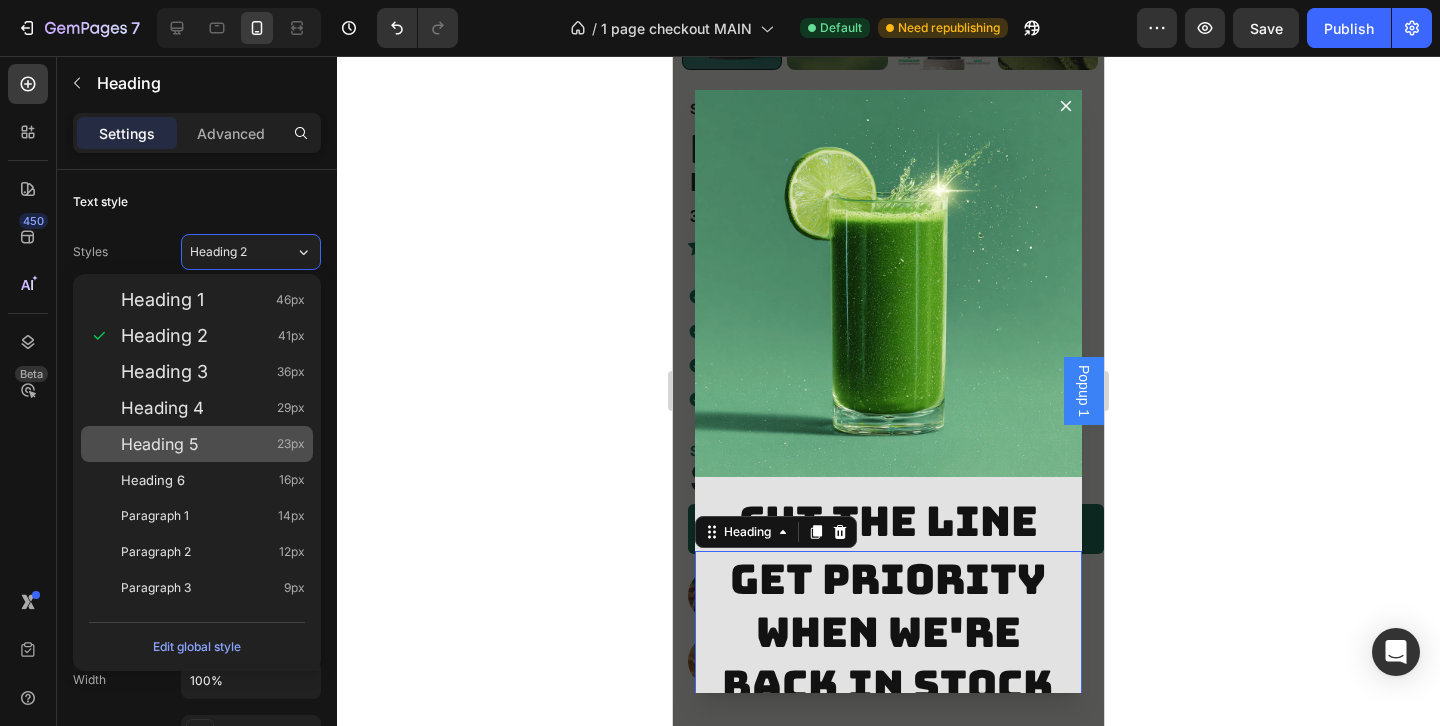 click on "Heading 5 23px" at bounding box center [213, 444] 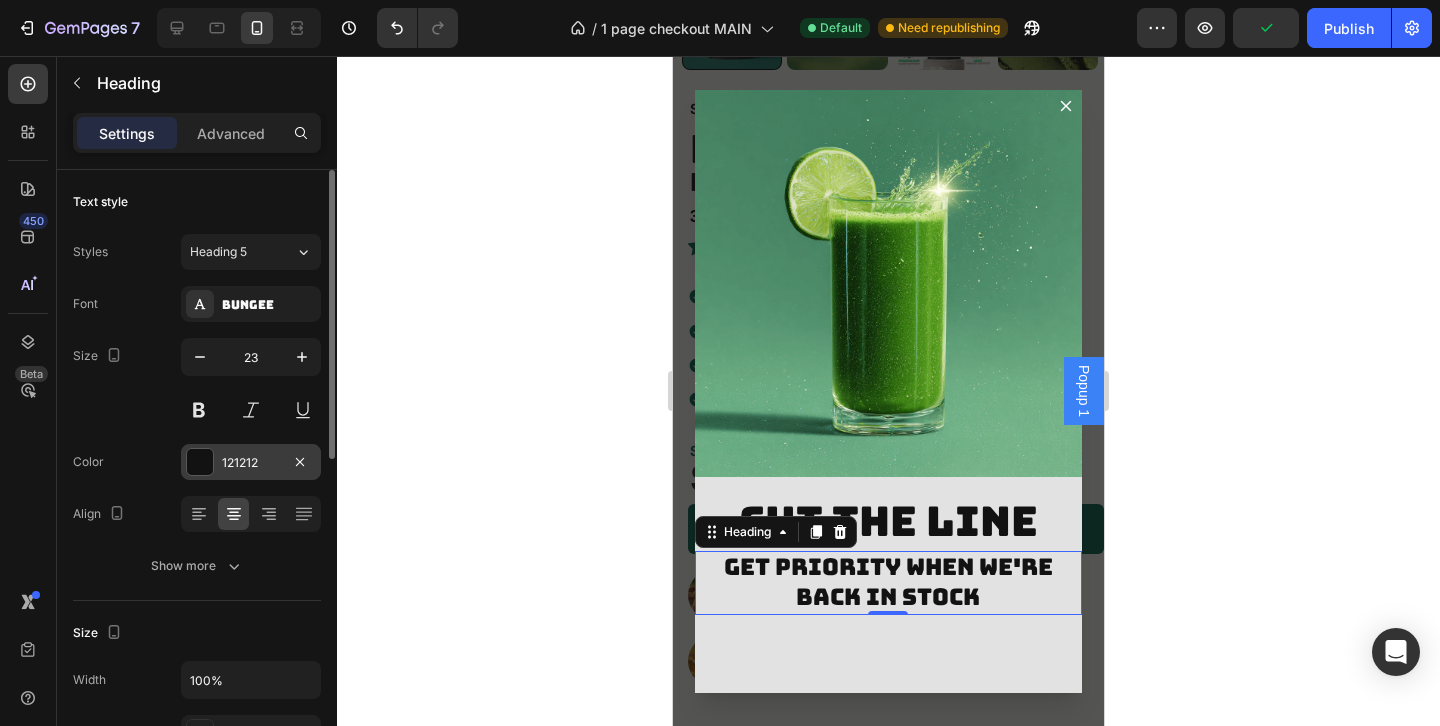 click on "121212" at bounding box center [251, 463] 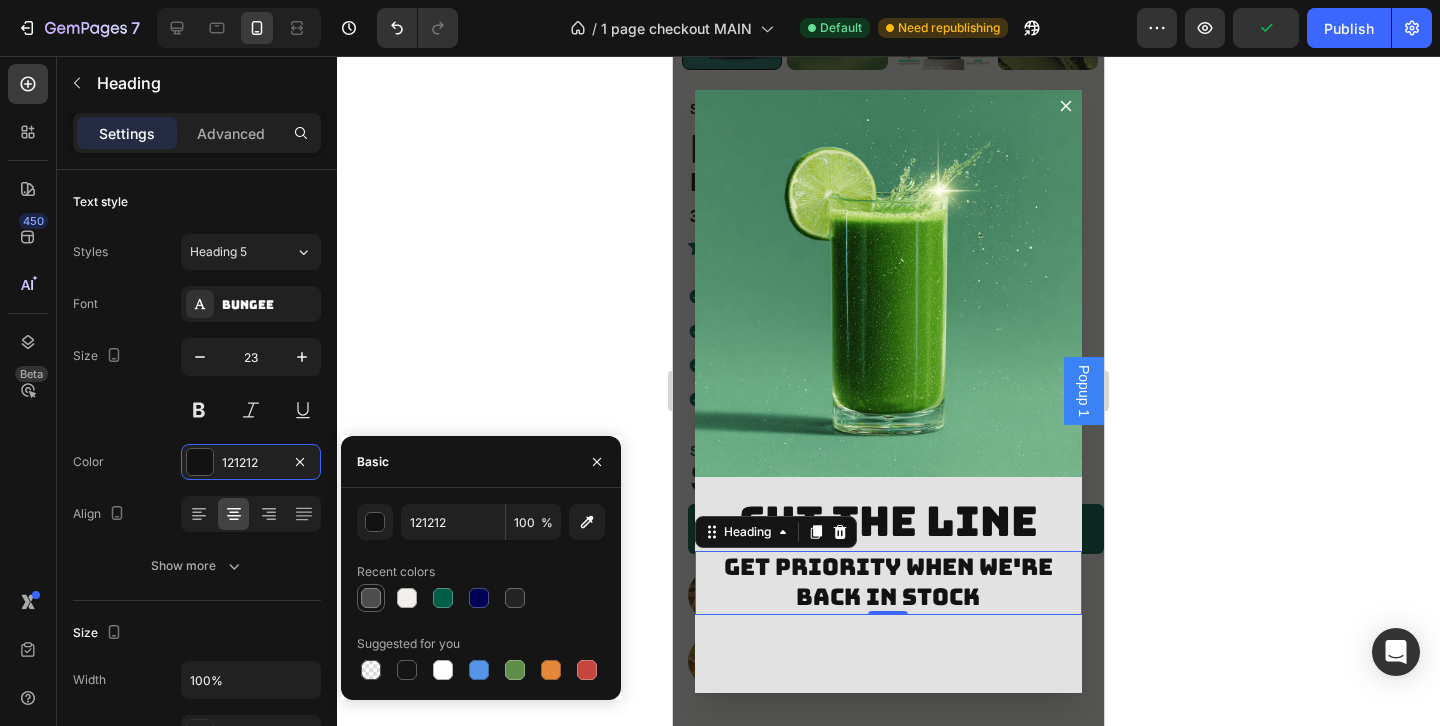 click at bounding box center (371, 598) 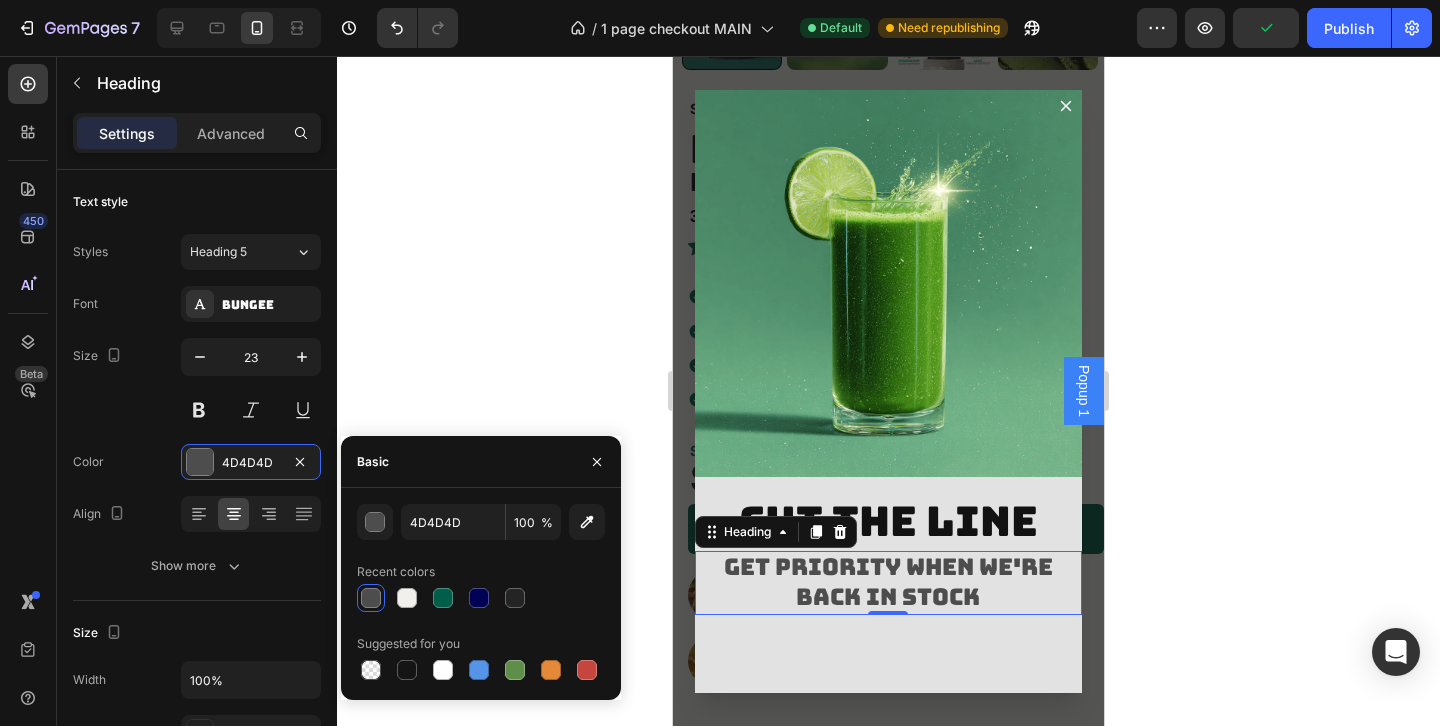 click on "Get priority when we're back in stock" at bounding box center (889, 583) 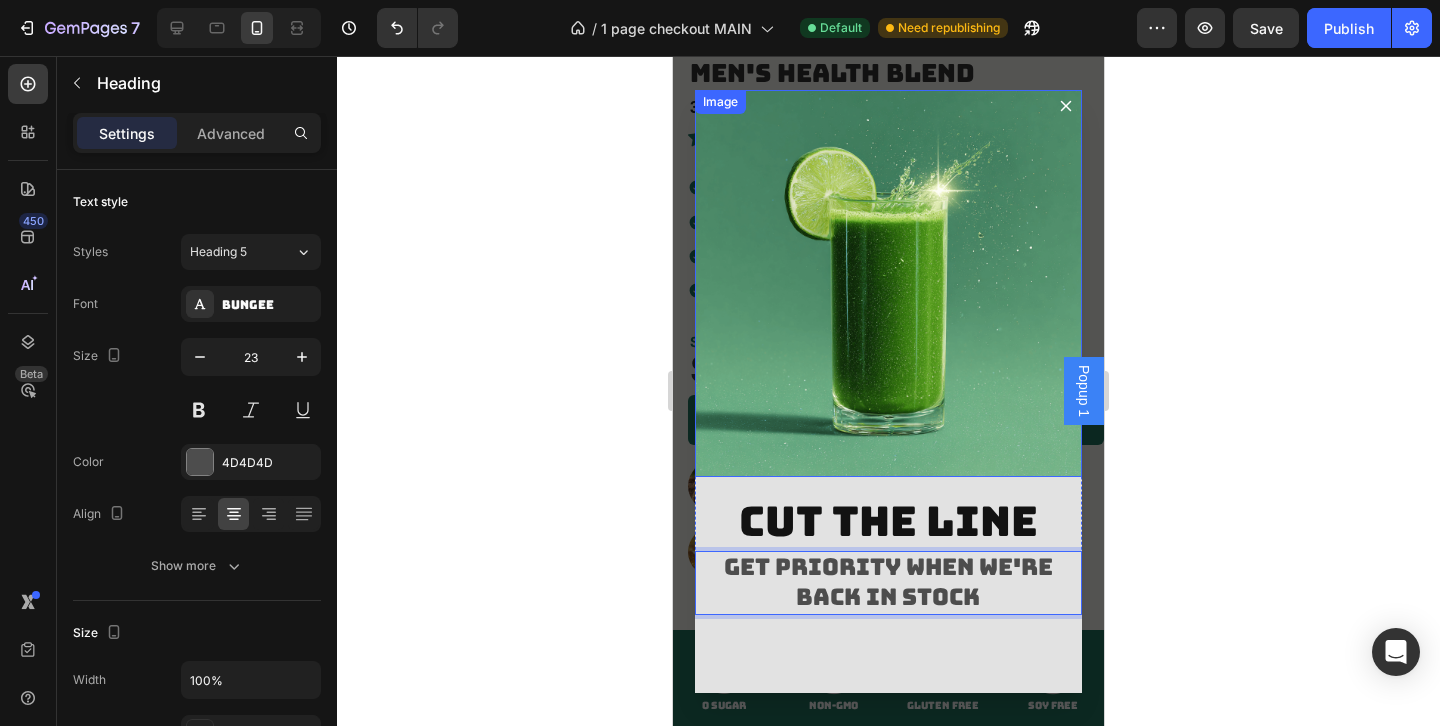 scroll, scrollTop: 3051, scrollLeft: 0, axis: vertical 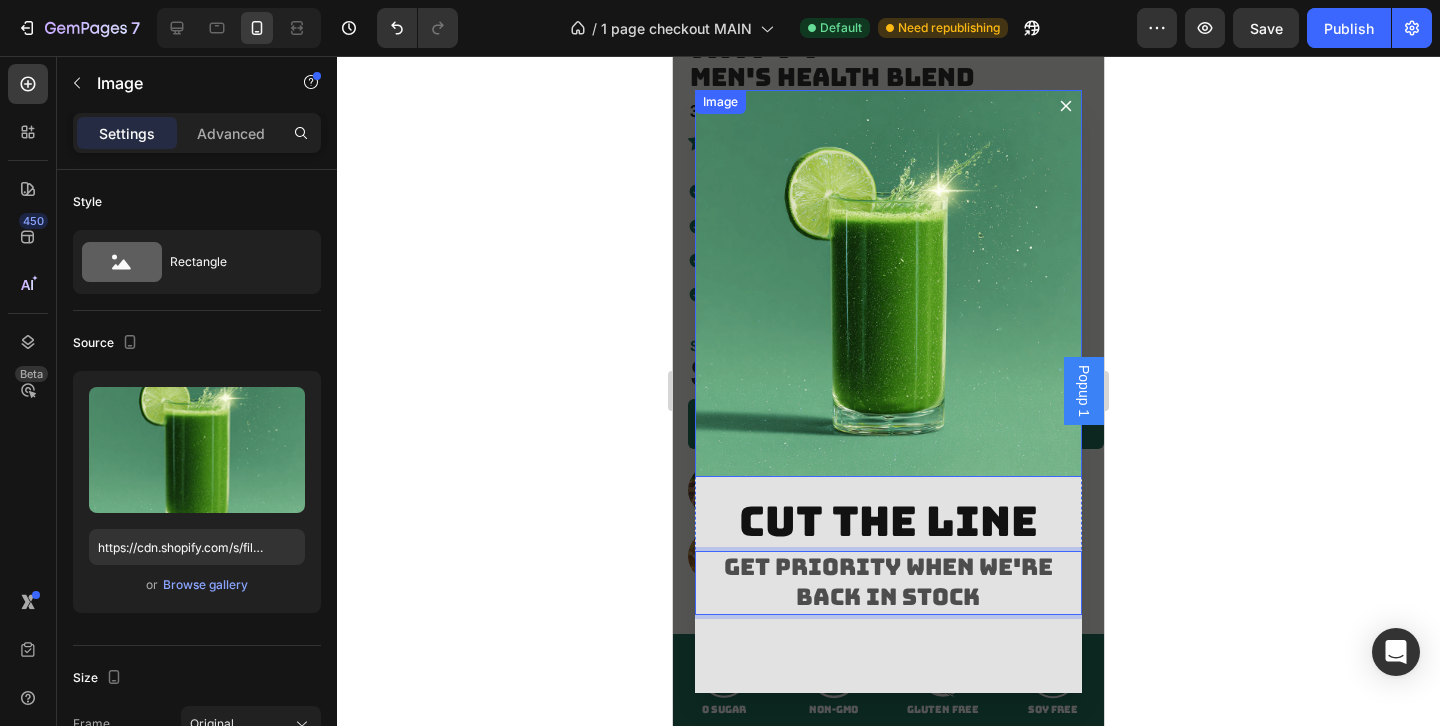 click at bounding box center [889, 284] 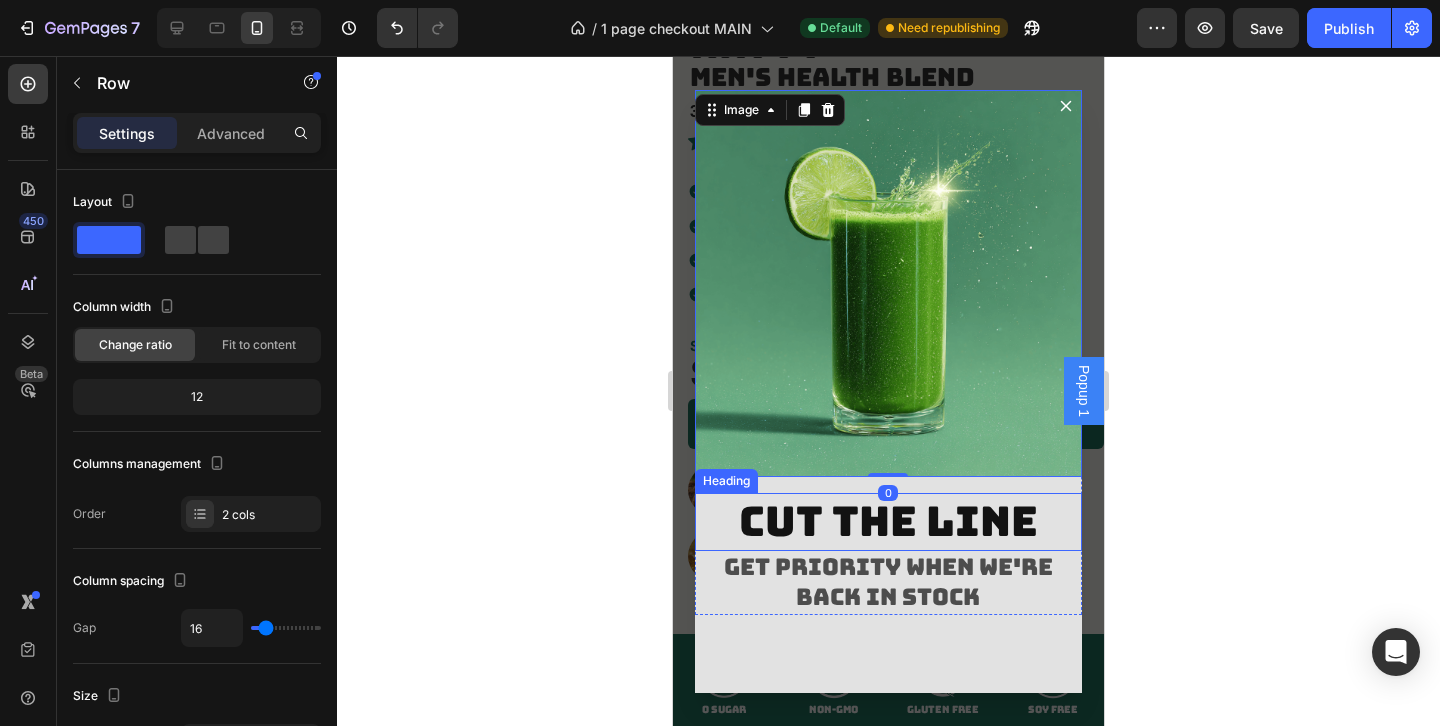 click on "Image   0 cut the line Heading Get priority when we're back in stock Heading Row" at bounding box center (889, 352) 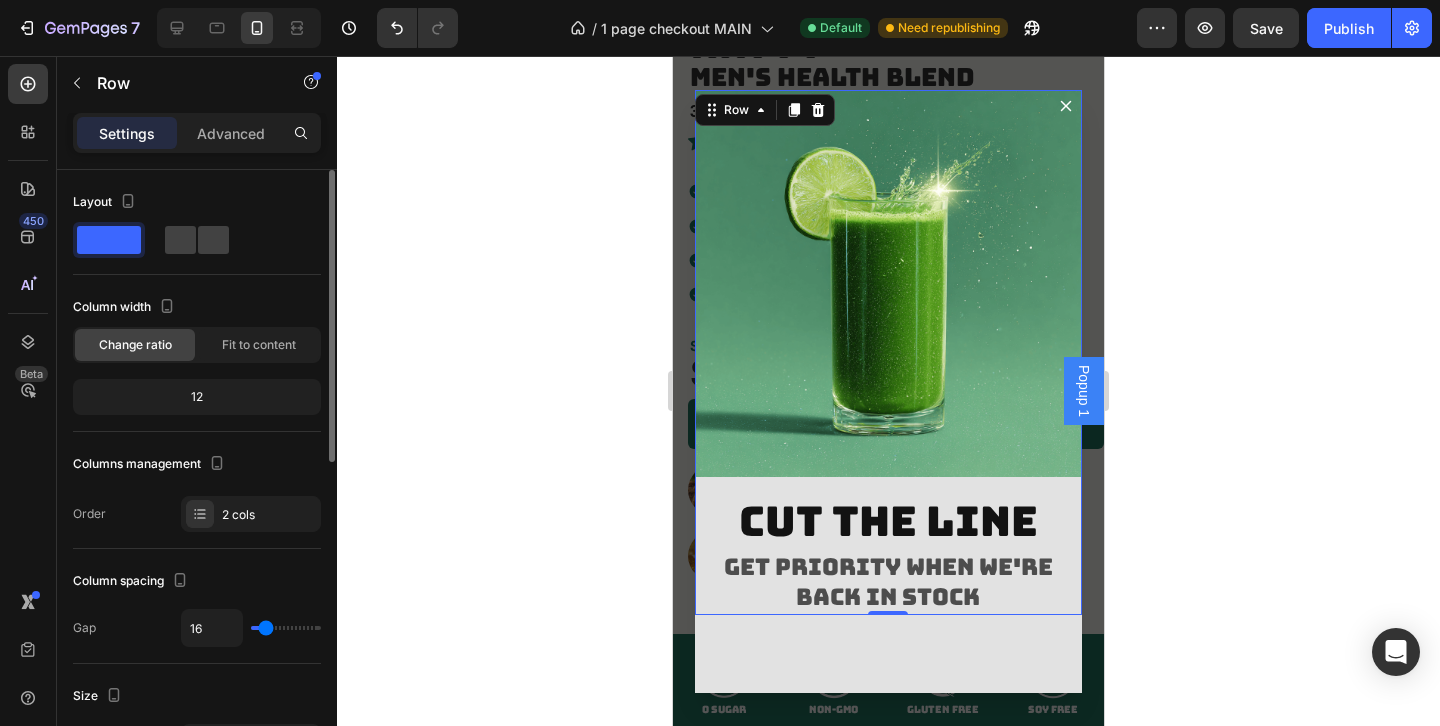 type on "0" 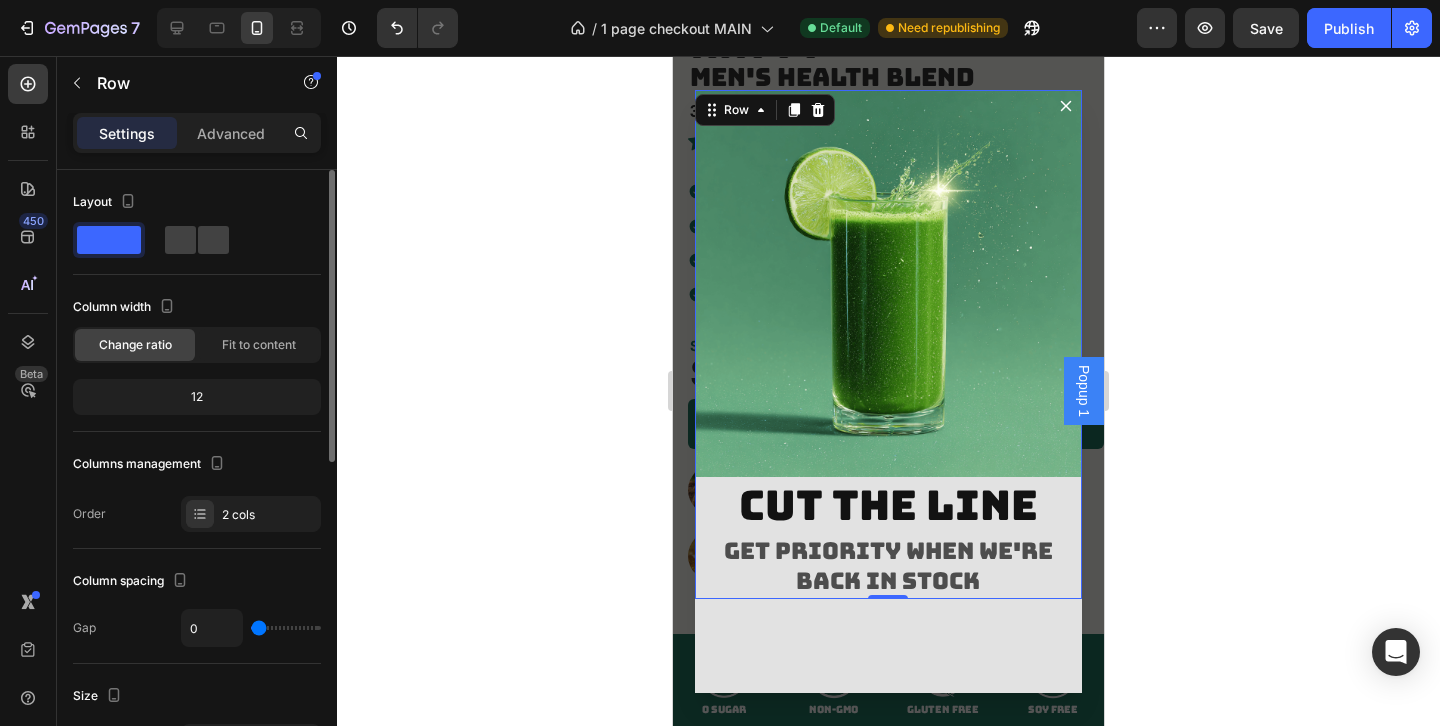 type on "0" 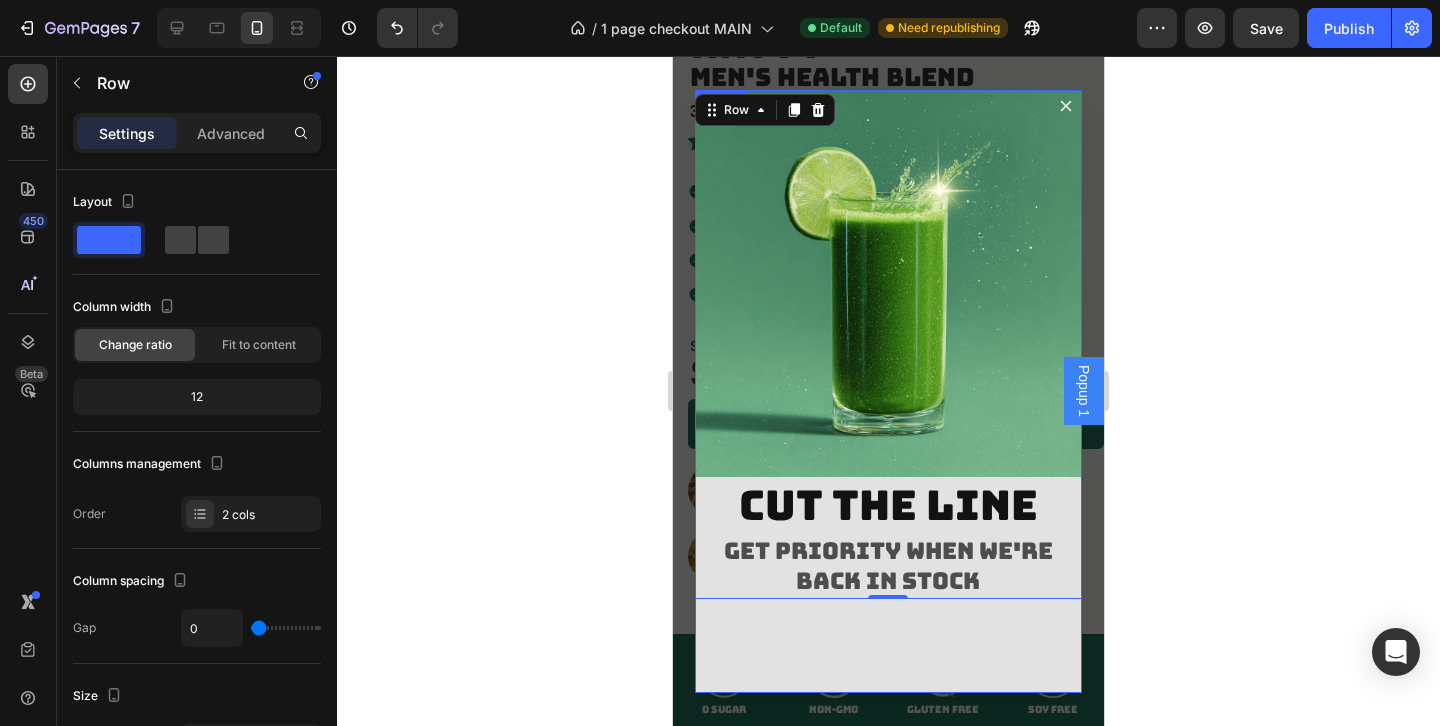 click on "Image cut the line Heading Get priority when we're back in stock Heading Row   0" at bounding box center [889, 391] 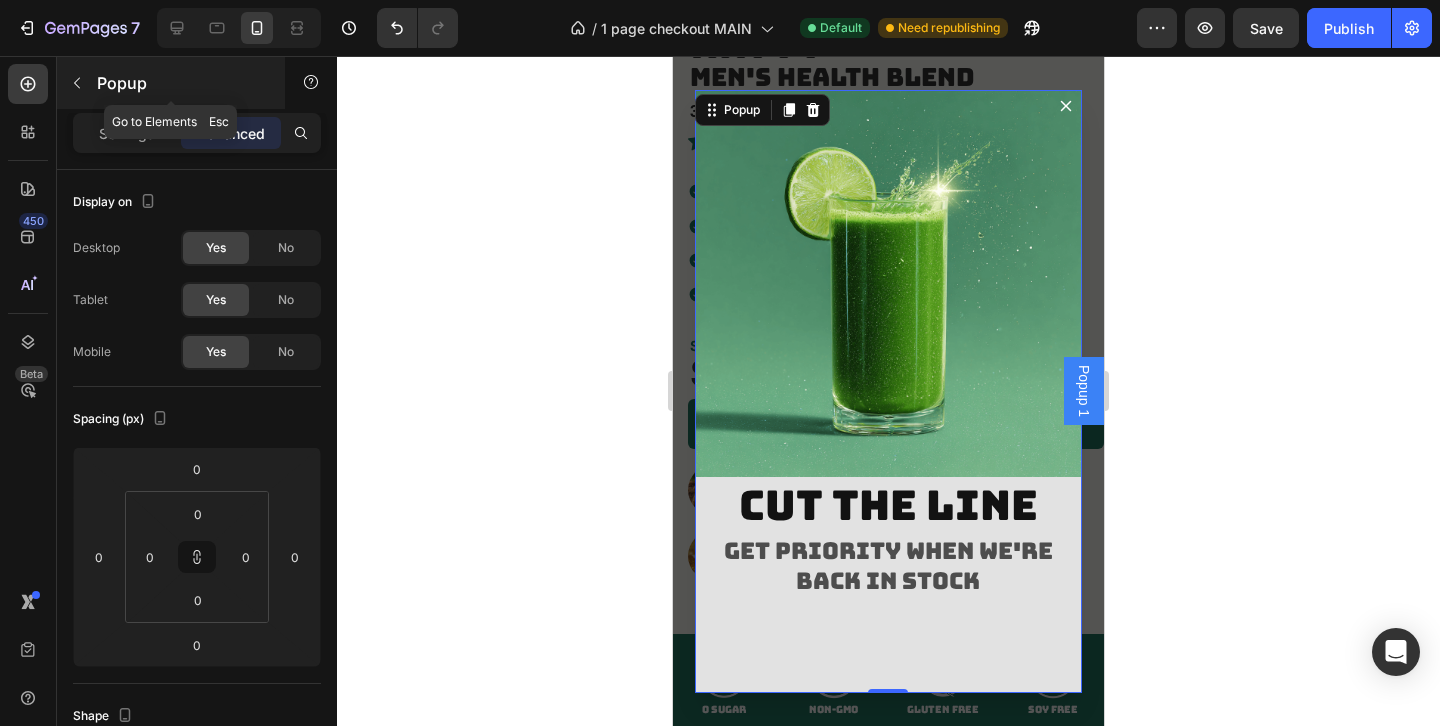 click on "Popup" at bounding box center [182, 83] 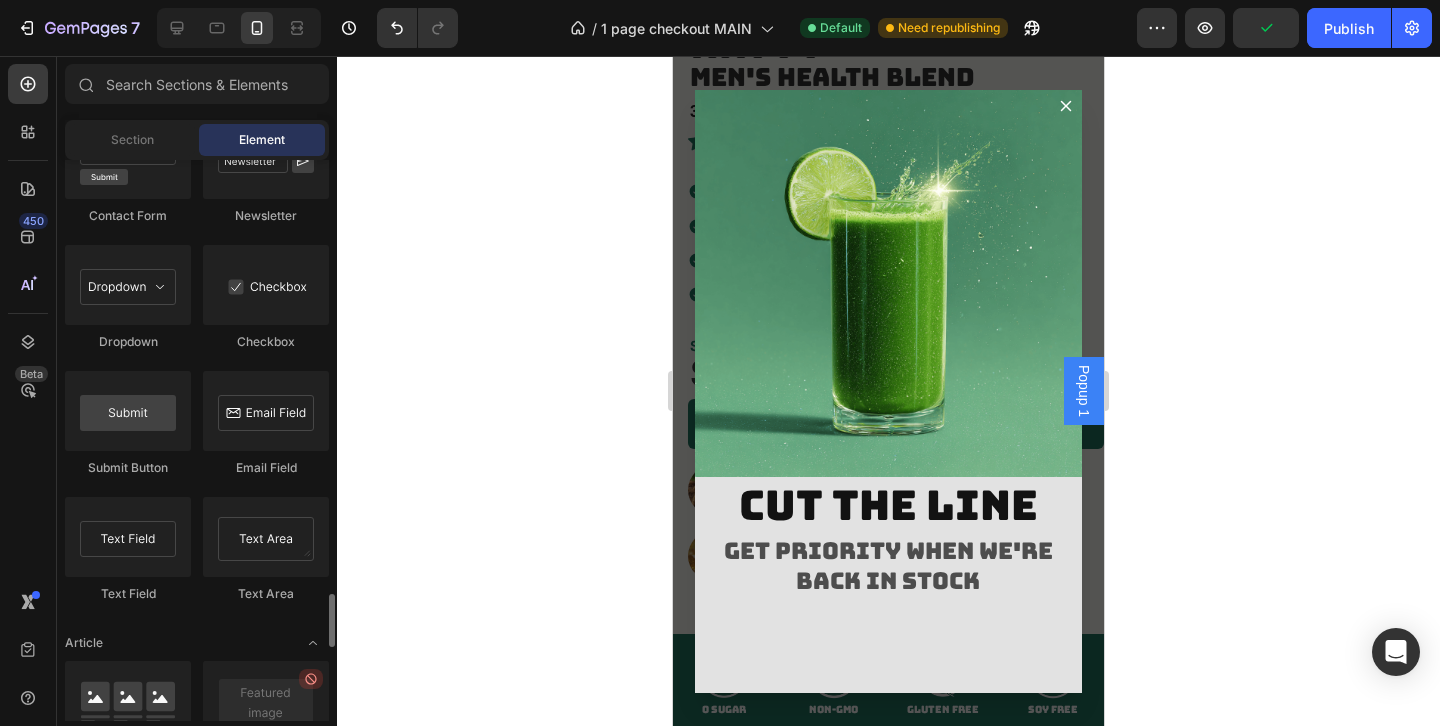 scroll, scrollTop: 4629, scrollLeft: 0, axis: vertical 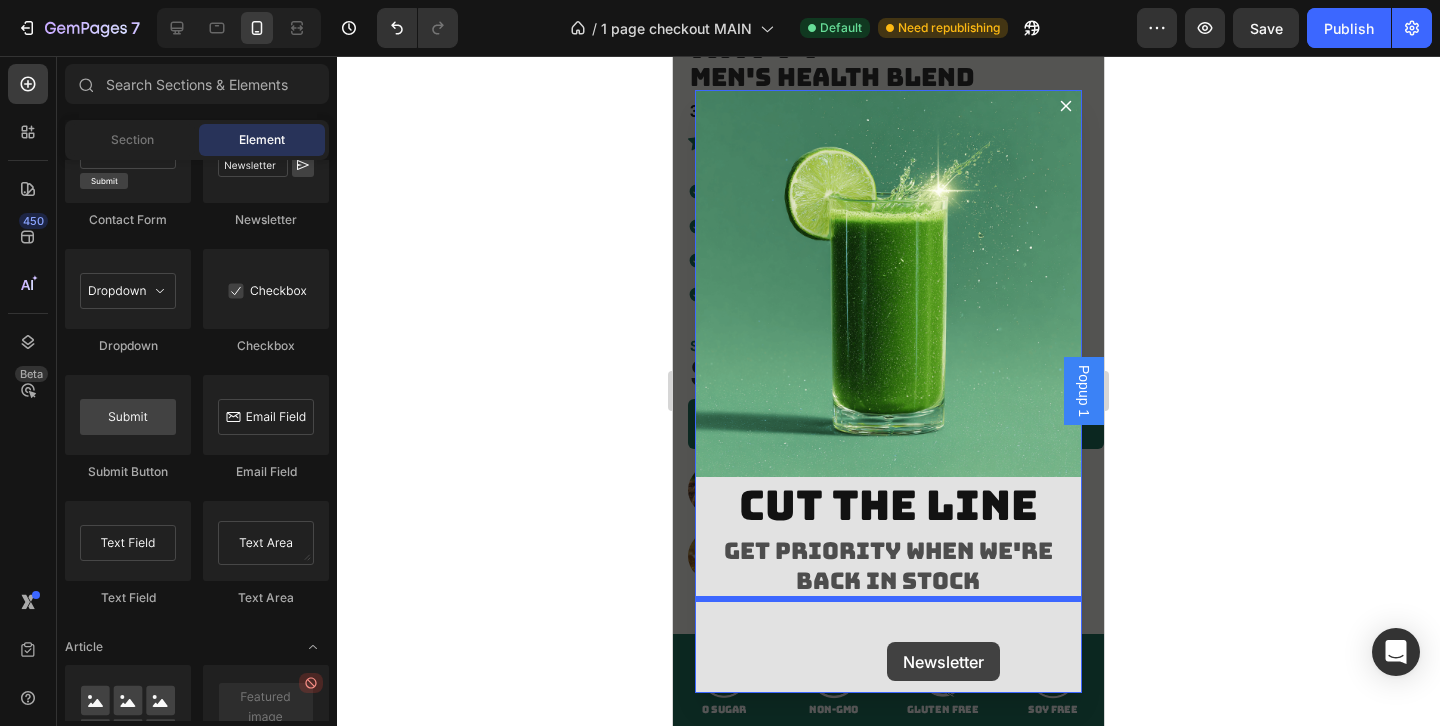 drag, startPoint x: 943, startPoint y: 268, endPoint x: 890, endPoint y: 612, distance: 348.0589 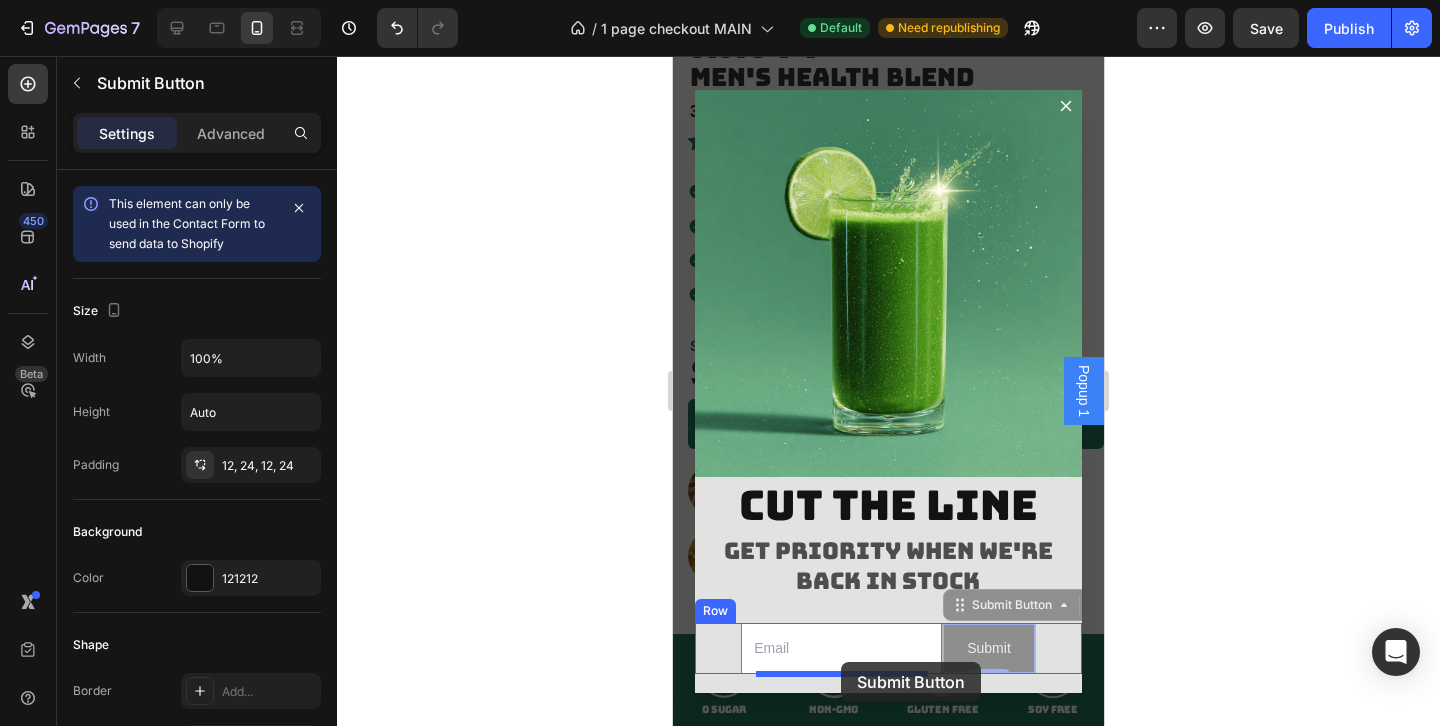 drag, startPoint x: 927, startPoint y: 644, endPoint x: 841, endPoint y: 662, distance: 87.86353 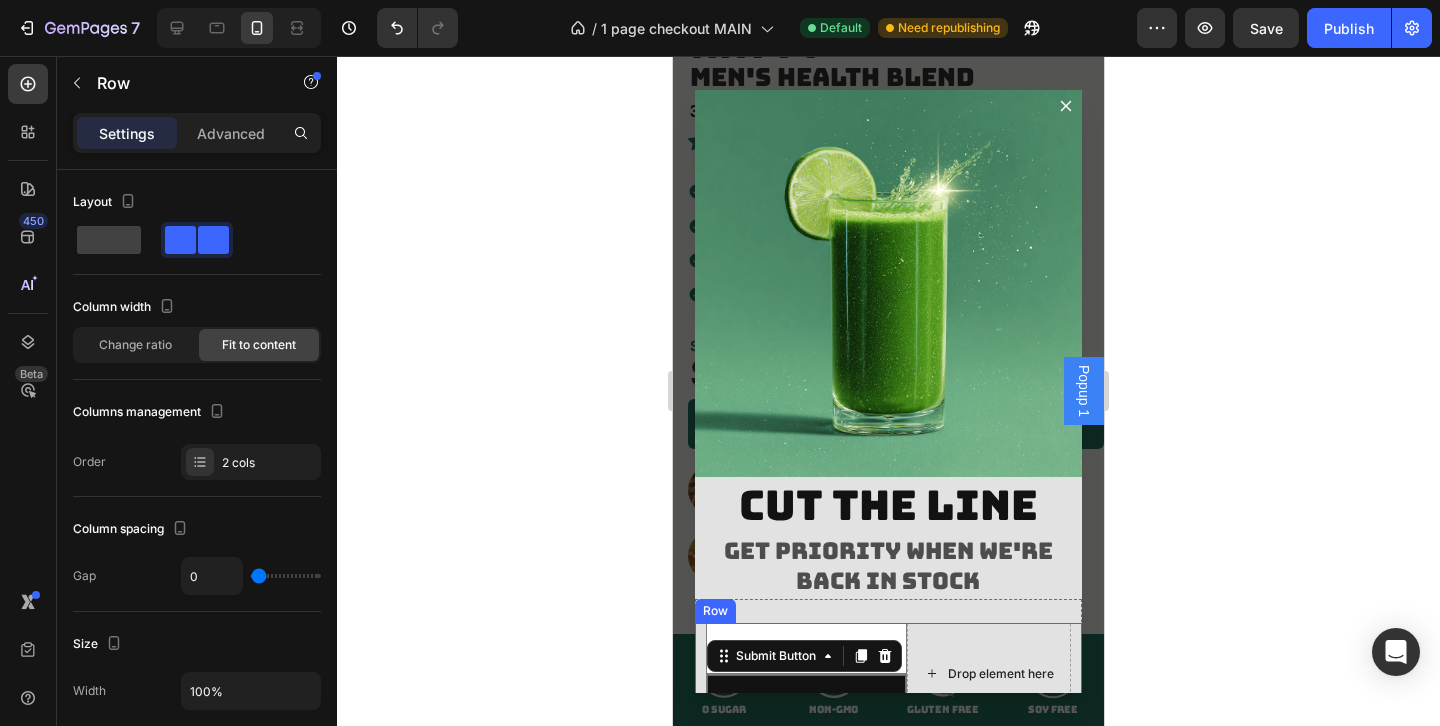 click on "Drop element here" at bounding box center (989, 674) 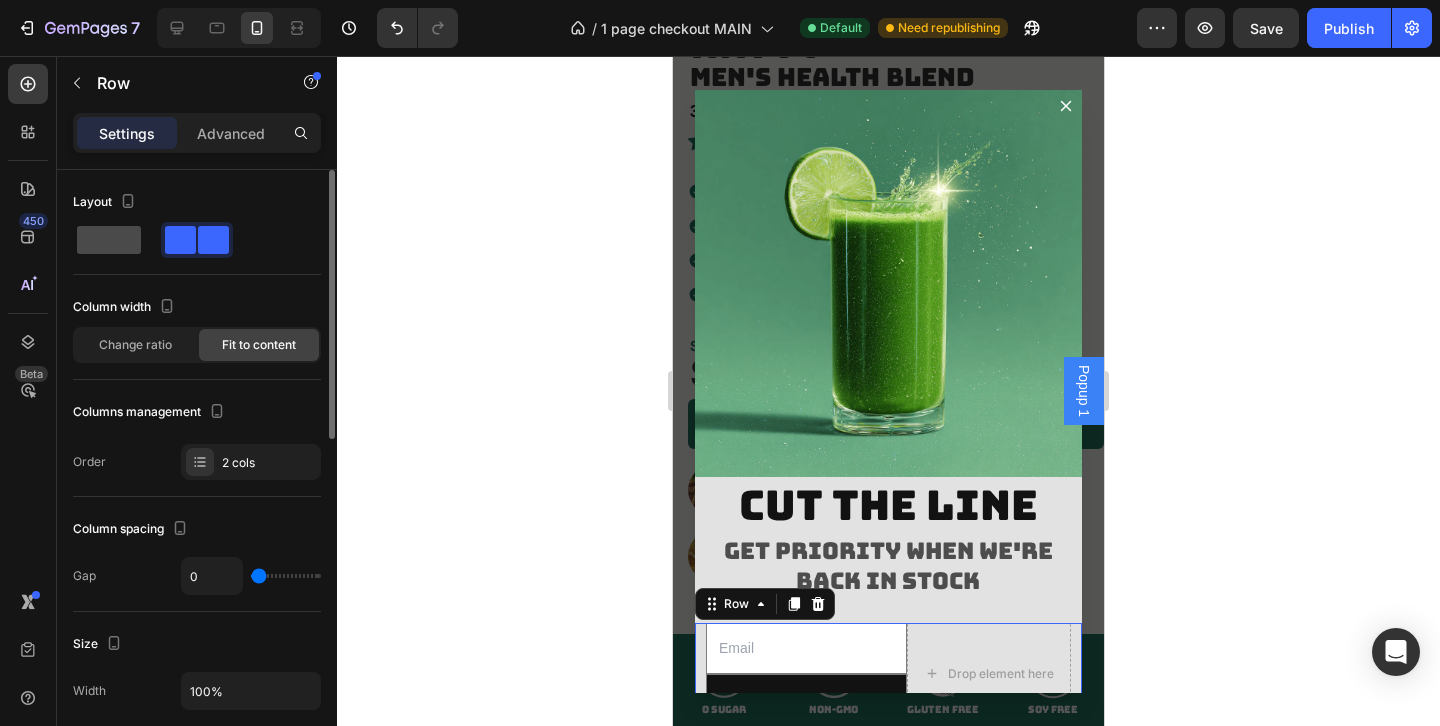 click 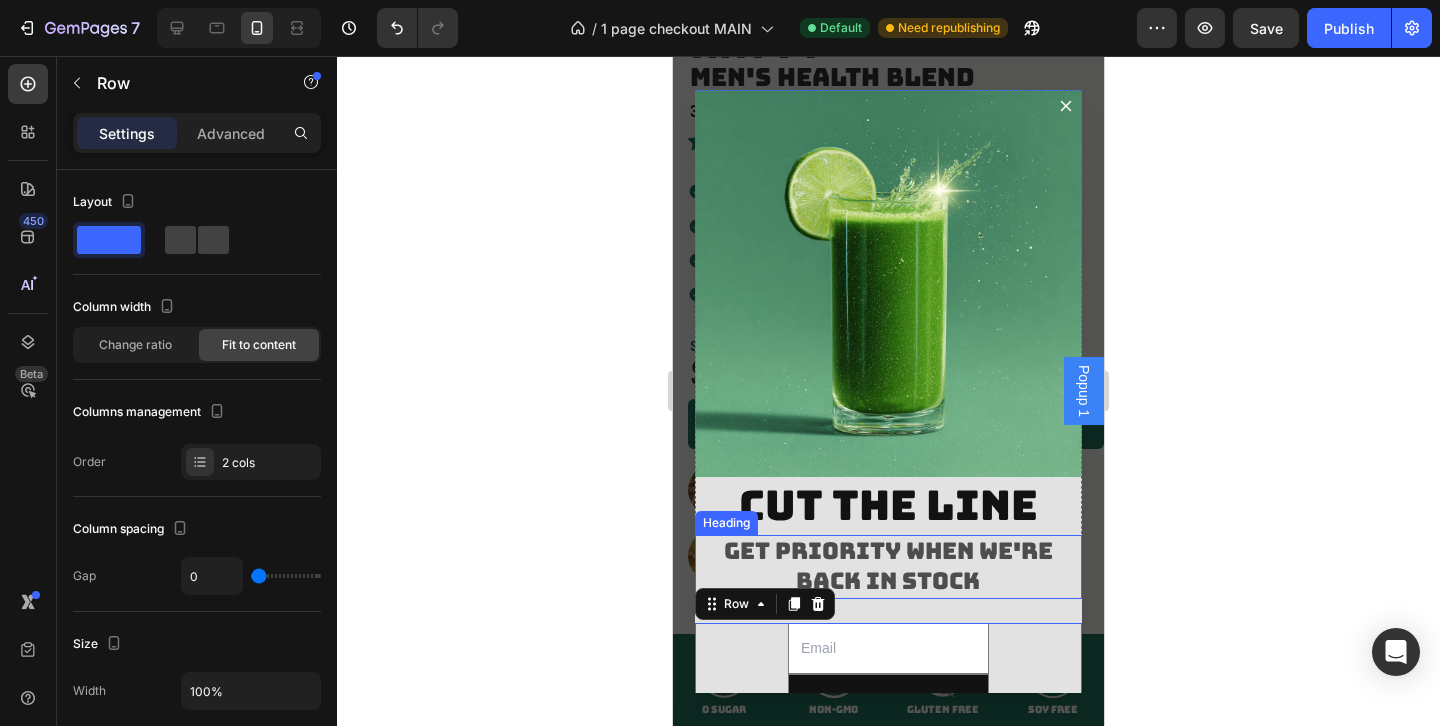 scroll, scrollTop: 116, scrollLeft: 0, axis: vertical 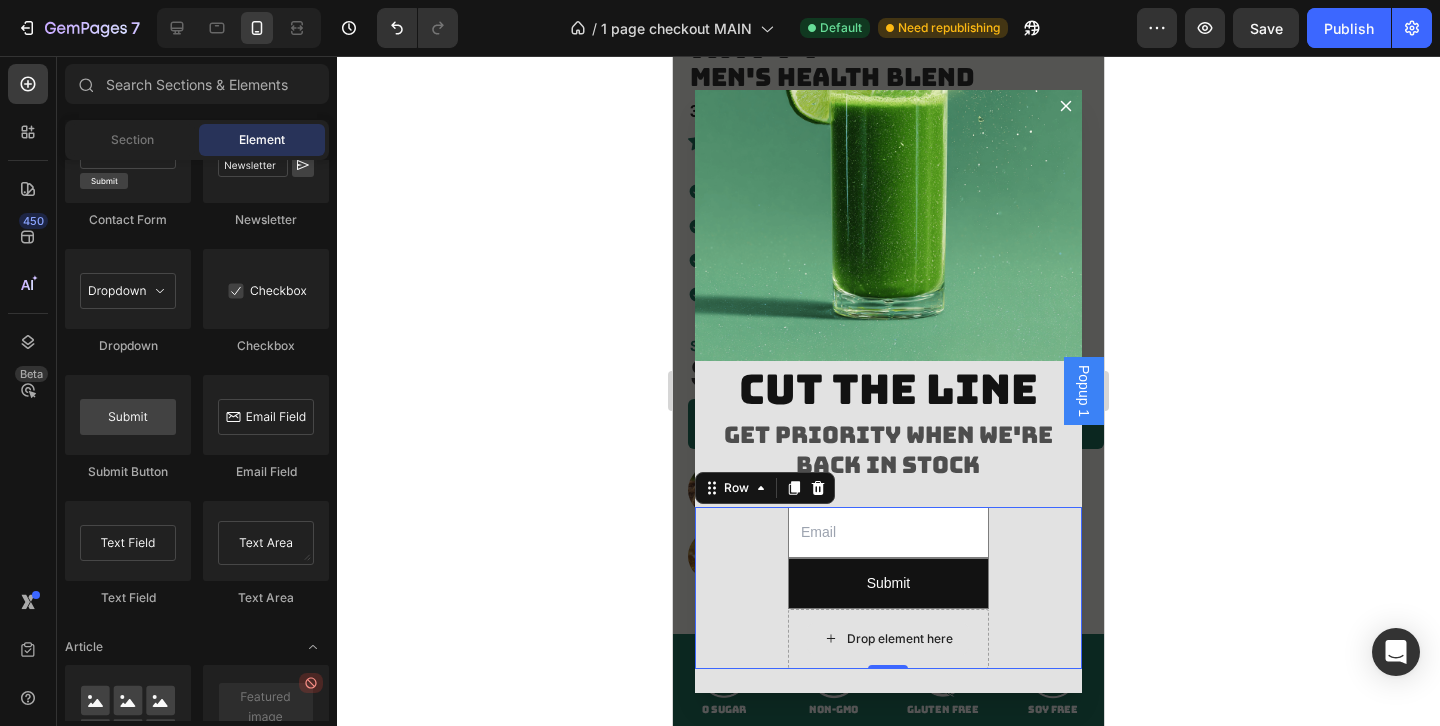 click on "Drop element here" at bounding box center (900, 639) 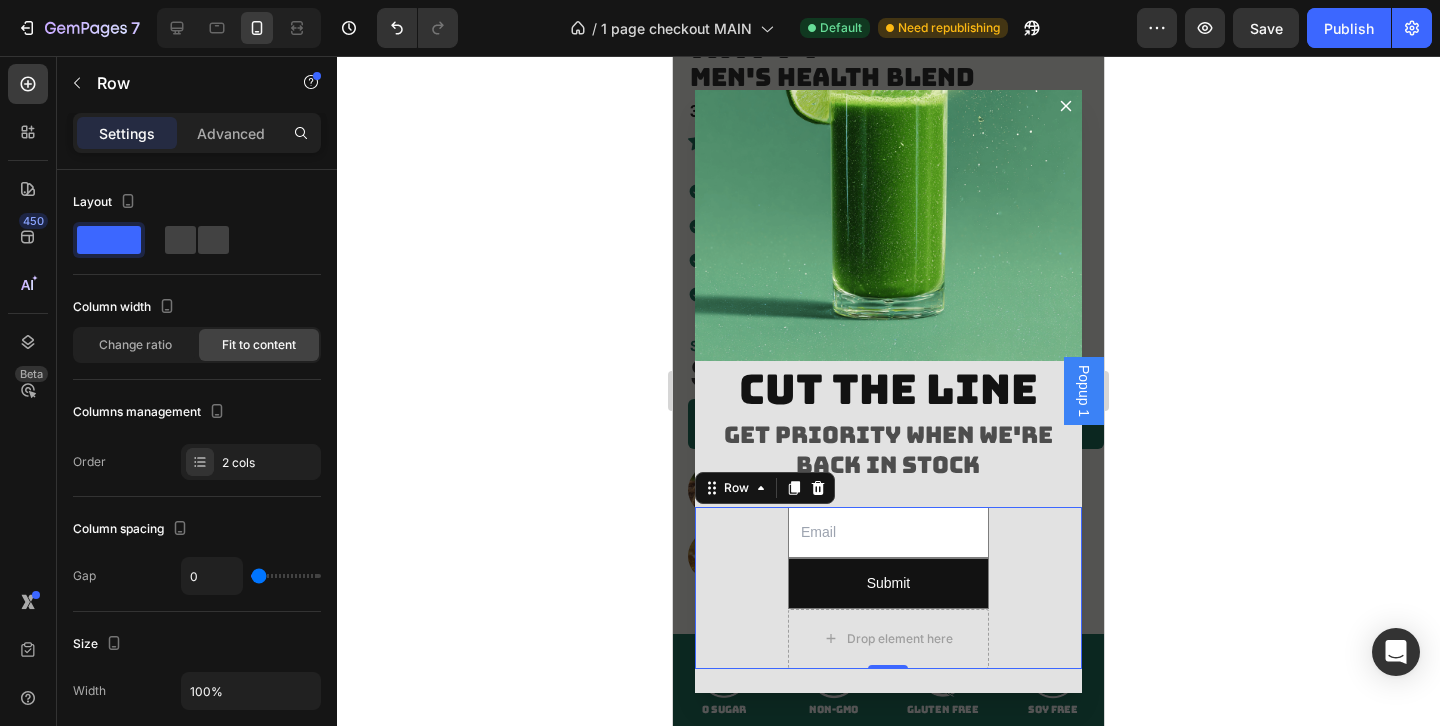 click on "Email Field Submit Submit Button
Drop element here Row   0" at bounding box center (889, 588) 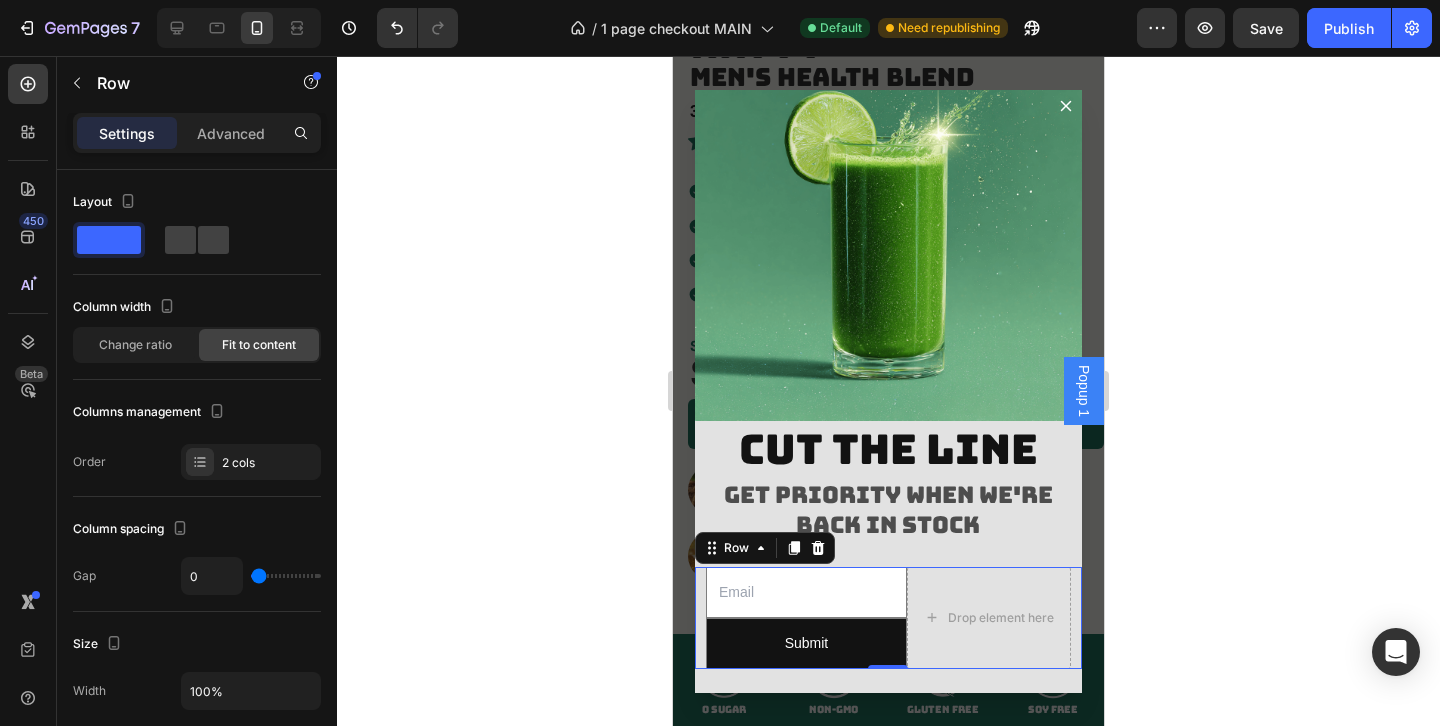 scroll, scrollTop: 56, scrollLeft: 0, axis: vertical 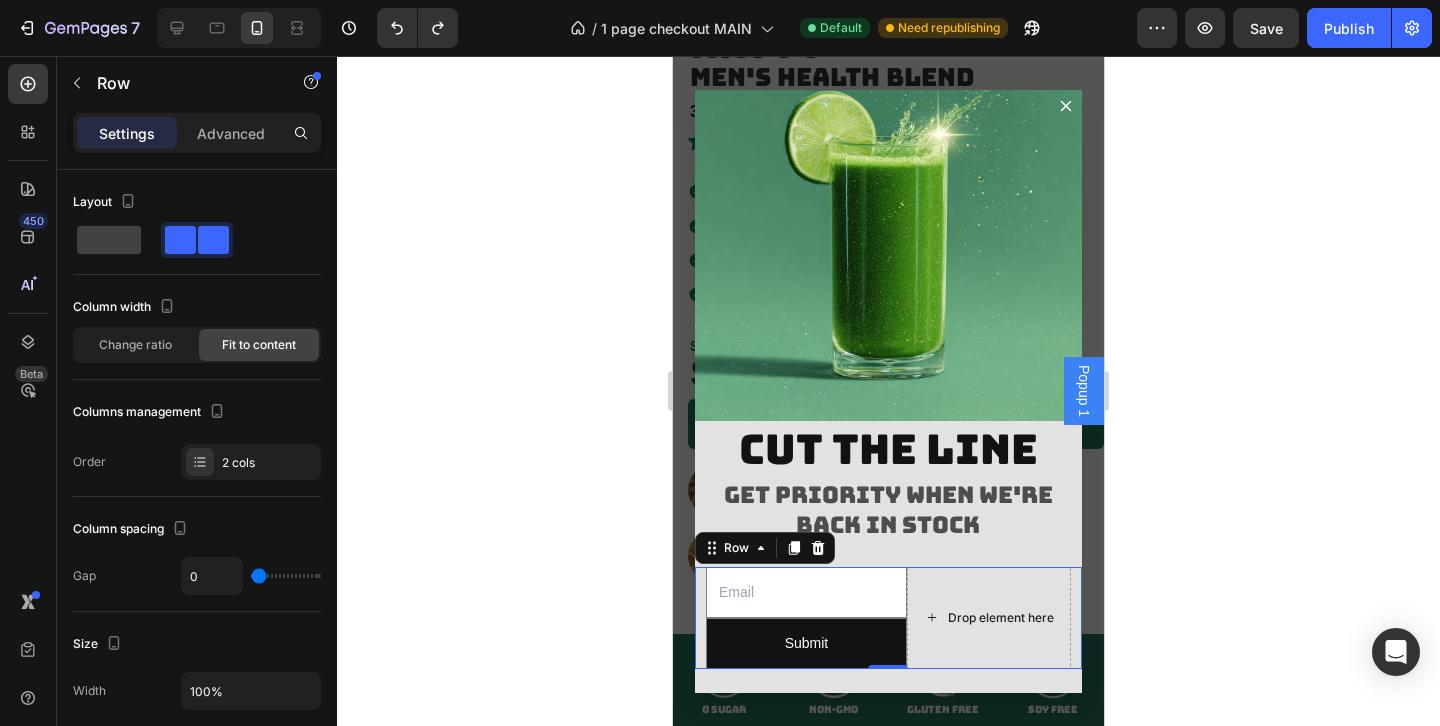 click on "Drop element here" at bounding box center (989, 618) 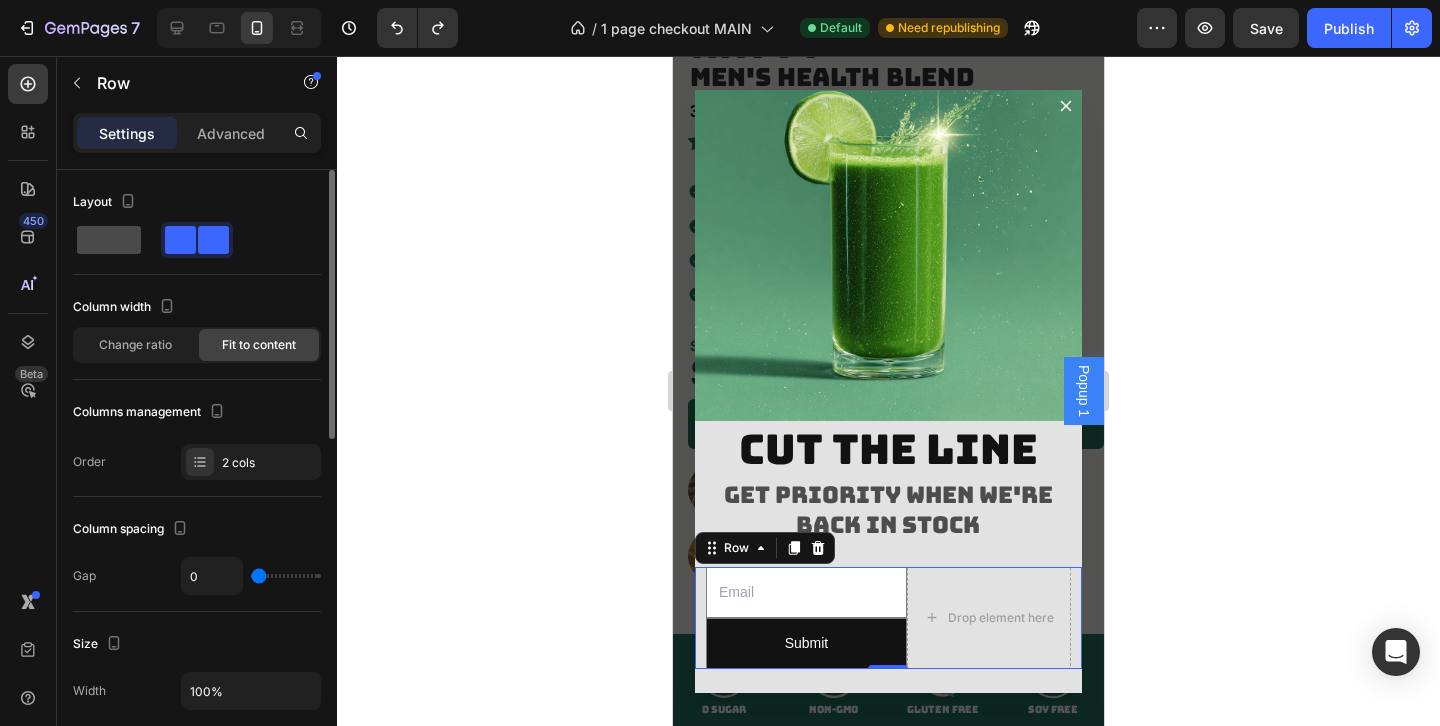 click 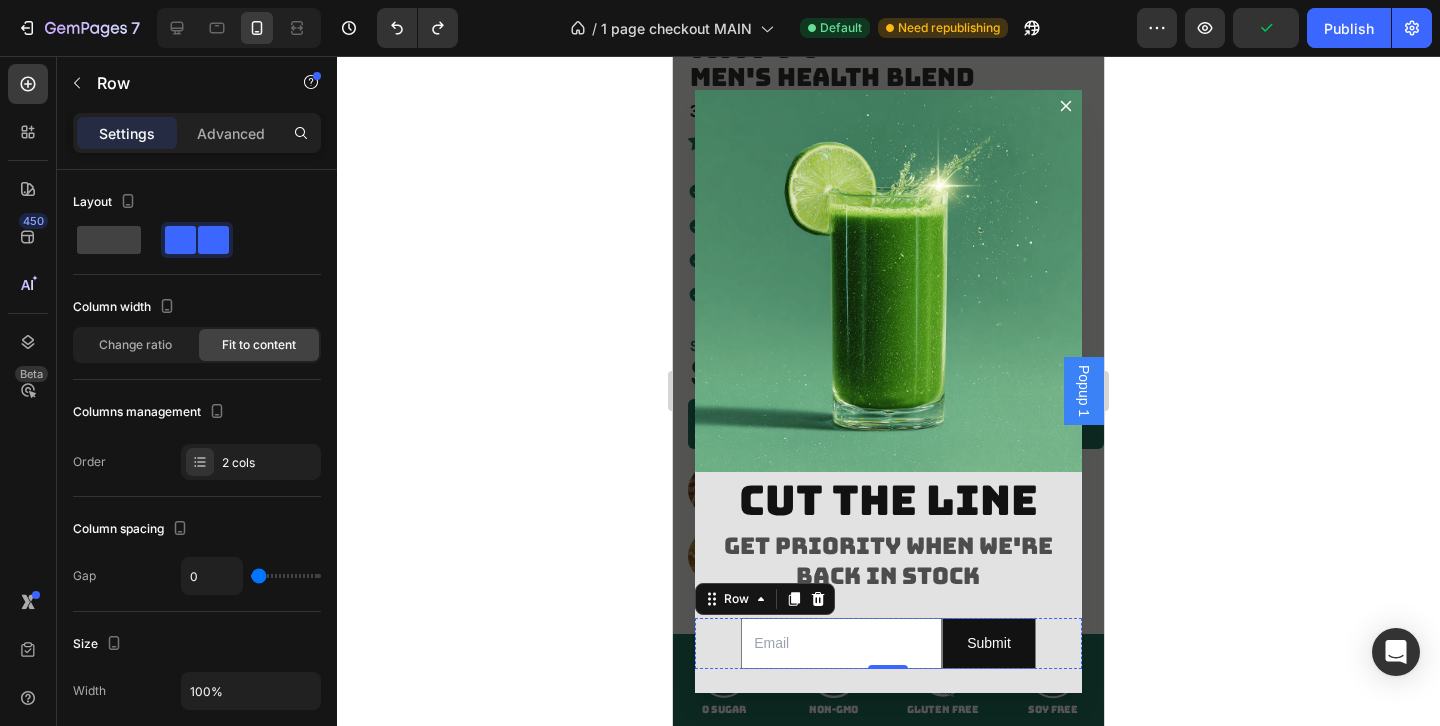 scroll, scrollTop: 5, scrollLeft: 0, axis: vertical 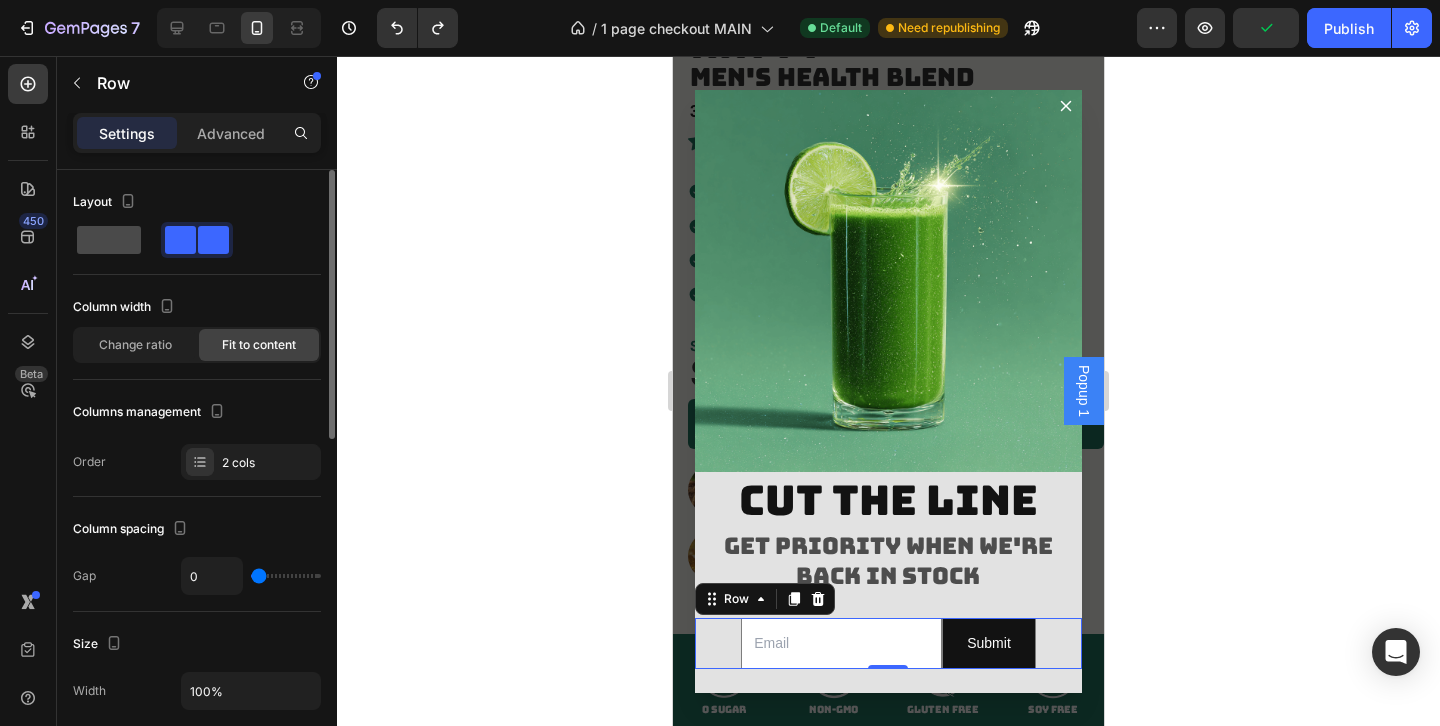 click 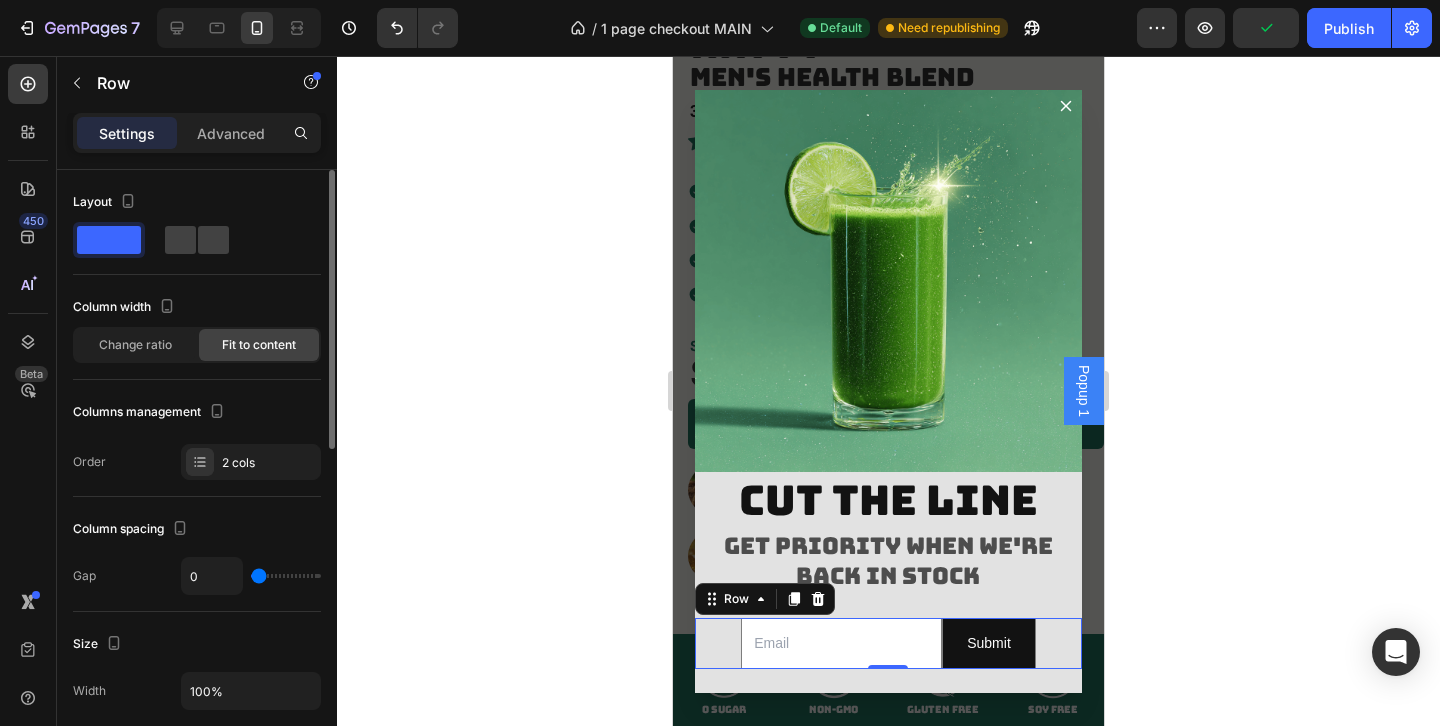 scroll, scrollTop: 56, scrollLeft: 0, axis: vertical 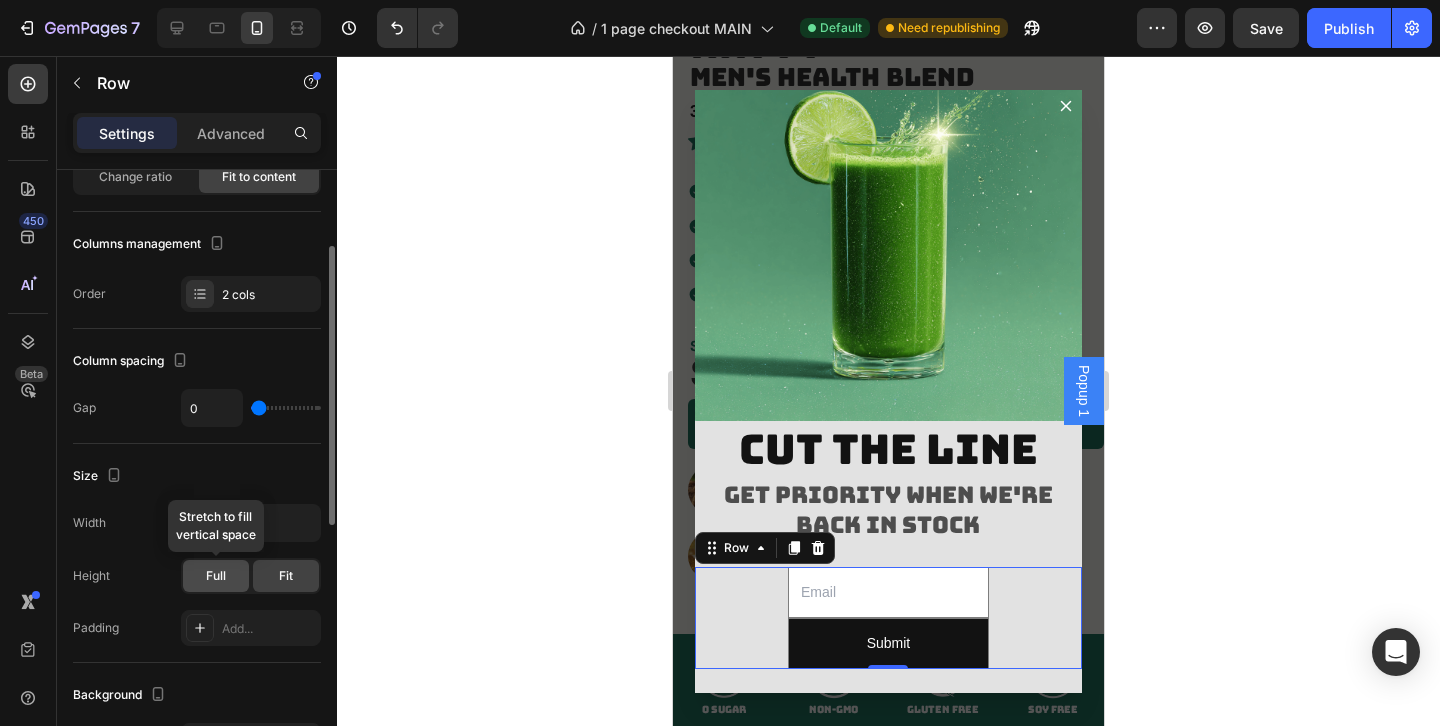 click on "Full" 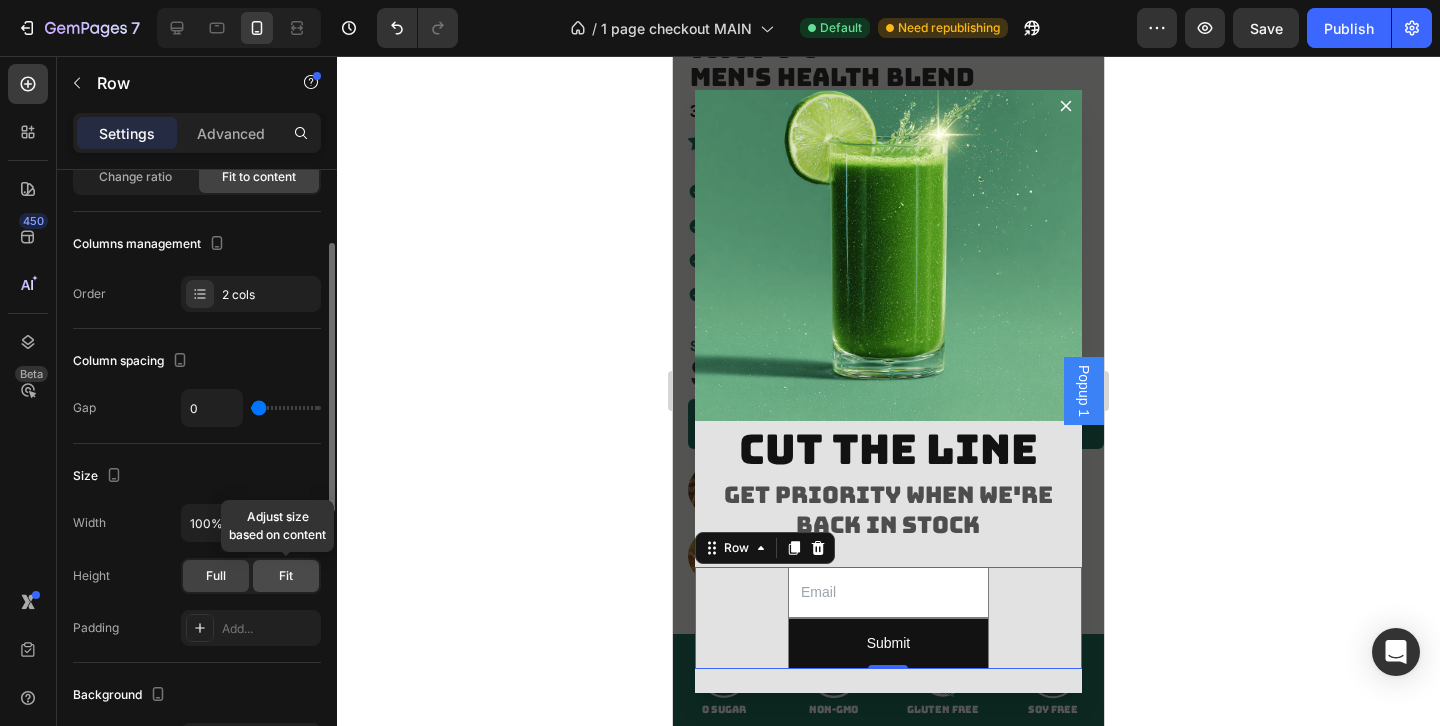 click on "Fit" 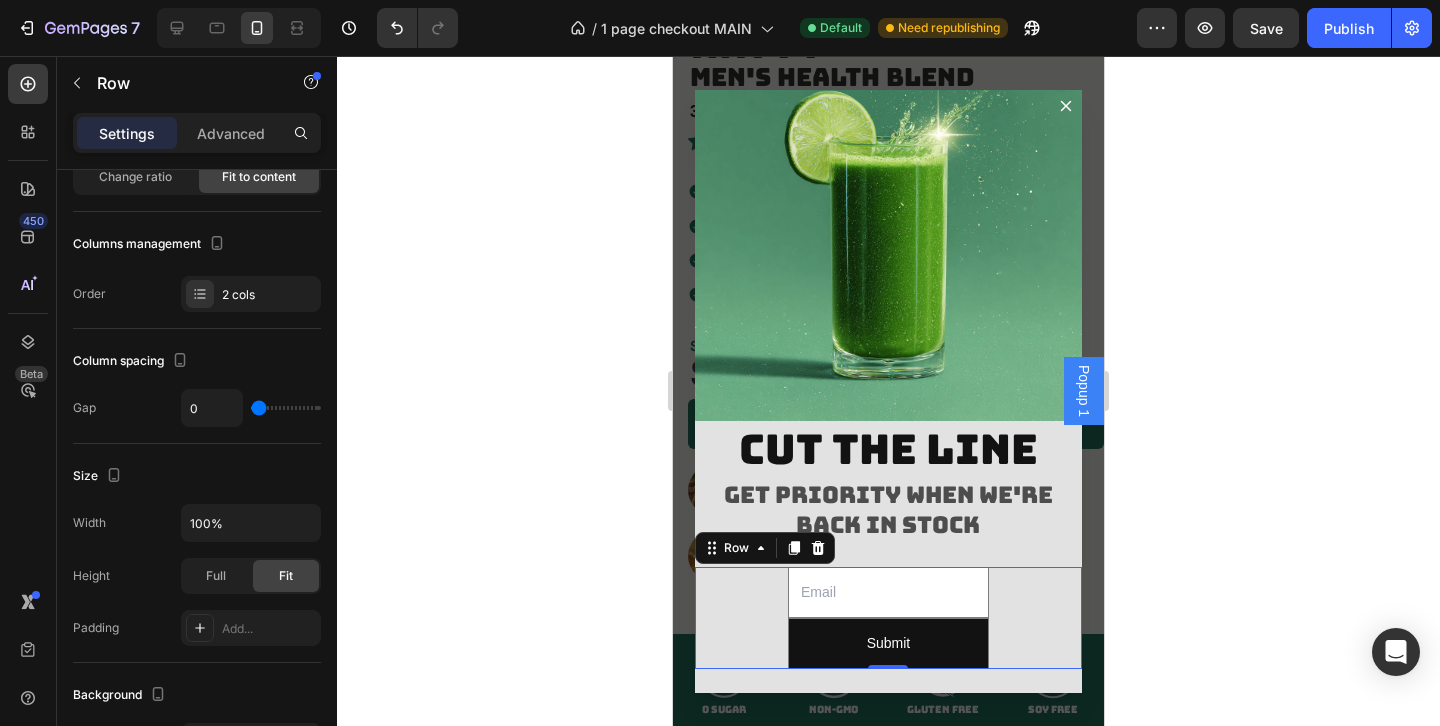click on "Email Field Submit Submit Button Row   0" at bounding box center (889, 618) 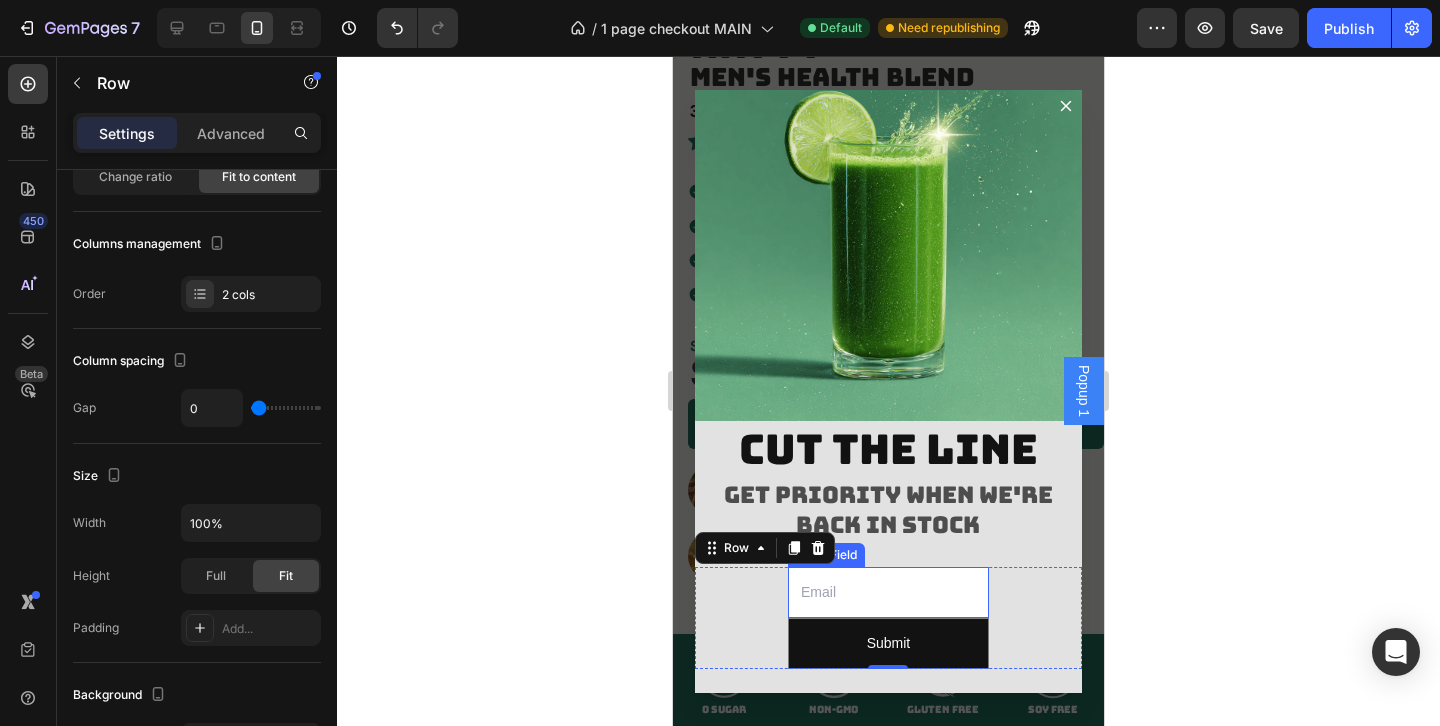 click at bounding box center (888, 592) 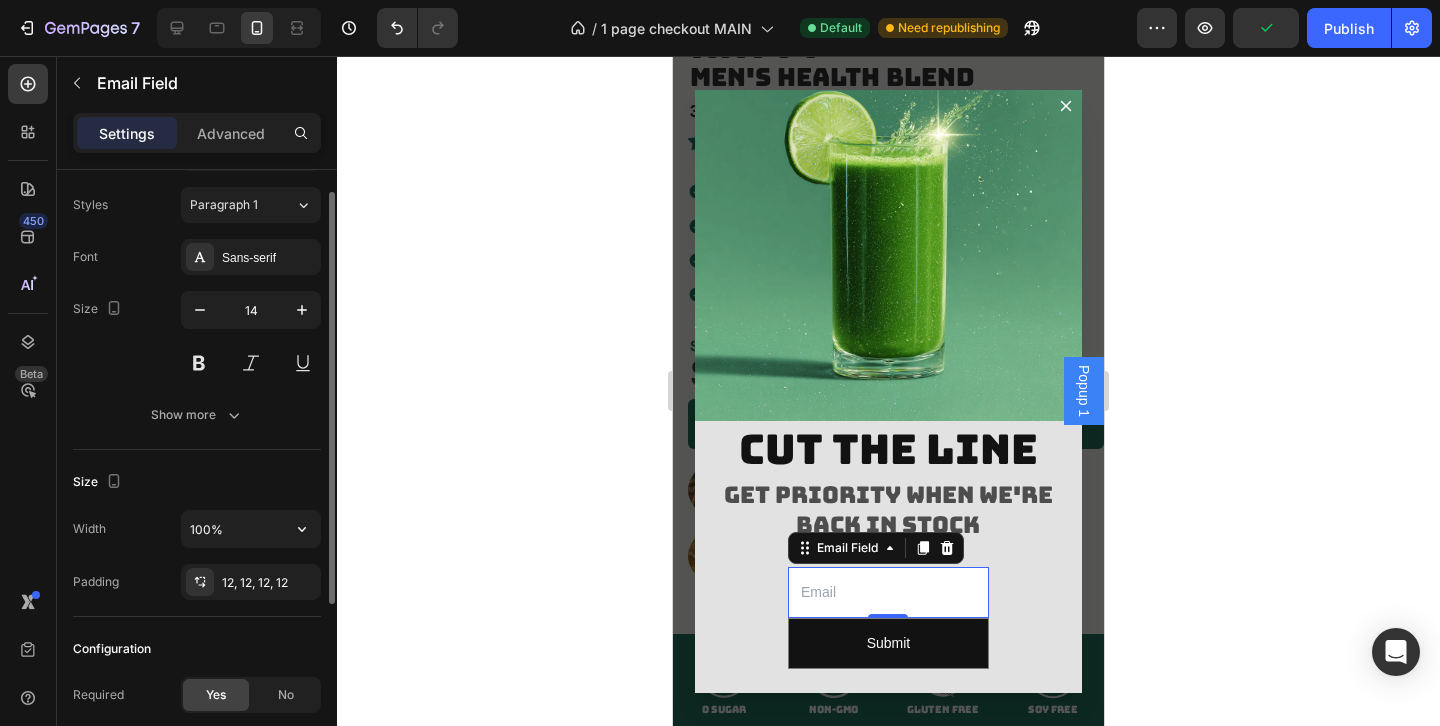 scroll, scrollTop: 98, scrollLeft: 0, axis: vertical 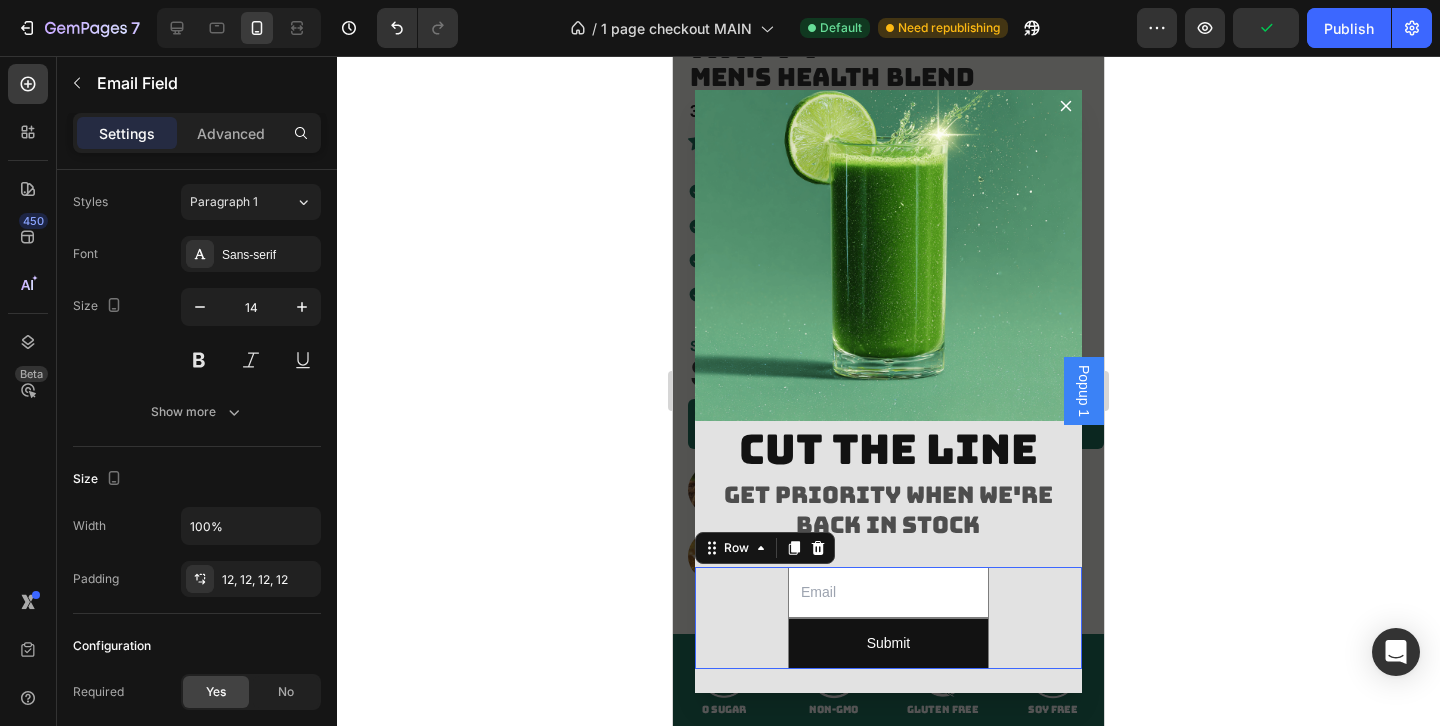 click on "Email Field Submit Submit Button Row   0" at bounding box center (889, 618) 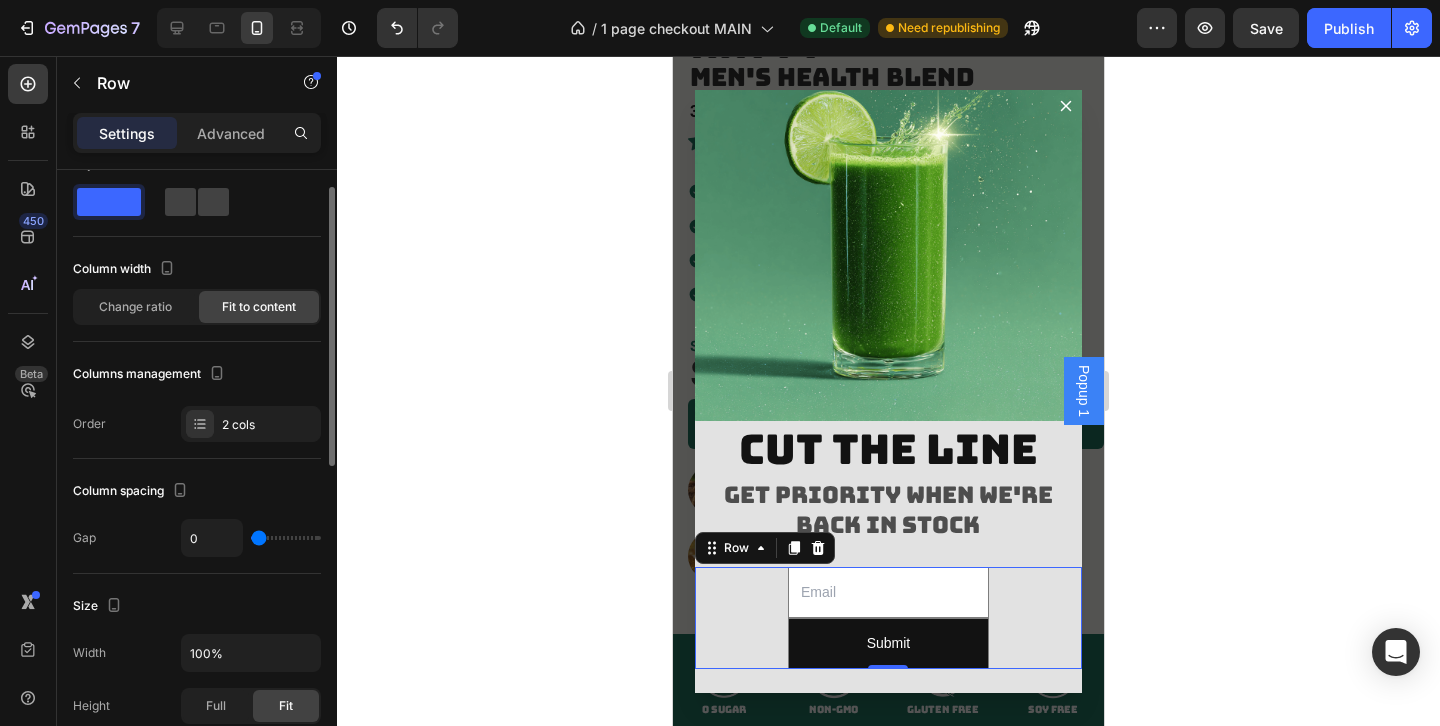 scroll, scrollTop: 51, scrollLeft: 0, axis: vertical 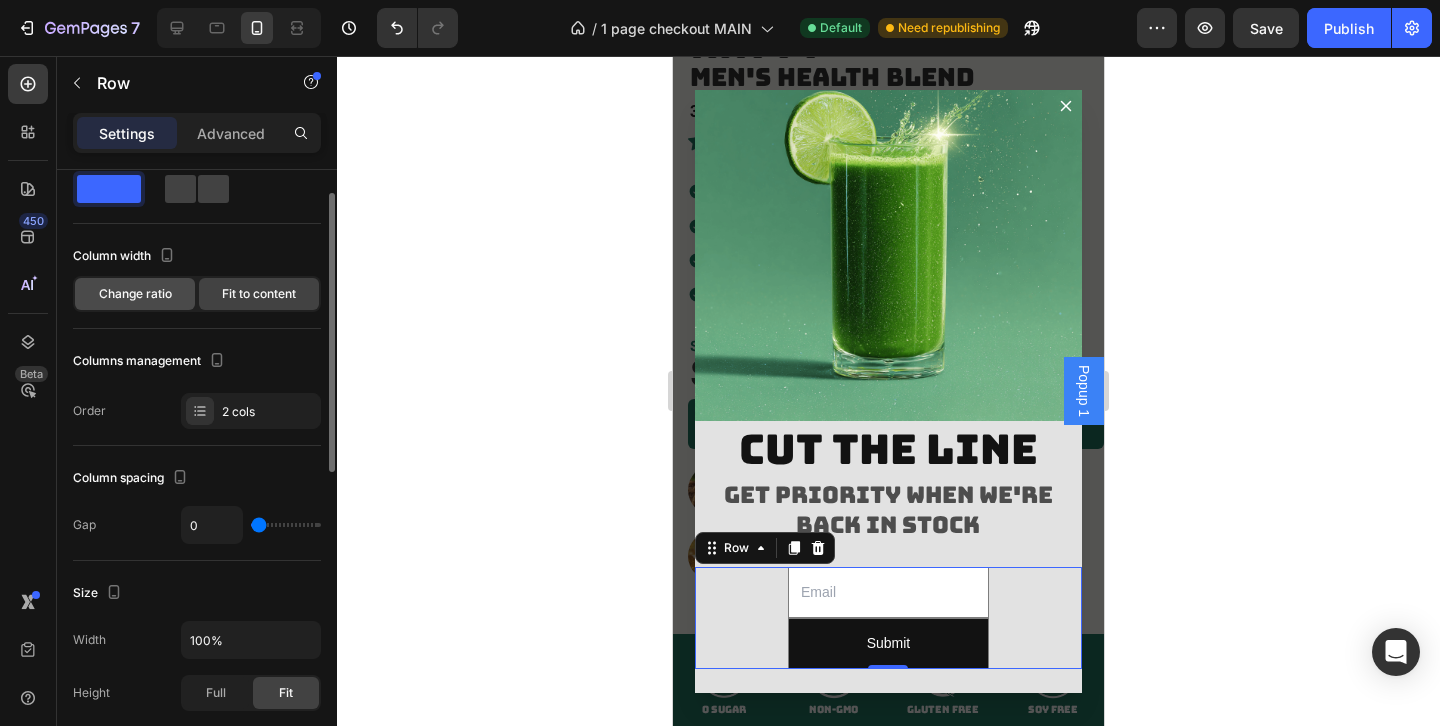 click on "Change ratio" 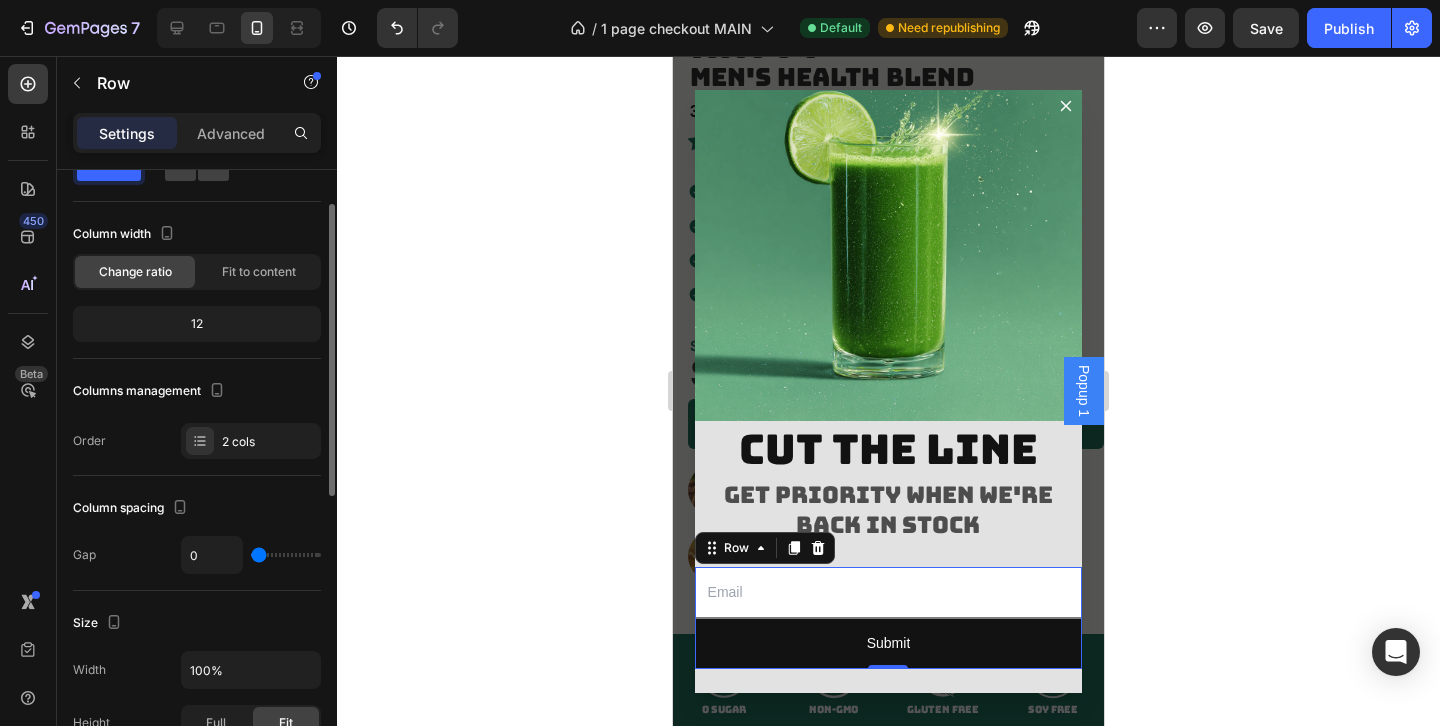 scroll, scrollTop: 73, scrollLeft: 0, axis: vertical 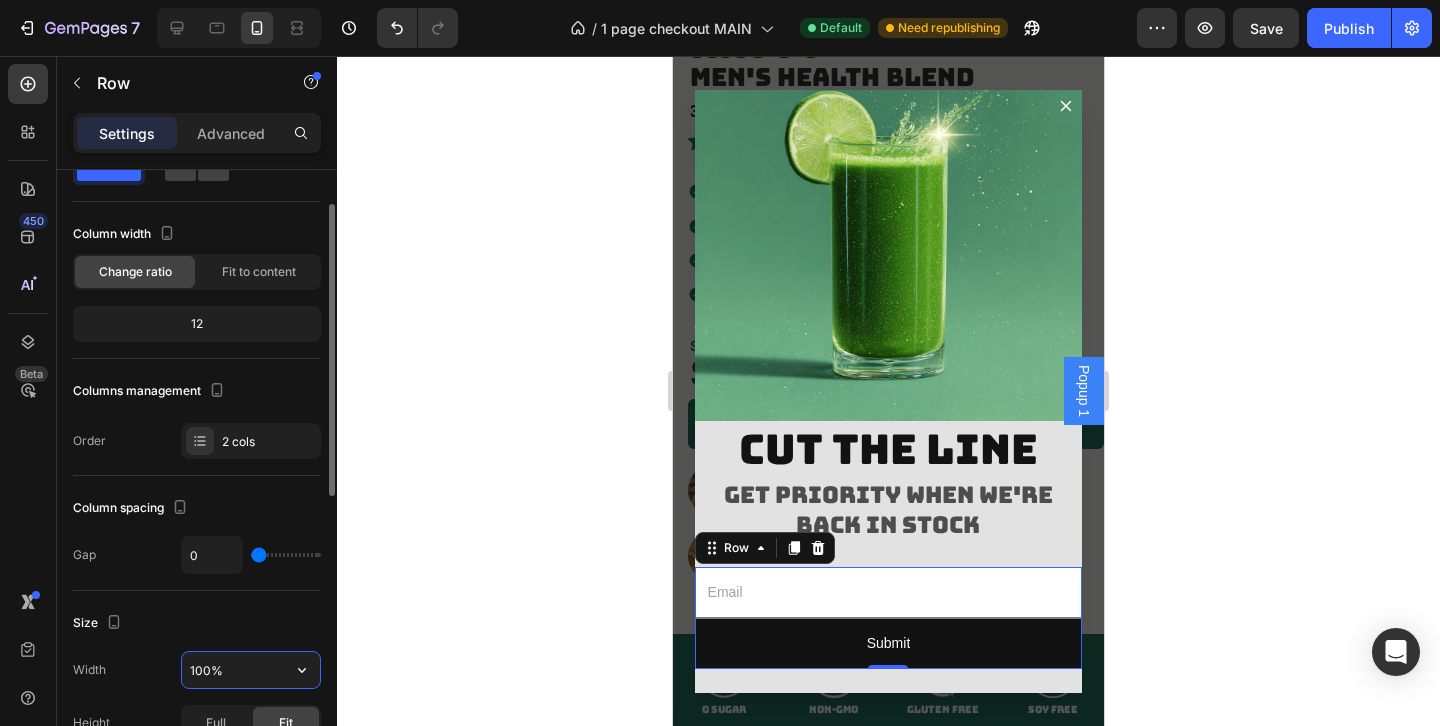 click on "100%" at bounding box center (251, 670) 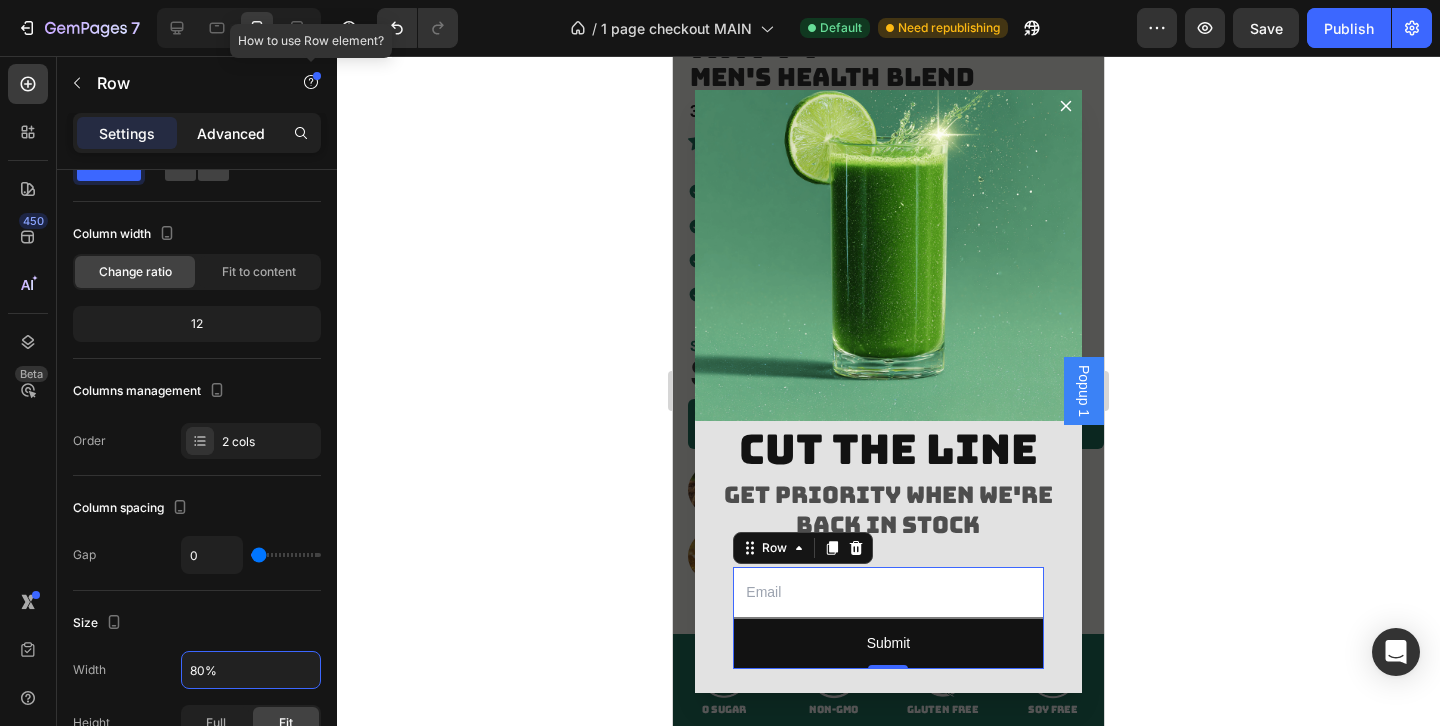 type on "80%" 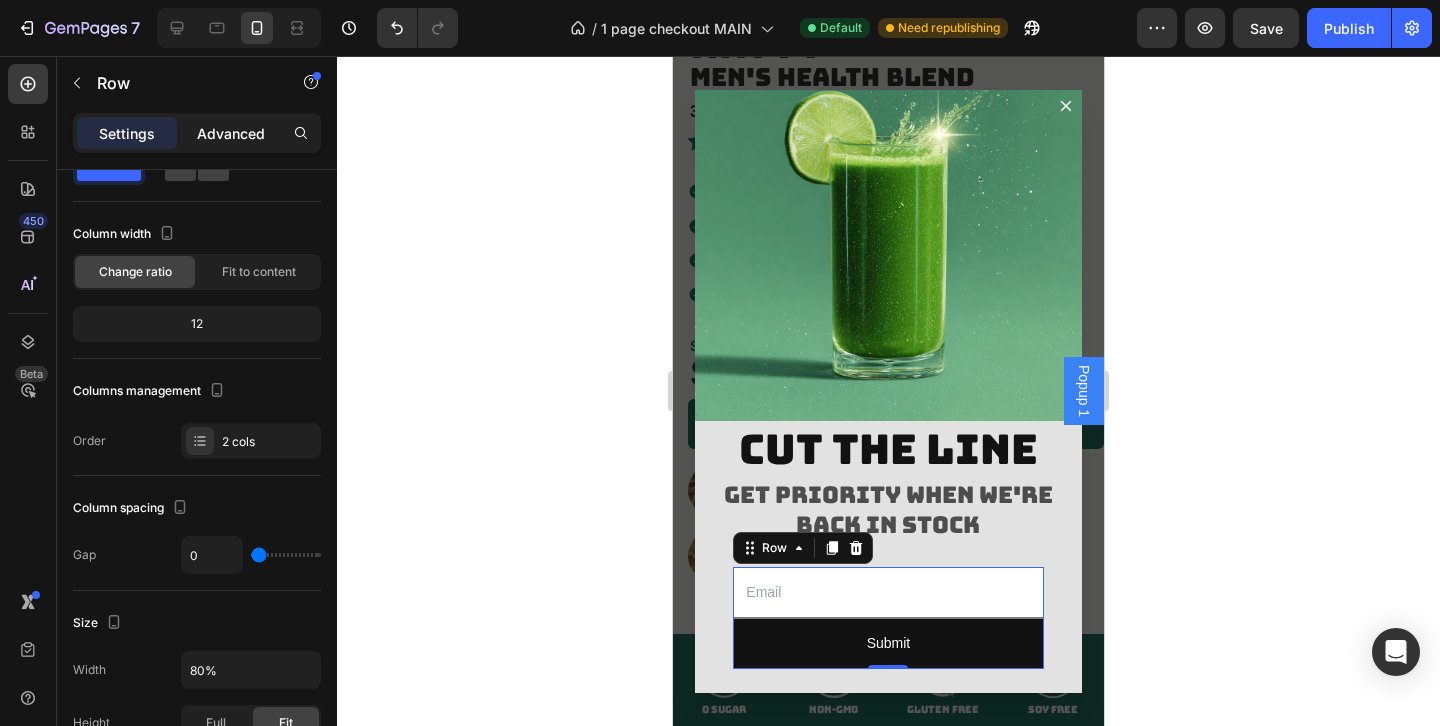 click on "Advanced" at bounding box center [231, 133] 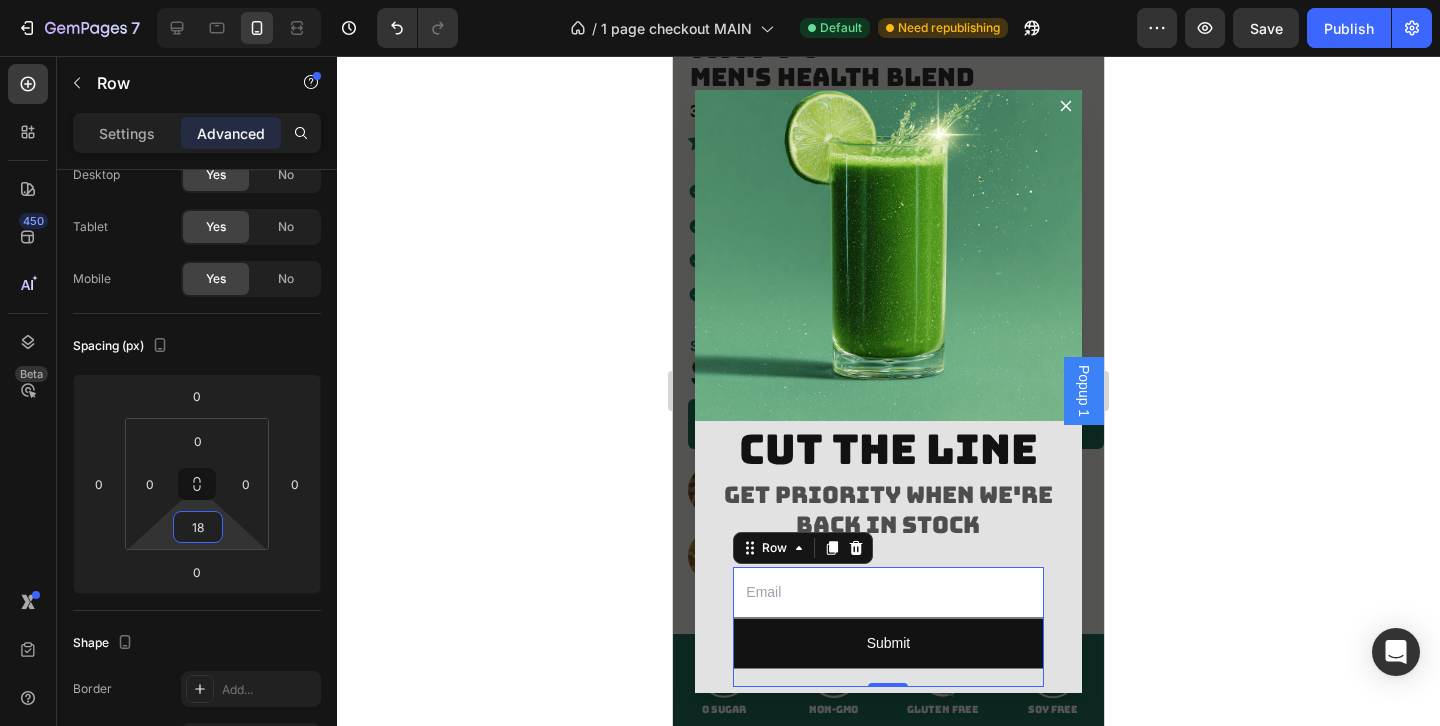 click on "7  Version history  /  1 page checkout MAIN Default Need republishing Preview  Save   Publish  450 Beta Sections(30) Elements(83) Section Element Hero Section Product Detail Brands Trusted Badges Guarantee Product Breakdown How to use Testimonials Compare Bundle FAQs Social Proof Brand Story Product List Collection Blog List Contact Sticky Add to Cart Custom Footer Browse Library 450 Layout
Row
Row
Row
Row Text
Heading
Text Block Button
Button
Button Media
Image
Image" at bounding box center (720, 0) 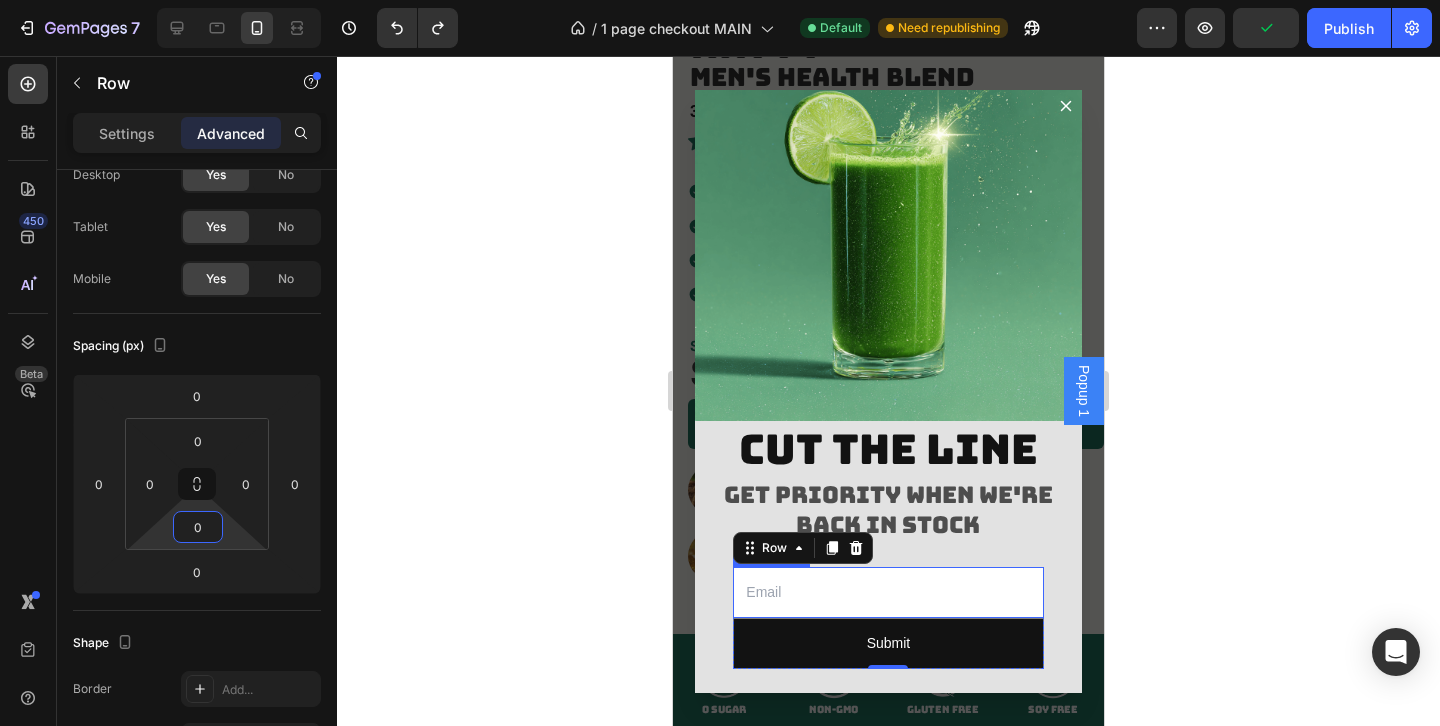 click at bounding box center (888, 592) 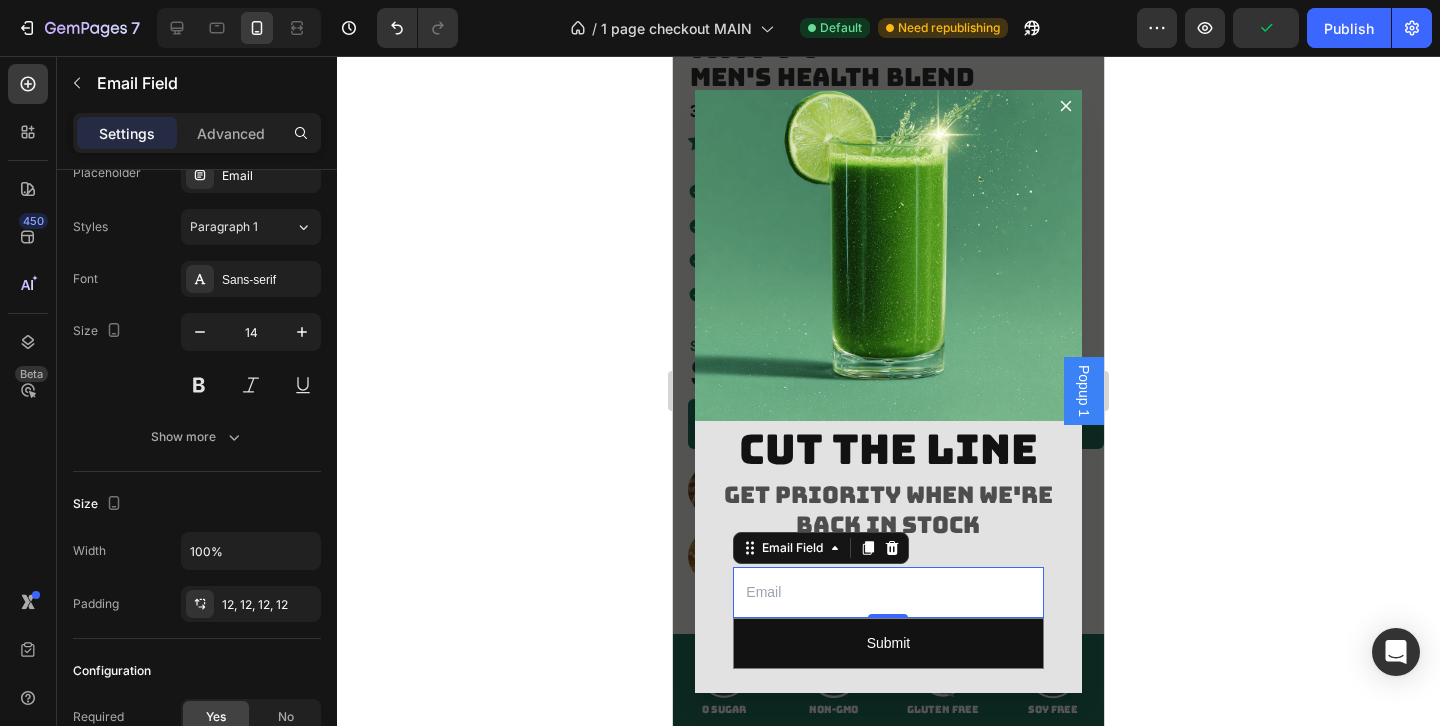 scroll, scrollTop: 0, scrollLeft: 0, axis: both 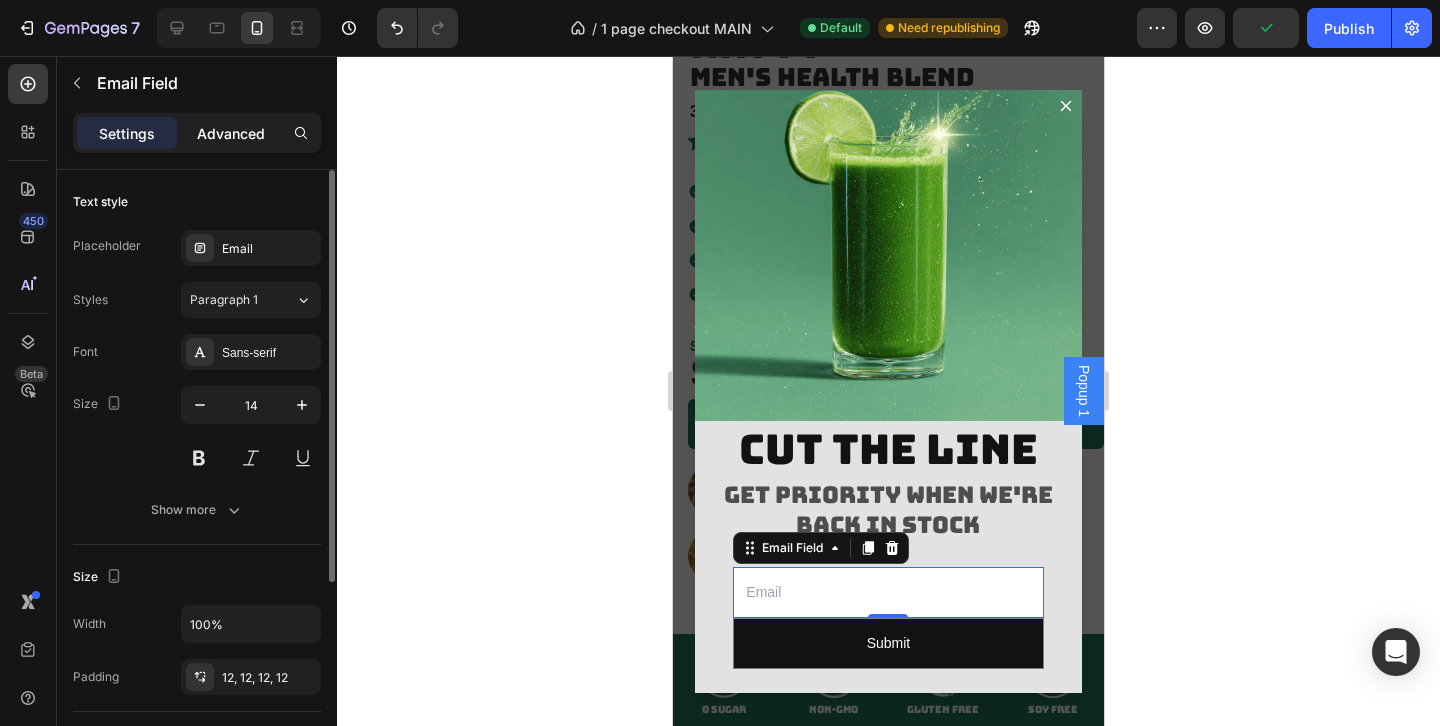 click on "Advanced" at bounding box center (231, 133) 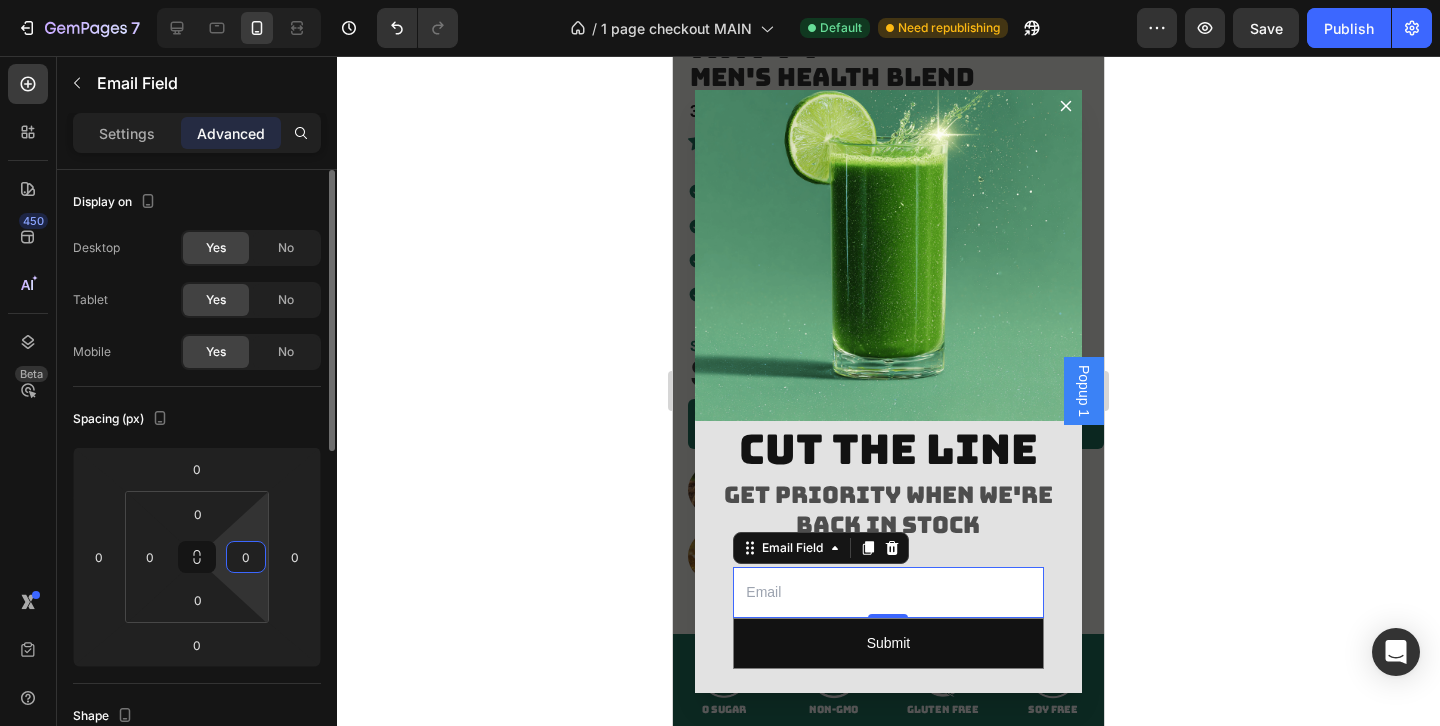 click on "7  Version history  /  1 page checkout MAIN Default Need republishing Preview  Save   Publish  450 Beta Sections(30) Elements(83) Section Element Hero Section Product Detail Brands Trusted Badges Guarantee Product Breakdown How to use Testimonials Compare Bundle FAQs Social Proof Brand Story Product List Collection Blog List Contact Sticky Add to Cart Custom Footer Browse Library 450 Layout
Row
Row
Row
Row Text
Heading
Text Block Button
Button
Button Media
Image
Image" at bounding box center [720, 0] 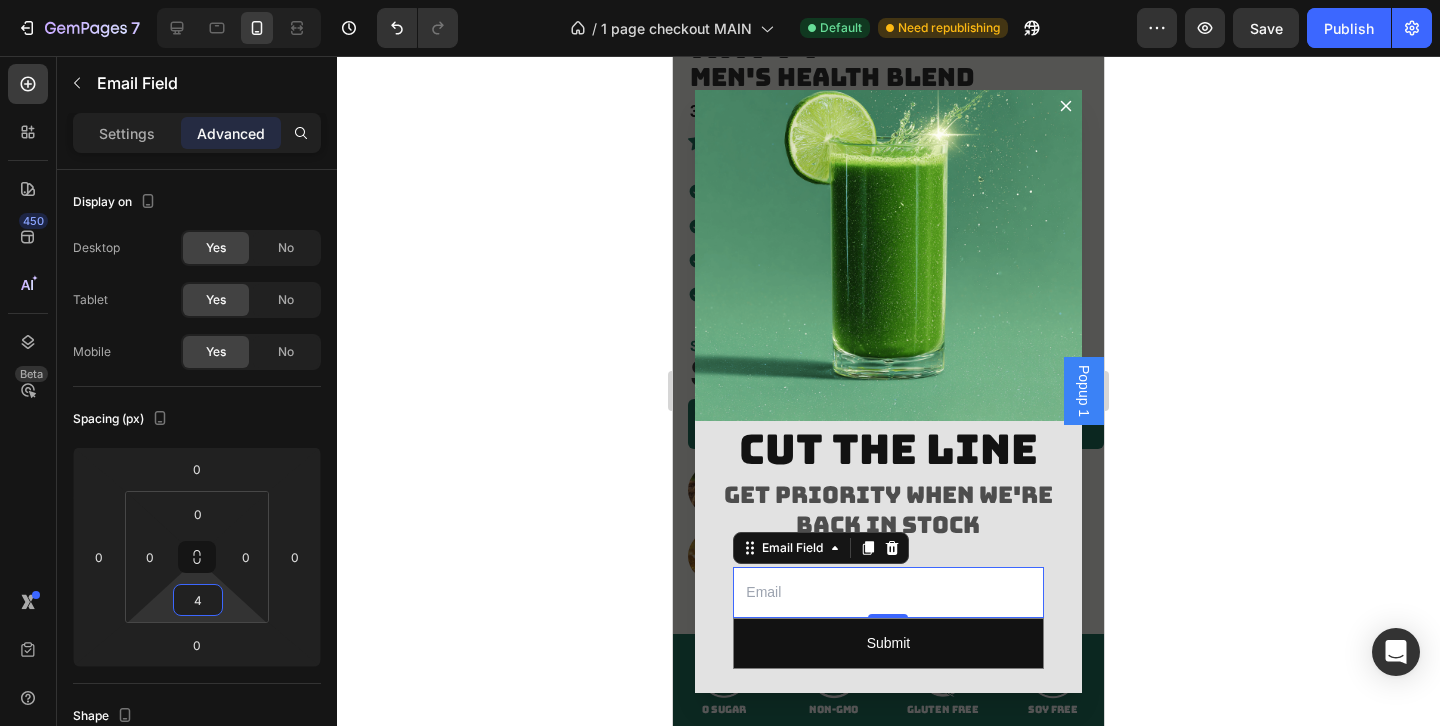 type on "6" 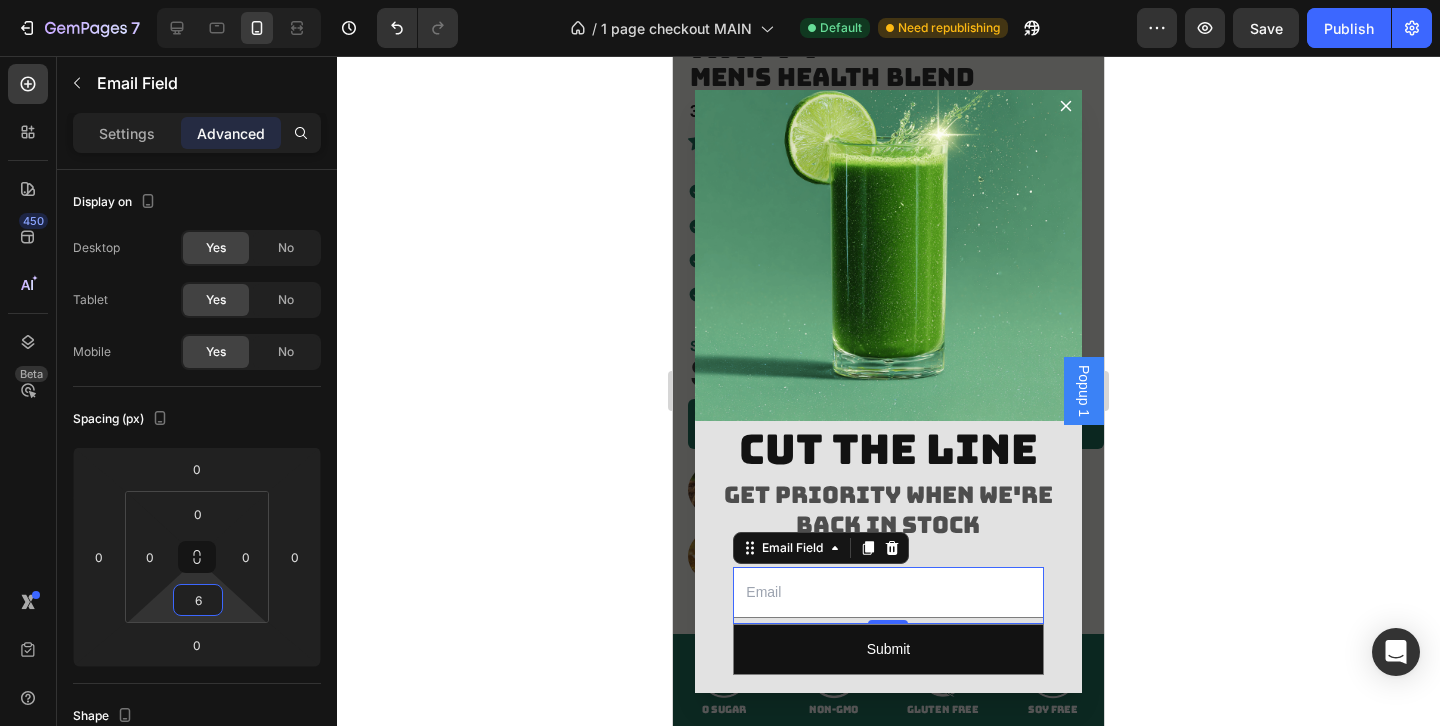 click on "7  Version history  /  1 page checkout MAIN Default Need republishing Preview  Save   Publish  450 Beta Sections(30) Elements(83) Section Element Hero Section Product Detail Brands Trusted Badges Guarantee Product Breakdown How to use Testimonials Compare Bundle FAQs Social Proof Brand Story Product List Collection Blog List Contact Sticky Add to Cart Custom Footer Browse Library 450 Layout
Row
Row
Row
Row Text
Heading
Text Block Button
Button
Button Media
Image
Image" at bounding box center [720, 0] 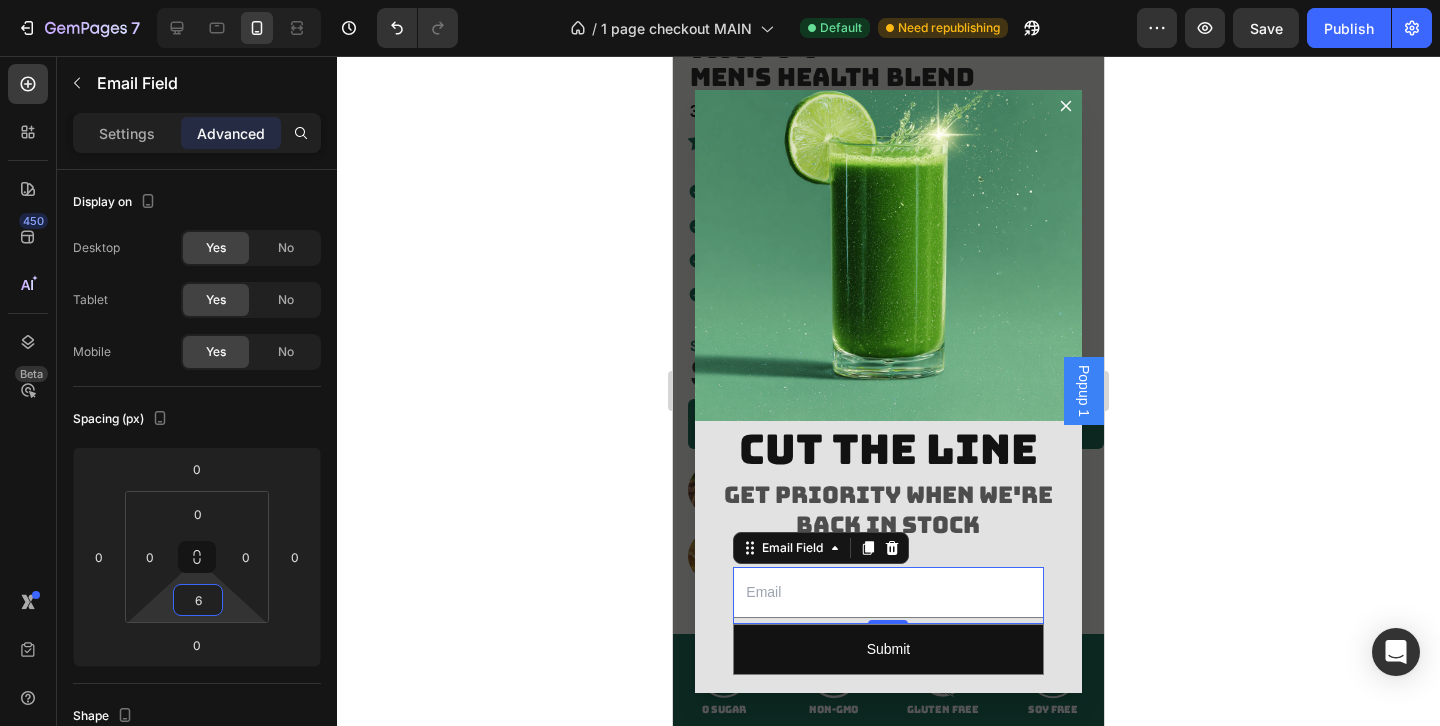 click at bounding box center [888, 592] 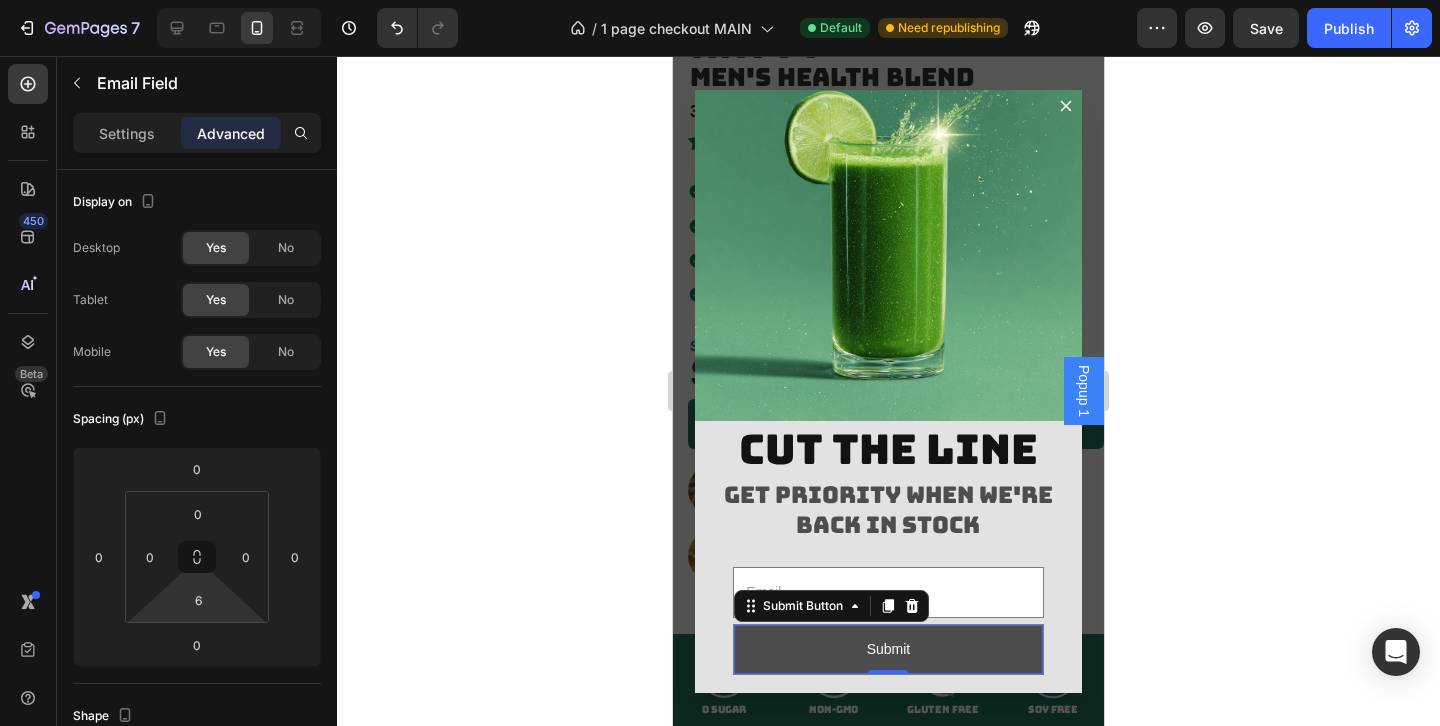 click on "Submit" at bounding box center [888, 649] 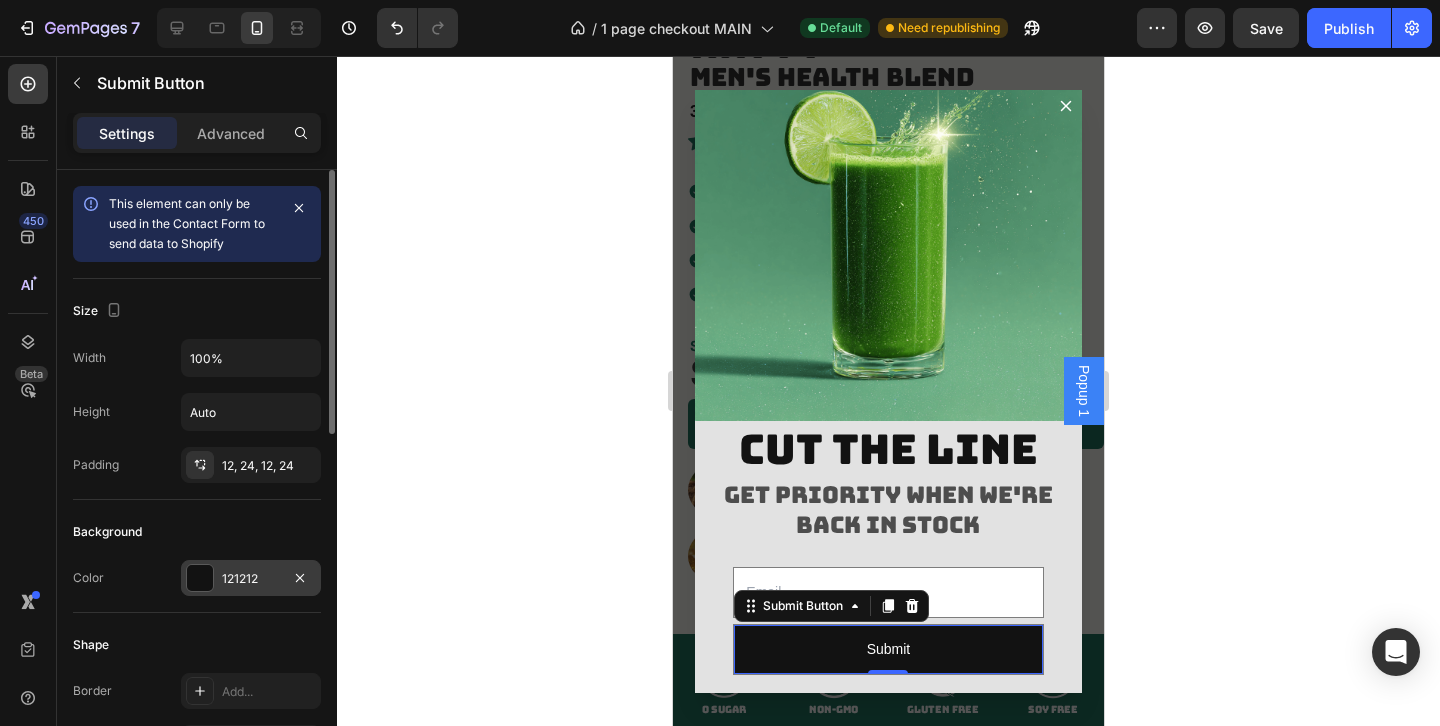 click at bounding box center (200, 578) 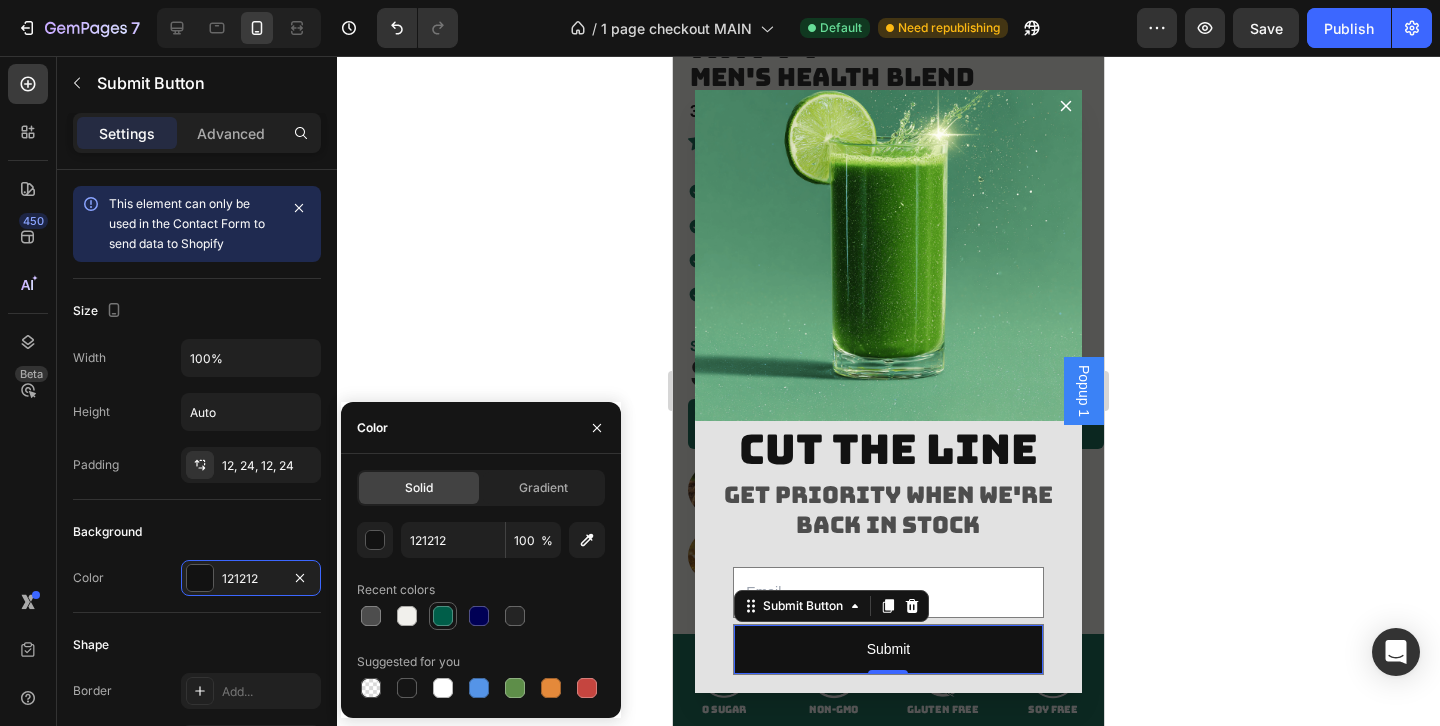 click at bounding box center [443, 616] 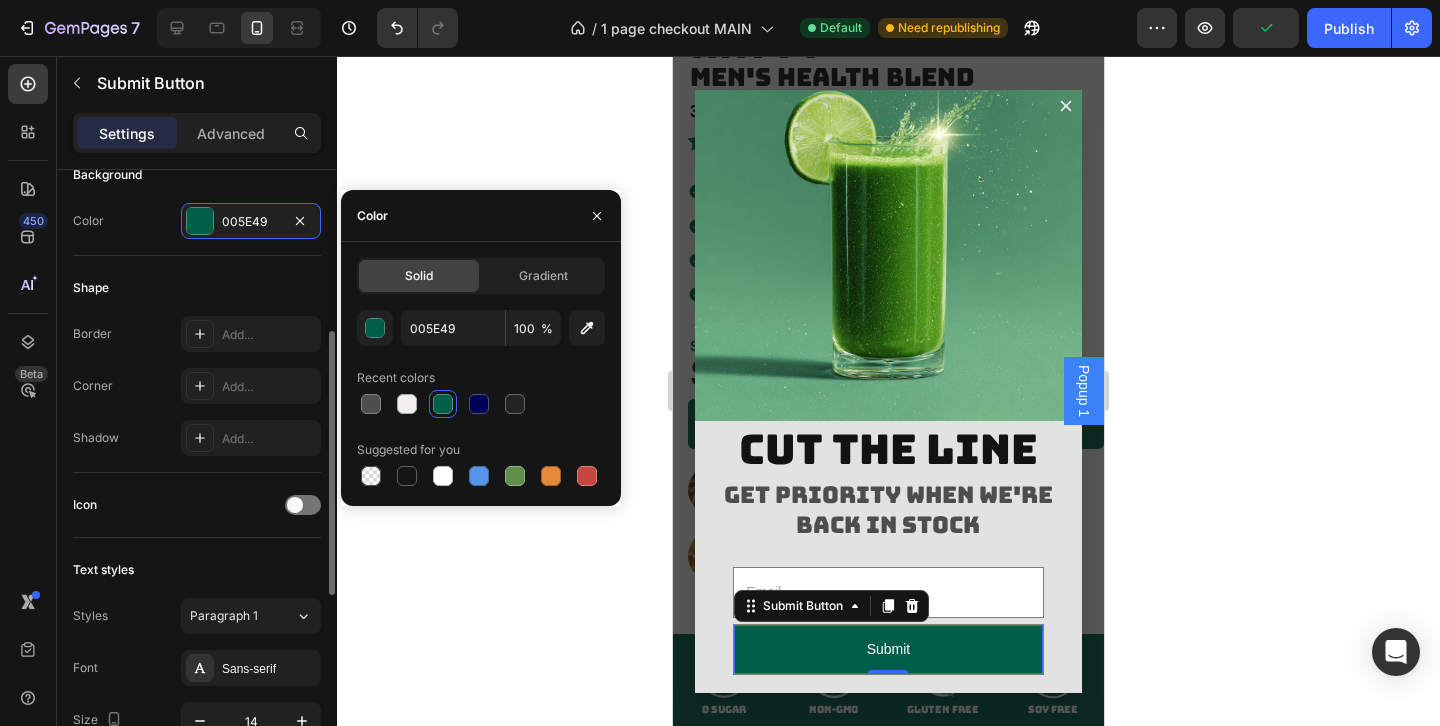 scroll, scrollTop: 368, scrollLeft: 0, axis: vertical 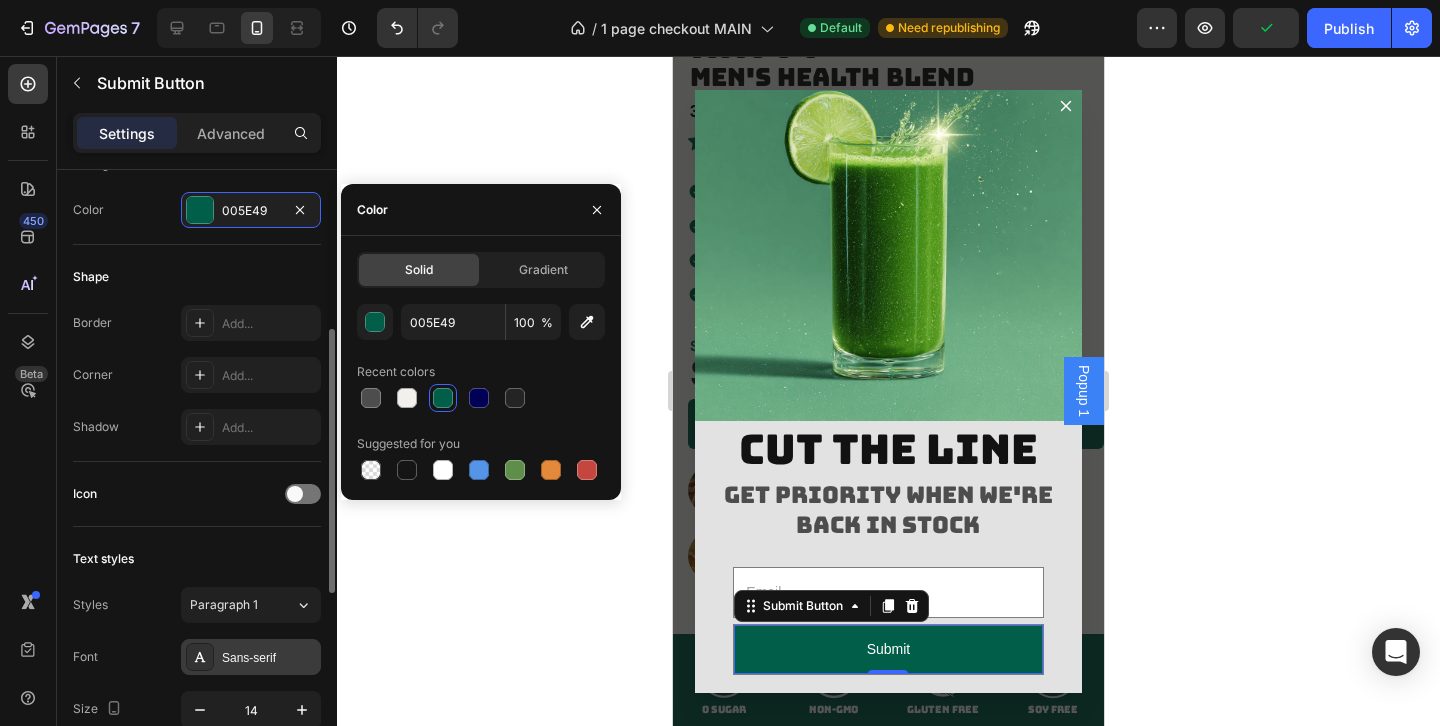 click on "Sans-serif" at bounding box center (269, 658) 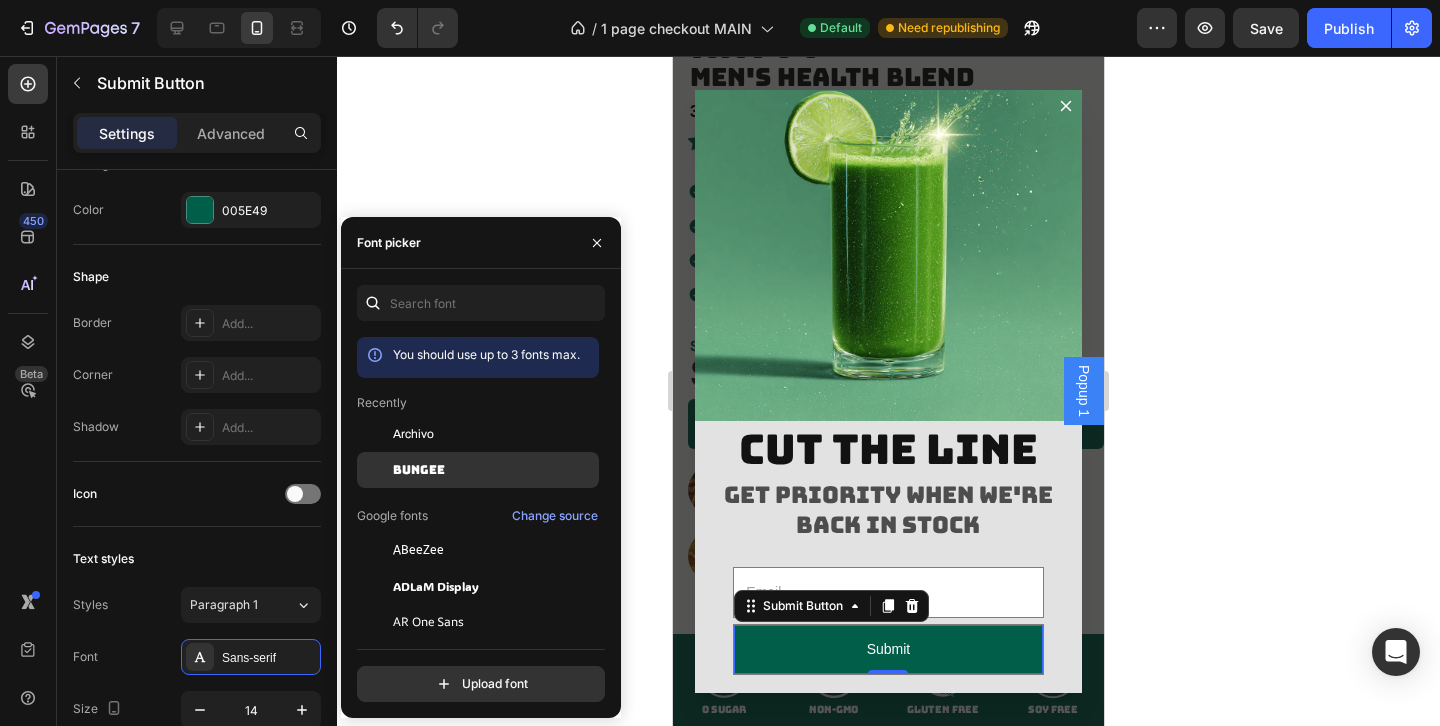 click on "Bungee" at bounding box center (494, 470) 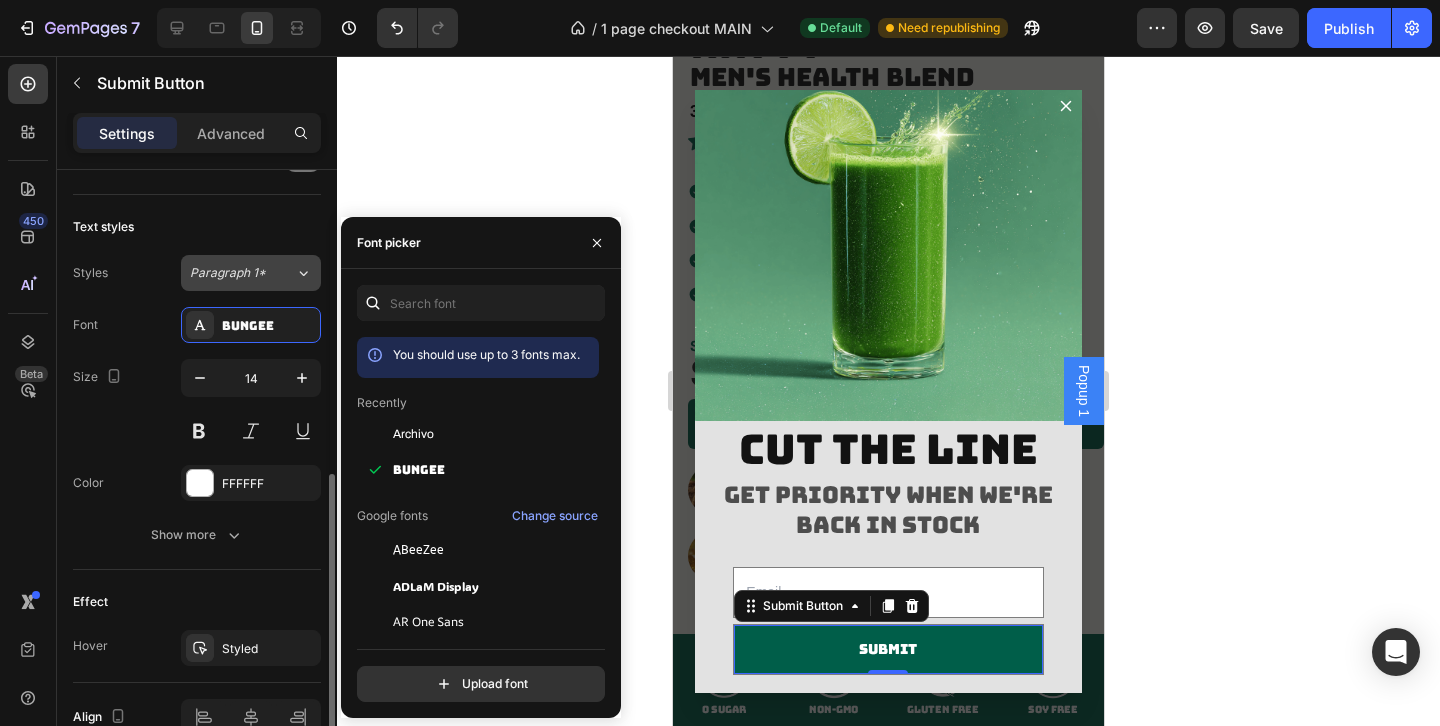 scroll, scrollTop: 701, scrollLeft: 0, axis: vertical 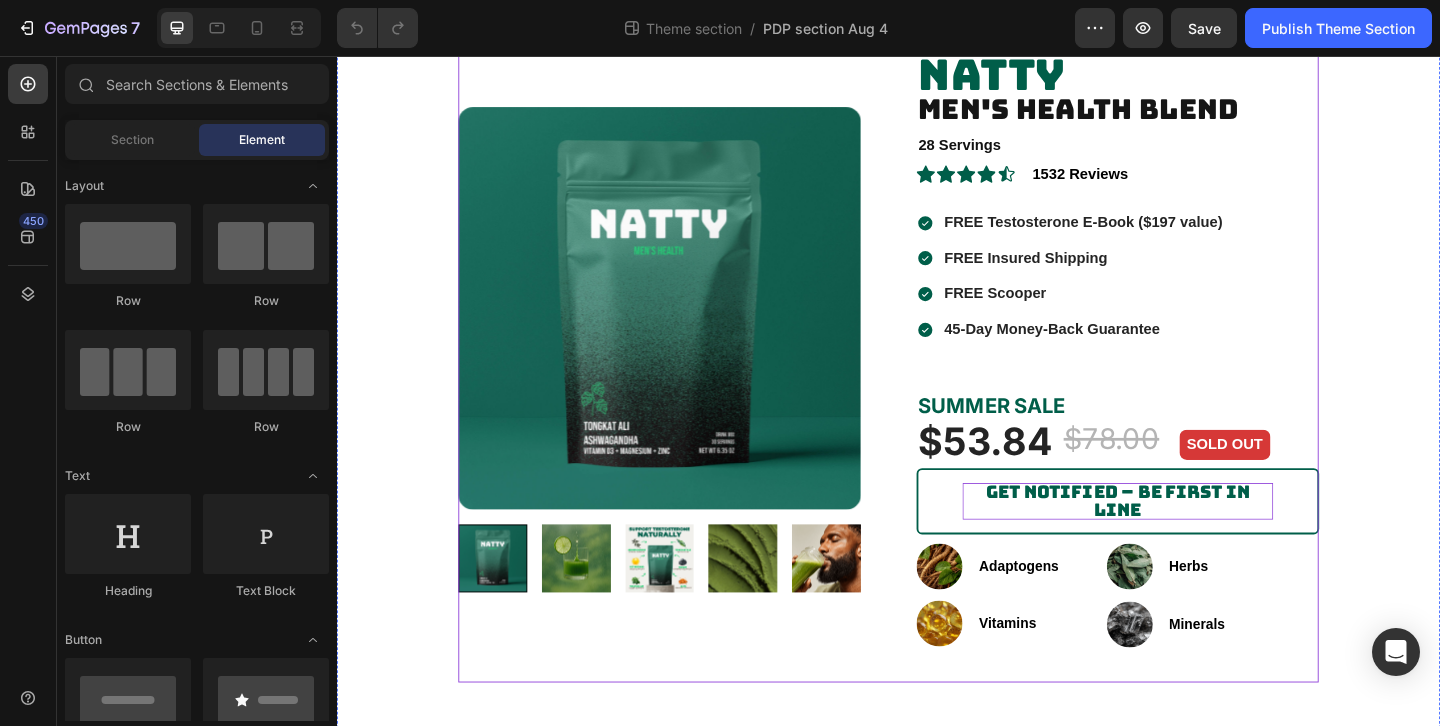 click on "Get Notified – Be First in Line" at bounding box center [1186, 539] 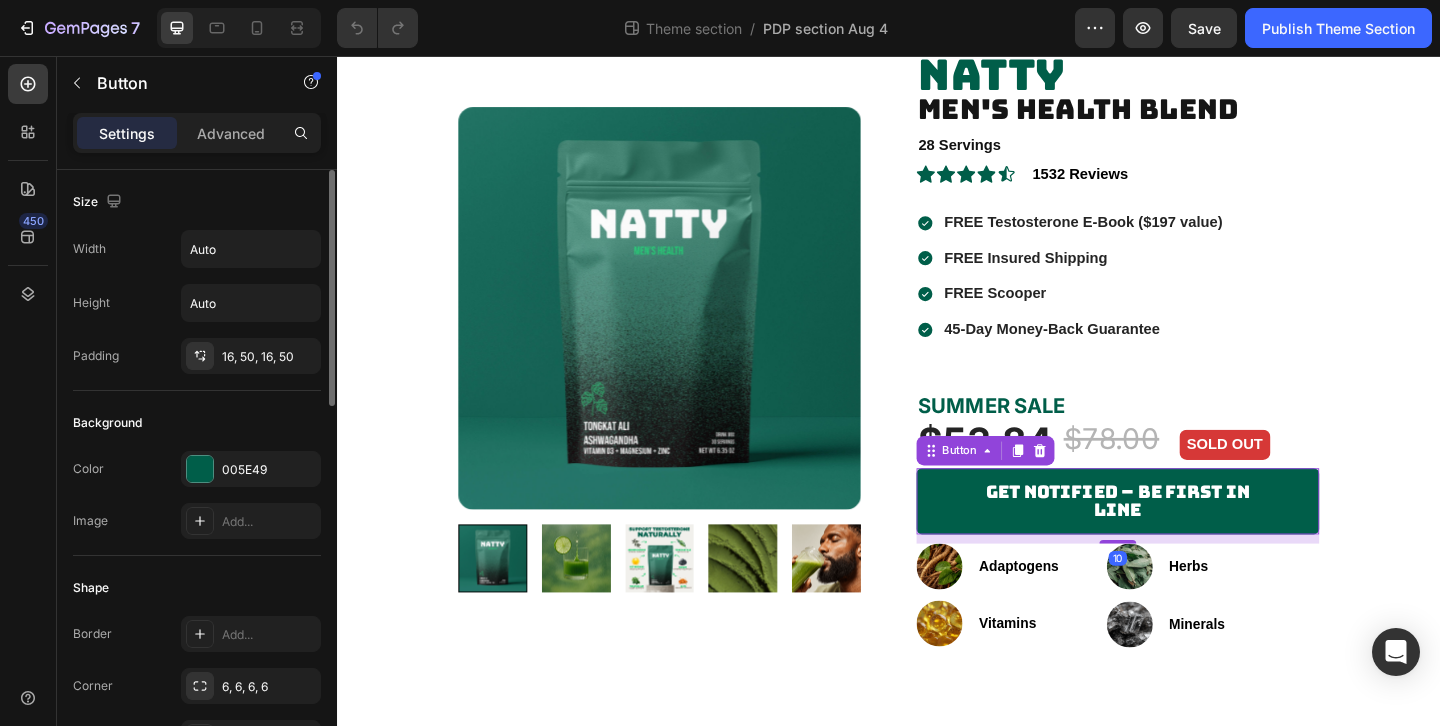 scroll, scrollTop: 925, scrollLeft: 0, axis: vertical 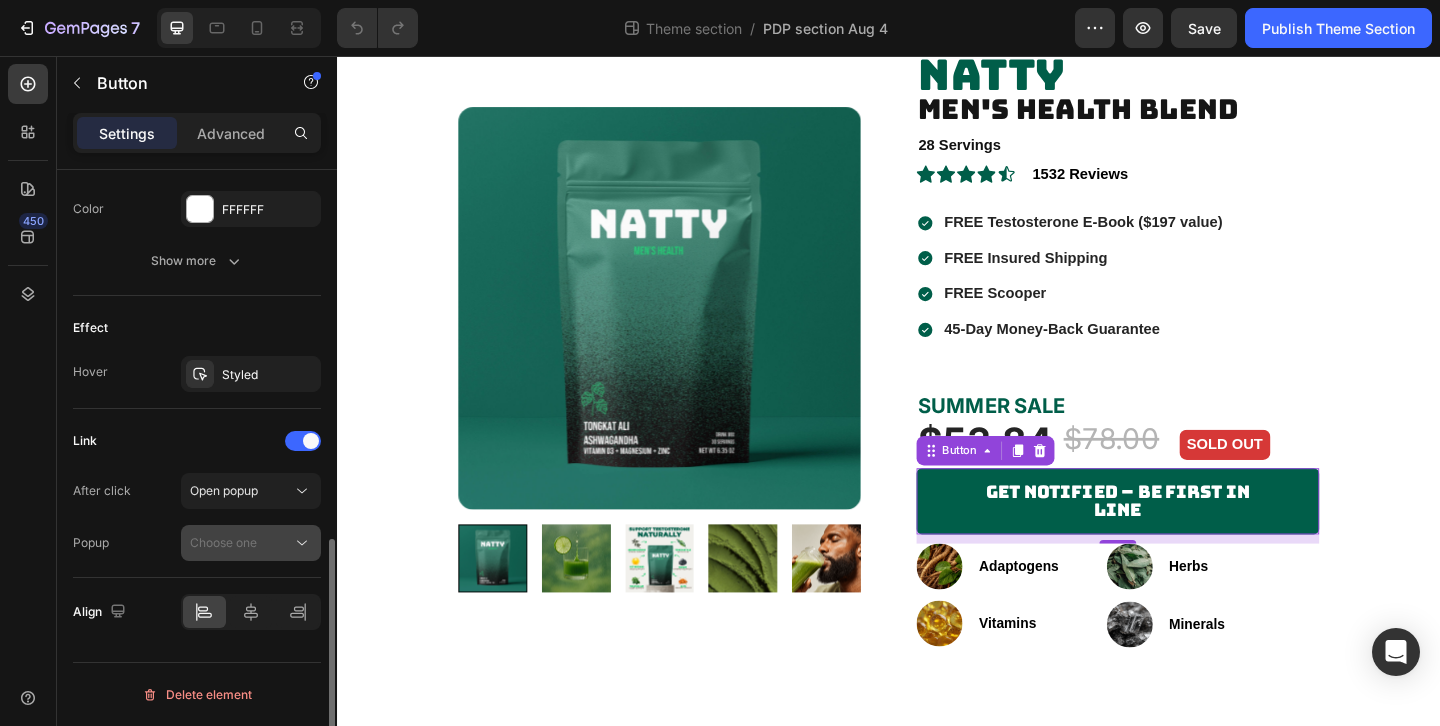 click on "Choose one" 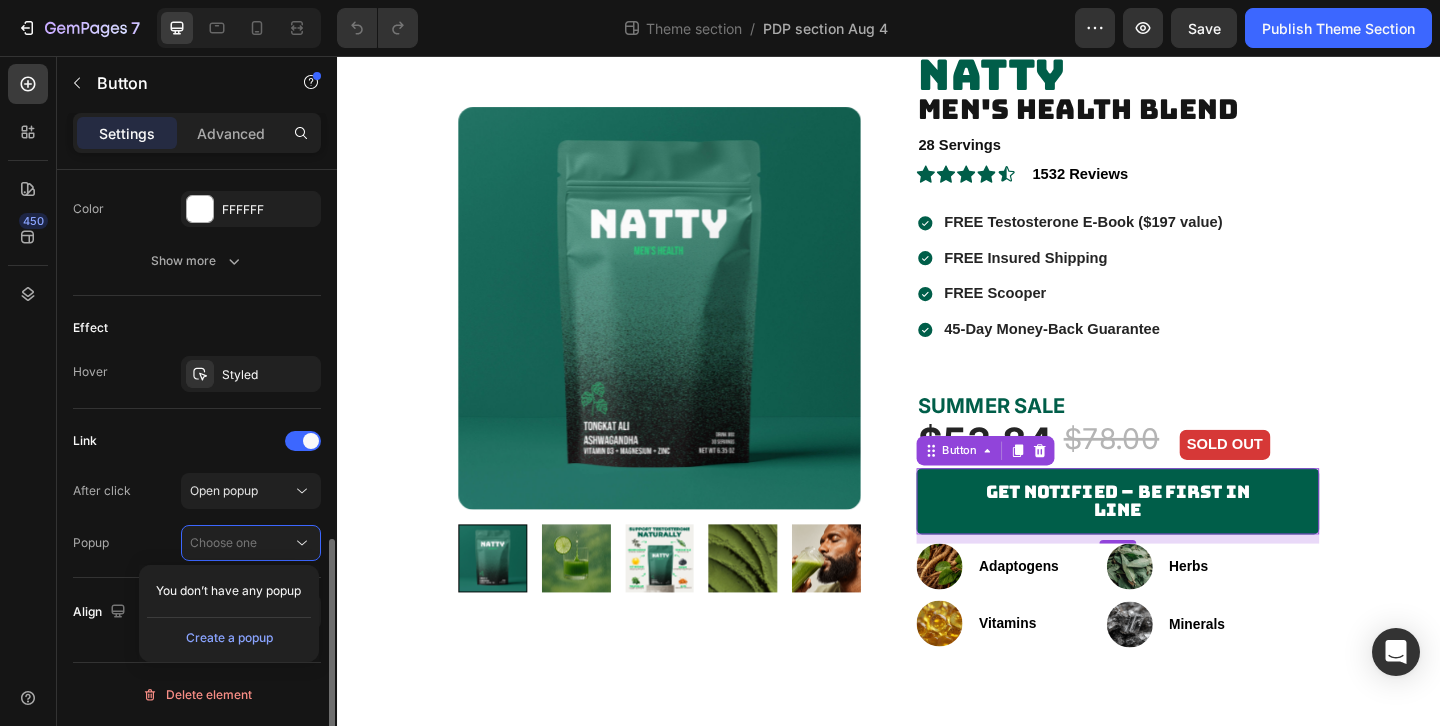 click on "Text Styles Paragraph 1* Font Bungee Size 19 Color FFFFFF Show more" 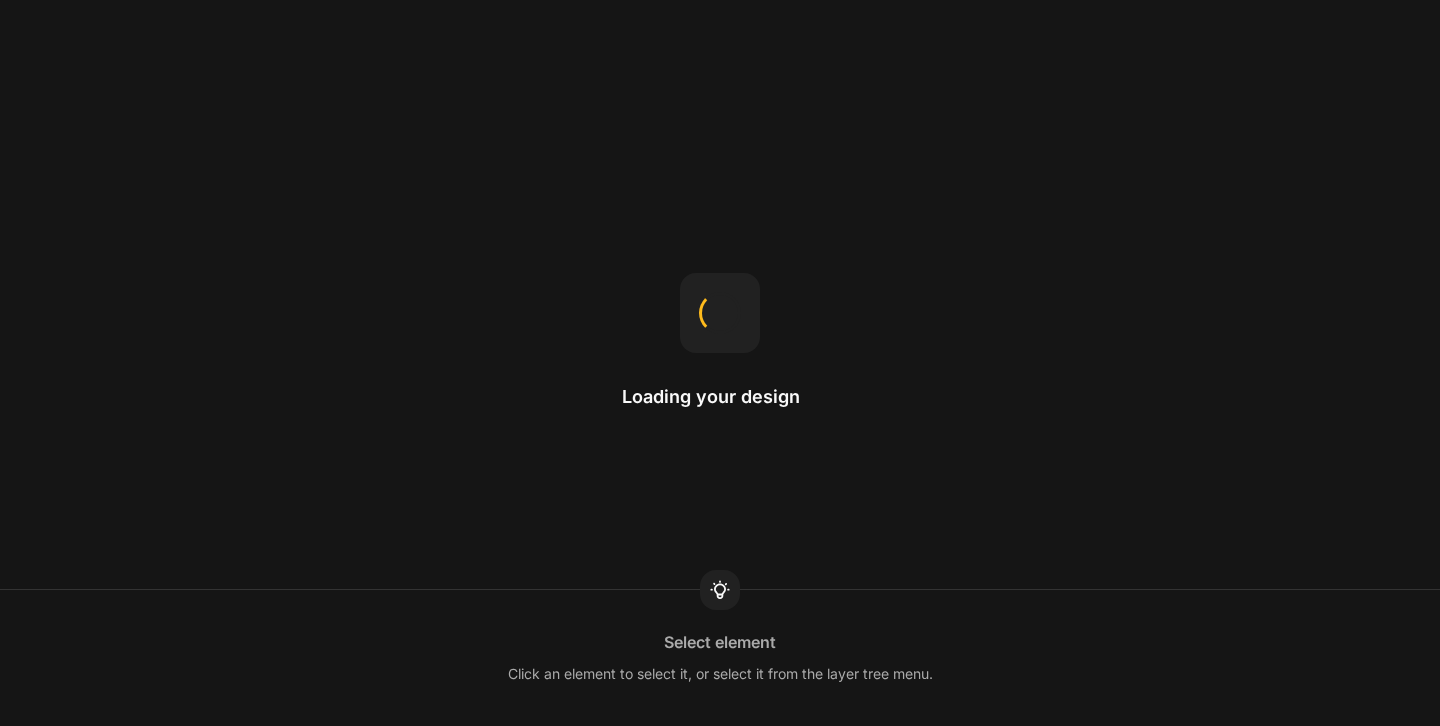 scroll, scrollTop: 0, scrollLeft: 0, axis: both 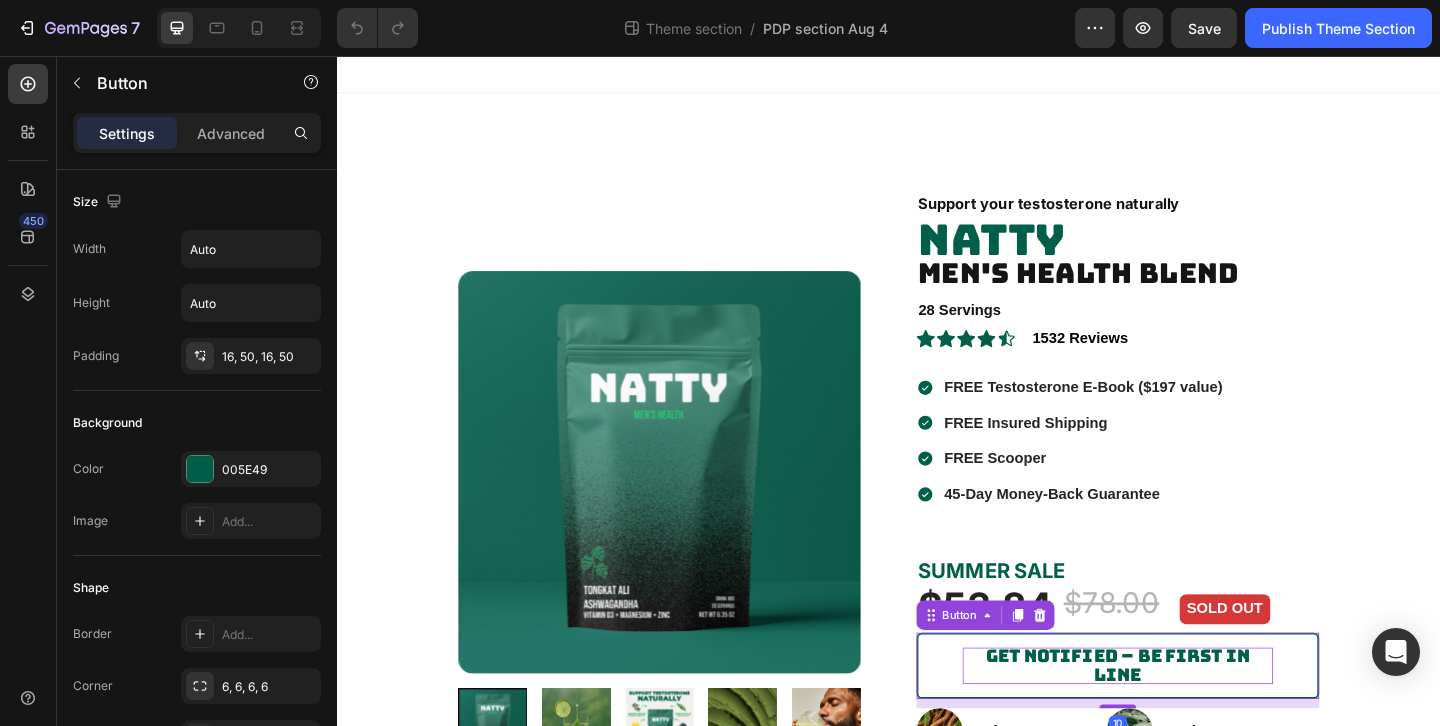 click on "Get Notified – Be First in Line" at bounding box center (1186, 718) 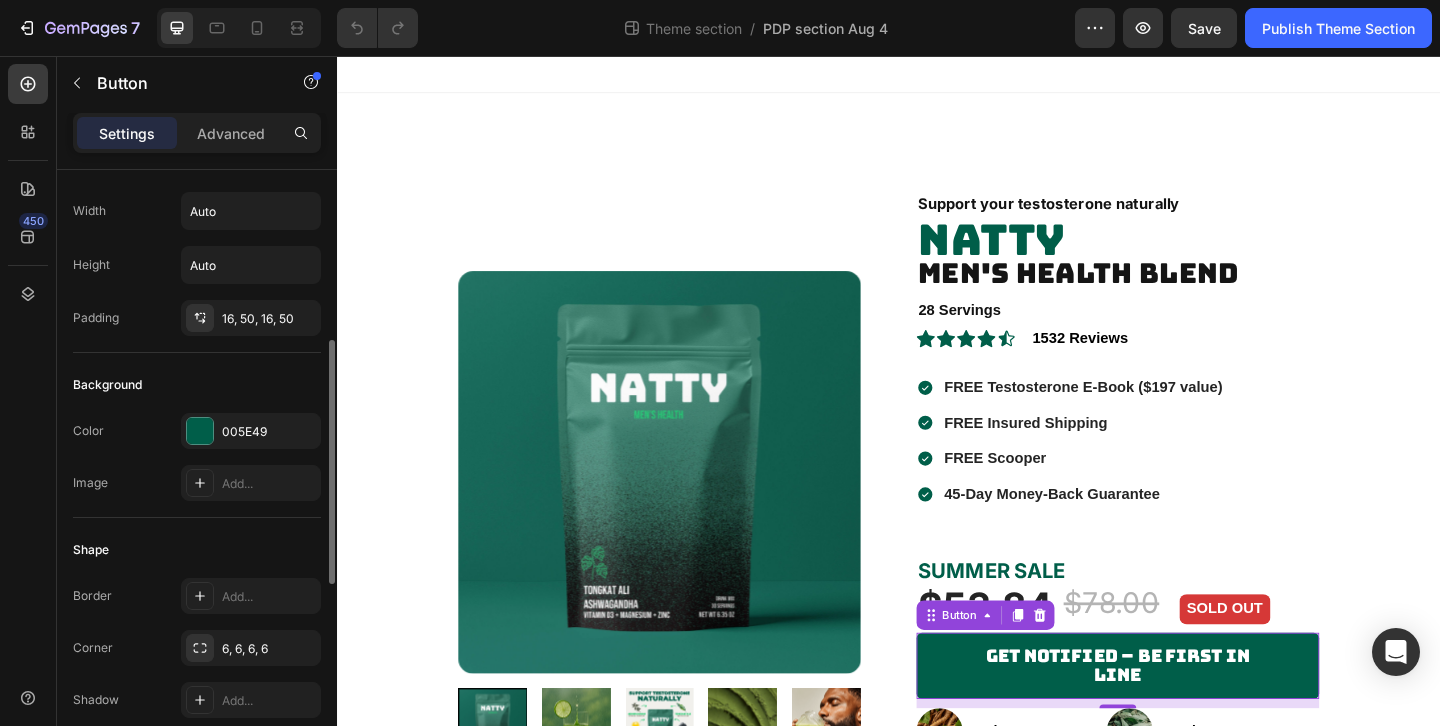 scroll, scrollTop: 0, scrollLeft: 0, axis: both 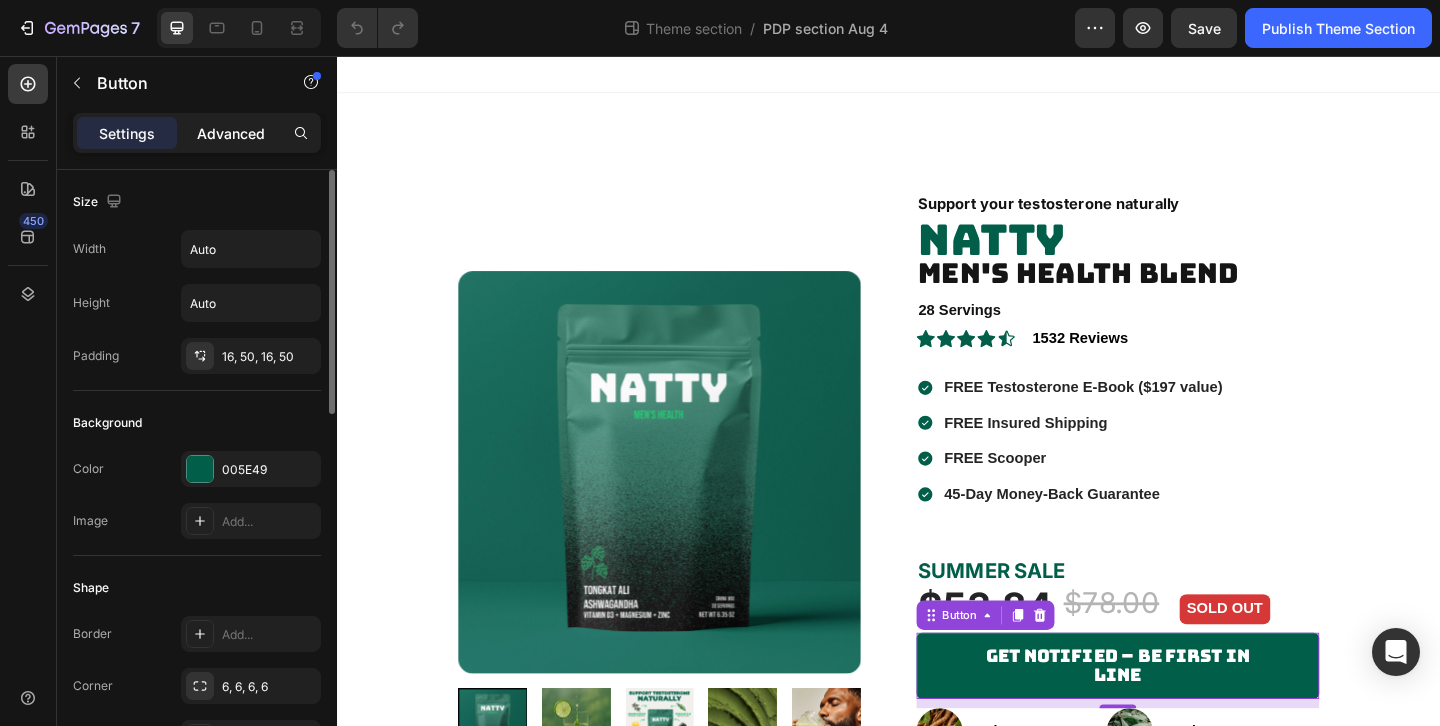 click on "Advanced" at bounding box center (231, 133) 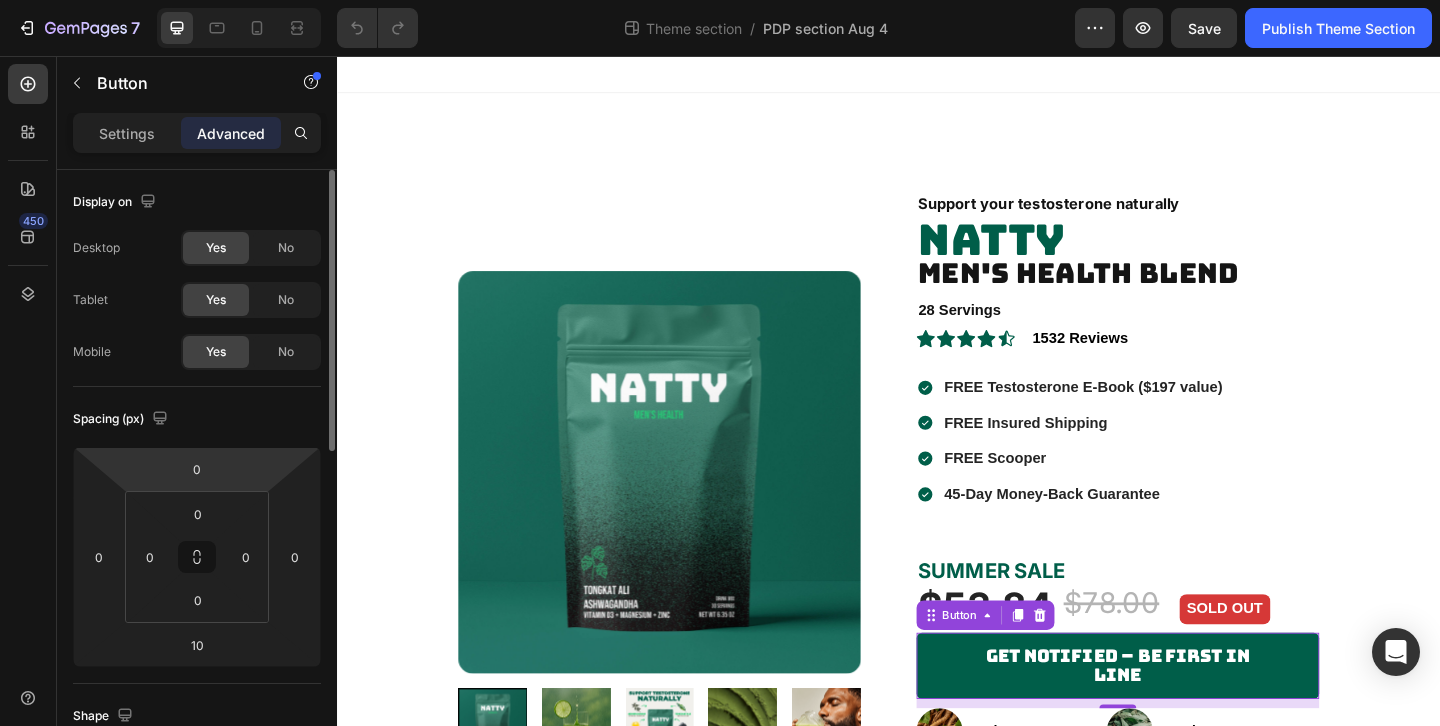 scroll, scrollTop: 721, scrollLeft: 0, axis: vertical 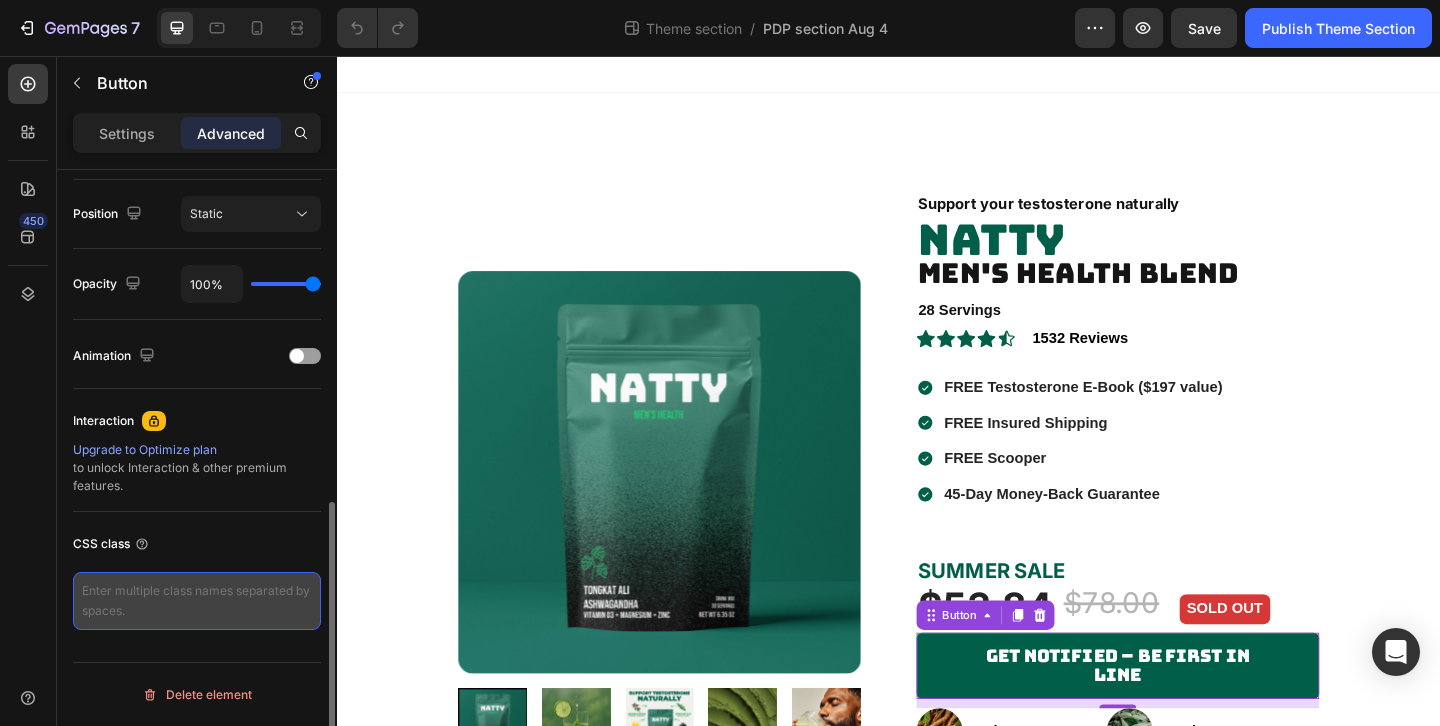click at bounding box center (197, 601) 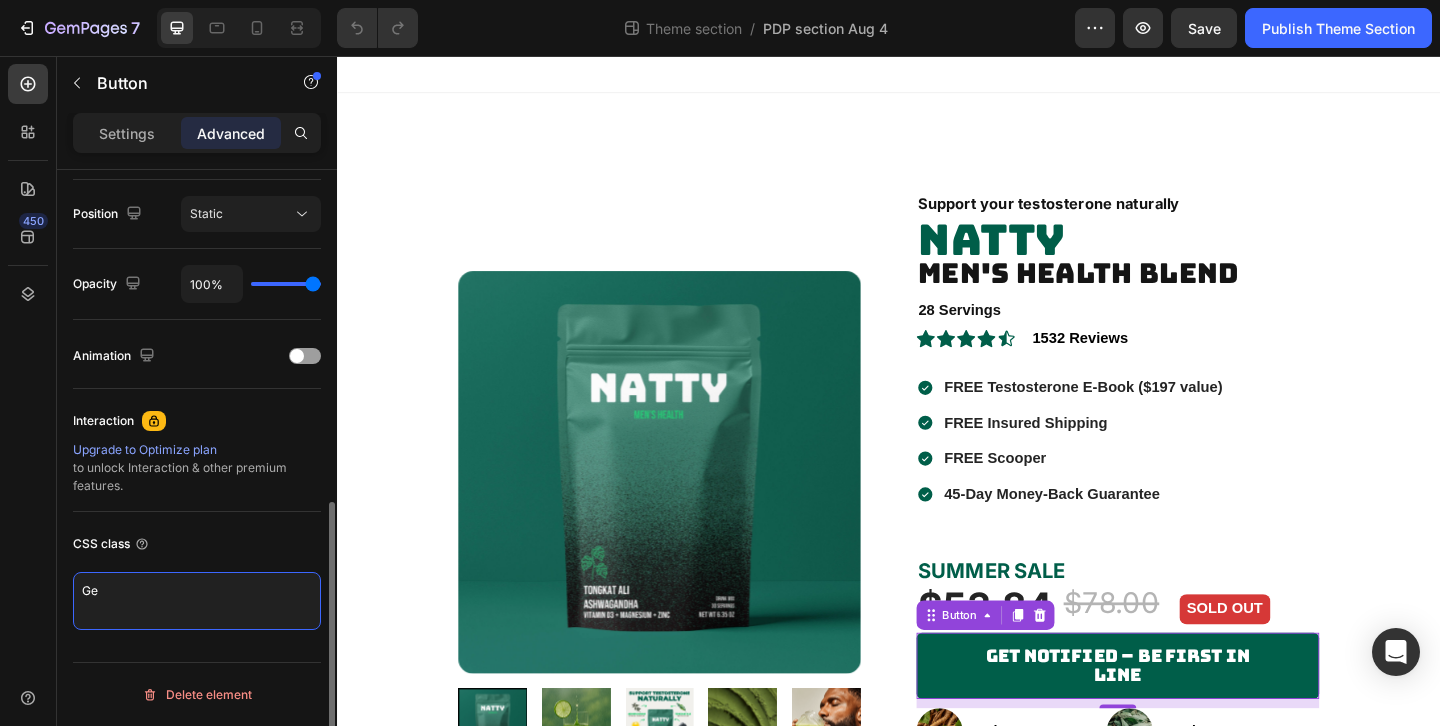 type on "G" 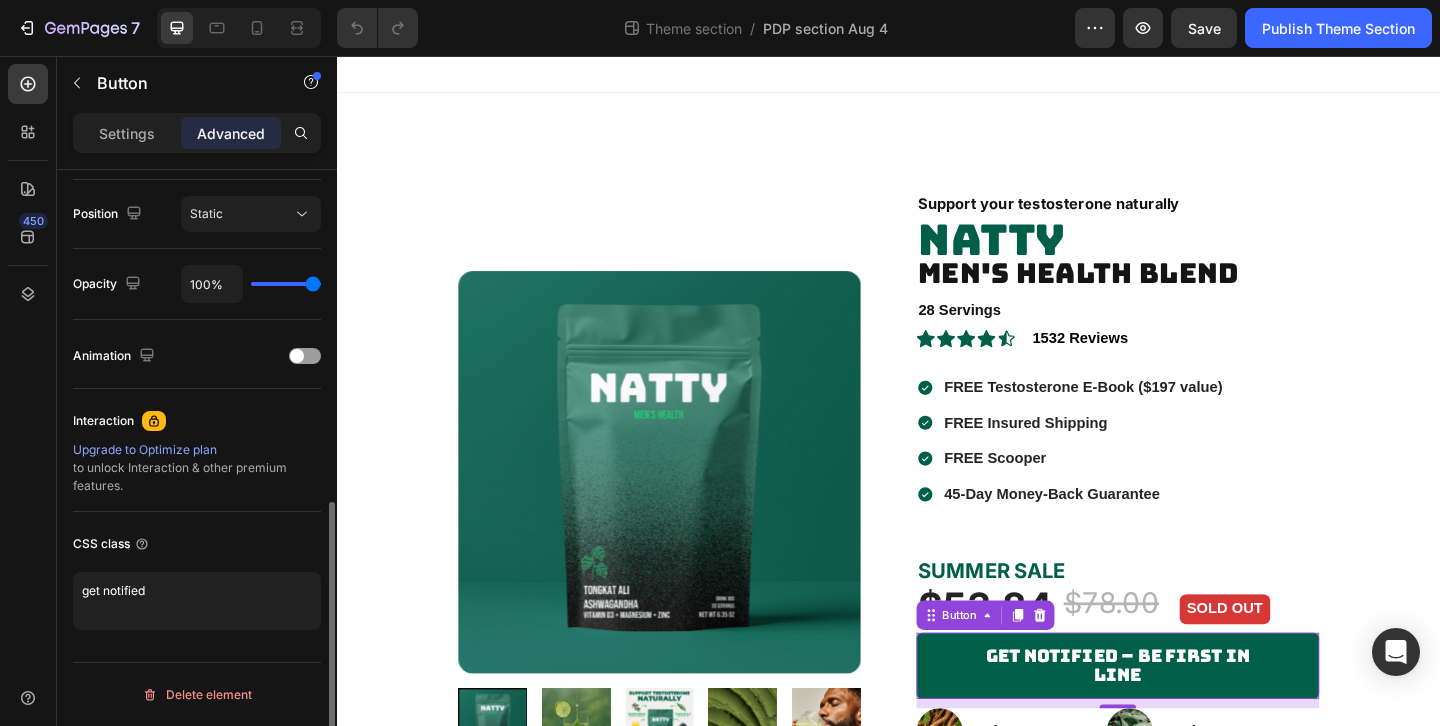 type on "get notified" 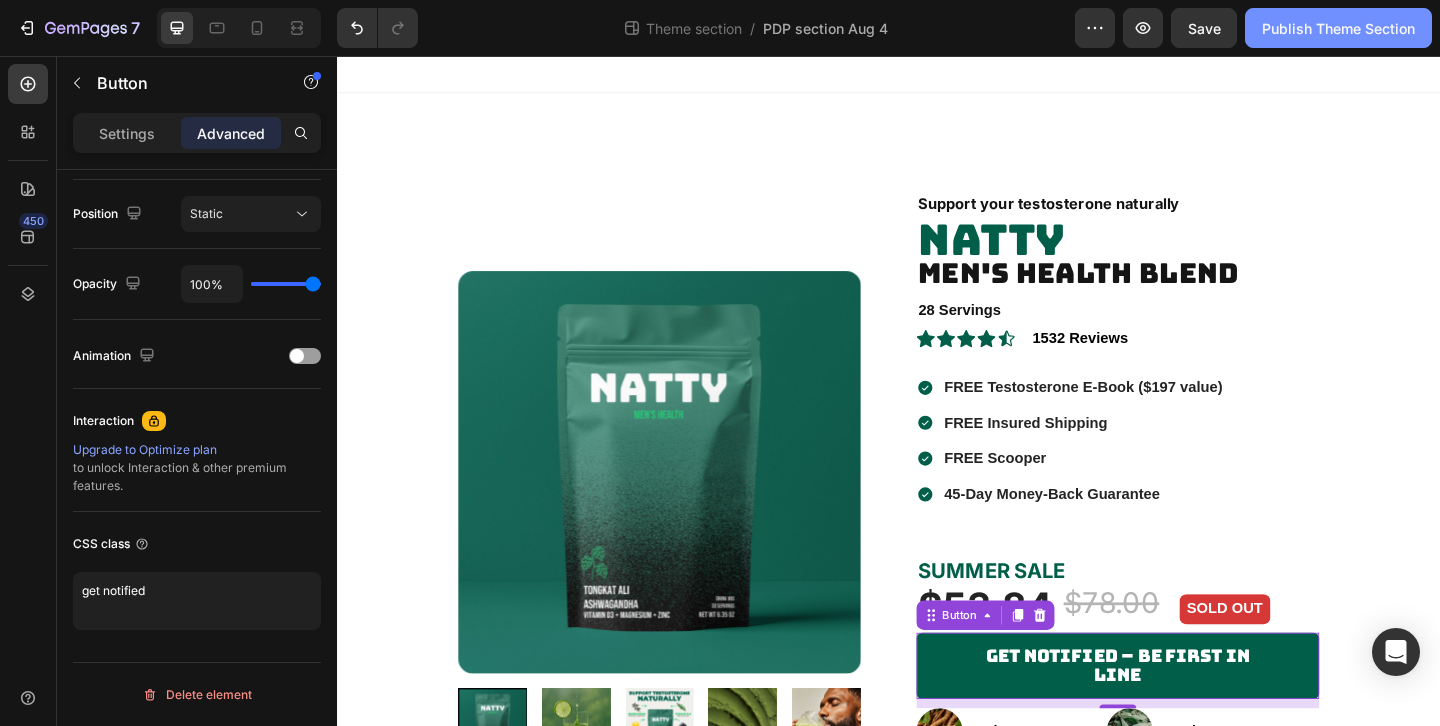 click on "Publish Theme Section" at bounding box center (1338, 28) 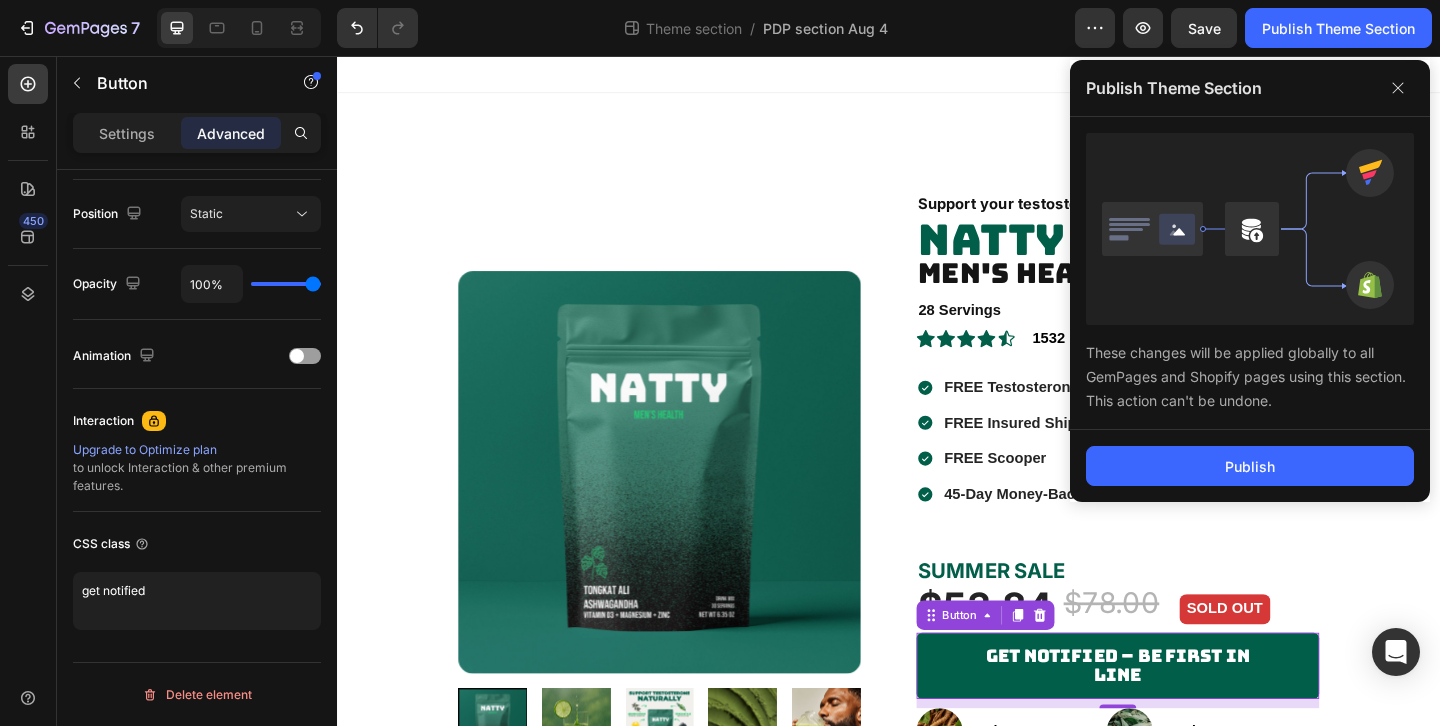 click on "Publish" 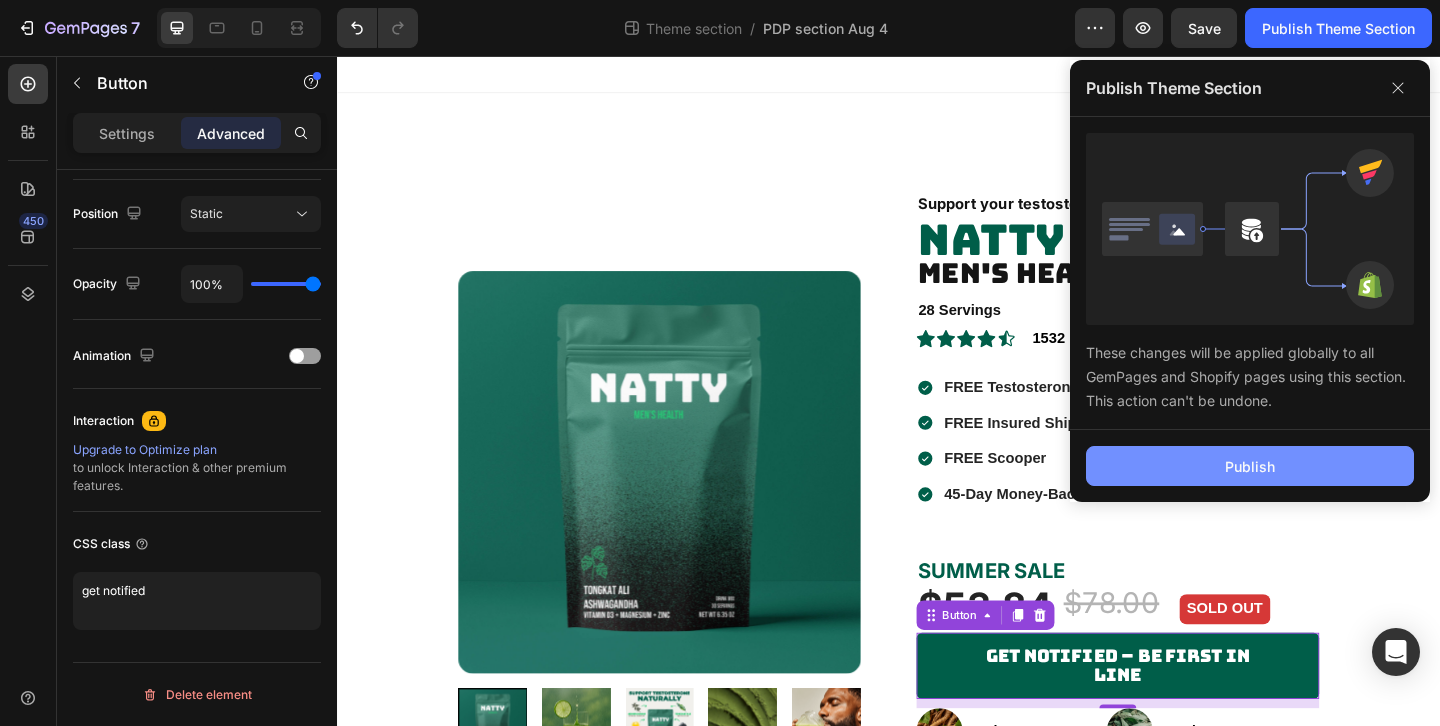click on "Publish" 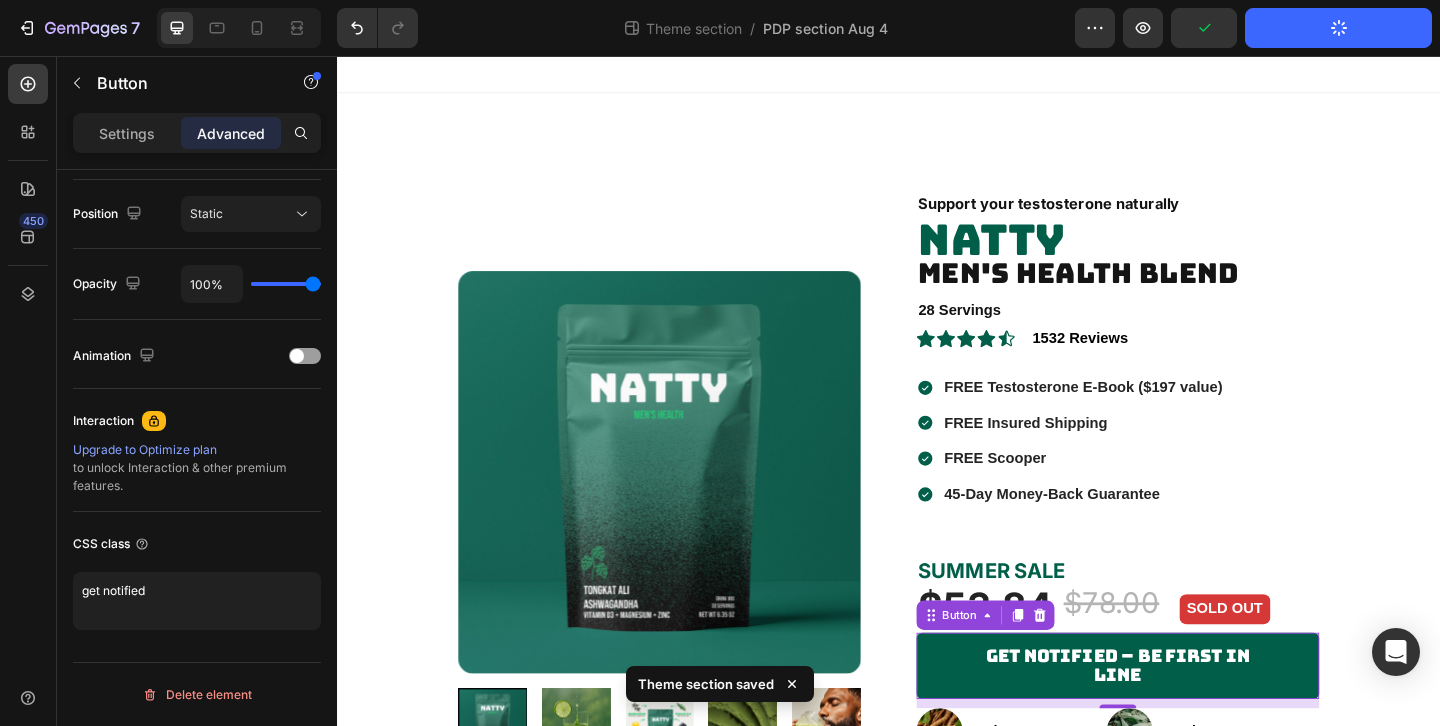click at bounding box center (239, 28) 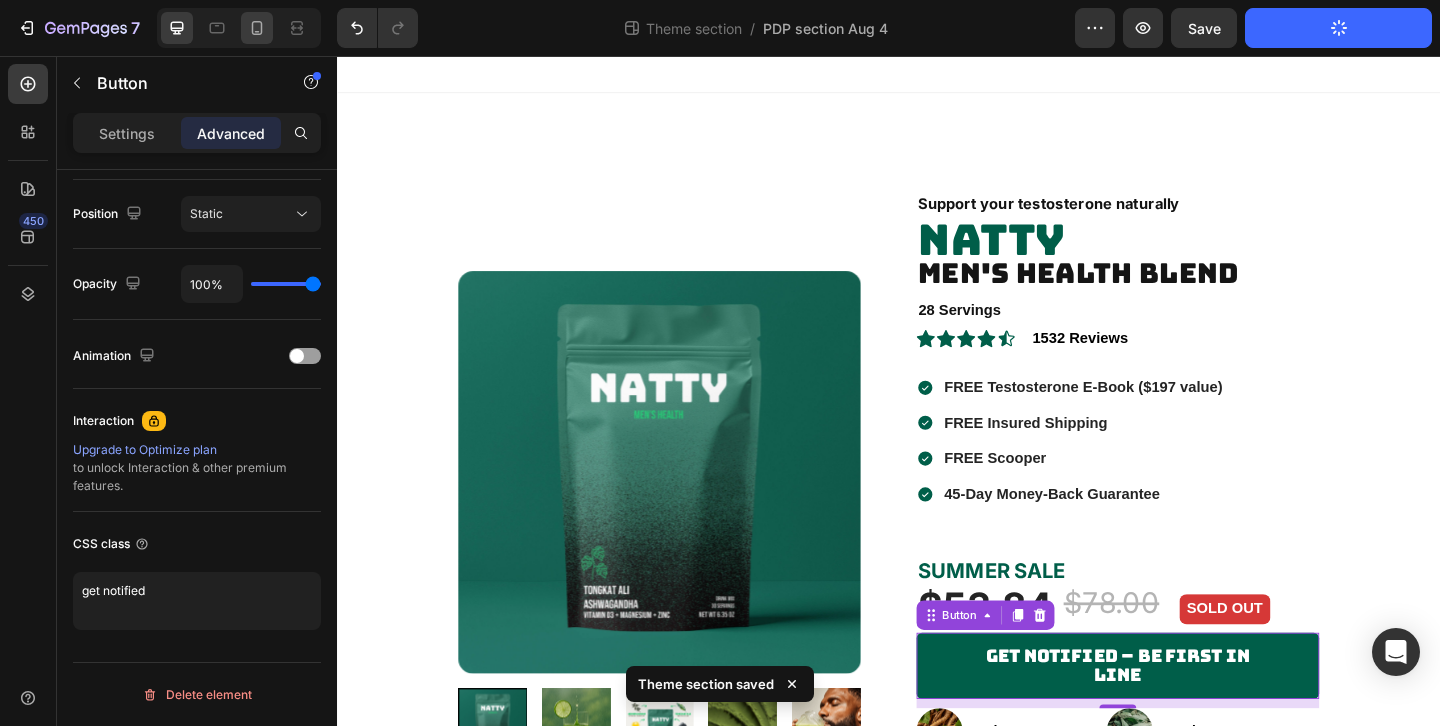 click 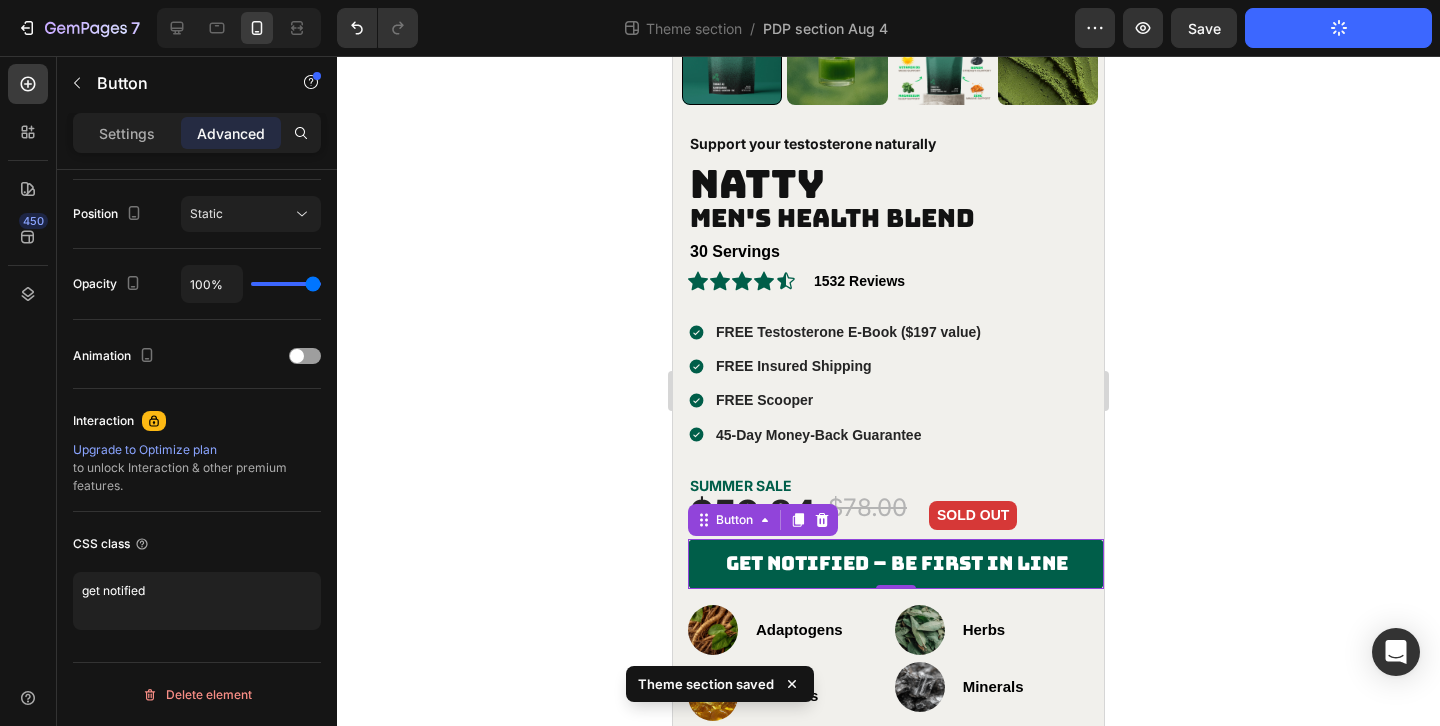 scroll, scrollTop: 601, scrollLeft: 0, axis: vertical 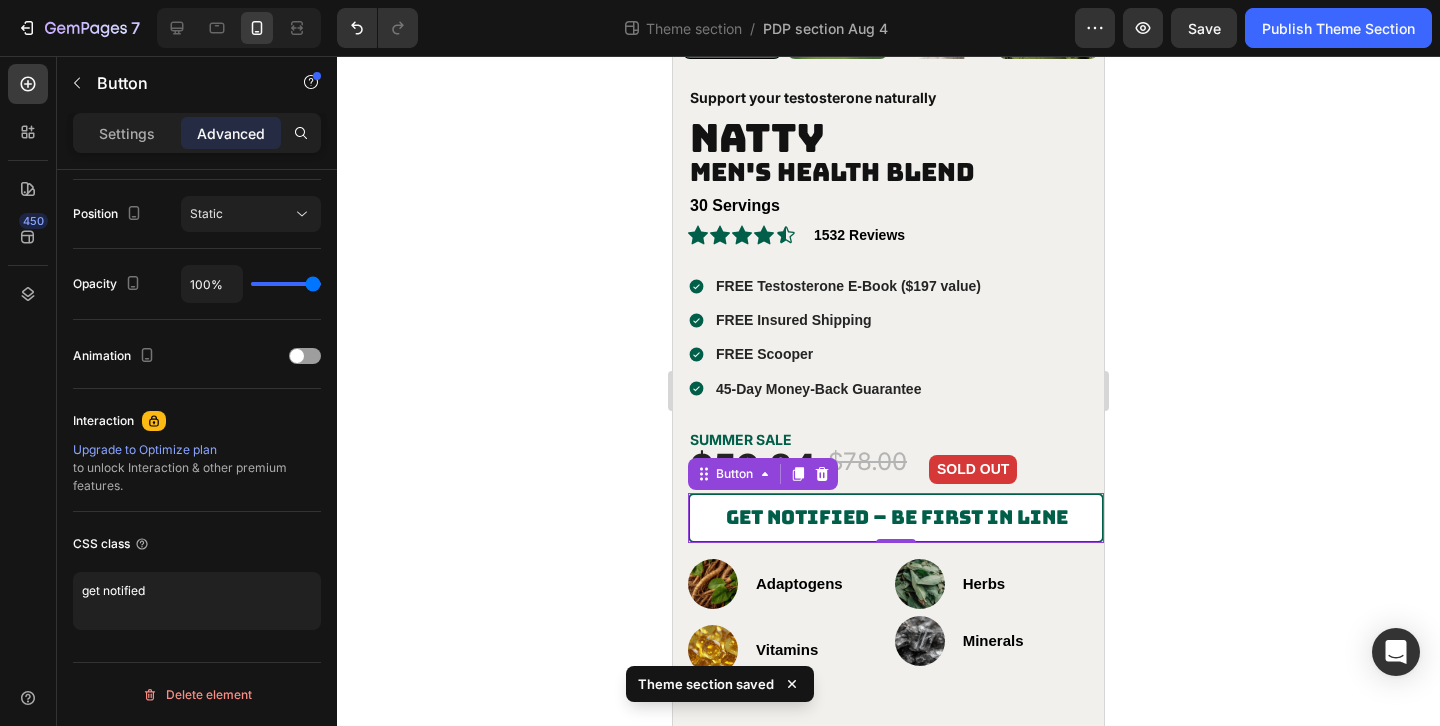 click on "Get Notified – Be First in Line" at bounding box center [896, 518] 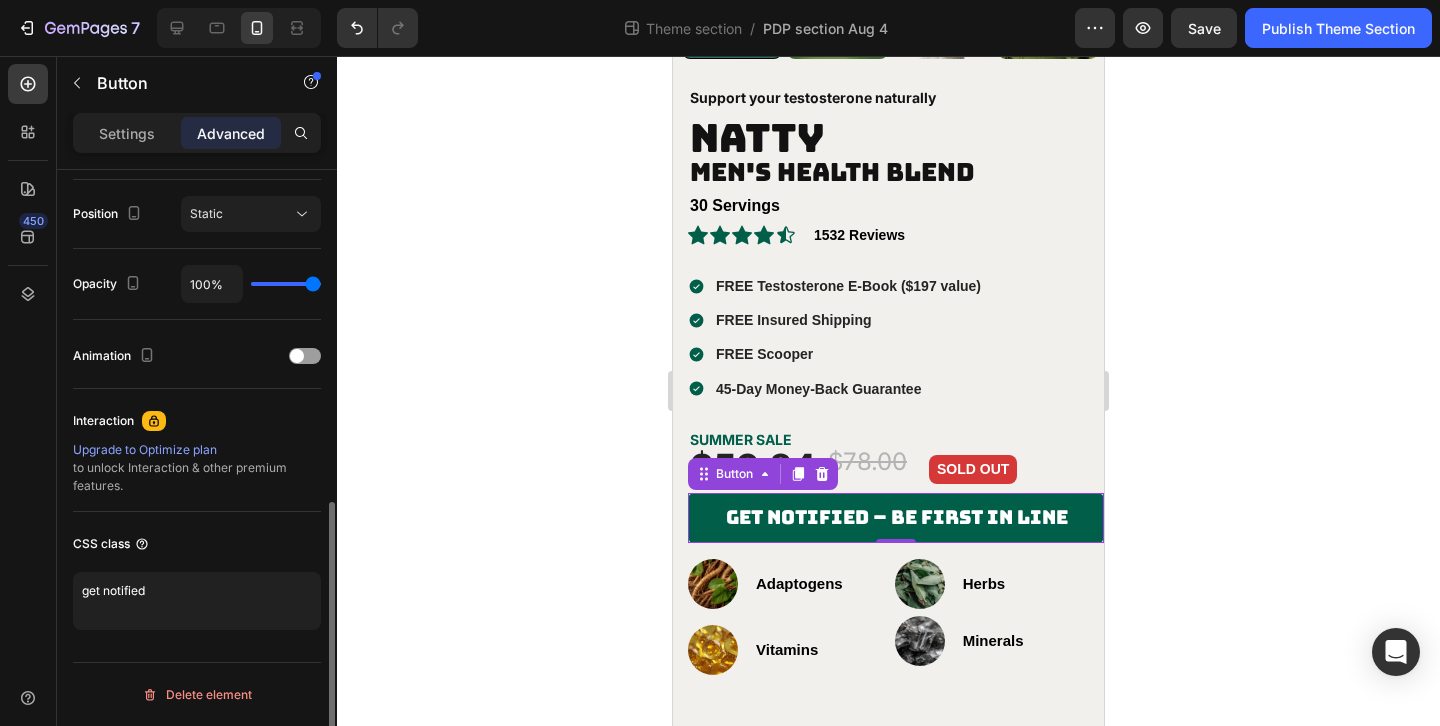 click 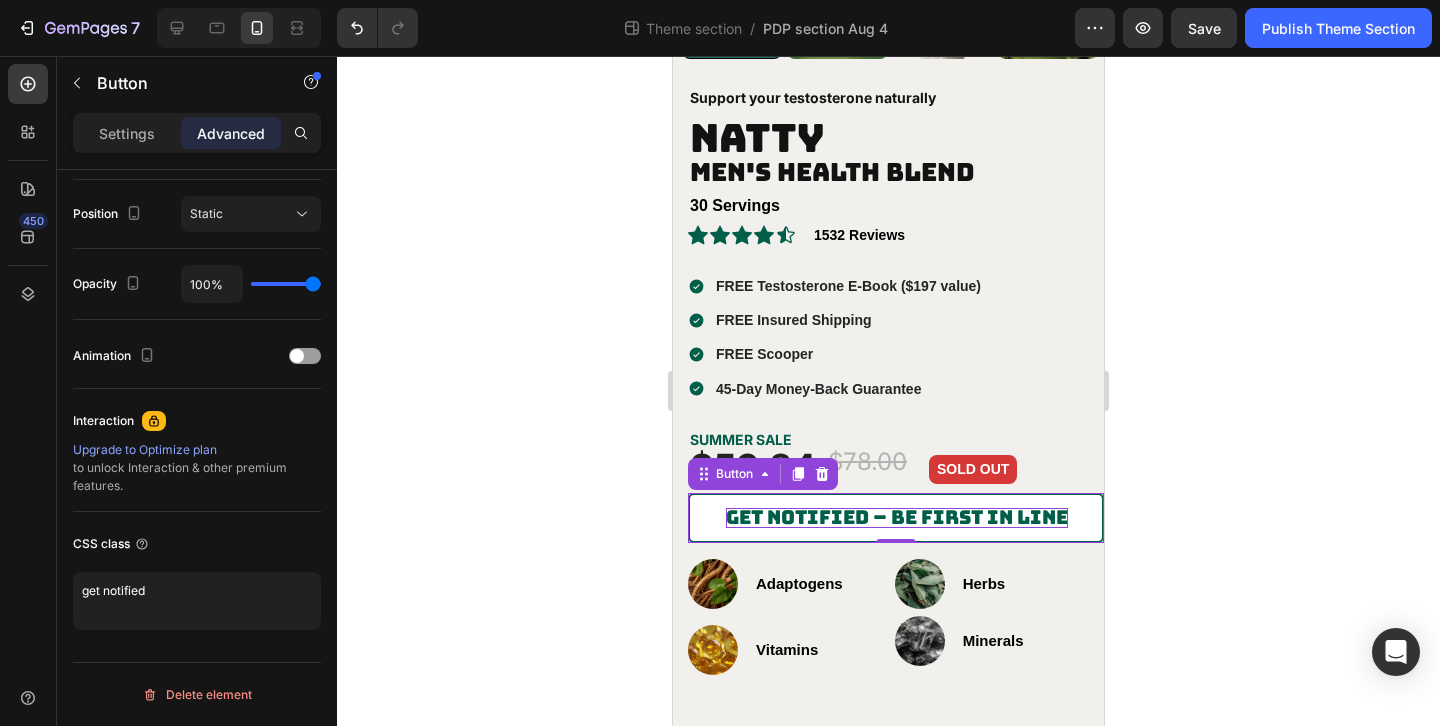 click on "Get Notified – Be First in Line" at bounding box center (897, 517) 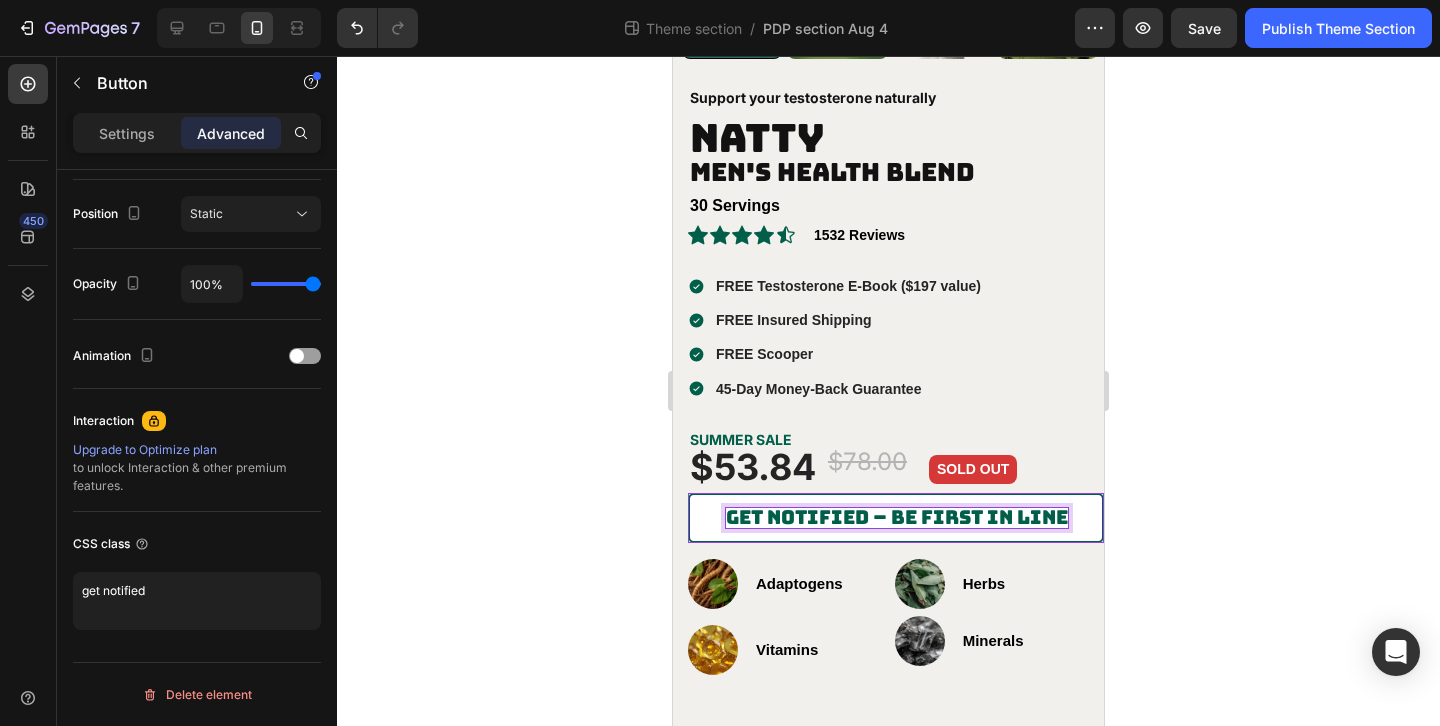 click on "Get Notified – Be First in Line" at bounding box center [896, 518] 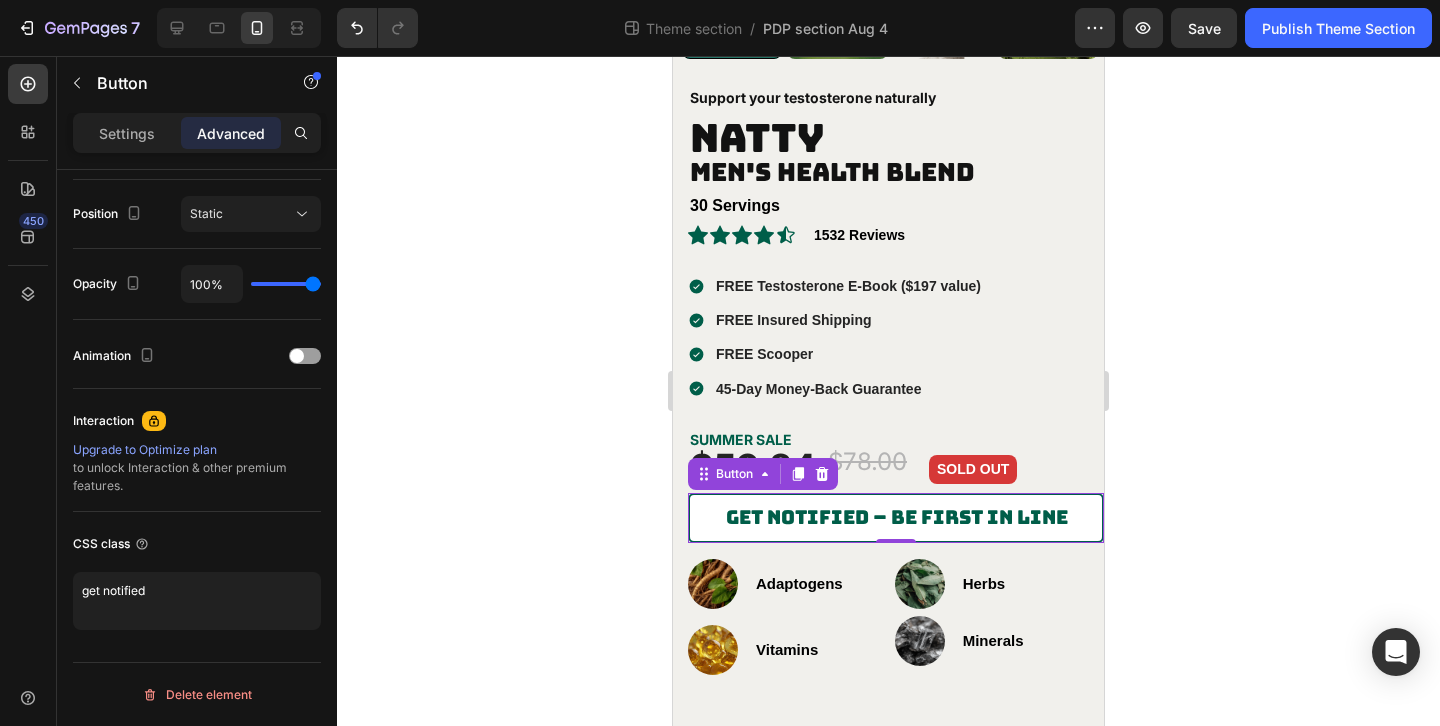 click on "Get Notified – Be First in Line" at bounding box center (896, 518) 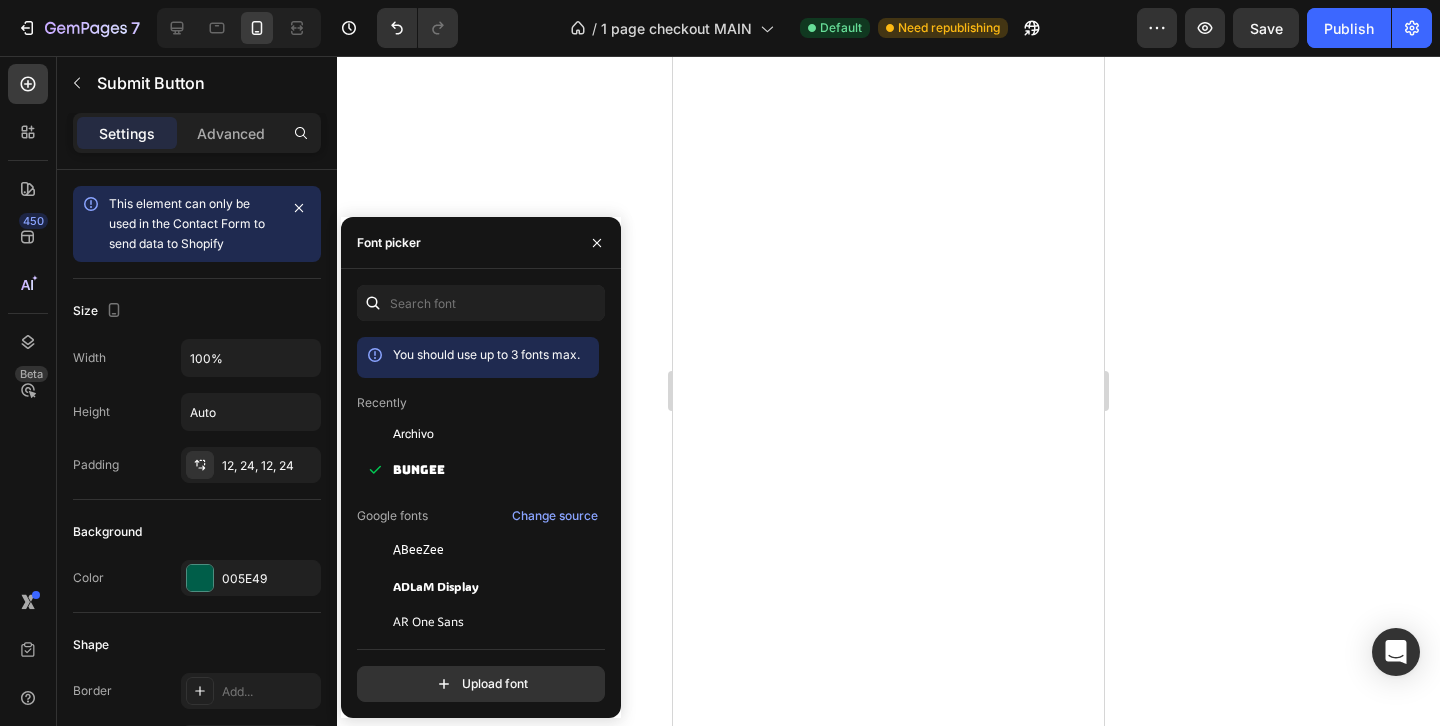 scroll, scrollTop: 0, scrollLeft: 0, axis: both 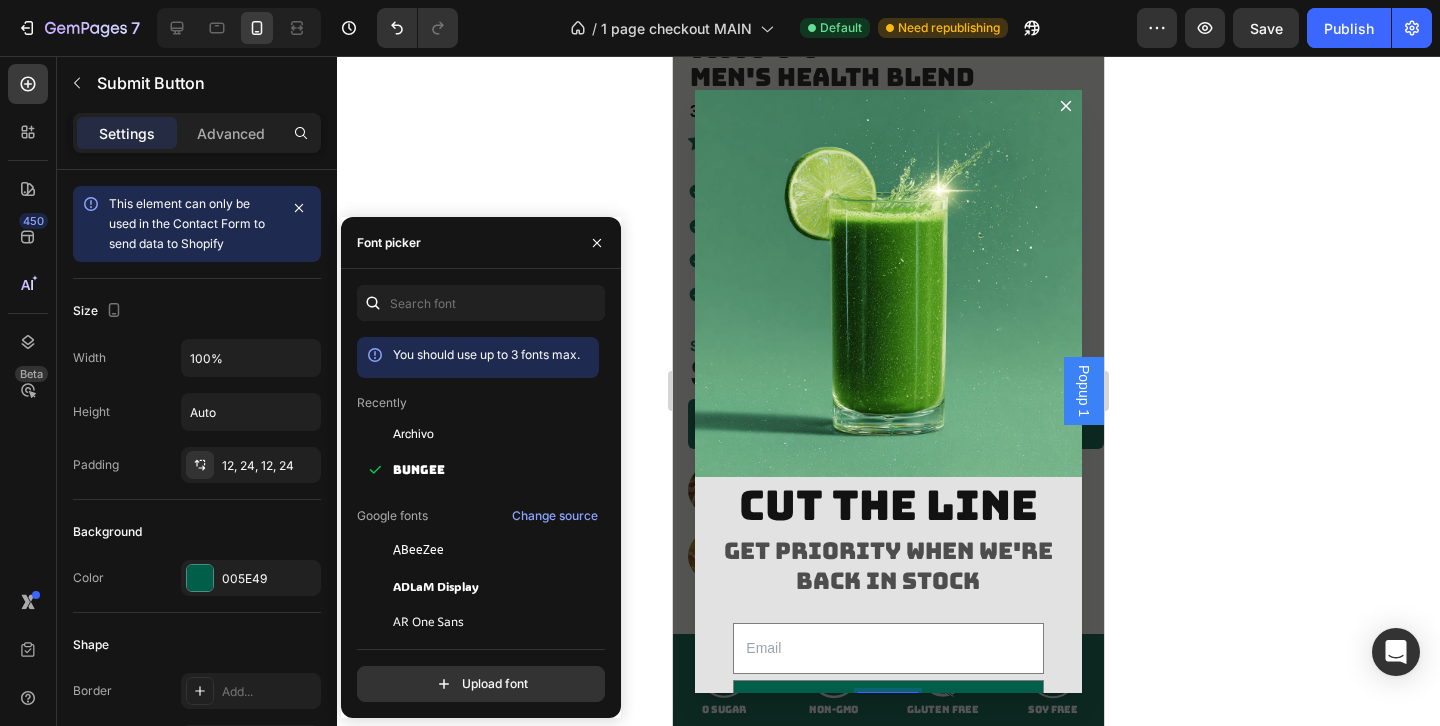click on "Submit" at bounding box center (888, 705) 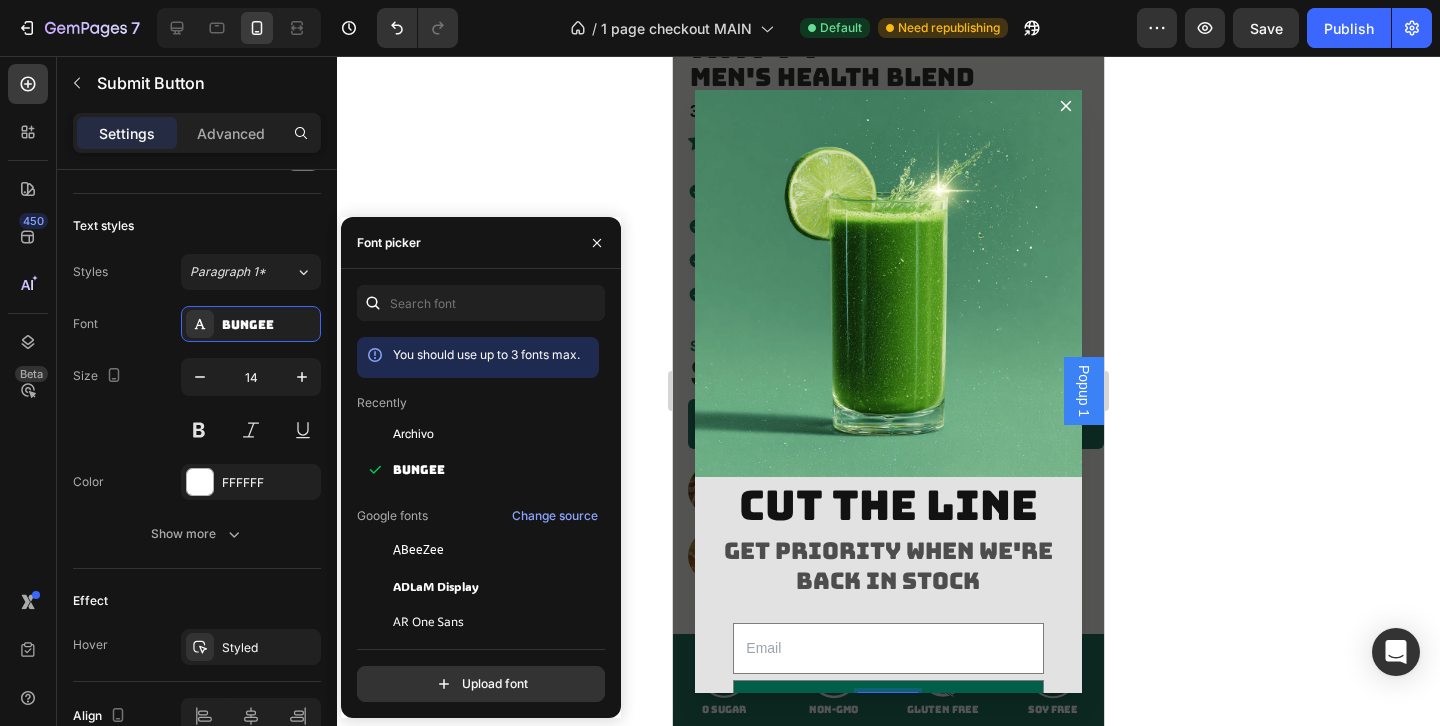 scroll, scrollTop: 56, scrollLeft: 0, axis: vertical 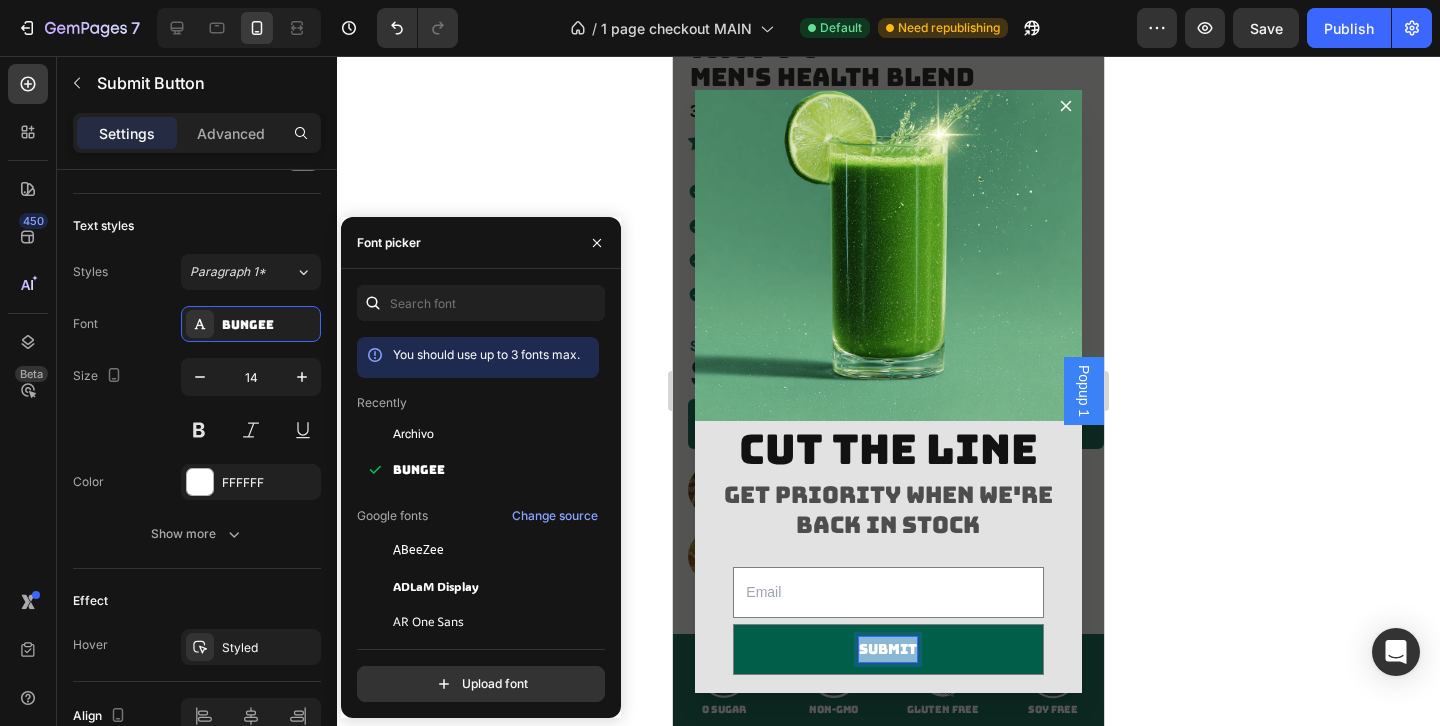 click on "Submit" at bounding box center [888, 649] 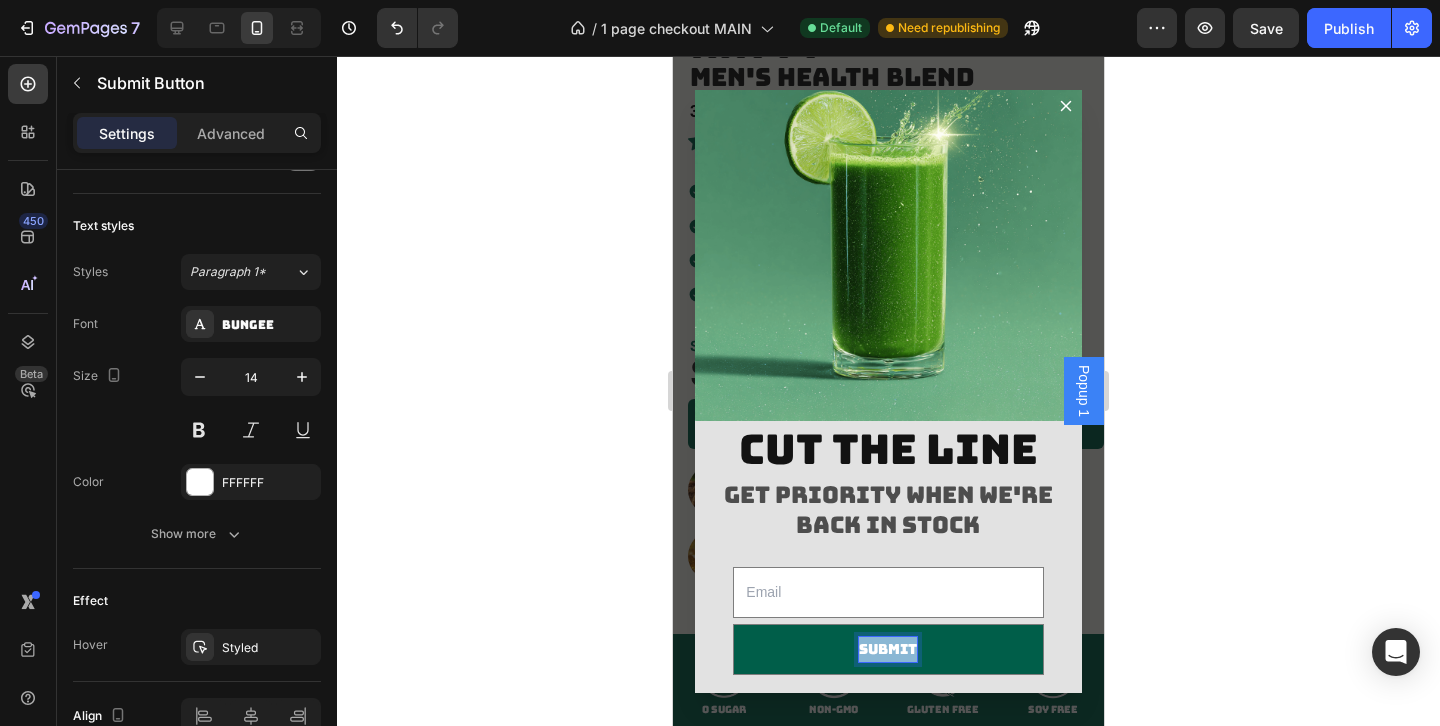 click on "Submit" at bounding box center [888, 649] 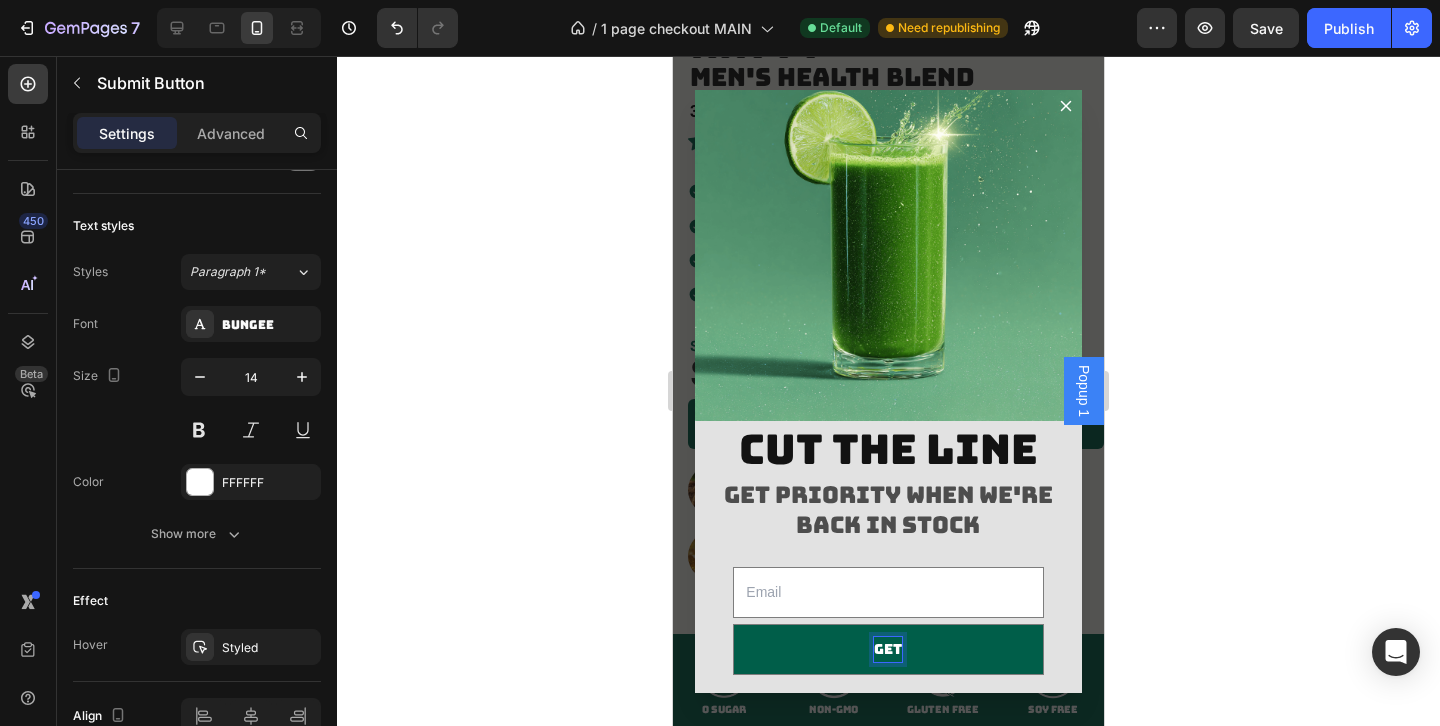 click on "Get" at bounding box center (888, 649) 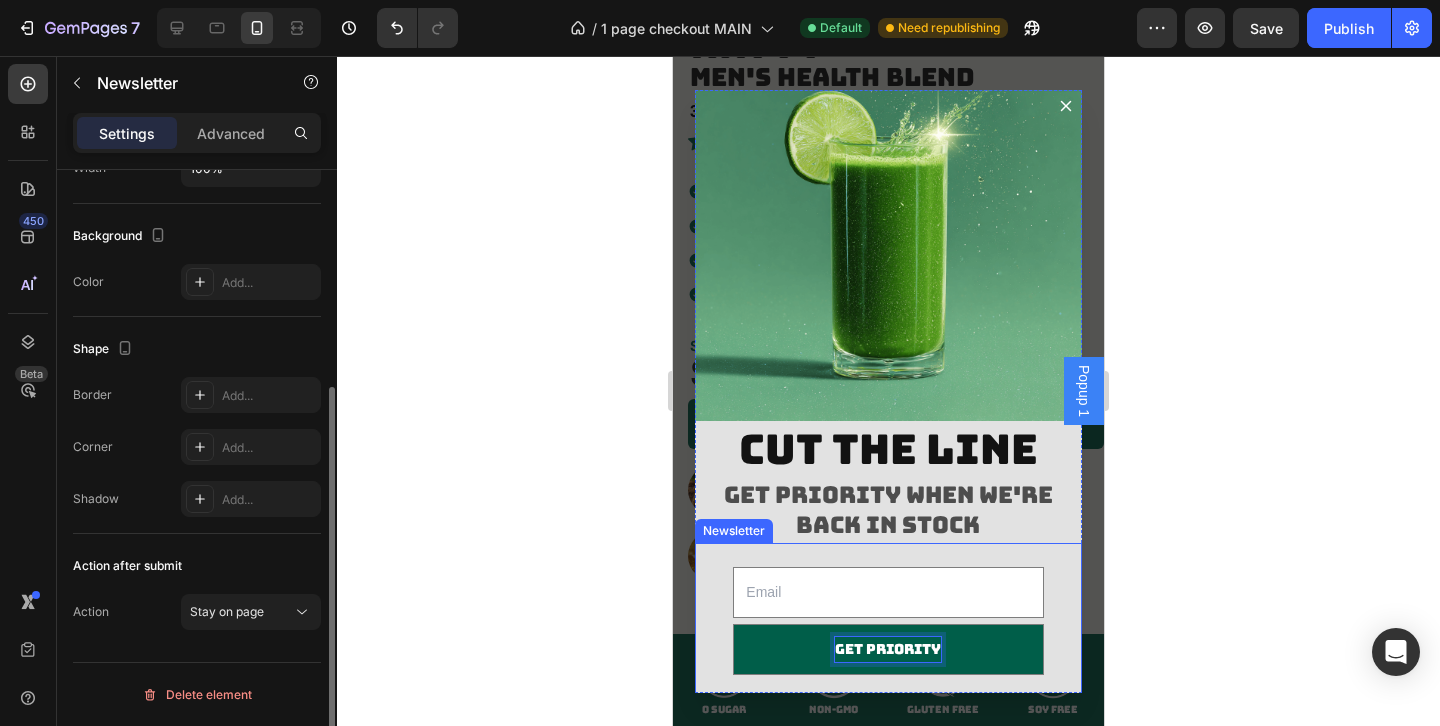click on "Email Field Get priority Submit Button   0 Row Newsletter" at bounding box center (889, 621) 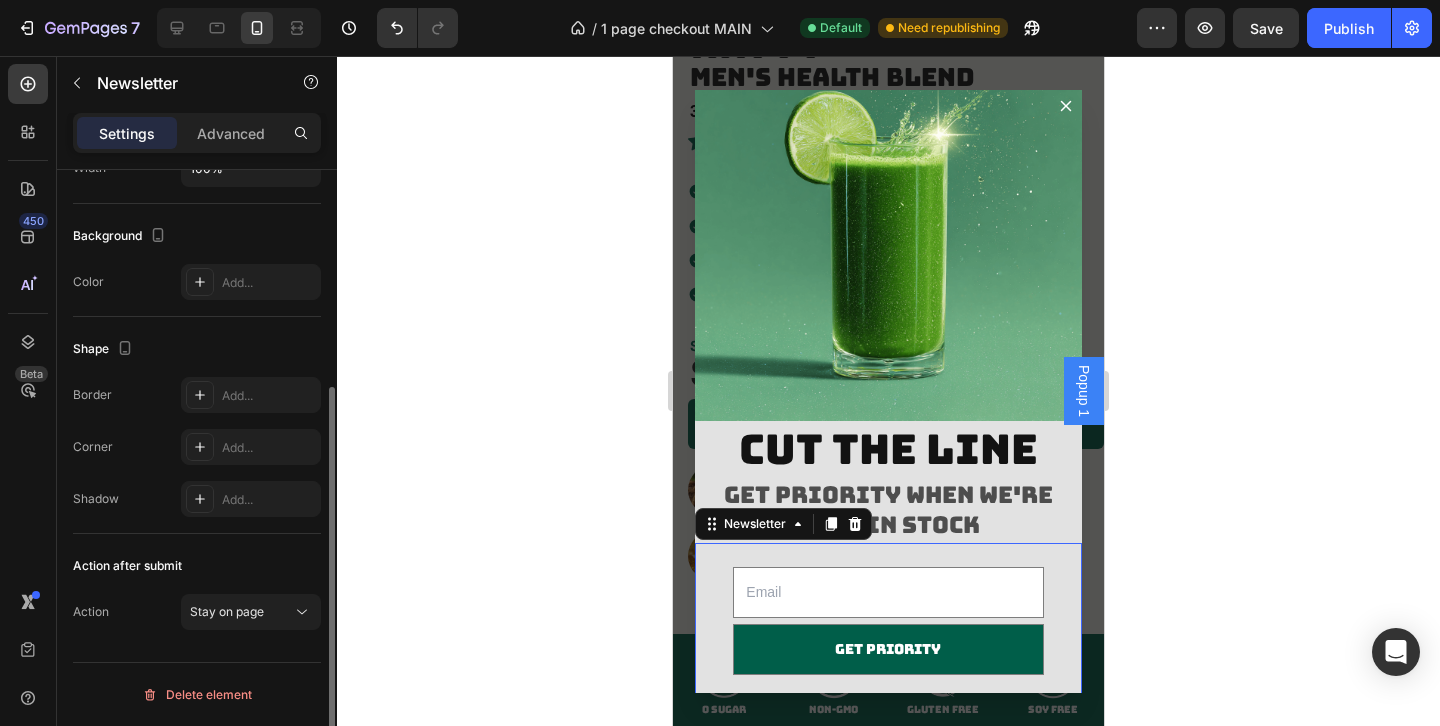 scroll, scrollTop: 0, scrollLeft: 0, axis: both 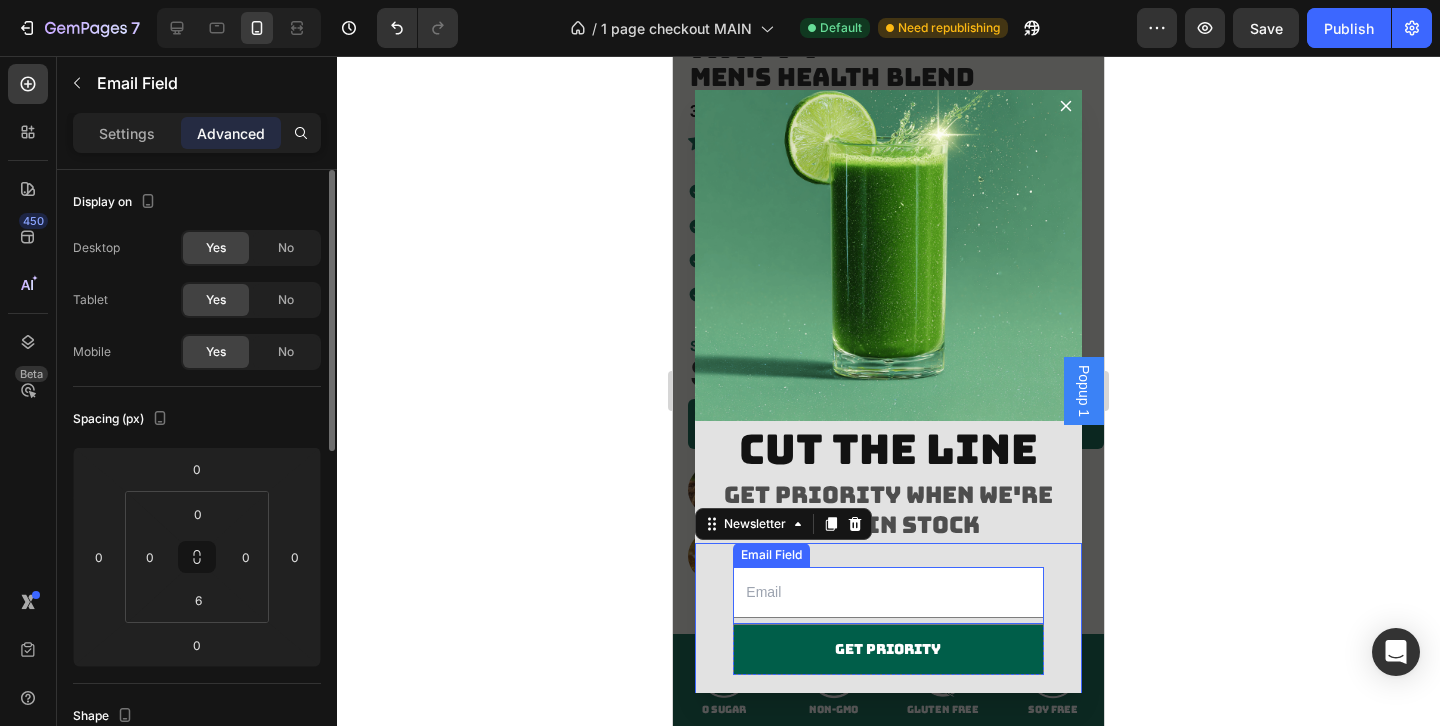 click at bounding box center [888, 592] 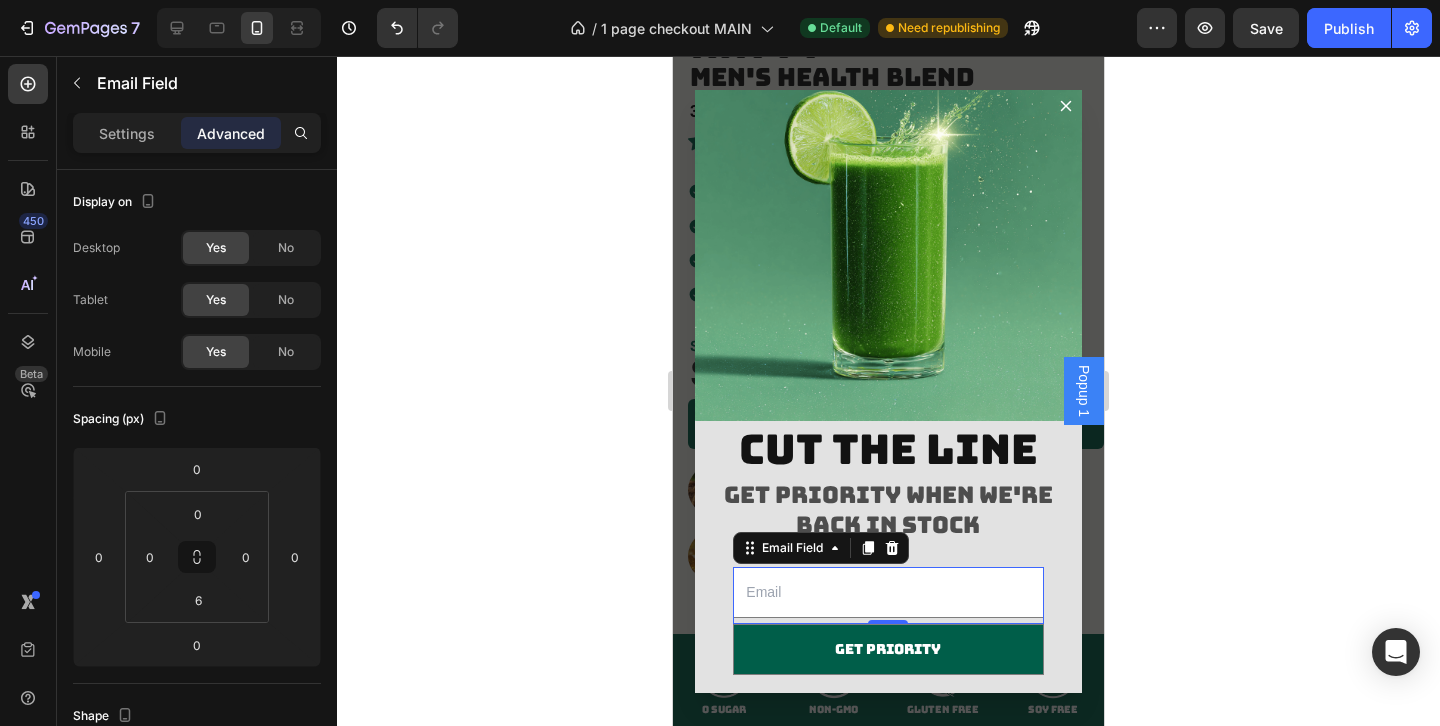 click at bounding box center [888, 592] 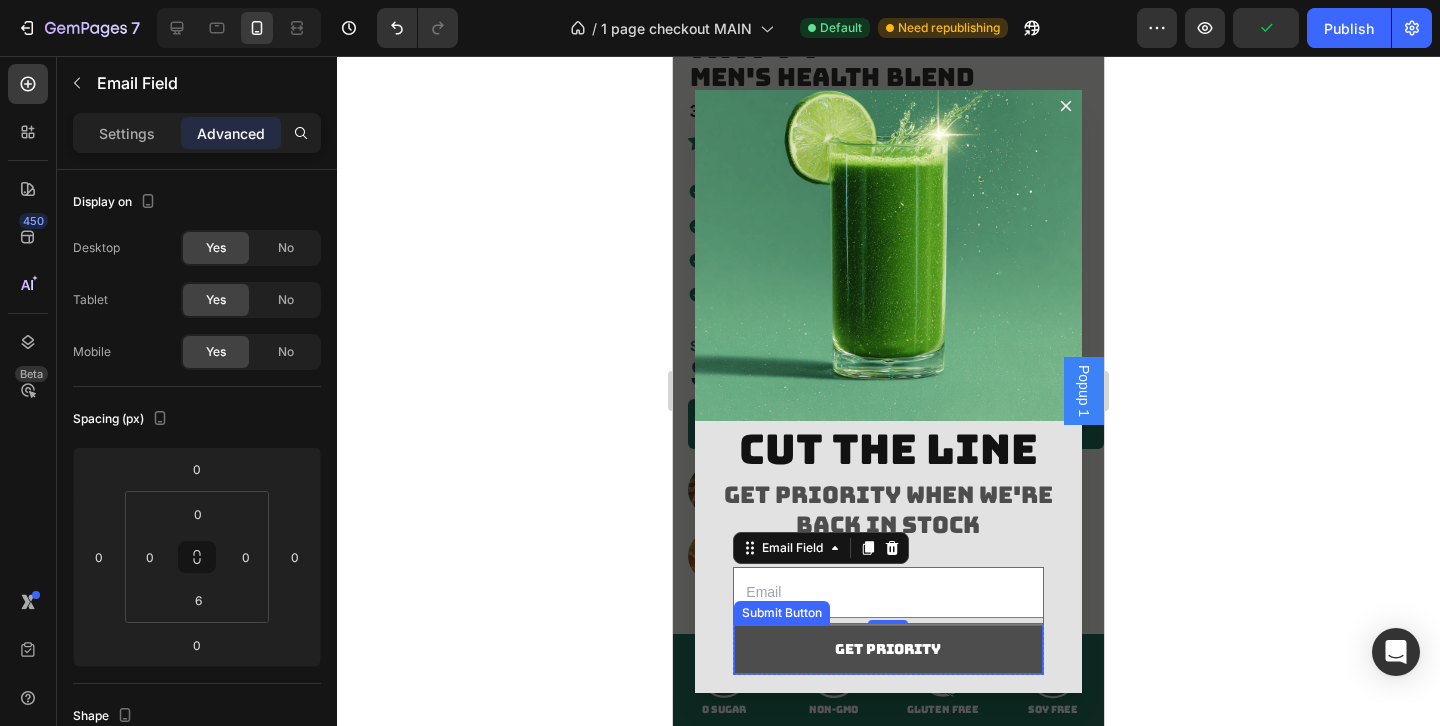 click on "Get priority" at bounding box center [888, 649] 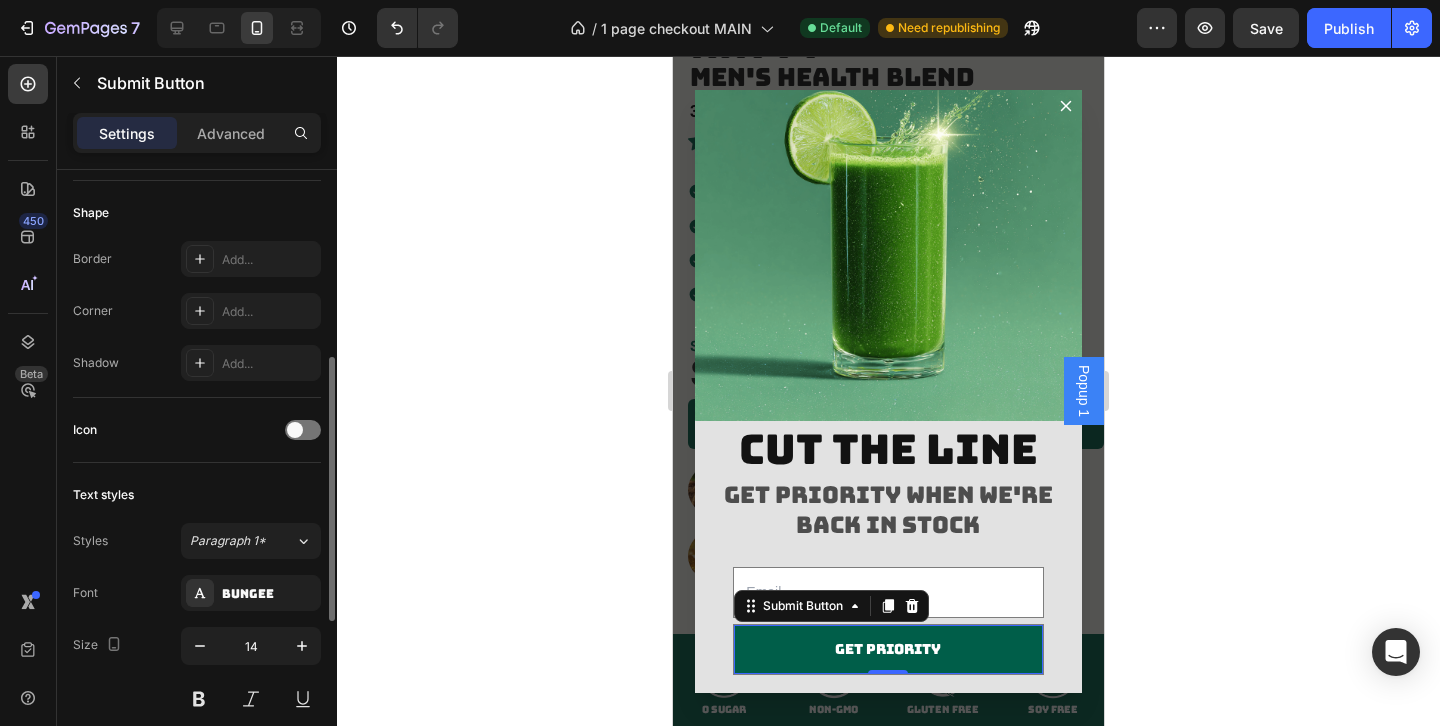 scroll, scrollTop: 428, scrollLeft: 0, axis: vertical 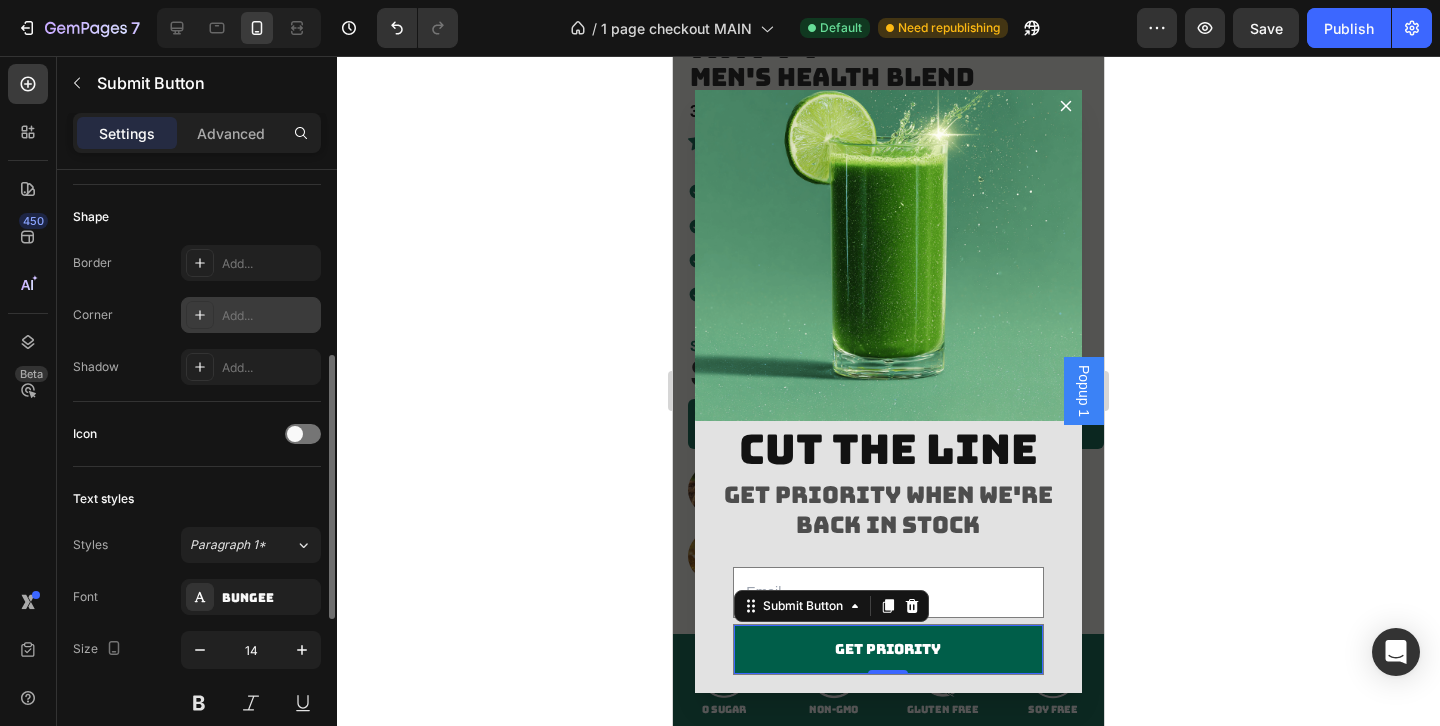 click on "Add..." at bounding box center [269, 316] 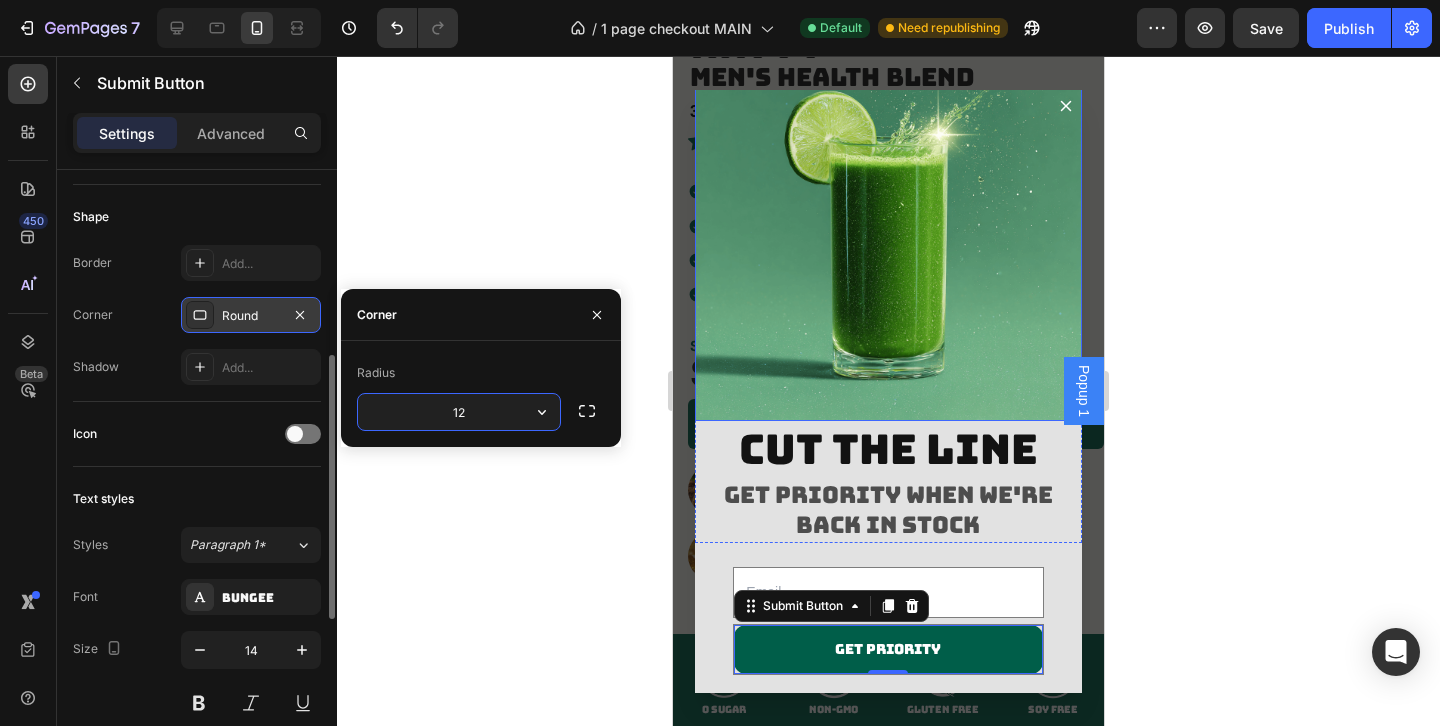 type on "1" 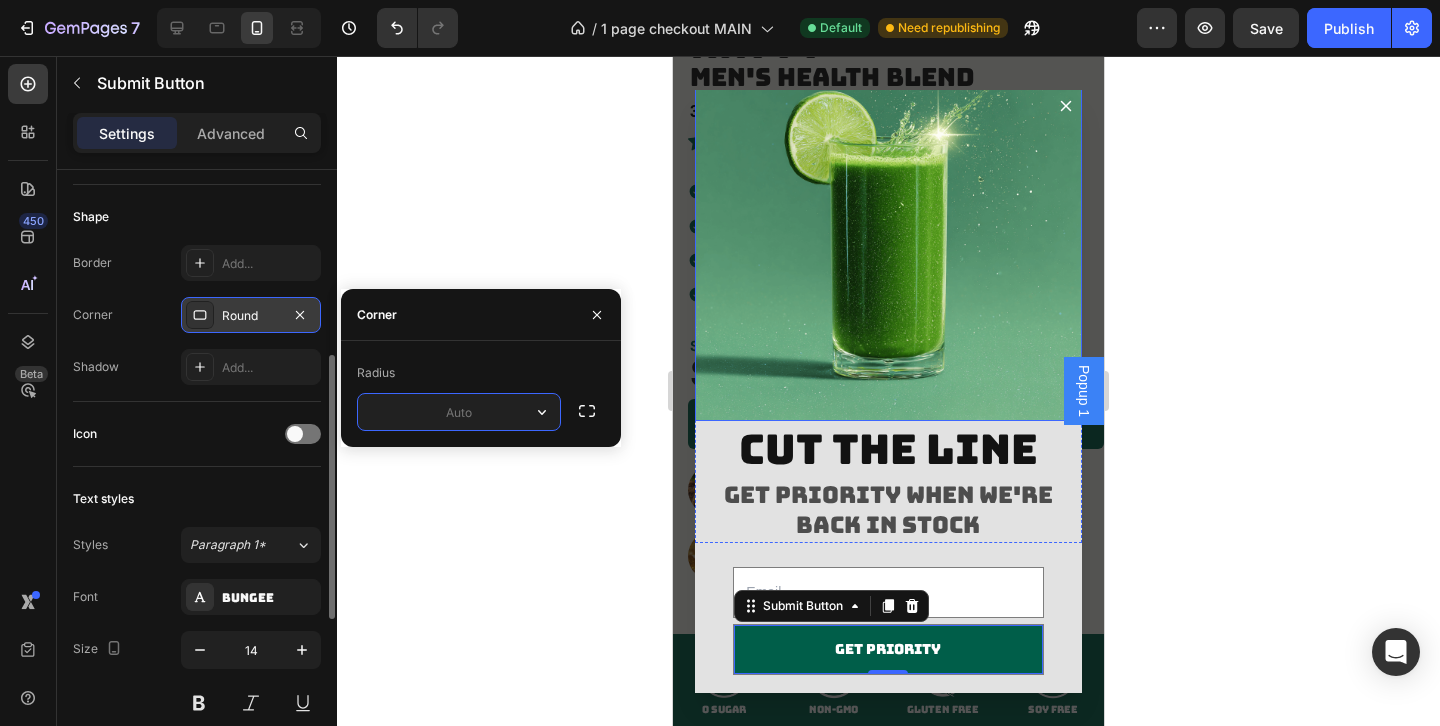 type on "8" 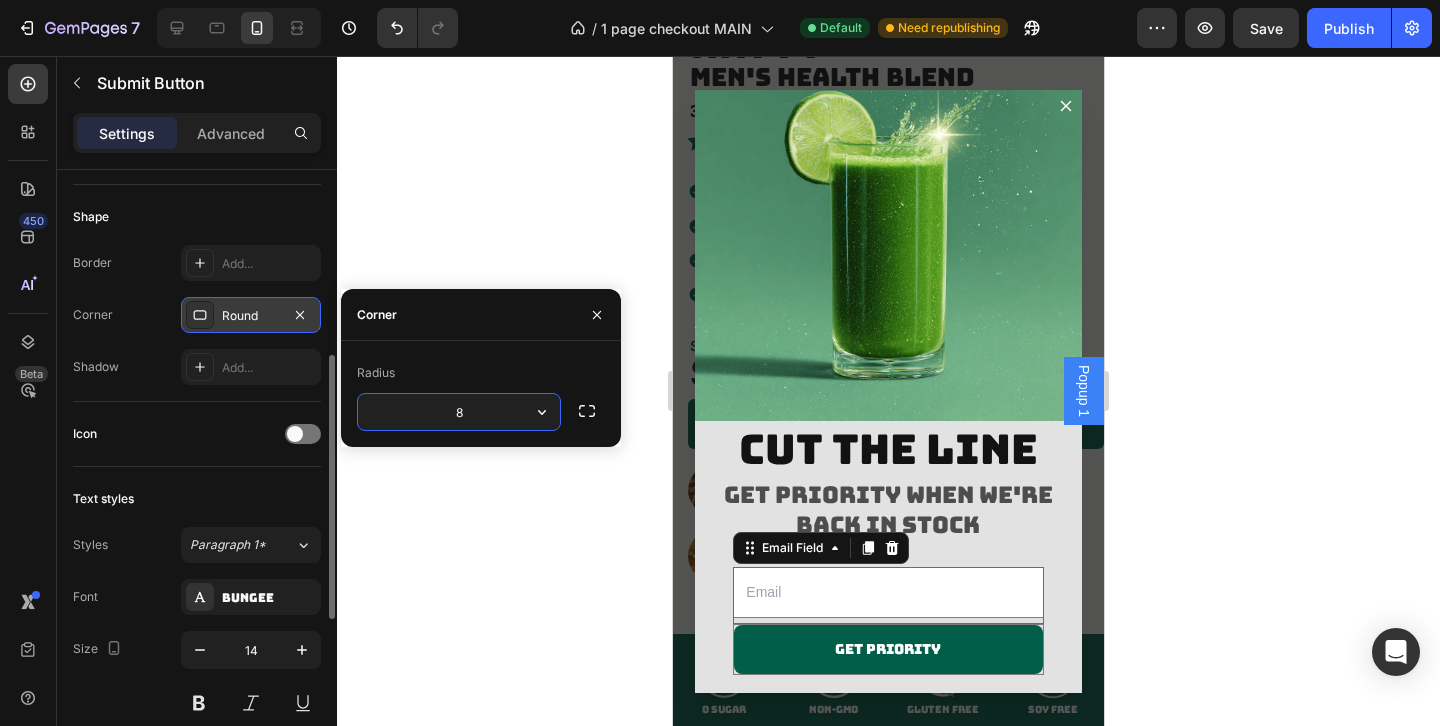 click at bounding box center (888, 592) 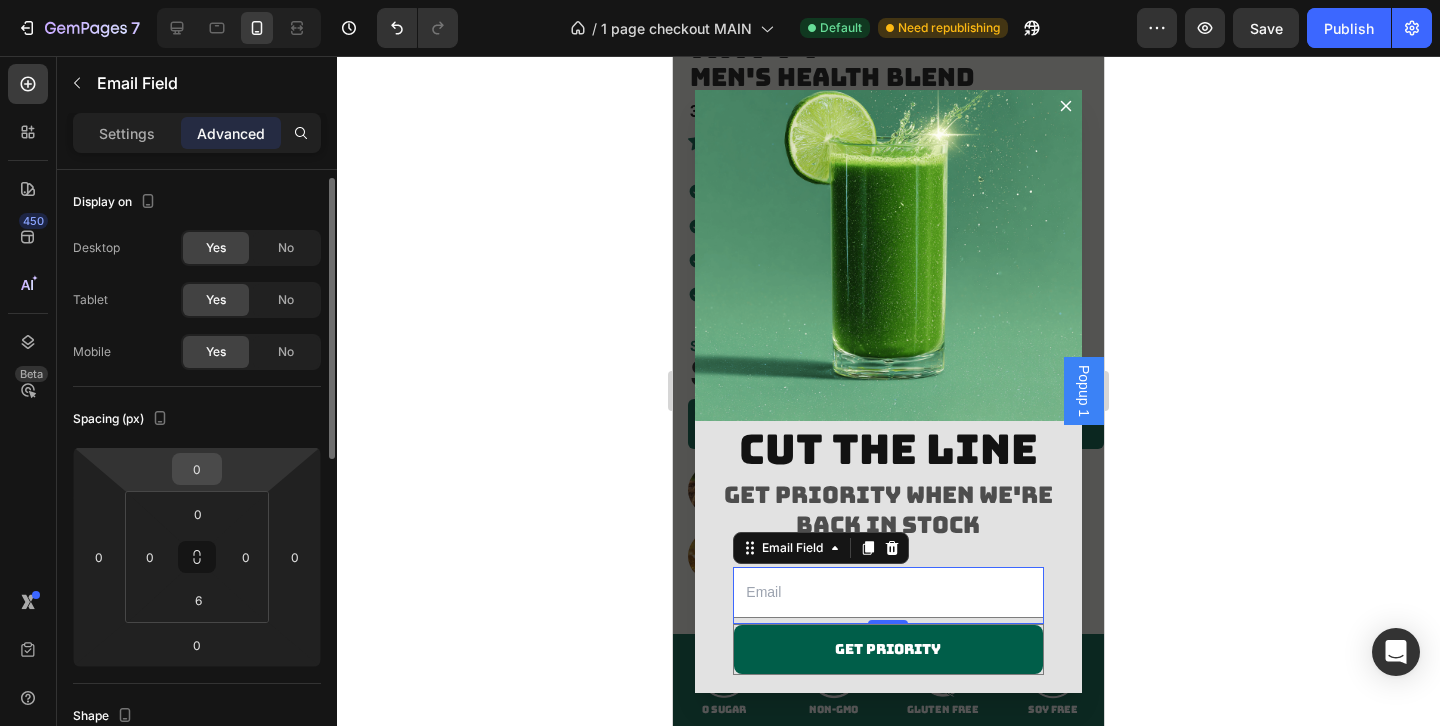 scroll, scrollTop: 14, scrollLeft: 0, axis: vertical 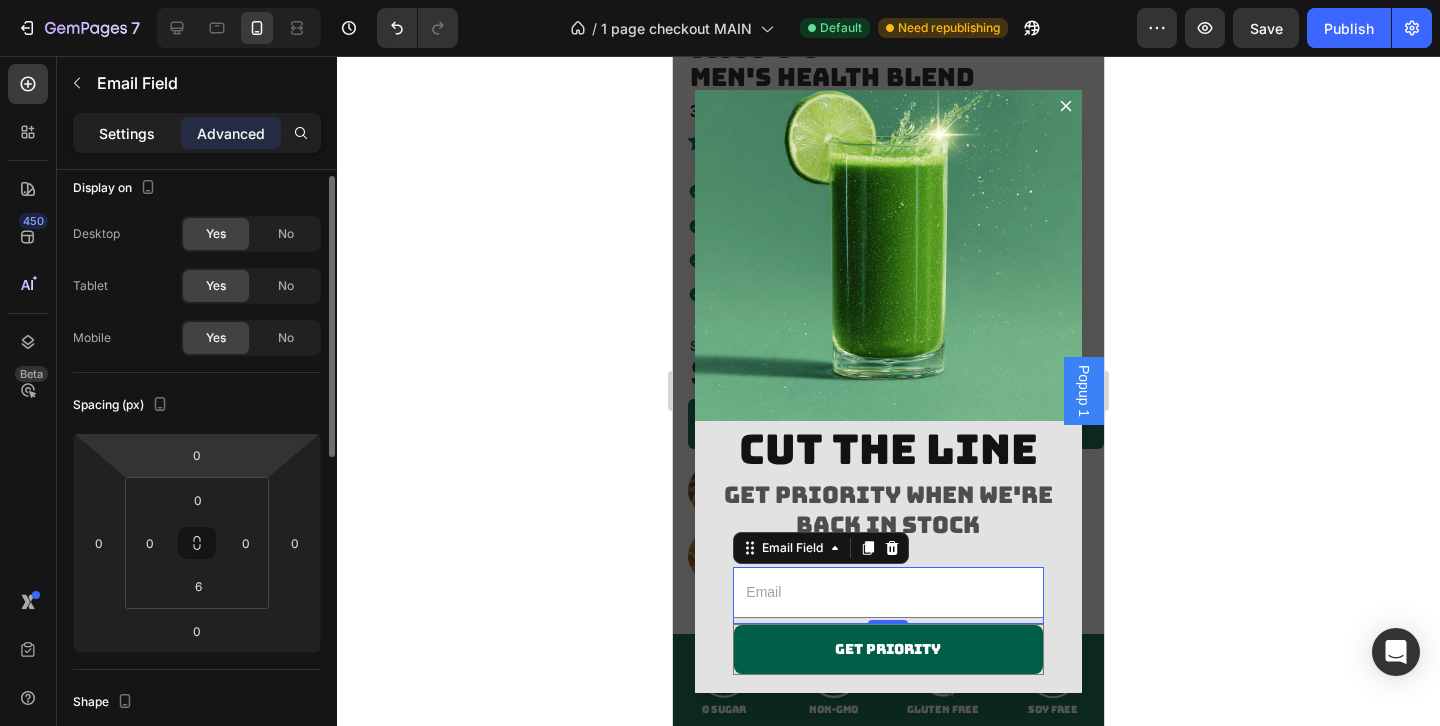 click on "Settings" at bounding box center [127, 133] 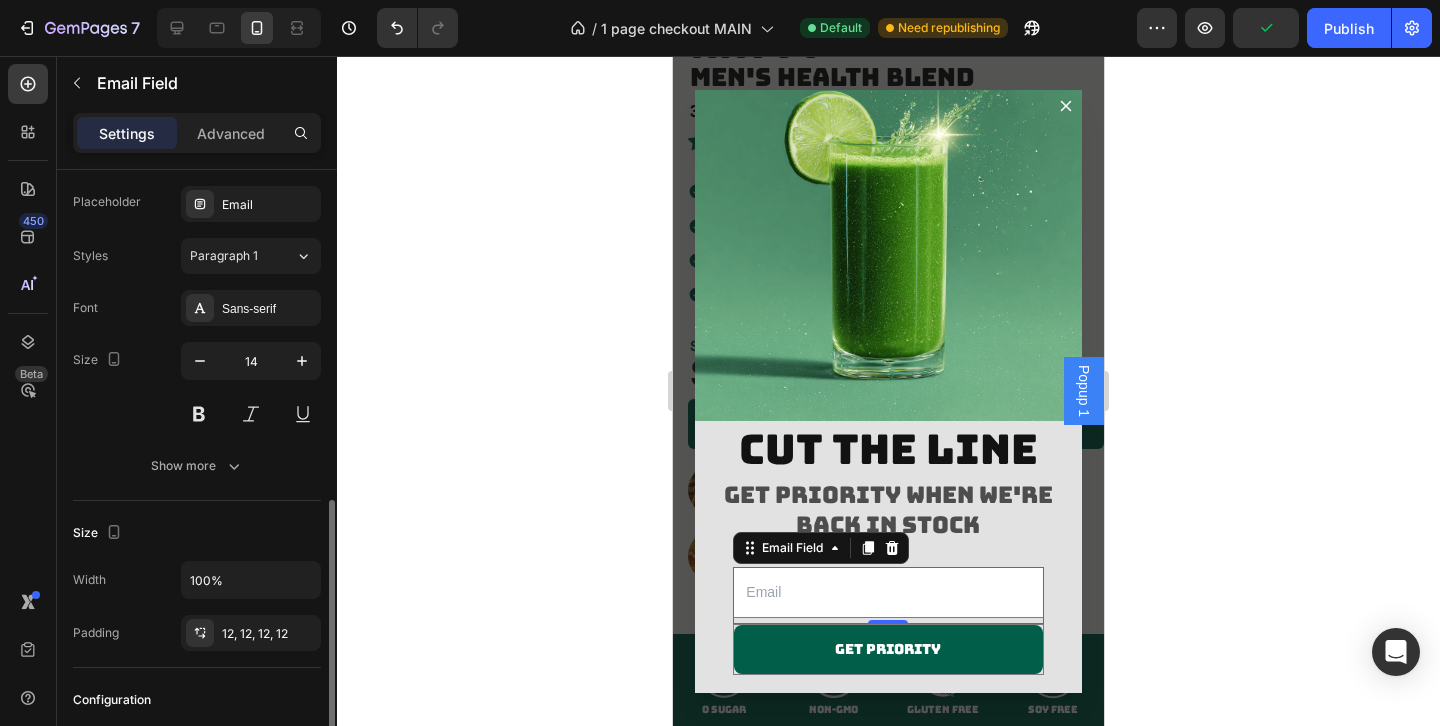 scroll, scrollTop: 0, scrollLeft: 0, axis: both 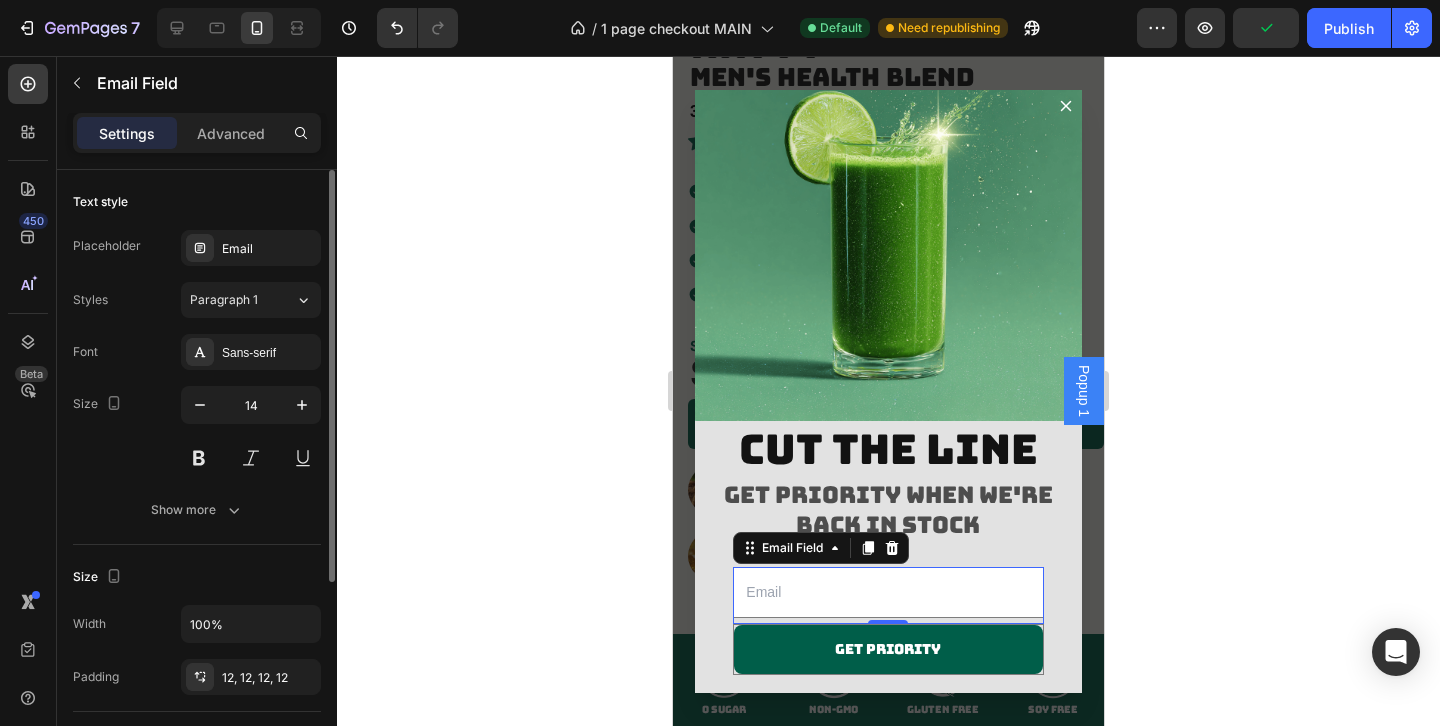 click at bounding box center (888, 592) 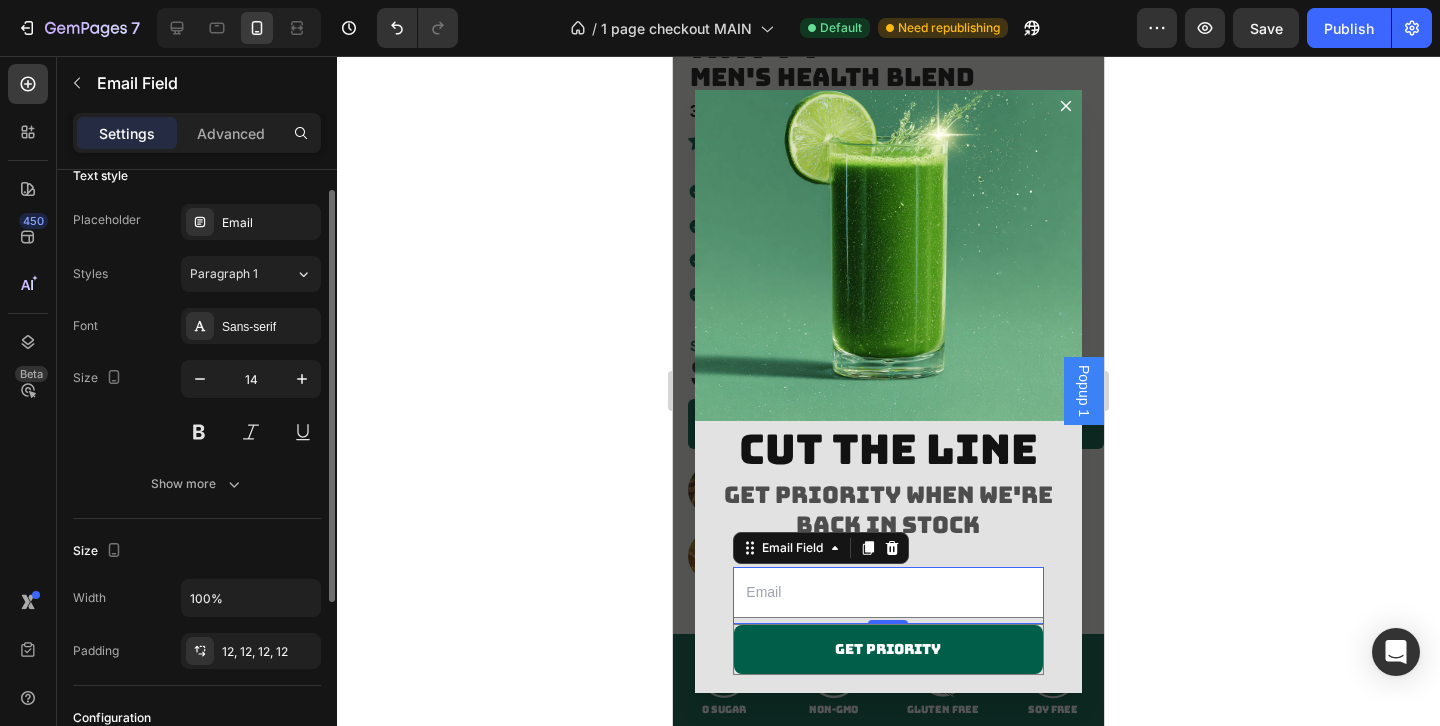 scroll, scrollTop: 29, scrollLeft: 0, axis: vertical 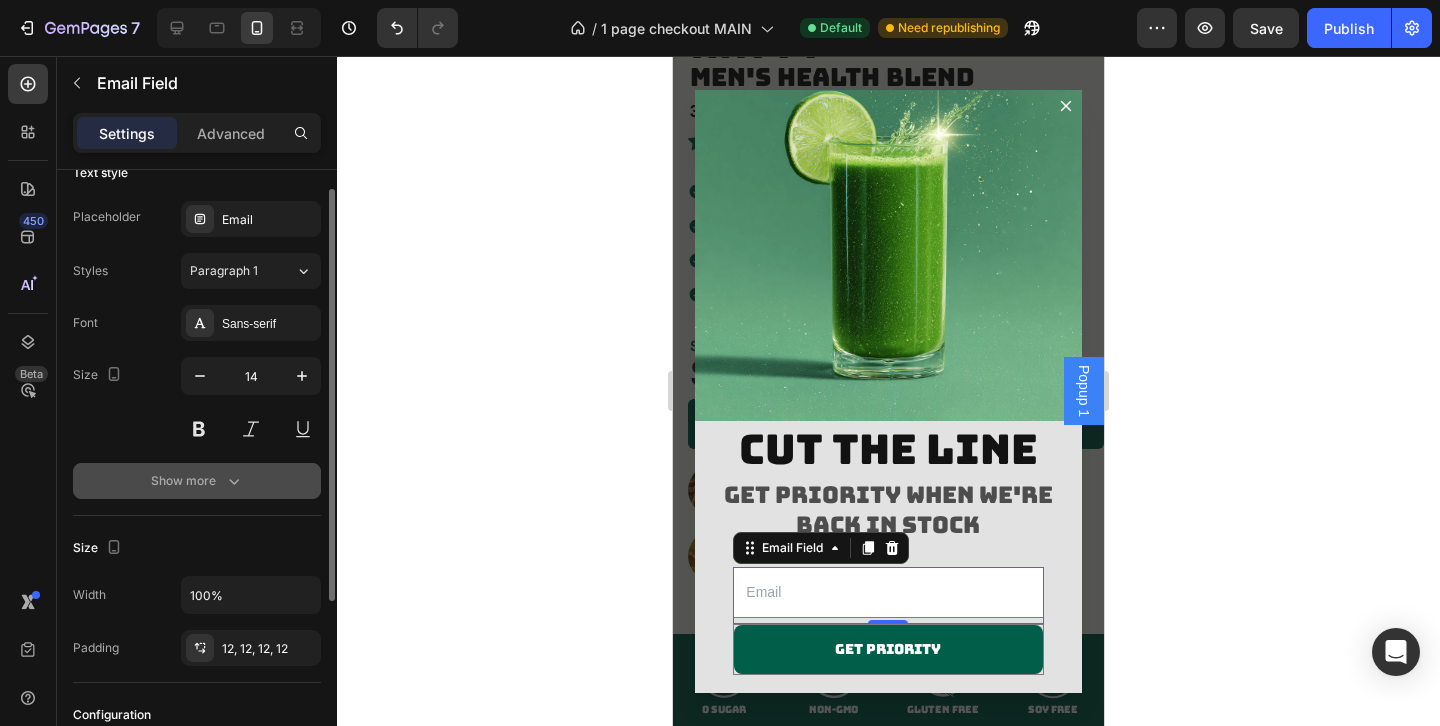 click on "Show more" at bounding box center (197, 481) 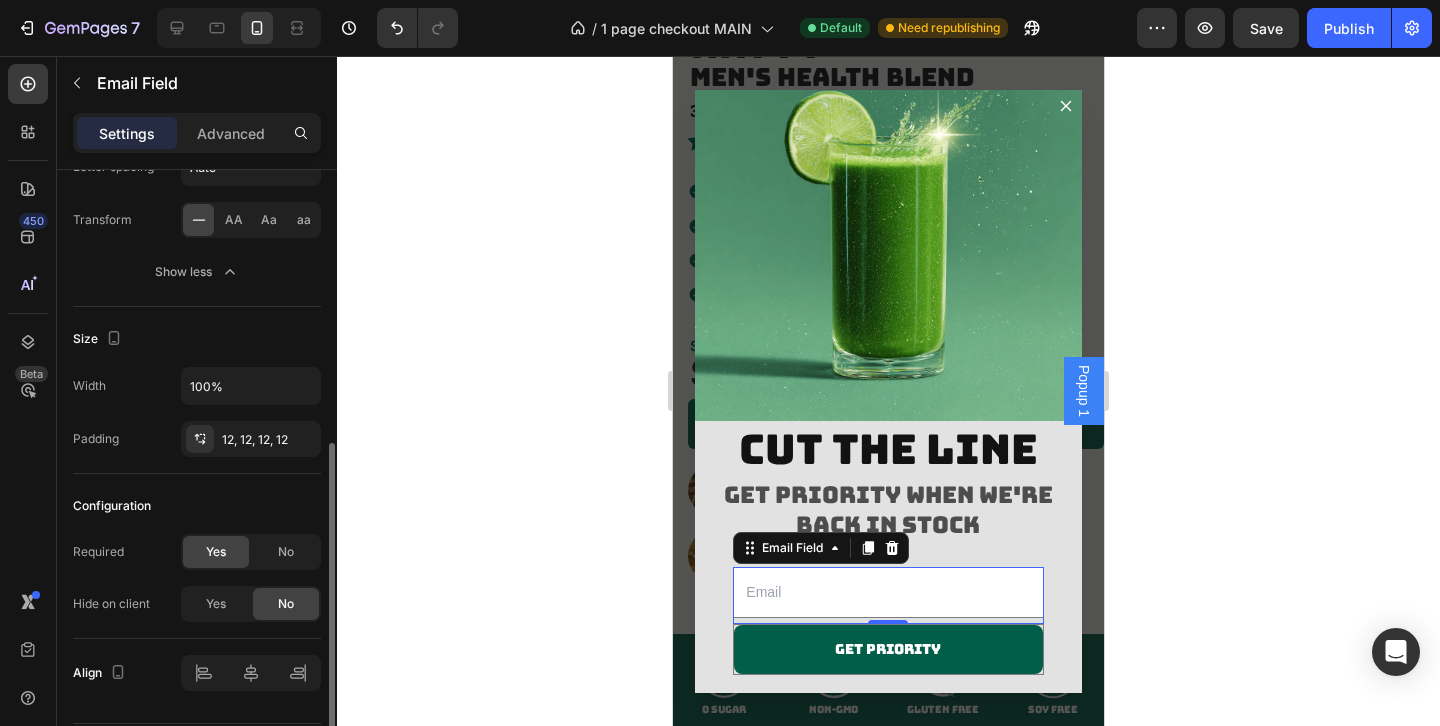 scroll, scrollTop: 484, scrollLeft: 0, axis: vertical 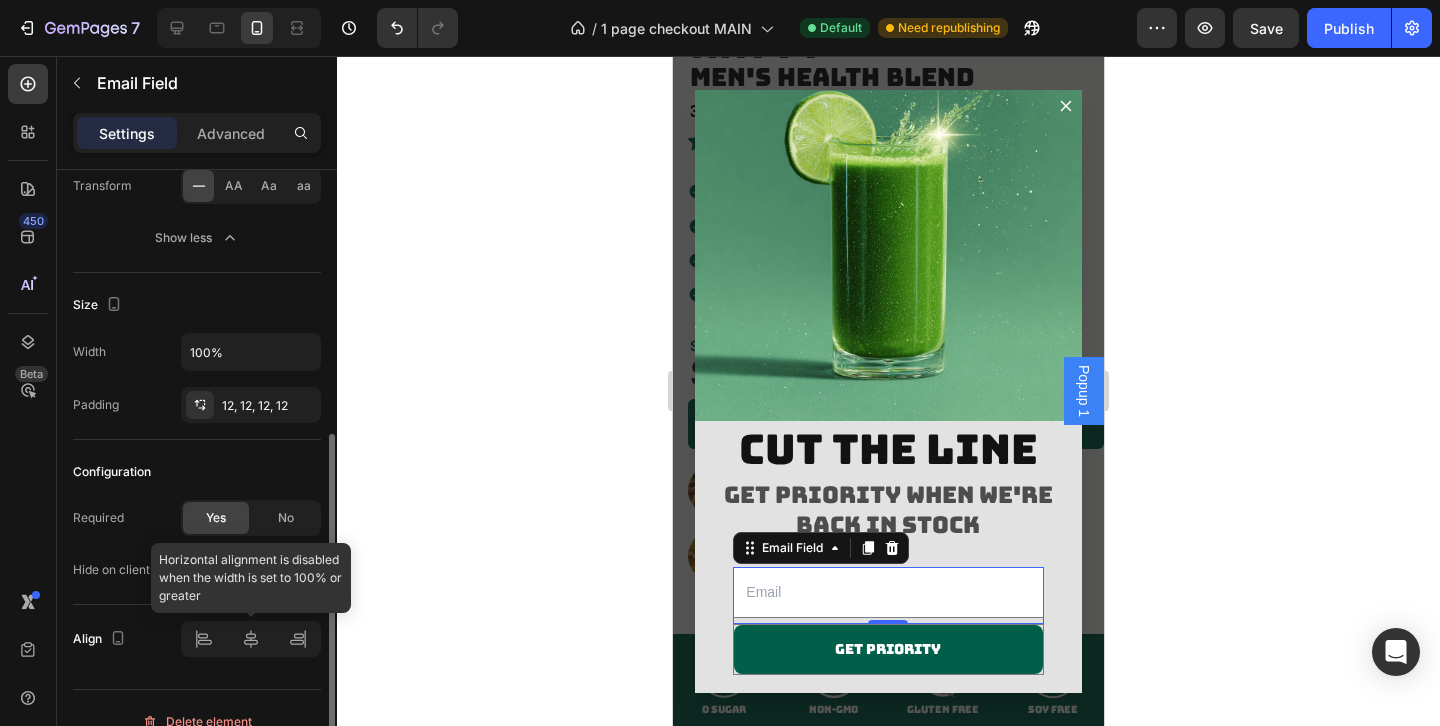 click 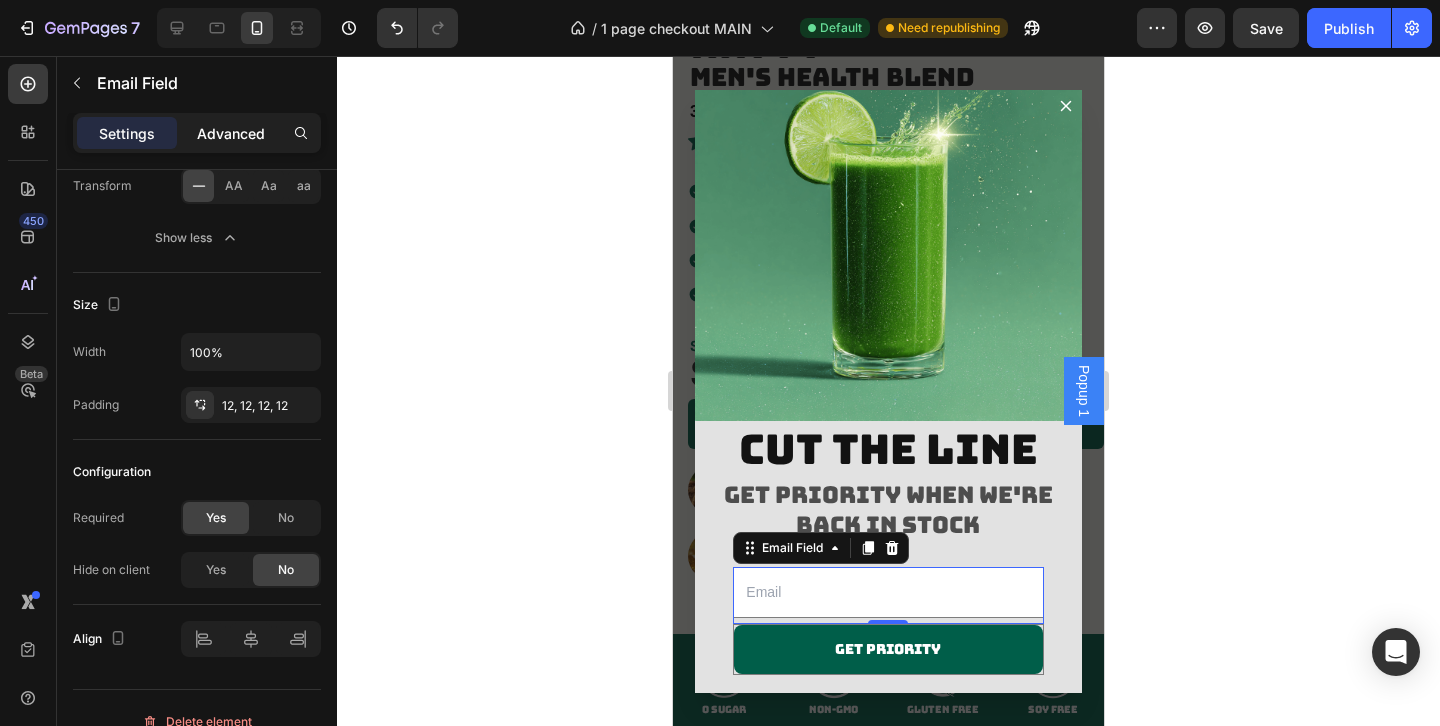 click on "Advanced" at bounding box center [231, 133] 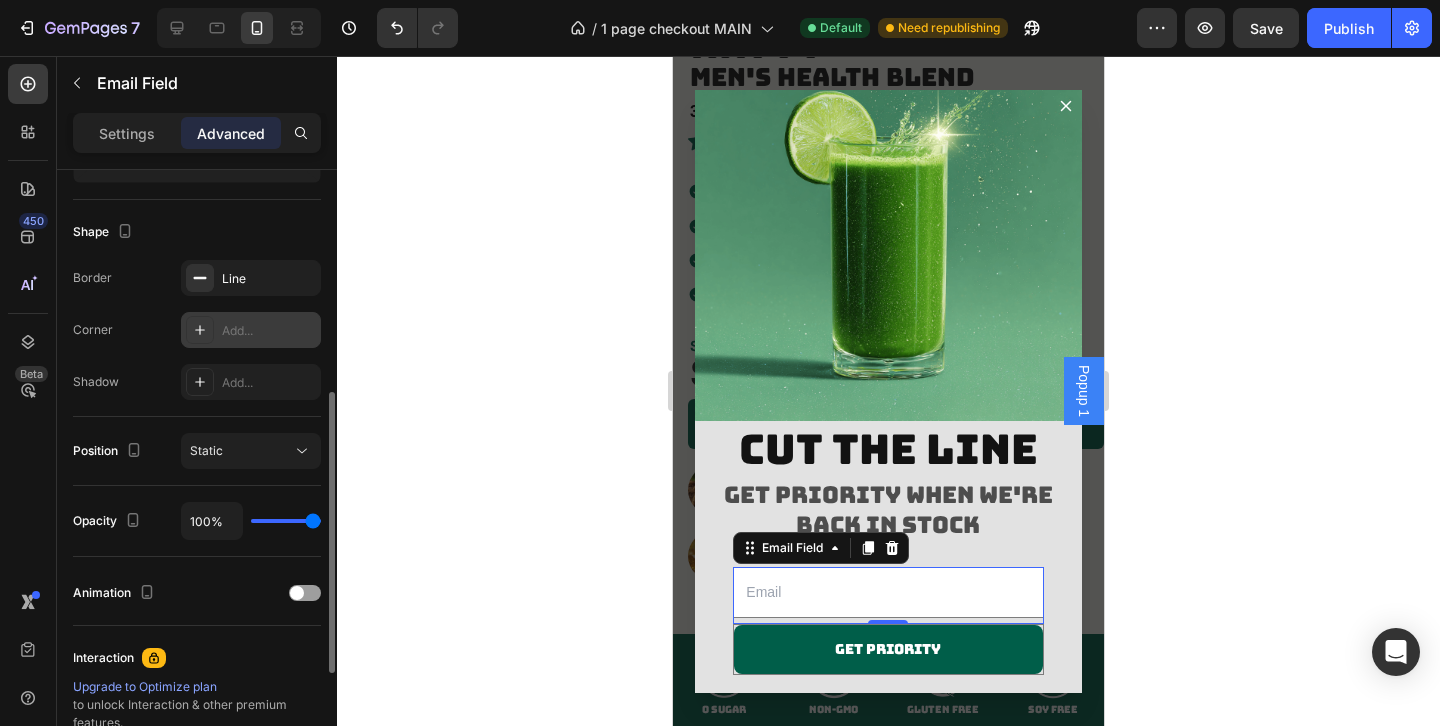 click on "Add..." at bounding box center [269, 331] 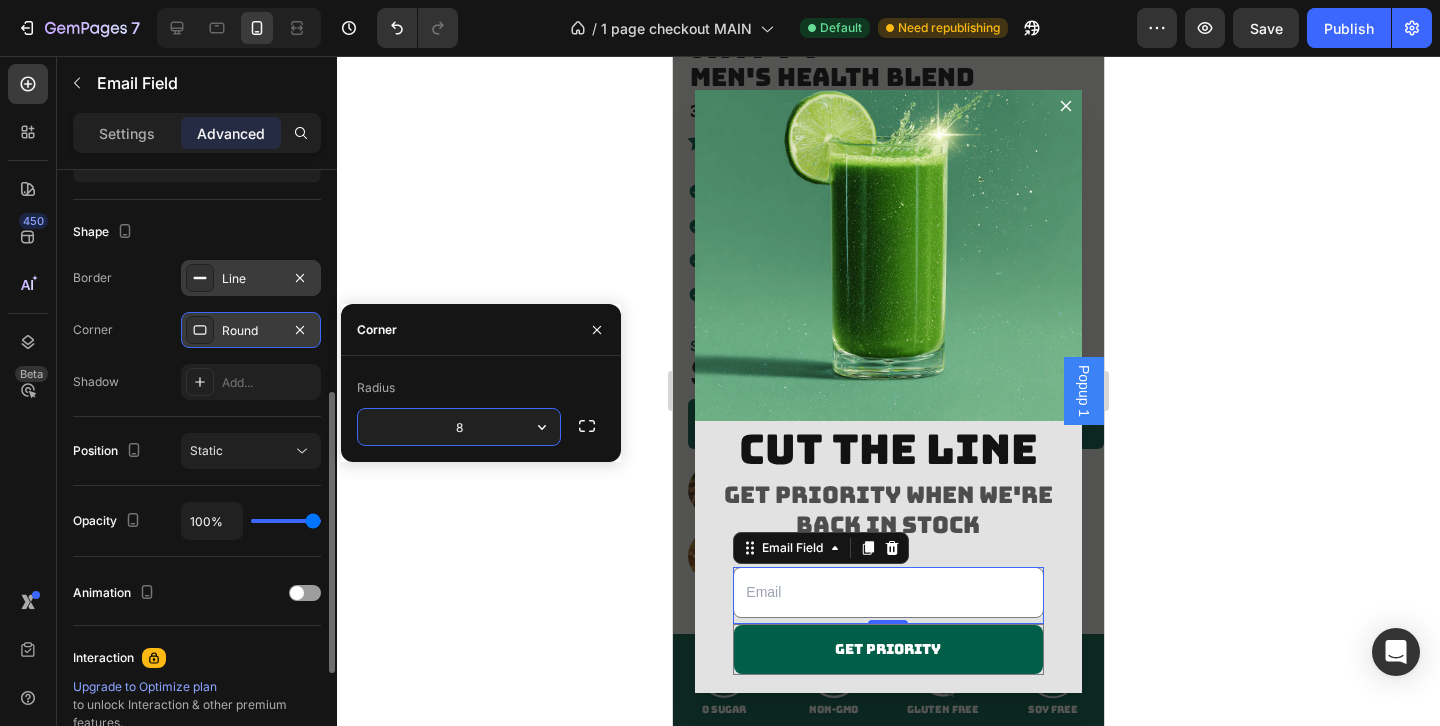 click on "Line" at bounding box center (251, 279) 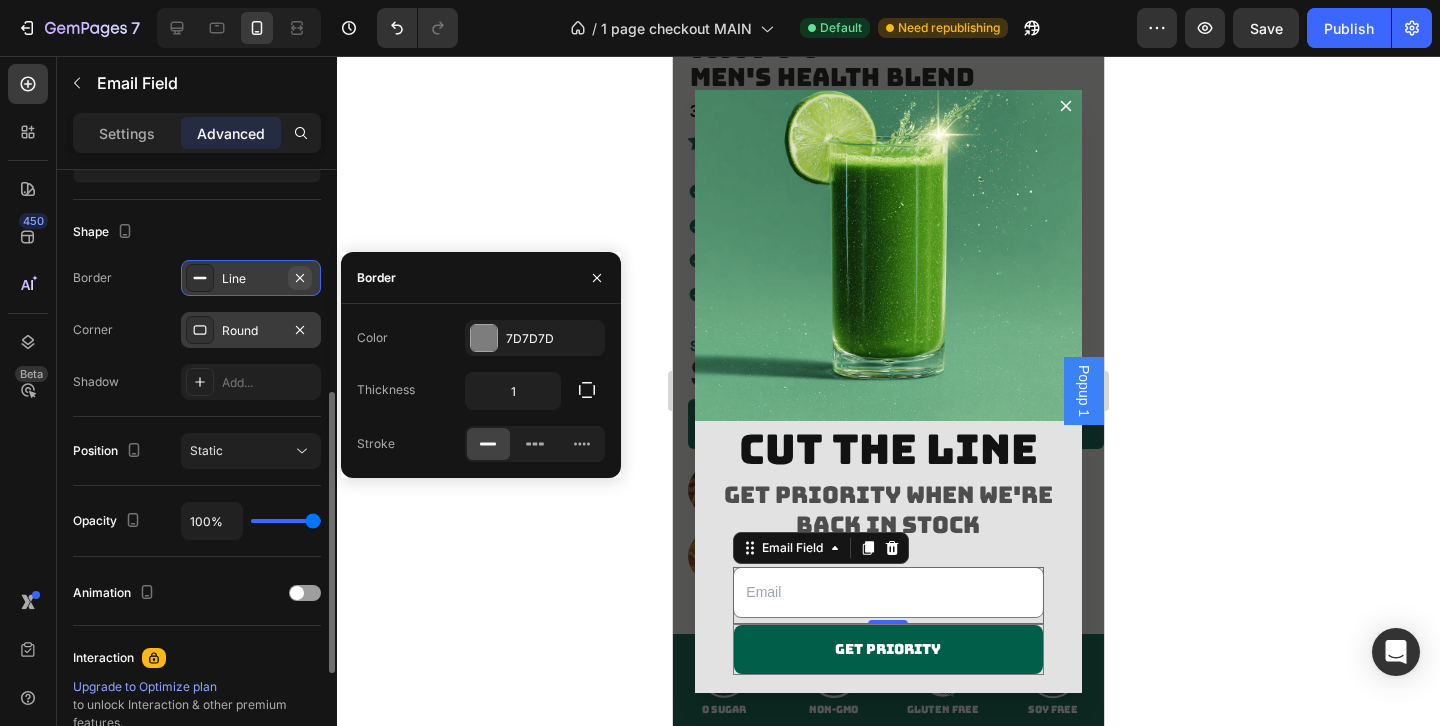 click 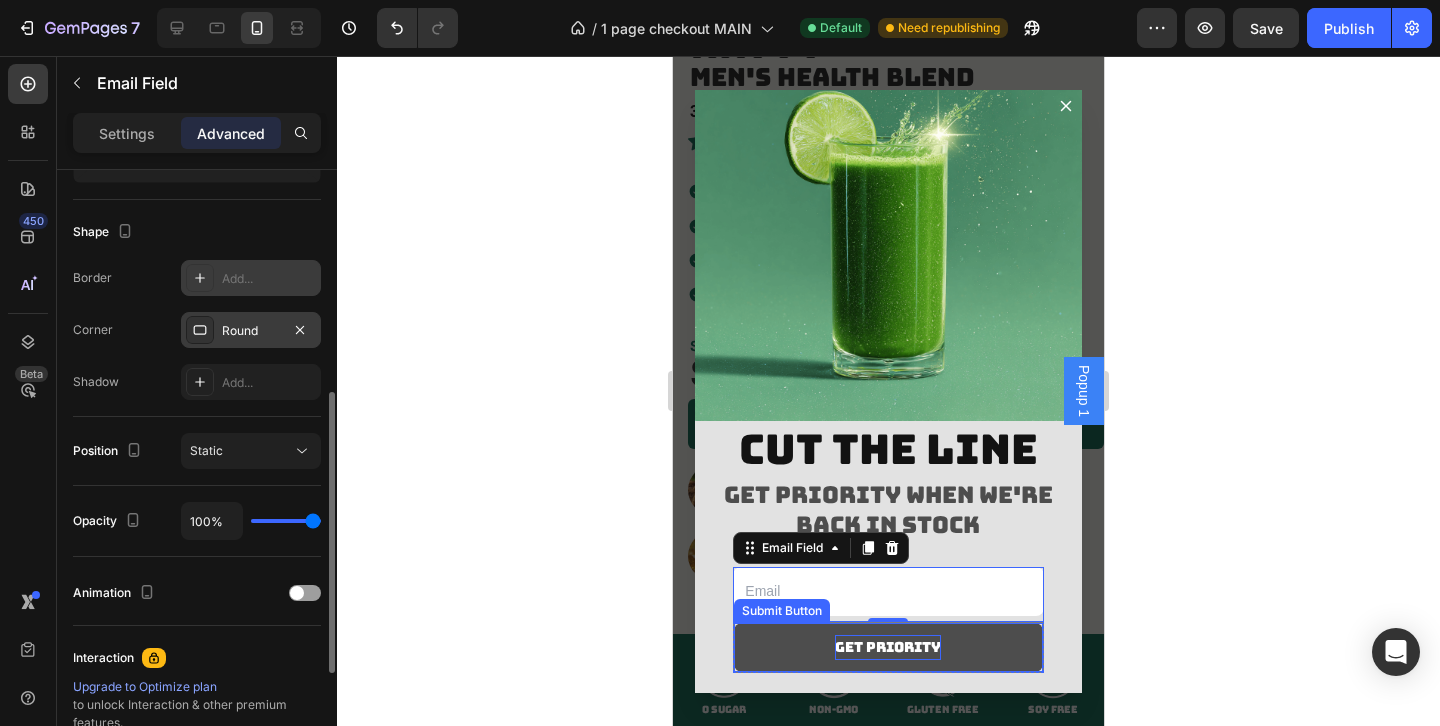 click on "Get priority" at bounding box center (888, 647) 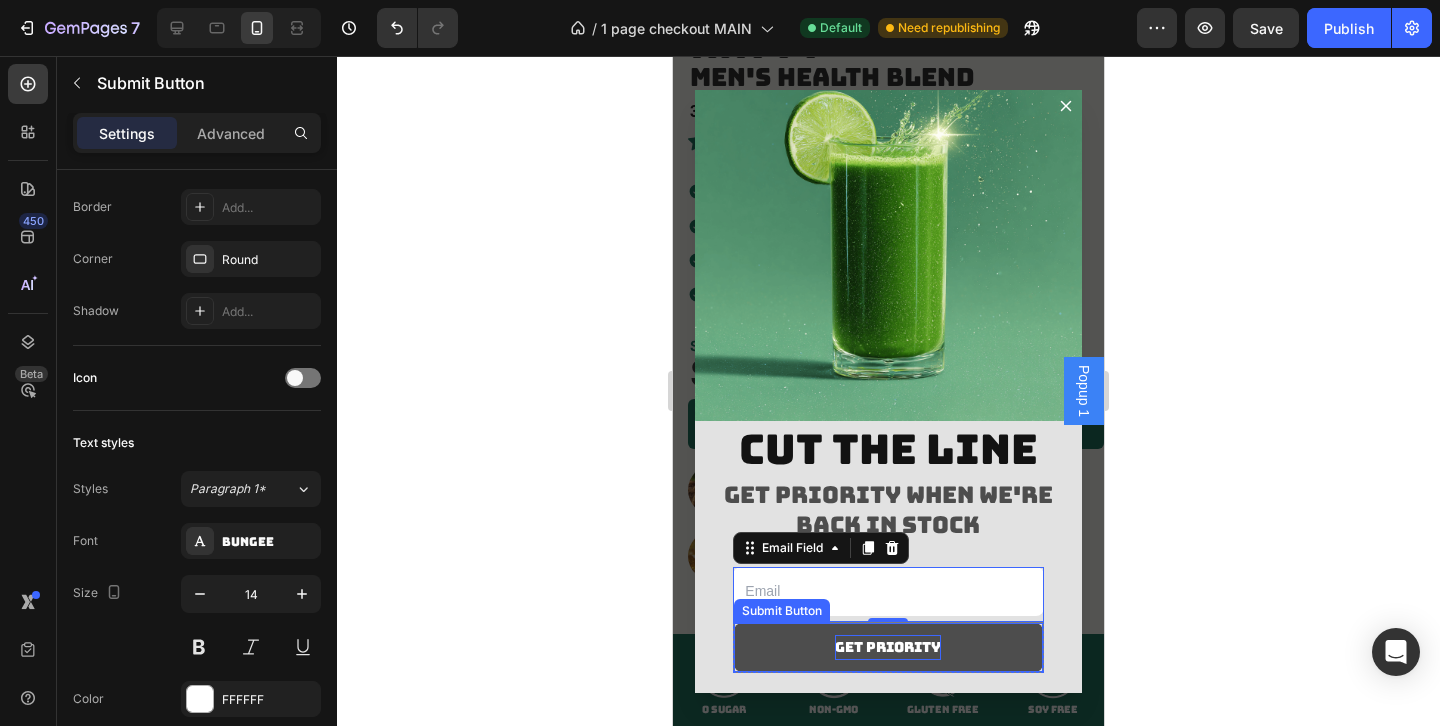 scroll, scrollTop: 0, scrollLeft: 0, axis: both 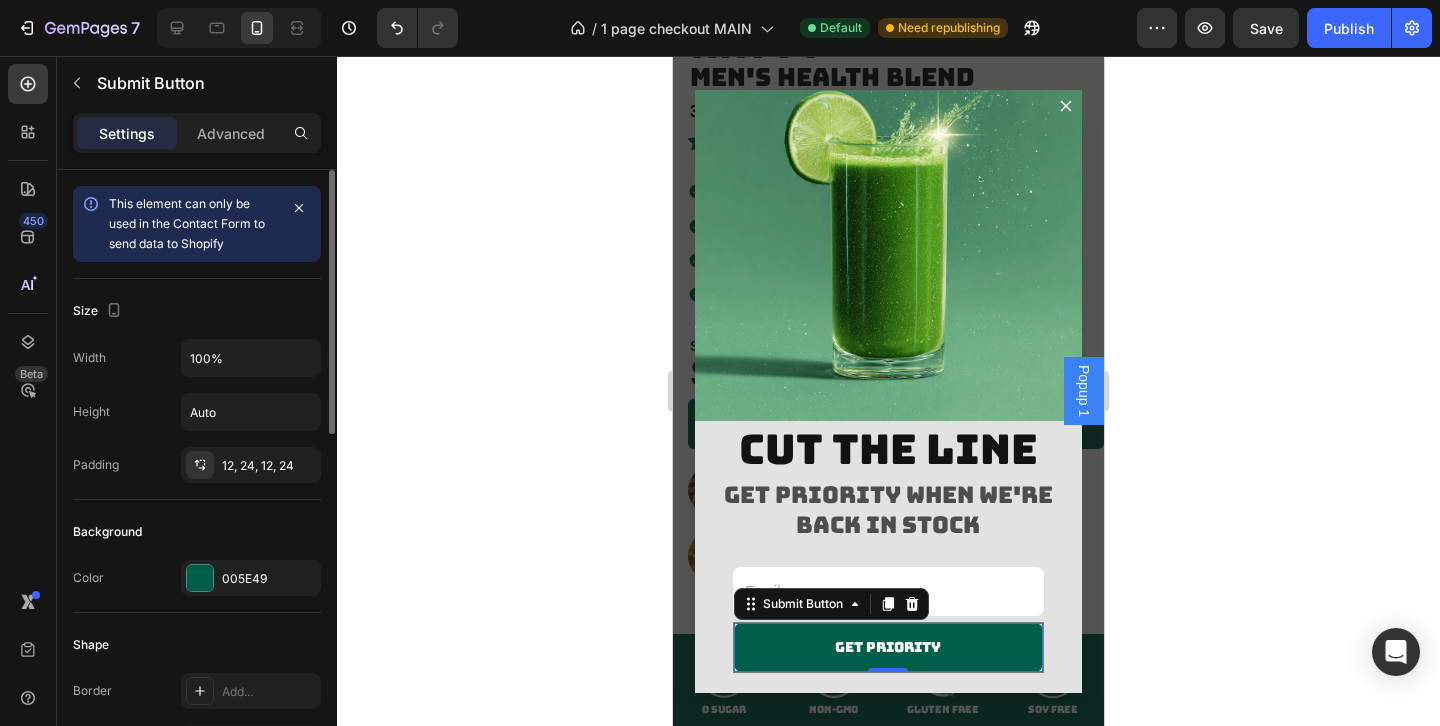 click on "Settings Advanced" at bounding box center [197, 133] 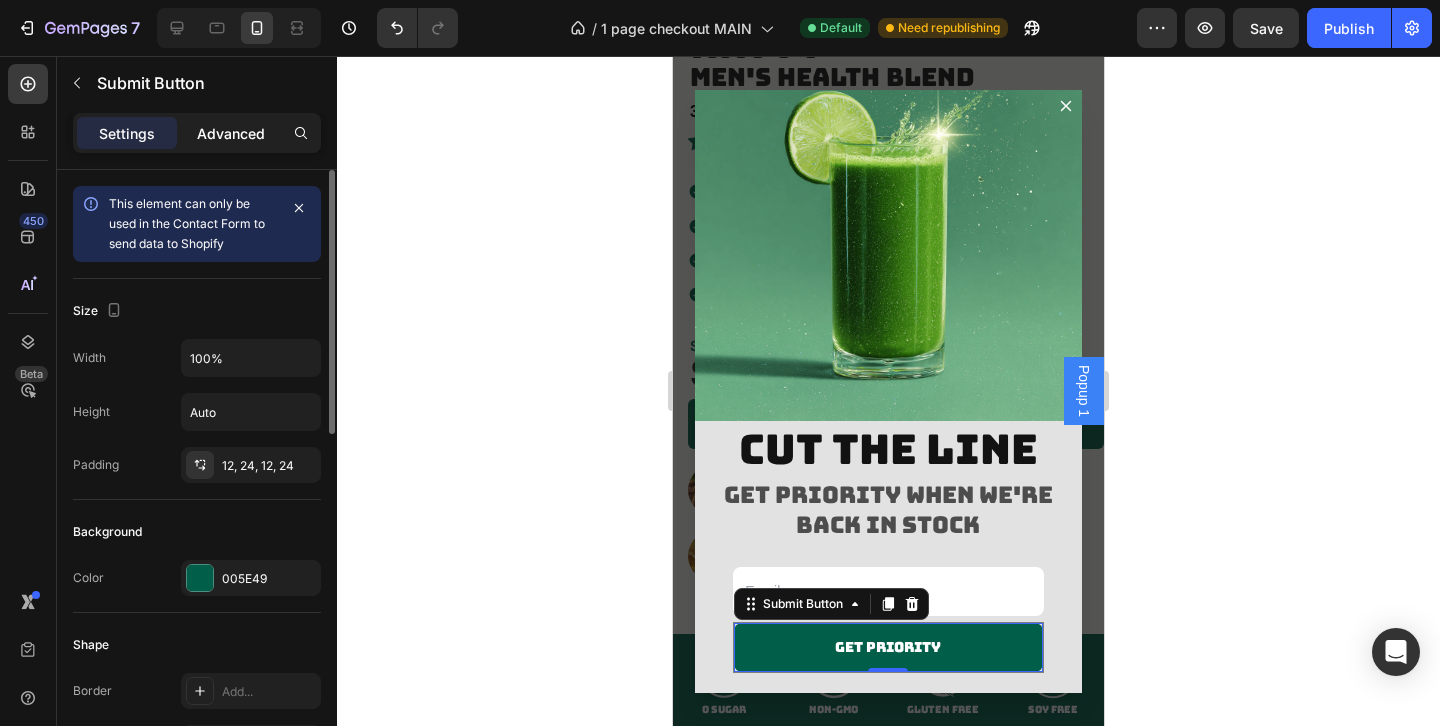 click on "Advanced" at bounding box center [231, 133] 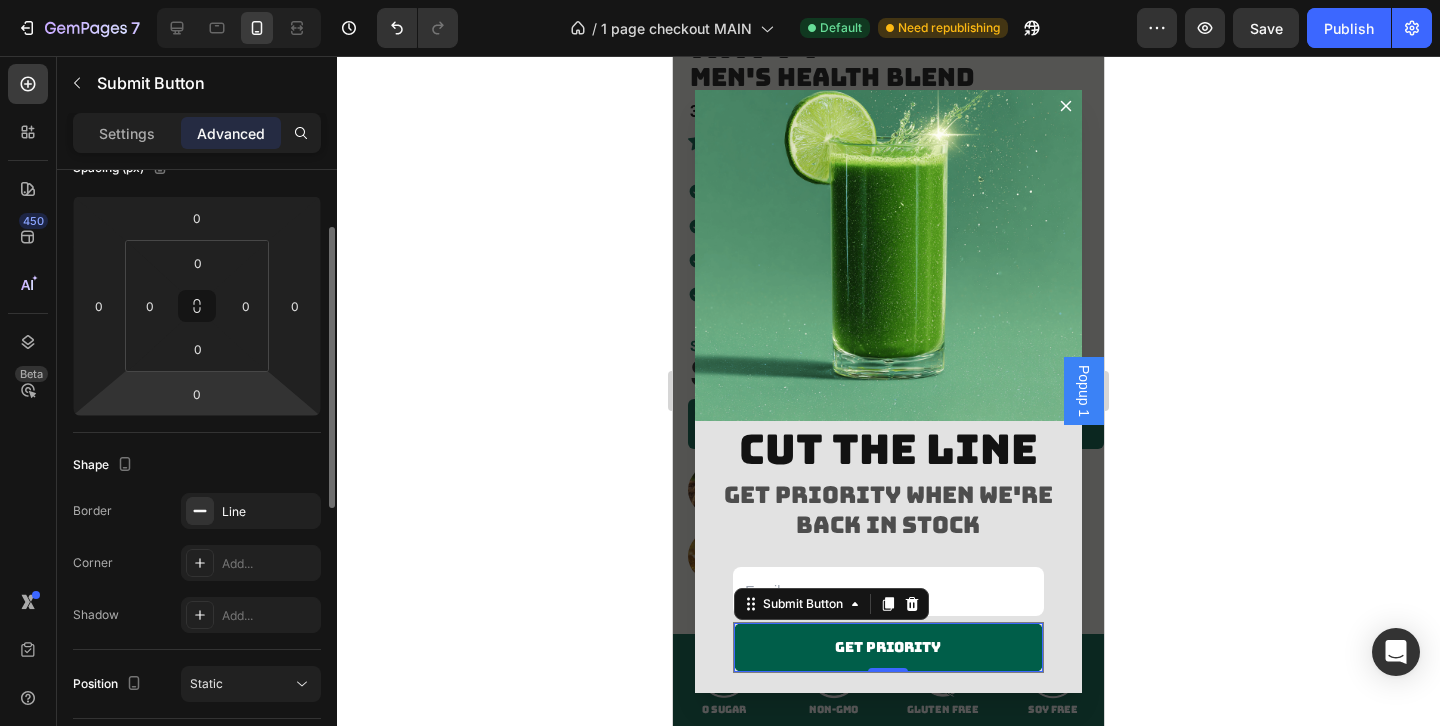 scroll, scrollTop: 409, scrollLeft: 0, axis: vertical 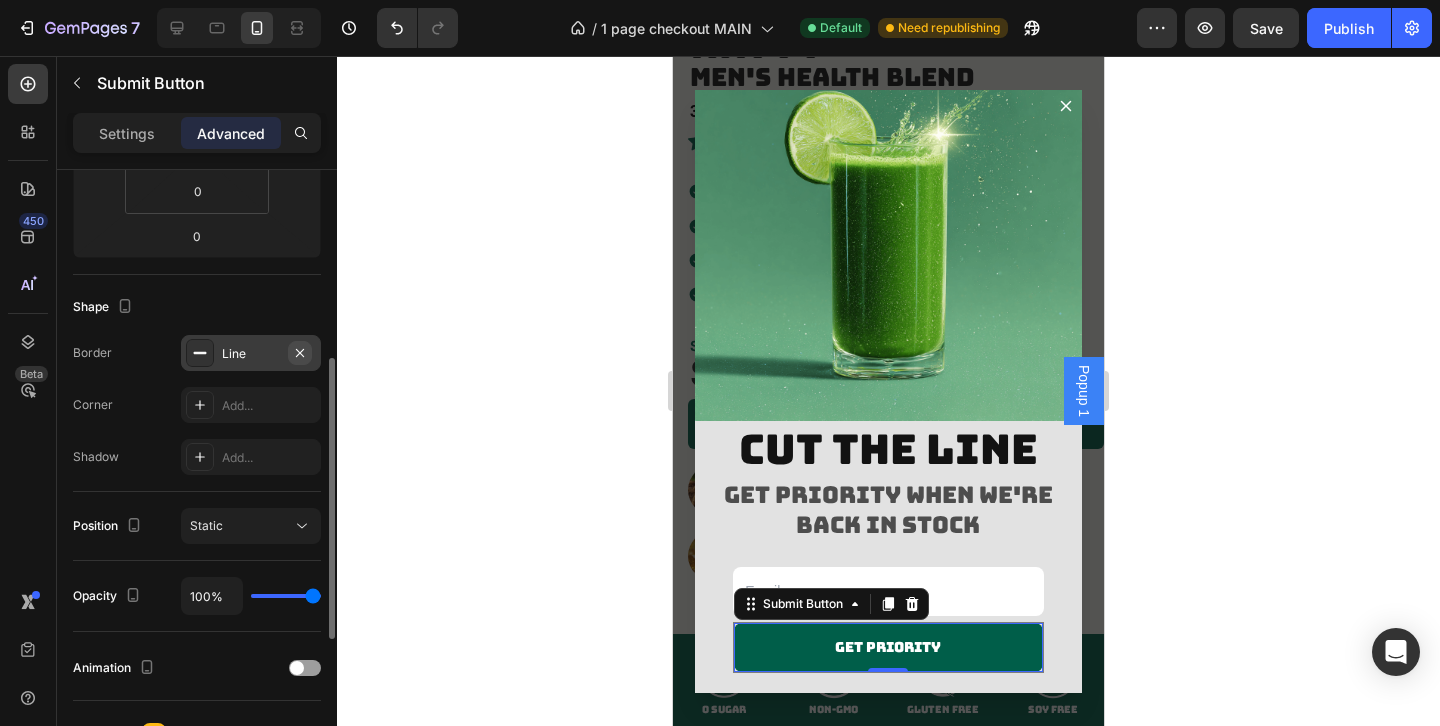 click 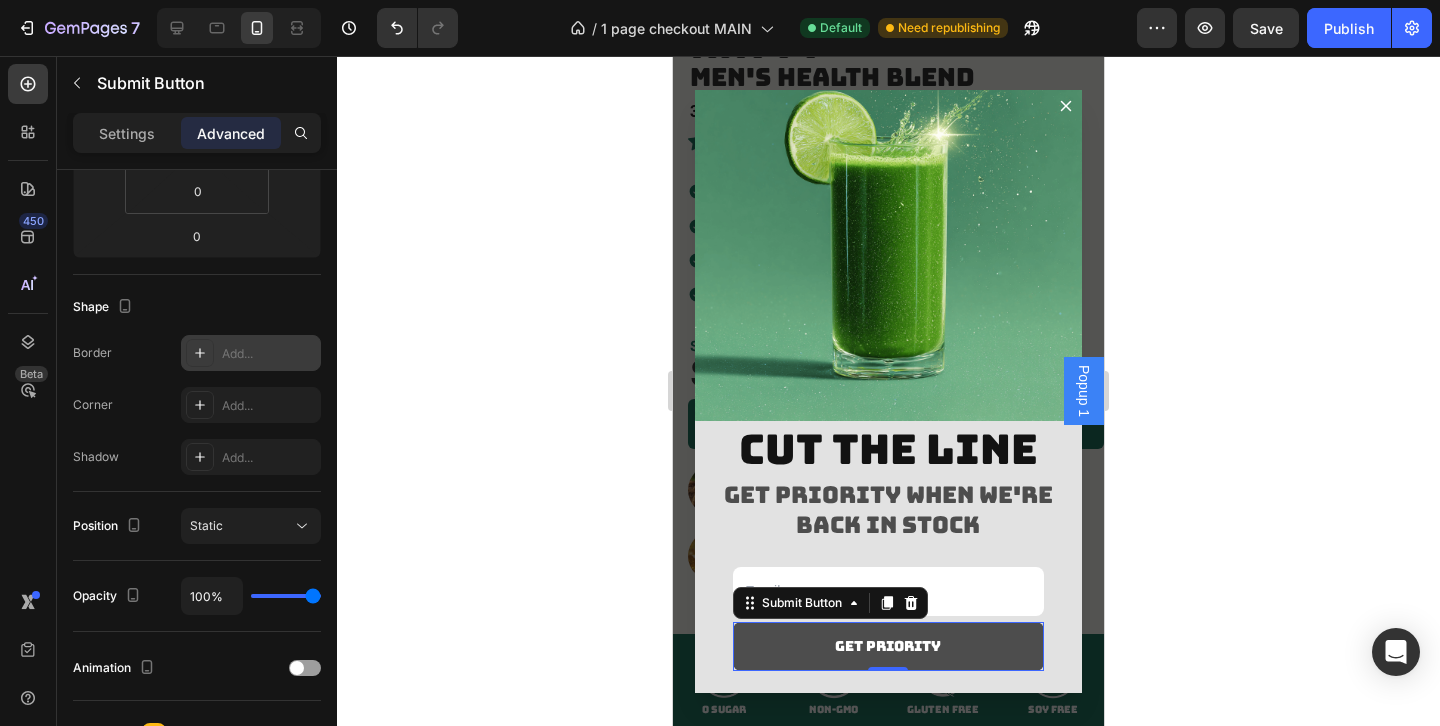 click on "Get priority" at bounding box center [888, 646] 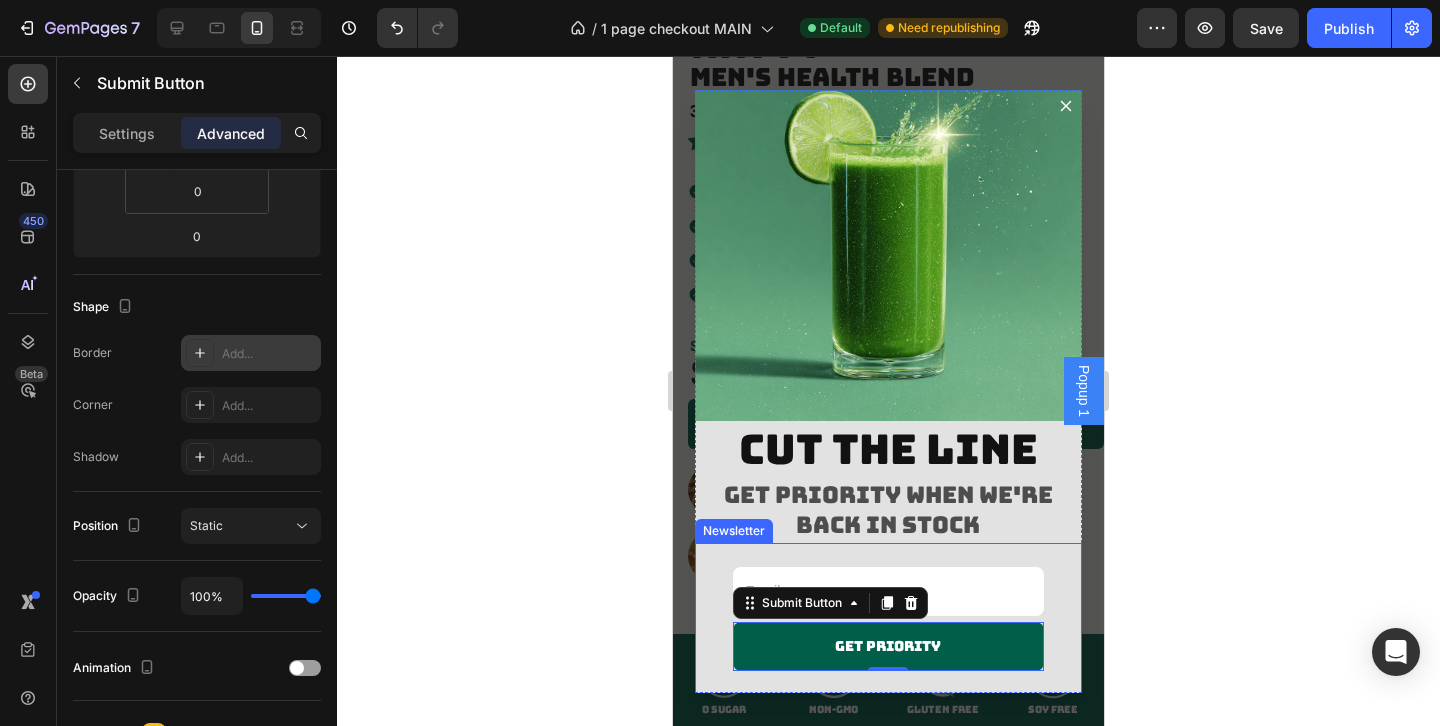 click on "Email Field Get priority Submit Button   0 Row Newsletter" at bounding box center (889, 619) 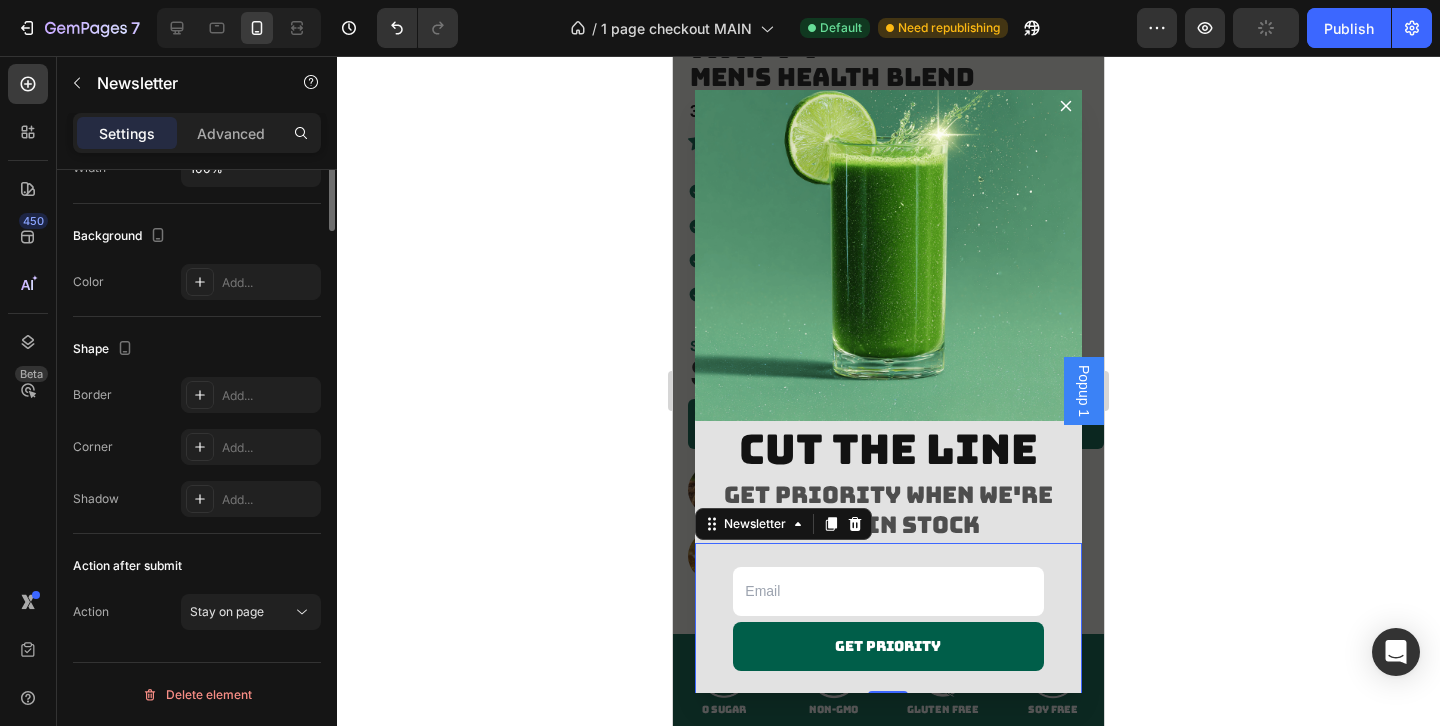 scroll, scrollTop: 0, scrollLeft: 0, axis: both 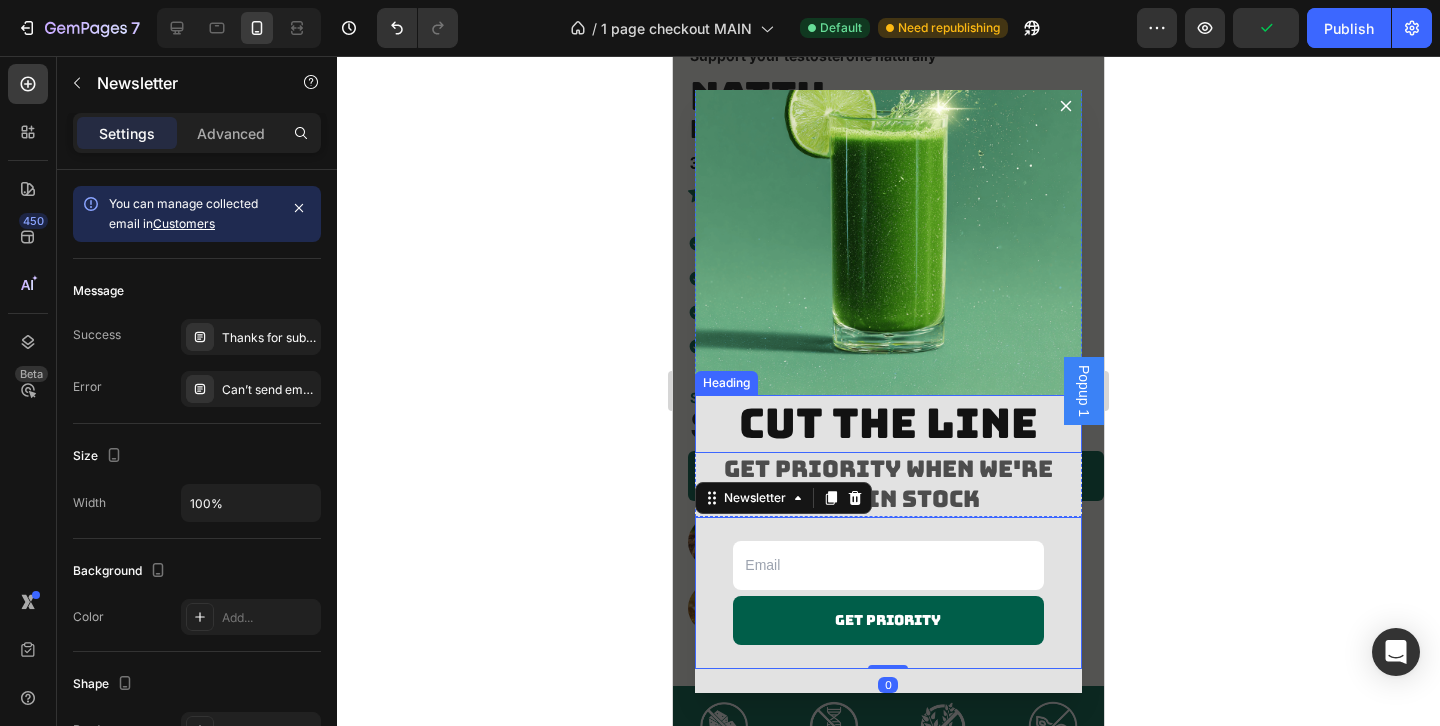 click at bounding box center [889, 202] 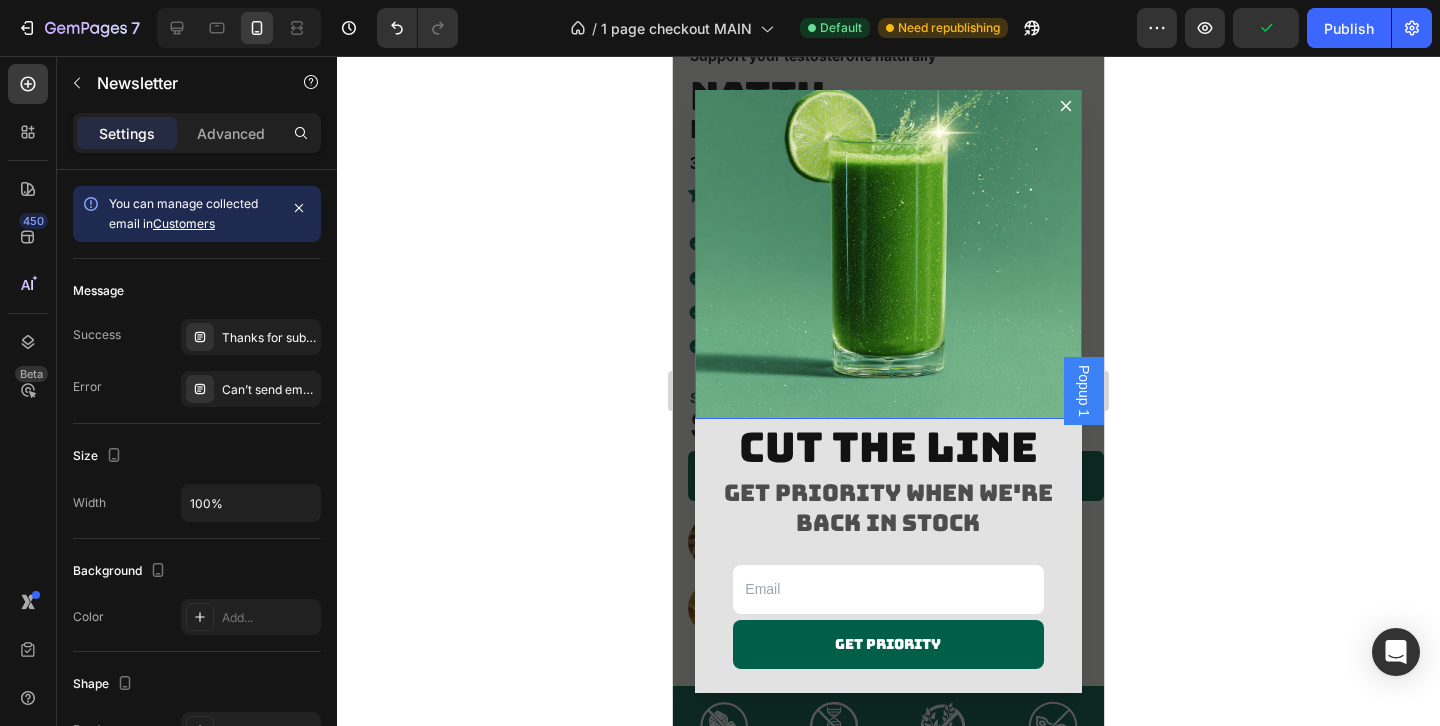 scroll, scrollTop: 58, scrollLeft: 0, axis: vertical 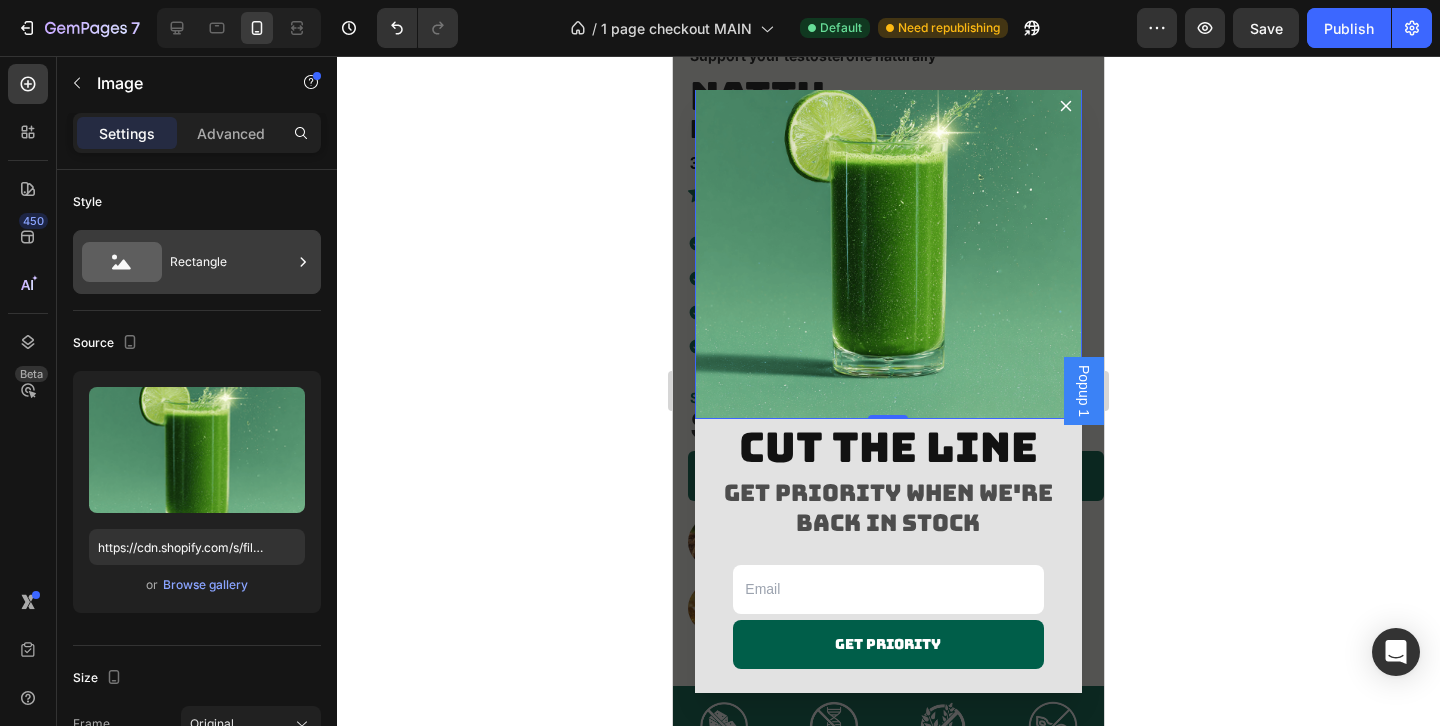 click on "Rectangle" at bounding box center (231, 262) 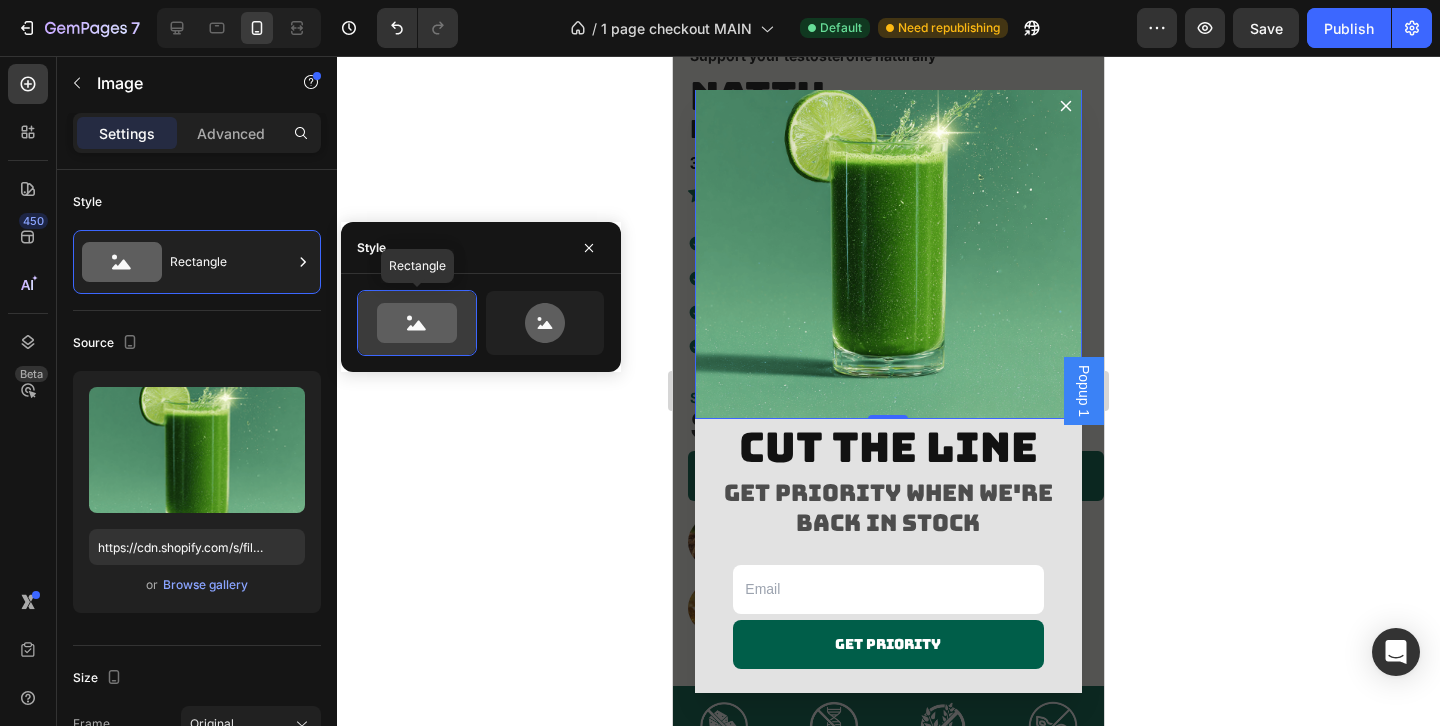 click 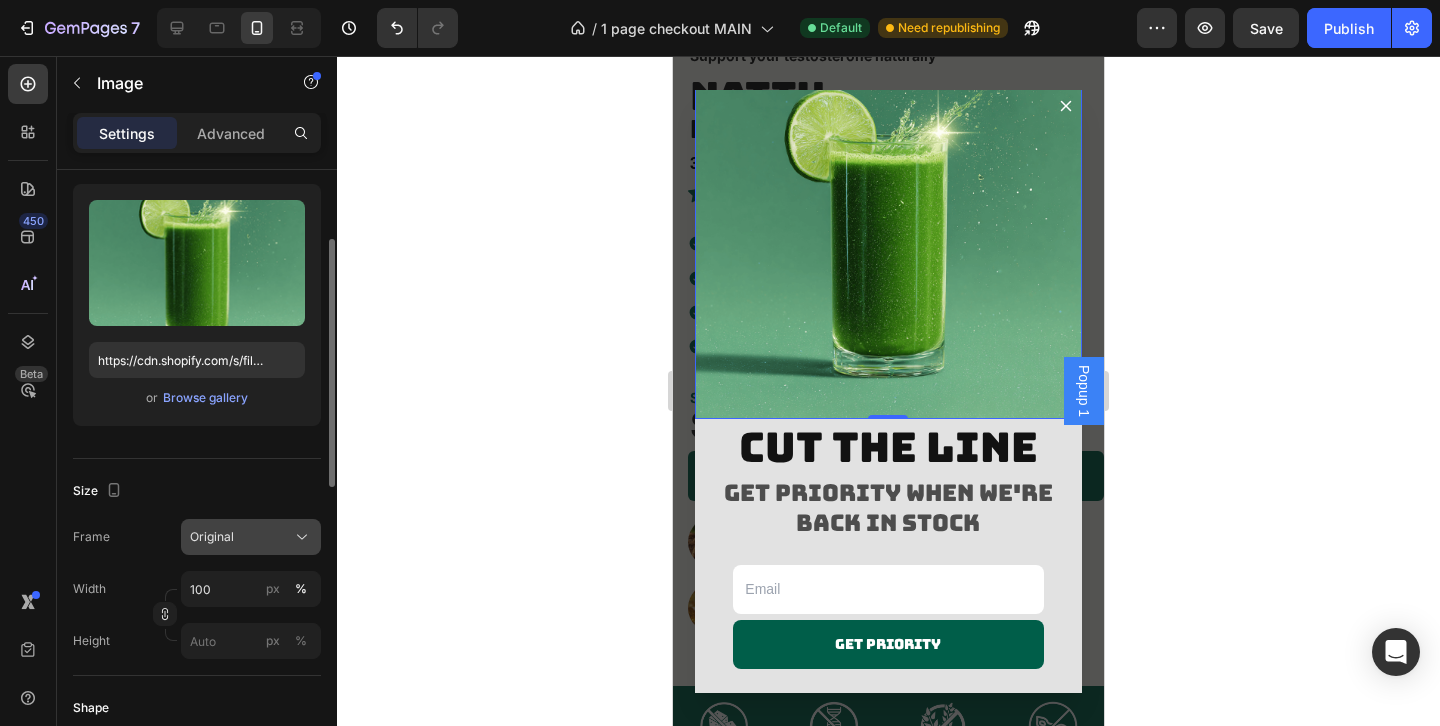 scroll, scrollTop: 196, scrollLeft: 0, axis: vertical 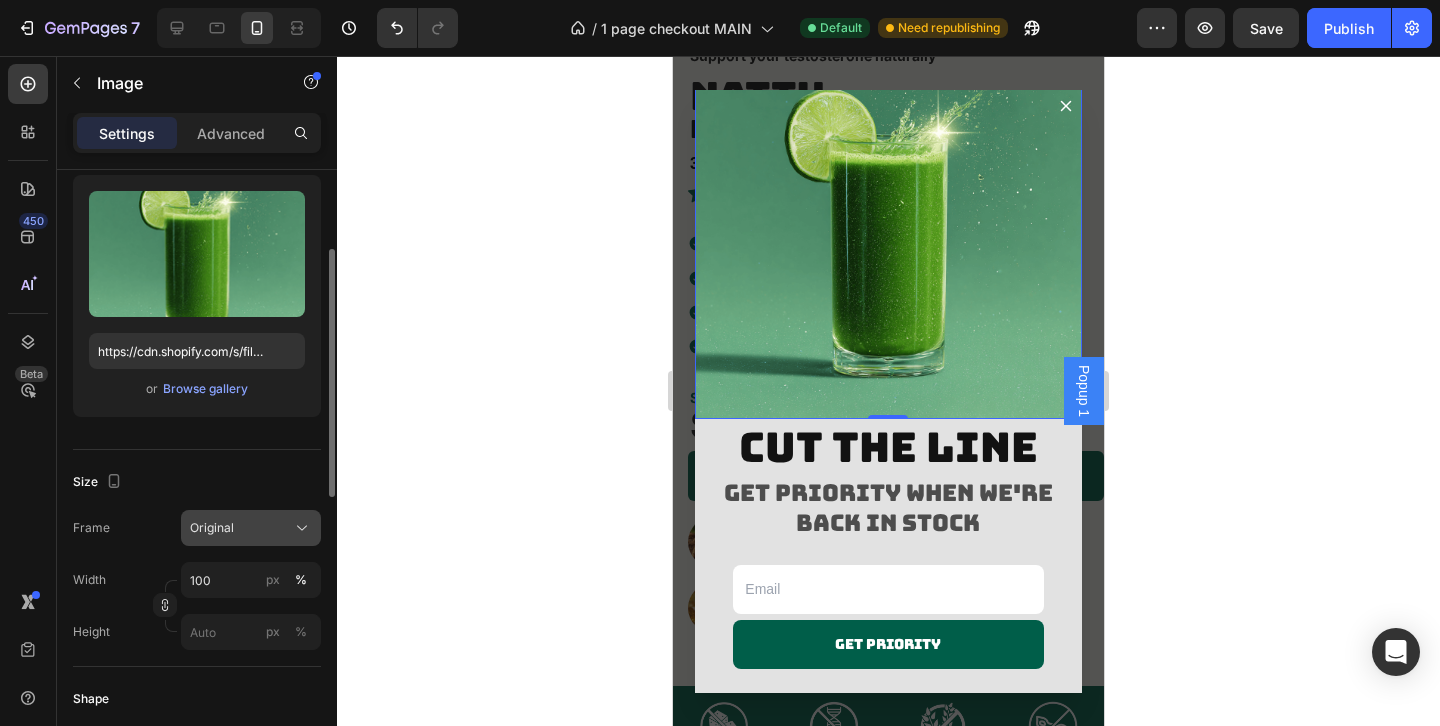 click on "Original" at bounding box center [251, 528] 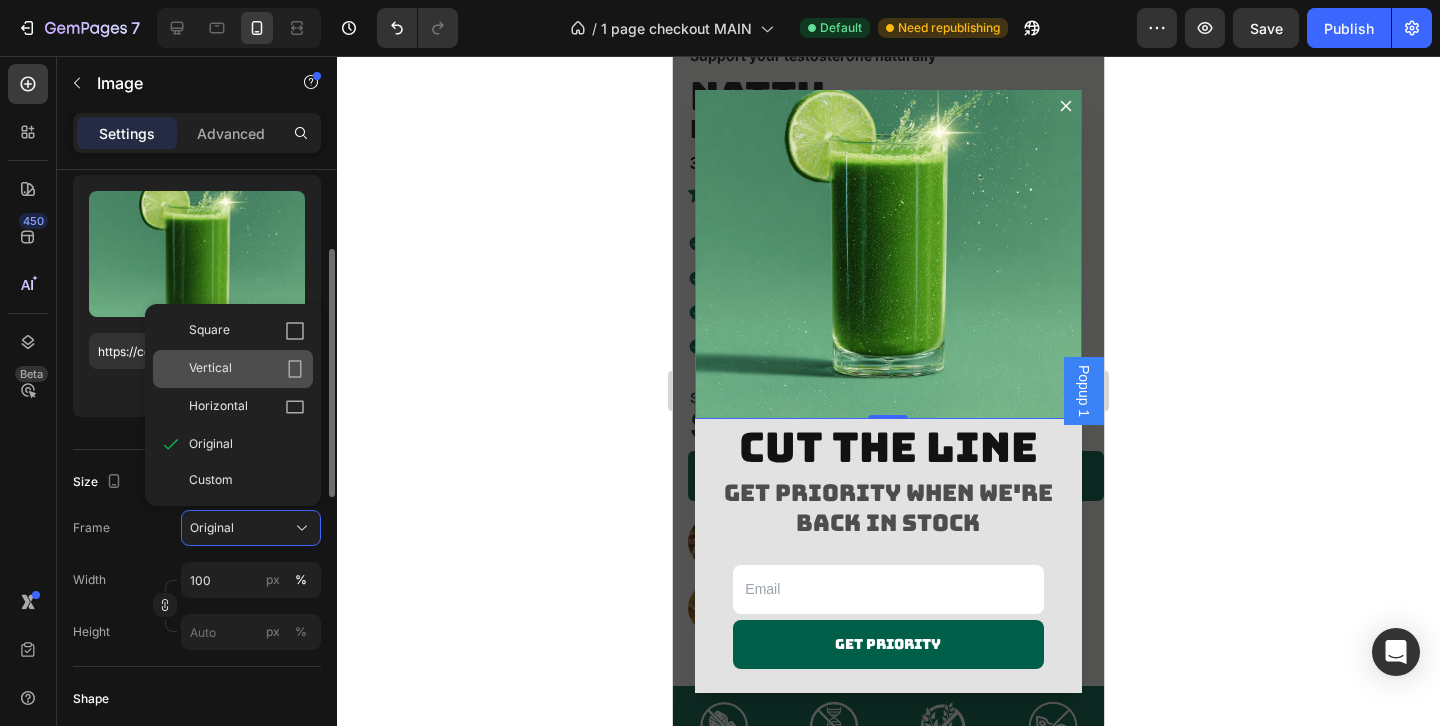 click on "Vertical" at bounding box center (247, 369) 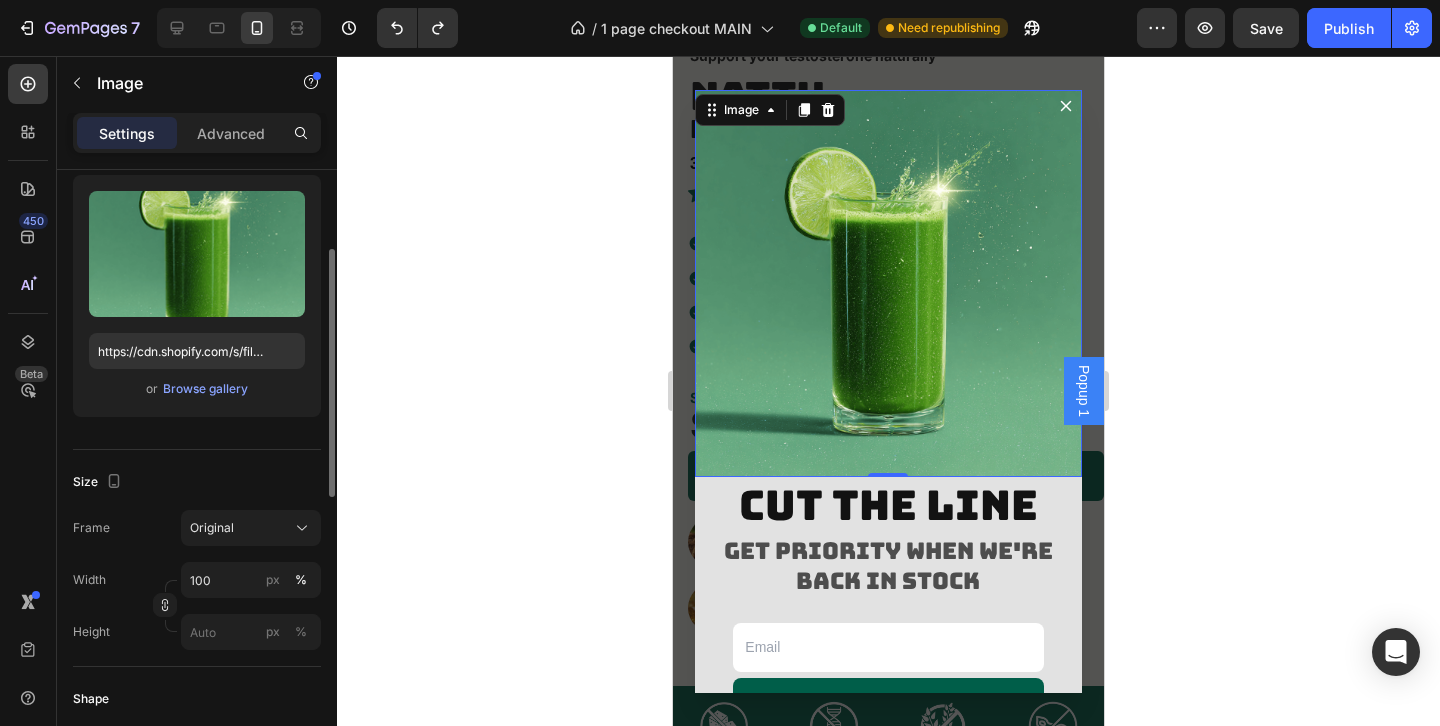 scroll, scrollTop: 58, scrollLeft: 0, axis: vertical 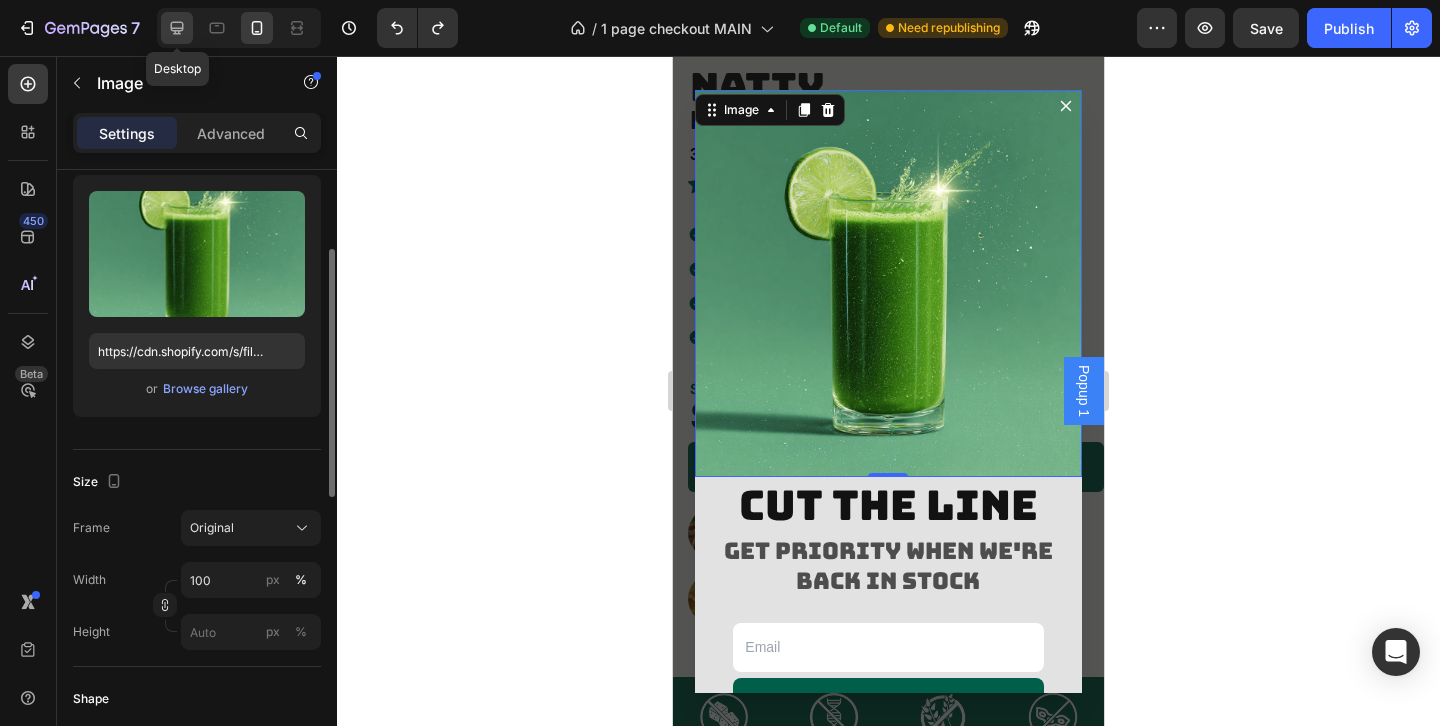 click 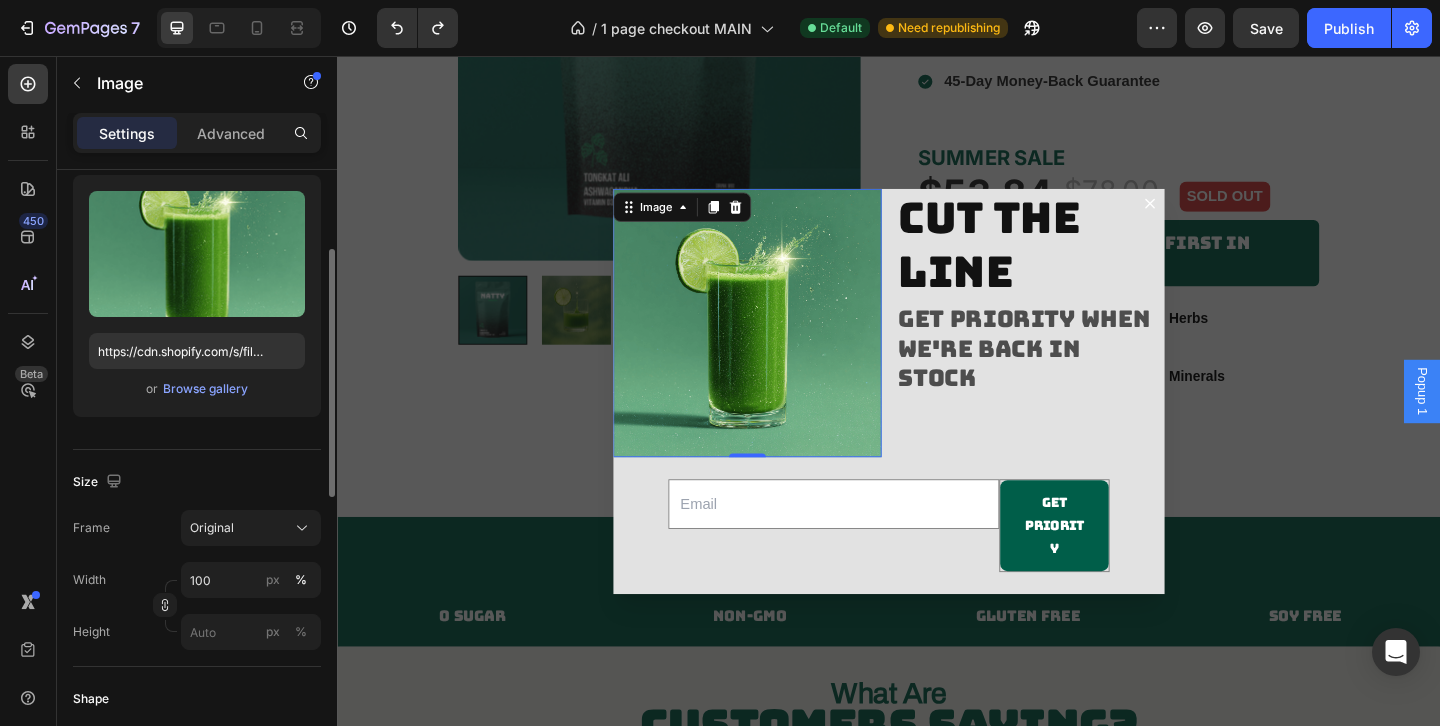 scroll, scrollTop: 3082, scrollLeft: 0, axis: vertical 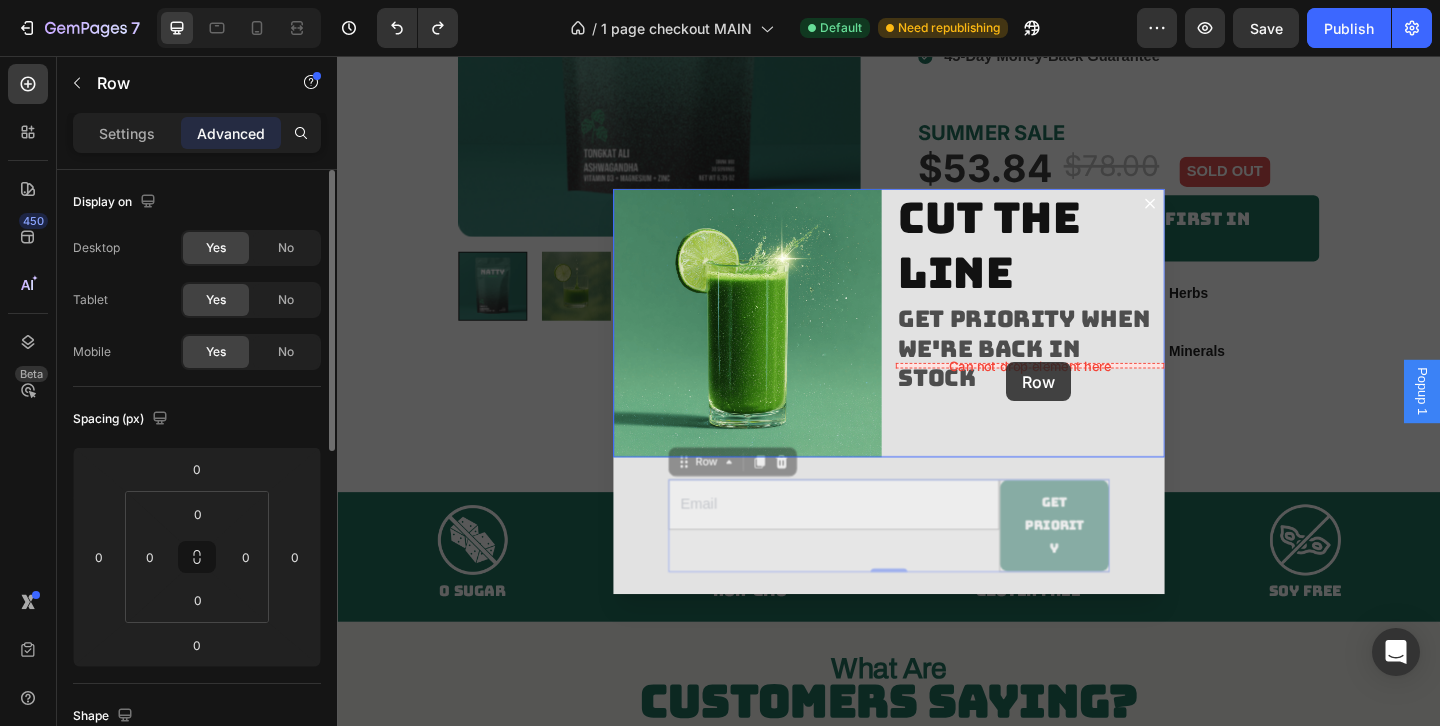 drag, startPoint x: 977, startPoint y: 600, endPoint x: 1065, endPoint y: 392, distance: 225.8495 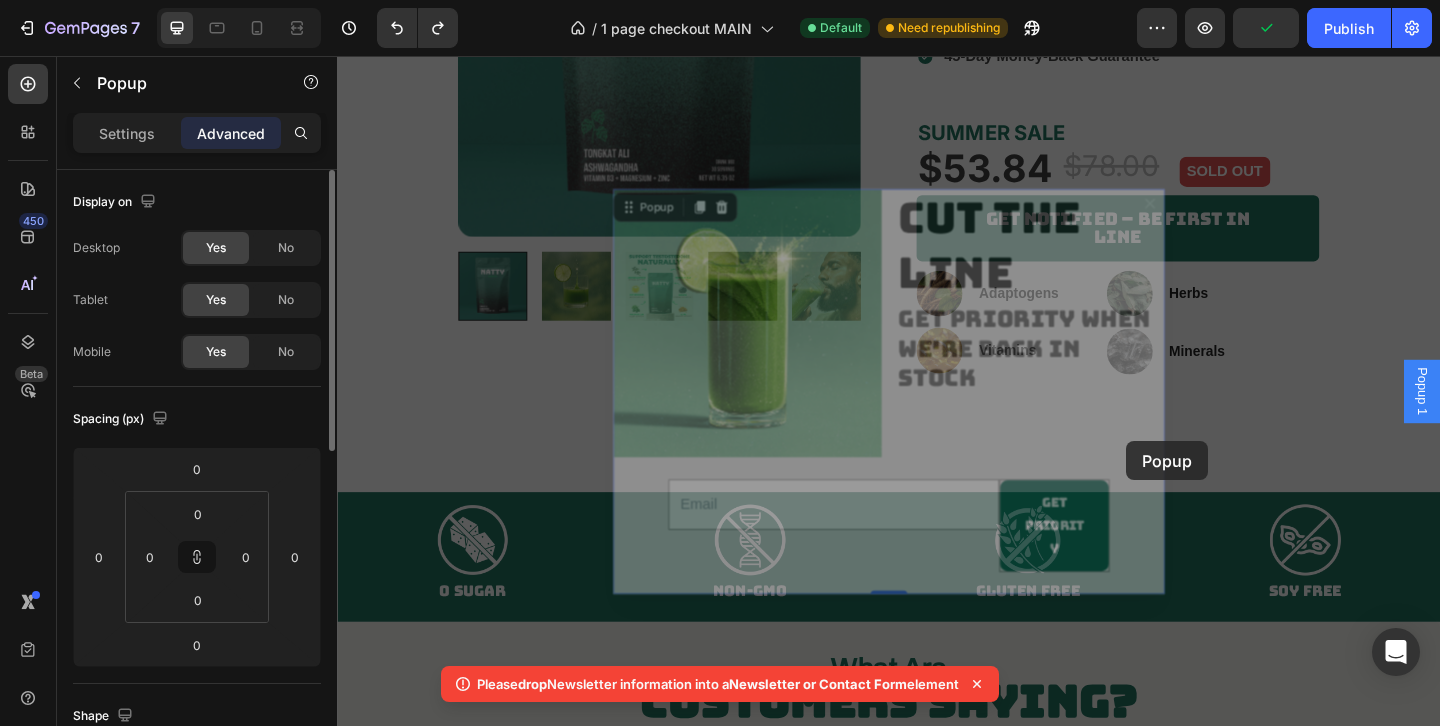drag, startPoint x: 1196, startPoint y: 588, endPoint x: 1194, endPoint y: 476, distance: 112.01785 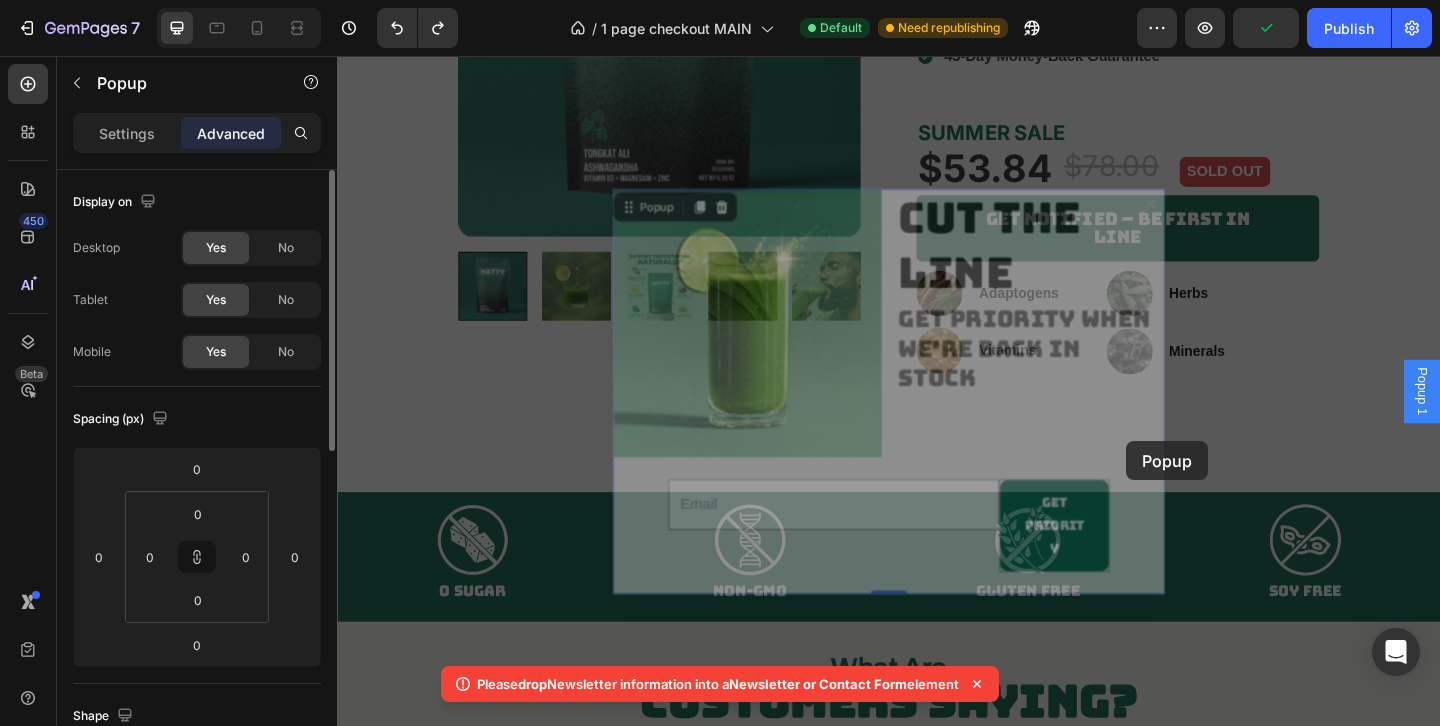 click on "Header Image Why Testosterone Heading matters Heading Testosterone is the #1 most important hormone for men Text Block
Icon ENERGY Heading More energy, motivation & drive towards your goals Text Block Image MUSCLE Heading Support your body's ability to build muscle  & metabolize fat Text Block
Icon MOOD Heading Stable happy mood & mental clarity thanks to reduced cortisol Text Block
Icon VITALITY Heading Perform longer & better when you need it most. Don't lose your spark! Text Block Row Row Section 3/25 Page has reached Shopify’s 25 section-limit Page has reached Shopify’s 25 section-limit Testosterone is falling Heading and men feel  terrible  because of it Text Block  25% Heading lower testosterone levels than our grandfathers had. And it keeps decreasing Text Block 80% Heading of men in the US are deficient in one or more ingredients found in NATTY.  Text Block Row NATTY CAN HELP Button
Icon 45-Day Money Back Guarantee Text Block Row" at bounding box center [937, 632] 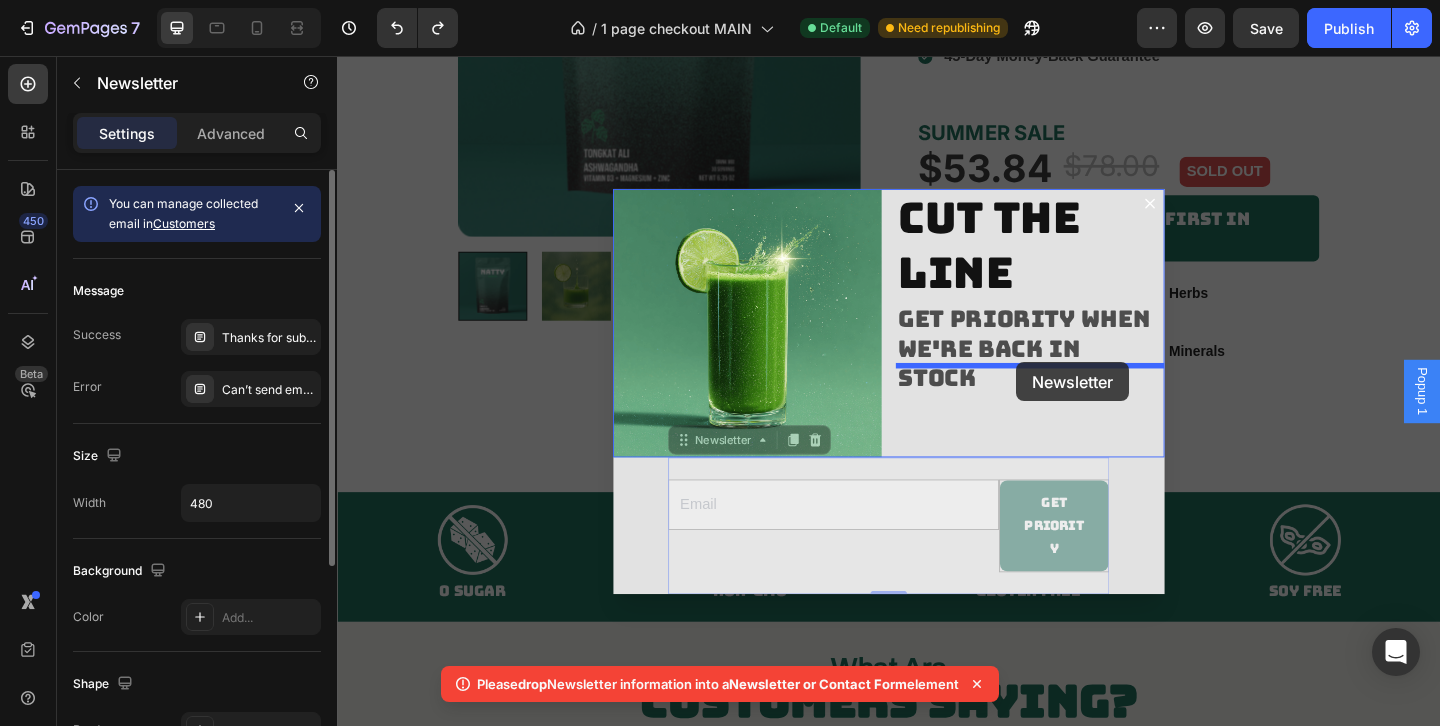 drag, startPoint x: 1049, startPoint y: 499, endPoint x: 1076, endPoint y: 389, distance: 113.265175 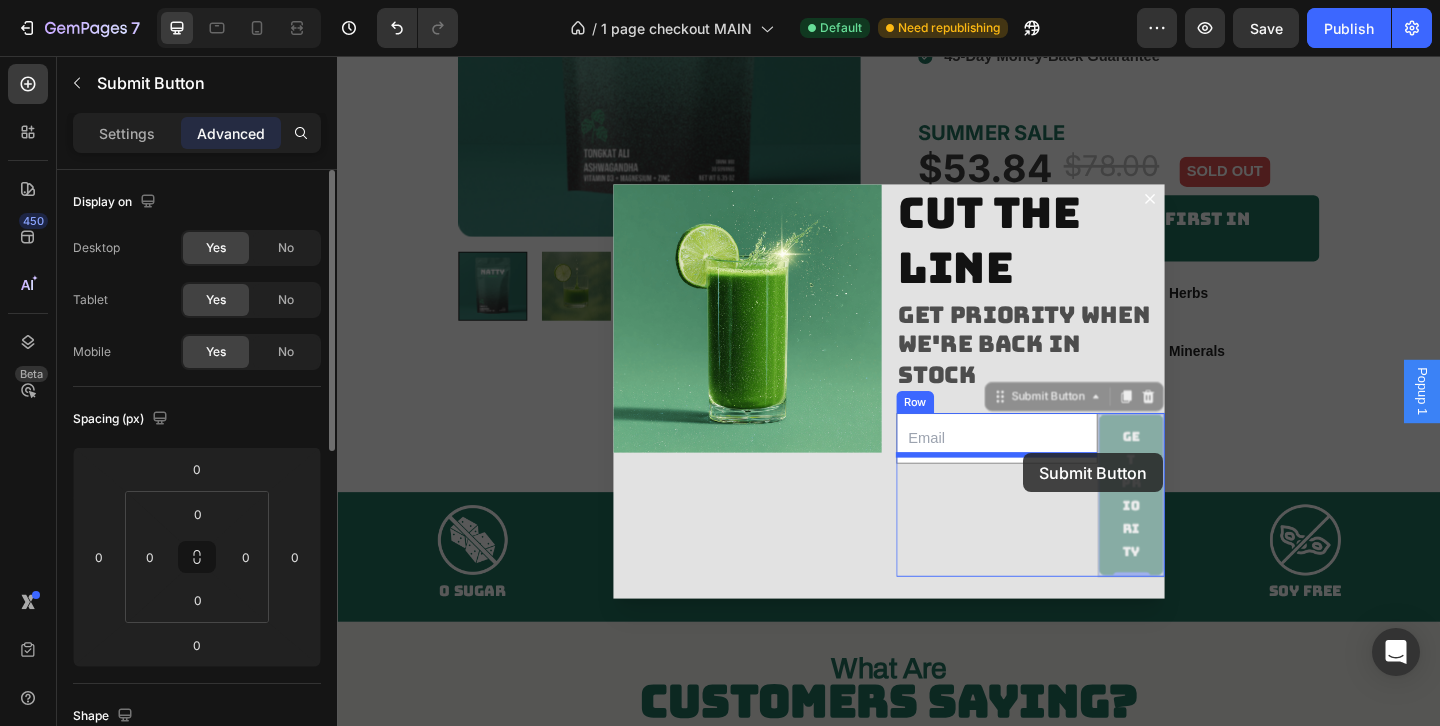drag, startPoint x: 1209, startPoint y: 459, endPoint x: 1079, endPoint y: 490, distance: 133.64505 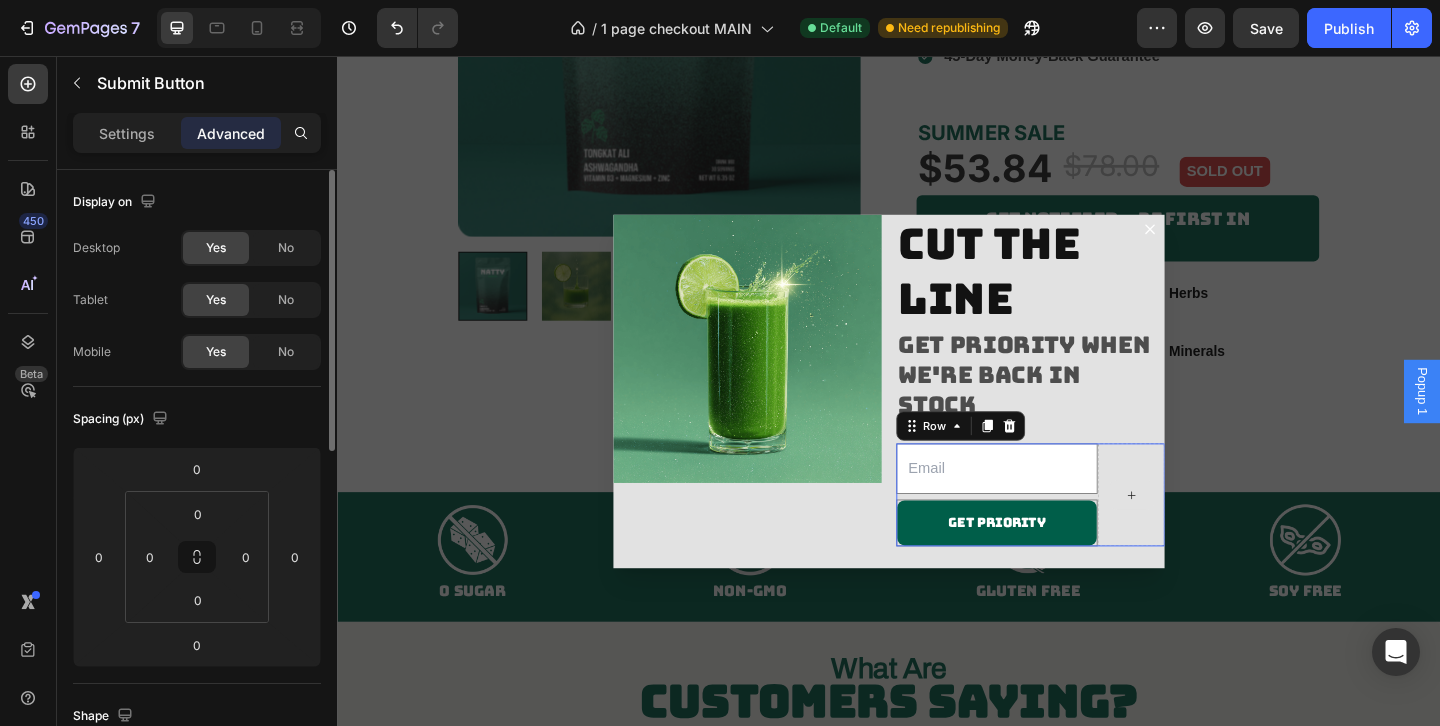 click at bounding box center (1200, 533) 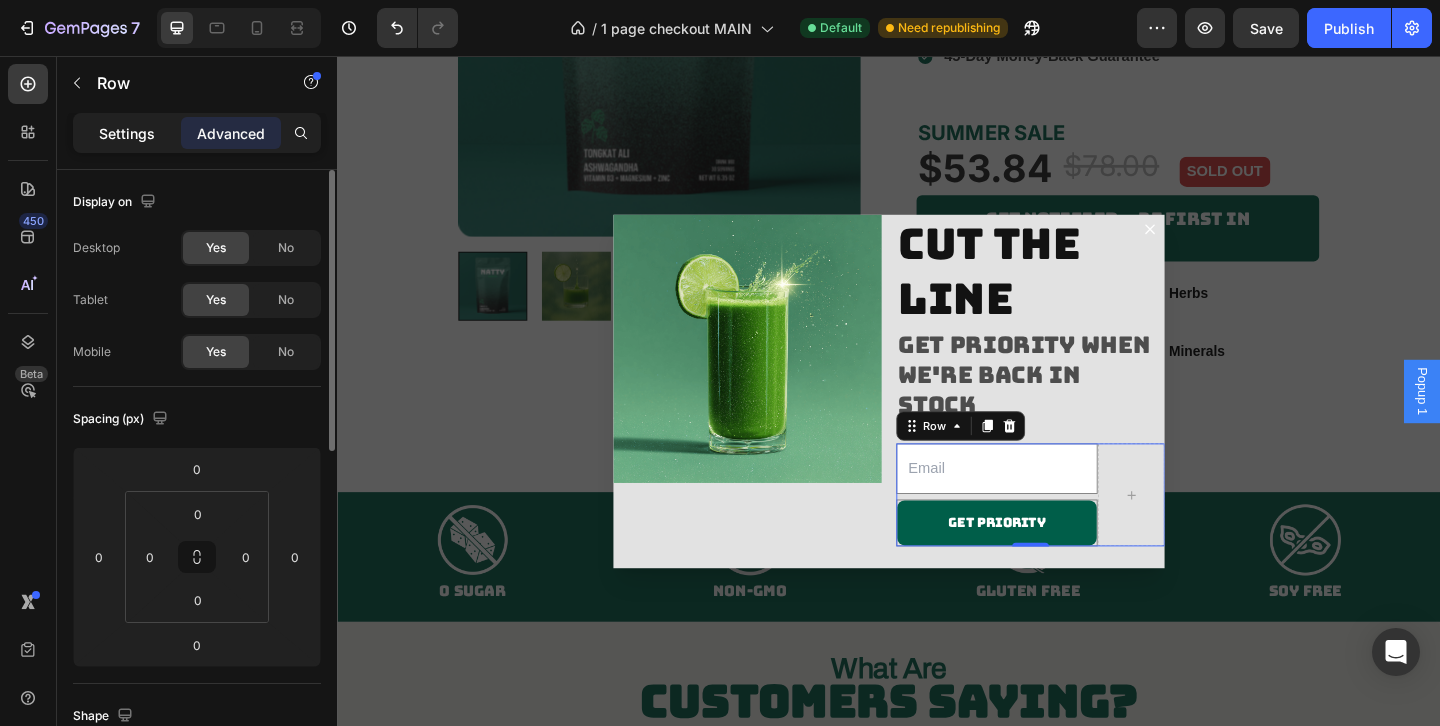 click on "Settings" 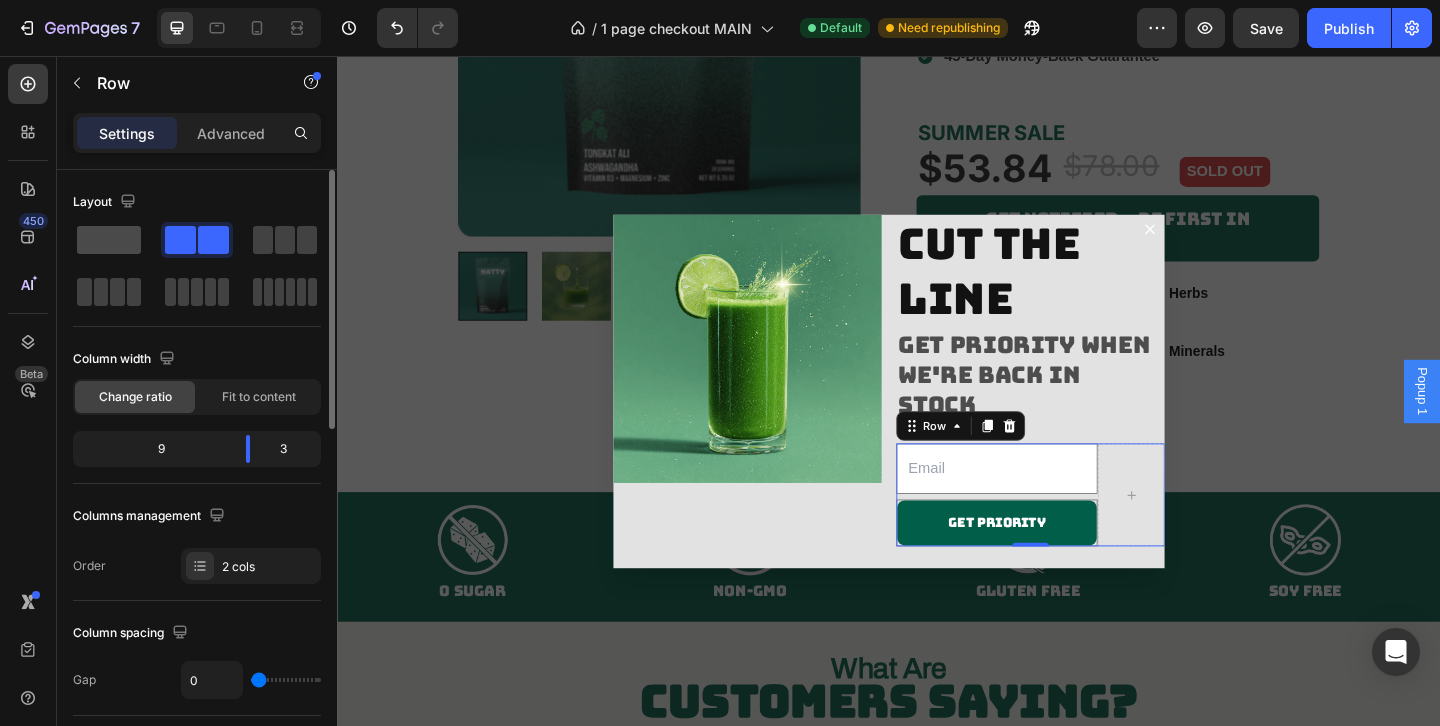 click 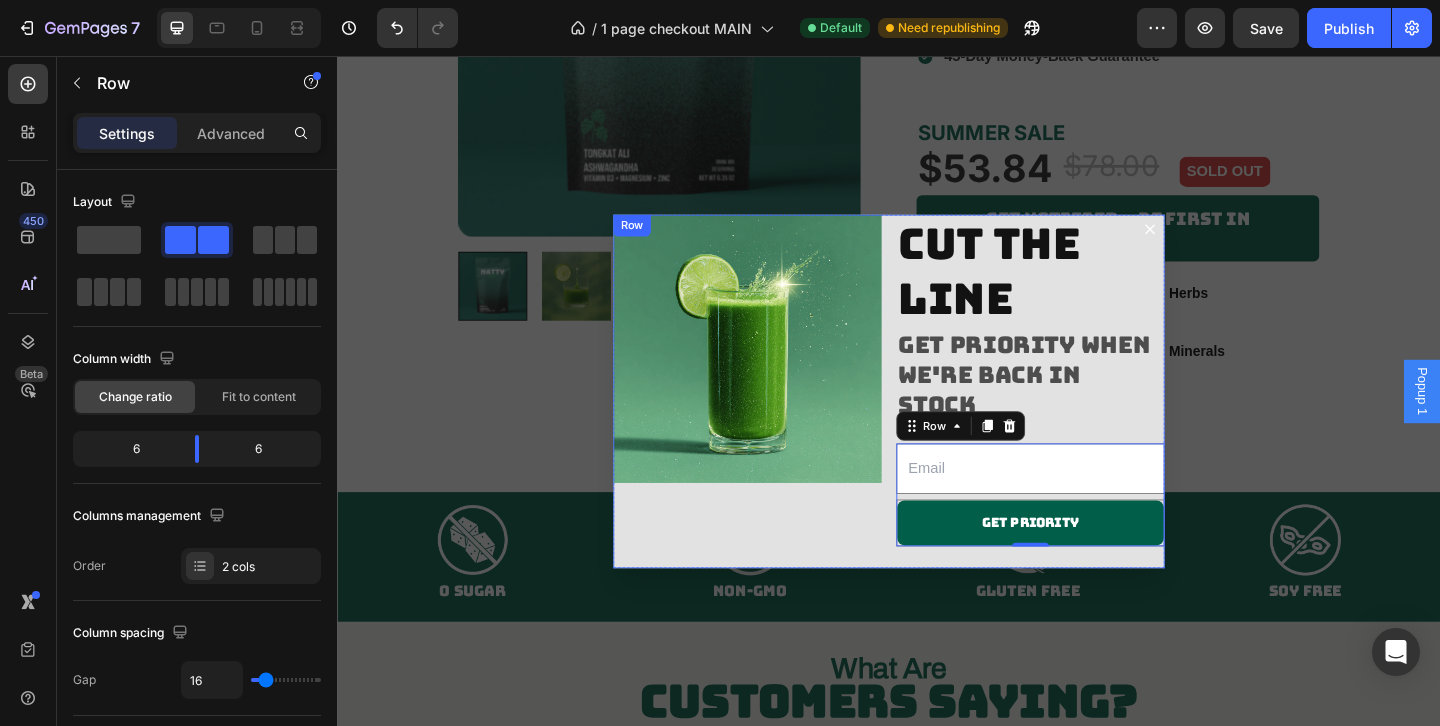 click on "Image" at bounding box center (783, 420) 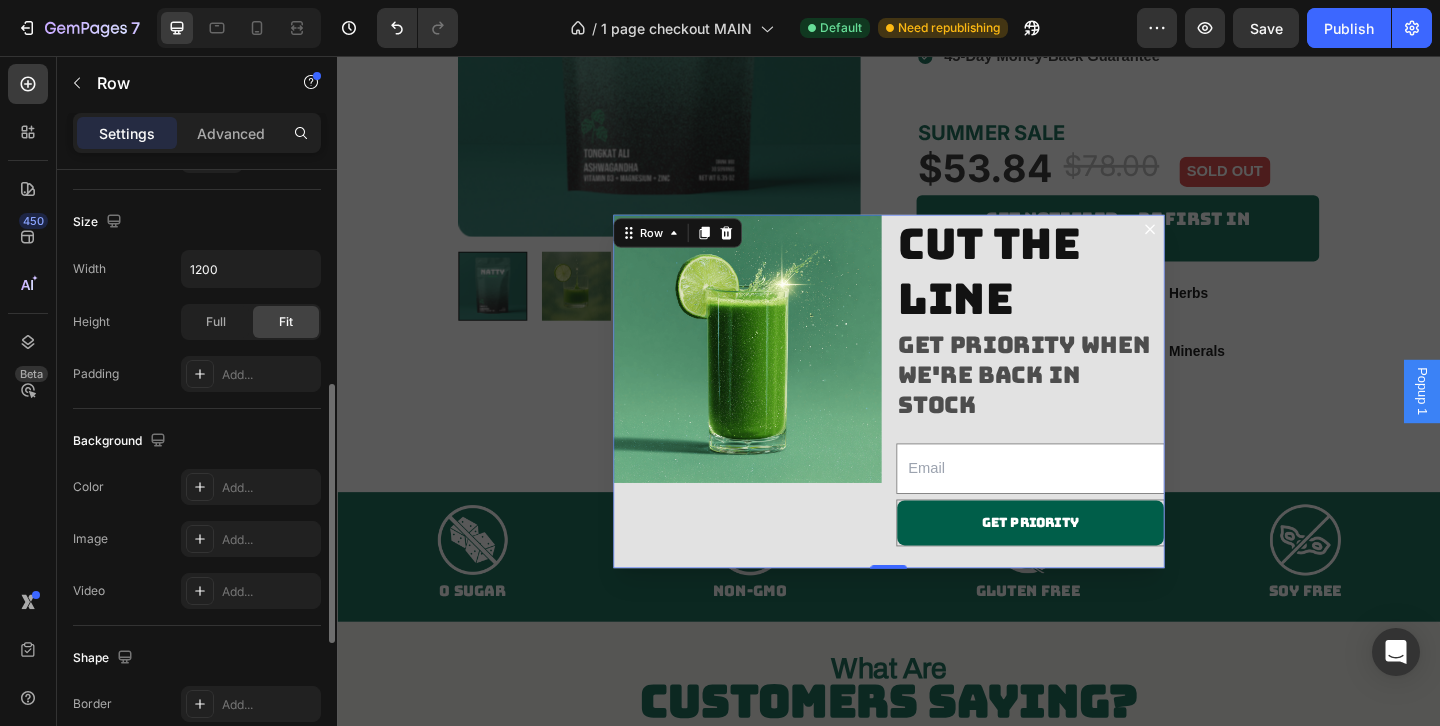 scroll, scrollTop: 525, scrollLeft: 0, axis: vertical 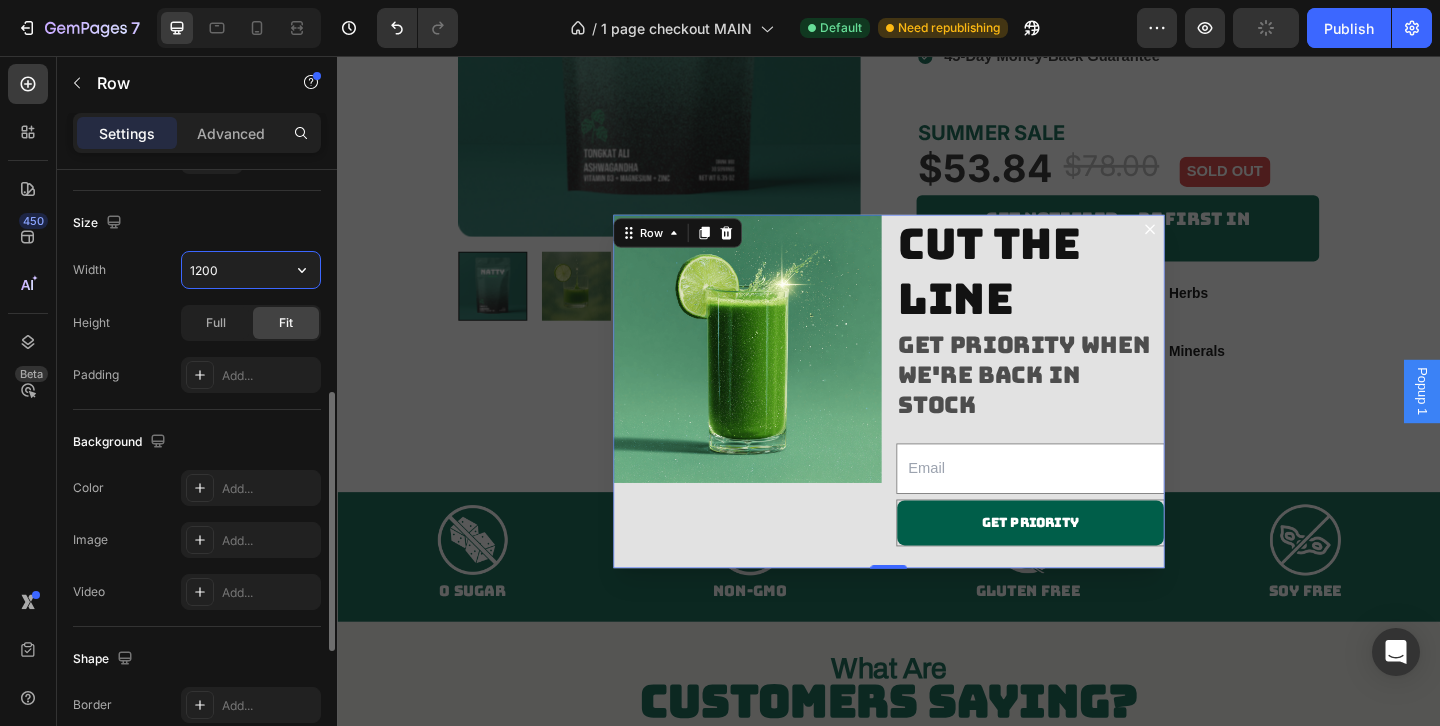 click on "1200" at bounding box center [251, 270] 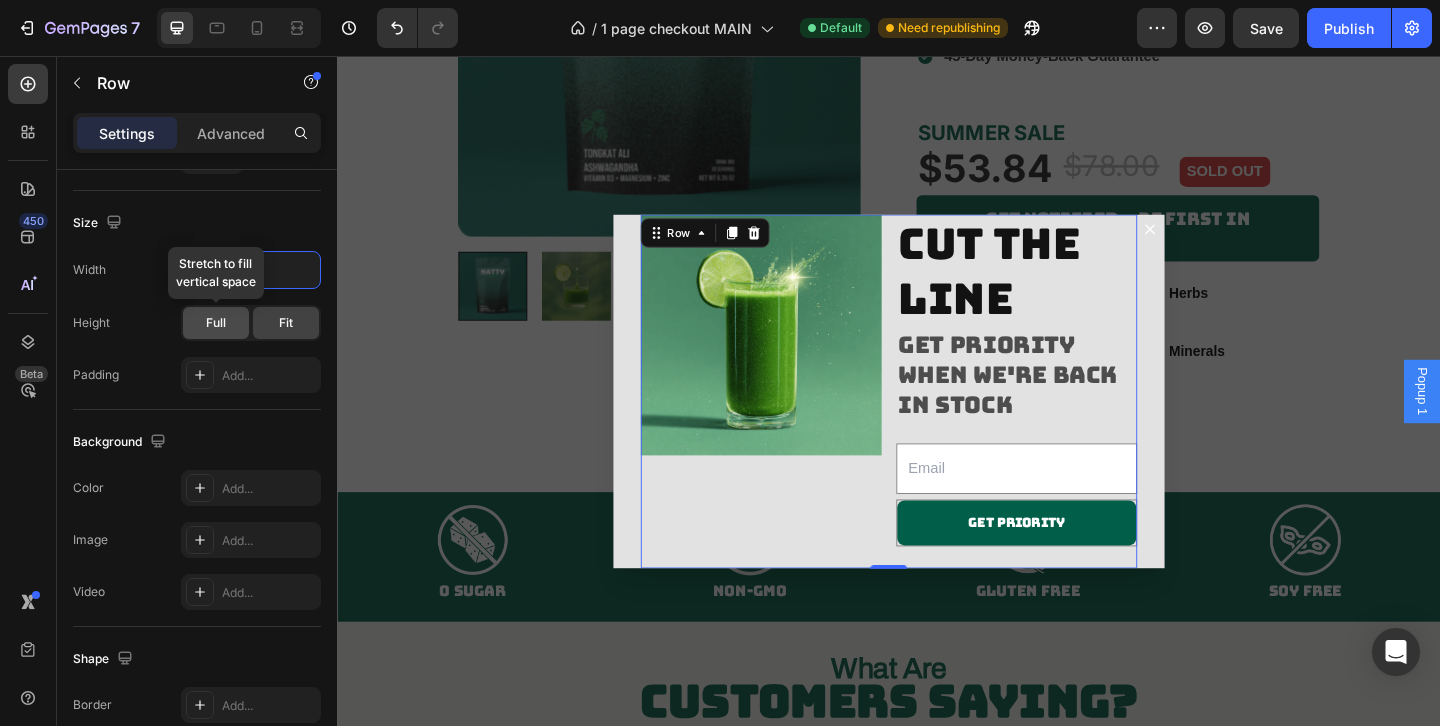 type on "90%" 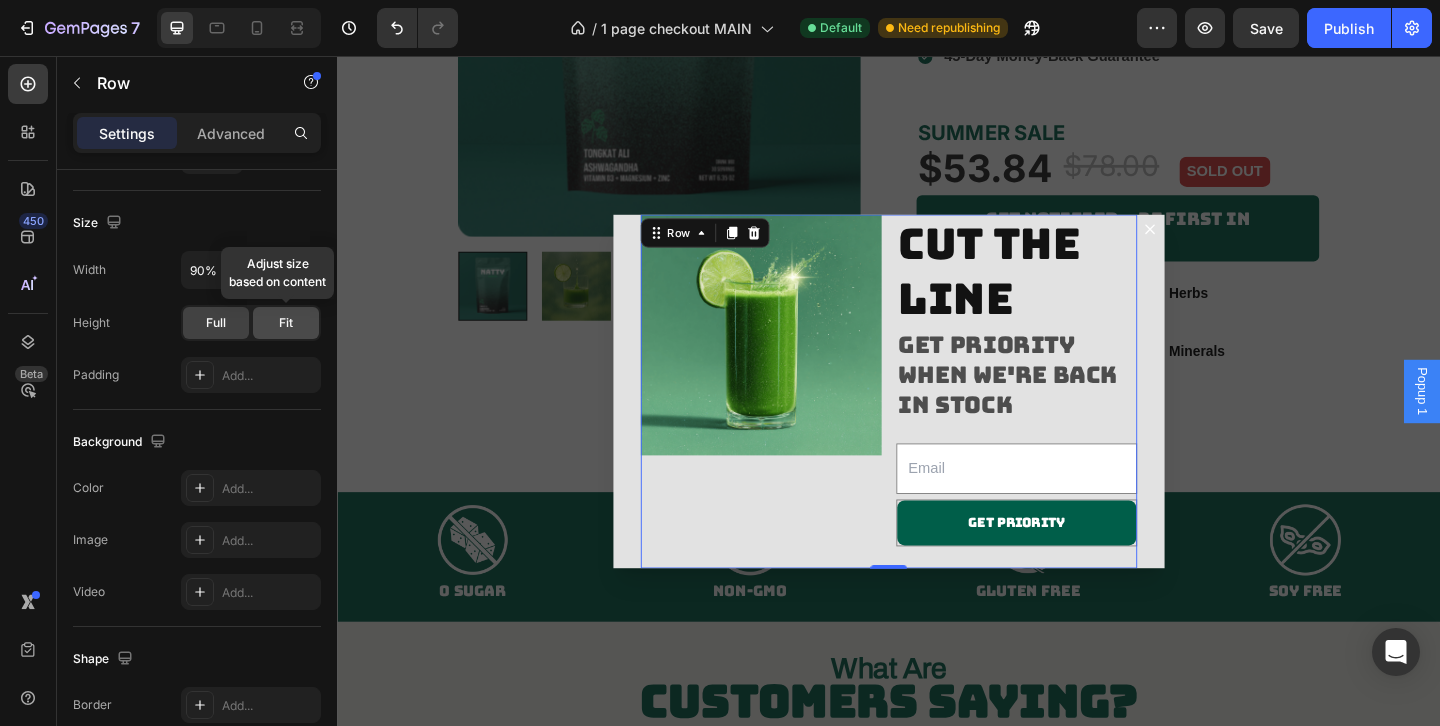 click on "Fit" 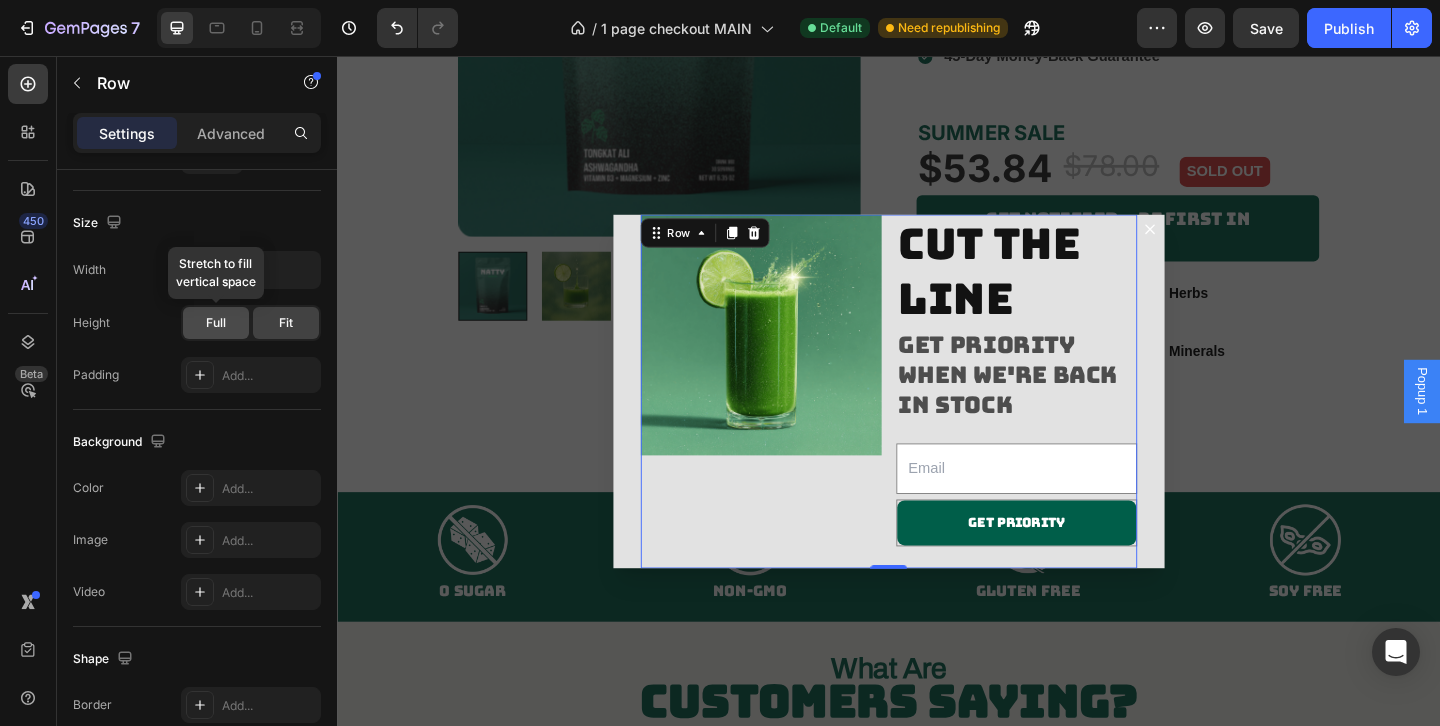 click on "Full" 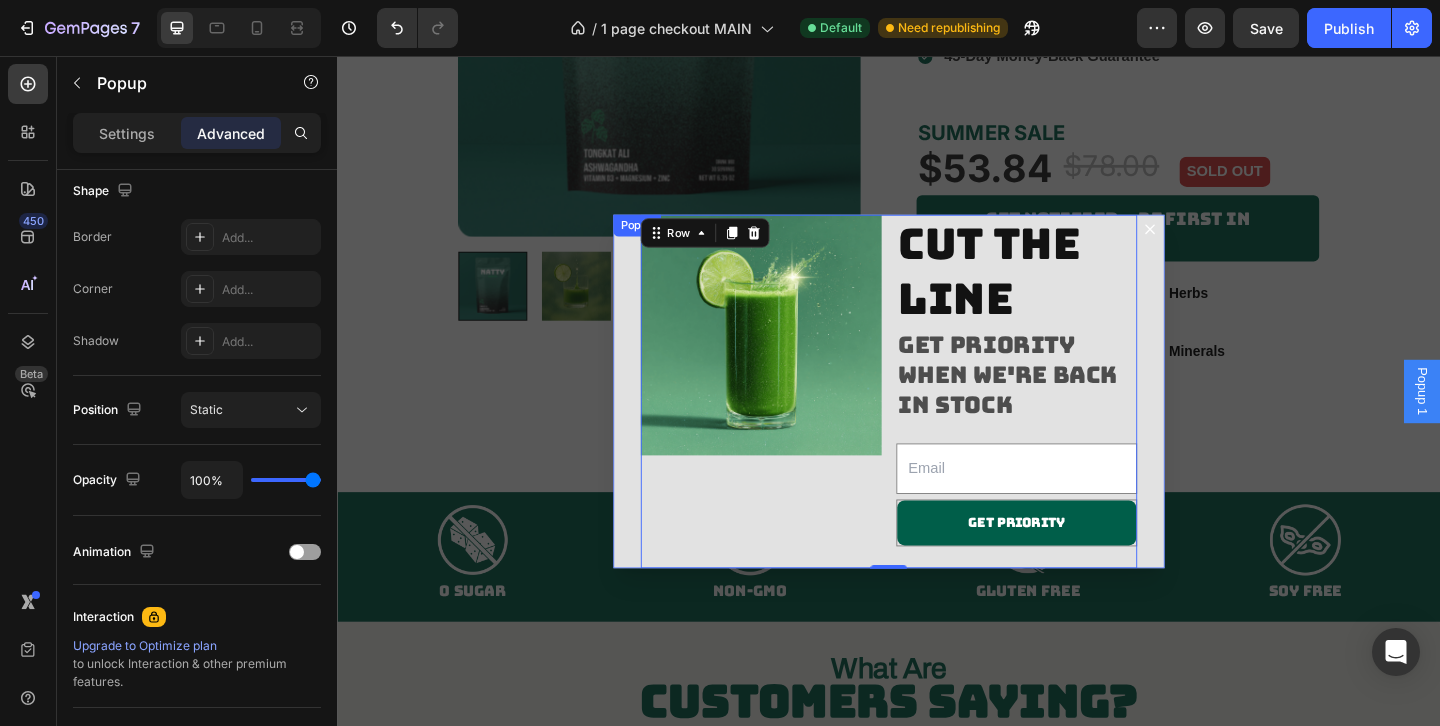 click on "Image cut the line Heading Get priority when we're back in stock Heading Email Field Get priority Submit Button Row Newsletter Row   0" at bounding box center (937, 420) 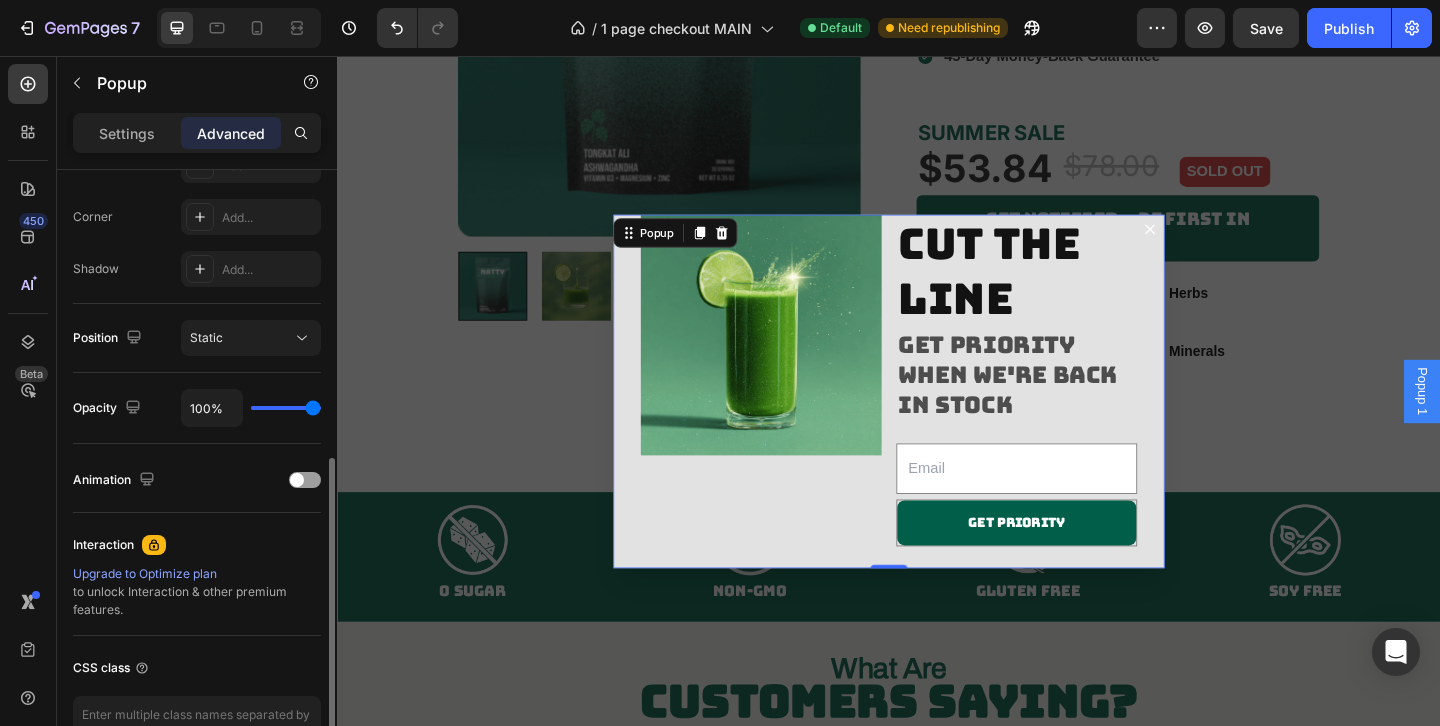 scroll, scrollTop: 664, scrollLeft: 0, axis: vertical 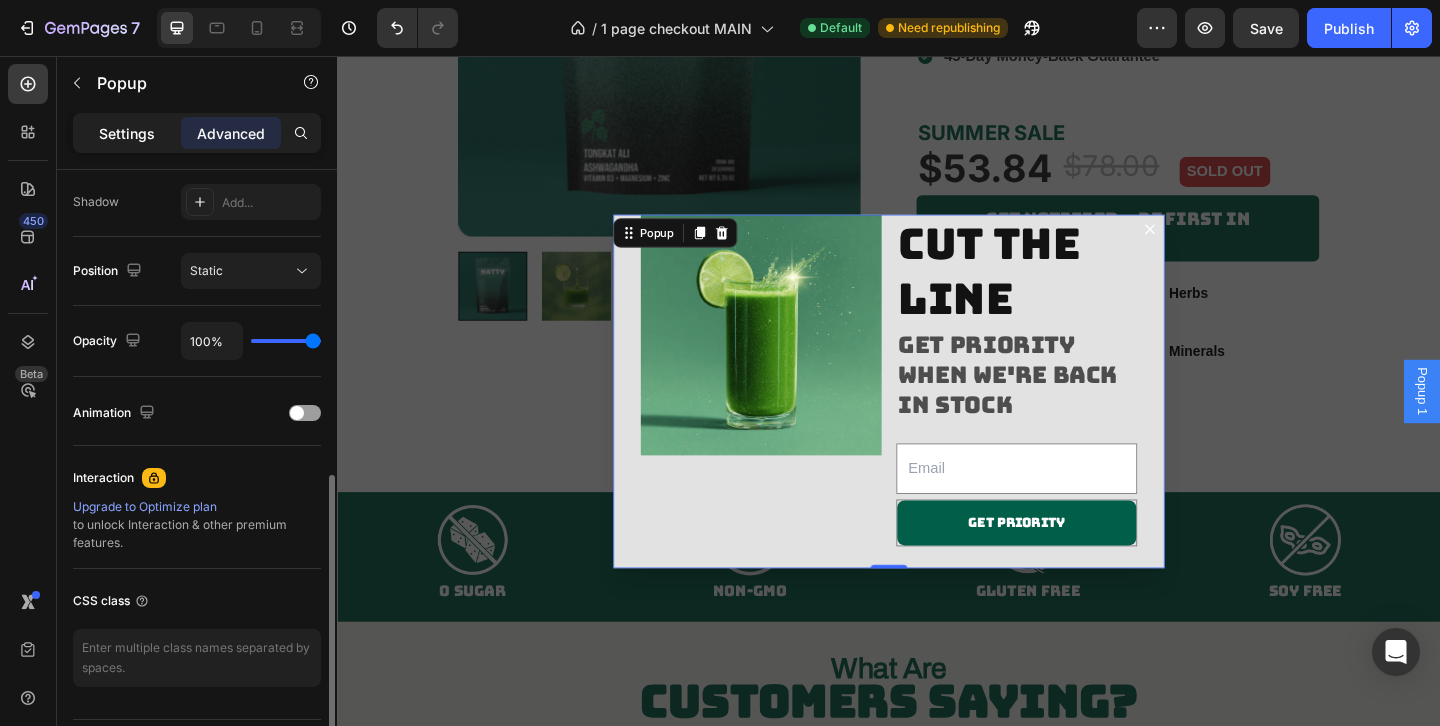 click on "Settings" 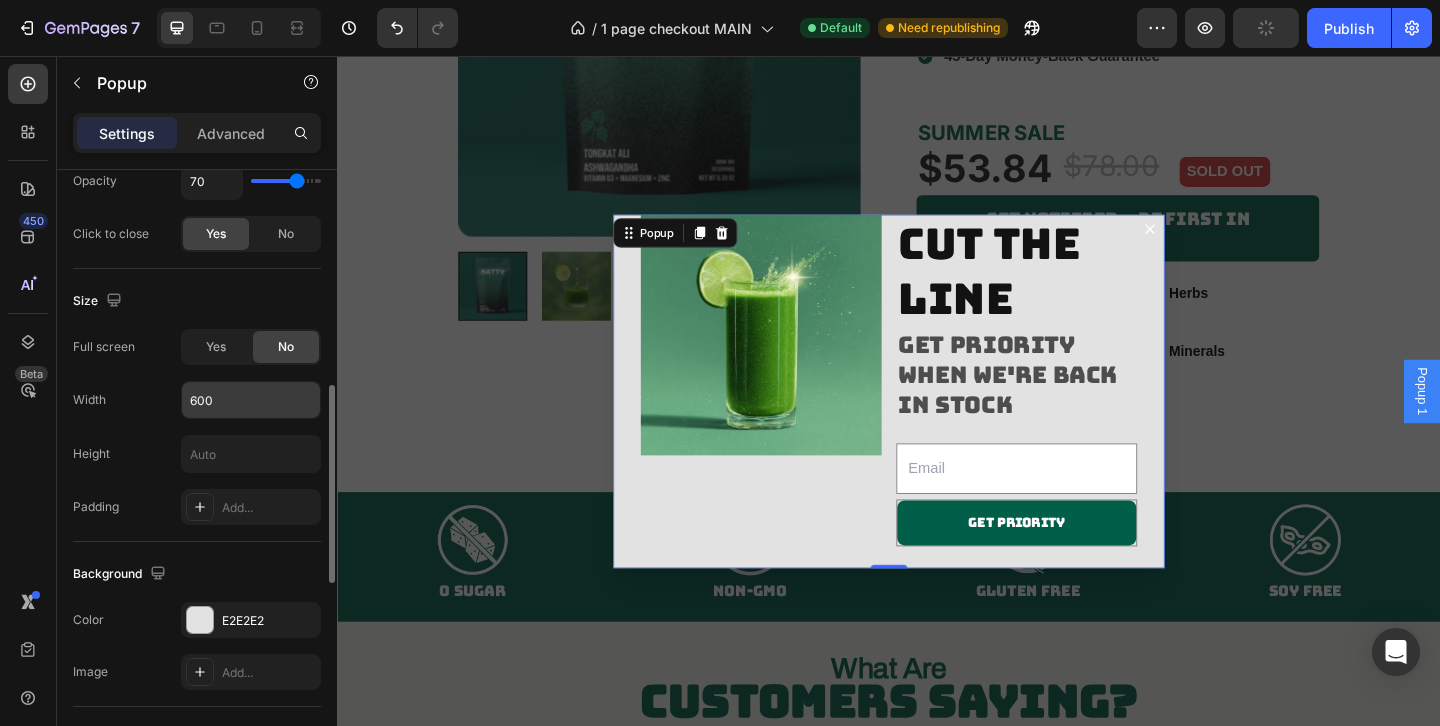 click on "600" at bounding box center [251, 400] 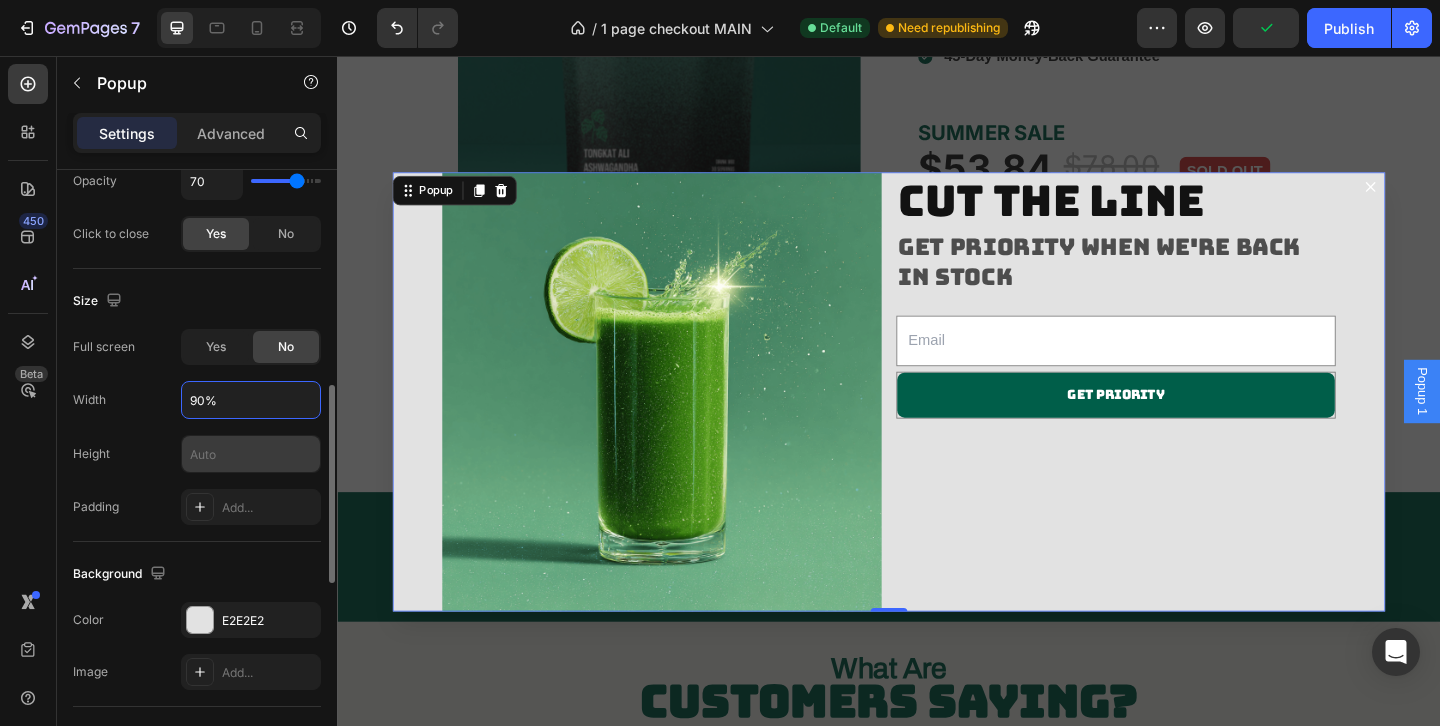 type on "90%" 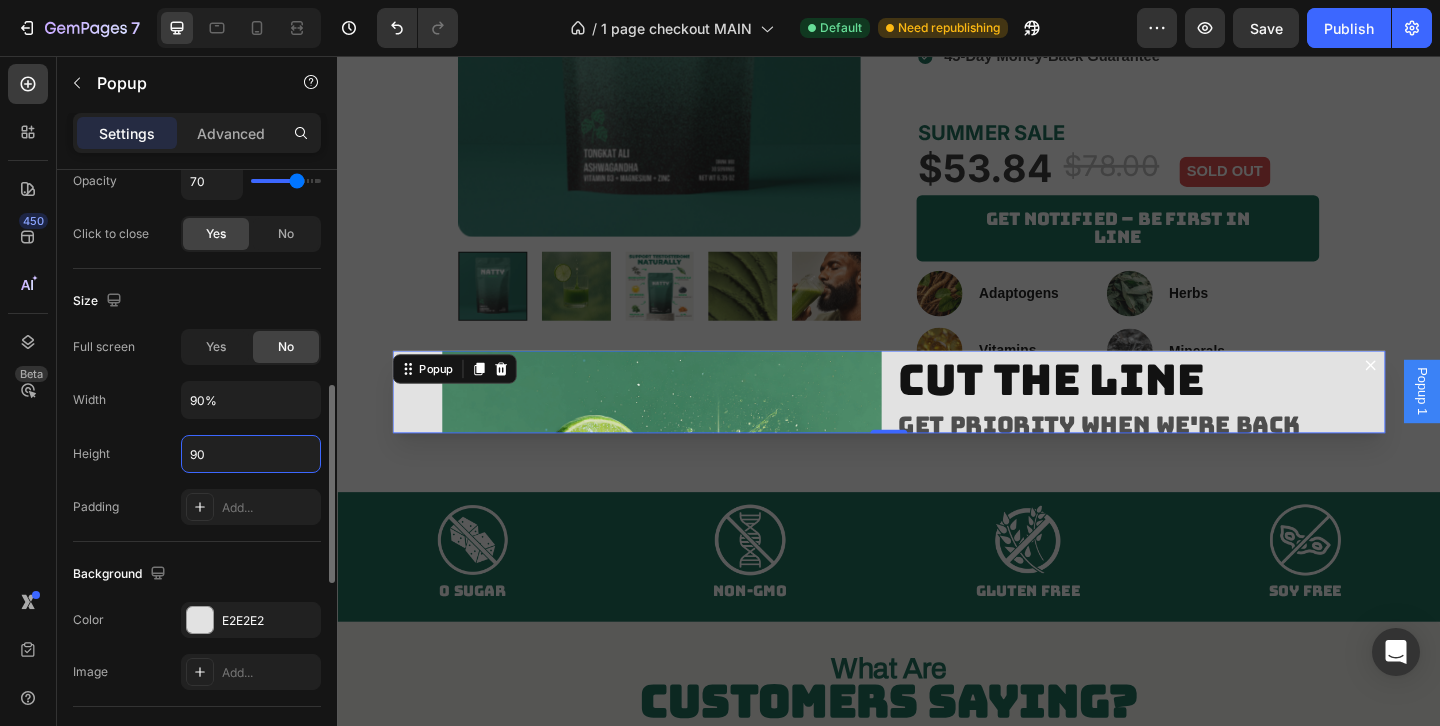 type on "90%" 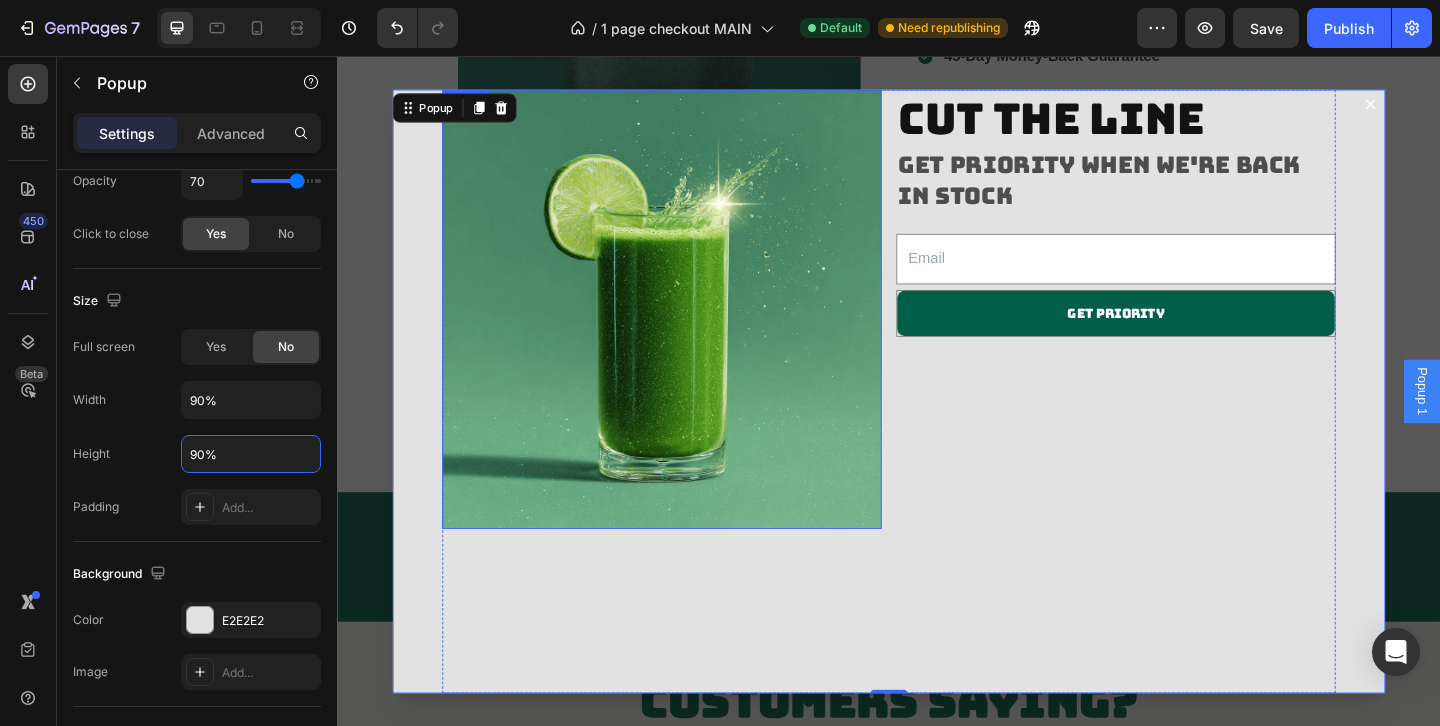 click at bounding box center (690, 331) 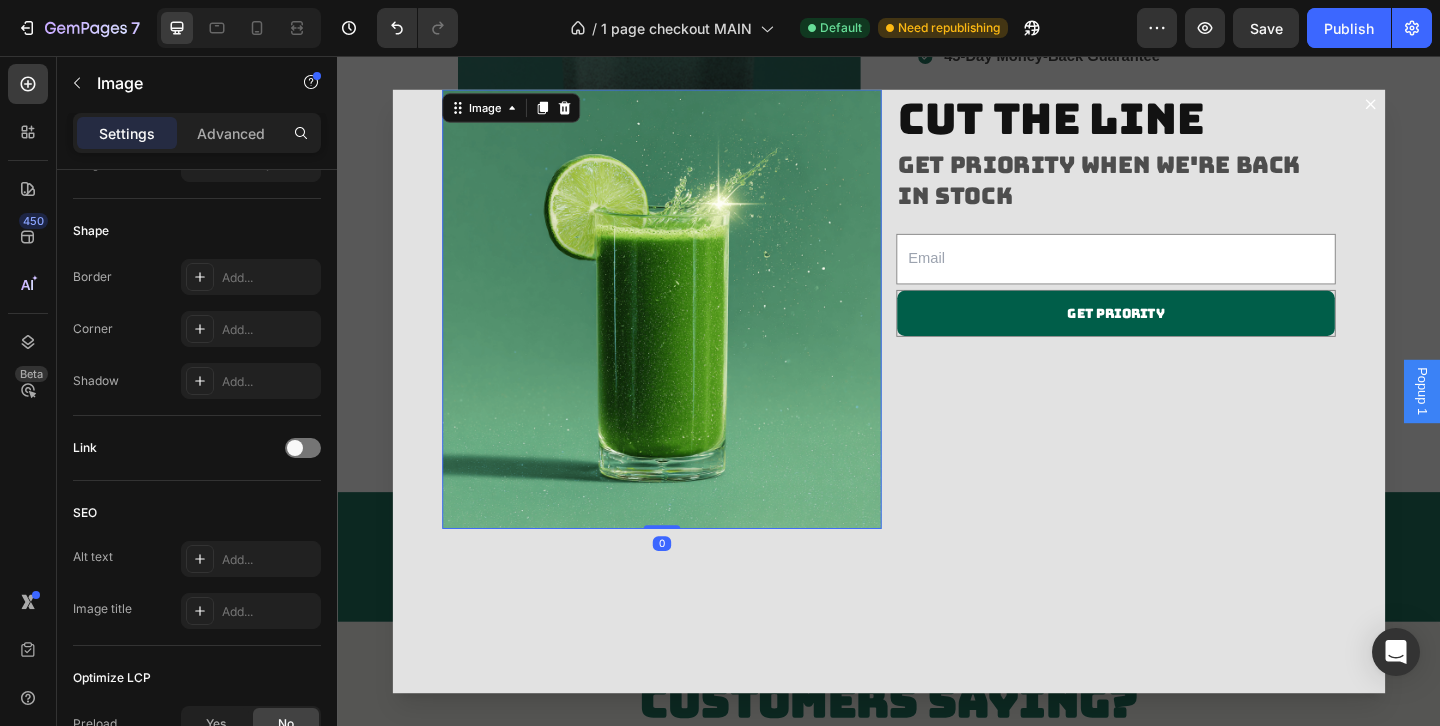 scroll, scrollTop: 0, scrollLeft: 0, axis: both 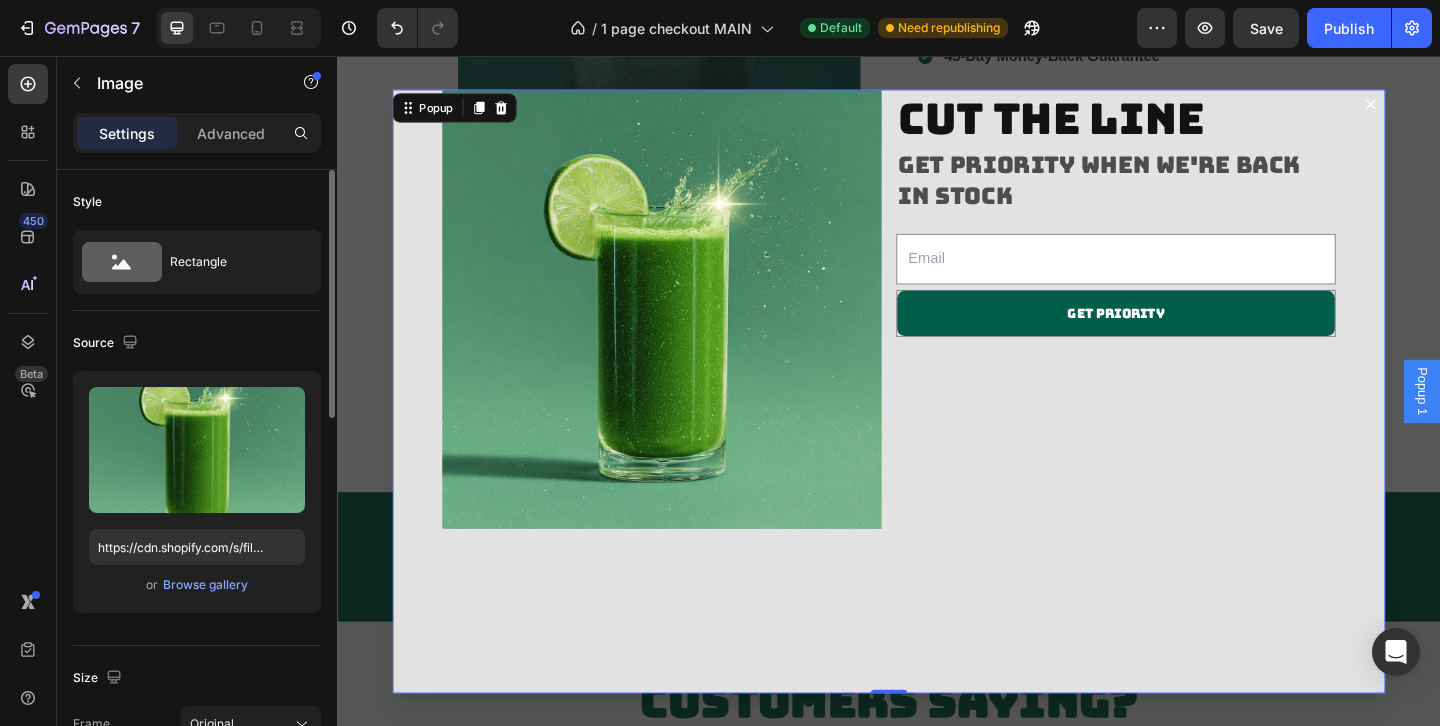 click on "Image cut the line Heading Get priority when we're back in stock Heading Email Field Get priority Submit Button Row Newsletter Row" at bounding box center (937, 420) 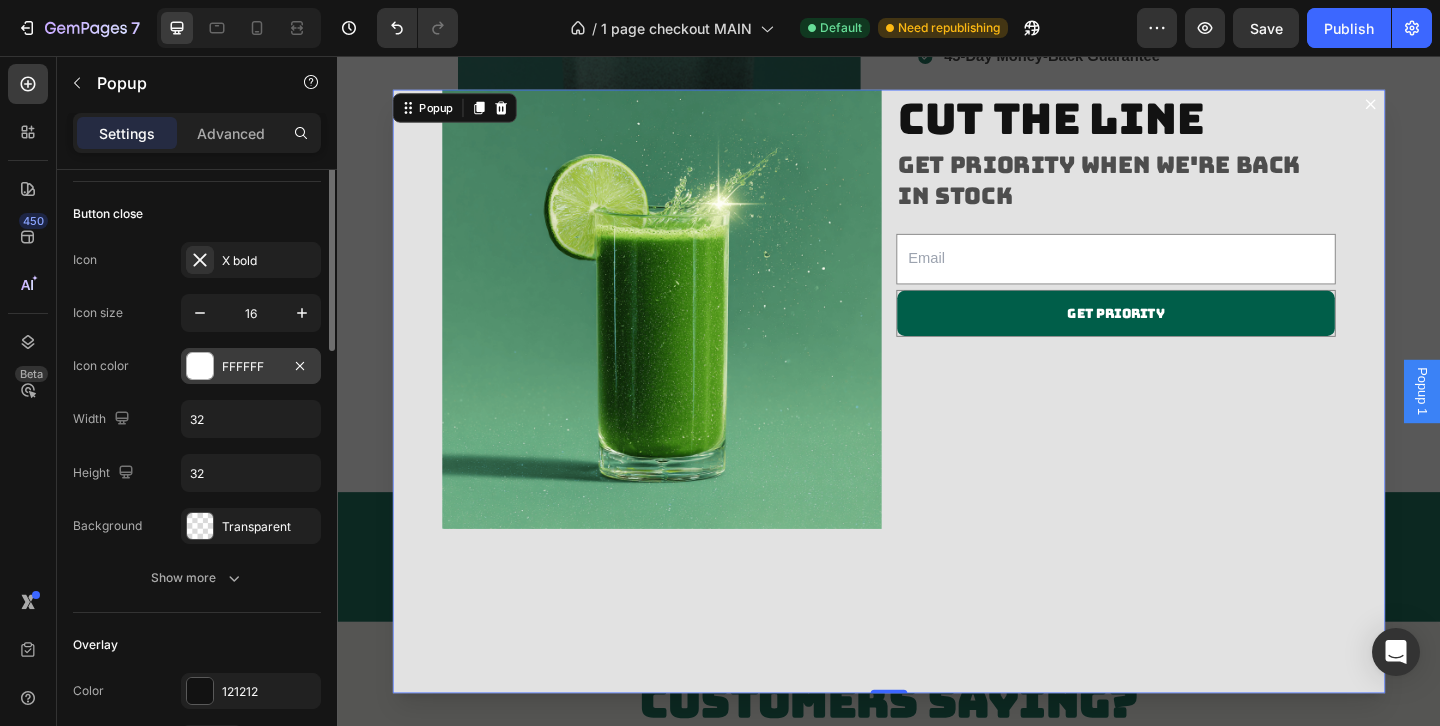 scroll, scrollTop: 103, scrollLeft: 0, axis: vertical 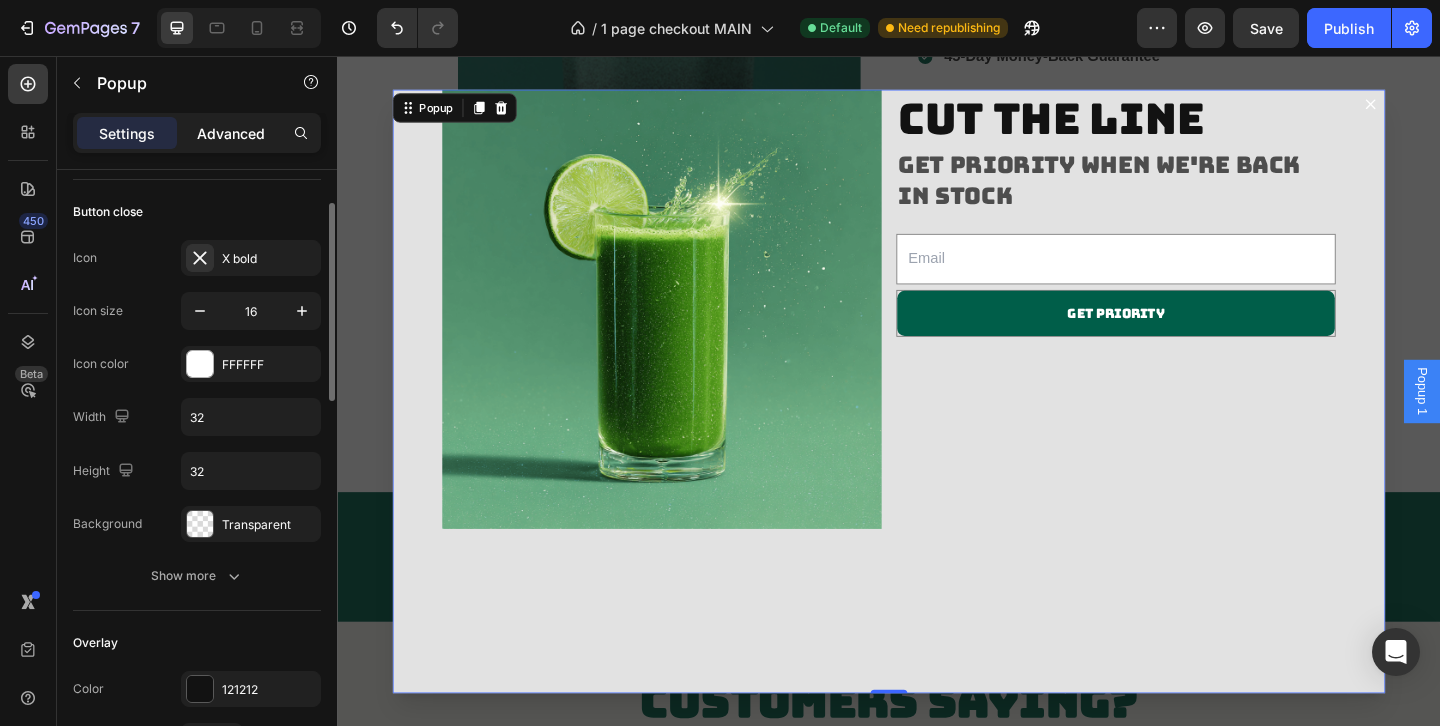 click on "Advanced" at bounding box center (231, 133) 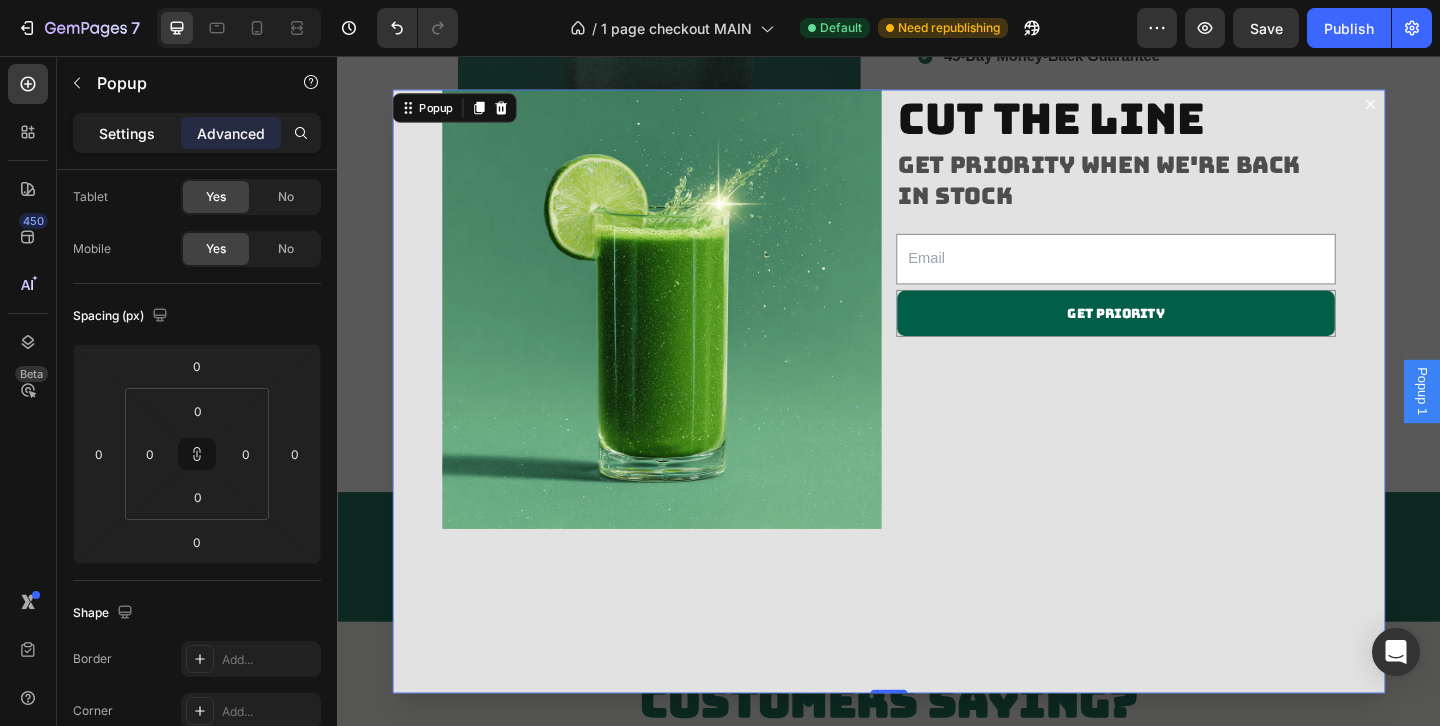 click on "Settings" at bounding box center [127, 133] 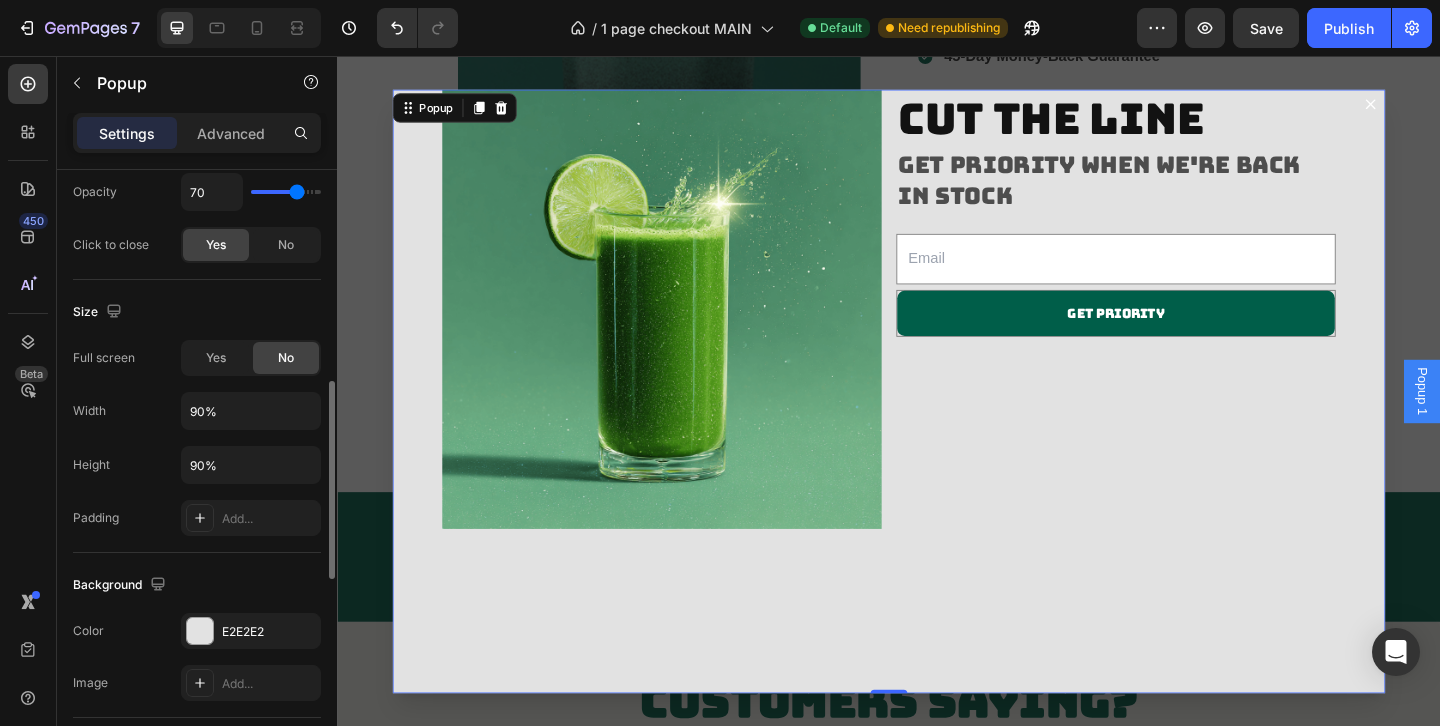 scroll, scrollTop: 657, scrollLeft: 0, axis: vertical 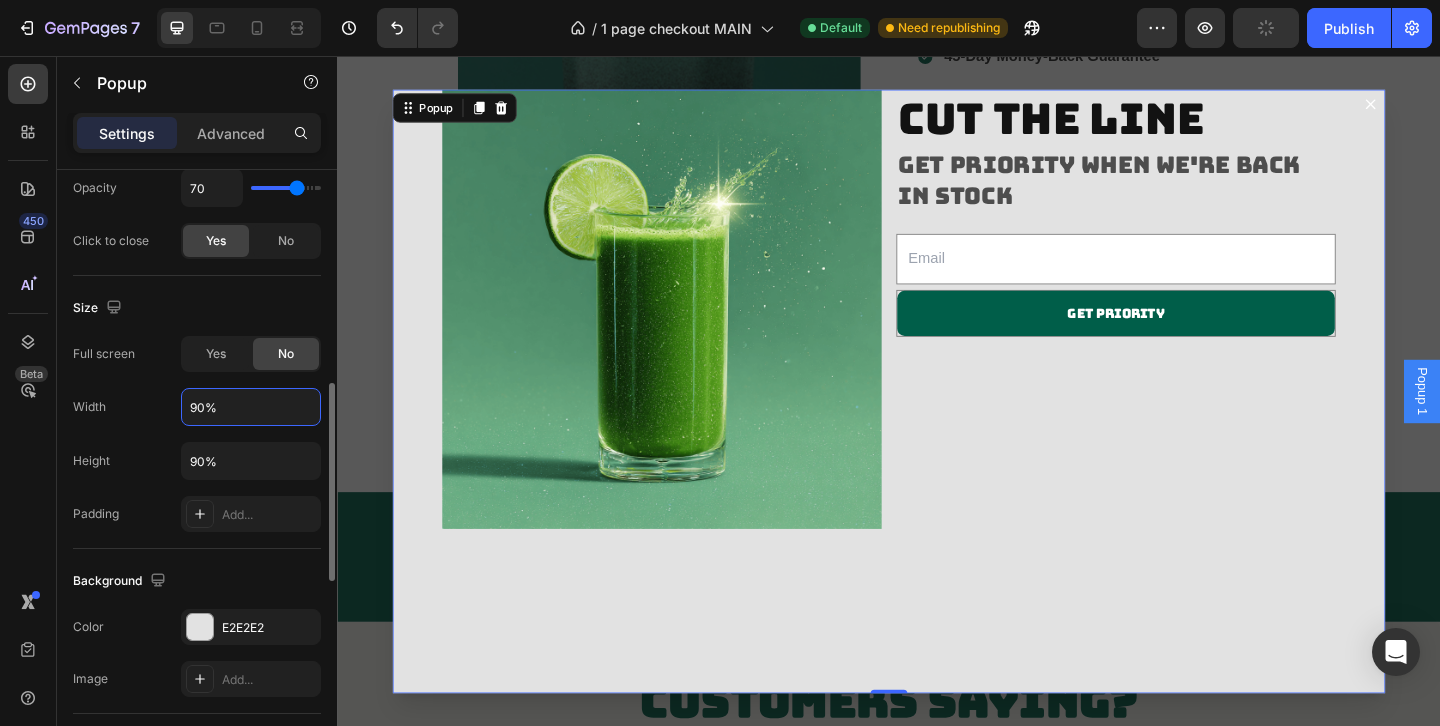 click on "90%" at bounding box center [251, 407] 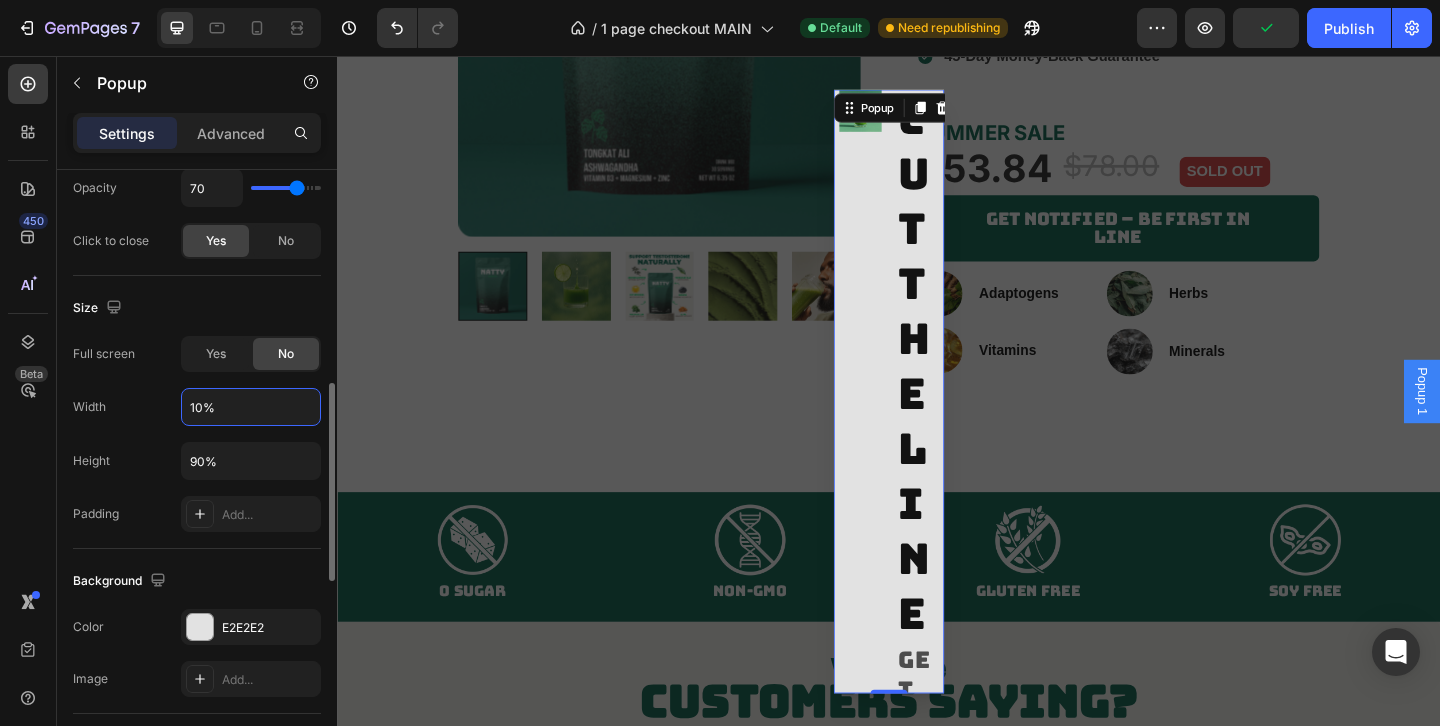 type on "100%" 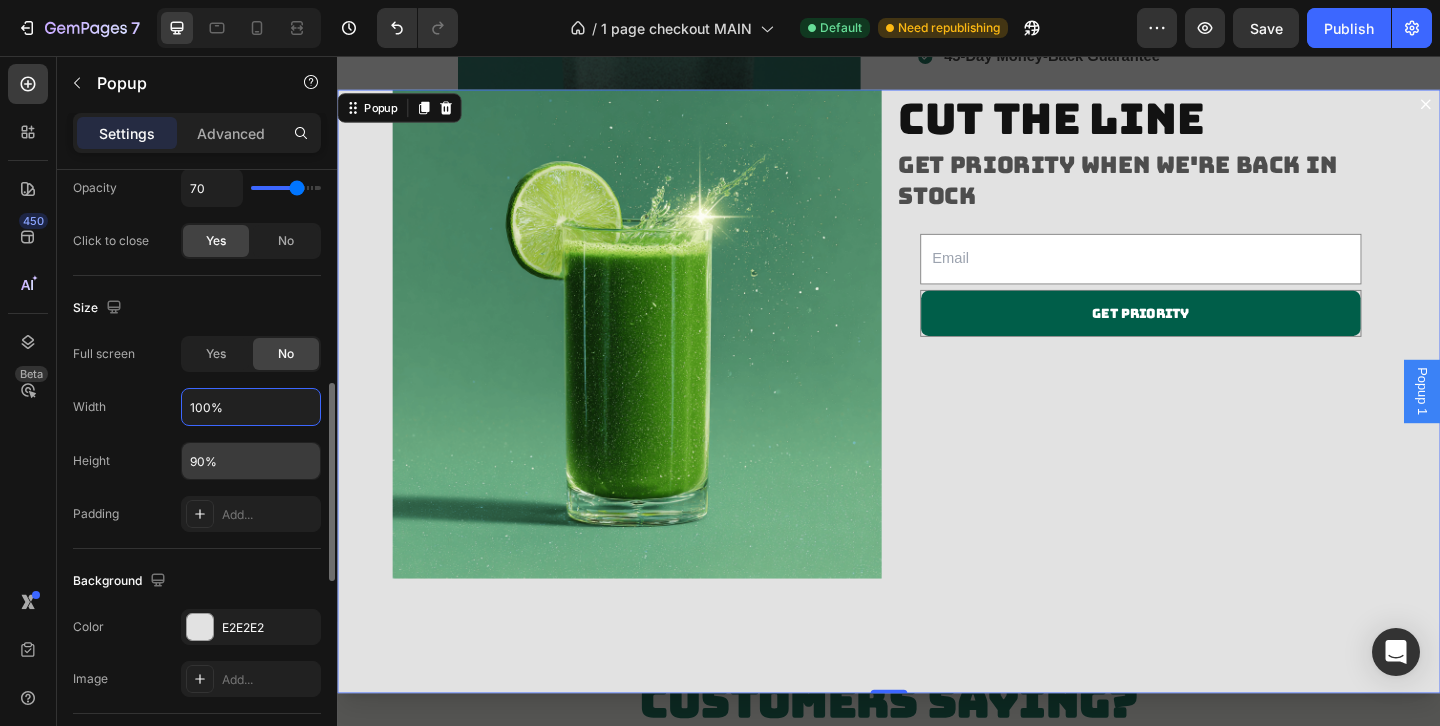 type 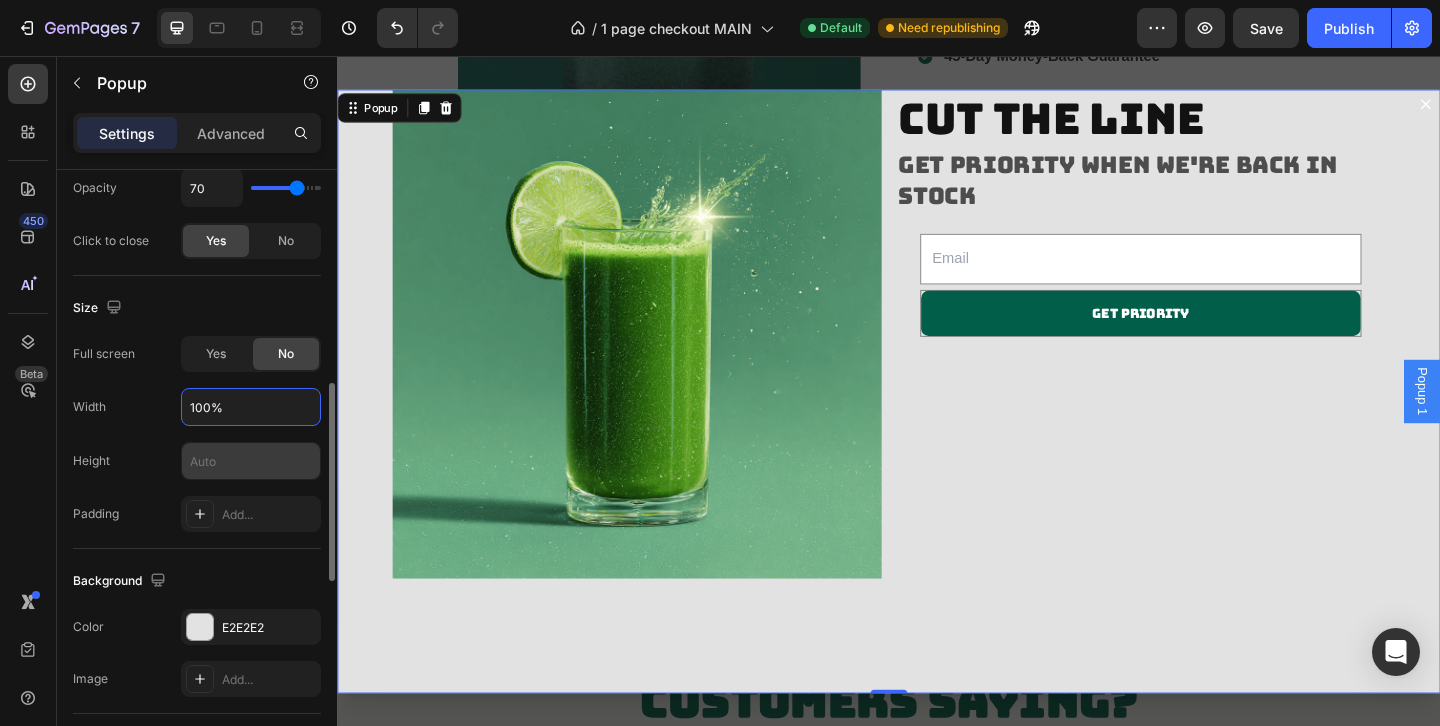 type on "90%" 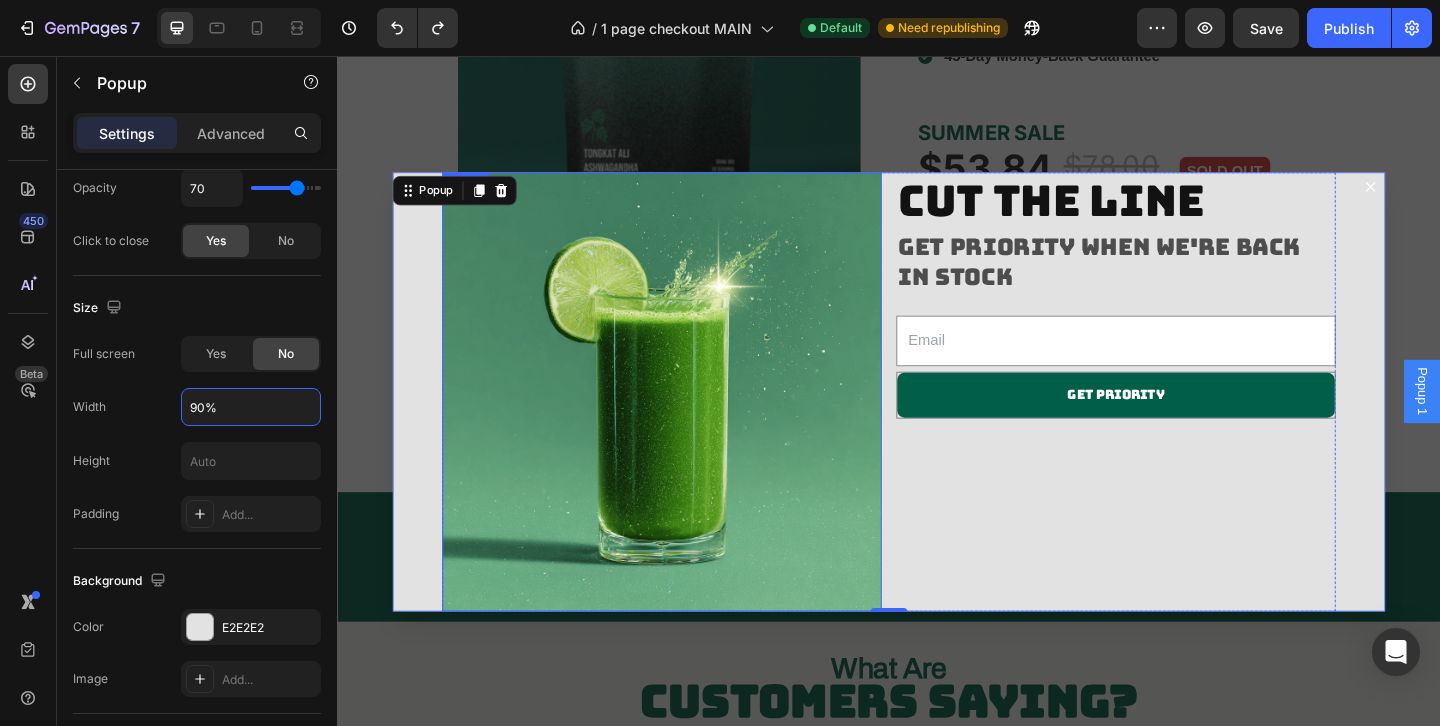 click at bounding box center [690, 421] 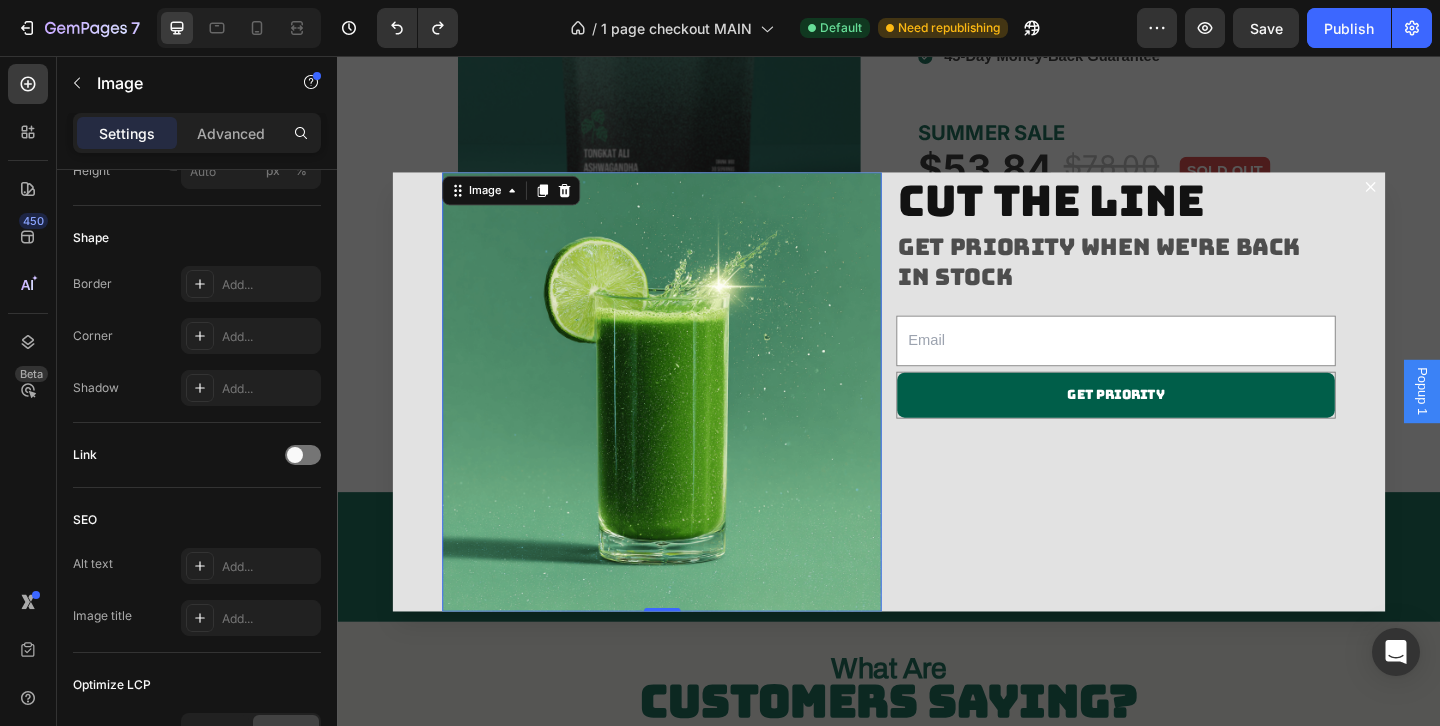 scroll, scrollTop: 0, scrollLeft: 0, axis: both 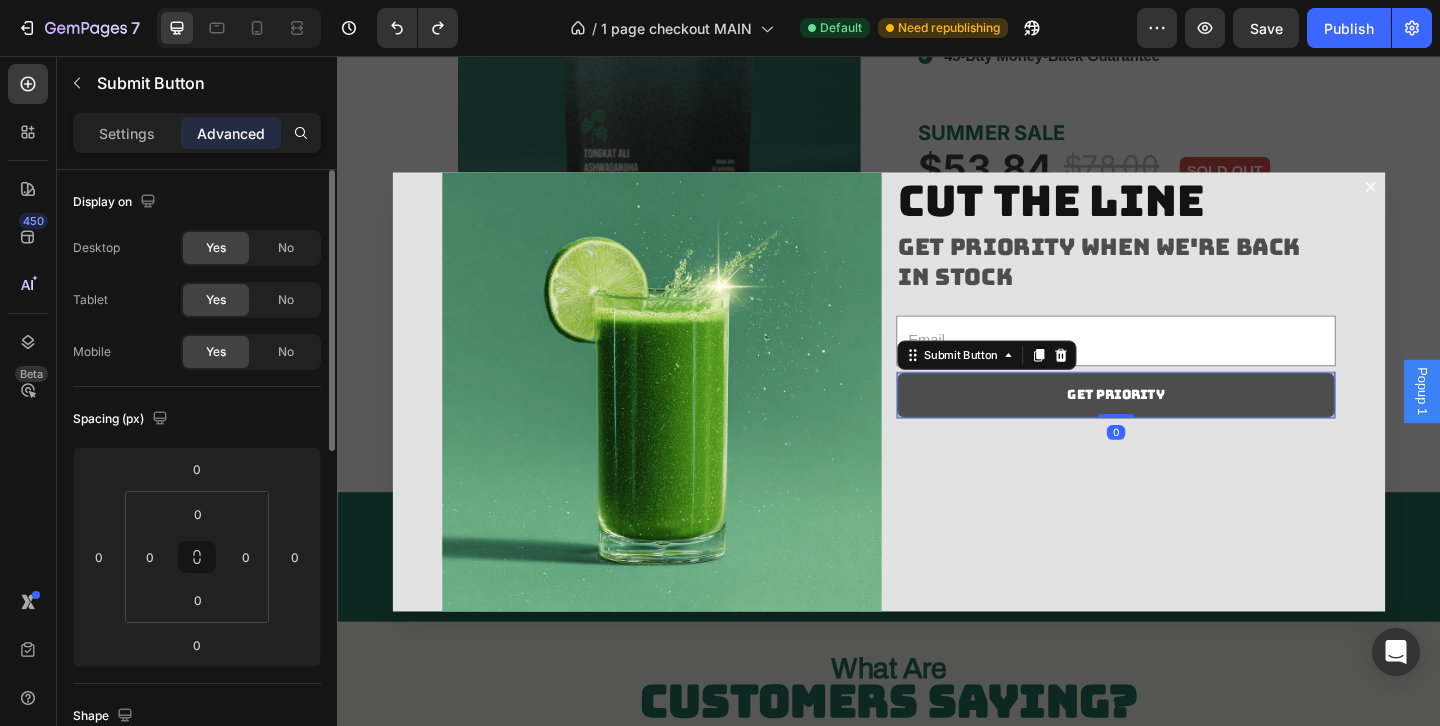 click on "Get priority" at bounding box center [1184, 424] 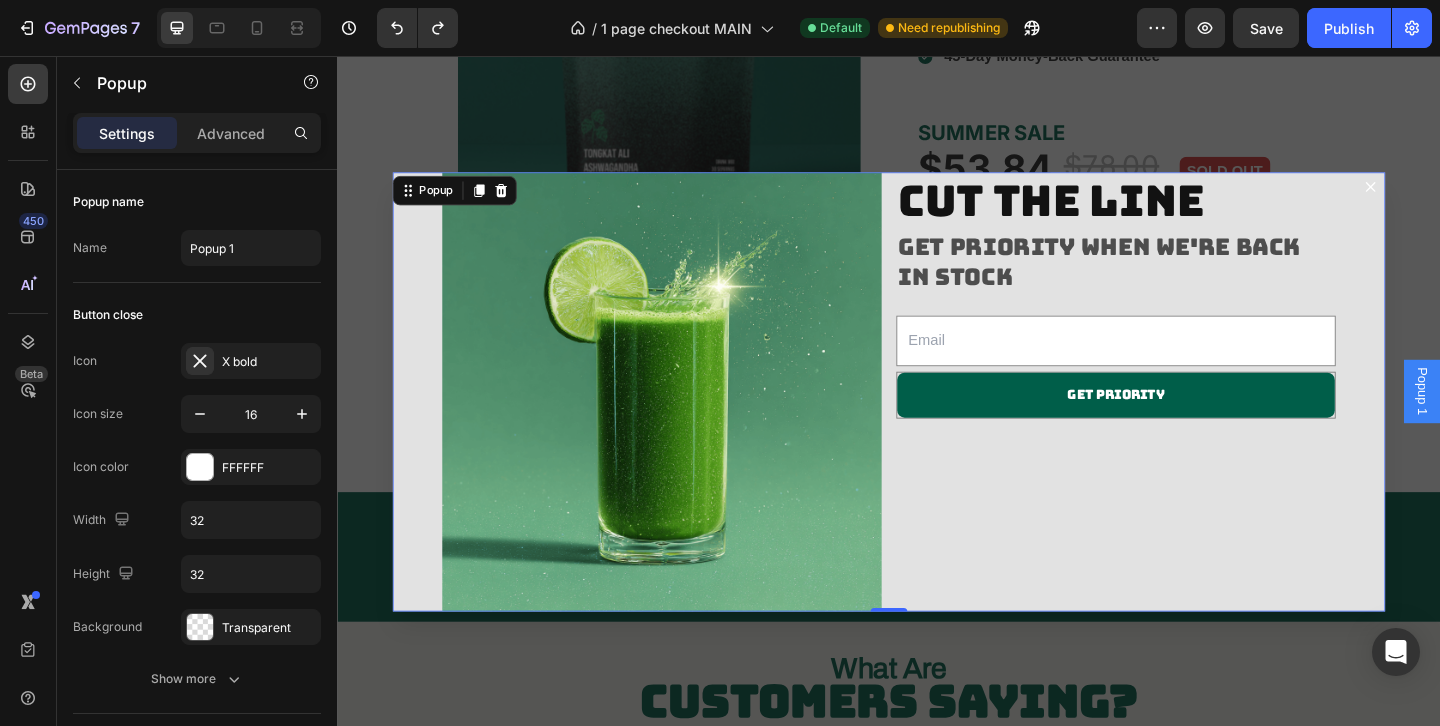 click on "Image cut the line Heading Get priority when we're back in stock Heading Email Field Get priority Submit Button Row Newsletter Row Popup   0" at bounding box center [937, 421] 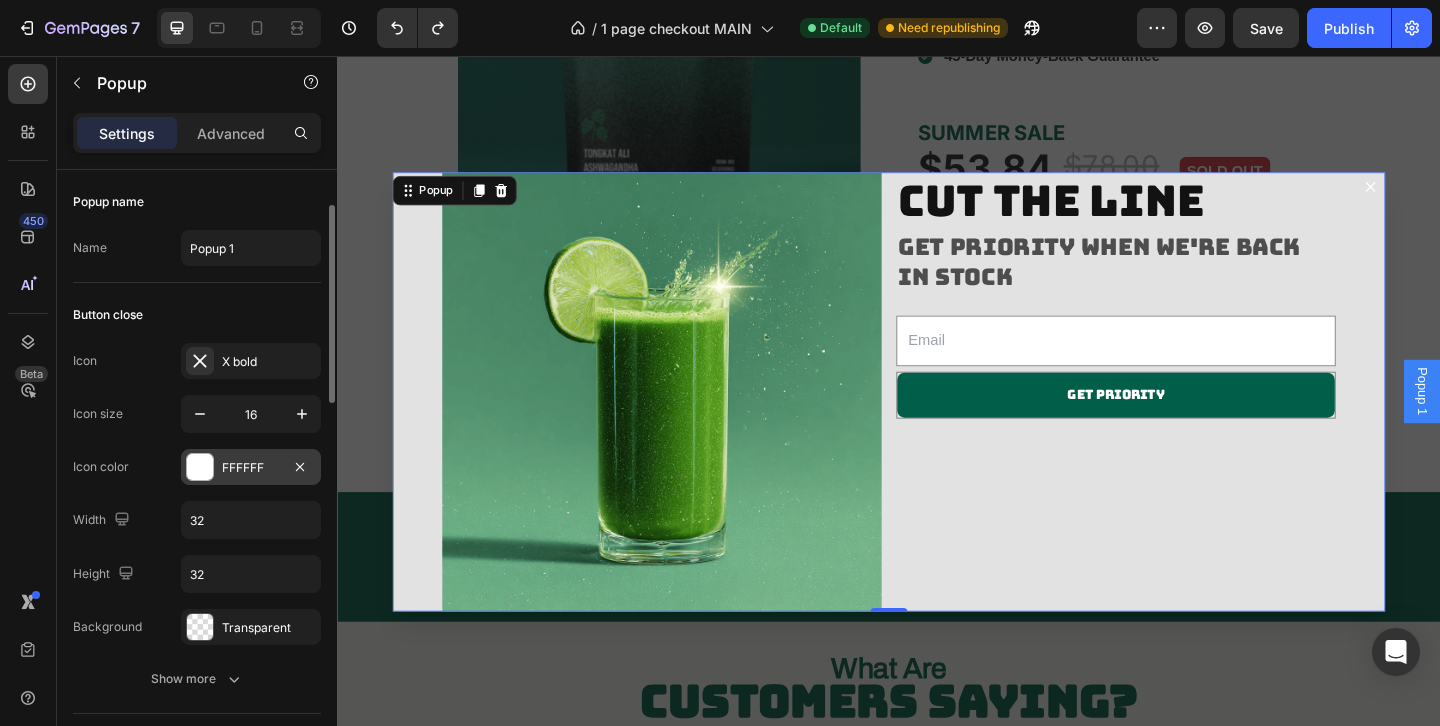 scroll, scrollTop: 532, scrollLeft: 0, axis: vertical 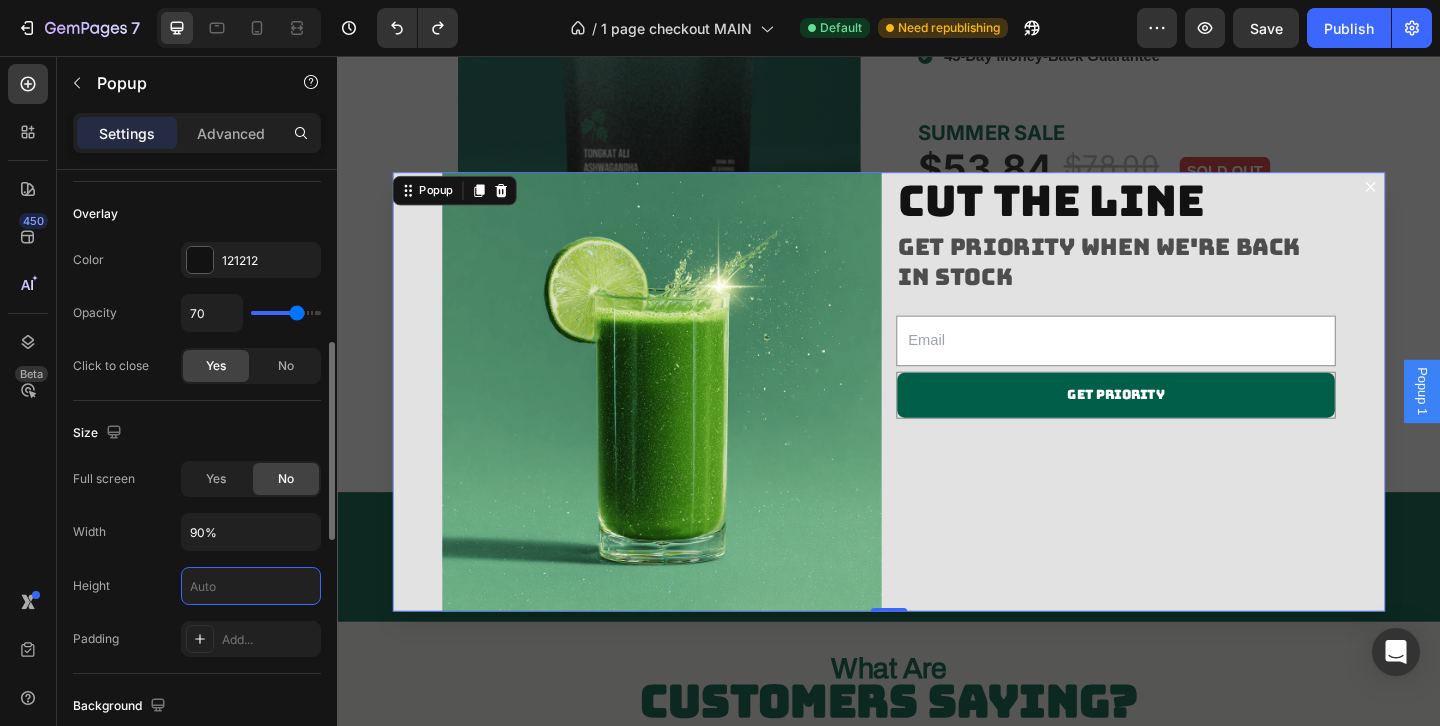 click at bounding box center [251, 586] 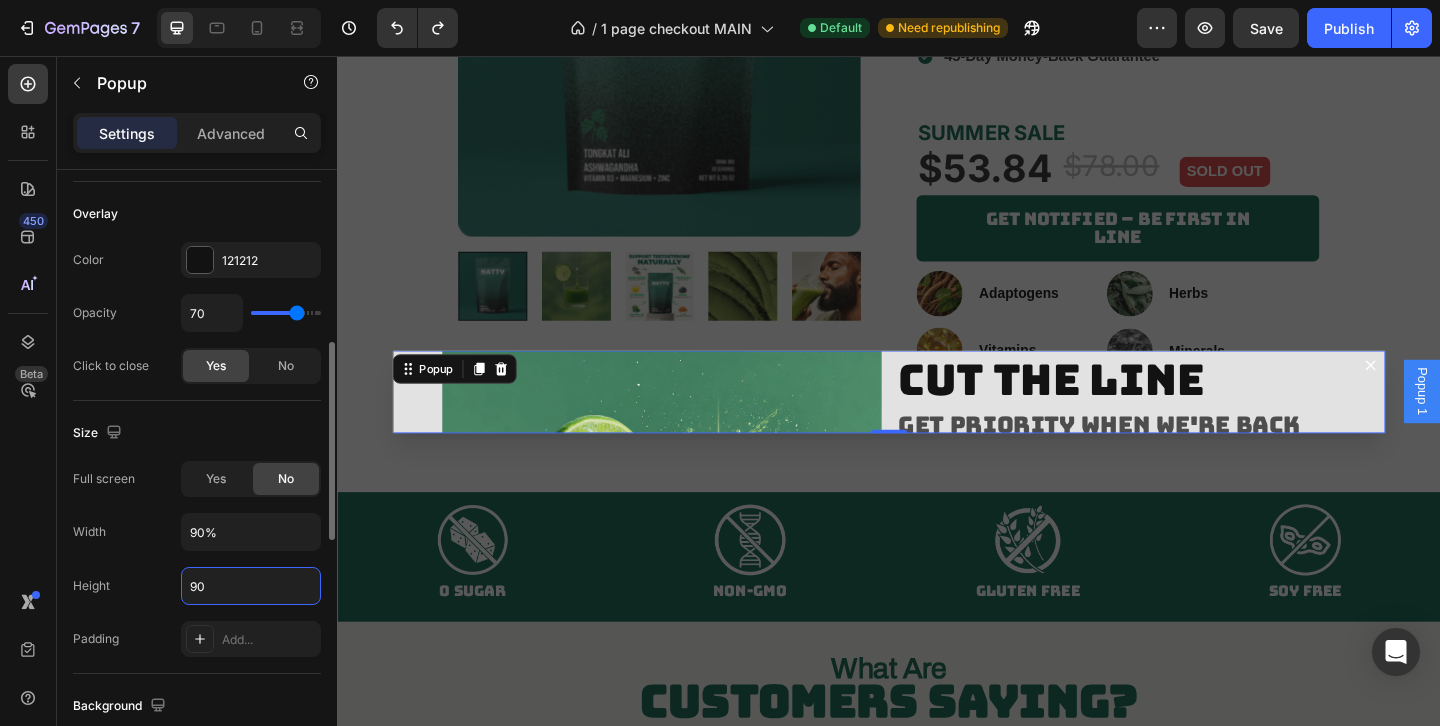type on "90%" 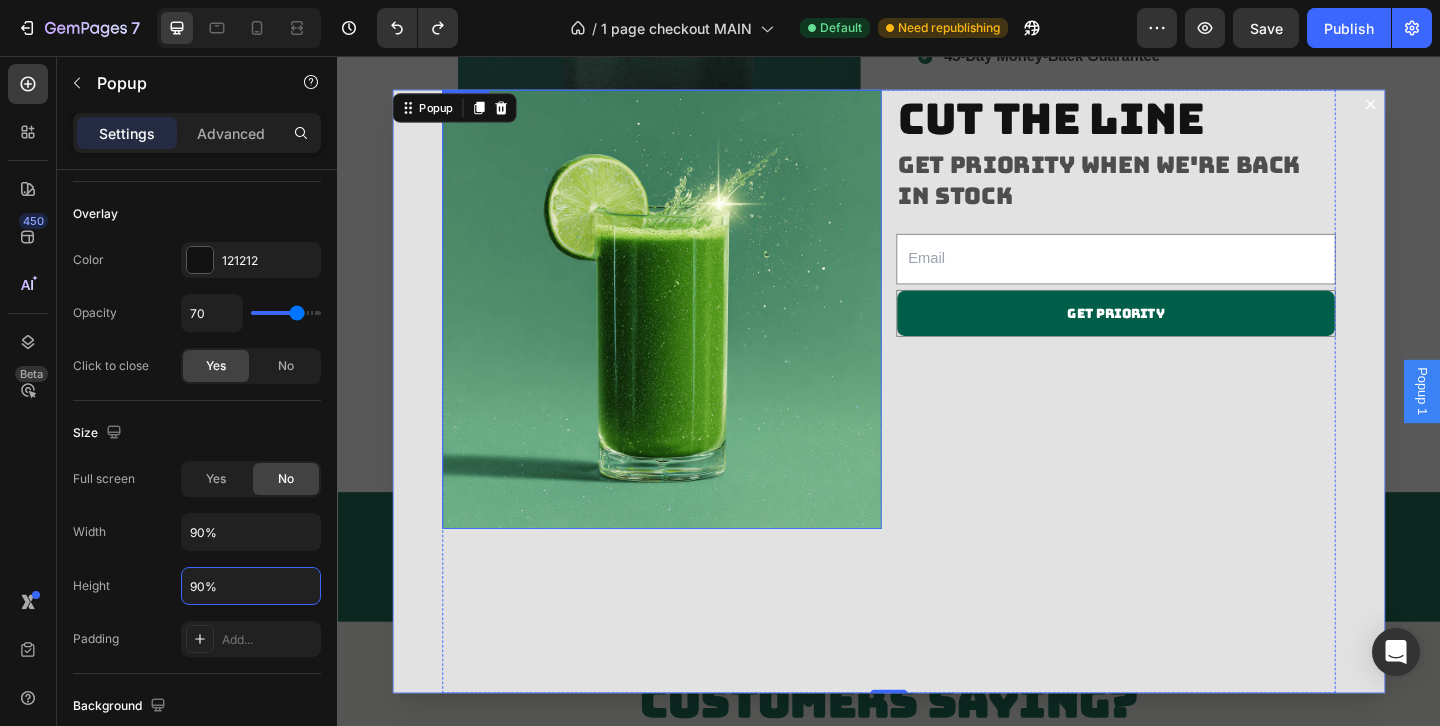 click at bounding box center (690, 331) 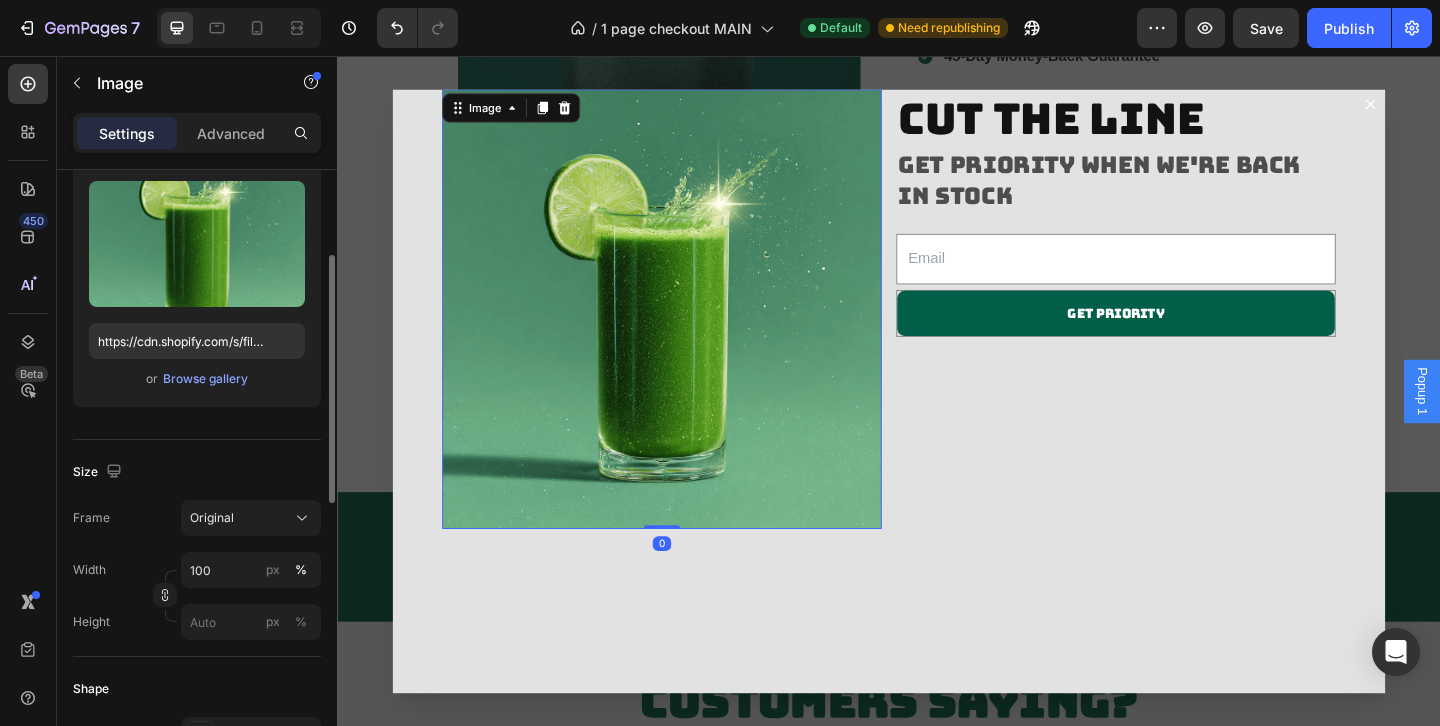 scroll, scrollTop: 207, scrollLeft: 0, axis: vertical 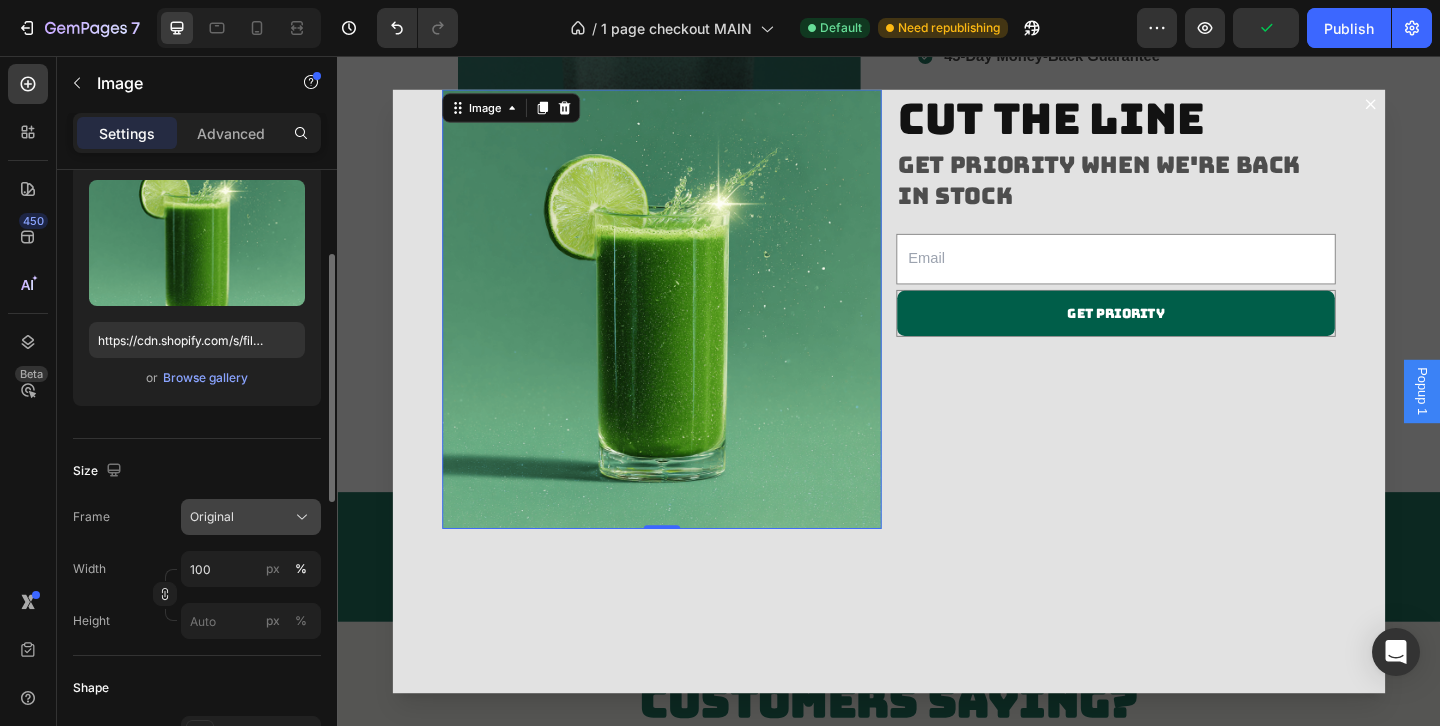 click on "Original" 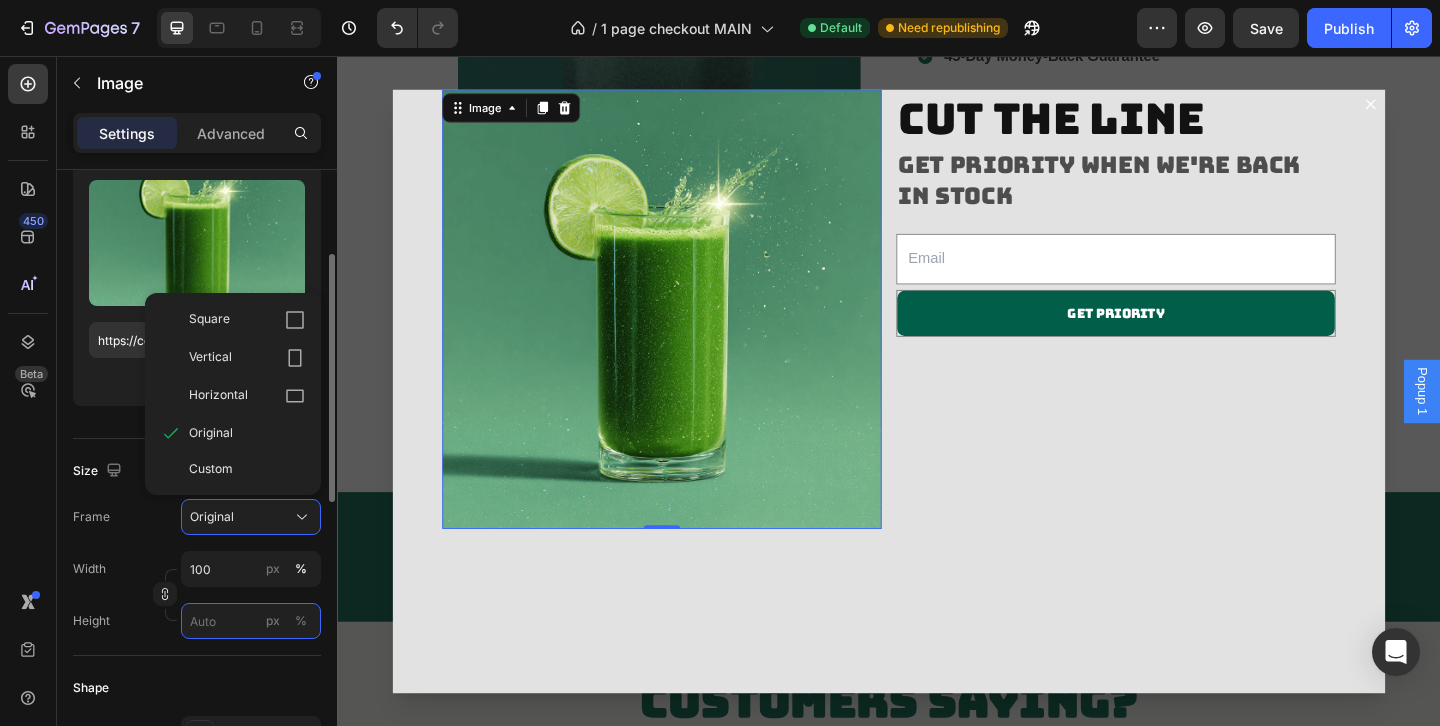 click on "px %" at bounding box center (251, 621) 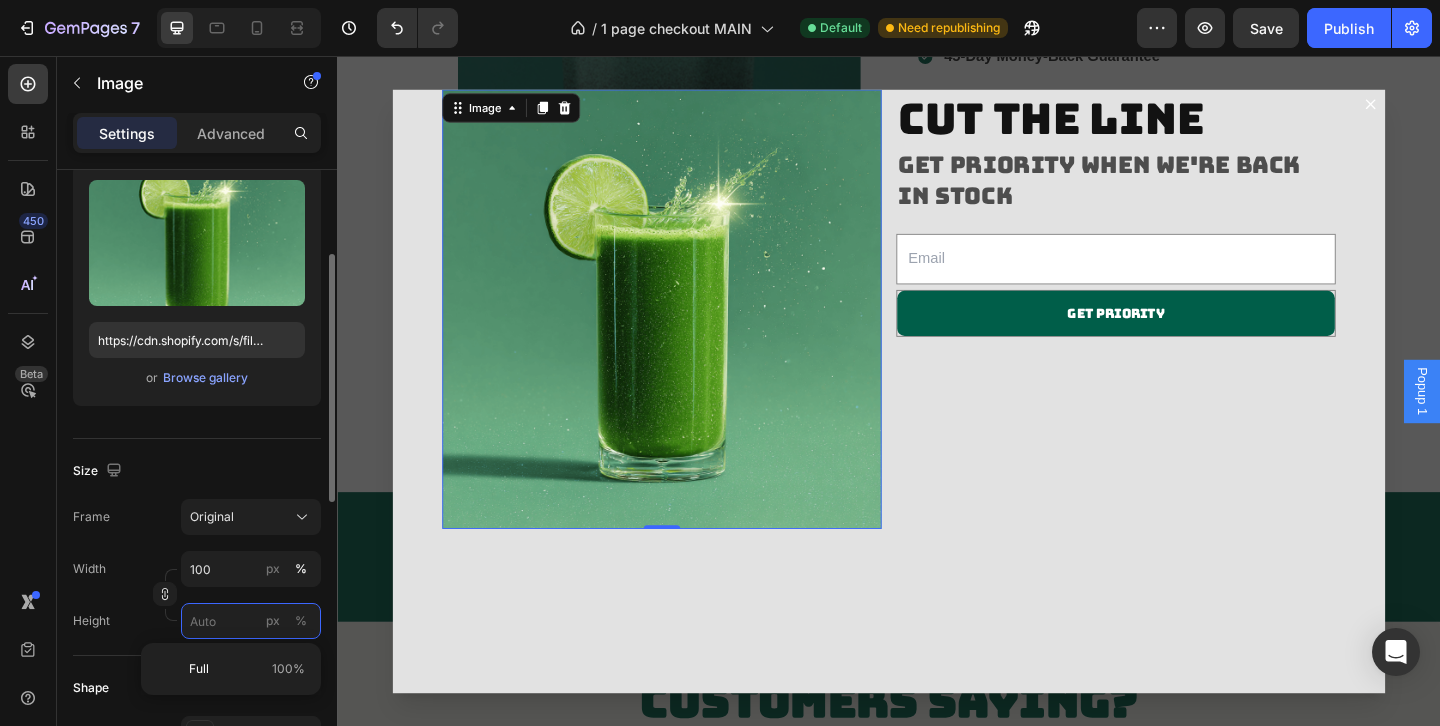 type 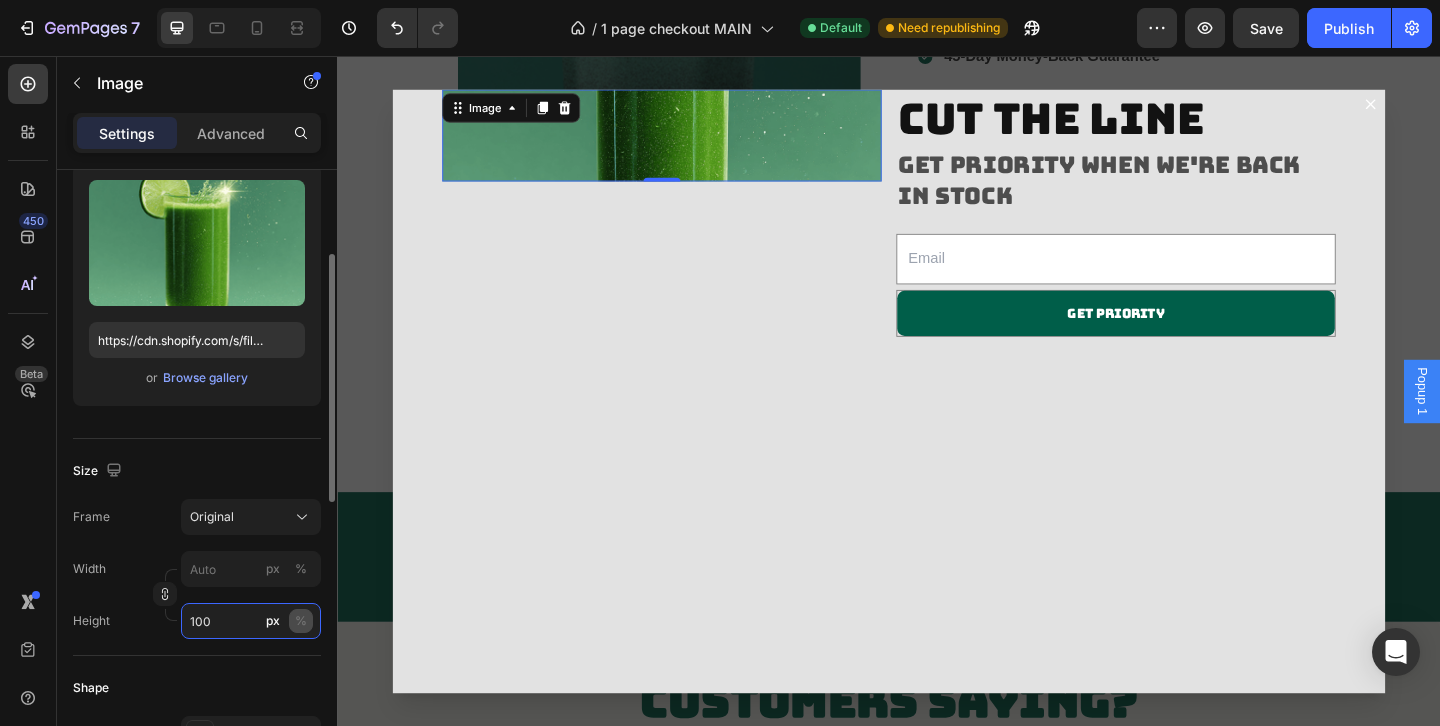 type on "100" 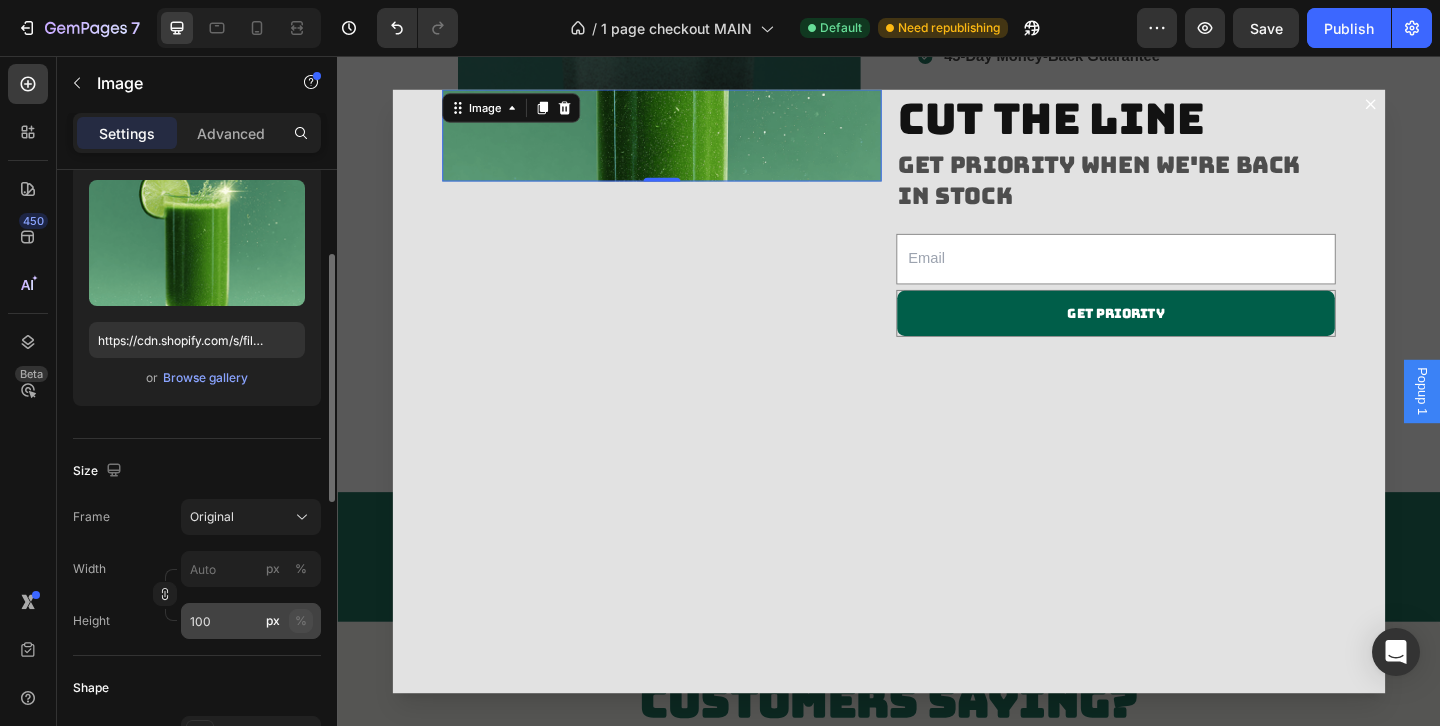 click on "%" at bounding box center [301, 621] 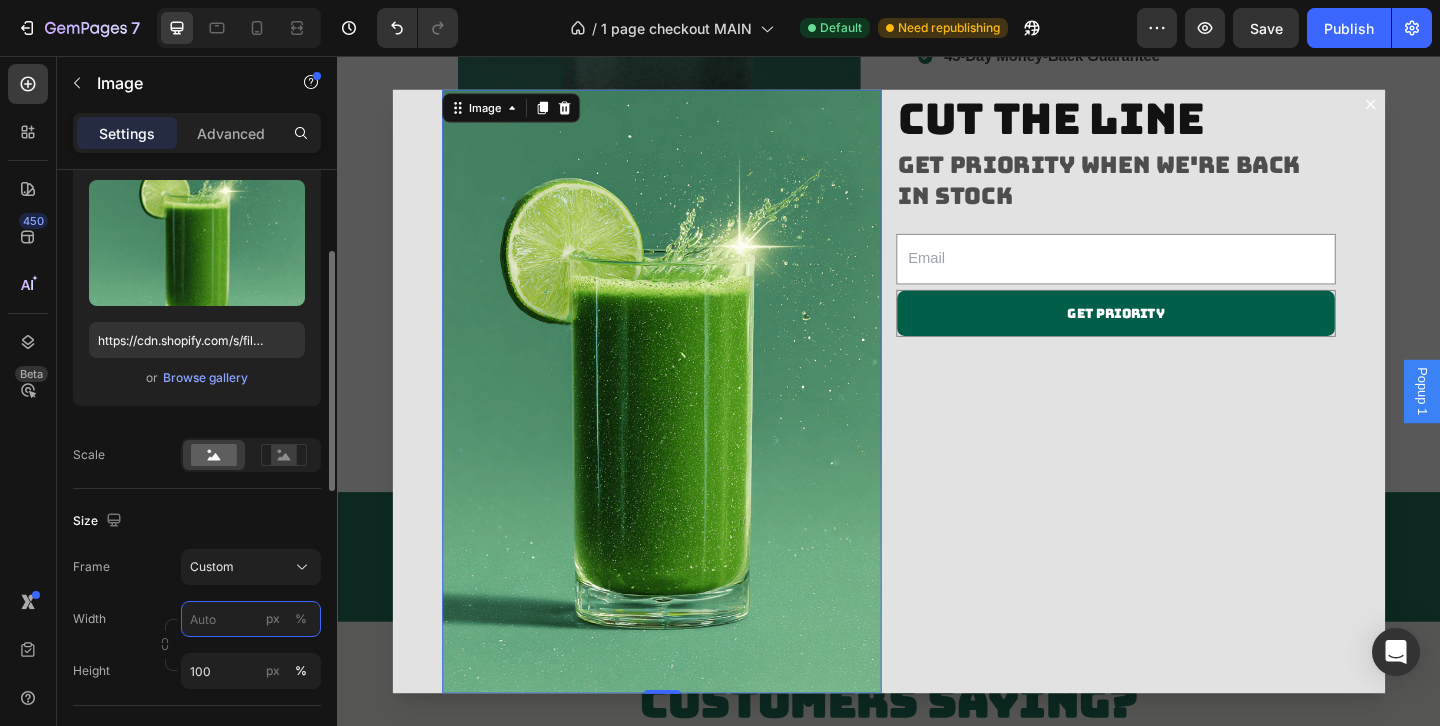 click on "px %" at bounding box center (251, 619) 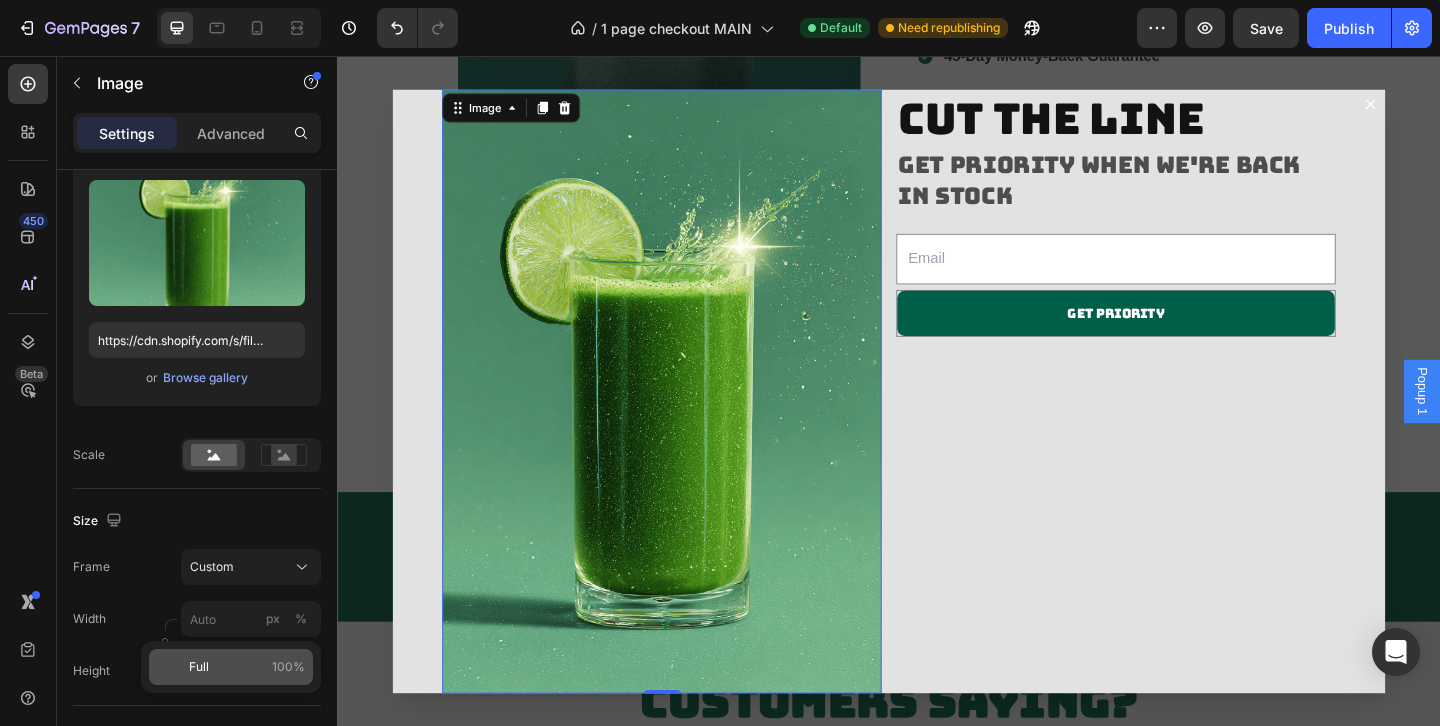 click on "Full 100%" at bounding box center (247, 667) 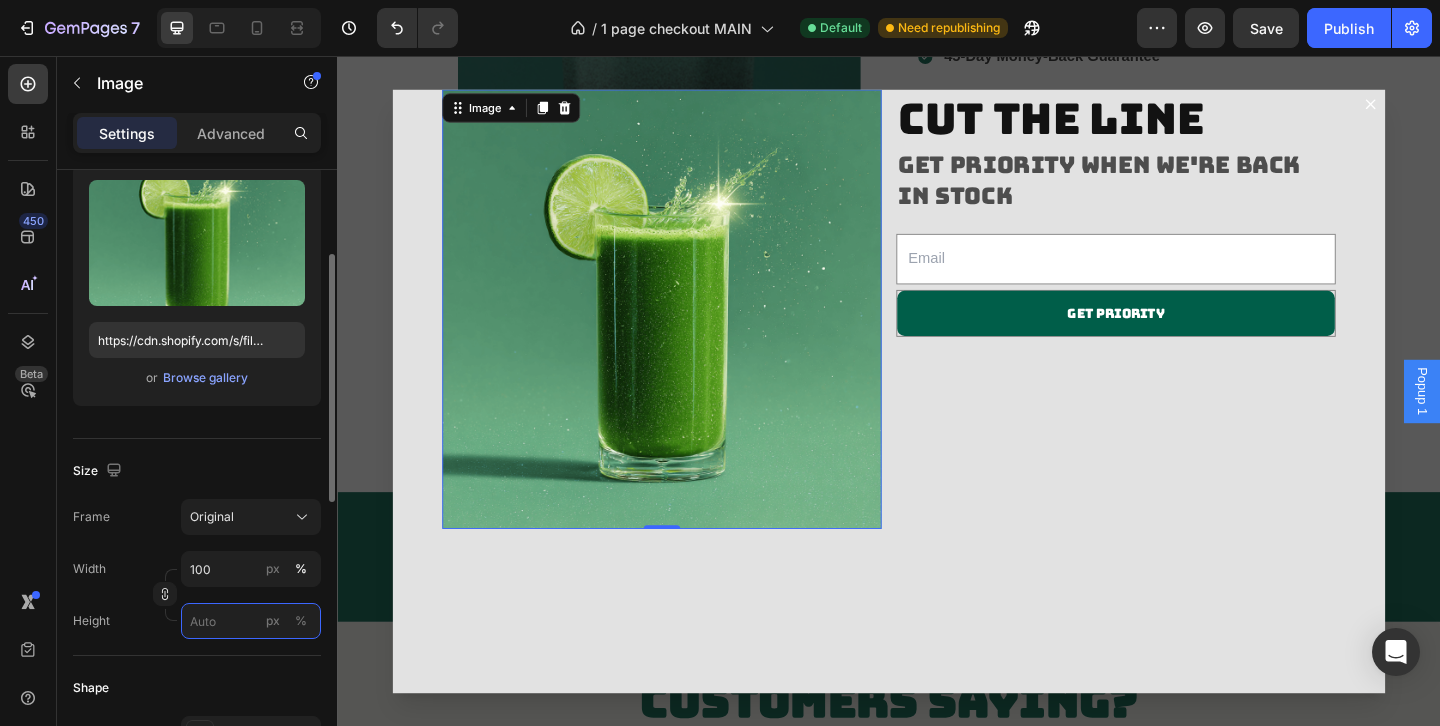 click on "px %" at bounding box center (251, 621) 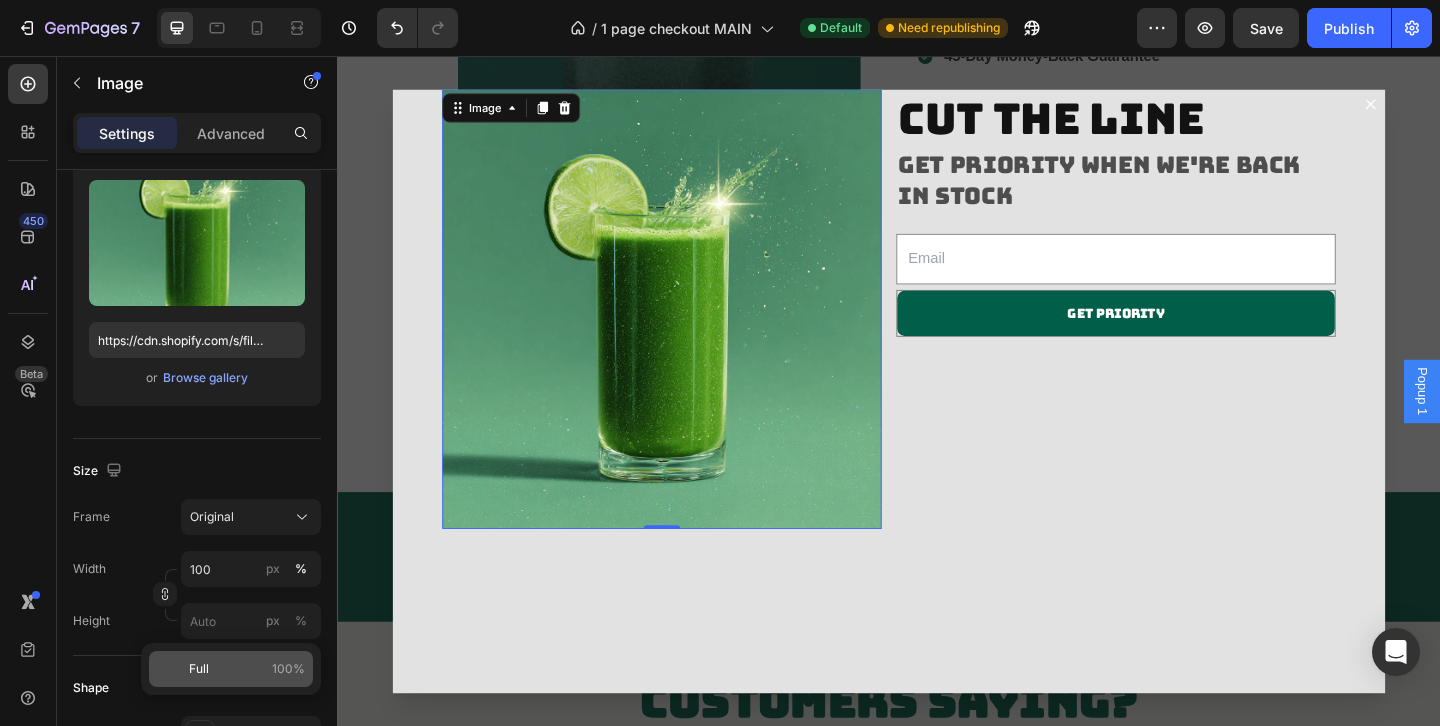 click on "Full 100%" at bounding box center (247, 669) 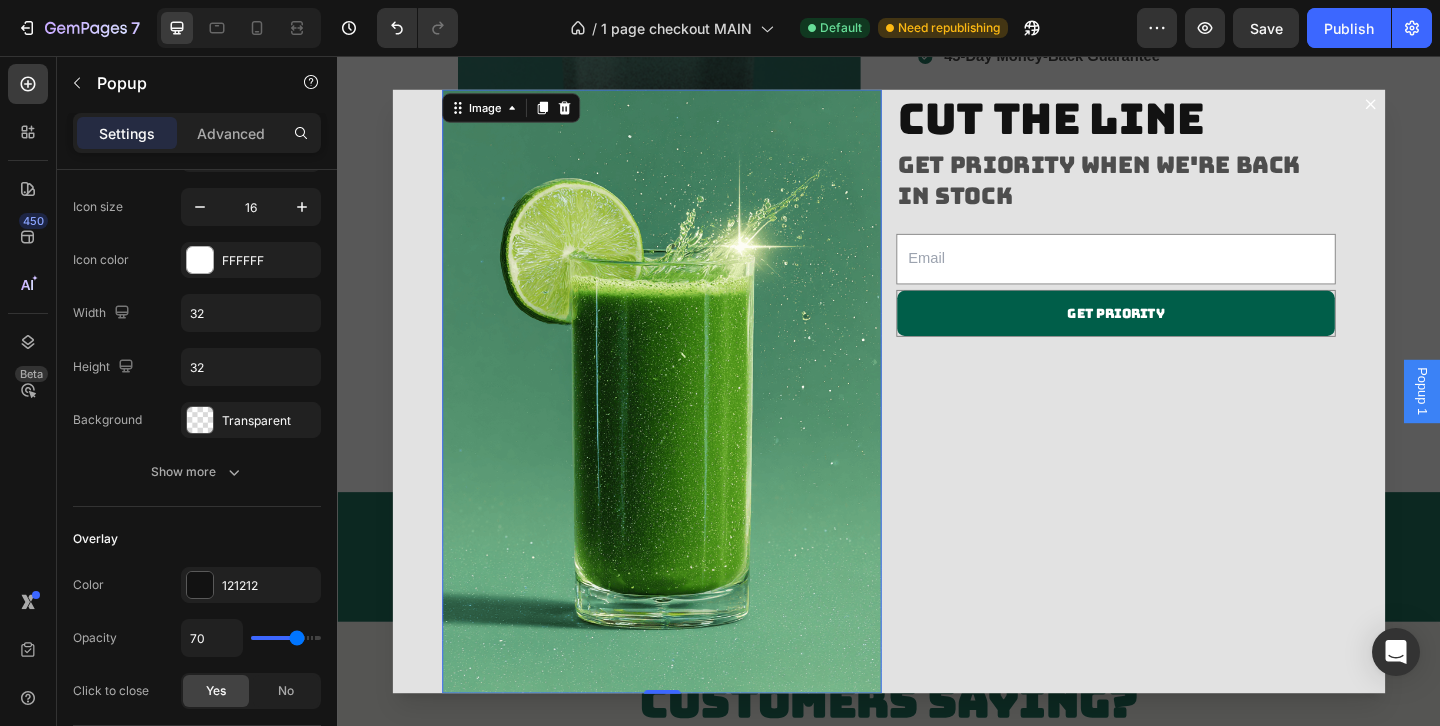 click on "Image   0 cut the line Heading Get priority when we're back in stock Heading Email Field Get priority Submit Button Row Newsletter Row" at bounding box center [937, 420] 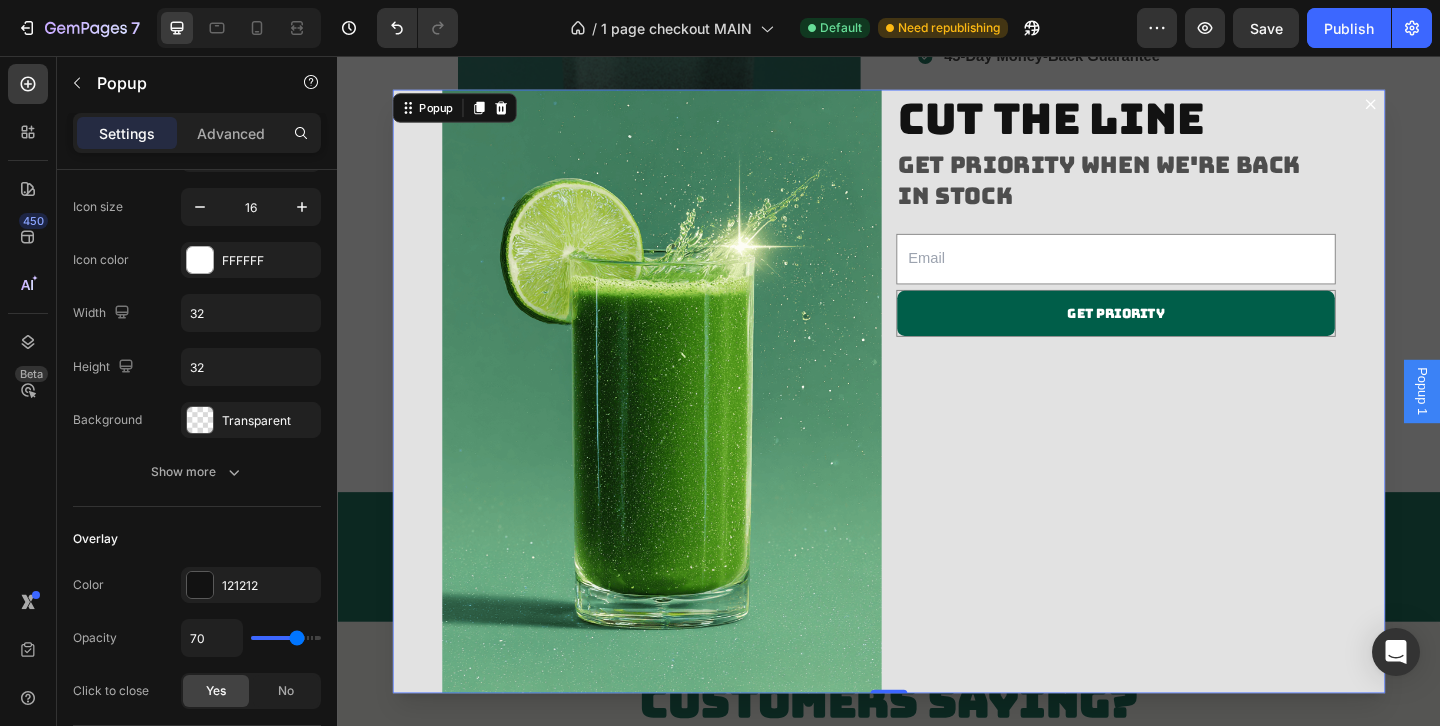scroll, scrollTop: 0, scrollLeft: 0, axis: both 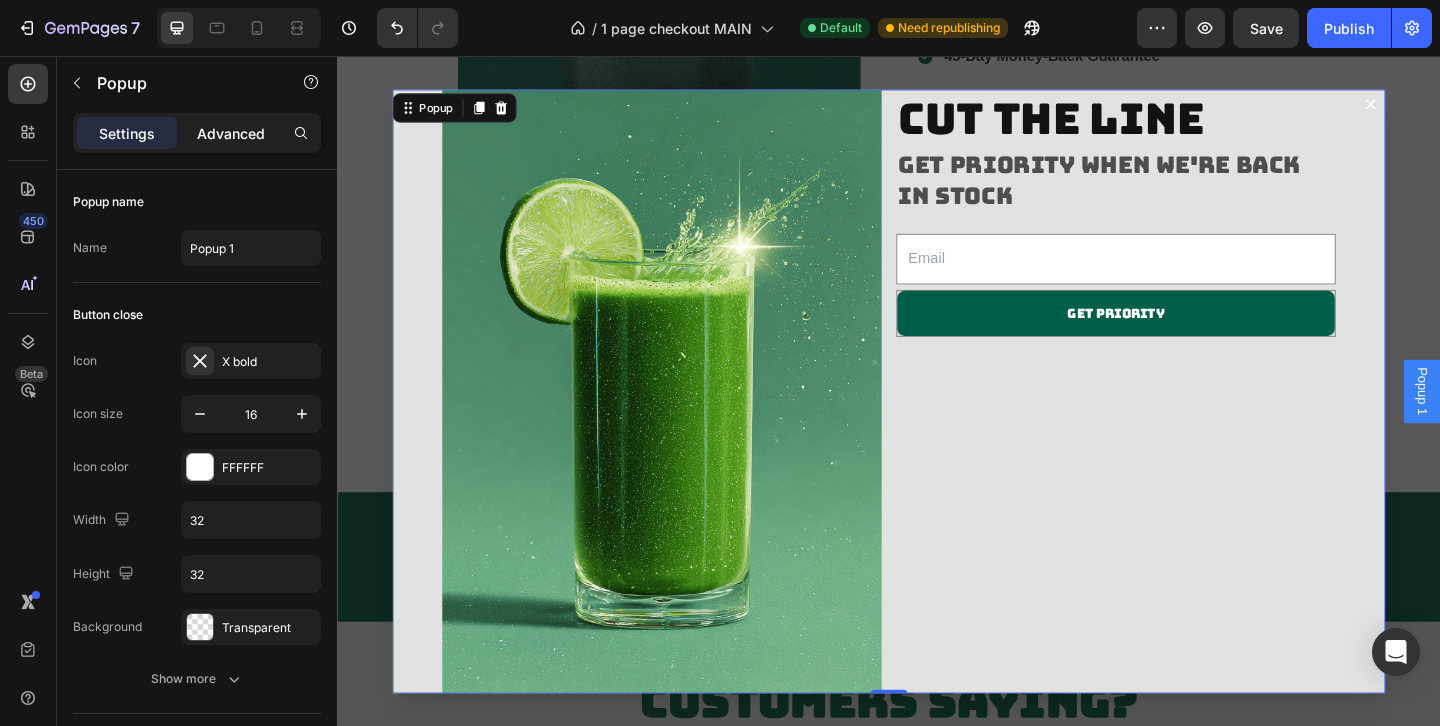 click on "Advanced" at bounding box center (231, 133) 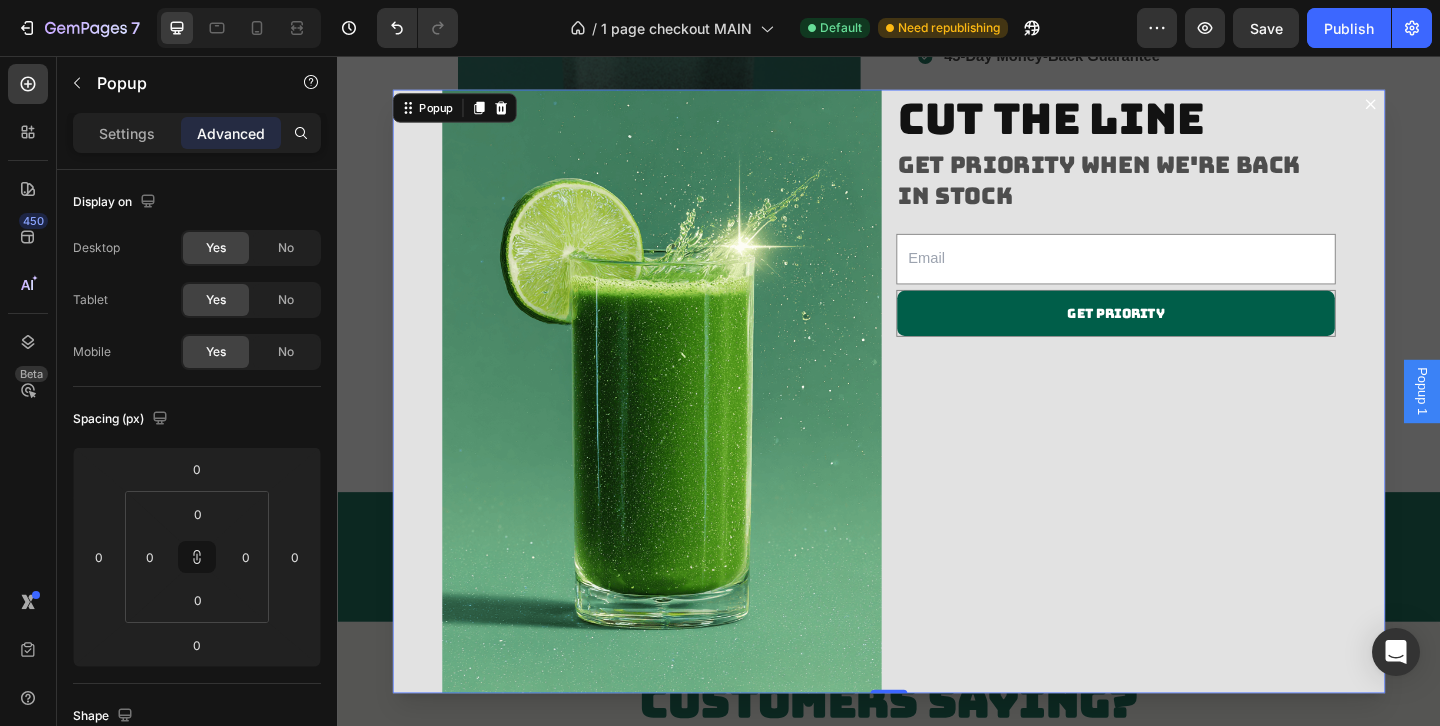 click at bounding box center [690, 420] 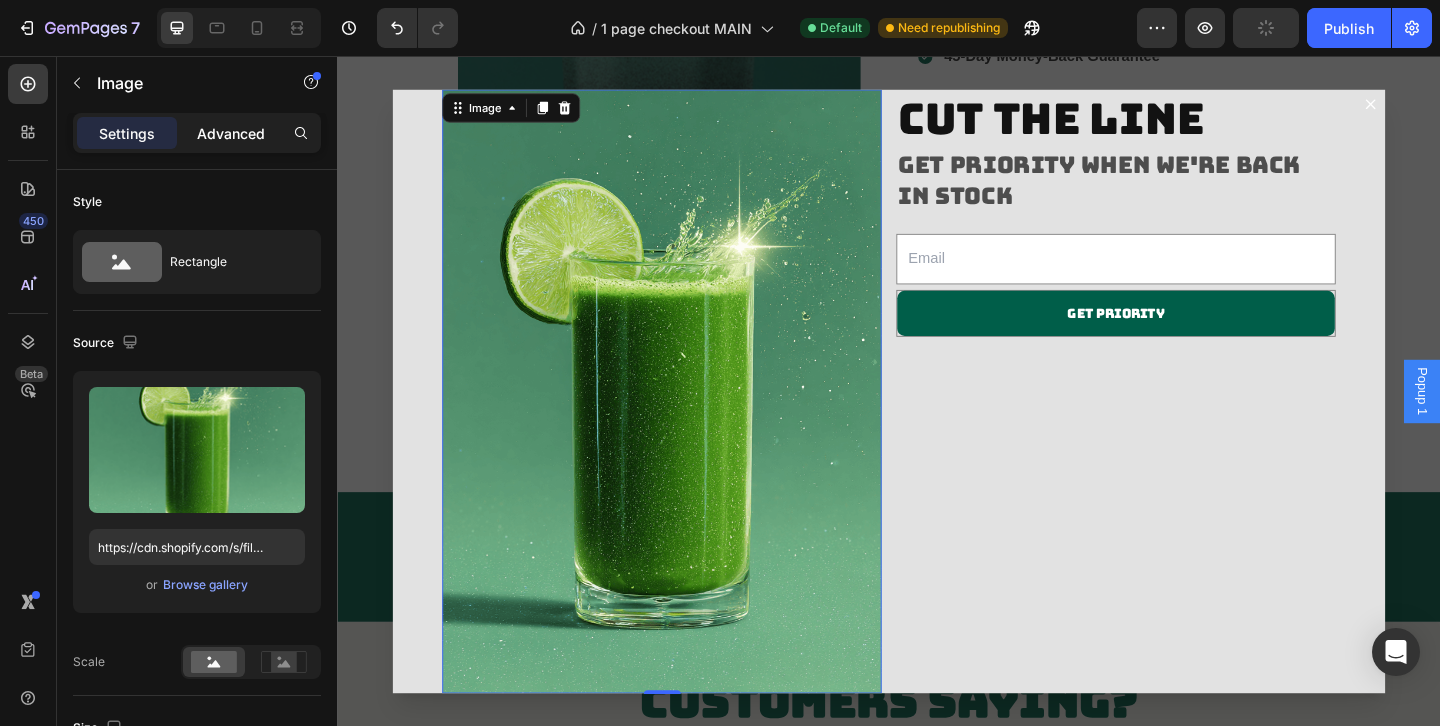 click on "Advanced" at bounding box center (231, 133) 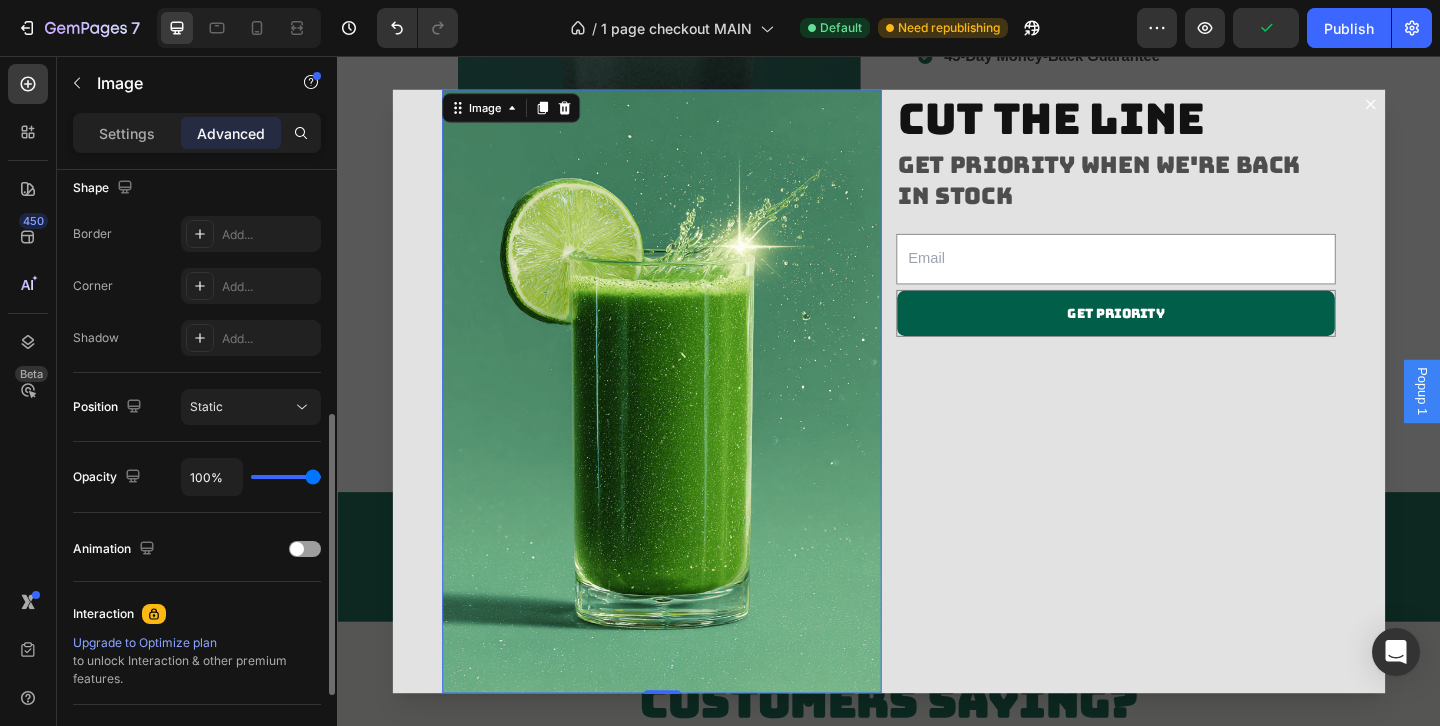 scroll, scrollTop: 529, scrollLeft: 0, axis: vertical 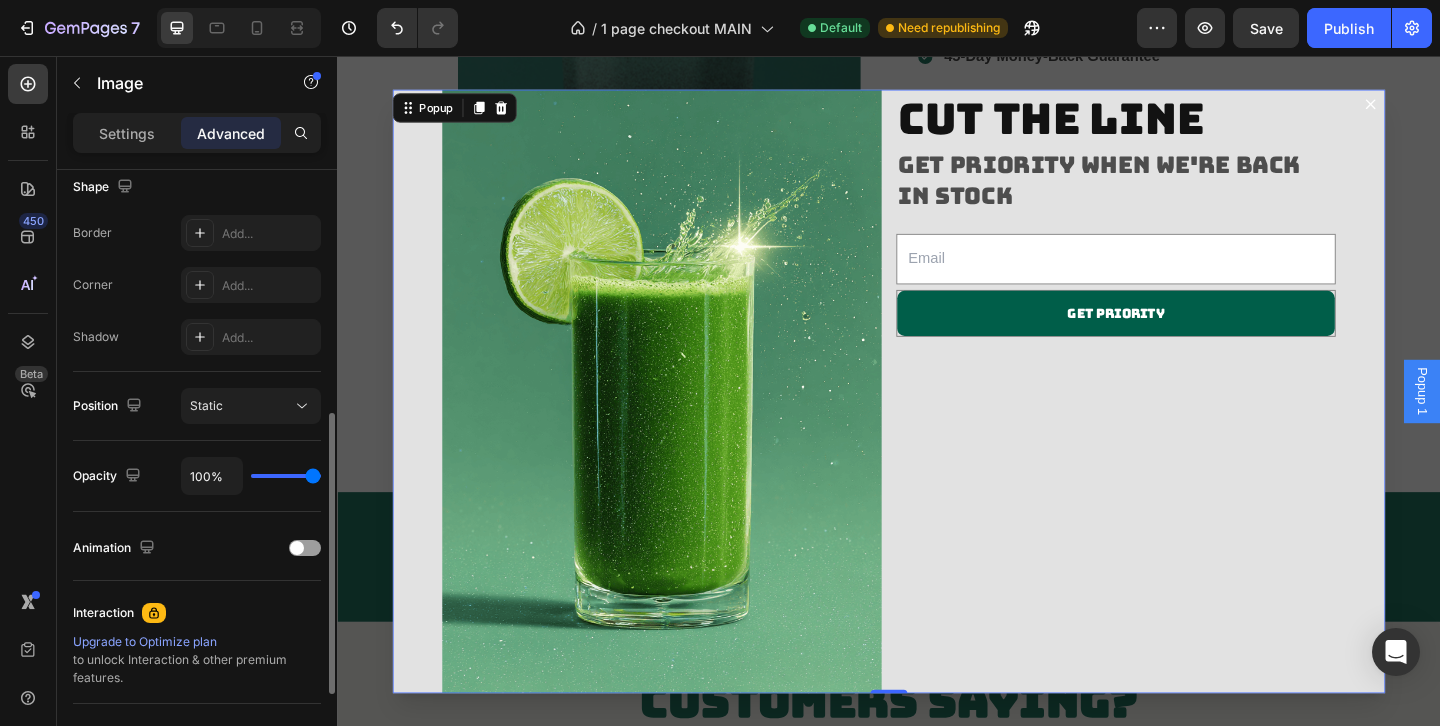 click on "Image cut the line Heading Get priority when we're back in stock Heading Email Field Get priority Submit Button Row Newsletter Row" at bounding box center (937, 420) 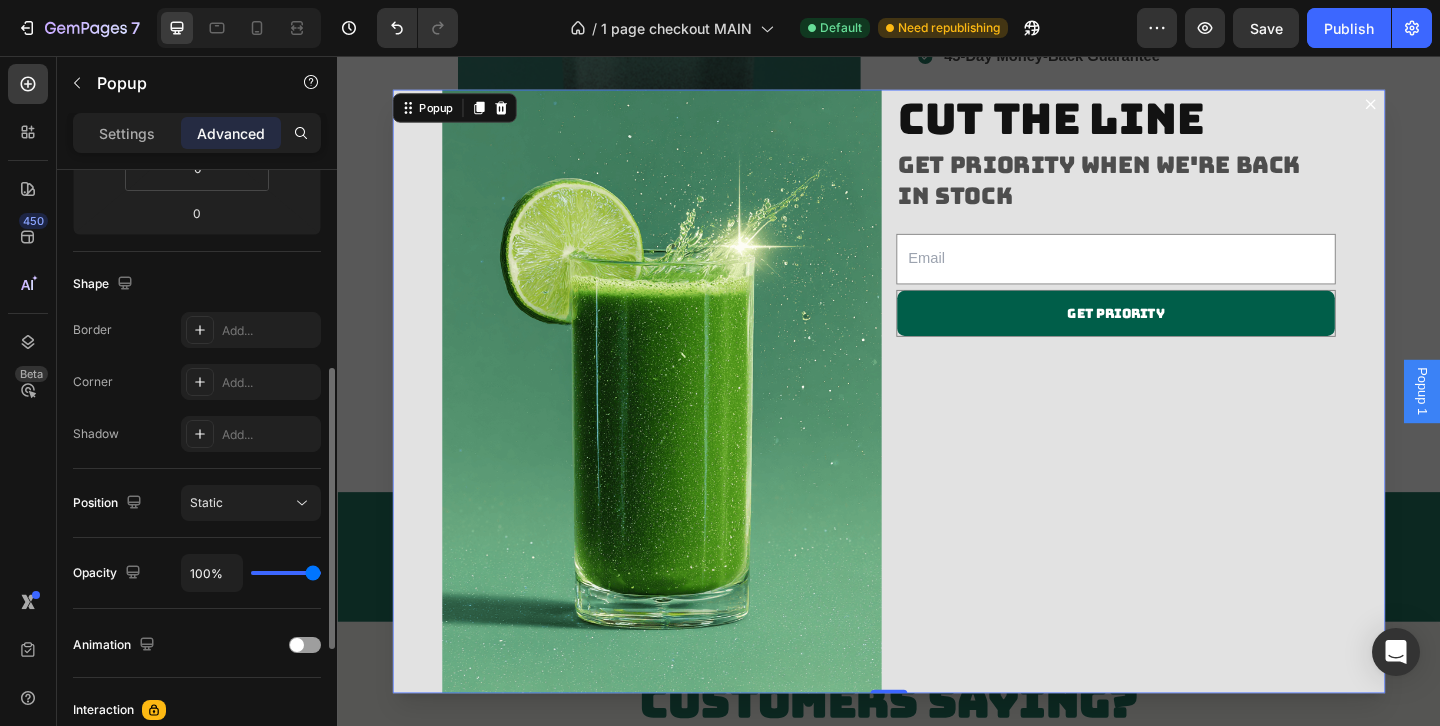 scroll, scrollTop: 505, scrollLeft: 0, axis: vertical 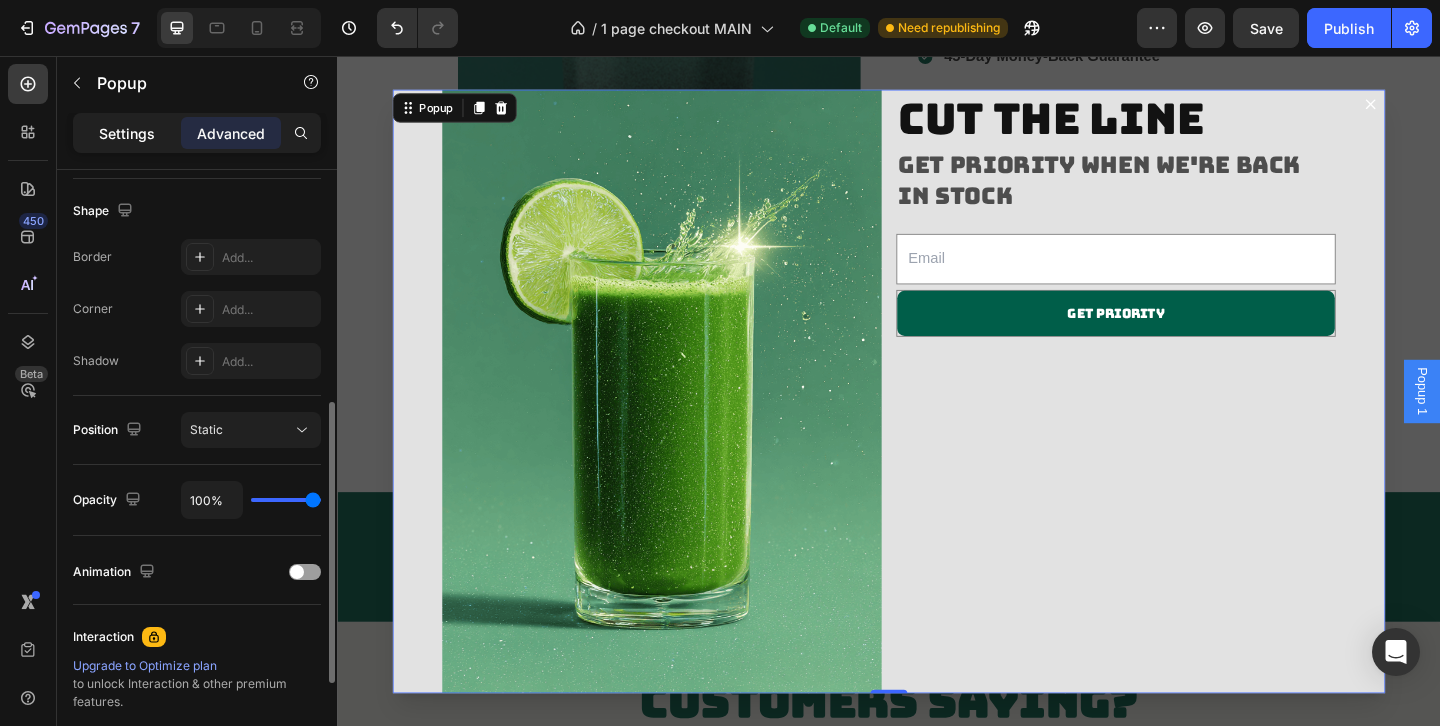 click on "Settings" at bounding box center [127, 133] 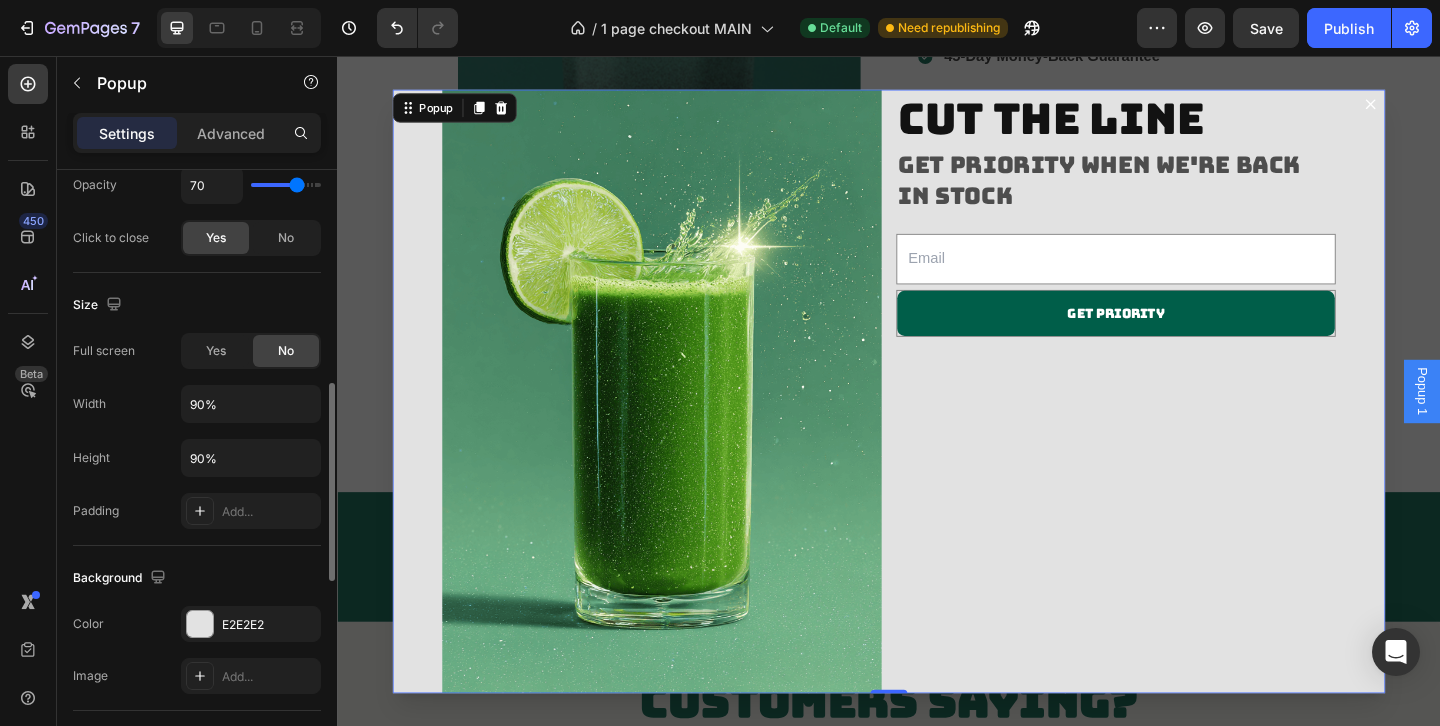 scroll, scrollTop: 661, scrollLeft: 0, axis: vertical 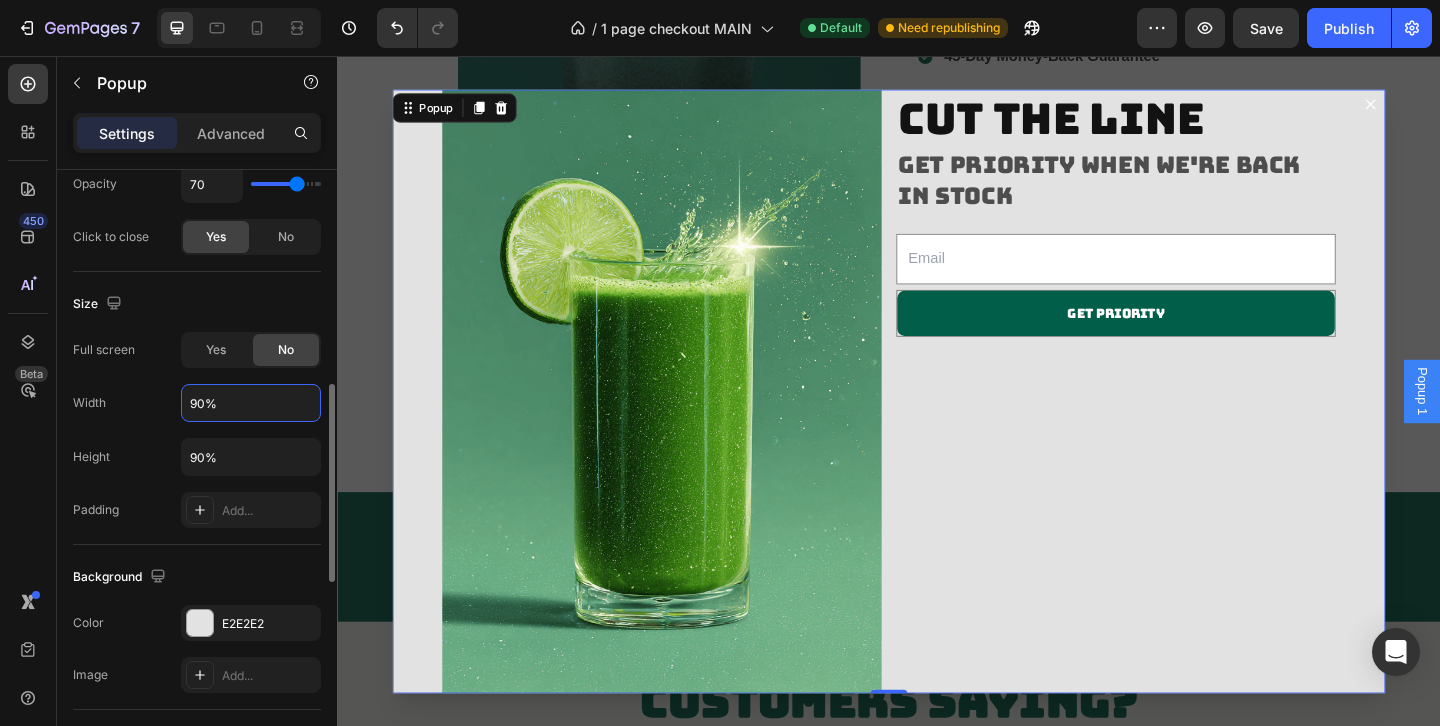 click on "90%" at bounding box center (251, 403) 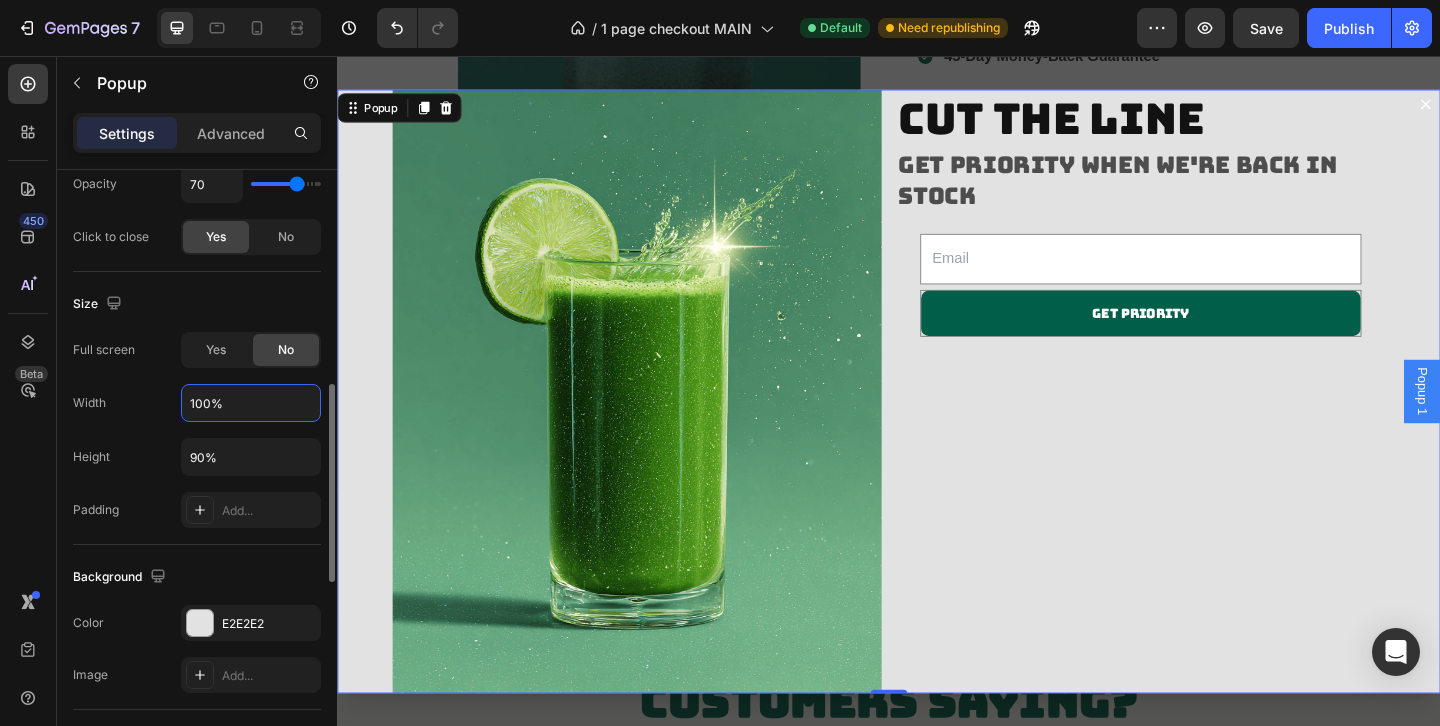 type on "90%" 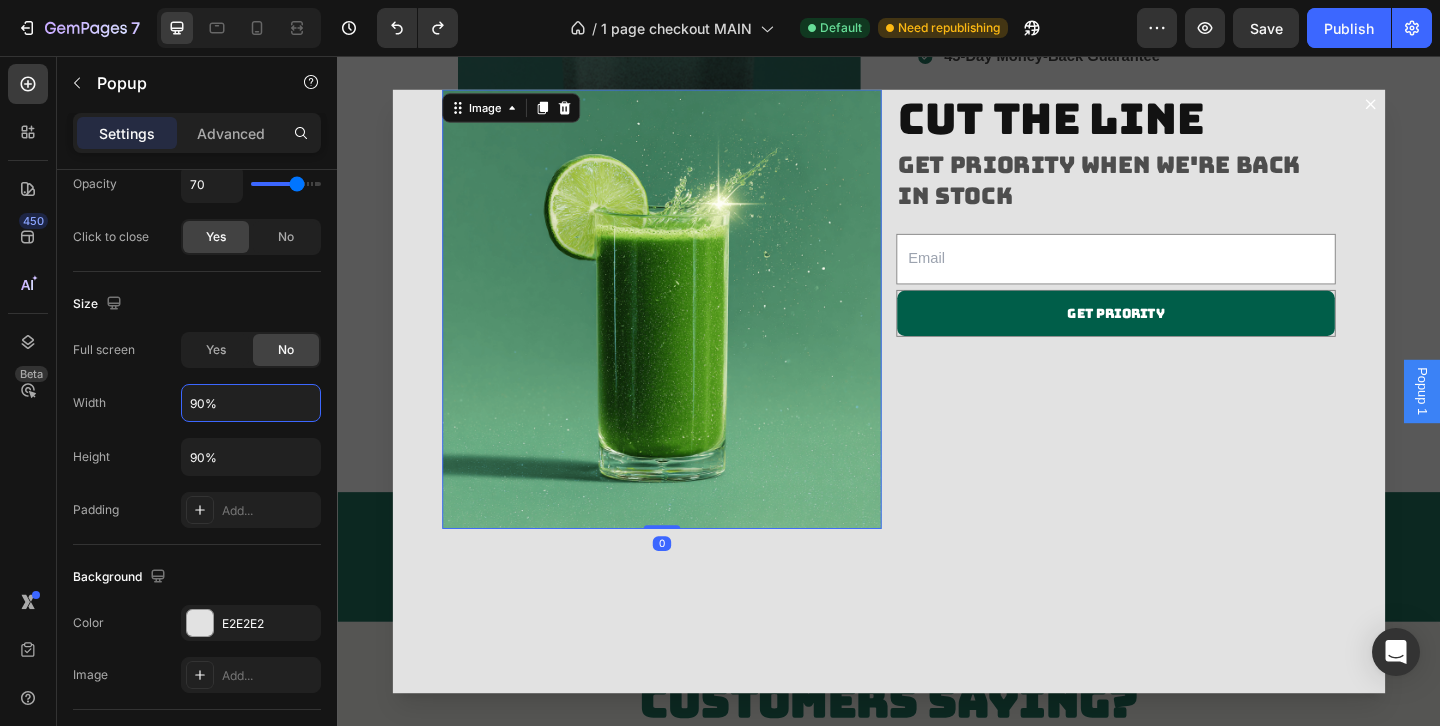 click at bounding box center (690, 331) 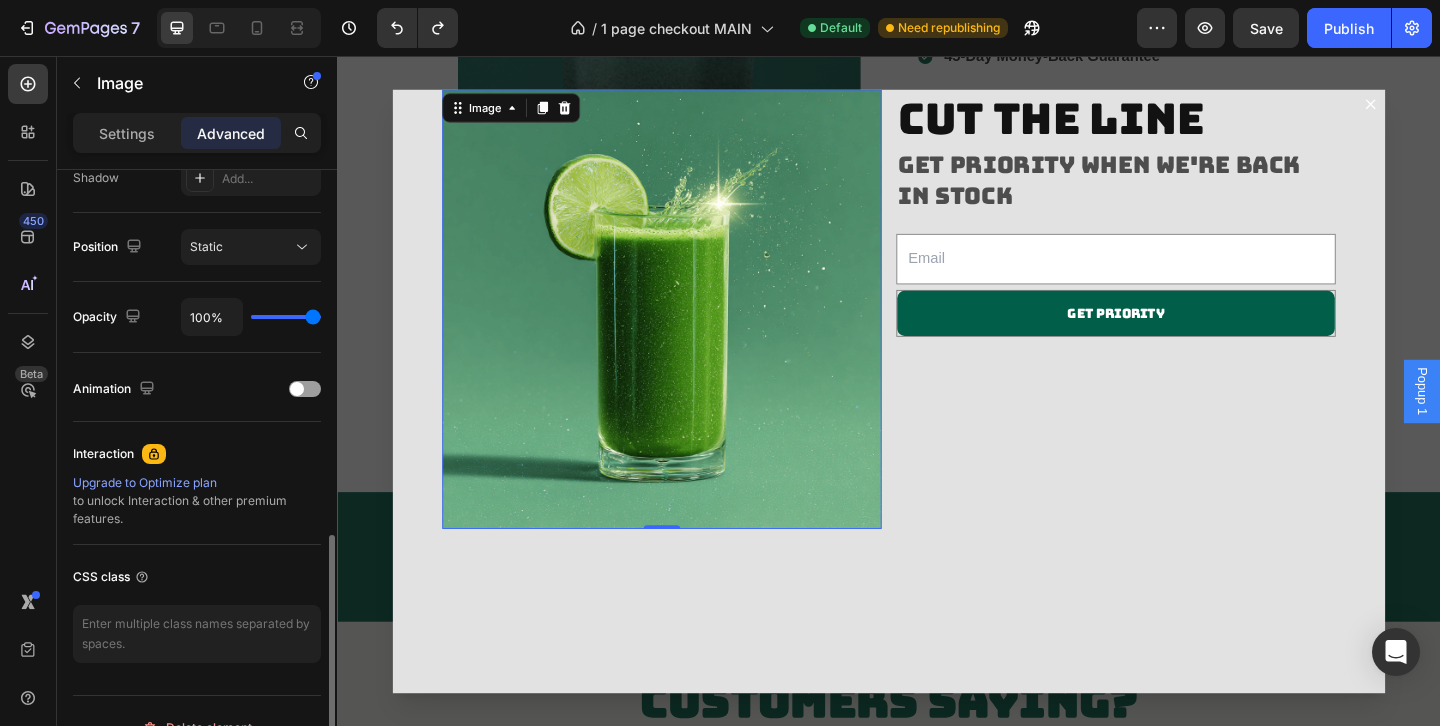 scroll, scrollTop: 721, scrollLeft: 0, axis: vertical 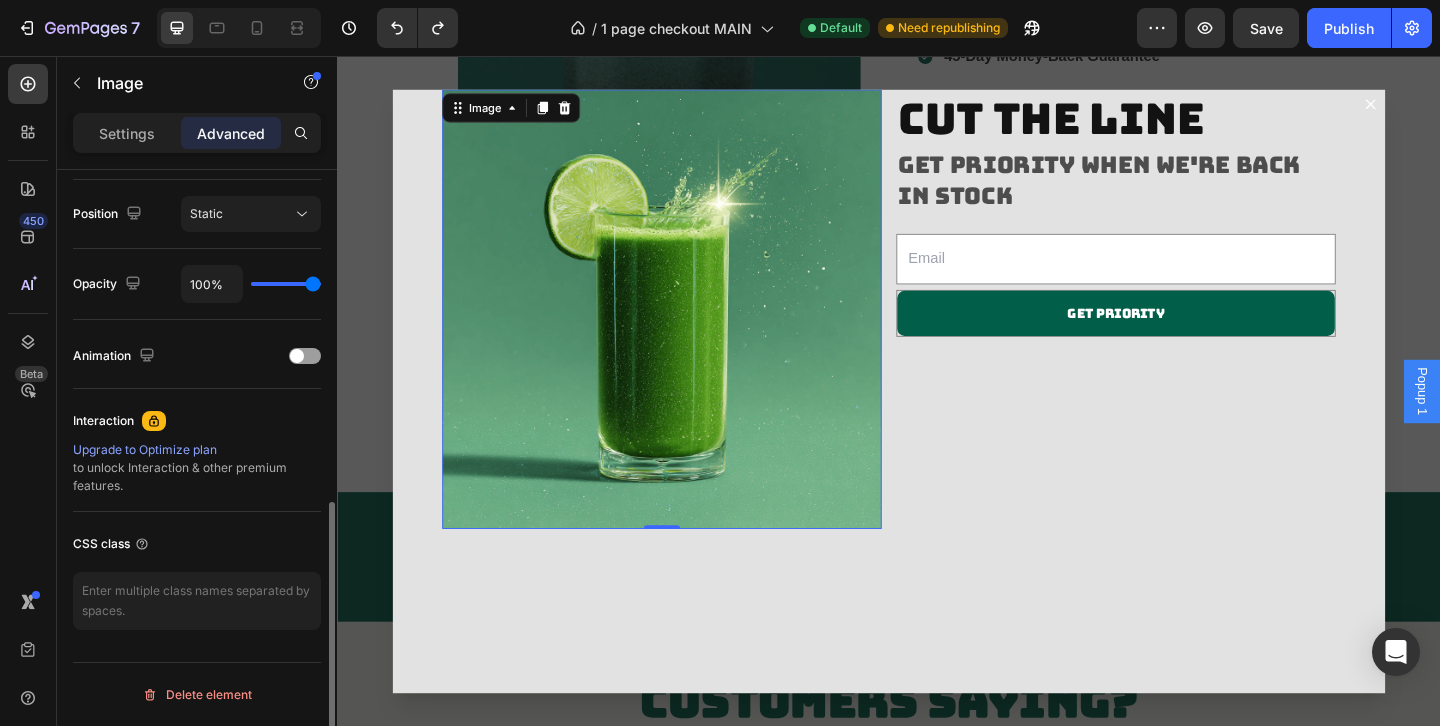 click on "Settings Advanced" at bounding box center (197, 133) 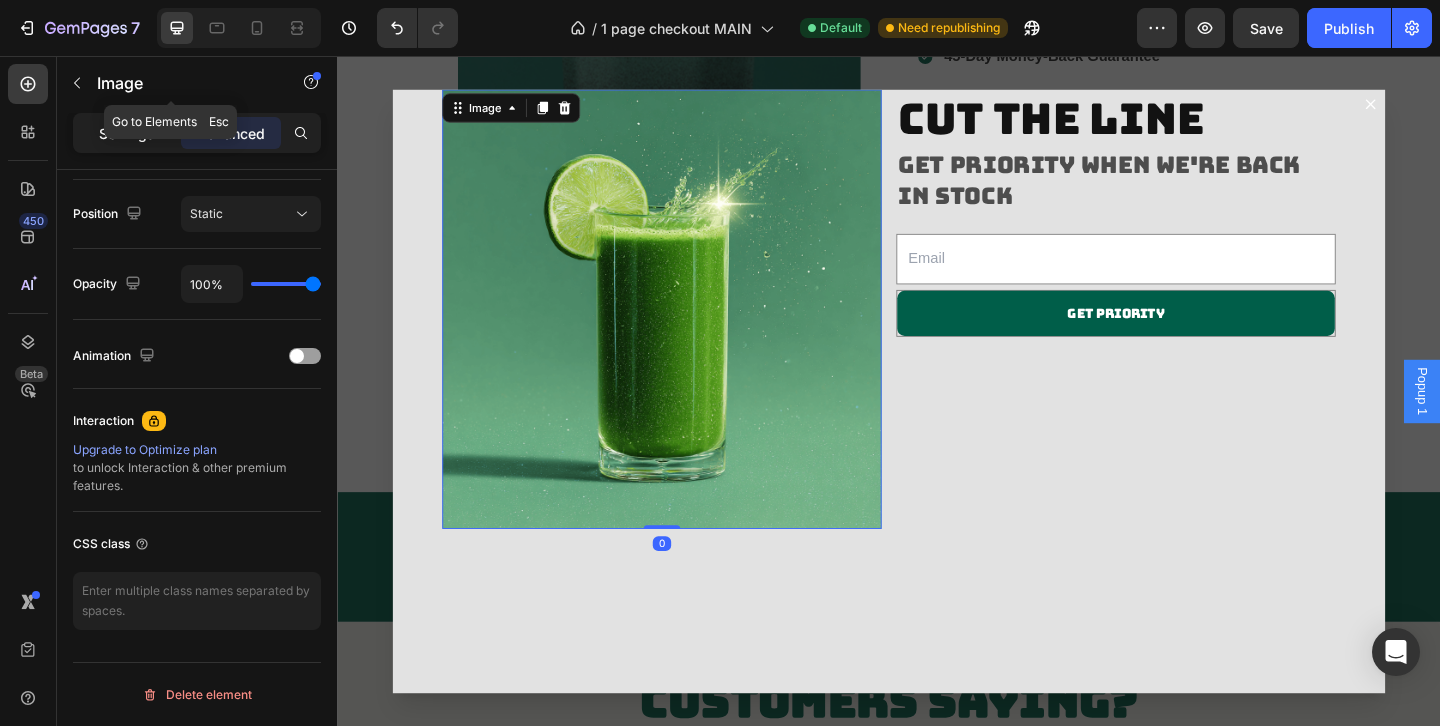 click on "Settings" at bounding box center (127, 133) 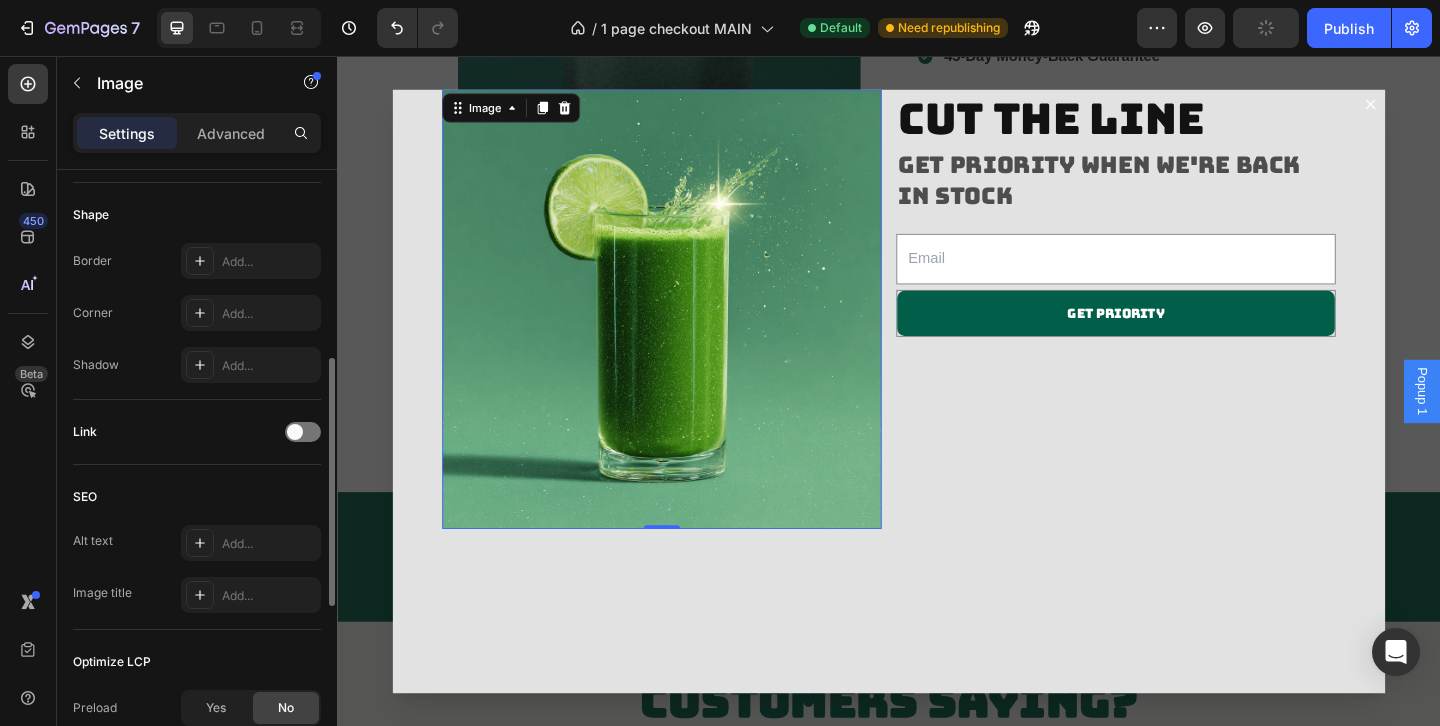 scroll, scrollTop: 525, scrollLeft: 0, axis: vertical 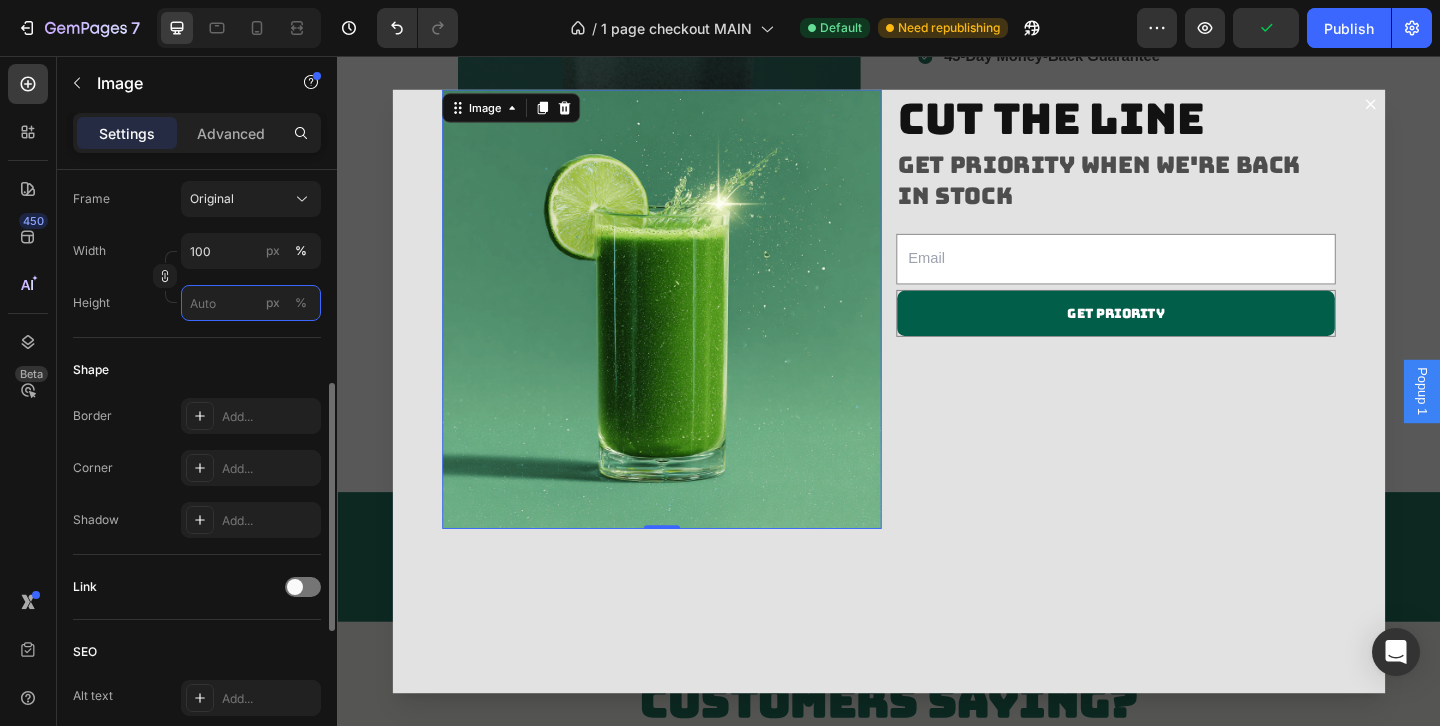 click on "px %" at bounding box center [251, 303] 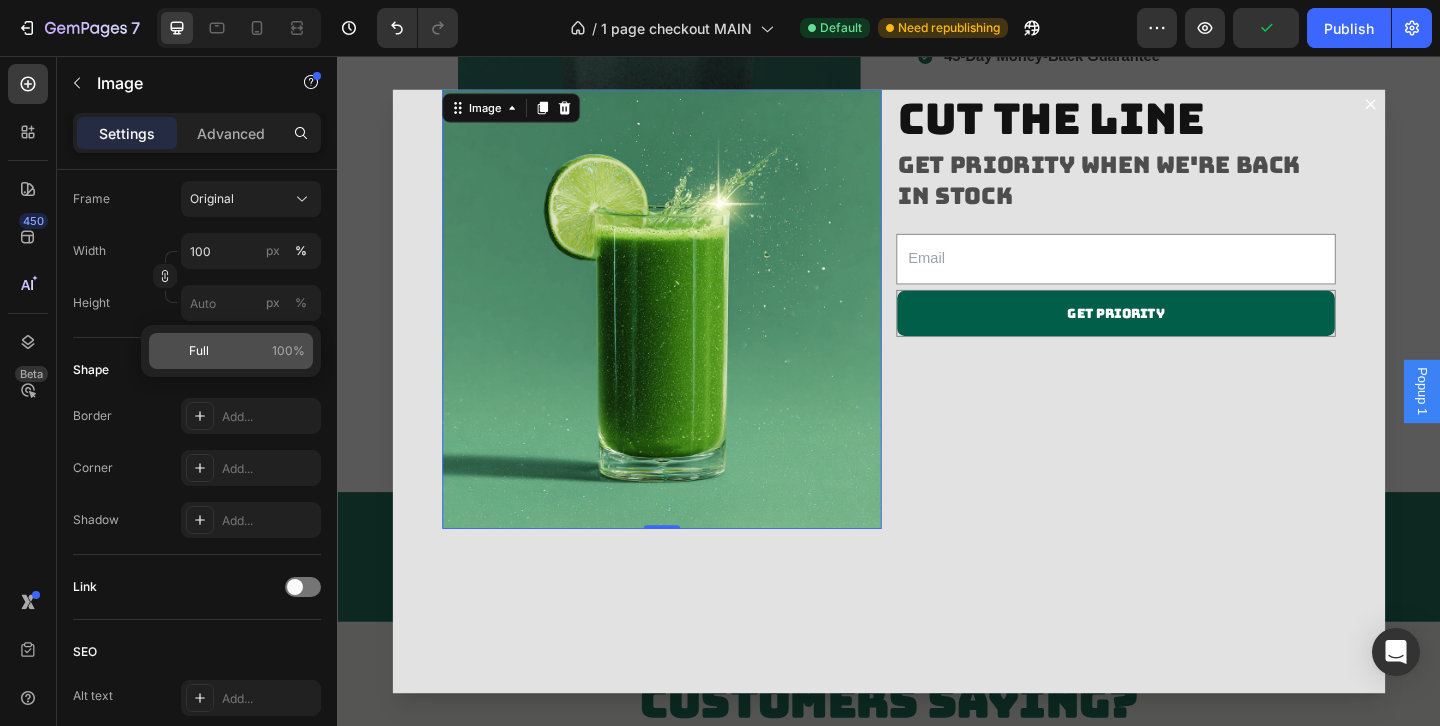 click on "Full 100%" at bounding box center [247, 351] 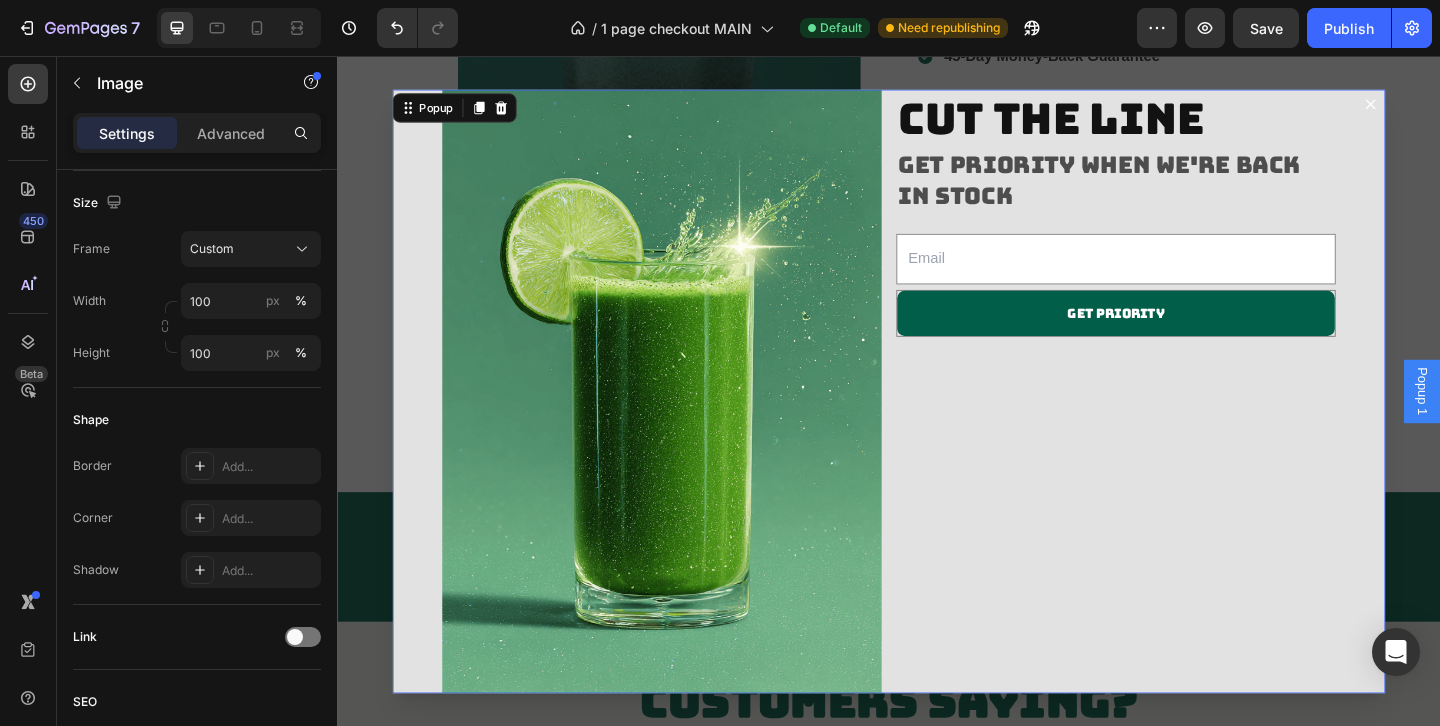 click on "Image cut the line Heading Get priority when we're back in stock Heading Email Field Get priority Submit Button Row Newsletter Row" at bounding box center [937, 420] 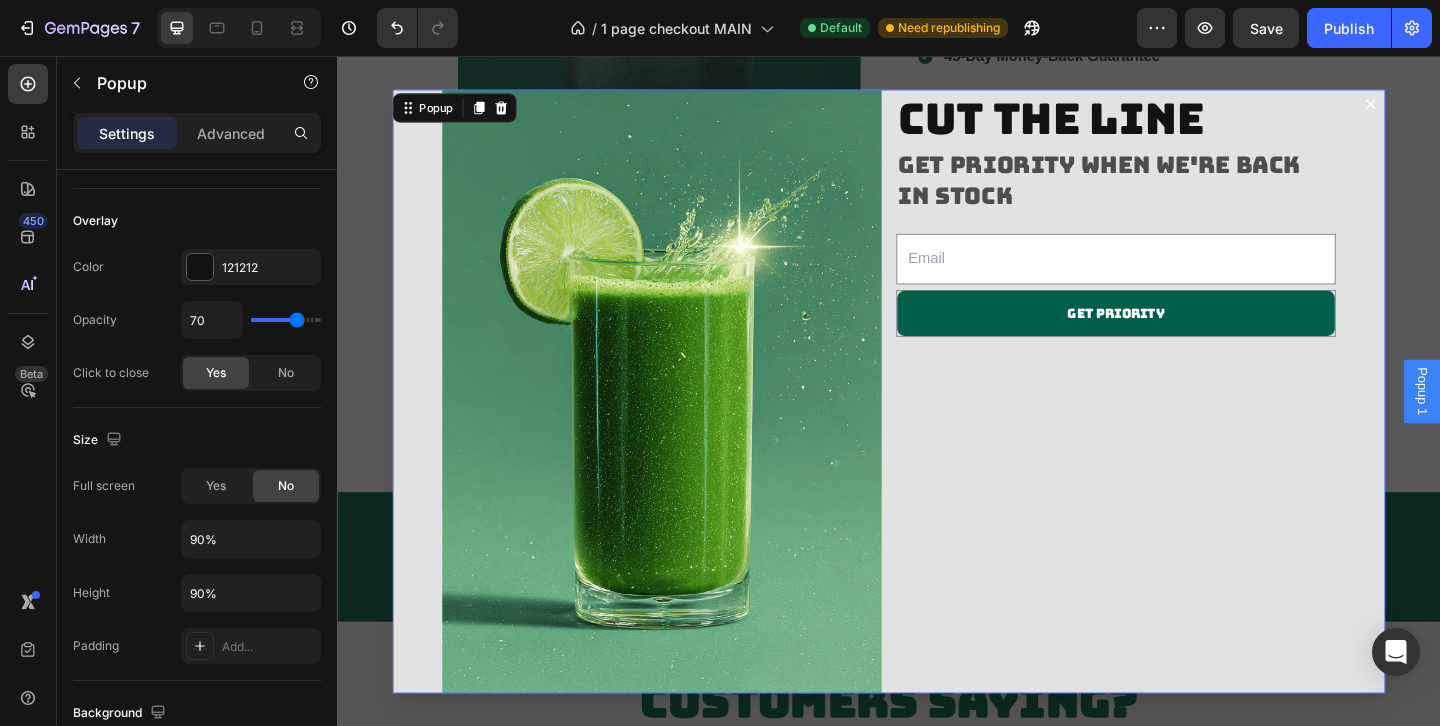 scroll, scrollTop: 0, scrollLeft: 0, axis: both 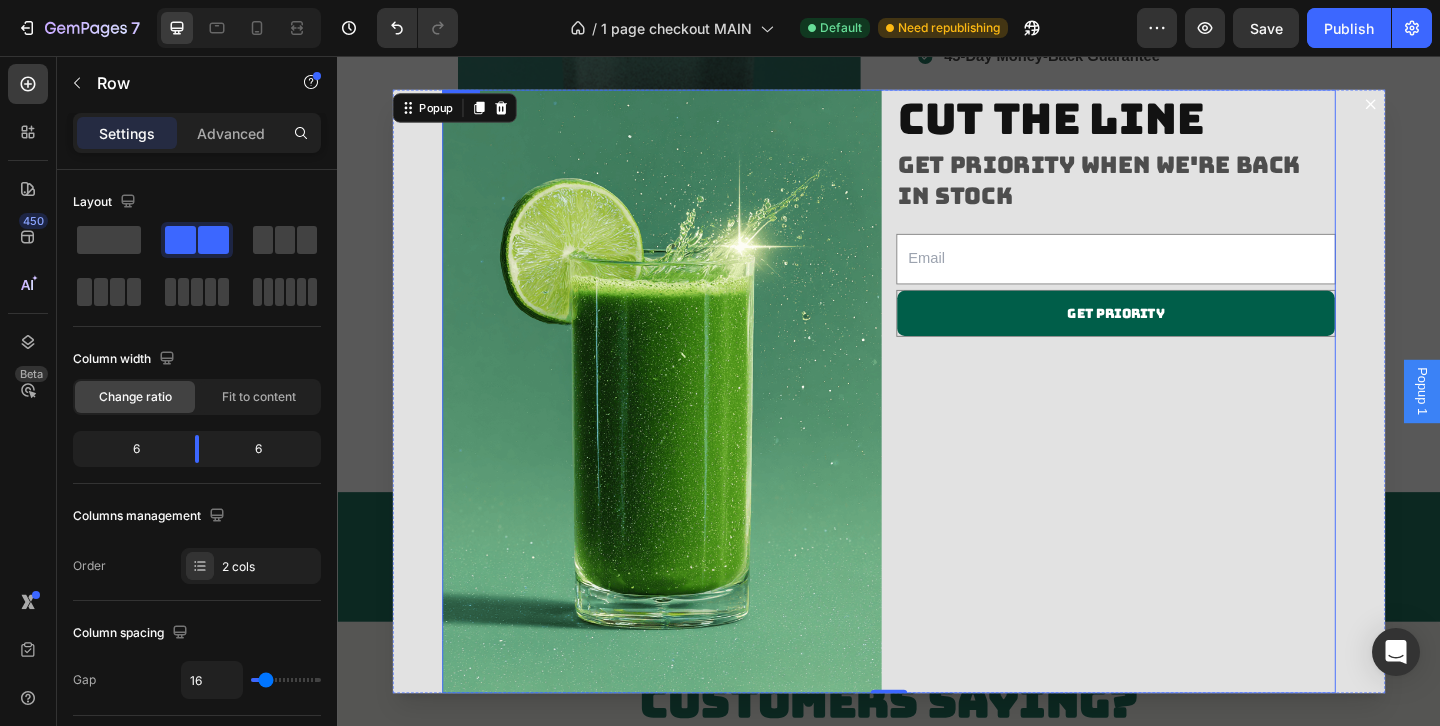 click on "cut the line Heading Get priority when we're back in stock Heading Email Field Get priority Submit Button Row Newsletter" at bounding box center (1184, 420) 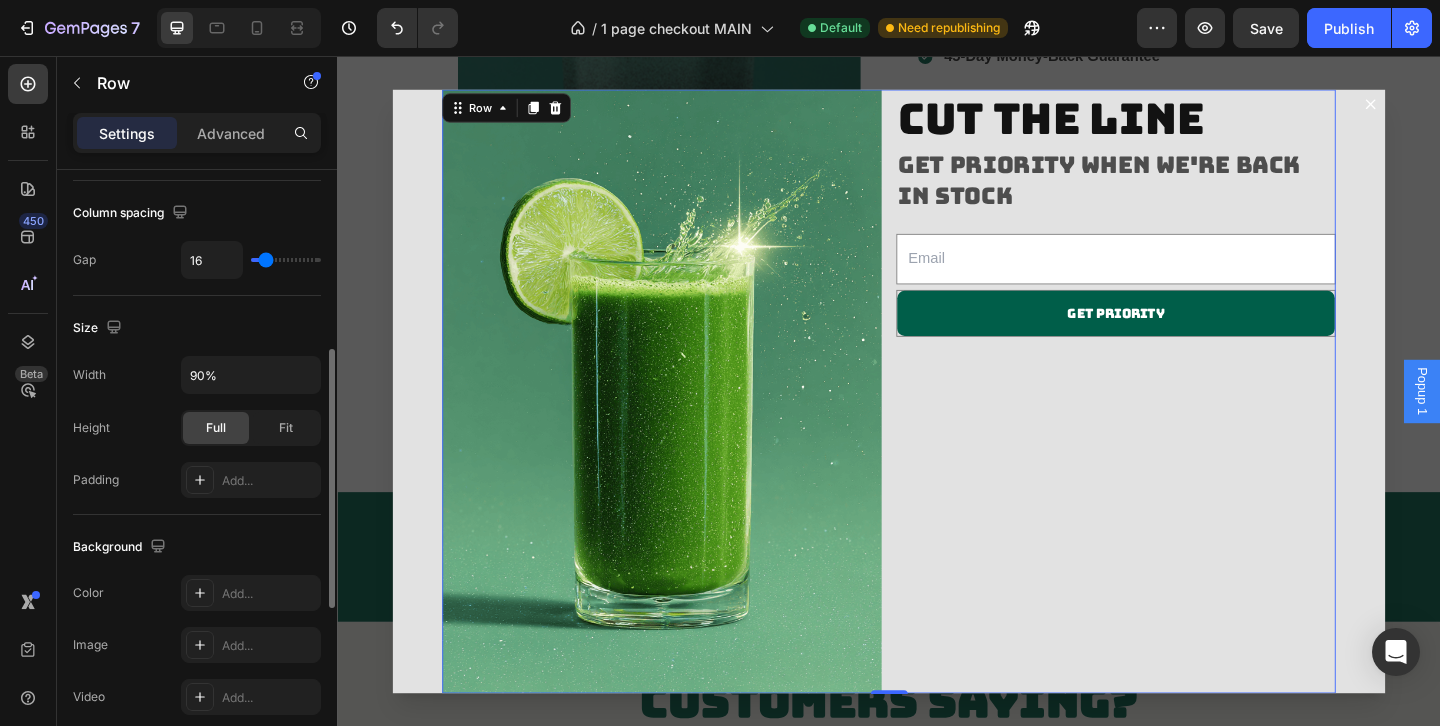 scroll, scrollTop: 835, scrollLeft: 0, axis: vertical 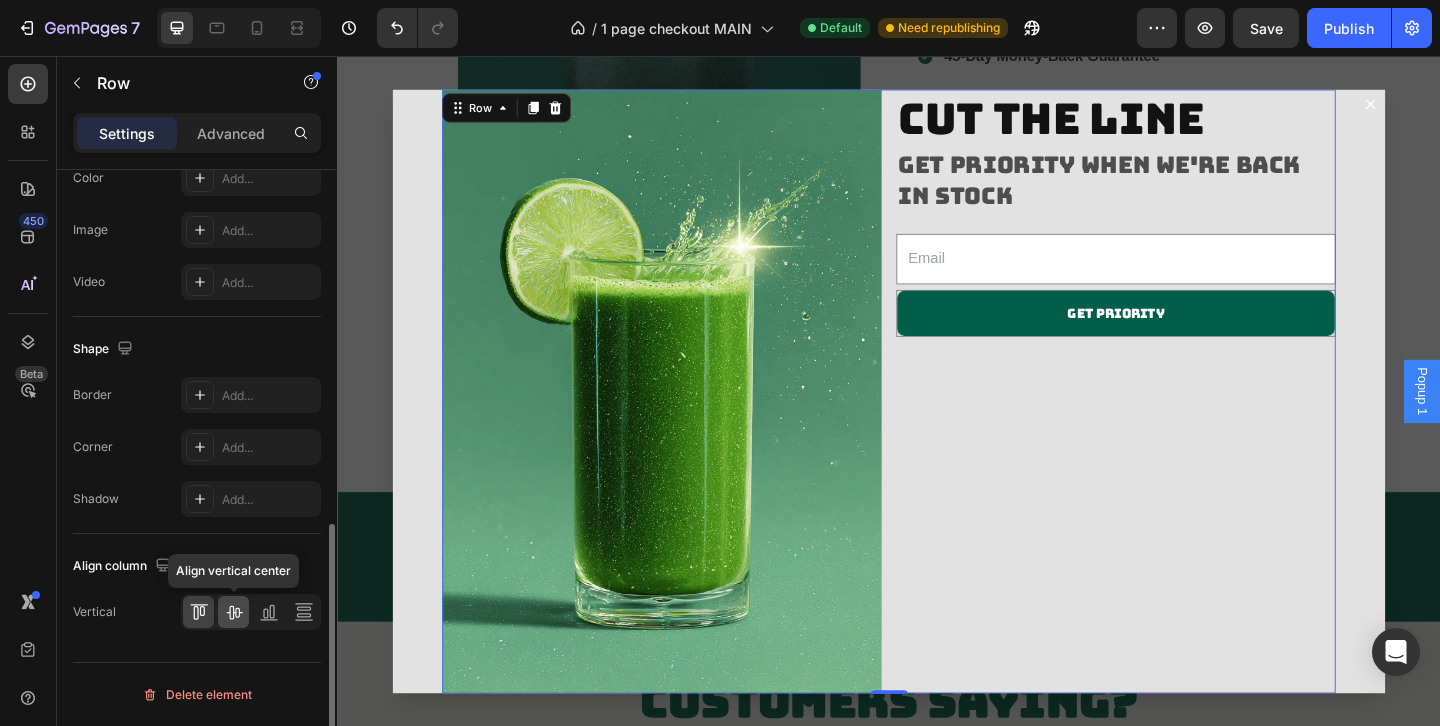 click 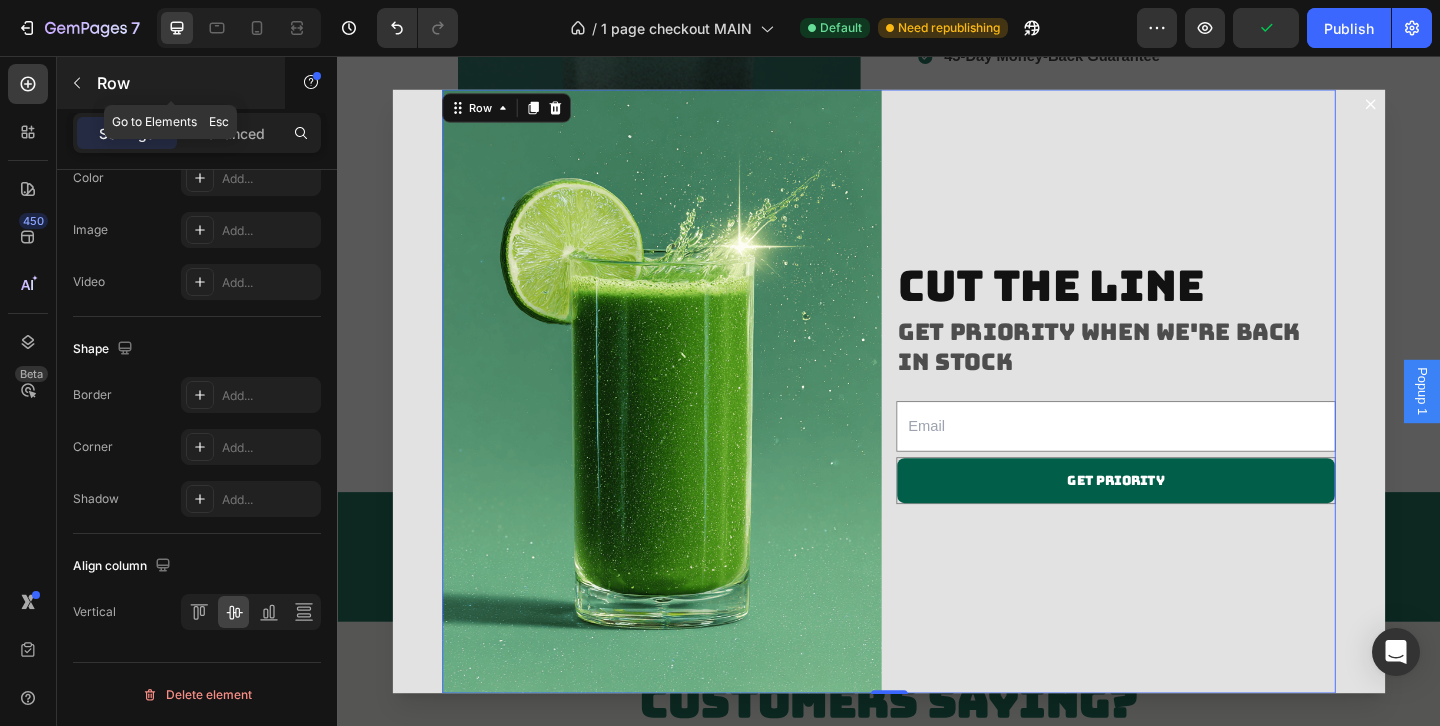 click on "Row" at bounding box center [182, 83] 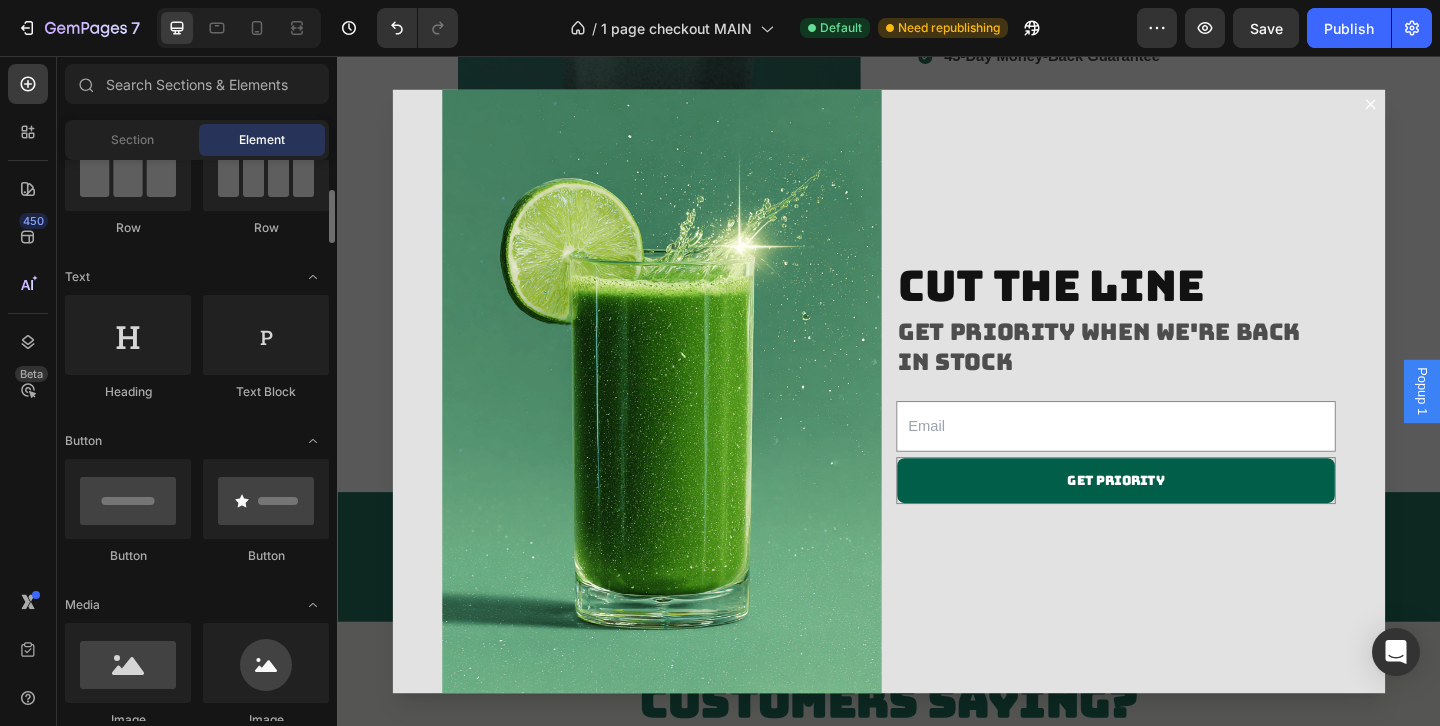 scroll, scrollTop: 210, scrollLeft: 0, axis: vertical 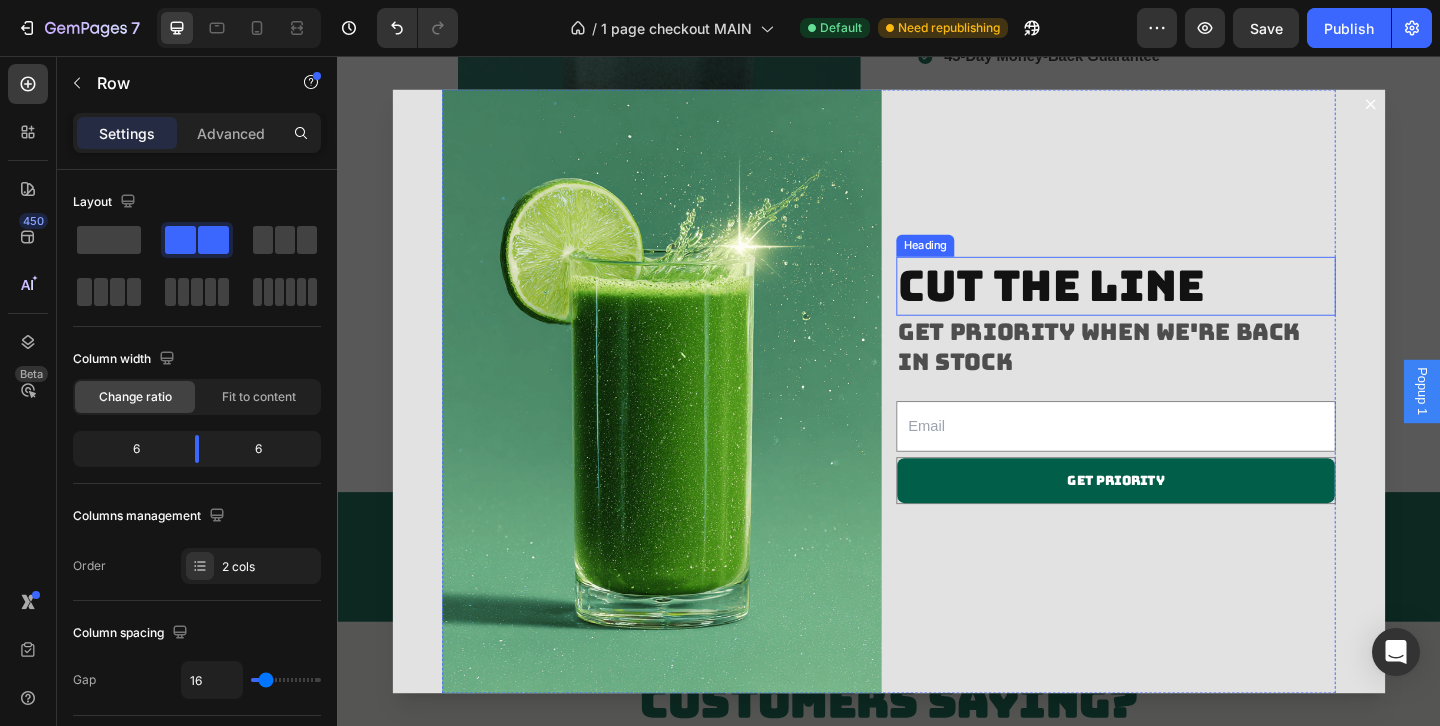 click on "cut the line Heading Get priority when we're back in stock Heading Email Field Get priority Submit Button Row Newsletter" at bounding box center (1184, 420) 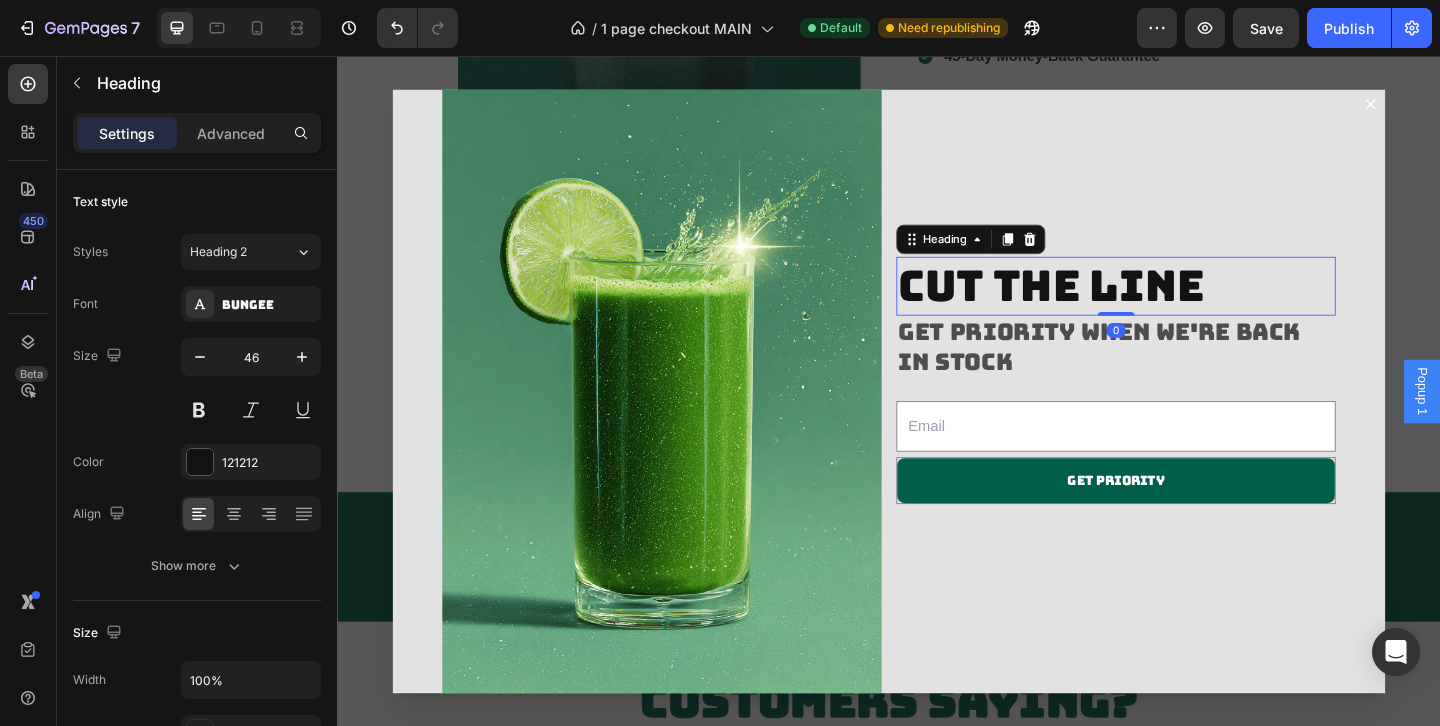 click on "cut the line" at bounding box center (1184, 306) 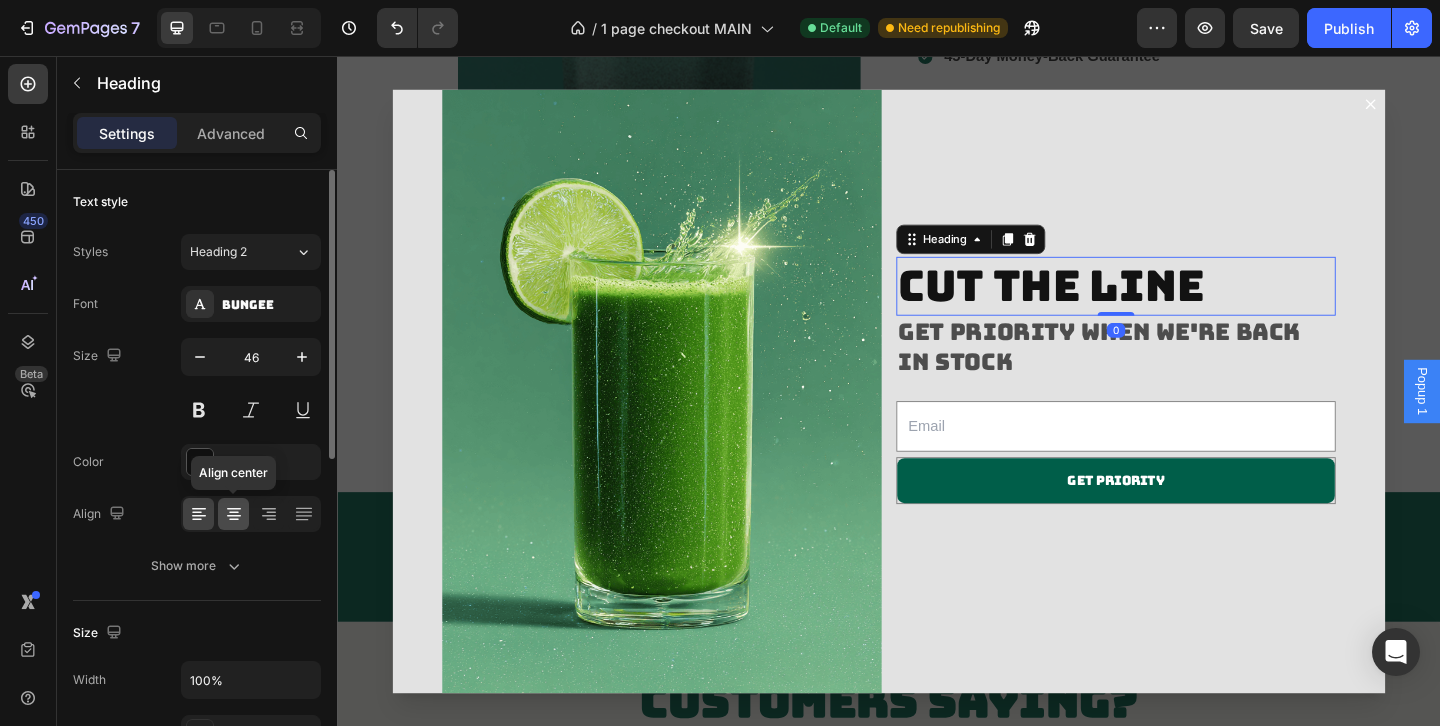 click 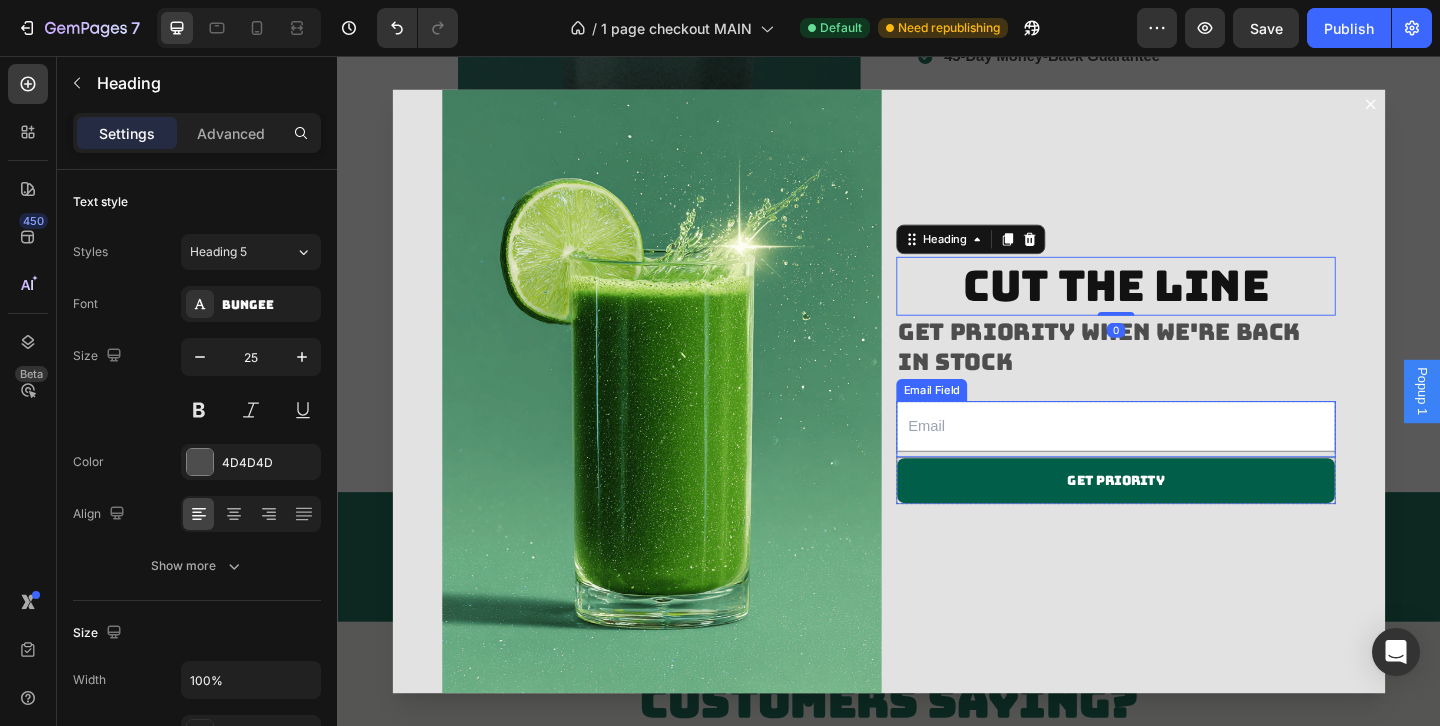 click on "Get priority when we're back in stock" at bounding box center (1184, 372) 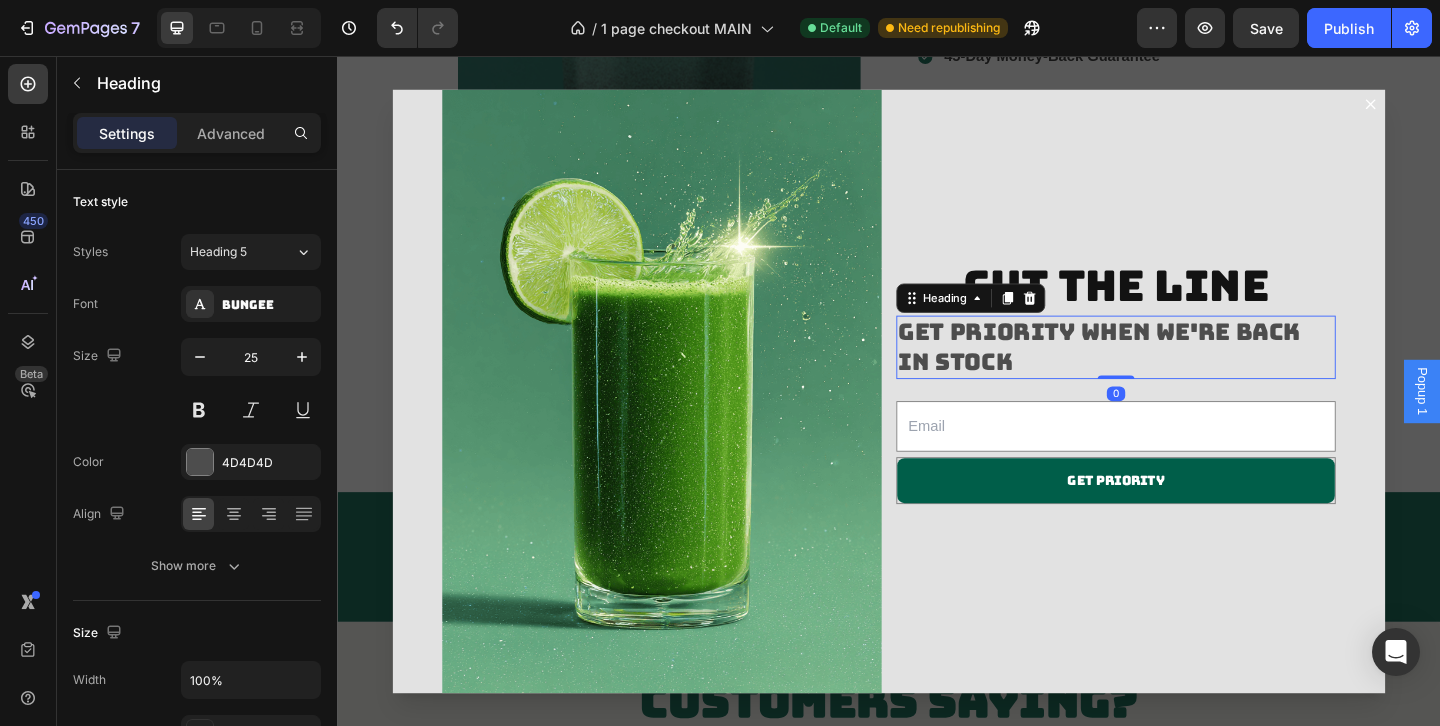 scroll, scrollTop: 685, scrollLeft: 0, axis: vertical 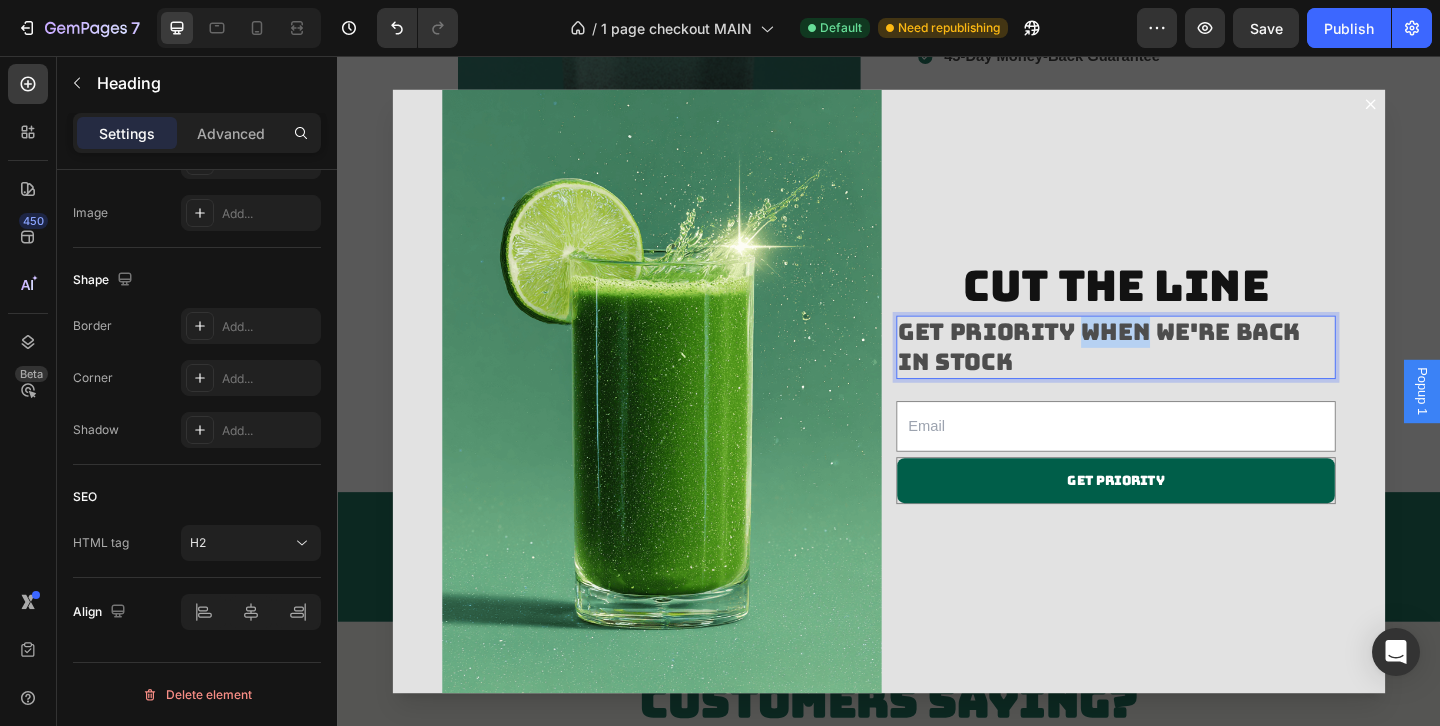 click on "Get priority when we're back in stock" at bounding box center (1184, 372) 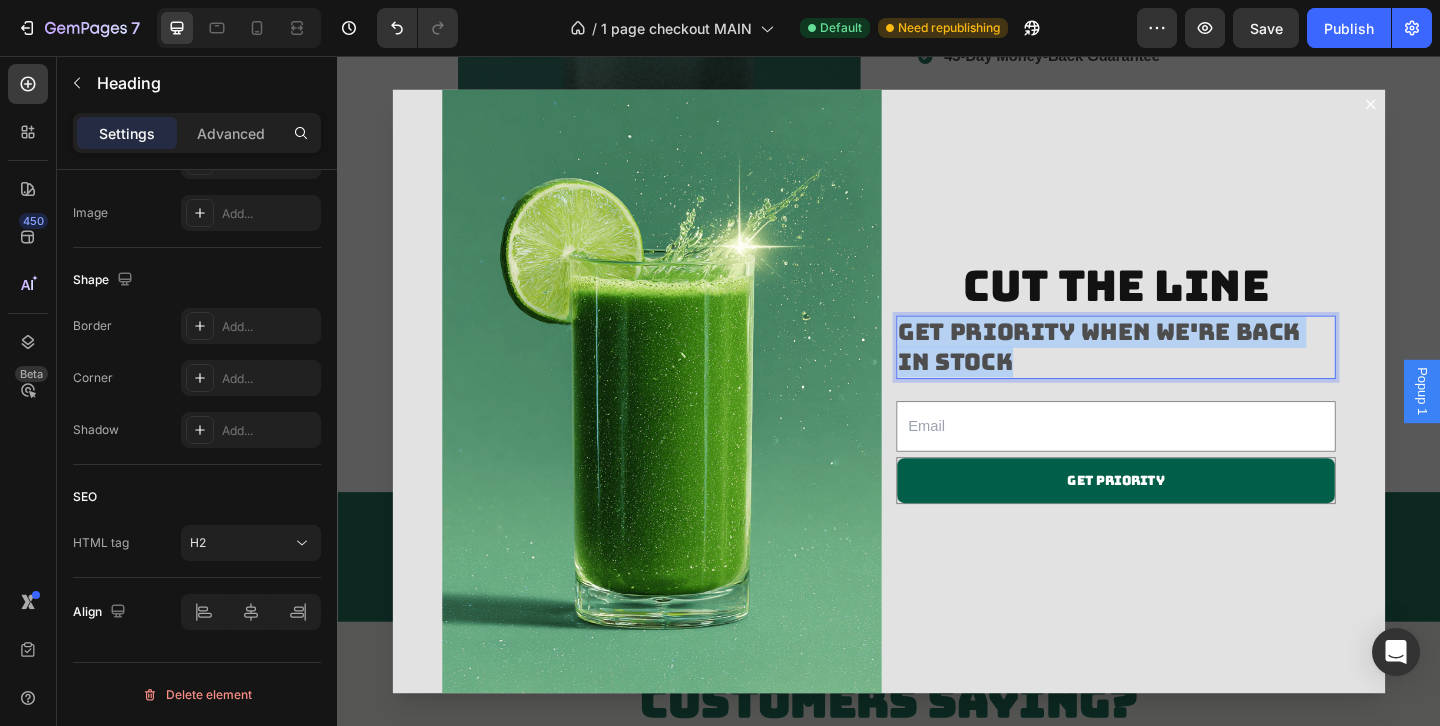 click on "Get priority when we're back in stock" at bounding box center [1184, 372] 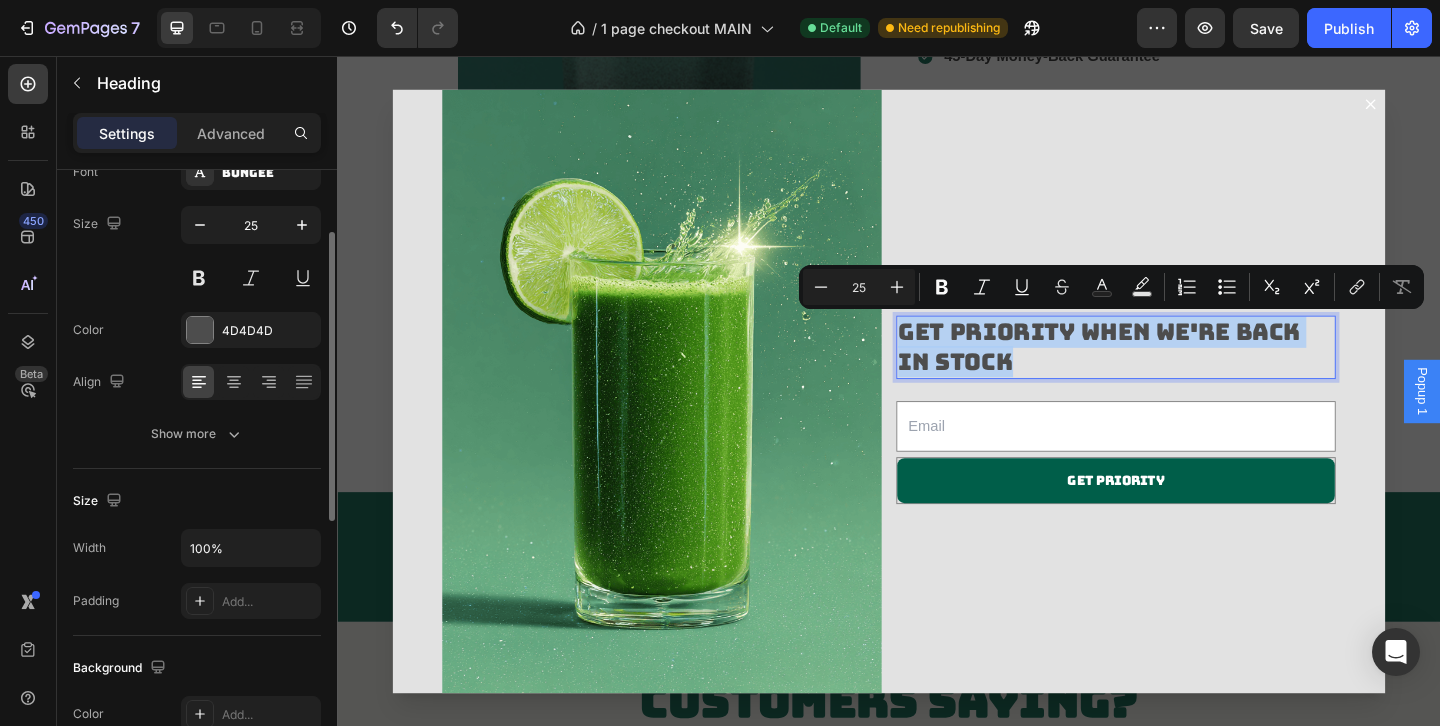 scroll, scrollTop: 0, scrollLeft: 0, axis: both 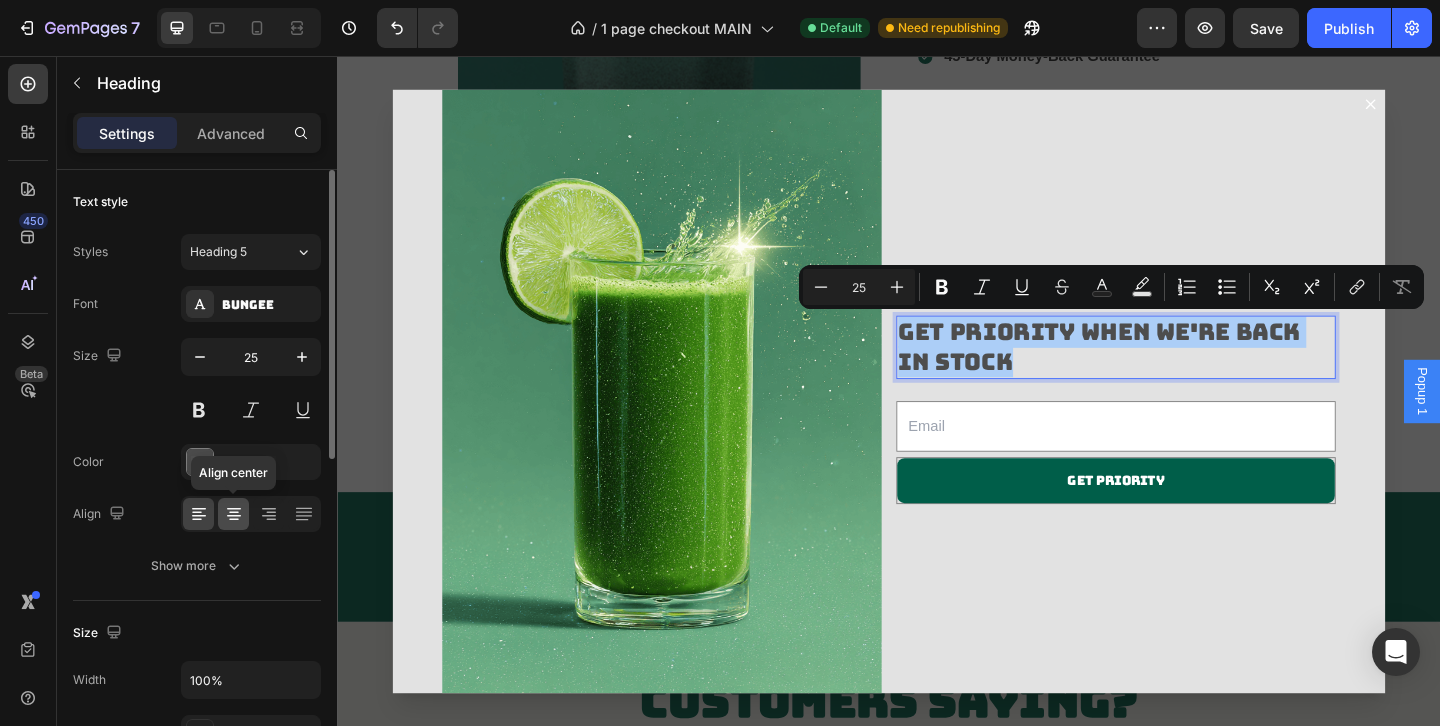 click 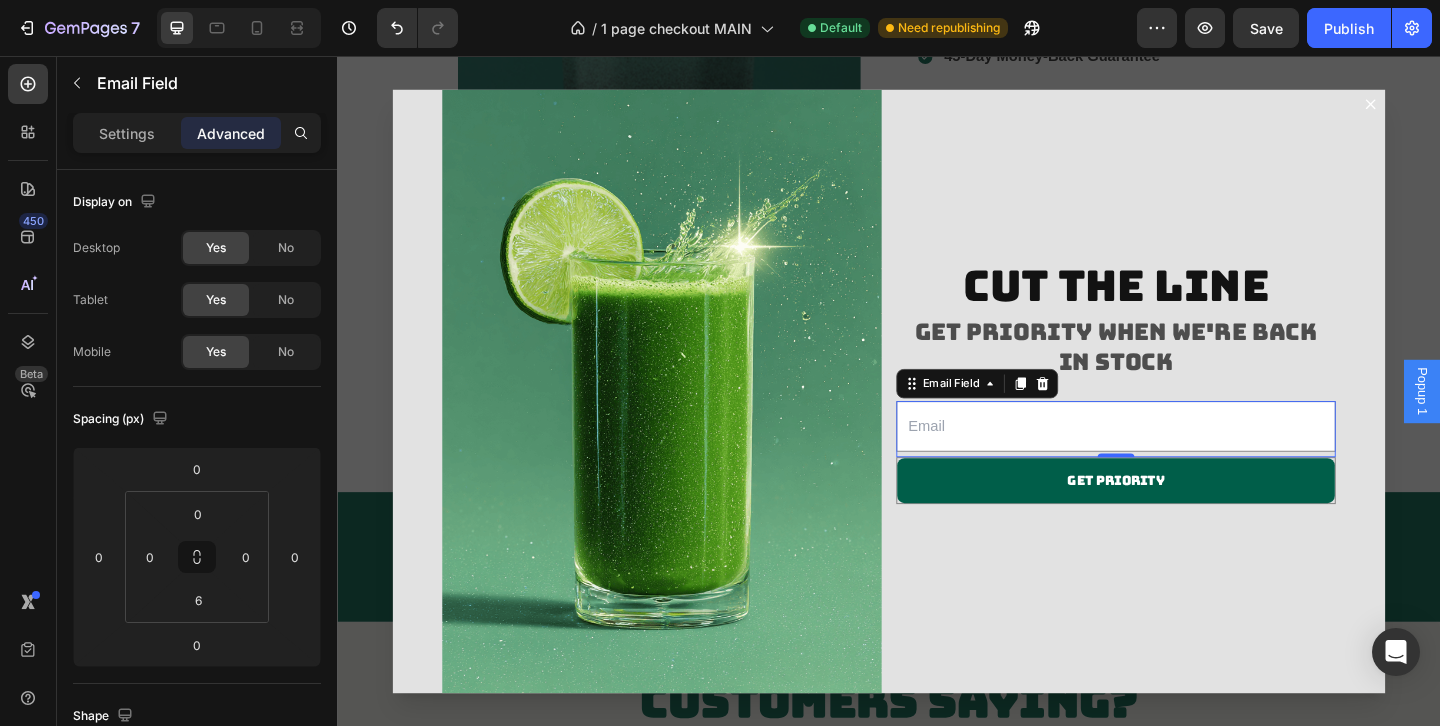 click at bounding box center (1184, 458) 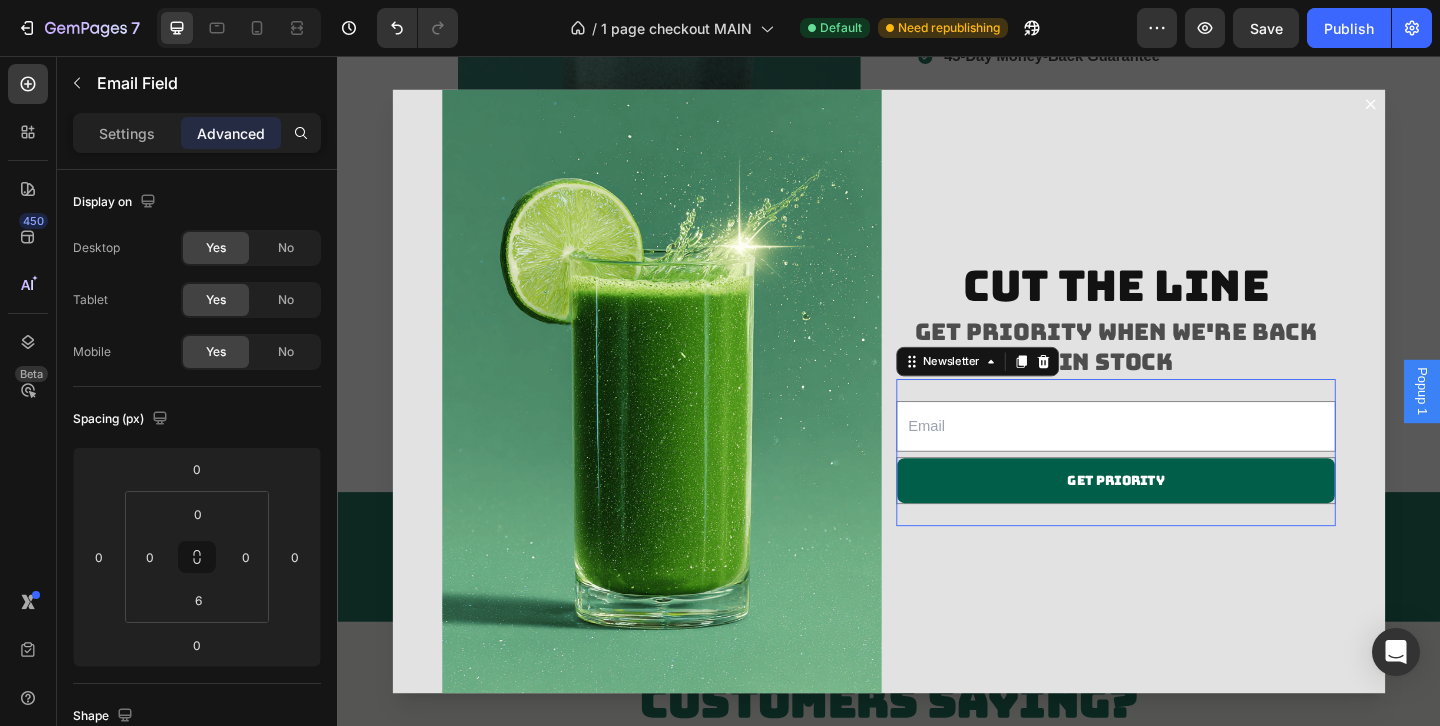 click on "Email Field Get priority Submit Button Row Newsletter   0" at bounding box center (1184, 487) 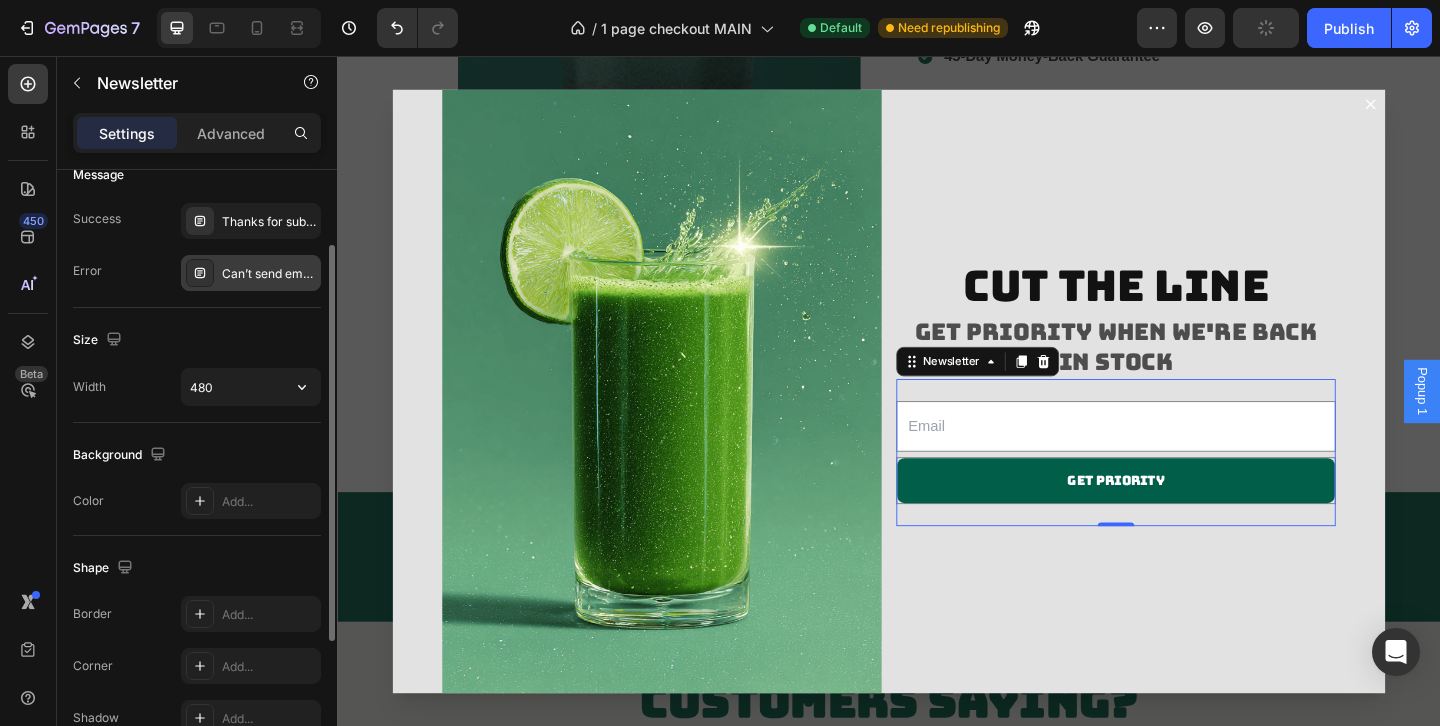 scroll, scrollTop: 0, scrollLeft: 0, axis: both 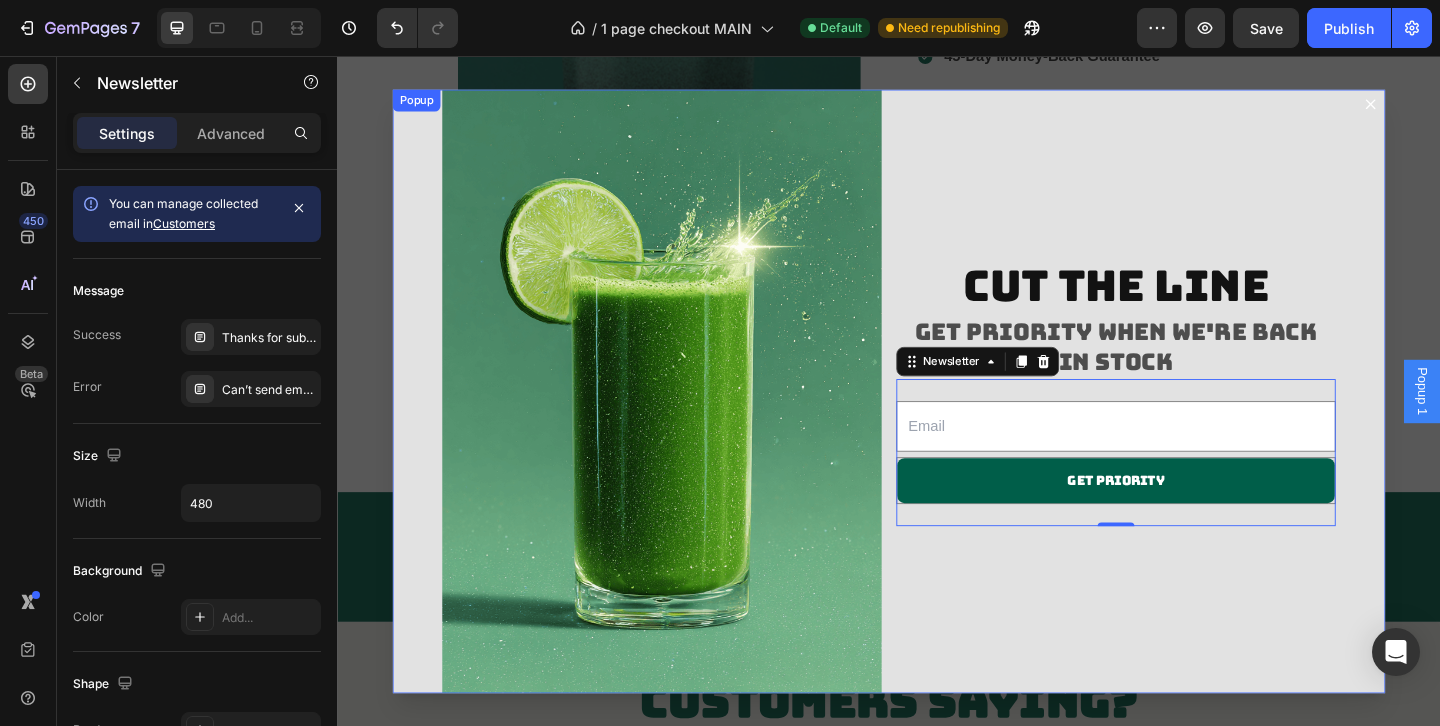 click on "Image cut the line Heading Get priority when we're back in stock Heading Email Field Get priority Submit Button Row Newsletter   0 Row" at bounding box center (937, 420) 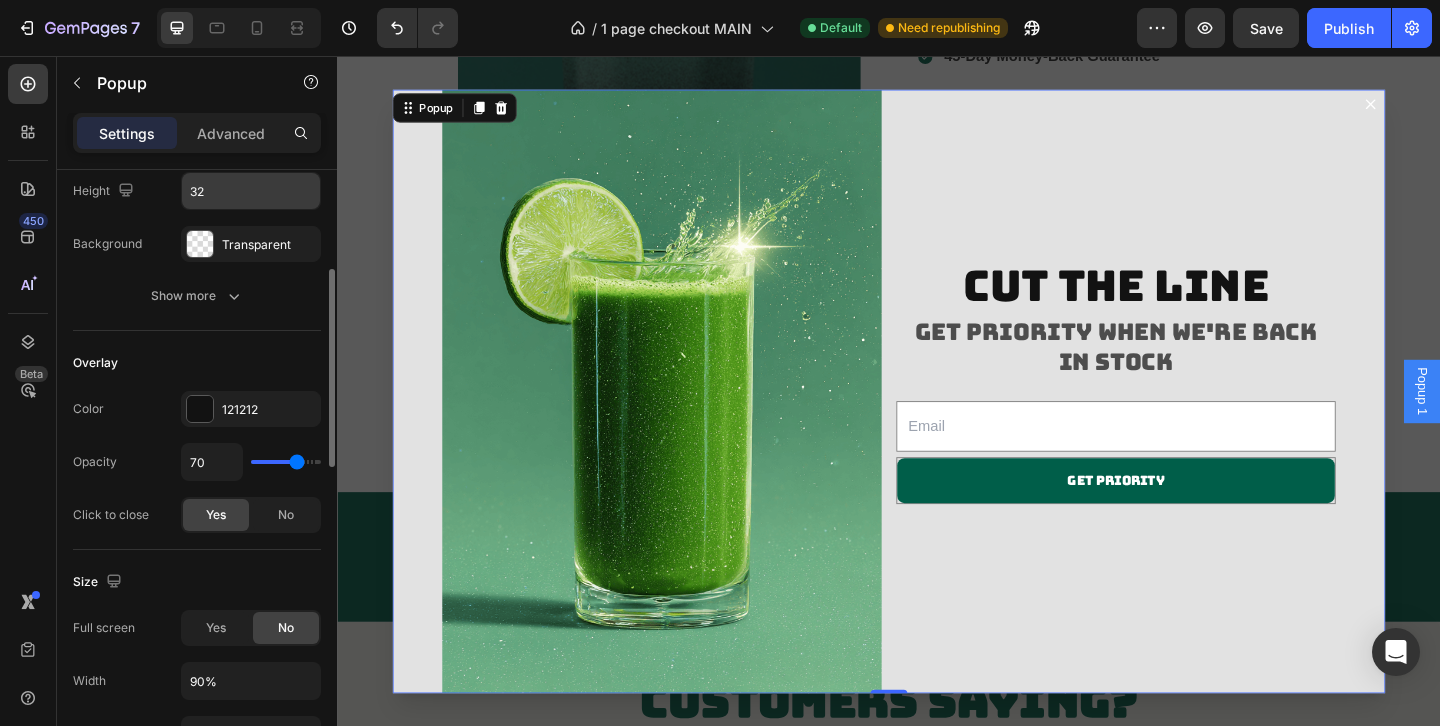 scroll, scrollTop: 364, scrollLeft: 0, axis: vertical 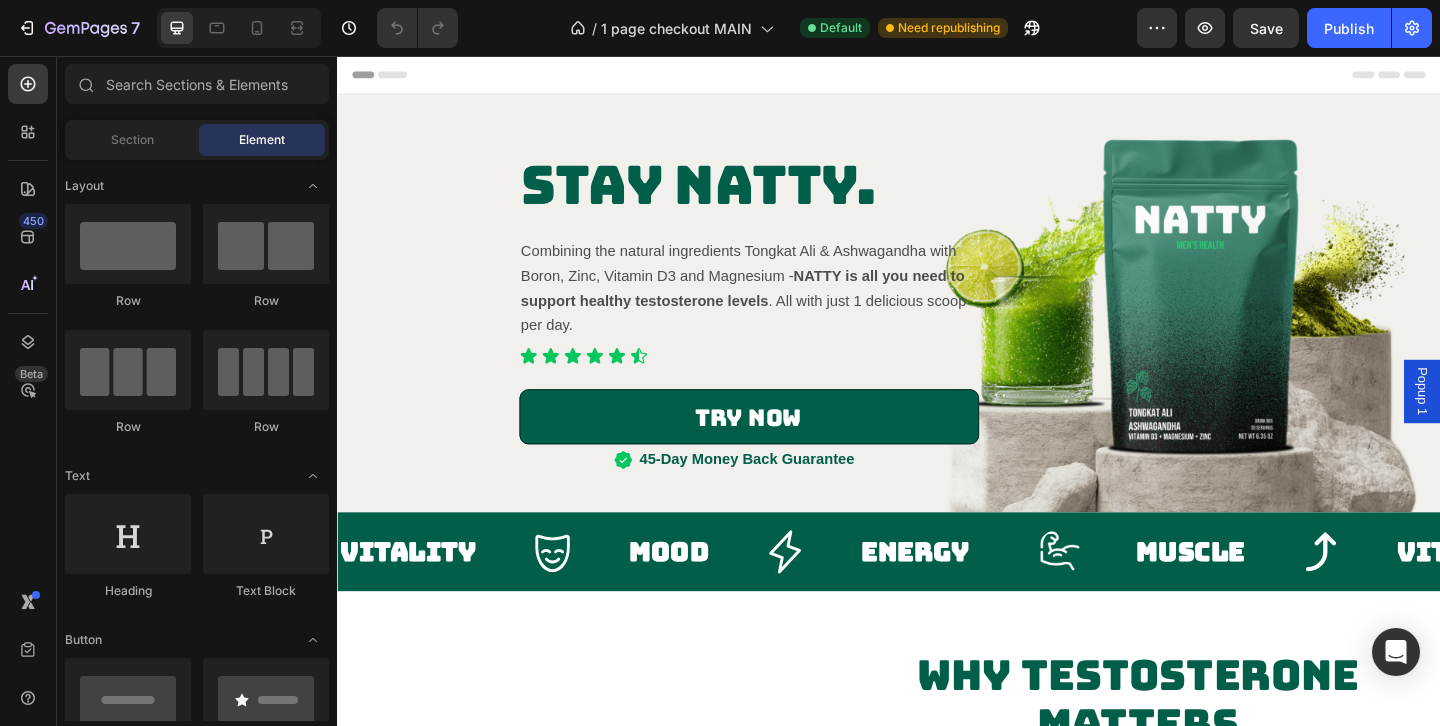 click on "Popup 1" at bounding box center [1517, 420] 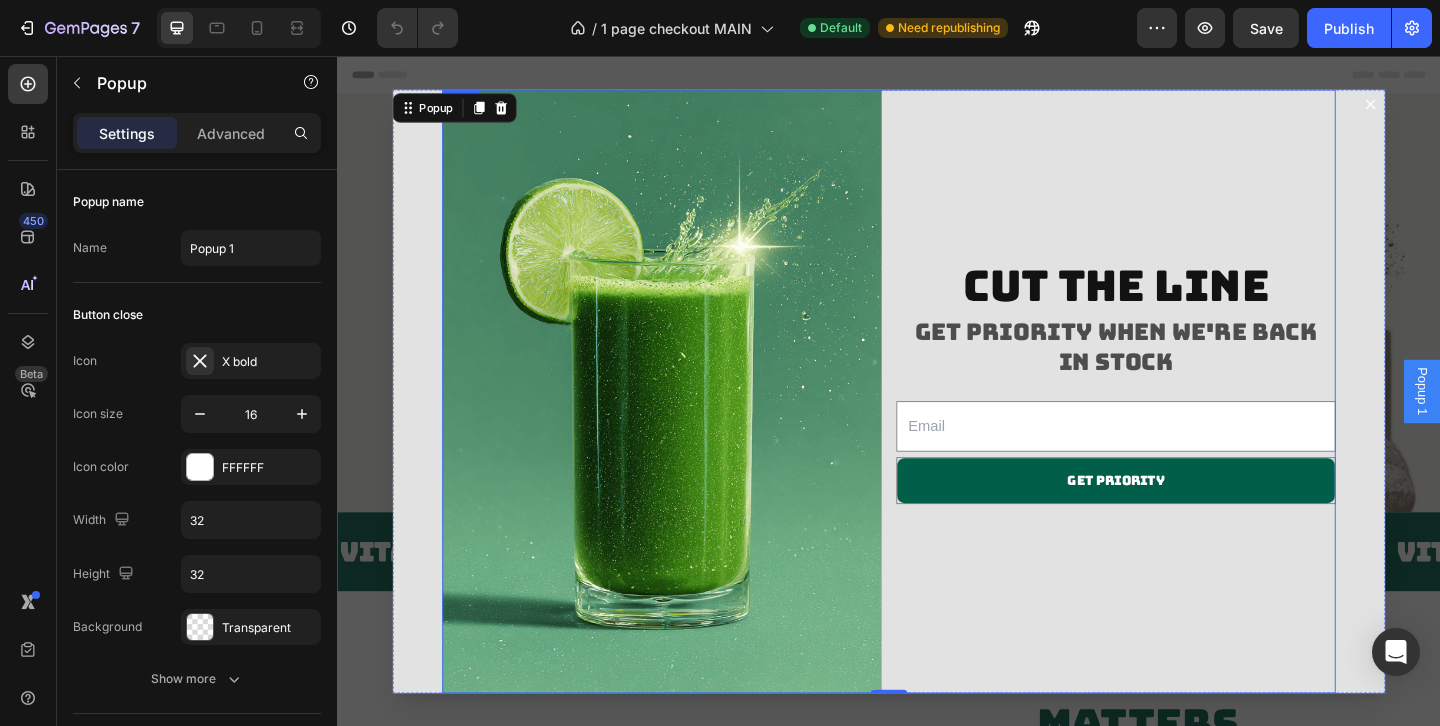 click on "cut the line Heading Get priority when we're back in stock Heading Email Field Get priority Submit Button Row Newsletter" at bounding box center [1184, 420] 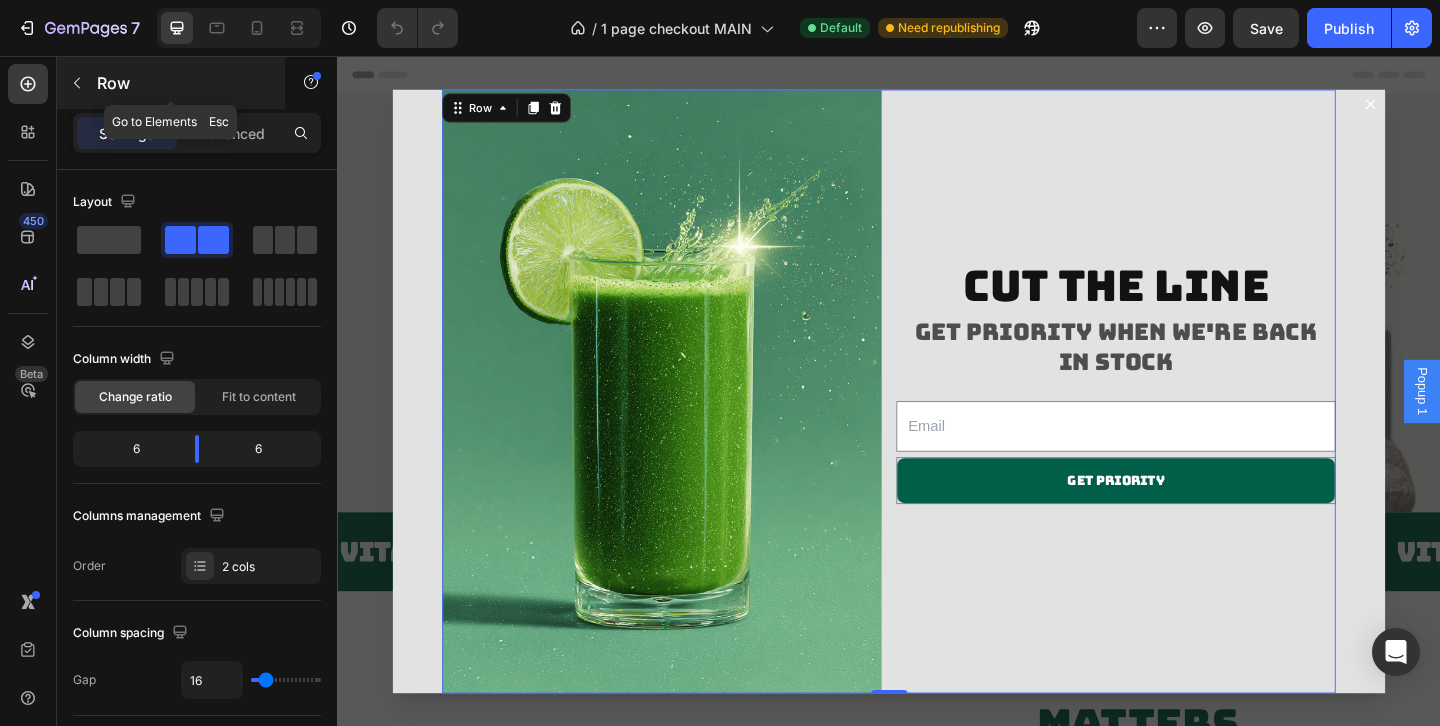 click on "Row" at bounding box center (182, 83) 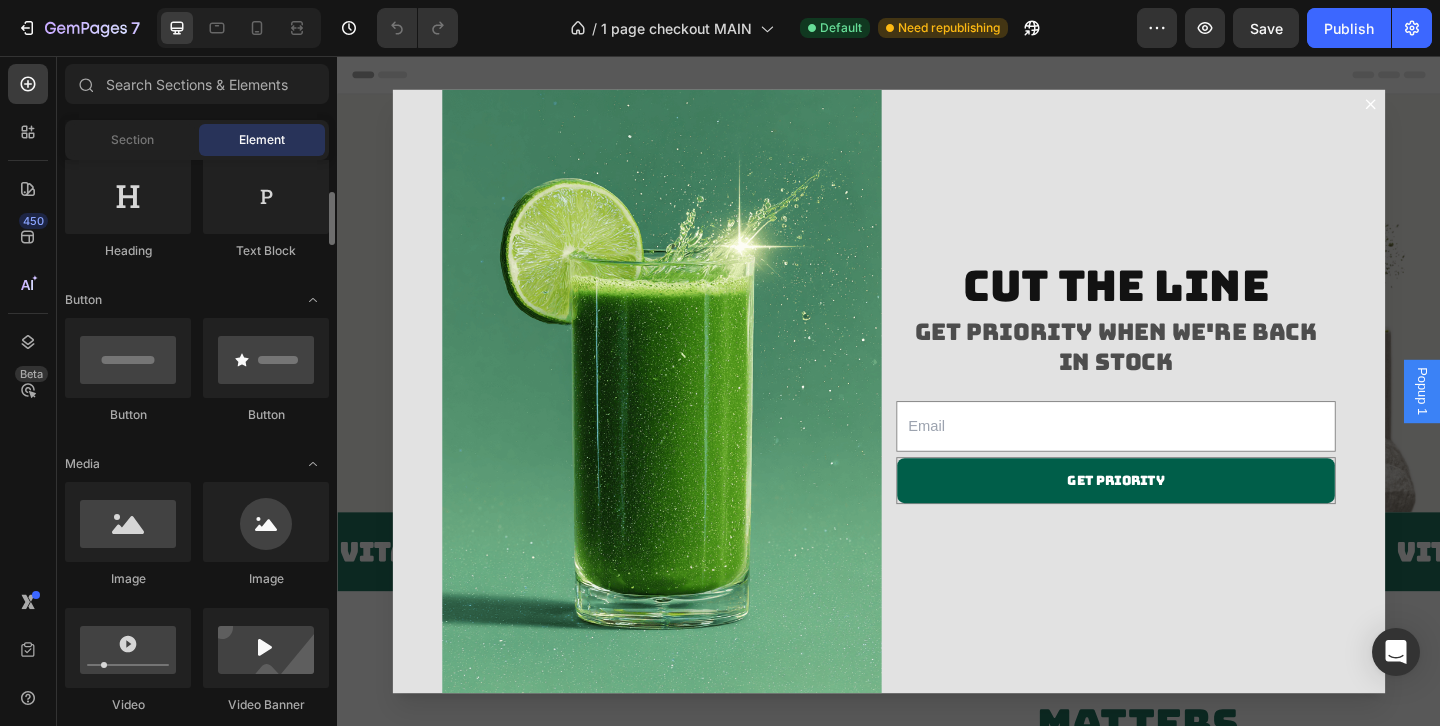 scroll, scrollTop: 343, scrollLeft: 0, axis: vertical 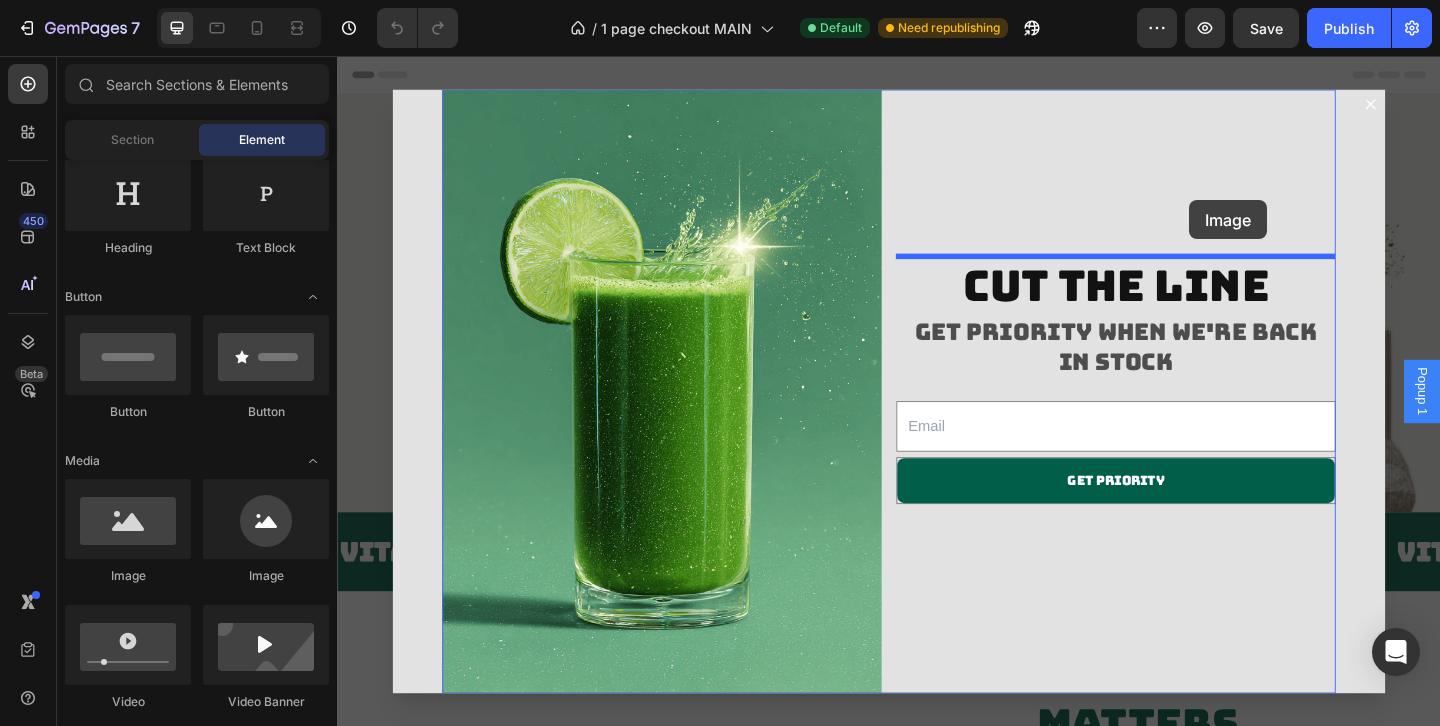 drag, startPoint x: 471, startPoint y: 562, endPoint x: 1264, endPoint y: 213, distance: 866.4006 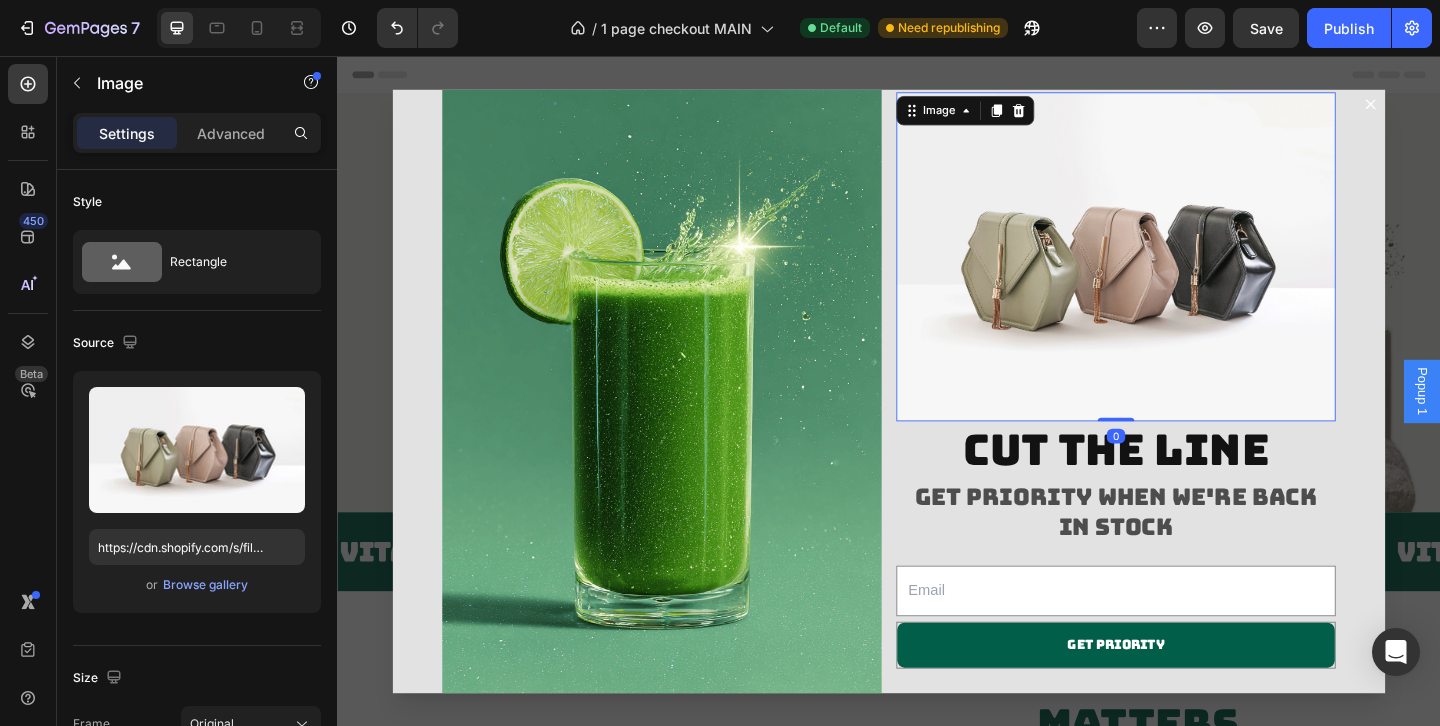 click at bounding box center [1184, 274] 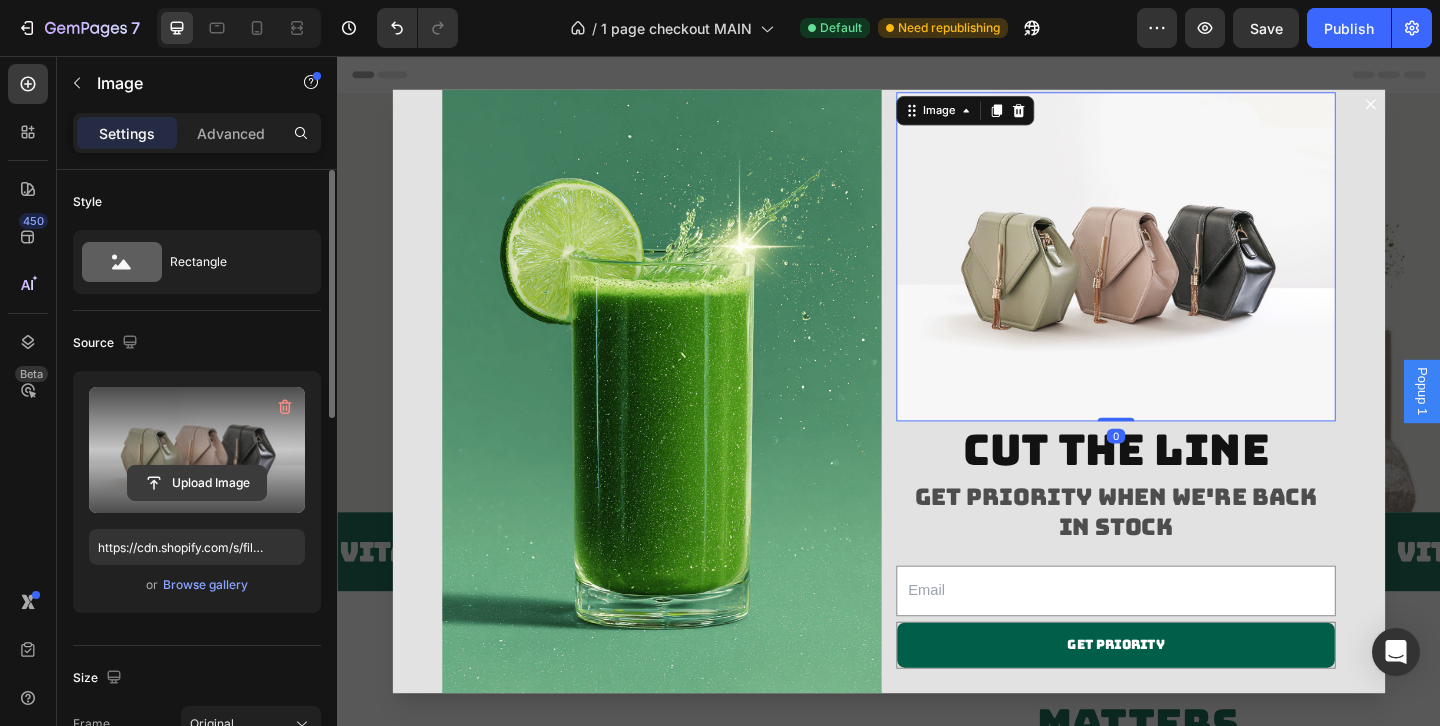 click 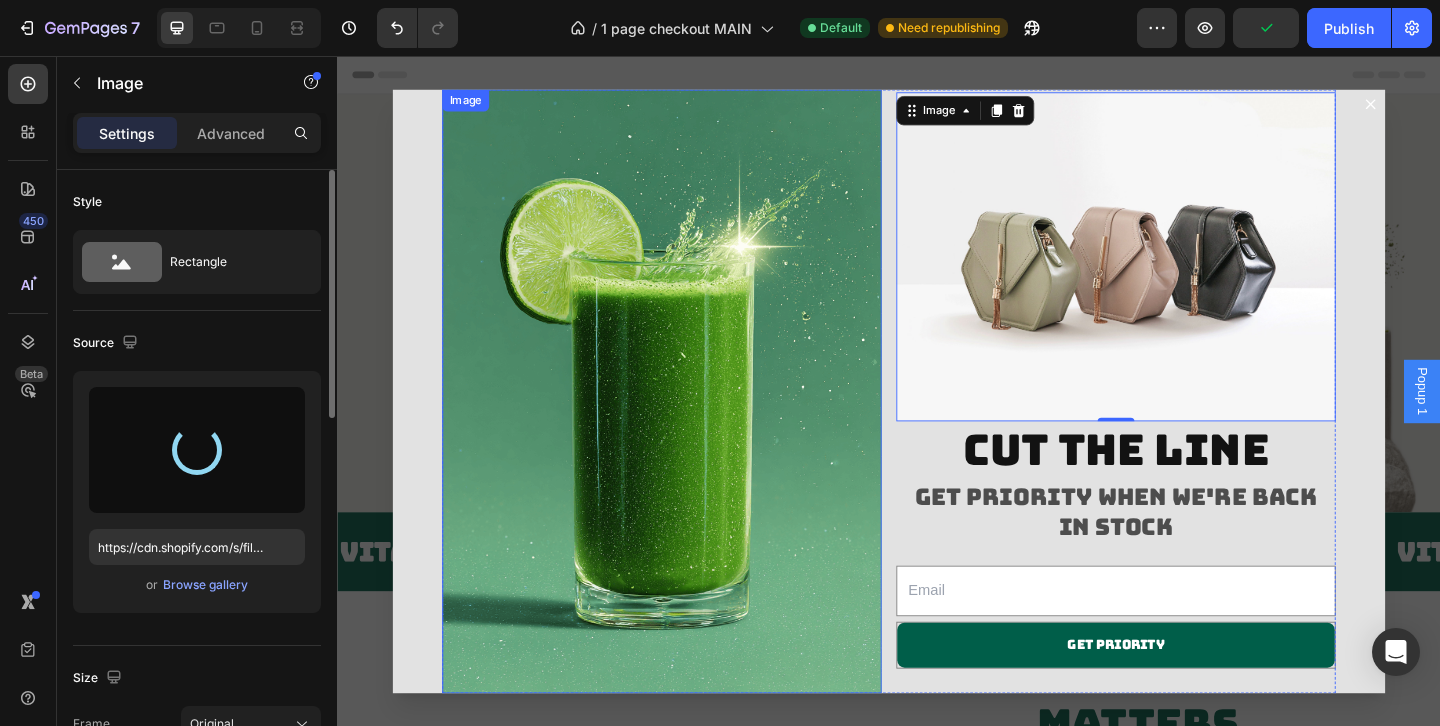 type on "https://cdn.shopify.com/s/files/1/0868/2589/4052/files/gempages_541050829604390019-8c59641a-4da9-45a0-81aa-f65bb8b3efd8.png" 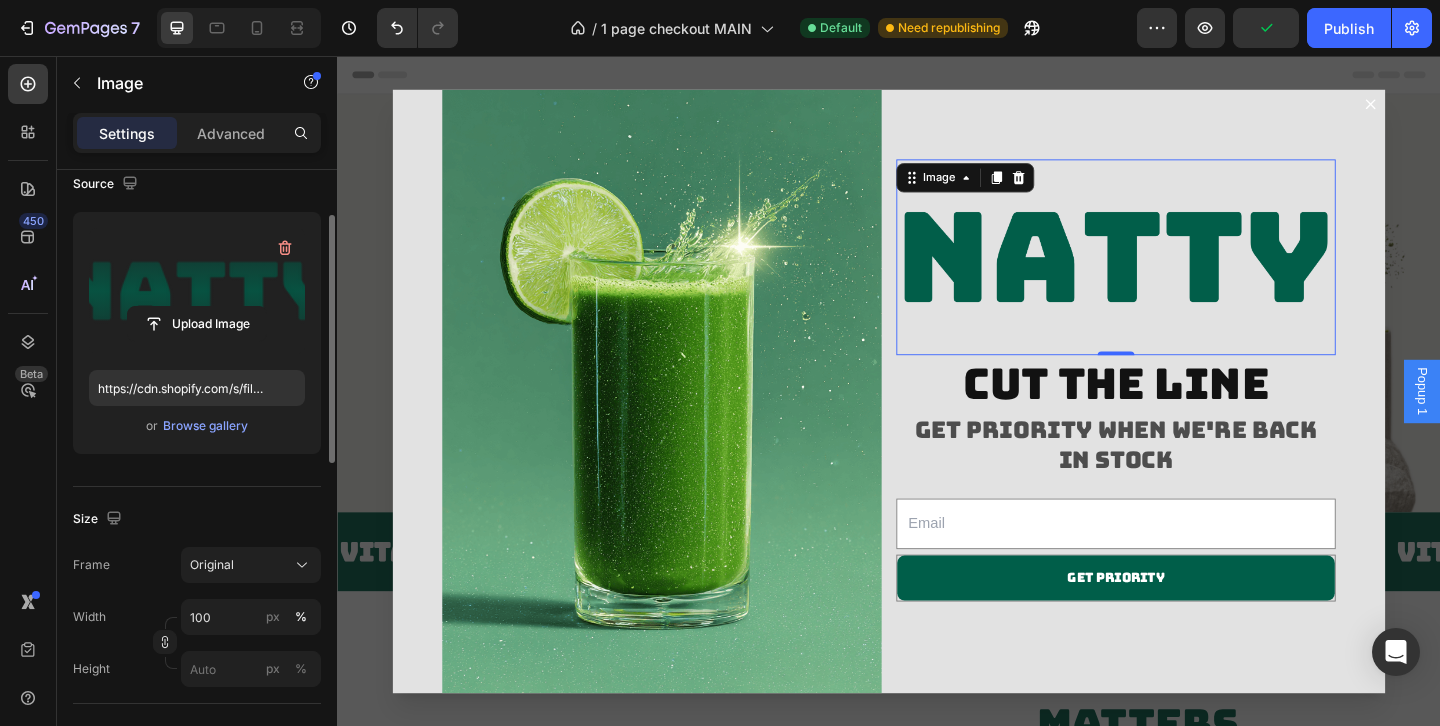 scroll, scrollTop: 160, scrollLeft: 0, axis: vertical 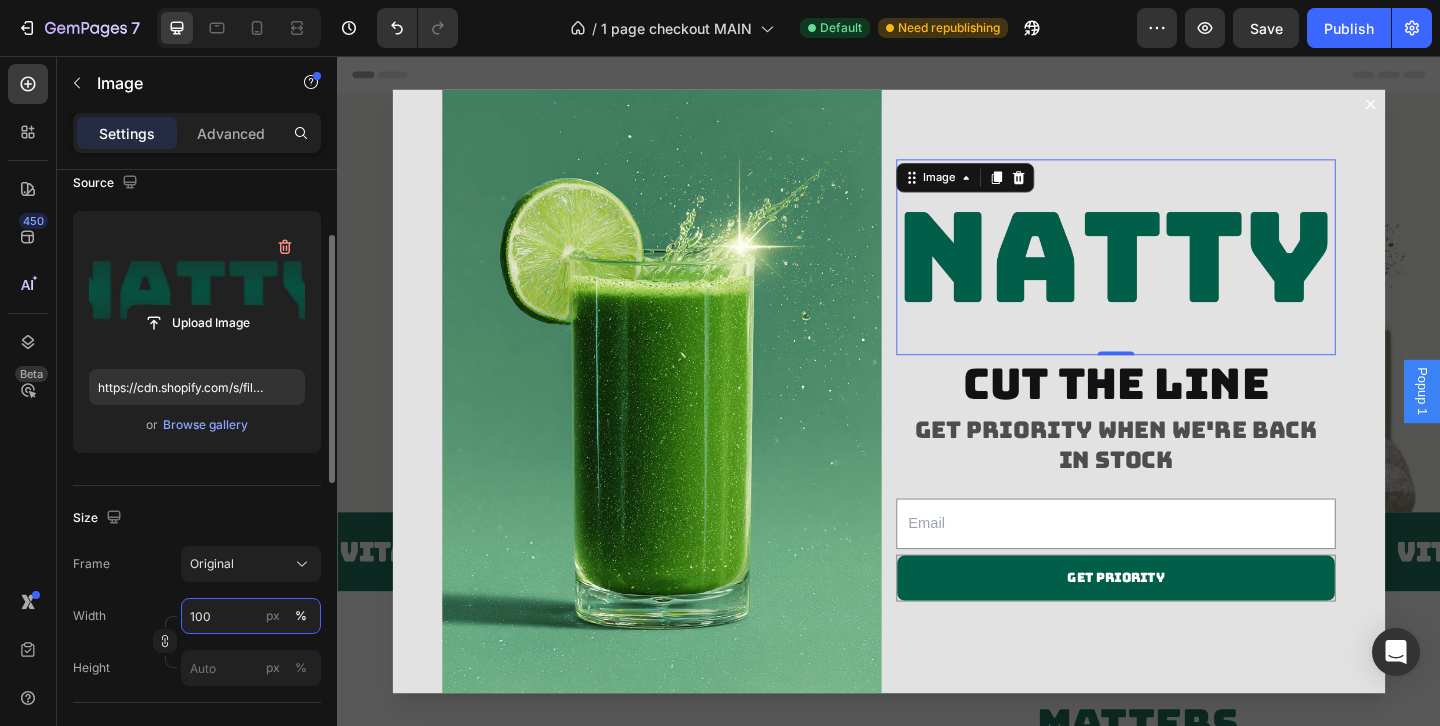 click on "100" at bounding box center (251, 616) 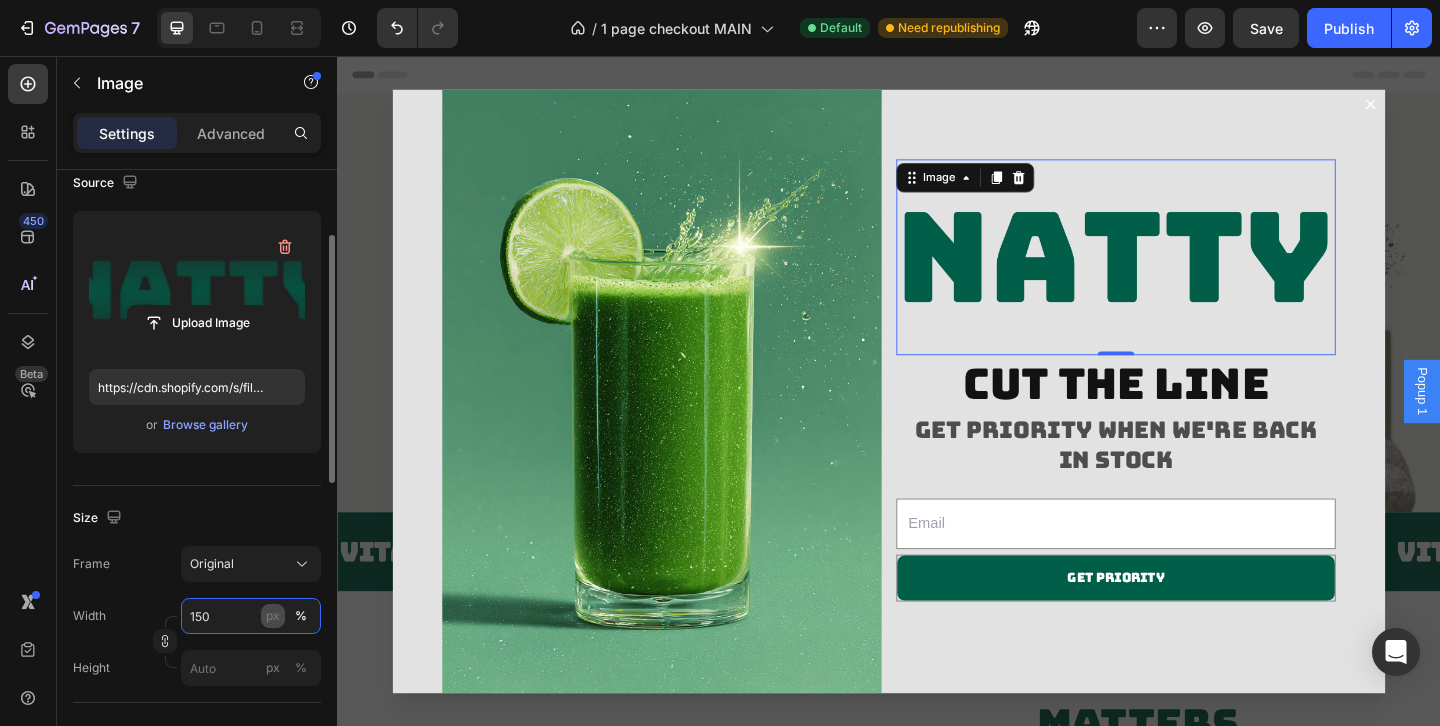 type on "150" 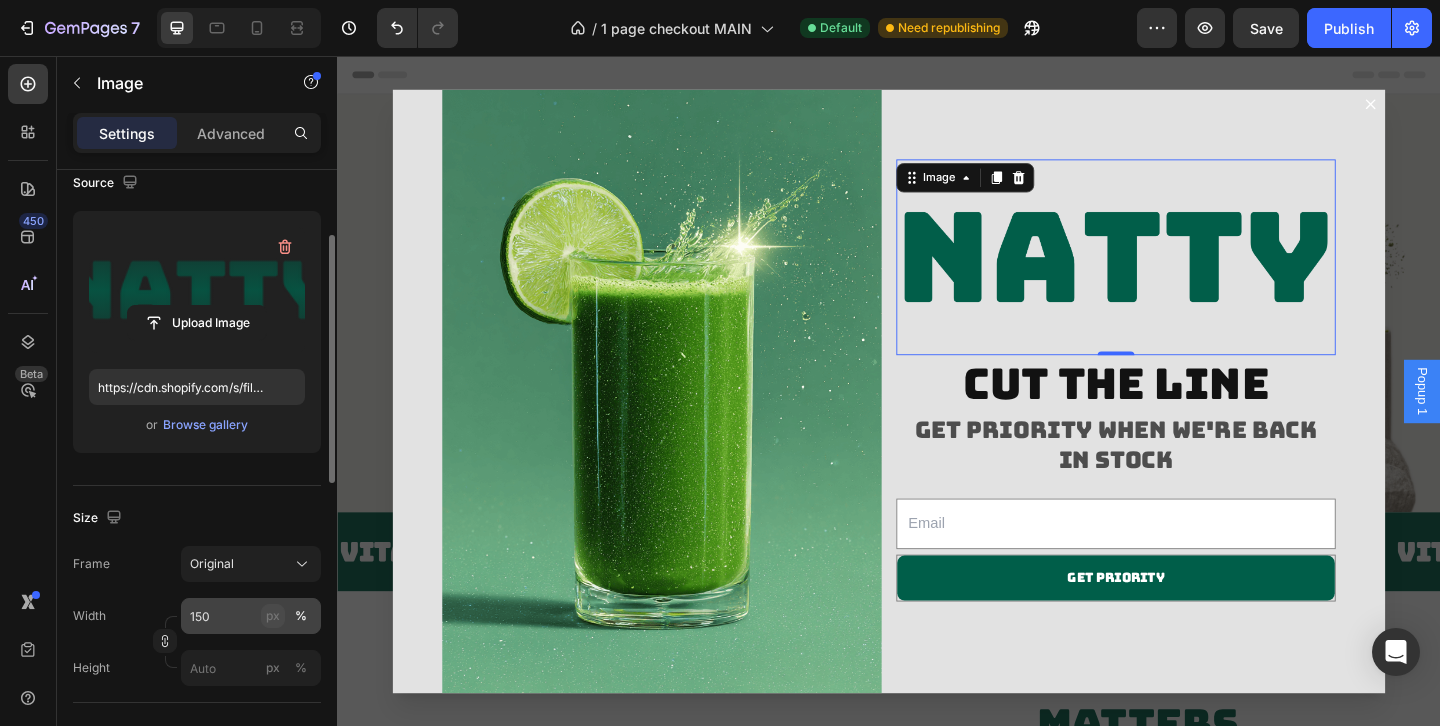 click on "px" at bounding box center [273, 616] 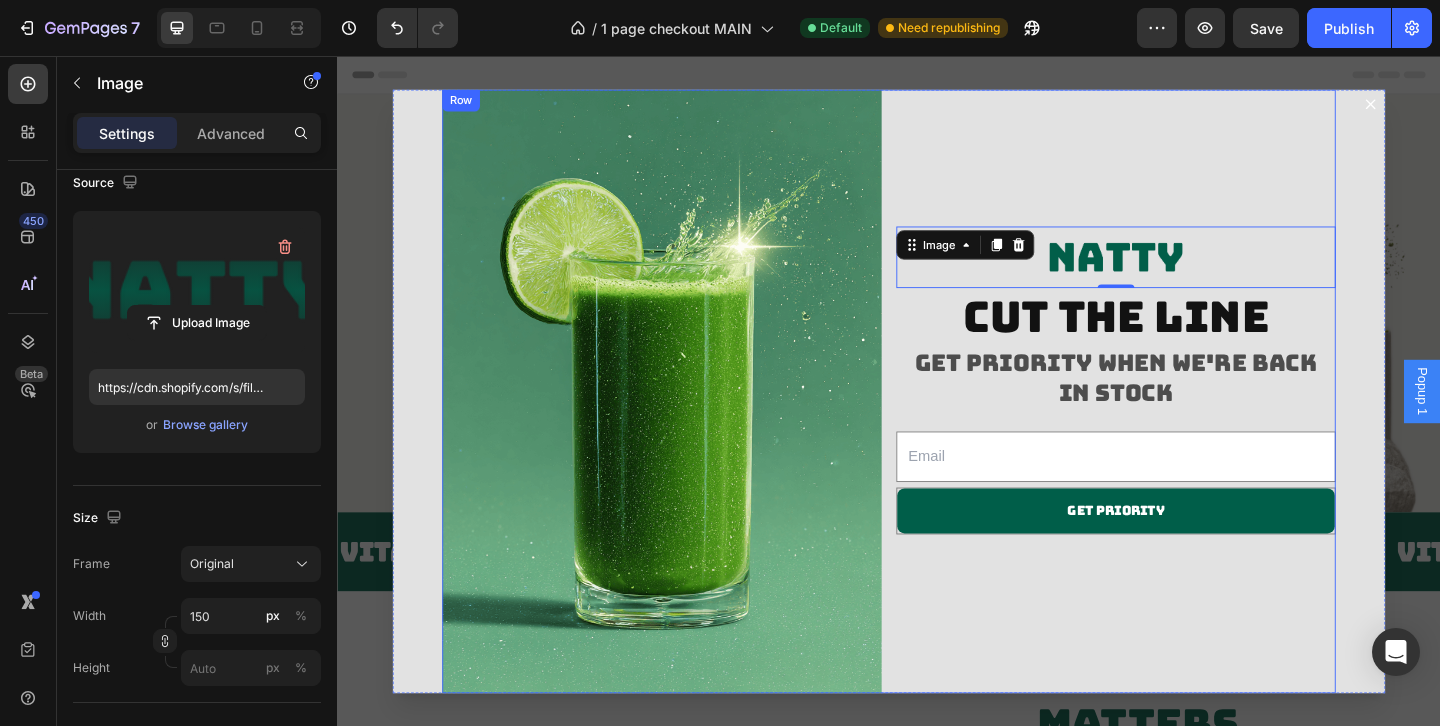 click on "Image   0 cut the line Heading Get priority when we're back in stock Heading Email Field Get priority Submit Button Row Newsletter" at bounding box center [1184, 420] 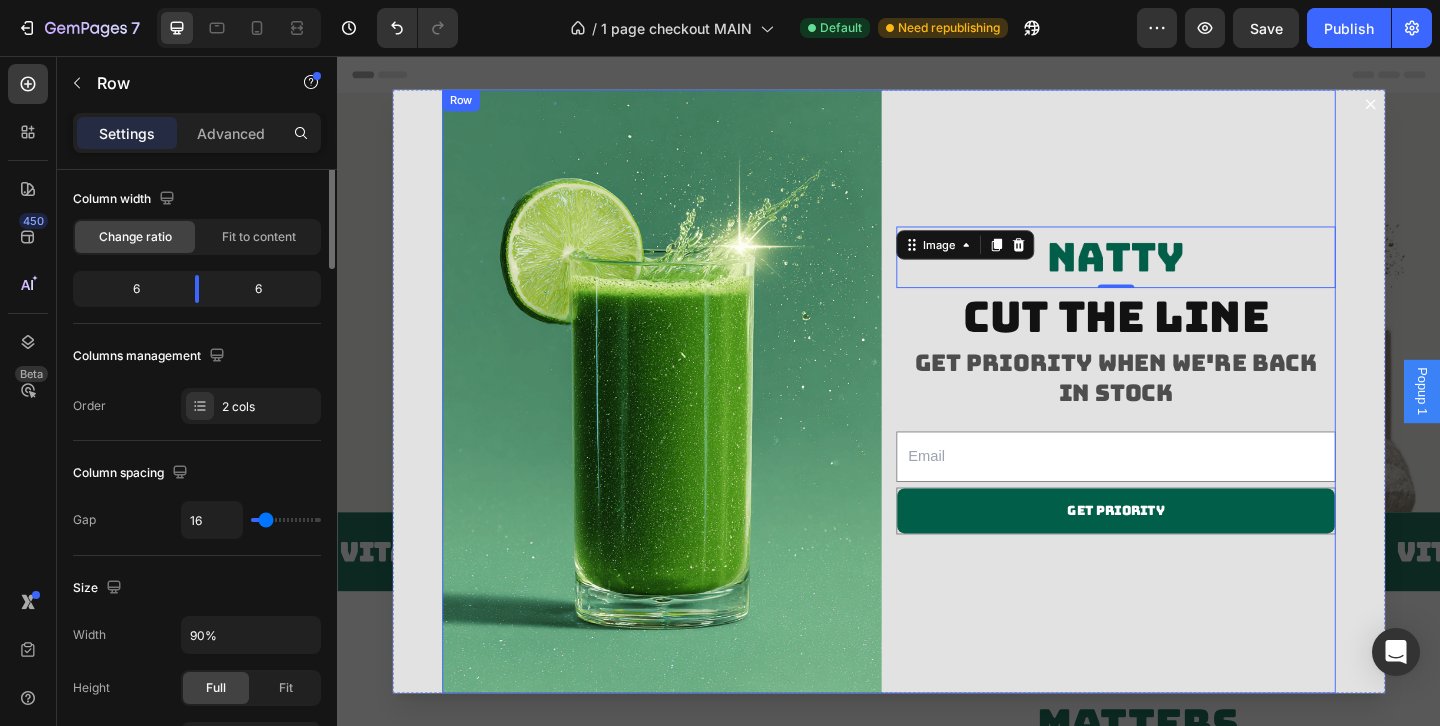 scroll, scrollTop: 0, scrollLeft: 0, axis: both 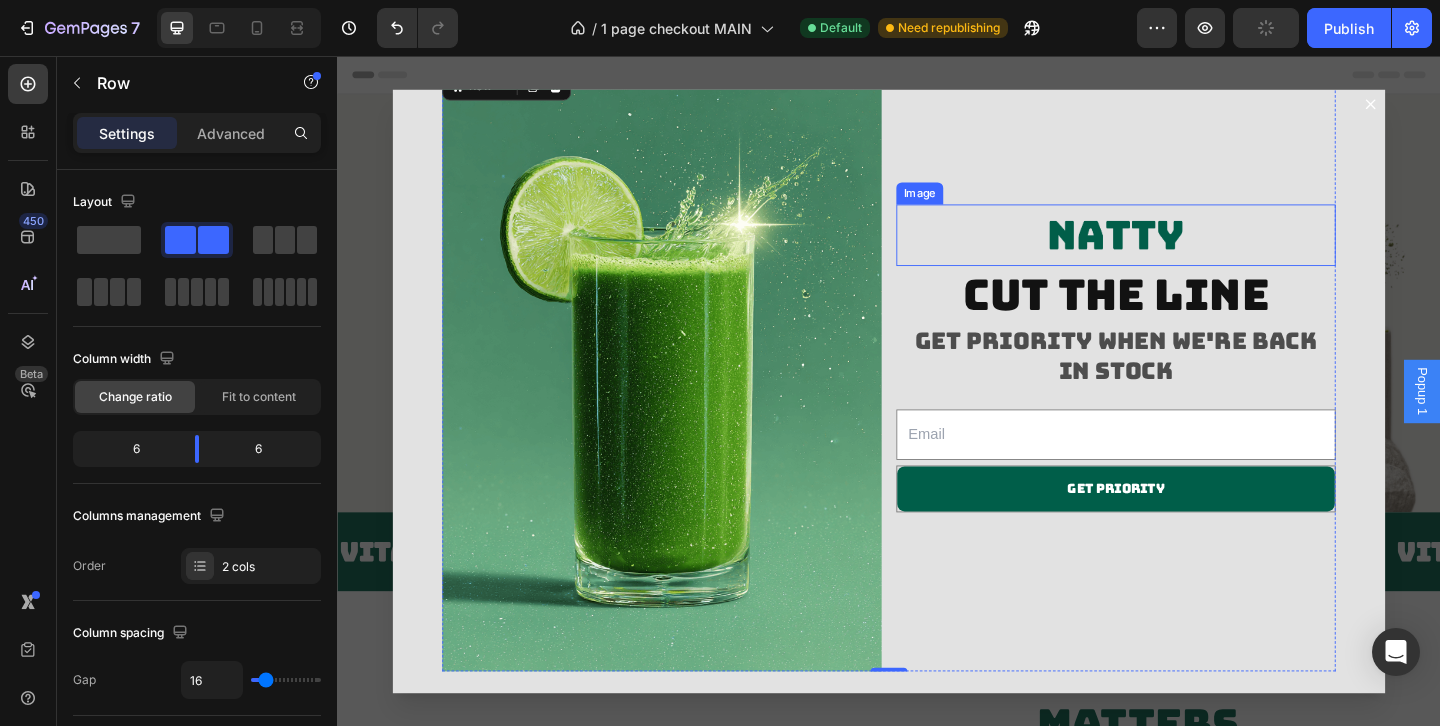 click at bounding box center (1184, 250) 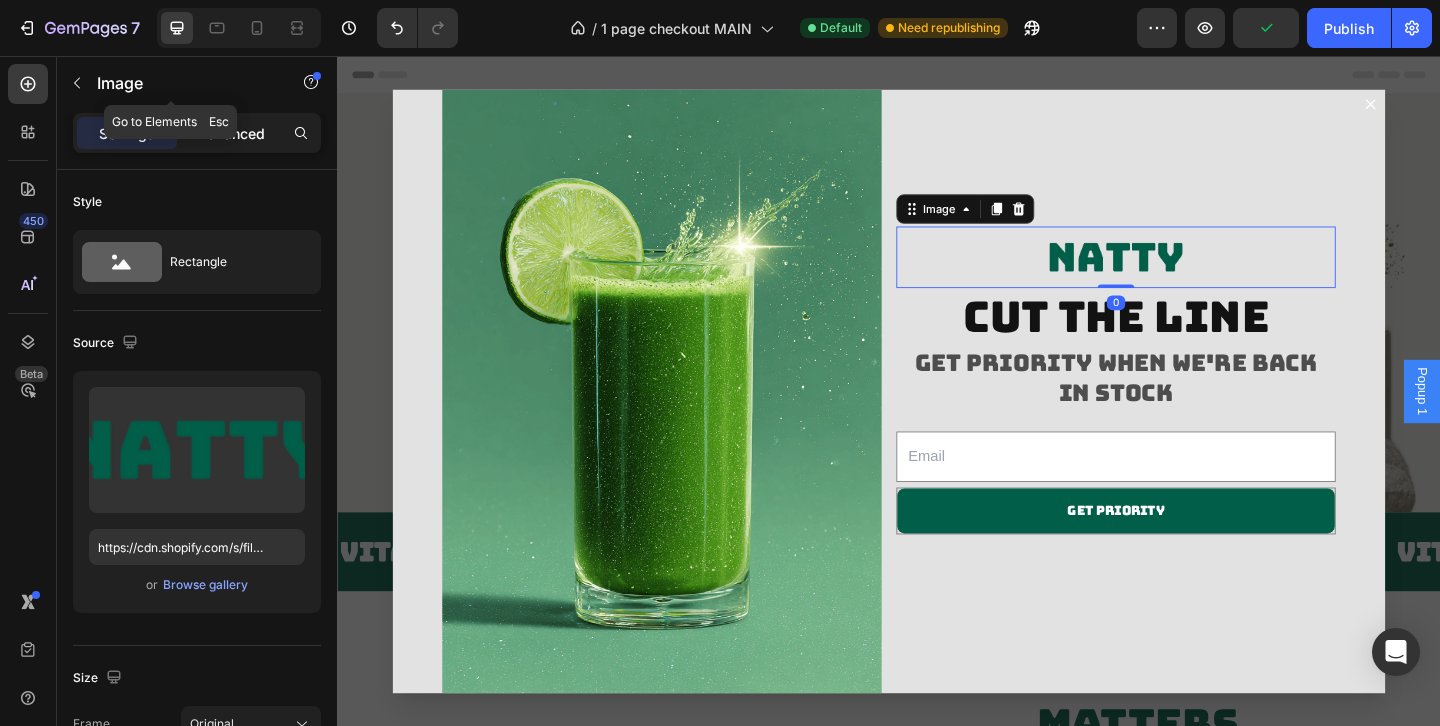 click on "Advanced" at bounding box center (231, 133) 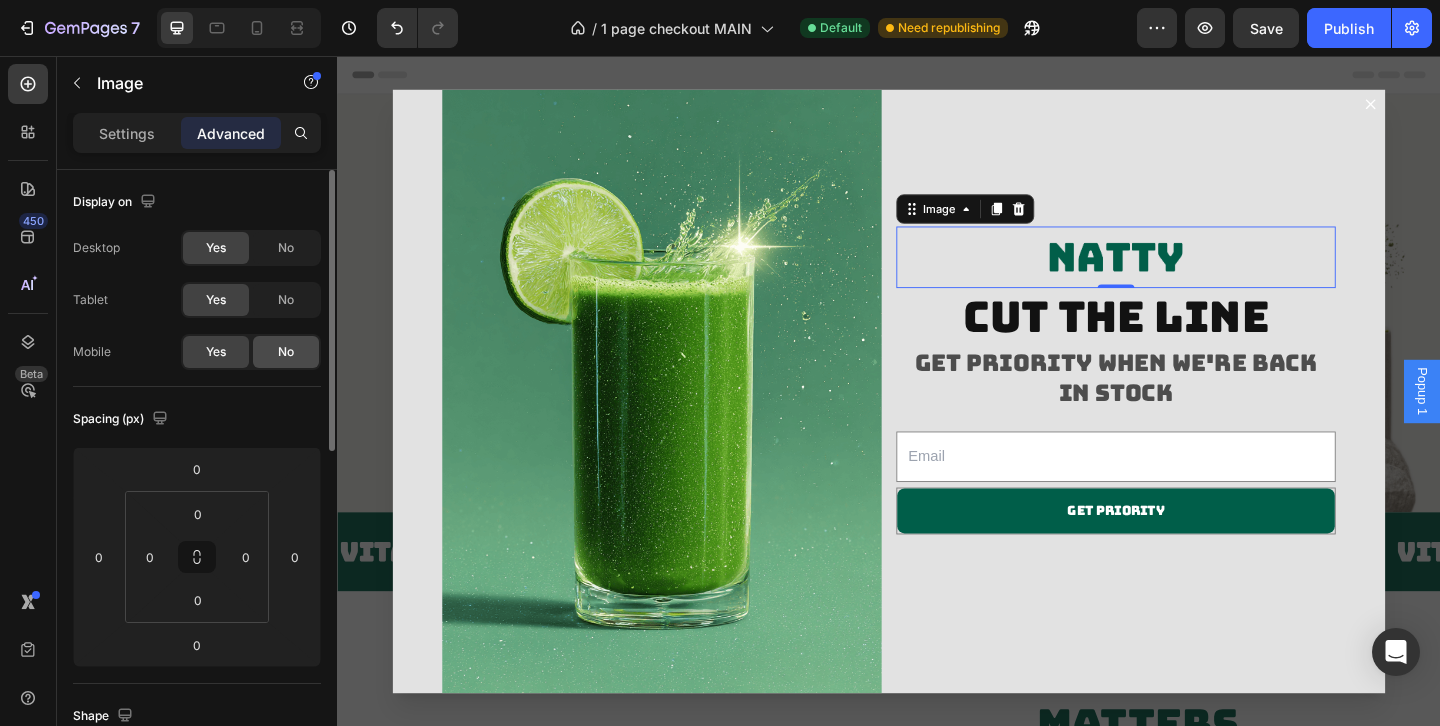 click on "No" 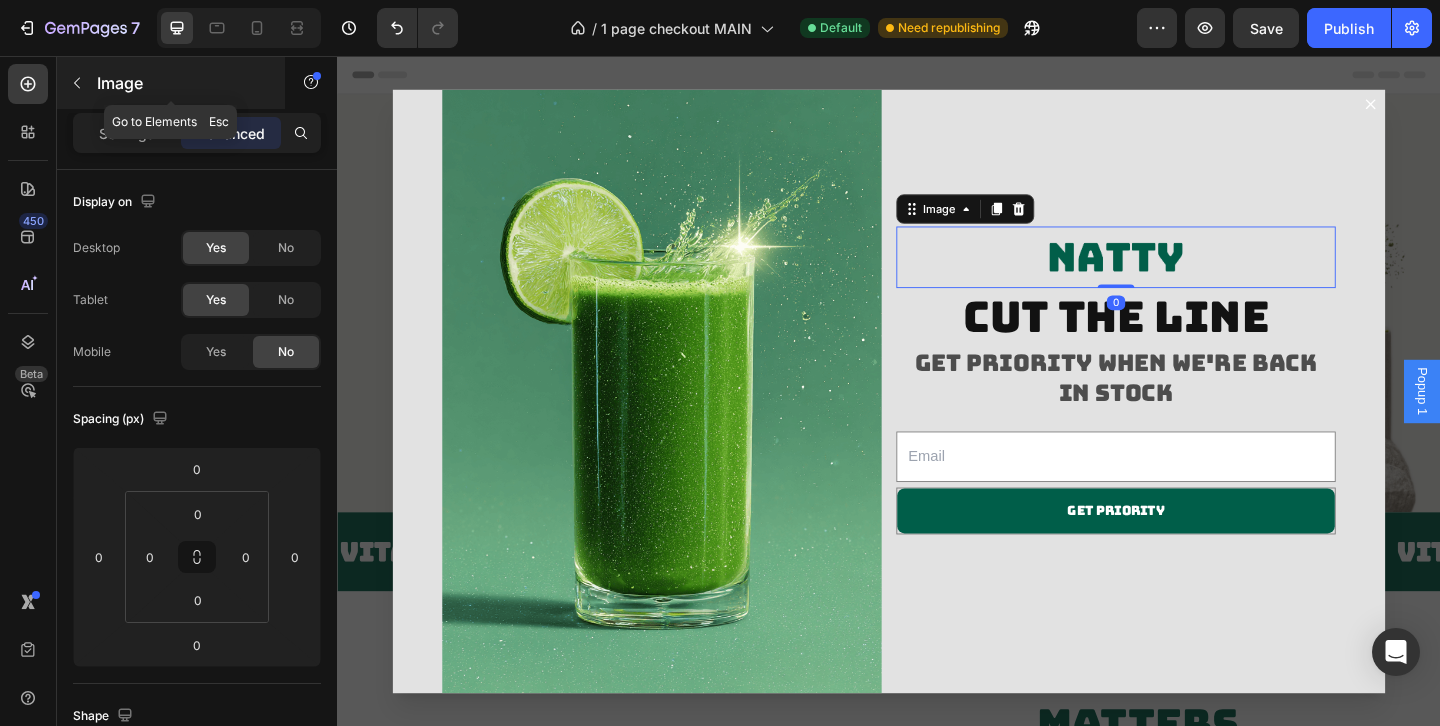 click on "Image" at bounding box center [182, 83] 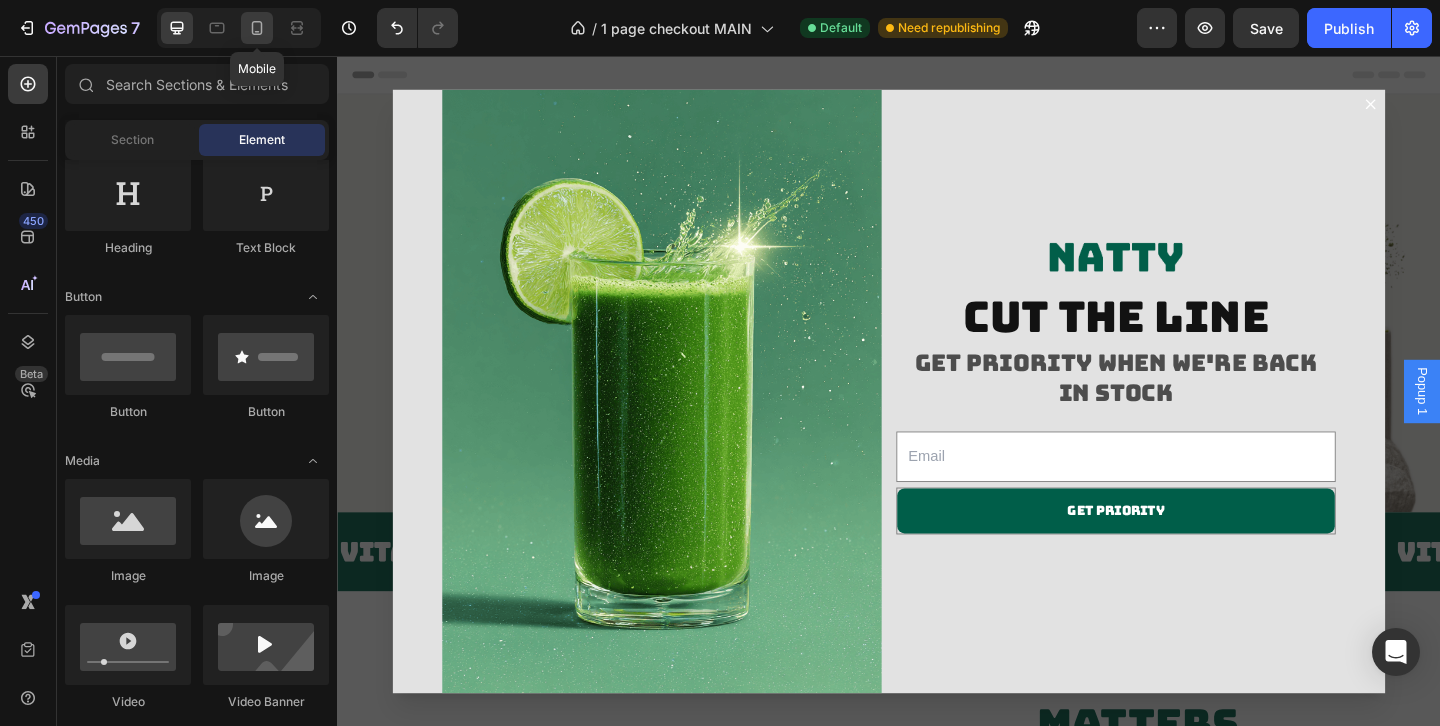 click 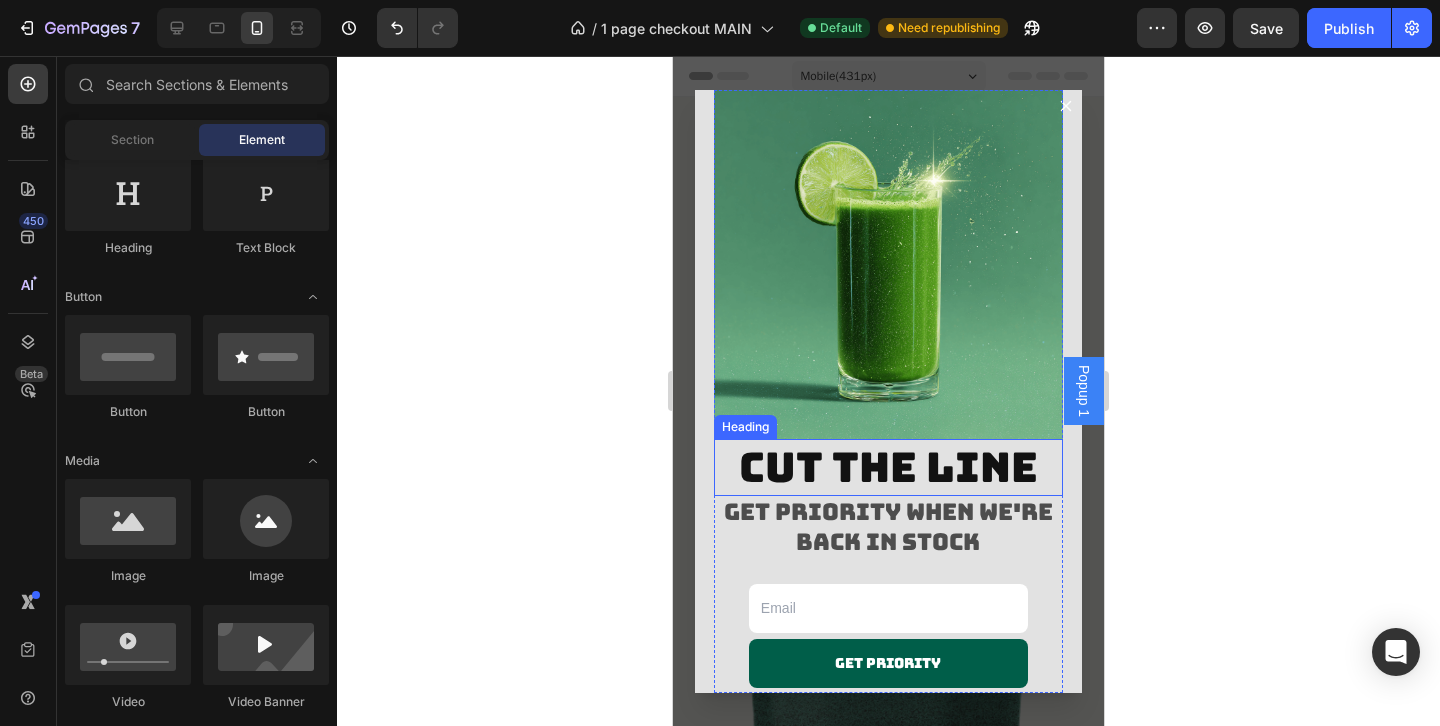 scroll, scrollTop: 19, scrollLeft: 0, axis: vertical 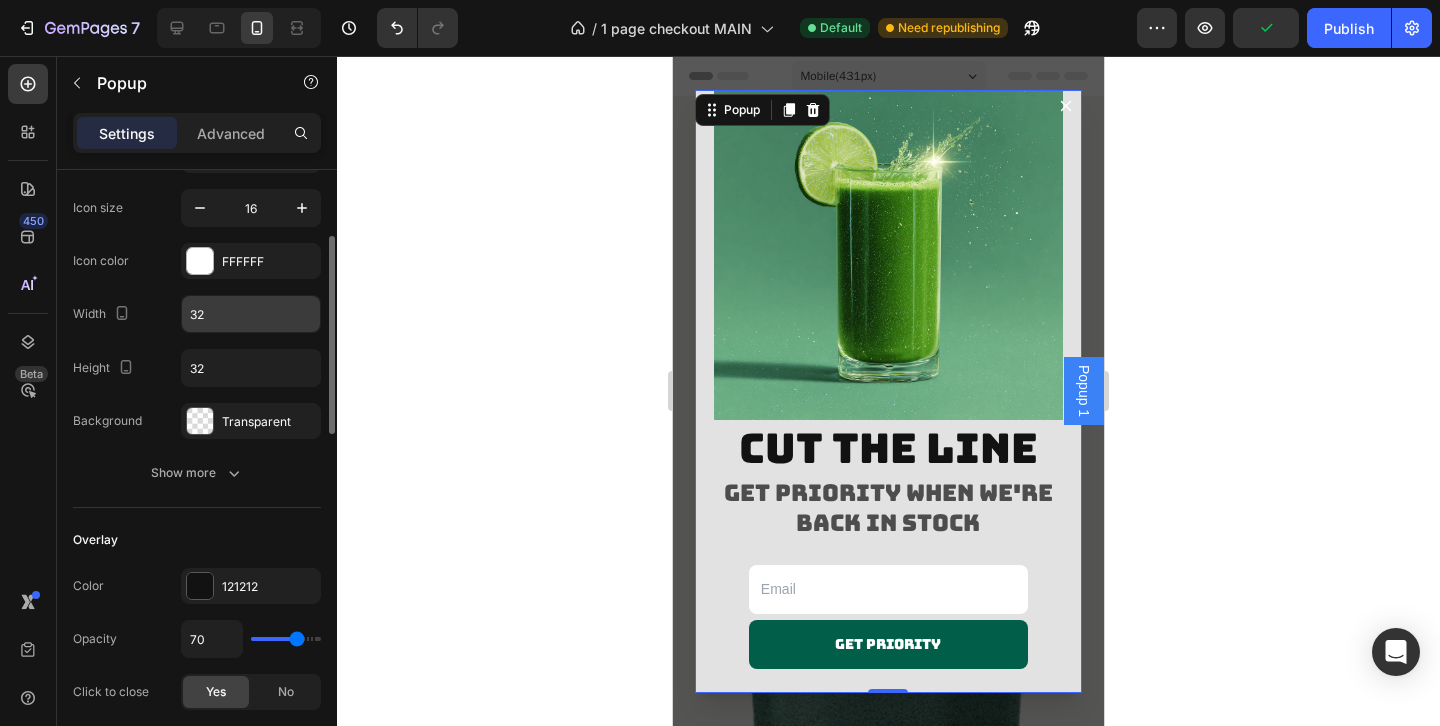 click on "32" at bounding box center (251, 314) 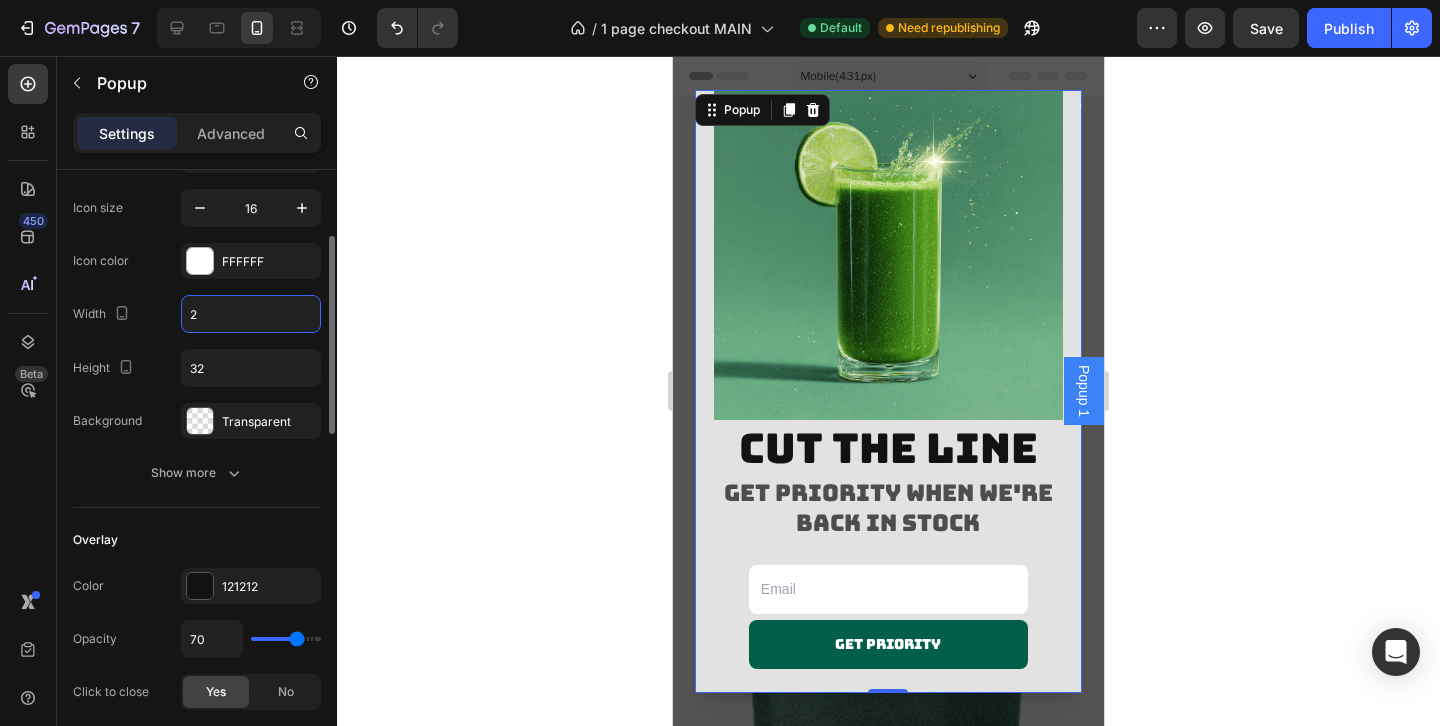 click on "2" at bounding box center (251, 314) 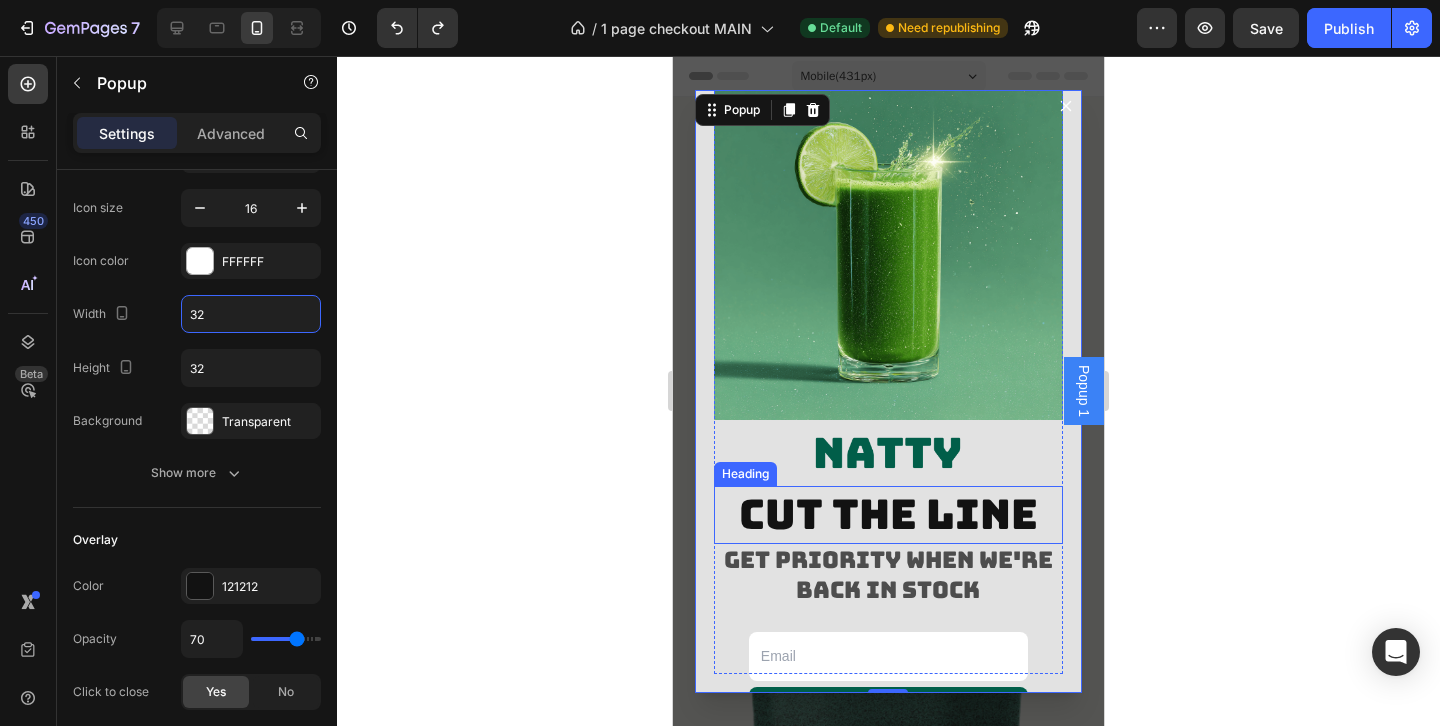 scroll, scrollTop: 86, scrollLeft: 0, axis: vertical 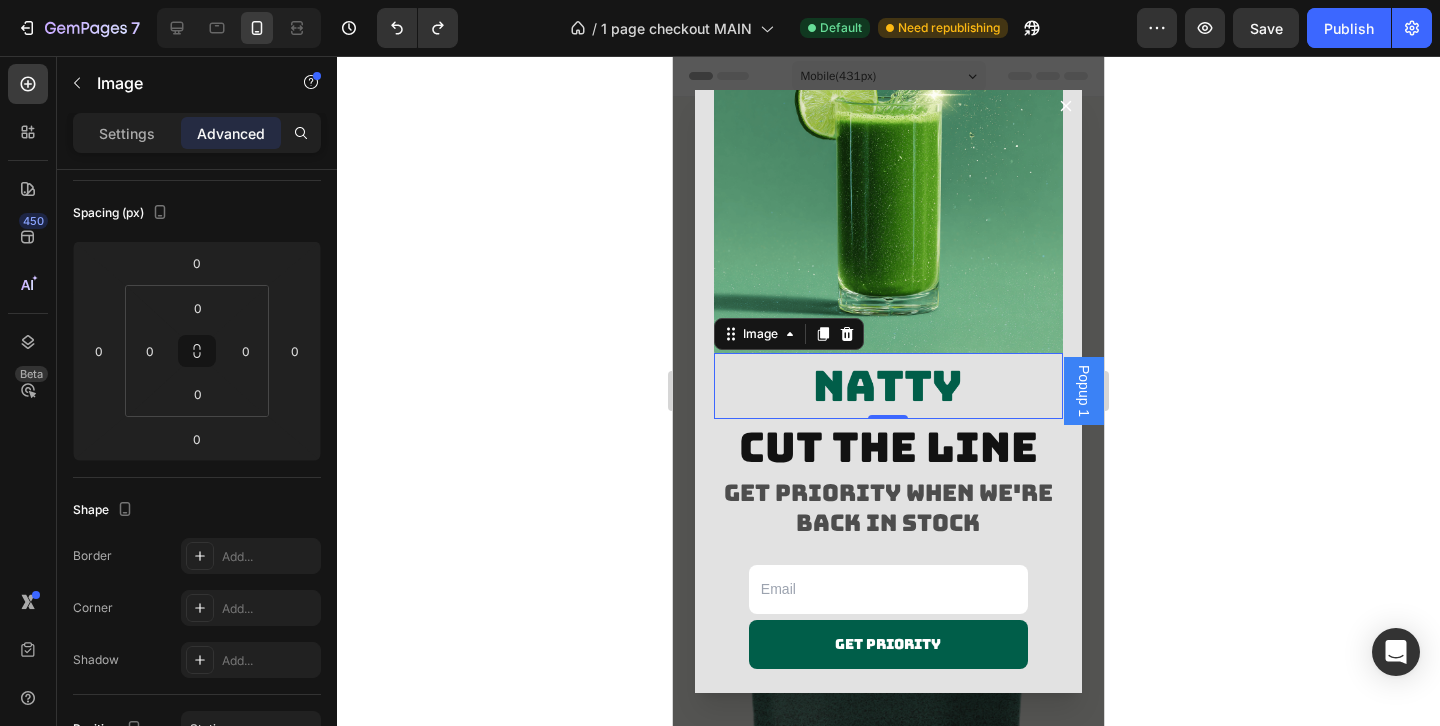 click at bounding box center [888, 386] 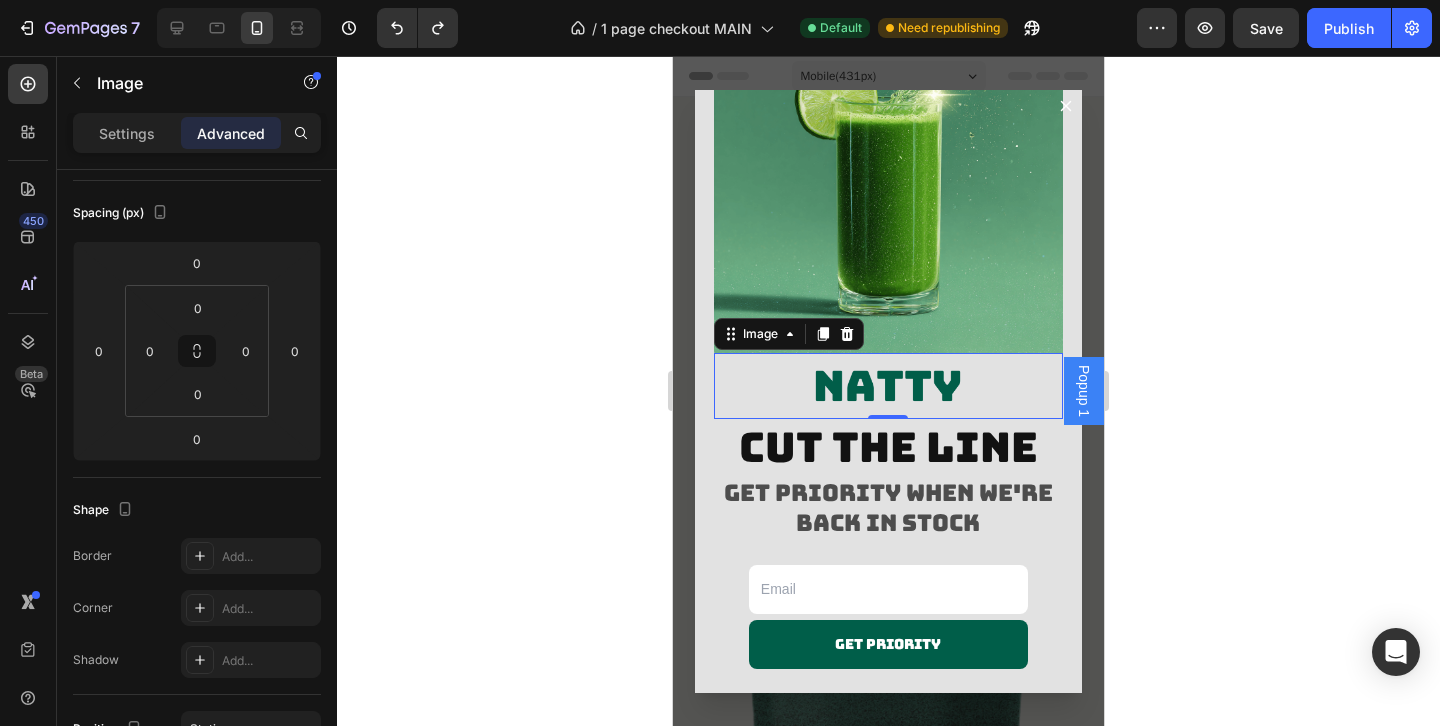 scroll, scrollTop: 0, scrollLeft: 0, axis: both 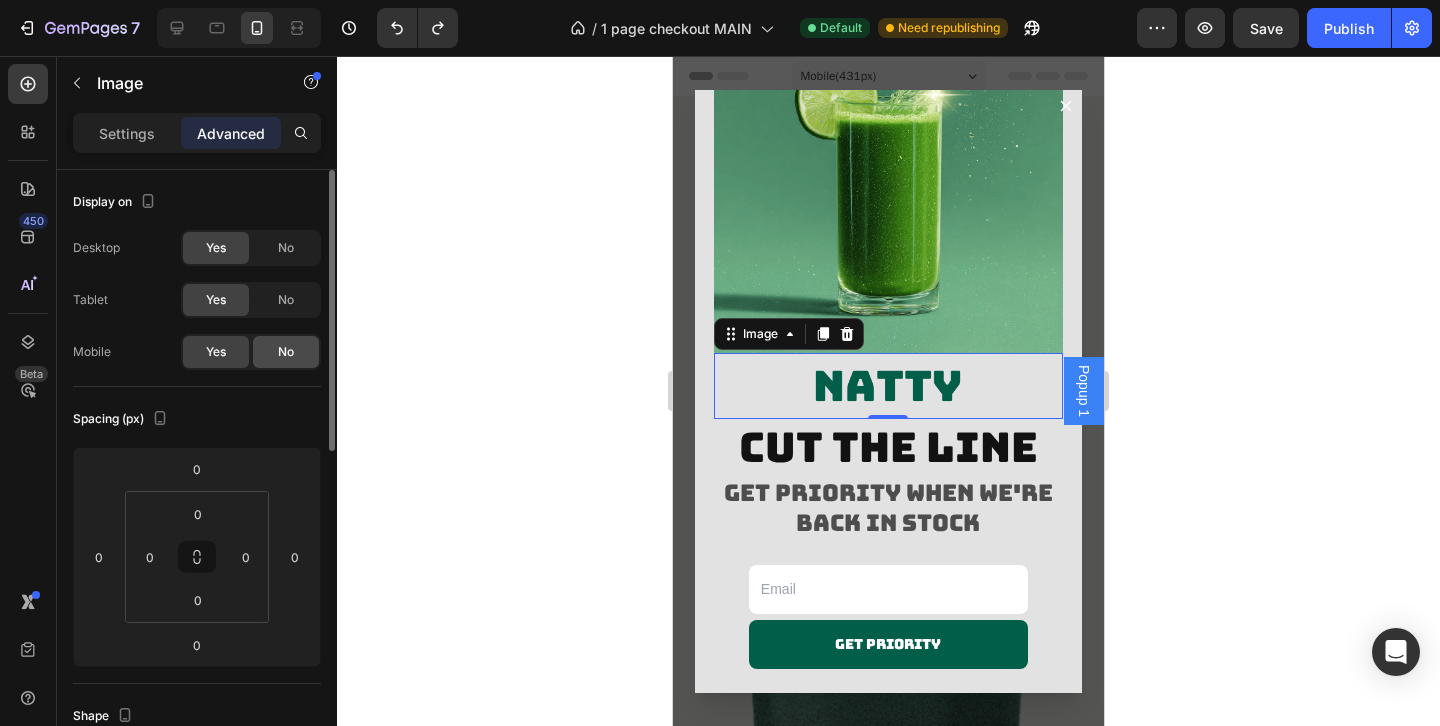 click on "No" 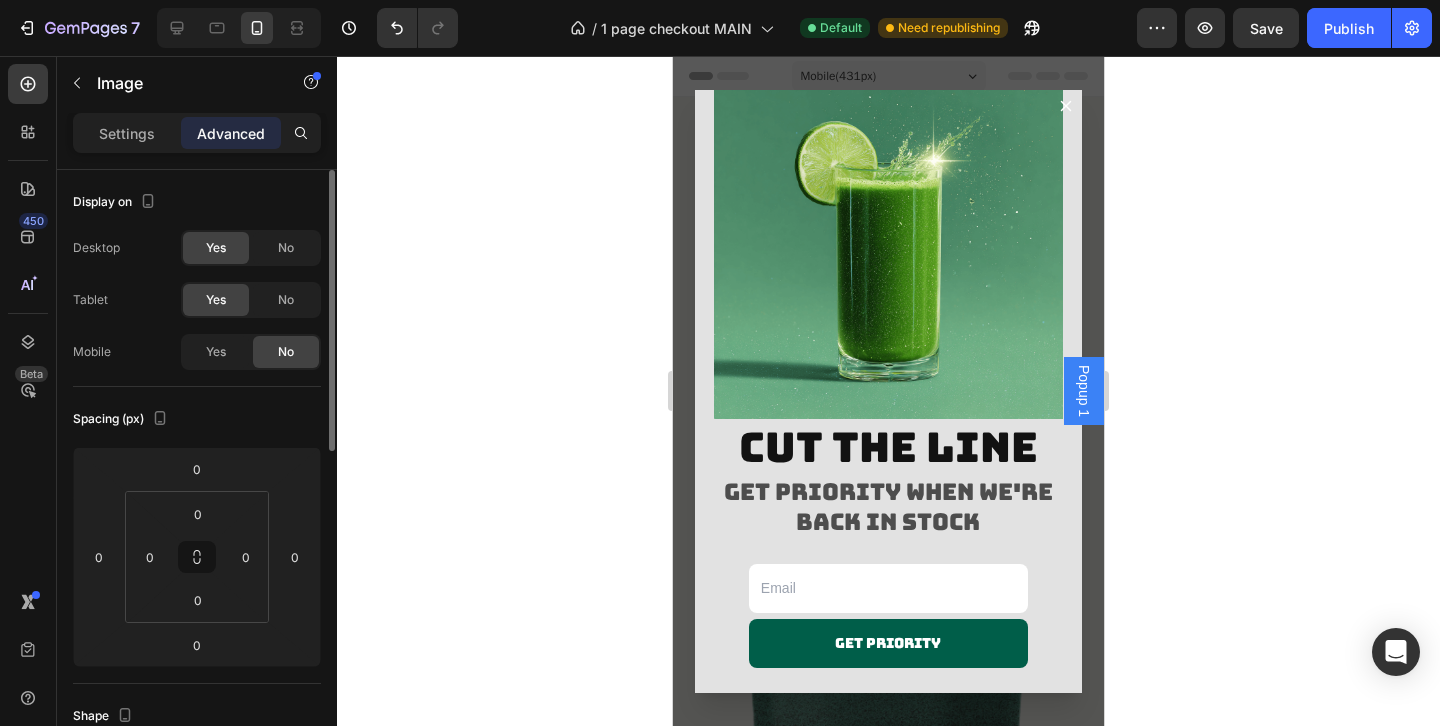 scroll, scrollTop: 19, scrollLeft: 0, axis: vertical 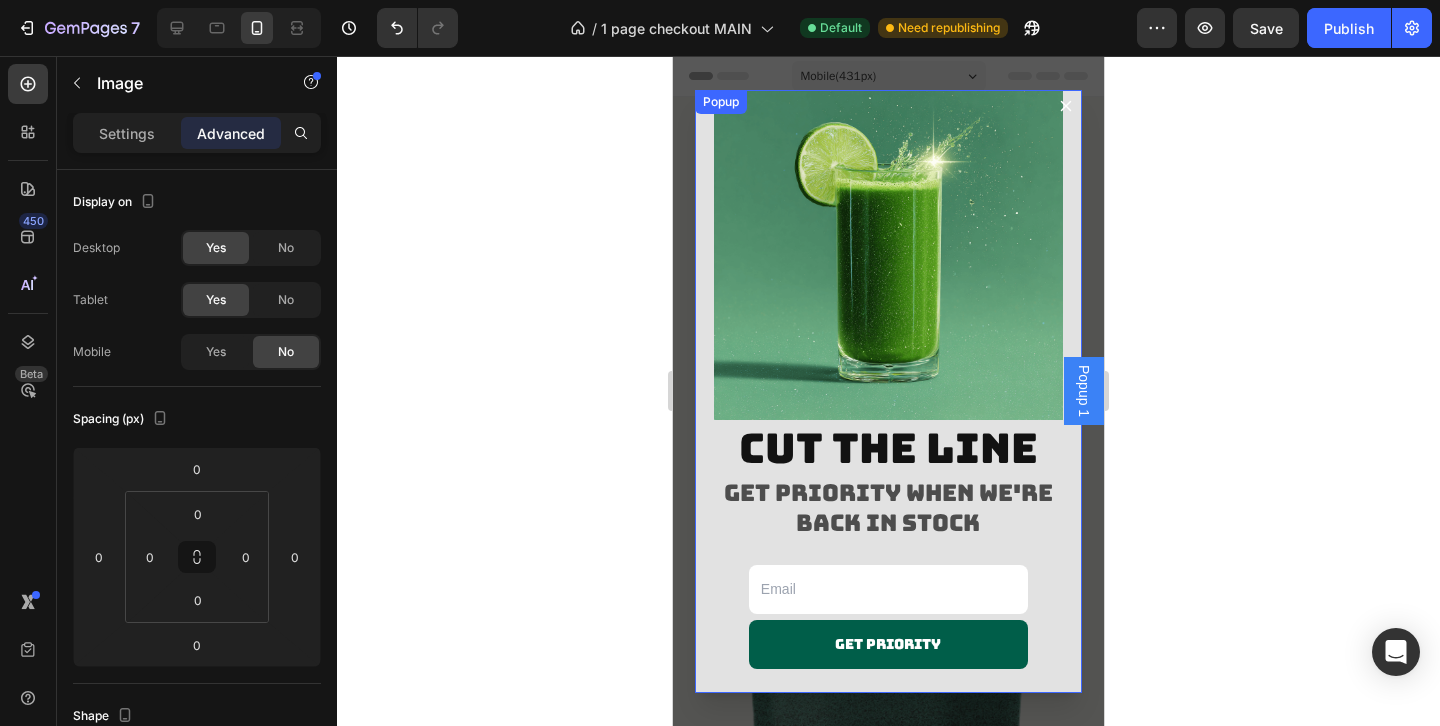 click on "Image Image   0 cut the line Heading Get priority when we're back in stock Heading Email Field Get priority Submit Button Row Newsletter Row" at bounding box center [889, 391] 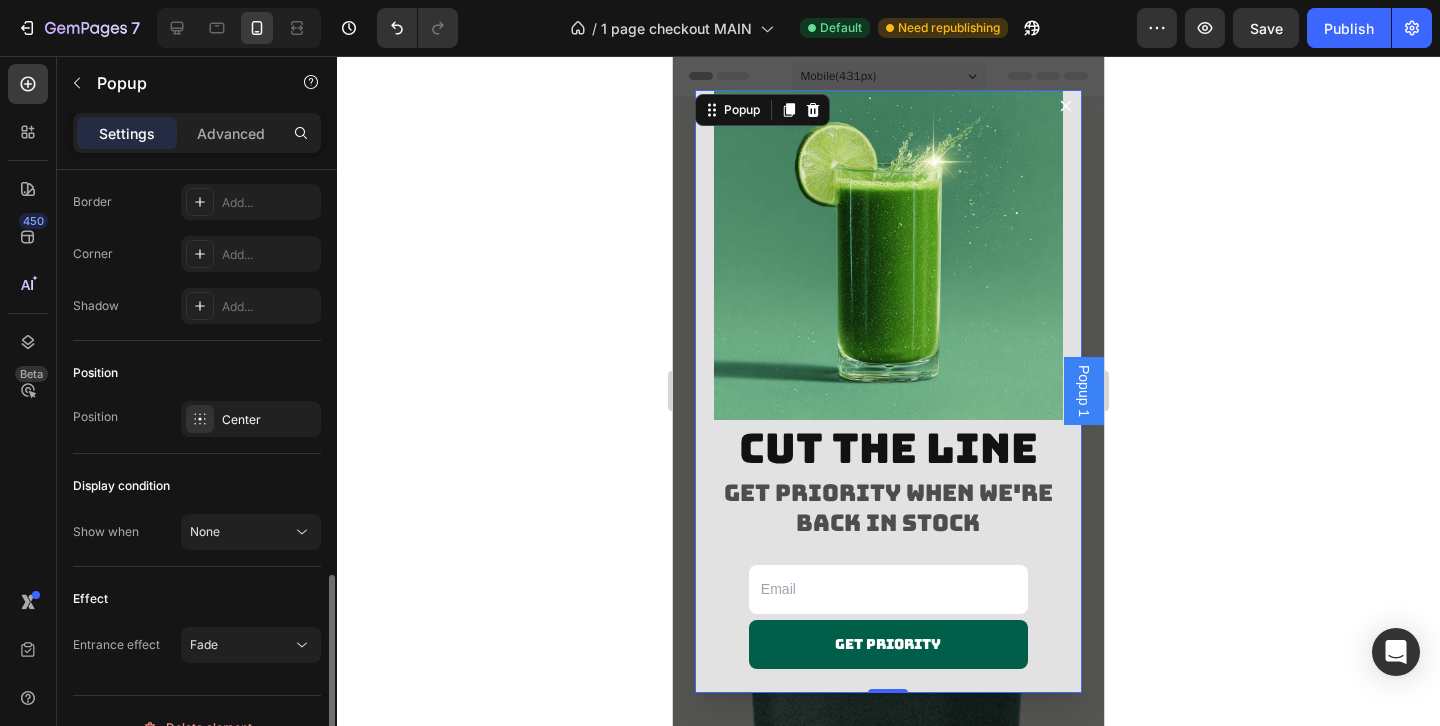 scroll, scrollTop: 1280, scrollLeft: 0, axis: vertical 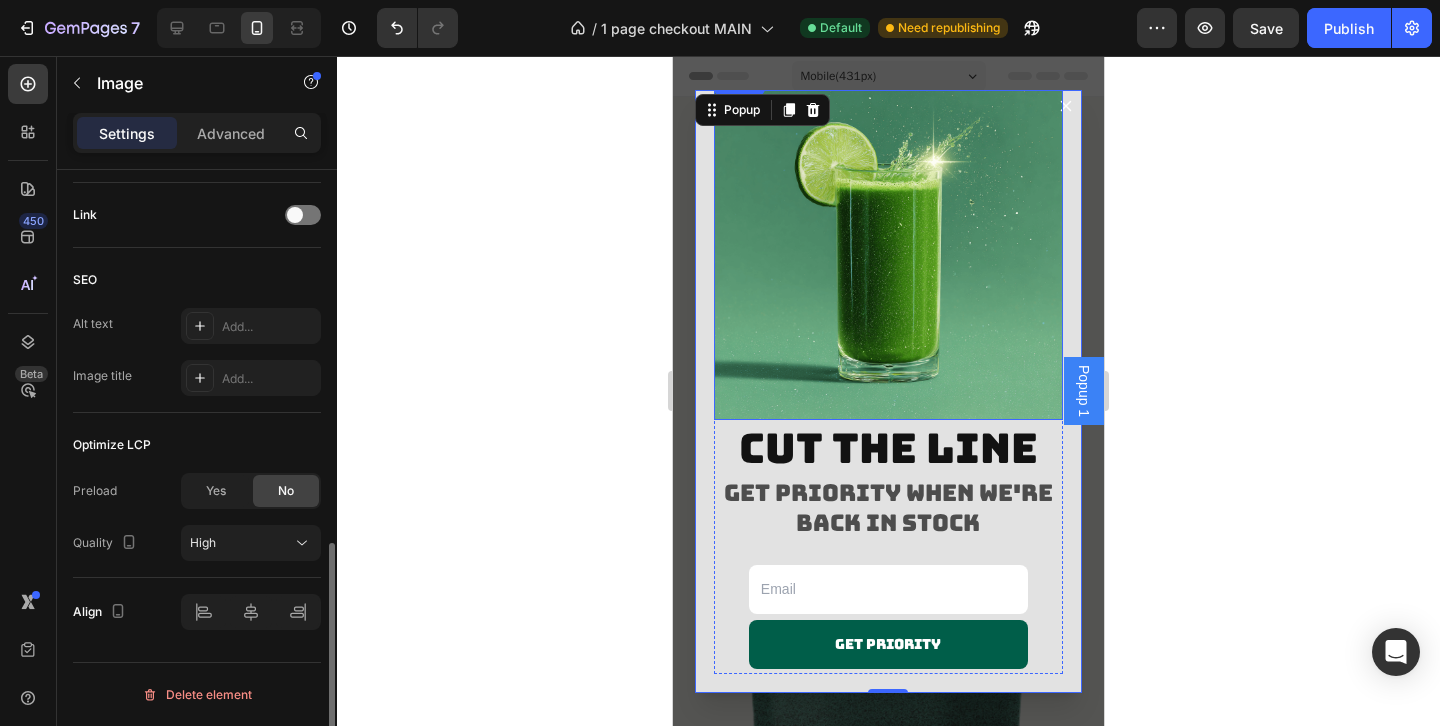 click at bounding box center [888, 245] 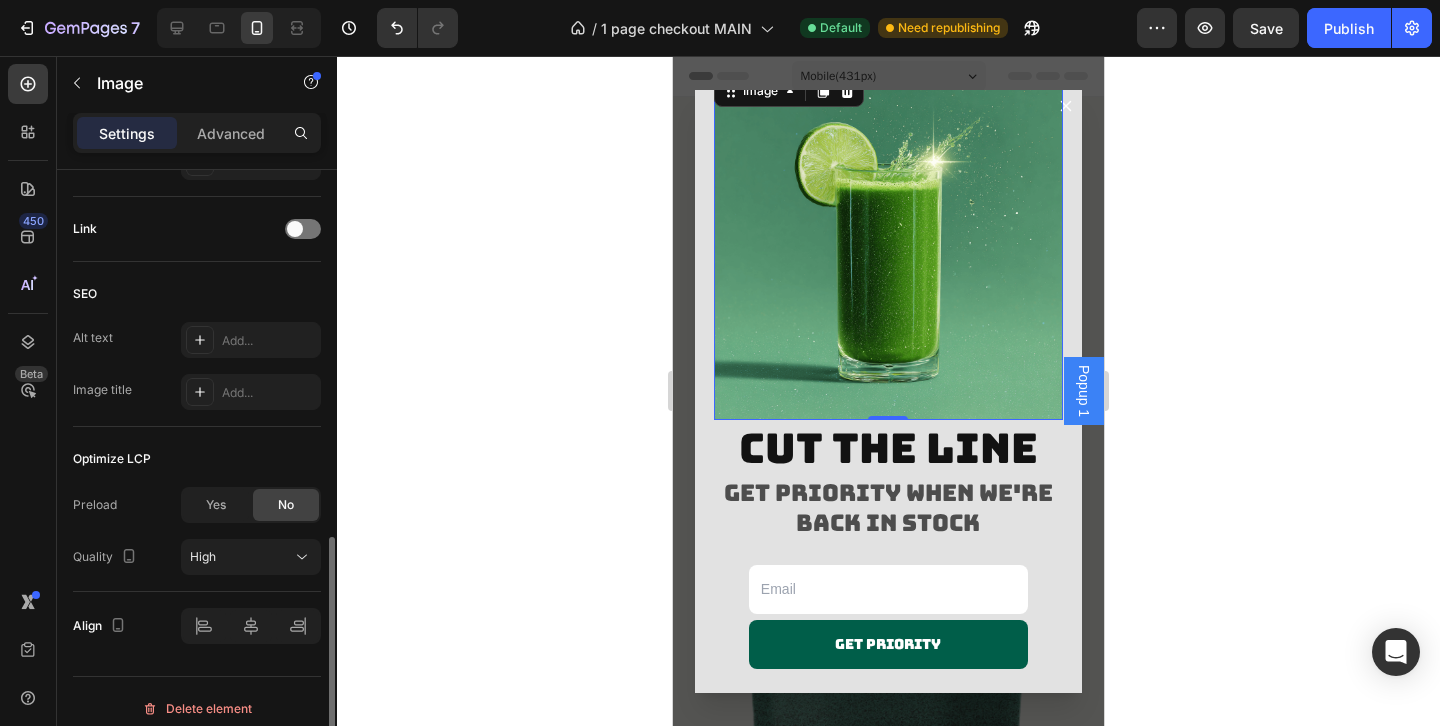 scroll, scrollTop: 947, scrollLeft: 0, axis: vertical 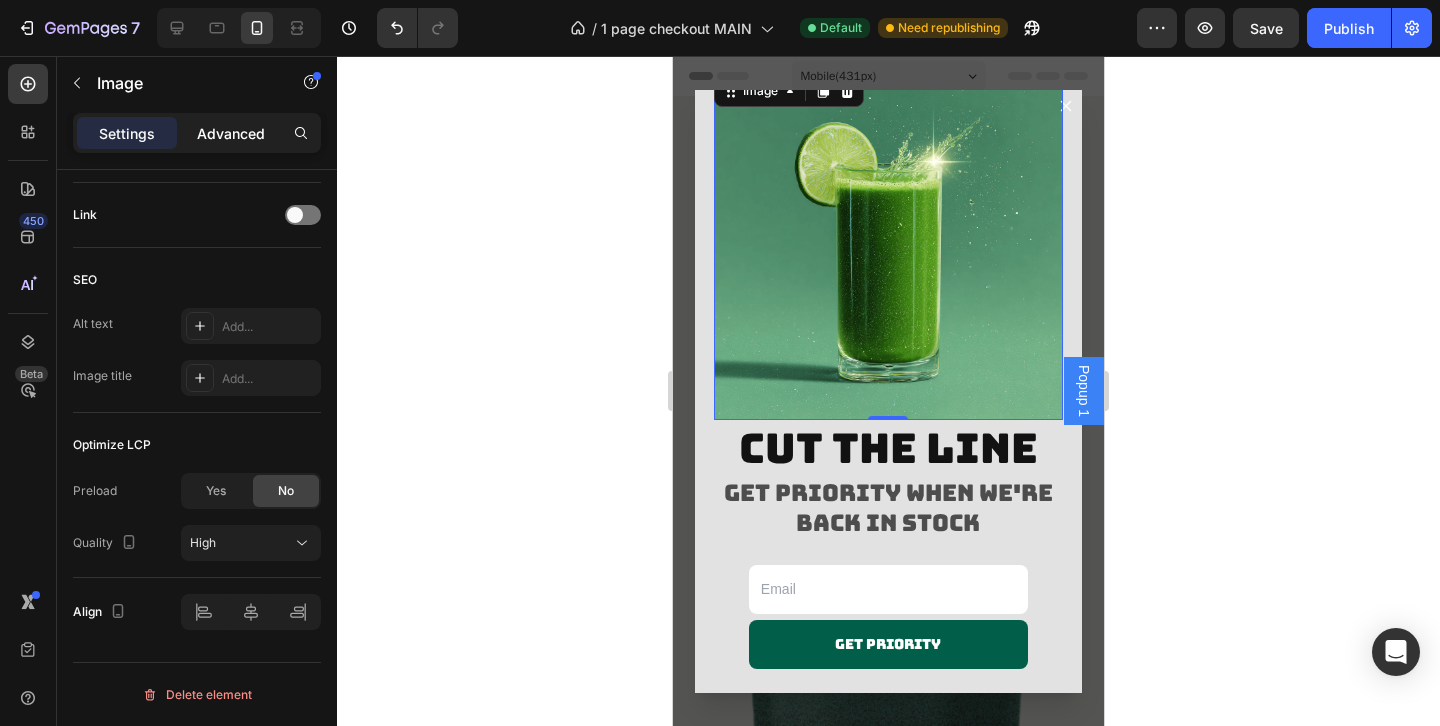click on "Advanced" at bounding box center [231, 133] 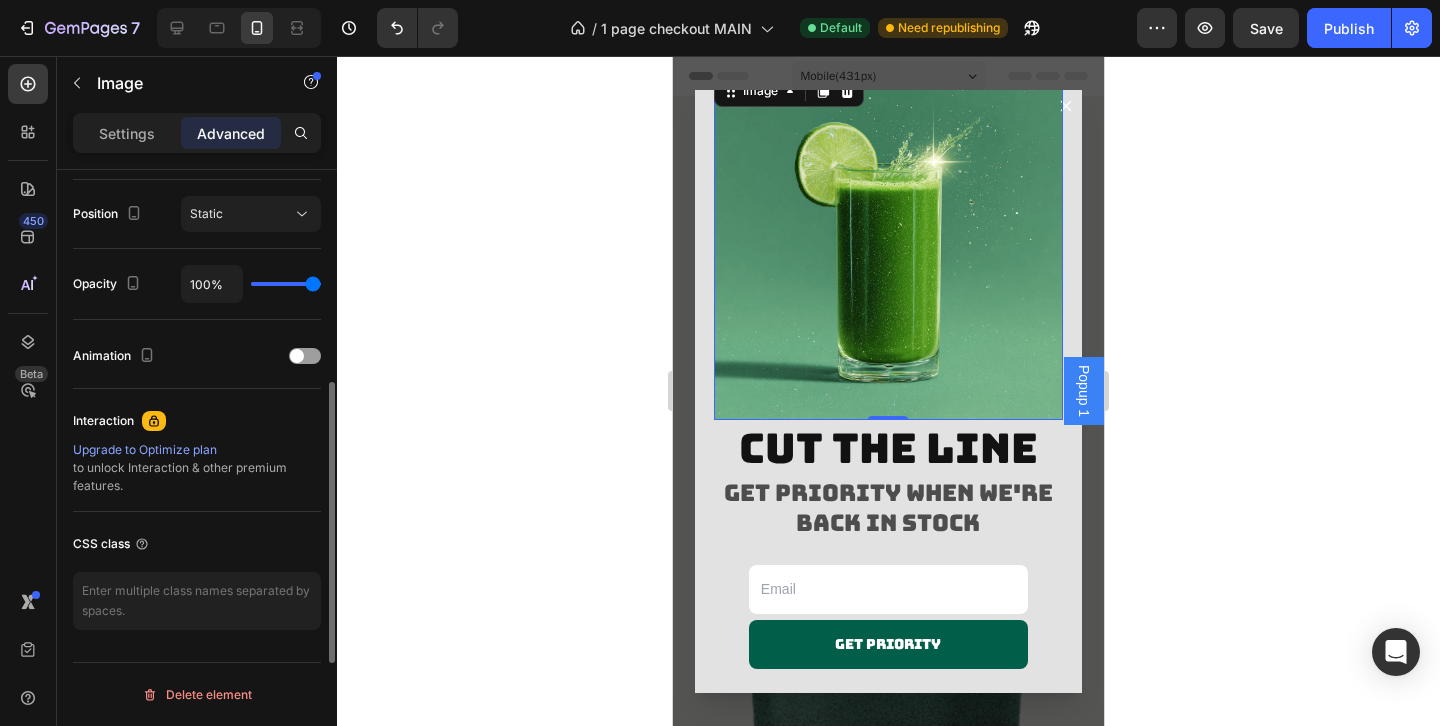 scroll, scrollTop: 0, scrollLeft: 0, axis: both 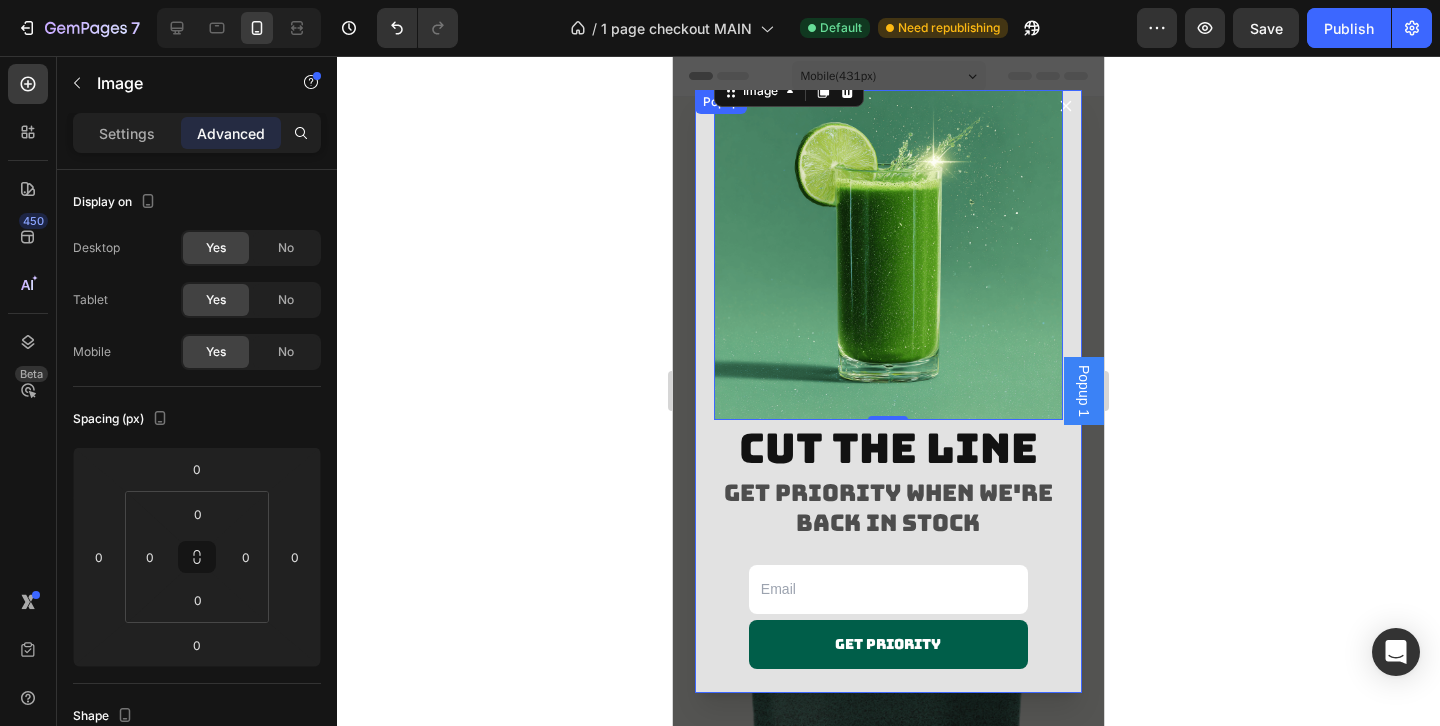 click on "Image   0 Image cut the line Heading Get priority when we're back in stock Heading Email Field Get priority Submit Button Row Newsletter Row" at bounding box center [889, 391] 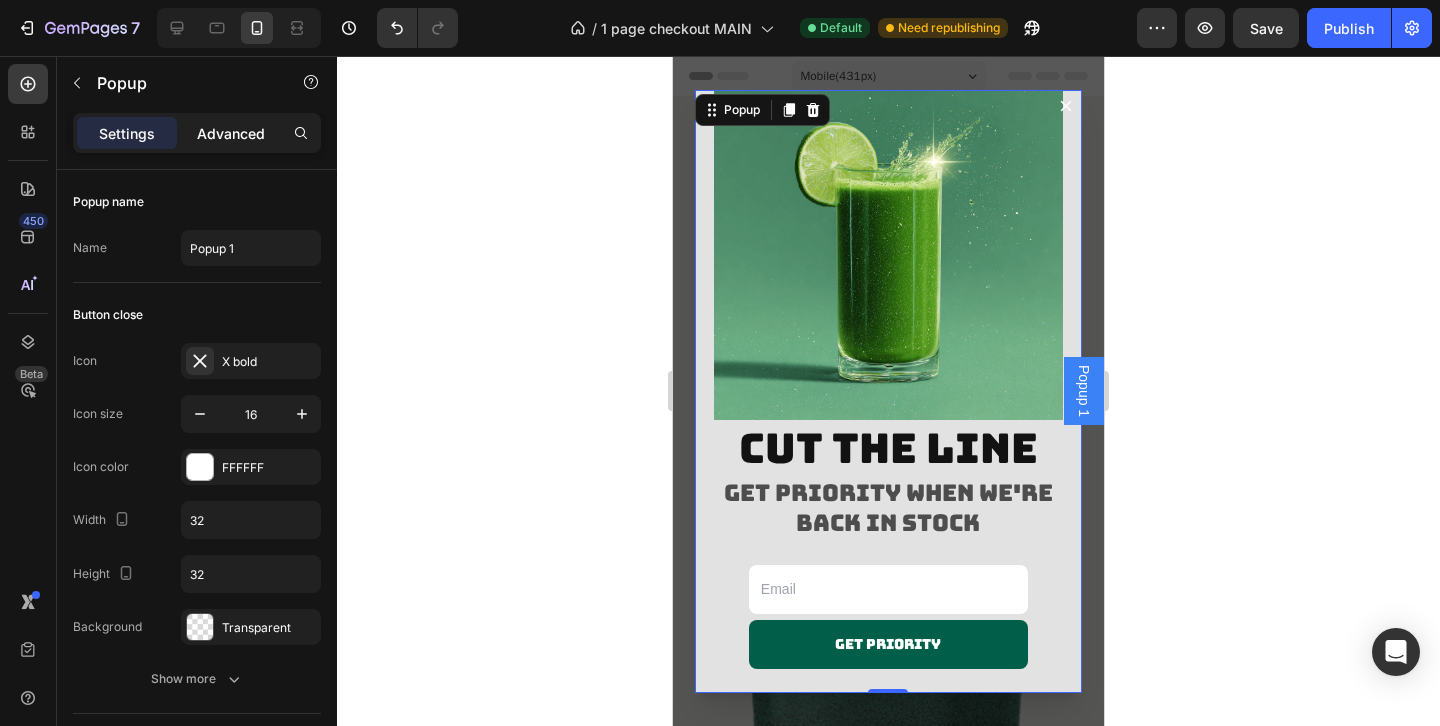 click on "Advanced" at bounding box center (231, 133) 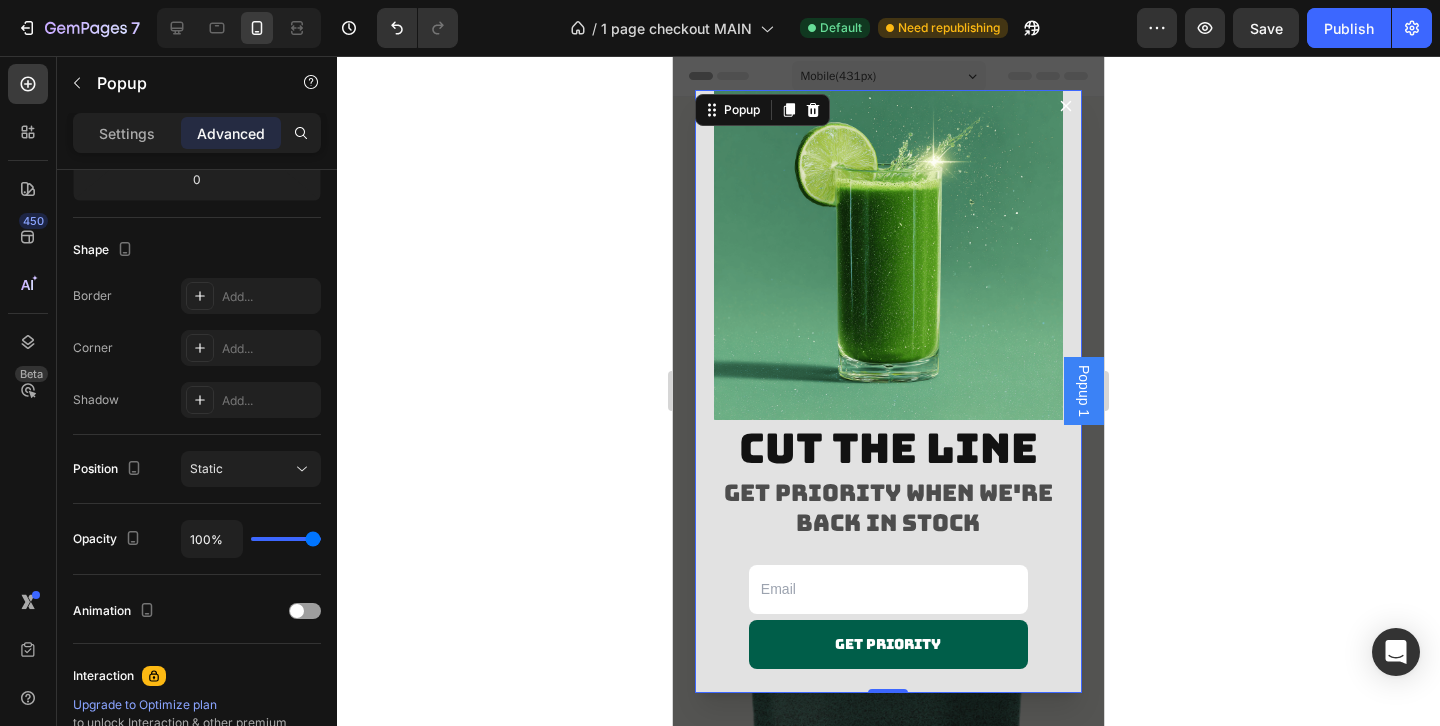 scroll, scrollTop: 721, scrollLeft: 0, axis: vertical 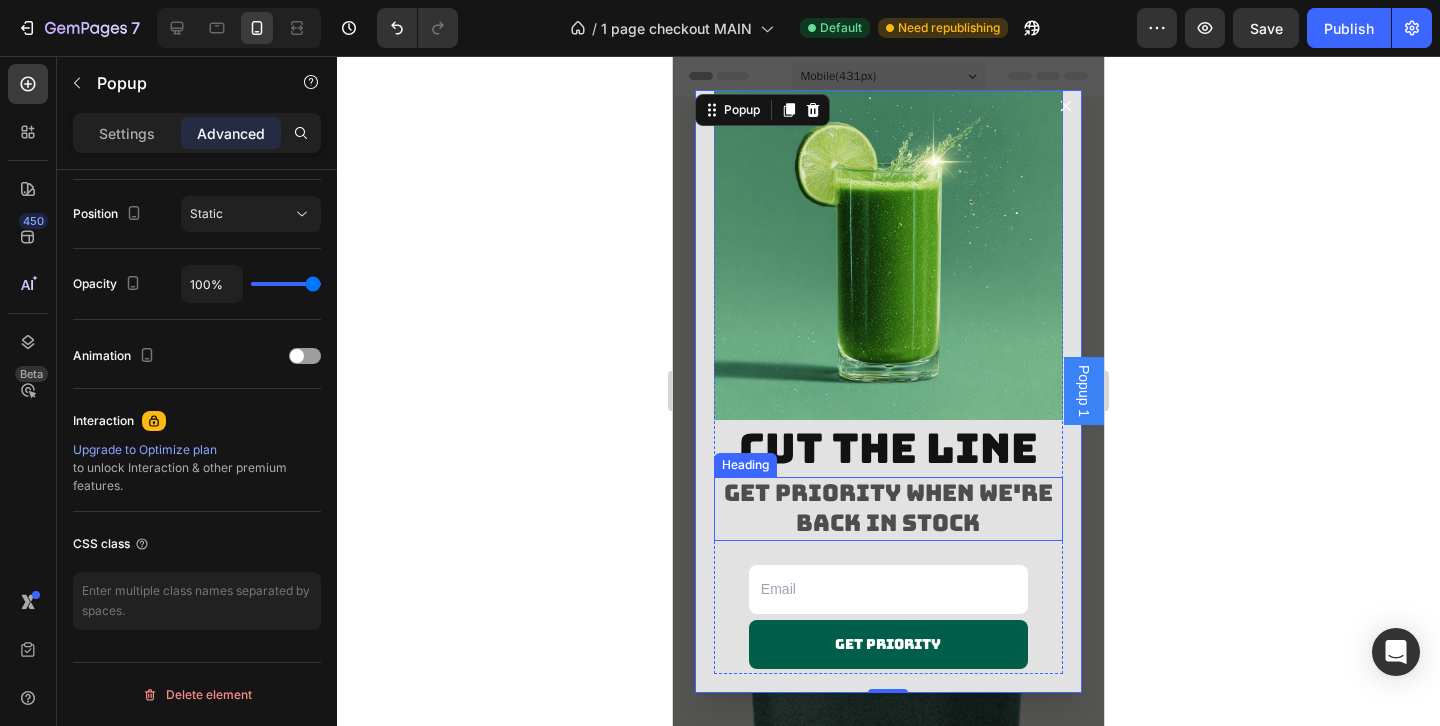 click on "Get priority when we're back in stock" at bounding box center (888, 509) 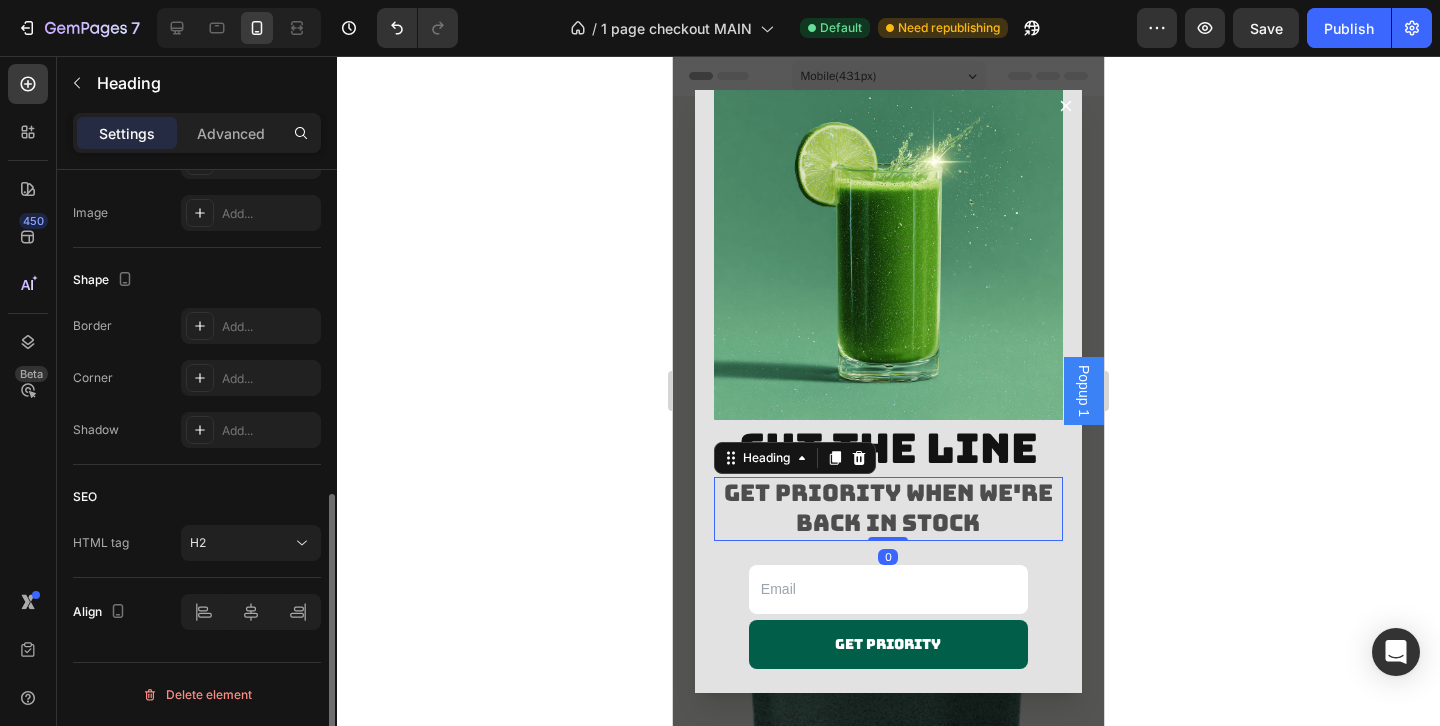 scroll, scrollTop: 0, scrollLeft: 0, axis: both 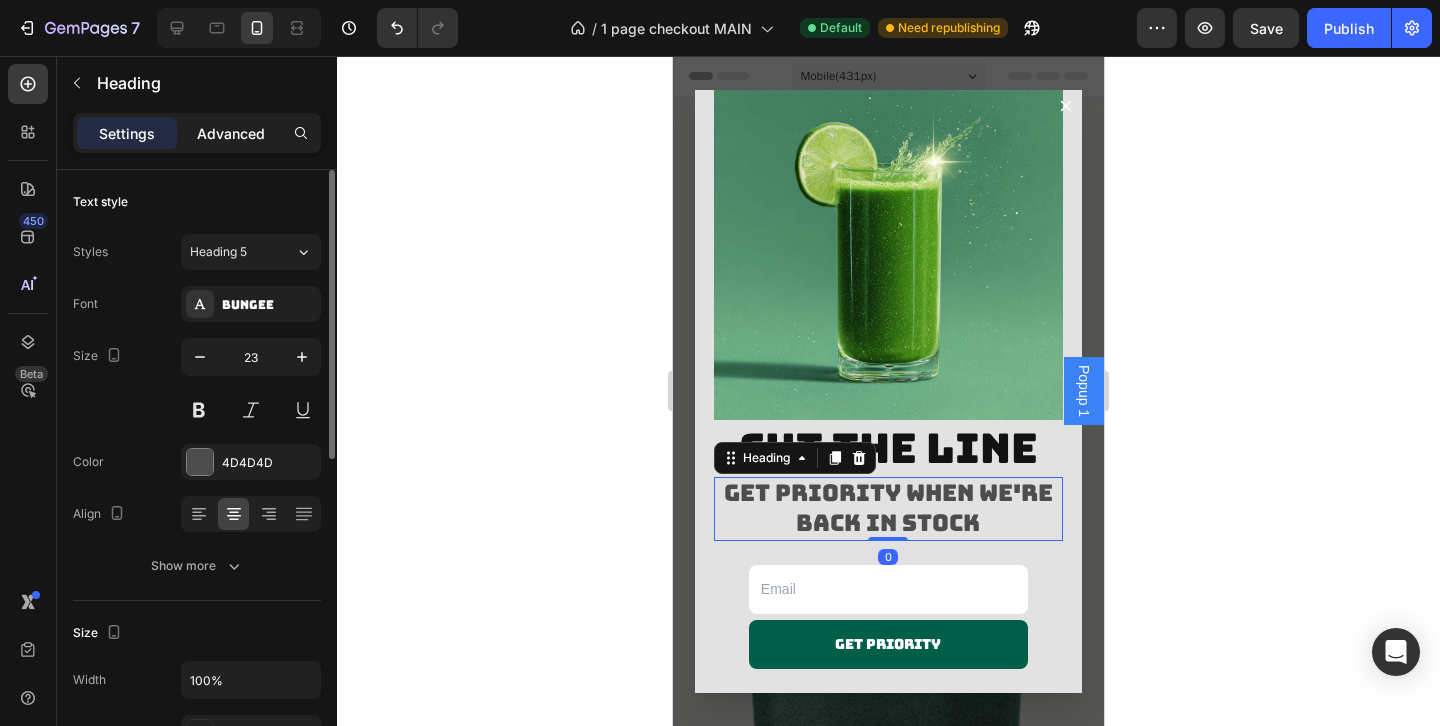 click on "Advanced" 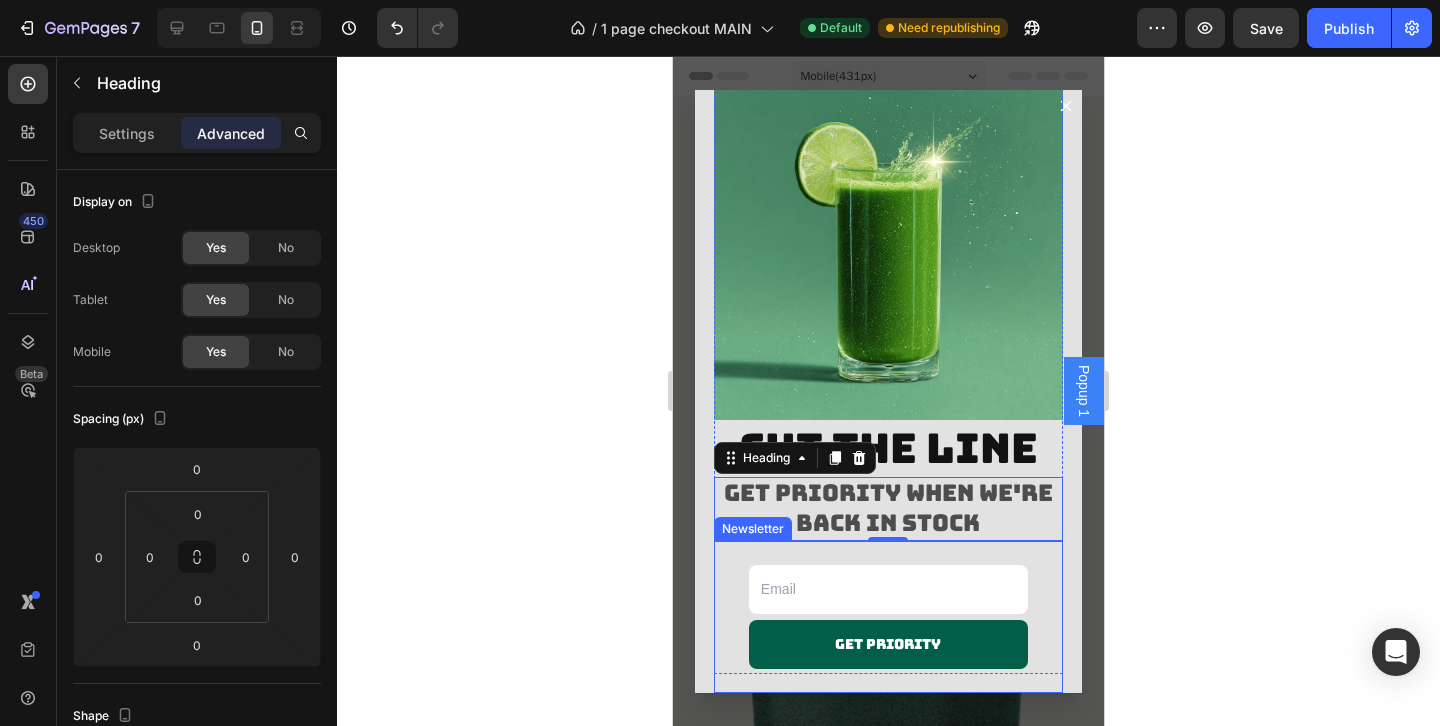click on "Email Field Get priority Submit Button Row Newsletter" at bounding box center [888, 617] 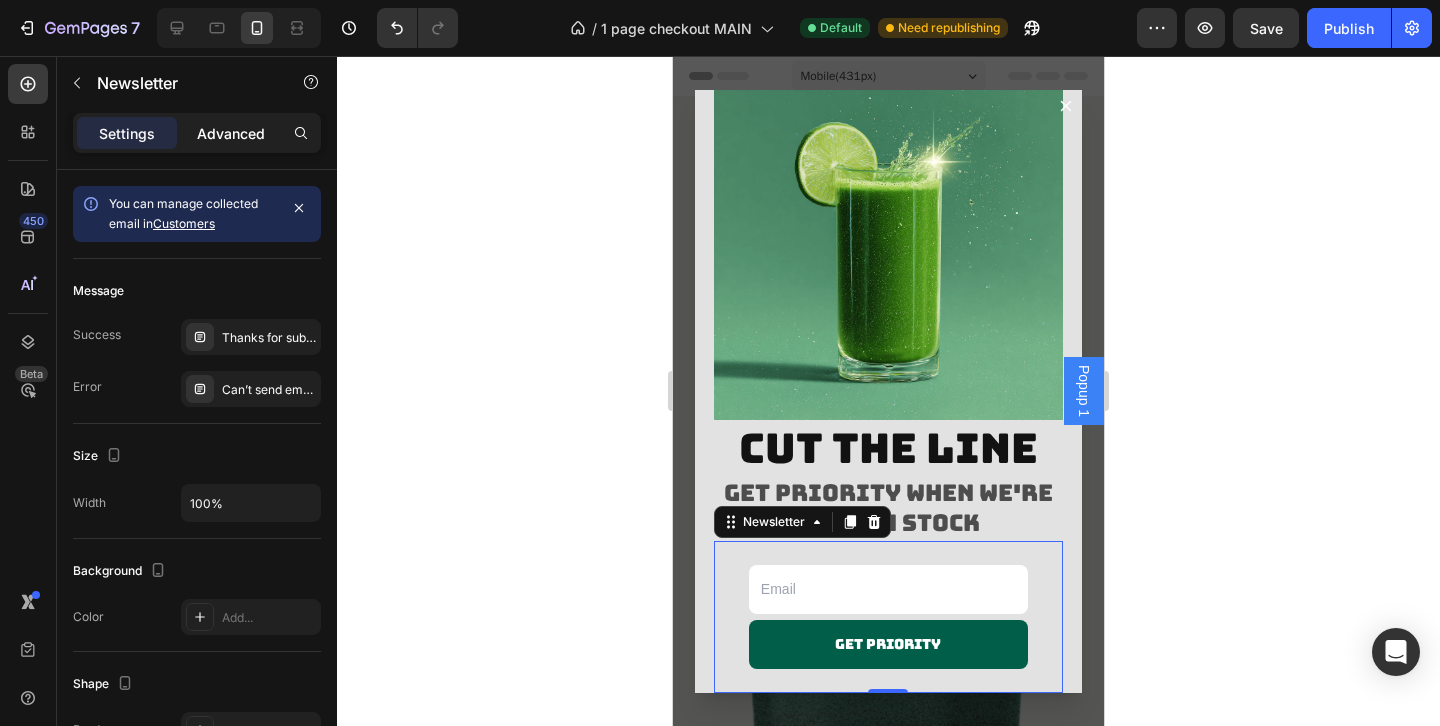 click on "Advanced" at bounding box center (231, 133) 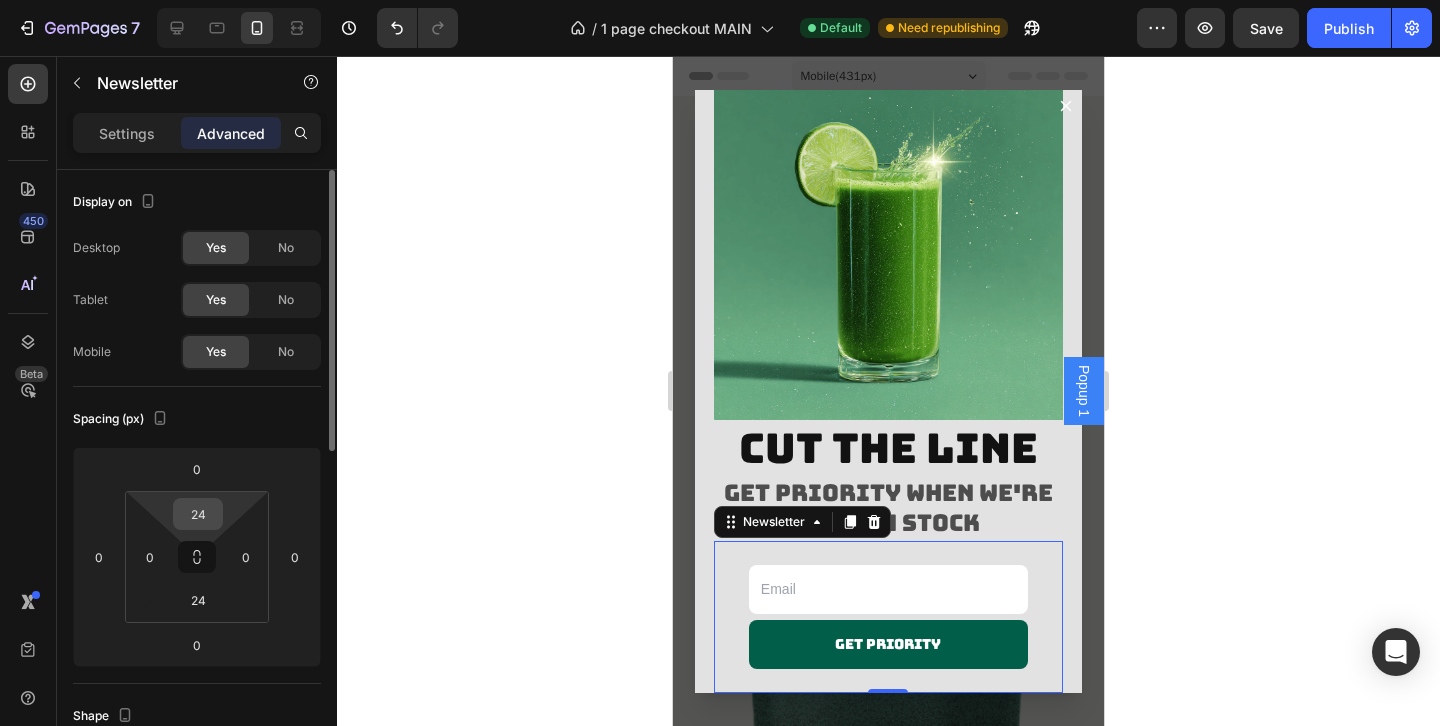click on "24" at bounding box center (198, 514) 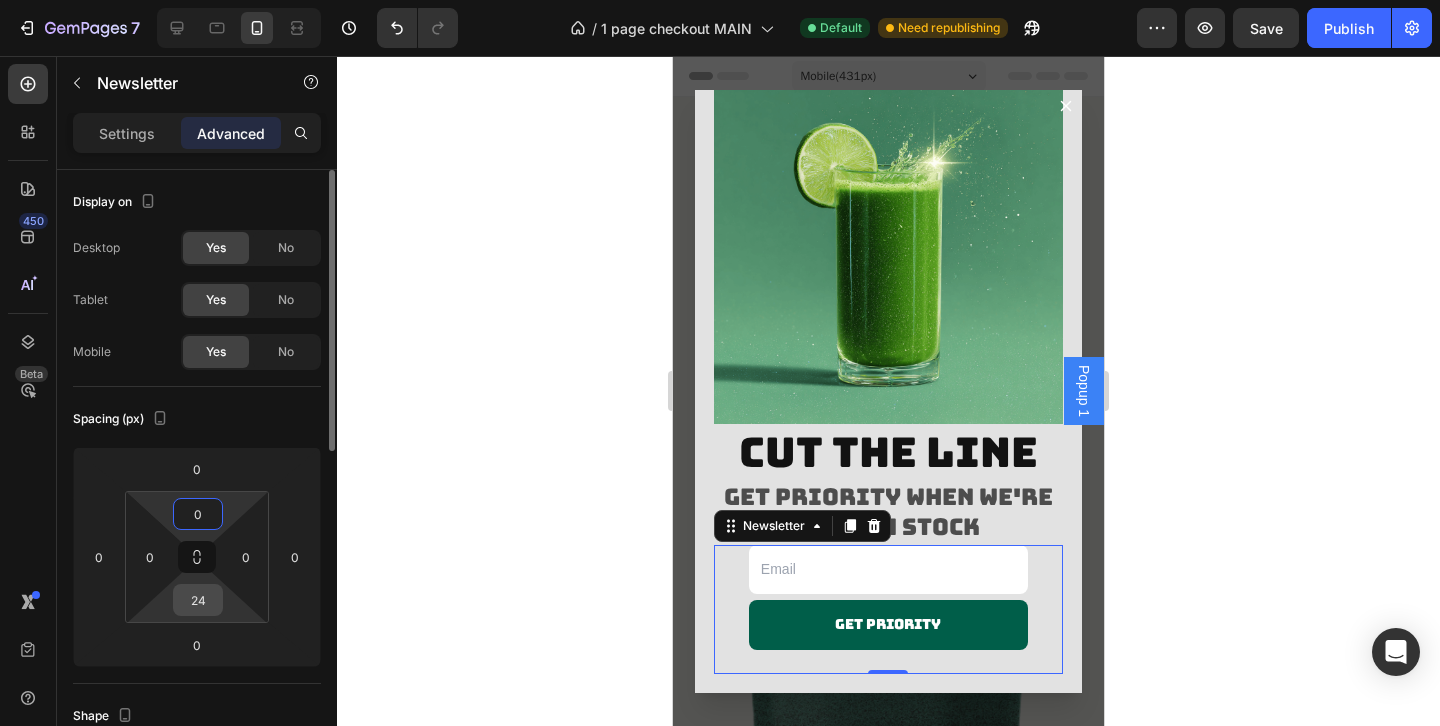 type on "0" 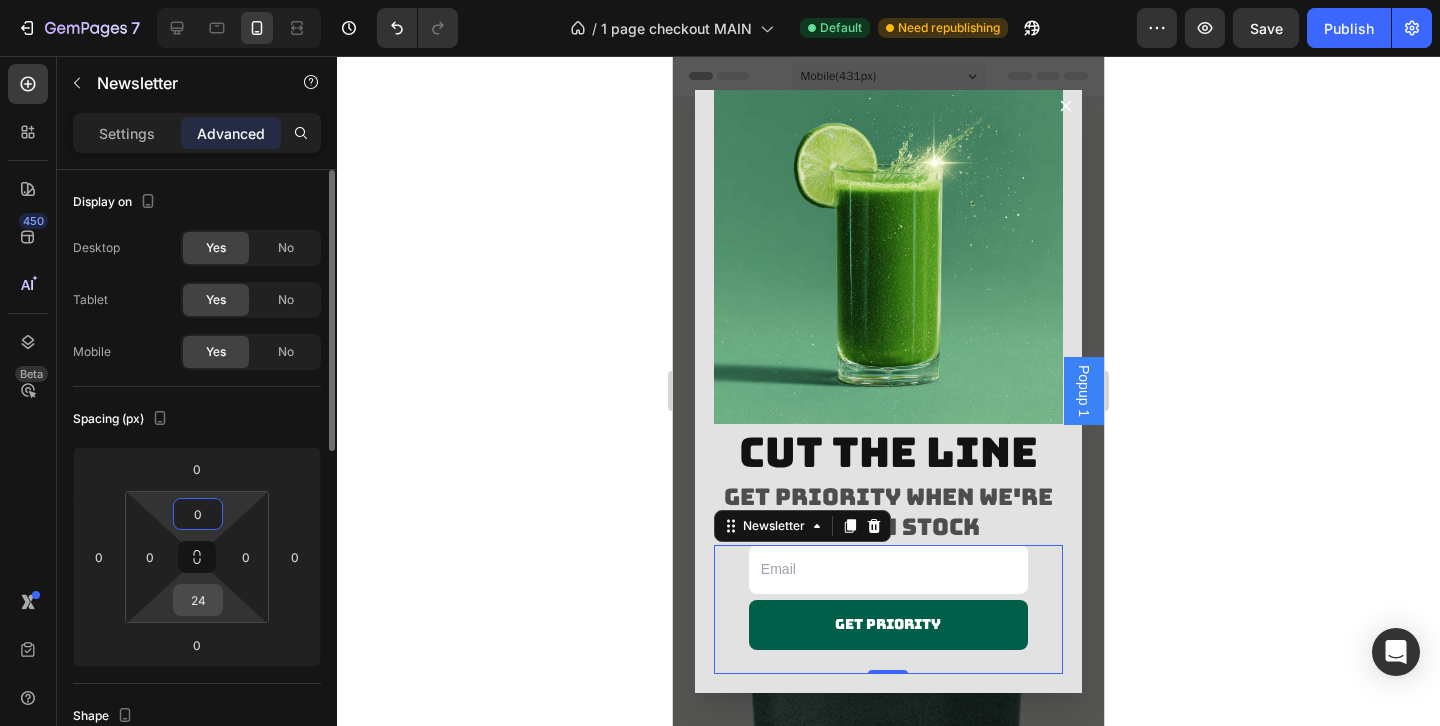 click on "24" at bounding box center (198, 600) 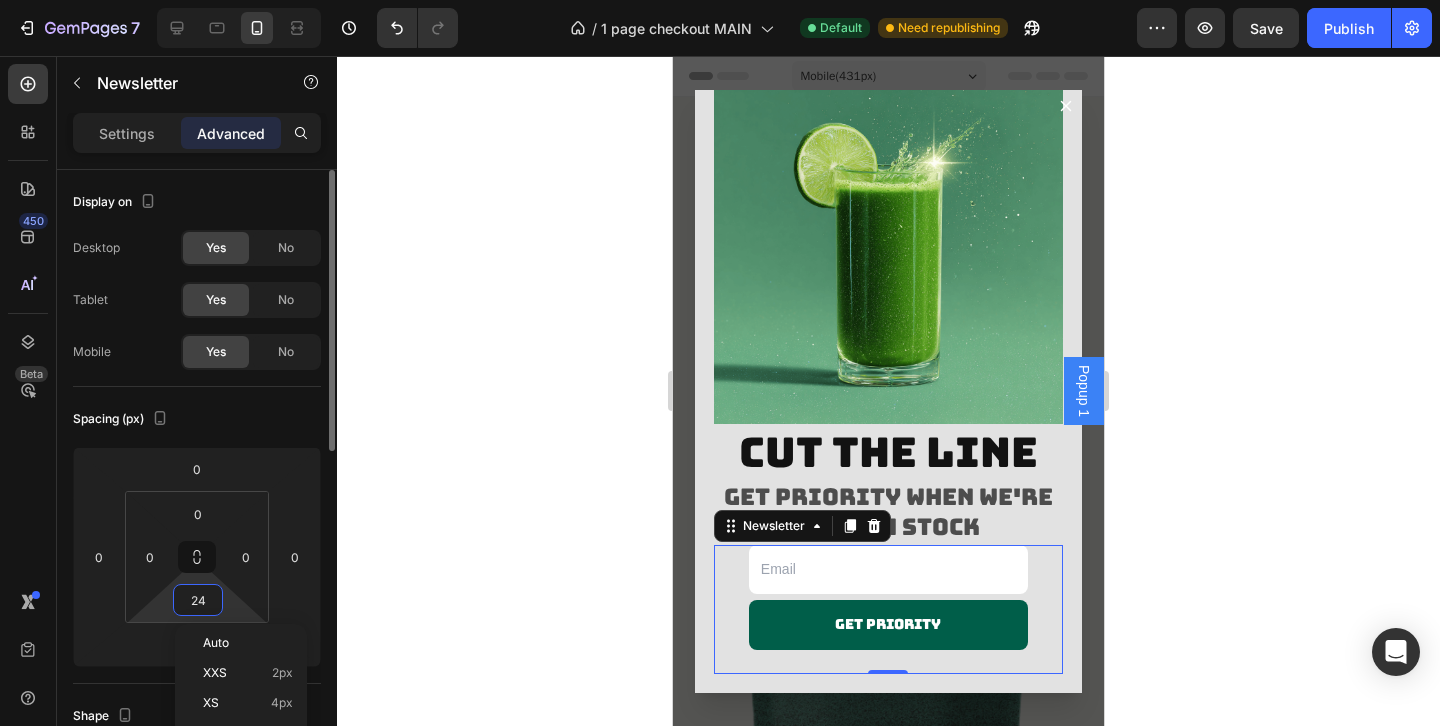 type on "0" 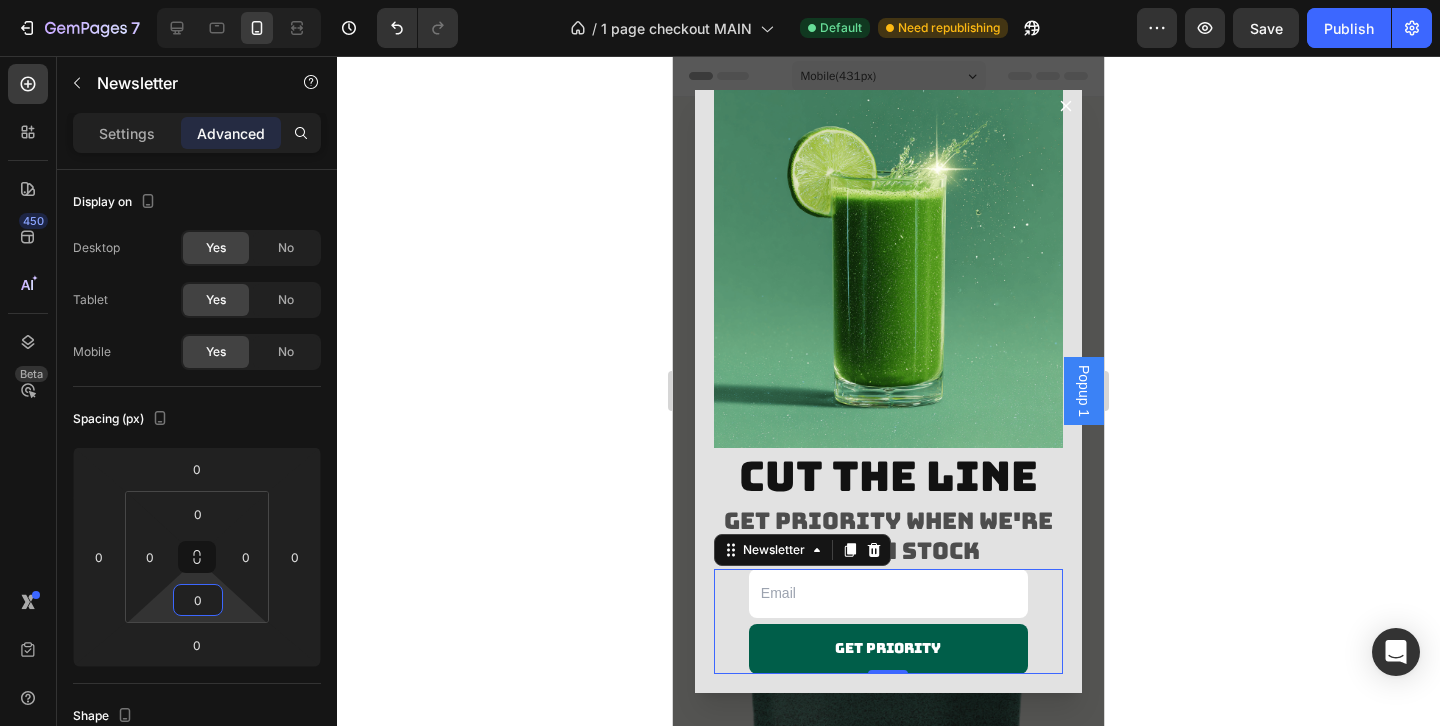 click at bounding box center [888, 391] 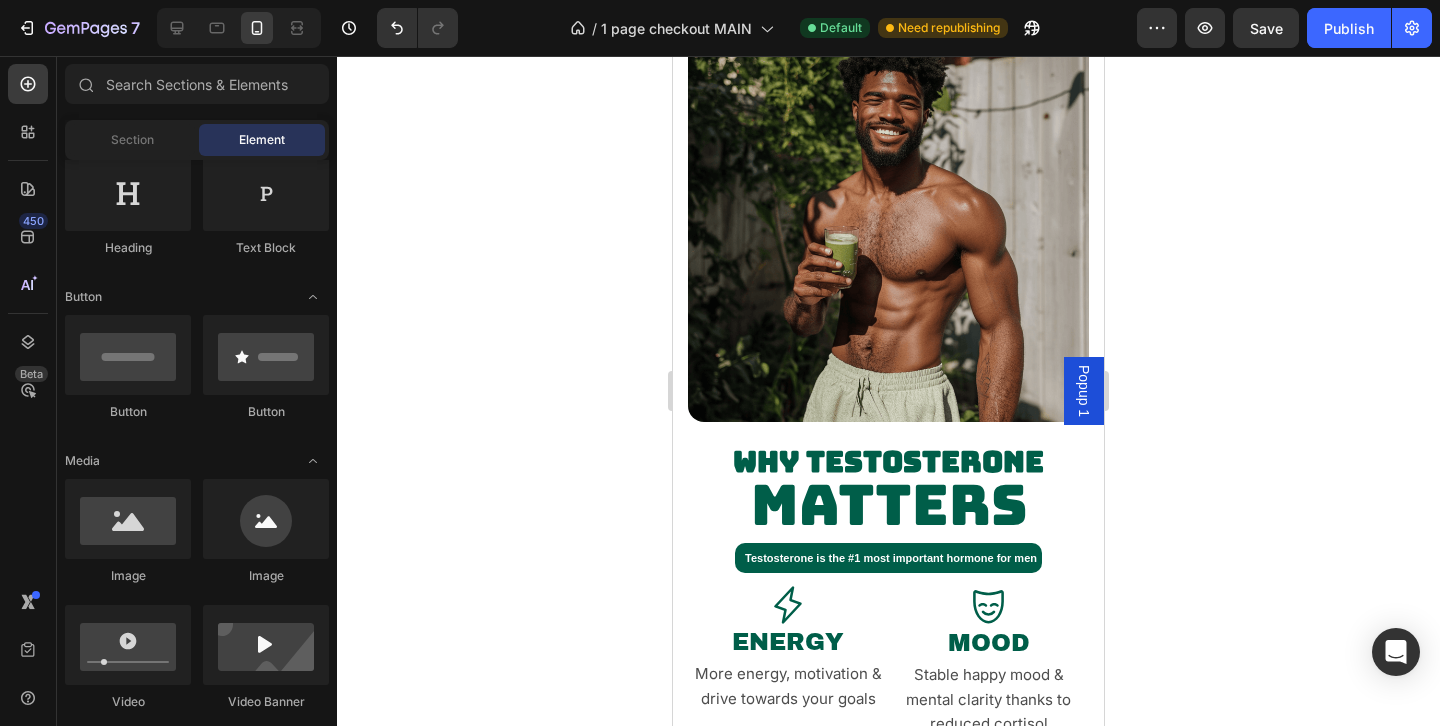 scroll, scrollTop: 1022, scrollLeft: 0, axis: vertical 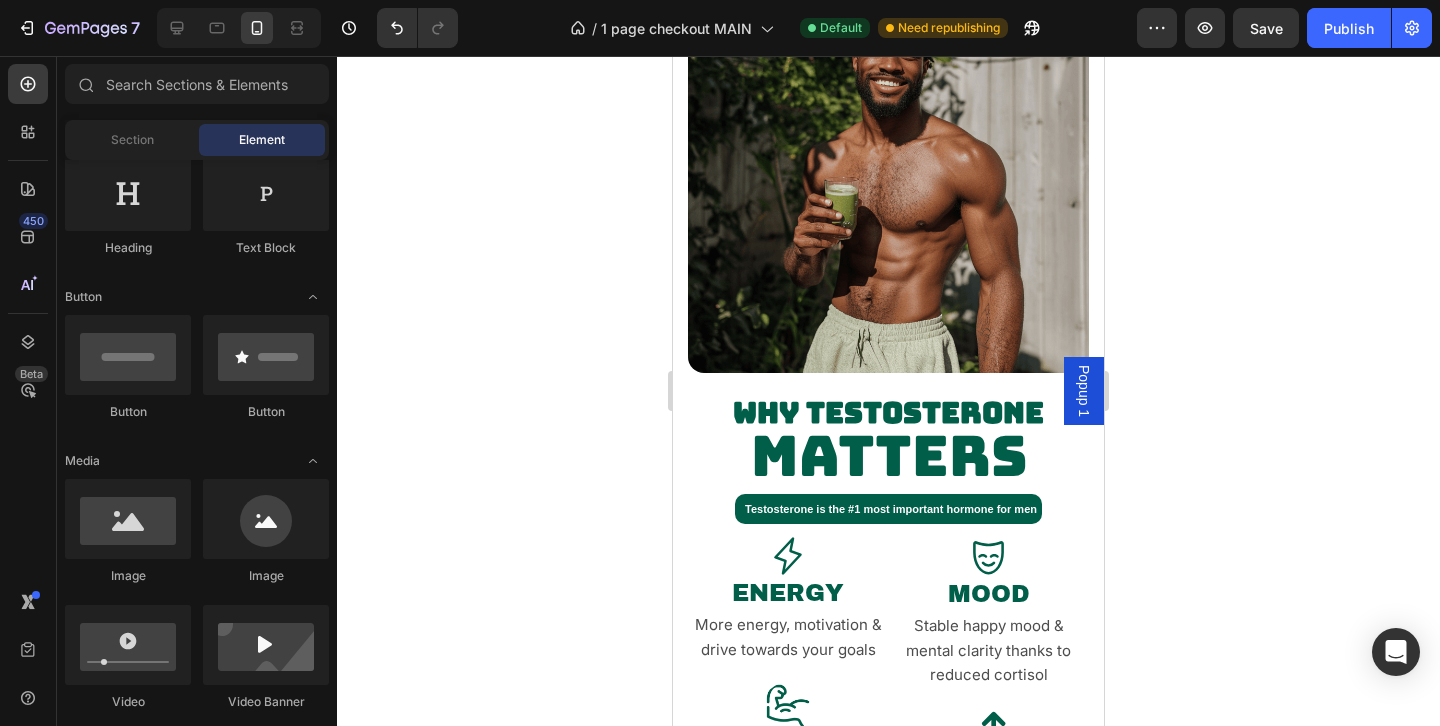 click on "Popup 1" at bounding box center [1084, 391] 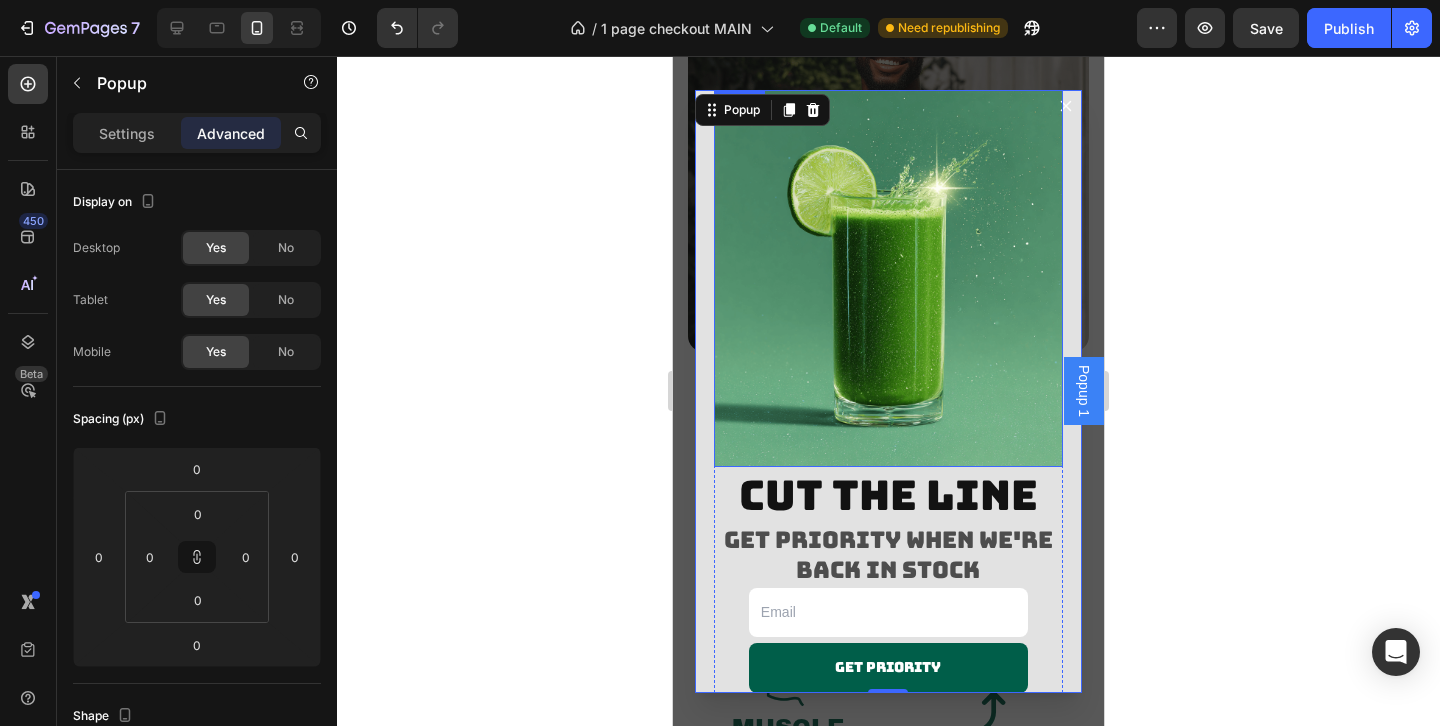 scroll, scrollTop: 1047, scrollLeft: 0, axis: vertical 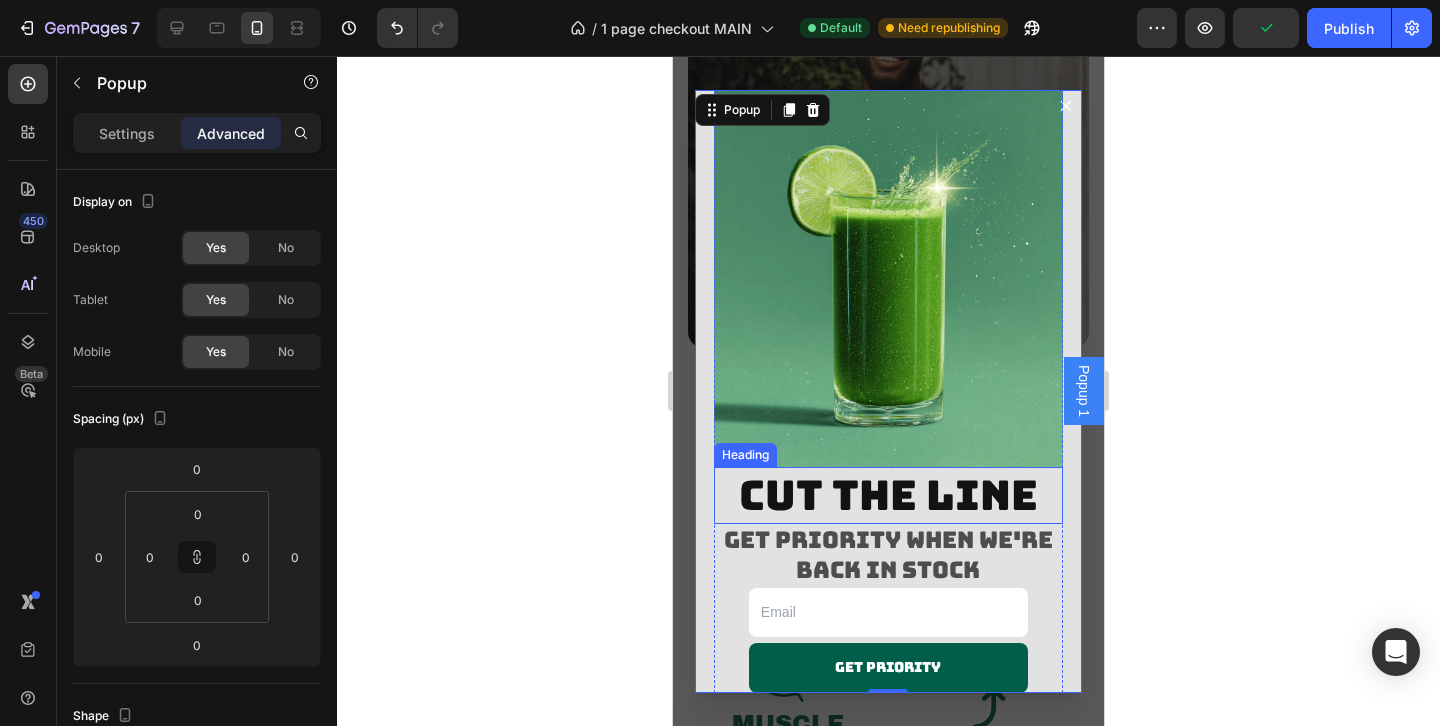 click on "cut the line" at bounding box center (888, 495) 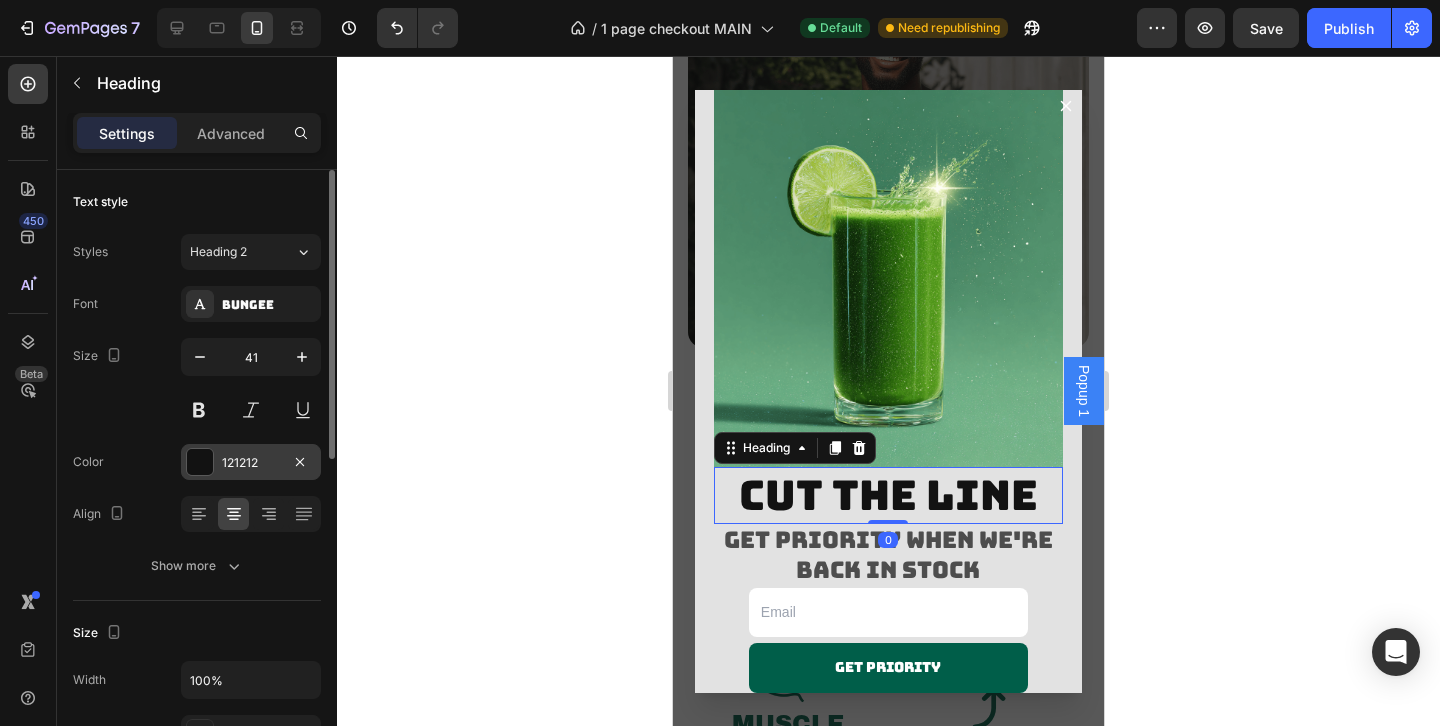 click at bounding box center [200, 462] 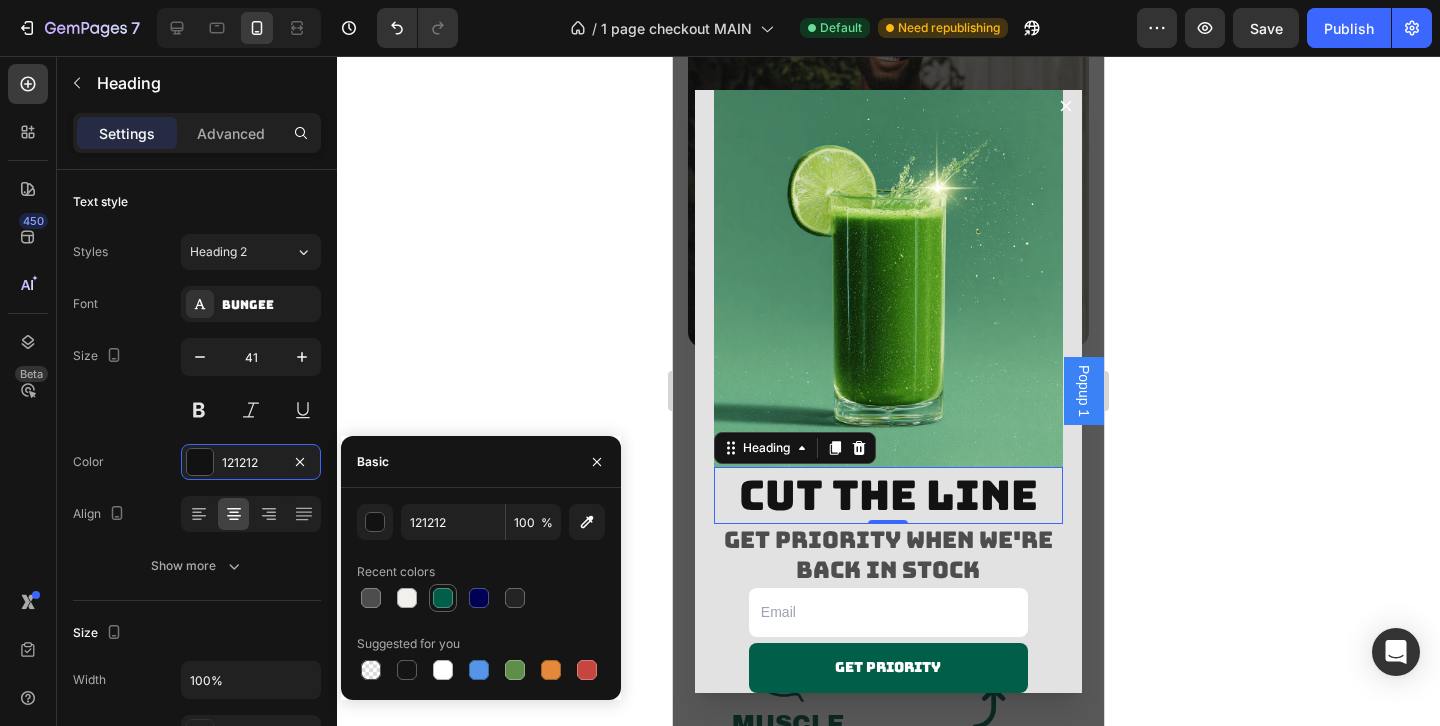 click at bounding box center (443, 598) 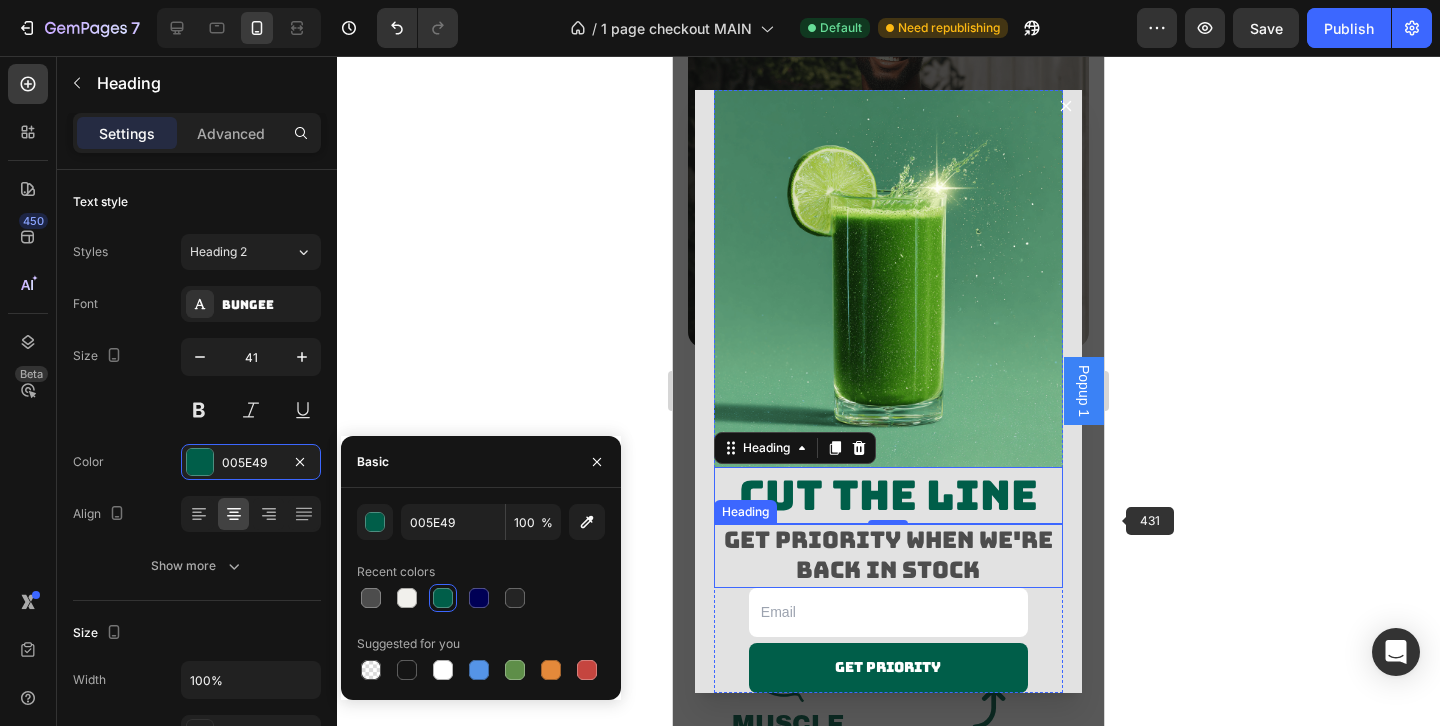 click on "cut the line" at bounding box center [888, 495] 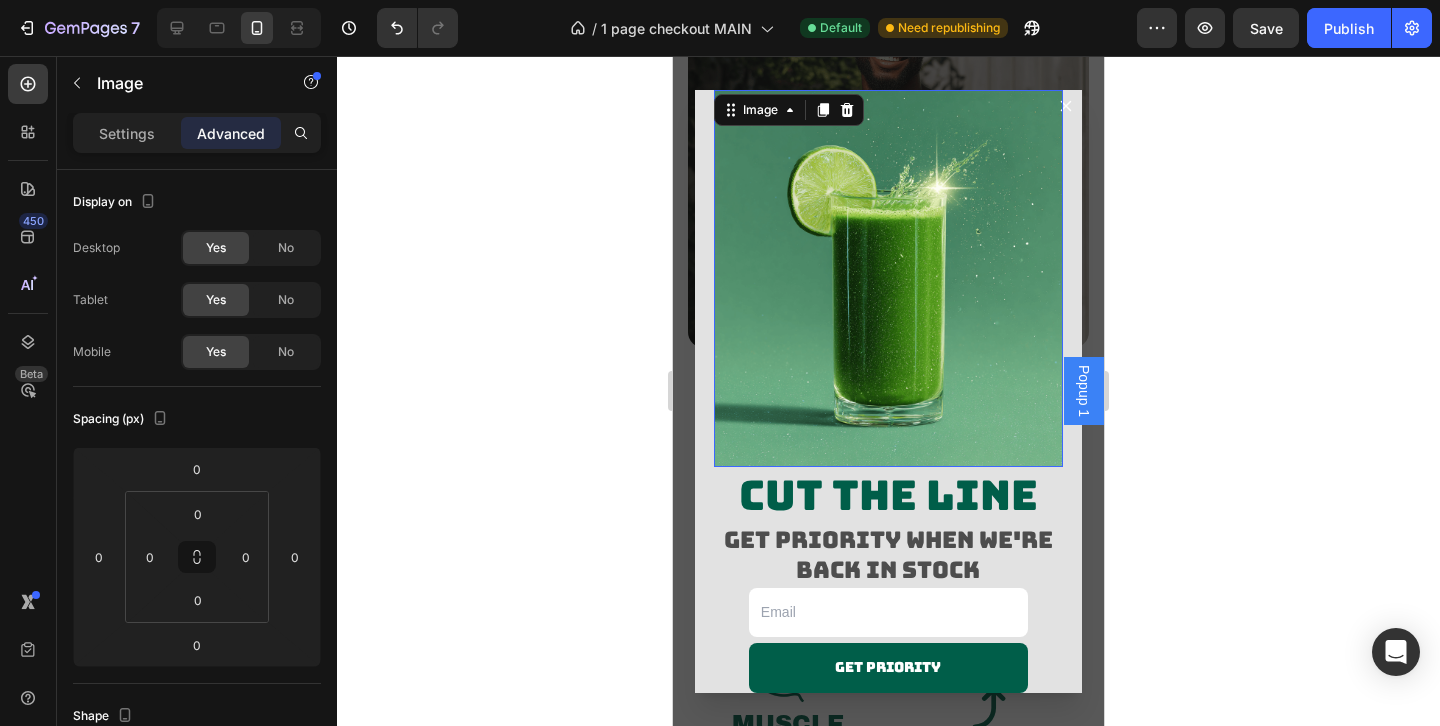 click at bounding box center (888, 279) 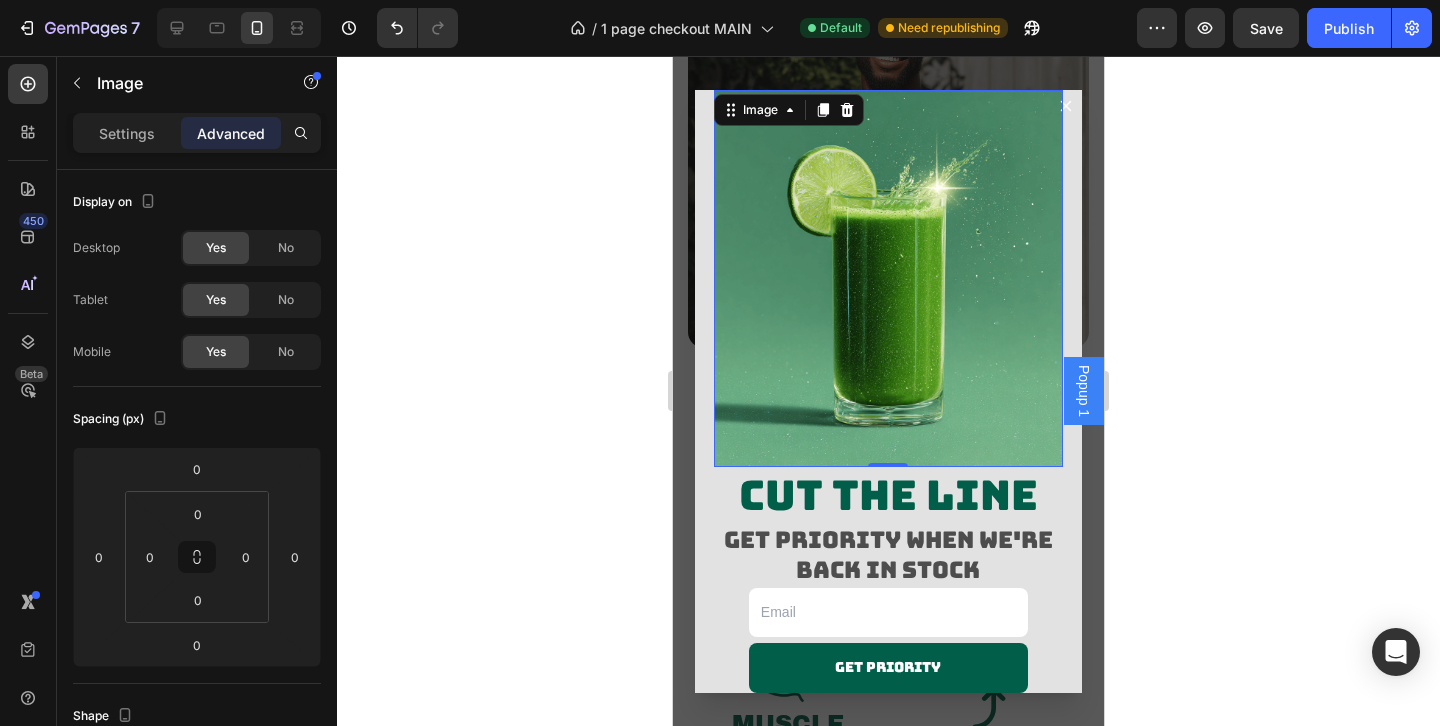 click on "Image   0 Image cut the line Heading Get priority when we're back in stock Heading Email Field Get priority Submit Button Row Newsletter Row" at bounding box center [889, 391] 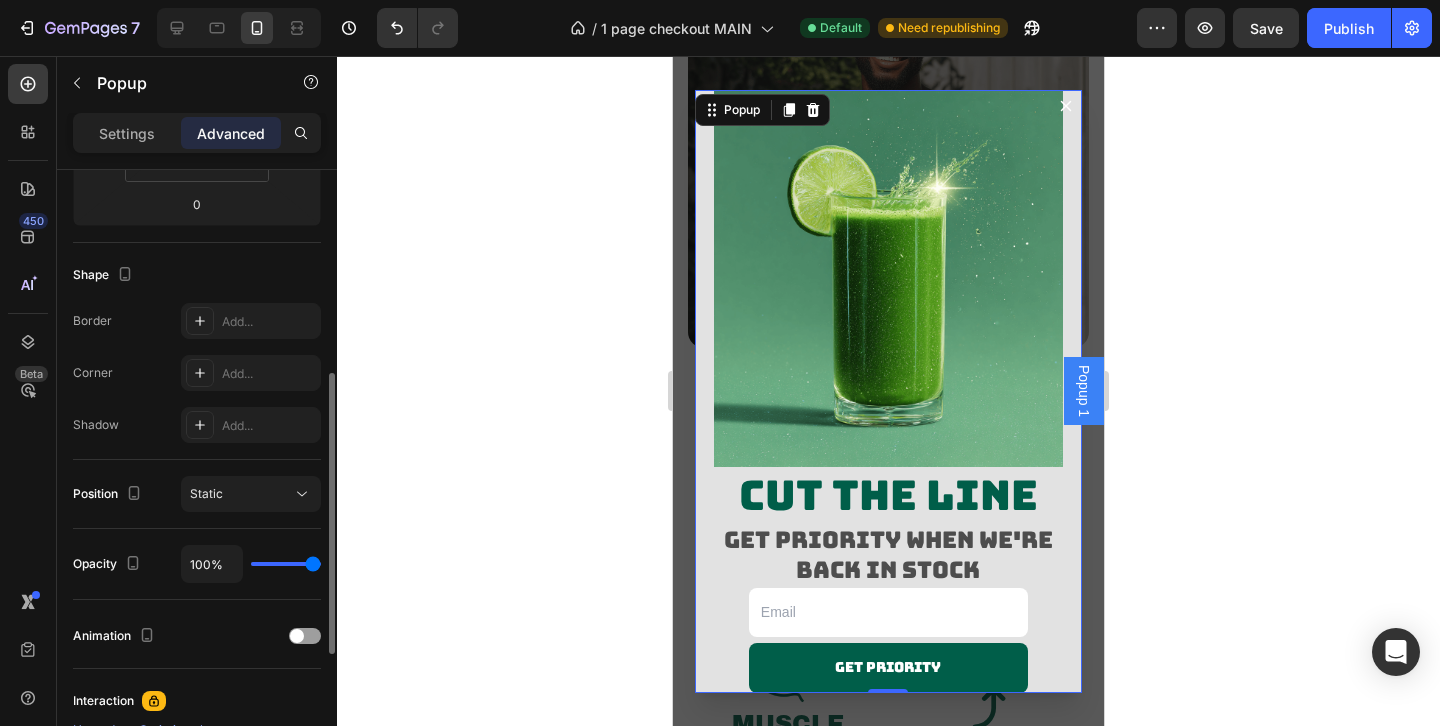scroll, scrollTop: 494, scrollLeft: 0, axis: vertical 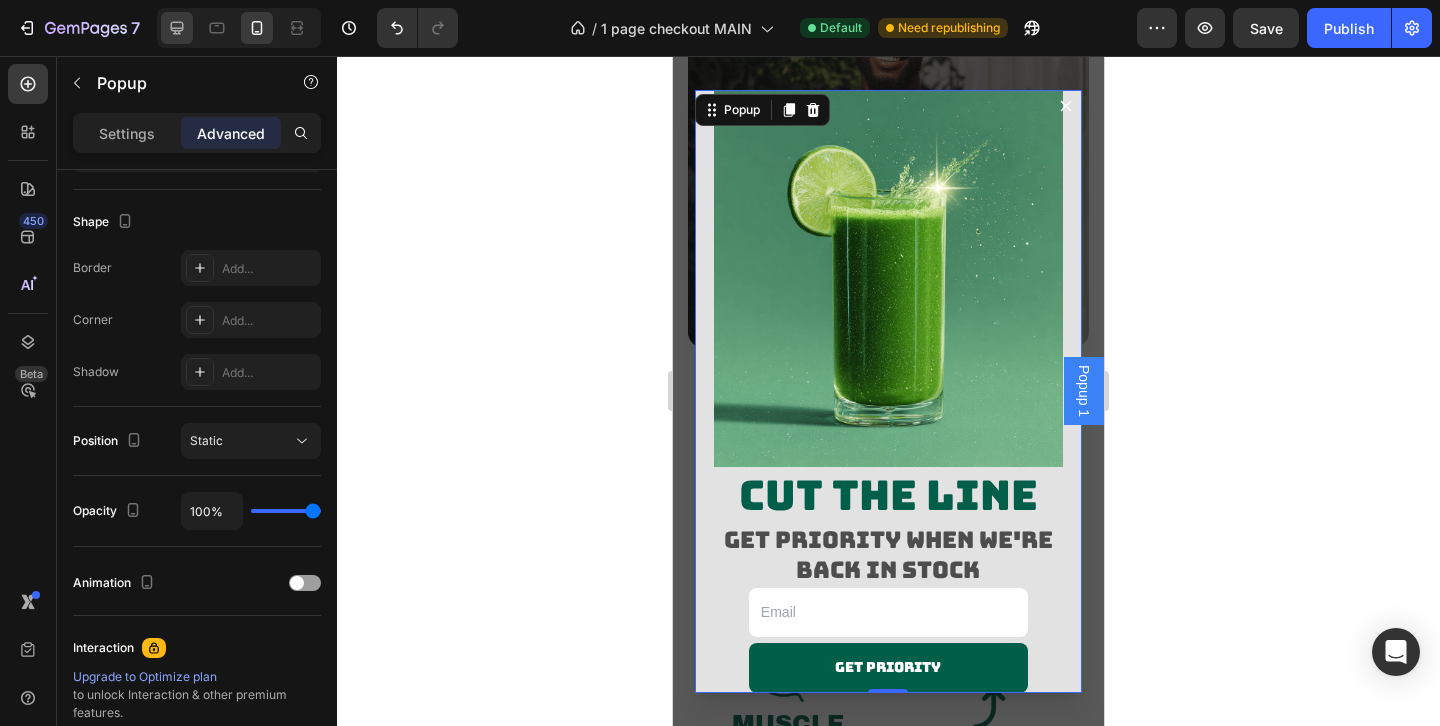 click 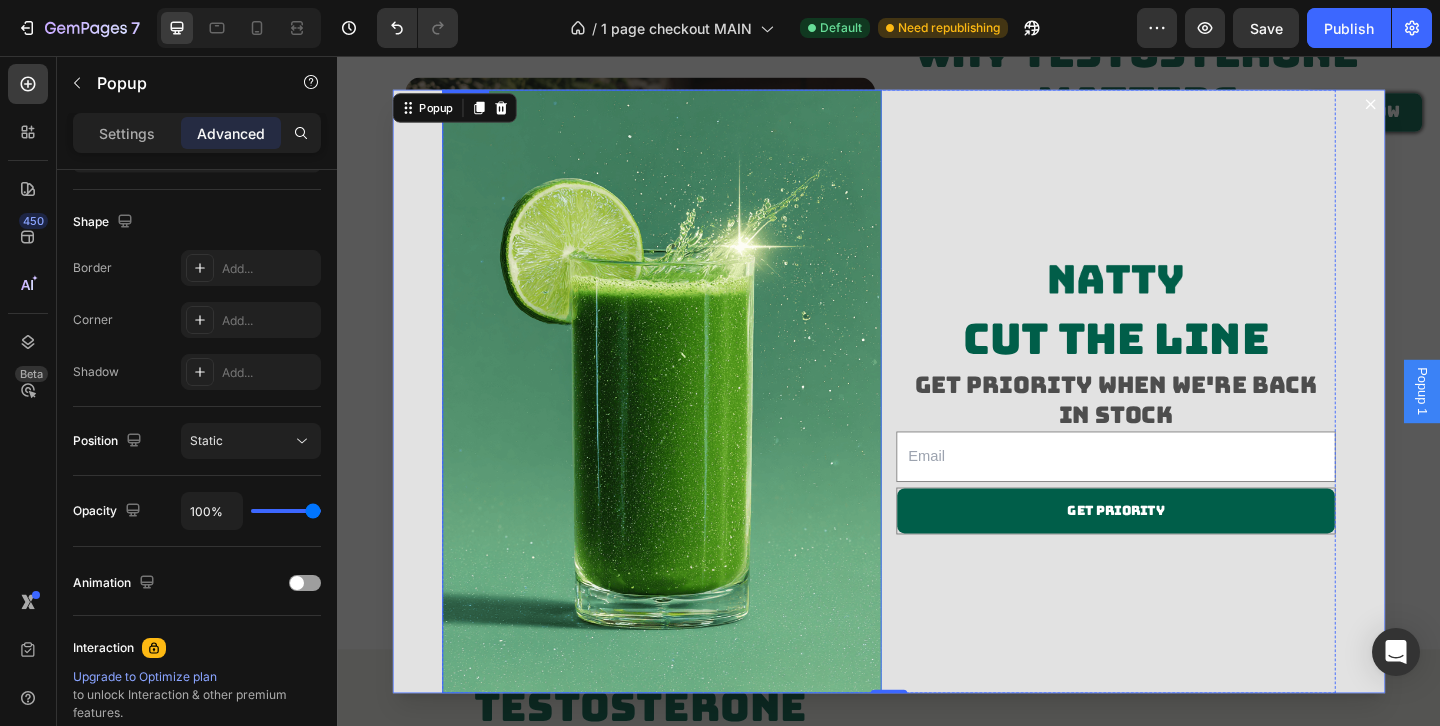 scroll, scrollTop: 1013, scrollLeft: 0, axis: vertical 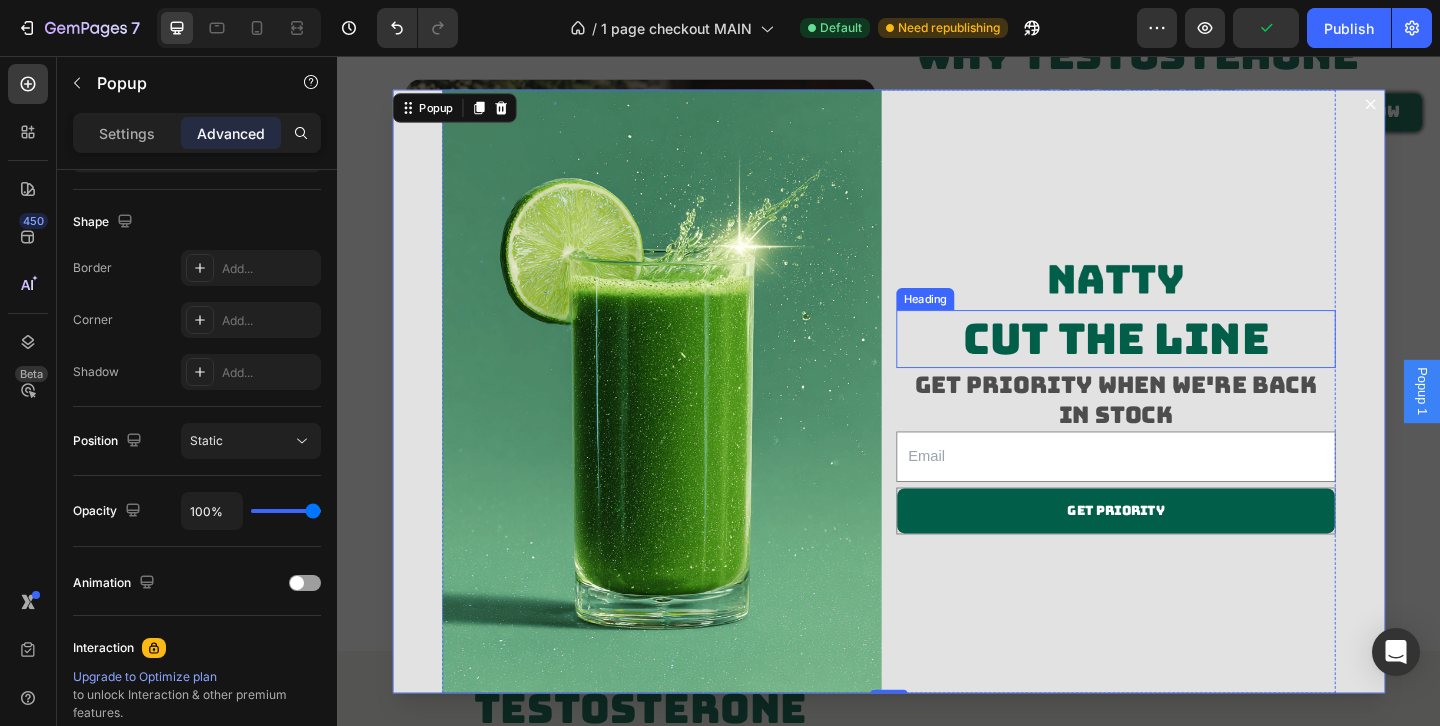 click on "cut the line" at bounding box center [1184, 364] 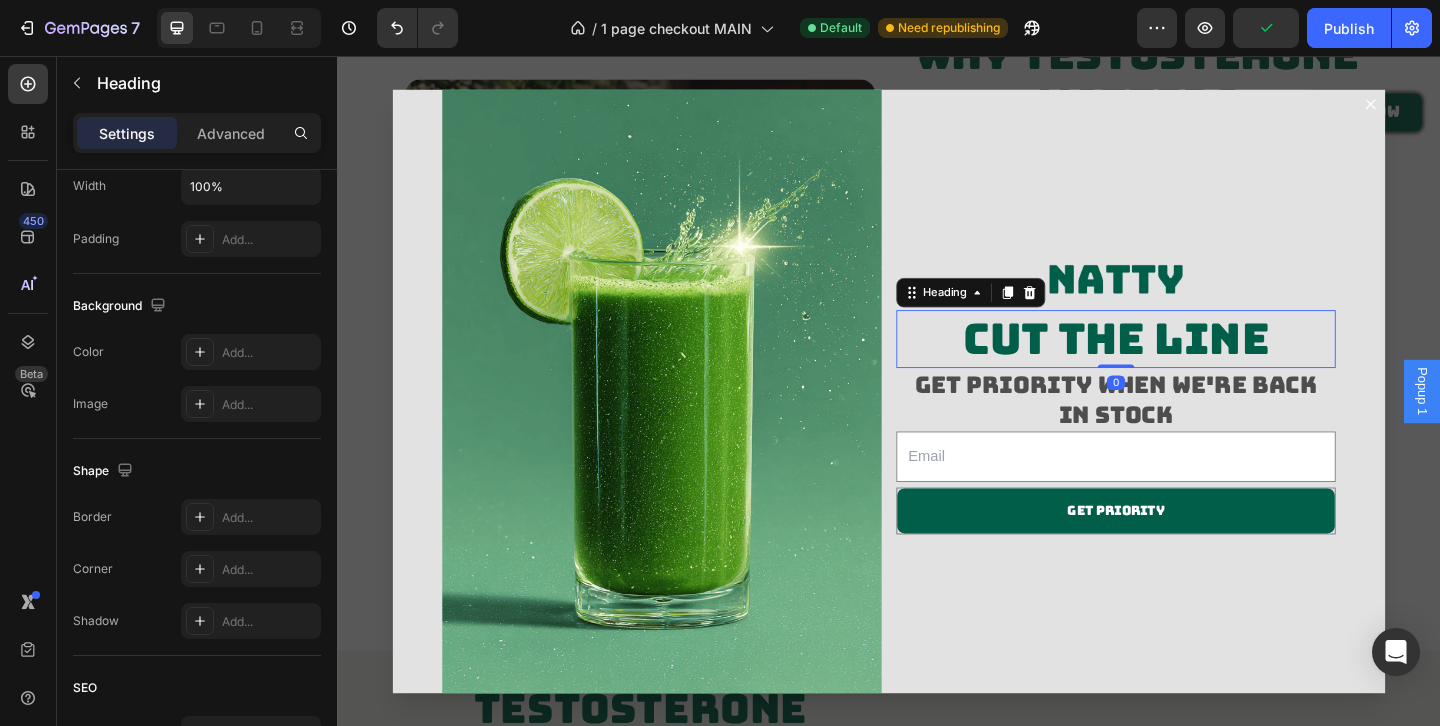 scroll, scrollTop: 0, scrollLeft: 0, axis: both 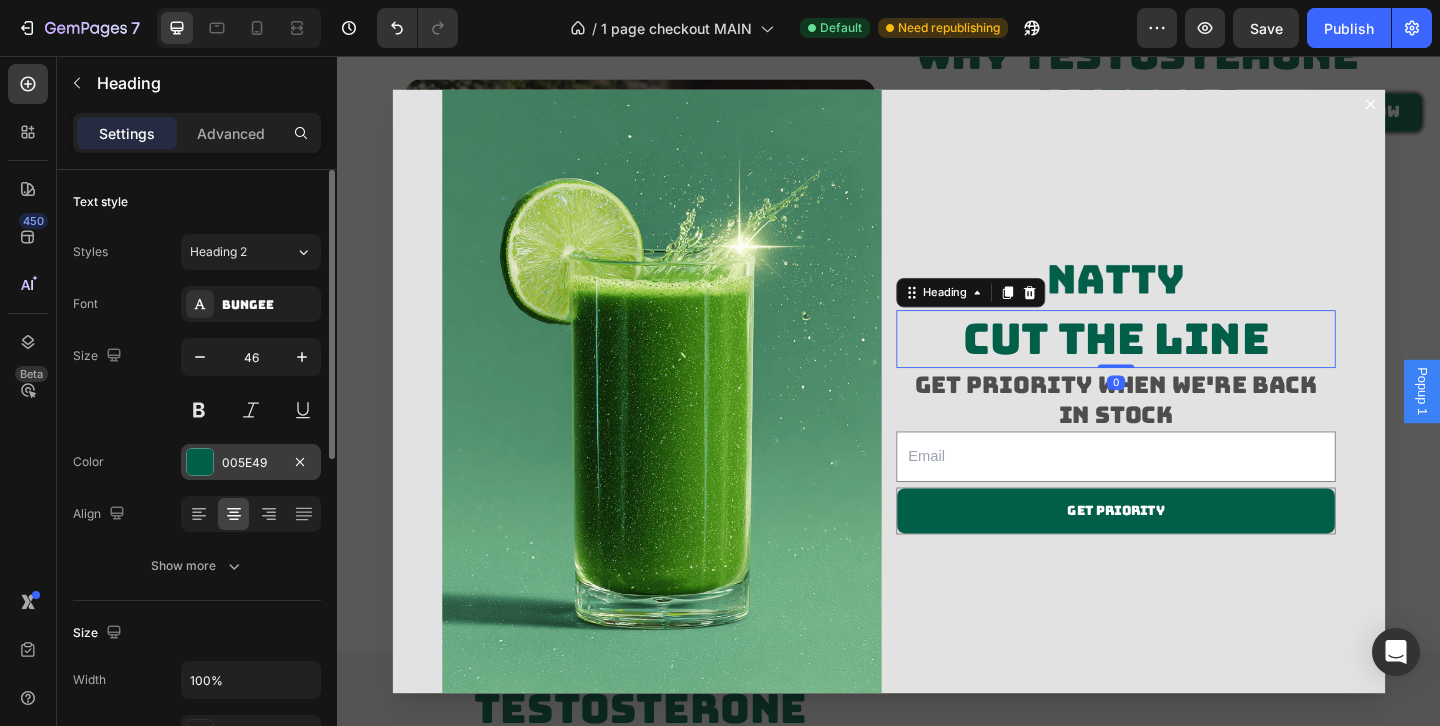 click at bounding box center (200, 462) 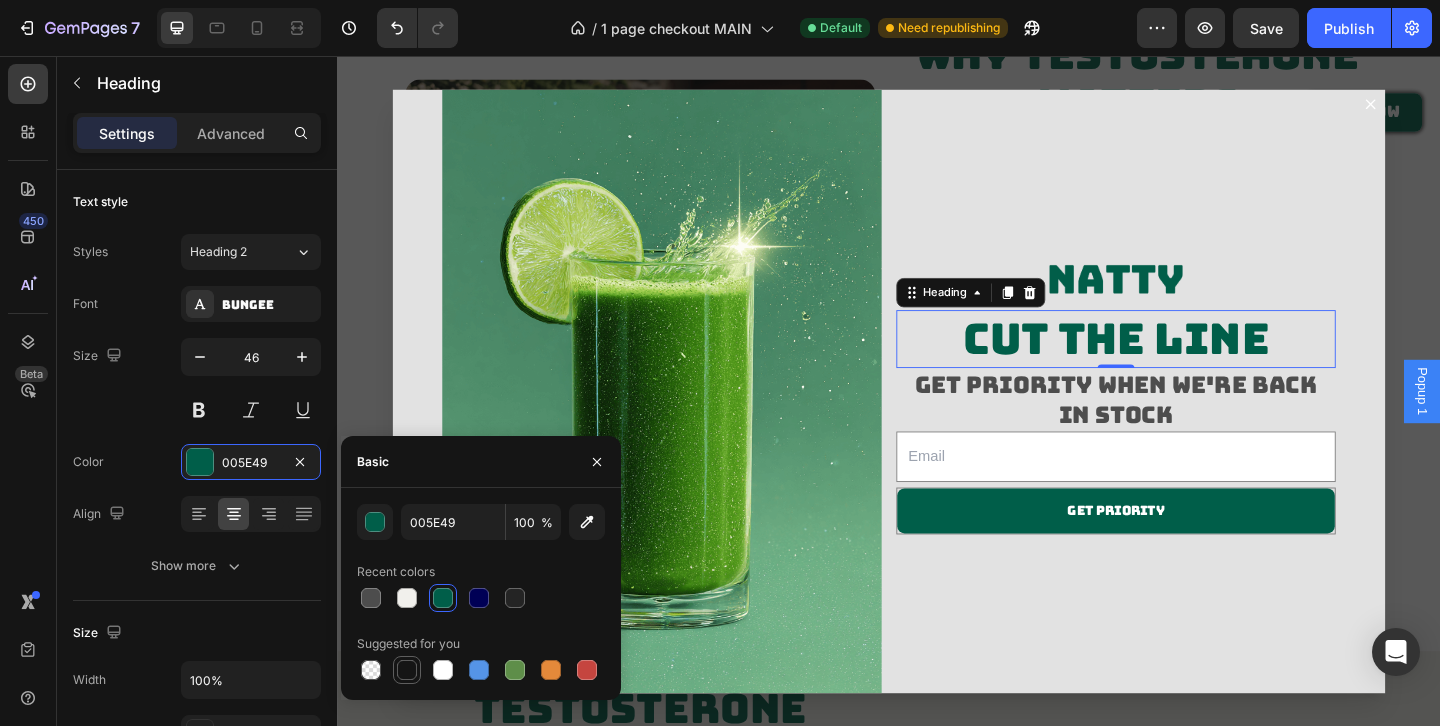 click at bounding box center (407, 670) 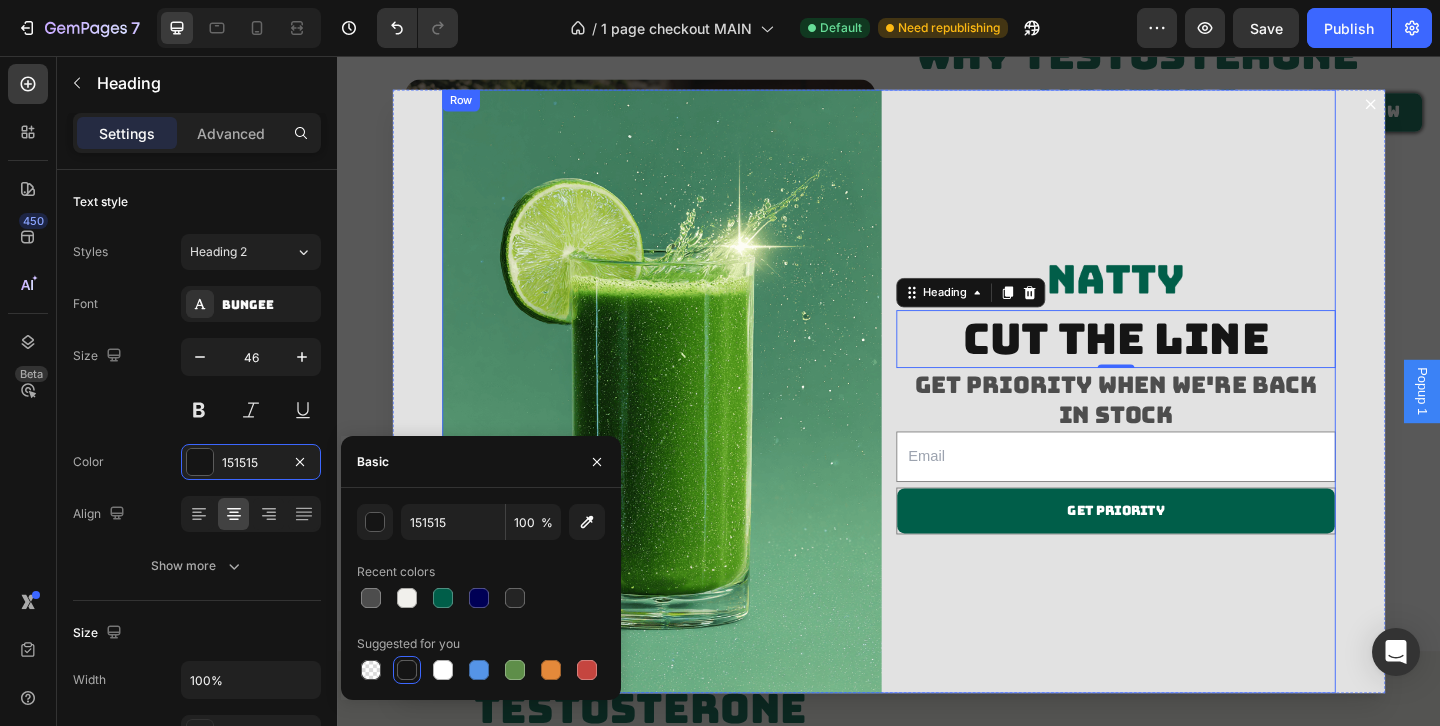 click on "Image cut the line Heading   0 Get priority when we're back in stock Heading Email Field Get priority Submit Button Row Newsletter" at bounding box center [1184, 420] 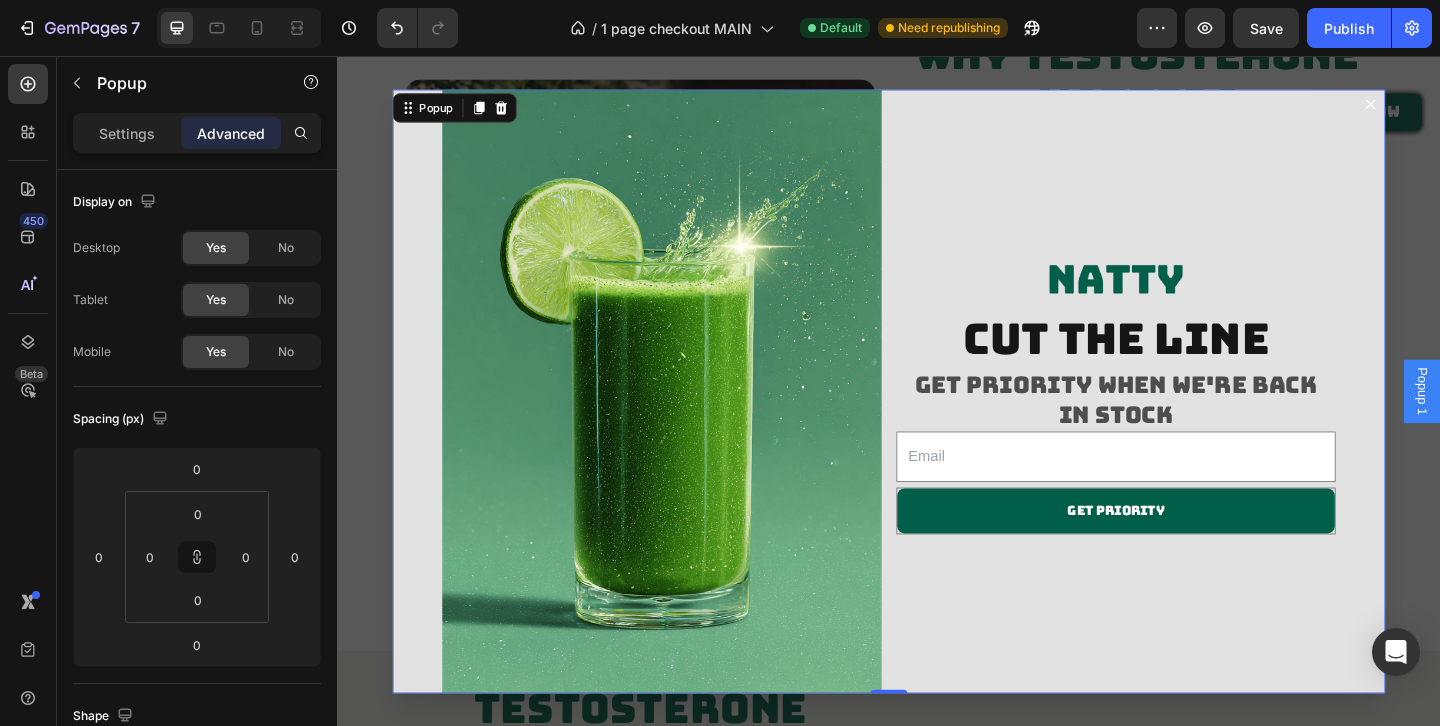 click on "Image Image cut the line Heading Get priority when we're back in stock Heading Email Field Get priority Submit Button Row Newsletter Row" at bounding box center (937, 420) 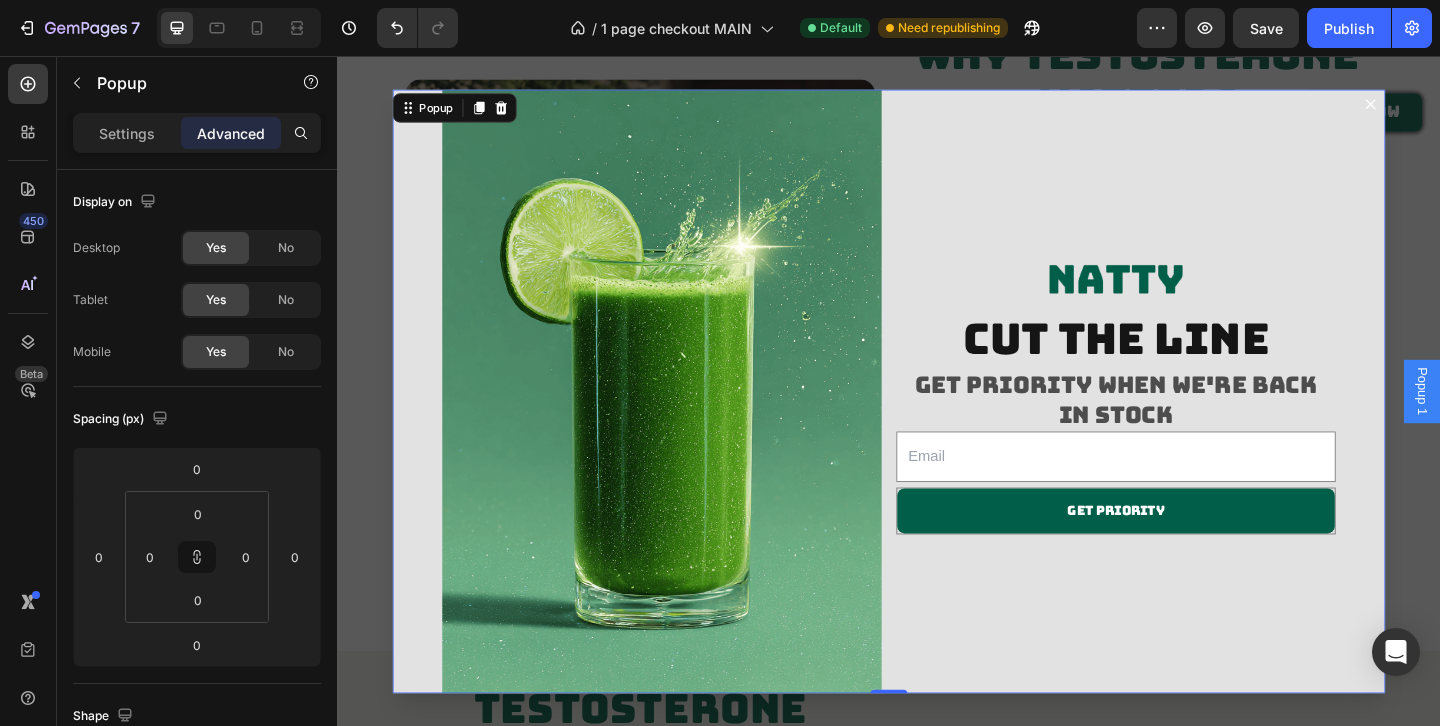 click on "Image Image cut the line Heading Get priority when we're back in stock Heading Email Field Get priority Submit Button Row Newsletter Row" at bounding box center [937, 420] 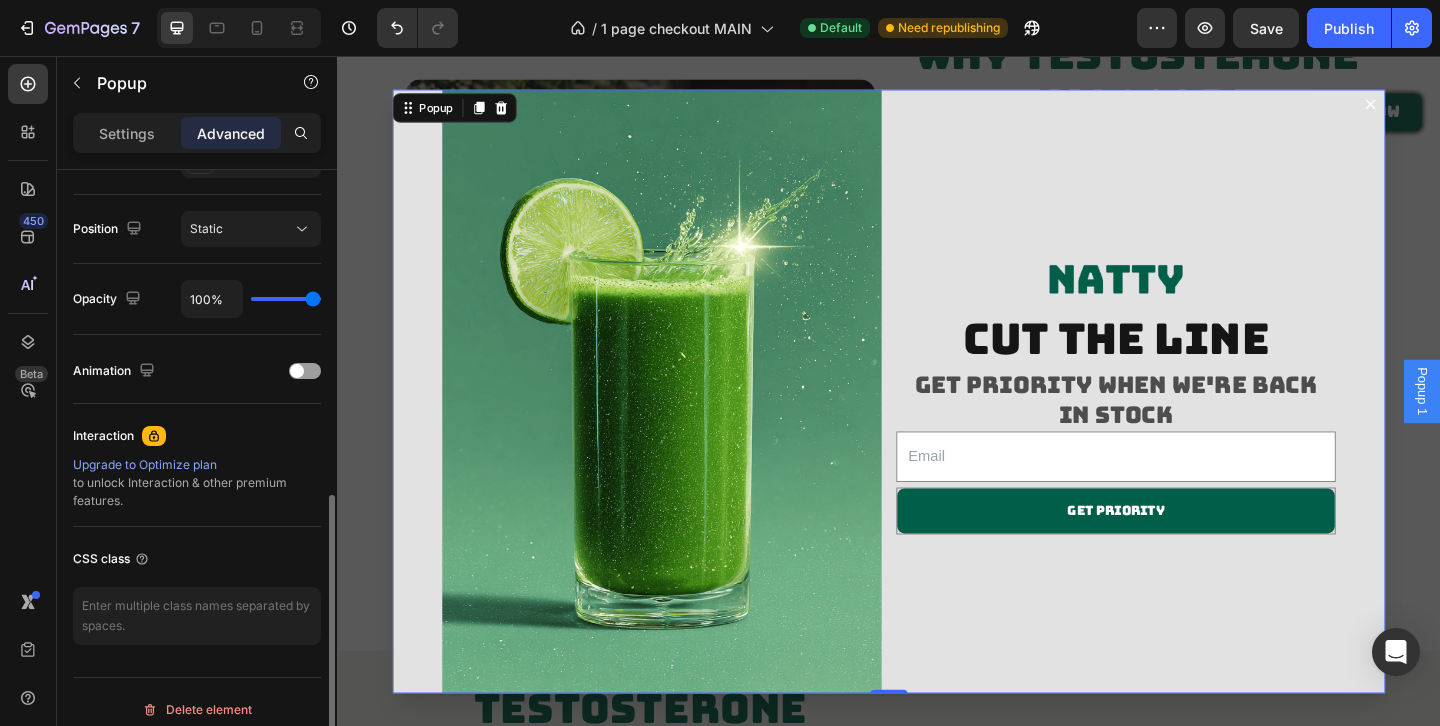 scroll, scrollTop: 721, scrollLeft: 0, axis: vertical 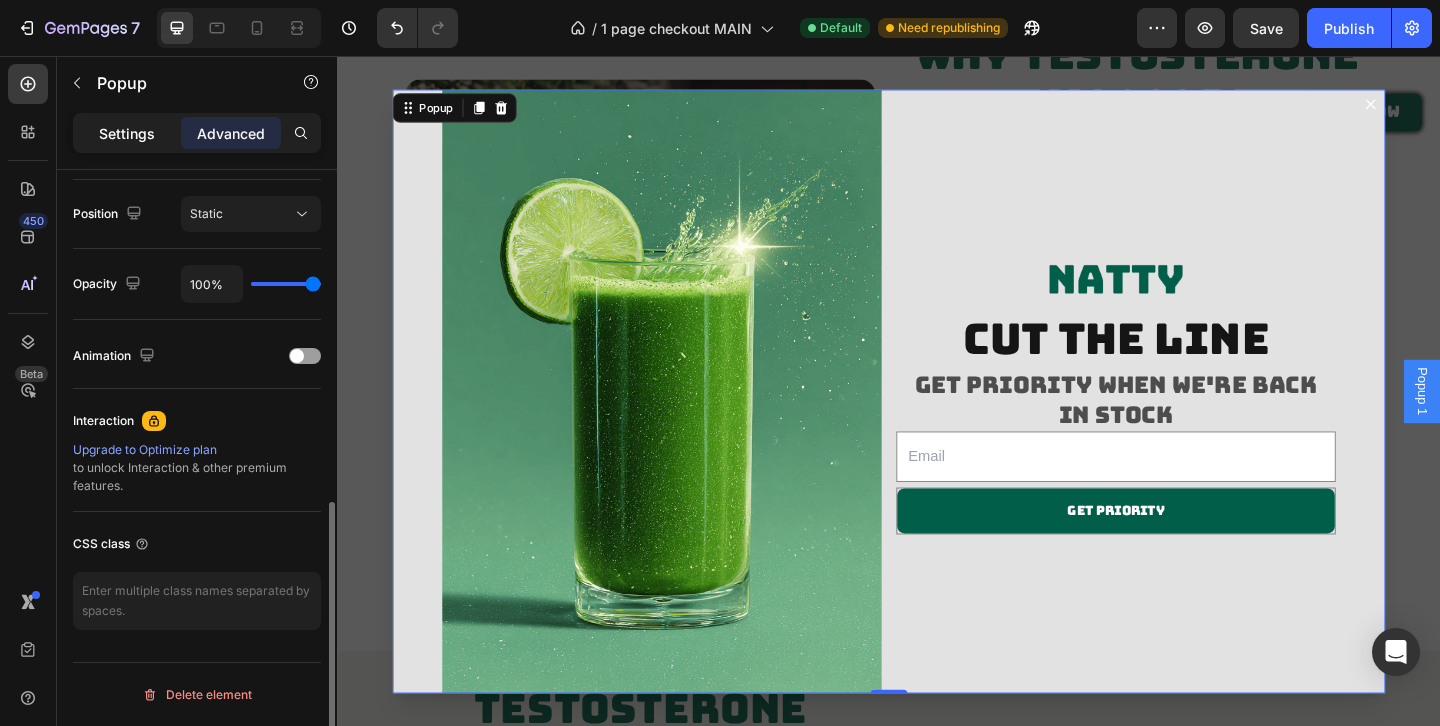 click on "Settings" at bounding box center [127, 133] 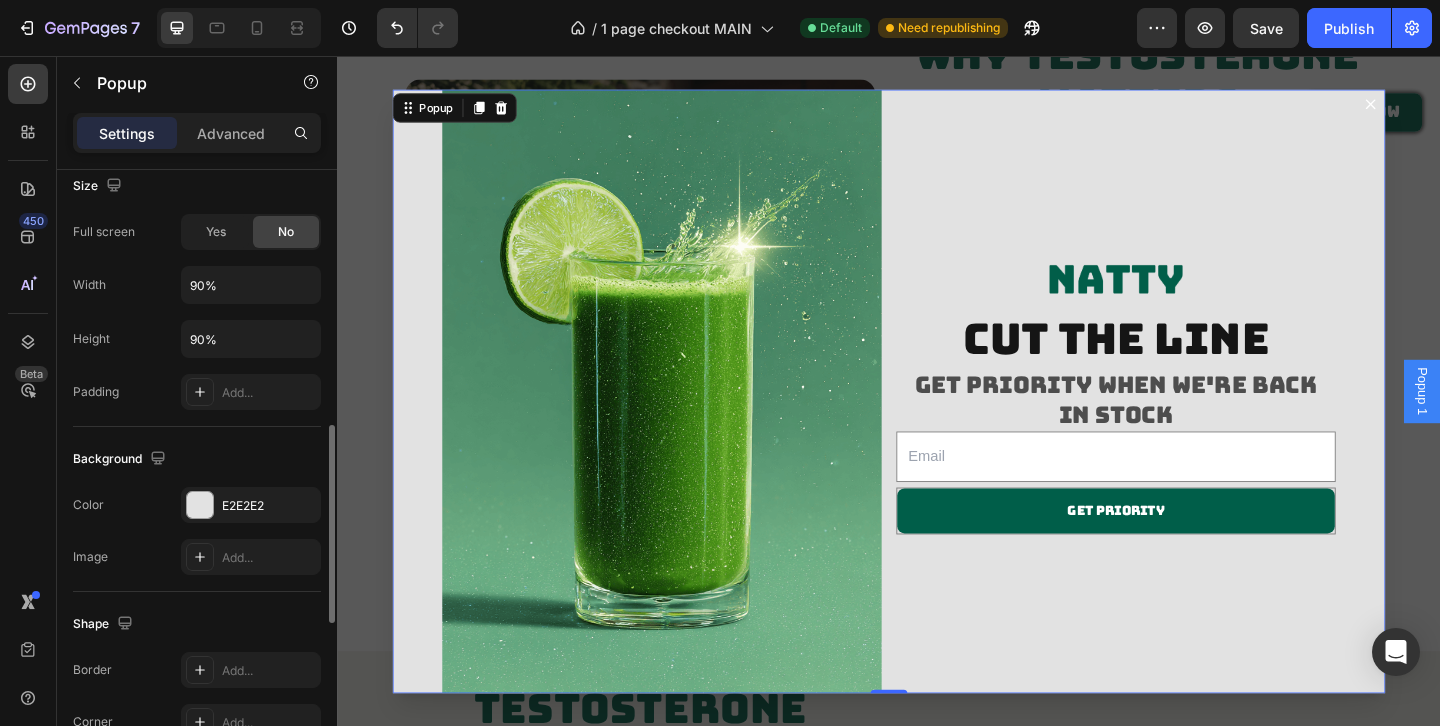 scroll, scrollTop: 781, scrollLeft: 0, axis: vertical 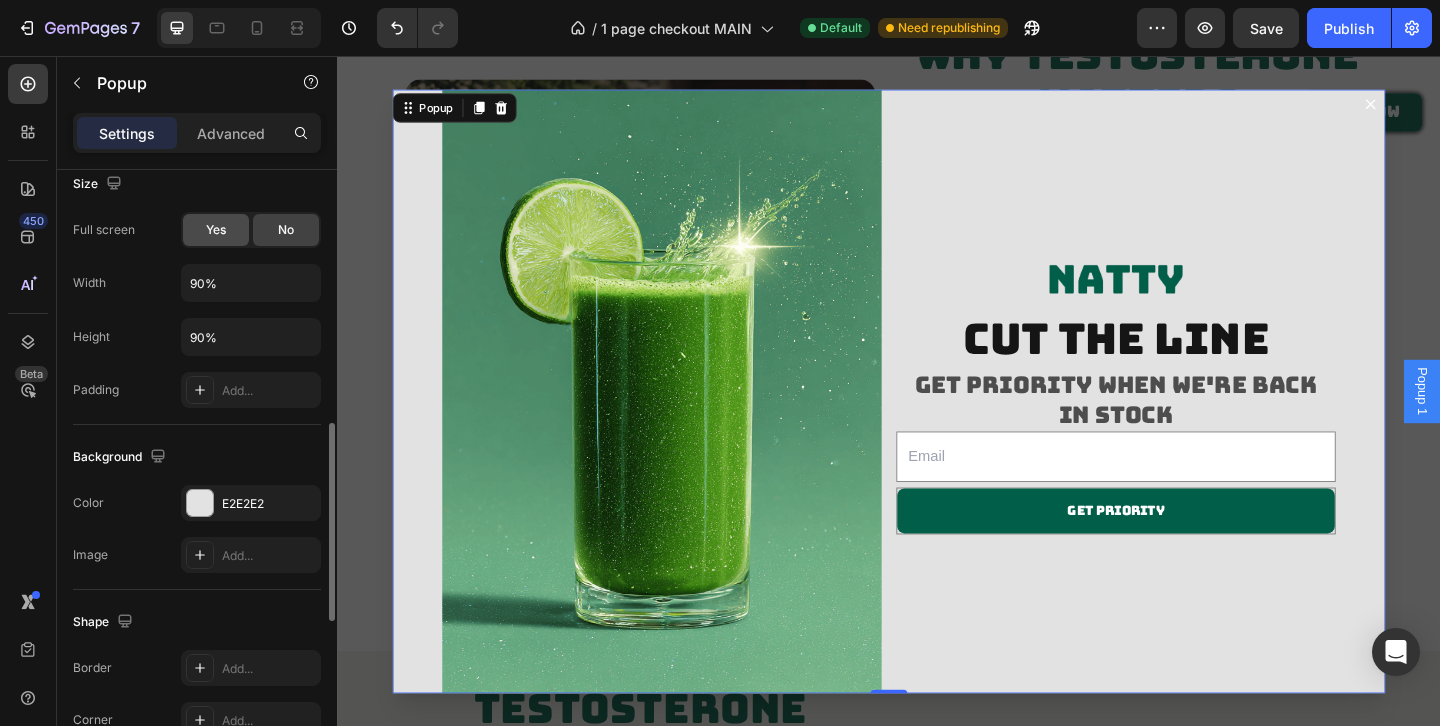 click on "Yes" 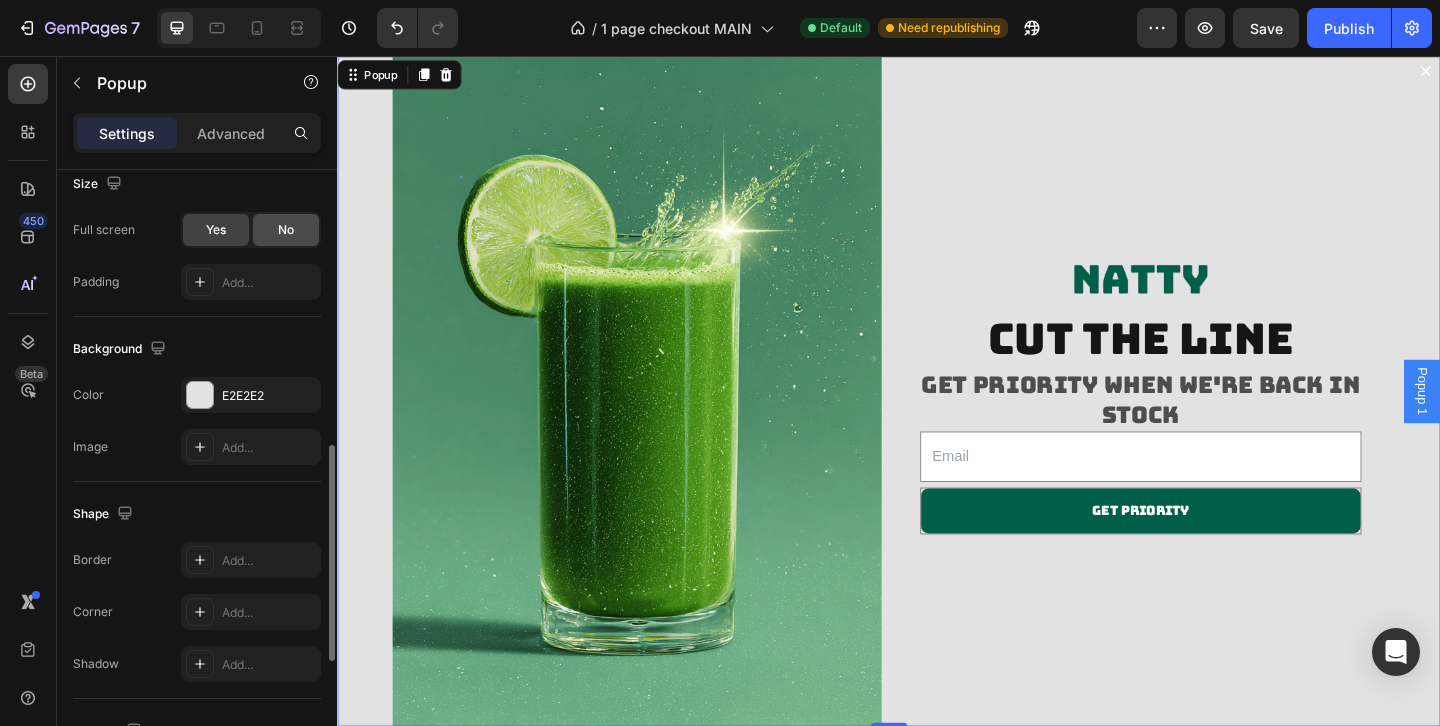 click on "No" 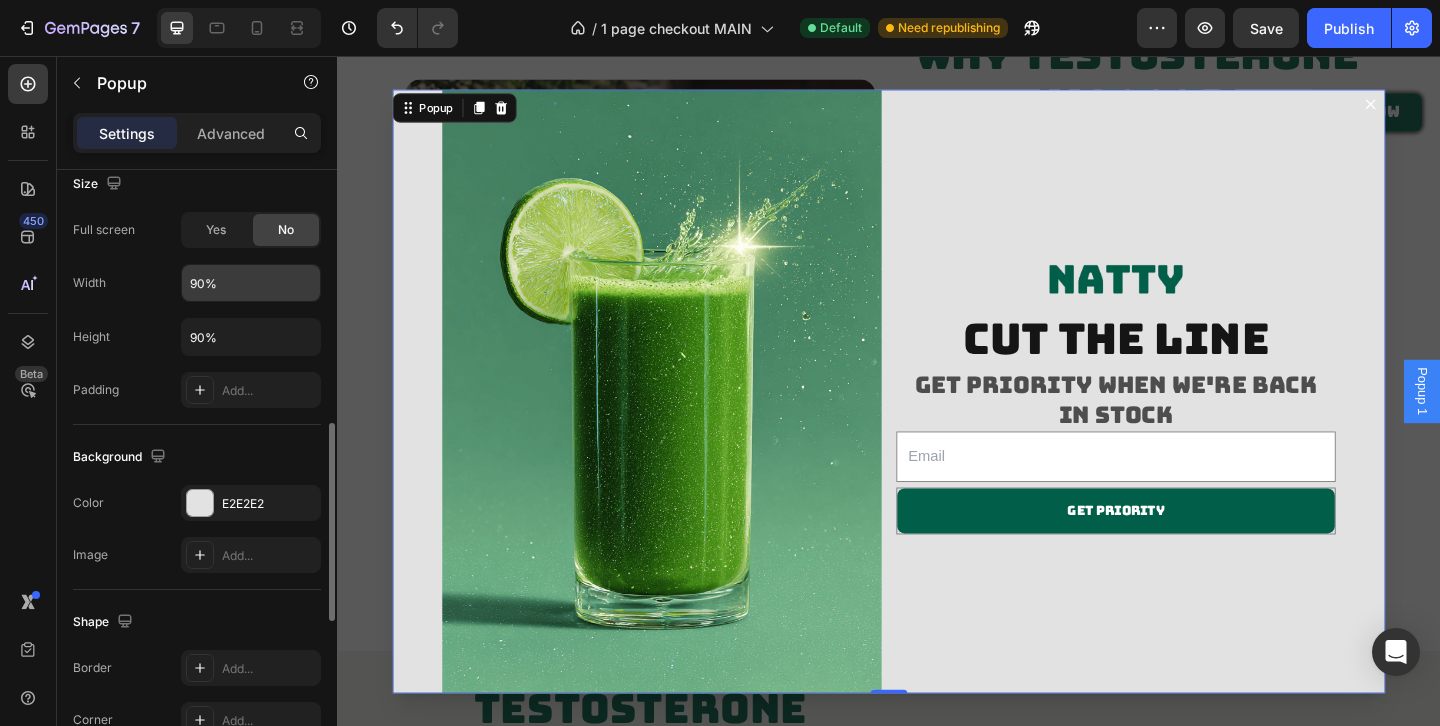 click on "90%" at bounding box center [251, 283] 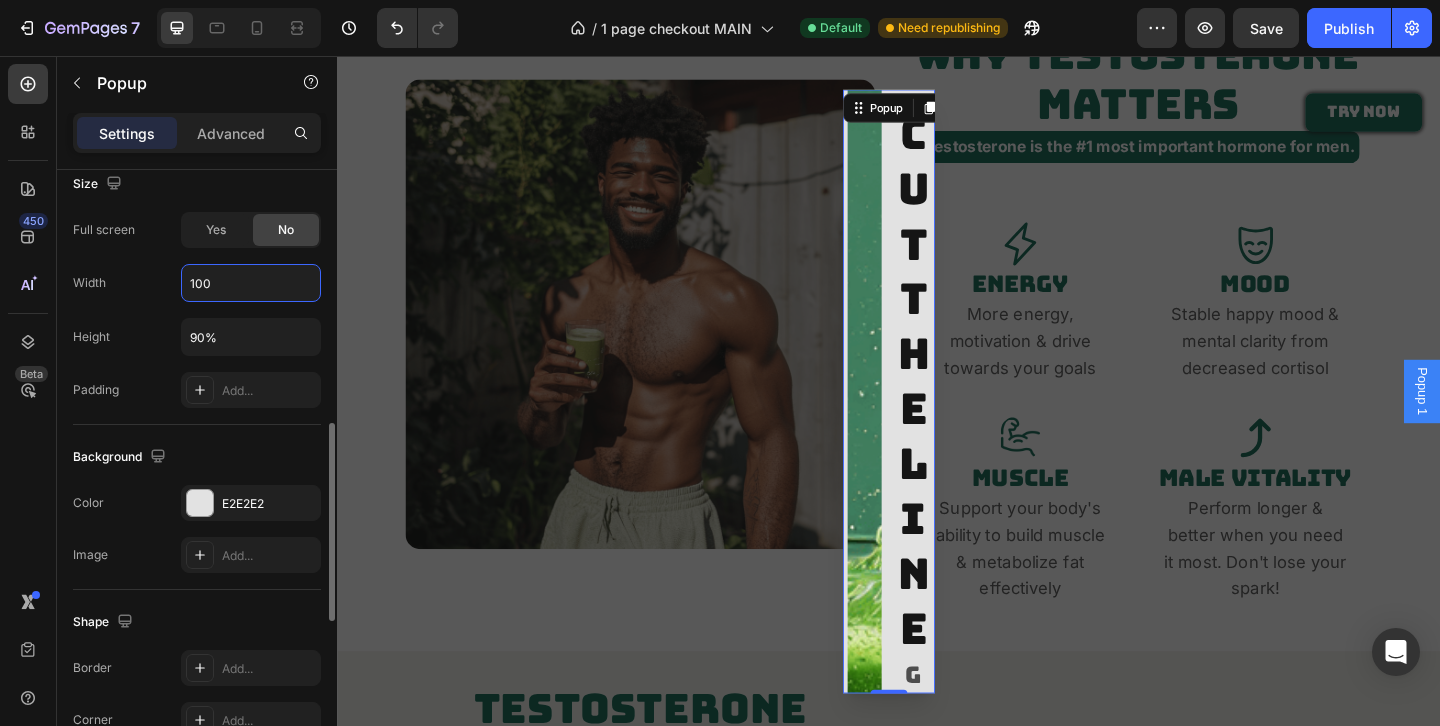 type on "100%" 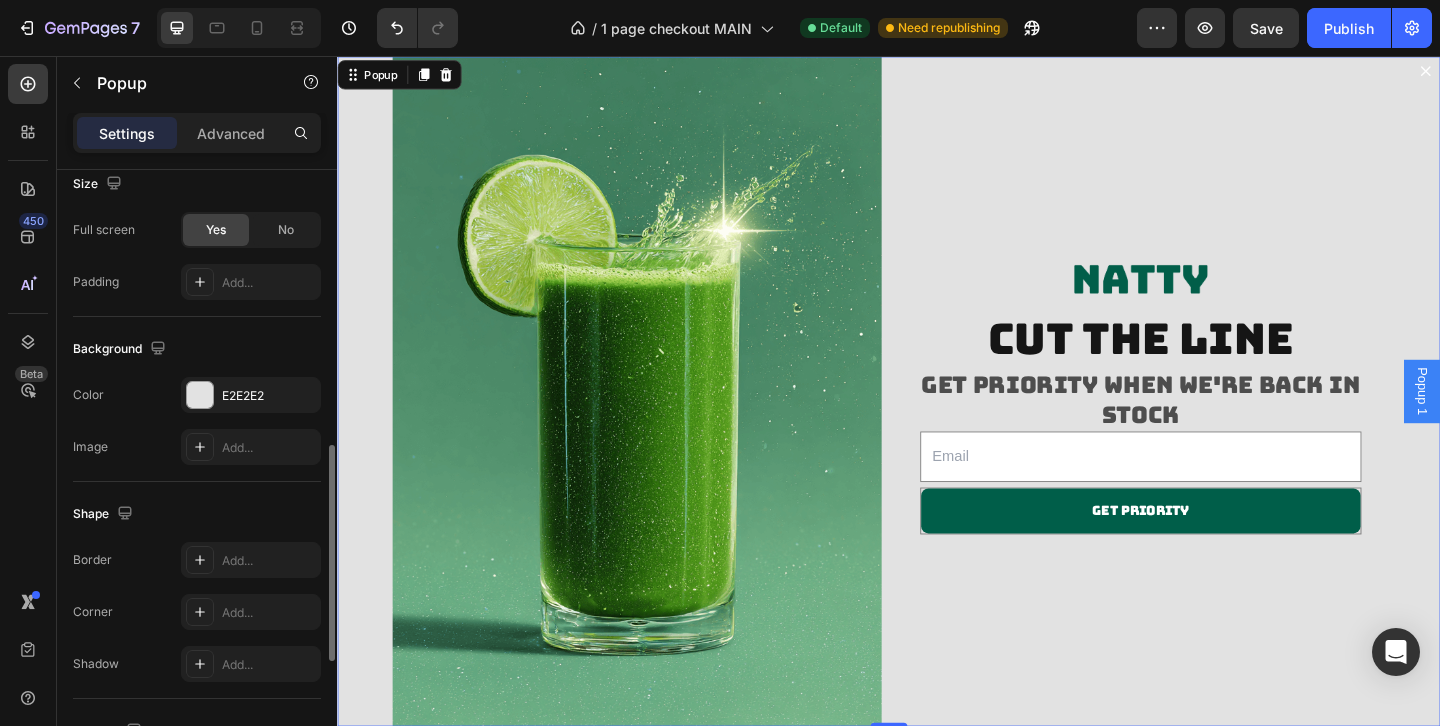 click on "Image Image cut the line Heading Get priority when we're back in stock Heading Email Field Get priority Submit Button Row Newsletter Row" at bounding box center [937, 420] 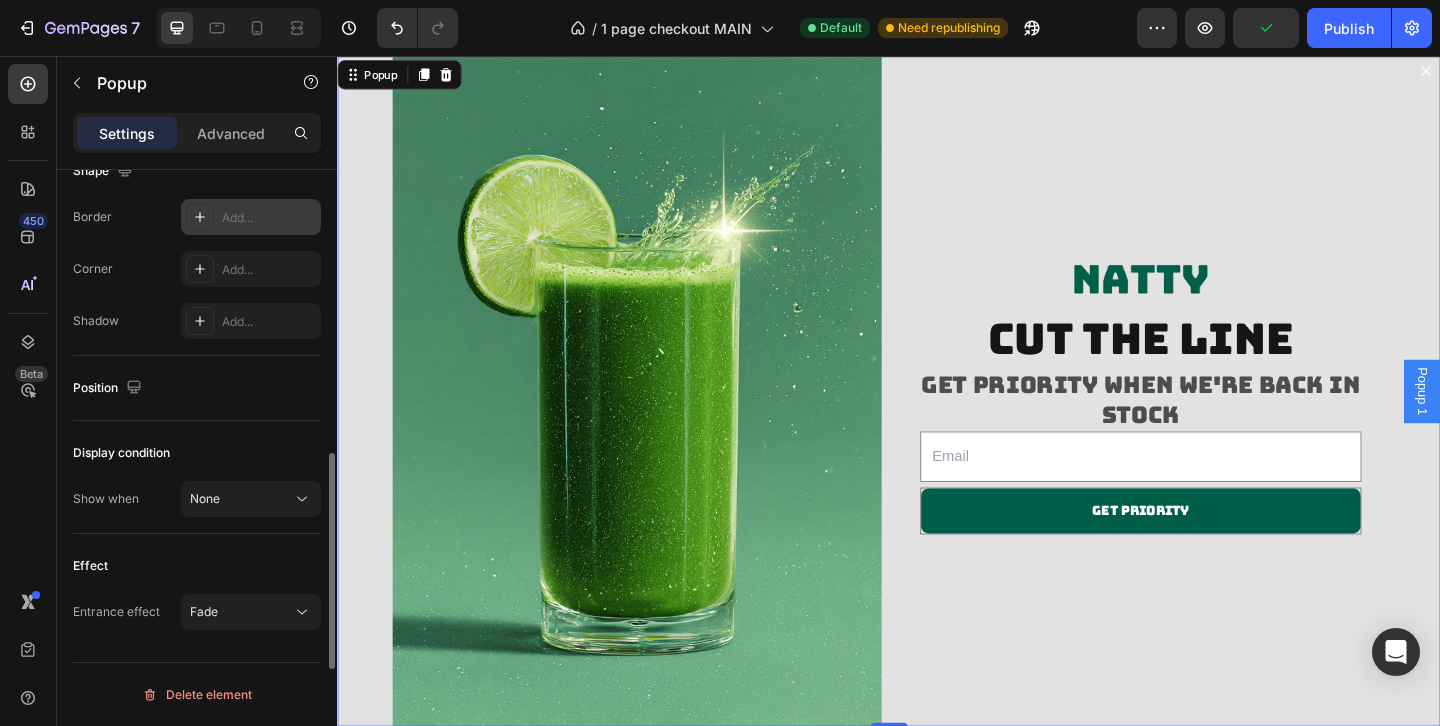 scroll, scrollTop: 0, scrollLeft: 0, axis: both 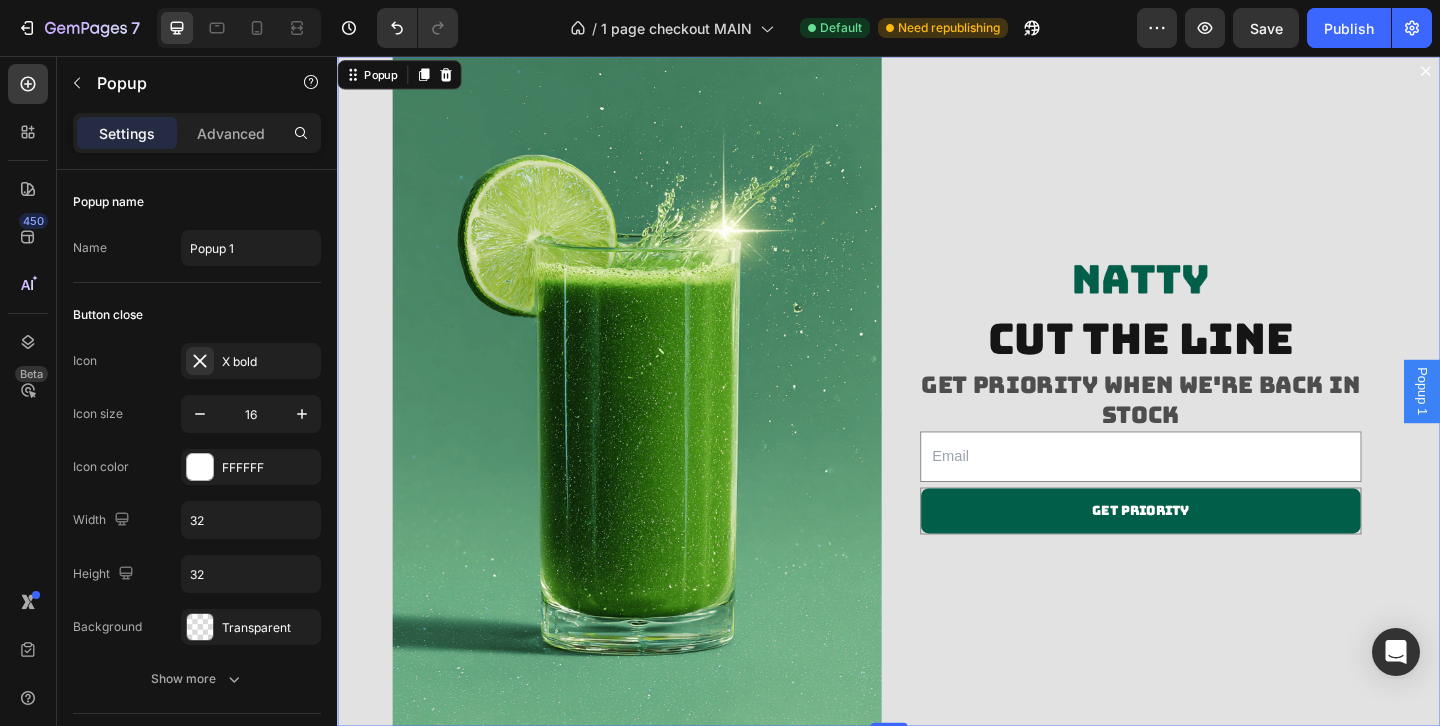 click on "Image Image cut the line Heading Get priority when we're back in stock Heading Email Field Get priority Submit Button Row Newsletter Row" at bounding box center [937, 420] 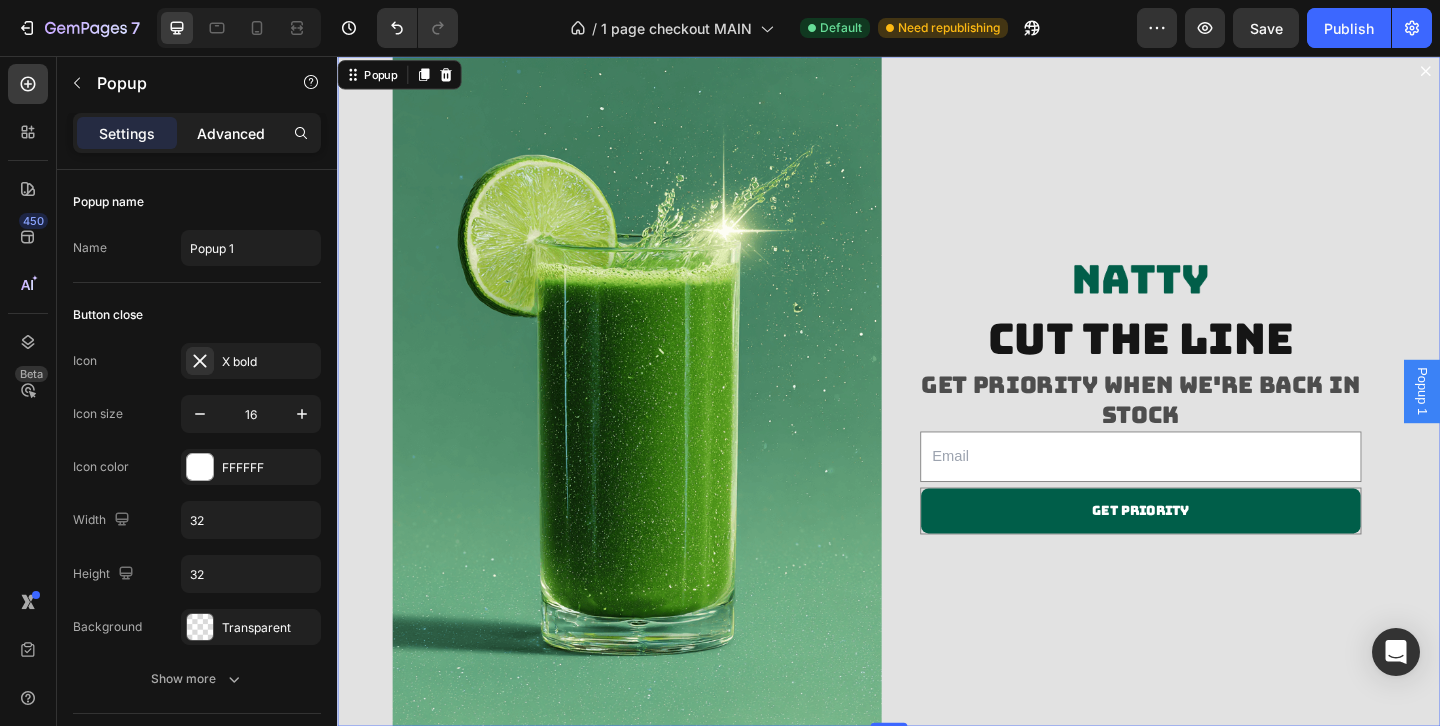 click on "Advanced" at bounding box center [231, 133] 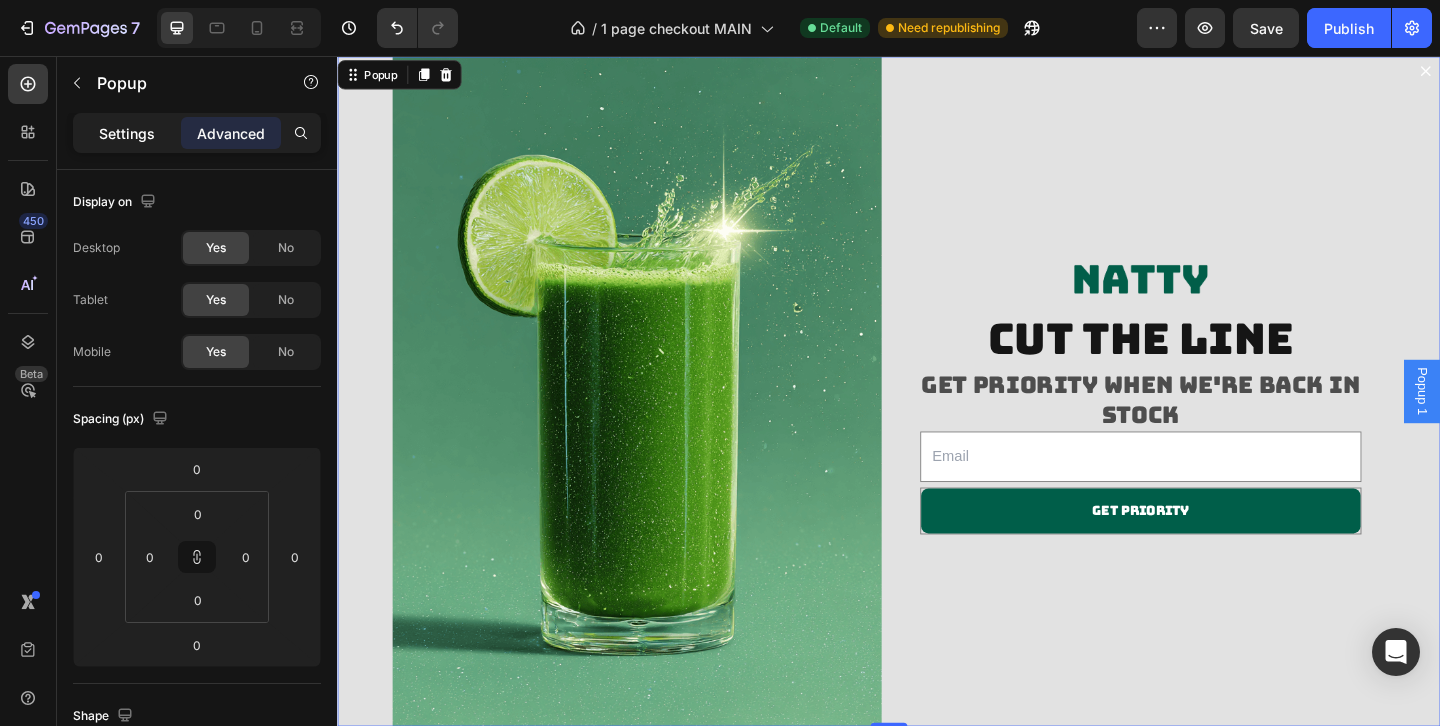 click on "Settings" at bounding box center (127, 133) 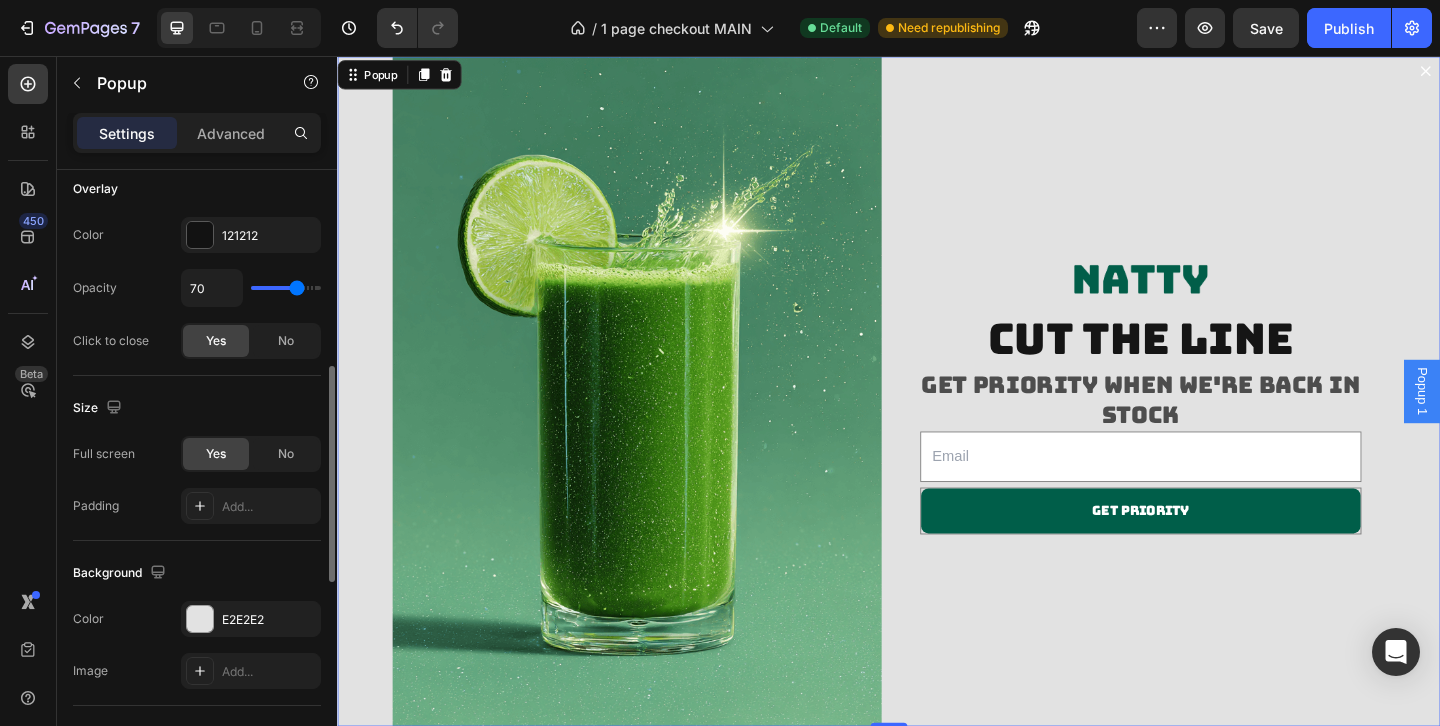 scroll, scrollTop: 577, scrollLeft: 0, axis: vertical 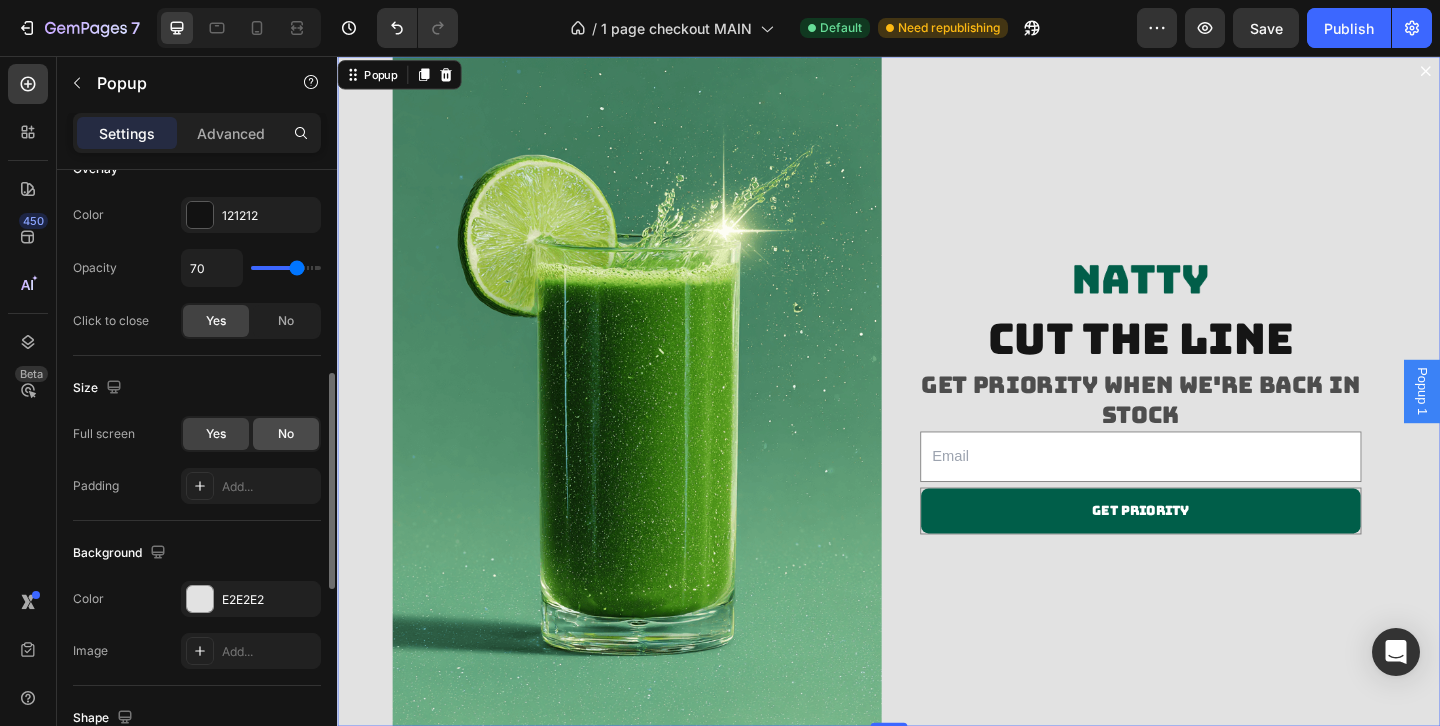 click on "No" 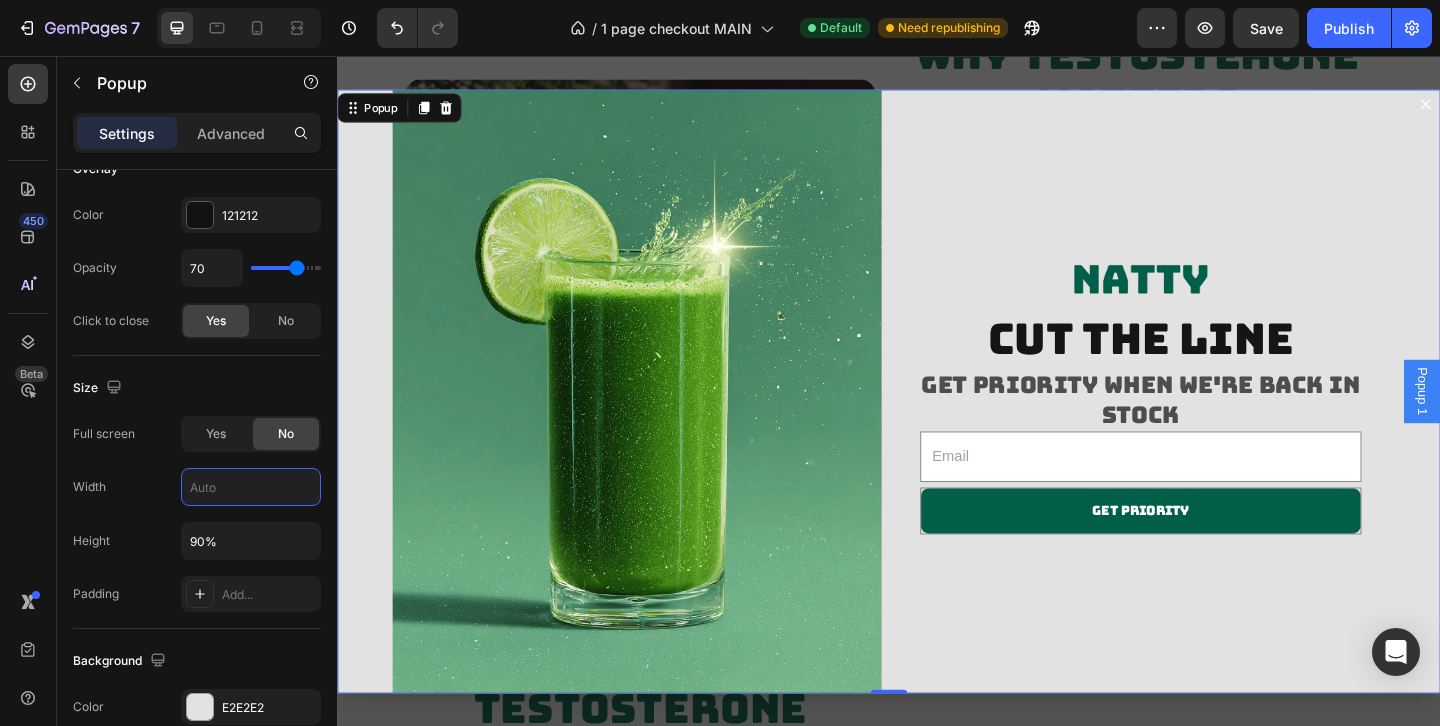 click at bounding box center (251, 487) 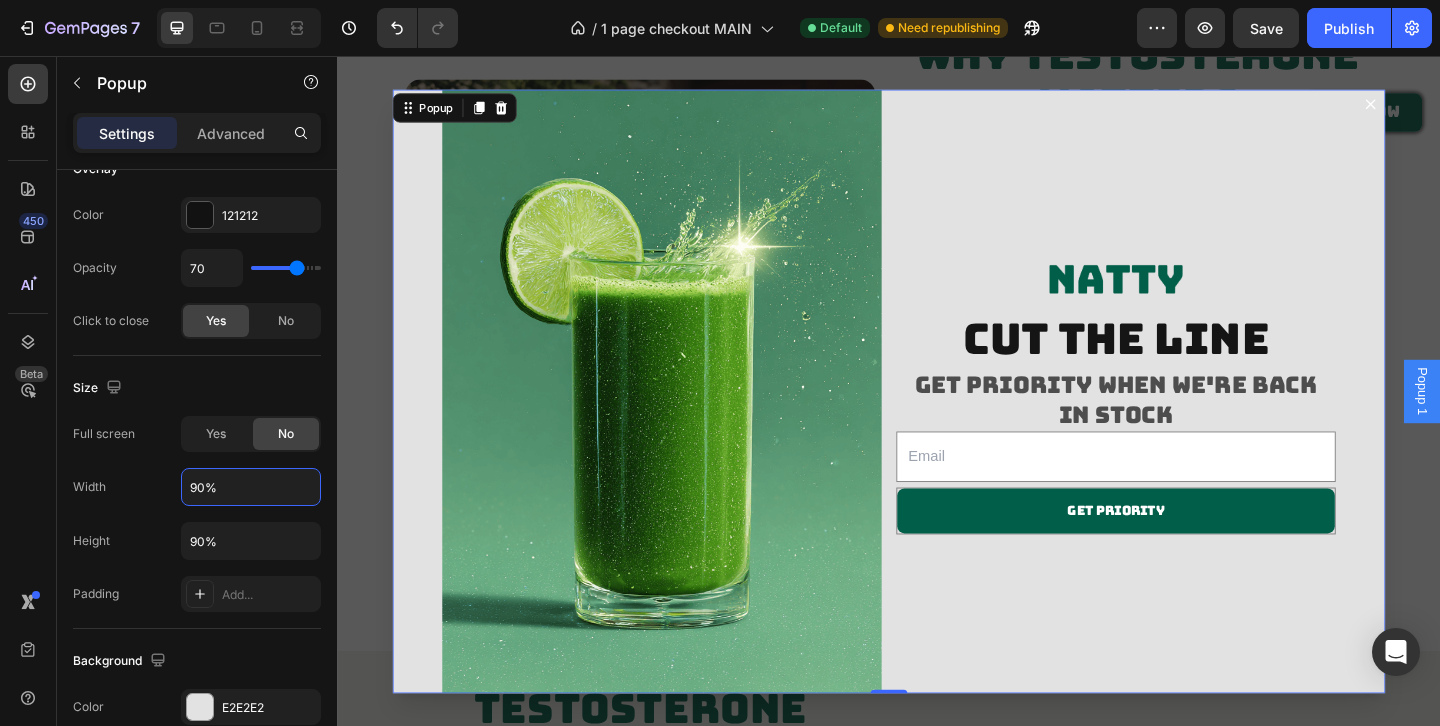 type on "90%" 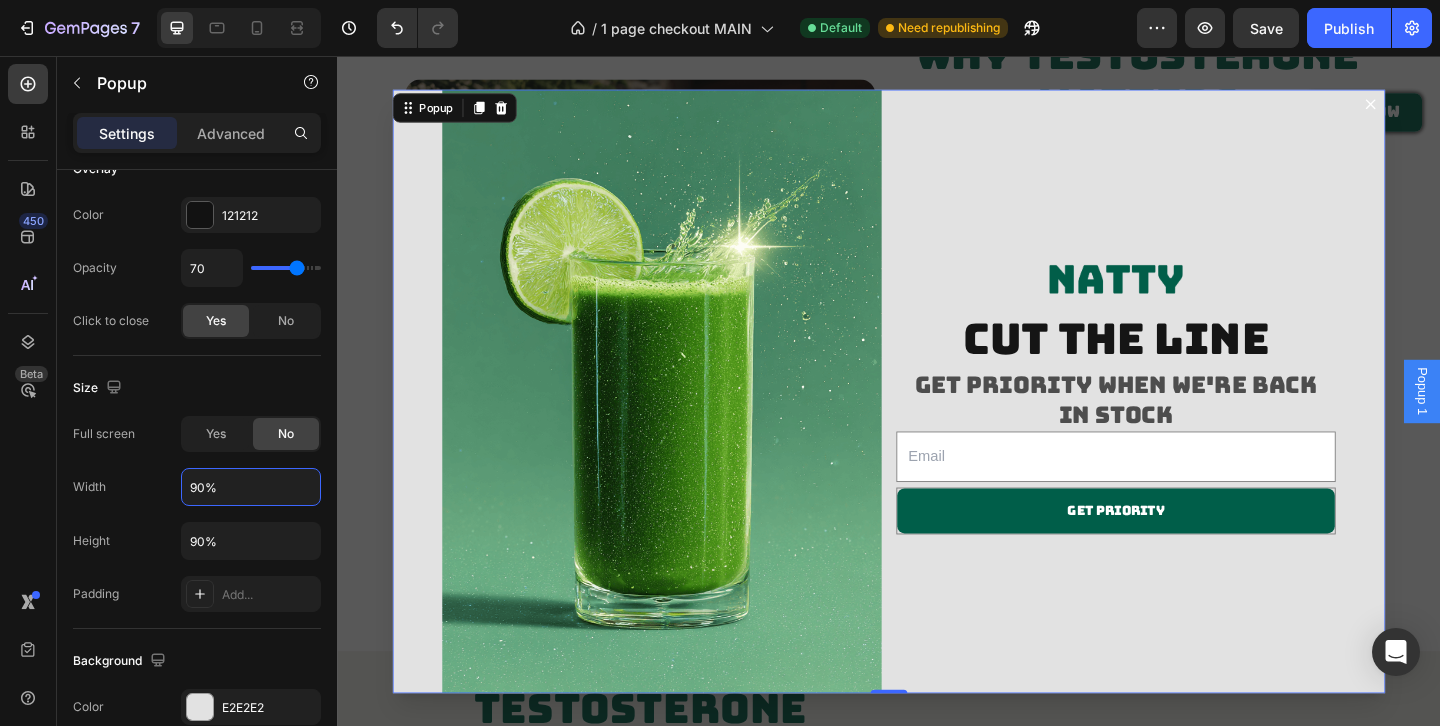 click on "Image Image cut the line Heading Get priority when we're back in stock Heading Email Field Get priority Submit Button Row Newsletter Row" at bounding box center (937, 420) 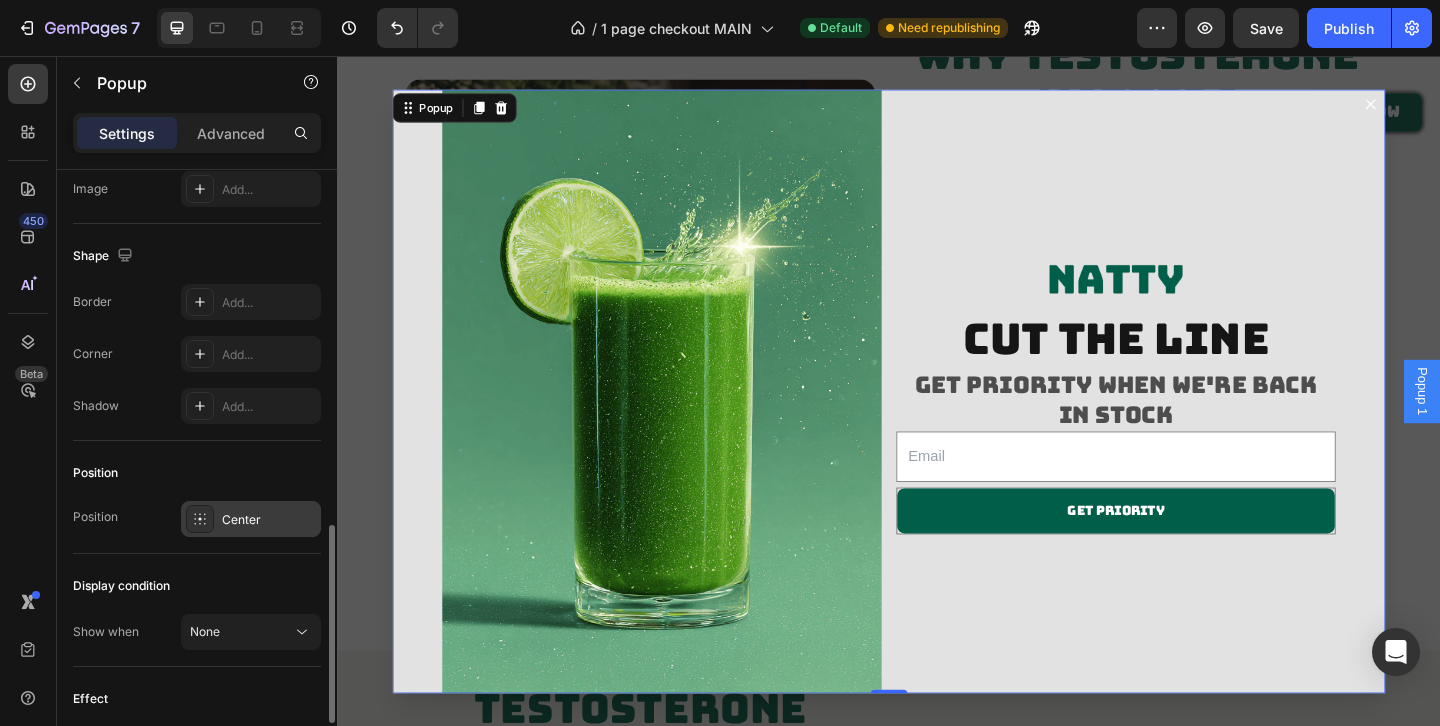 scroll, scrollTop: 1156, scrollLeft: 0, axis: vertical 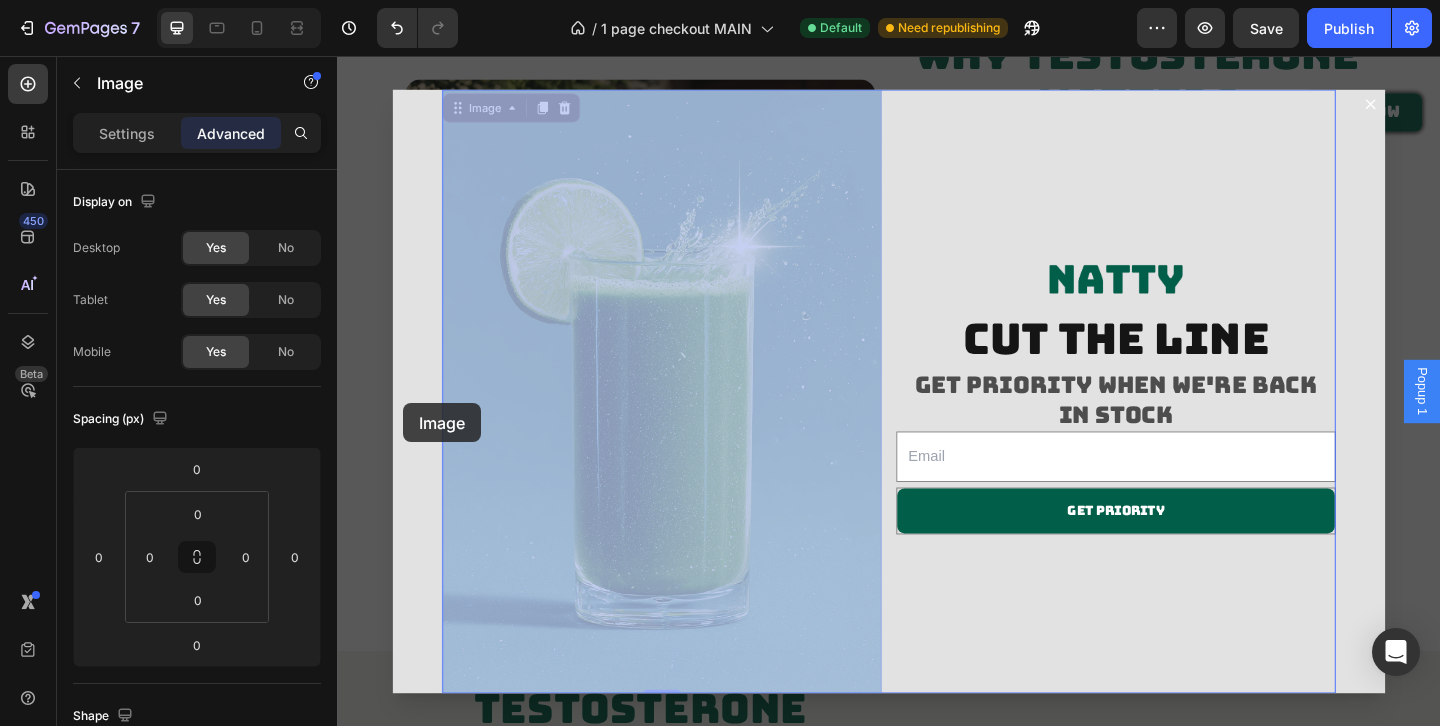 drag, startPoint x: 572, startPoint y: 430, endPoint x: 409, endPoint y: 434, distance: 163.04907 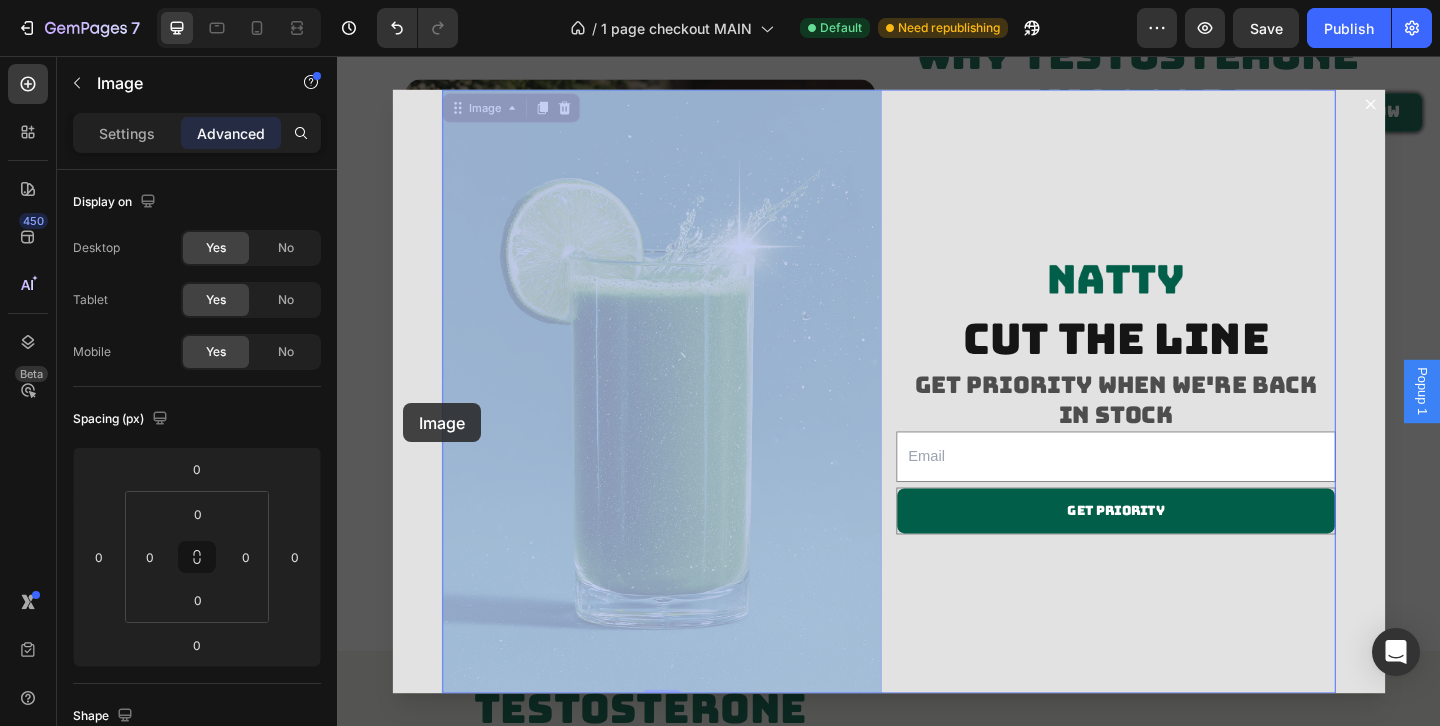 click on "Header Image Why Testosterone Heading matters Heading Testosterone is the #1 most important hormone for men Text Block
Icon ENERGY Heading More energy, motivation & drive towards your goals Text Block Image MUSCLE Heading Support your body's ability to build muscle  & metabolize fat Text Block
Icon MOOD Heading Stable happy mood & mental clarity thanks to reduced cortisol Text Block
Icon VITALITY Heading Perform longer & better when you need it most. Don't lose your spark! Text Block Row Row Section 3/25 Page has reached Shopify’s 25 section-limit Page has reached Shopify’s 25 section-limit Image WHY Testosterone matters Heading Testosterone is the #1 most important hormone for men.  Text Block
Icon Energy Heading More energy, motivation & drive towards your goals Text Block
Icon MOOD Heading Stable happy mood & mental clarity from decreased cortisol Text Block Row
Icon Energy Heading Text Block Icon MOOD Row" at bounding box center [937, 2317] 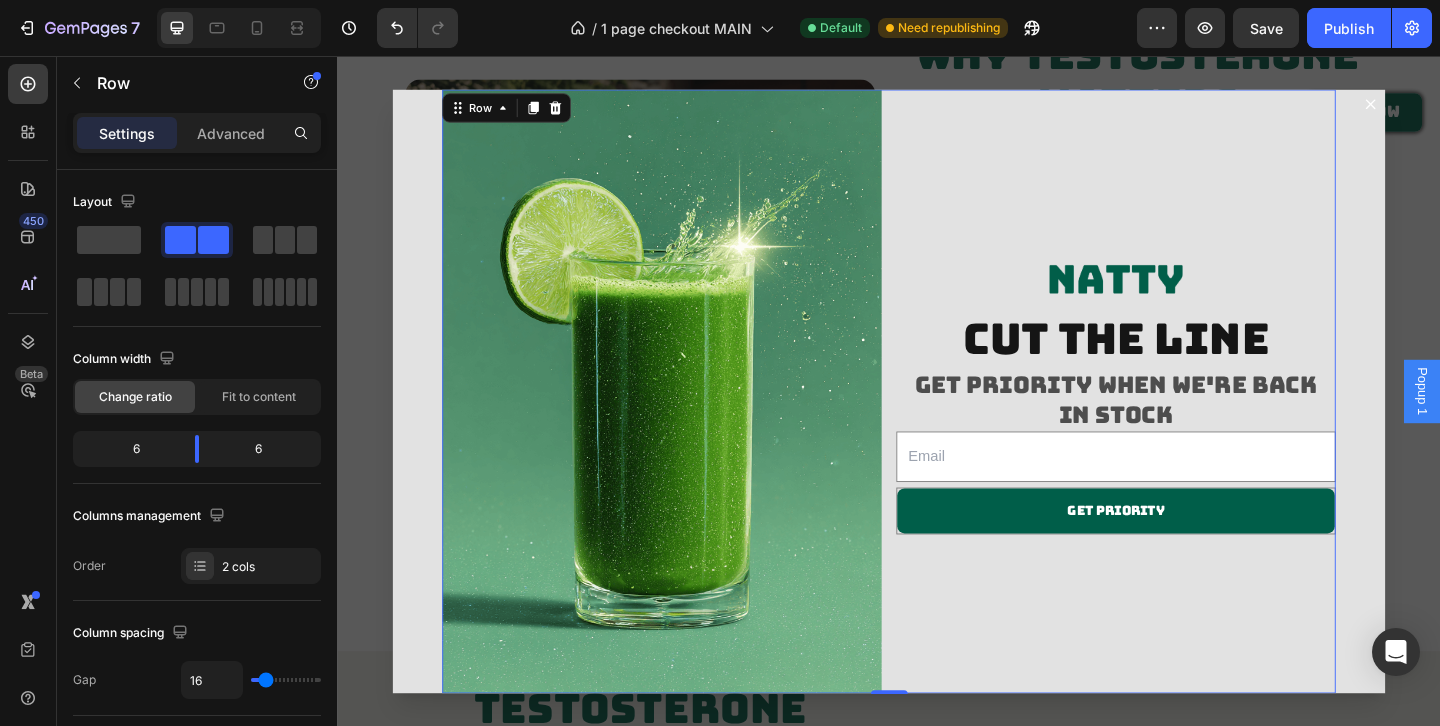 click on "Image Image cut the line Heading Get priority when we're back in stock Heading Email Field Get priority Submit Button Row Newsletter Row   0" at bounding box center (937, 420) 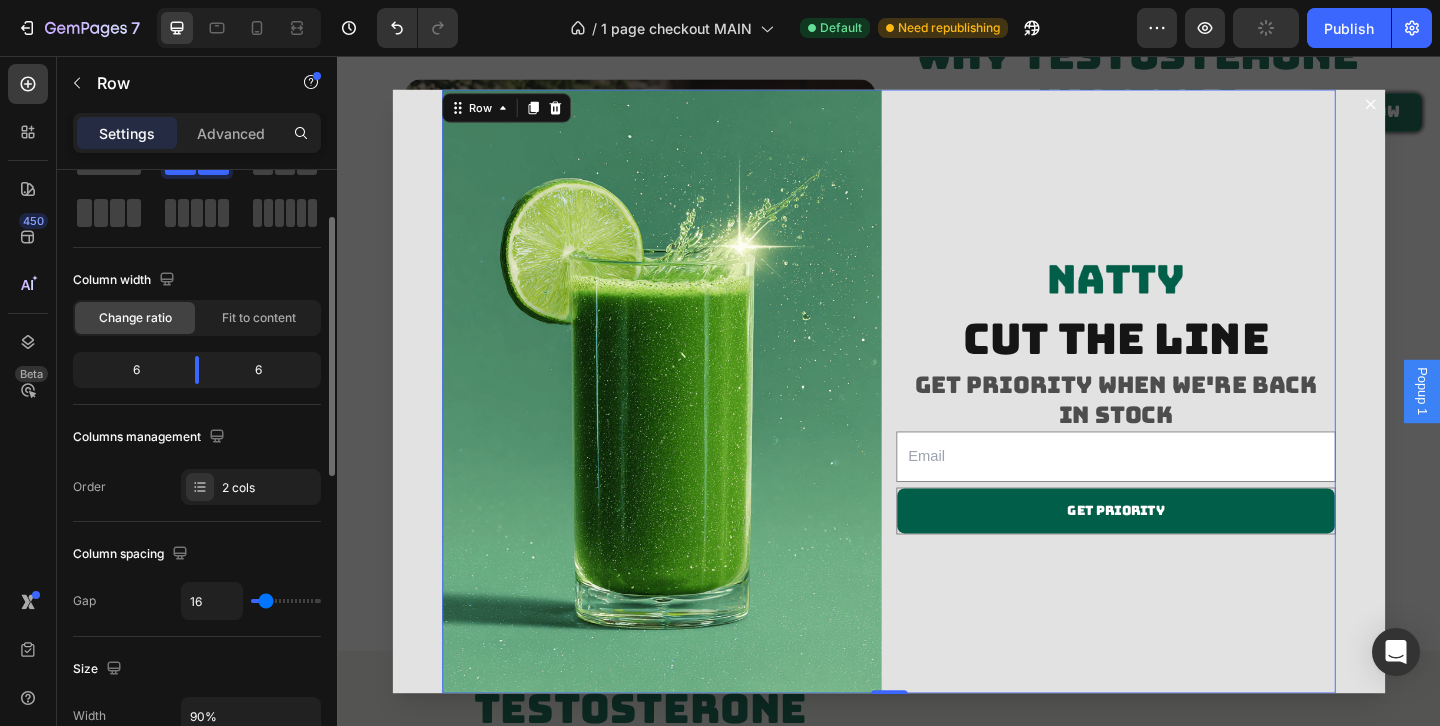 scroll, scrollTop: 101, scrollLeft: 0, axis: vertical 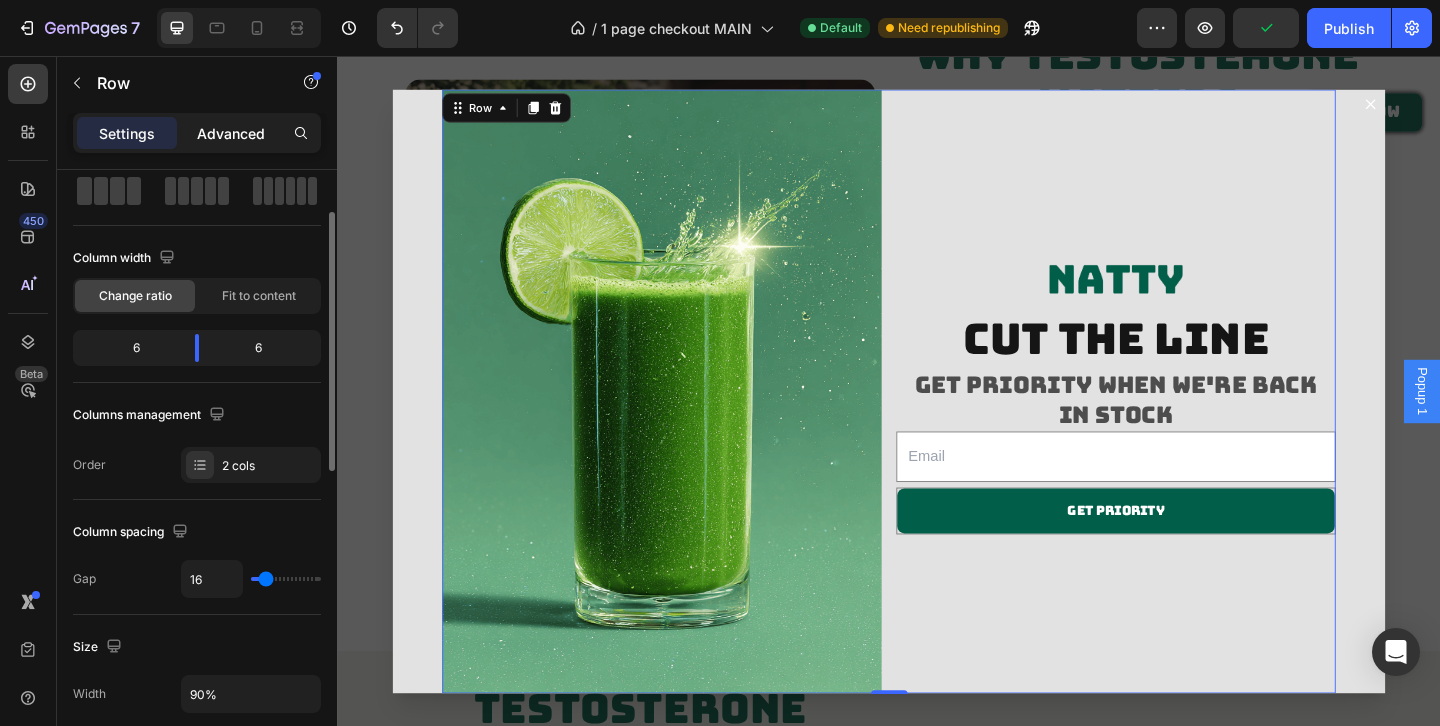 click on "Advanced" at bounding box center (231, 133) 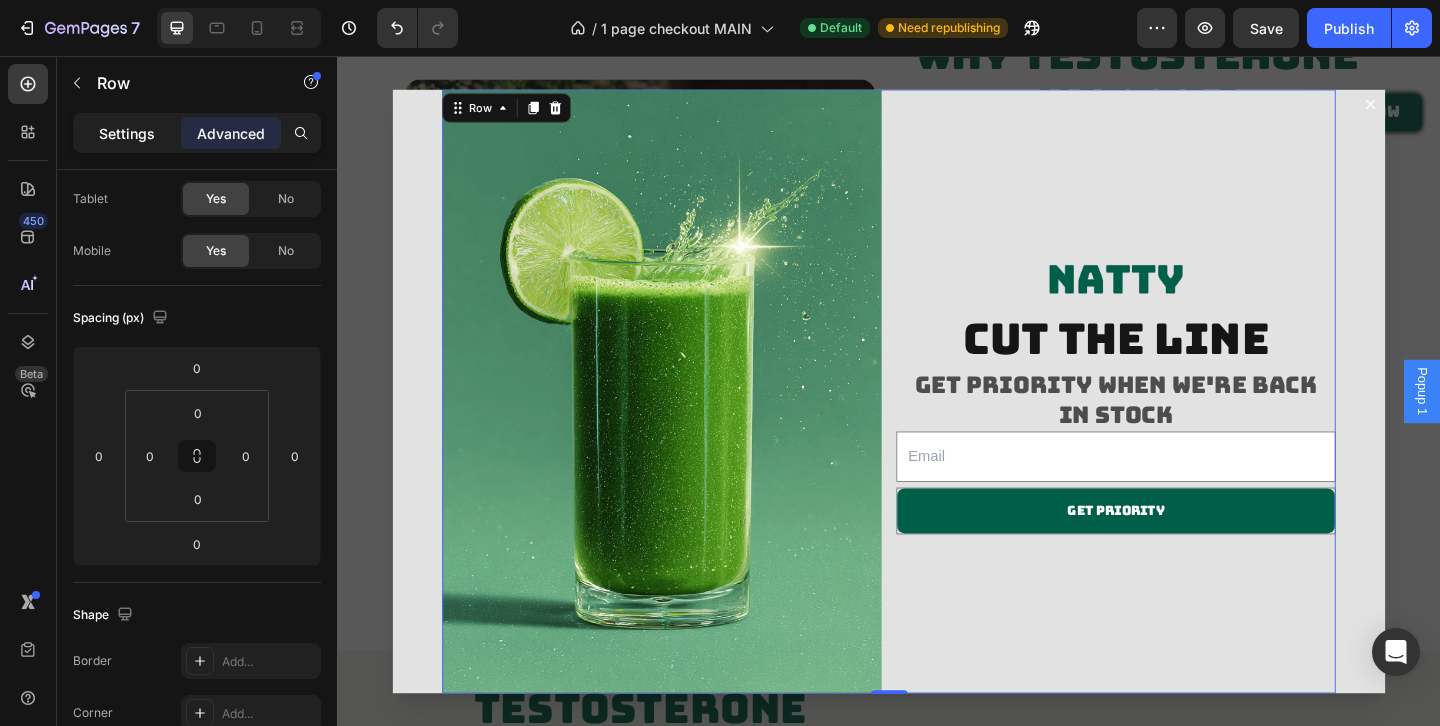 click on "Settings" at bounding box center (127, 133) 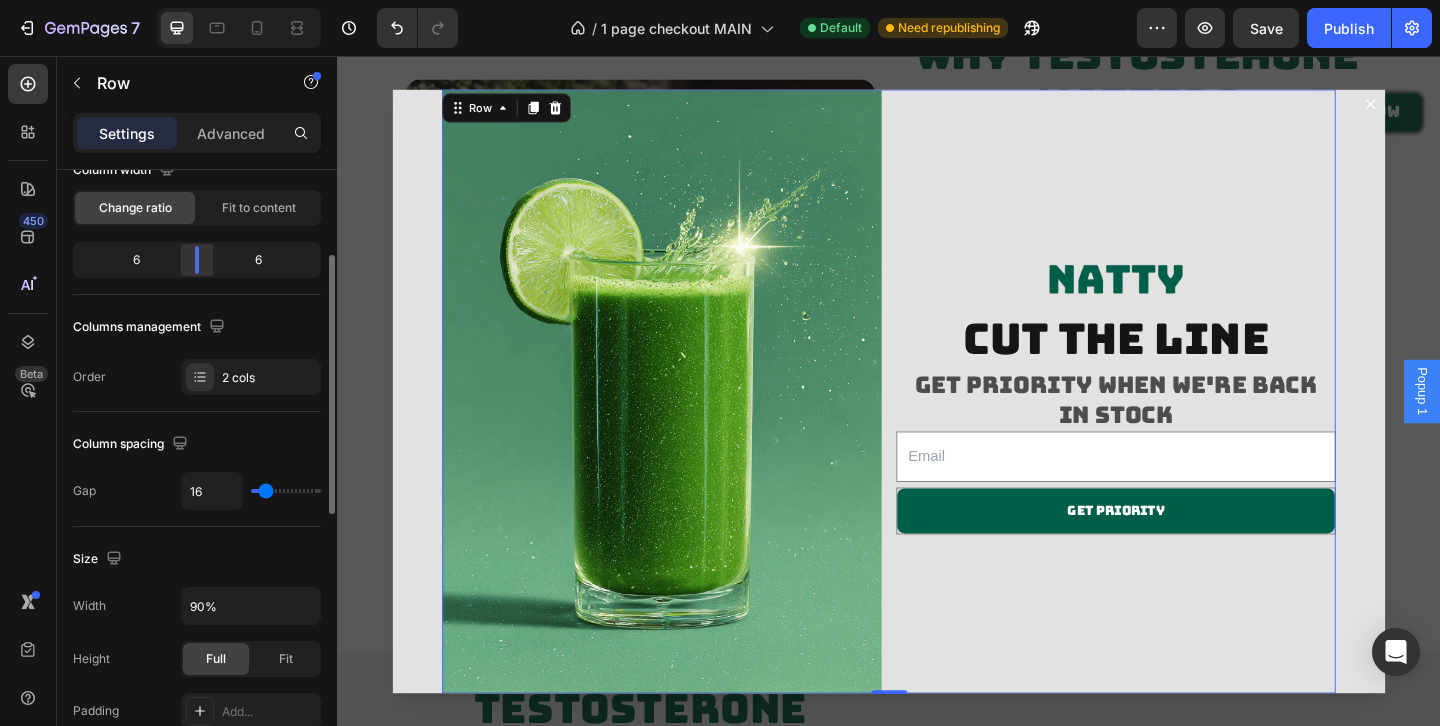 scroll, scrollTop: 197, scrollLeft: 0, axis: vertical 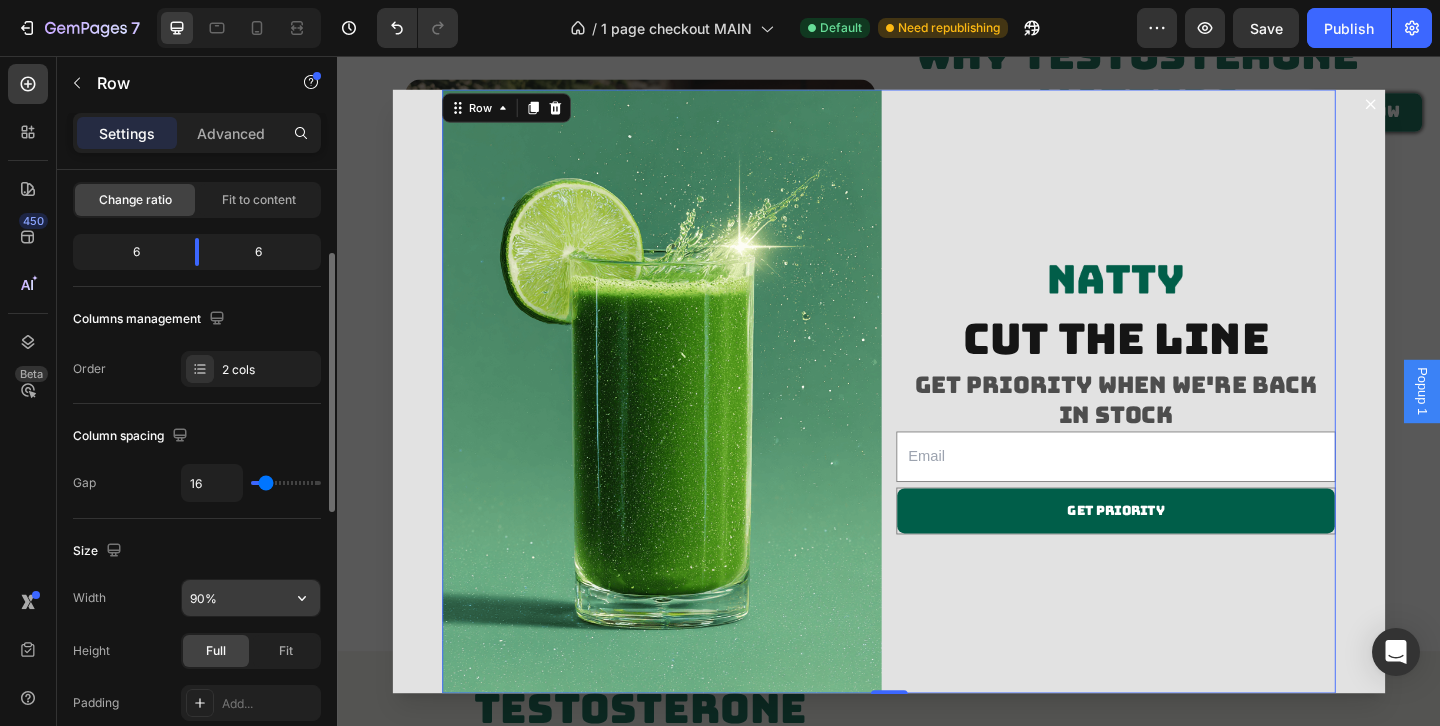 click on "90%" at bounding box center [251, 598] 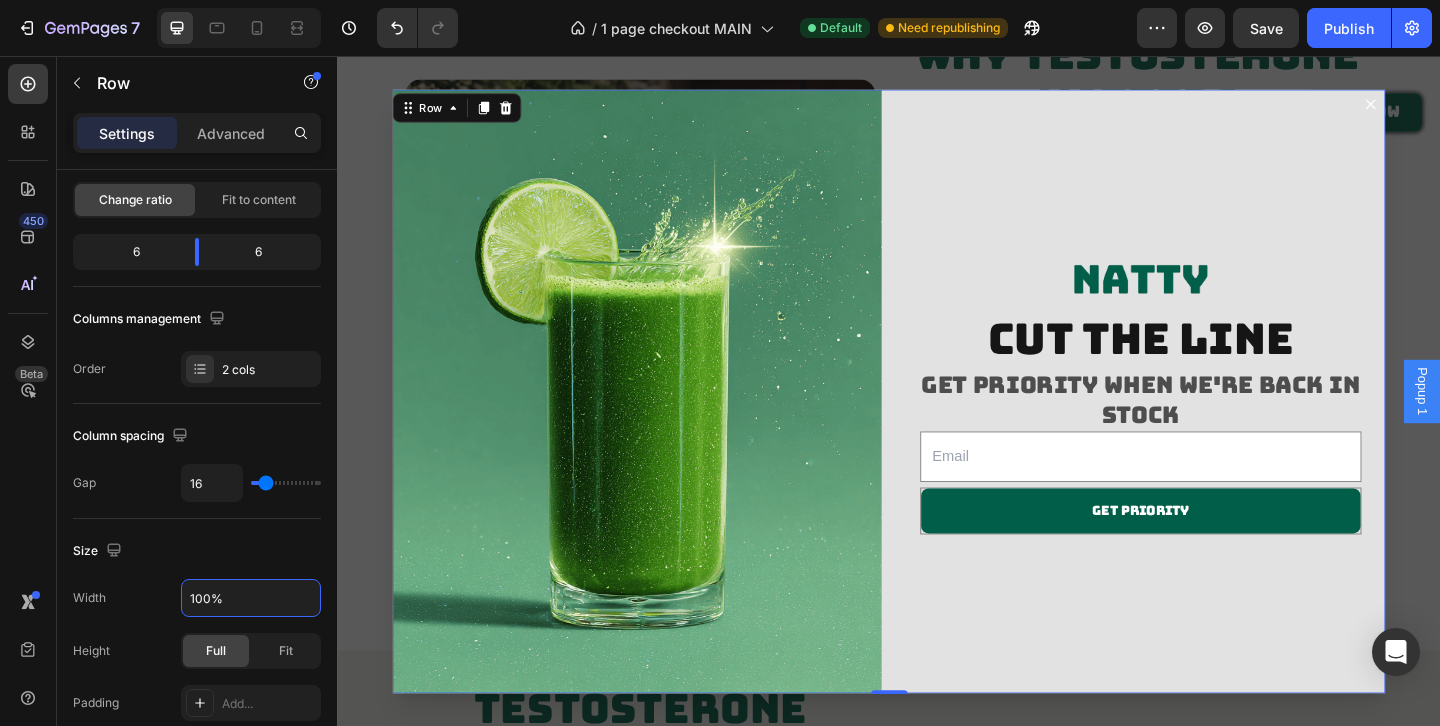 type on "100%" 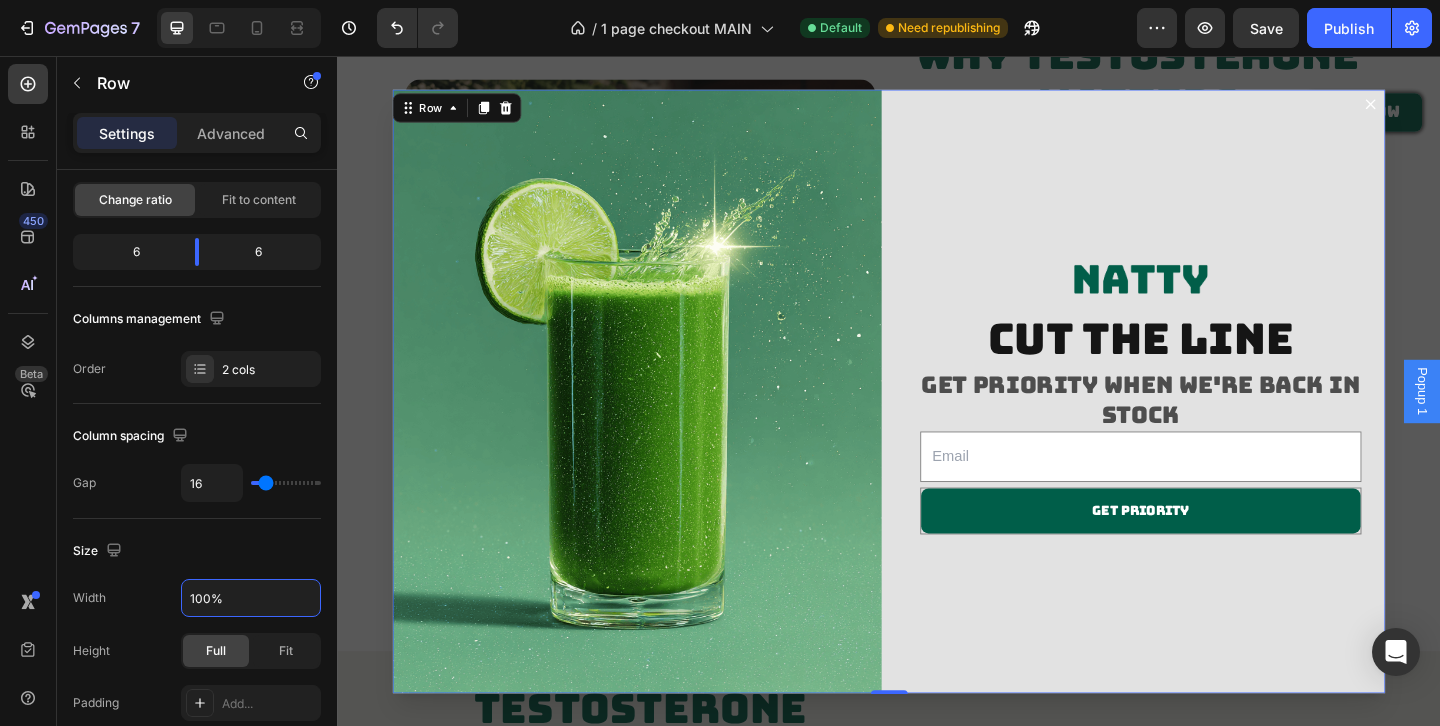 click on "Image cut the line Heading Get priority when we're back in stock Heading Email Field Get priority Submit Button Row Newsletter" at bounding box center [1211, 420] 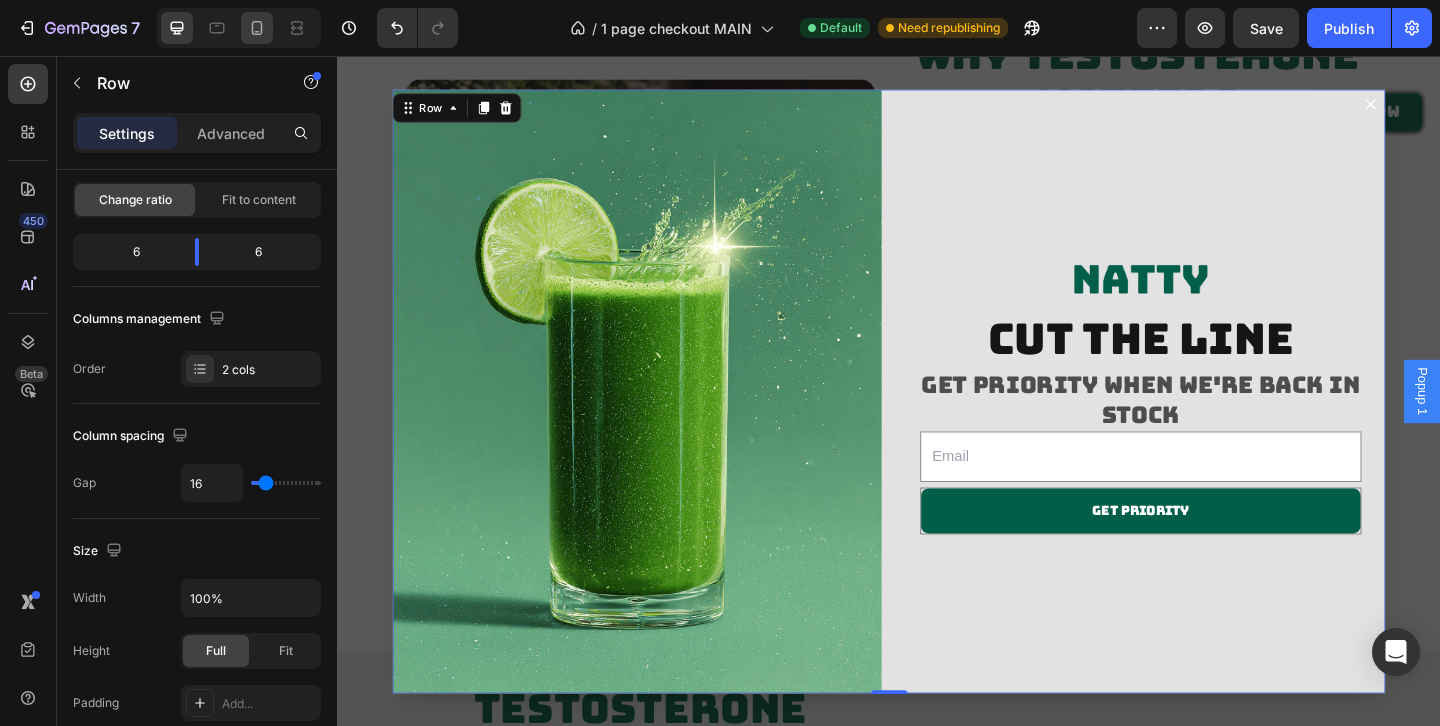 click 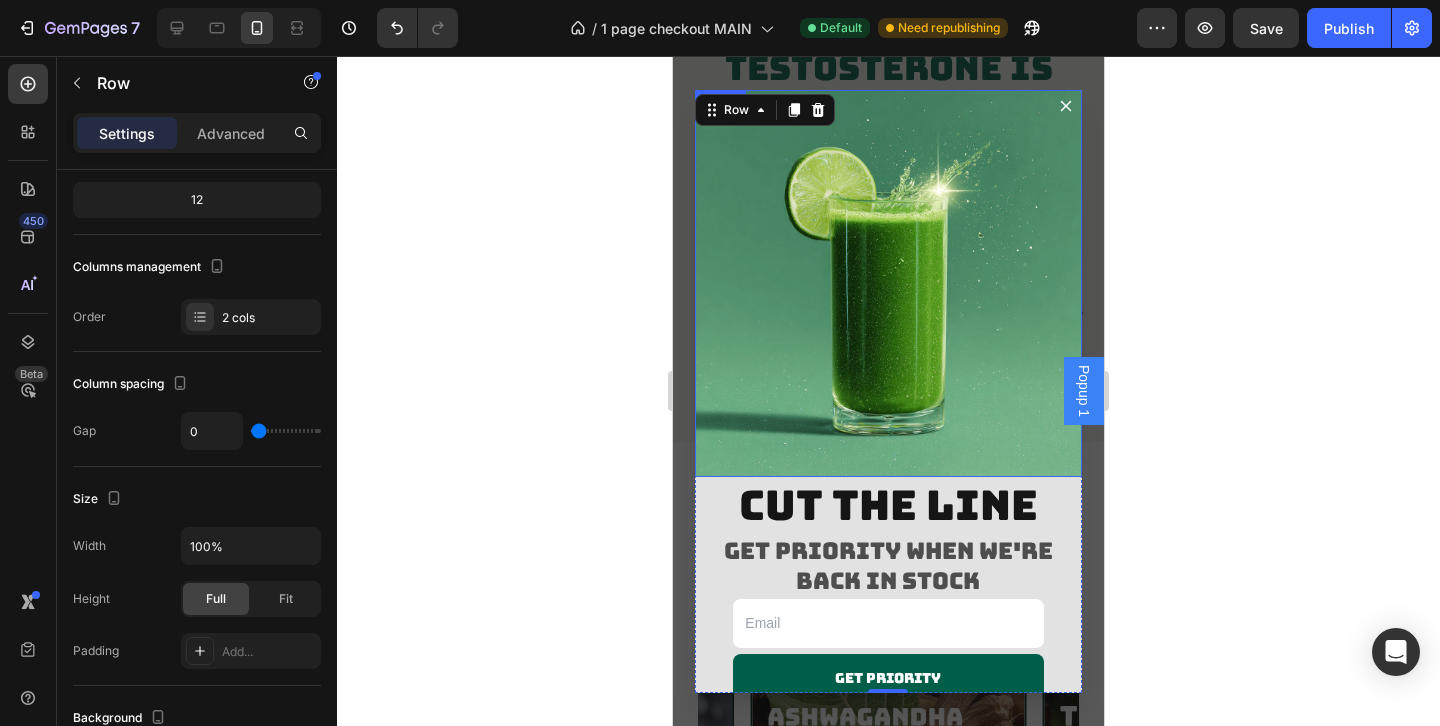 scroll, scrollTop: 1830, scrollLeft: 0, axis: vertical 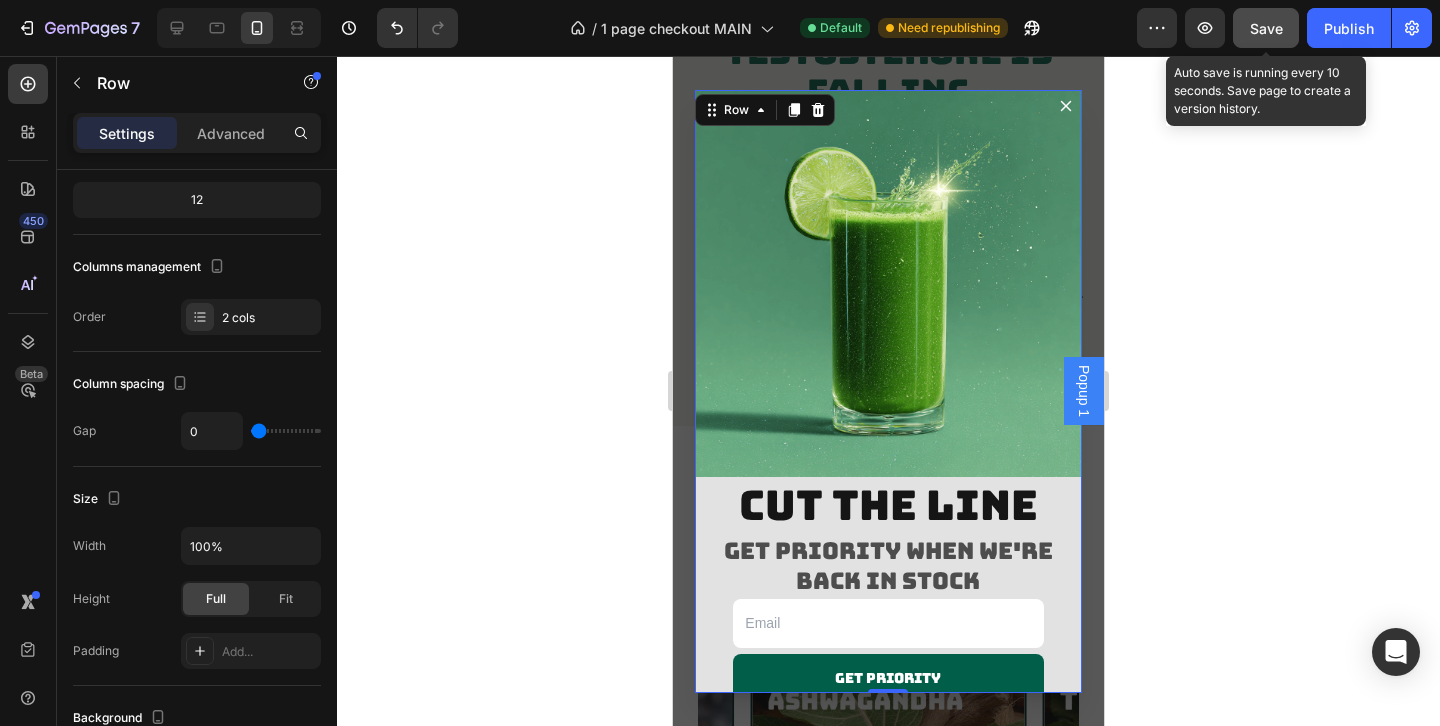 click on "Save" at bounding box center (1266, 28) 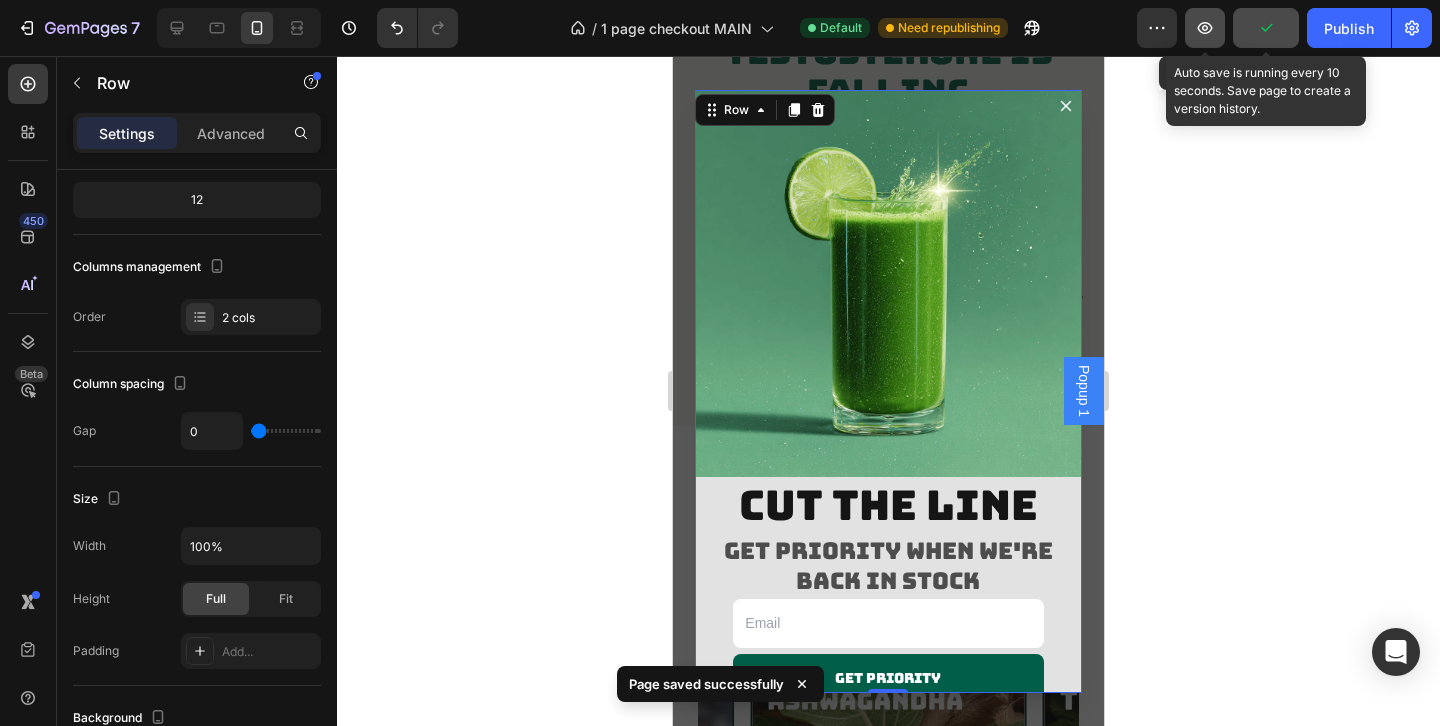 click 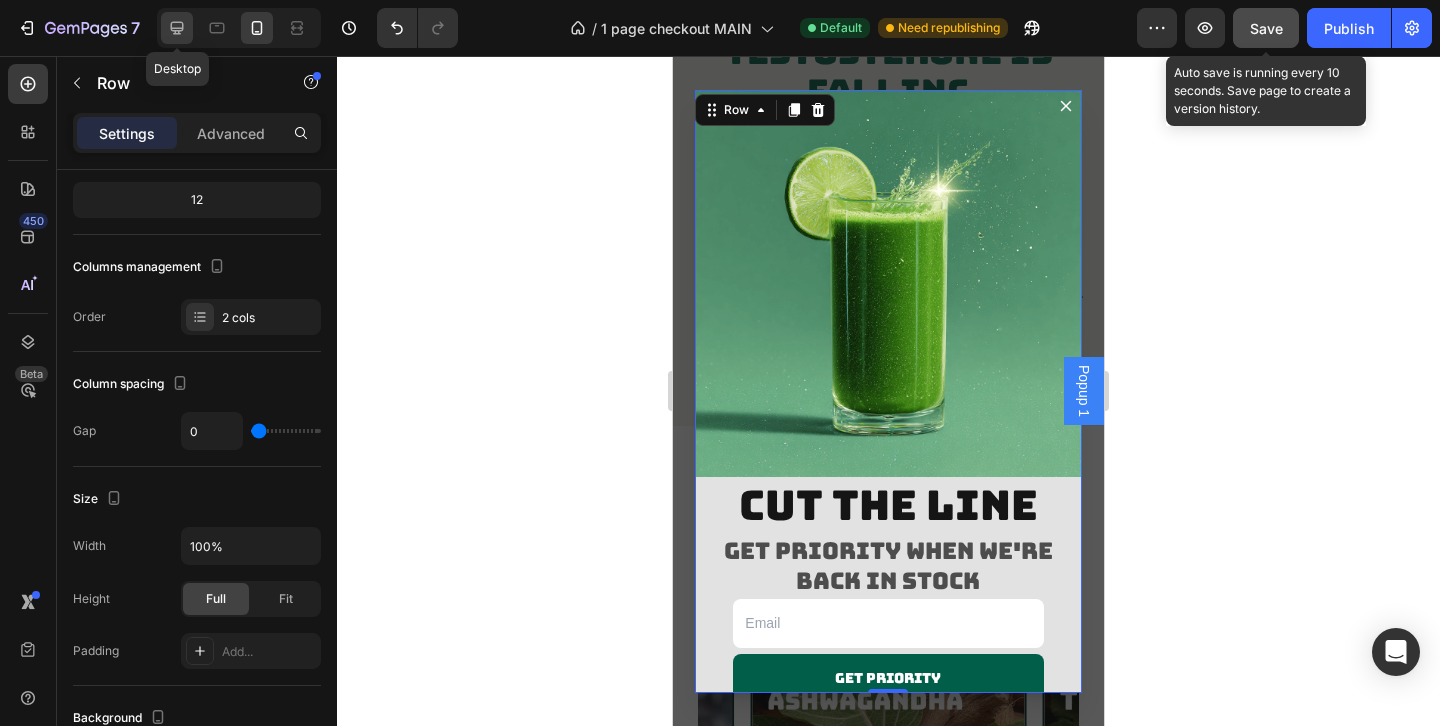 click 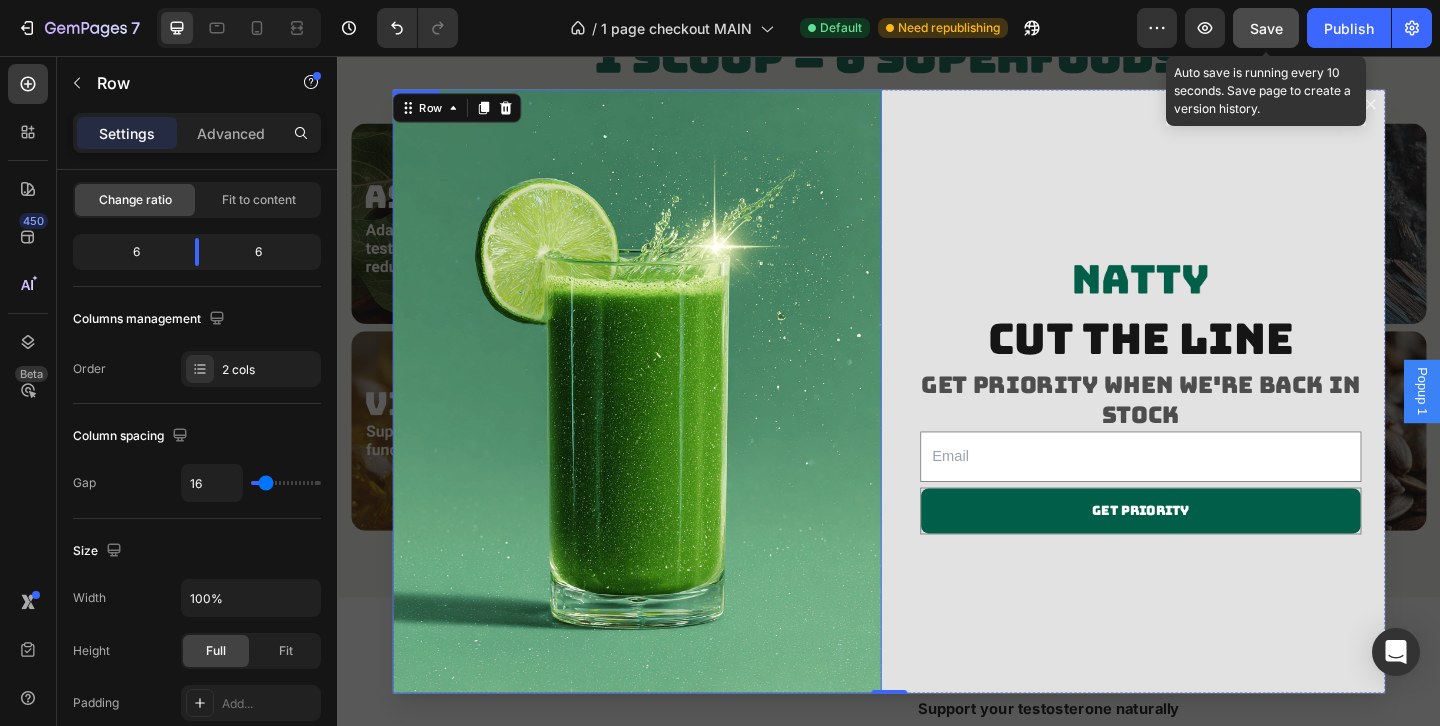 scroll, scrollTop: 2535, scrollLeft: 0, axis: vertical 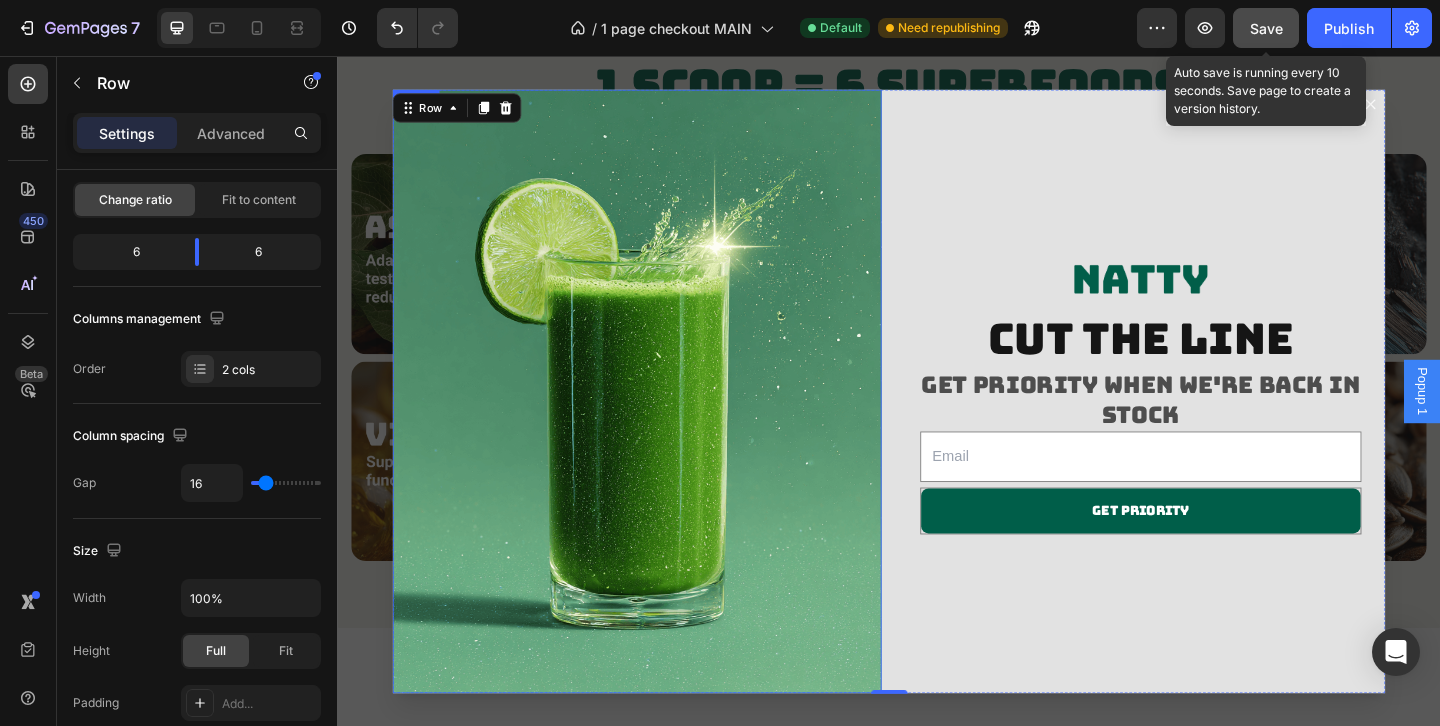 click at bounding box center [663, 420] 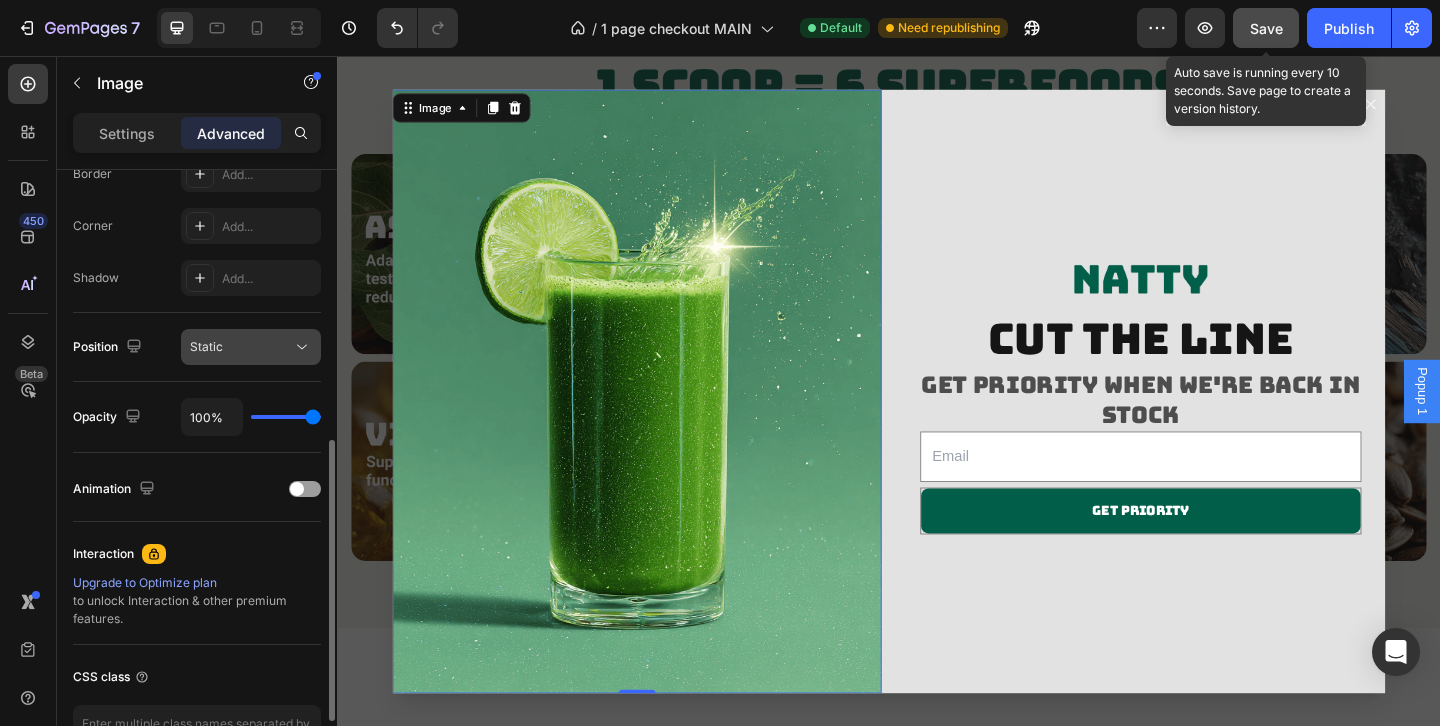 scroll, scrollTop: 620, scrollLeft: 0, axis: vertical 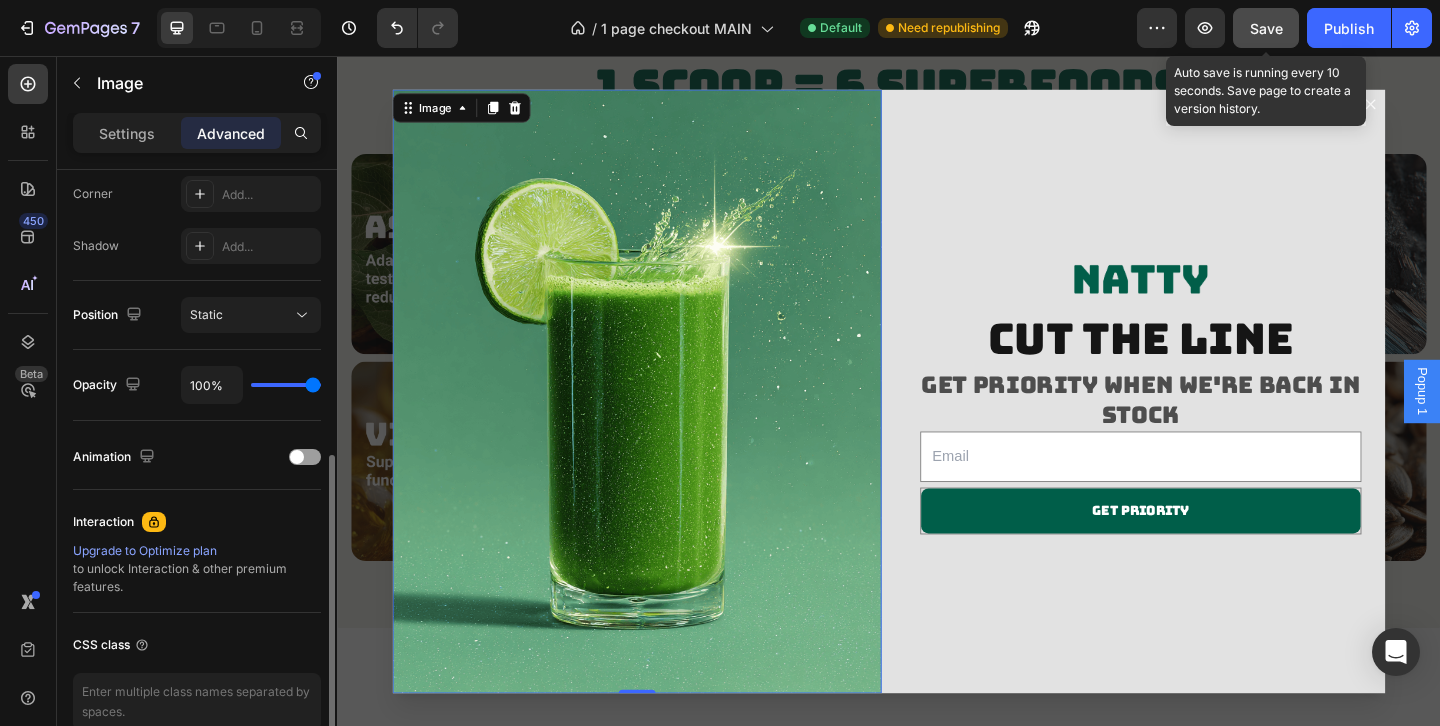 click at bounding box center (663, 420) 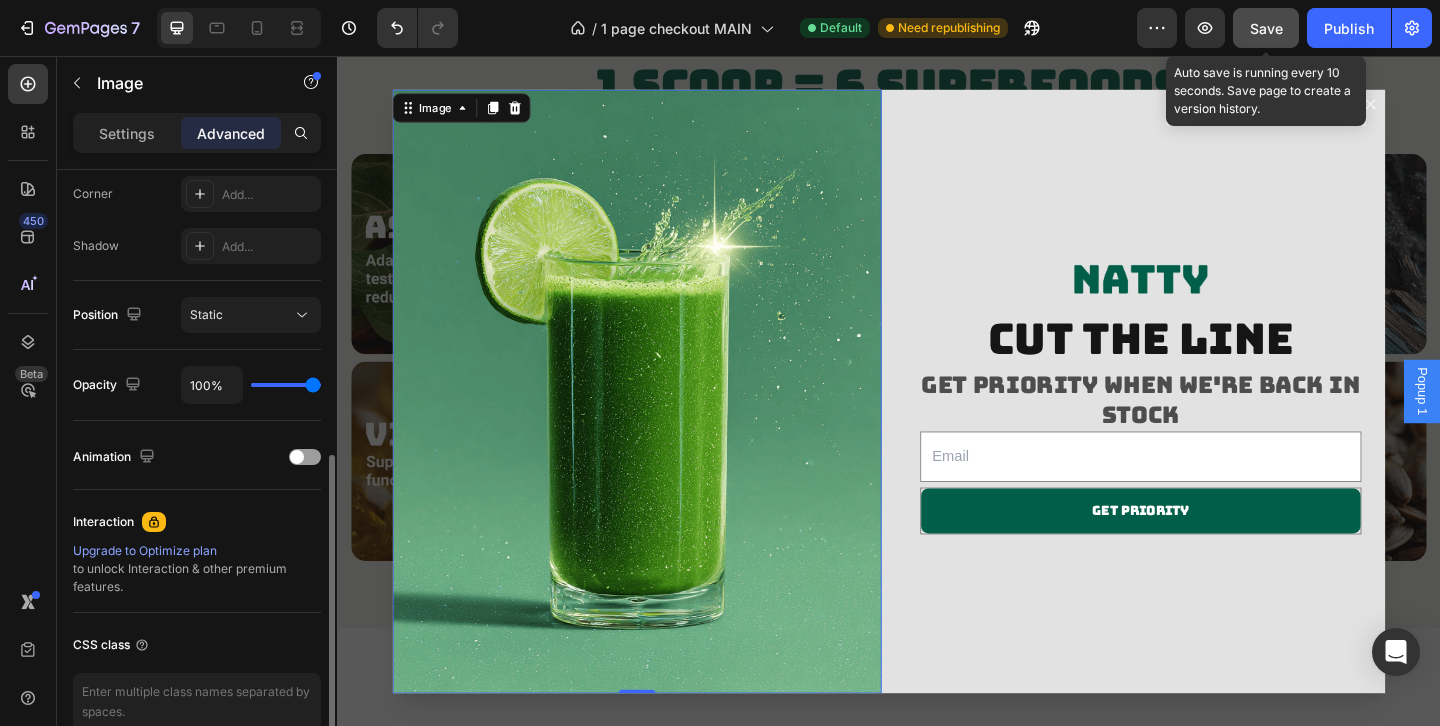 click at bounding box center [663, 420] 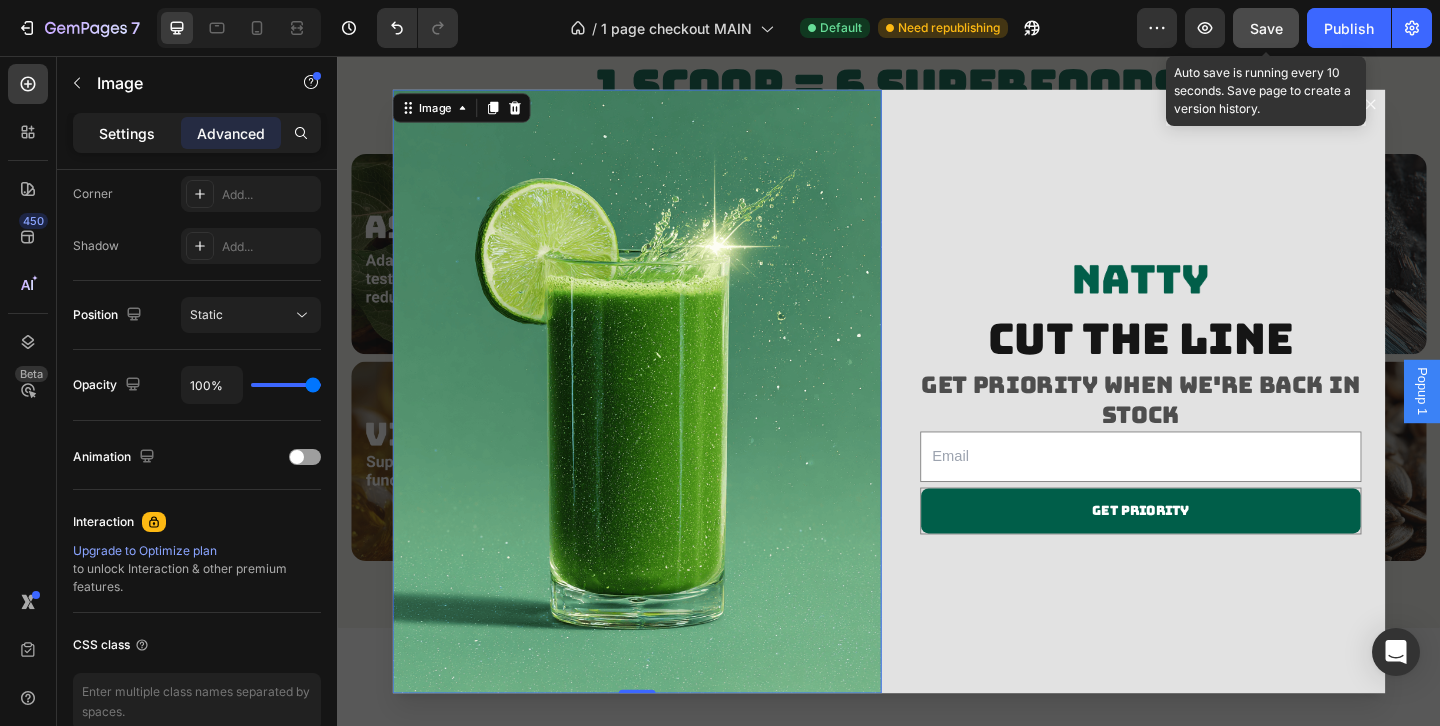 click on "Settings" at bounding box center [127, 133] 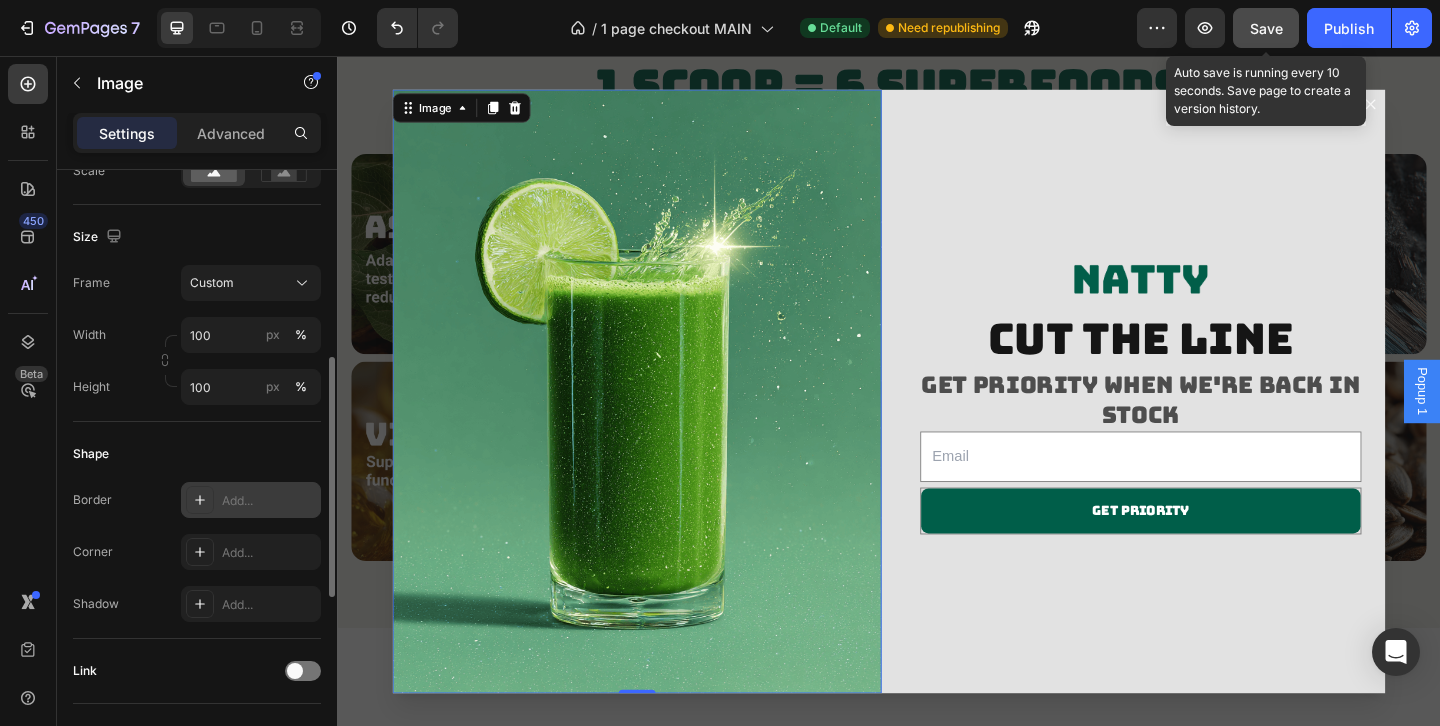scroll, scrollTop: 450, scrollLeft: 0, axis: vertical 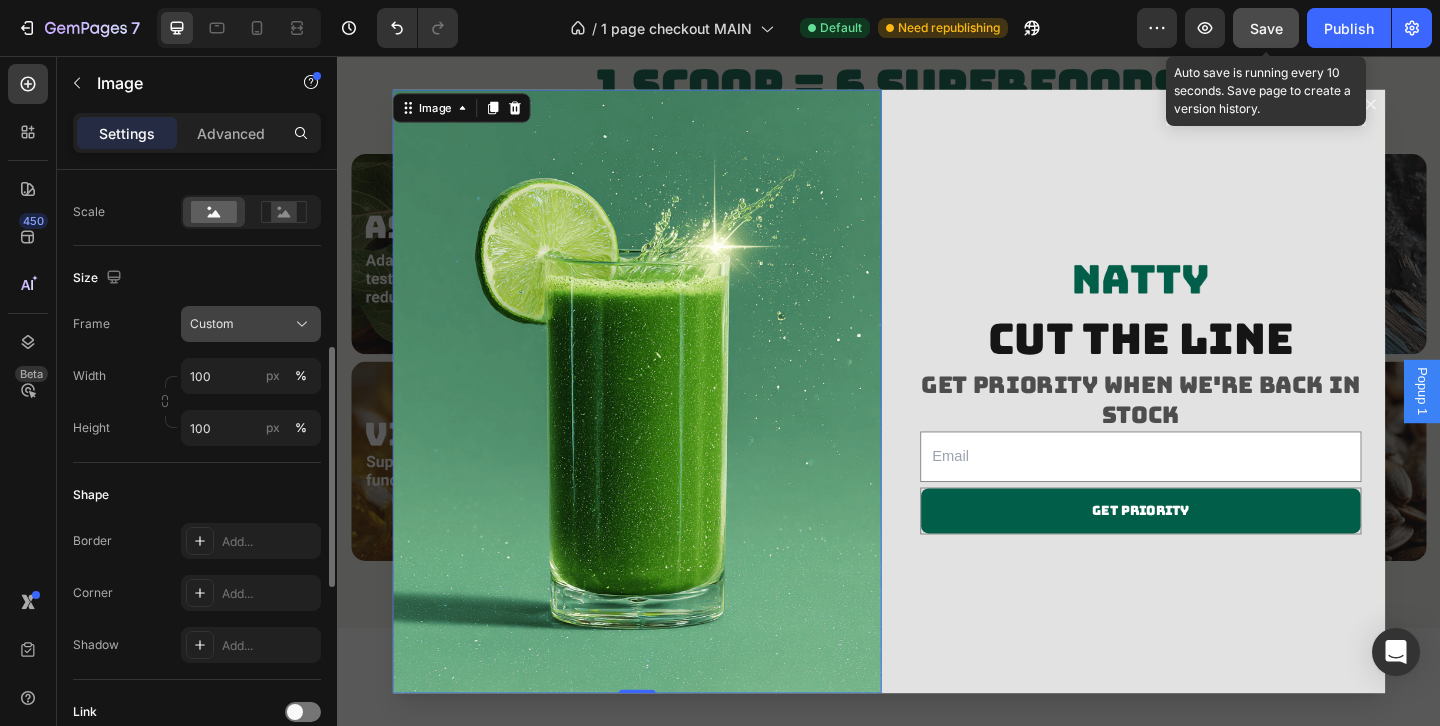 click on "Custom" at bounding box center (251, 324) 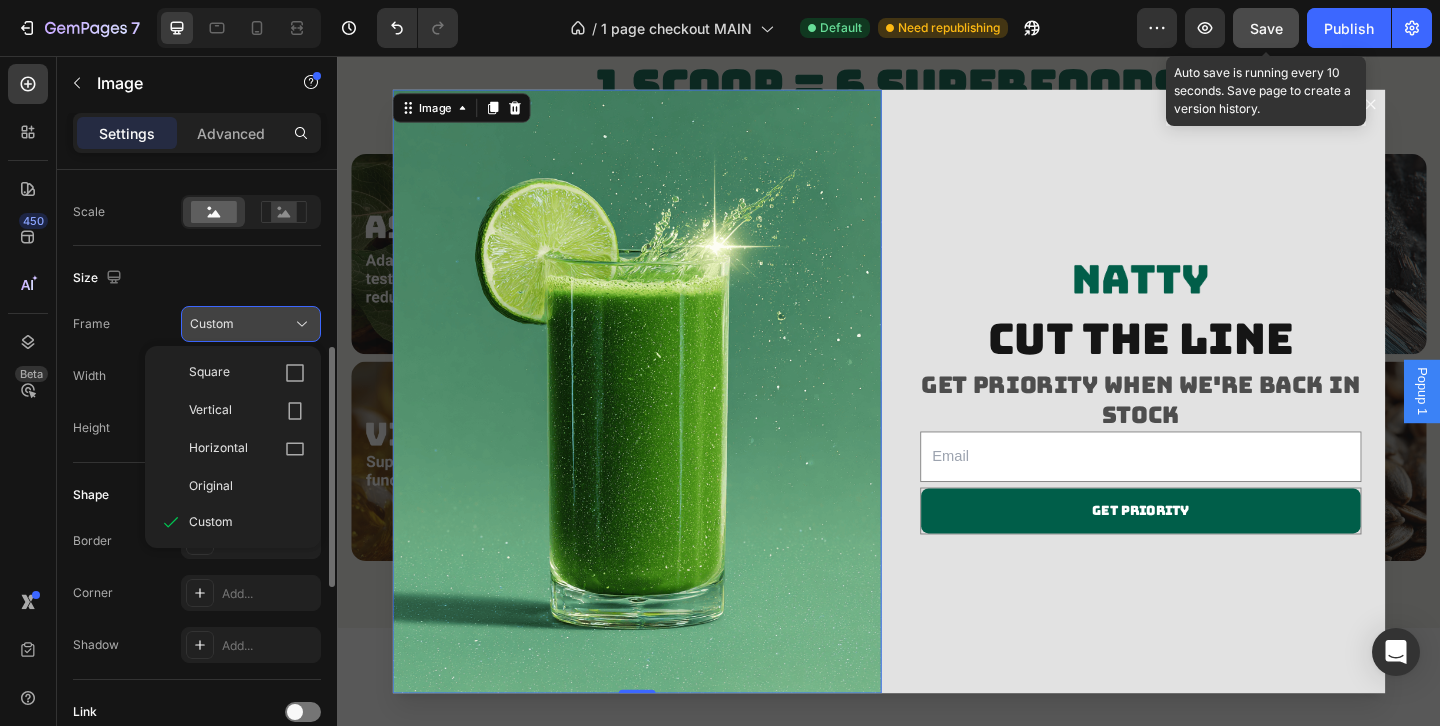 click on "Custom" at bounding box center (251, 324) 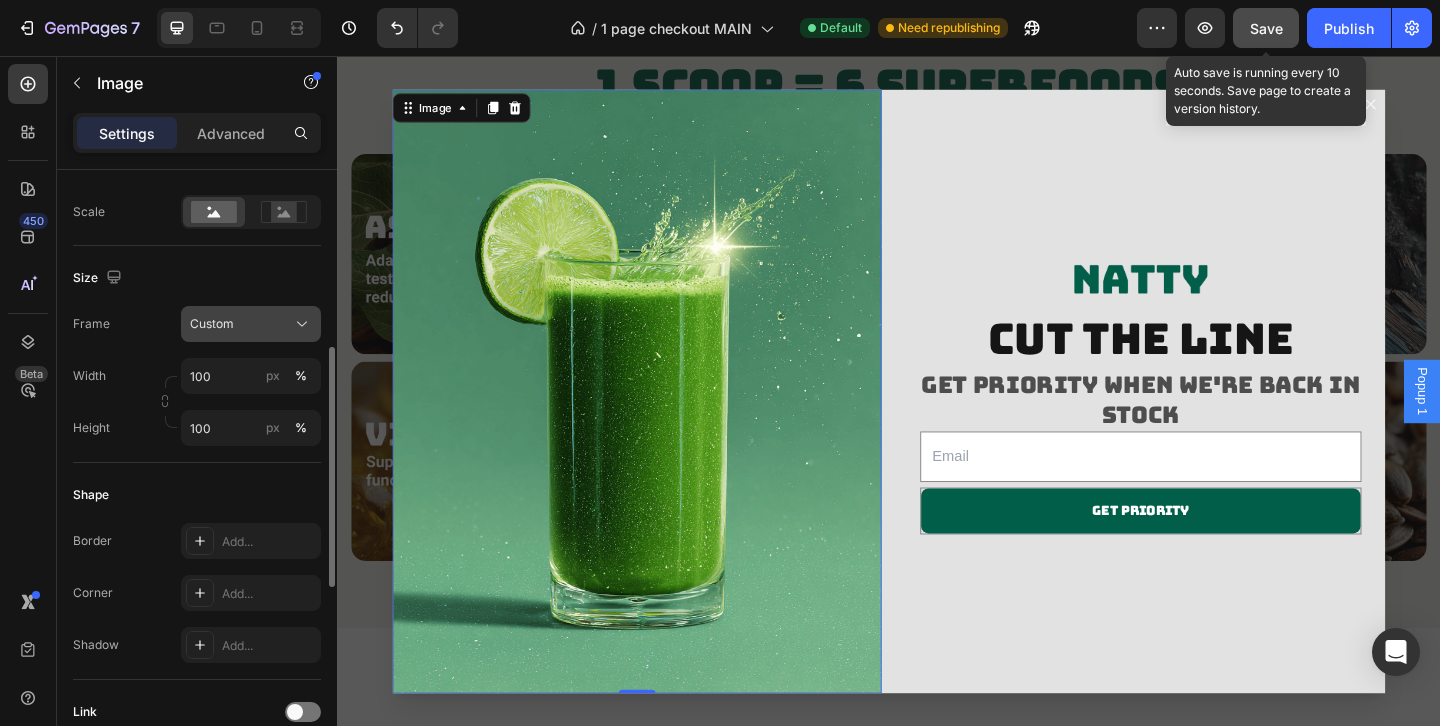 click on "Custom" at bounding box center [251, 324] 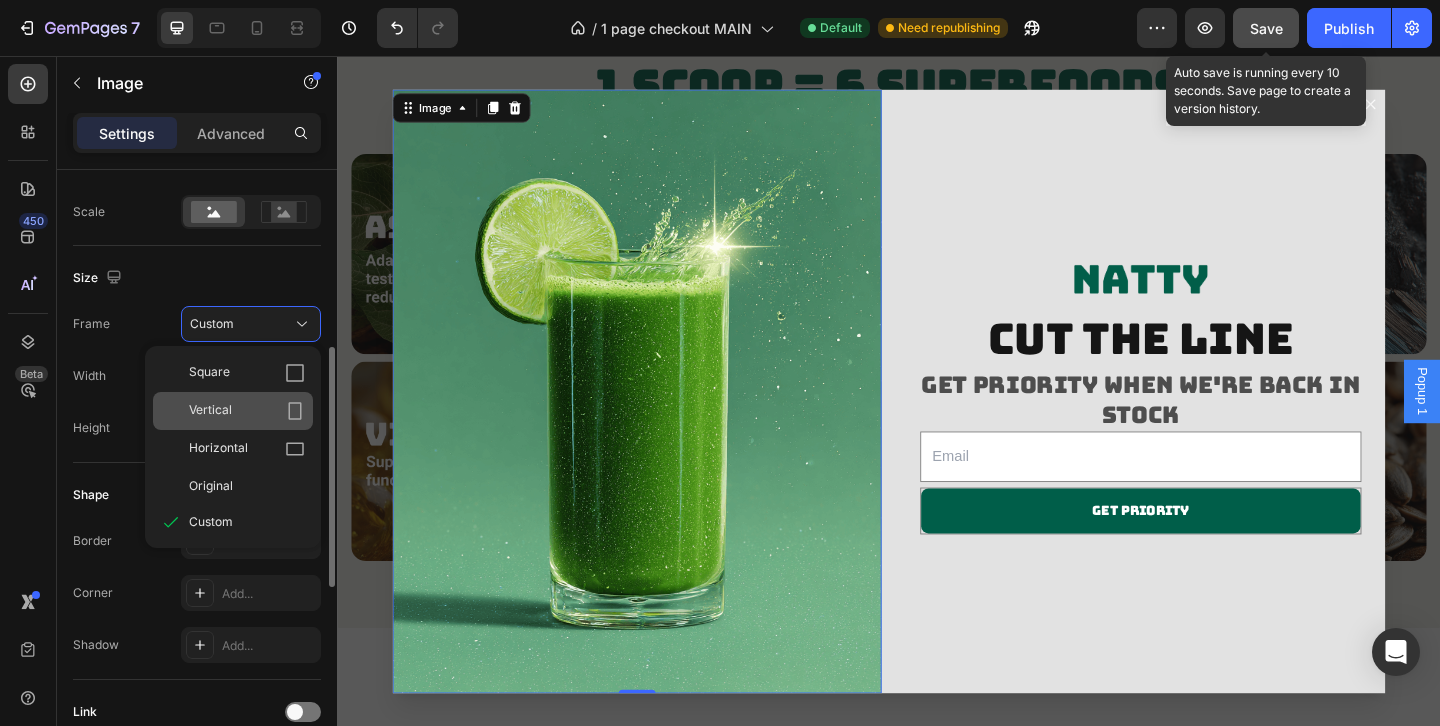 click on "Vertical" at bounding box center [247, 411] 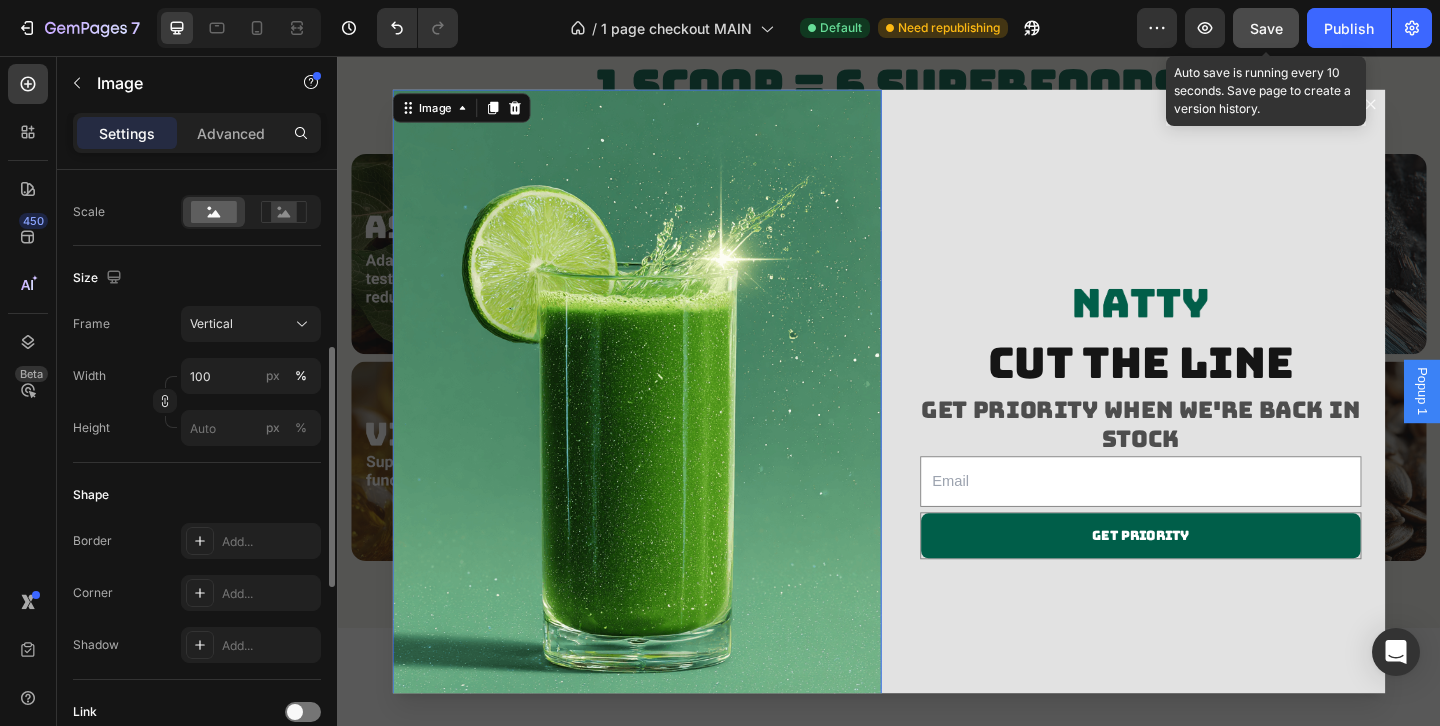 scroll, scrollTop: 61, scrollLeft: 0, axis: vertical 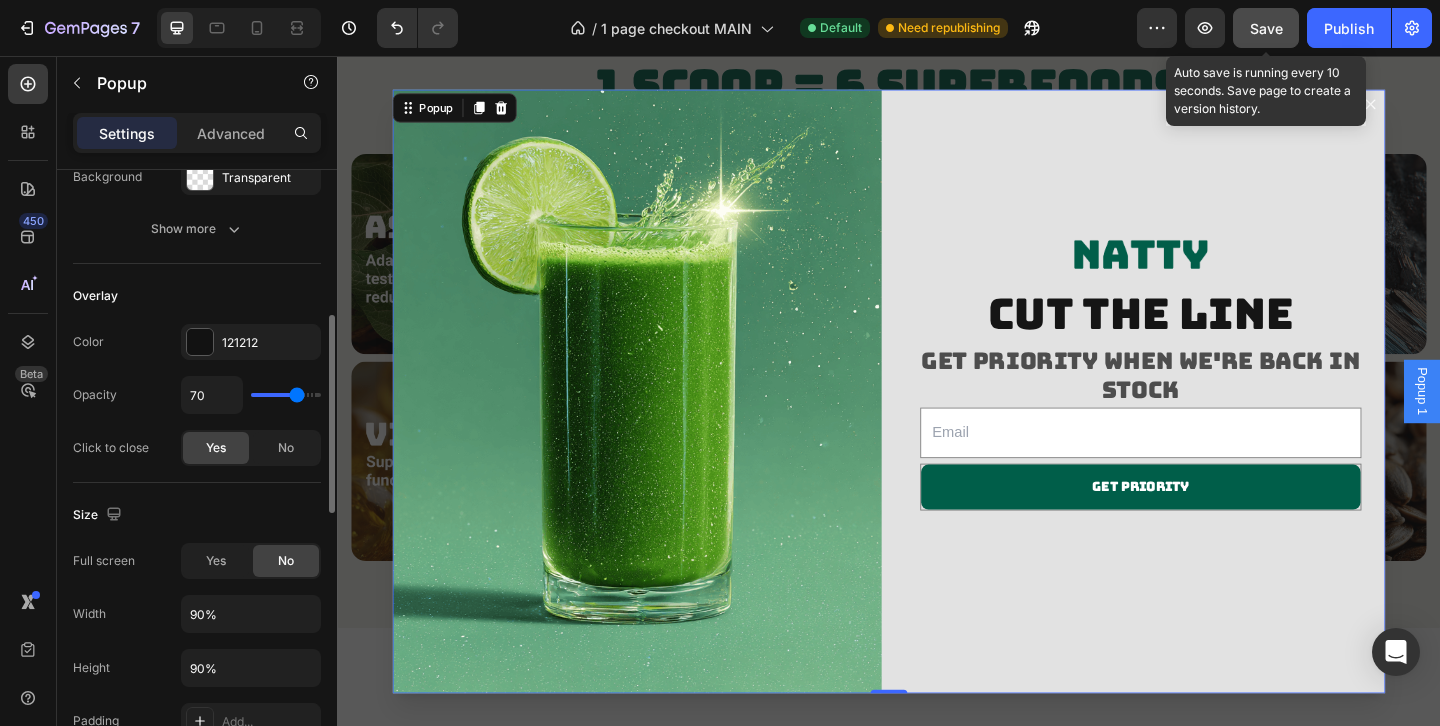 click on "Image Image cut the line Heading Get priority when we're back in stock Heading Email Field Get priority Submit Button Row Newsletter Row" at bounding box center (937, 420) 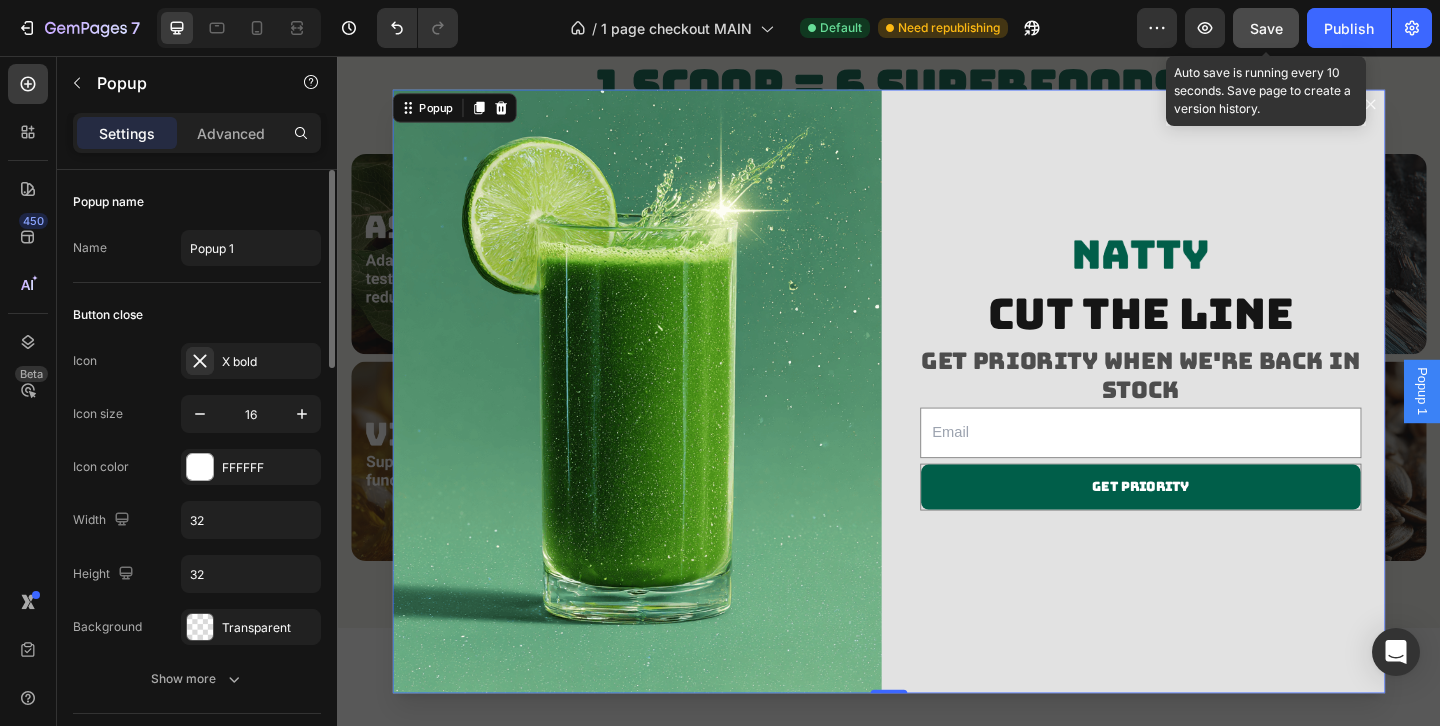 click at bounding box center (937, 420) 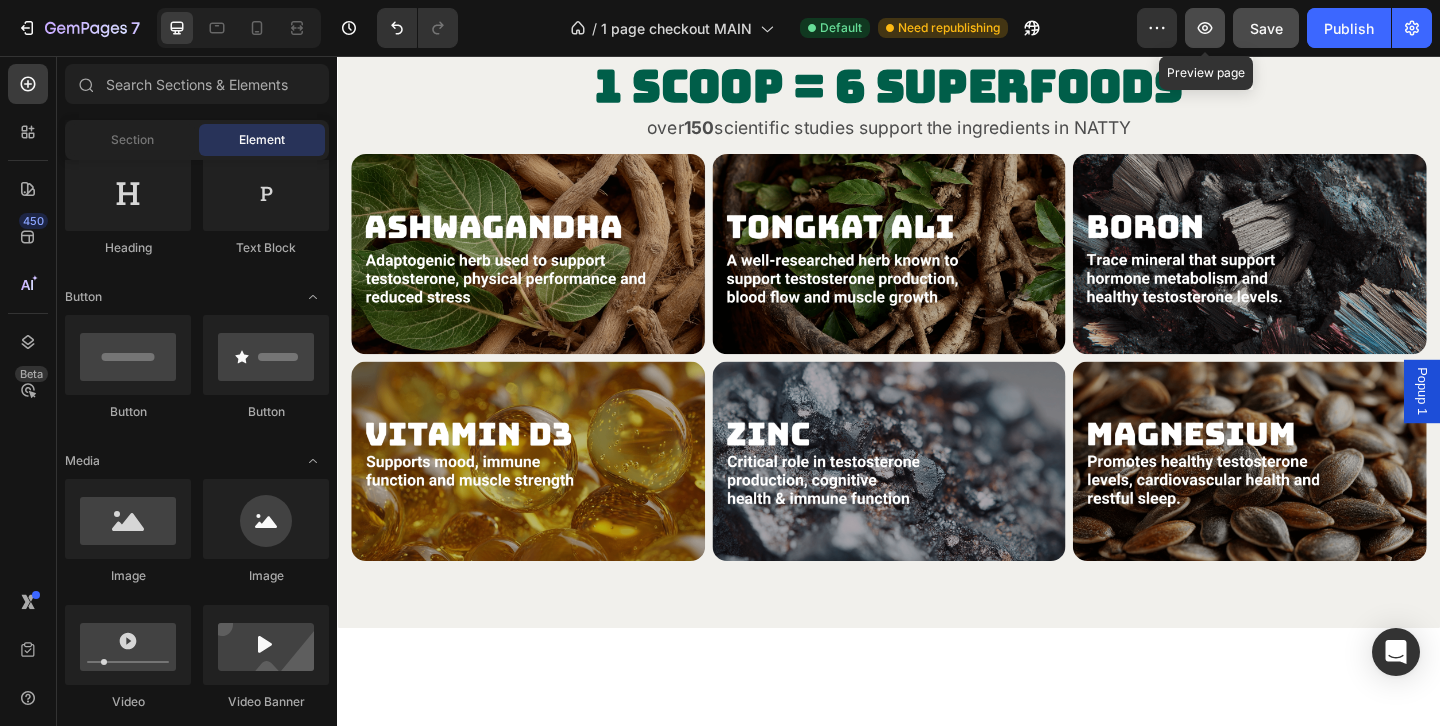 click 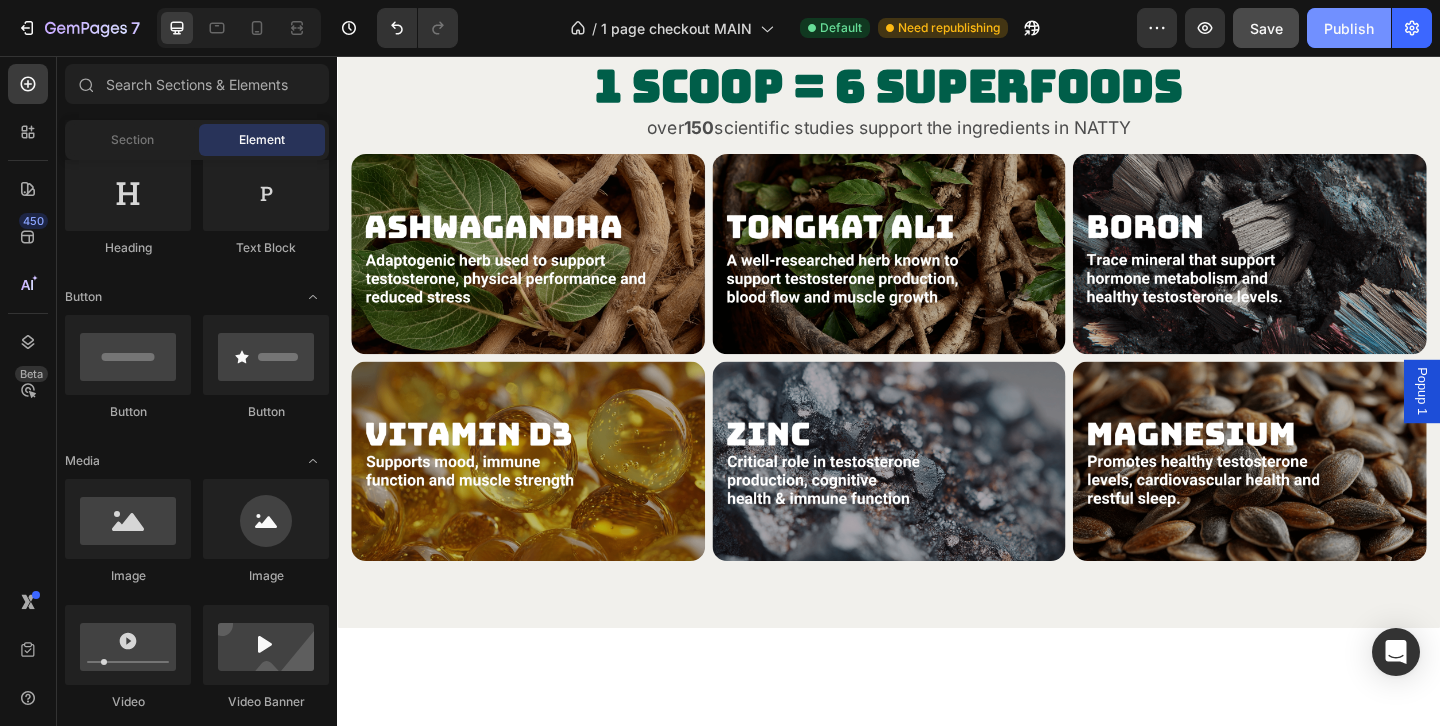 click on "Publish" at bounding box center (1349, 28) 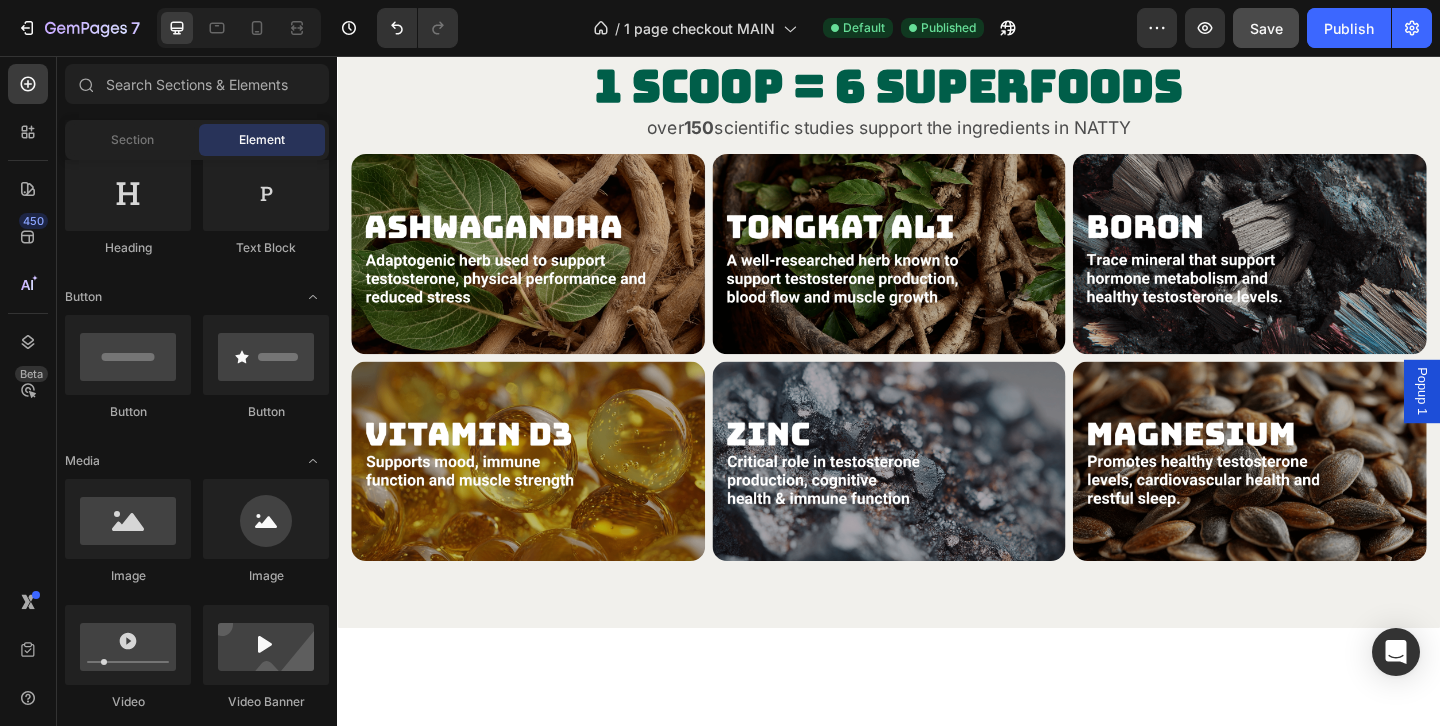 click on "Popup 1" at bounding box center [1517, 420] 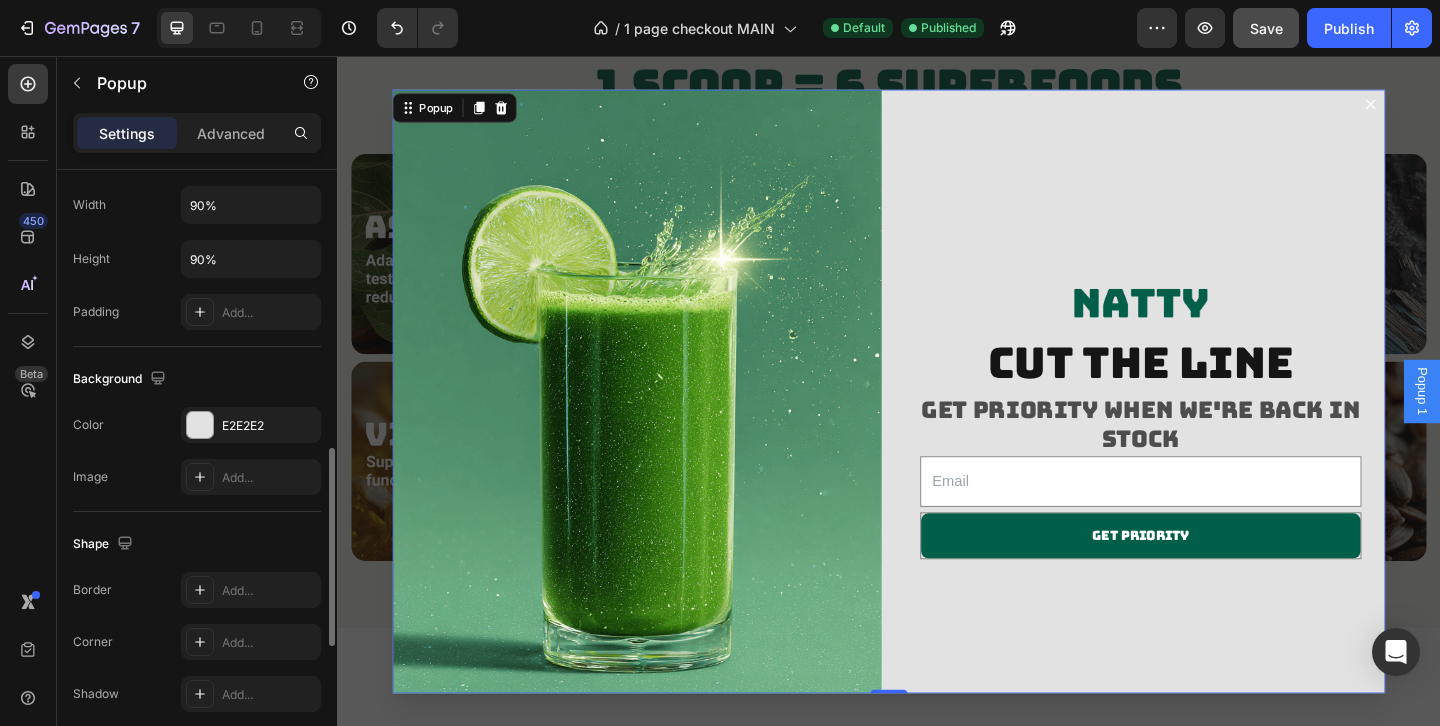 scroll, scrollTop: 855, scrollLeft: 0, axis: vertical 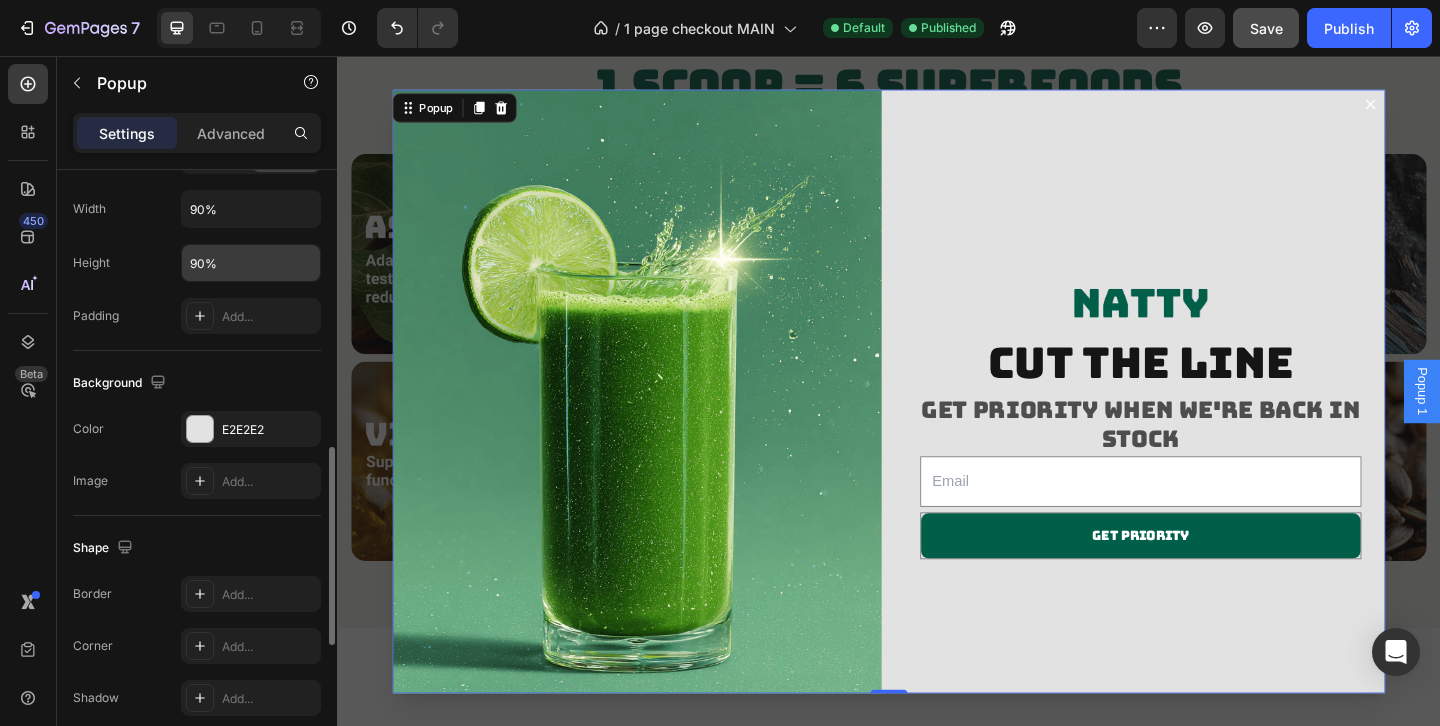 click on "90%" at bounding box center (251, 263) 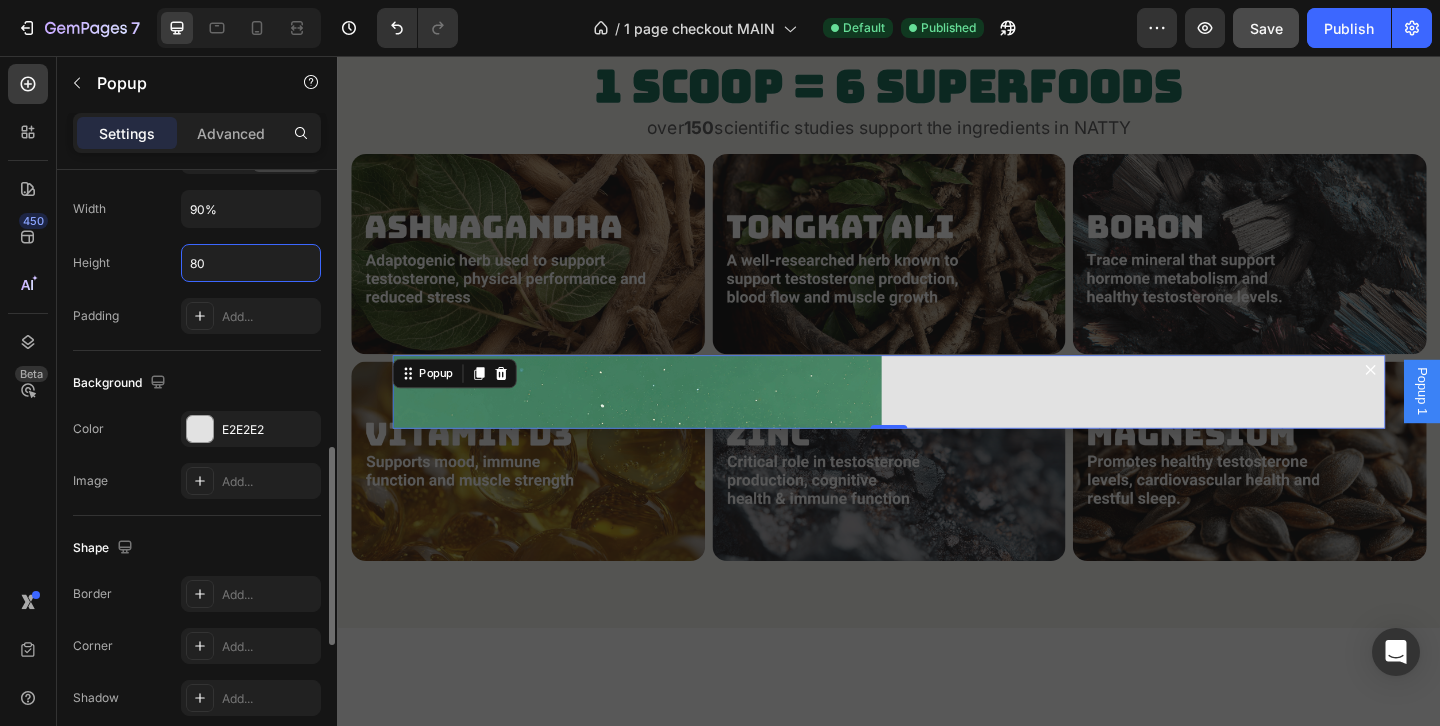type on "80%" 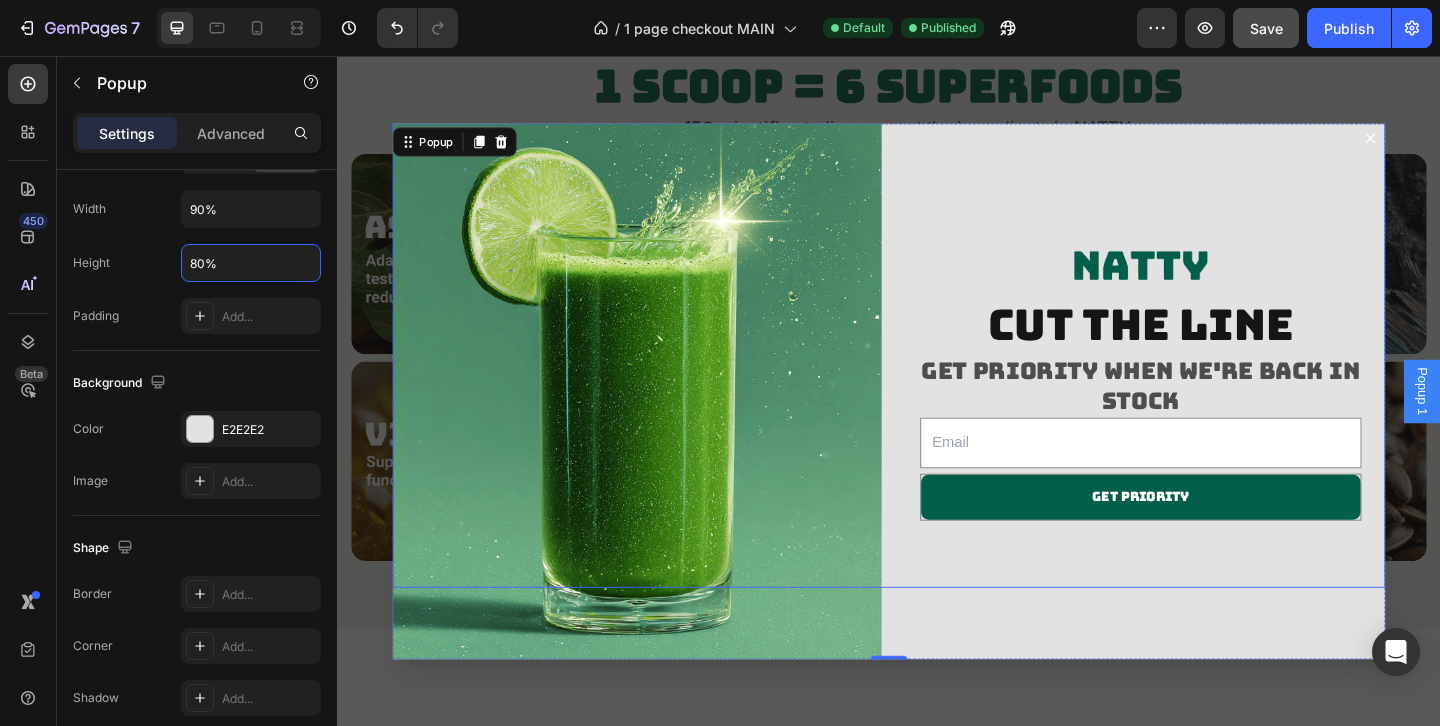 scroll, scrollTop: 126, scrollLeft: 0, axis: vertical 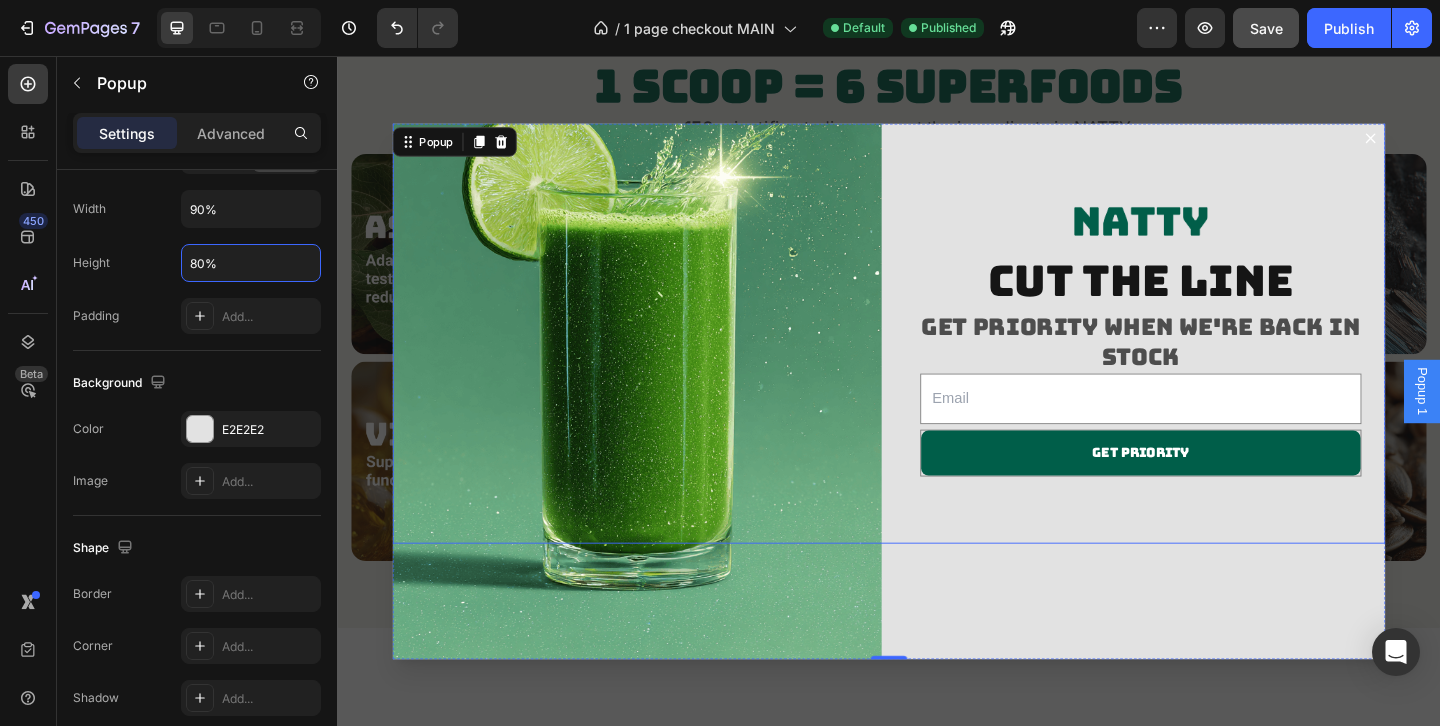 click on "cut the line" at bounding box center [1211, 301] 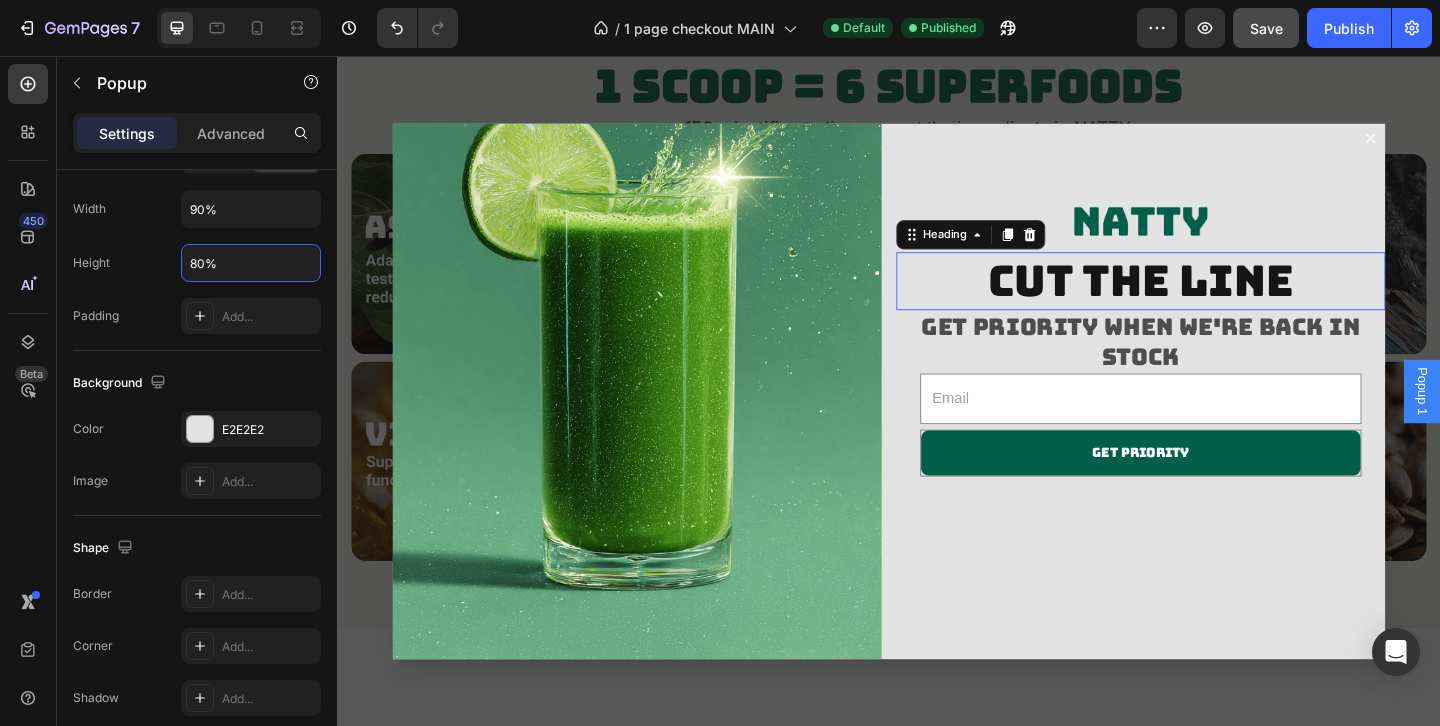 scroll, scrollTop: 0, scrollLeft: 0, axis: both 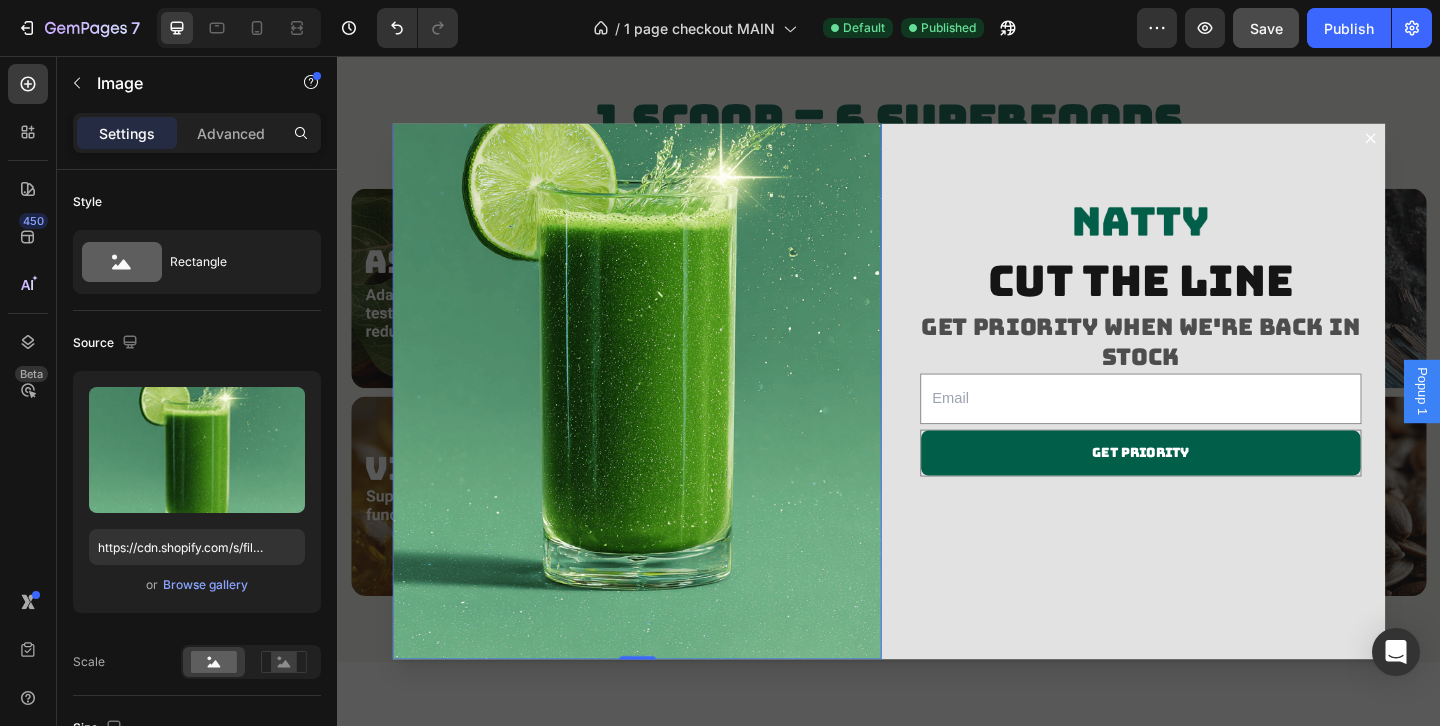 click at bounding box center [663, 357] 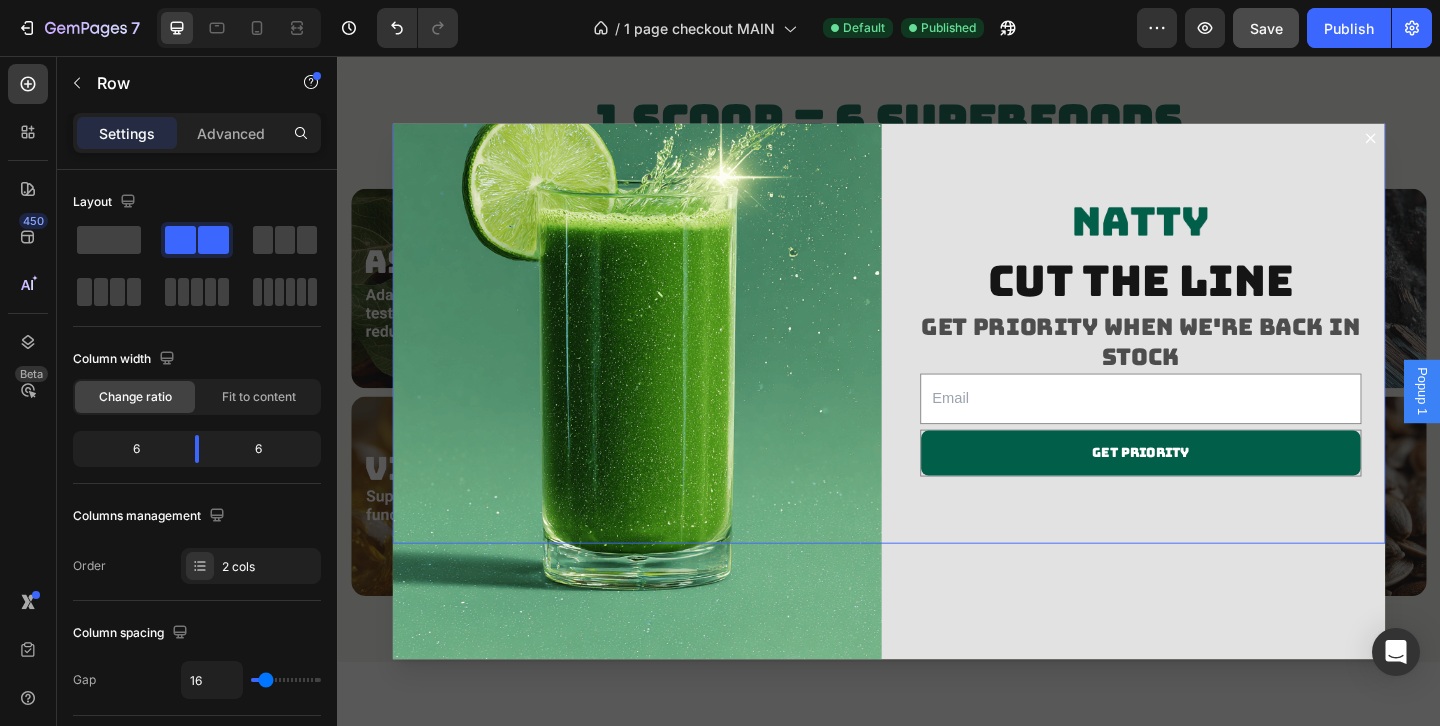 click on "Image Image cut the line Heading Get priority when we're back in stock Heading Email Field Get priority Submit Button Row Newsletter Row   0" at bounding box center (937, 294) 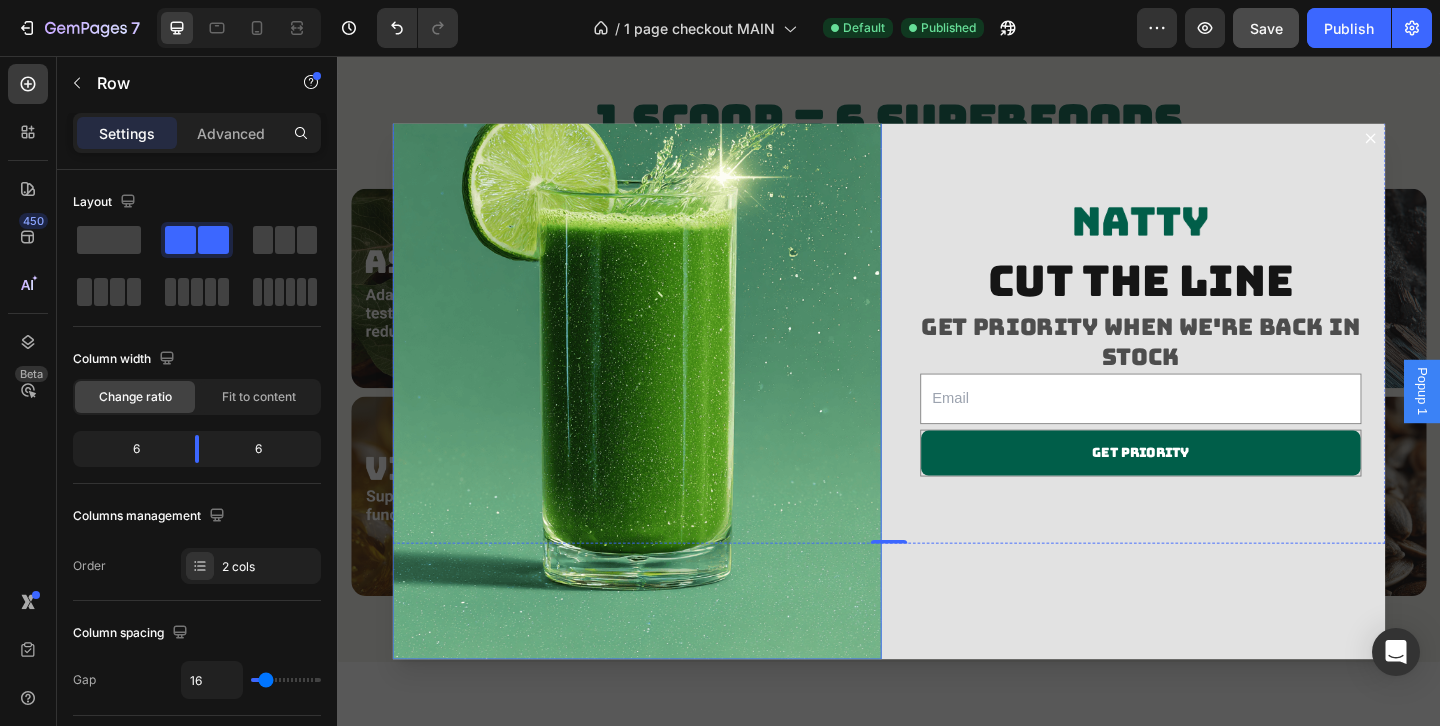 click at bounding box center (663, 357) 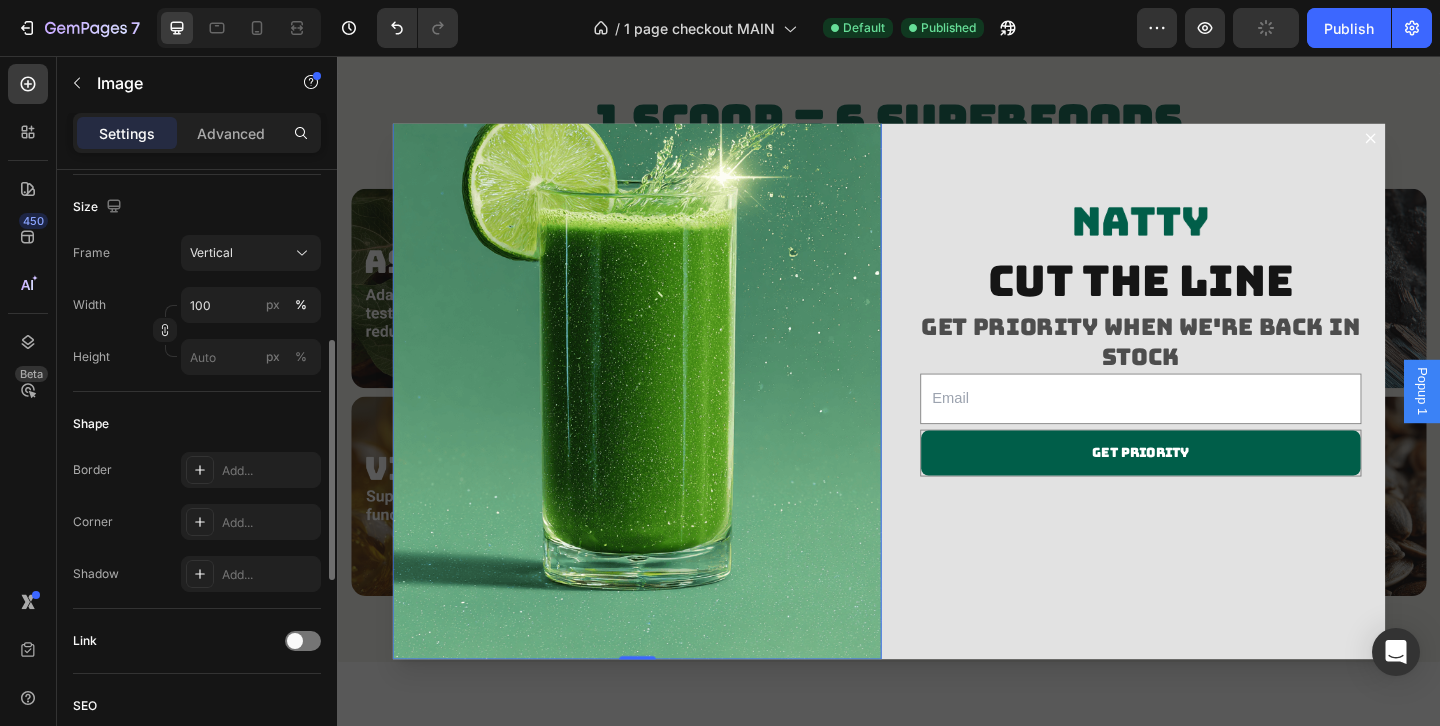 scroll, scrollTop: 523, scrollLeft: 0, axis: vertical 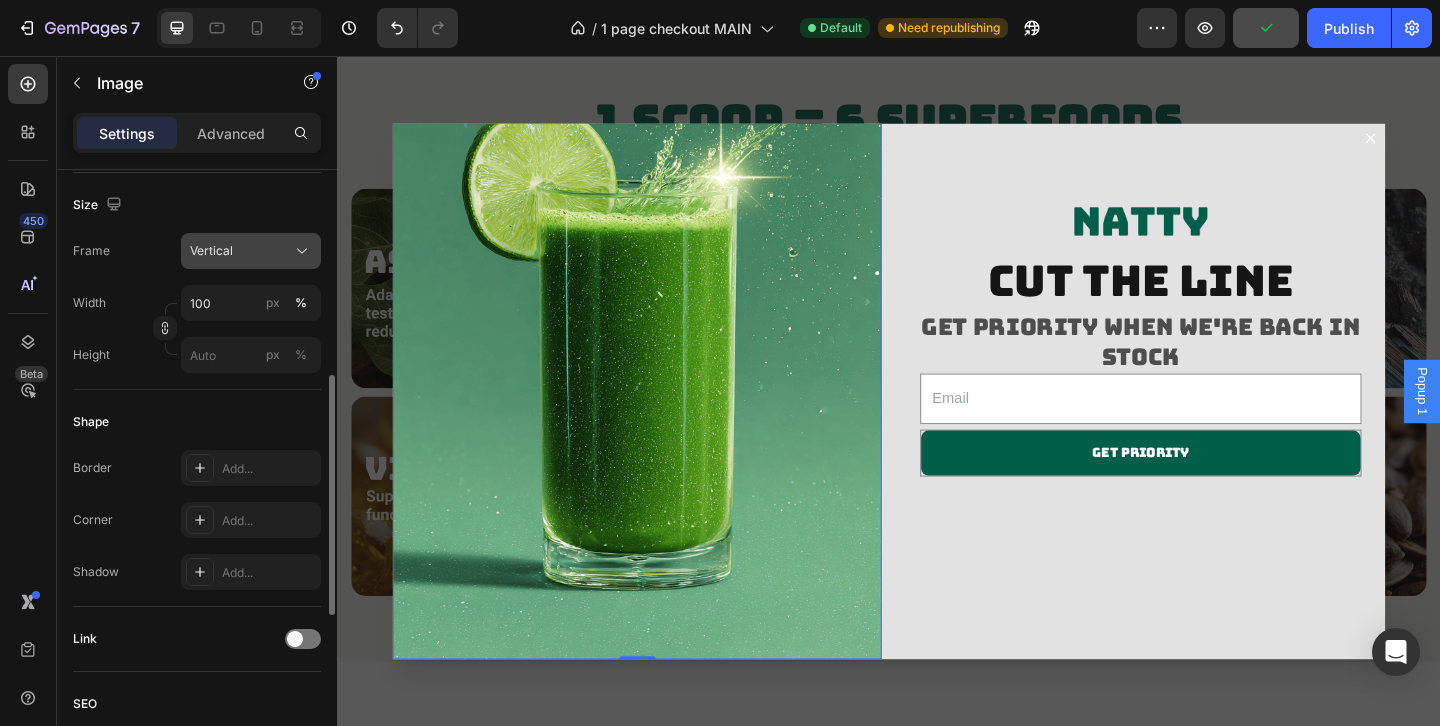 click on "Vertical" at bounding box center (251, 251) 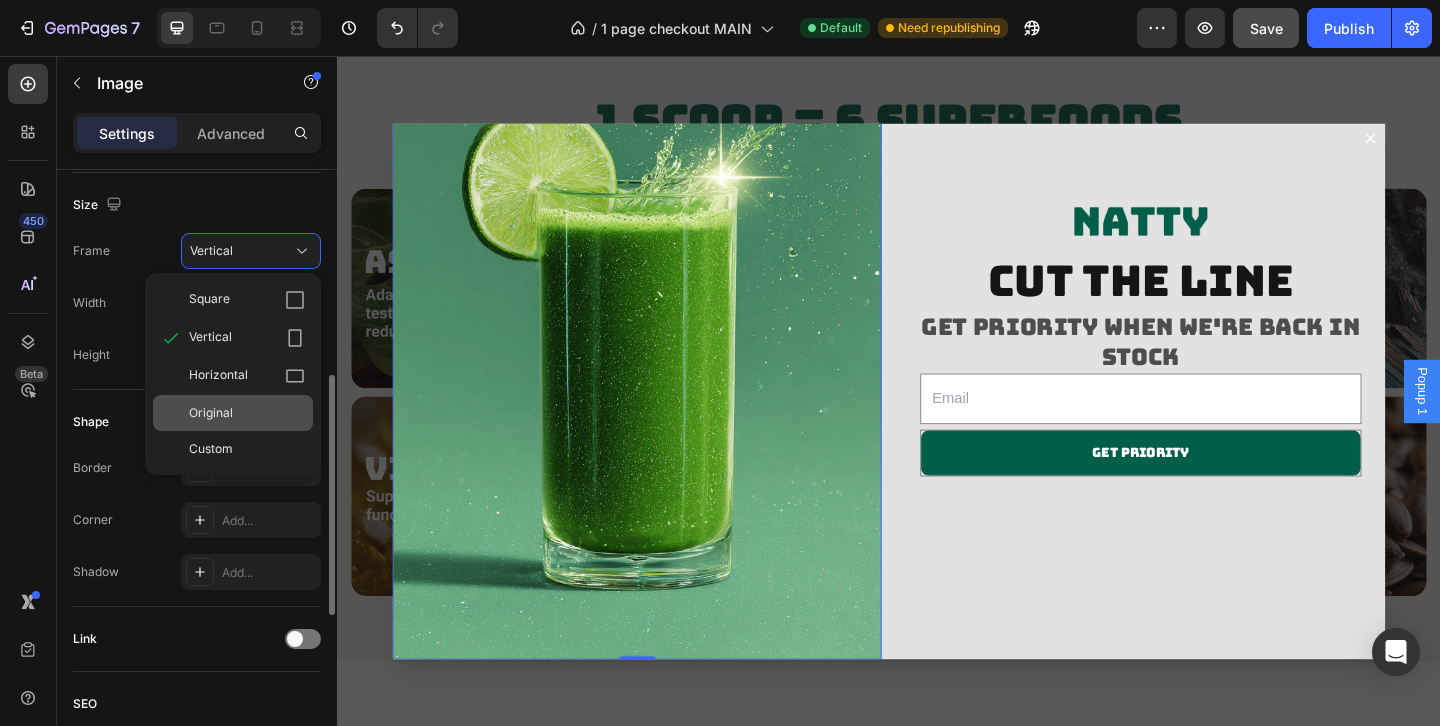click on "Original" at bounding box center [247, 413] 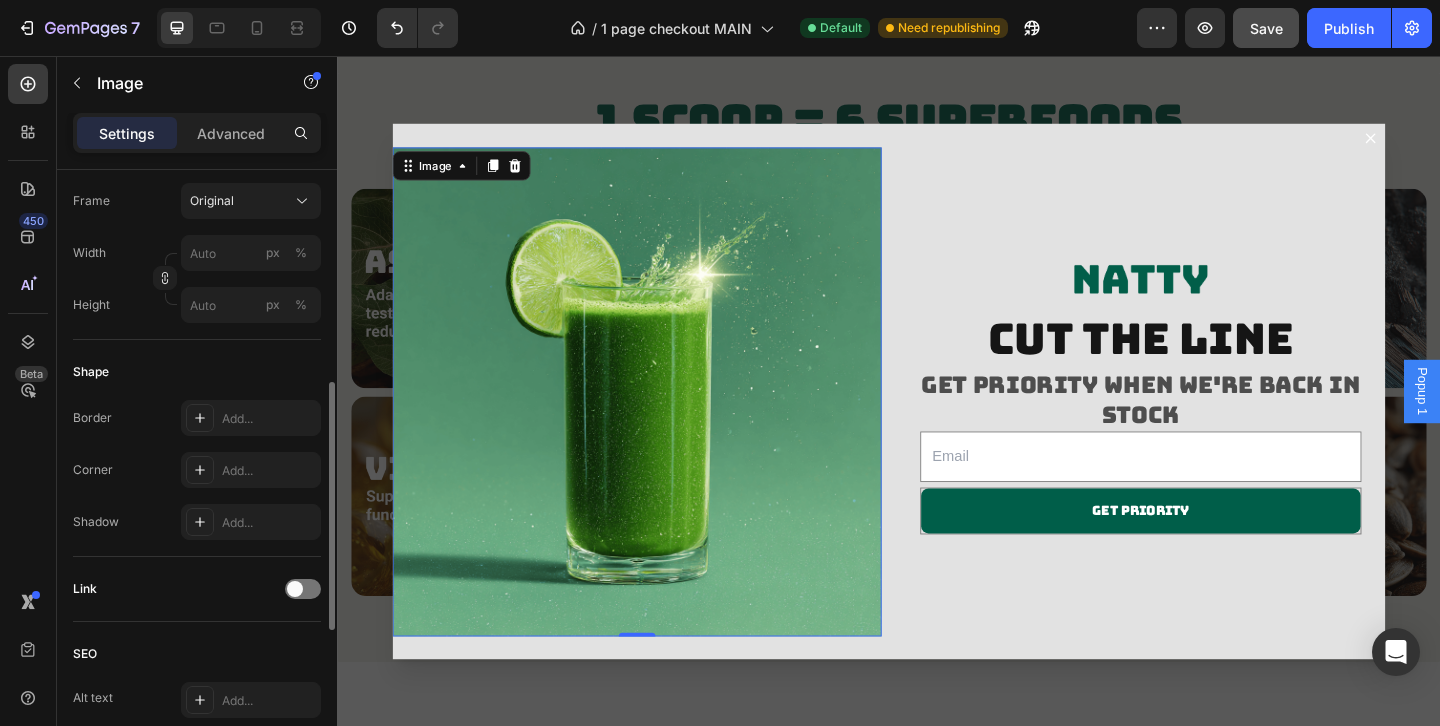scroll, scrollTop: 0, scrollLeft: 0, axis: both 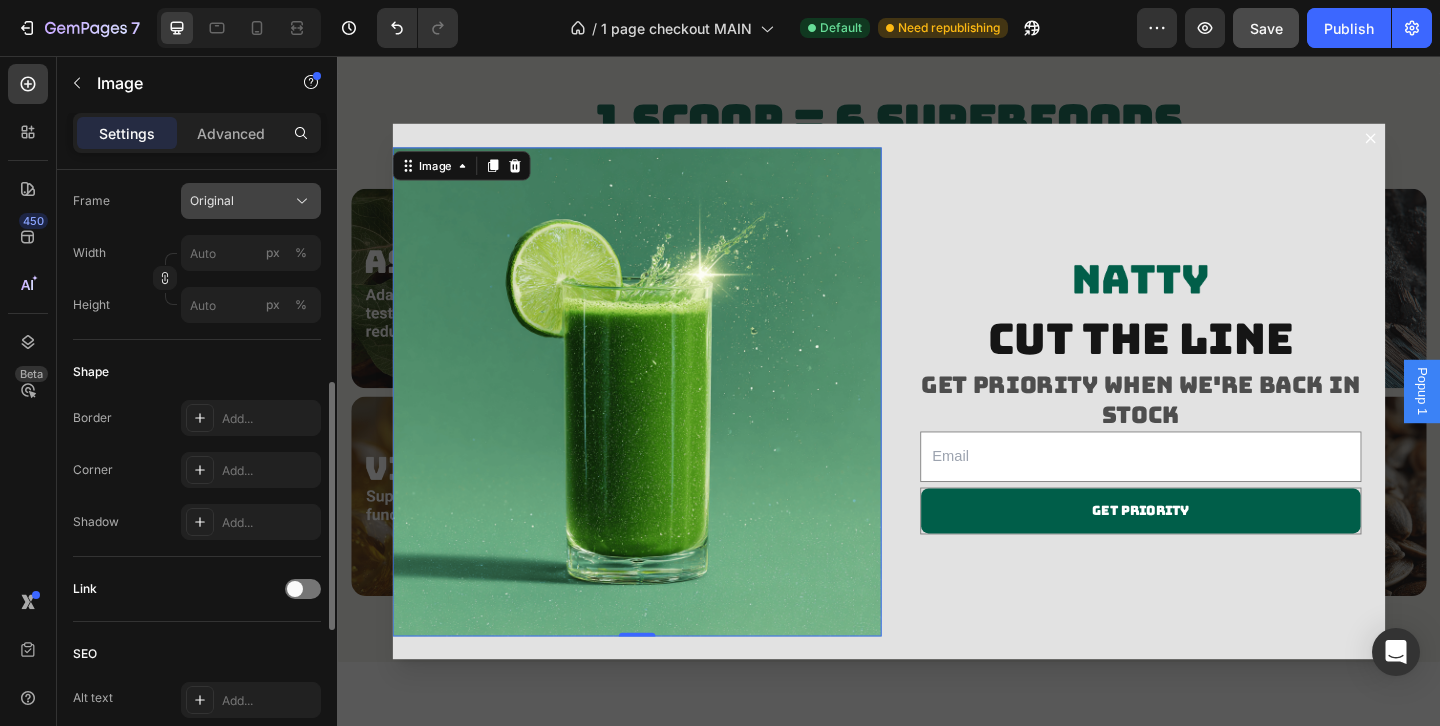click on "Original" 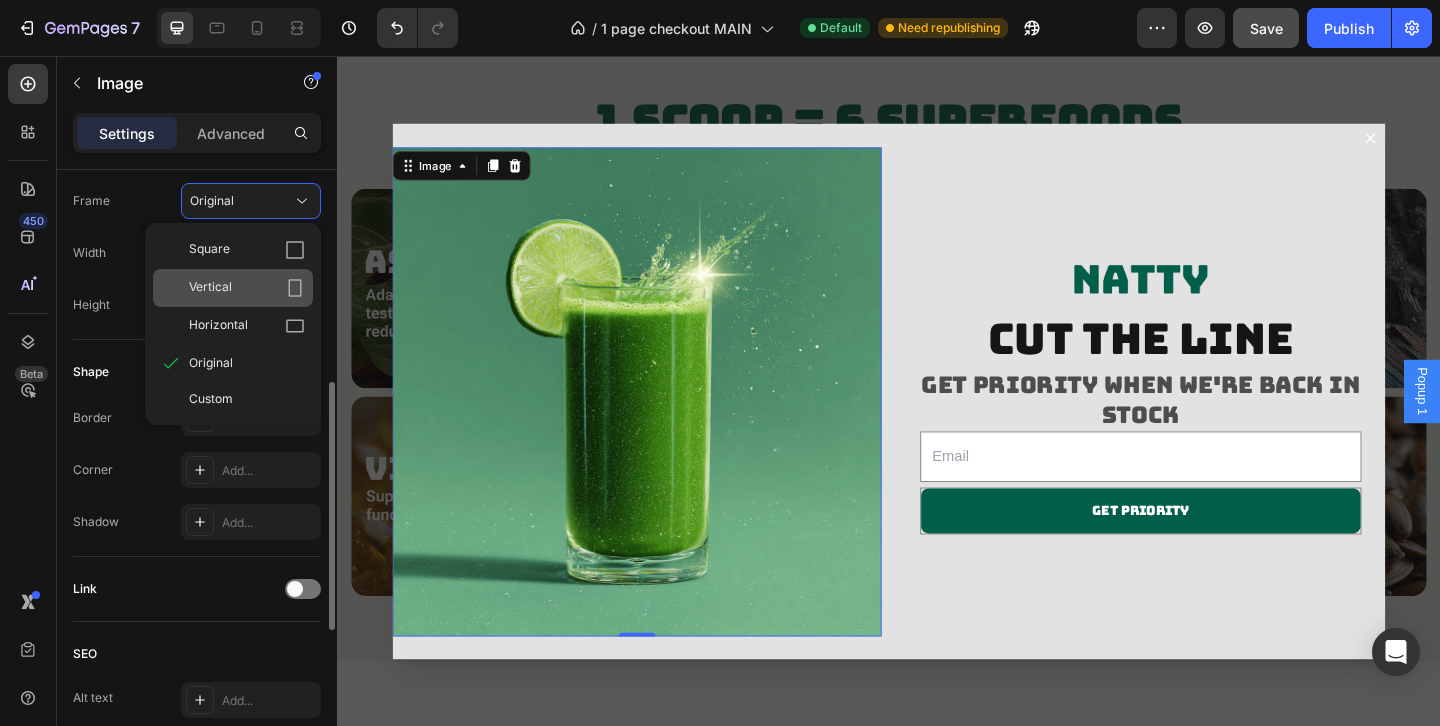 click on "Vertical" at bounding box center (247, 288) 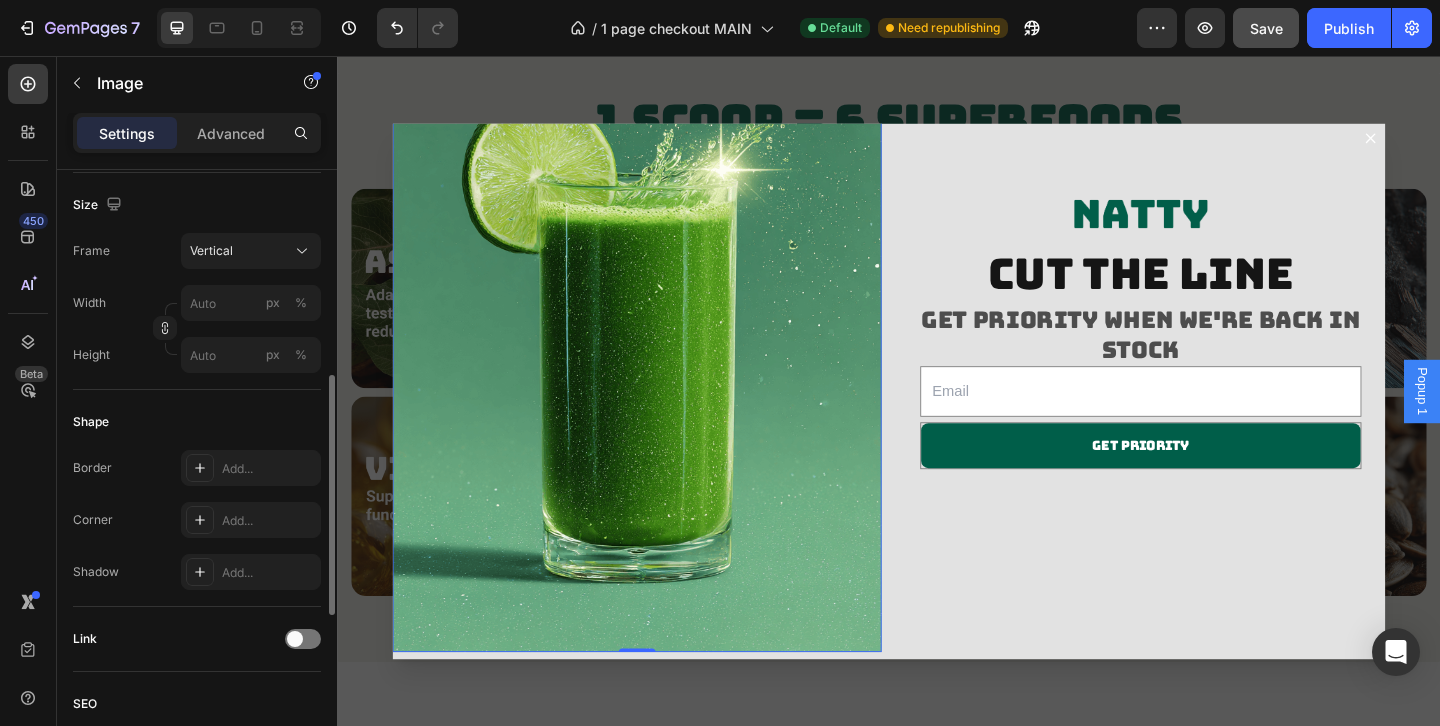 scroll, scrollTop: 0, scrollLeft: 0, axis: both 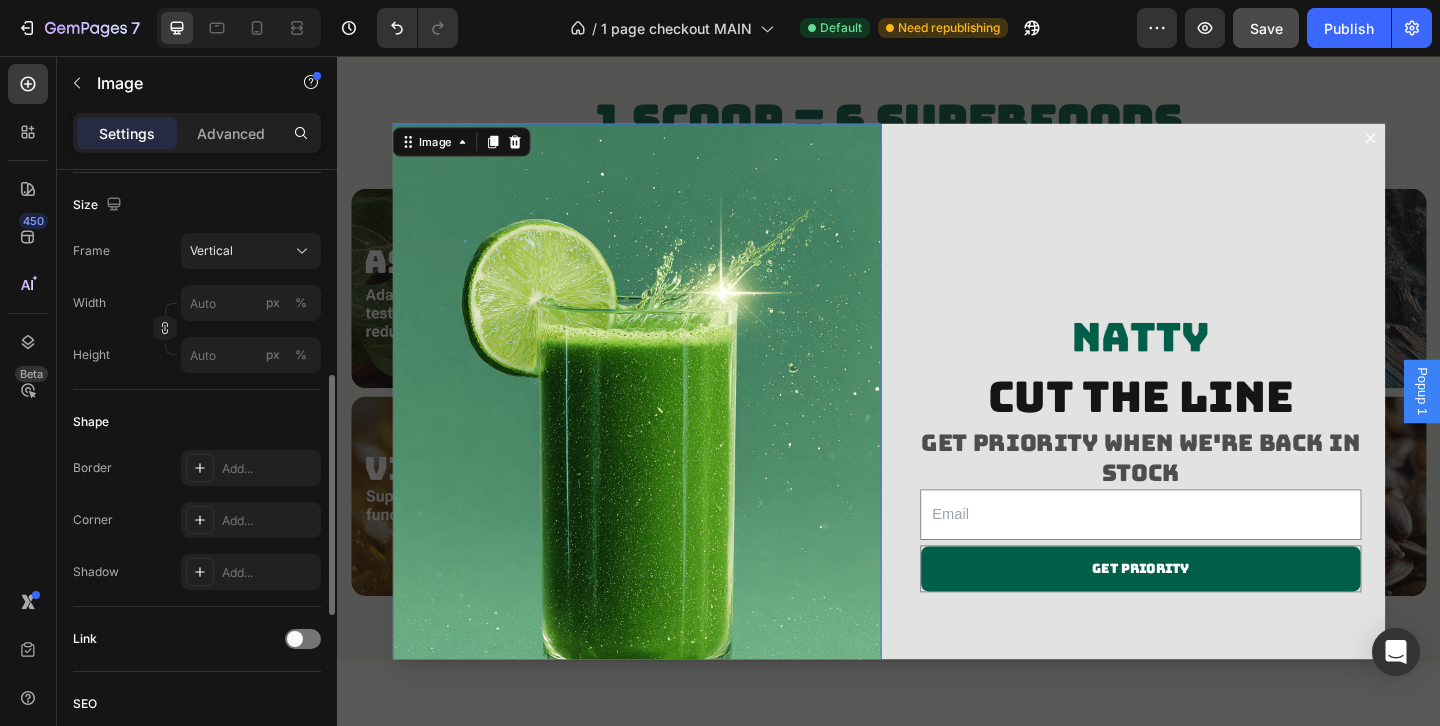 click on "Size Frame Vertical Width px % Height px %" 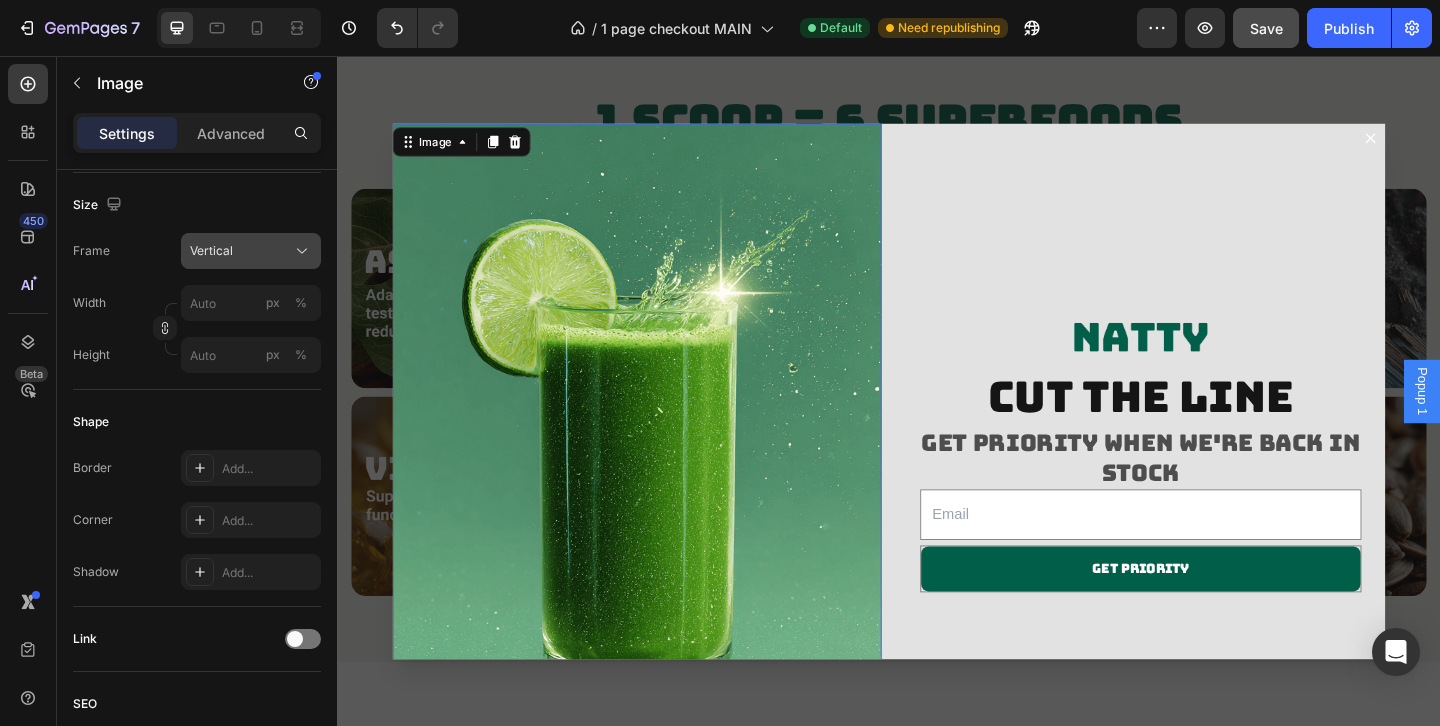 click on "Vertical" at bounding box center (251, 251) 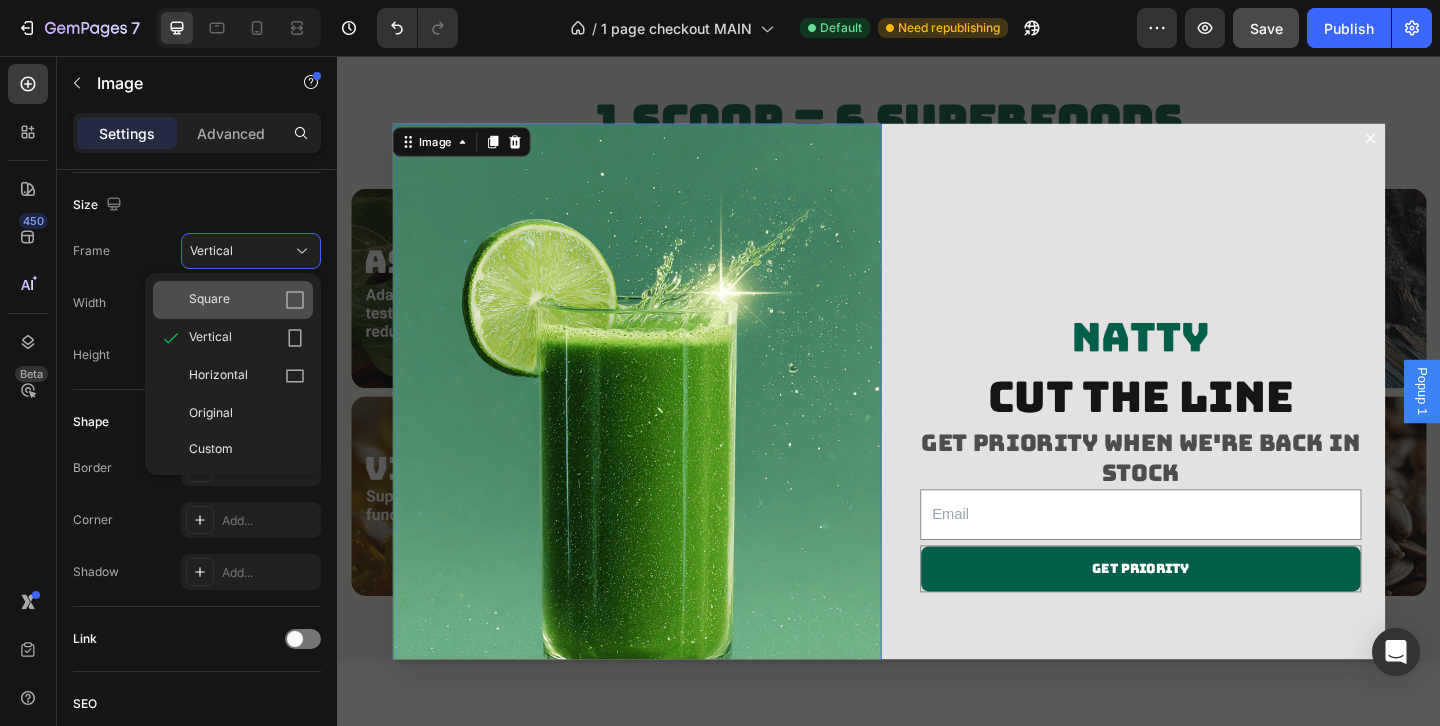 click on "Square" at bounding box center (247, 300) 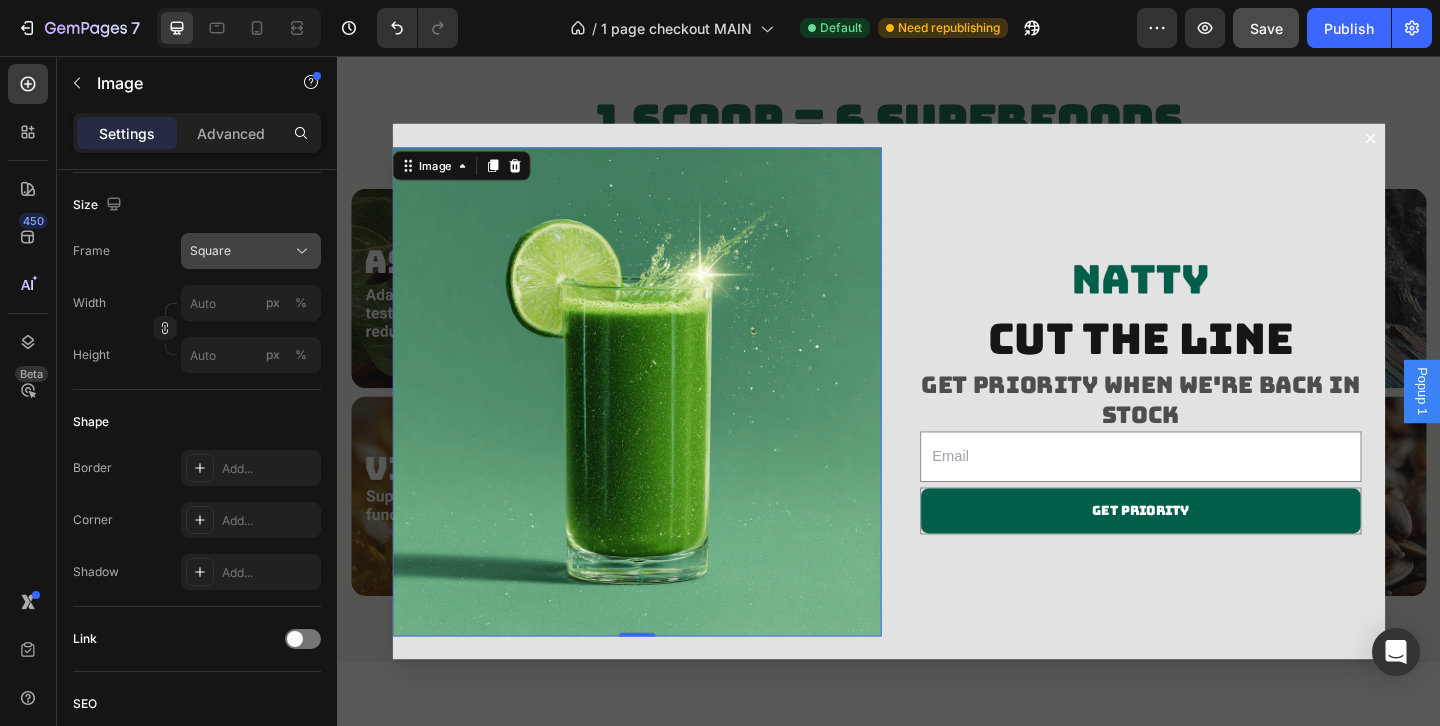 click on "Square" at bounding box center [251, 251] 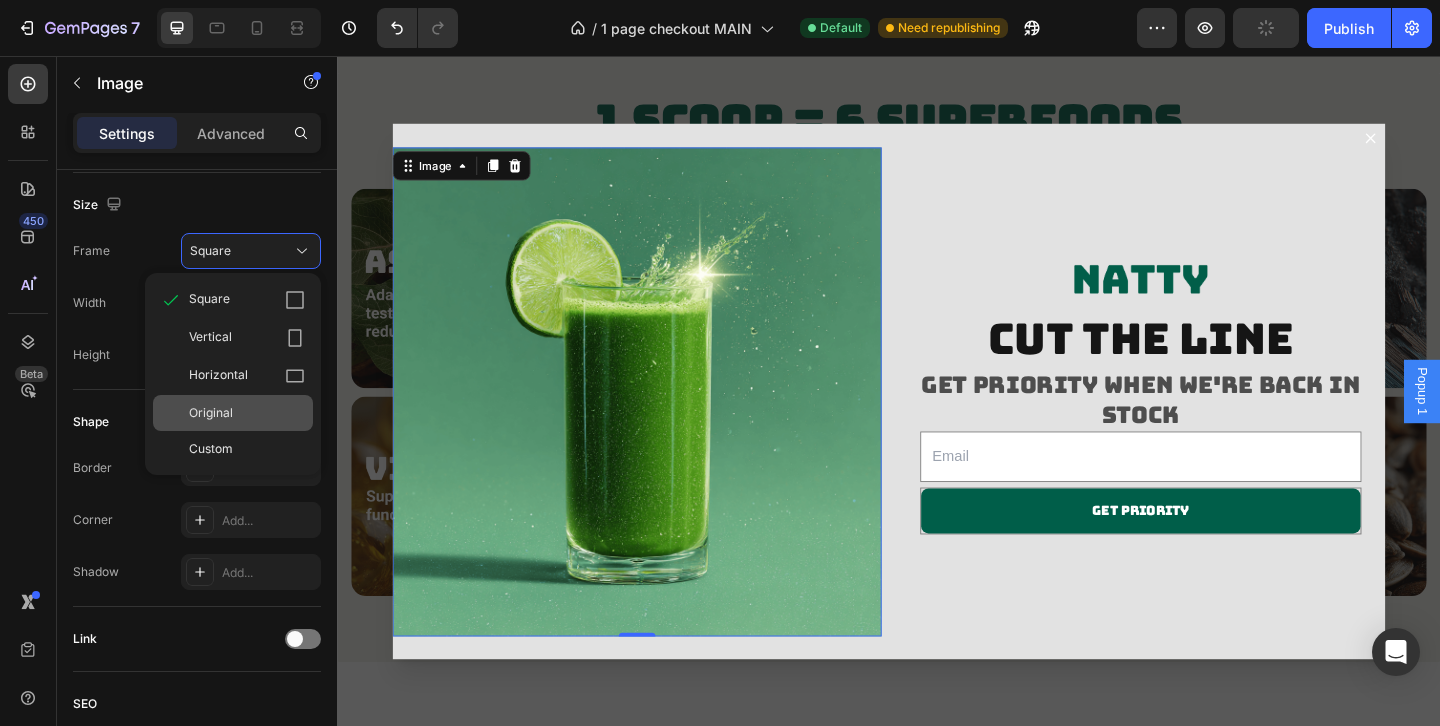 click on "Original" 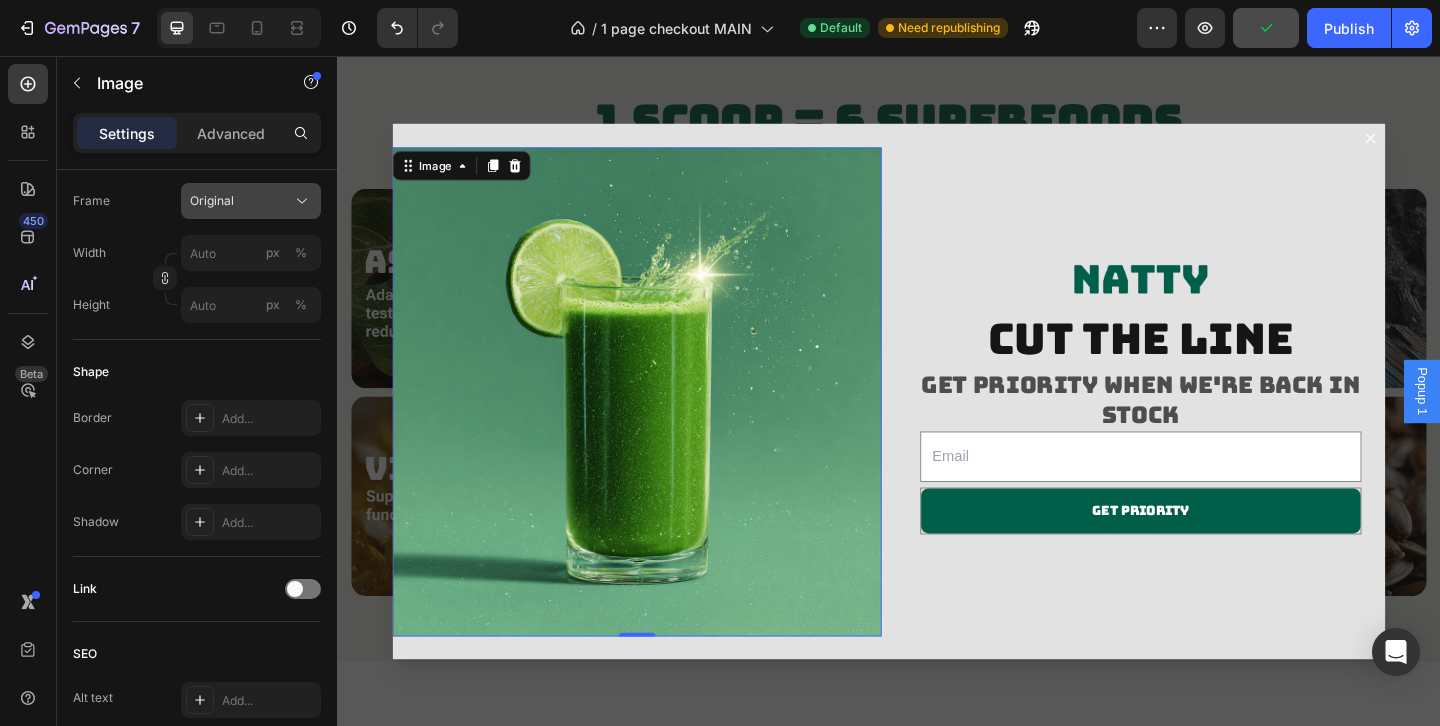 click on "Original" 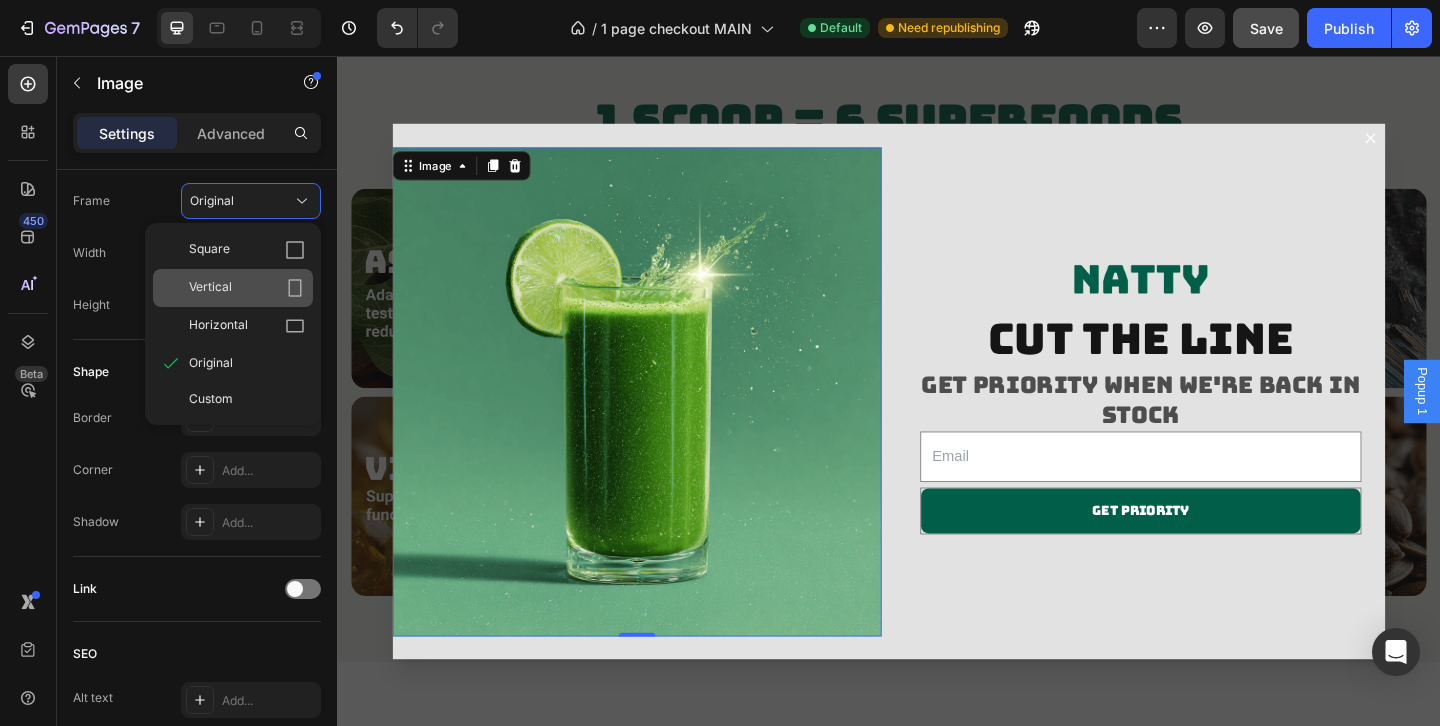 click on "Vertical" at bounding box center (247, 288) 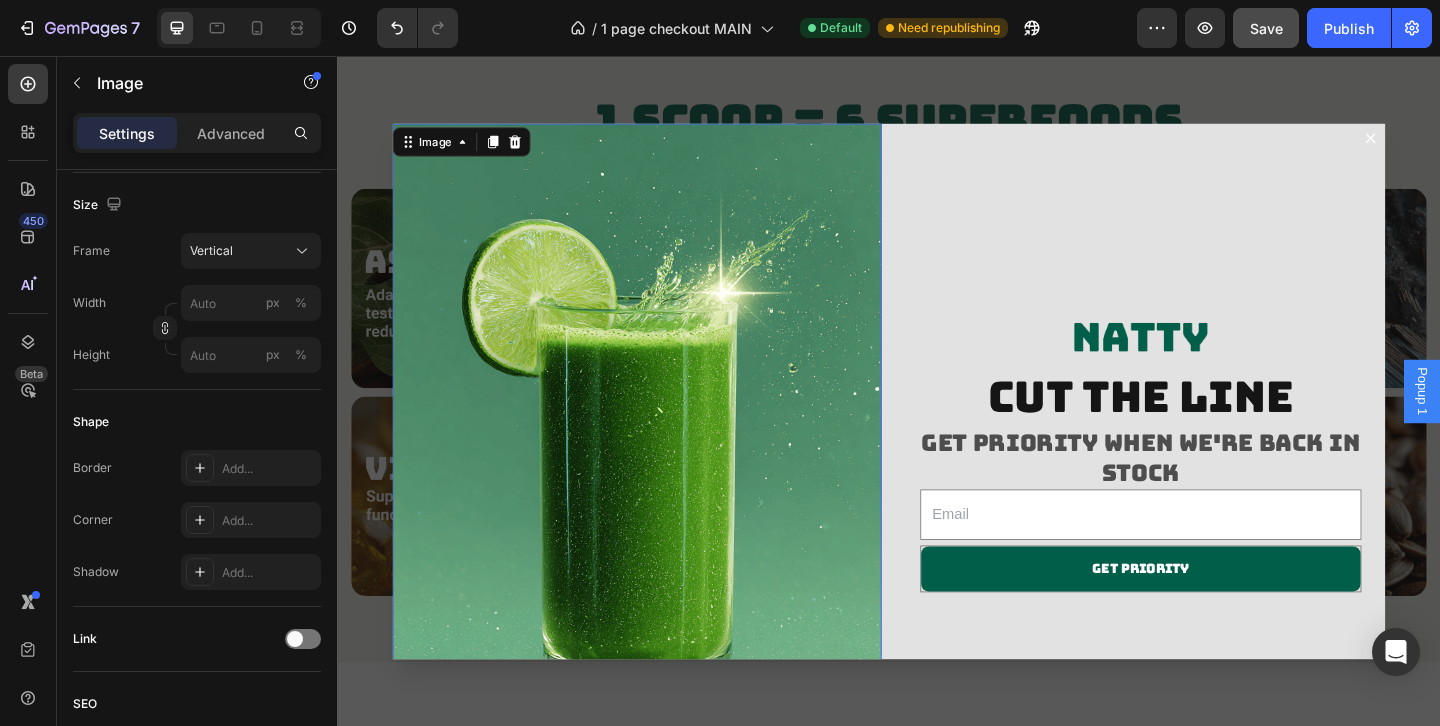 scroll, scrollTop: 134, scrollLeft: 0, axis: vertical 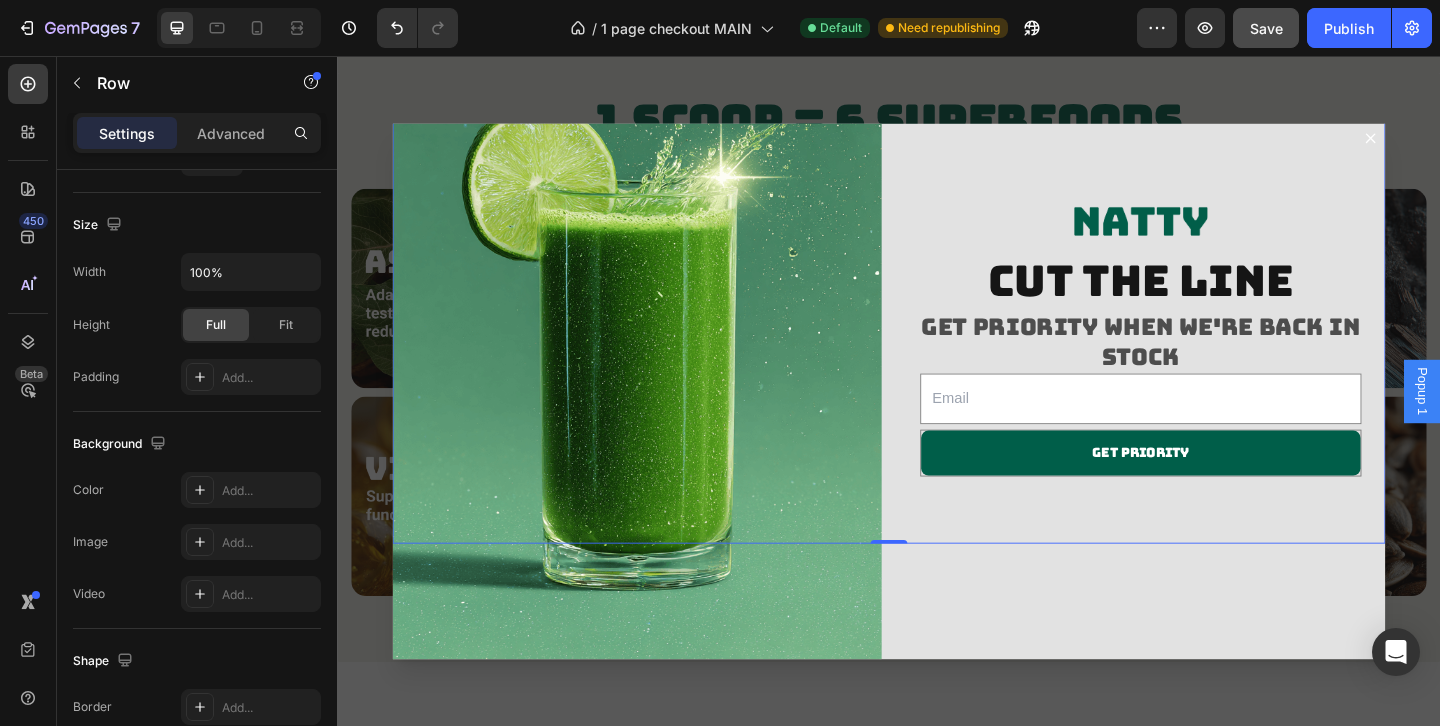 click on "Image cut the line Heading Get priority when we're back in stock Heading Email Field Get priority Submit Button Row Newsletter" at bounding box center (1211, 357) 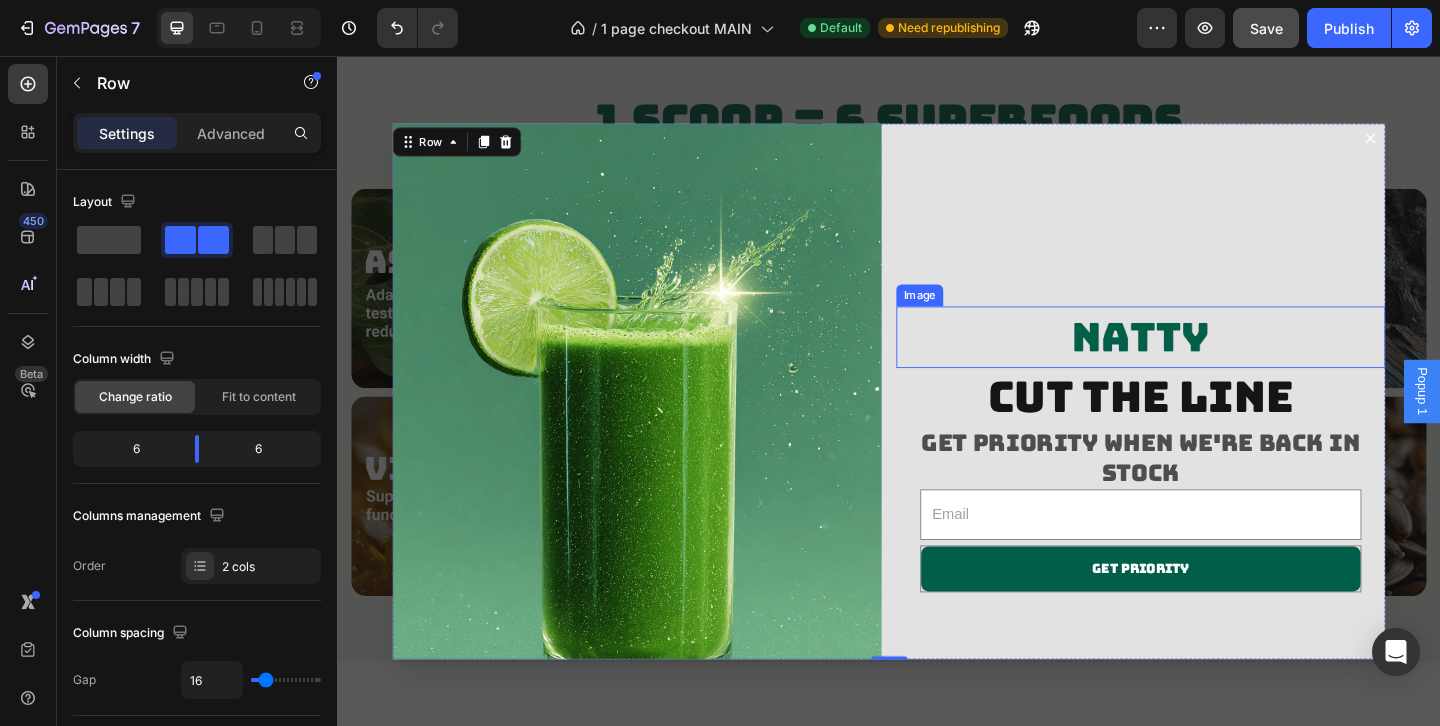 scroll, scrollTop: 126, scrollLeft: 0, axis: vertical 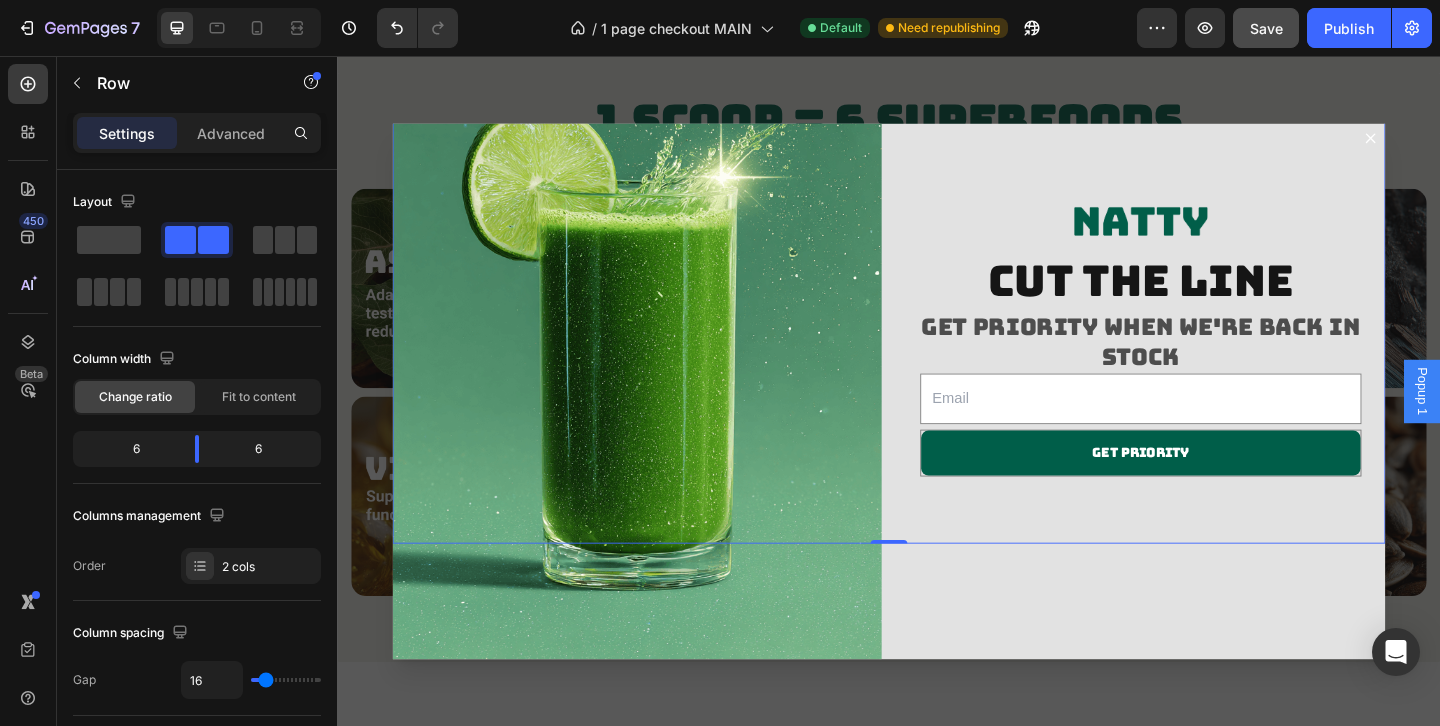 click at bounding box center (937, 420) 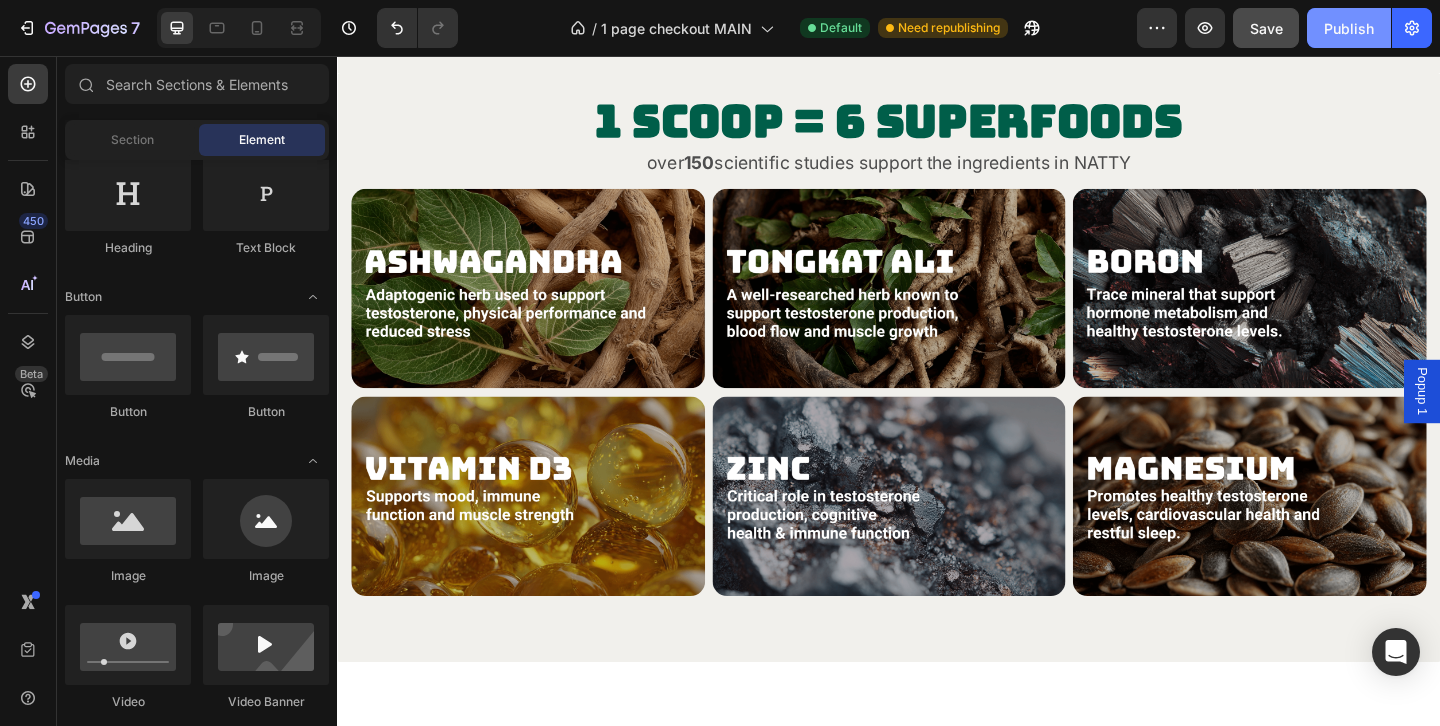 click on "Publish" at bounding box center (1349, 28) 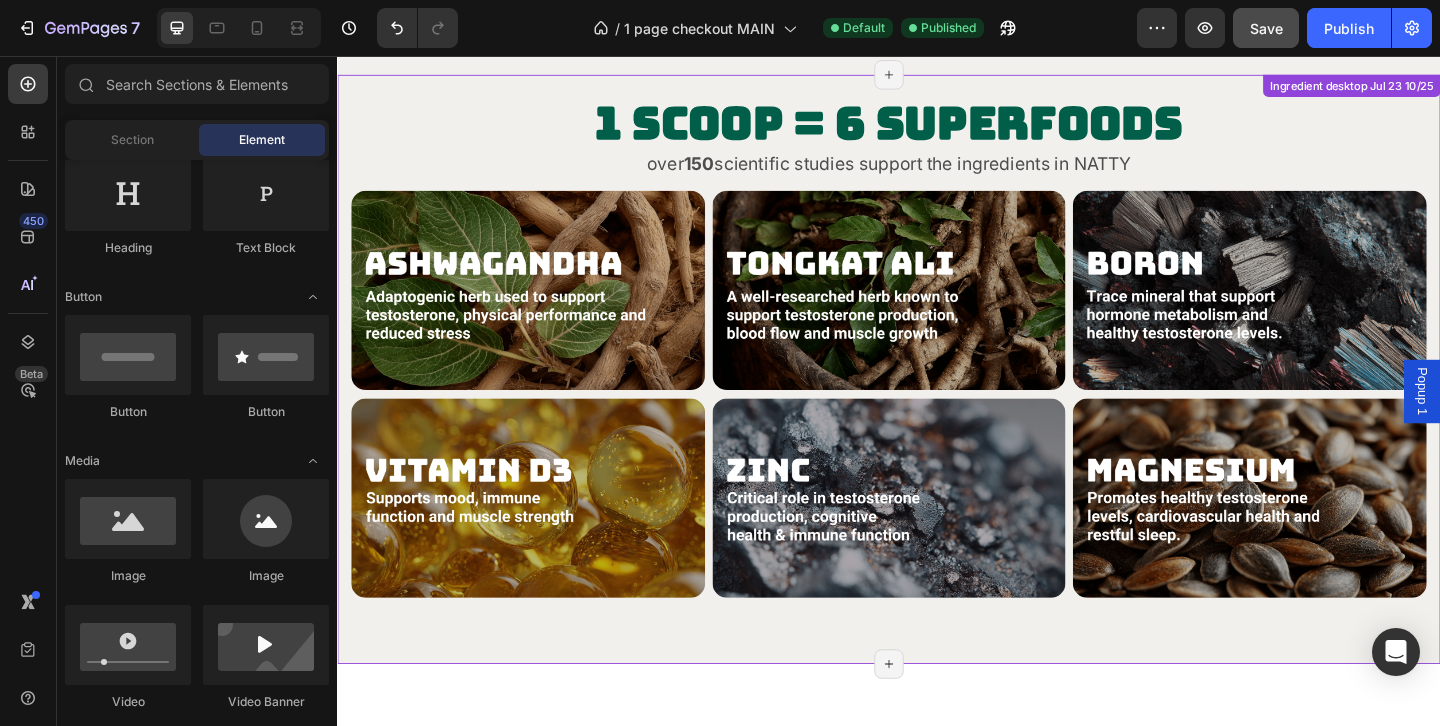 scroll, scrollTop: 3008, scrollLeft: 0, axis: vertical 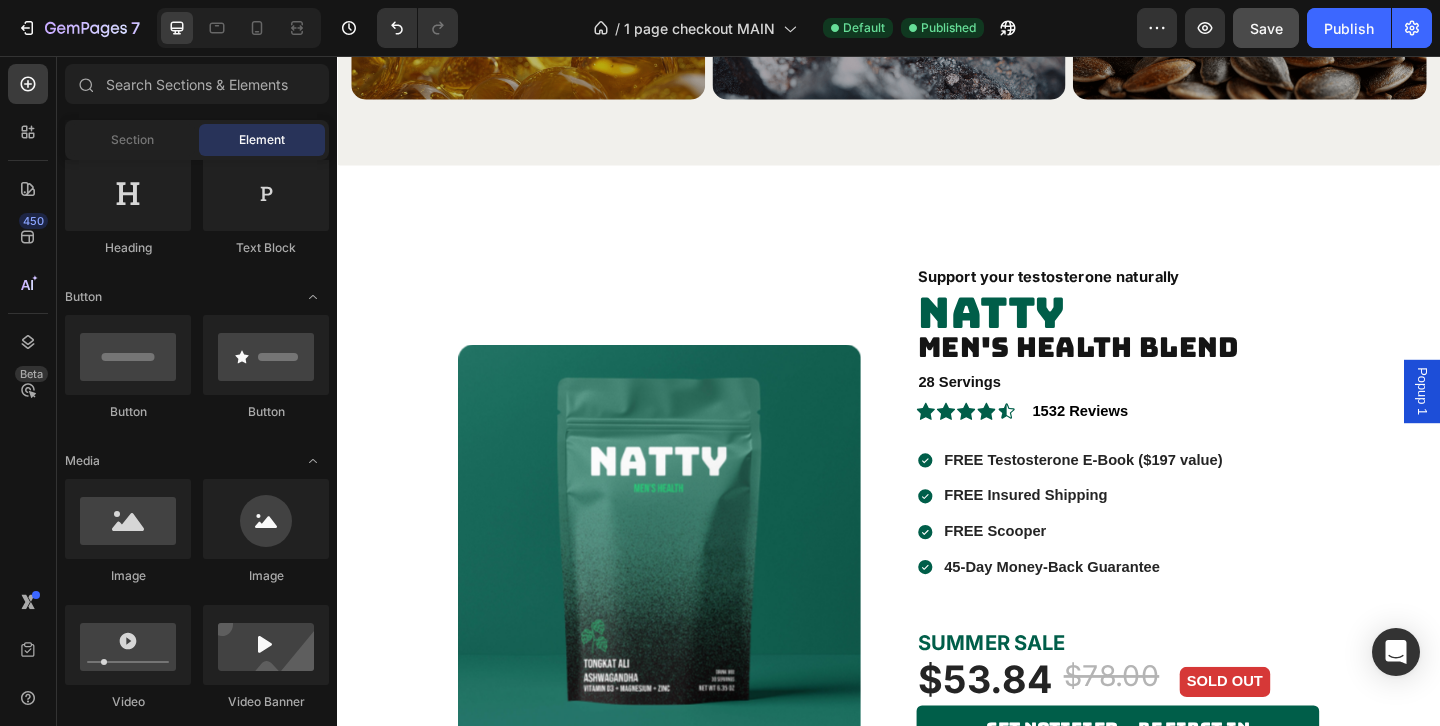 click on "Popup 1" at bounding box center (1517, 420) 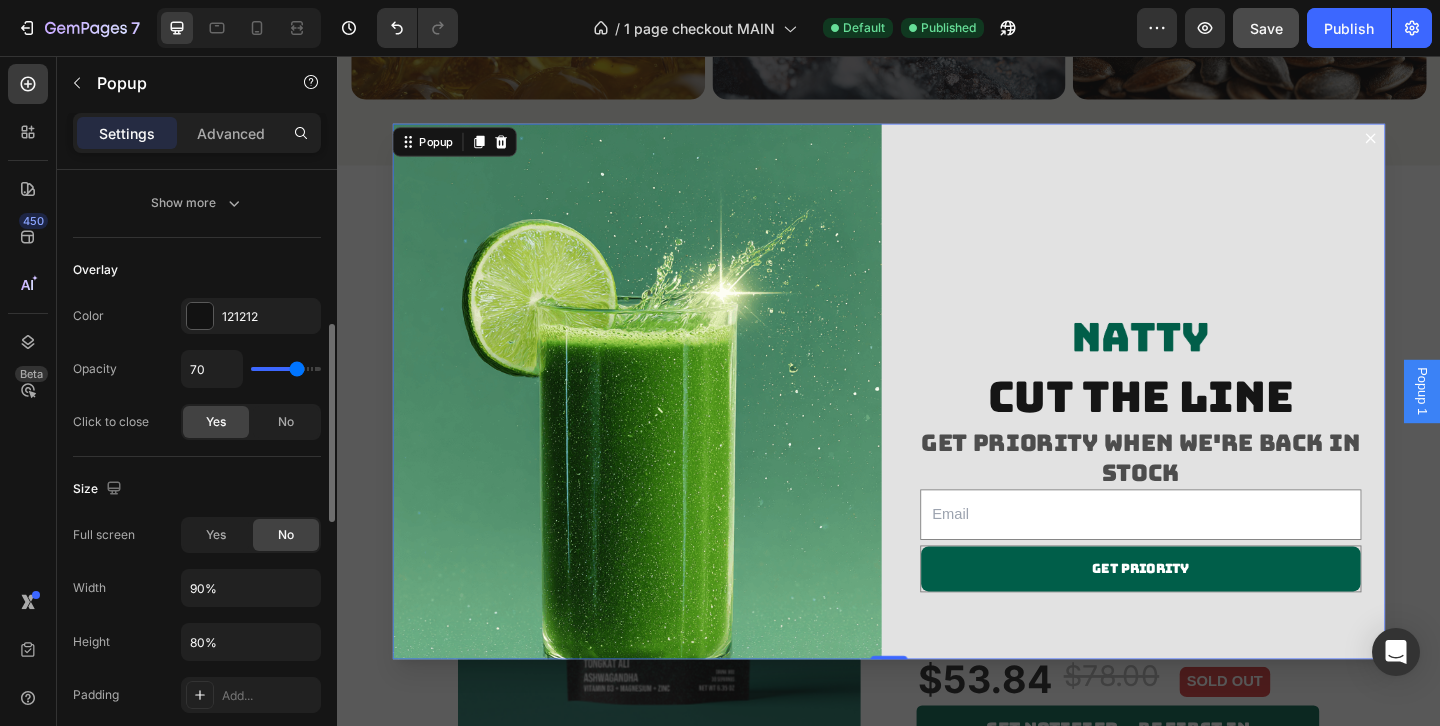 scroll, scrollTop: 471, scrollLeft: 0, axis: vertical 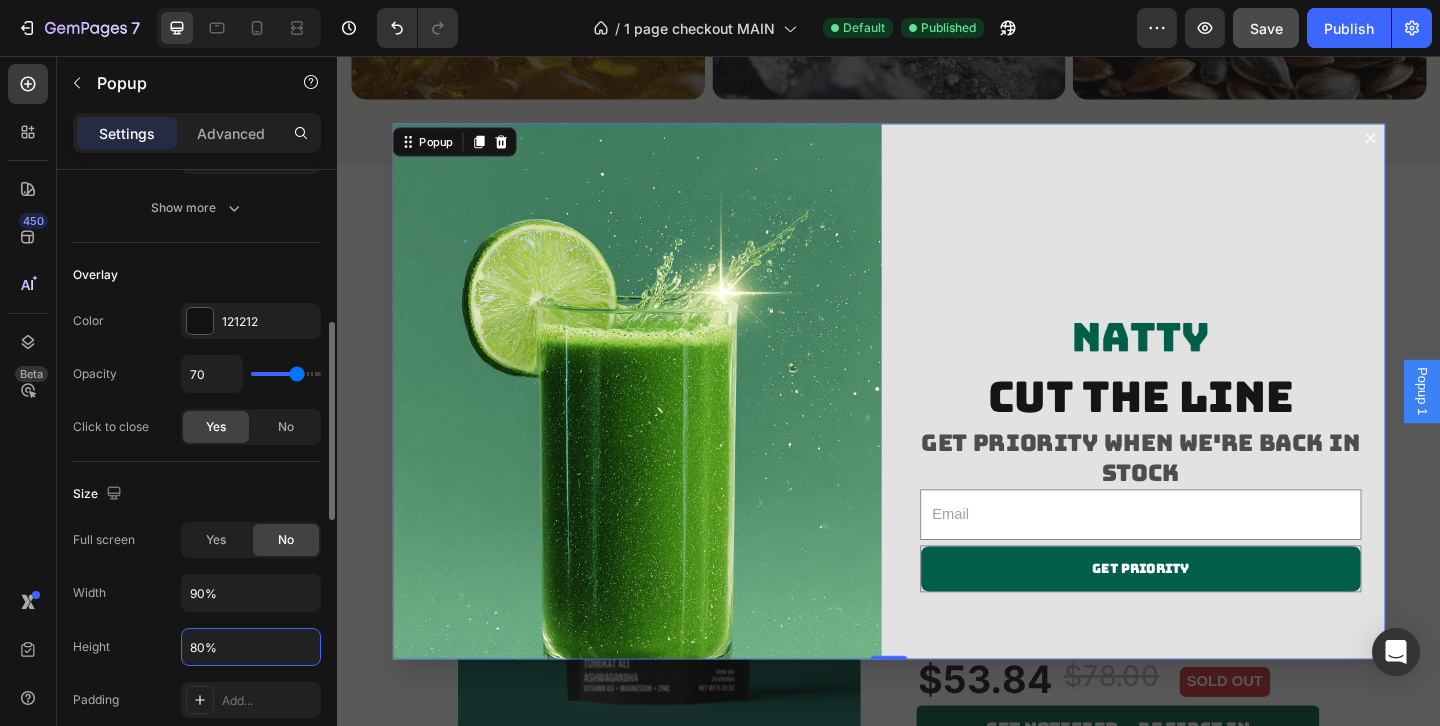 click on "80%" at bounding box center (251, 647) 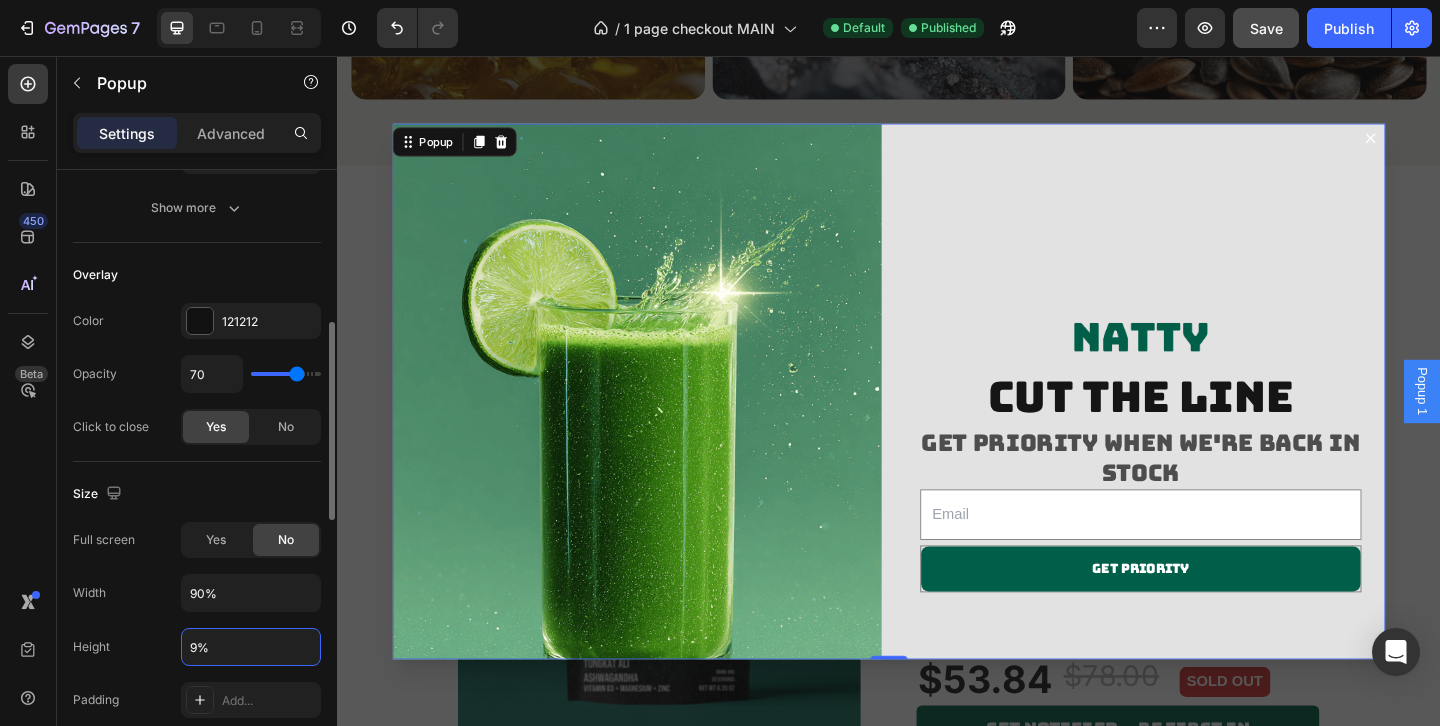 type on "90%" 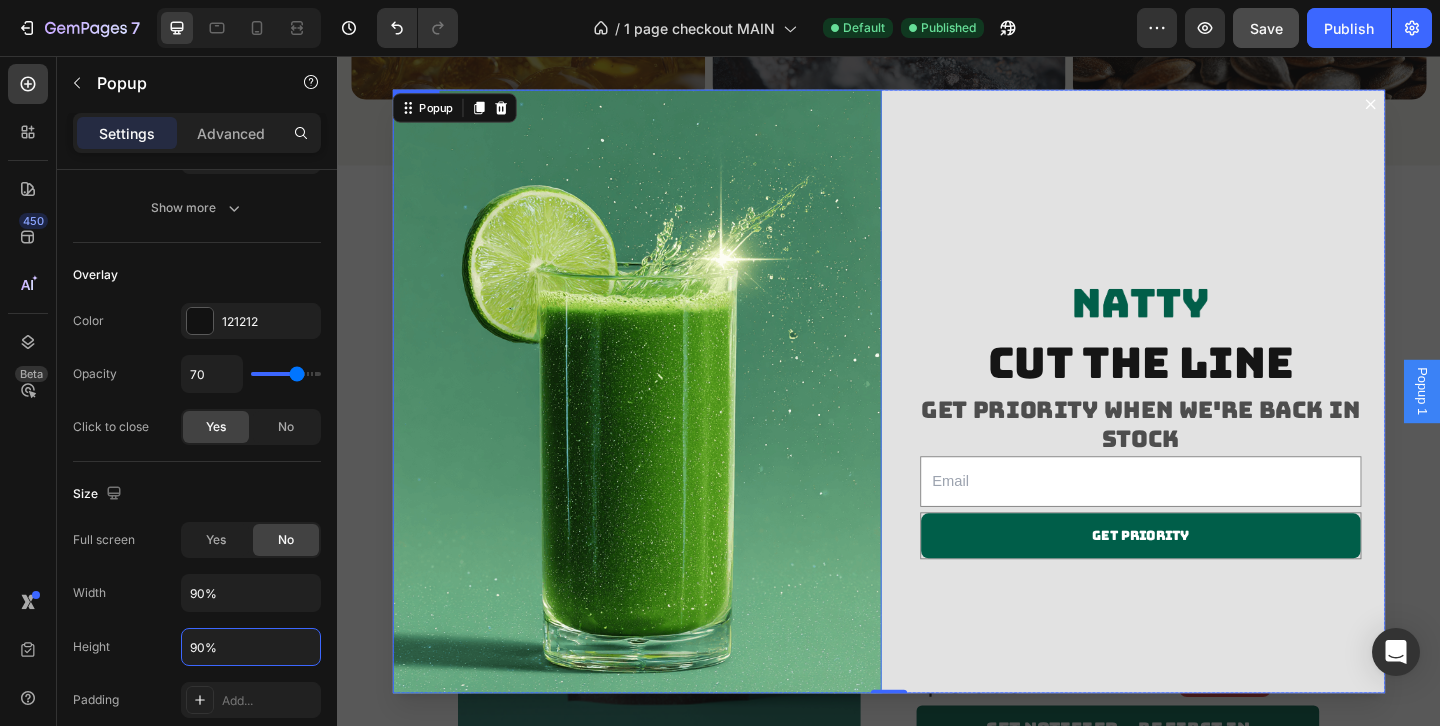 click at bounding box center (663, 446) 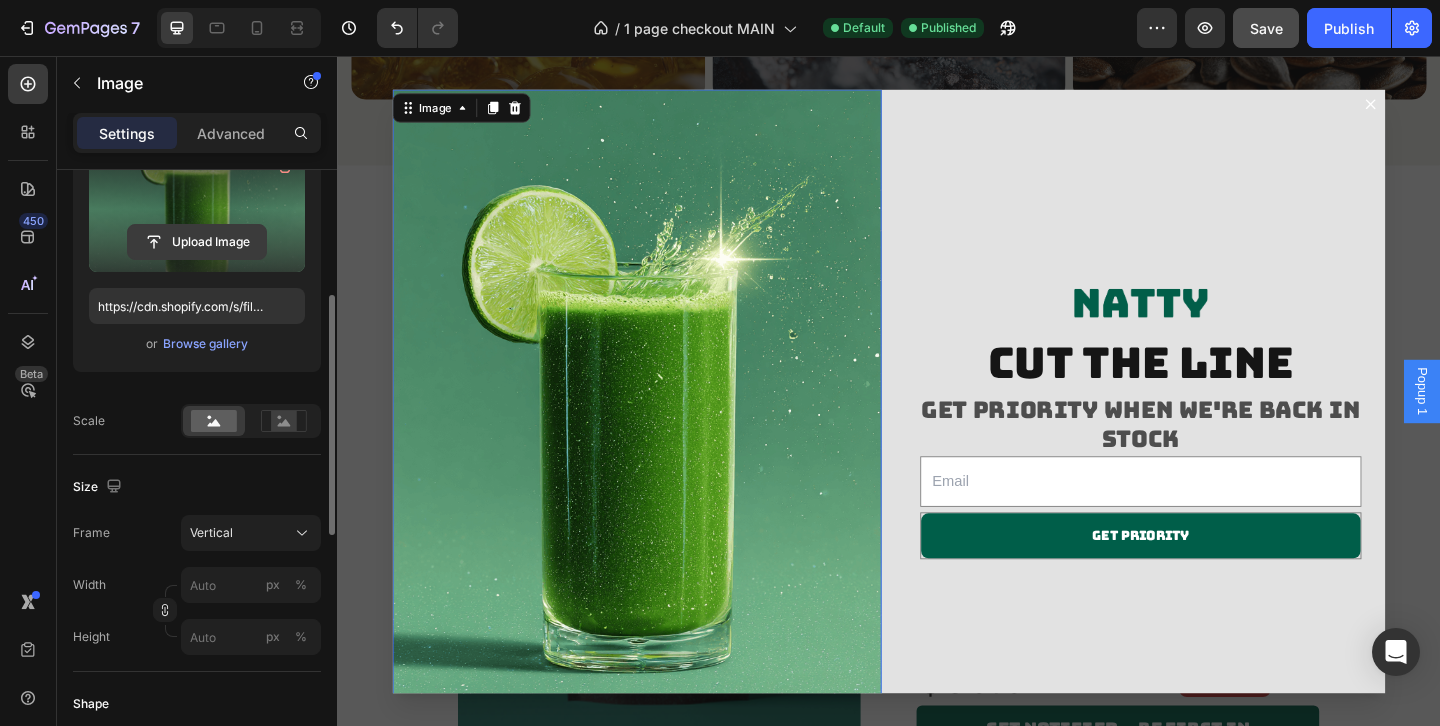 scroll, scrollTop: 263, scrollLeft: 0, axis: vertical 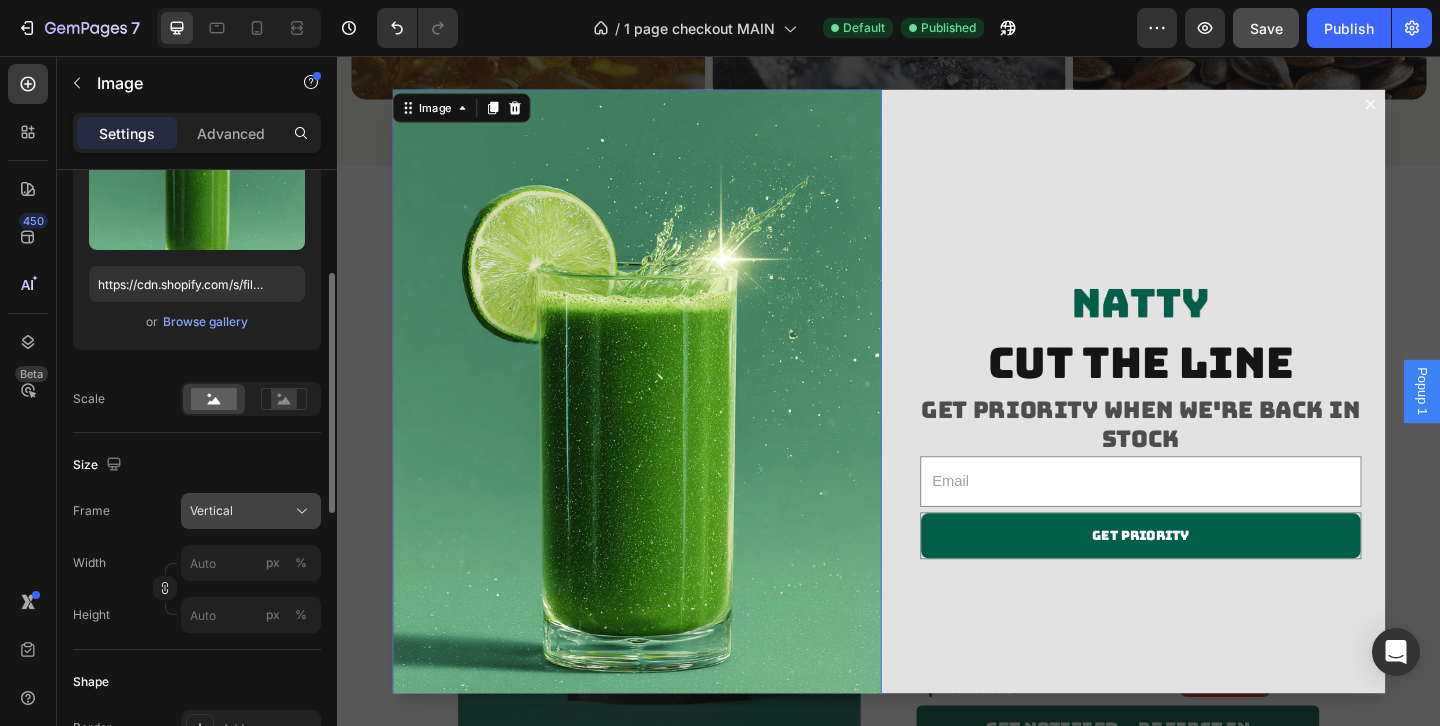 click on "Vertical" at bounding box center (251, 511) 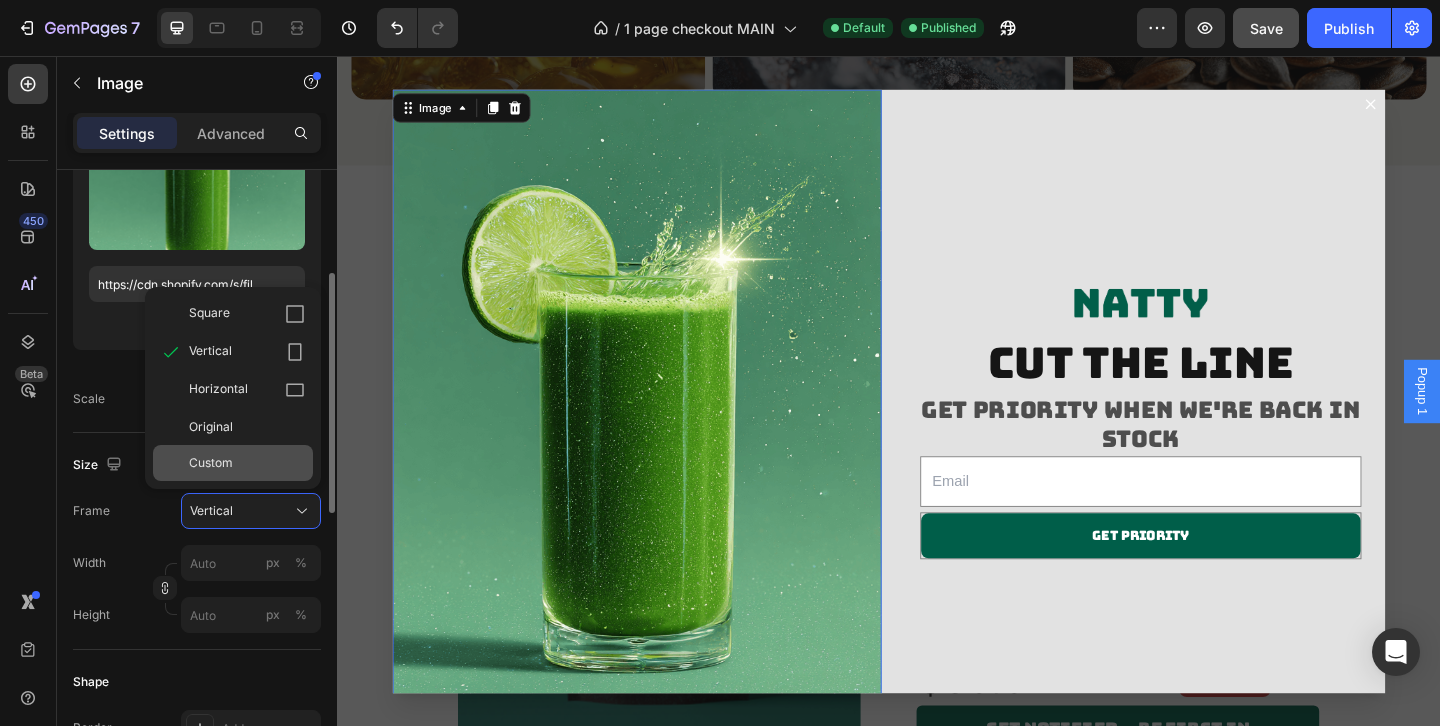 click on "Custom" 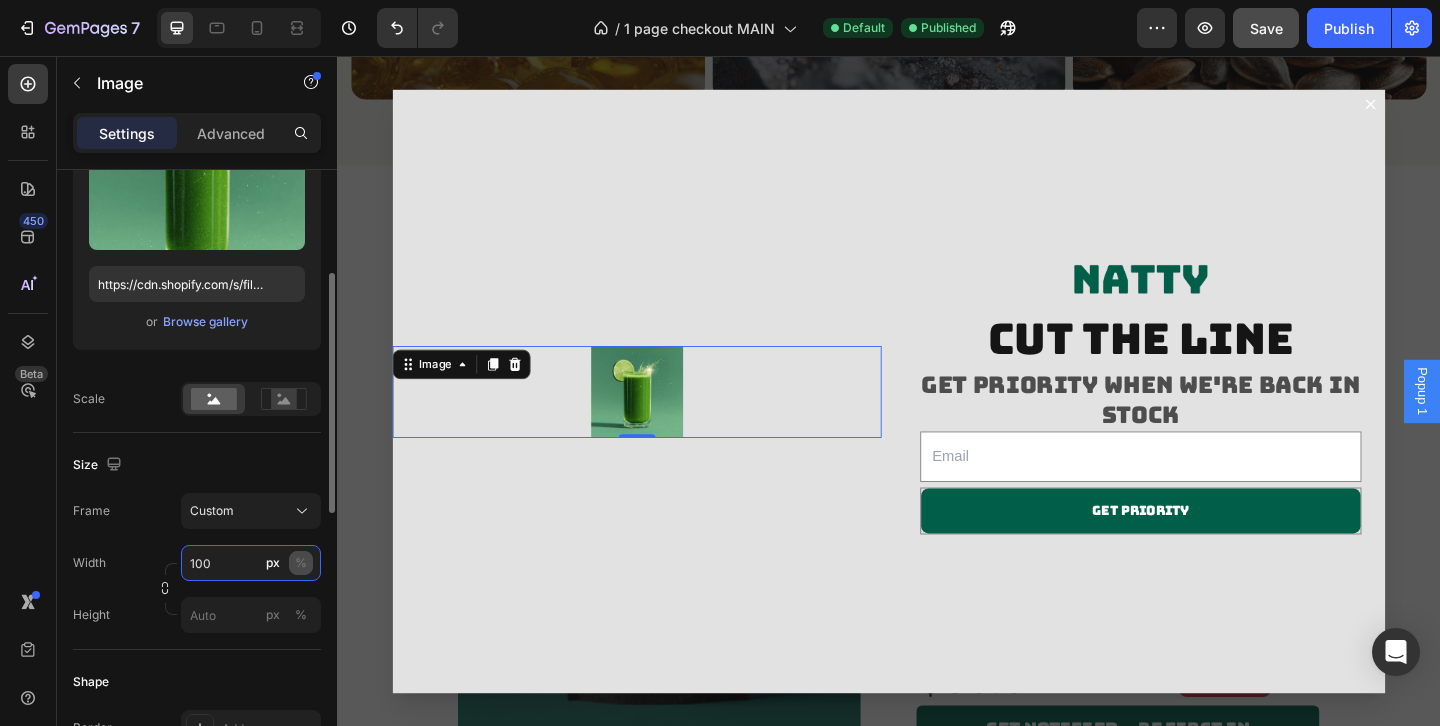 type on "100" 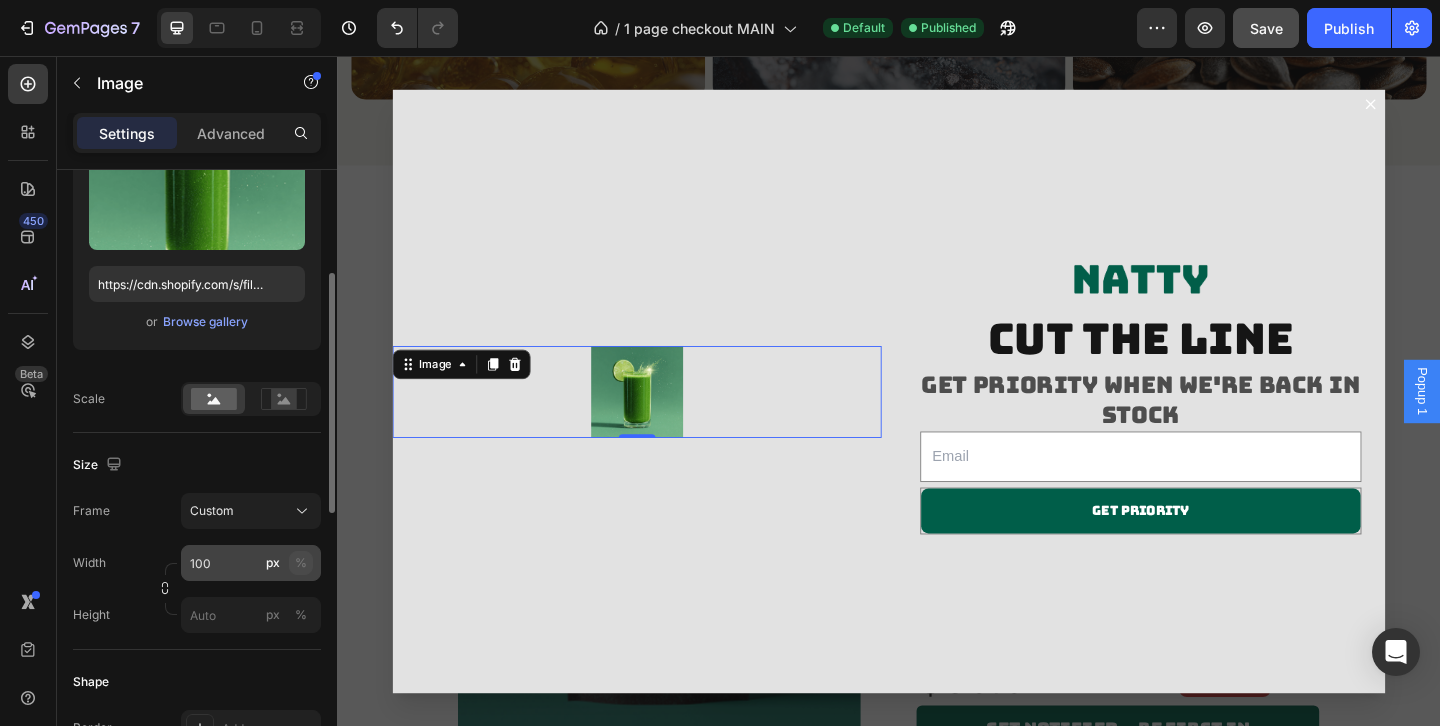 click on "%" 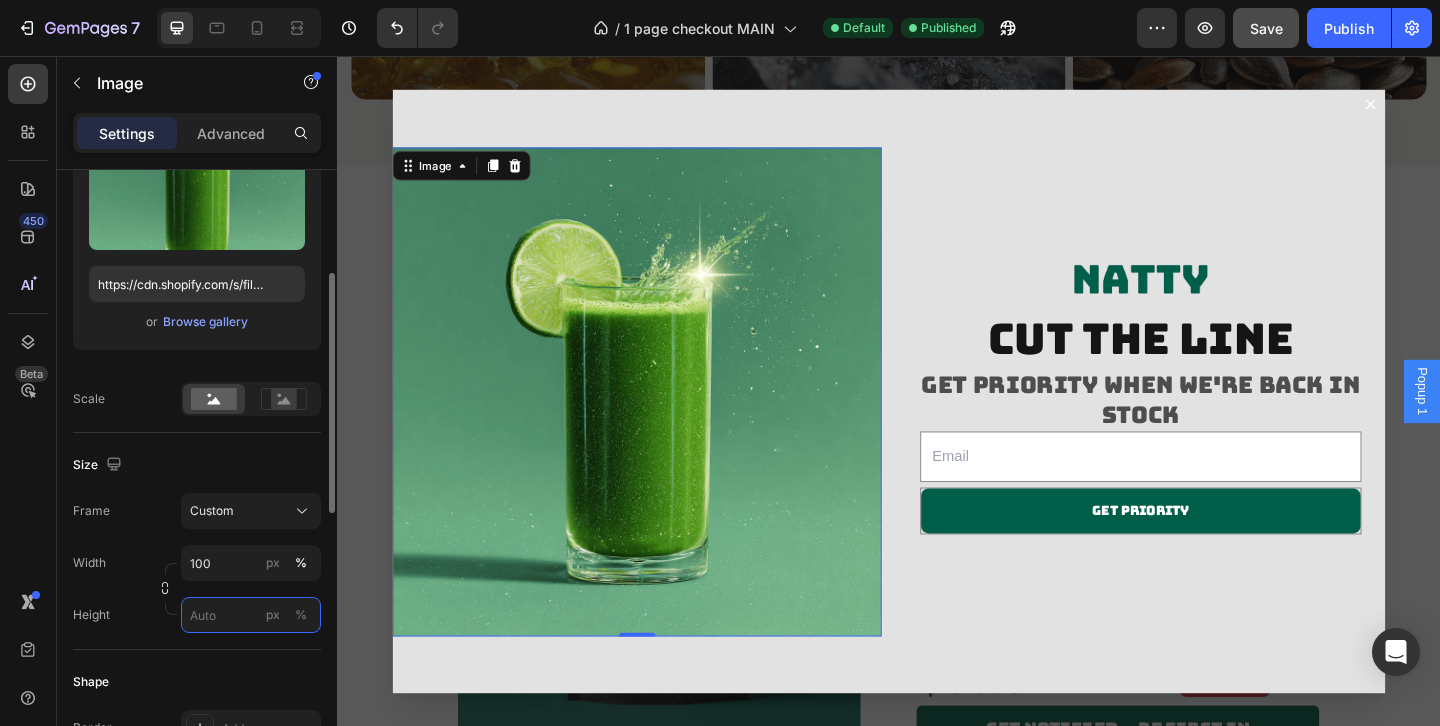 click on "px %" at bounding box center [251, 615] 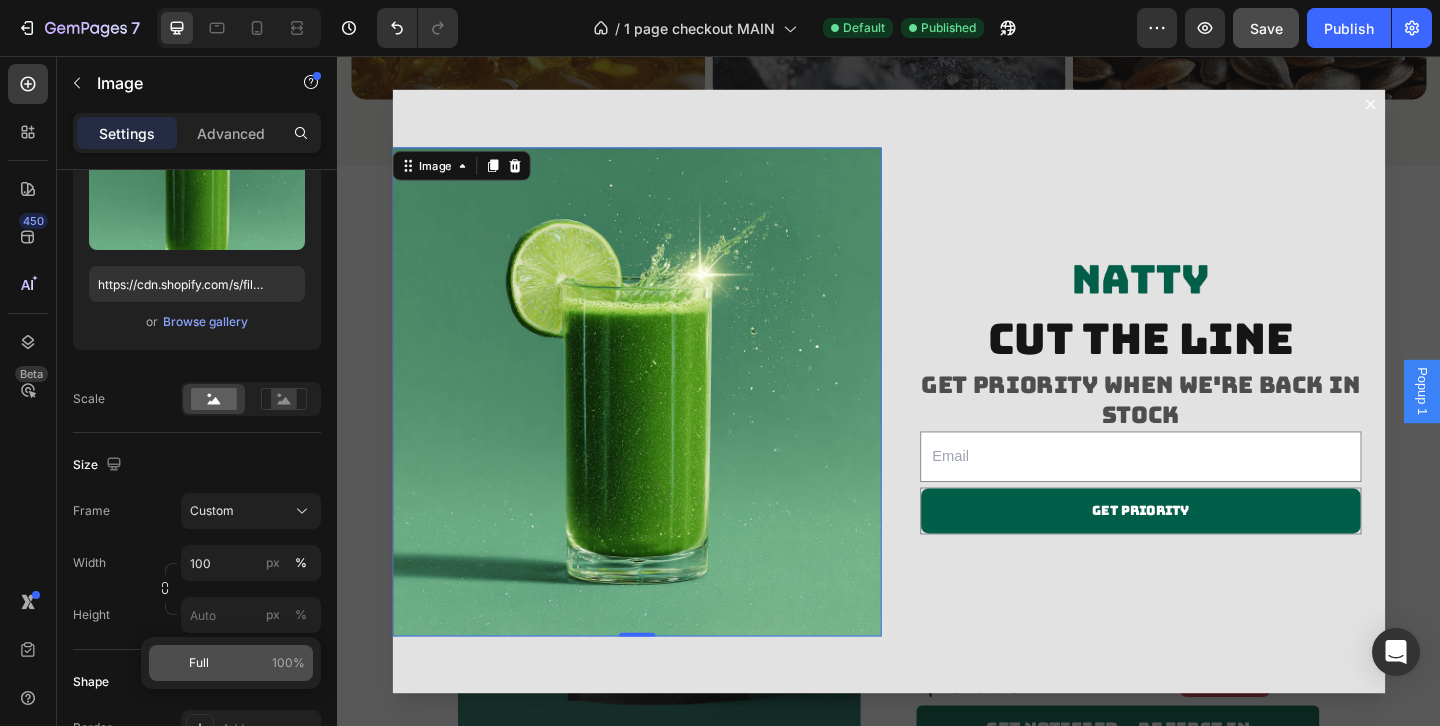 click on "Full 100%" at bounding box center (247, 663) 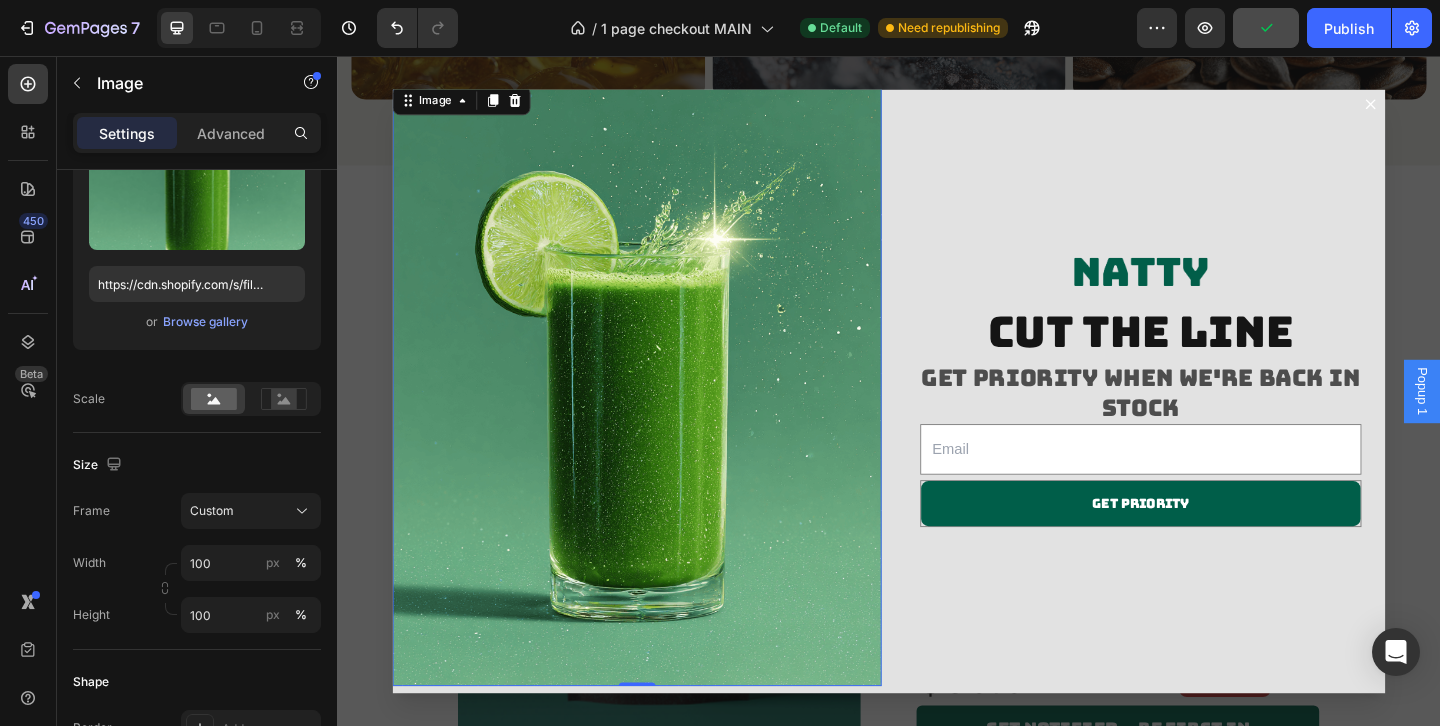 scroll, scrollTop: 0, scrollLeft: 0, axis: both 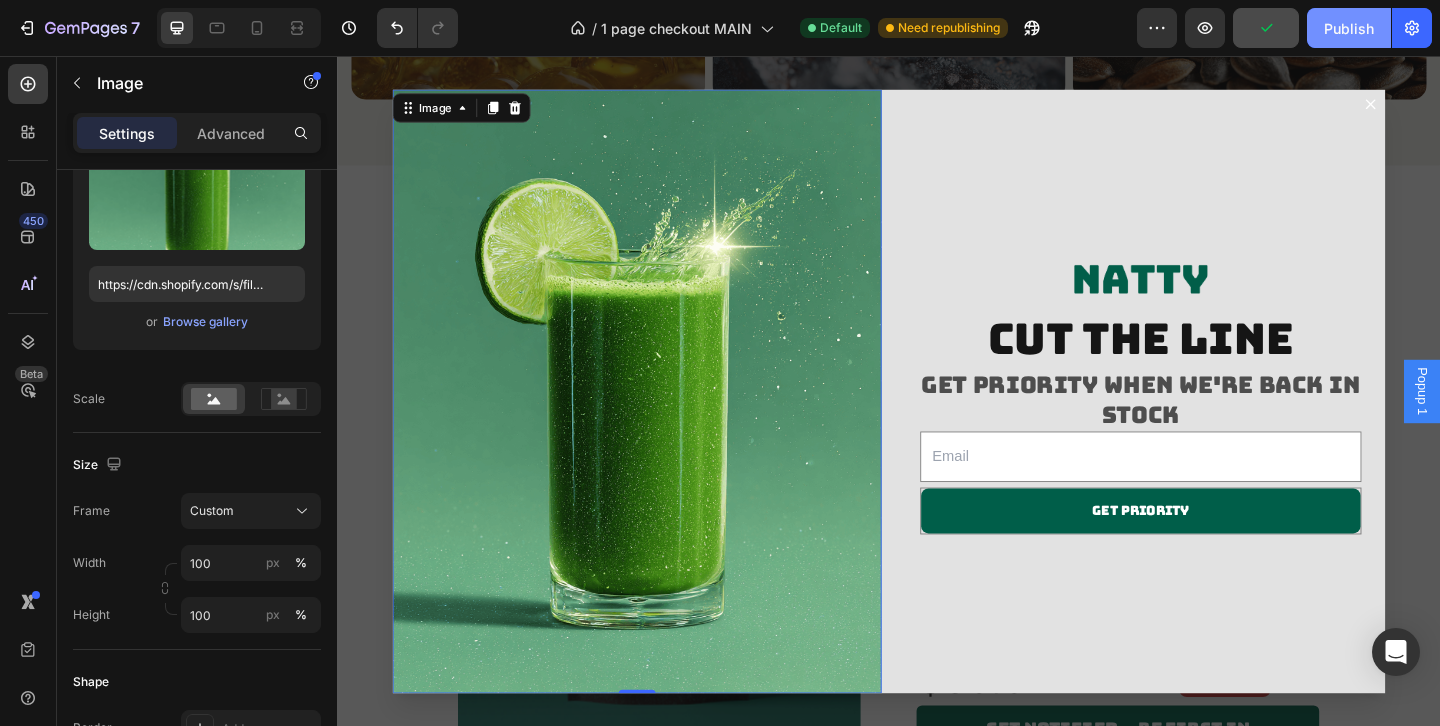 click on "Publish" at bounding box center [1349, 28] 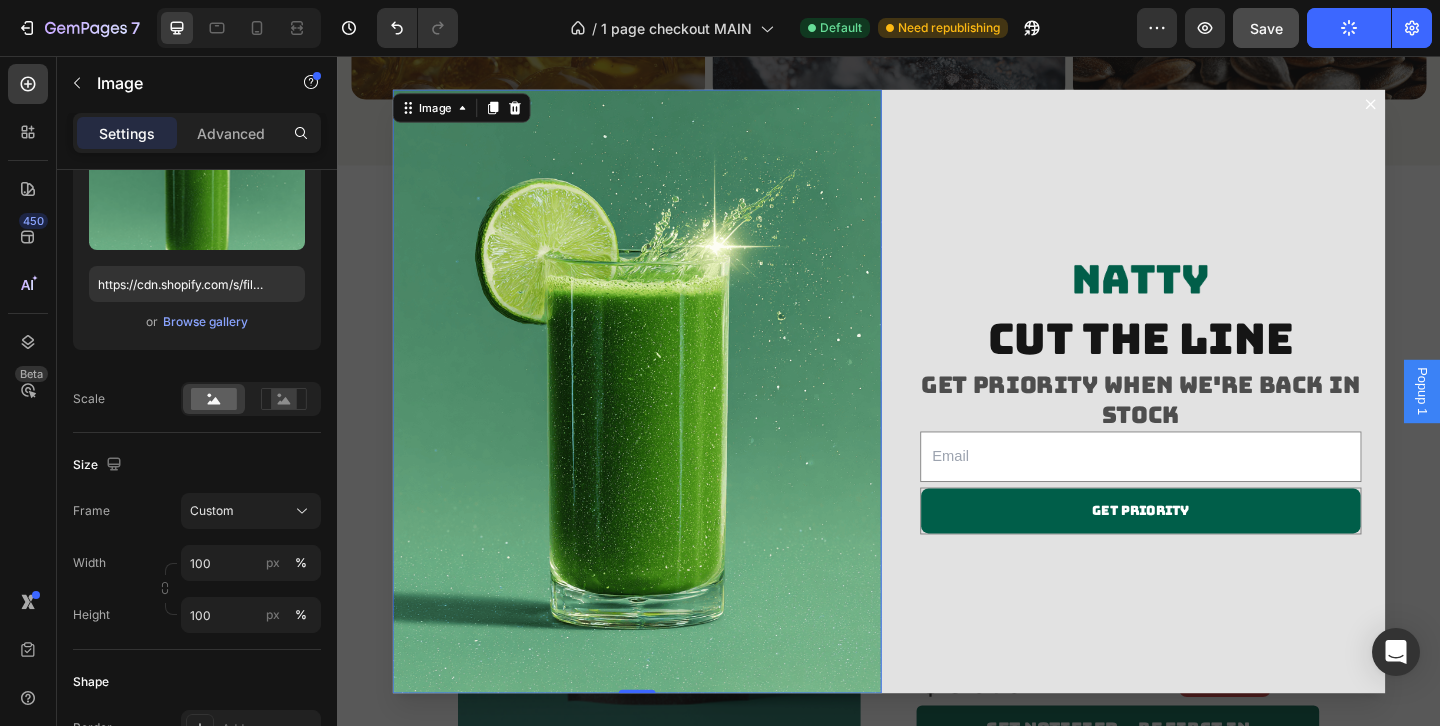 scroll, scrollTop: 8, scrollLeft: 0, axis: vertical 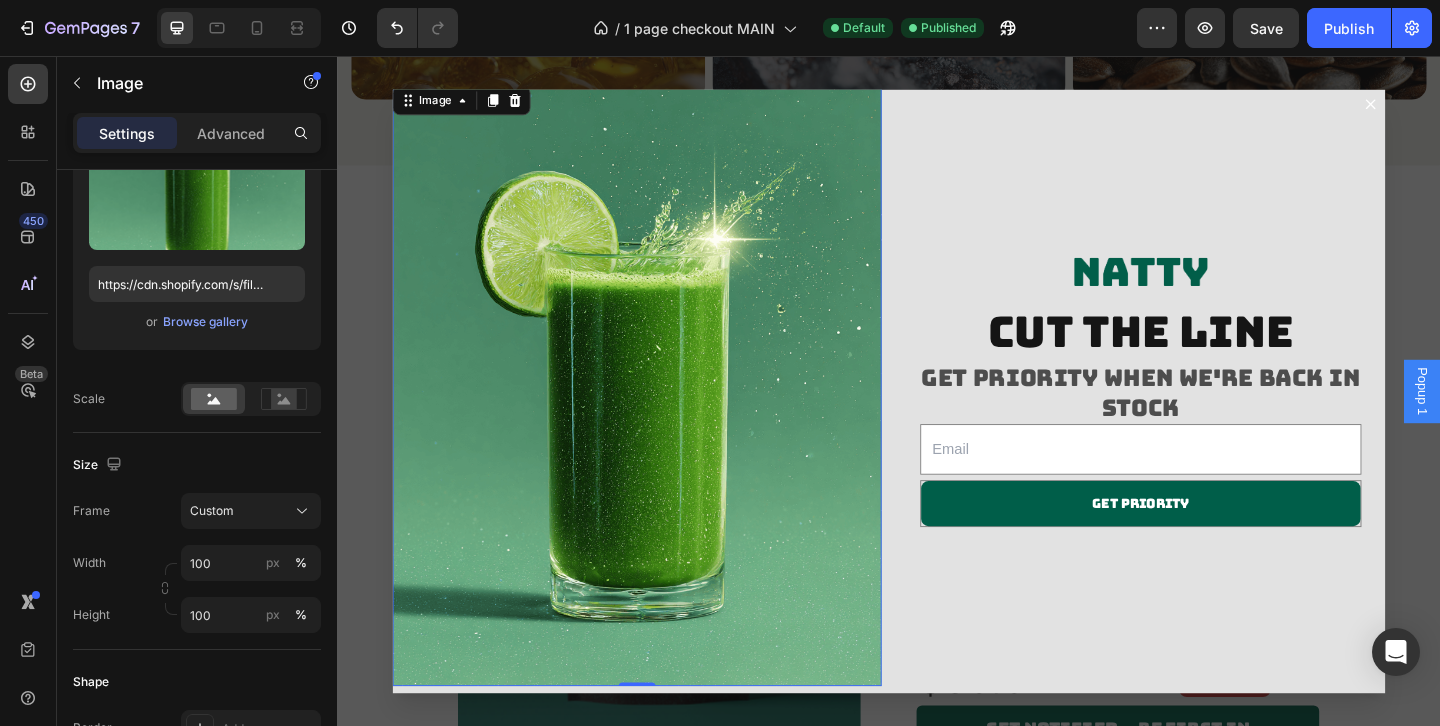 click on "Image   0 Image cut the line Heading Get priority when we're back in stock Heading Email Field Get priority Submit Button Row Newsletter Row" at bounding box center [937, 420] 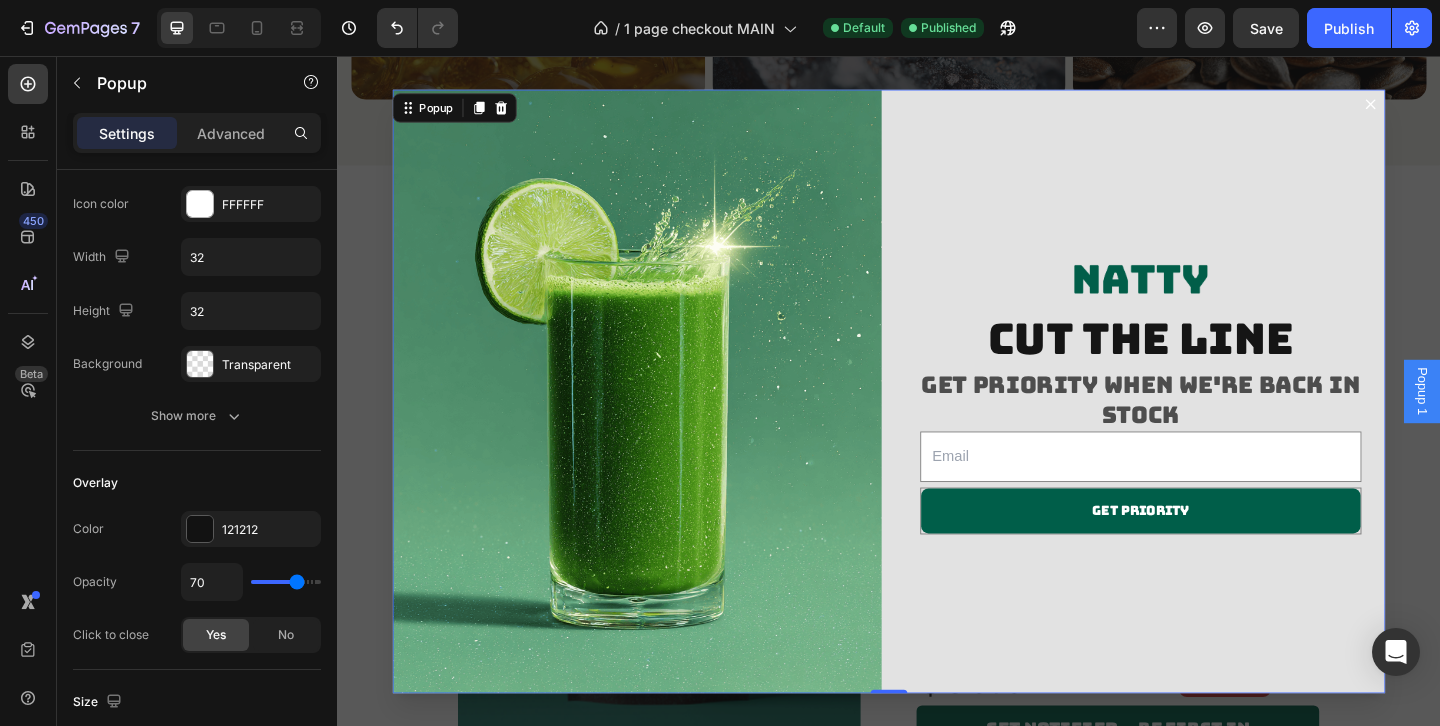 scroll, scrollTop: 0, scrollLeft: 0, axis: both 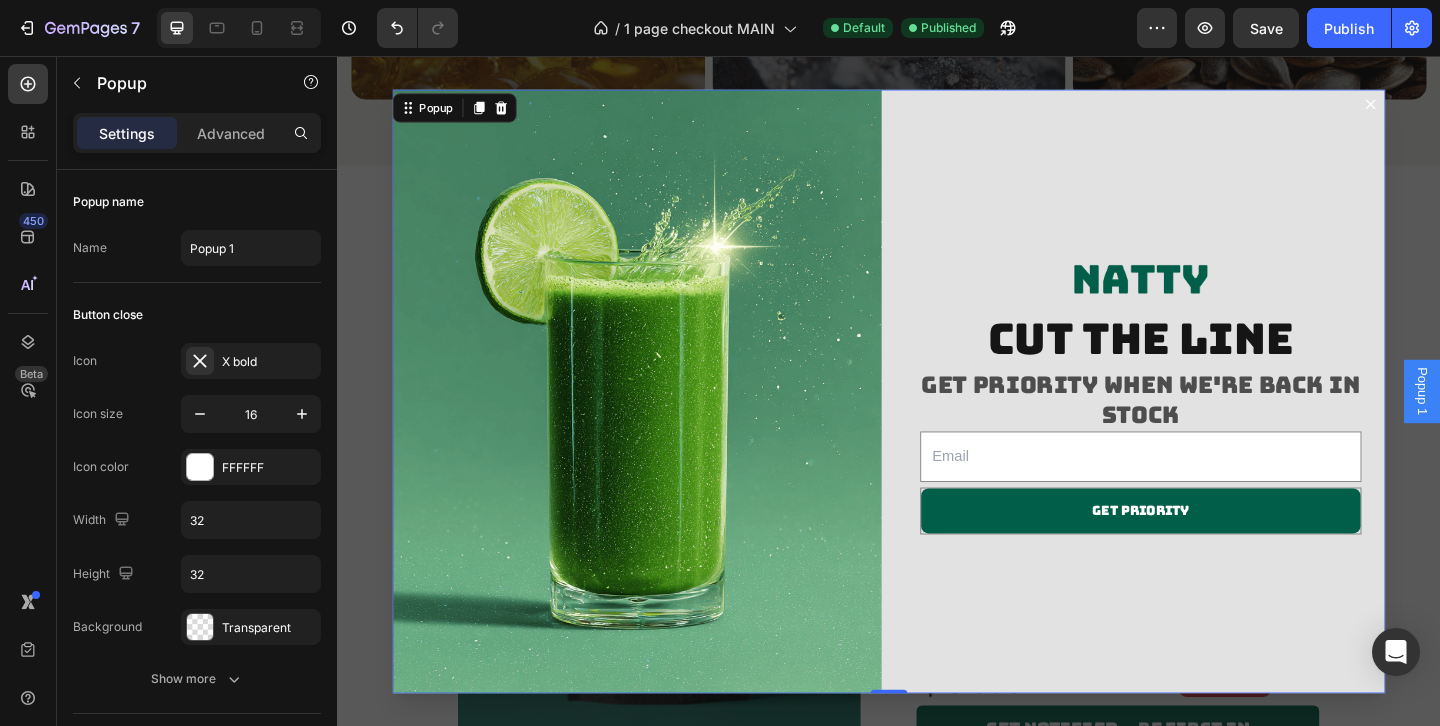 click at bounding box center [937, 420] 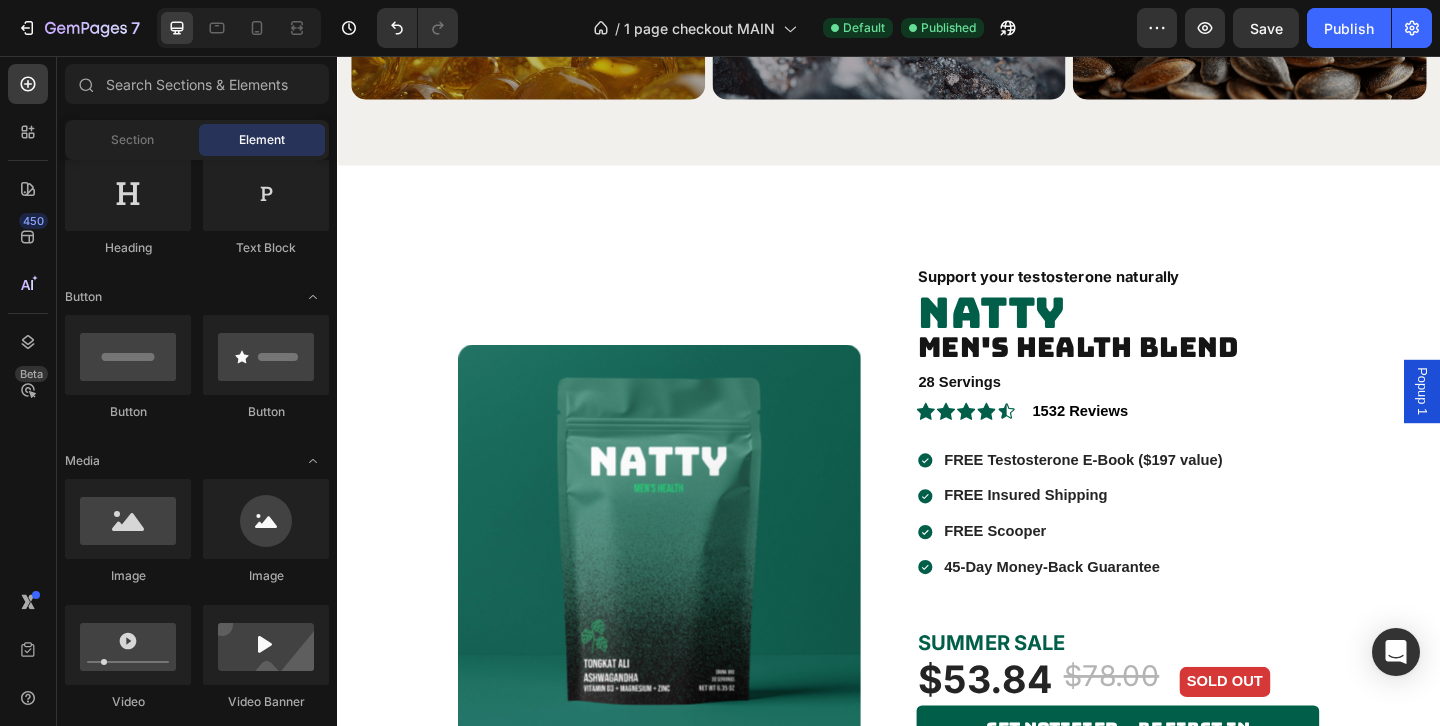click on "Popup 1" at bounding box center (1517, 420) 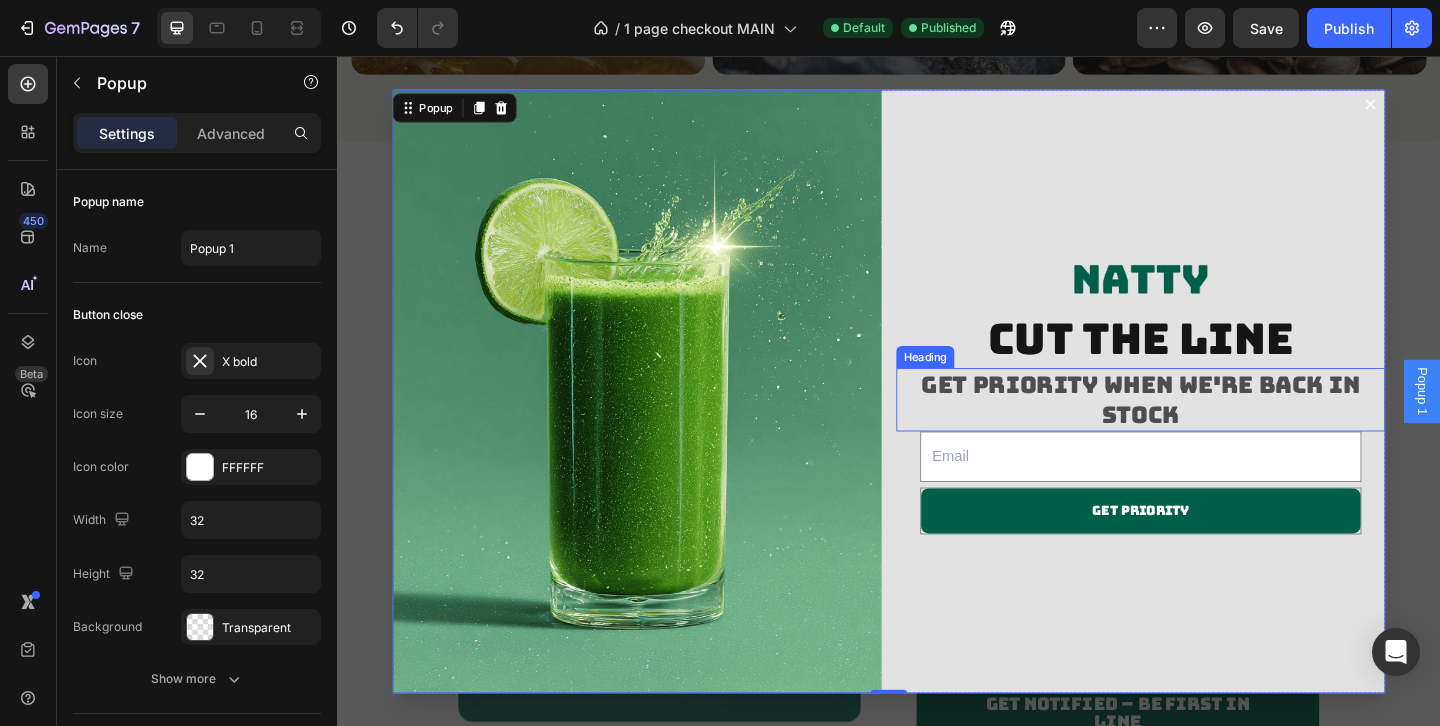 scroll, scrollTop: 3033, scrollLeft: 0, axis: vertical 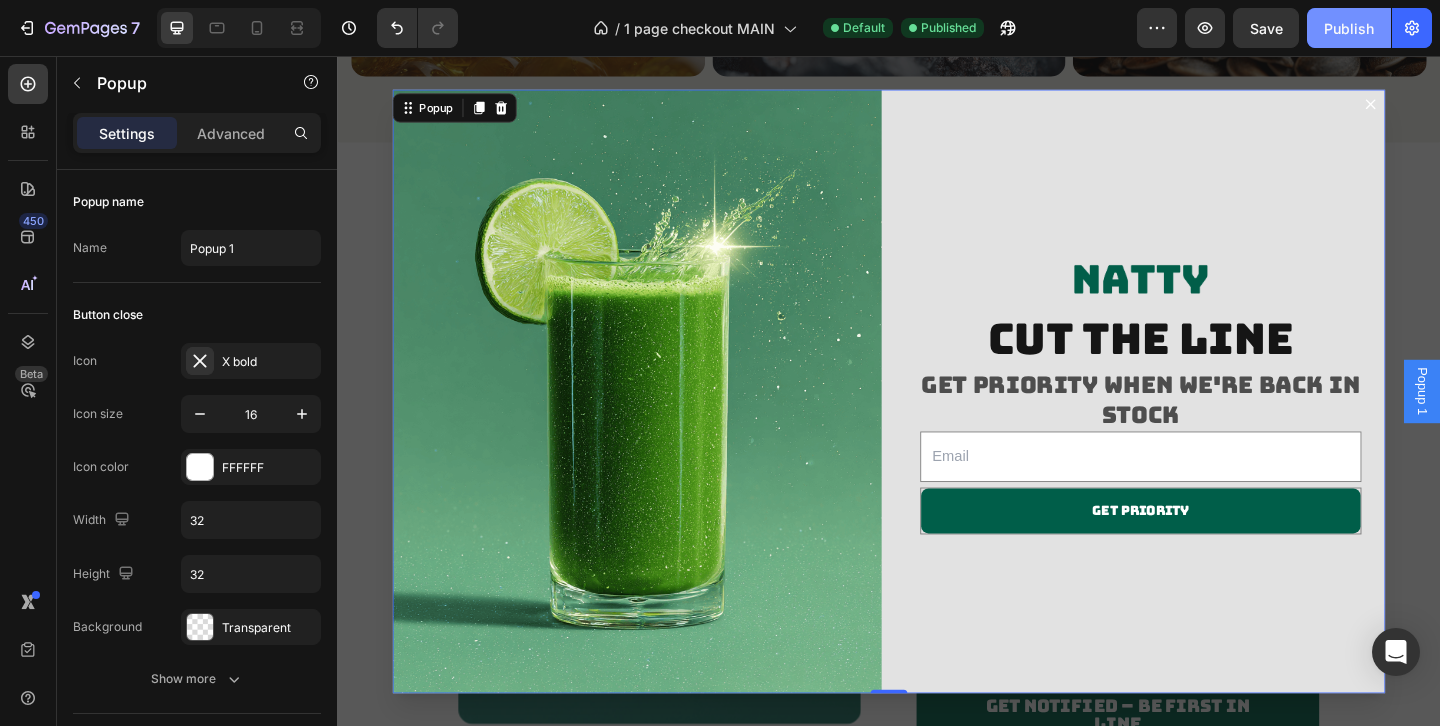 click on "Publish" at bounding box center (1349, 28) 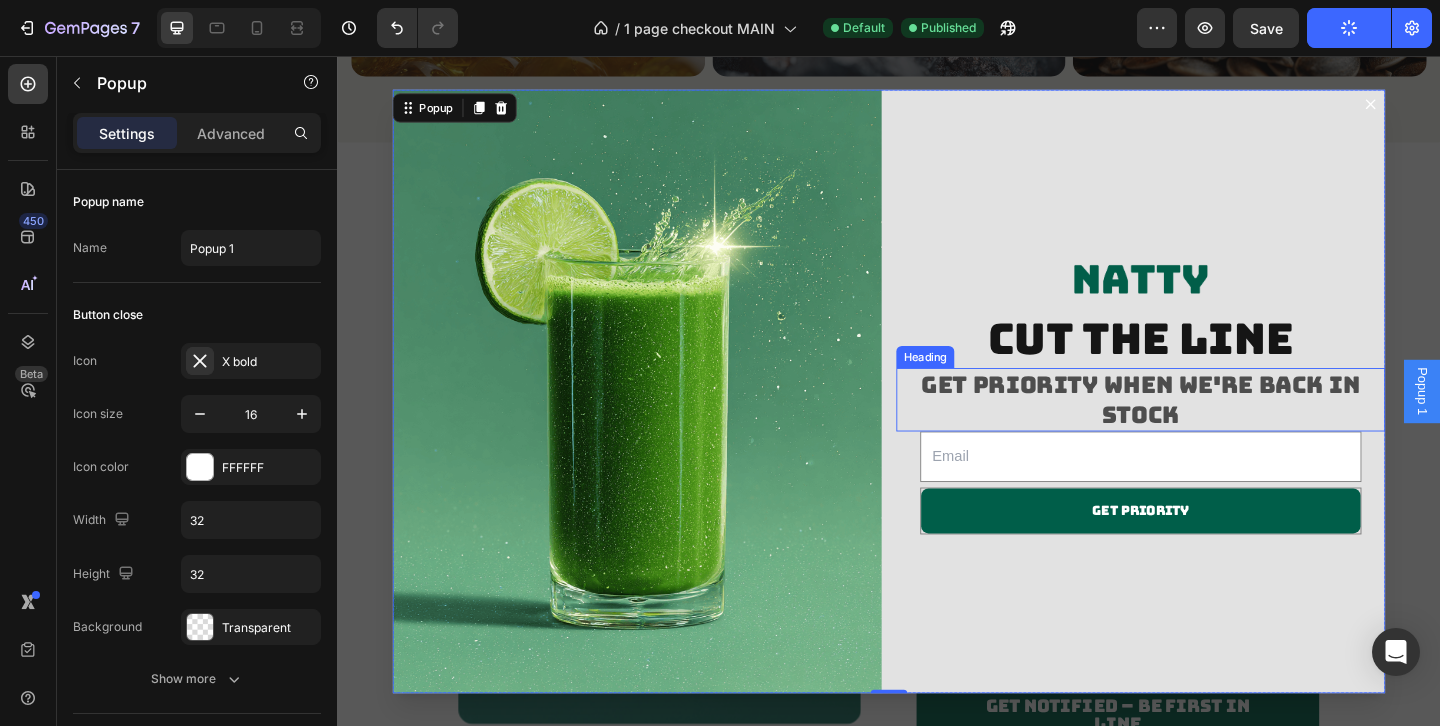 click at bounding box center (1211, 491) 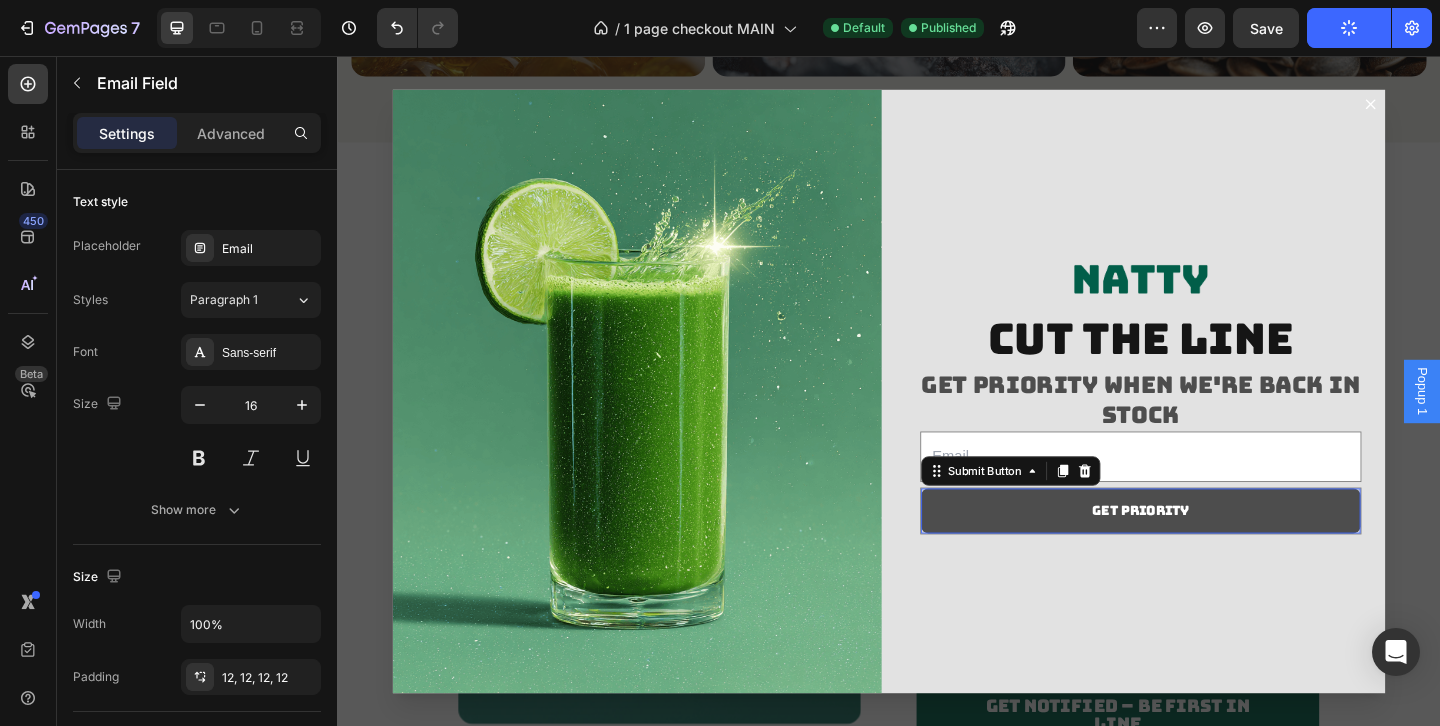 click on "Get priority" at bounding box center (1211, 550) 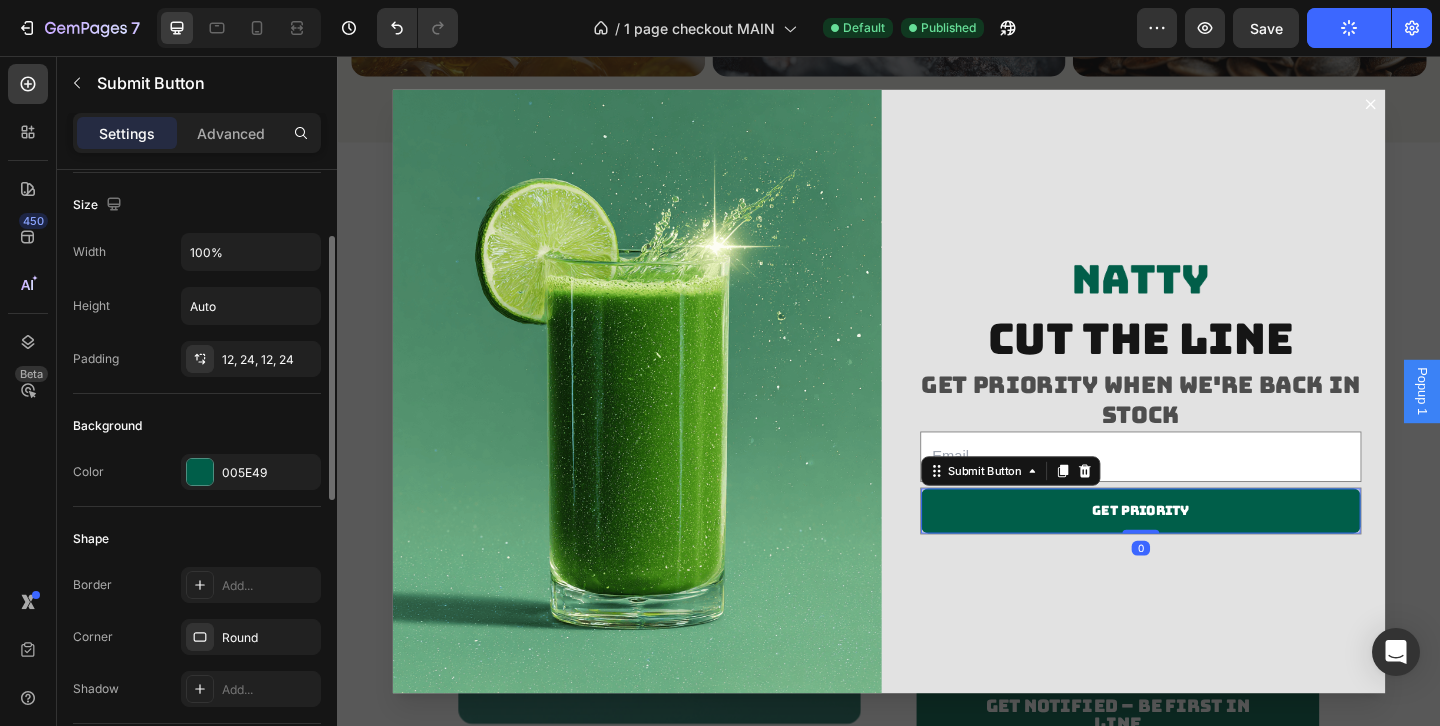 scroll, scrollTop: 135, scrollLeft: 0, axis: vertical 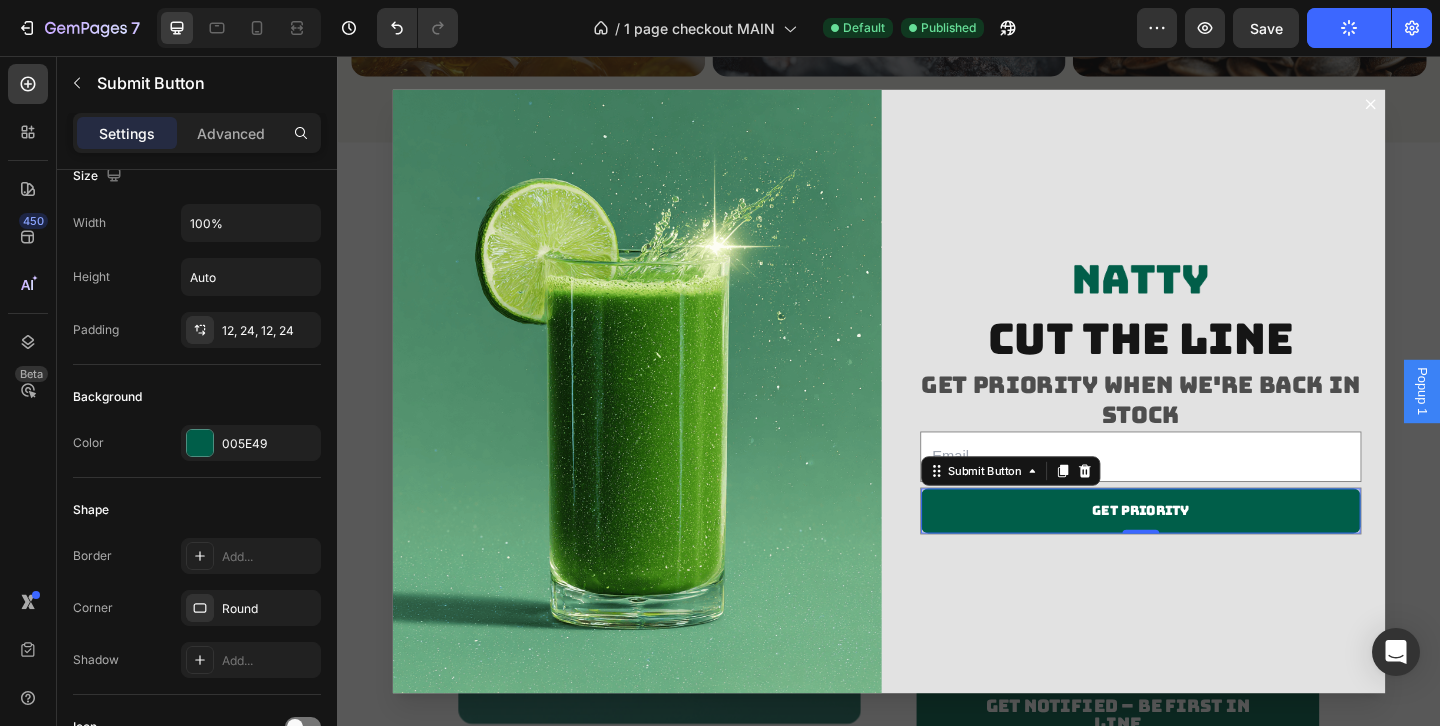 click on "Settings Advanced" at bounding box center [197, 141] 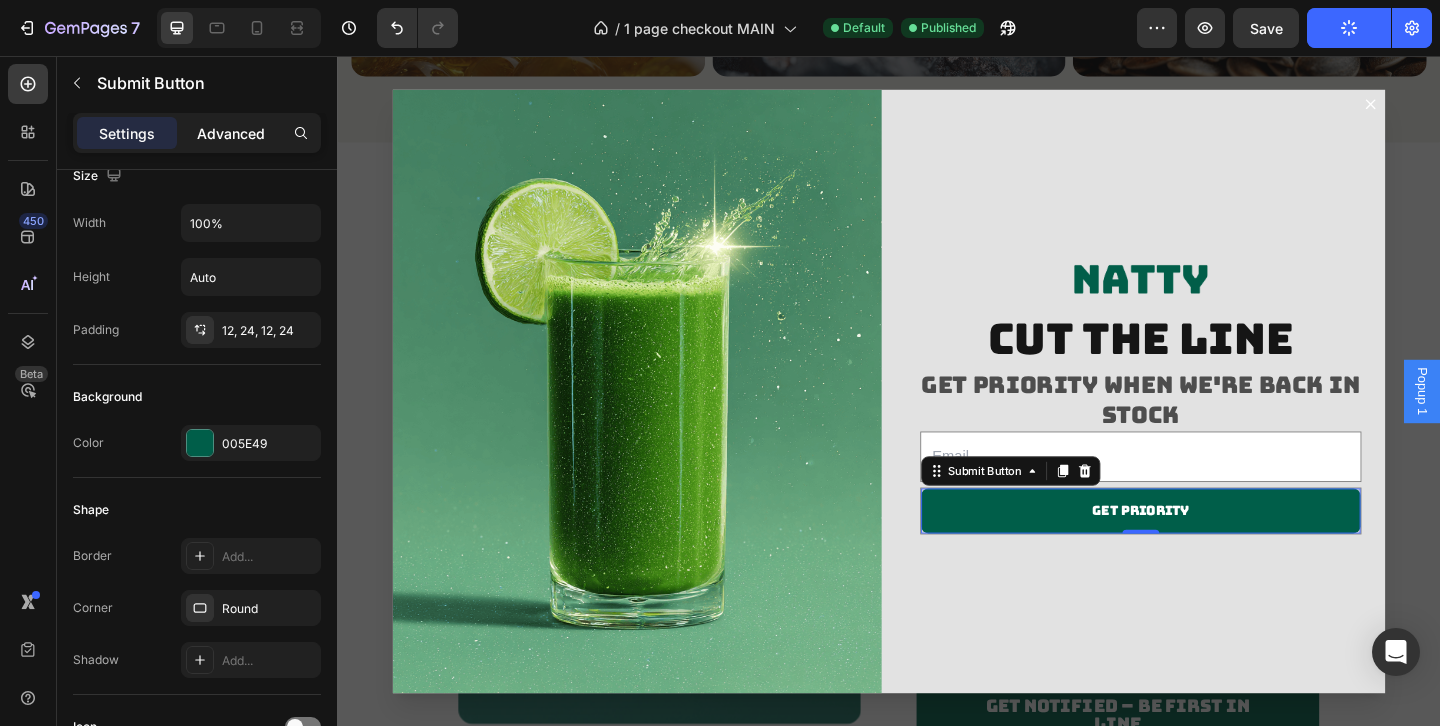 click on "Advanced" at bounding box center [231, 133] 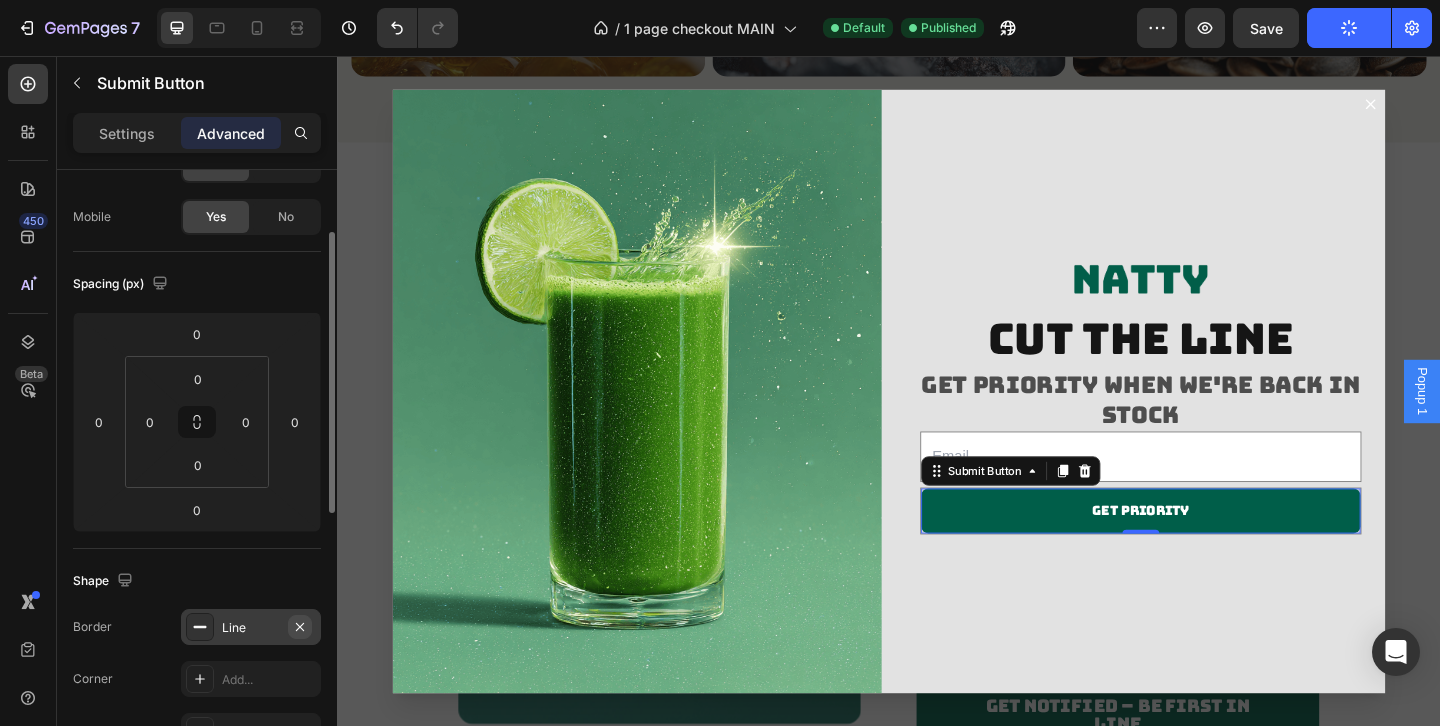 click 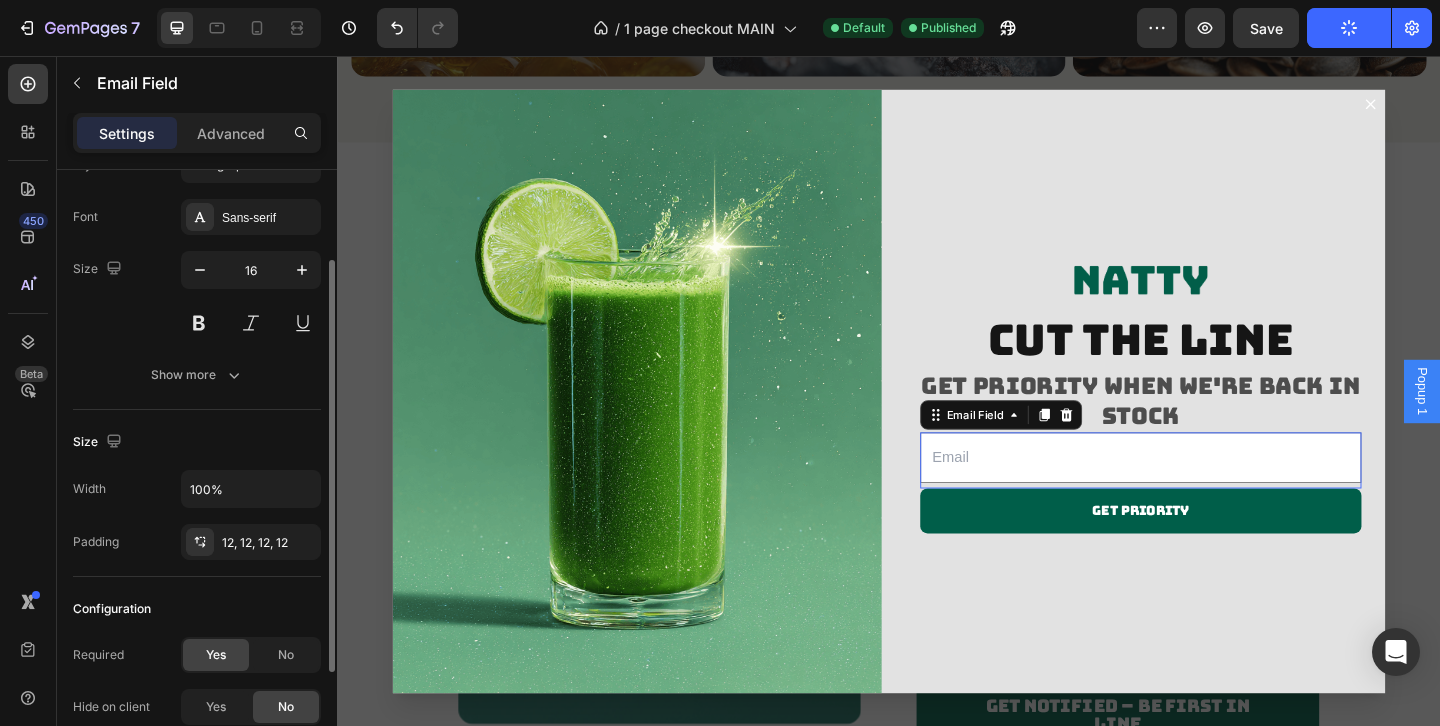 click at bounding box center [1211, 492] 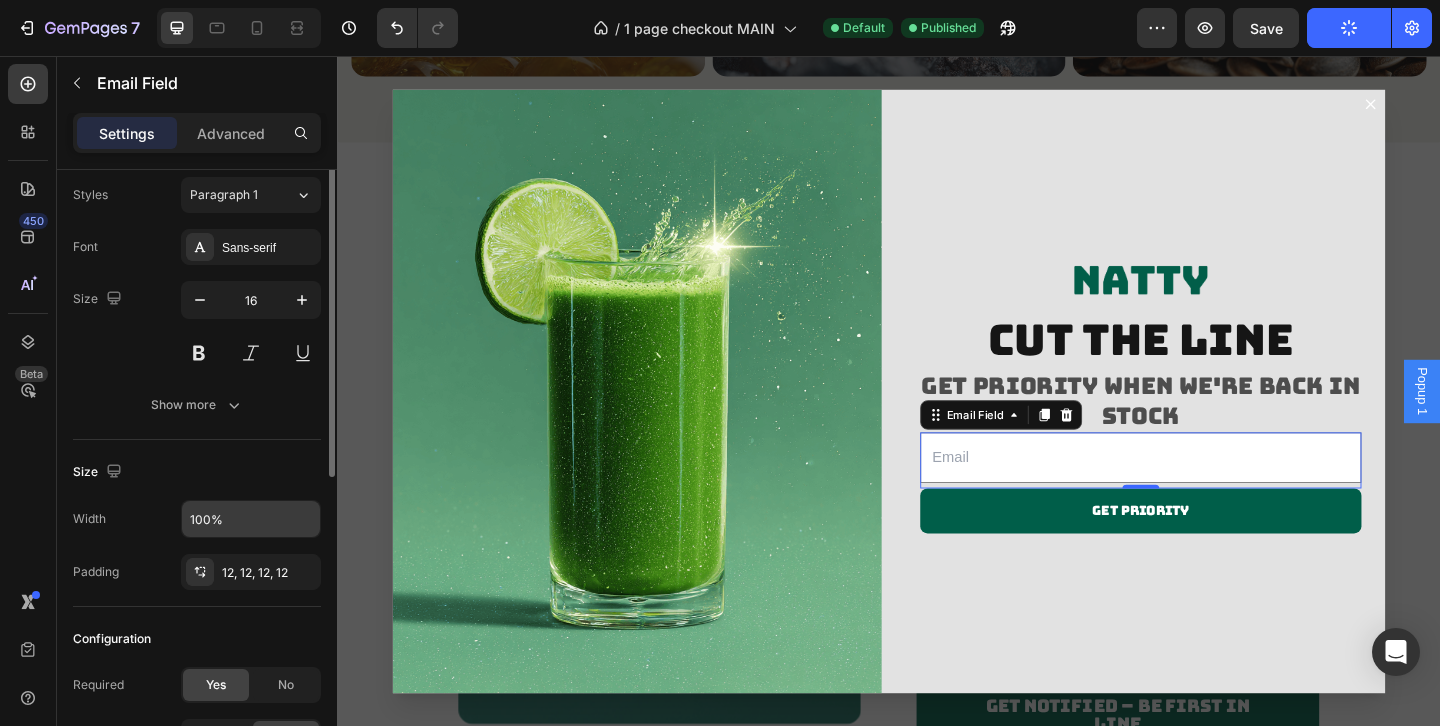 scroll, scrollTop: 0, scrollLeft: 0, axis: both 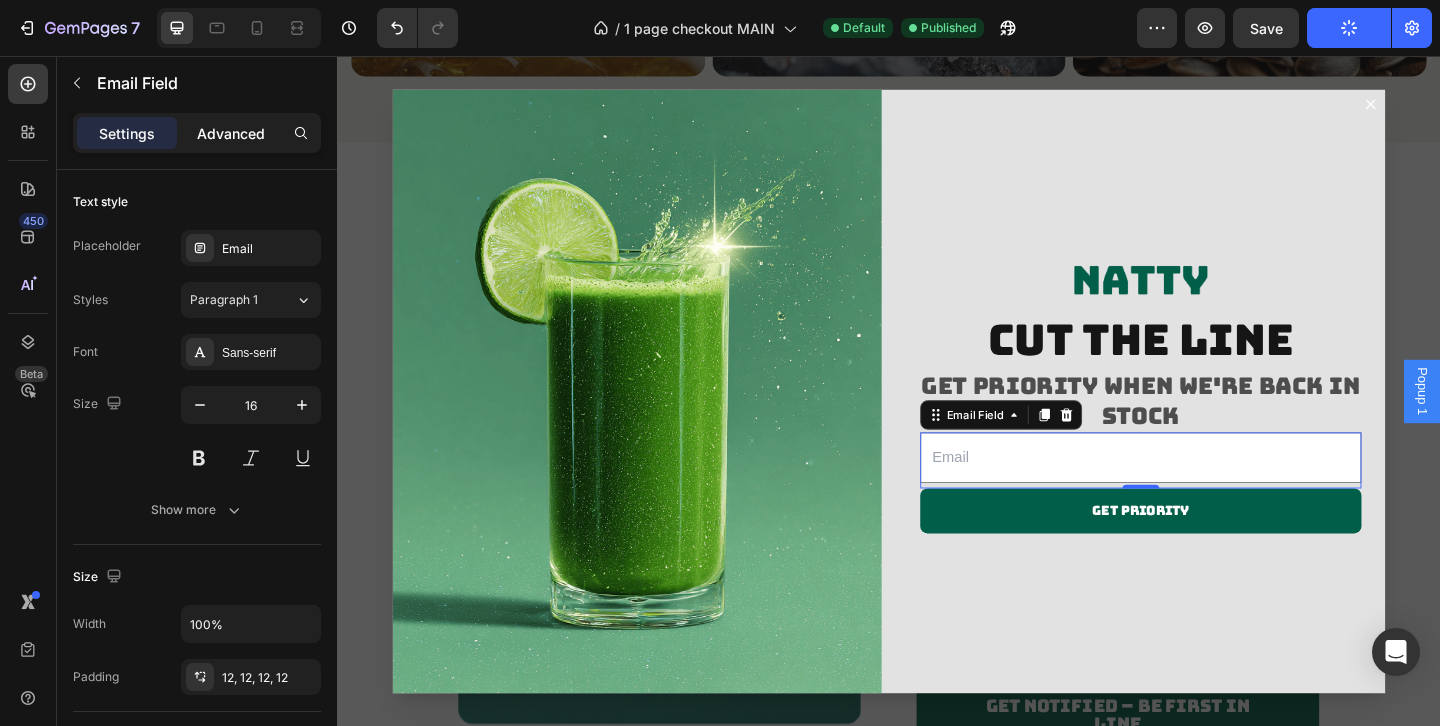 click on "Advanced" at bounding box center (231, 133) 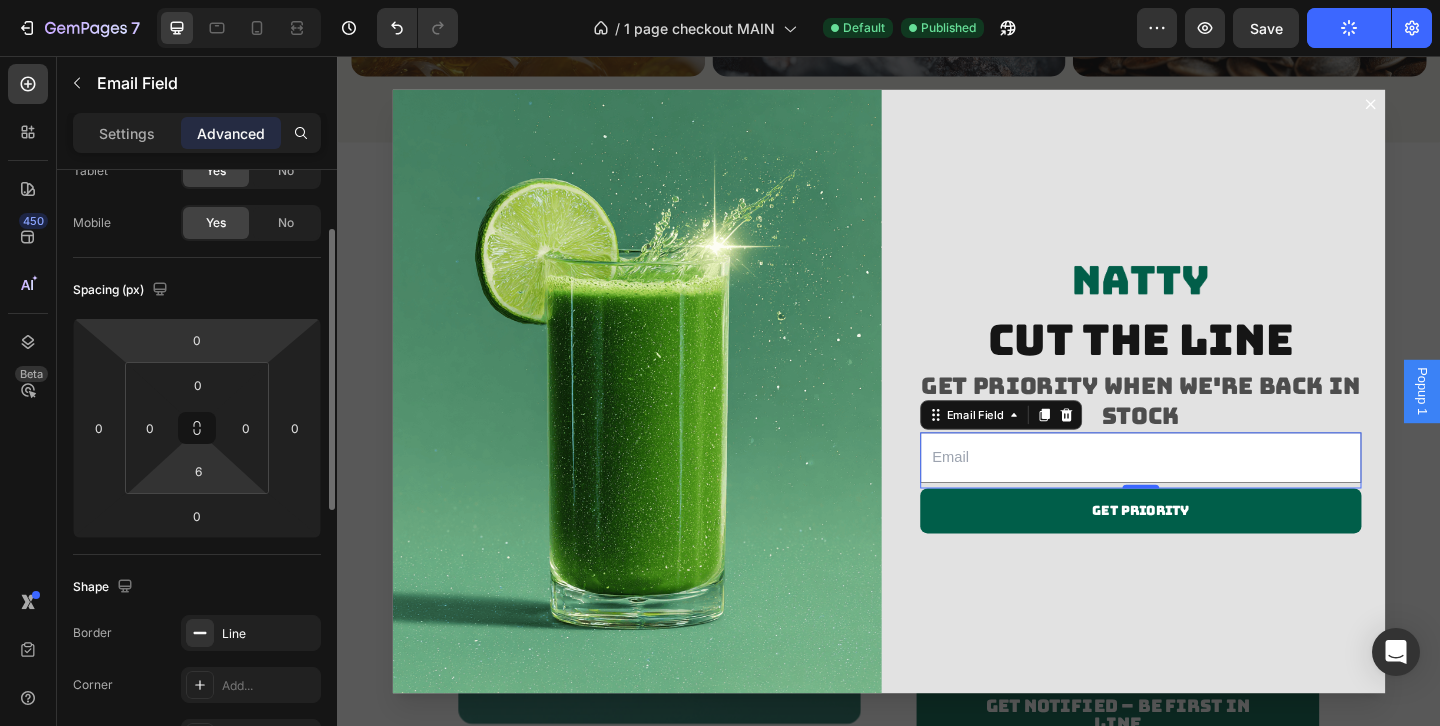 scroll, scrollTop: 354, scrollLeft: 0, axis: vertical 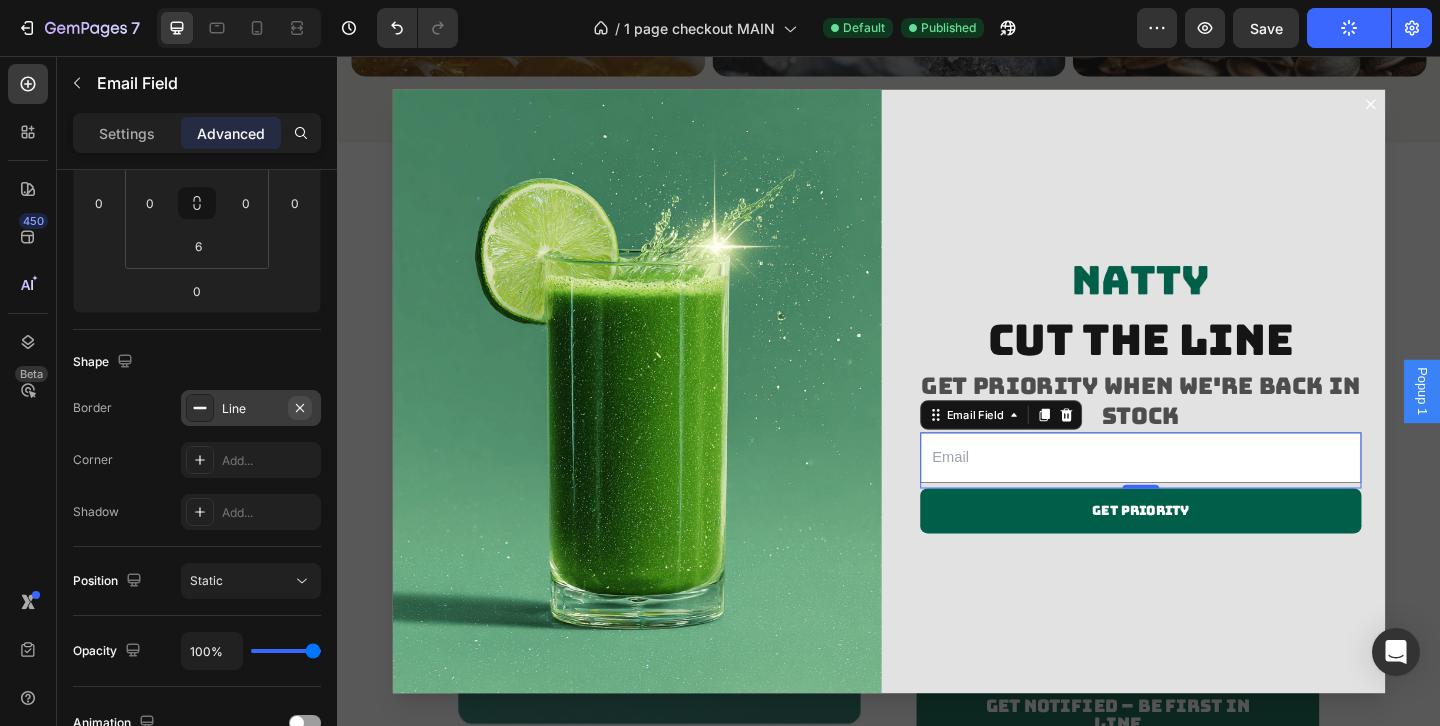 click 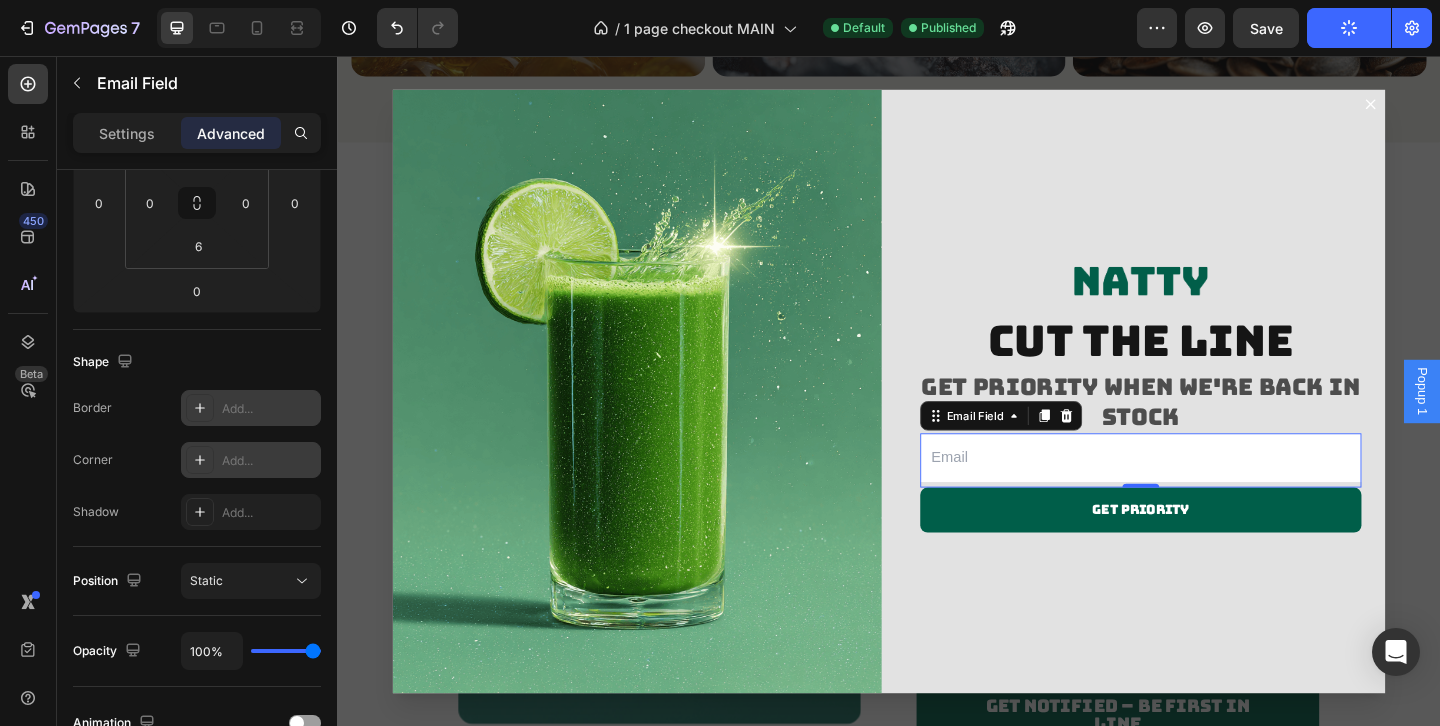 click on "Add..." at bounding box center (269, 461) 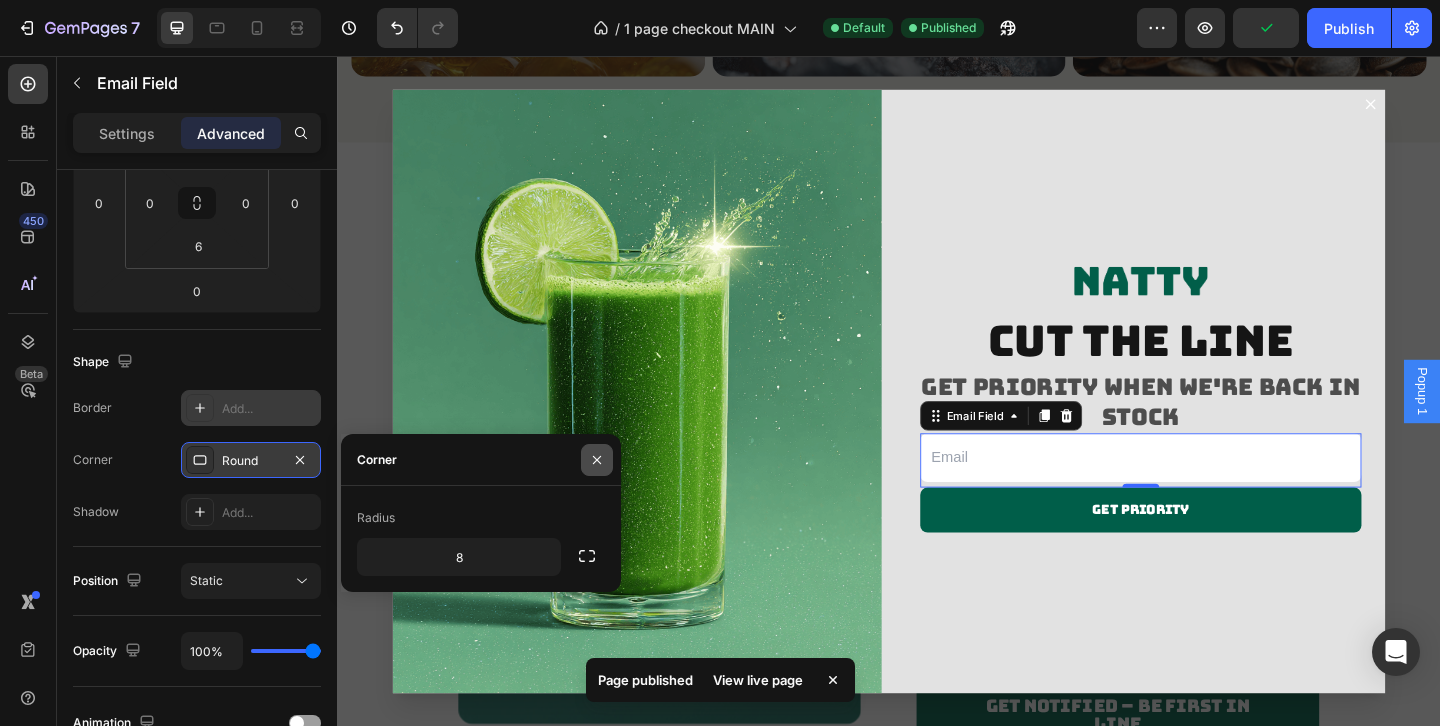 click 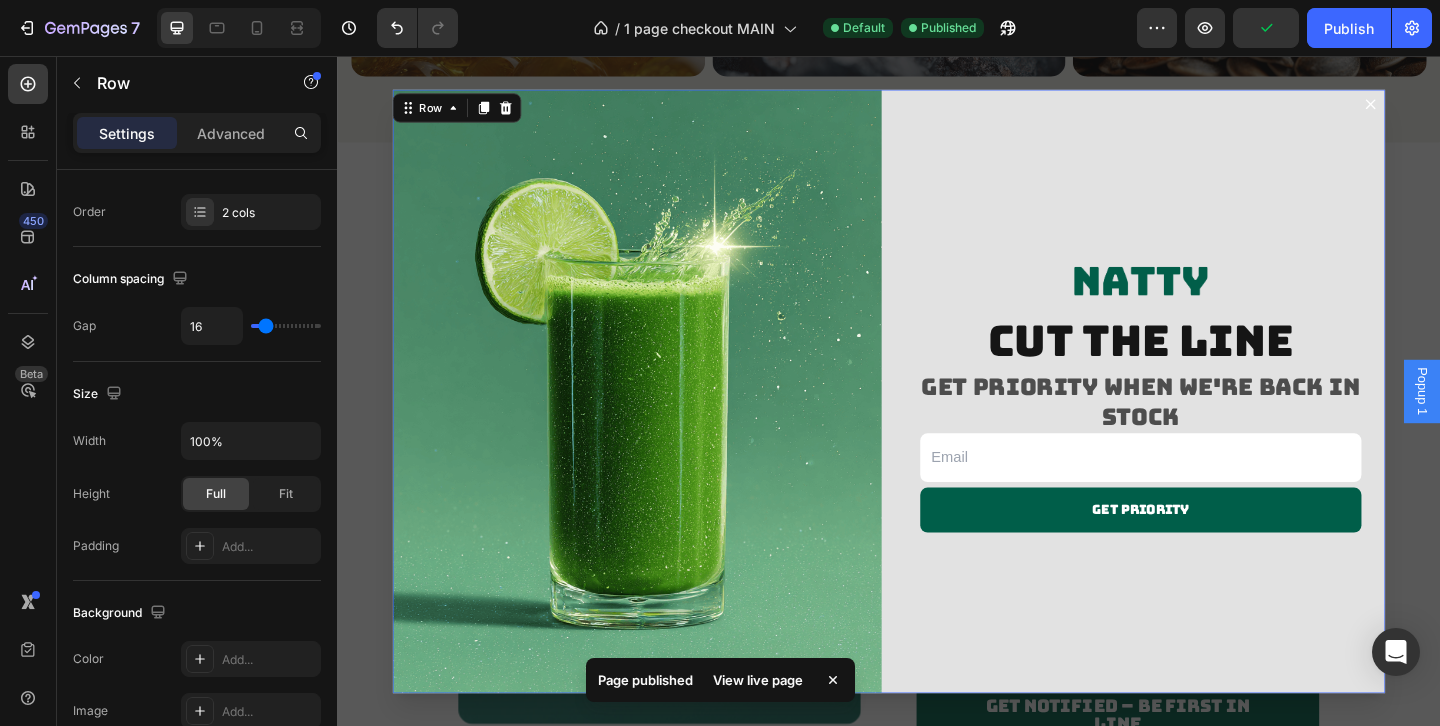 click on "Image cut the line Heading Get priority when we're back in stock Heading Email Field Get priority Submit Button Row Newsletter" at bounding box center [1211, 420] 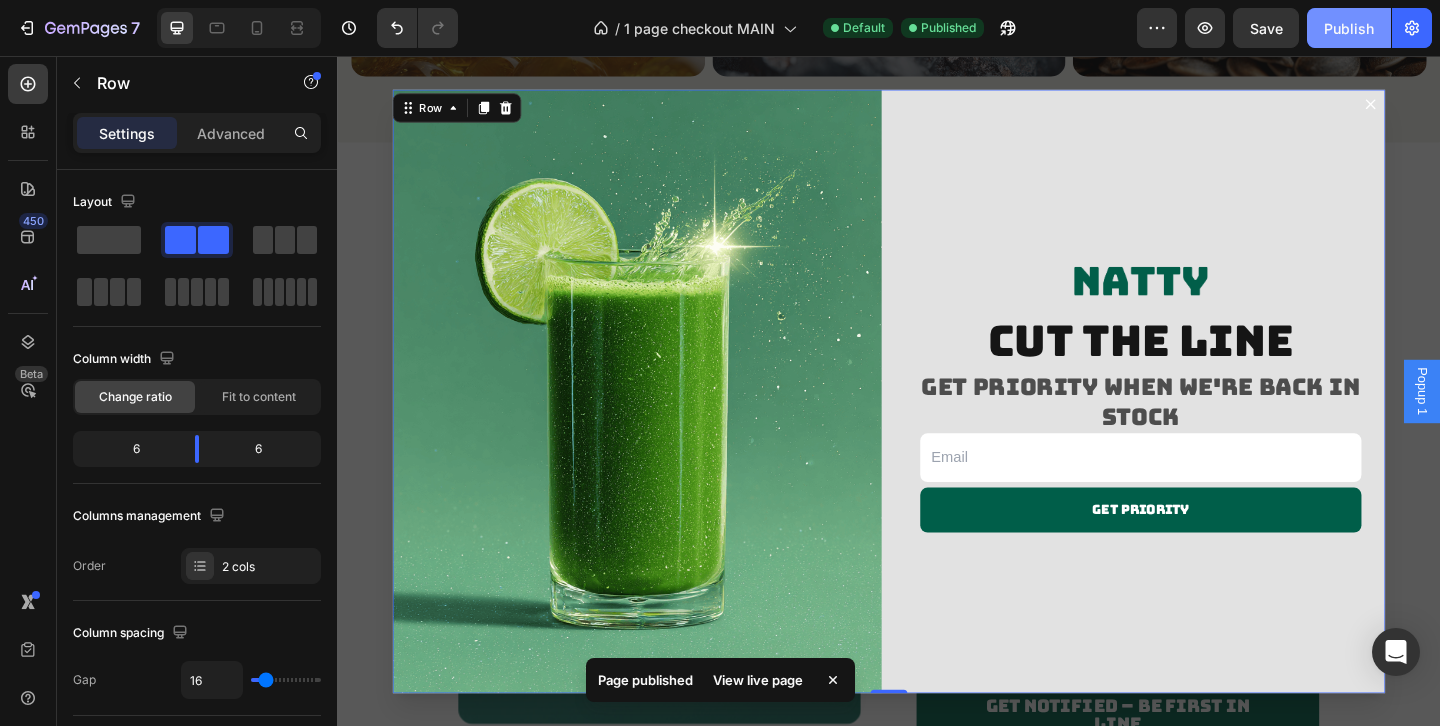 click on "Publish" at bounding box center [1349, 28] 